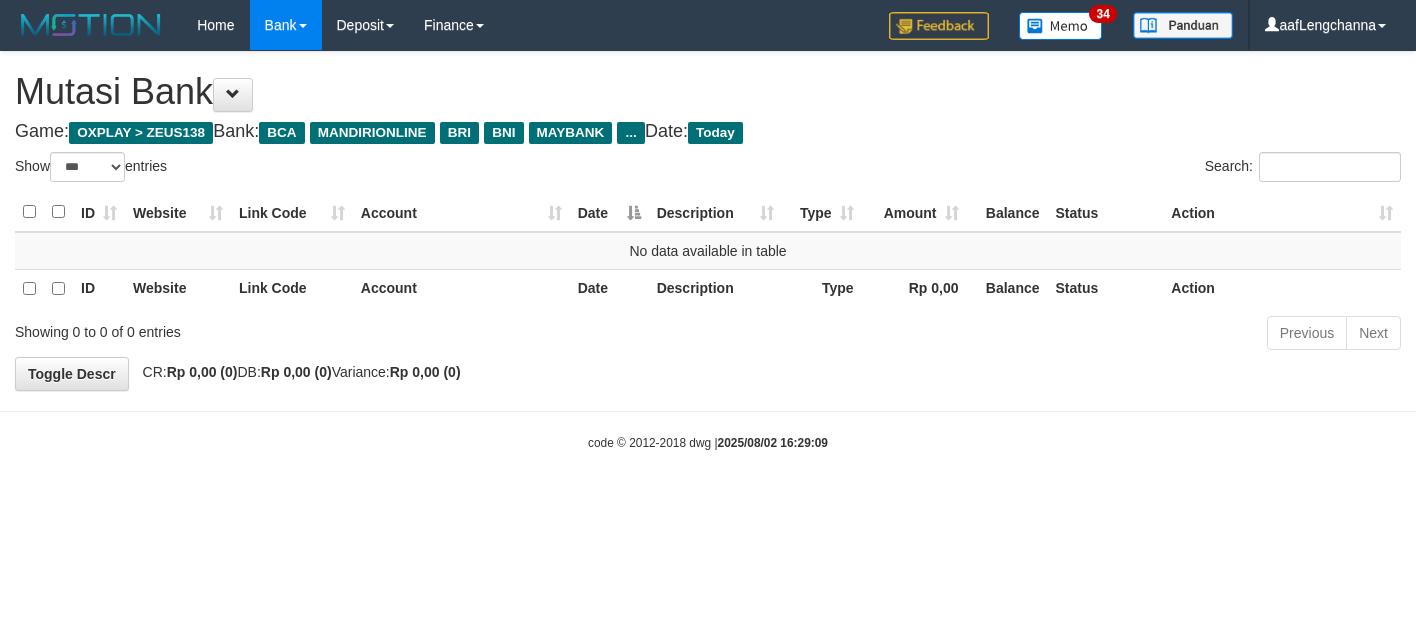 select on "***" 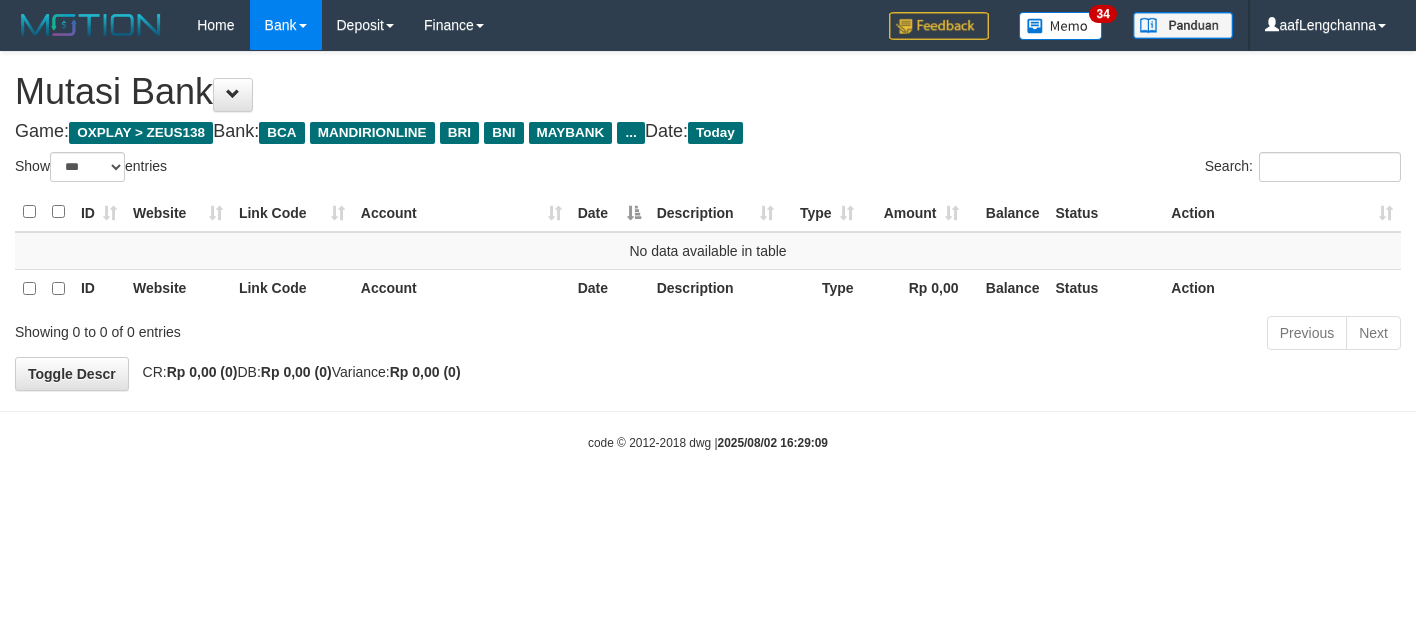 scroll, scrollTop: 0, scrollLeft: 0, axis: both 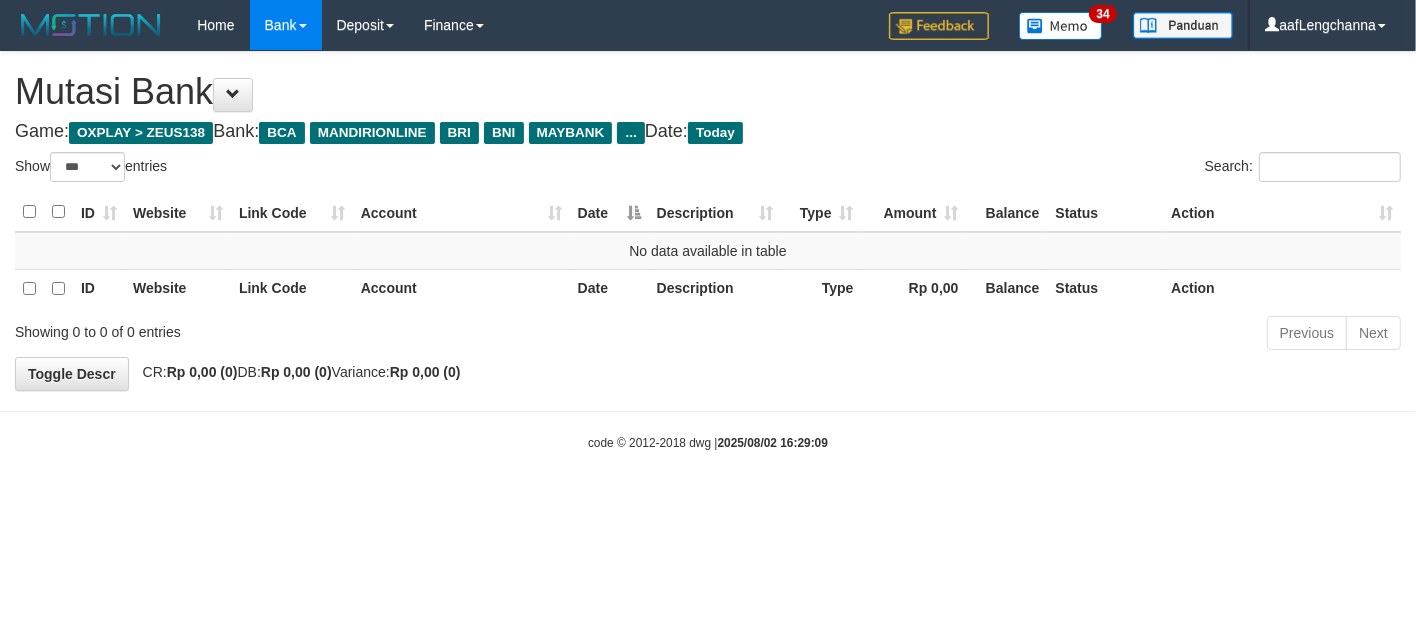 click on "Toggle navigation
Home
Bank
Account List
Mutasi Bank
Search
Deposit
History
Finance
Financial Data
aafLengchanna
My Profile
Log Out
34" at bounding box center [708, 251] 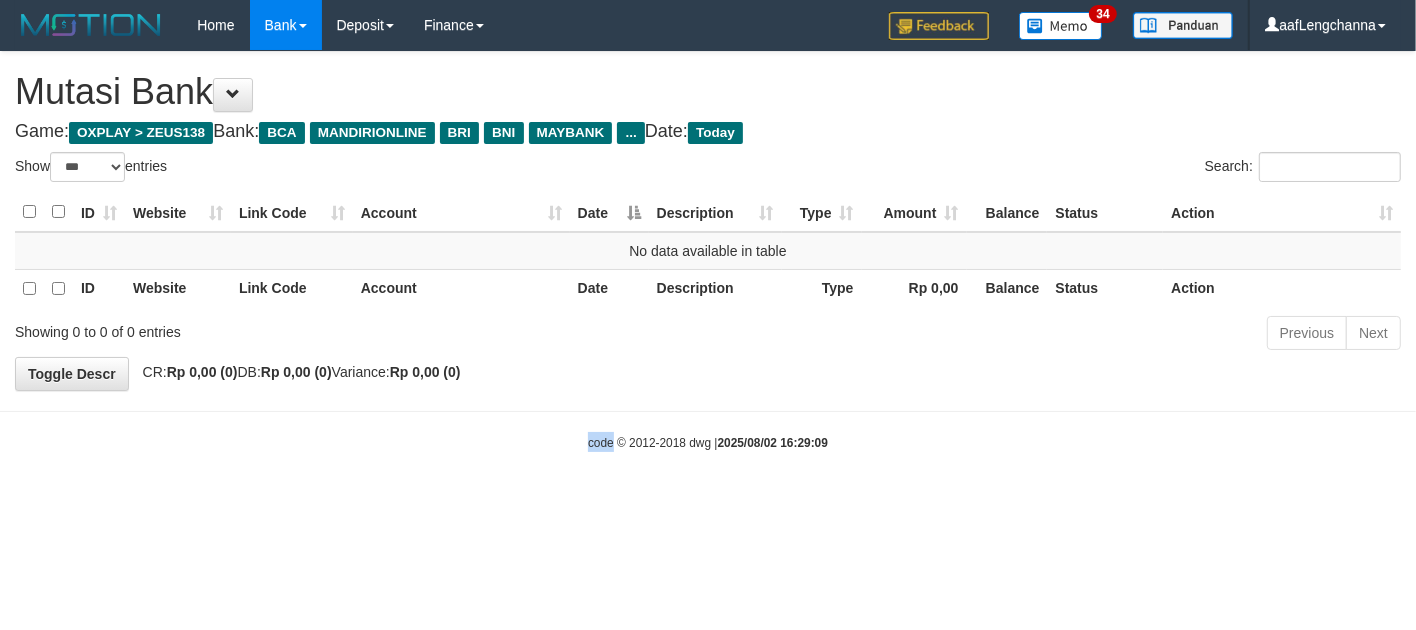 drag, startPoint x: 387, startPoint y: 505, endPoint x: 402, endPoint y: 503, distance: 15.132746 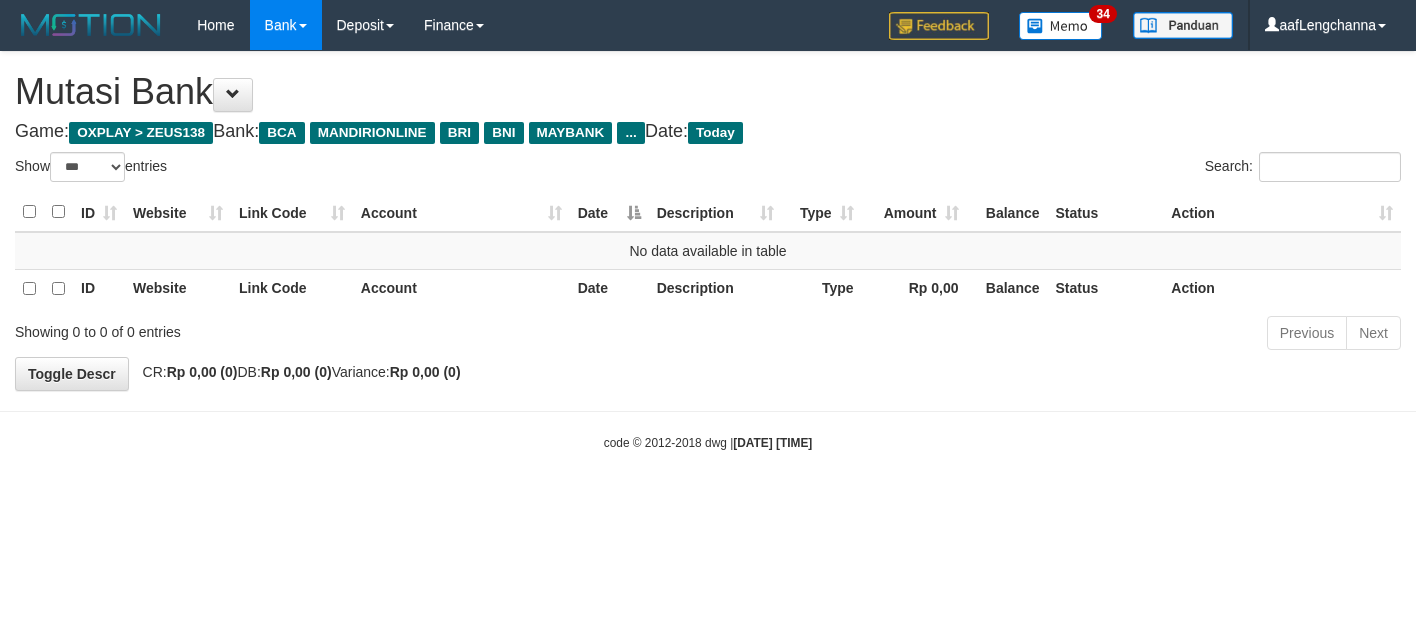 select on "***" 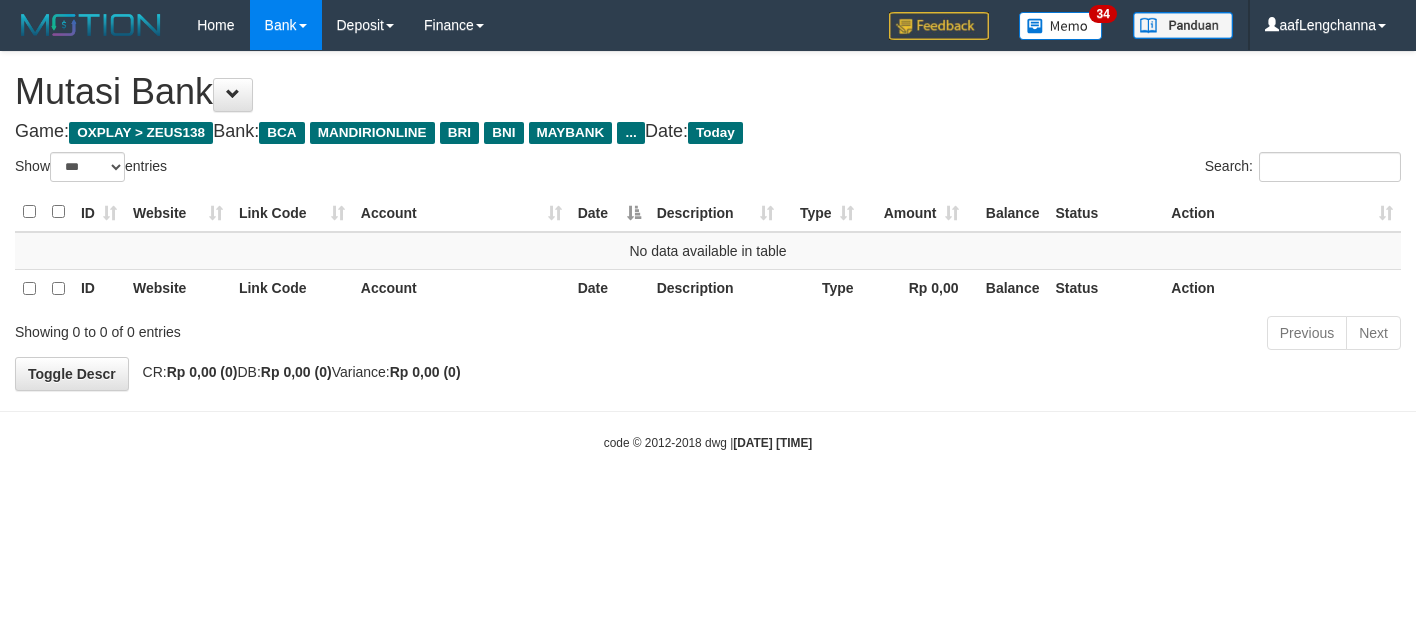 scroll, scrollTop: 0, scrollLeft: 0, axis: both 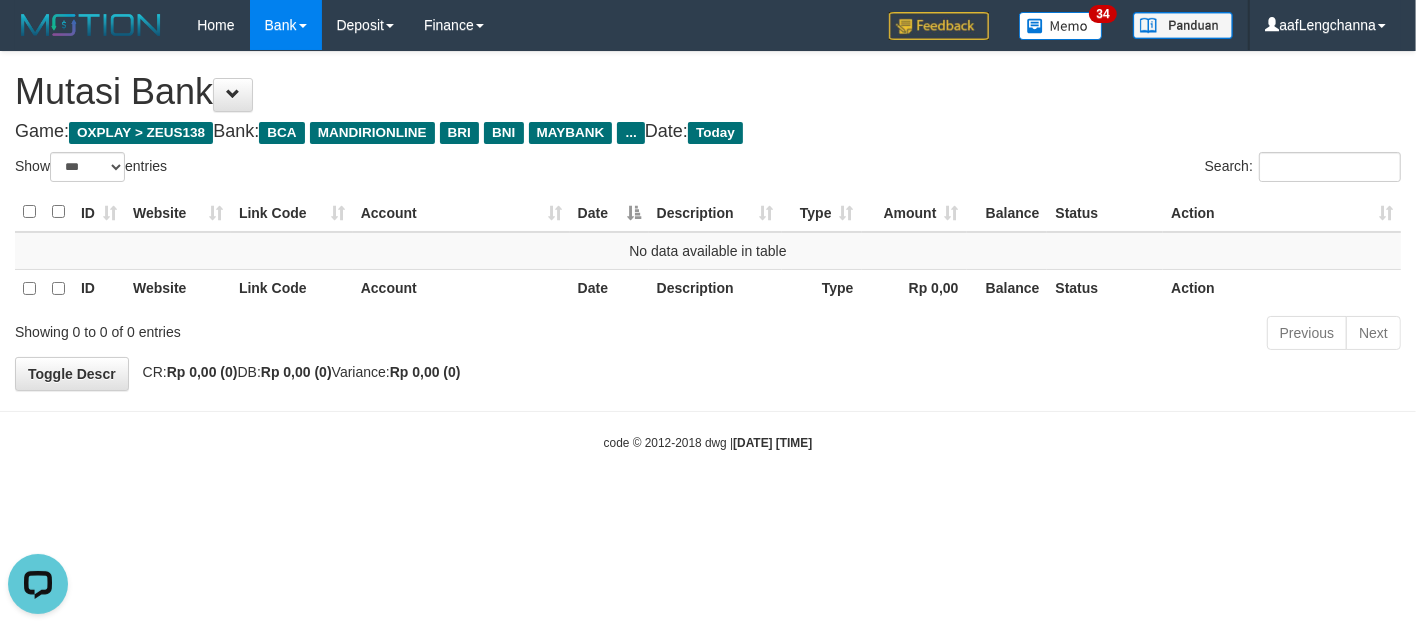 click on "Toggle navigation
Home
Bank
Account List
Mutasi Bank
Search
Deposit
History
Finance
Financial Data
aafLengchanna
My Profile
Log Out
34" at bounding box center (708, 251) 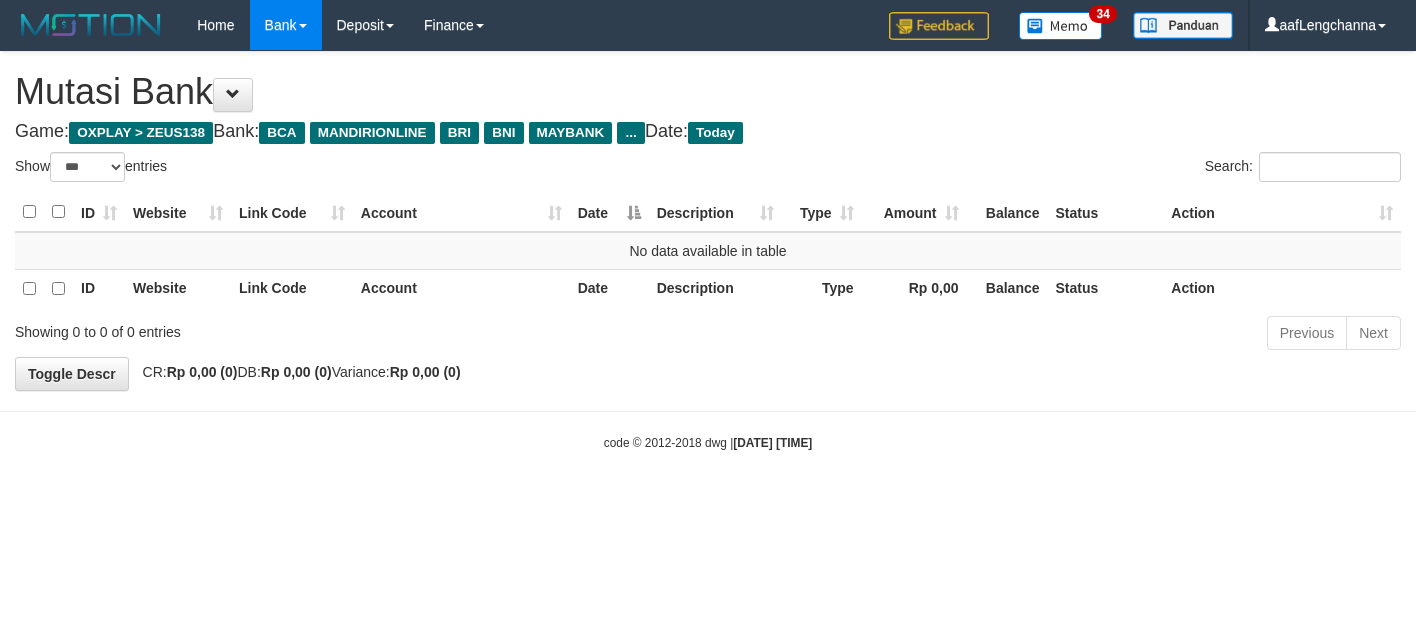 select on "***" 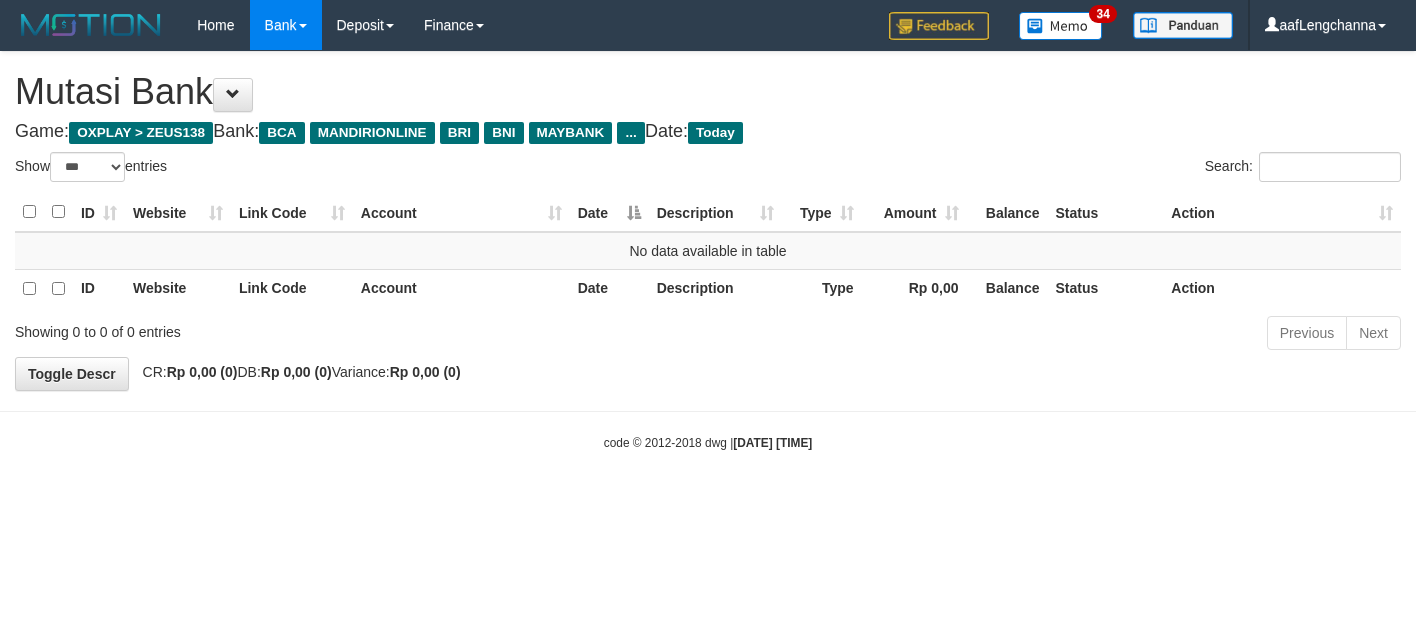 scroll, scrollTop: 0, scrollLeft: 0, axis: both 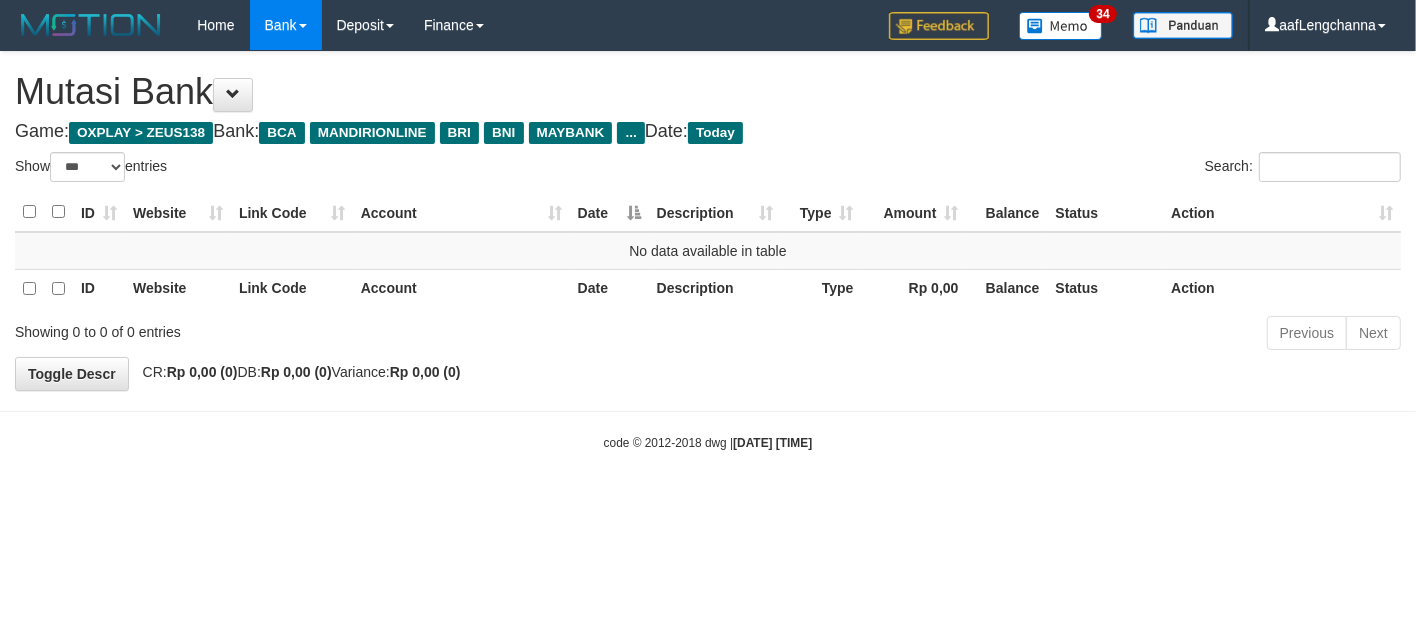 click on "Toggle navigation
Home
Bank
Account List
Mutasi Bank
Search
Deposit
History
Finance
Financial Data
aafLengchanna
My Profile
Log Out
34" at bounding box center [708, 251] 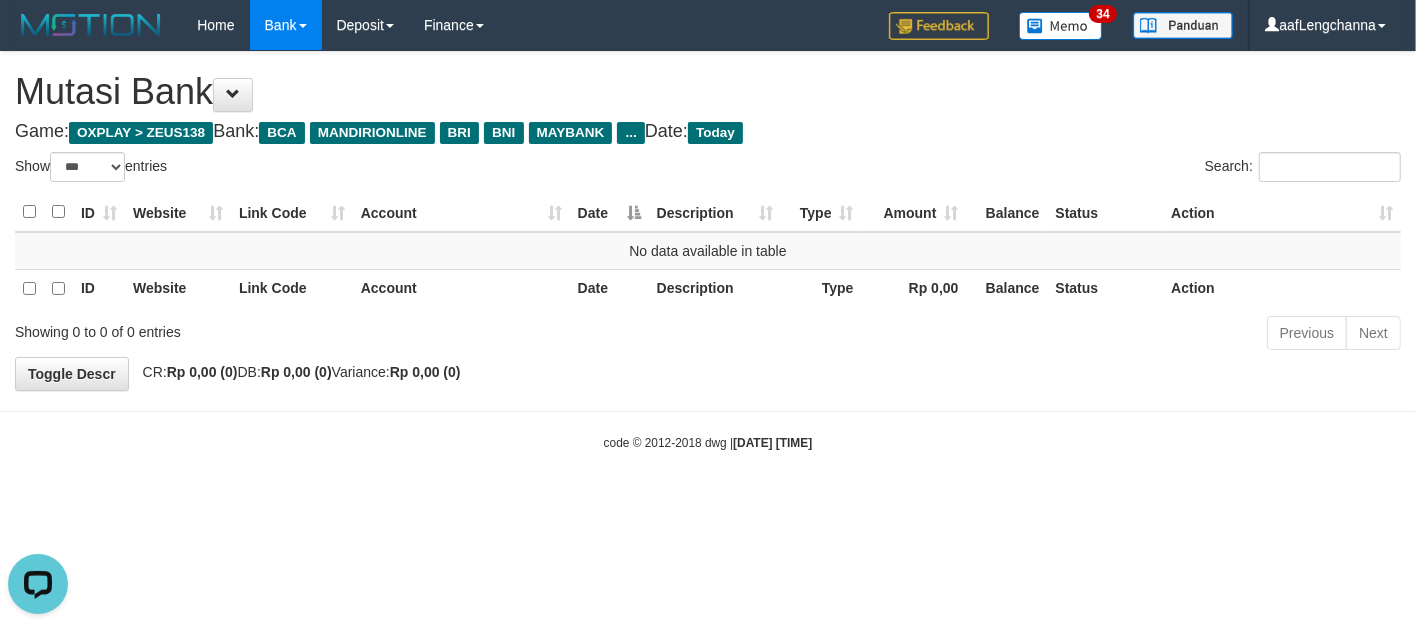 scroll, scrollTop: 0, scrollLeft: 0, axis: both 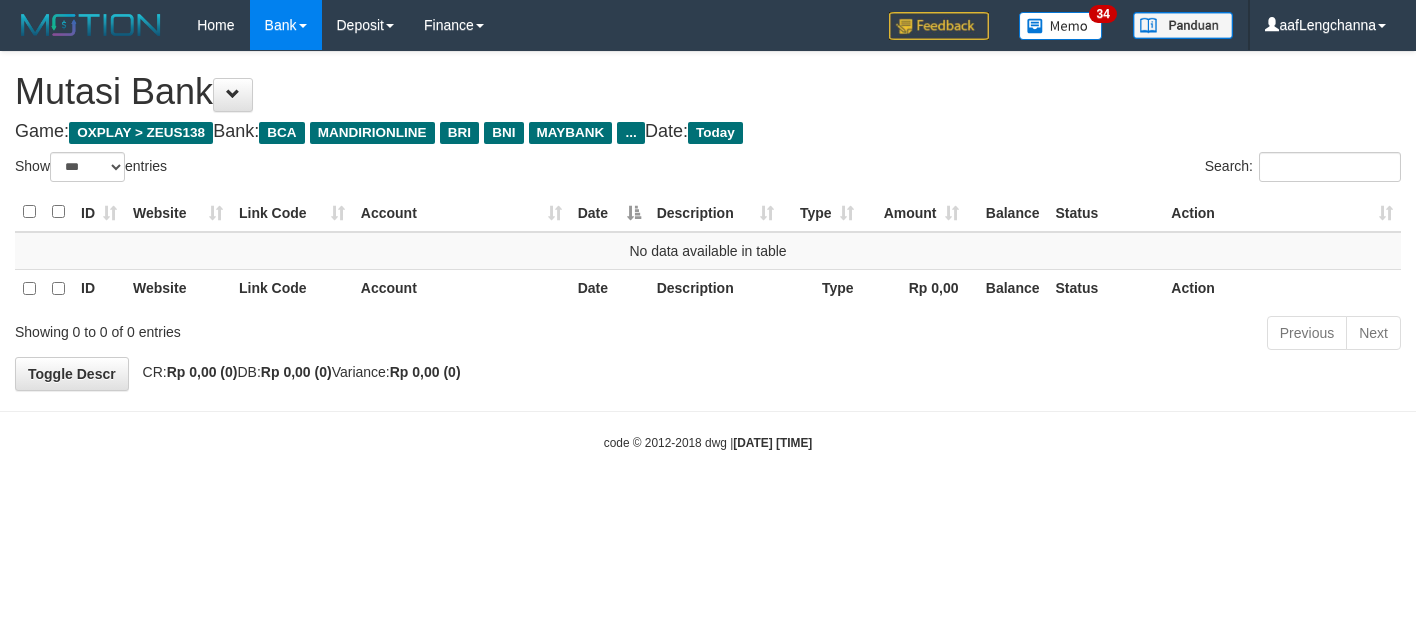 select on "***" 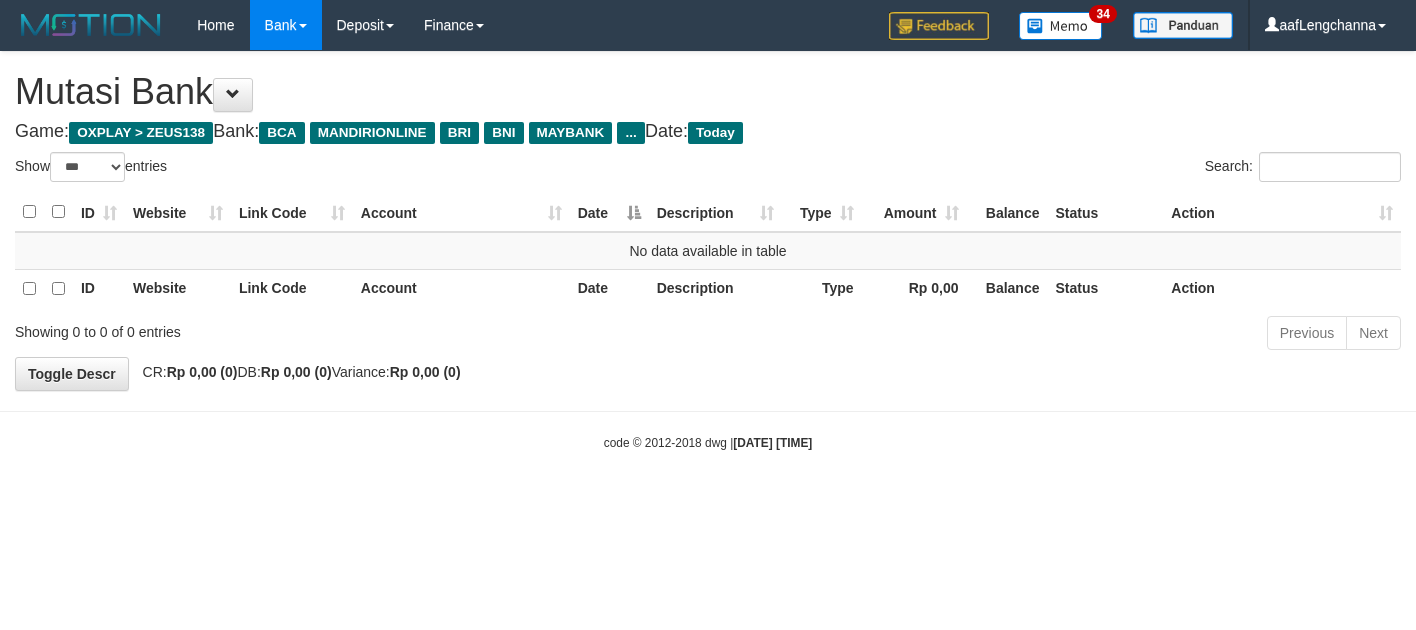 scroll, scrollTop: 0, scrollLeft: 0, axis: both 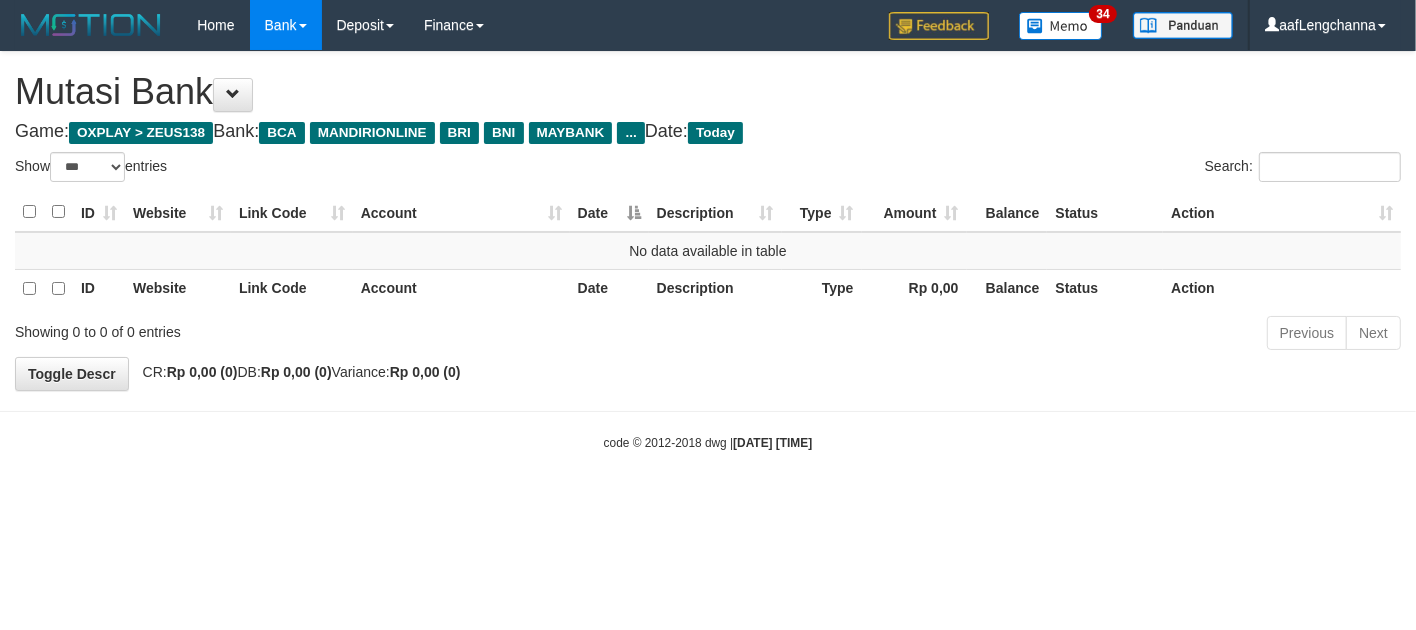 click on "Toggle navigation
Home
Bank
Account List
Mutasi Bank
Search
Deposit
History
Finance
Financial Data
aafLengchanna
My Profile
Log Out
34" at bounding box center [708, 251] 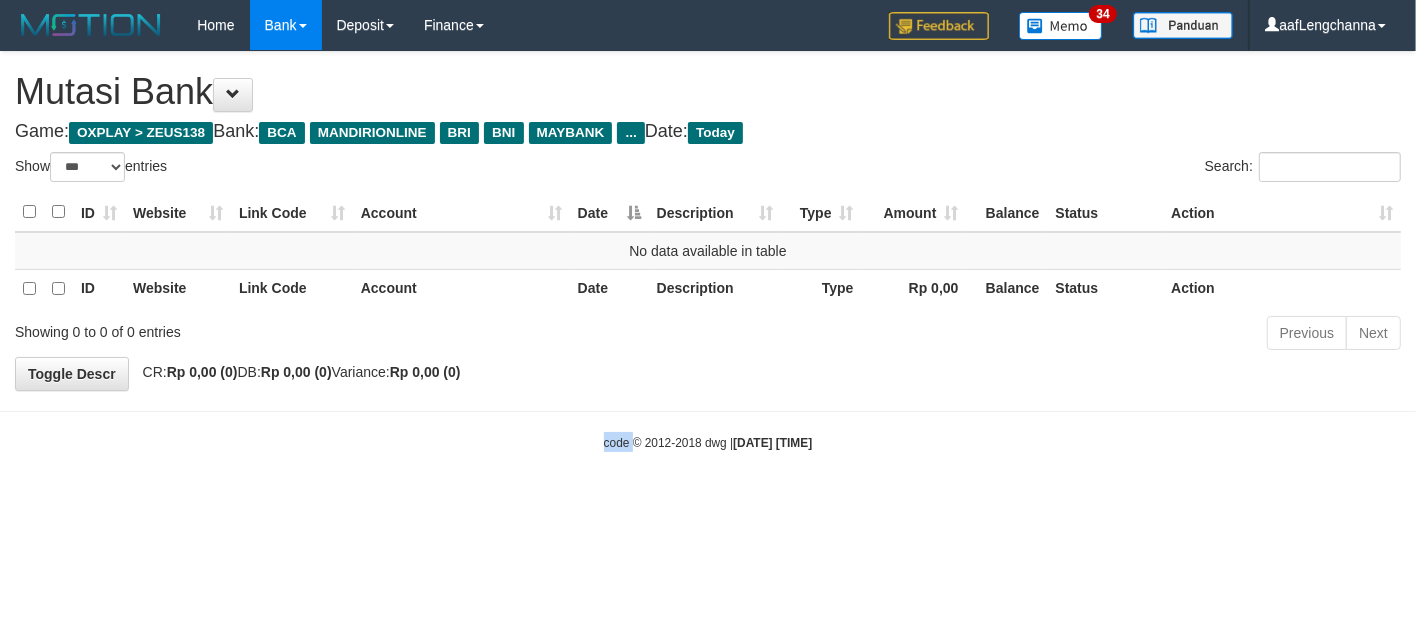 click on "Toggle navigation
Home
Bank
Account List
Mutasi Bank
Search
Deposit
History
Finance
Financial Data
aafLengchanna
My Profile
Log Out
34" at bounding box center [708, 251] 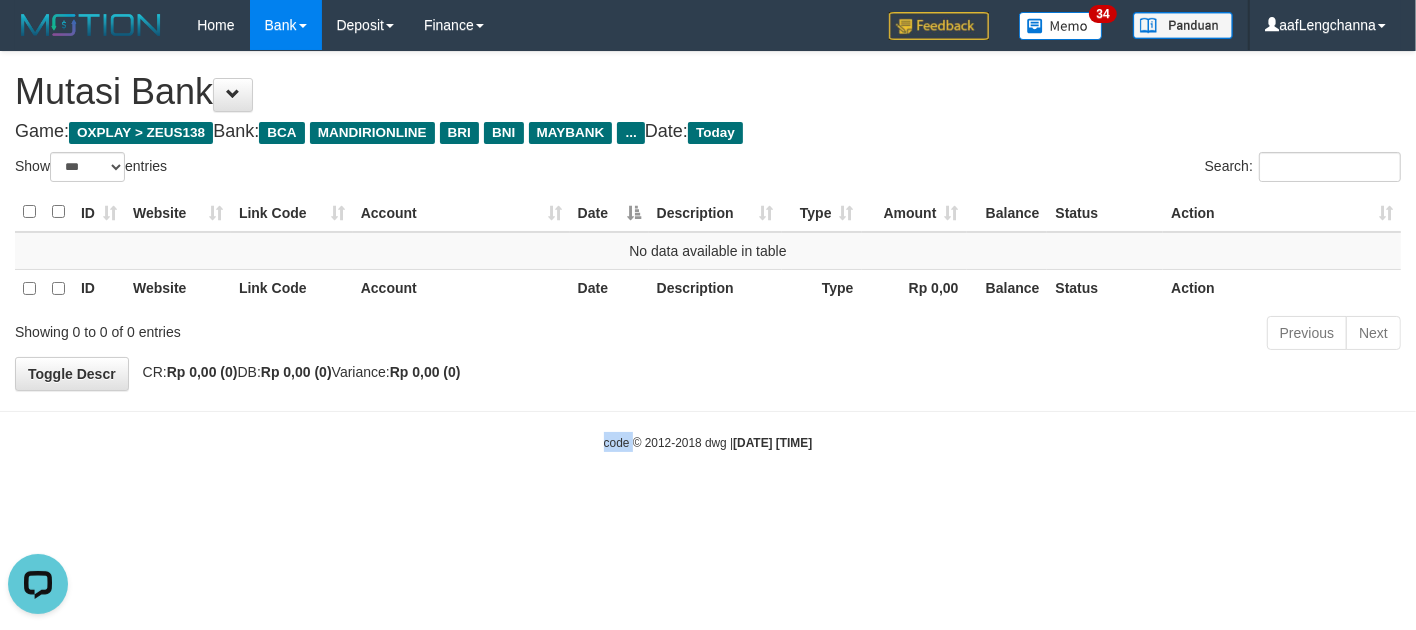 scroll, scrollTop: 0, scrollLeft: 0, axis: both 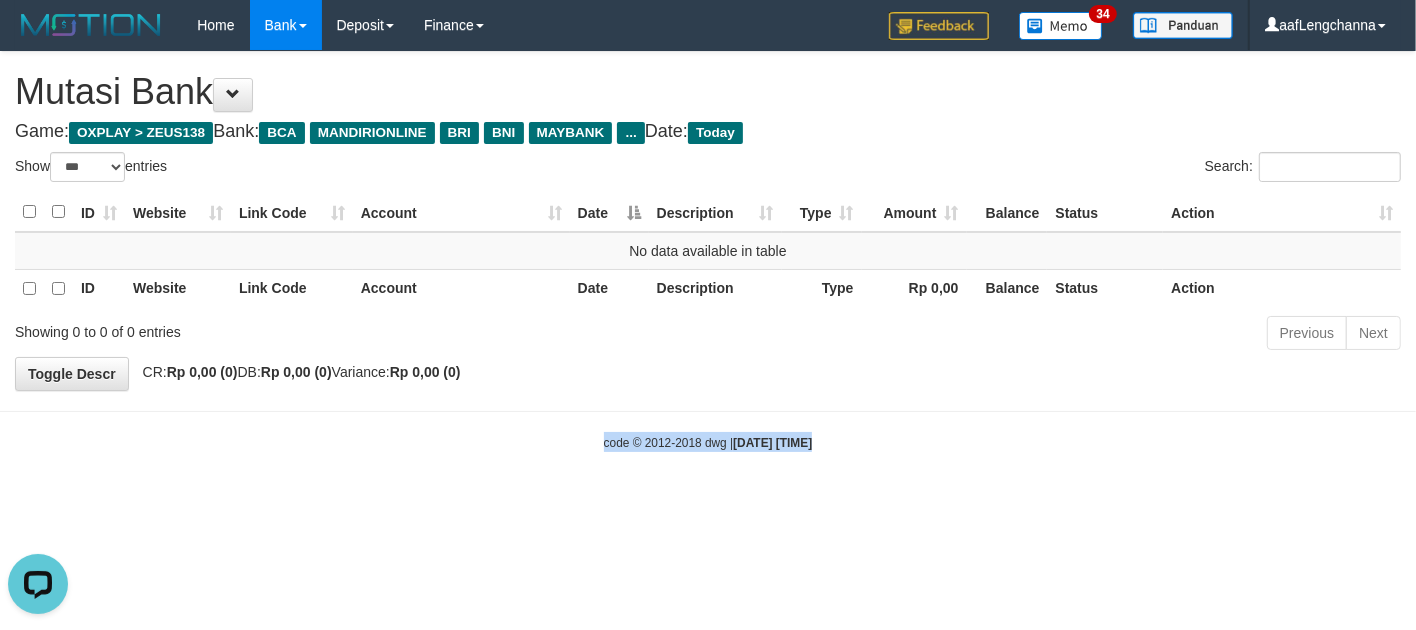 click on "Toggle navigation
Home
Bank
Account List
Mutasi Bank
Search
Deposit
History
Finance
Financial Data
aafLengchanna
My Profile
Log Out
34" at bounding box center [708, 251] 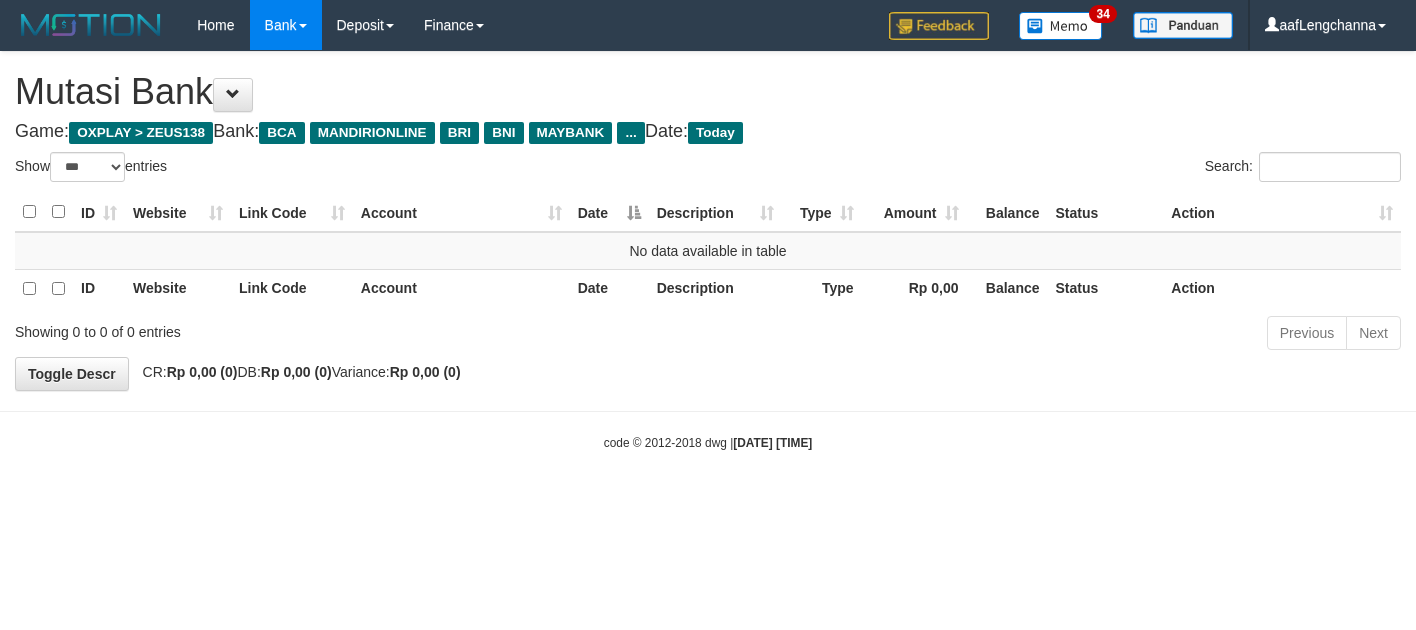 select on "***" 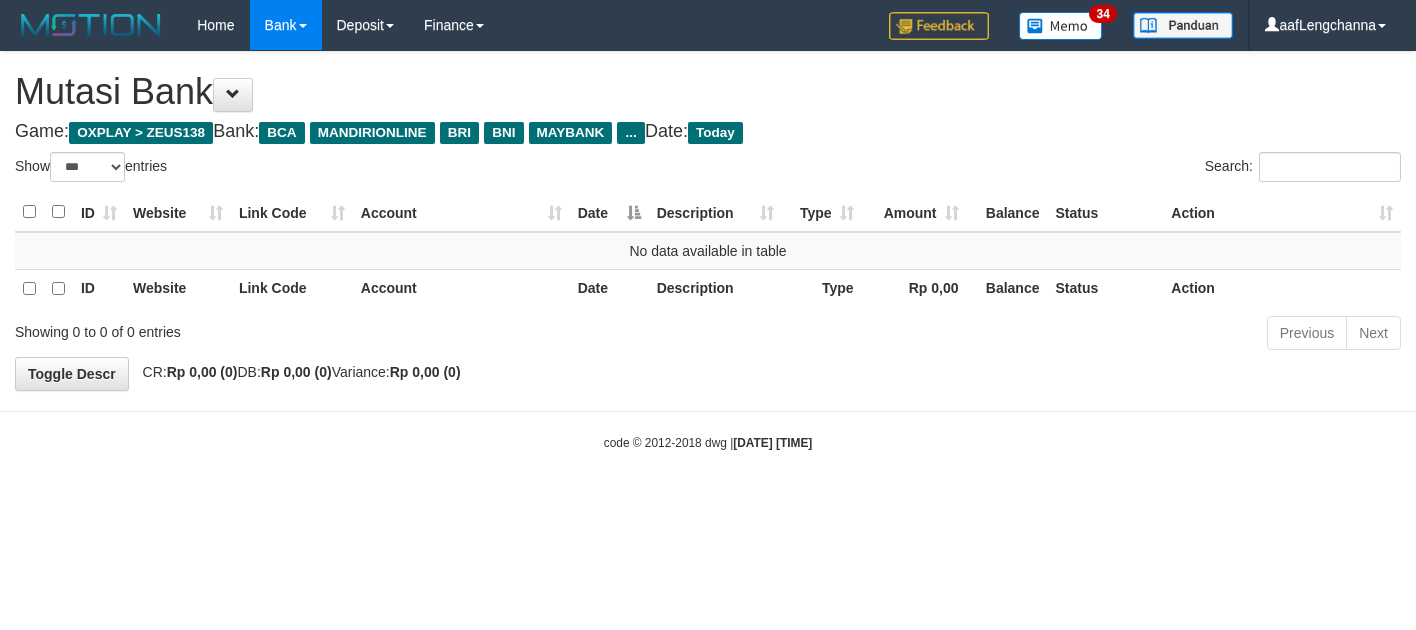 scroll, scrollTop: 0, scrollLeft: 0, axis: both 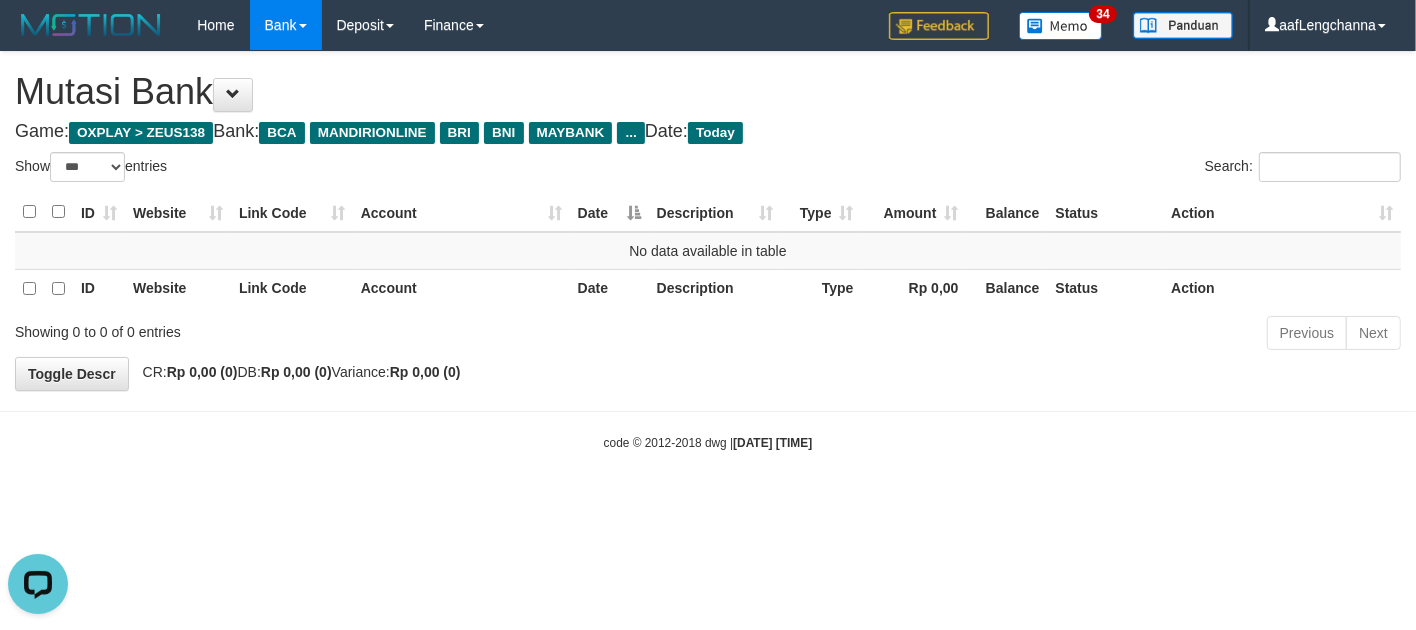 click on "Toggle navigation
Home
Bank
Account List
Mutasi Bank
Search
Deposit
History
Finance
Financial Data
aafLengchanna
My Profile
Log Out
34" at bounding box center [708, 251] 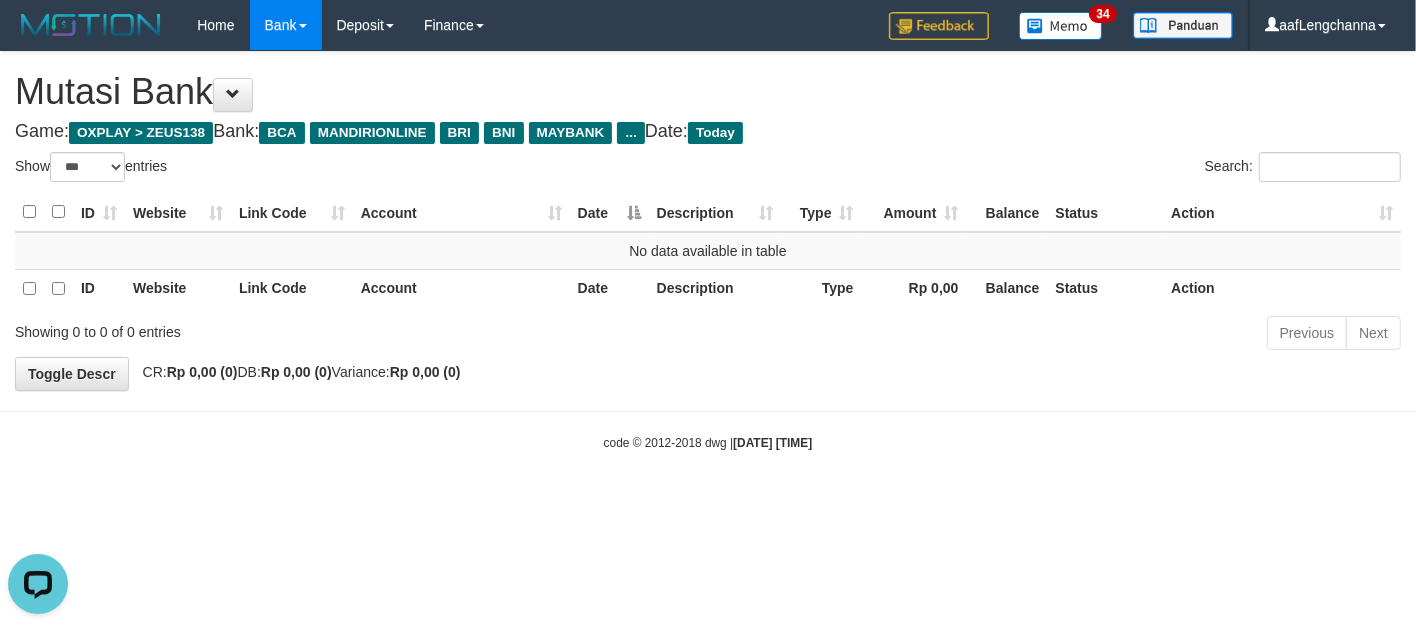 click on "Toggle navigation
Home
Bank
Account List
Mutasi Bank
Search
Deposit
History
Finance
Financial Data
aafLengchanna
My Profile
Log Out
34" at bounding box center [708, 251] 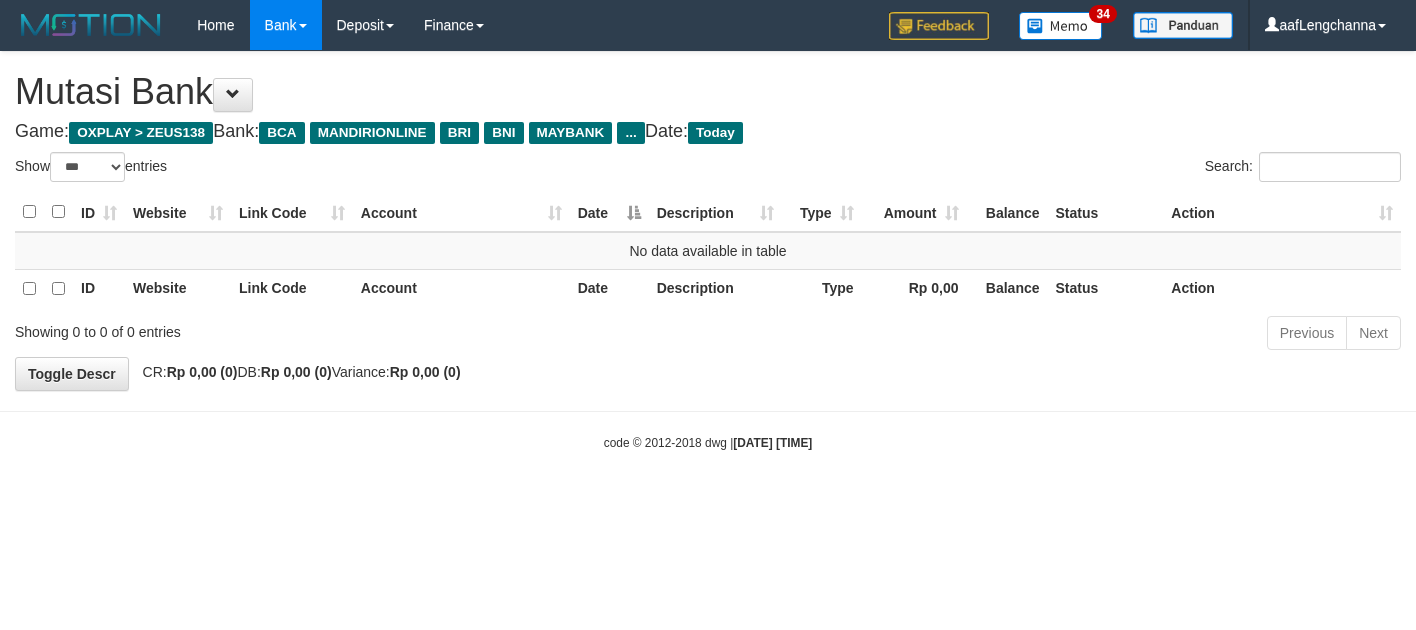 select on "***" 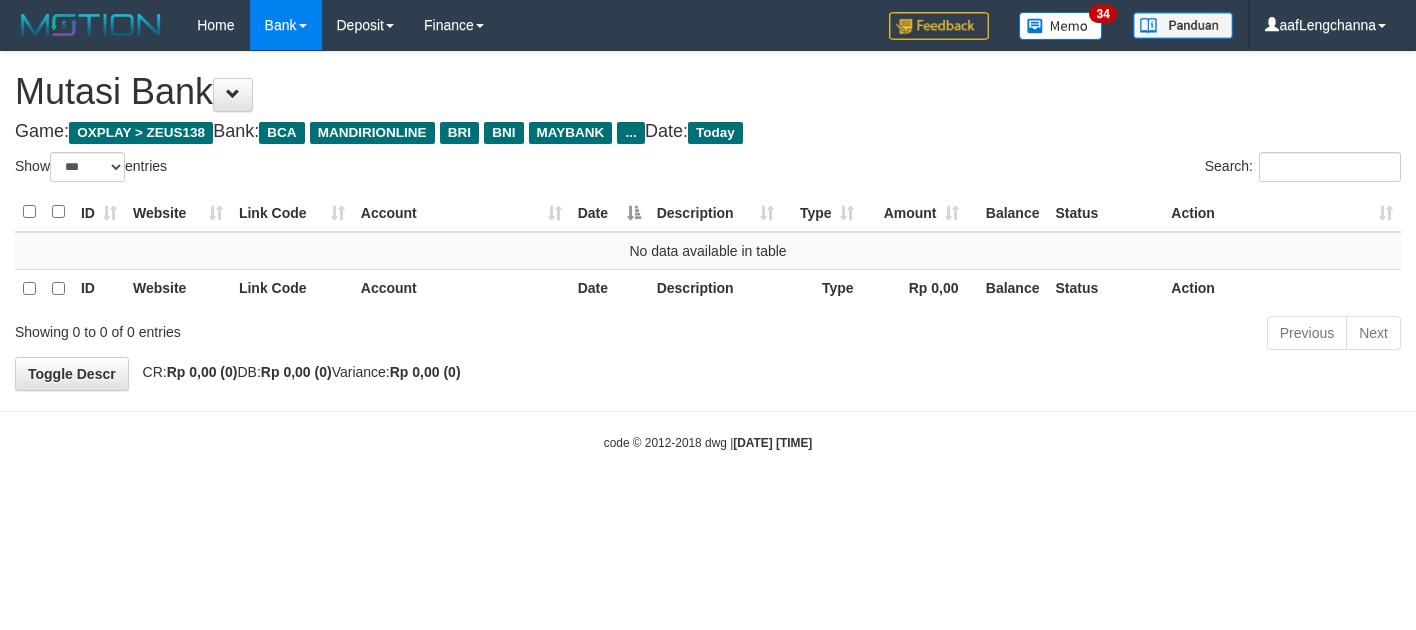 scroll, scrollTop: 0, scrollLeft: 0, axis: both 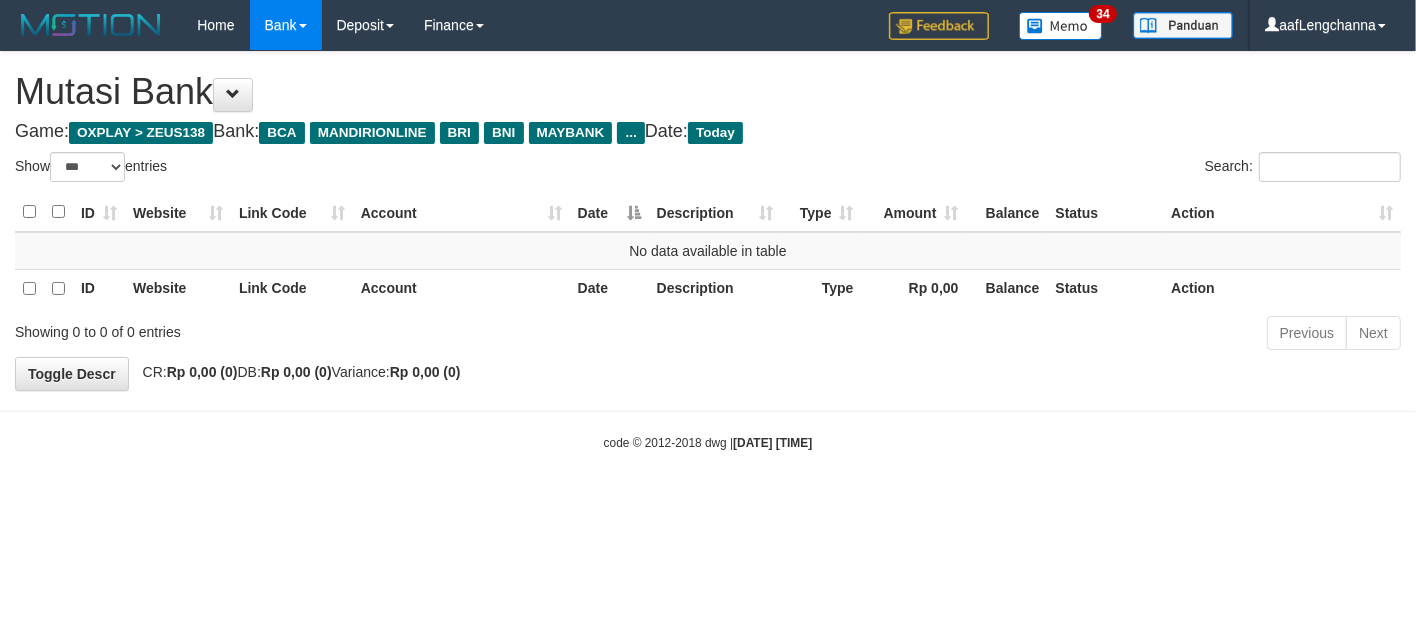 drag, startPoint x: 0, startPoint y: 0, endPoint x: 367, endPoint y: 527, distance: 642.1978 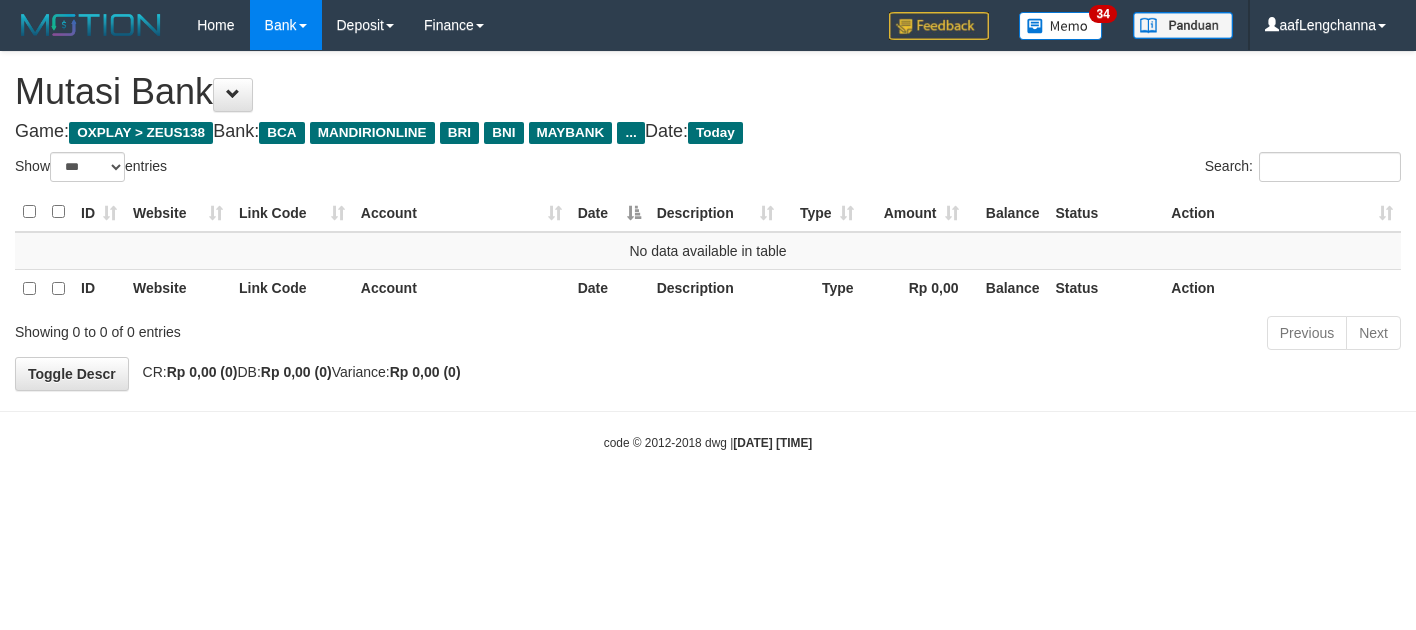 select on "***" 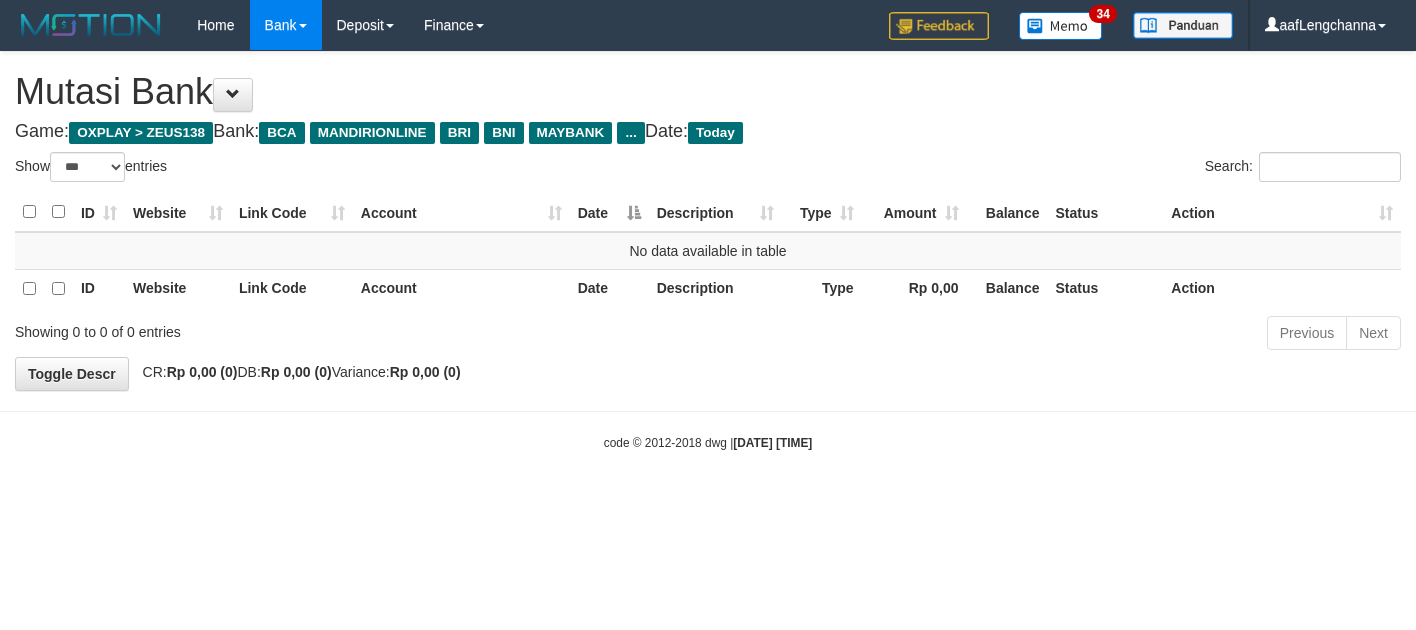 scroll, scrollTop: 0, scrollLeft: 0, axis: both 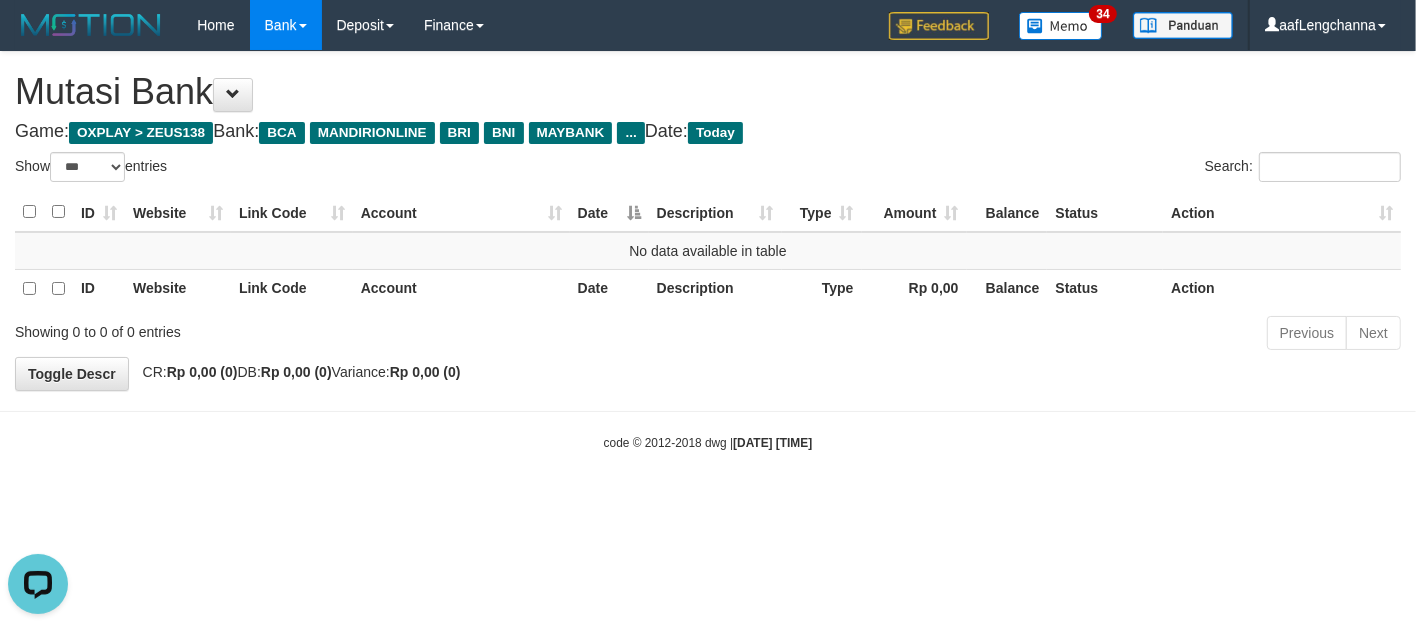 click on "Toggle navigation
Home
Bank
Account List
Mutasi Bank
Search
Deposit
History
Finance
Financial Data
aafLengchanna
My Profile
Log Out
34" at bounding box center [708, 251] 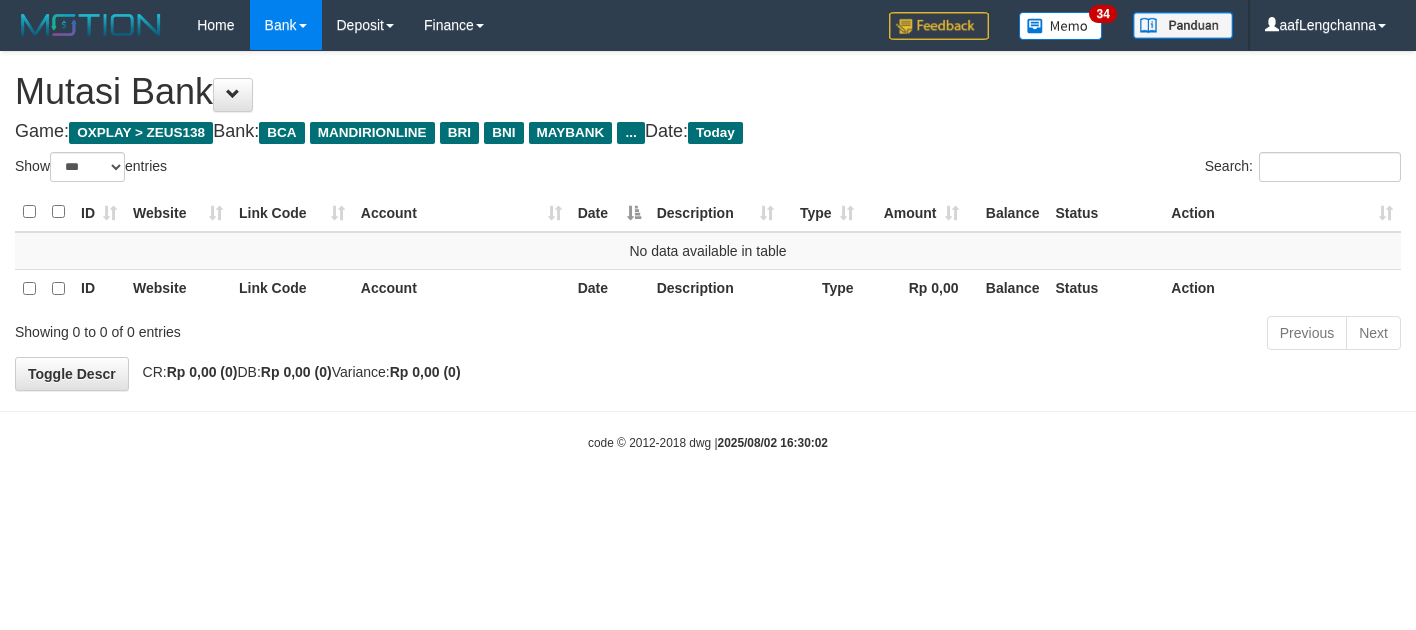 select on "***" 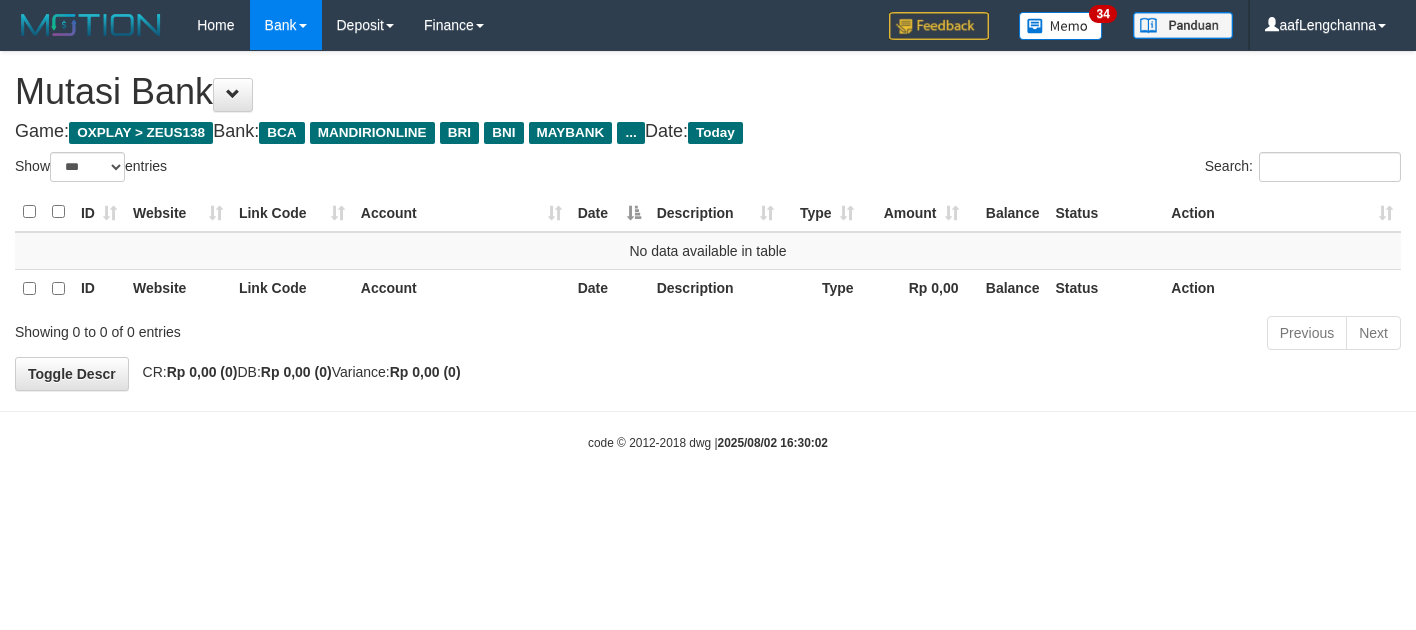 scroll, scrollTop: 0, scrollLeft: 0, axis: both 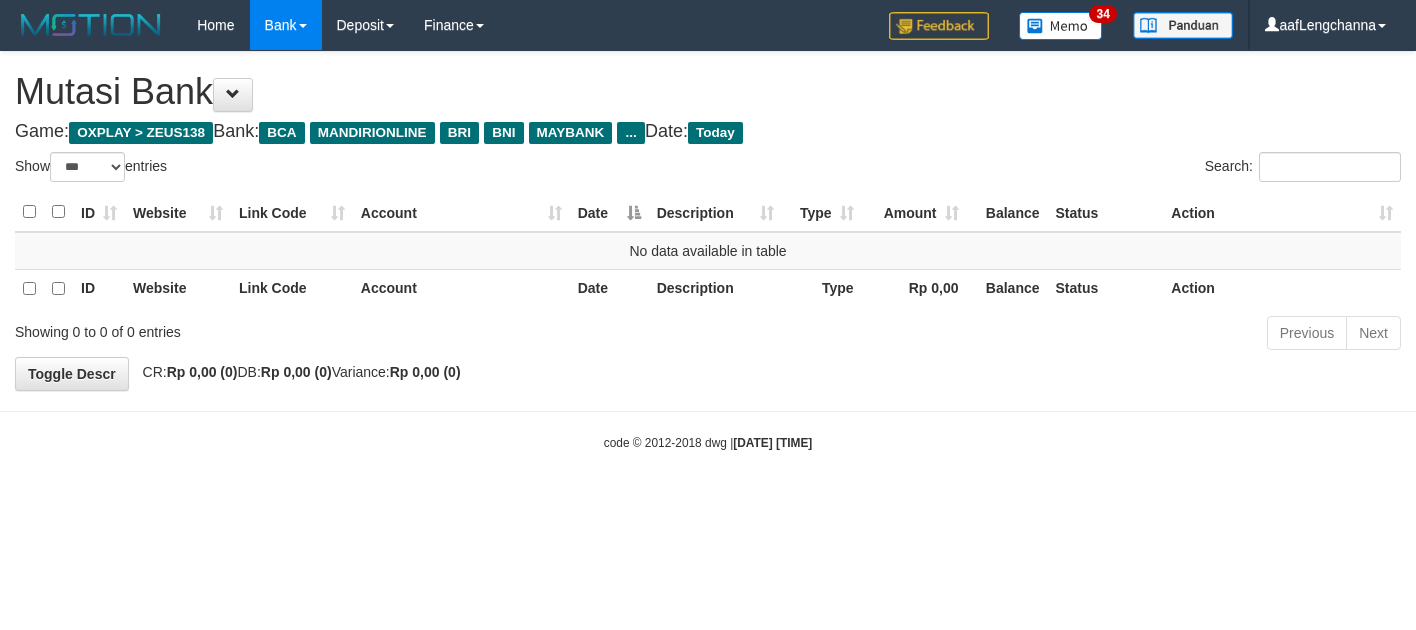 select on "***" 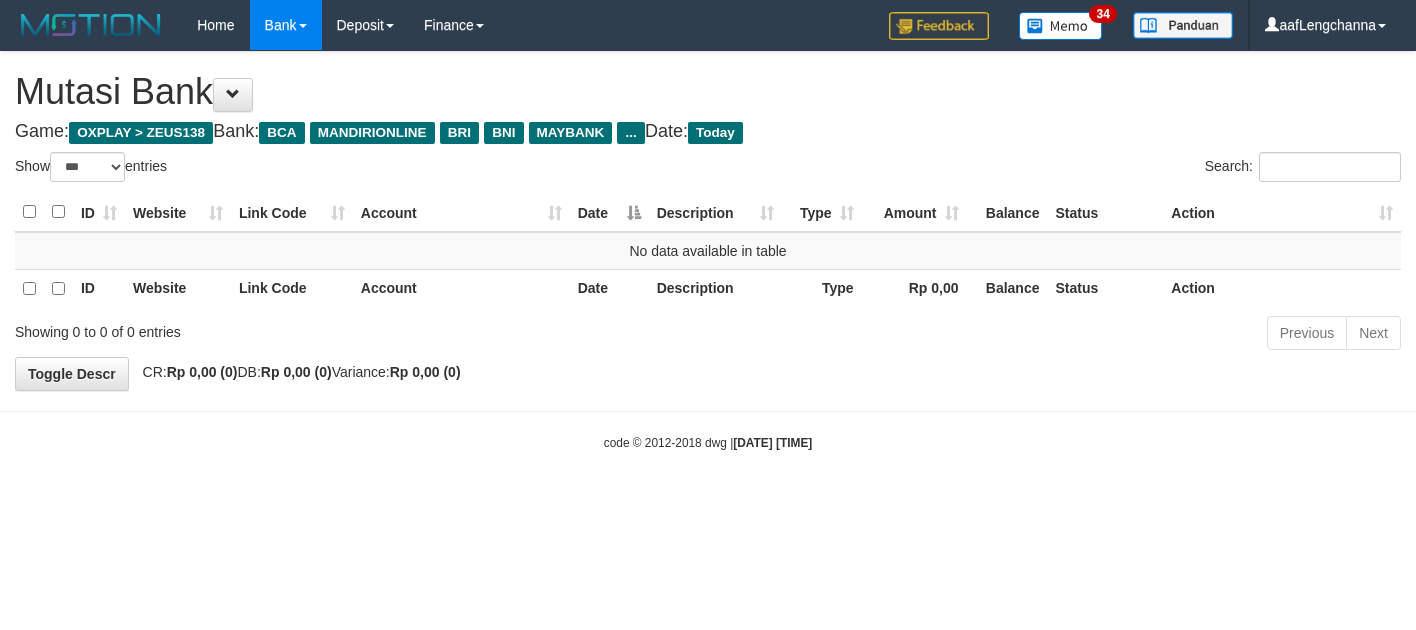 scroll, scrollTop: 0, scrollLeft: 0, axis: both 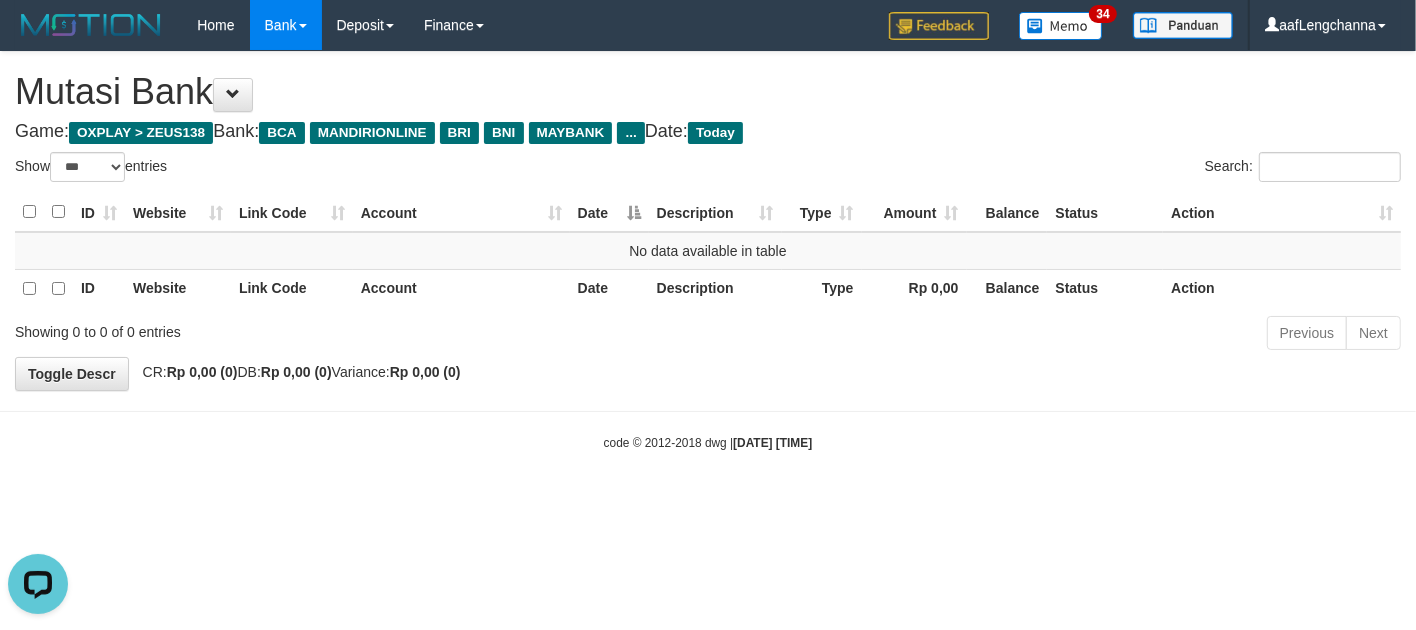 click on "Toggle navigation
Home
Bank
Account List
Mutasi Bank
Search
Deposit
History
Finance
Financial Data
aafLengchanna
My Profile
Log Out
34" at bounding box center [708, 251] 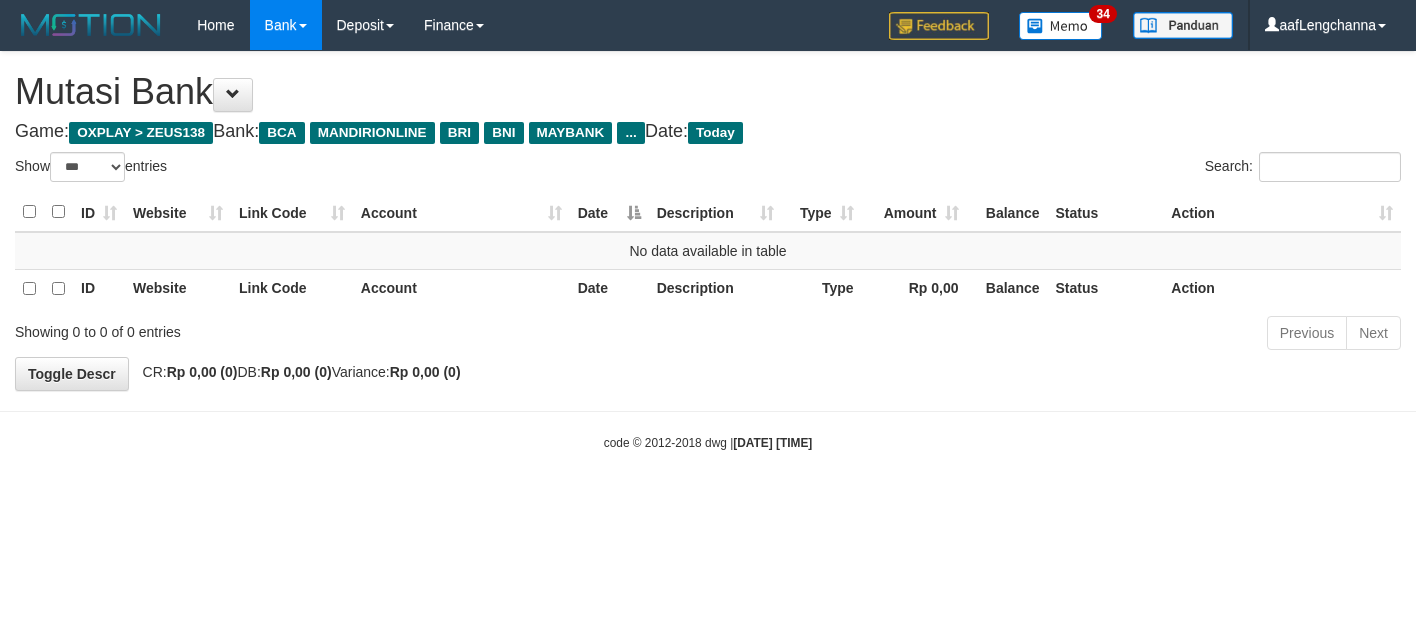 select on "***" 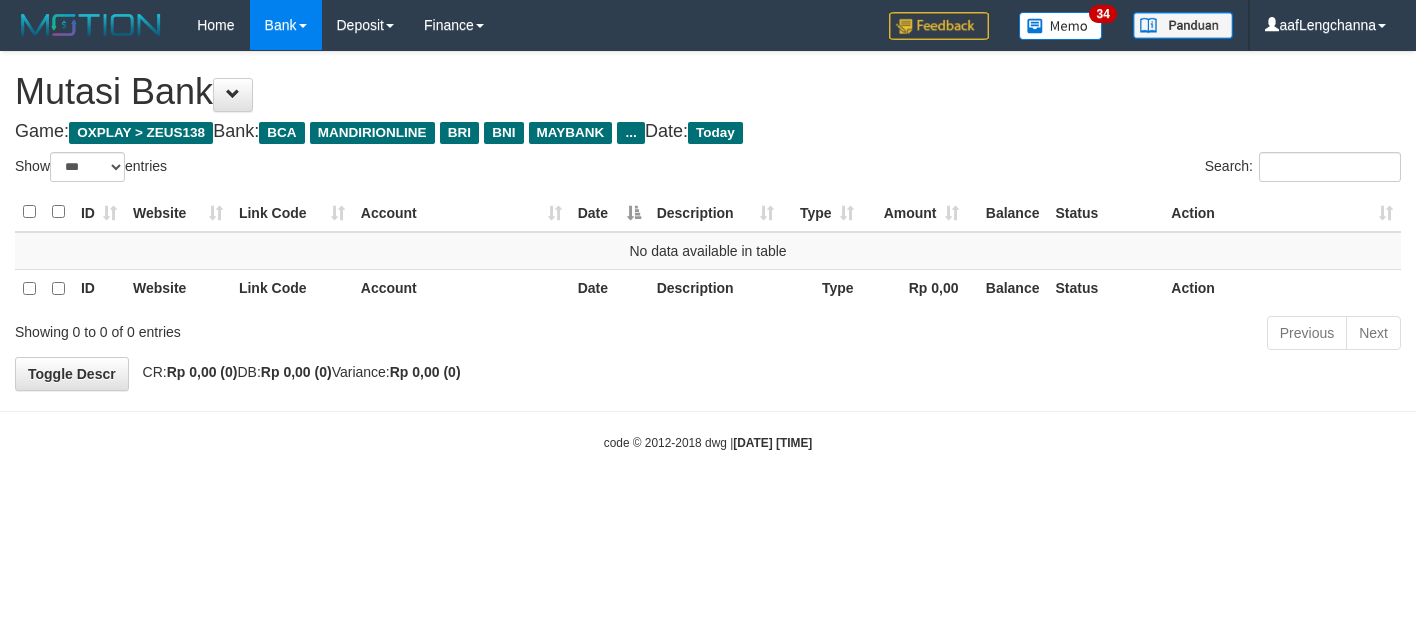 scroll, scrollTop: 0, scrollLeft: 0, axis: both 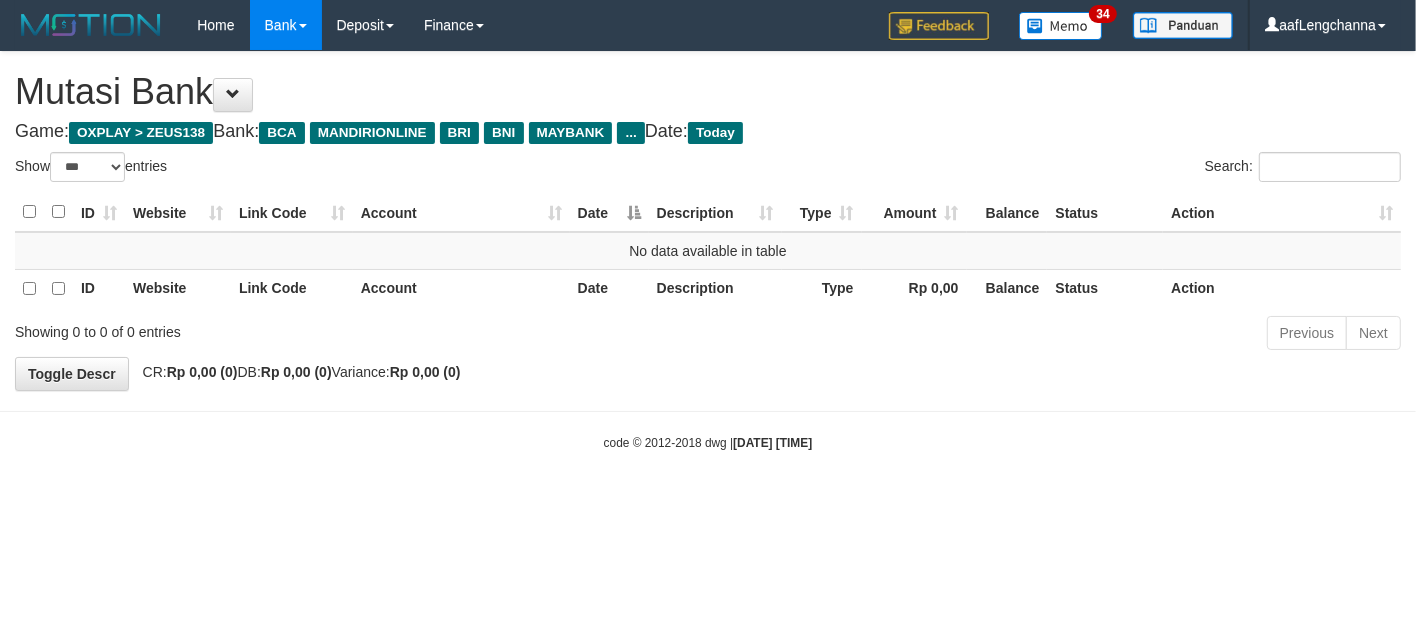 click on "Toggle navigation
Home
Bank
Account List
Mutasi Bank
Search
Deposit
History
Finance
Financial Data
aafLengchanna
My Profile
Log Out
34" at bounding box center (708, 251) 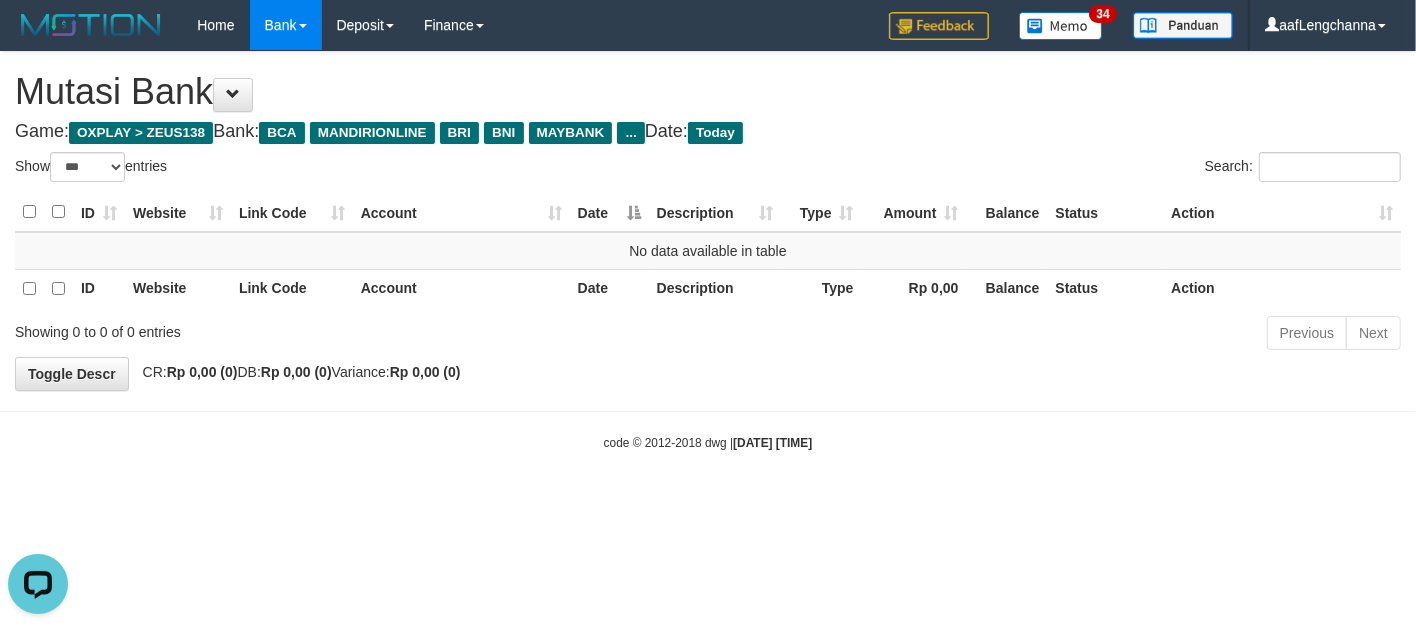 scroll, scrollTop: 0, scrollLeft: 0, axis: both 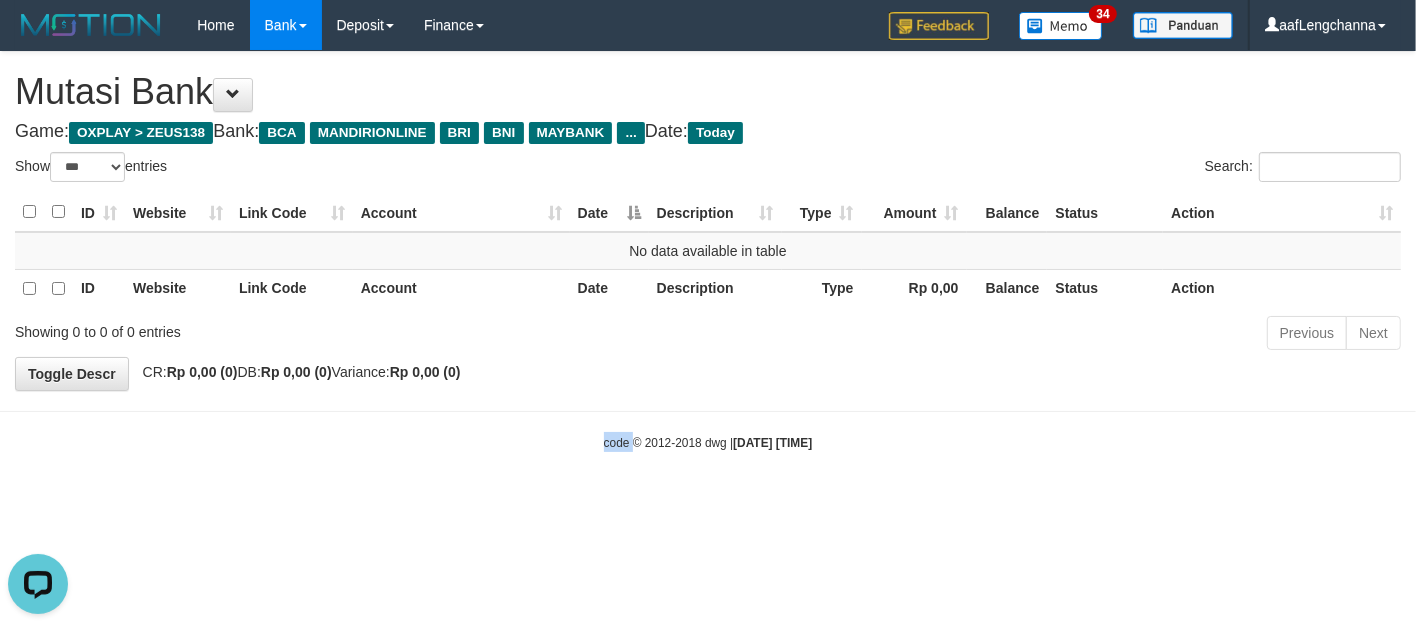 click on "code © 2012-2018 dwg |  2025/08/02 16:30:15" at bounding box center [708, 442] 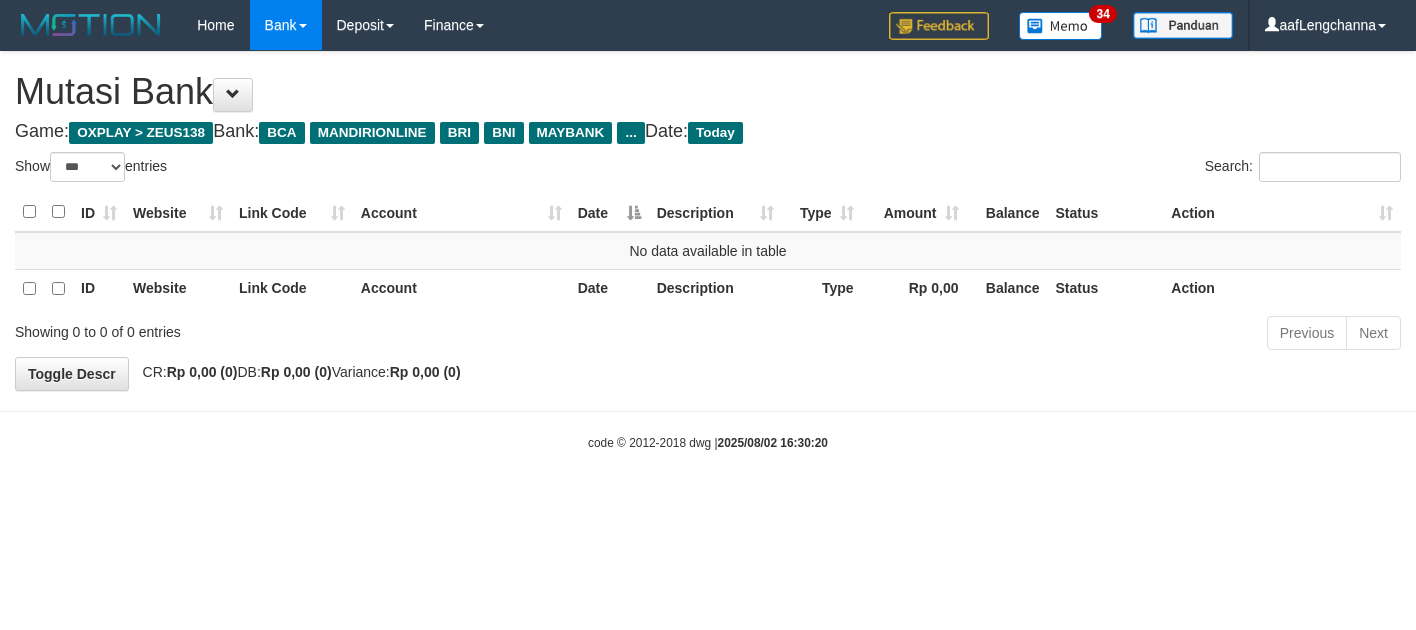 select on "***" 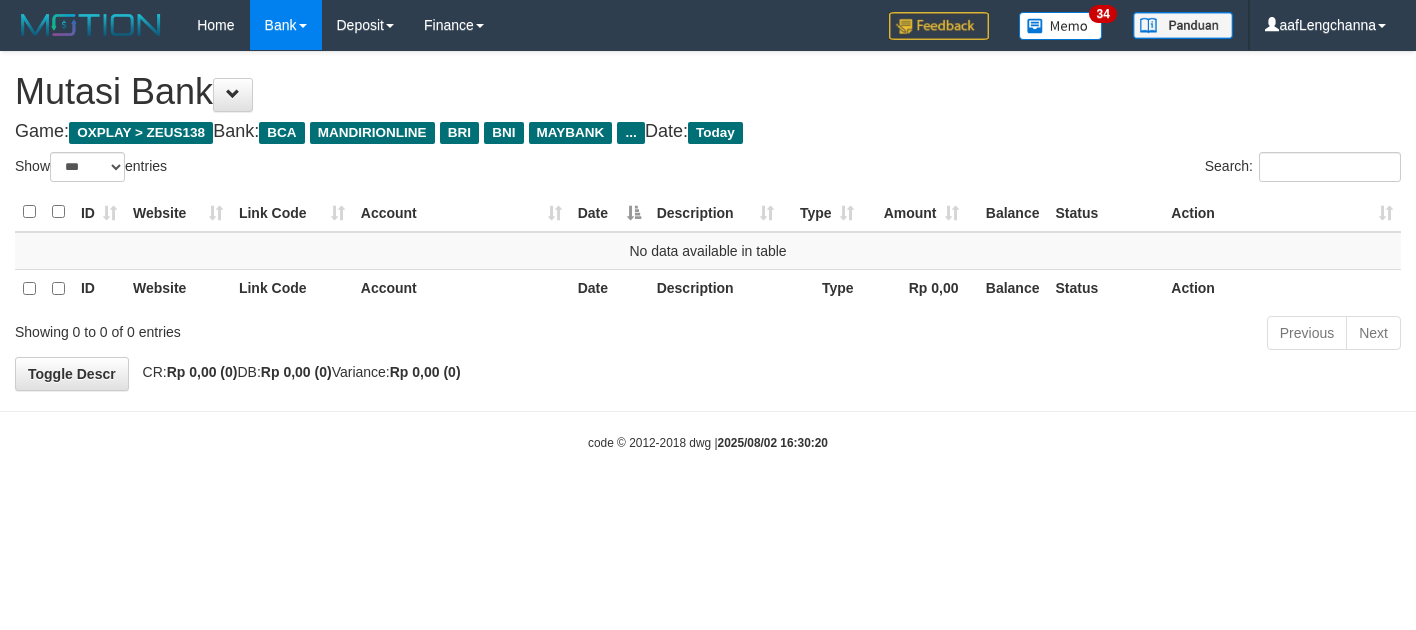 scroll, scrollTop: 0, scrollLeft: 0, axis: both 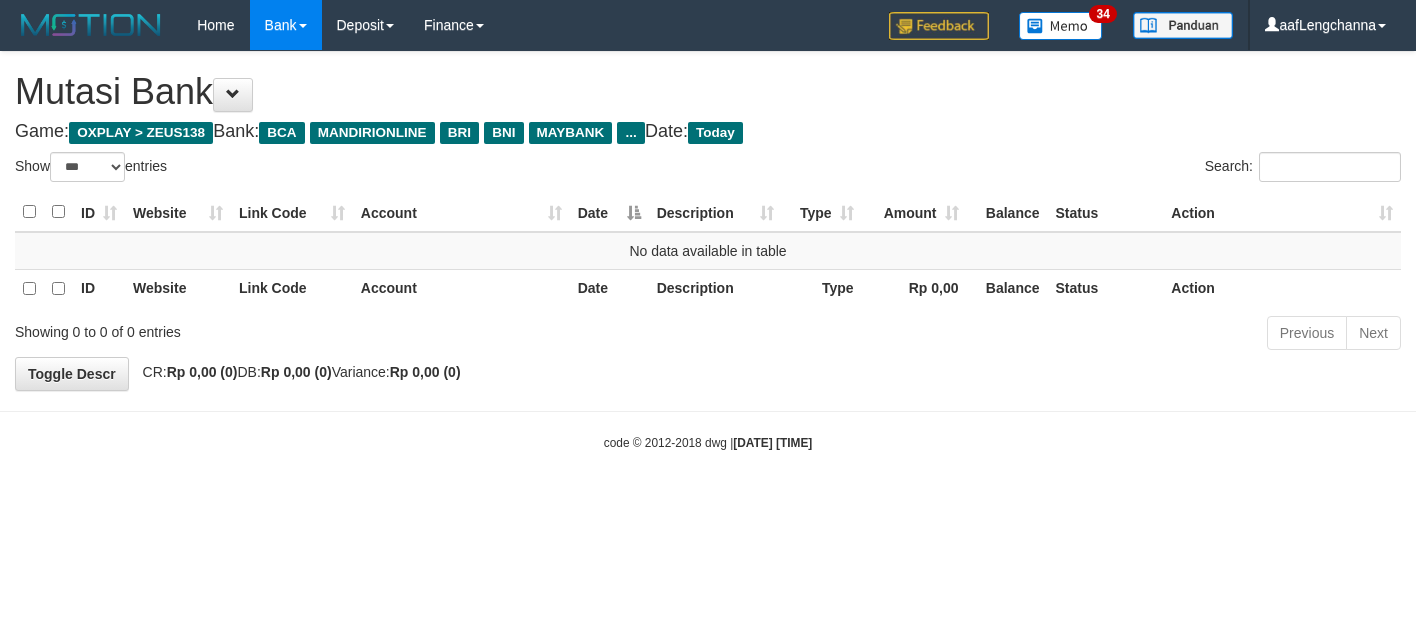 select on "***" 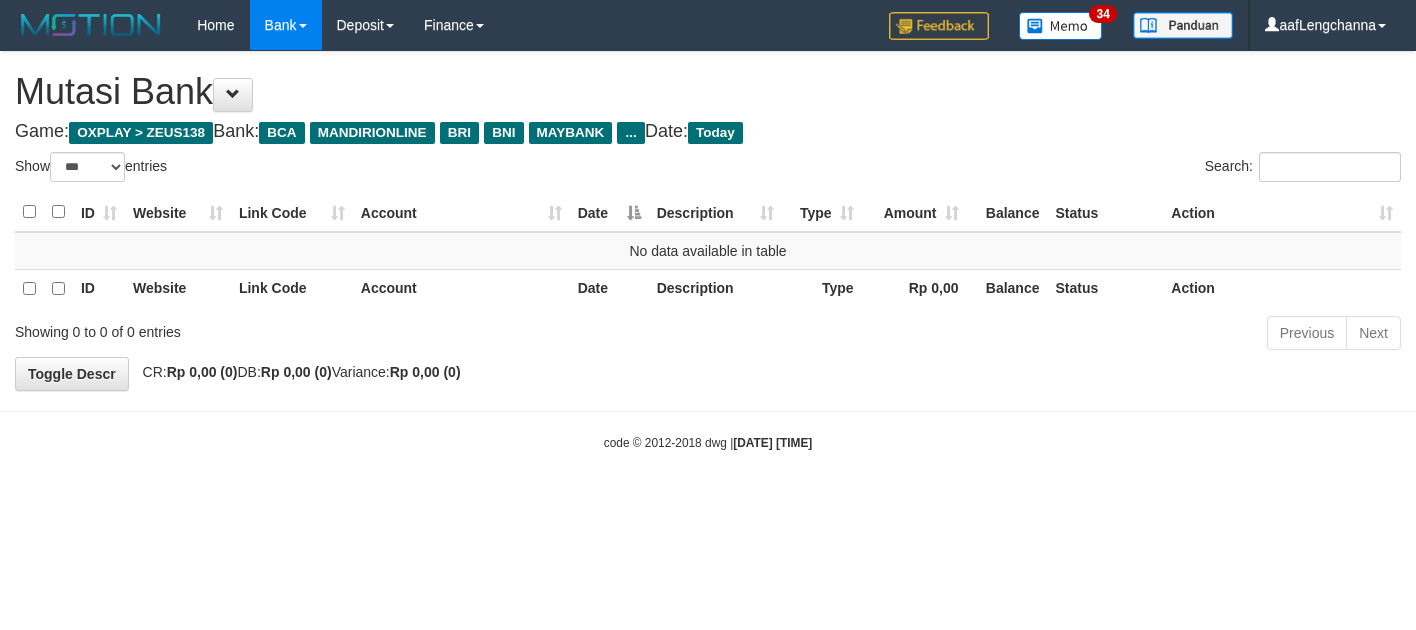 scroll, scrollTop: 0, scrollLeft: 0, axis: both 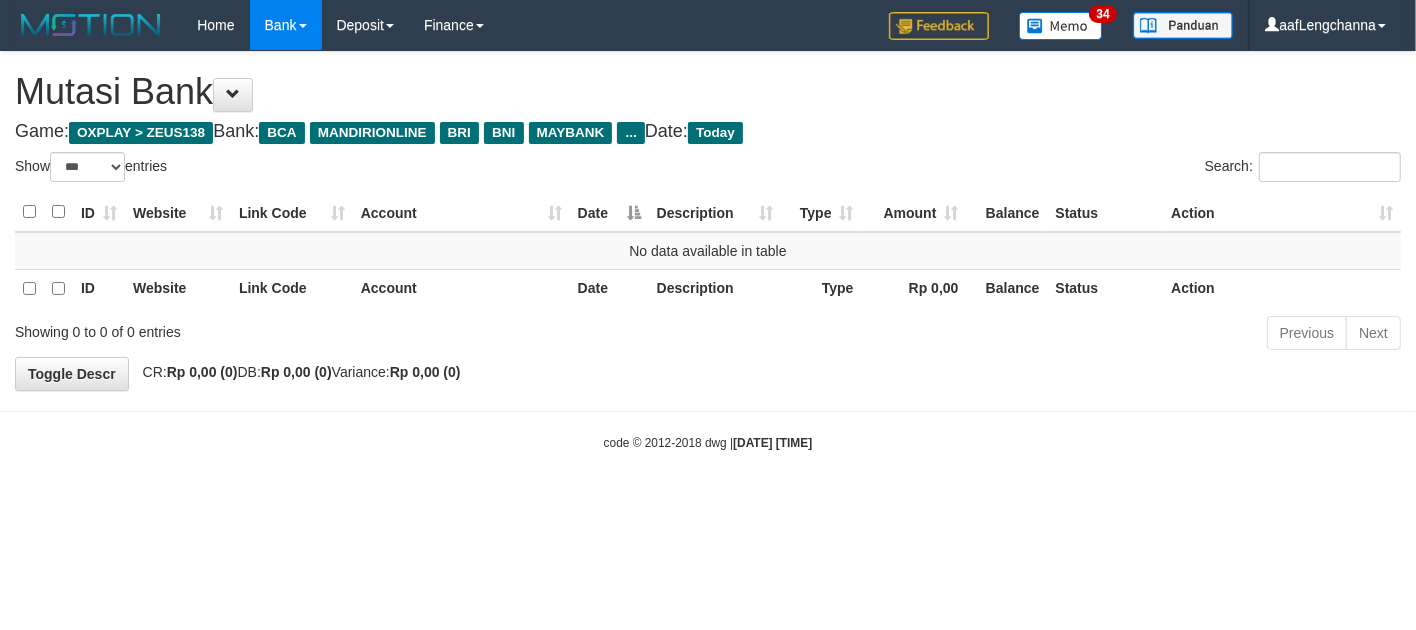 drag, startPoint x: 0, startPoint y: 0, endPoint x: 306, endPoint y: 458, distance: 550.81757 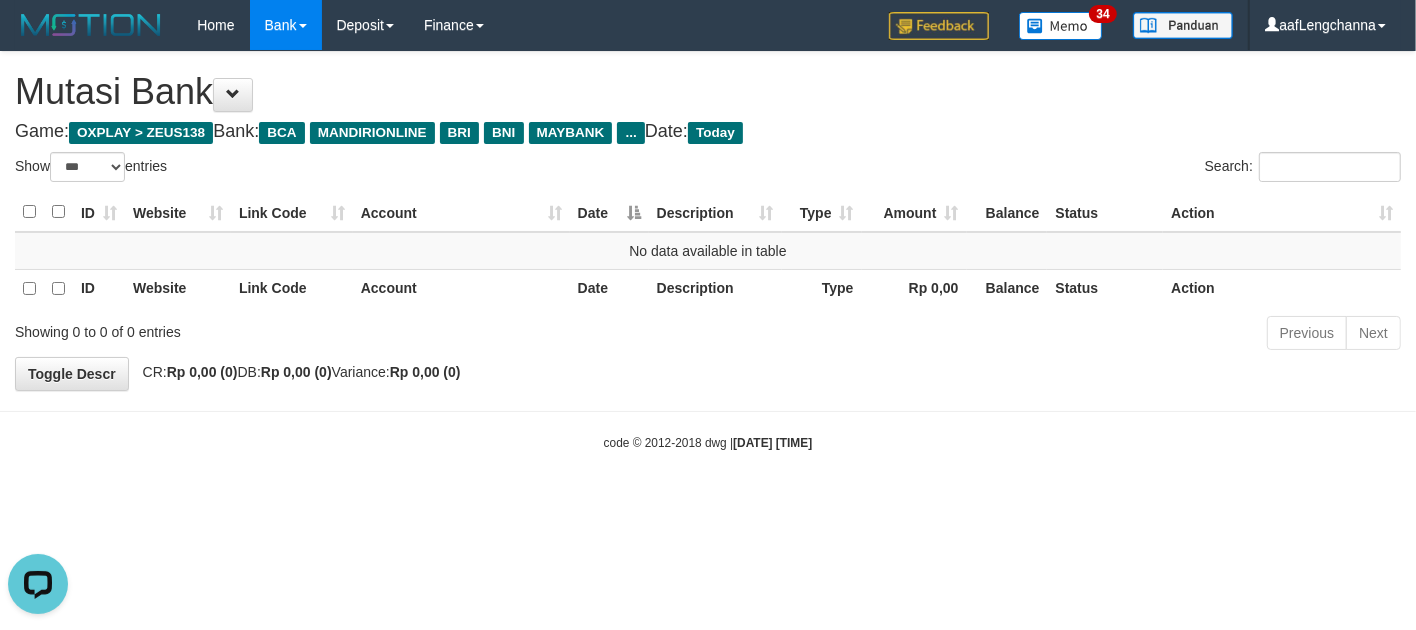scroll, scrollTop: 0, scrollLeft: 0, axis: both 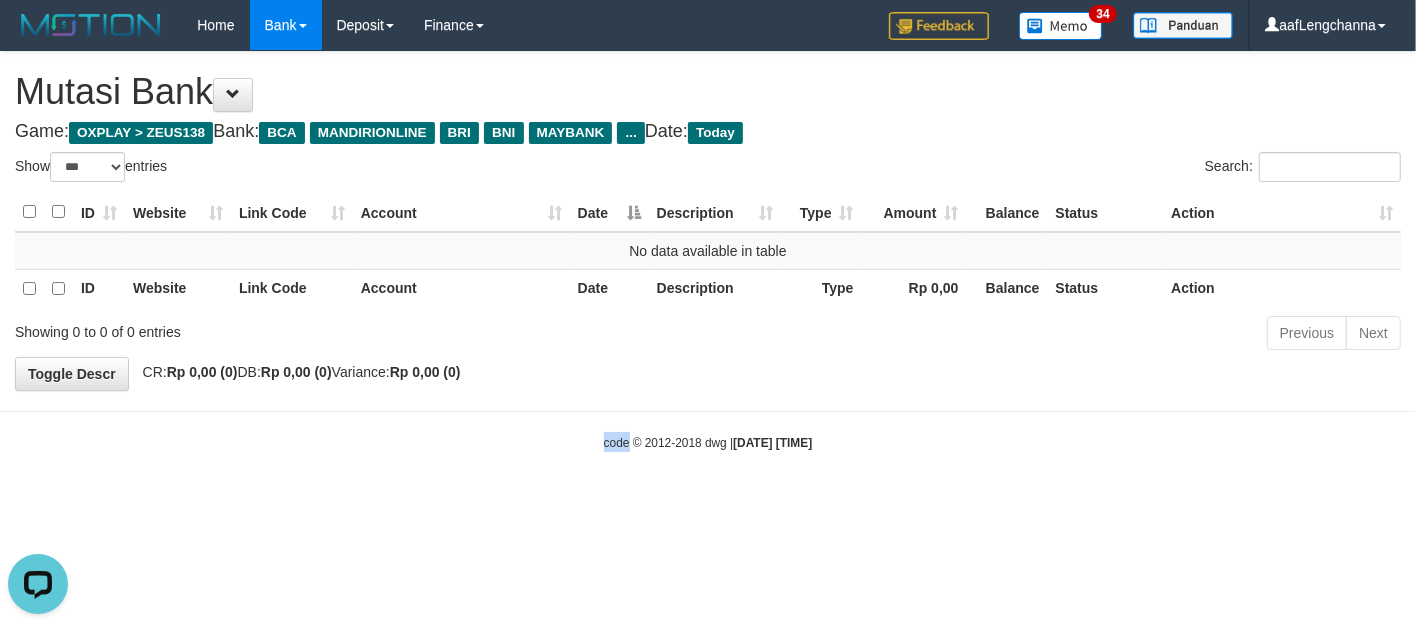 click on "Toggle navigation
Home
Bank
Account List
Mutasi Bank
Search
Deposit
History
Finance
Financial Data
aafLengchanna
My Profile
Log Out
34" at bounding box center (708, 251) 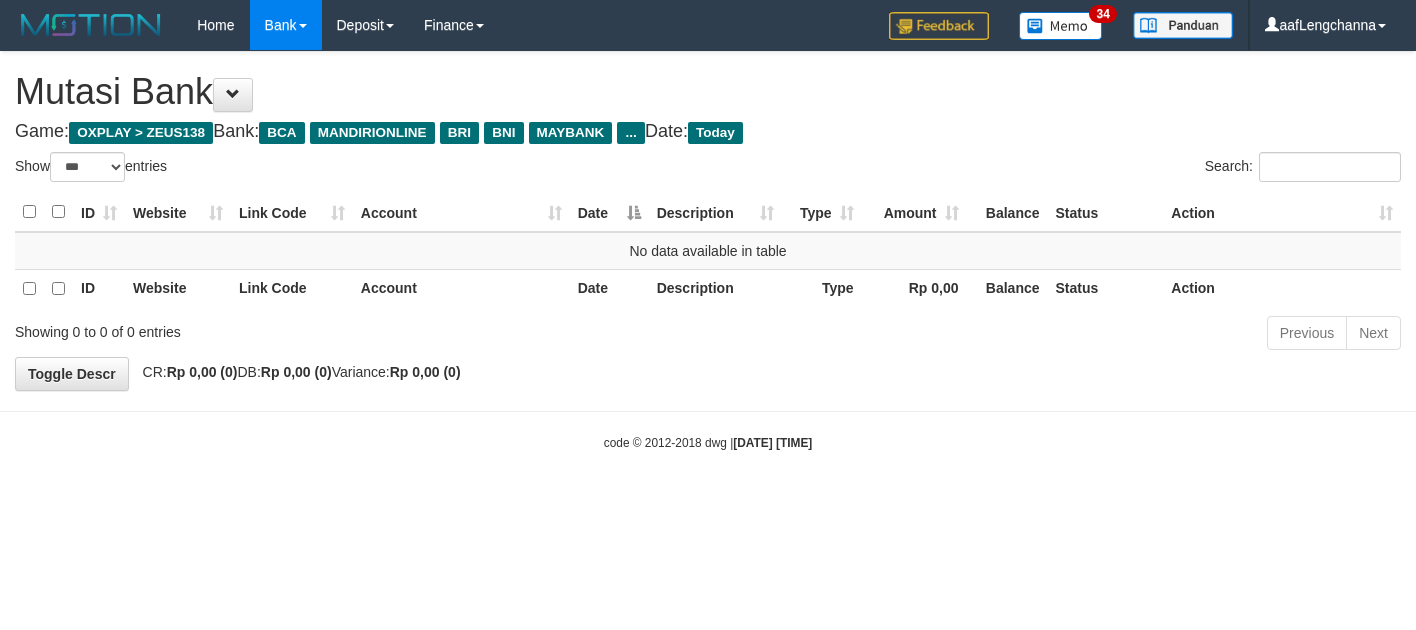 select on "***" 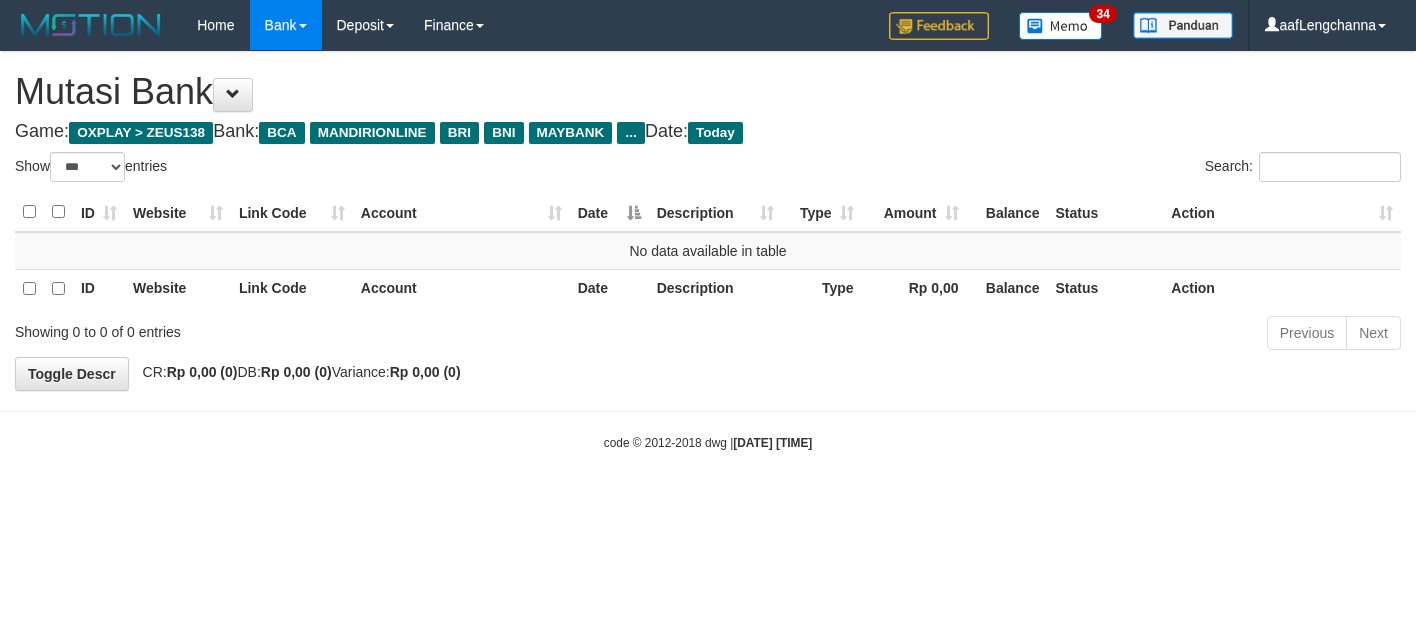 scroll, scrollTop: 0, scrollLeft: 0, axis: both 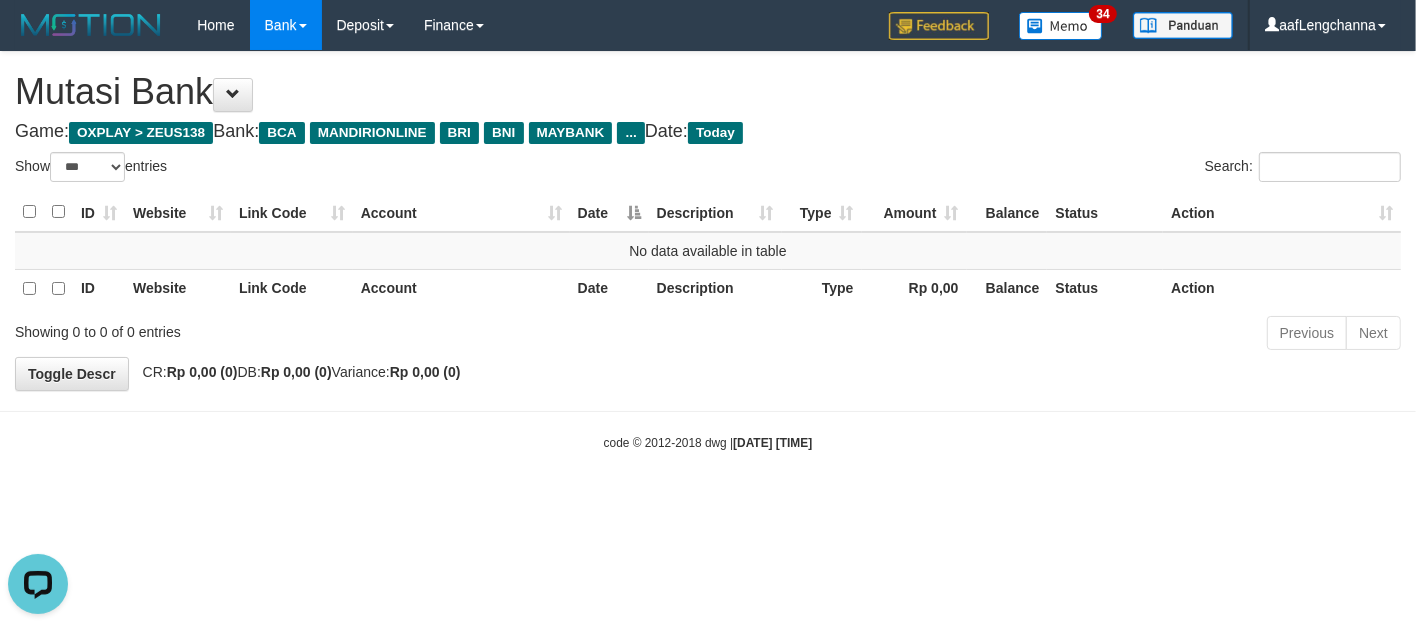 click on "Toggle navigation
Home
Bank
Account List
Mutasi Bank
Search
Deposit
History
Finance
Financial Data
aafLengchanna
My Profile
Log Out
34" at bounding box center [708, 251] 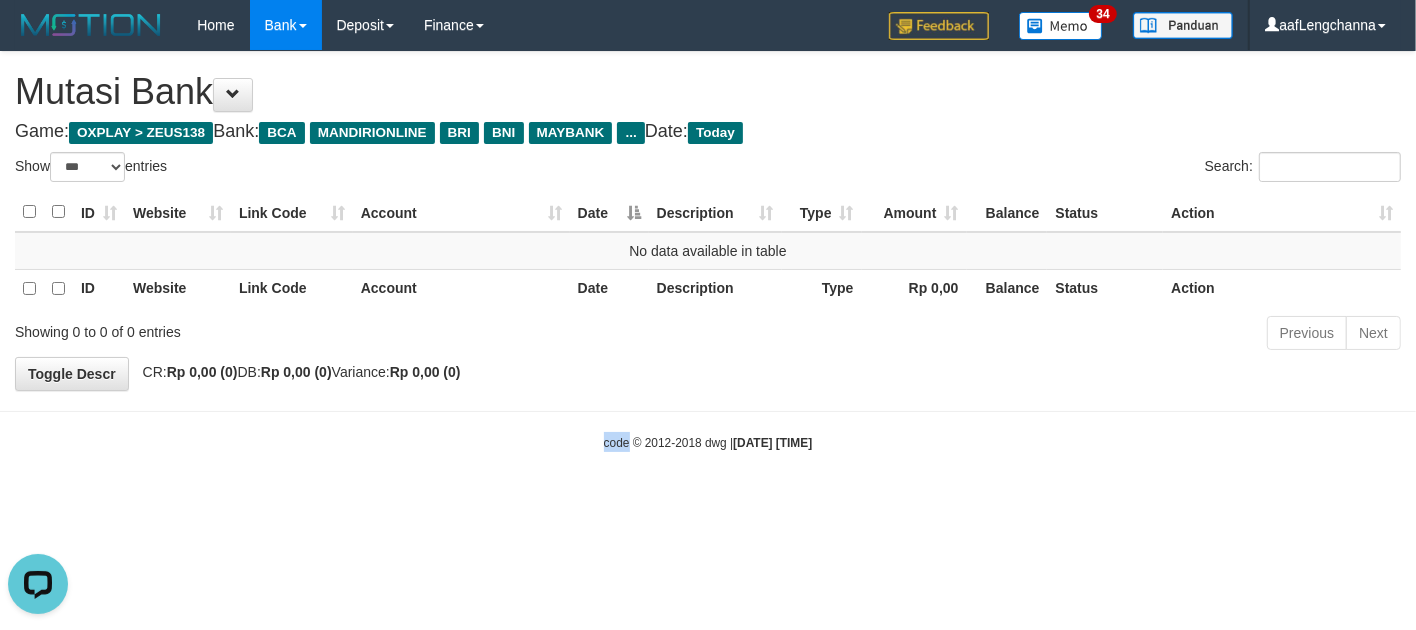 click on "Toggle navigation
Home
Bank
Account List
Mutasi Bank
Search
Deposit
History
Finance
Financial Data
aafLengchanna
My Profile
Log Out
34" at bounding box center (708, 251) 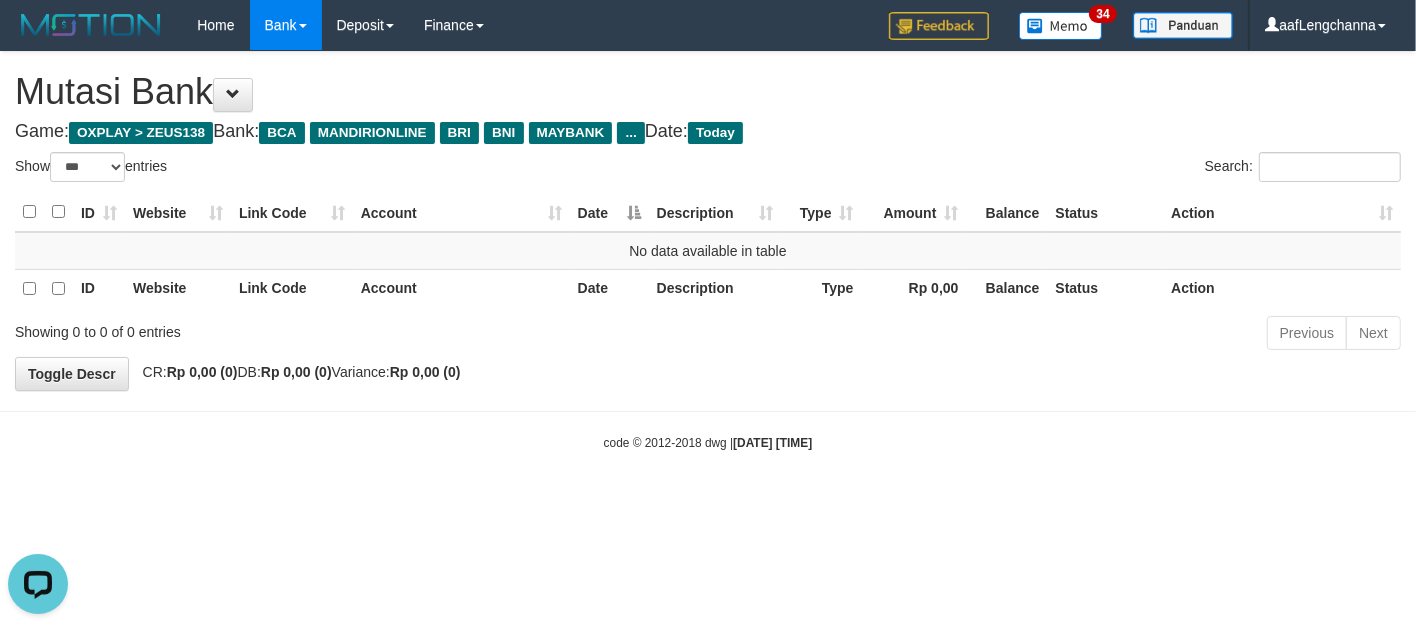 click on "Toggle navigation
Home
Bank
Account List
Mutasi Bank
Search
Deposit
History
Finance
Financial Data
aafLengchanna
My Profile
Log Out
34" at bounding box center (708, 251) 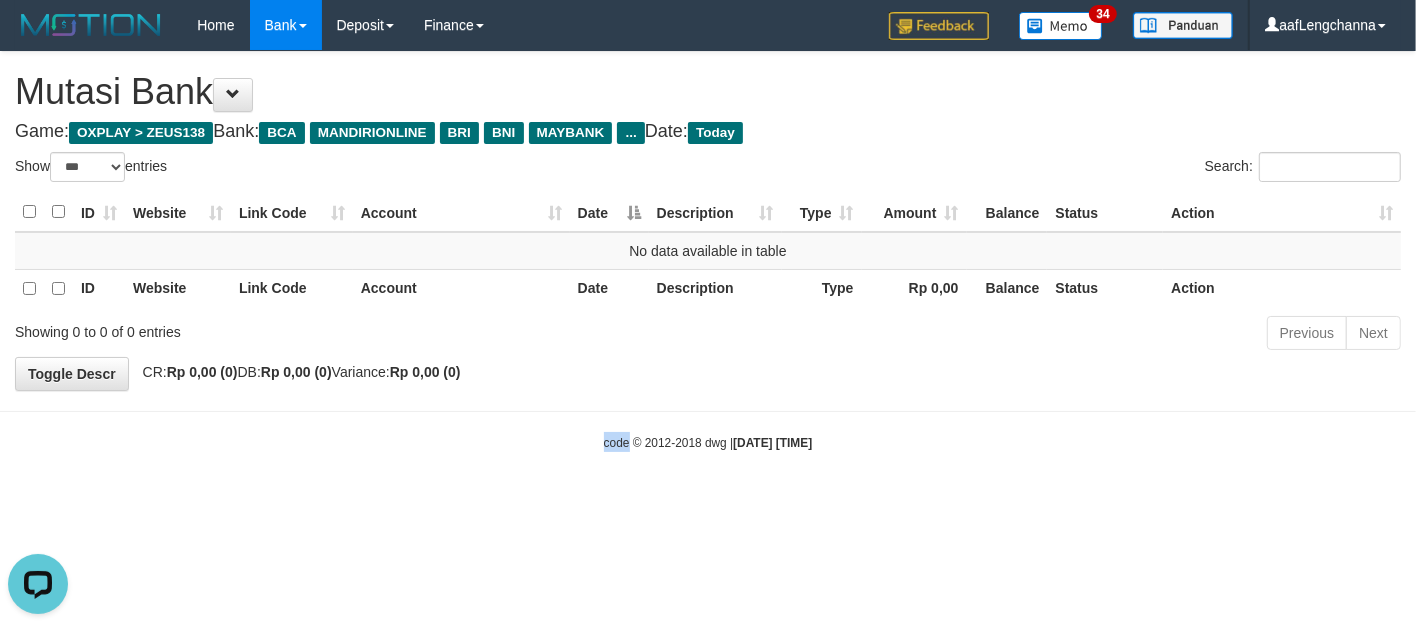 click on "Toggle navigation
Home
Bank
Account List
Mutasi Bank
Search
Deposit
History
Finance
Financial Data
aafLengchanna
My Profile
Log Out
34" at bounding box center [708, 251] 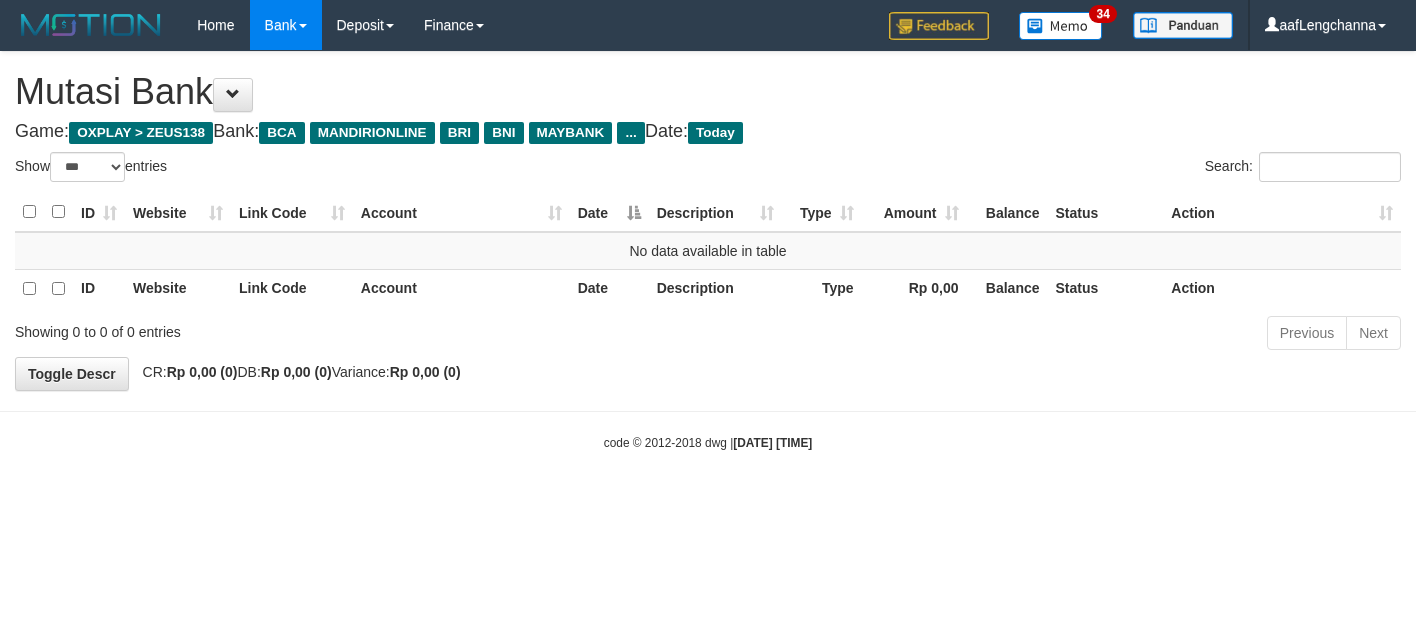 select on "***" 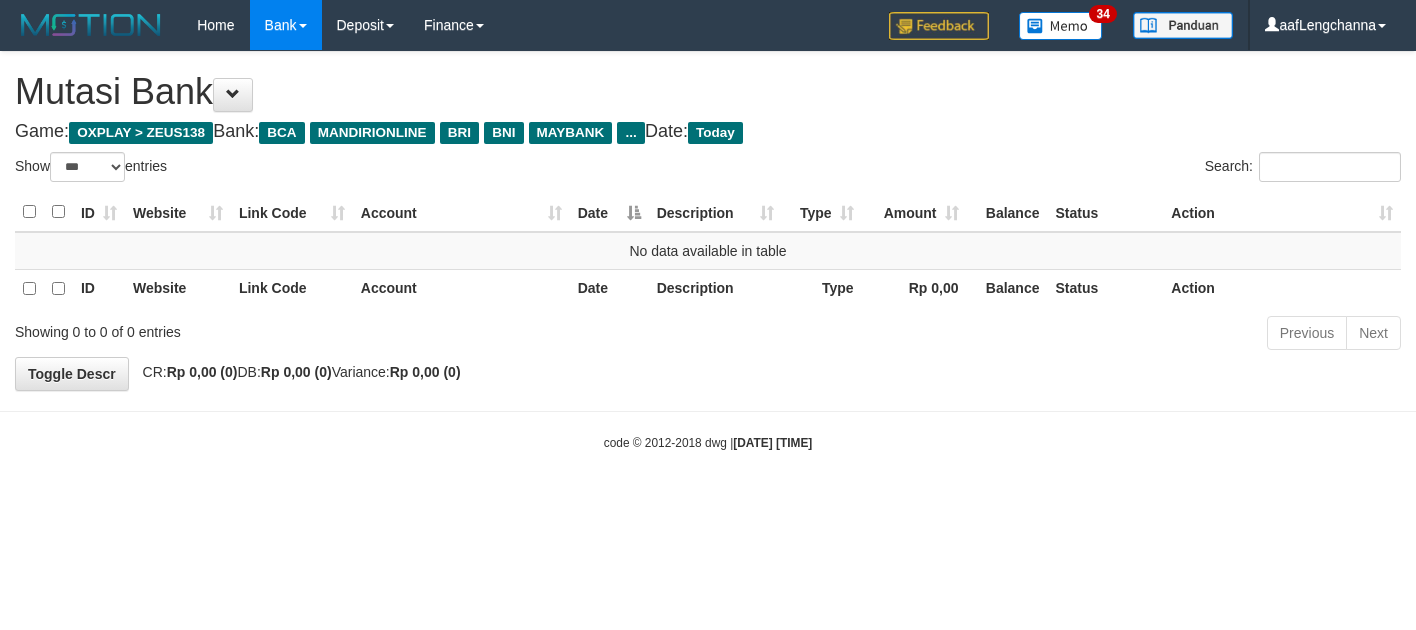 scroll, scrollTop: 0, scrollLeft: 0, axis: both 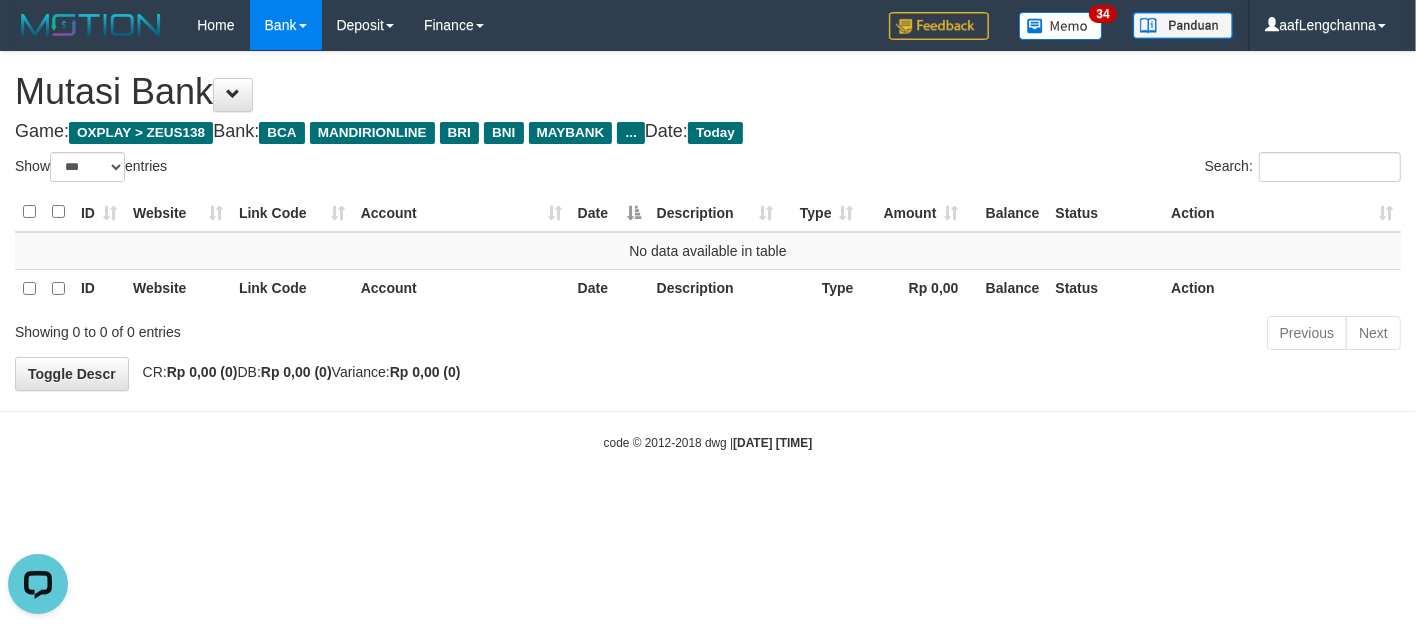 click on "Toggle navigation
Home
Bank
Account List
Mutasi Bank
Search
Deposit
History
Finance
Financial Data
aafLengchanna
My Profile
Log Out
34" at bounding box center [708, 251] 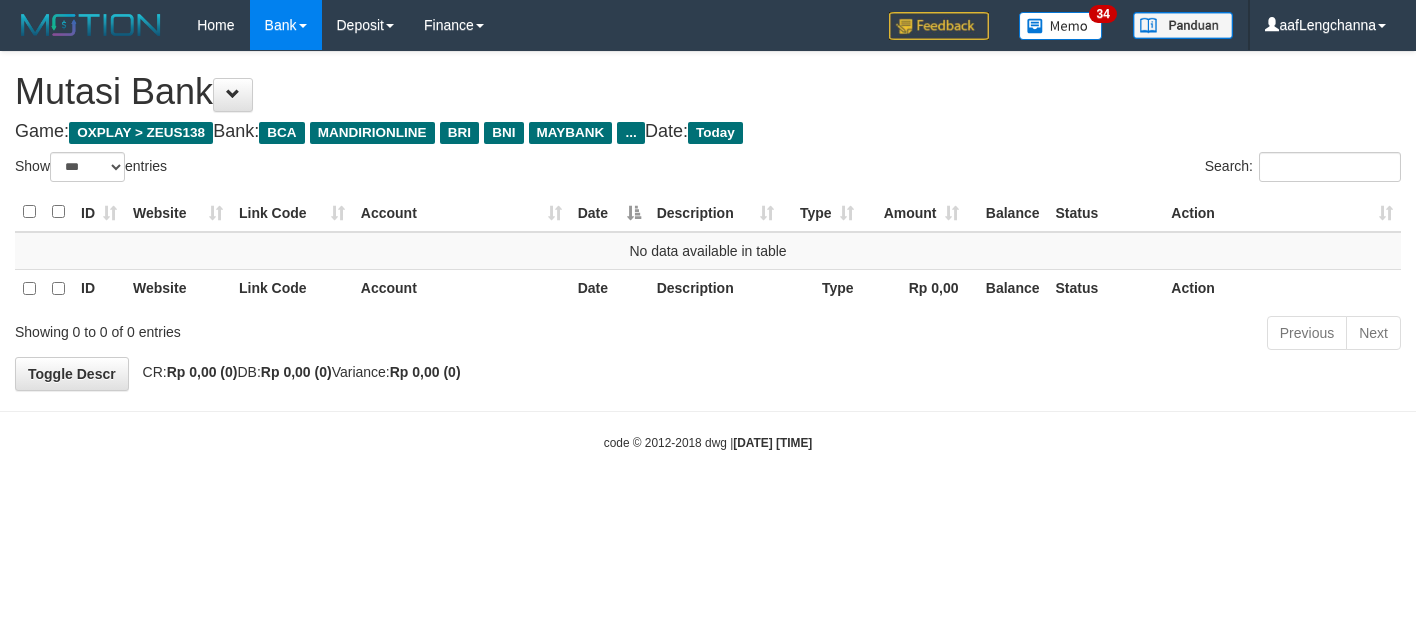 select on "***" 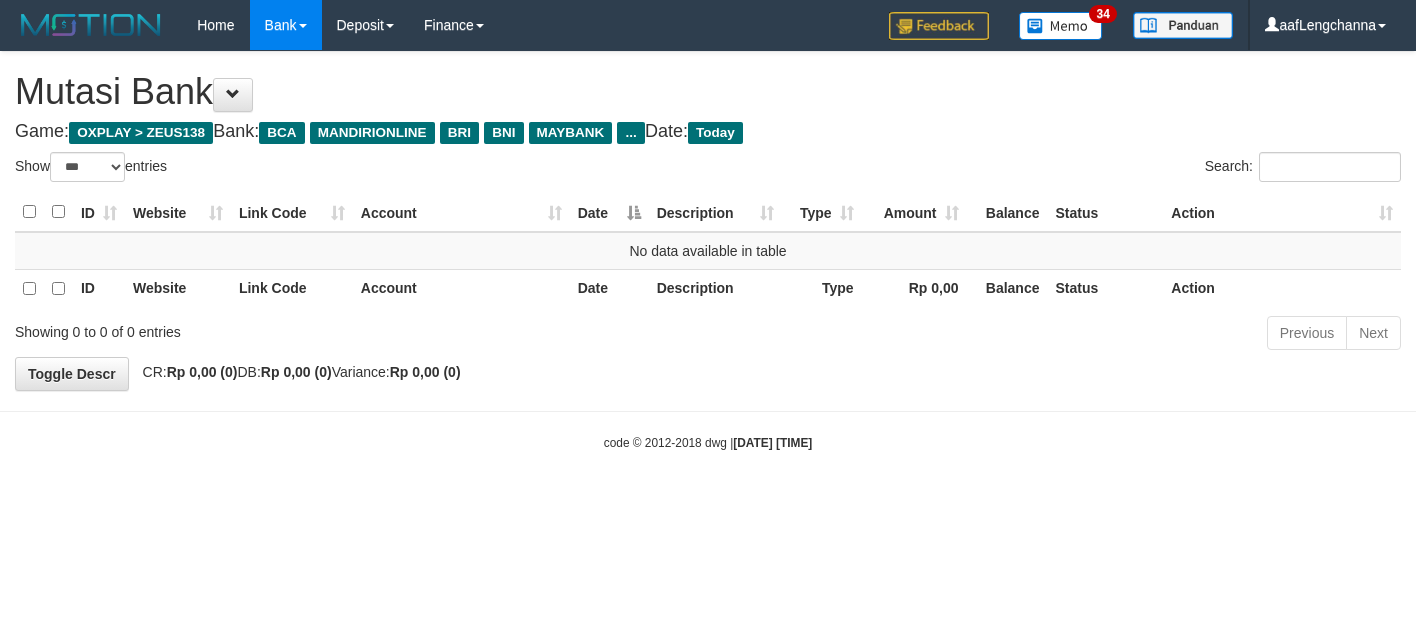 scroll, scrollTop: 0, scrollLeft: 0, axis: both 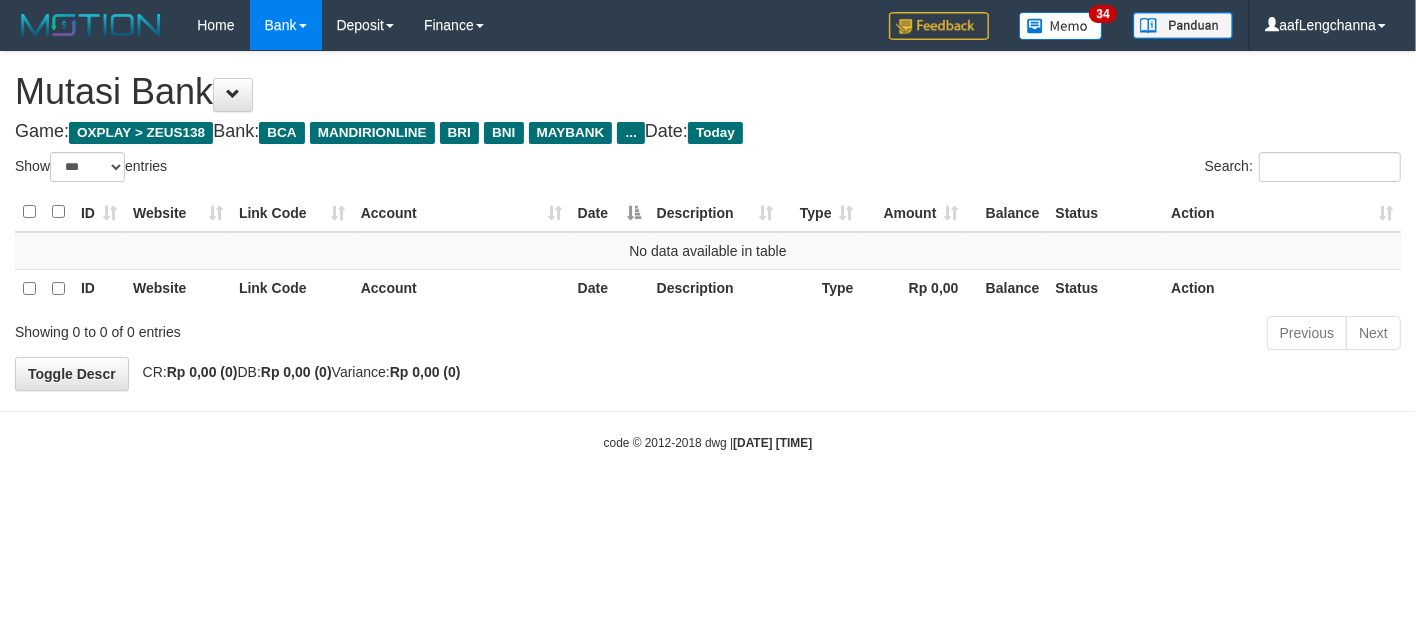 click on "Toggle navigation
Home
Bank
Account List
Mutasi Bank
Search
Deposit
History
Finance
Financial Data
aafLengchanna
My Profile
Log Out
34" at bounding box center [708, 251] 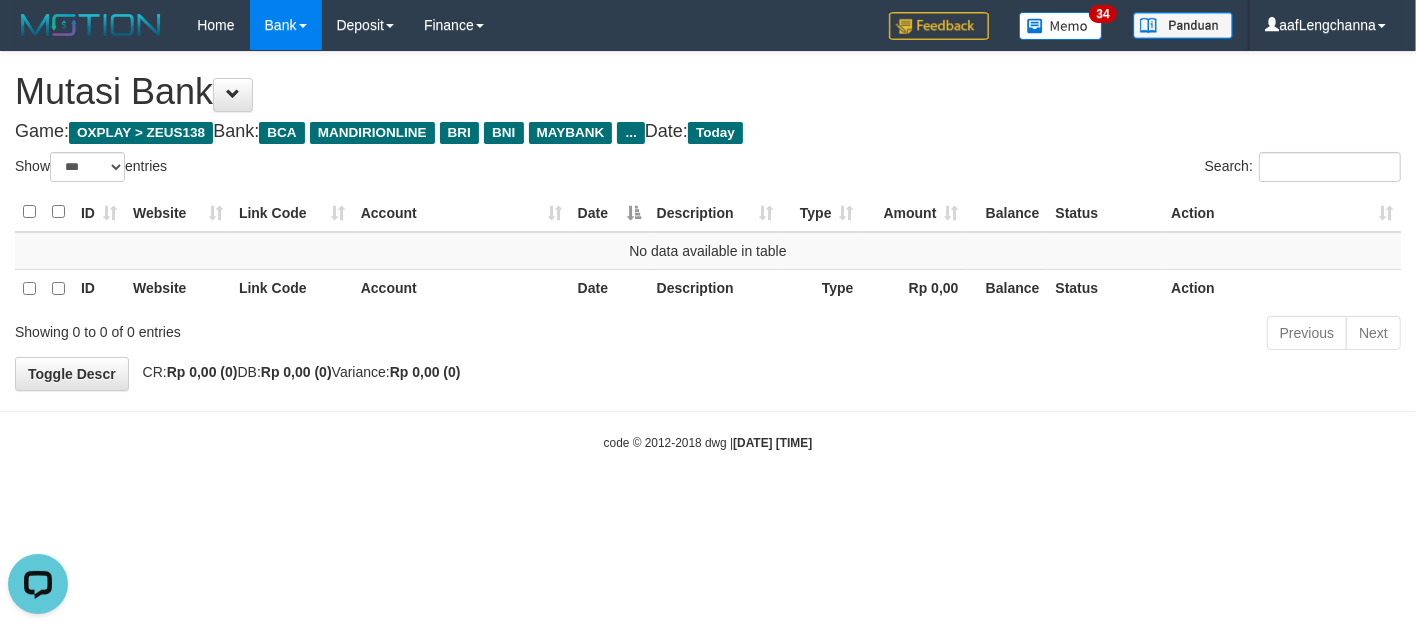 scroll, scrollTop: 0, scrollLeft: 0, axis: both 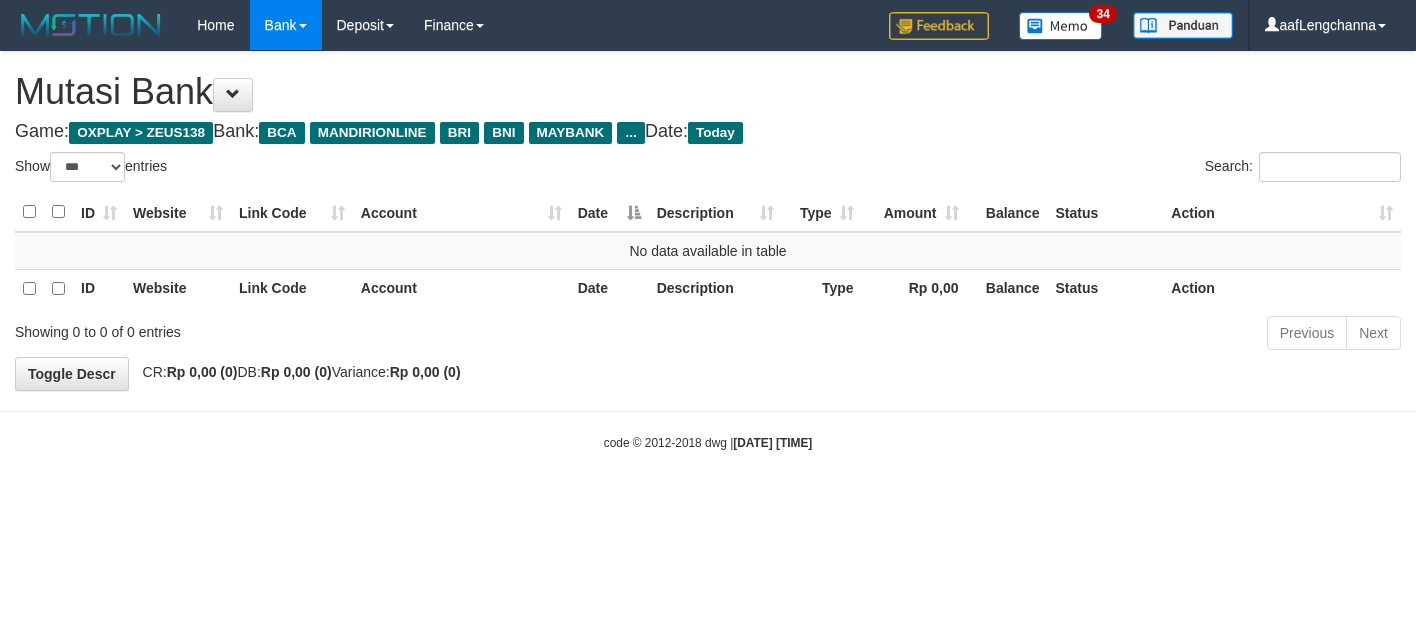 select on "***" 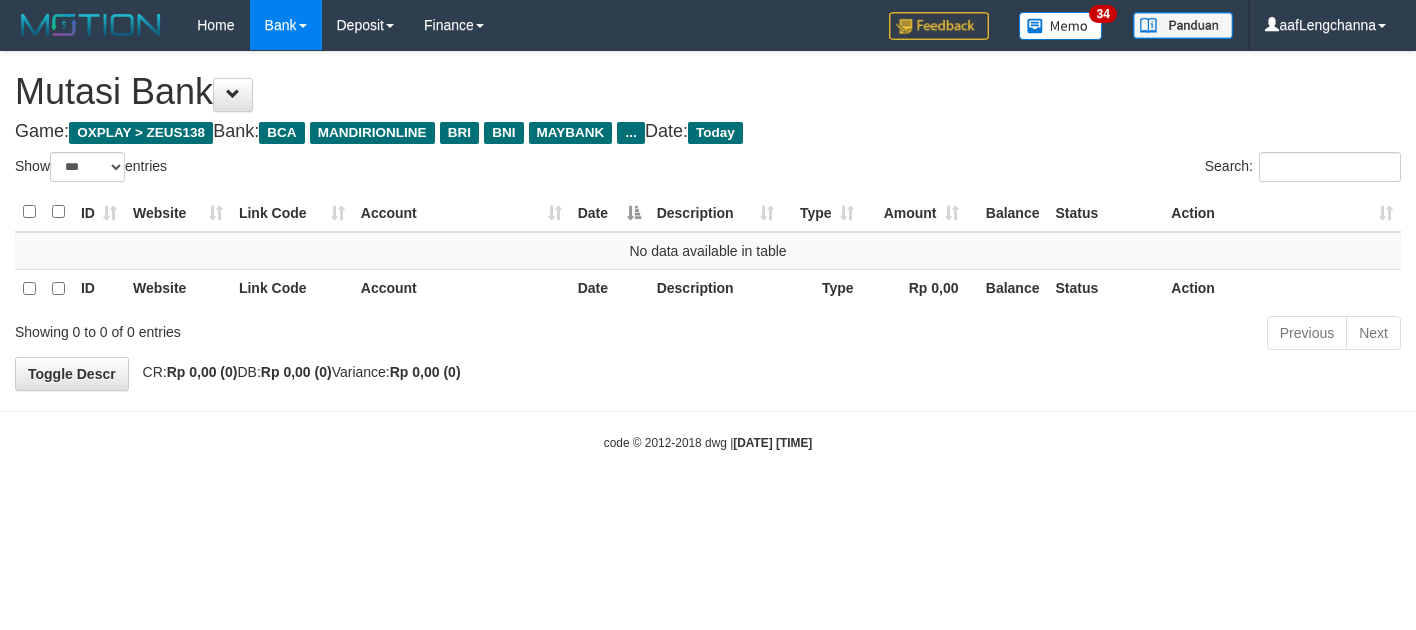 scroll, scrollTop: 0, scrollLeft: 0, axis: both 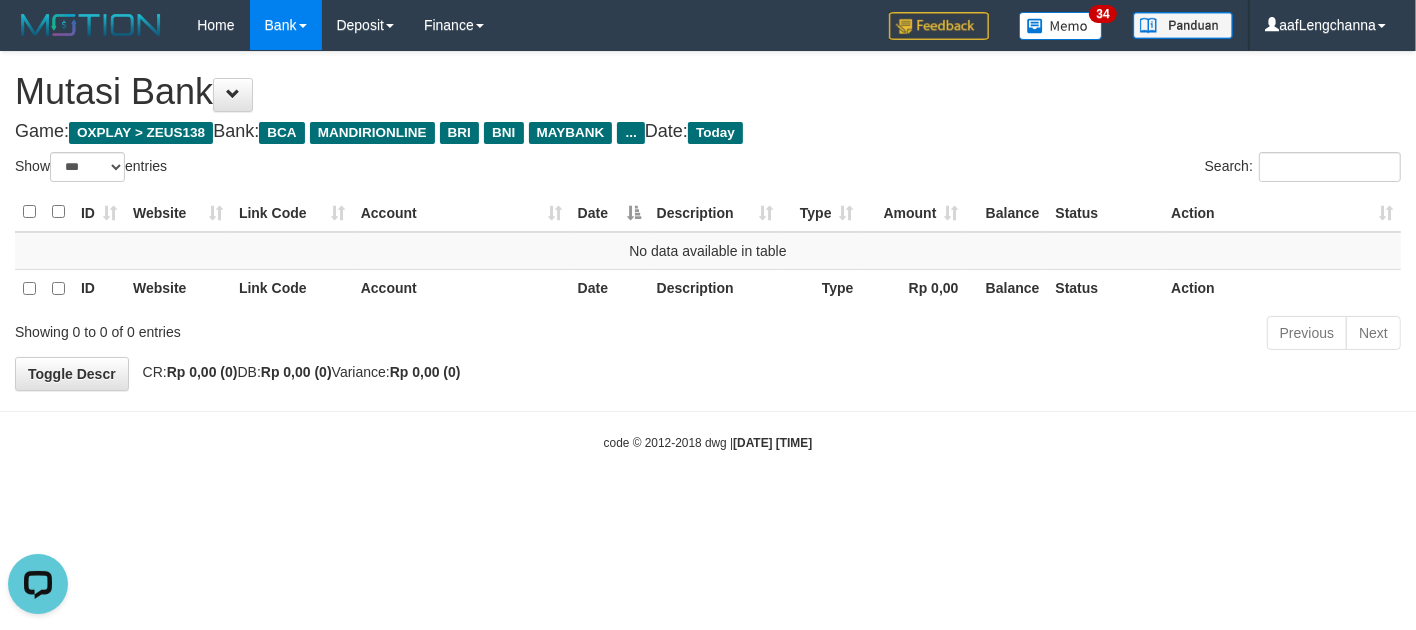 click on "code © 2012-2018 dwg |  2025/08/02 16:32:01" at bounding box center [708, 442] 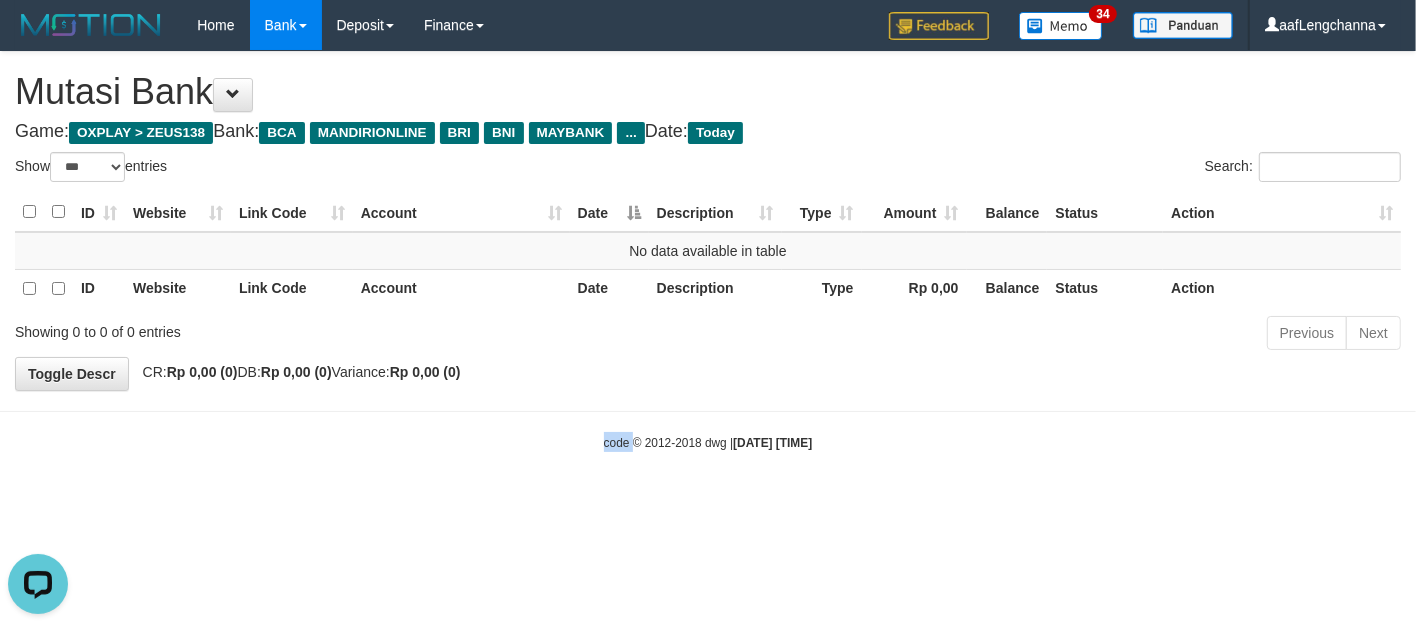drag, startPoint x: 265, startPoint y: 438, endPoint x: 252, endPoint y: 438, distance: 13 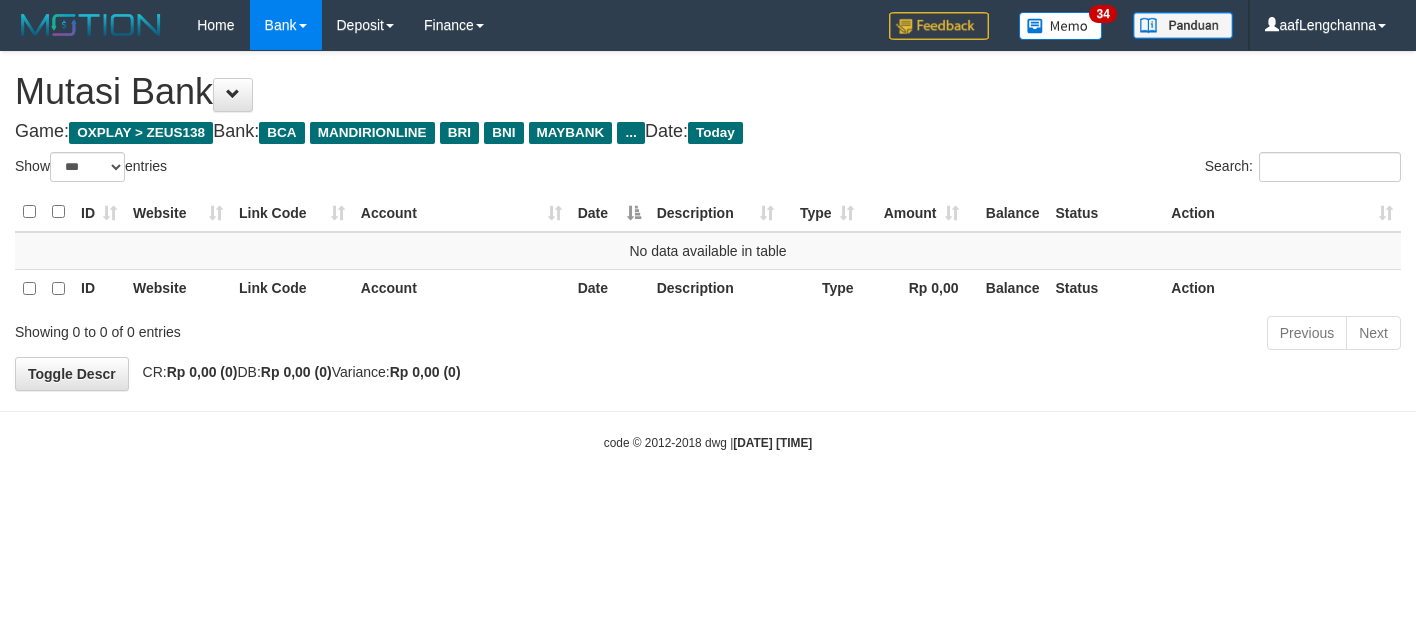 select on "***" 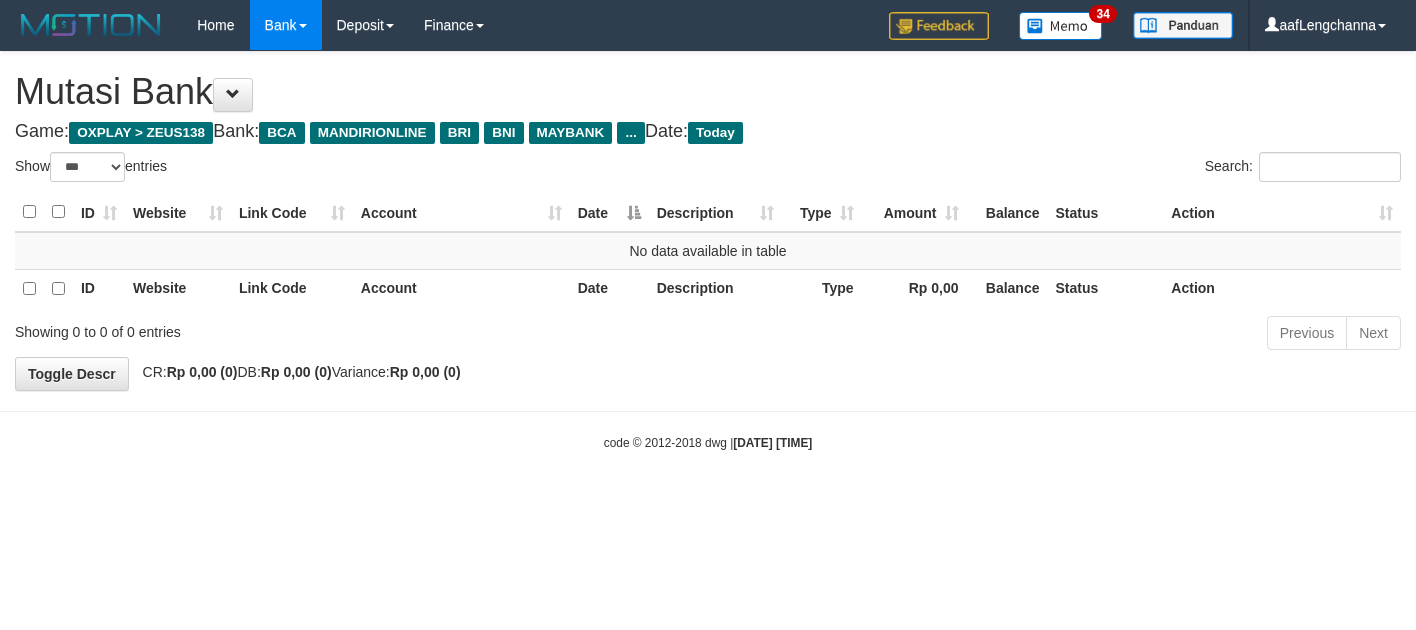 scroll, scrollTop: 0, scrollLeft: 0, axis: both 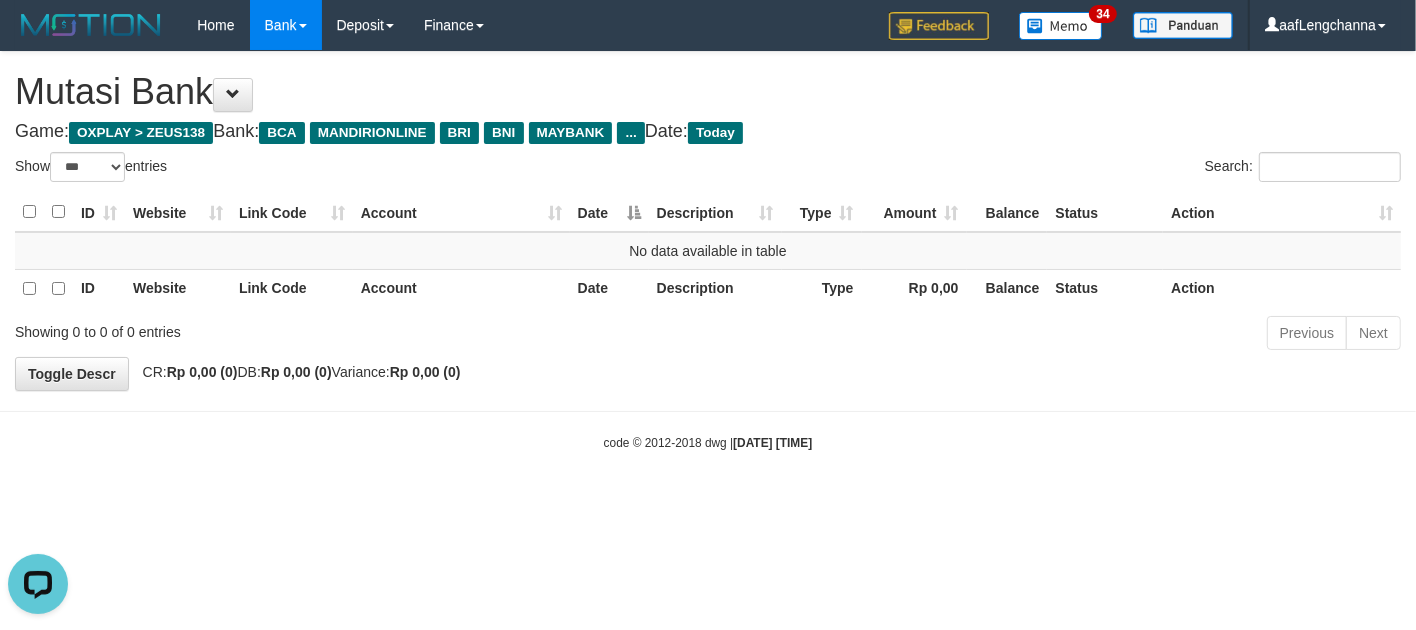 drag, startPoint x: 146, startPoint y: 513, endPoint x: 140, endPoint y: 498, distance: 16.155495 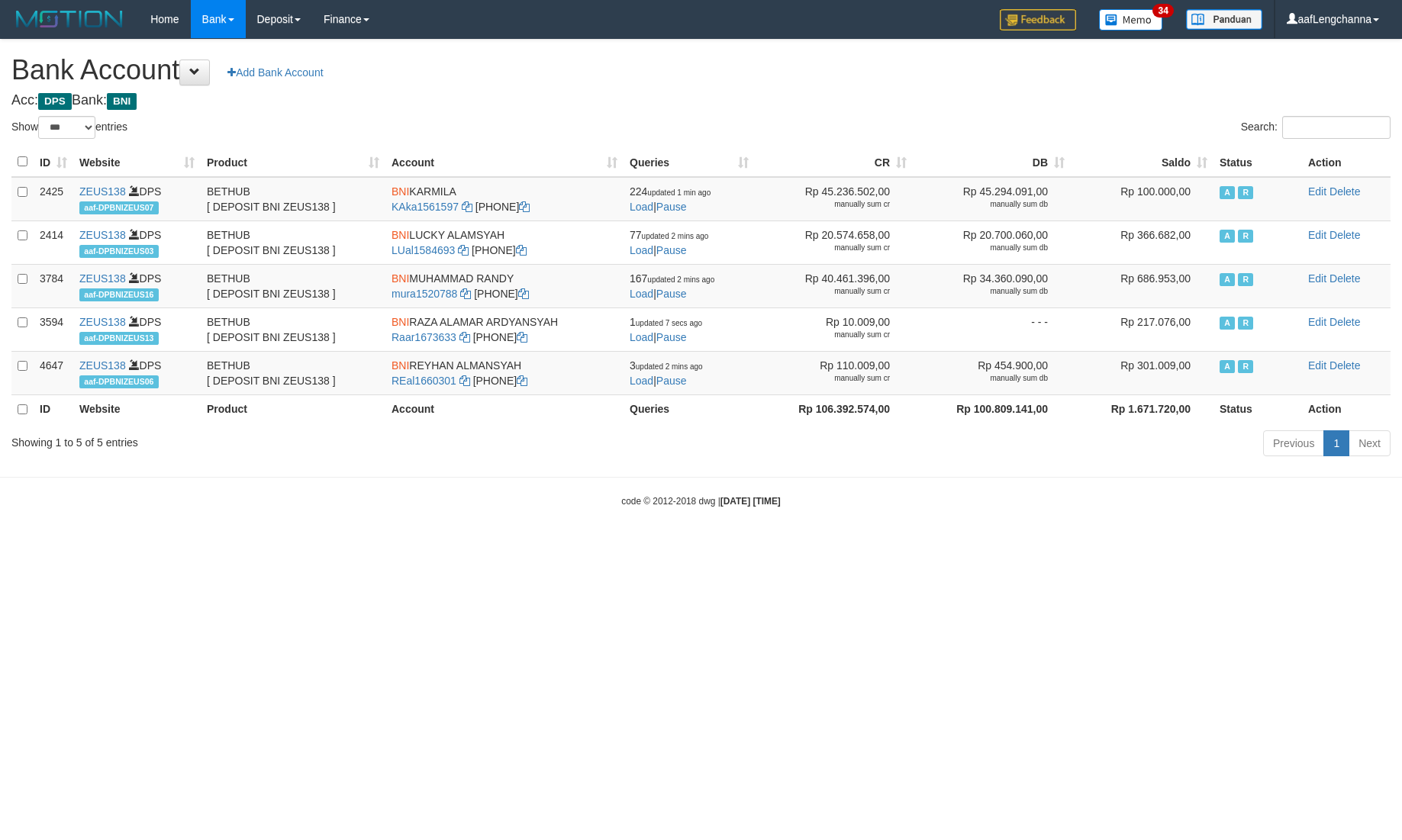 select on "***" 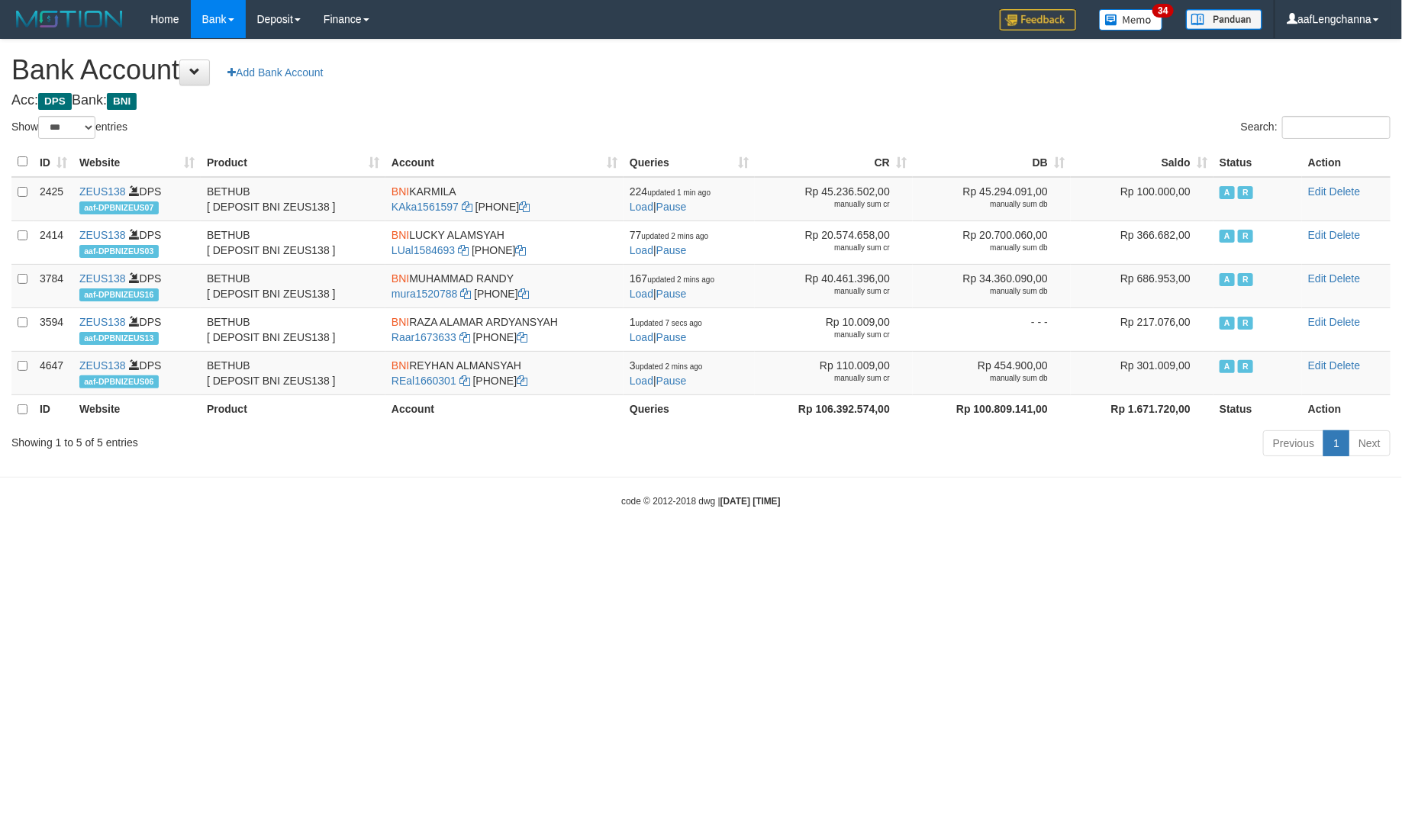 click on "Saldo" at bounding box center (1142, 162) 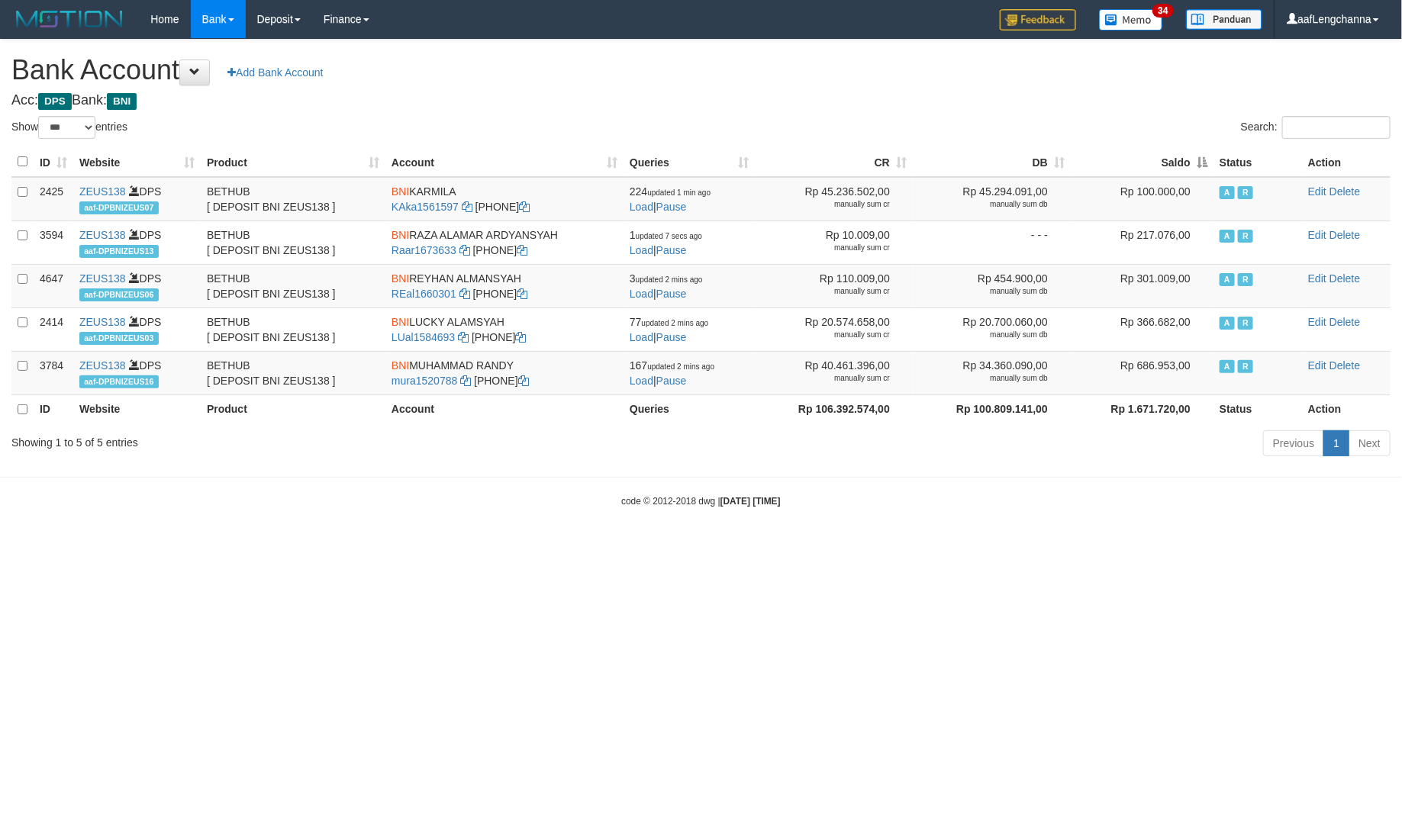 click on "Saldo" at bounding box center (1142, 162) 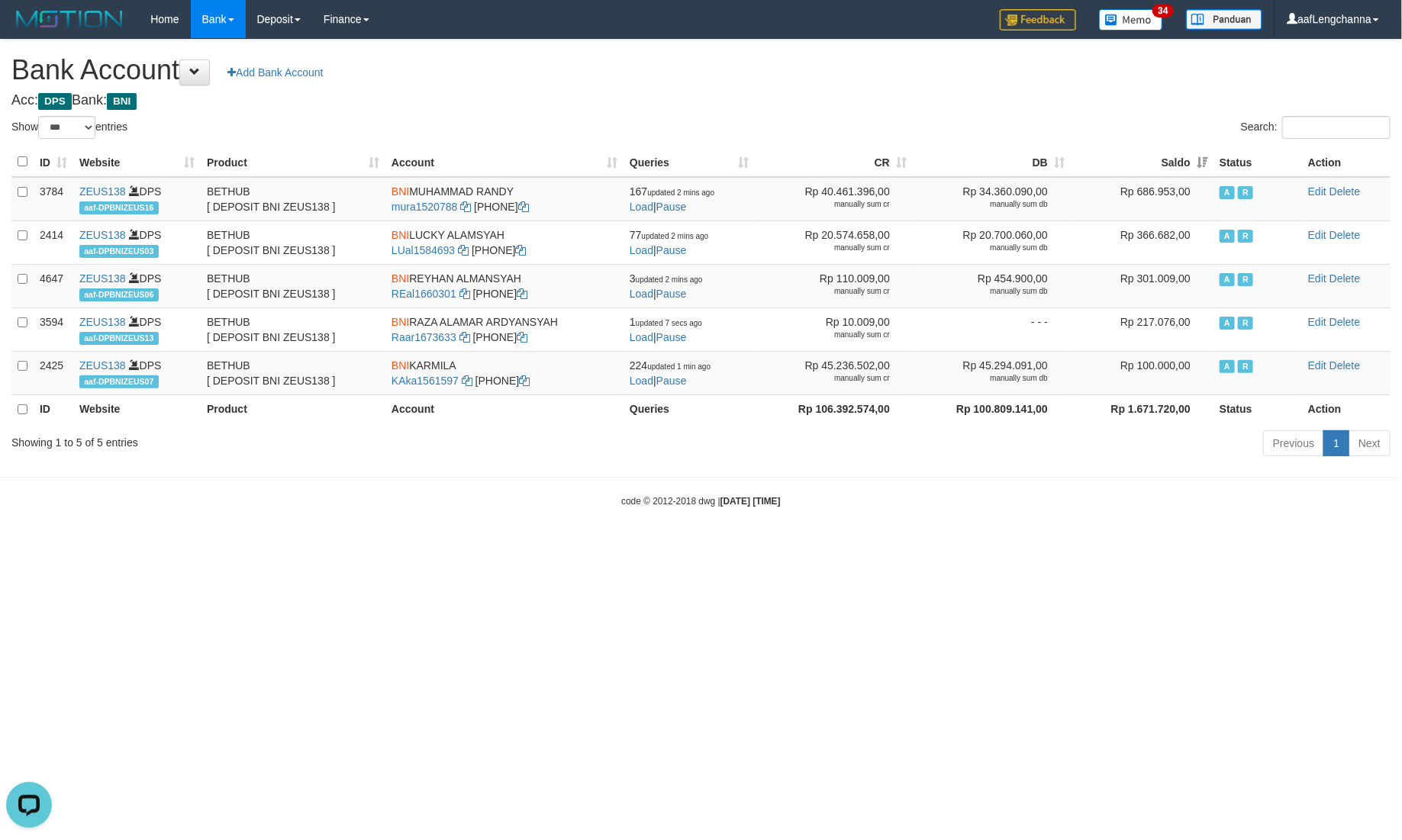 scroll, scrollTop: 0, scrollLeft: 0, axis: both 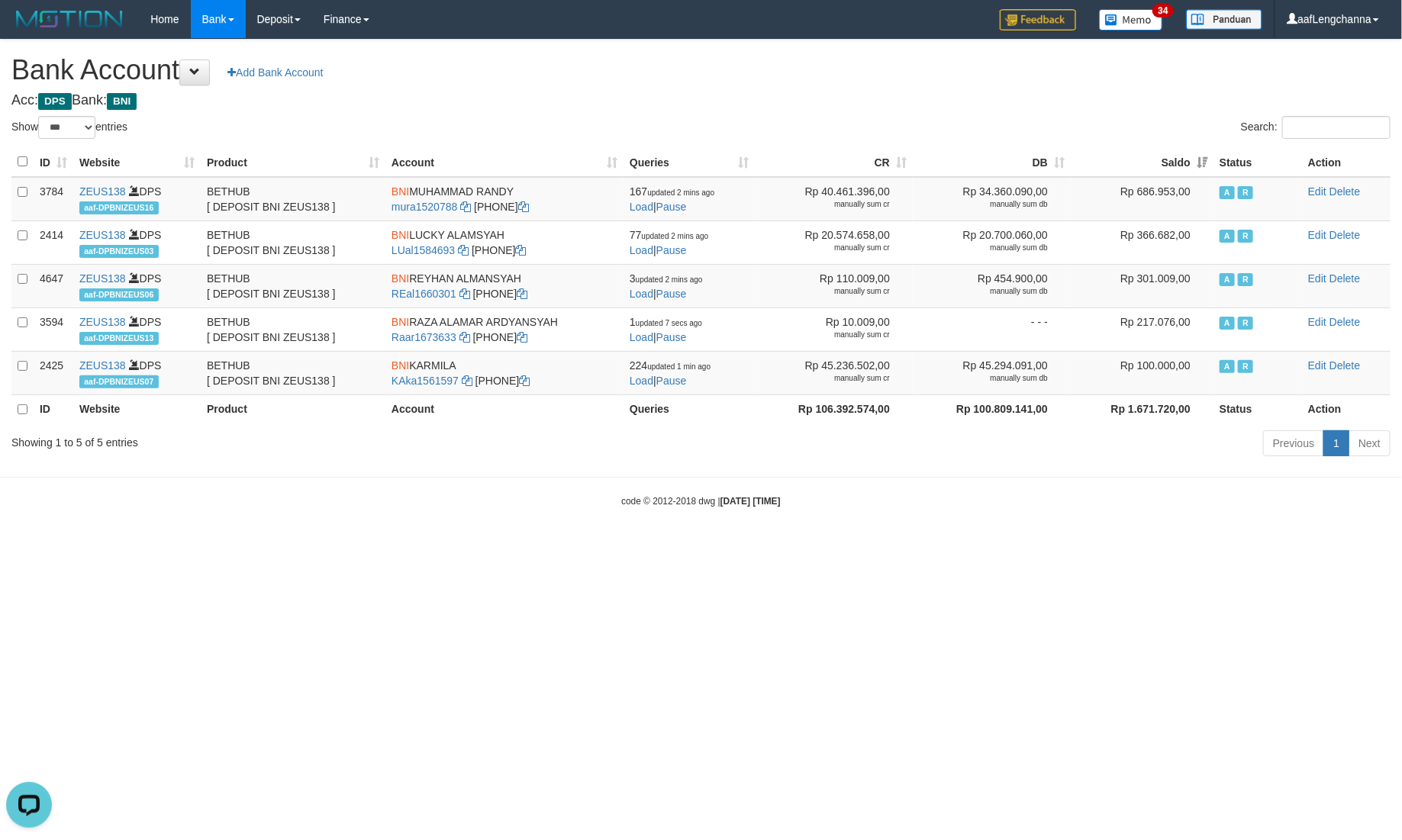 click on "Acc: 										 DPS
Bank:   BNI" at bounding box center (701, 101) 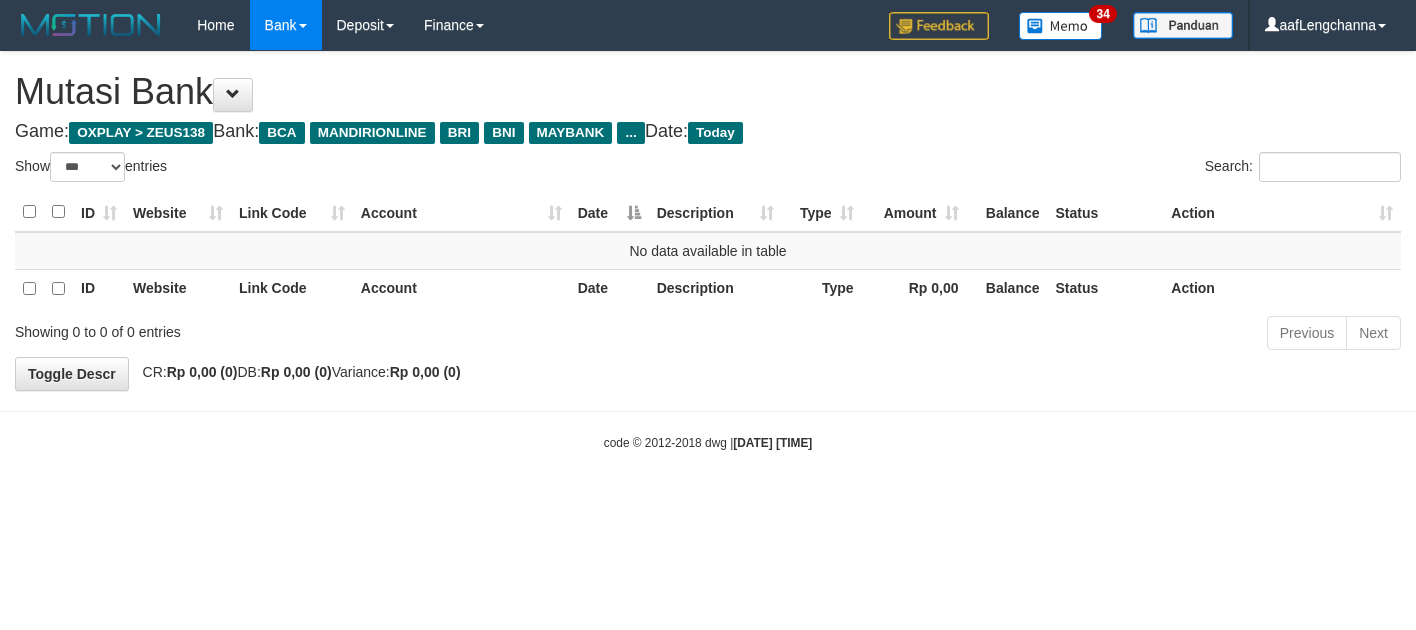 select on "***" 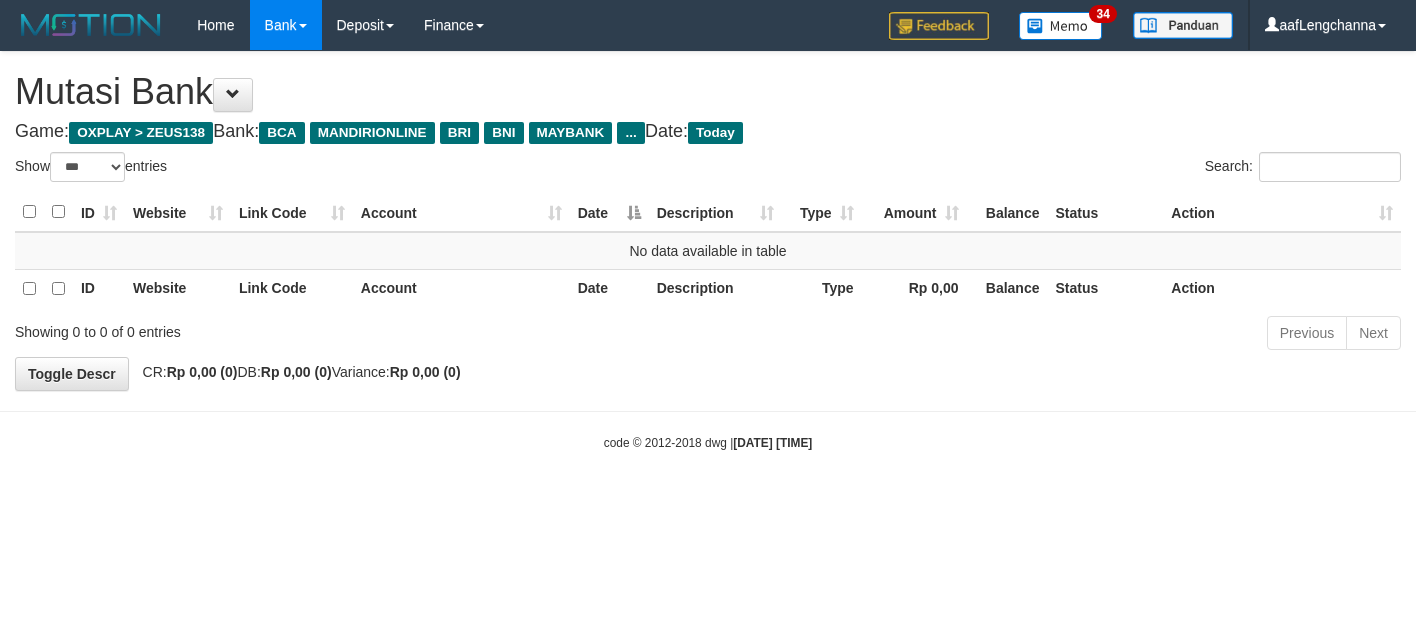 scroll, scrollTop: 0, scrollLeft: 0, axis: both 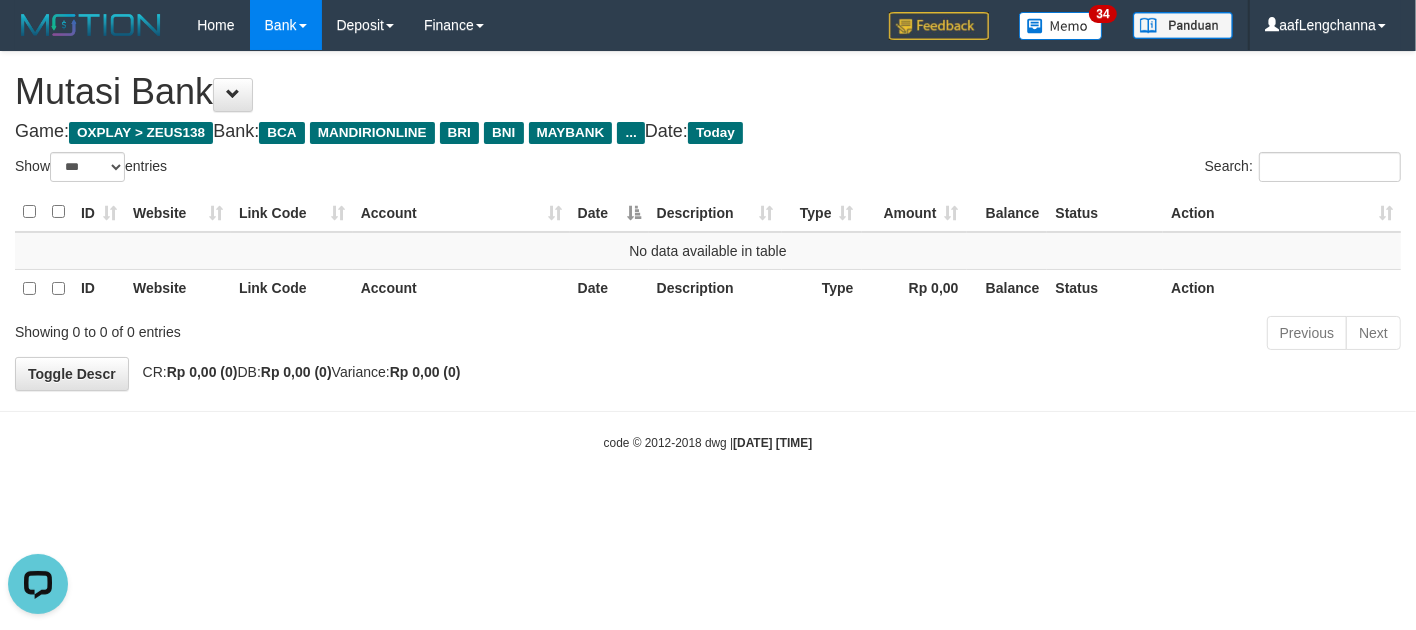 drag, startPoint x: 218, startPoint y: 455, endPoint x: 203, endPoint y: 457, distance: 15.132746 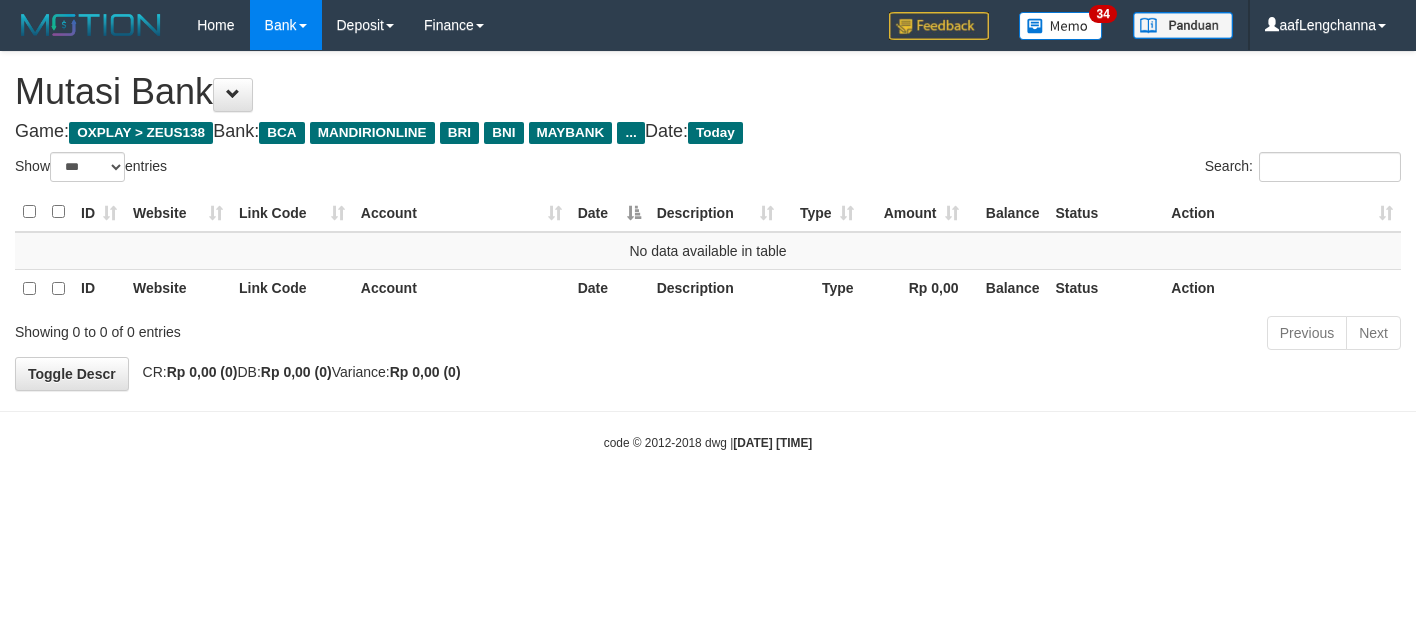 select on "***" 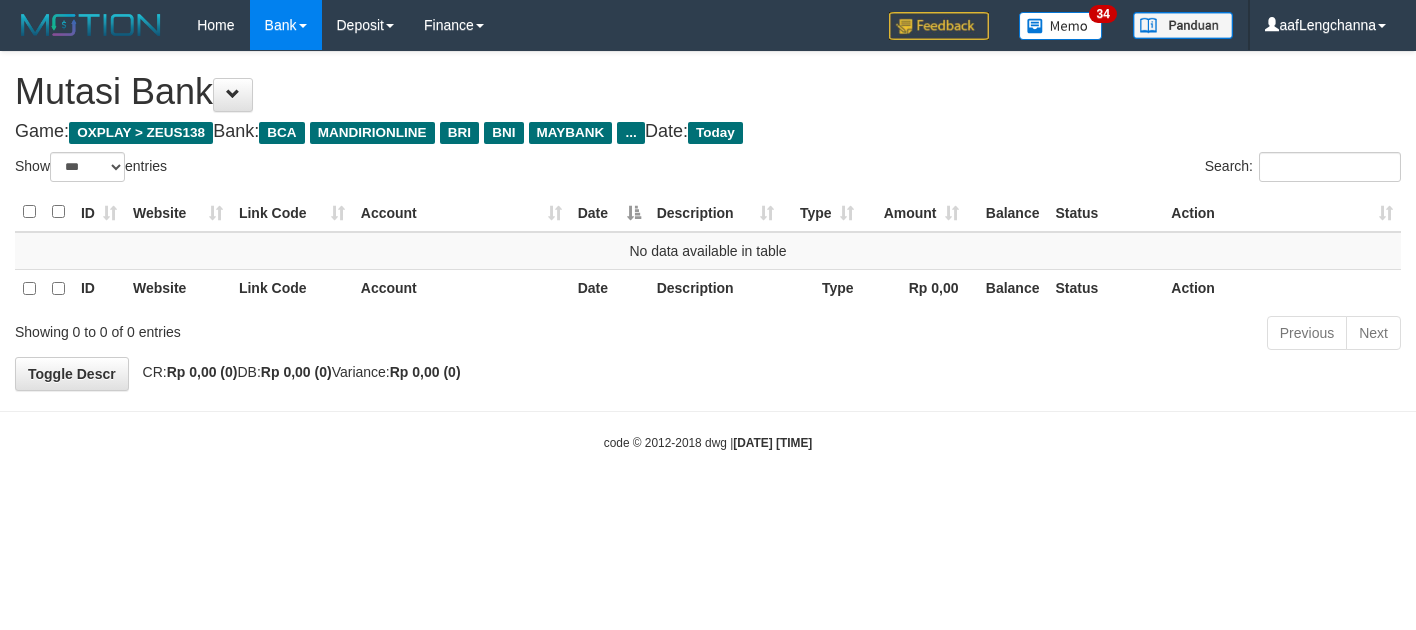 scroll, scrollTop: 0, scrollLeft: 0, axis: both 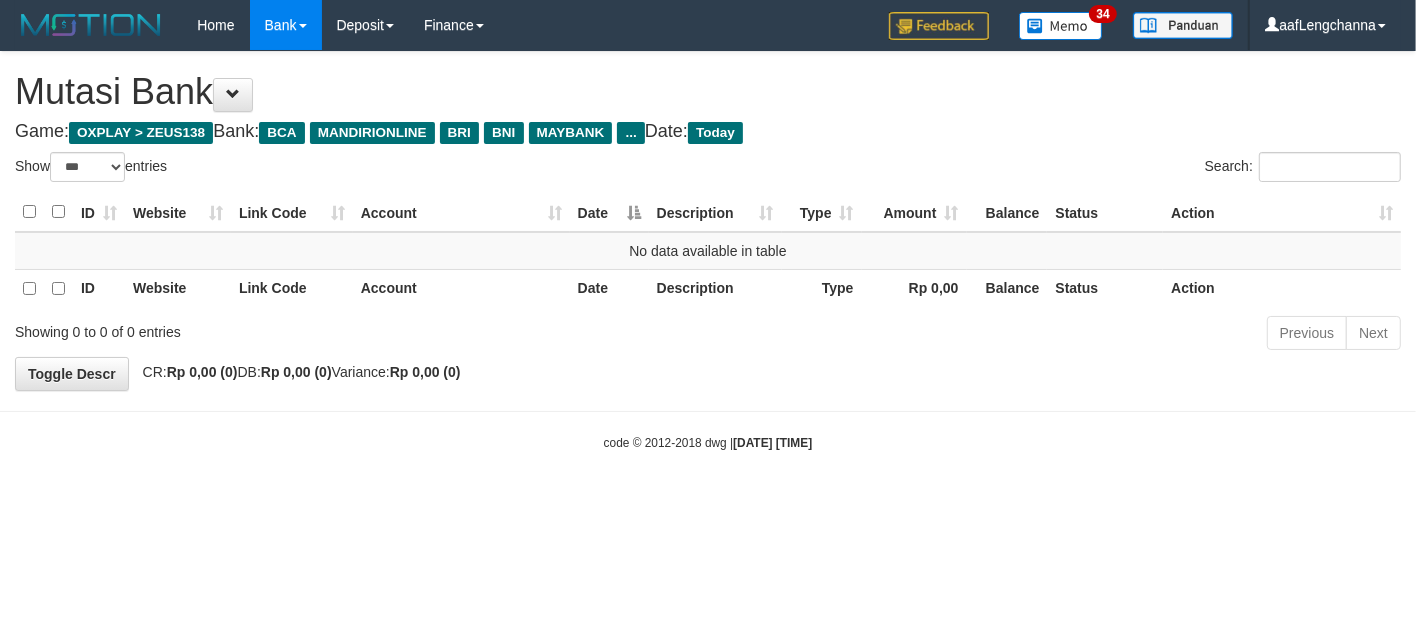 click on "Toggle navigation
Home
Bank
Account List
Mutasi Bank
Search
Deposit
History
Finance
Financial Data
aafLengchanna
My Profile
Log Out
34" at bounding box center [708, 251] 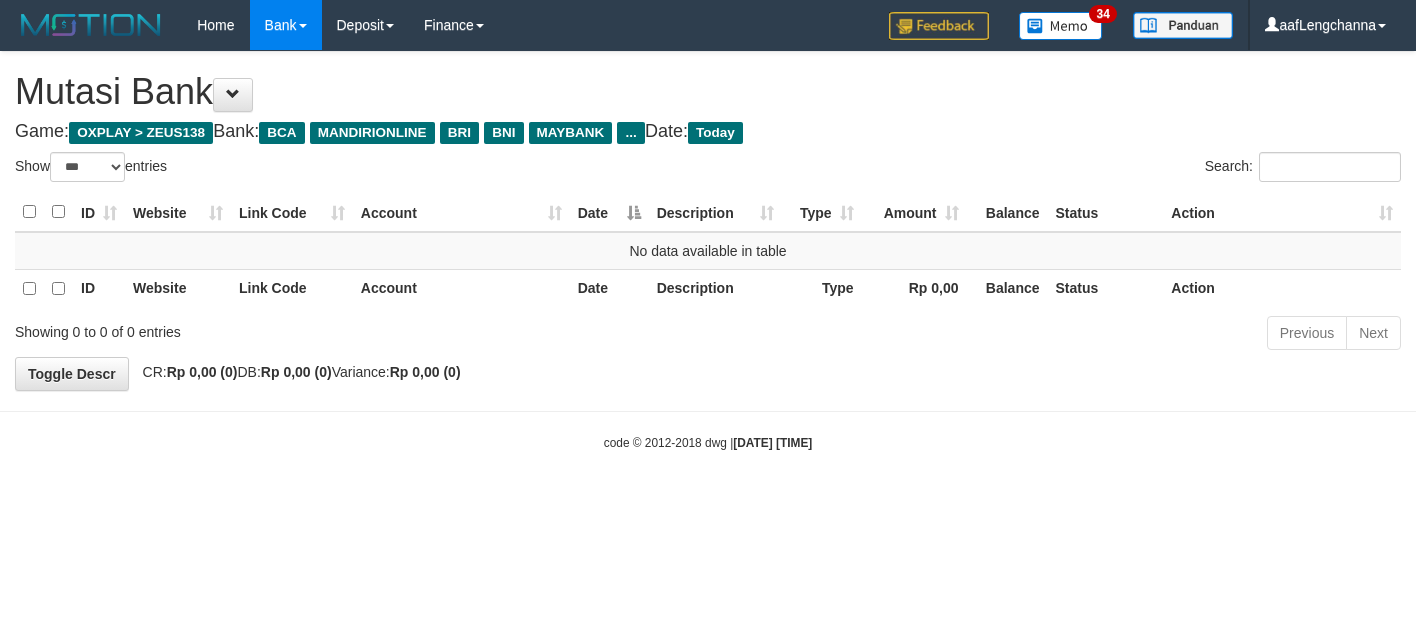 select on "***" 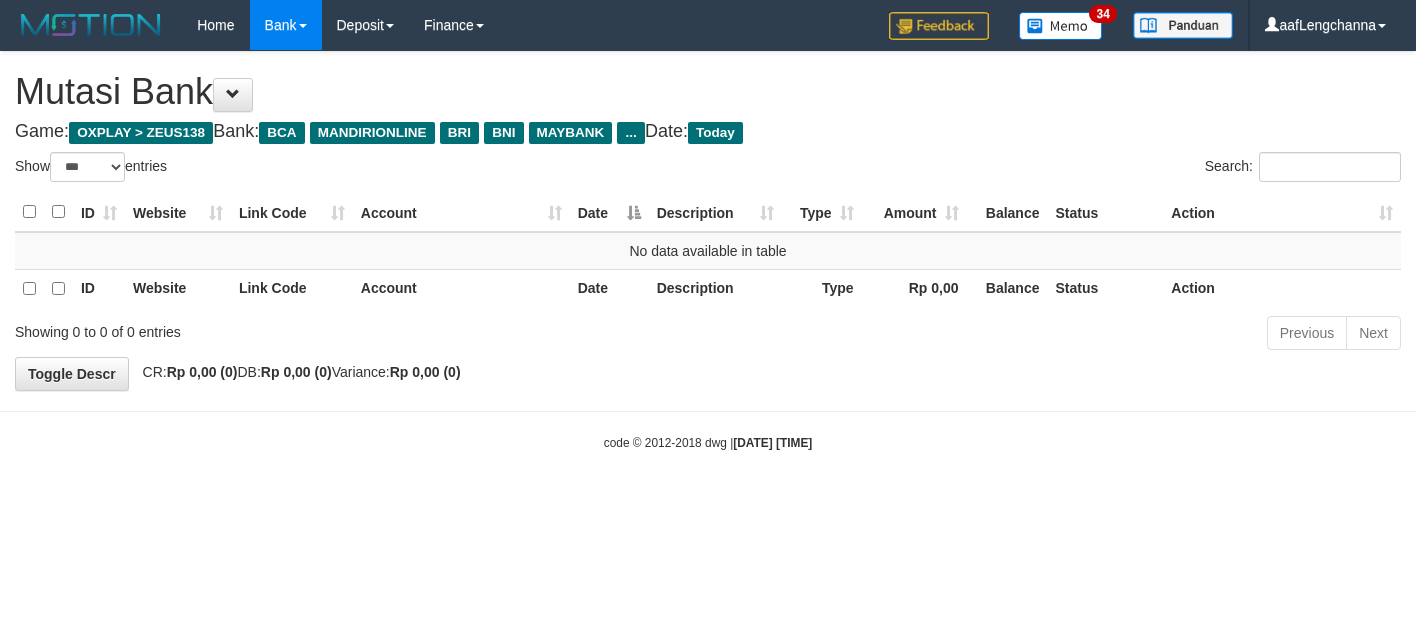 scroll, scrollTop: 0, scrollLeft: 0, axis: both 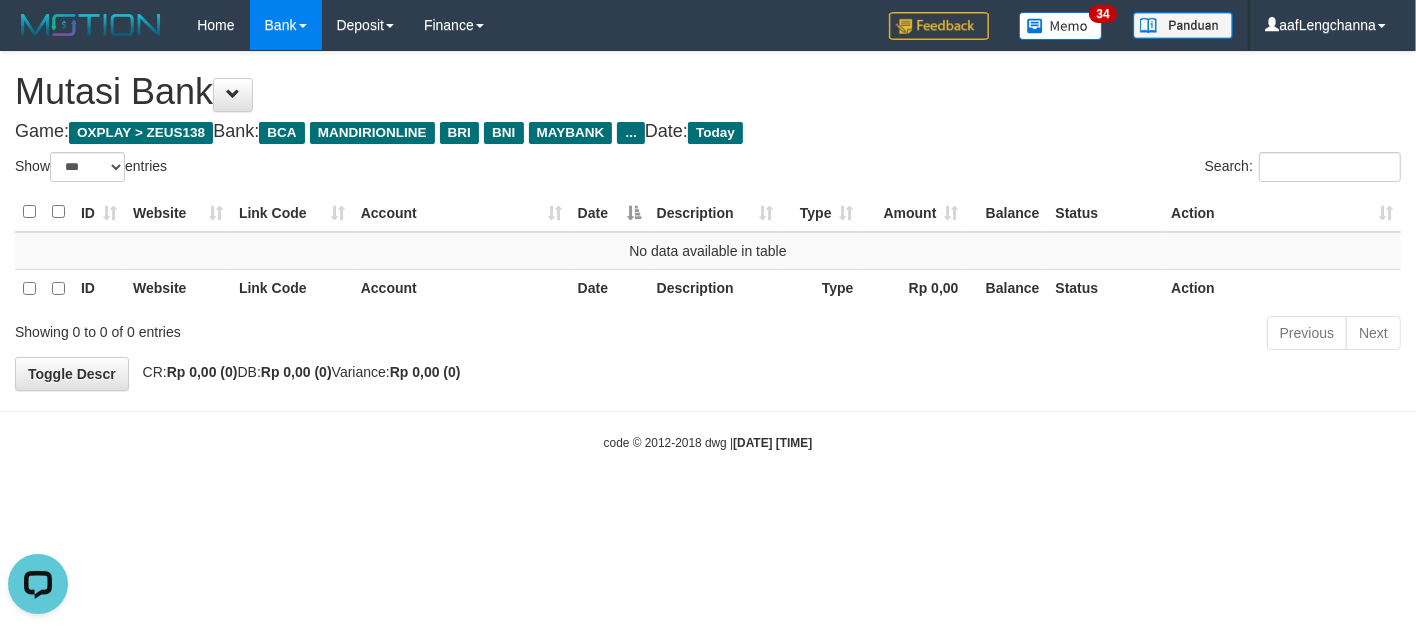 drag, startPoint x: 225, startPoint y: 483, endPoint x: 225, endPoint y: 471, distance: 12 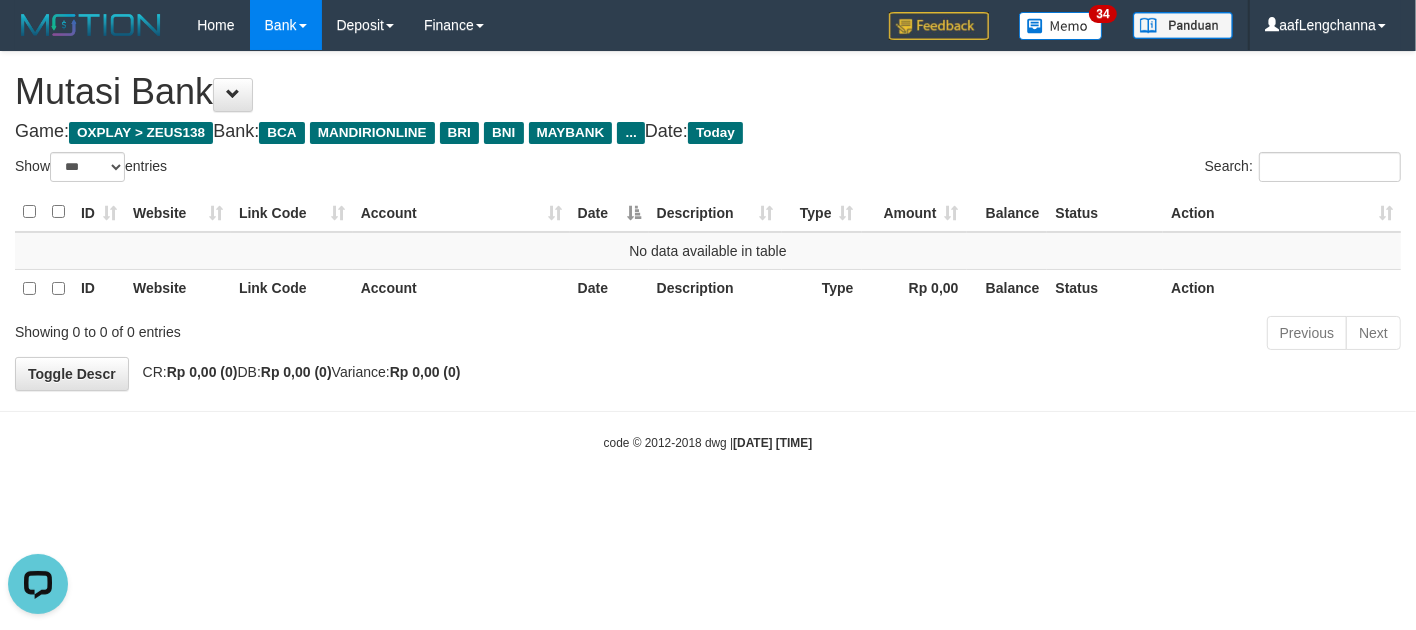 click on "Toggle navigation
Home
Bank
Account List
Mutasi Bank
Search
Deposit
History
Finance
Financial Data
aafLengchanna
My Profile
Log Out
34" at bounding box center (708, 251) 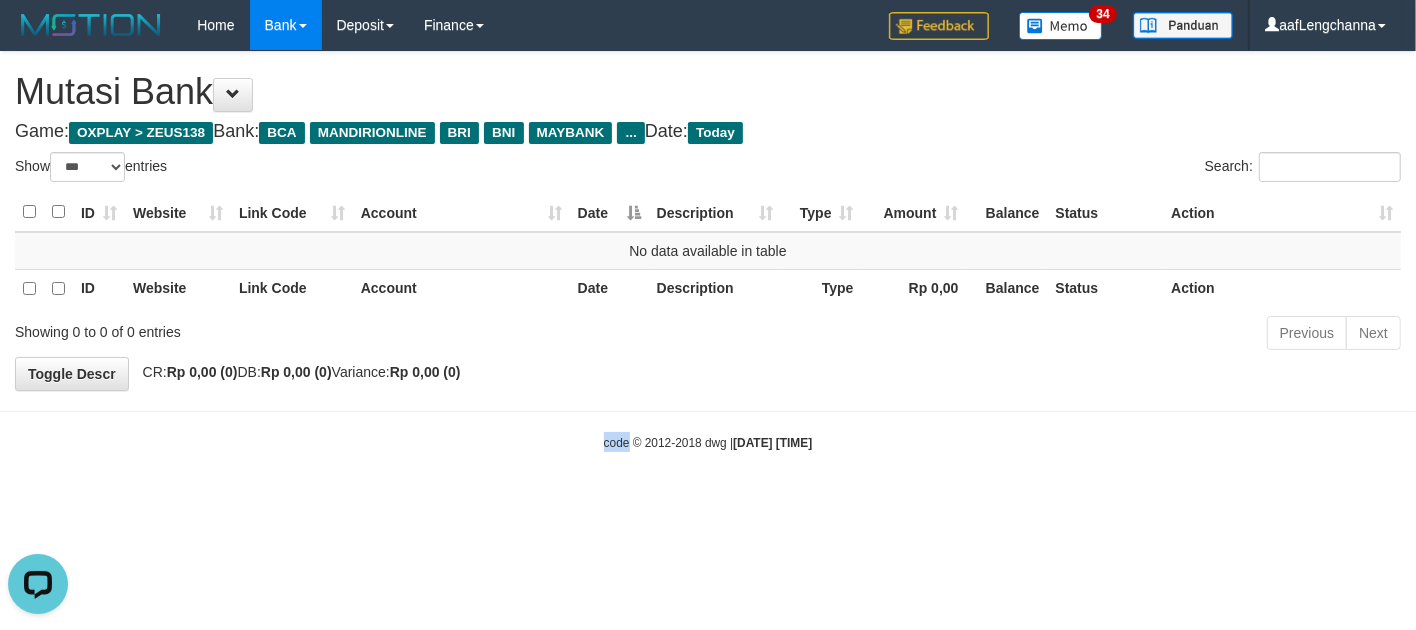 drag, startPoint x: 320, startPoint y: 475, endPoint x: 320, endPoint y: 496, distance: 21 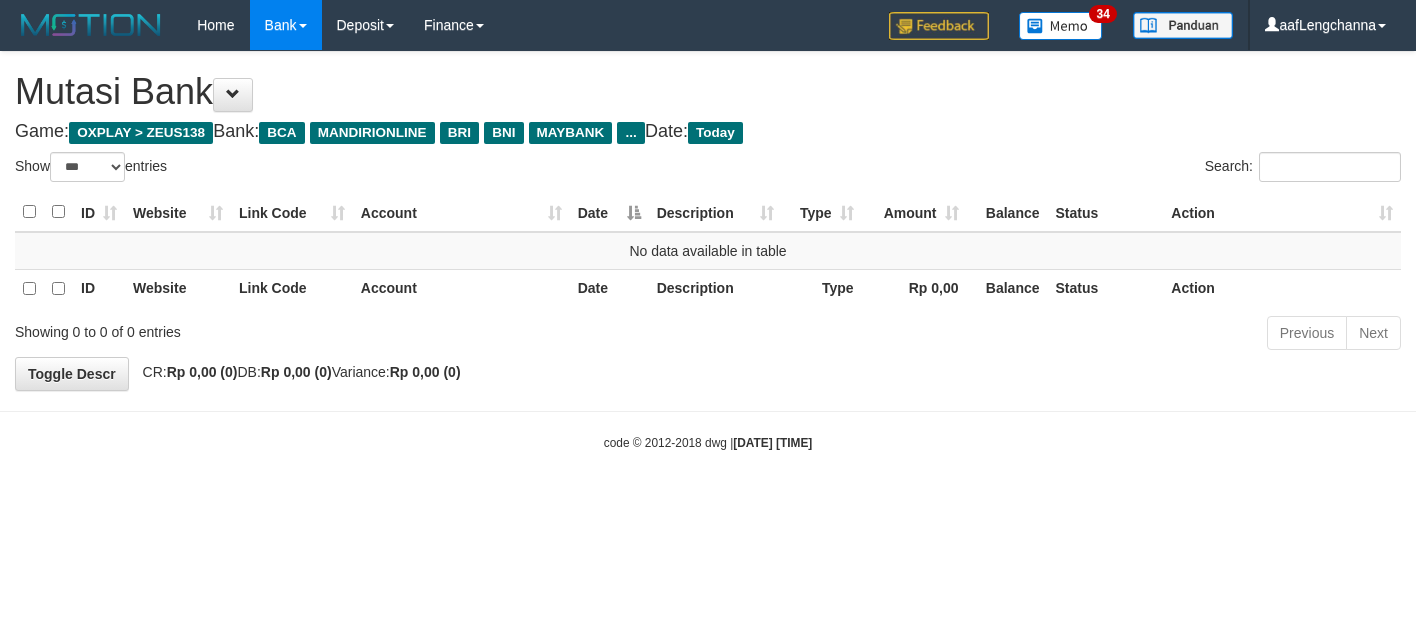 select on "***" 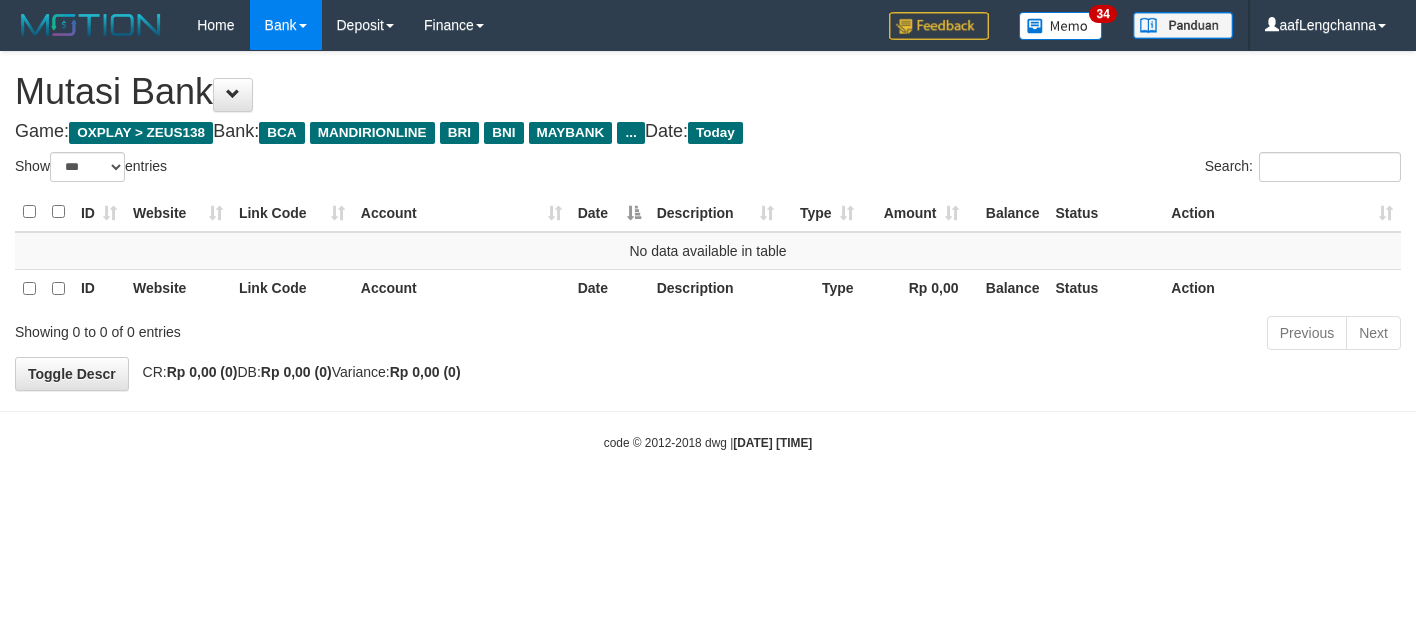 scroll, scrollTop: 0, scrollLeft: 0, axis: both 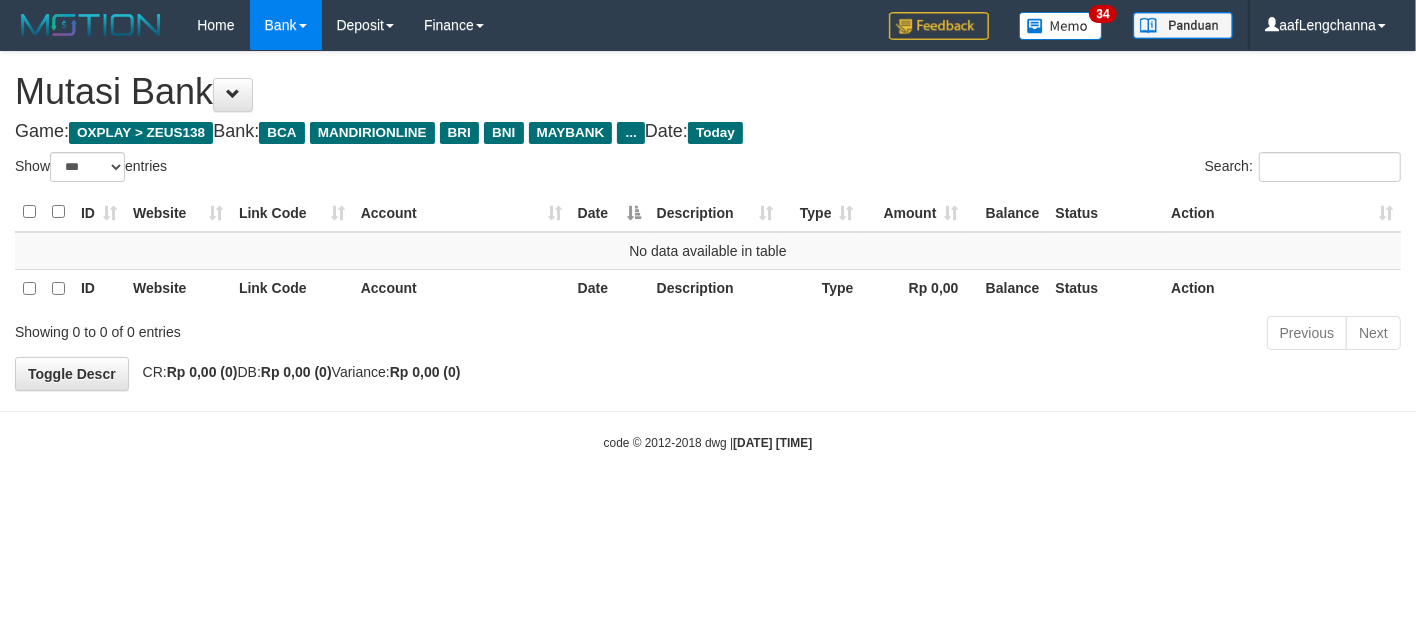 click on "code © 2012-2018 dwg |  2025/08/02 16:34:21" at bounding box center (708, 442) 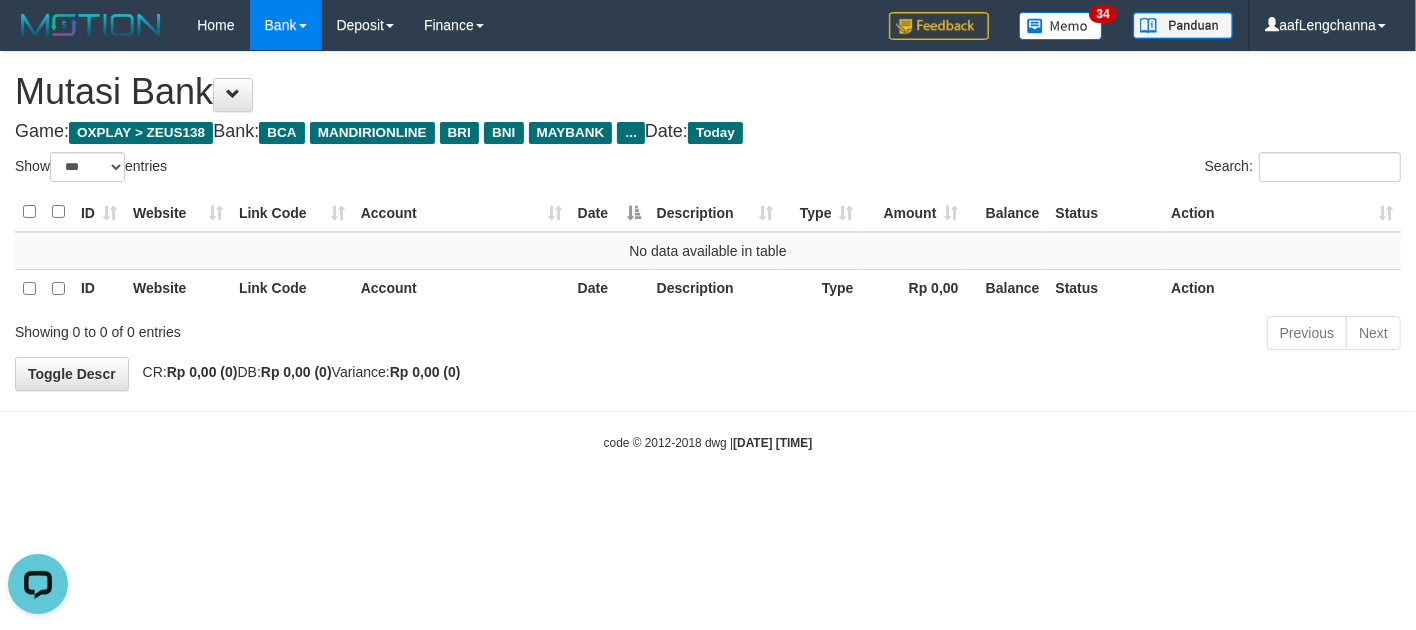 scroll, scrollTop: 0, scrollLeft: 0, axis: both 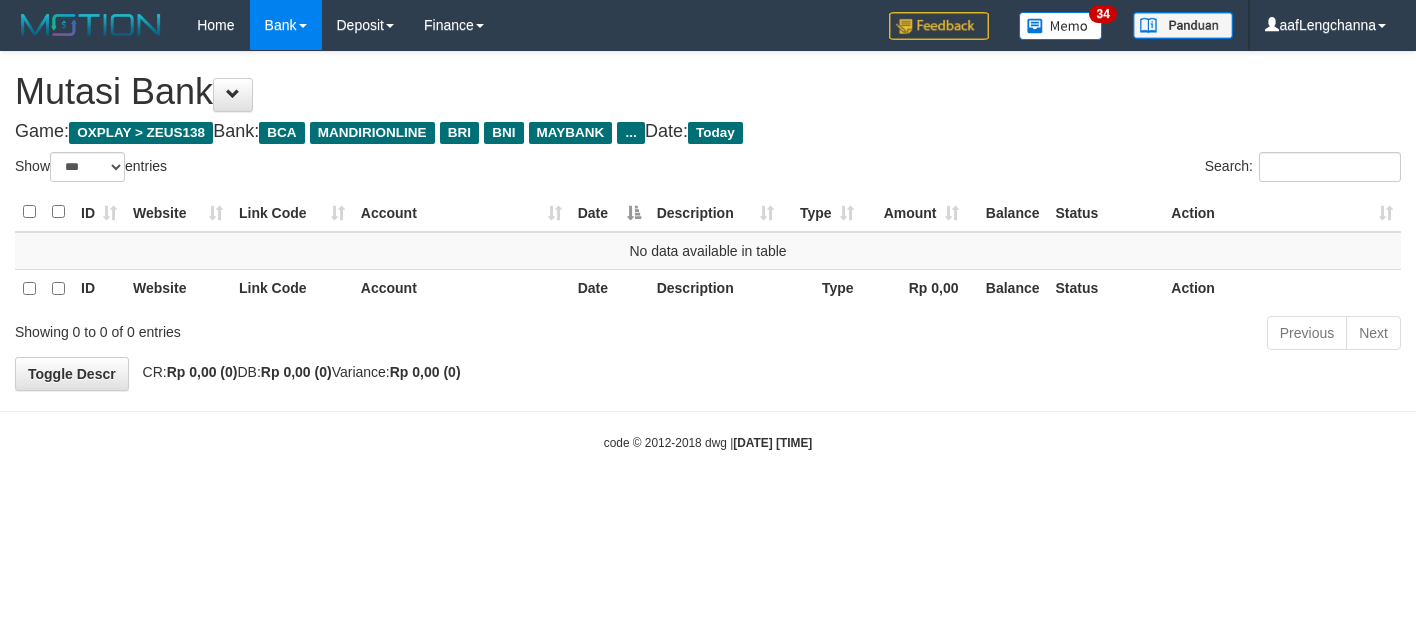 select on "***" 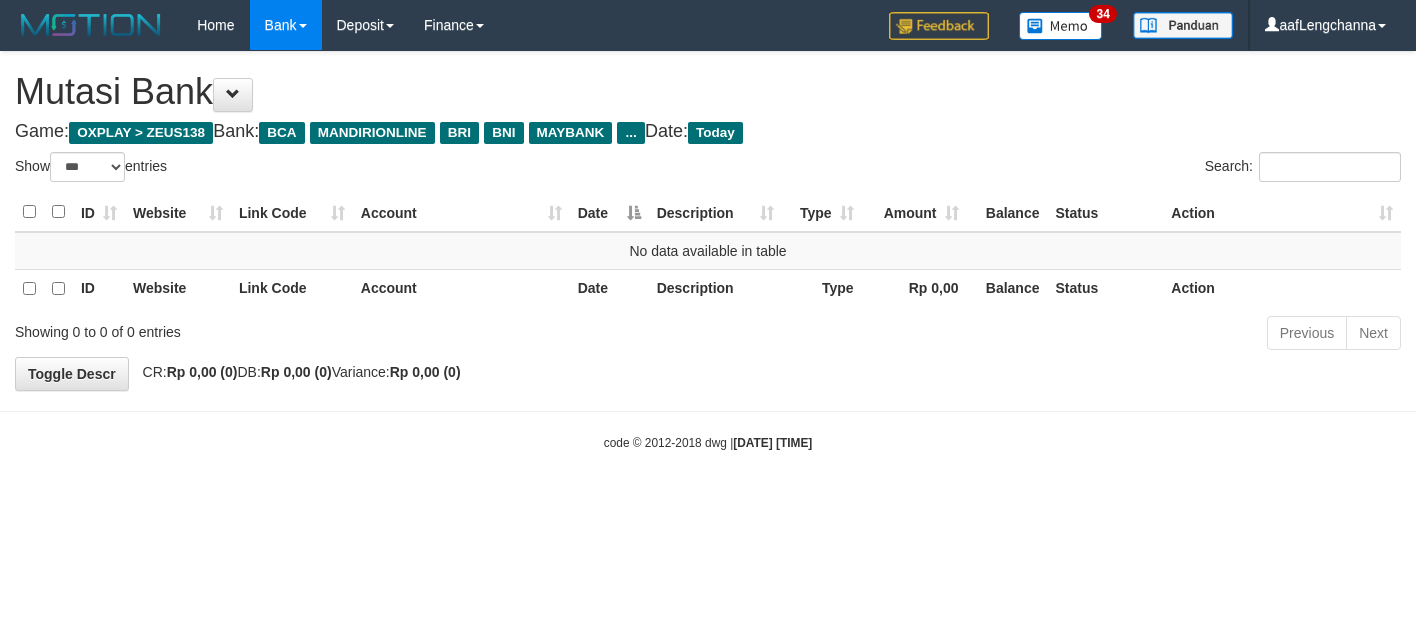 scroll, scrollTop: 0, scrollLeft: 0, axis: both 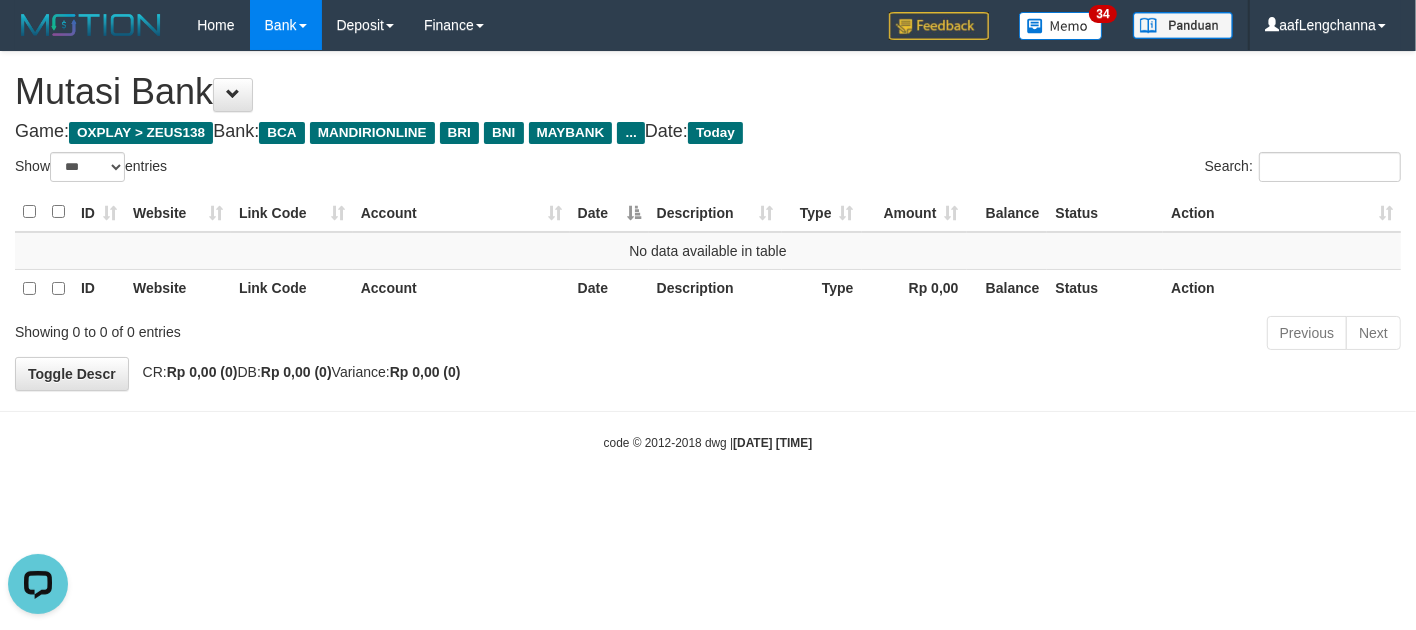 click on "Toggle navigation
Home
Bank
Account List
Mutasi Bank
Search
Deposit
History
Finance
Financial Data
aafLengchanna
My Profile
Log Out
34" at bounding box center [708, 251] 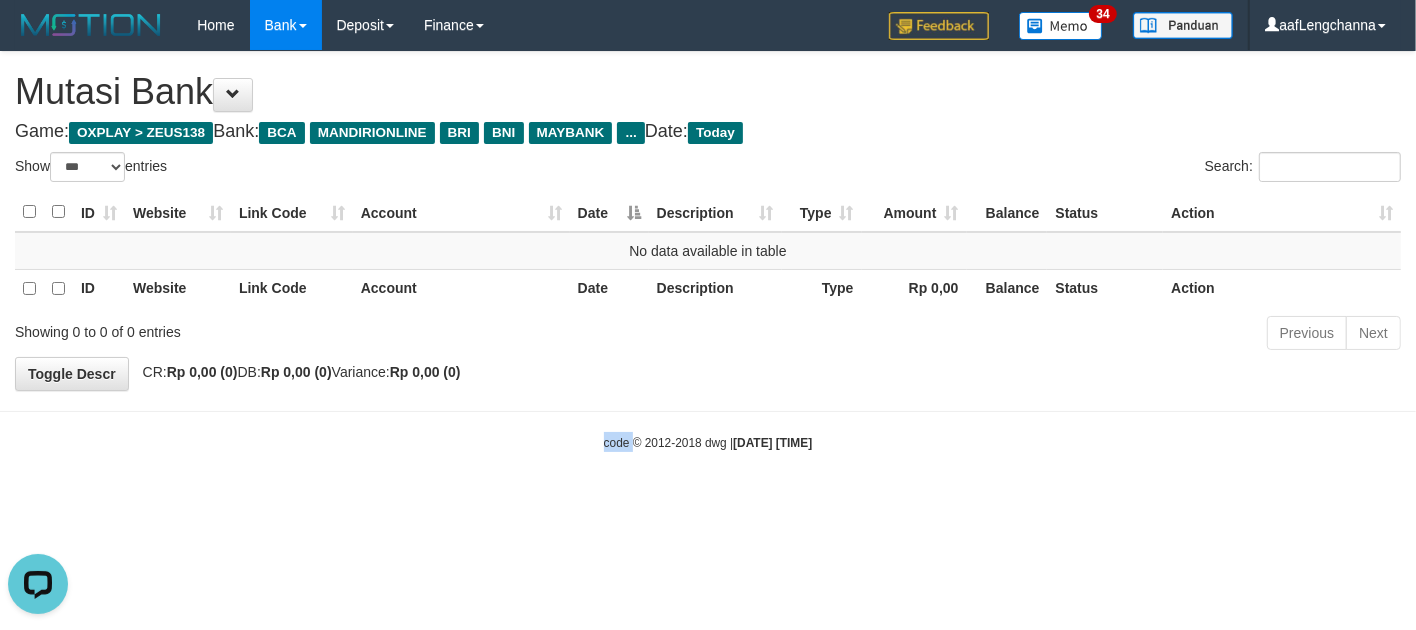 click on "Toggle navigation
Home
Bank
Account List
Mutasi Bank
Search
Deposit
History
Finance
Financial Data
aafLengchanna
My Profile
Log Out
34" at bounding box center (708, 251) 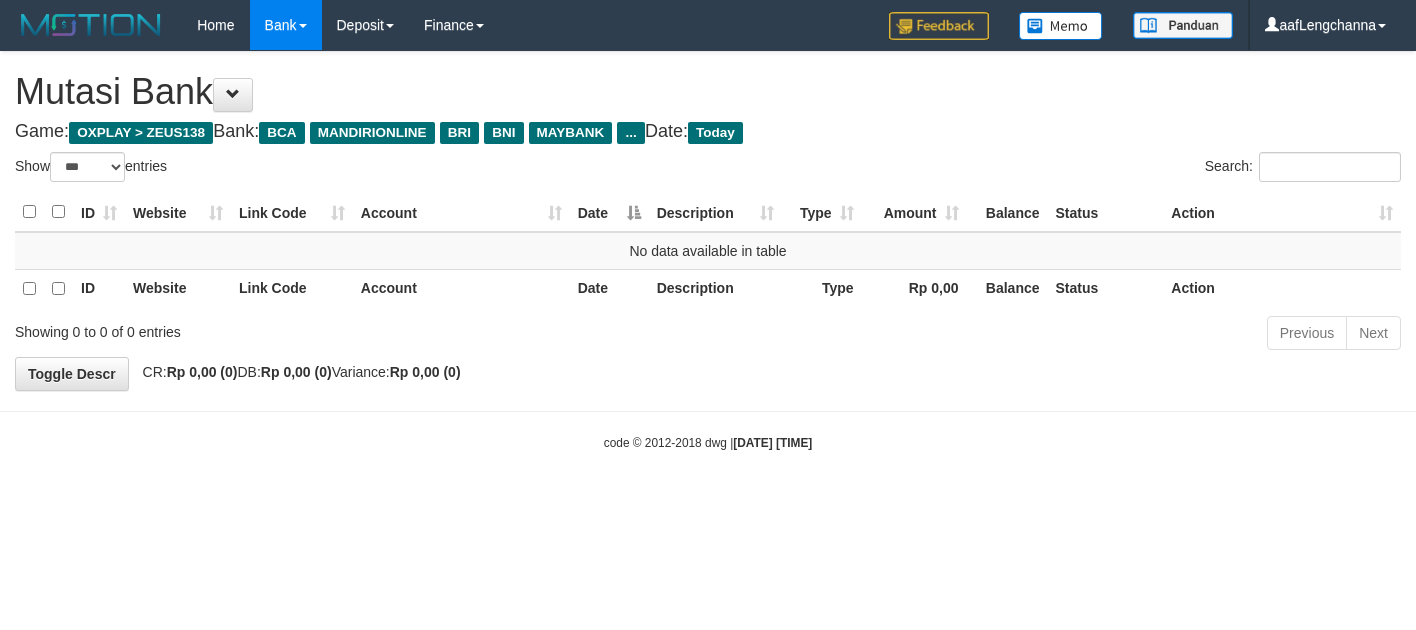 select on "***" 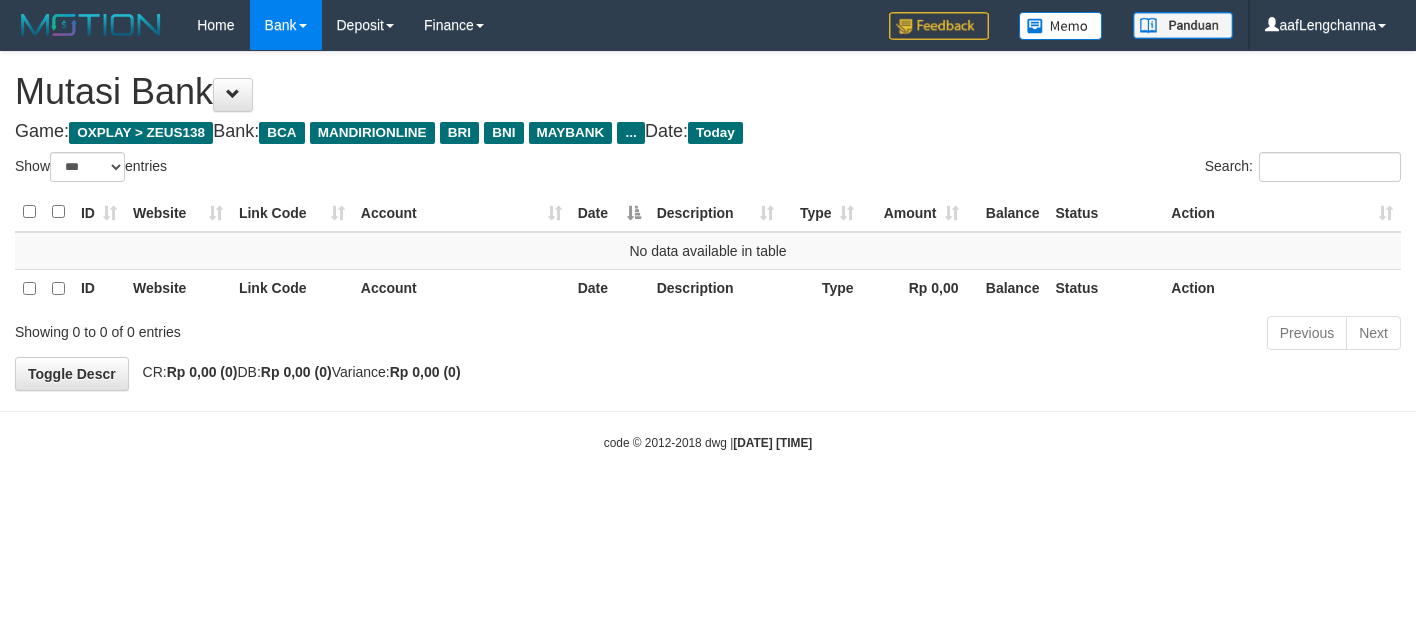 scroll, scrollTop: 0, scrollLeft: 0, axis: both 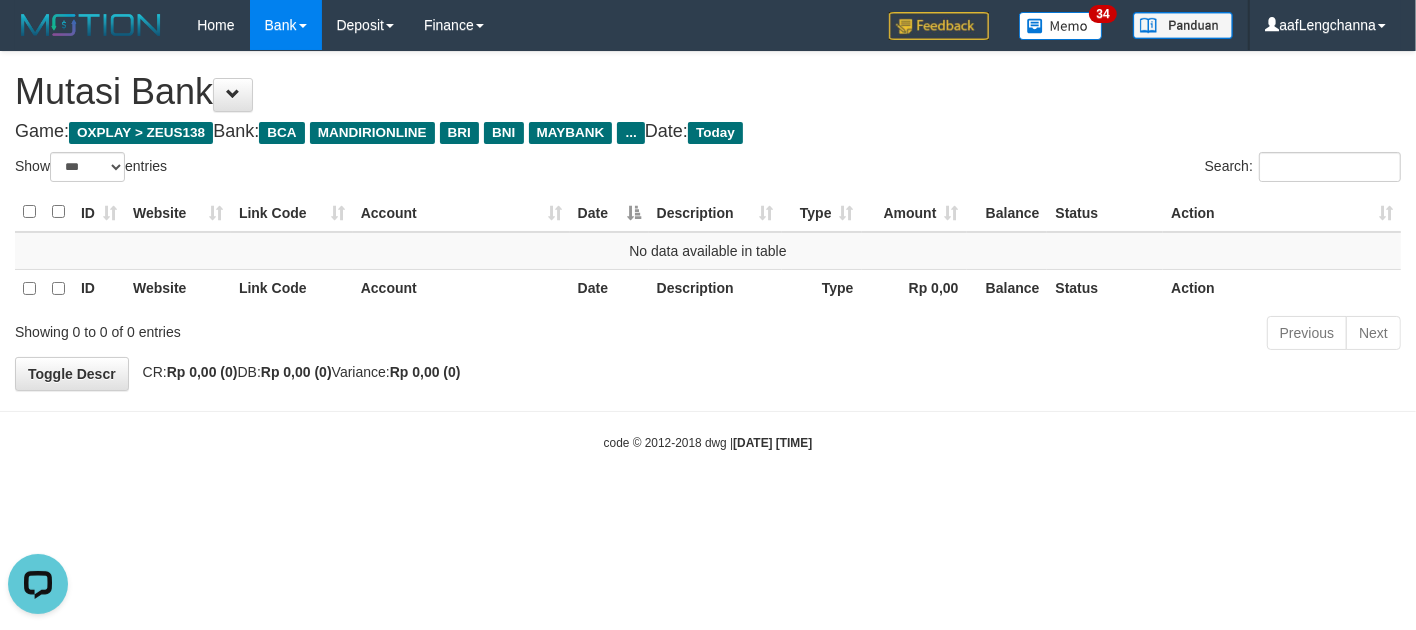 click on "Toggle navigation
Home
Bank
Account List
Mutasi Bank
Search
Deposit
History
Finance
Financial Data
aafLengchanna
My Profile
Log Out
34" at bounding box center [708, 251] 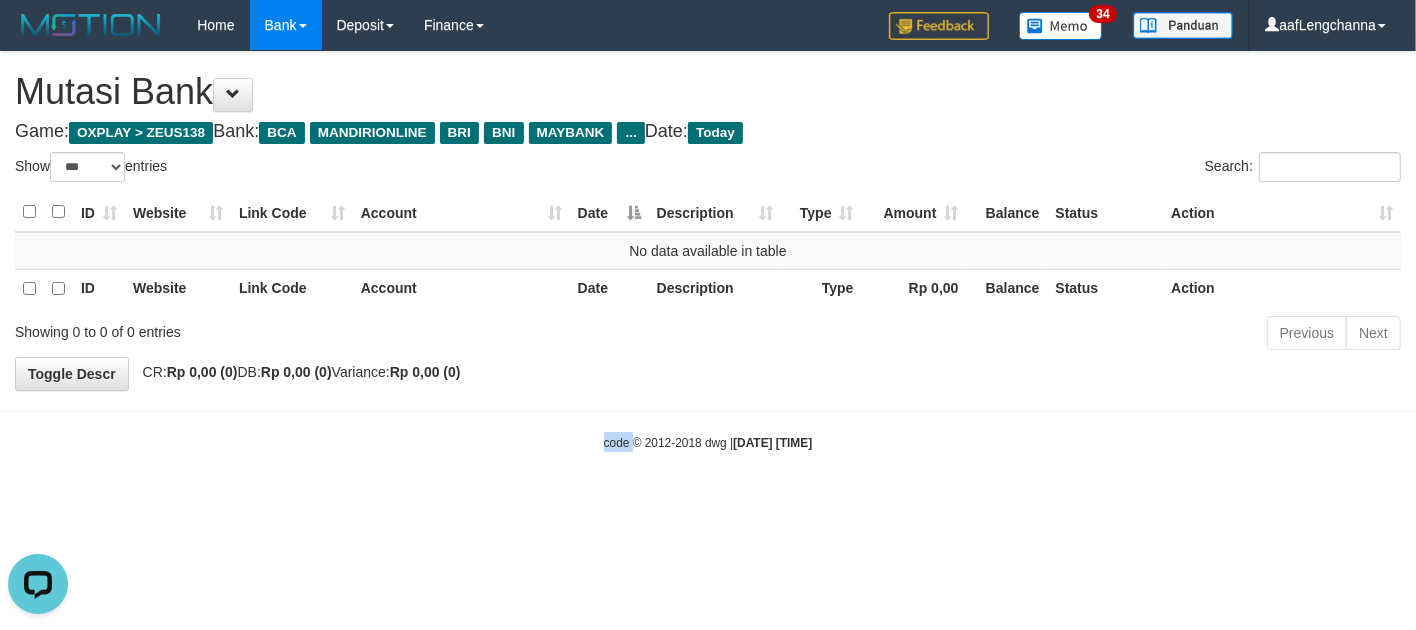 click on "Toggle navigation
Home
Bank
Account List
Mutasi Bank
Search
Deposit
History
Finance
Financial Data
aafLengchanna
My Profile
Log Out
34" at bounding box center (708, 251) 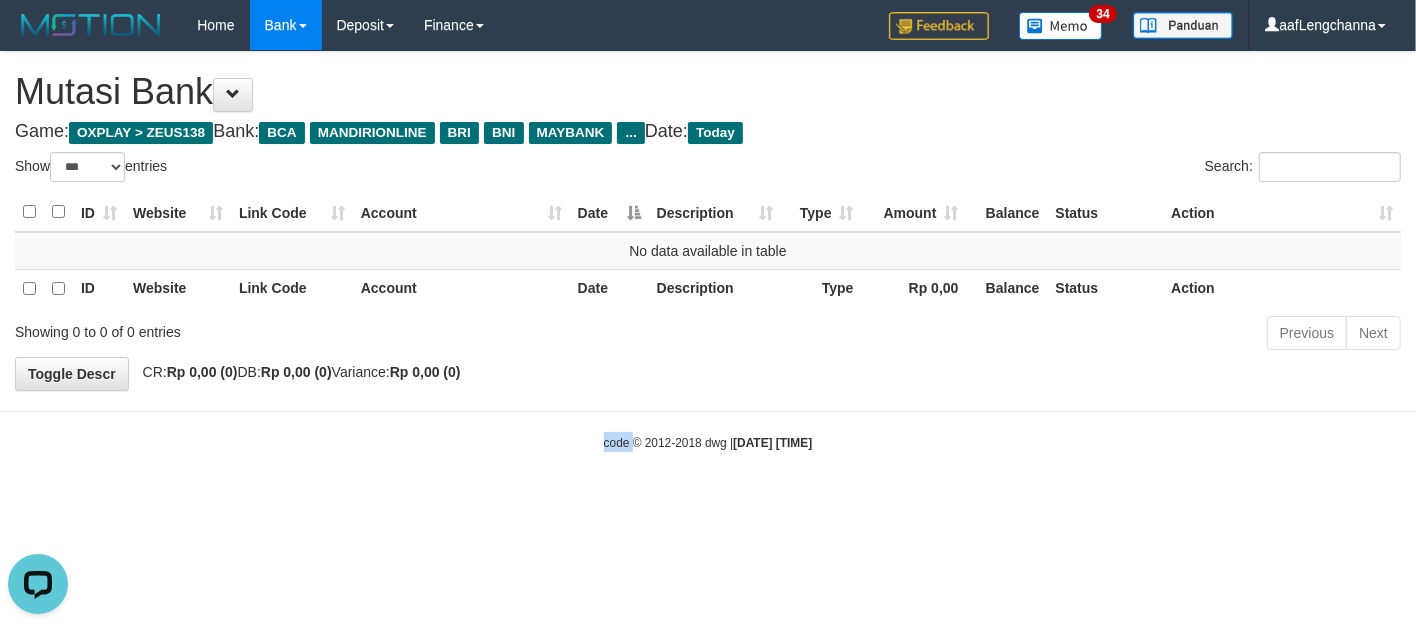 click on "Toggle navigation
Home
Bank
Account List
Mutasi Bank
Search
Deposit
History
Finance
Financial Data
aafLengchanna
My Profile
Log Out
34" at bounding box center (708, 251) 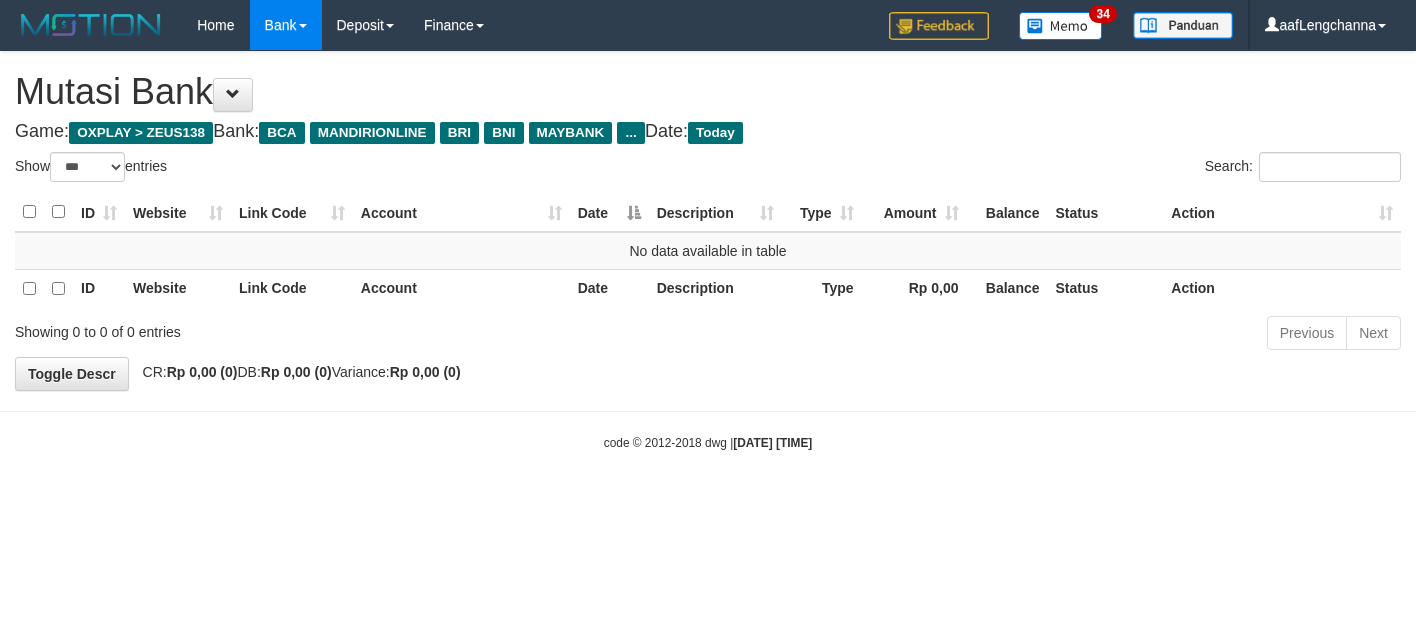 select on "***" 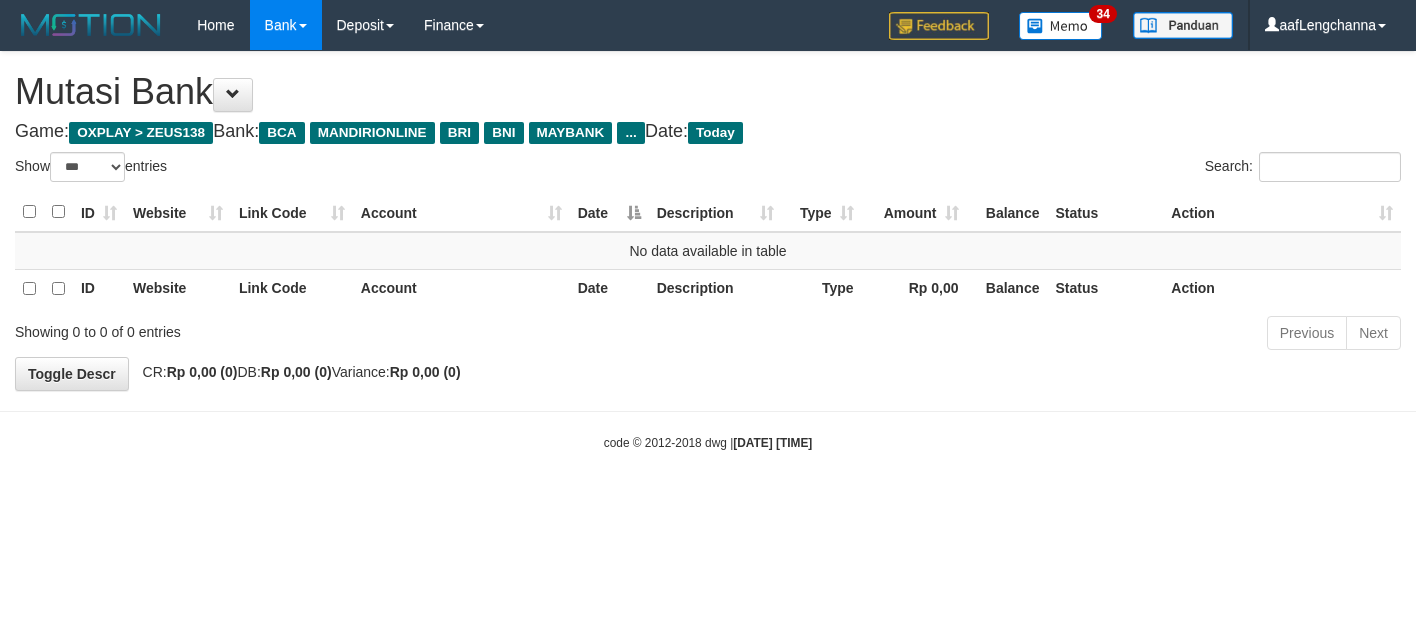 scroll, scrollTop: 0, scrollLeft: 0, axis: both 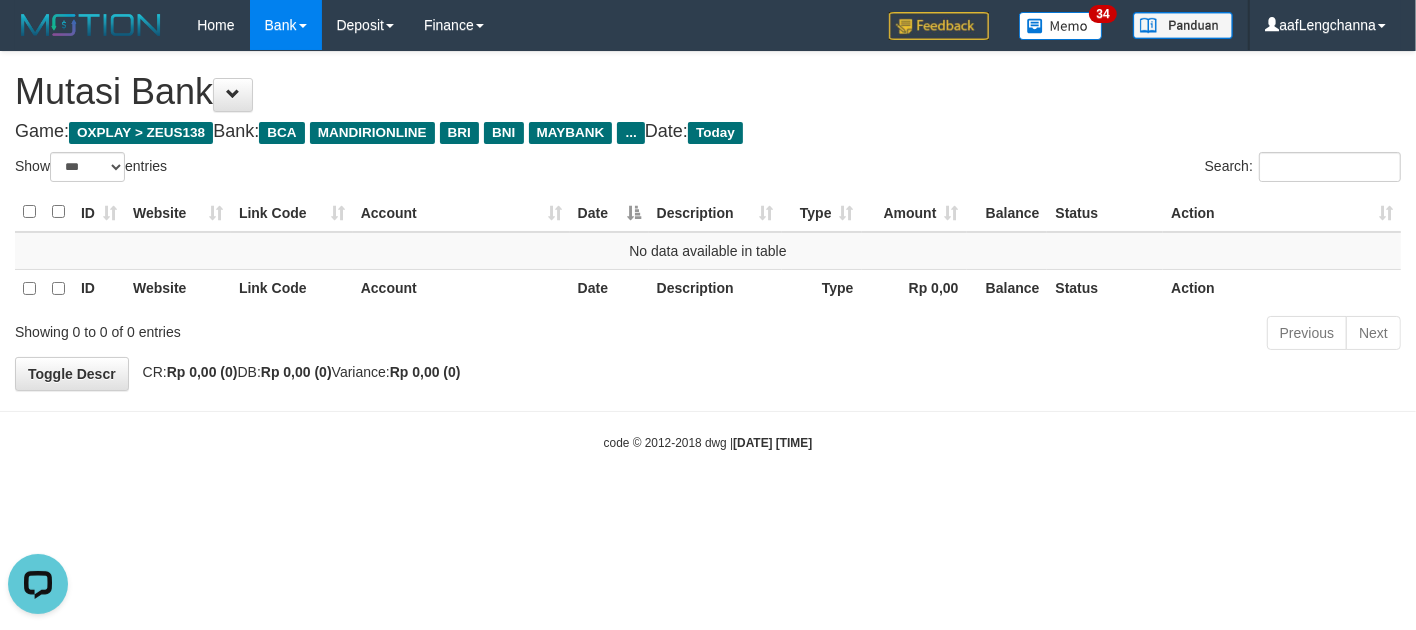click on "Toggle navigation
Home
Bank
Account List
Mutasi Bank
Search
Deposit
History
Finance
Financial Data
aafLengchanna
My Profile
Log Out
34" at bounding box center [708, 251] 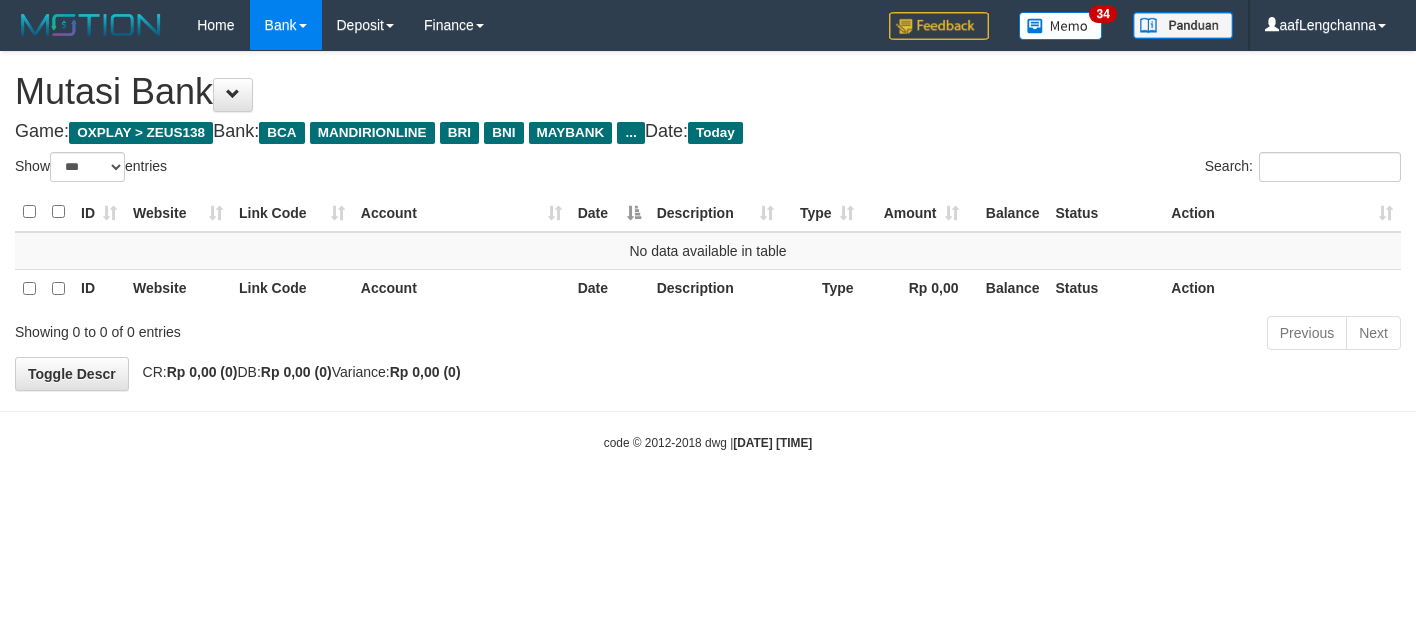 select on "***" 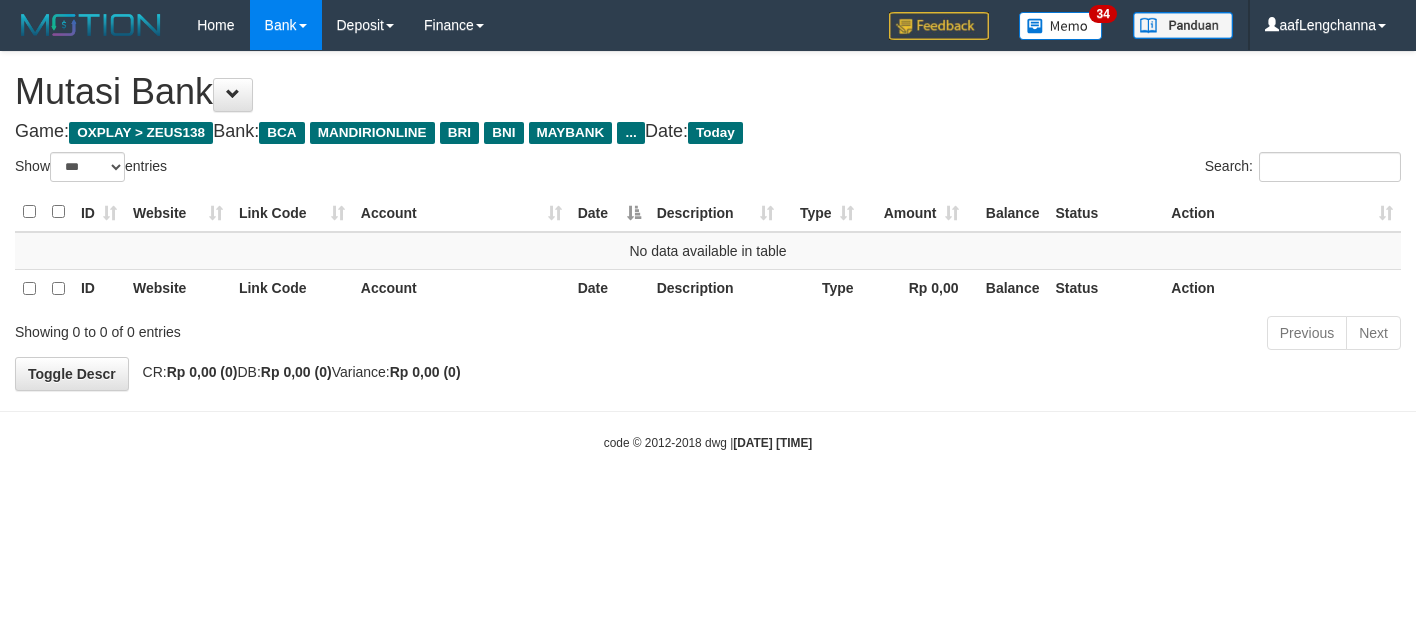 scroll, scrollTop: 0, scrollLeft: 0, axis: both 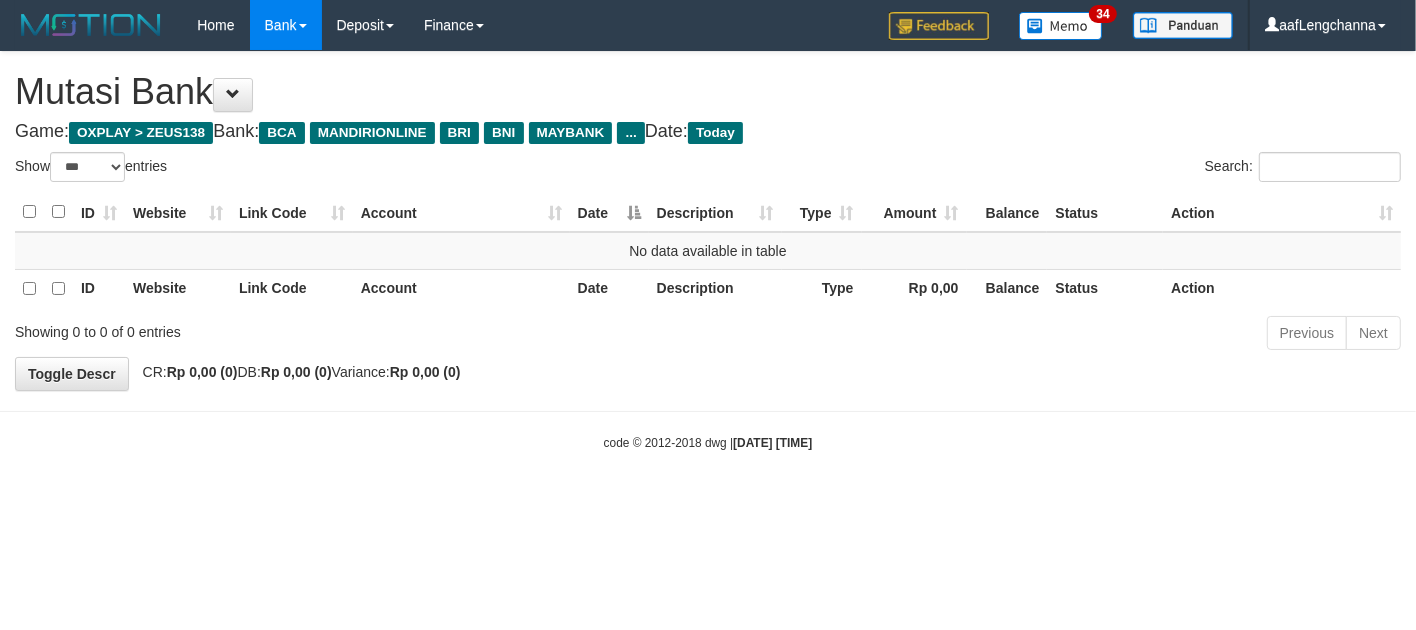 click on "Toggle navigation
Home
Bank
Account List
Mutasi Bank
Search
Deposit
History
Finance
Financial Data
aafLengchanna
My Profile
Log Out
34" at bounding box center (708, 251) 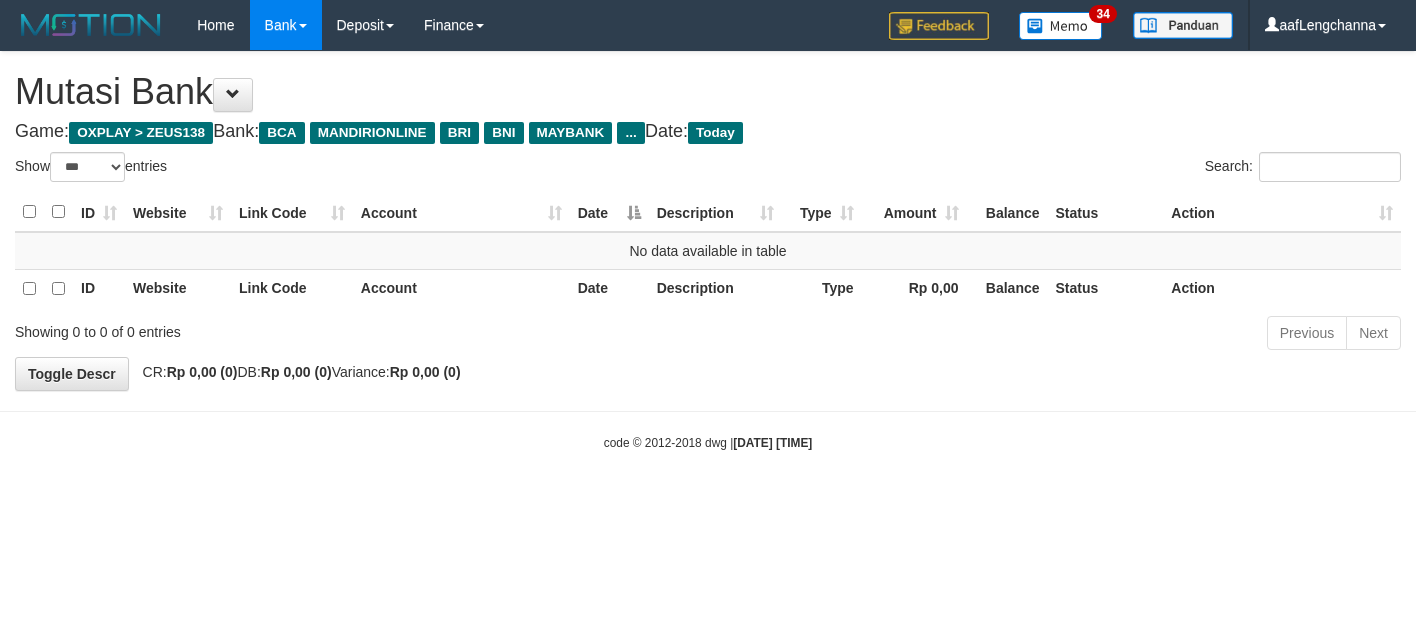 select on "***" 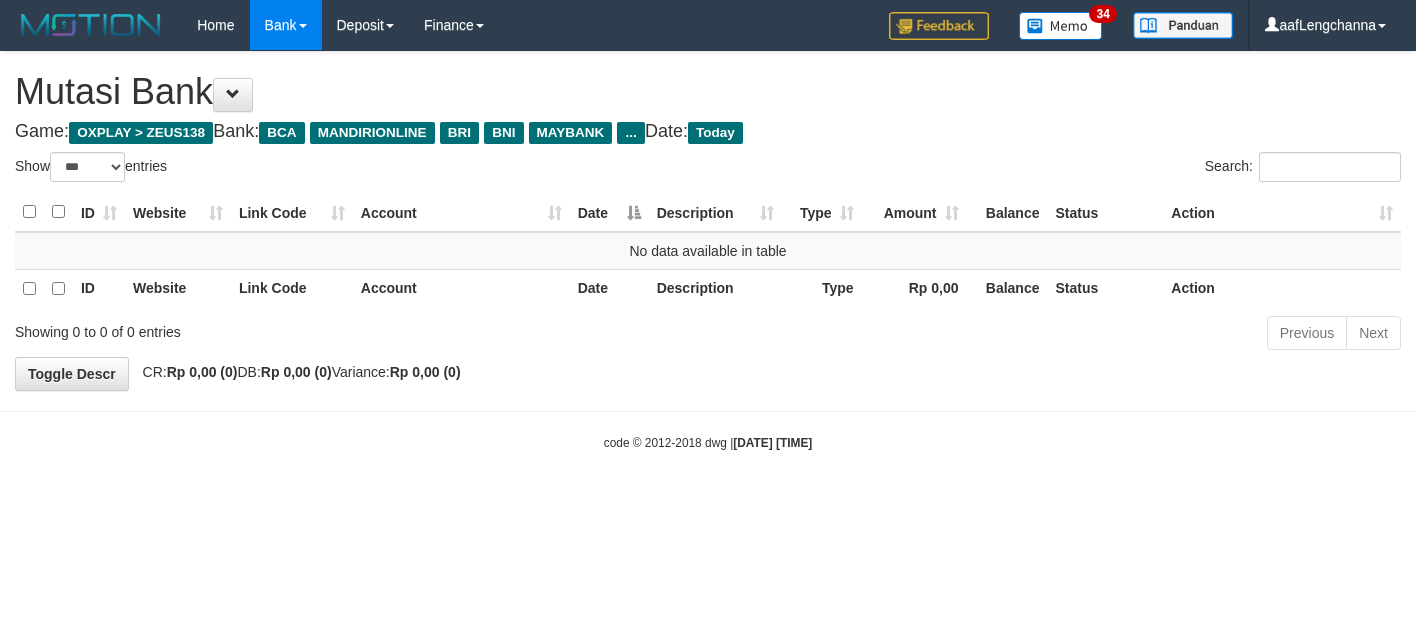 scroll, scrollTop: 0, scrollLeft: 0, axis: both 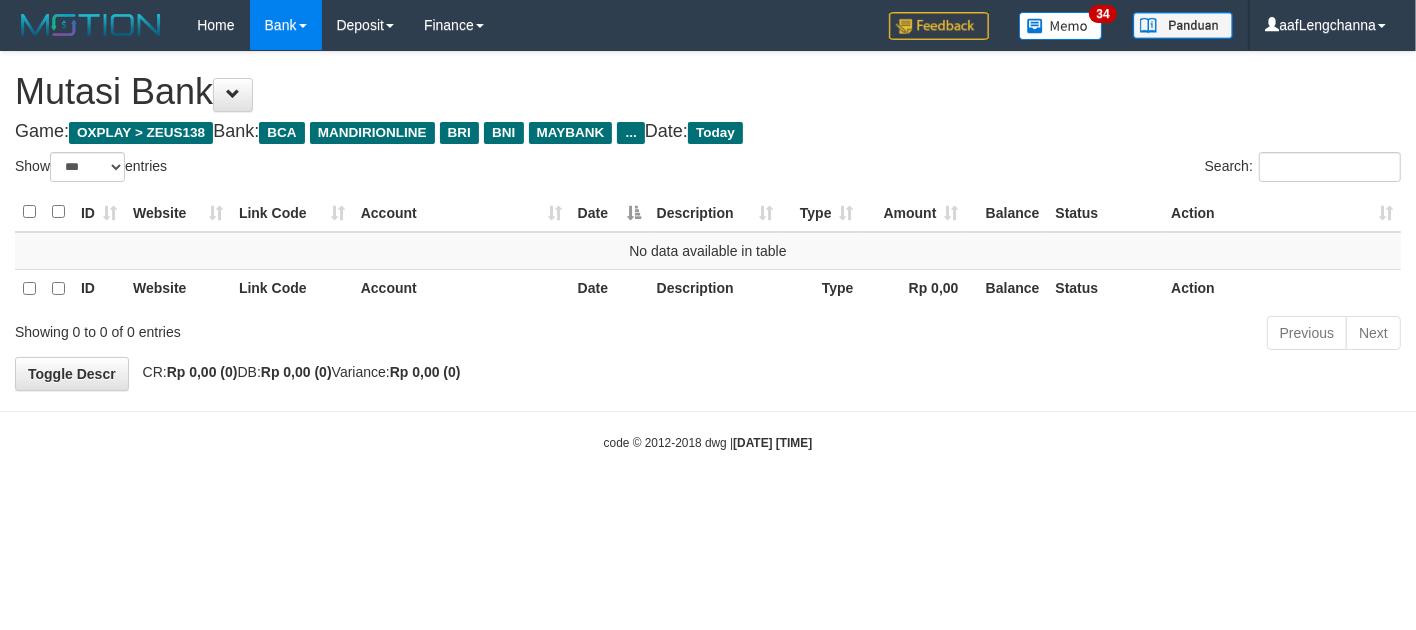 click on "Toggle navigation
Home
Bank
Account List
Mutasi Bank
Search
Deposit
History
Finance
Financial Data
aafLengchanna
My Profile
Log Out
34" at bounding box center (708, 251) 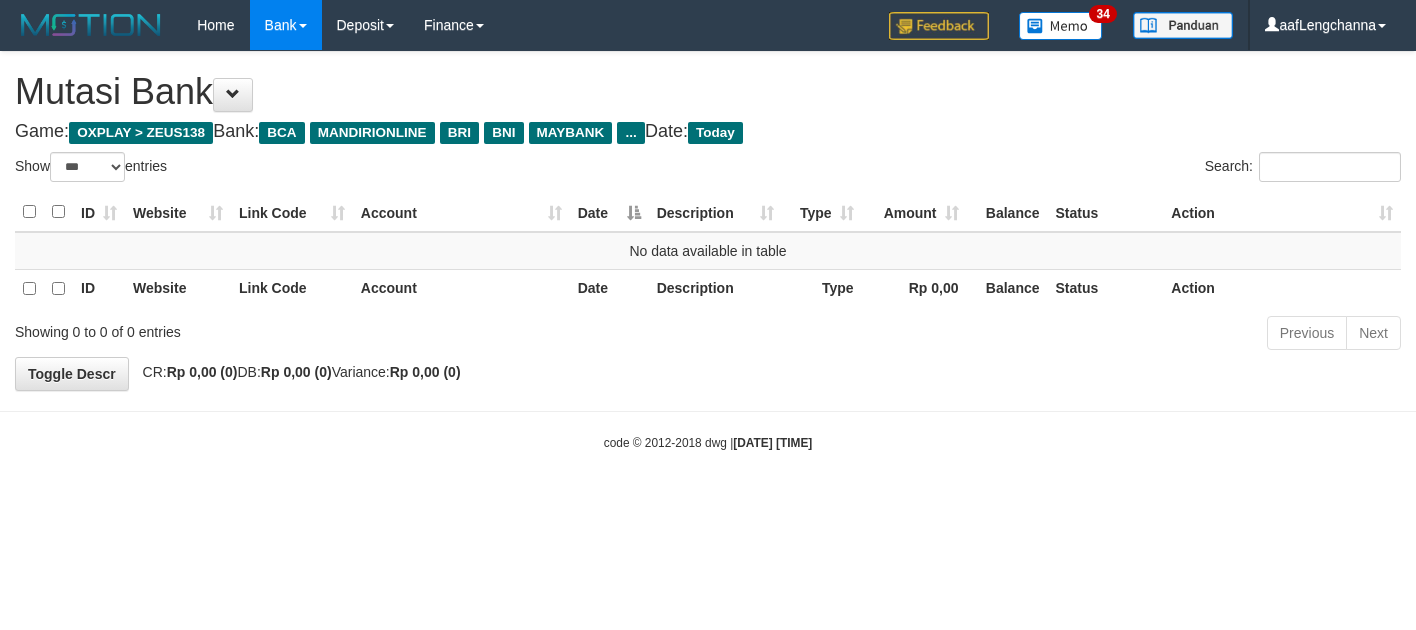 select on "***" 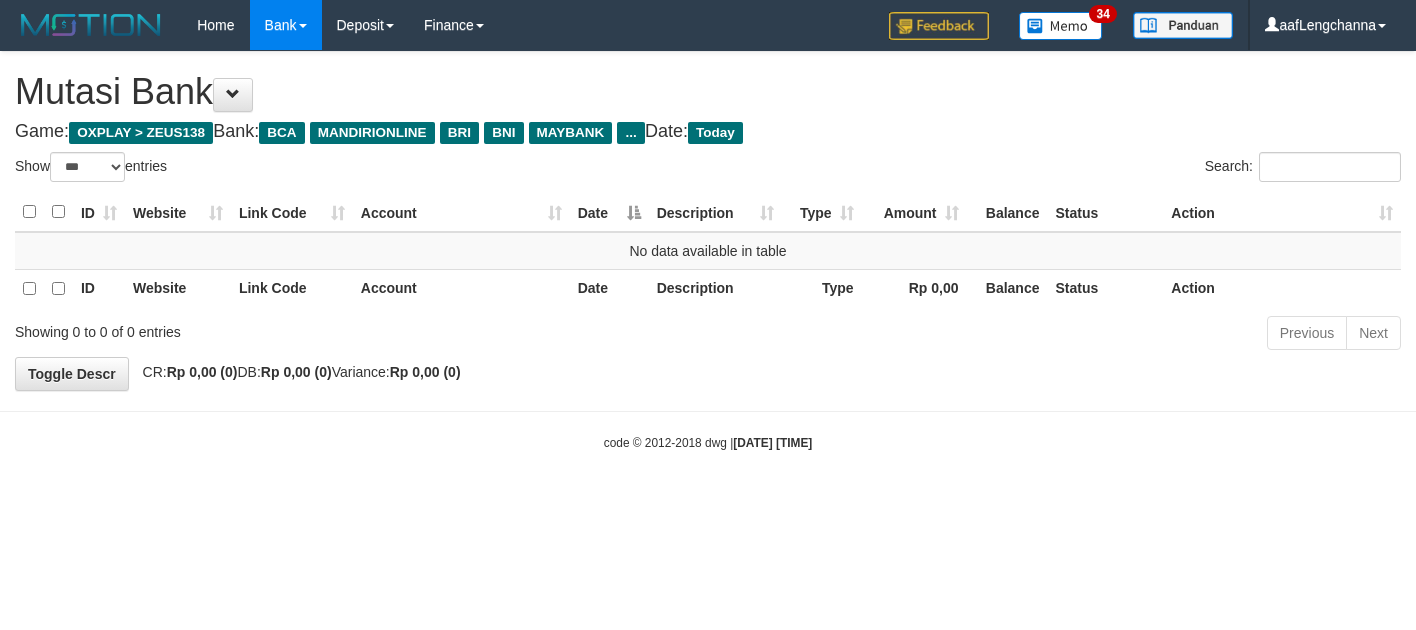 scroll, scrollTop: 0, scrollLeft: 0, axis: both 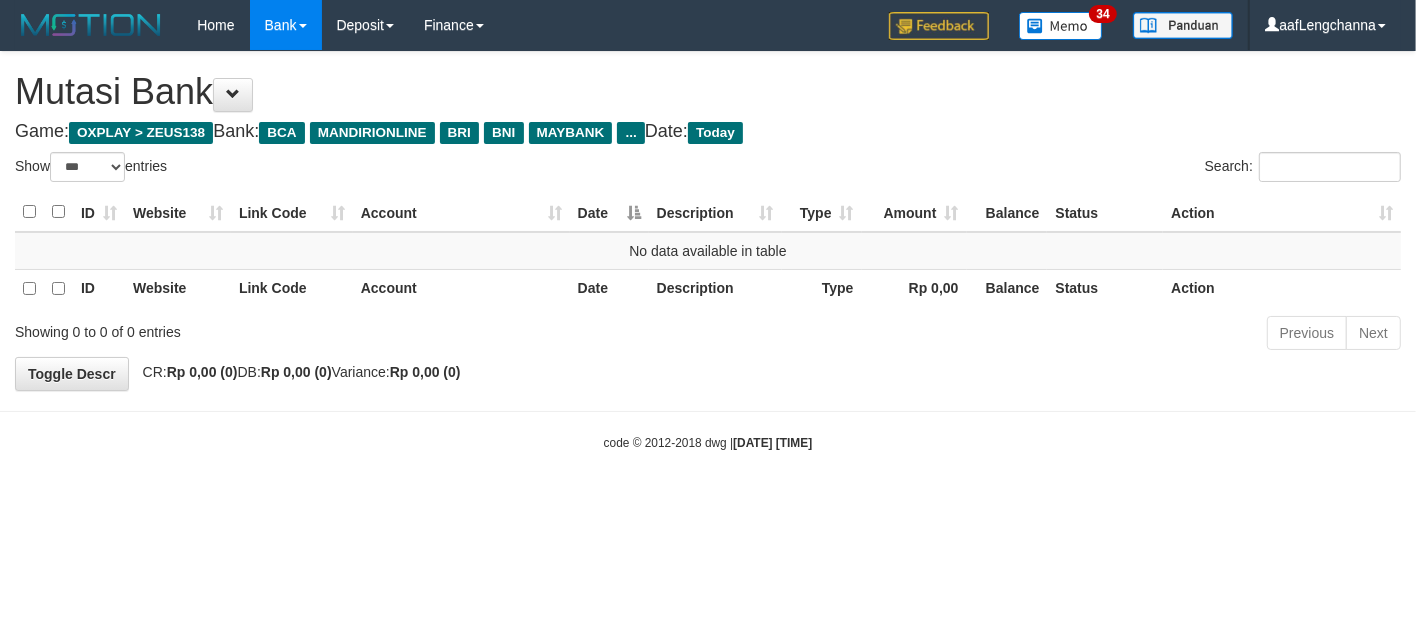 click on "Toggle navigation
Home
Bank
Account List
Mutasi Bank
Search
Deposit
History
Finance
Financial Data
aafLengchanna
My Profile
Log Out
34" at bounding box center (708, 251) 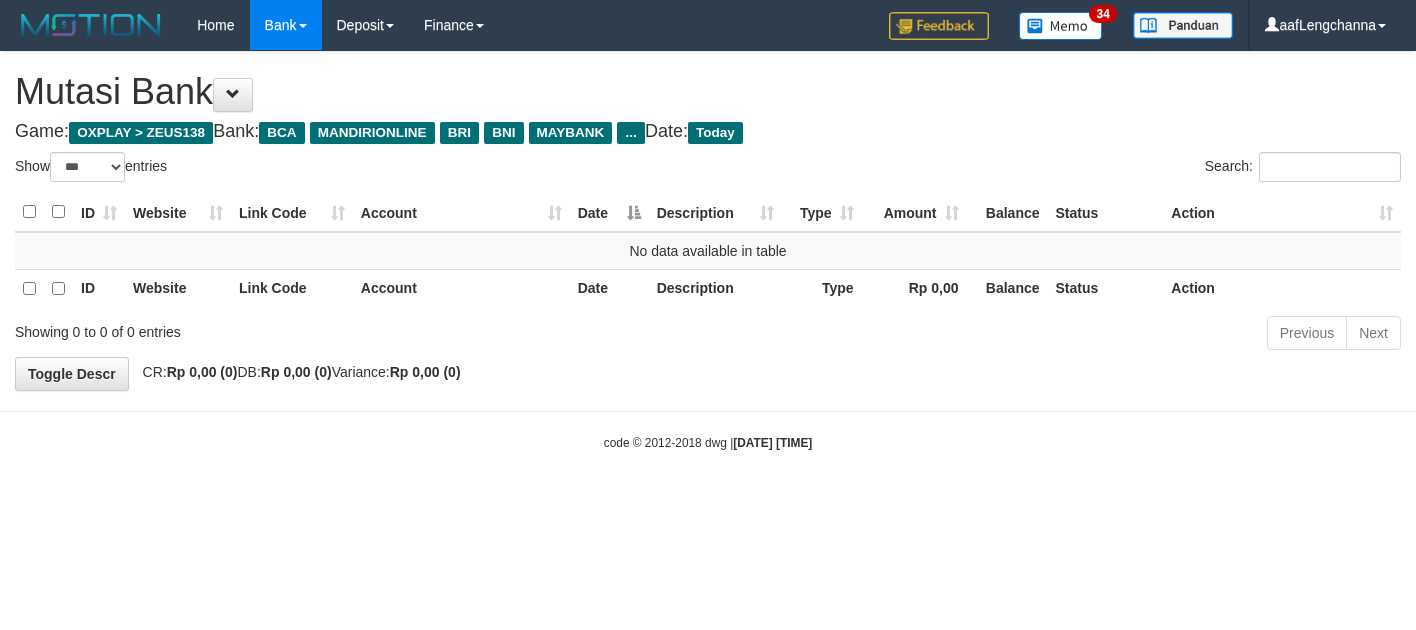 select on "***" 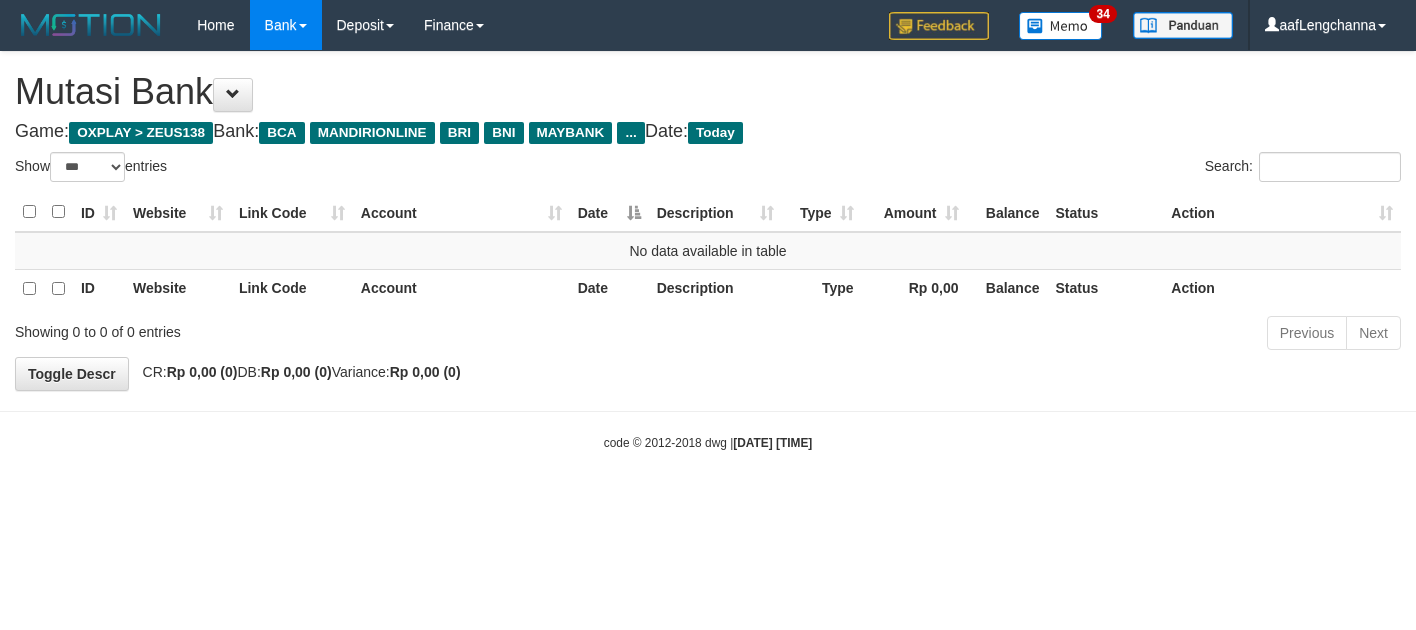 scroll, scrollTop: 0, scrollLeft: 0, axis: both 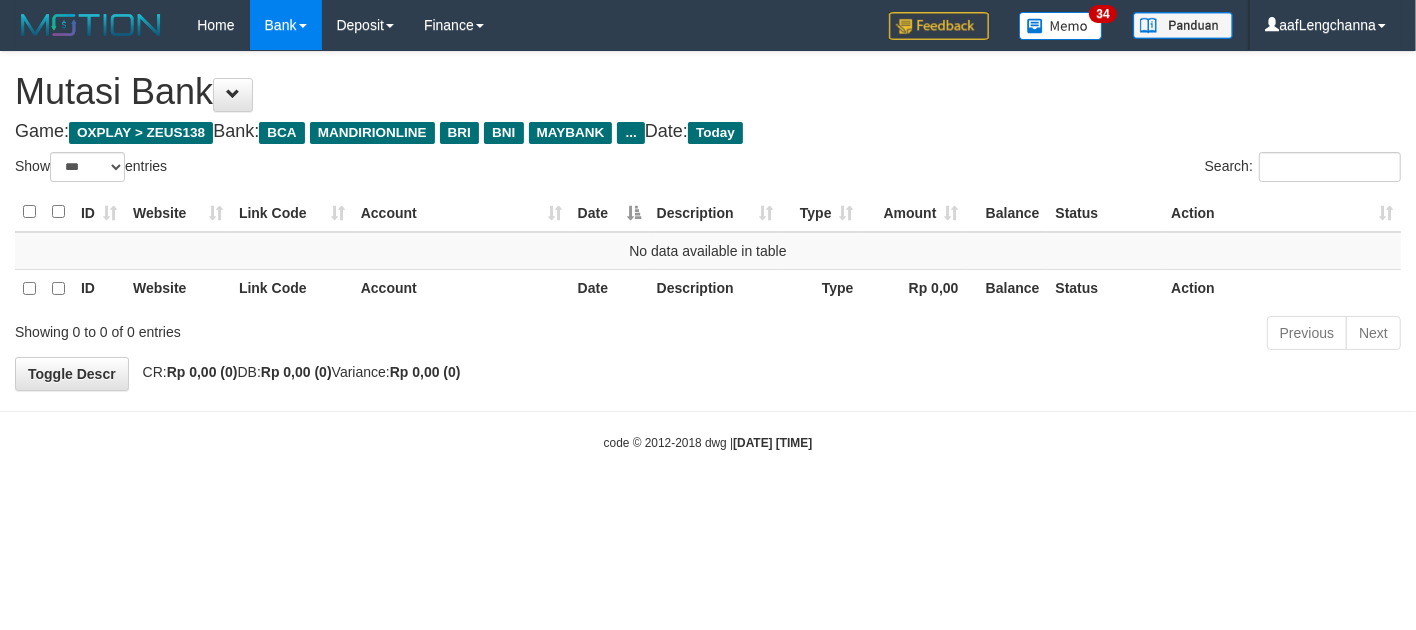 click on "Toggle navigation
Home
Bank
Account List
Mutasi Bank
Search
Deposit
History
Finance
Financial Data
aafLengchanna
My Profile
Log Out
34" at bounding box center (708, 251) 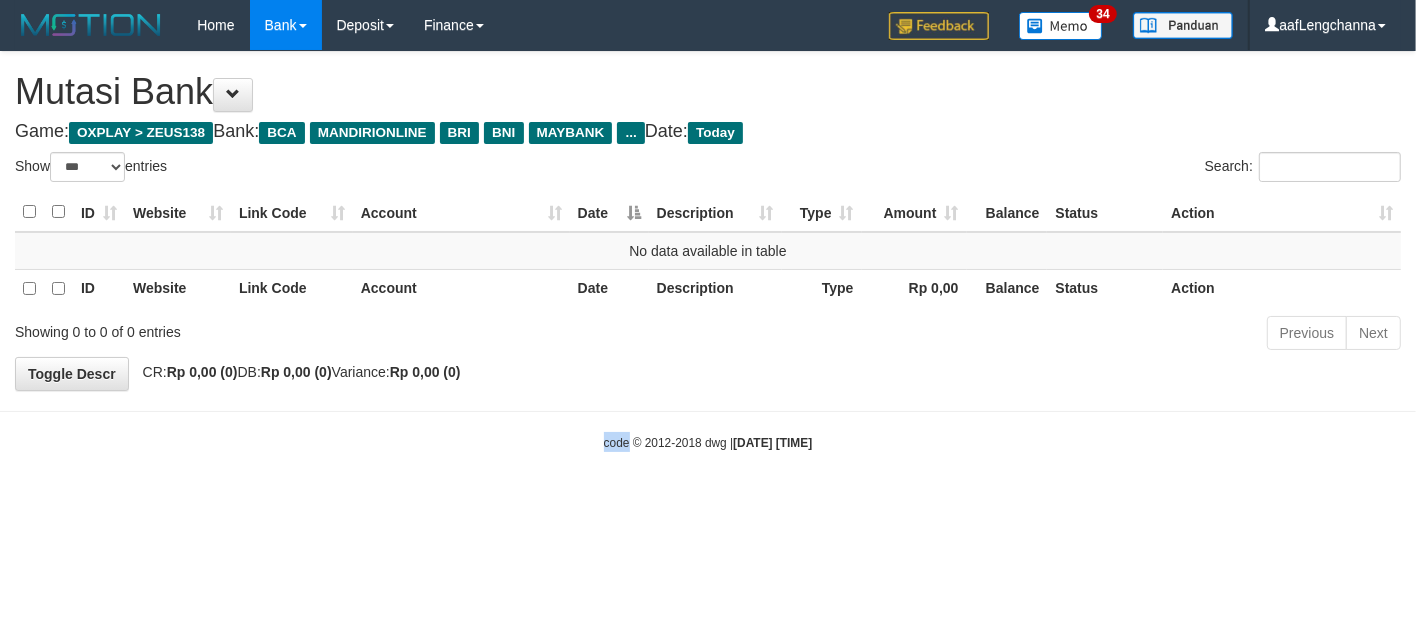 click on "Toggle navigation
Home
Bank
Account List
Mutasi Bank
Search
Deposit
History
Finance
Financial Data
aafLengchanna
My Profile
Log Out
34" at bounding box center [708, 251] 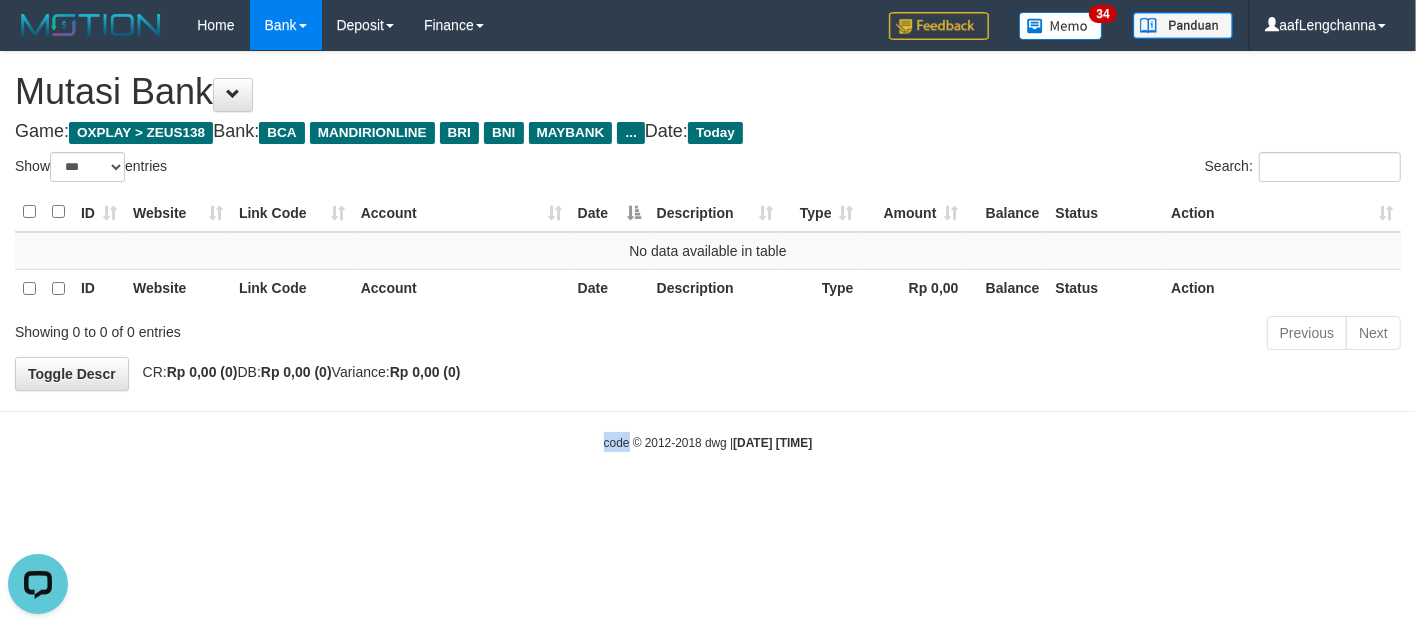 scroll, scrollTop: 0, scrollLeft: 0, axis: both 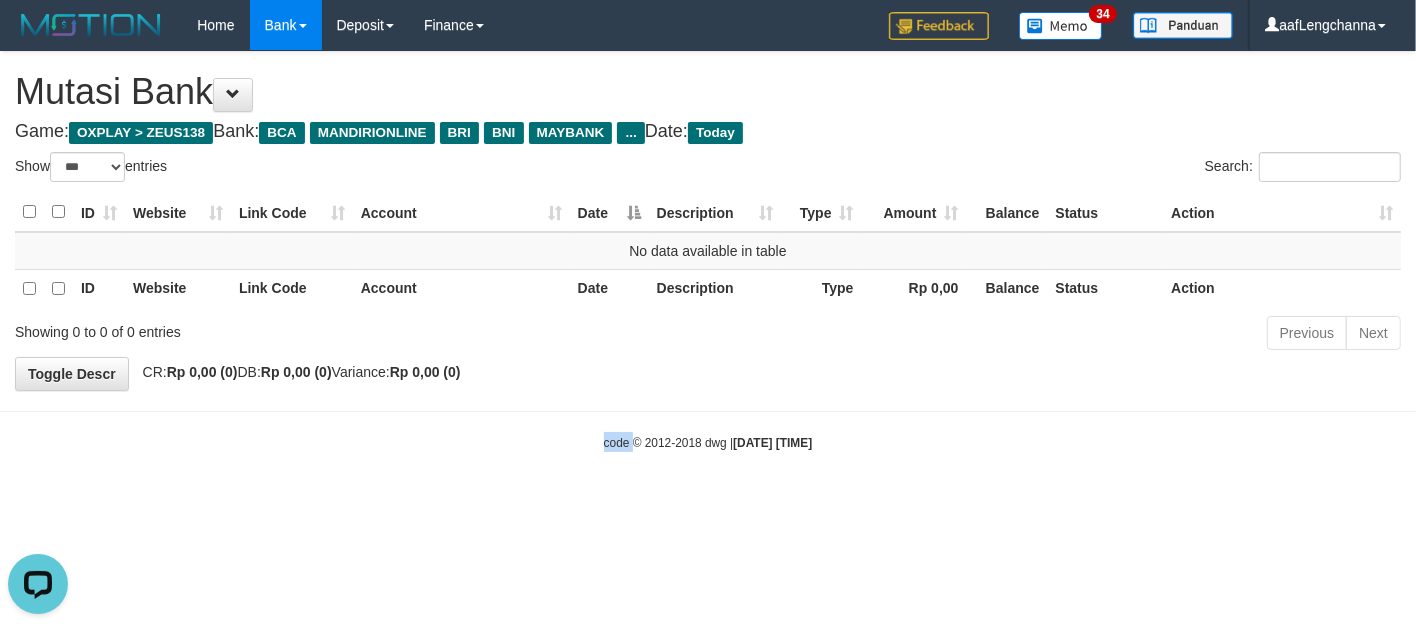 click on "Toggle navigation
Home
Bank
Account List
Mutasi Bank
Search
Deposit
History
Finance
Financial Data
aafLengchanna
My Profile
Log Out
34" at bounding box center [708, 251] 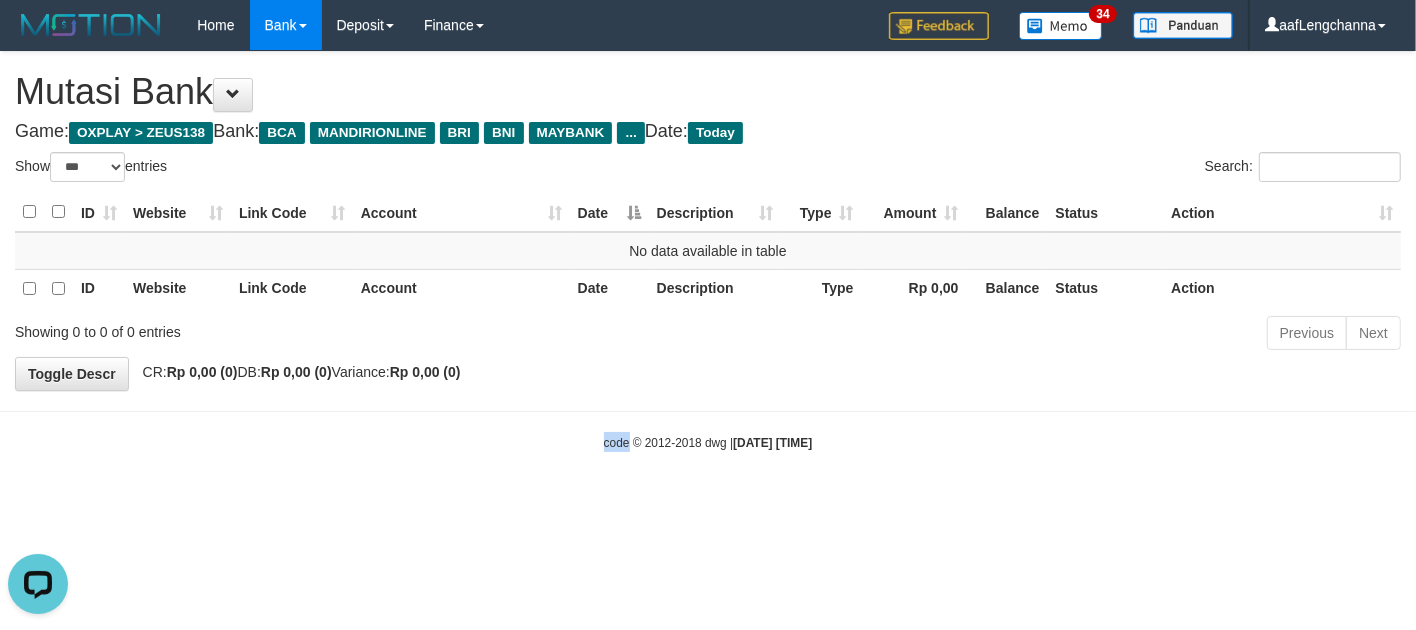 click on "Toggle navigation
Home
Bank
Account List
Mutasi Bank
Search
Deposit
History
Finance
Financial Data
aafLengchanna
My Profile
Log Out
34" at bounding box center [708, 251] 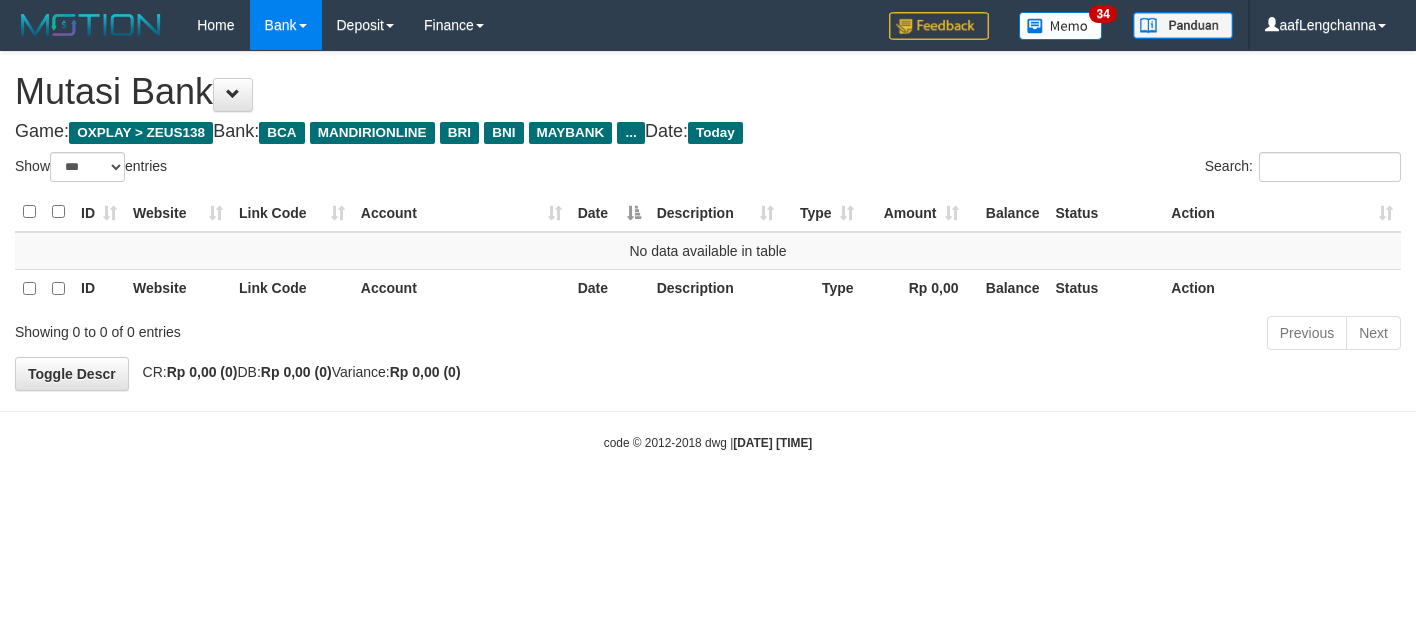 select on "***" 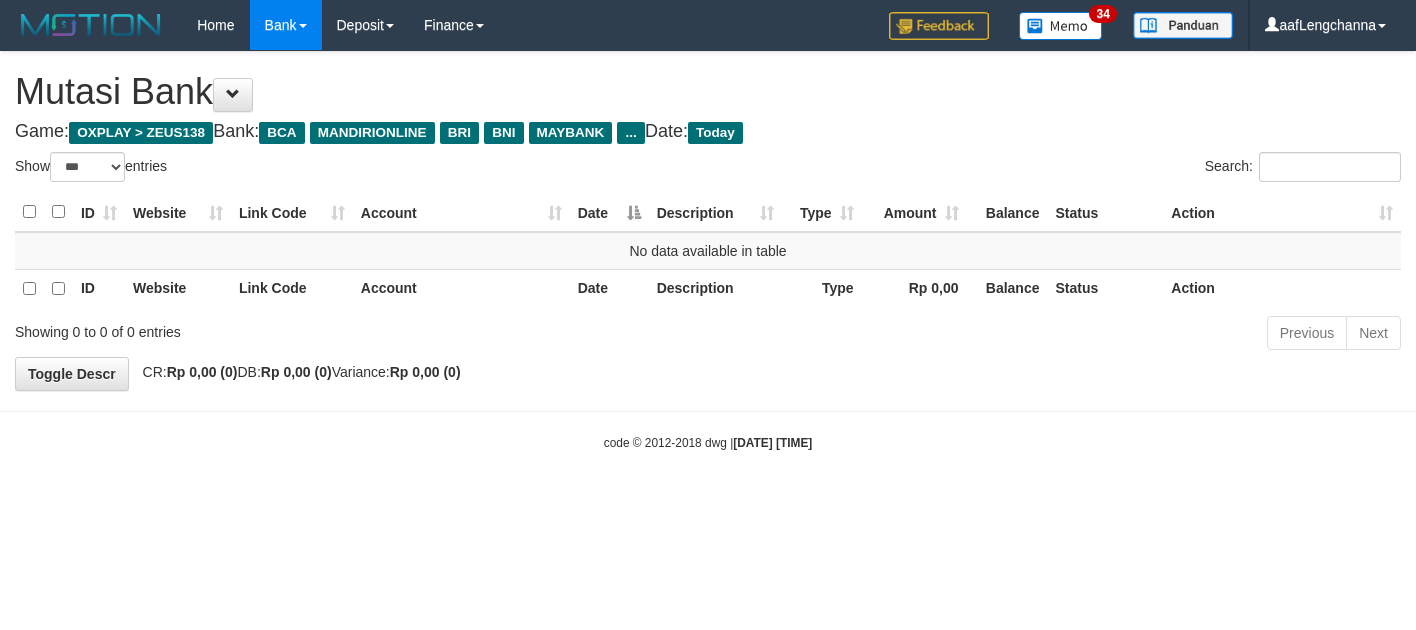 scroll, scrollTop: 0, scrollLeft: 0, axis: both 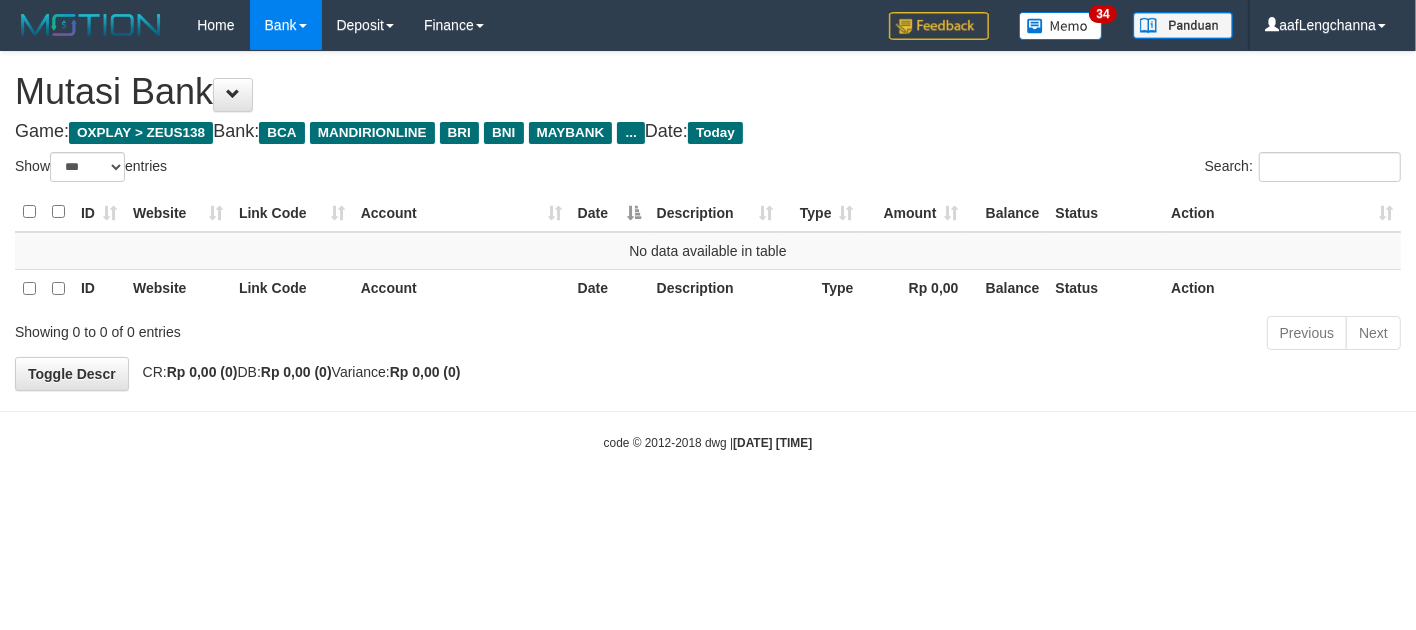 drag, startPoint x: 0, startPoint y: 0, endPoint x: 288, endPoint y: 497, distance: 574.41534 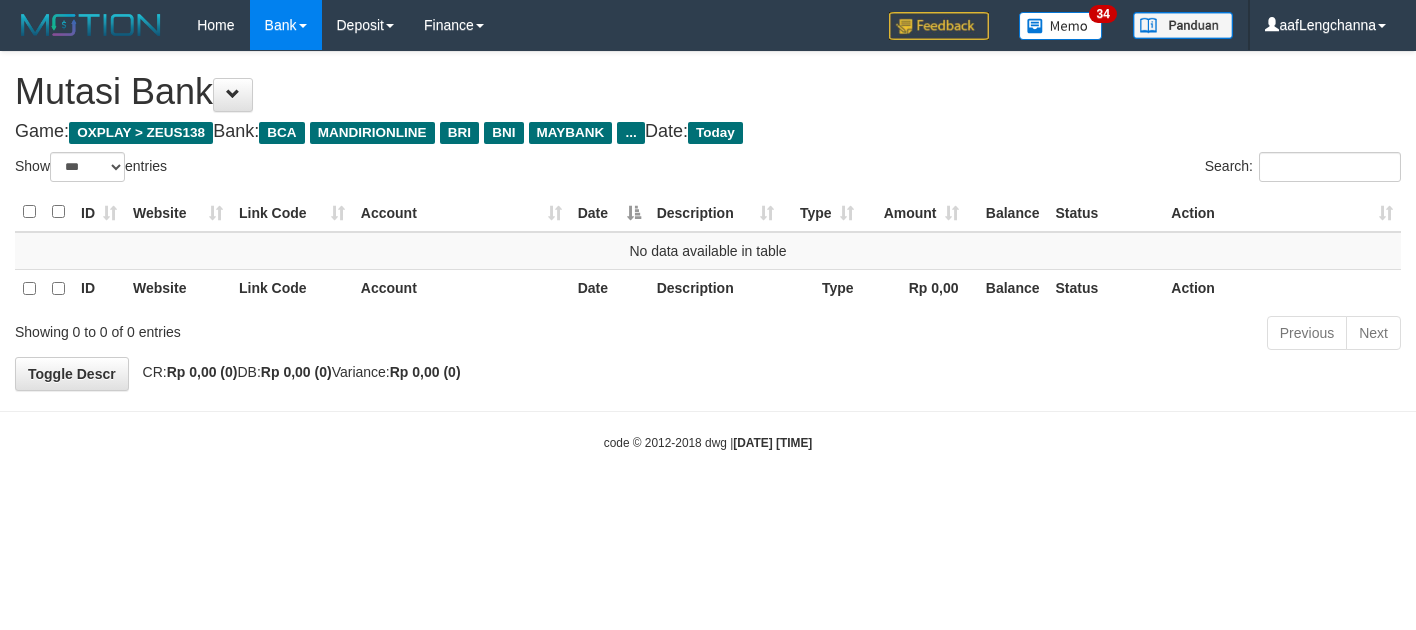select on "***" 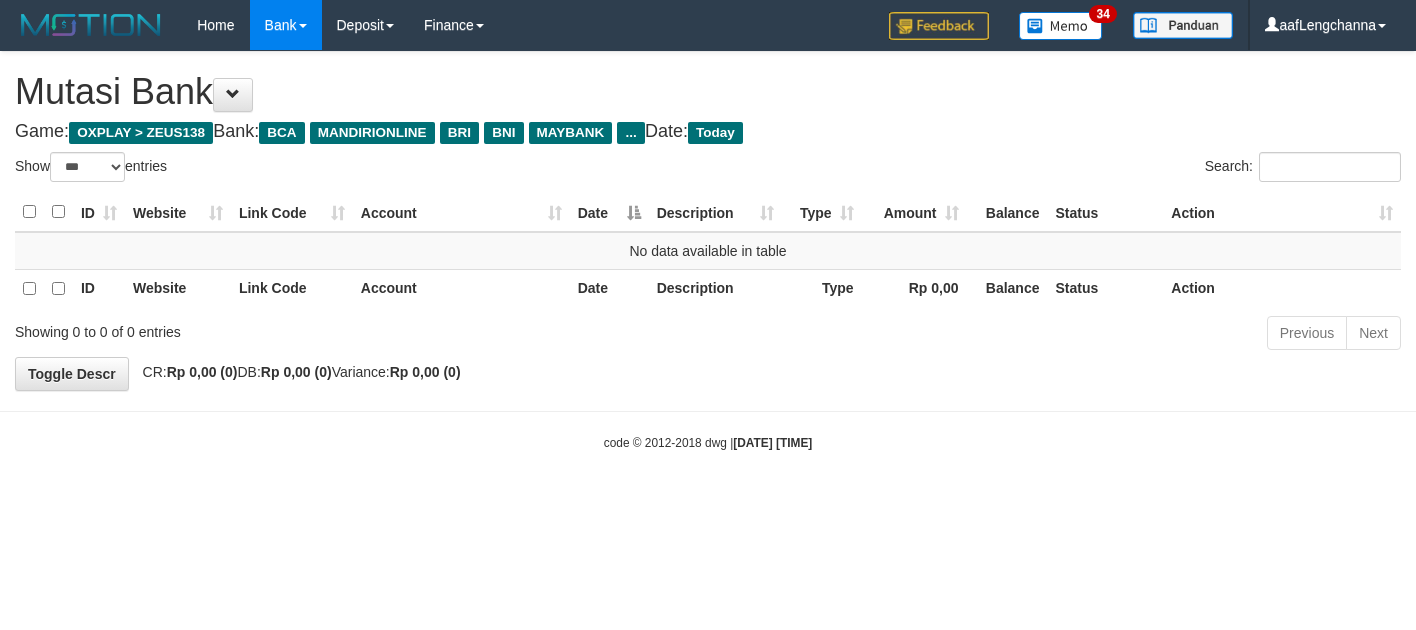 scroll, scrollTop: 0, scrollLeft: 0, axis: both 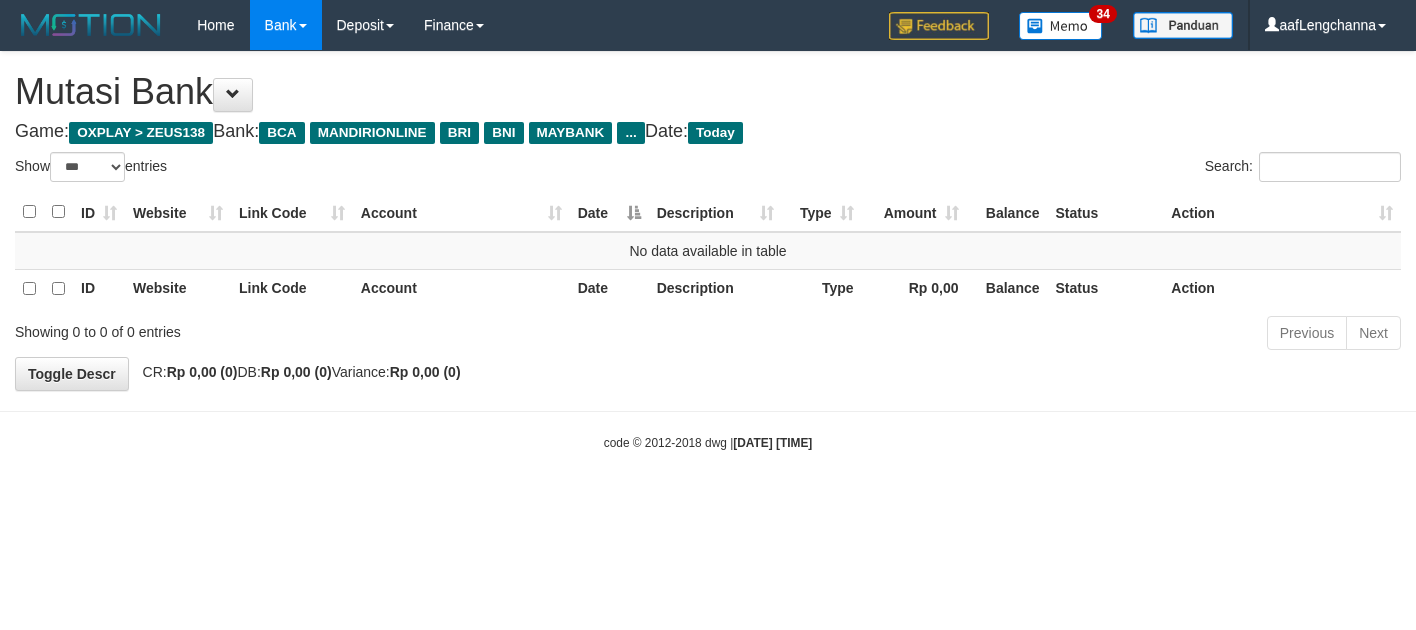 select on "***" 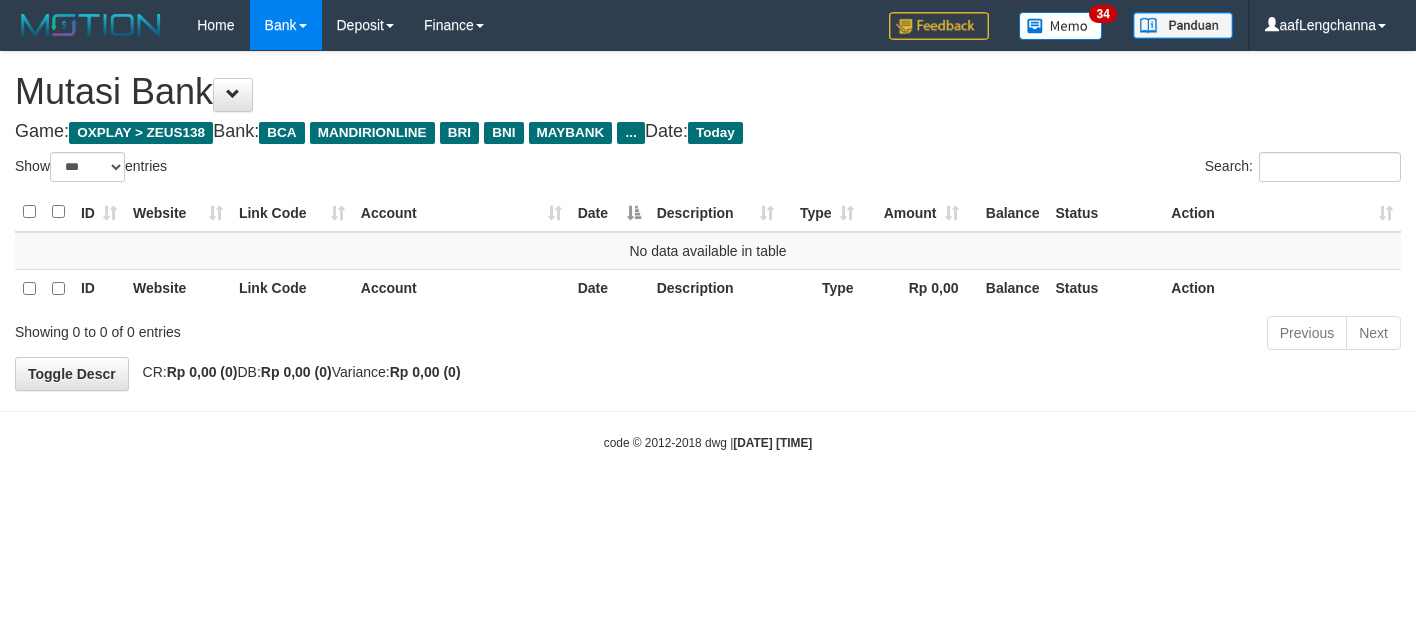 scroll, scrollTop: 0, scrollLeft: 0, axis: both 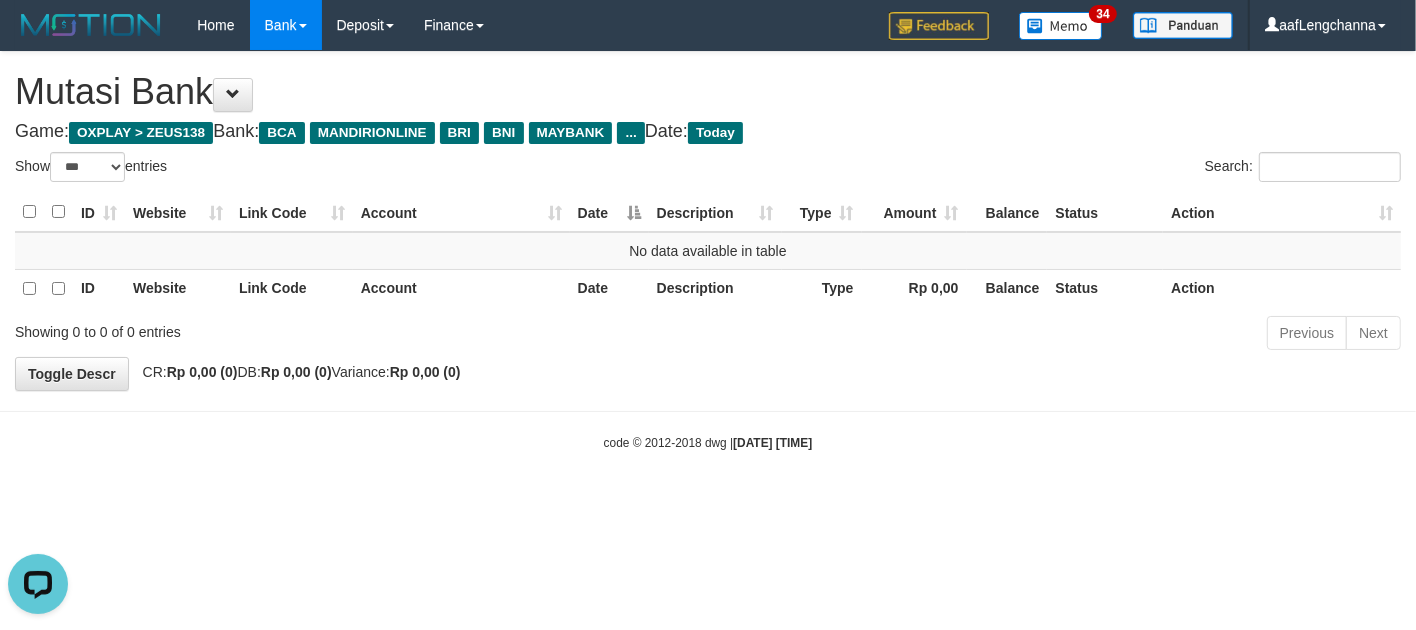 click on "Toggle navigation
Home
Bank
Account List
Mutasi Bank
Search
Deposit
History
Finance
Financial Data
aafLengchanna
My Profile
Log Out
34" at bounding box center [708, 251] 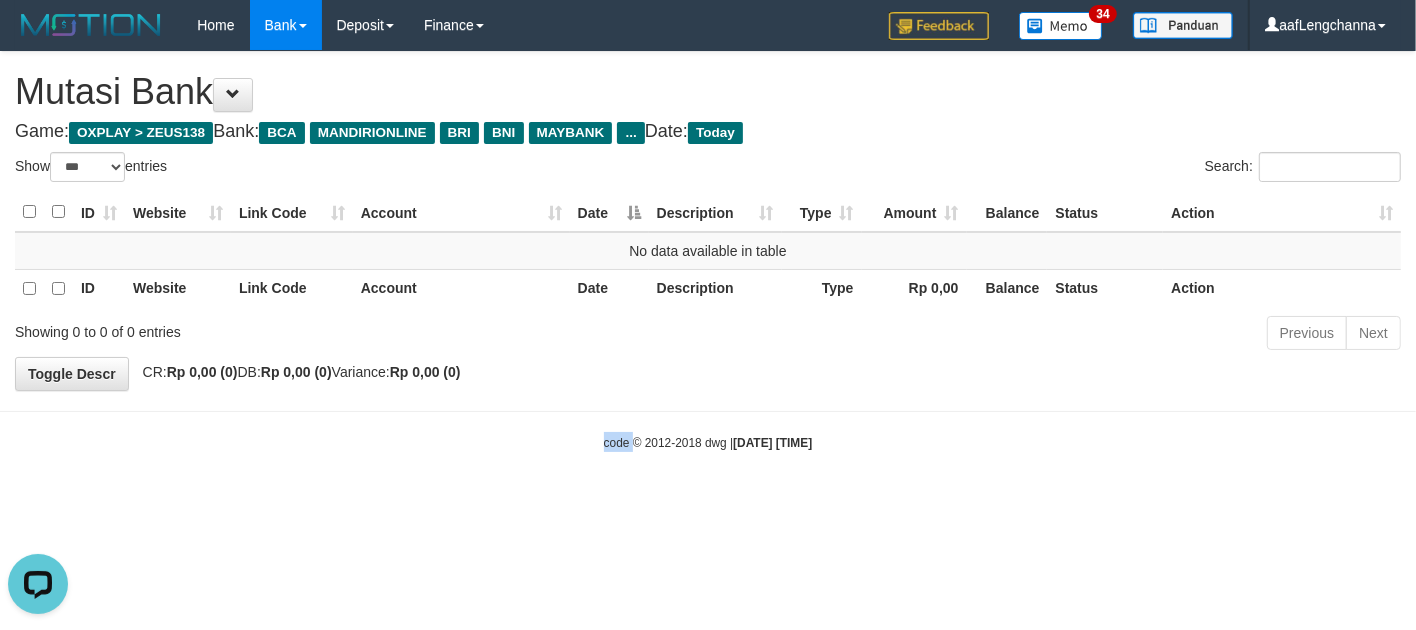 click on "Toggle navigation
Home
Bank
Account List
Mutasi Bank
Search
Deposit
History
Finance
Financial Data
aafLengchanna
My Profile
Log Out
34" at bounding box center (708, 251) 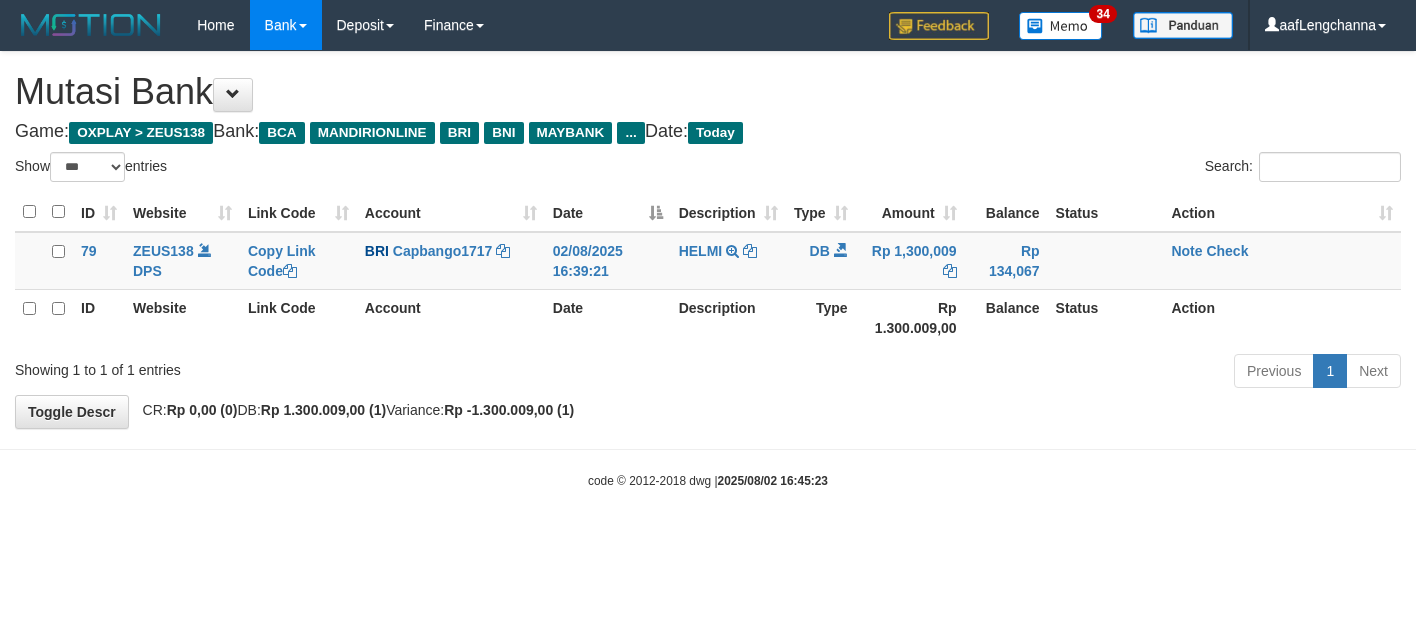 select on "***" 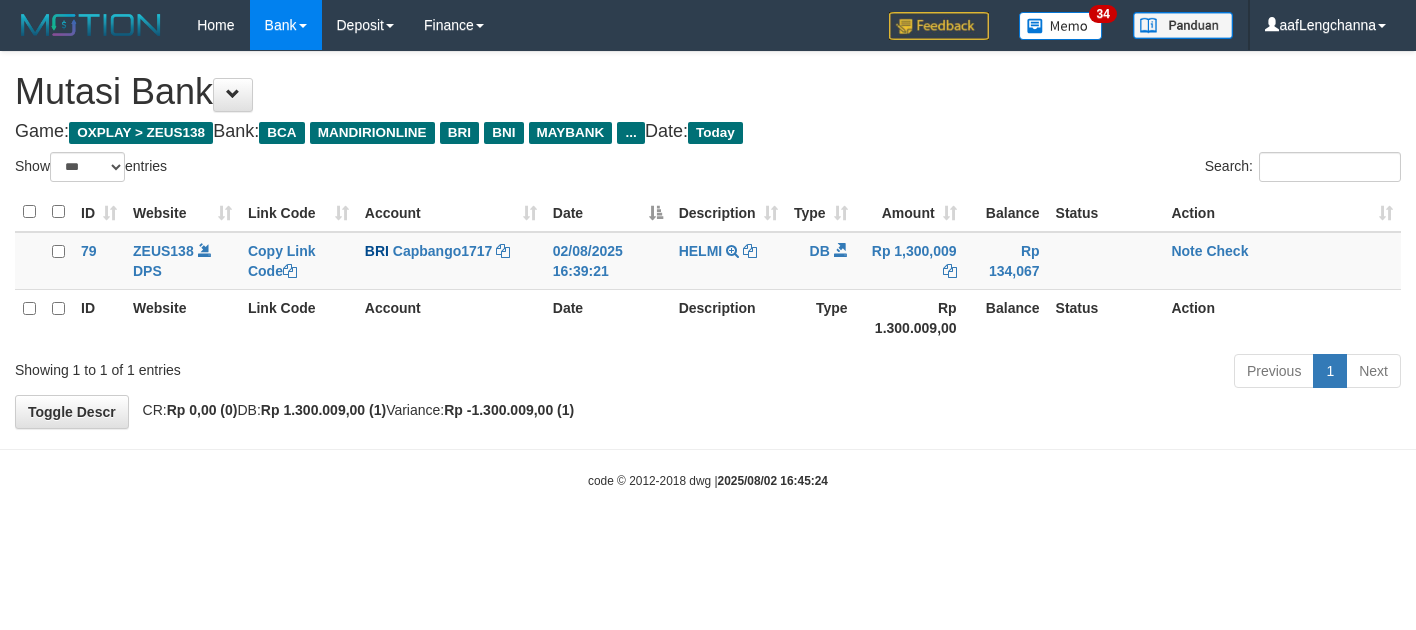 select on "***" 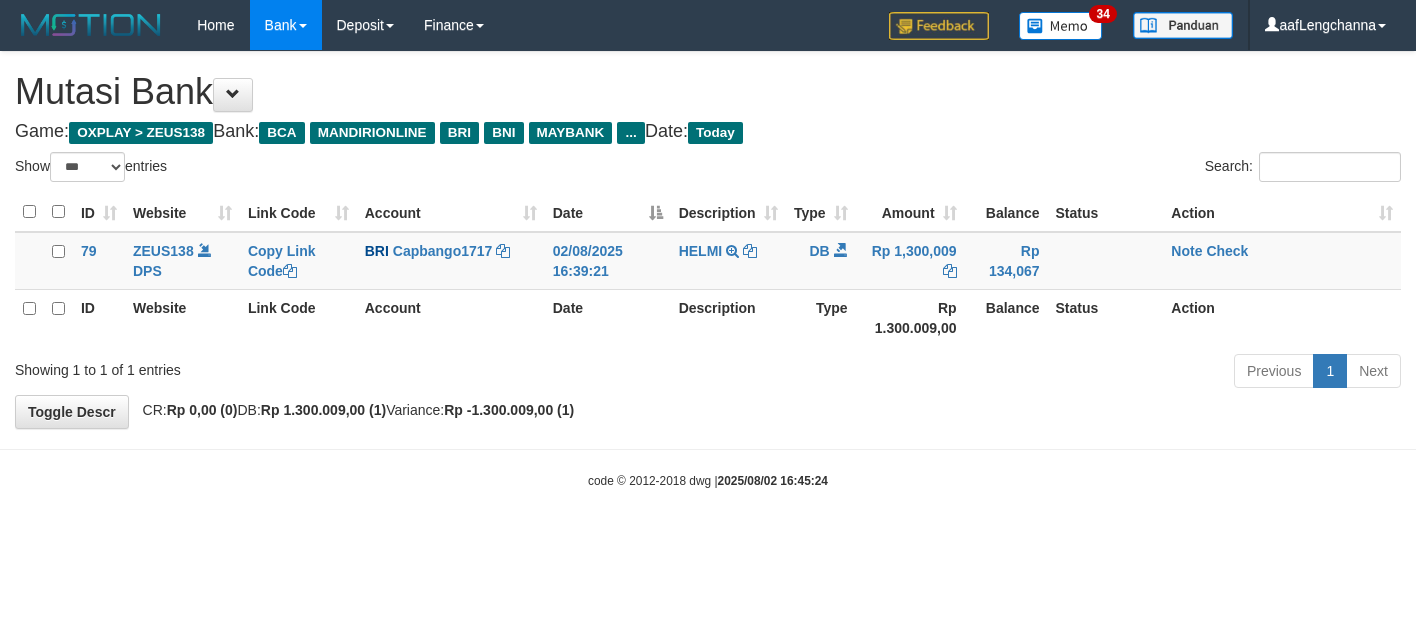 scroll, scrollTop: 0, scrollLeft: 0, axis: both 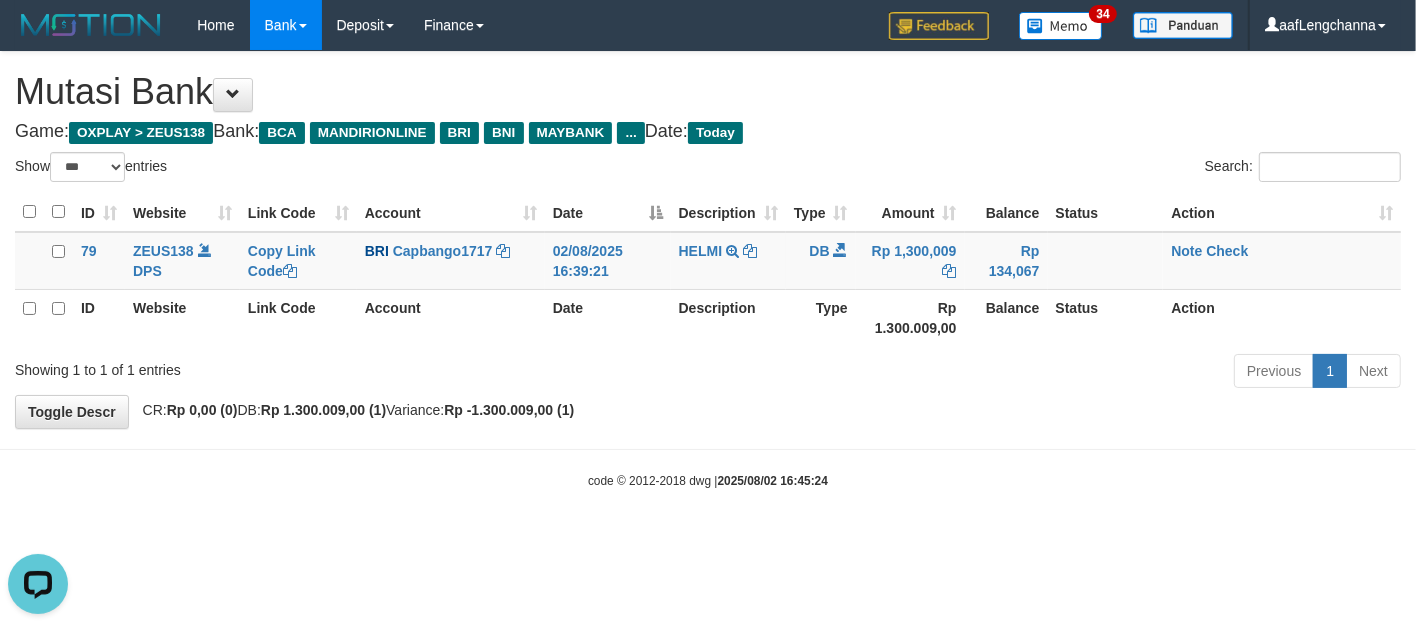 drag, startPoint x: 221, startPoint y: 486, endPoint x: 208, endPoint y: 481, distance: 13.928389 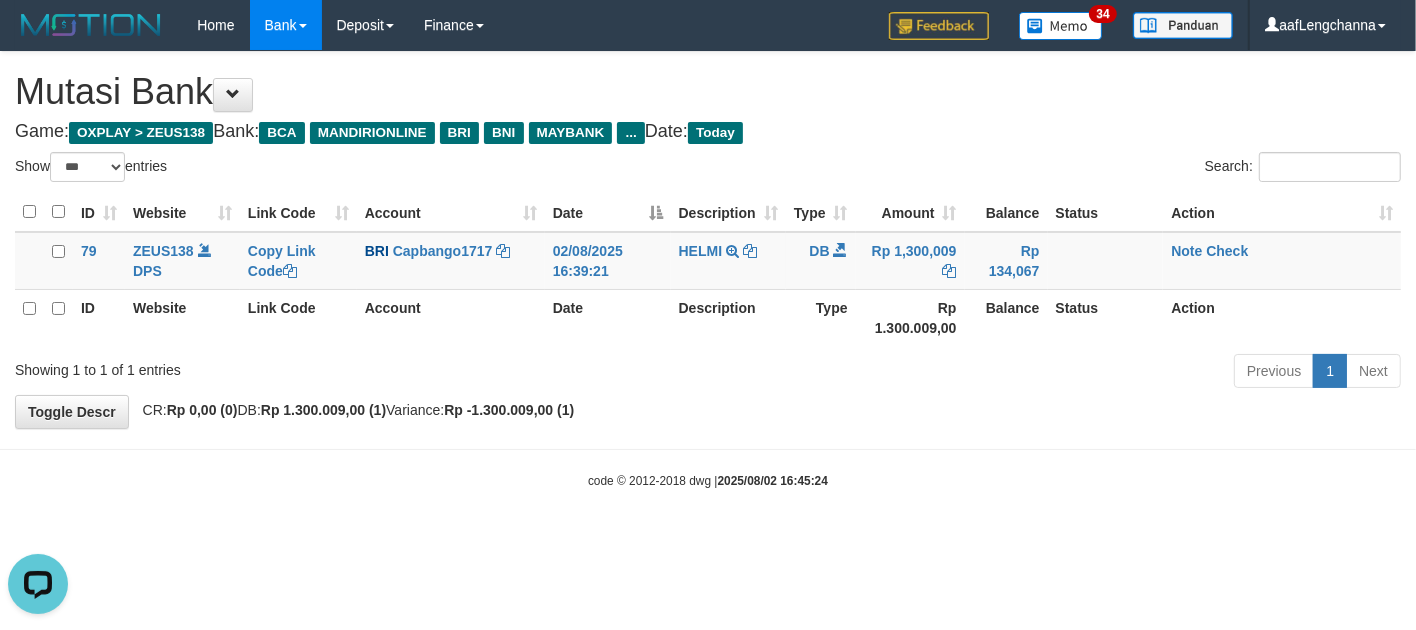 click on "Toggle navigation
Home
Bank
Account List
Mutasi Bank
Search
Deposit
History
Finance
Financial Data
aafLengchanna
My Profile
Log Out
34" at bounding box center (708, 270) 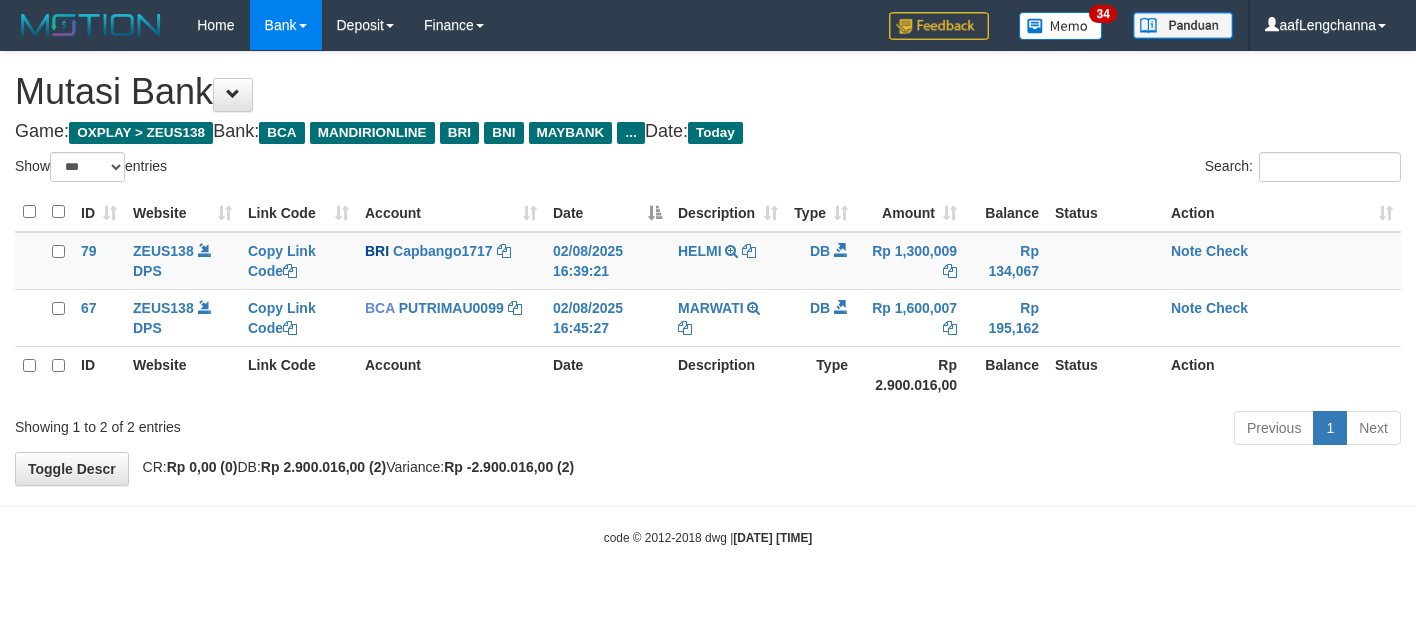 select on "***" 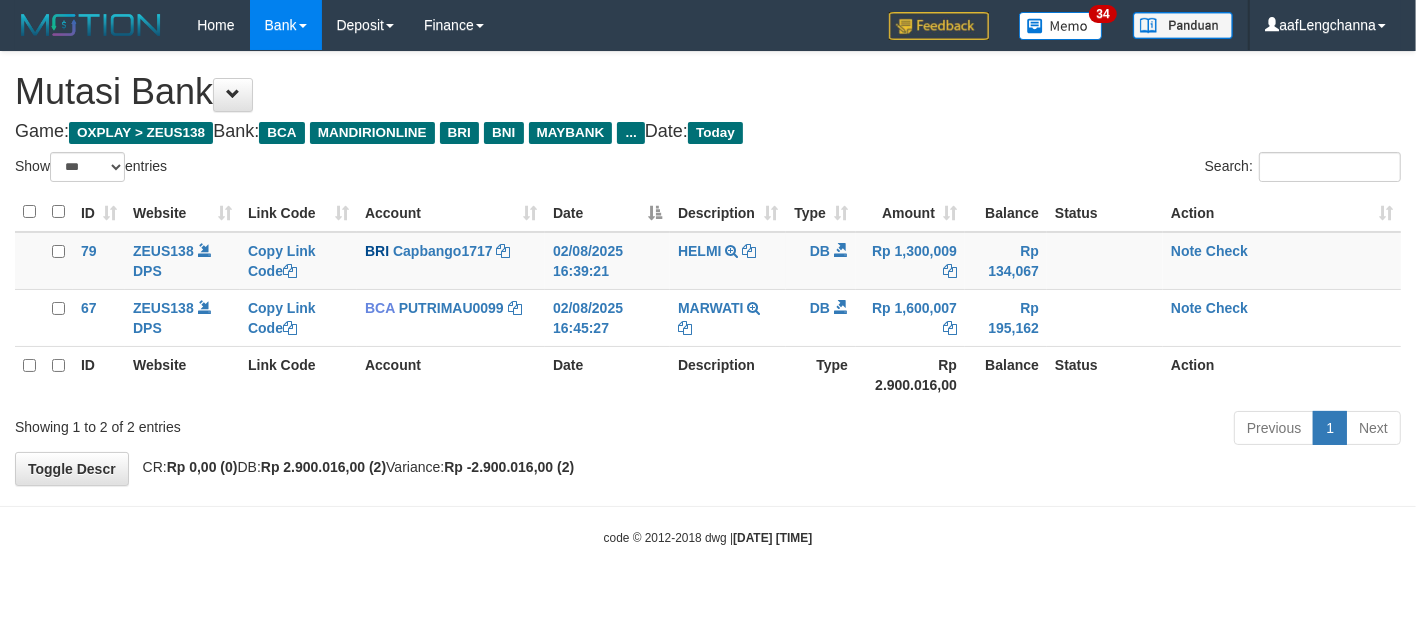 click on "code © 2012-2018 dwg |  2025/08/02 16:45:37" at bounding box center (708, 537) 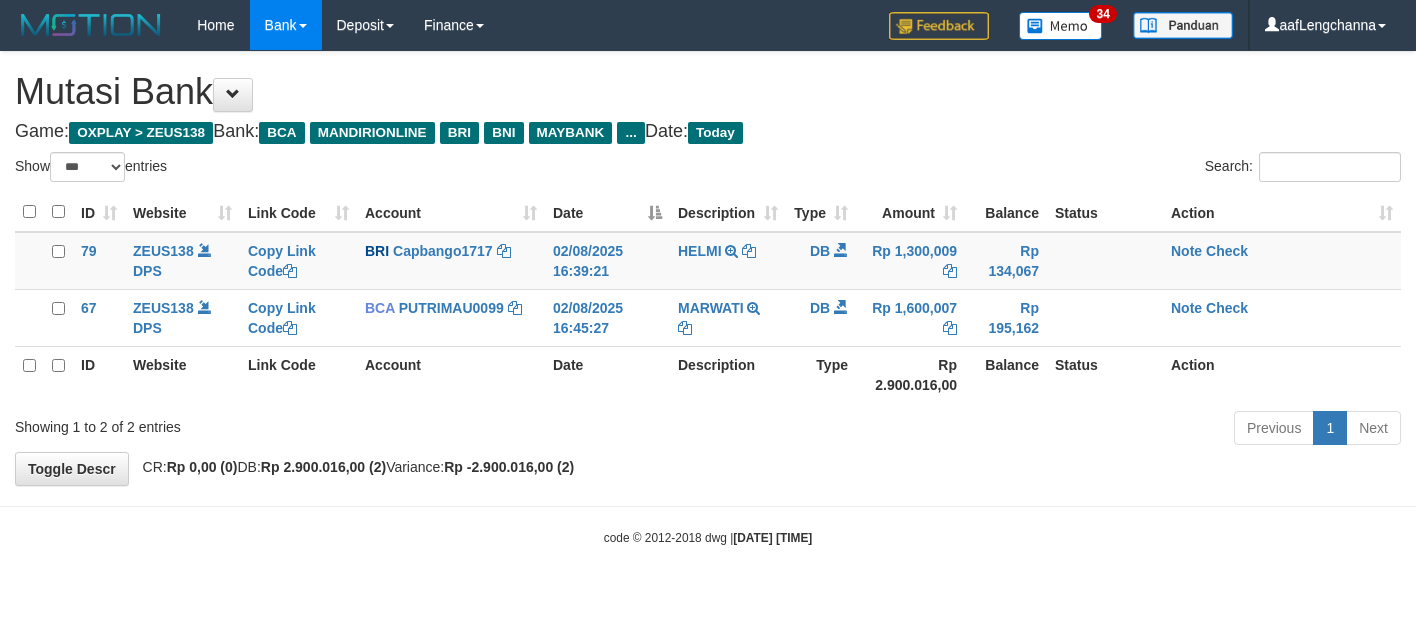 select on "***" 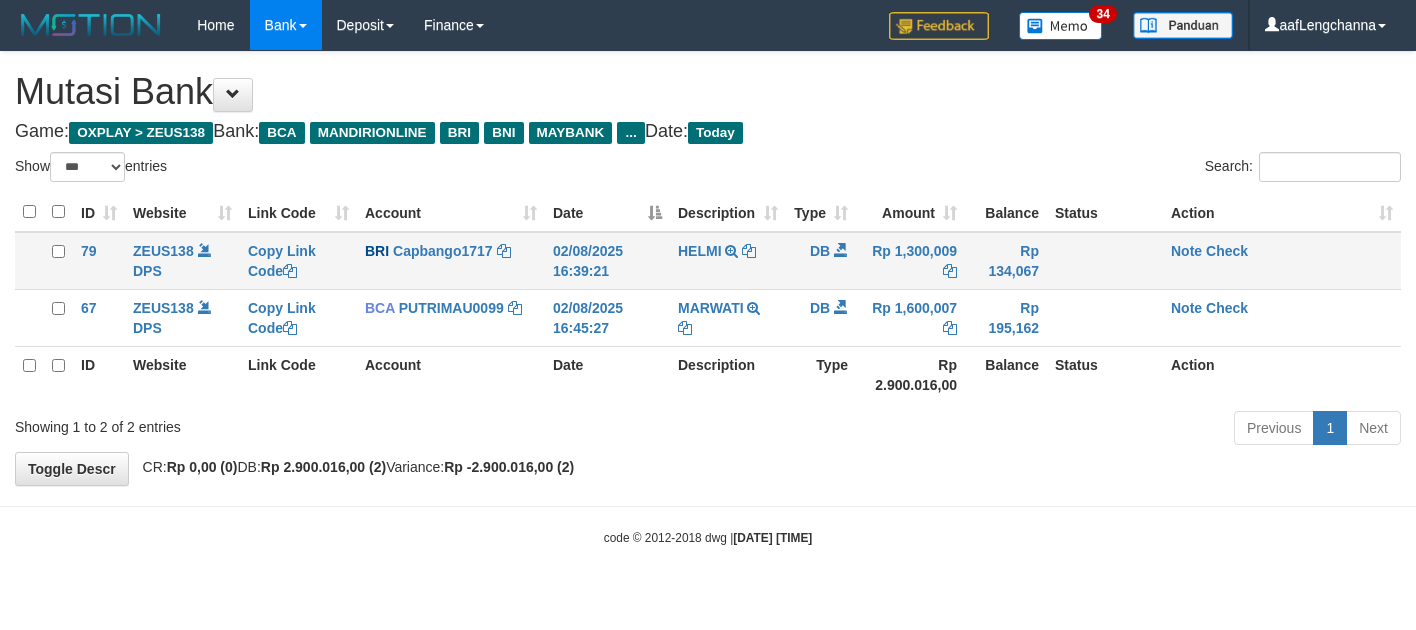 scroll, scrollTop: 0, scrollLeft: 0, axis: both 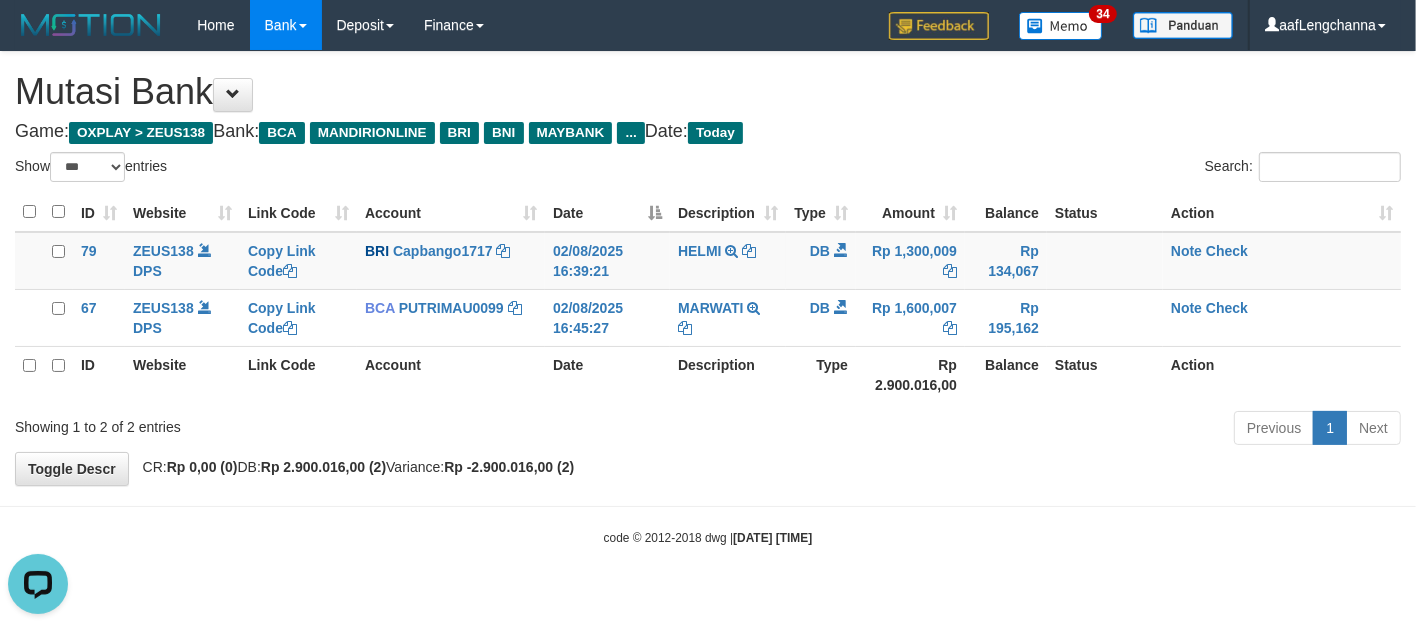 click on "code © 2012-2018 dwg |  [DATE] [TIME]" at bounding box center (708, 537) 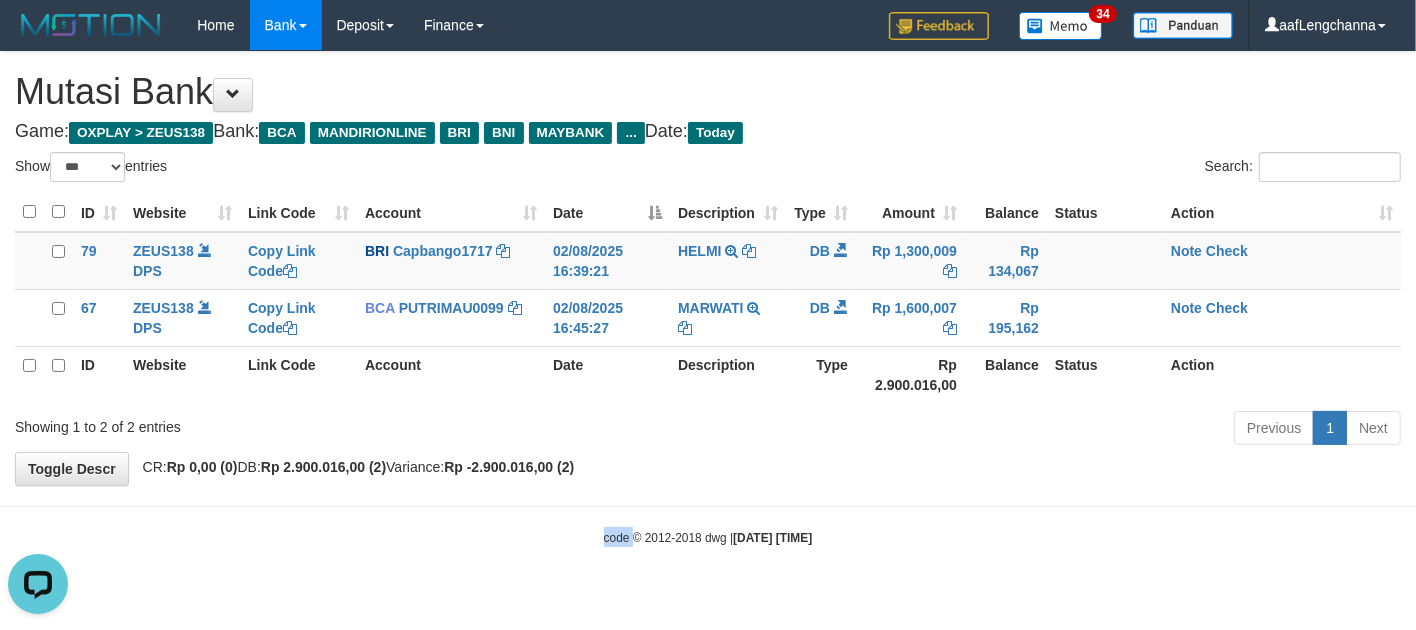 click on "code © 2012-2018 dwg |  2025/08/02 16:45:38" at bounding box center (708, 537) 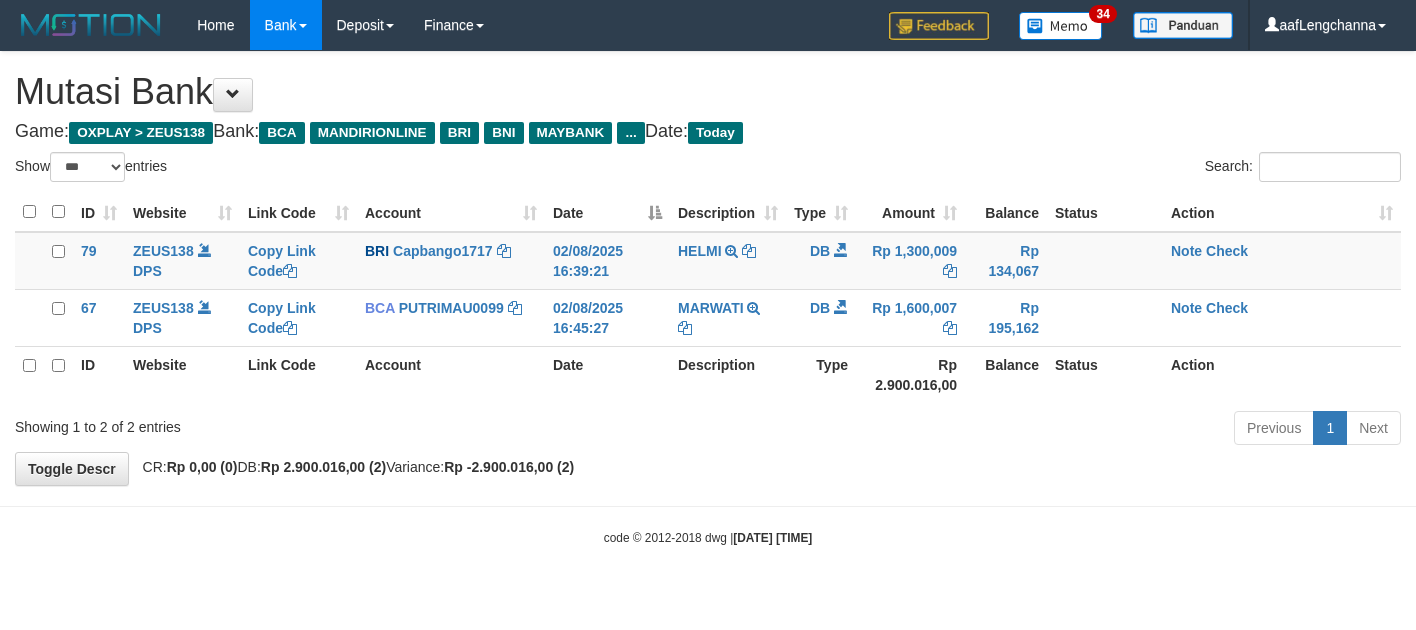select on "***" 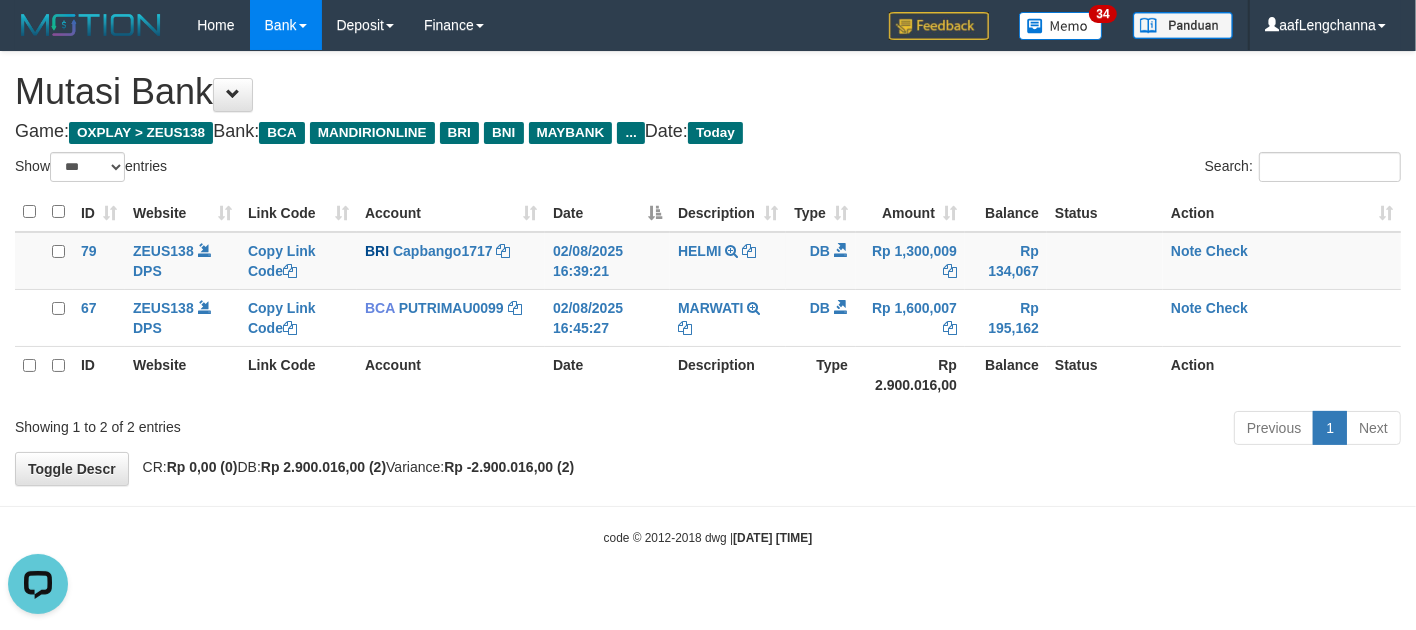 scroll, scrollTop: 0, scrollLeft: 0, axis: both 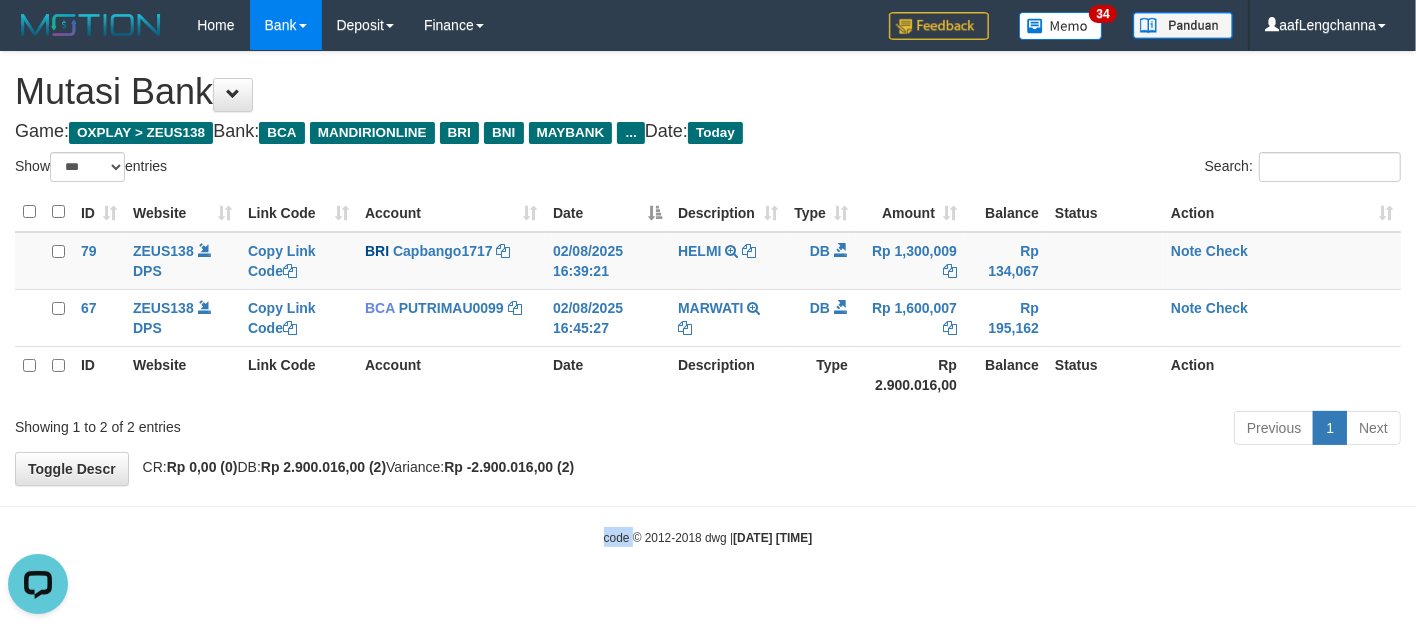 drag, startPoint x: 498, startPoint y: 520, endPoint x: 483, endPoint y: 506, distance: 20.518284 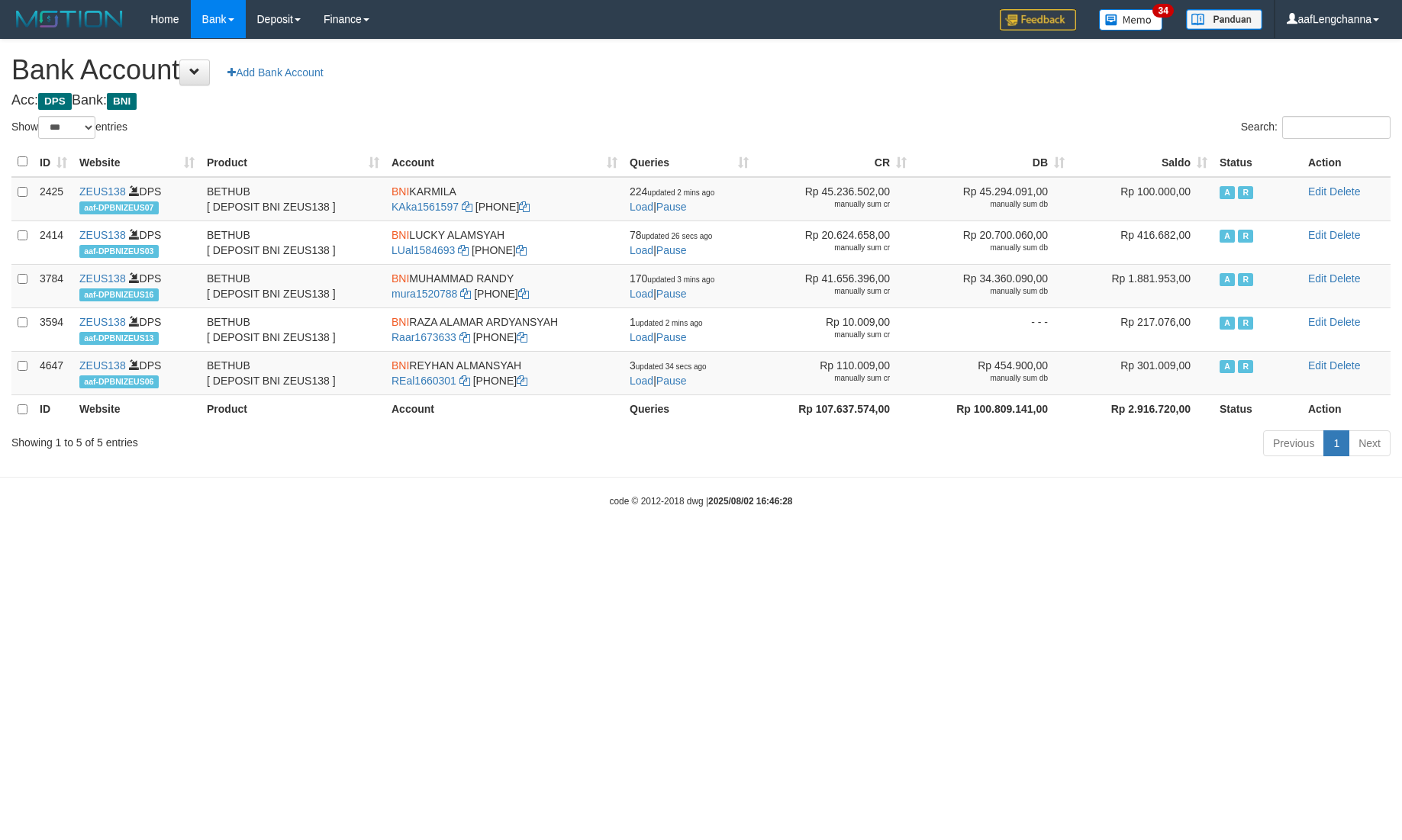 select on "***" 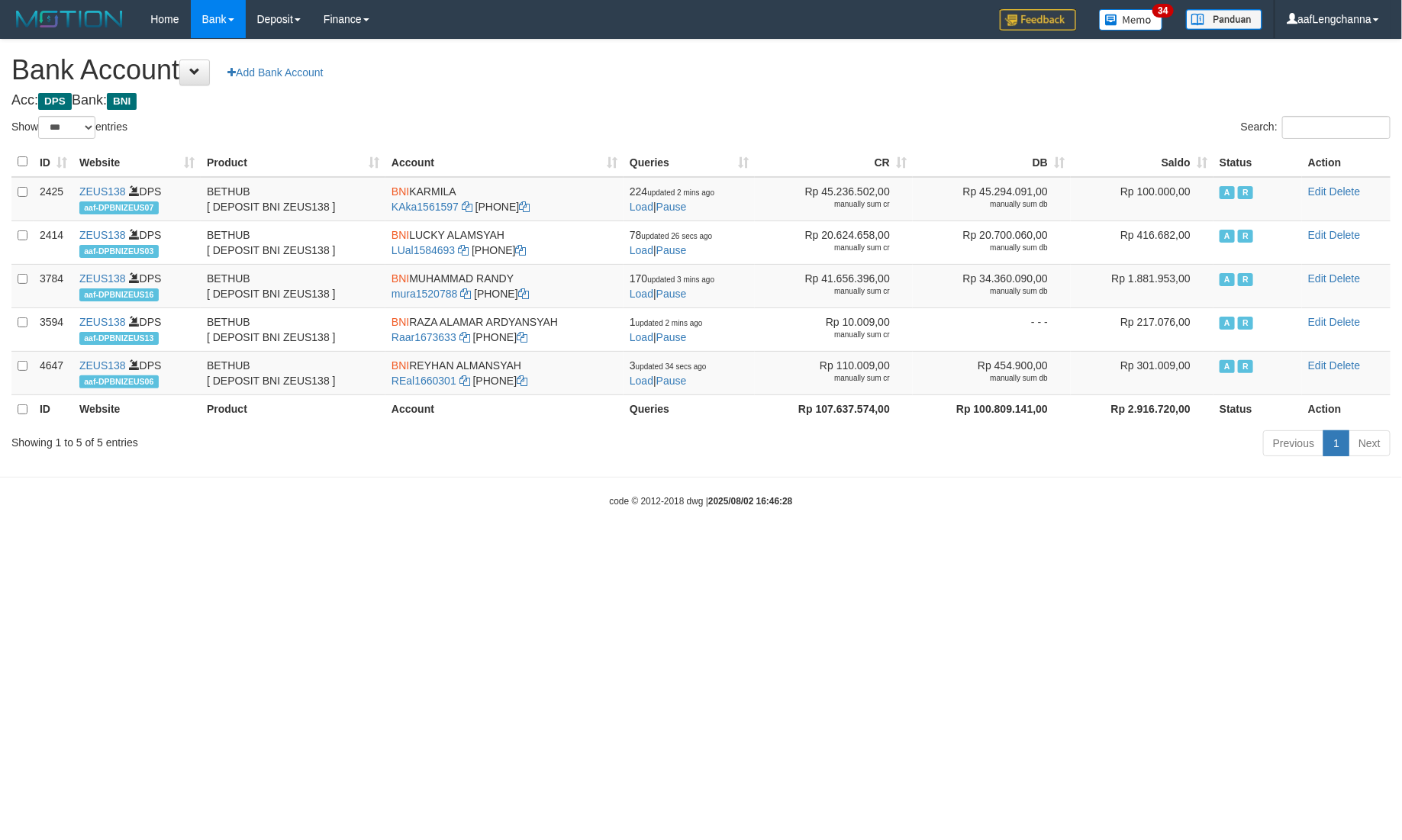 click on "Saldo" at bounding box center (1142, 162) 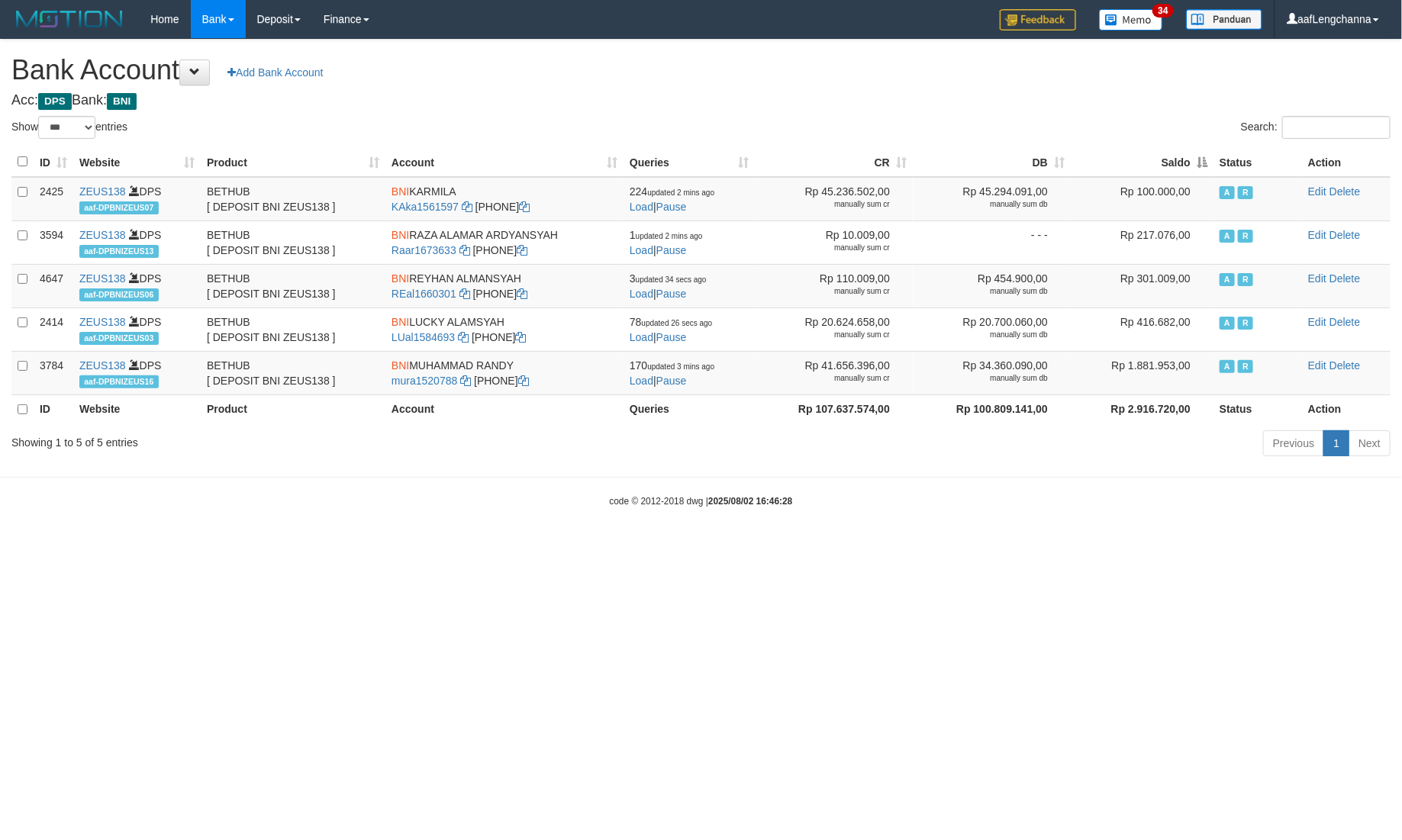 click on "Saldo" at bounding box center [1142, 162] 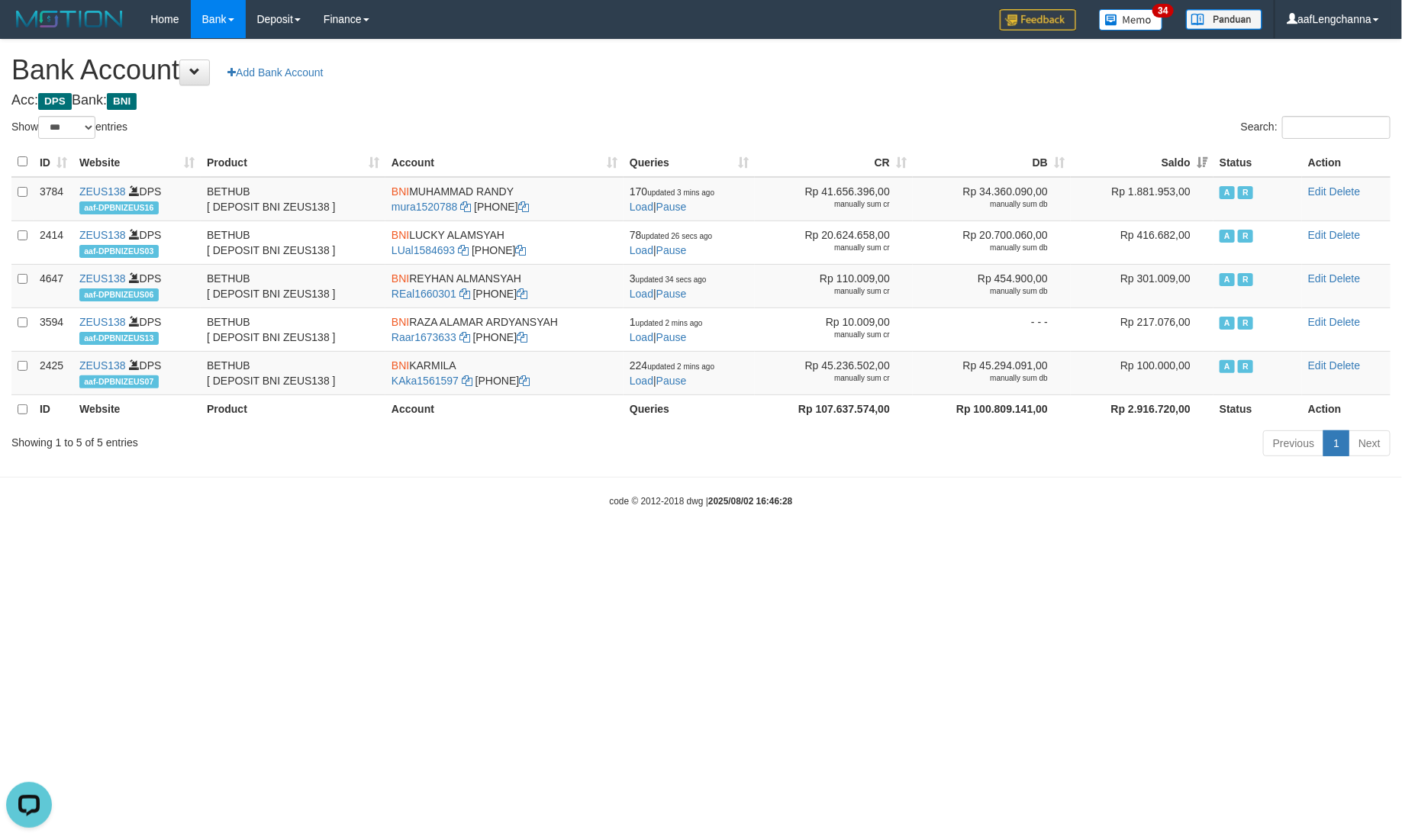 scroll, scrollTop: 0, scrollLeft: 0, axis: both 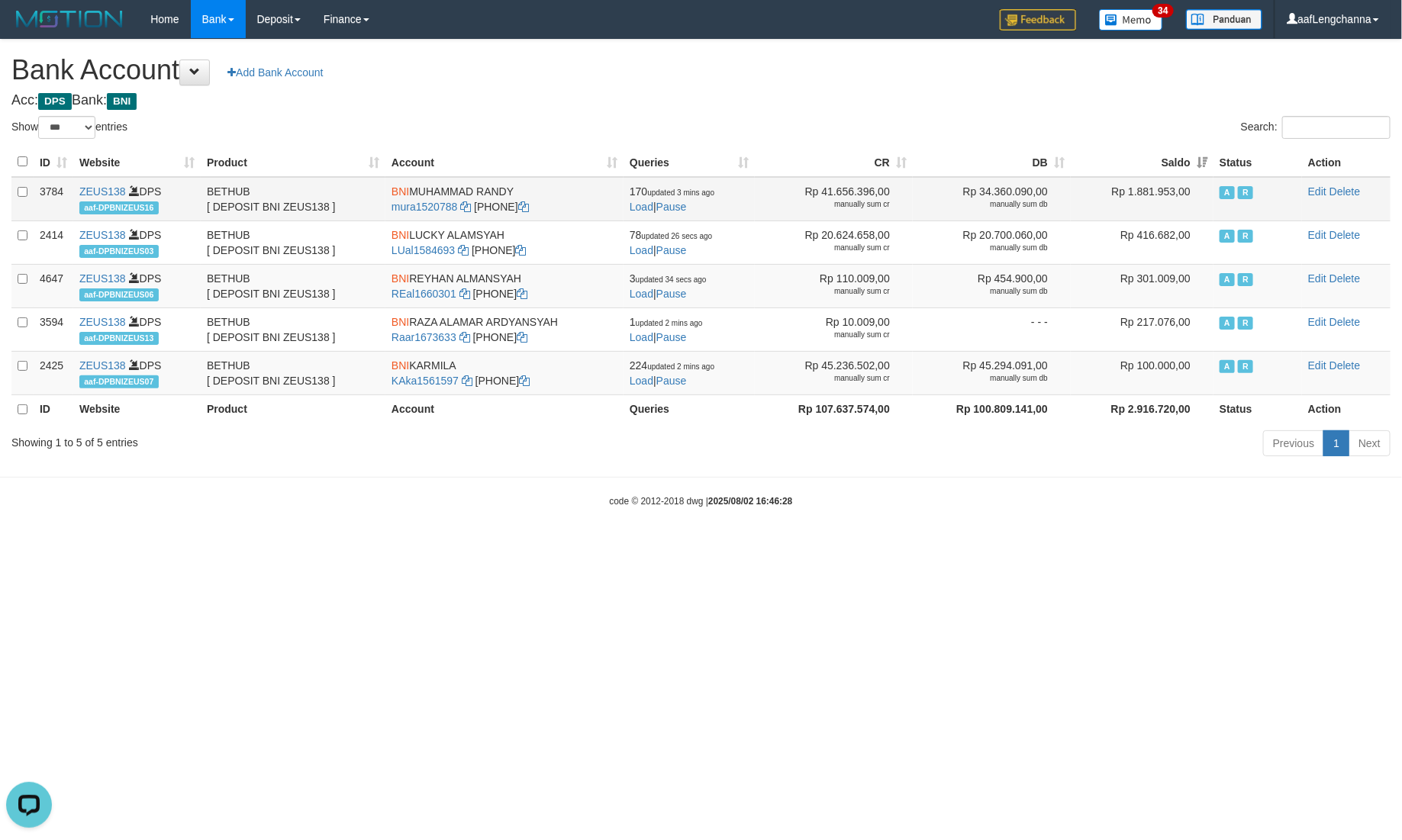 drag, startPoint x: 412, startPoint y: 188, endPoint x: 572, endPoint y: 184, distance: 160.04999 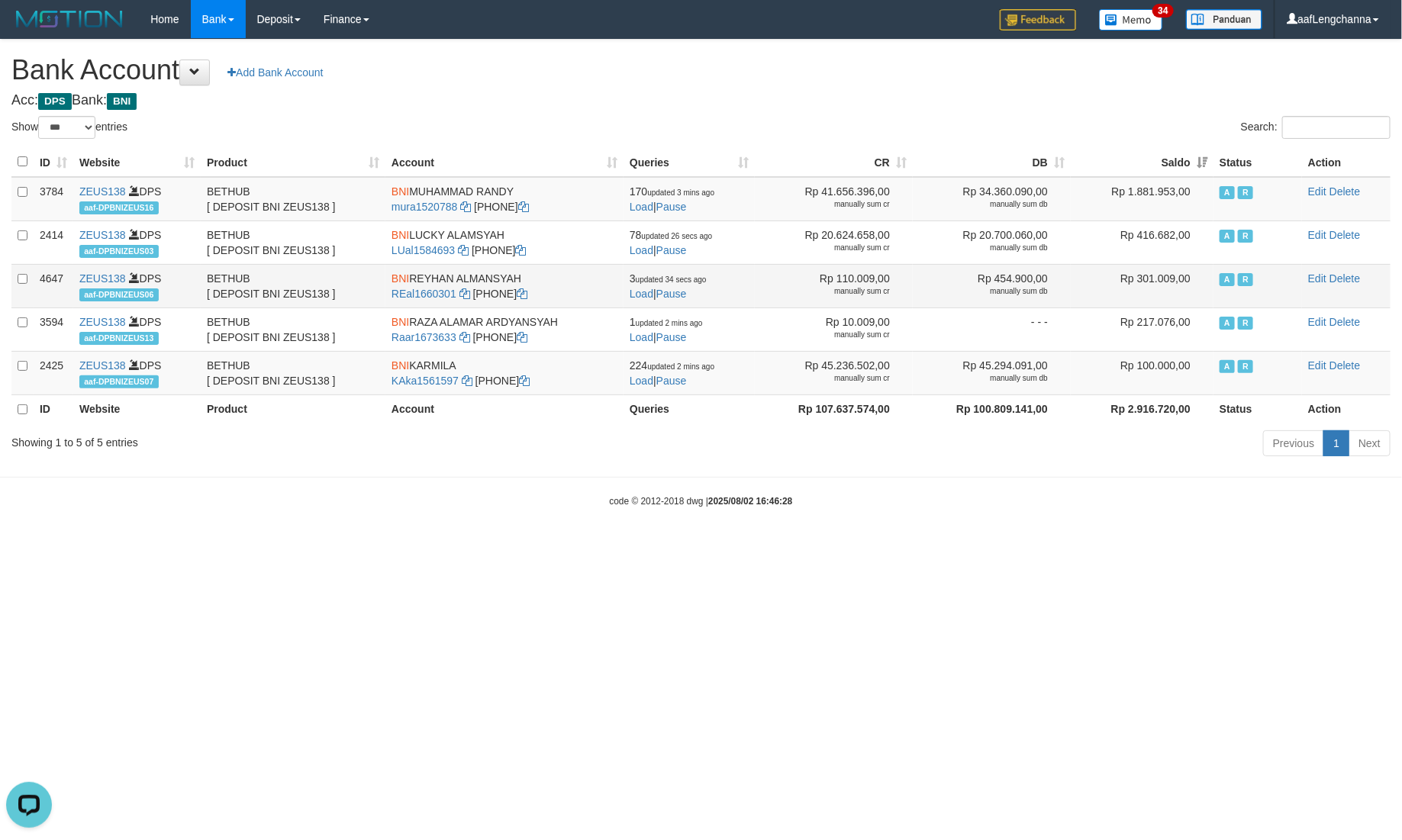 copy on "MUHAMMAD RANDY" 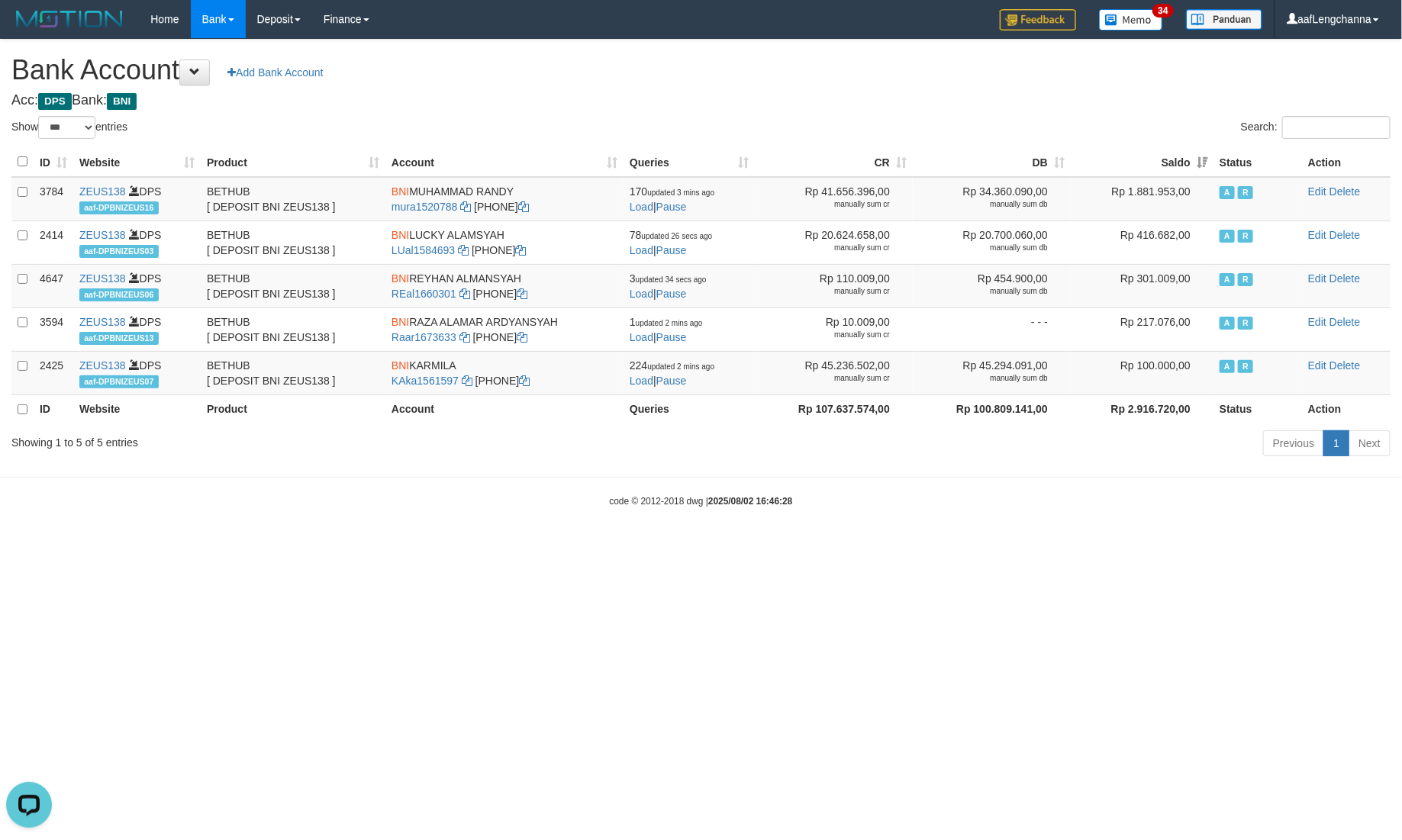 drag, startPoint x: 757, startPoint y: 77, endPoint x: 756, endPoint y: 86, distance: 9.0553851 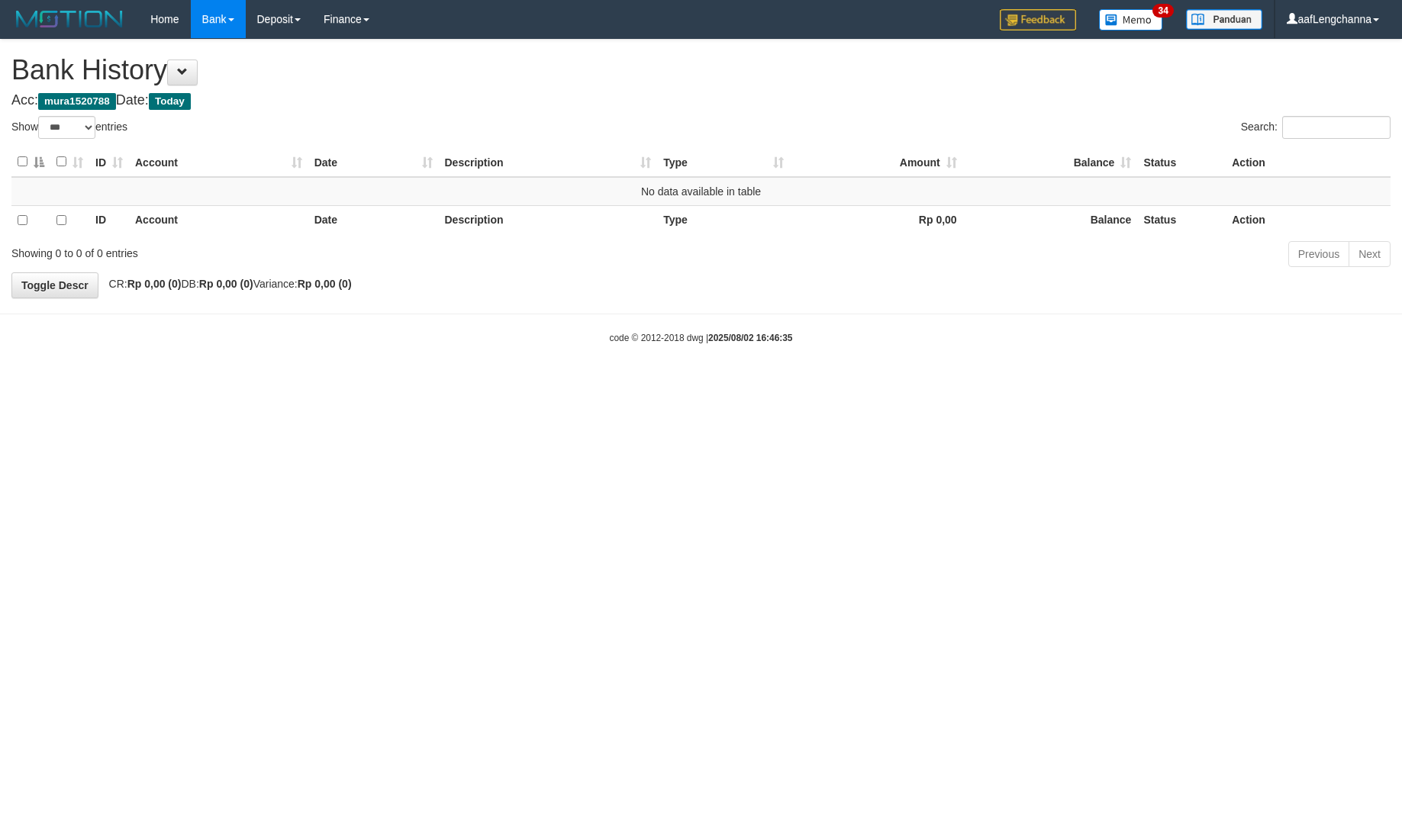 select on "***" 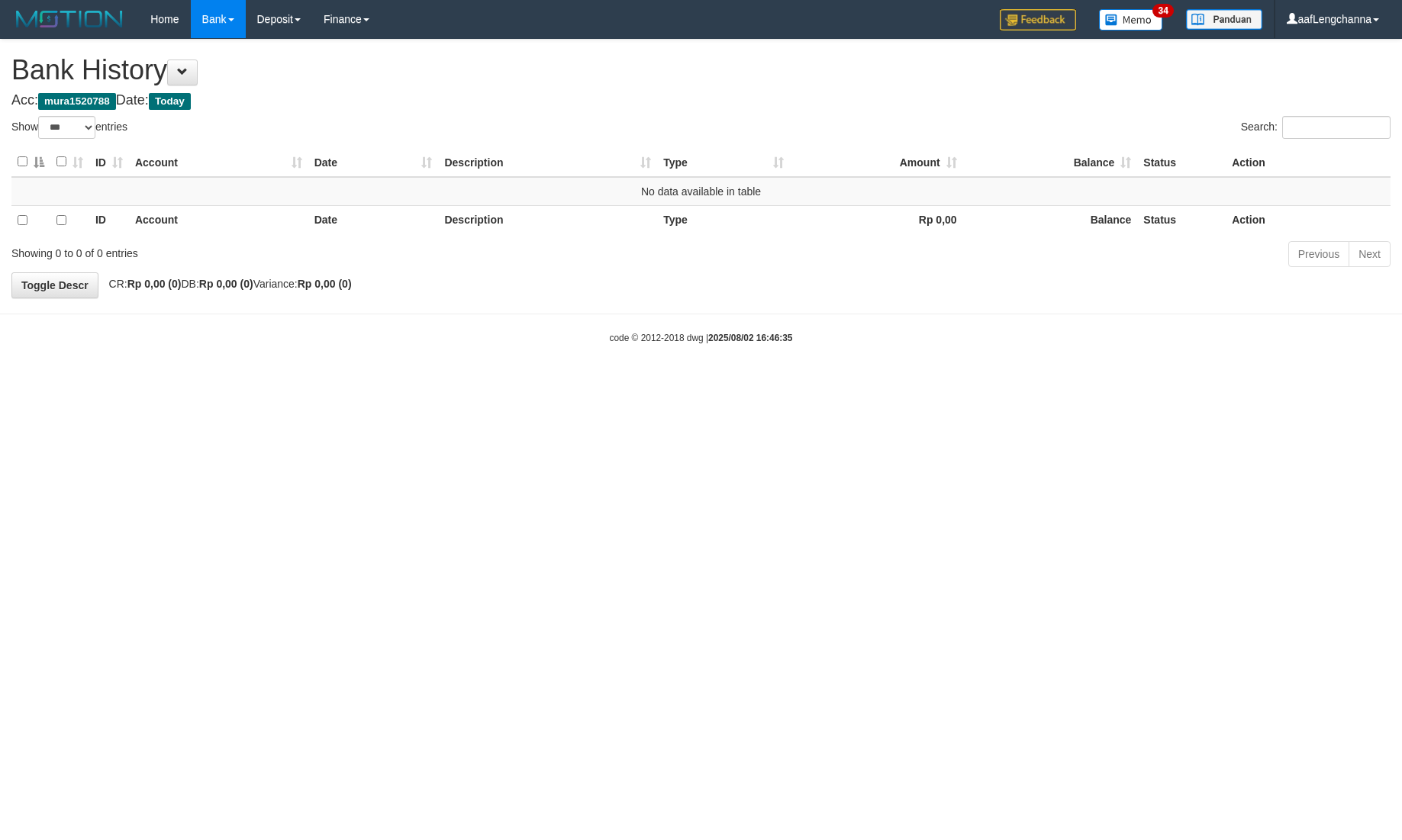 scroll, scrollTop: 0, scrollLeft: 0, axis: both 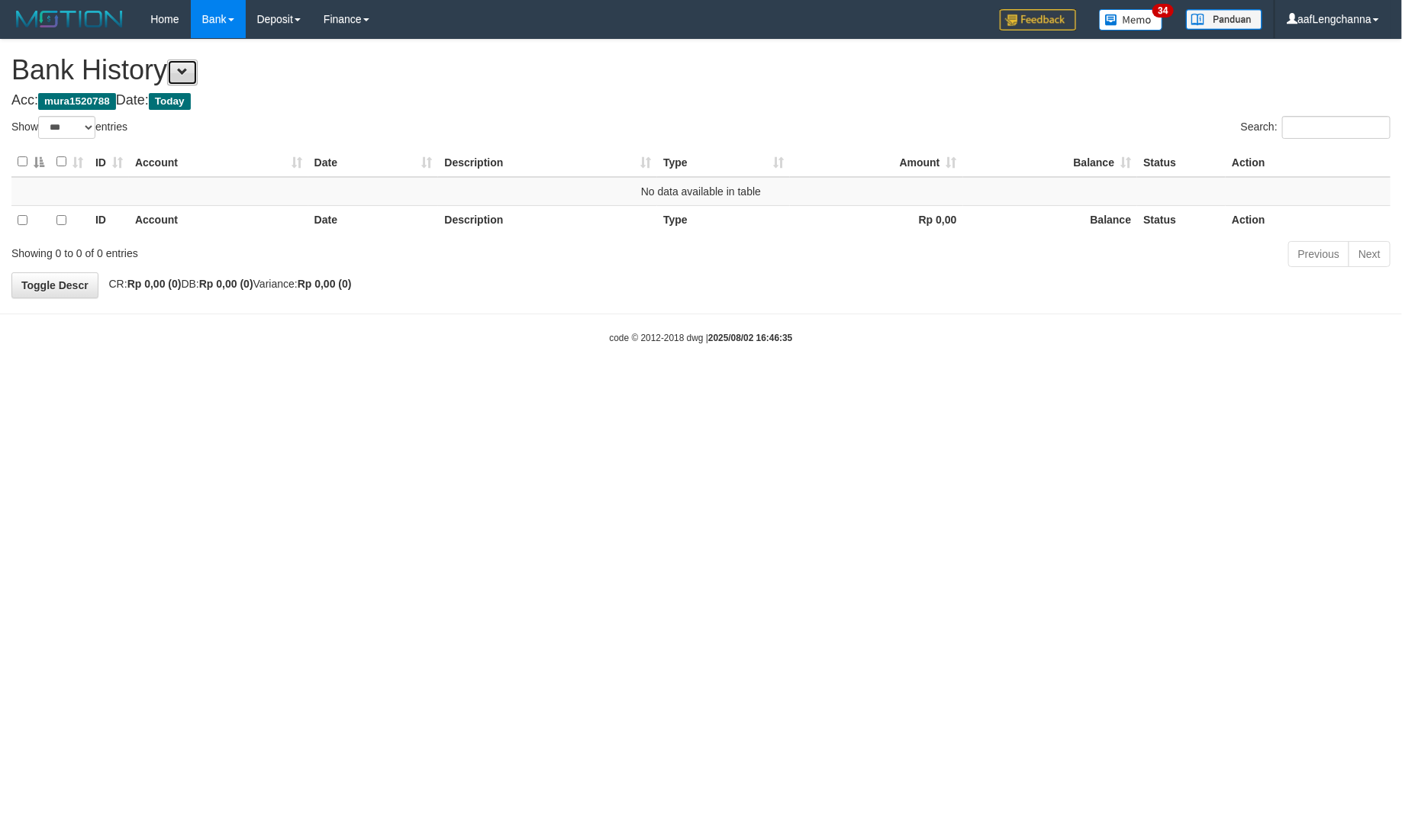click at bounding box center (182, 72) 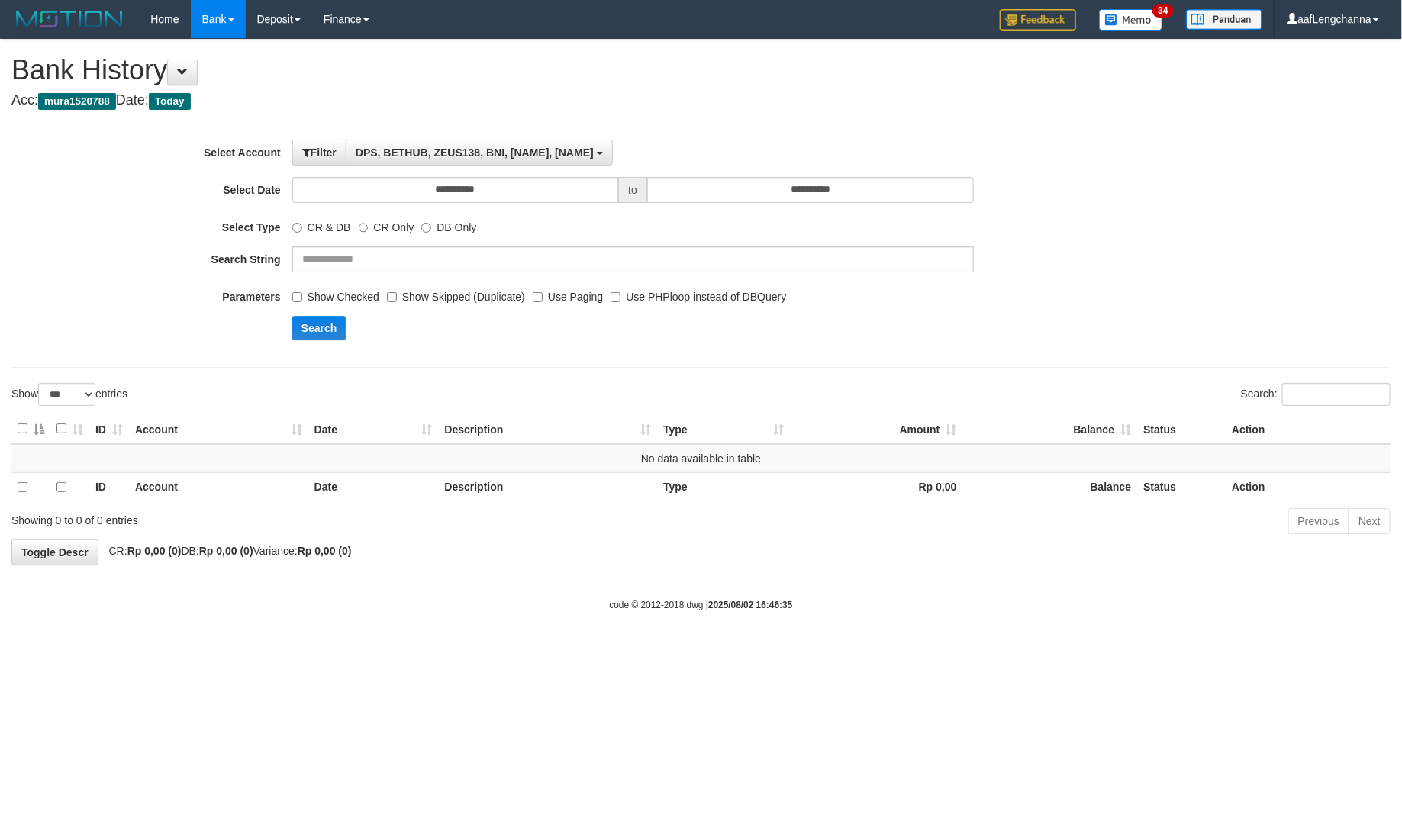 click on "**********" at bounding box center (584, 246) 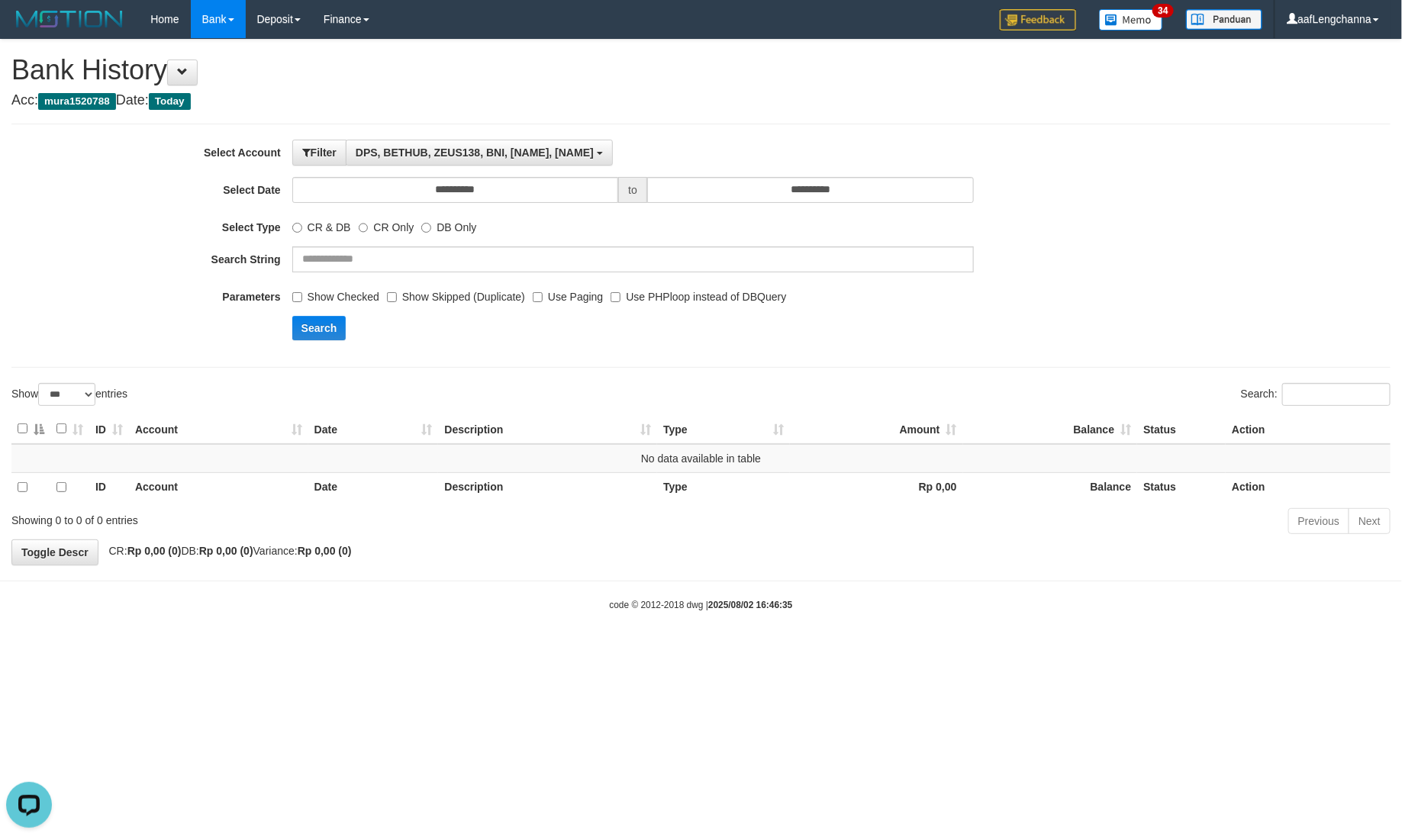 scroll, scrollTop: 0, scrollLeft: 0, axis: both 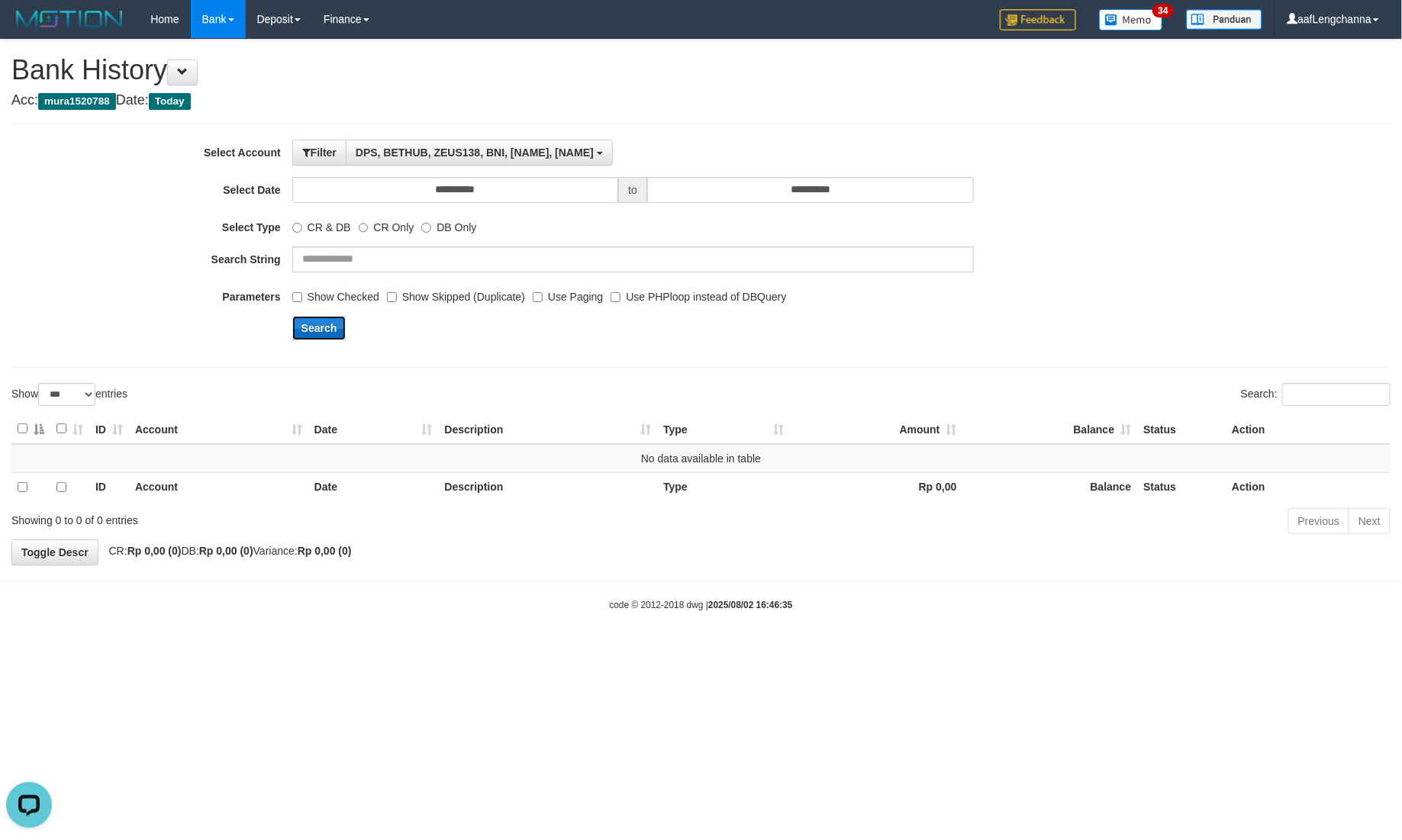 click on "Search" at bounding box center (319, 328) 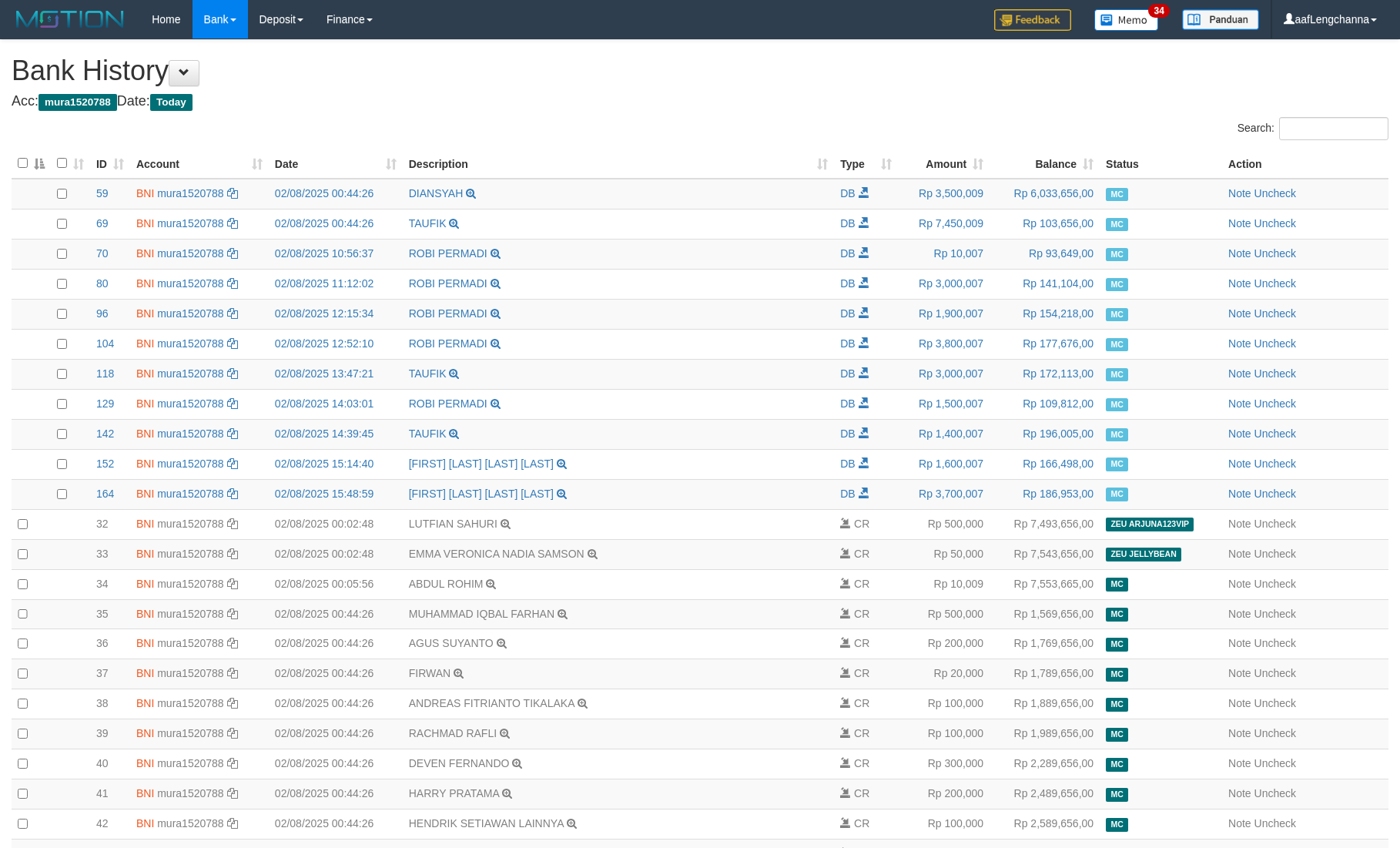 scroll, scrollTop: 0, scrollLeft: 0, axis: both 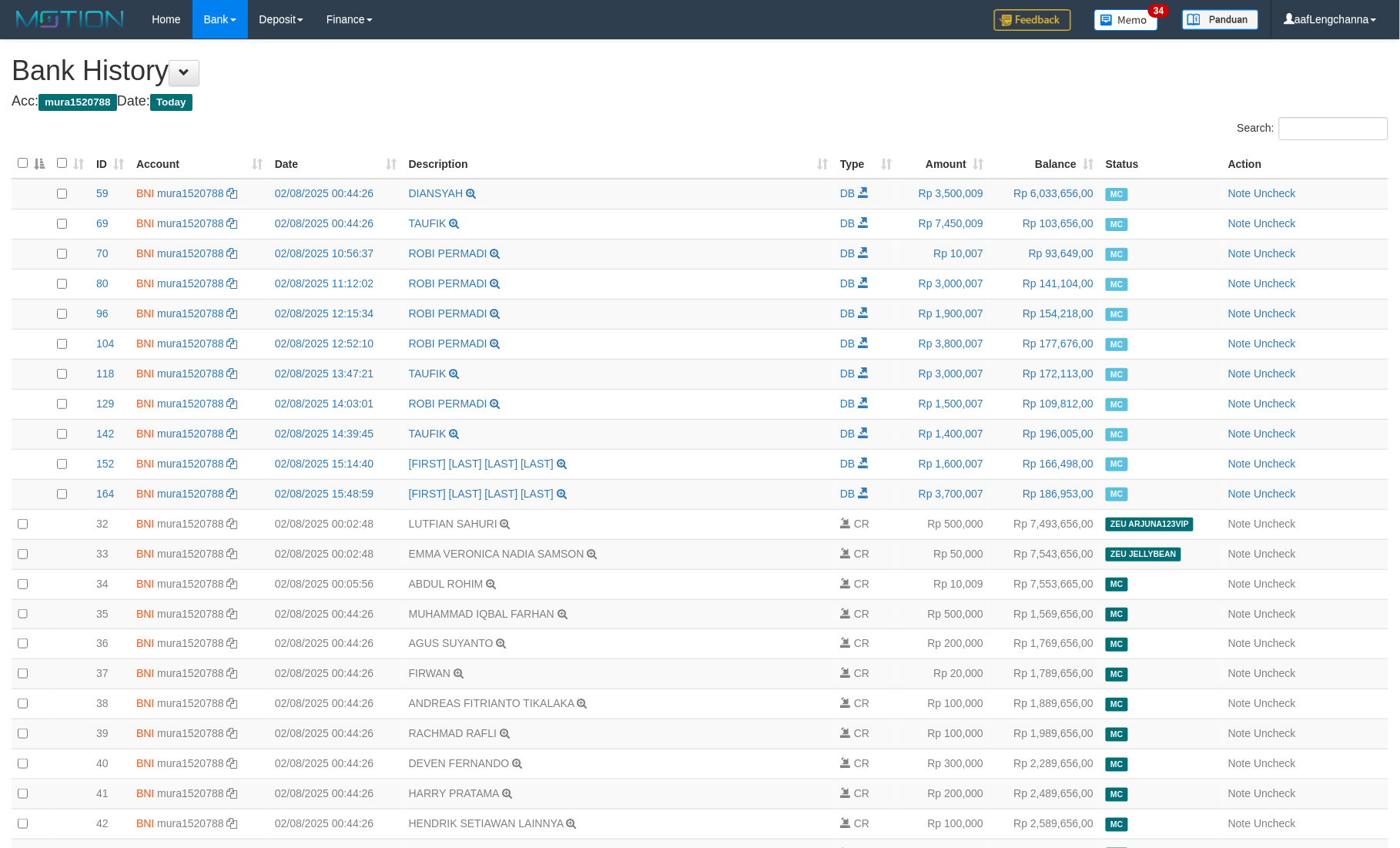 click on "ID" at bounding box center [110, 163] 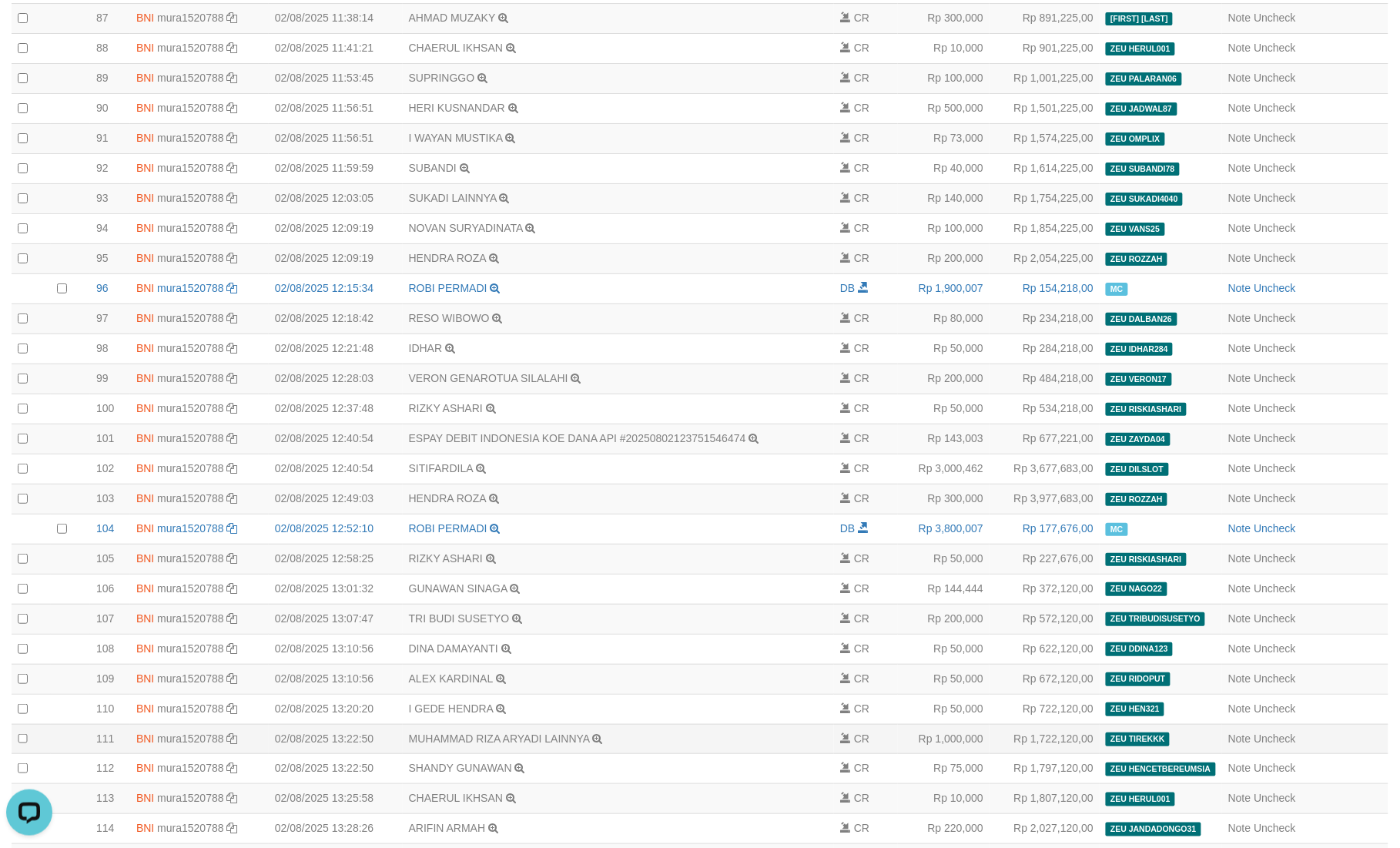 scroll, scrollTop: 0, scrollLeft: 0, axis: both 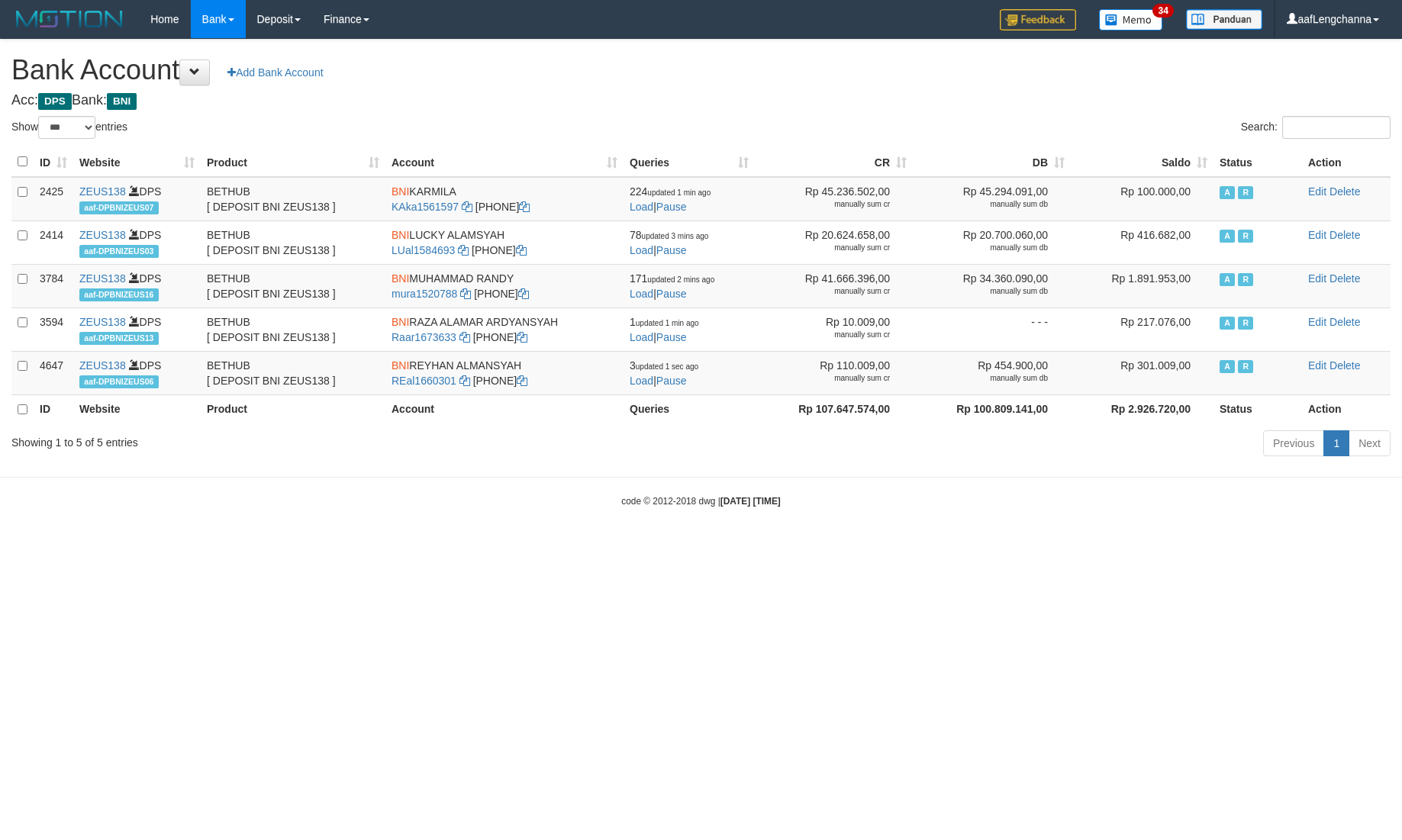 select on "***" 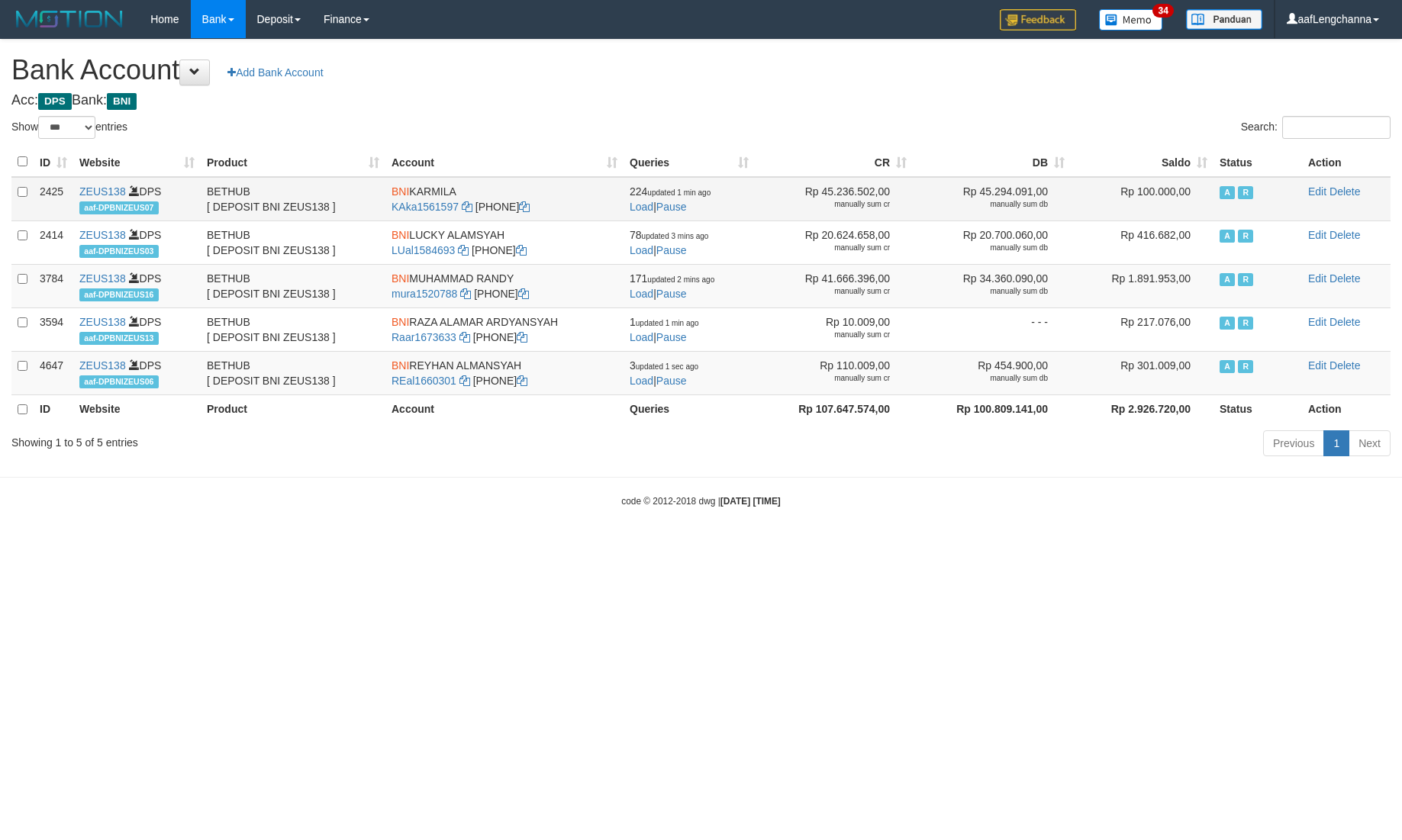 scroll, scrollTop: 0, scrollLeft: 0, axis: both 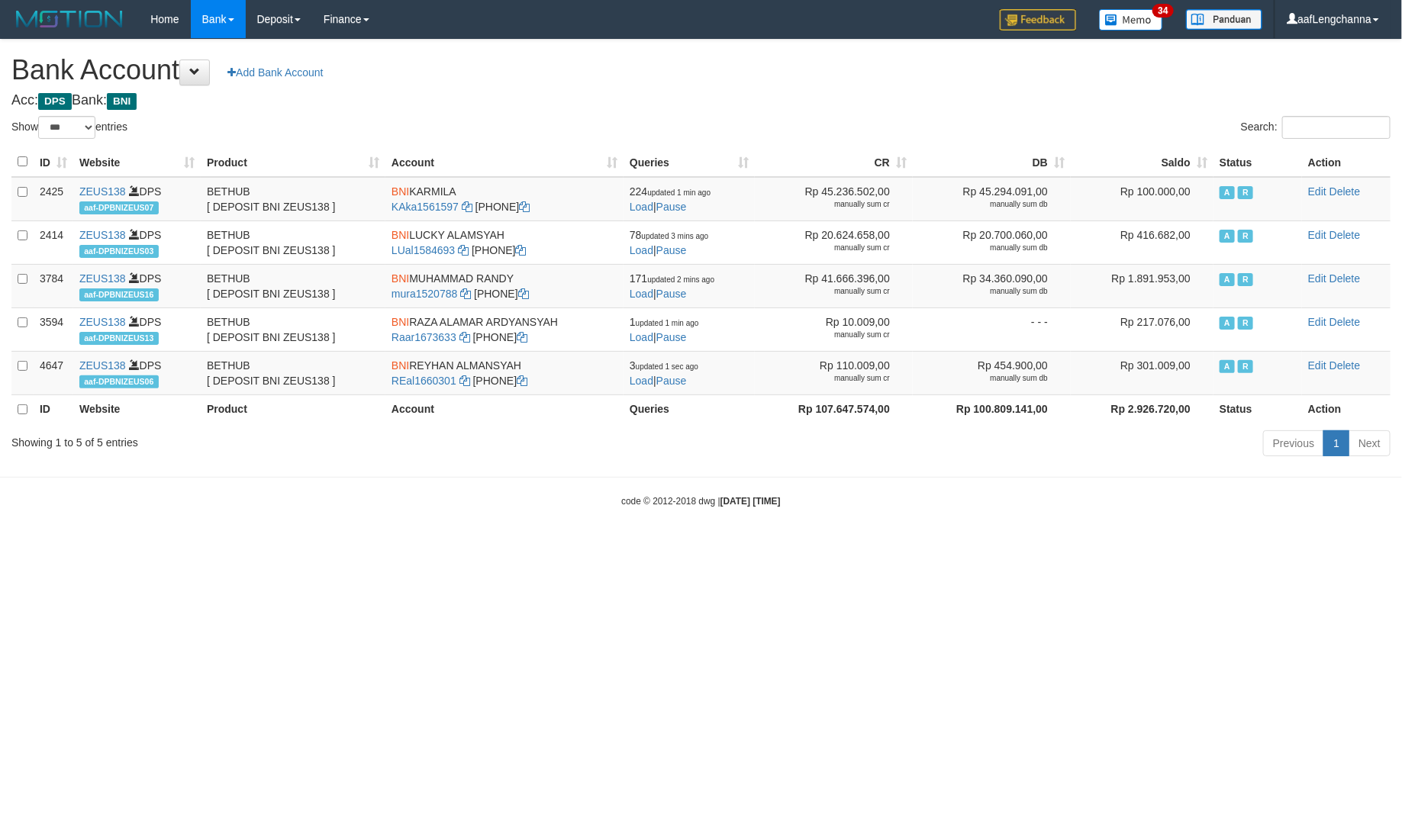 click on "Saldo" at bounding box center [1142, 162] 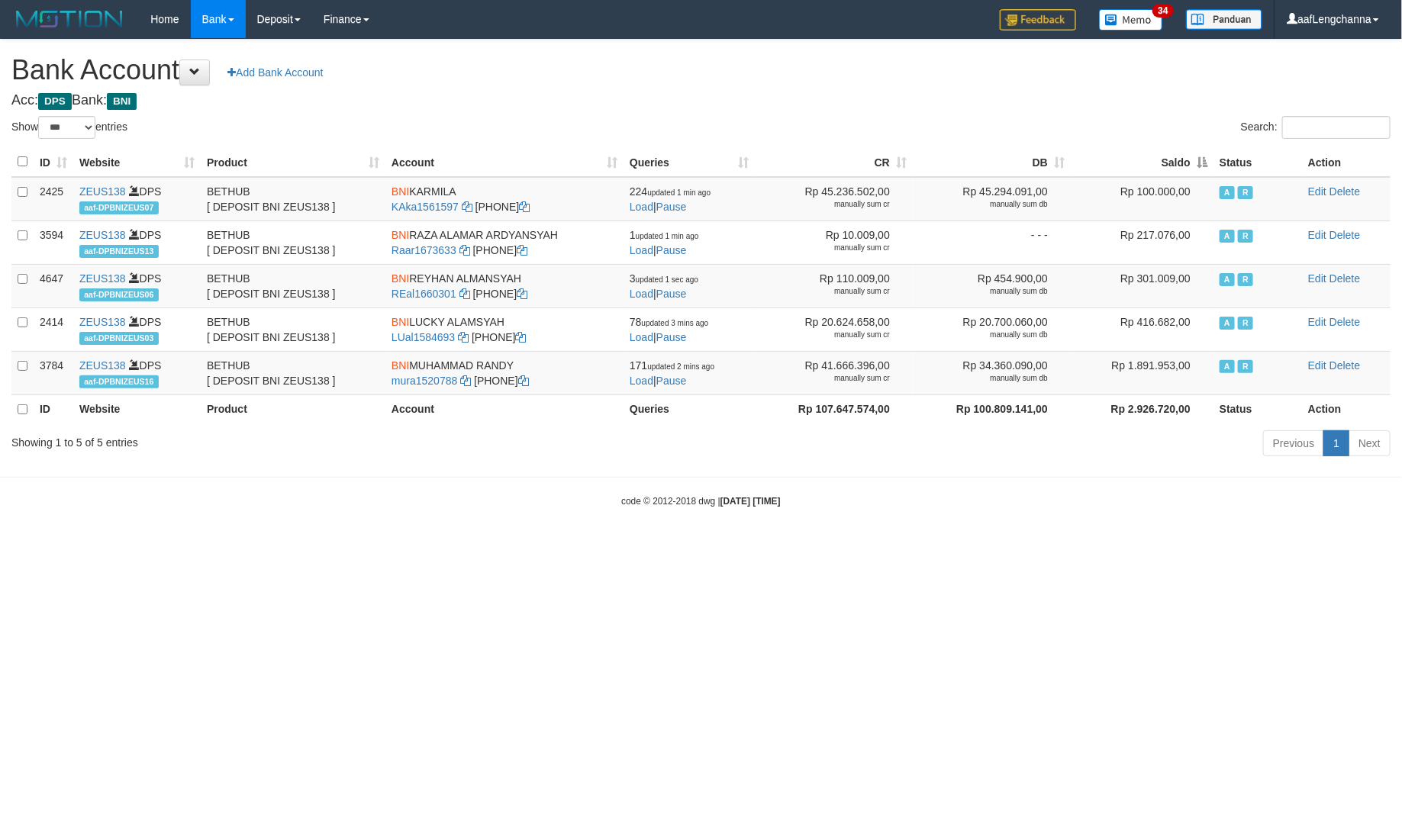 click on "Saldo" at bounding box center (1142, 162) 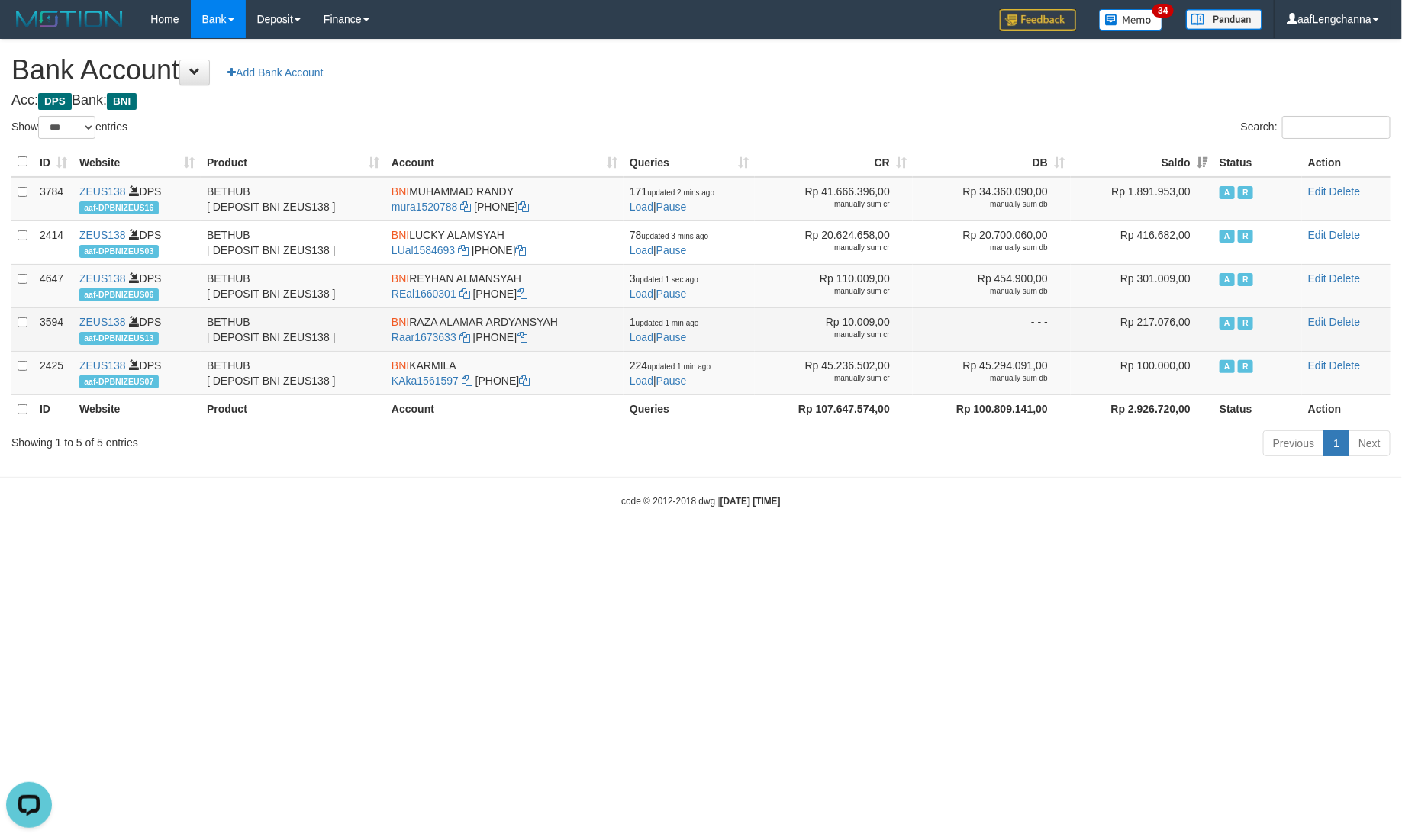 scroll, scrollTop: 0, scrollLeft: 0, axis: both 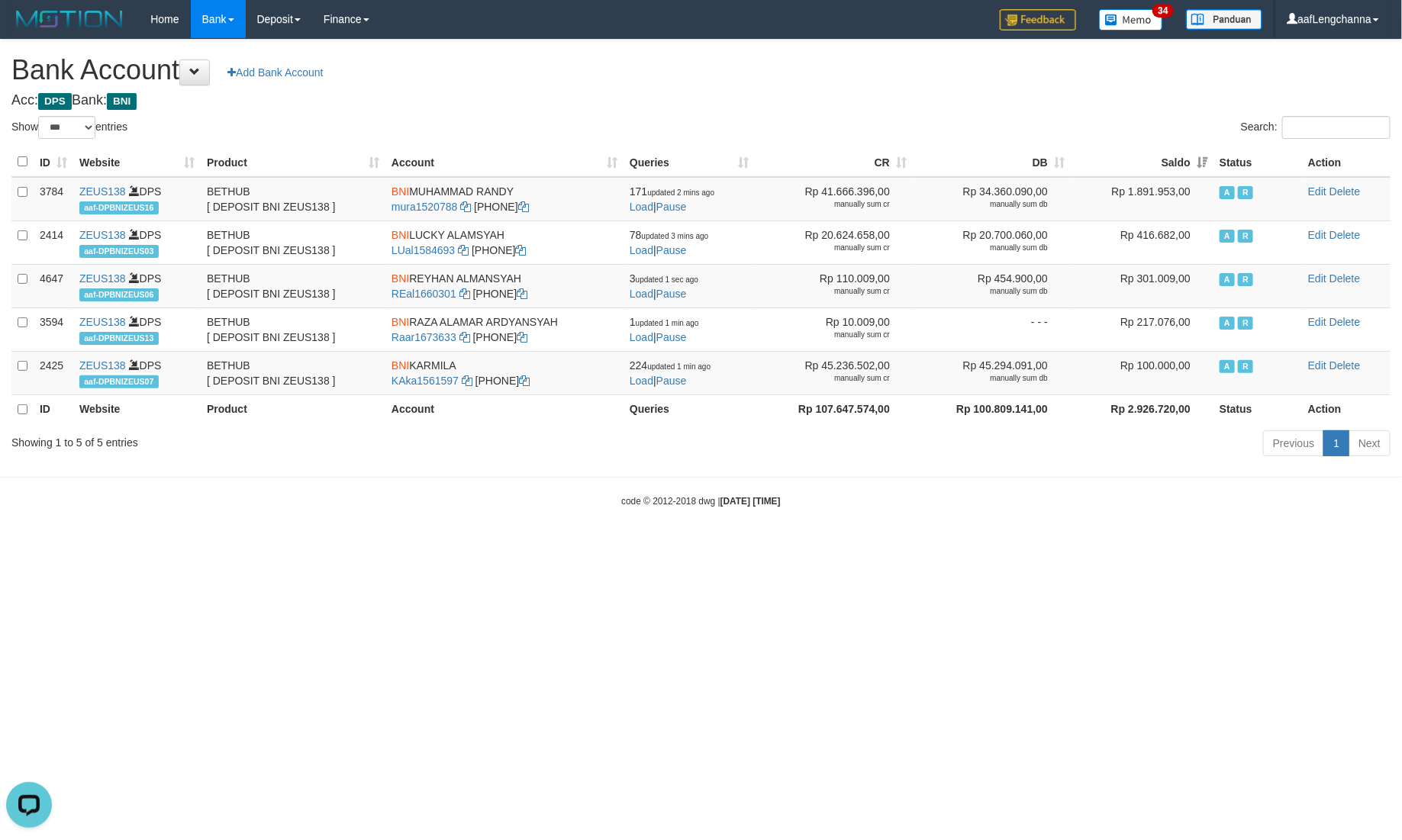 click on "**********" at bounding box center (701, 250) 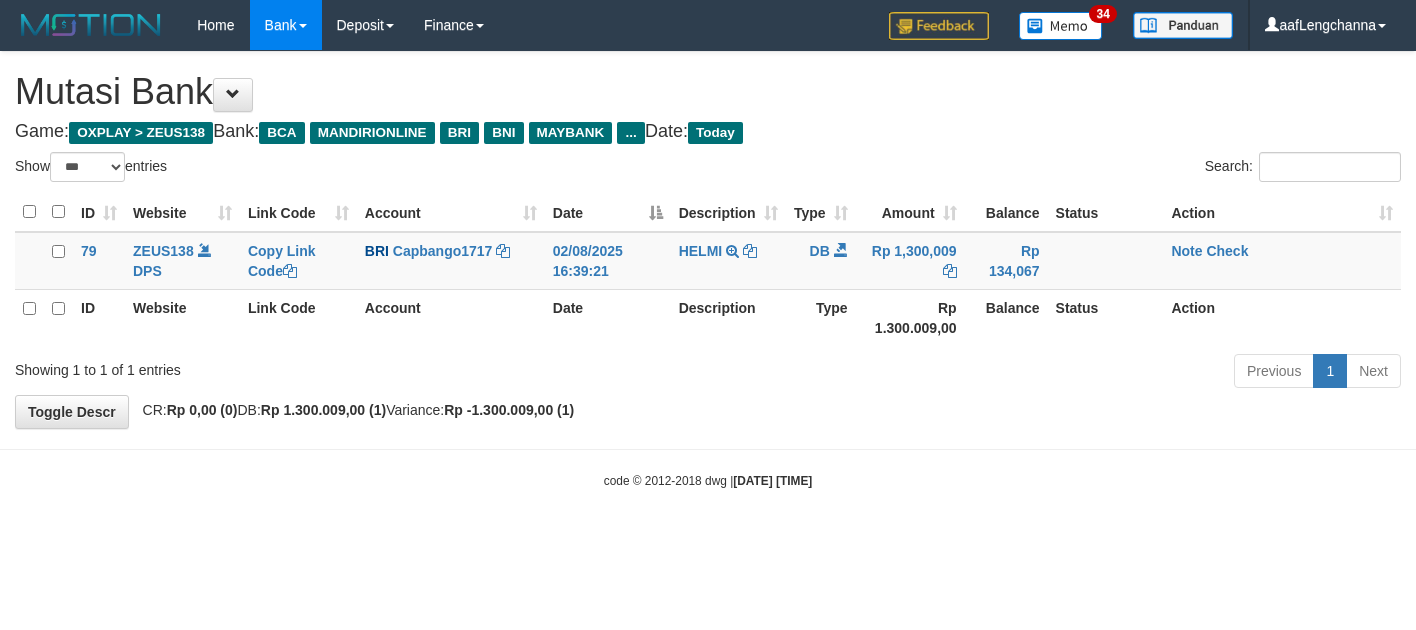 select on "***" 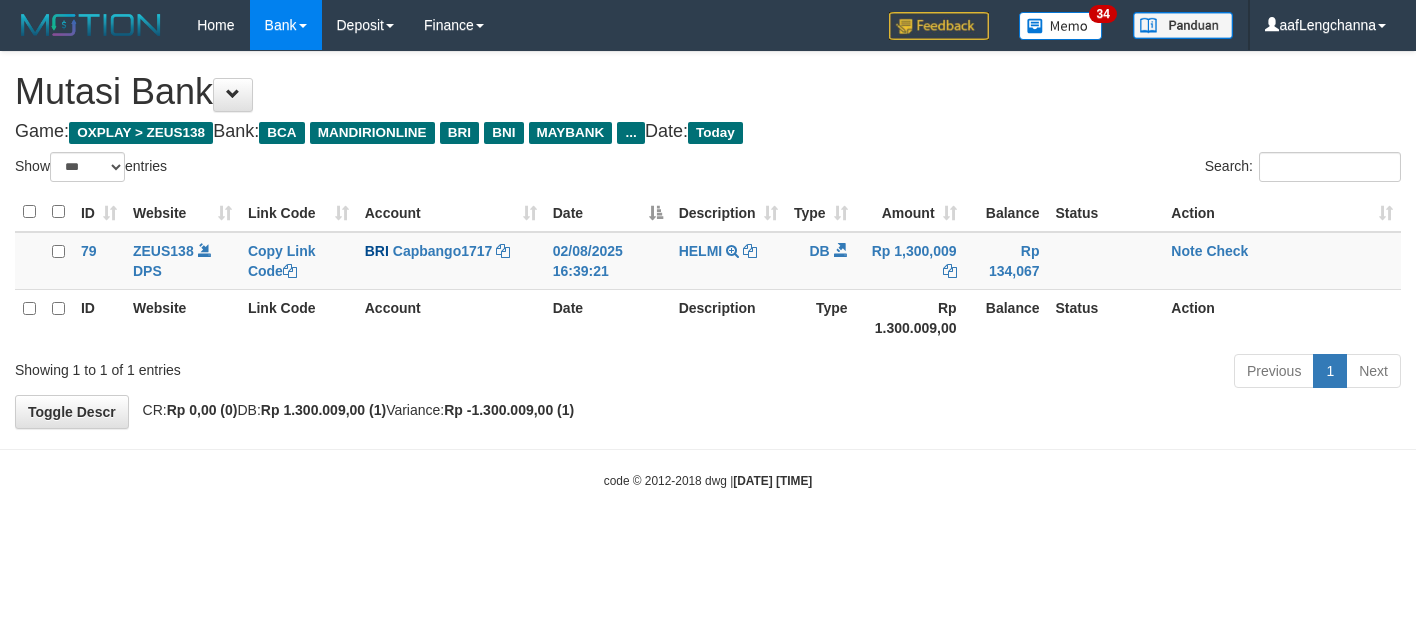 scroll, scrollTop: 0, scrollLeft: 0, axis: both 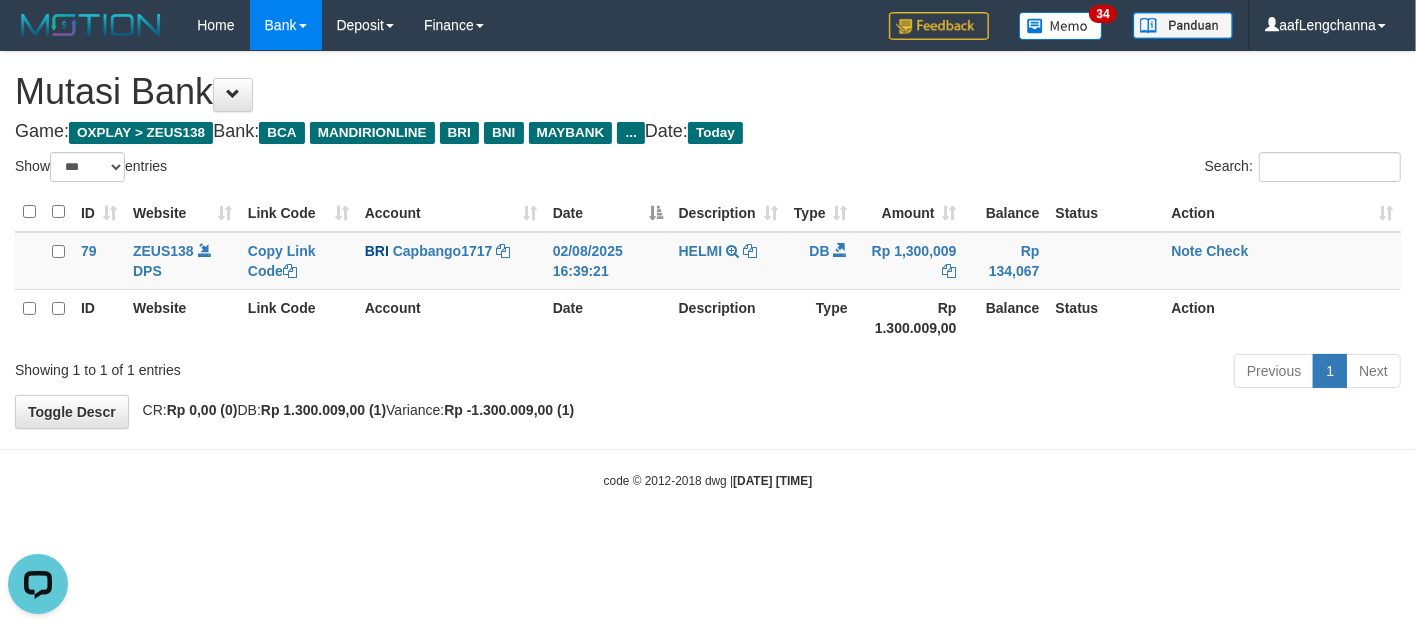 click on "Toggle navigation
Home
Bank
Account List
Mutasi Bank
Search
Deposit
History
Finance
Financial Data
aafLengchanna
My Profile
Log Out
34" at bounding box center (708, 270) 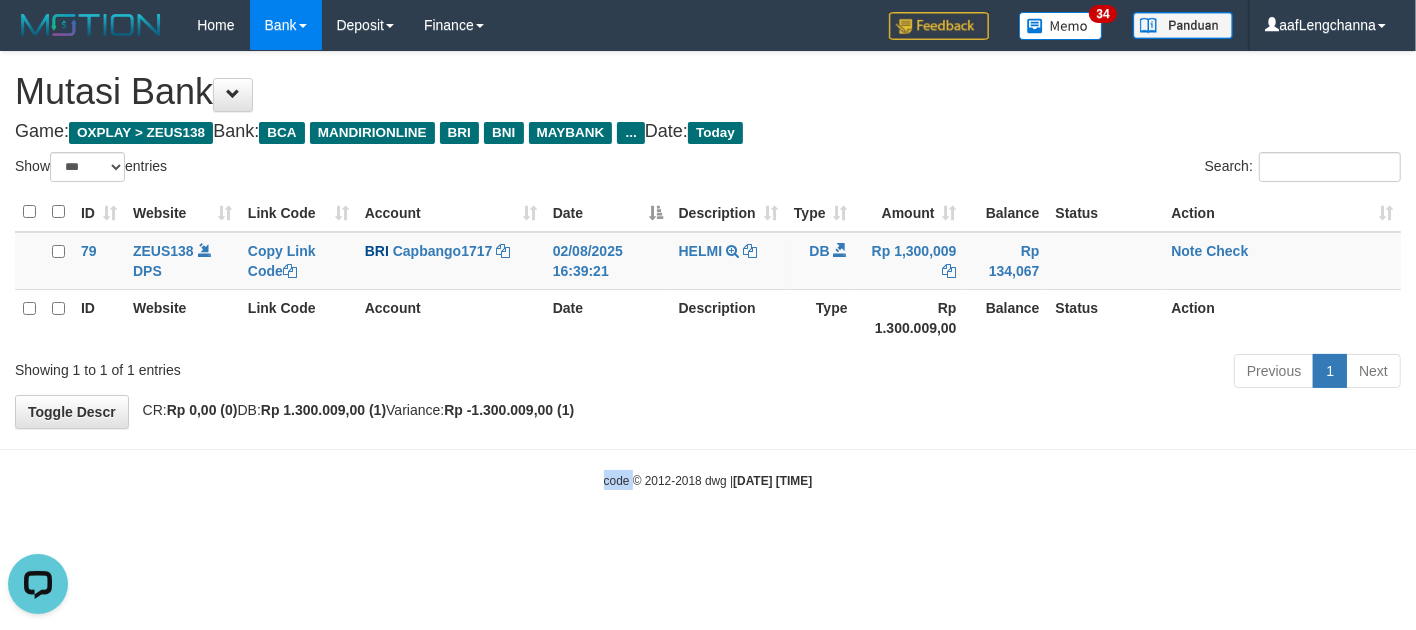 click on "Toggle navigation
Home
Bank
Account List
Mutasi Bank
Search
Deposit
History
Finance
Financial Data
aafLengchanna
My Profile
Log Out
34" at bounding box center [708, 270] 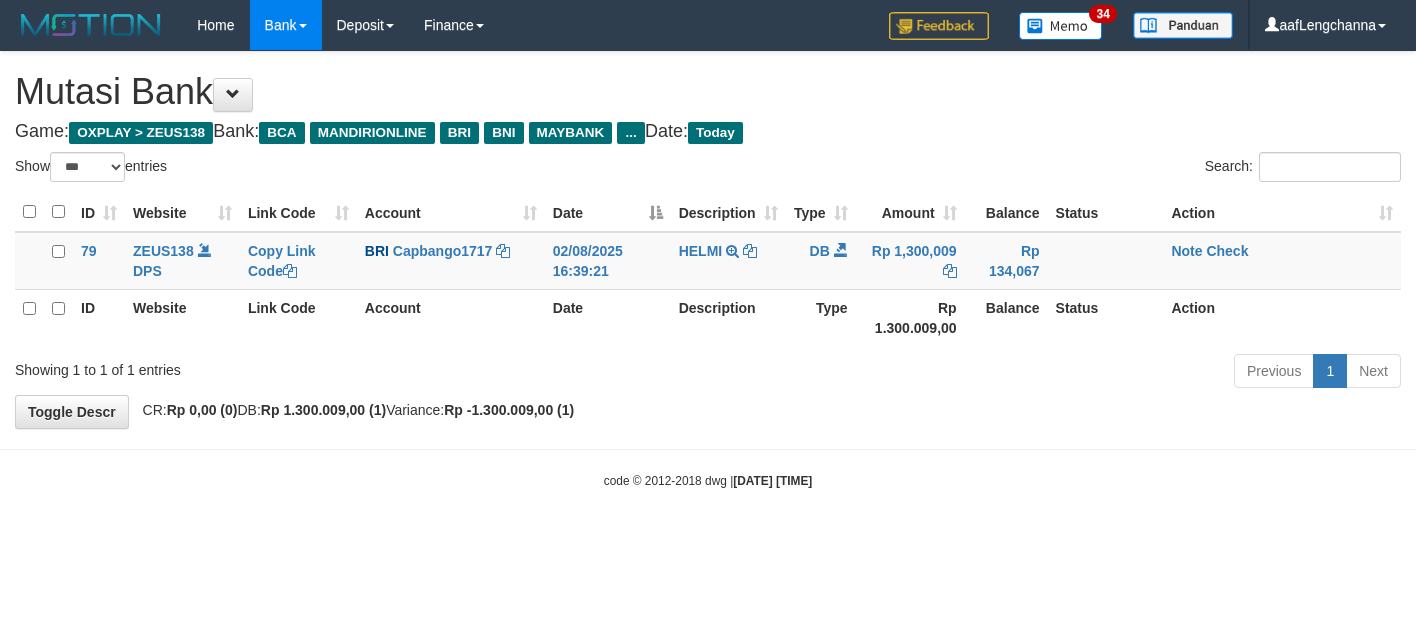 select on "***" 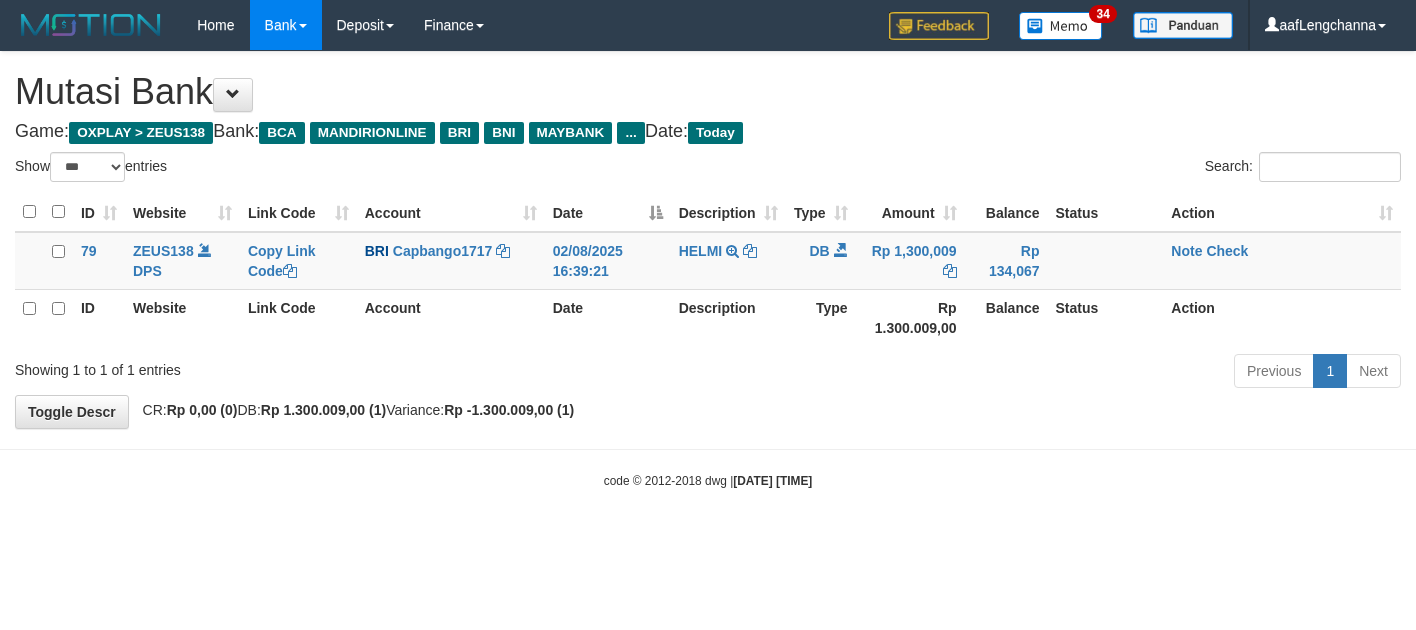 scroll, scrollTop: 0, scrollLeft: 0, axis: both 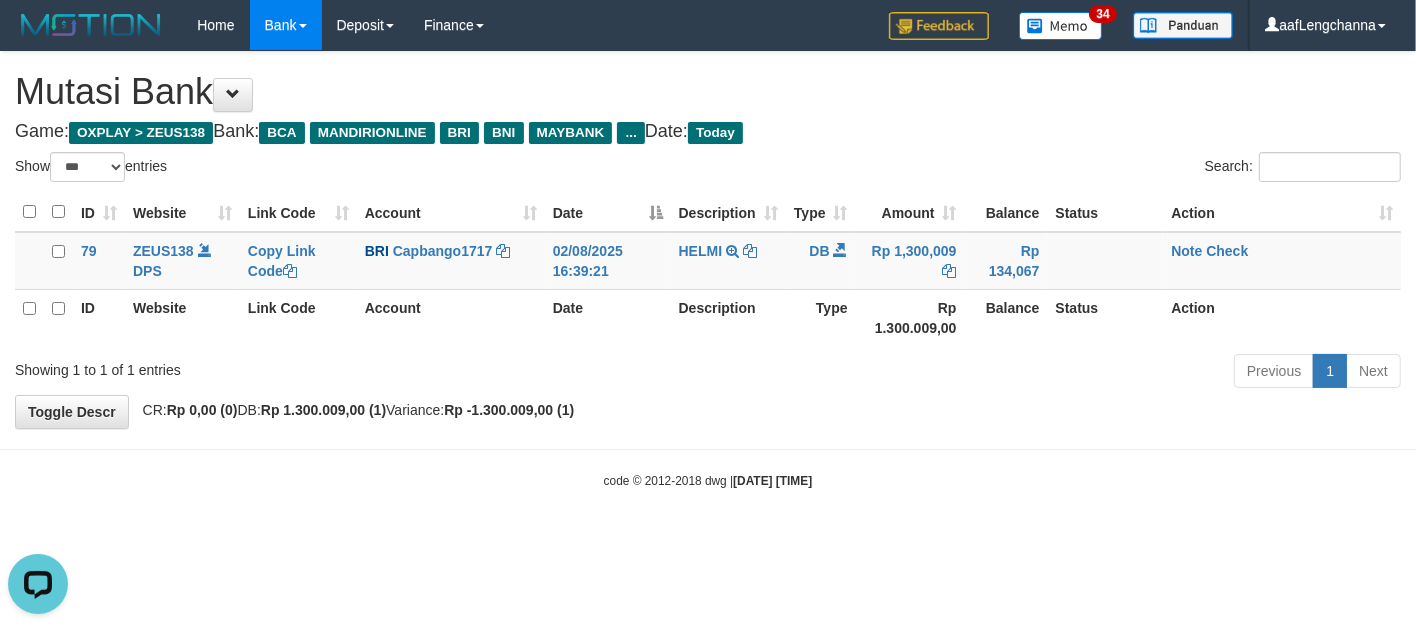 click on "Toggle navigation
Home
Bank
Account List
Mutasi Bank
Search
Deposit
History
Finance
Financial Data
aafLengchanna
My Profile
Log Out
34" at bounding box center (708, 270) 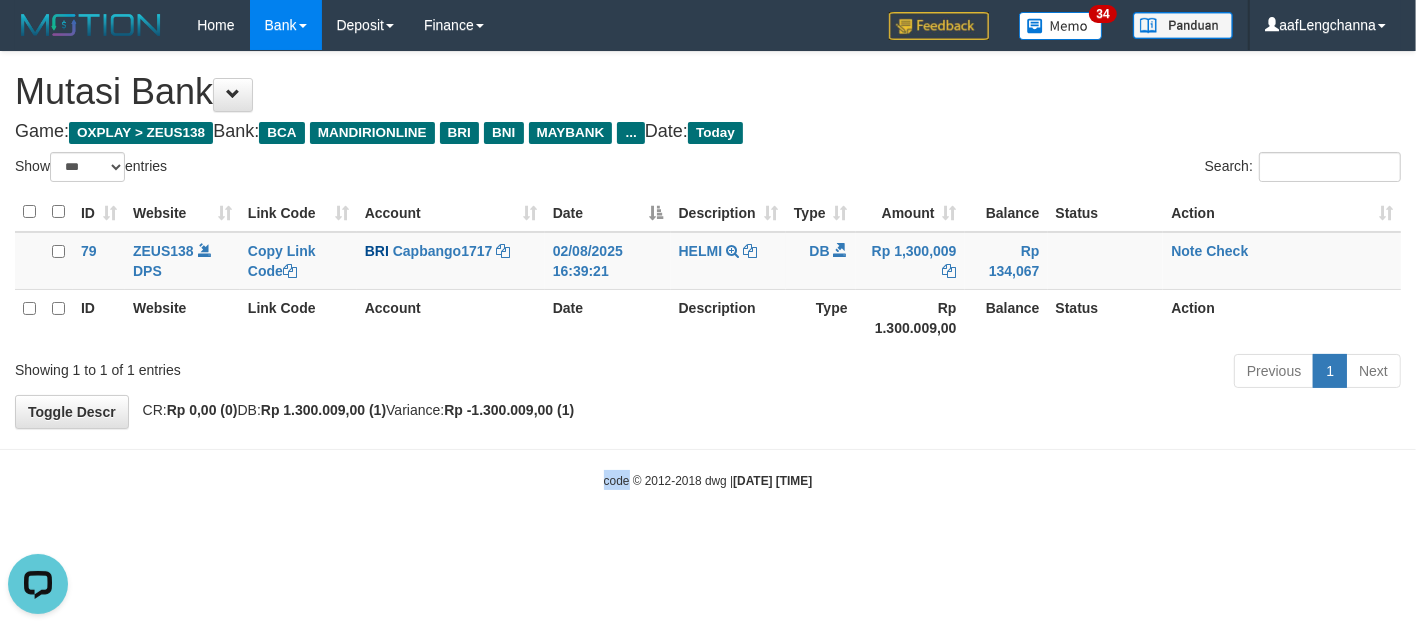 click on "Toggle navigation
Home
Bank
Account List
Mutasi Bank
Search
Deposit
History
Finance
Financial Data
aafLengchanna
My Profile
Log Out
34" at bounding box center [708, 270] 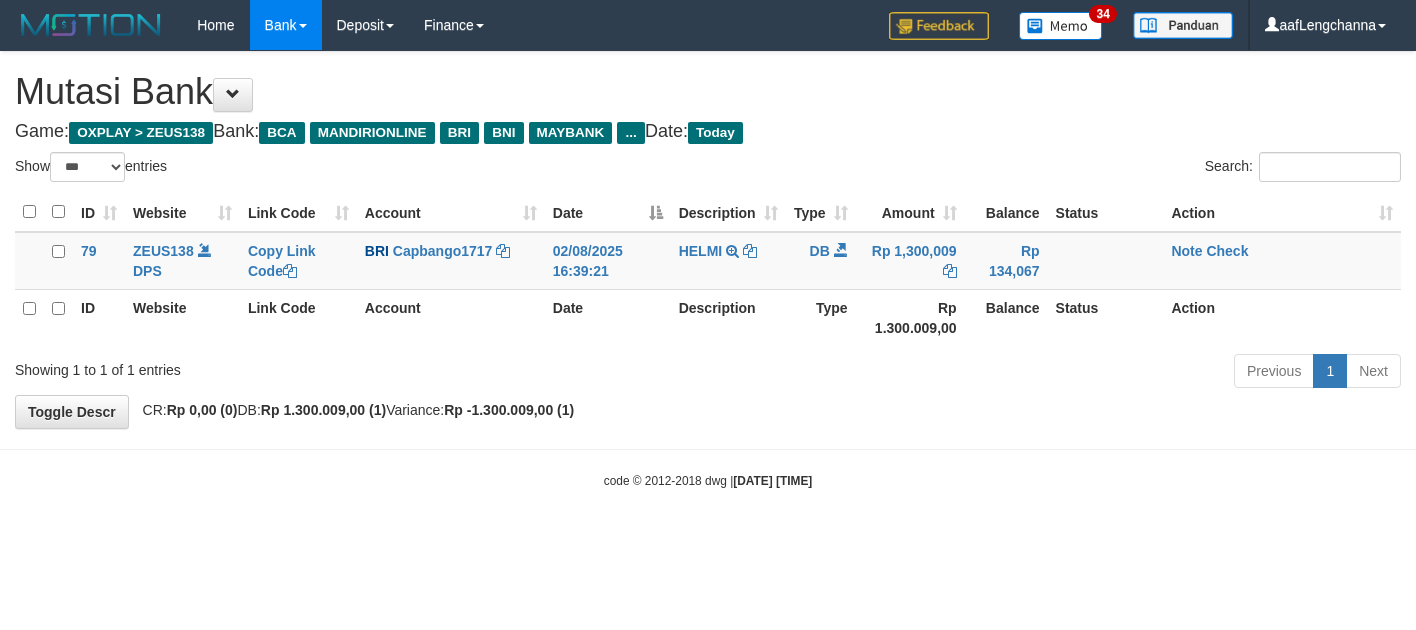select on "***" 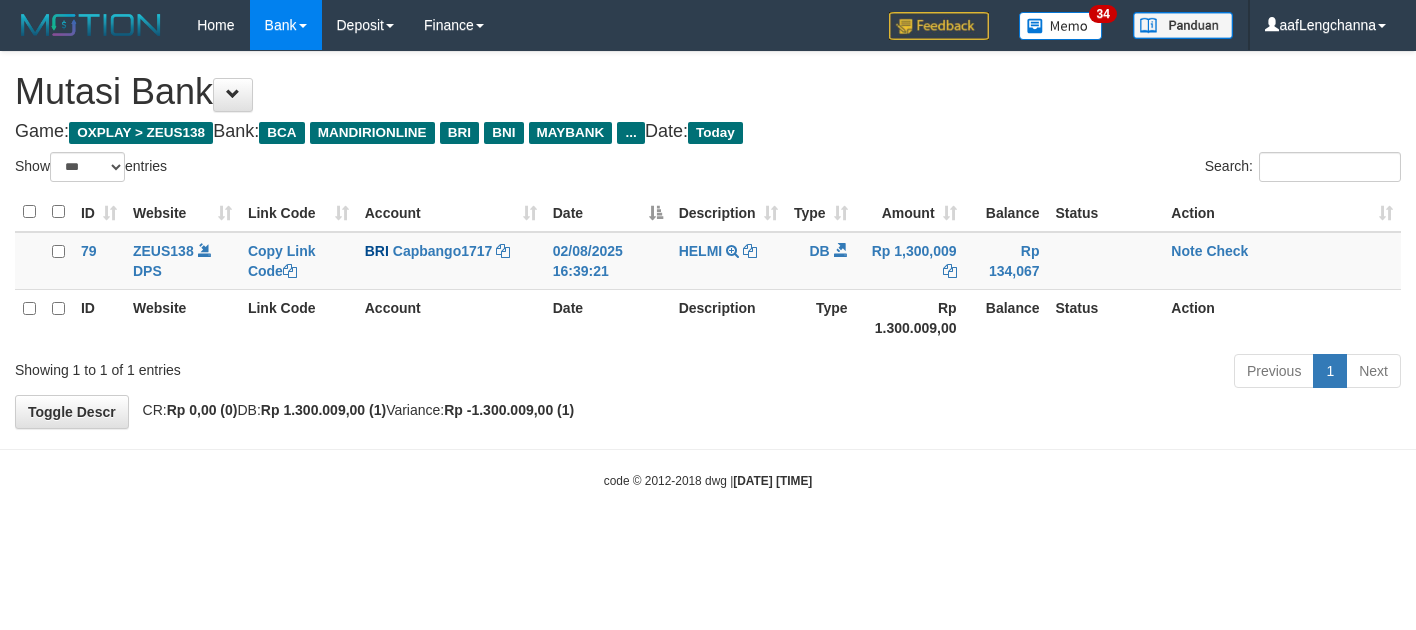 scroll, scrollTop: 0, scrollLeft: 0, axis: both 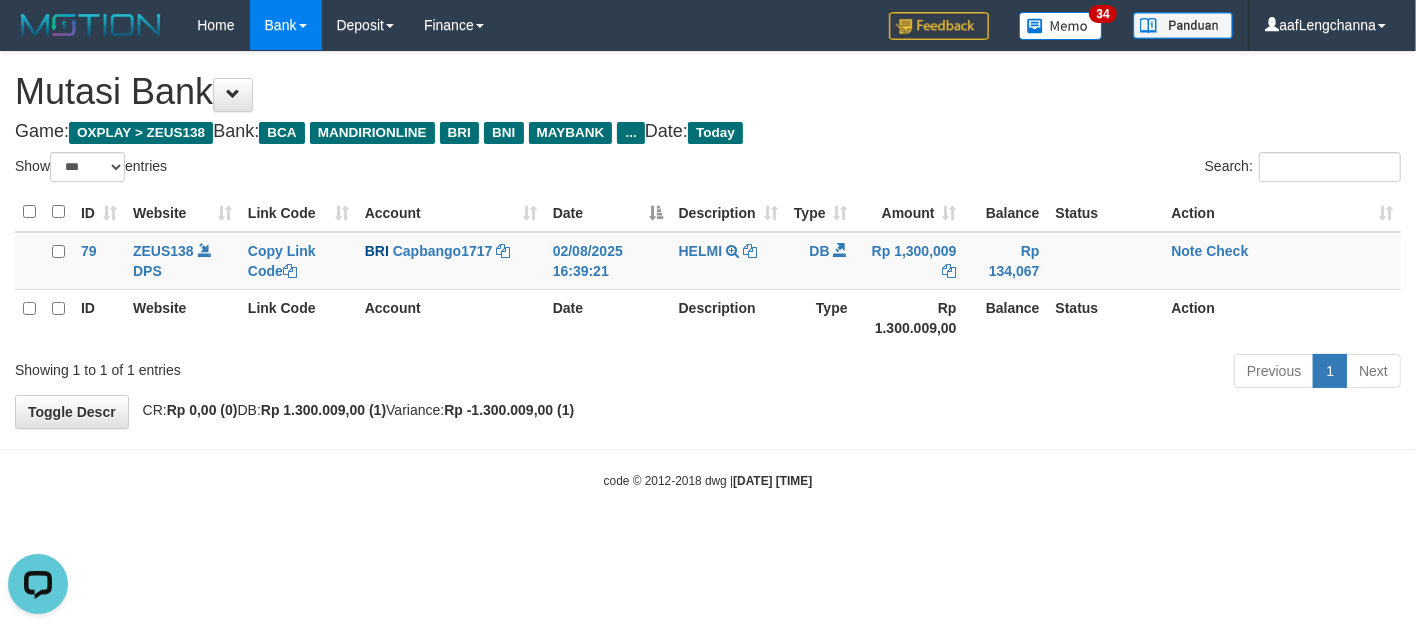 drag, startPoint x: 151, startPoint y: 530, endPoint x: 158, endPoint y: 510, distance: 21.189621 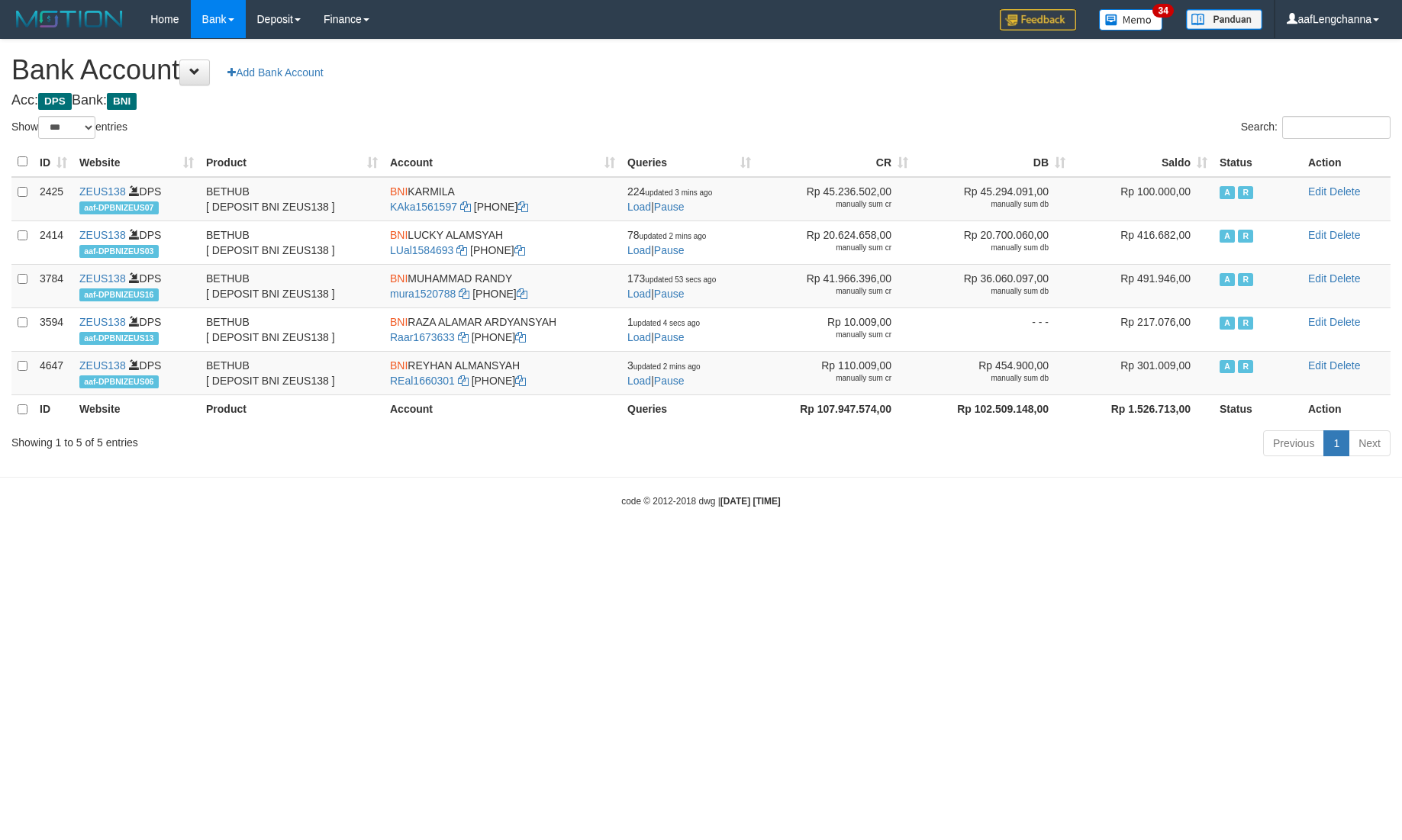 select on "***" 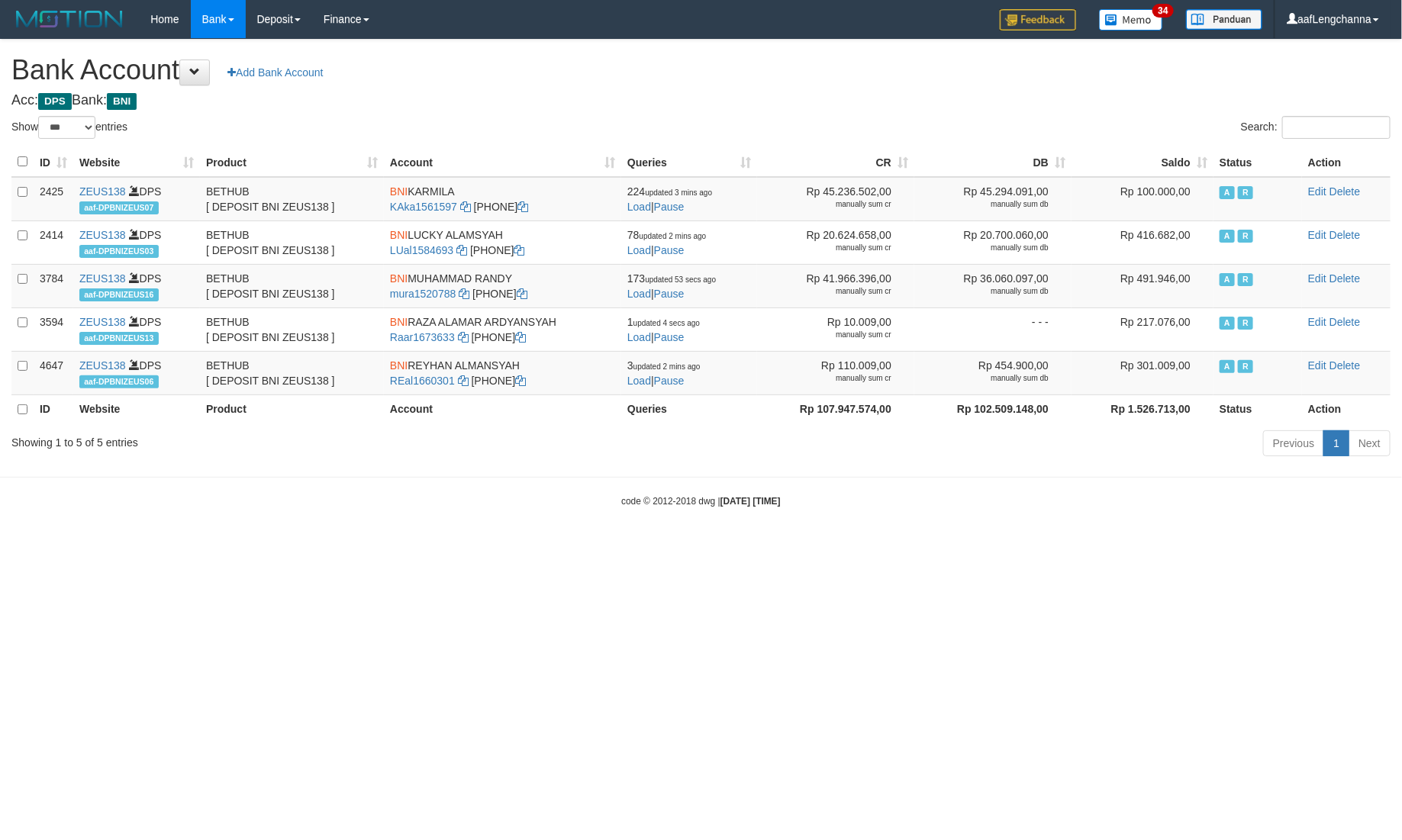 click on "Saldo" at bounding box center [1143, 162] 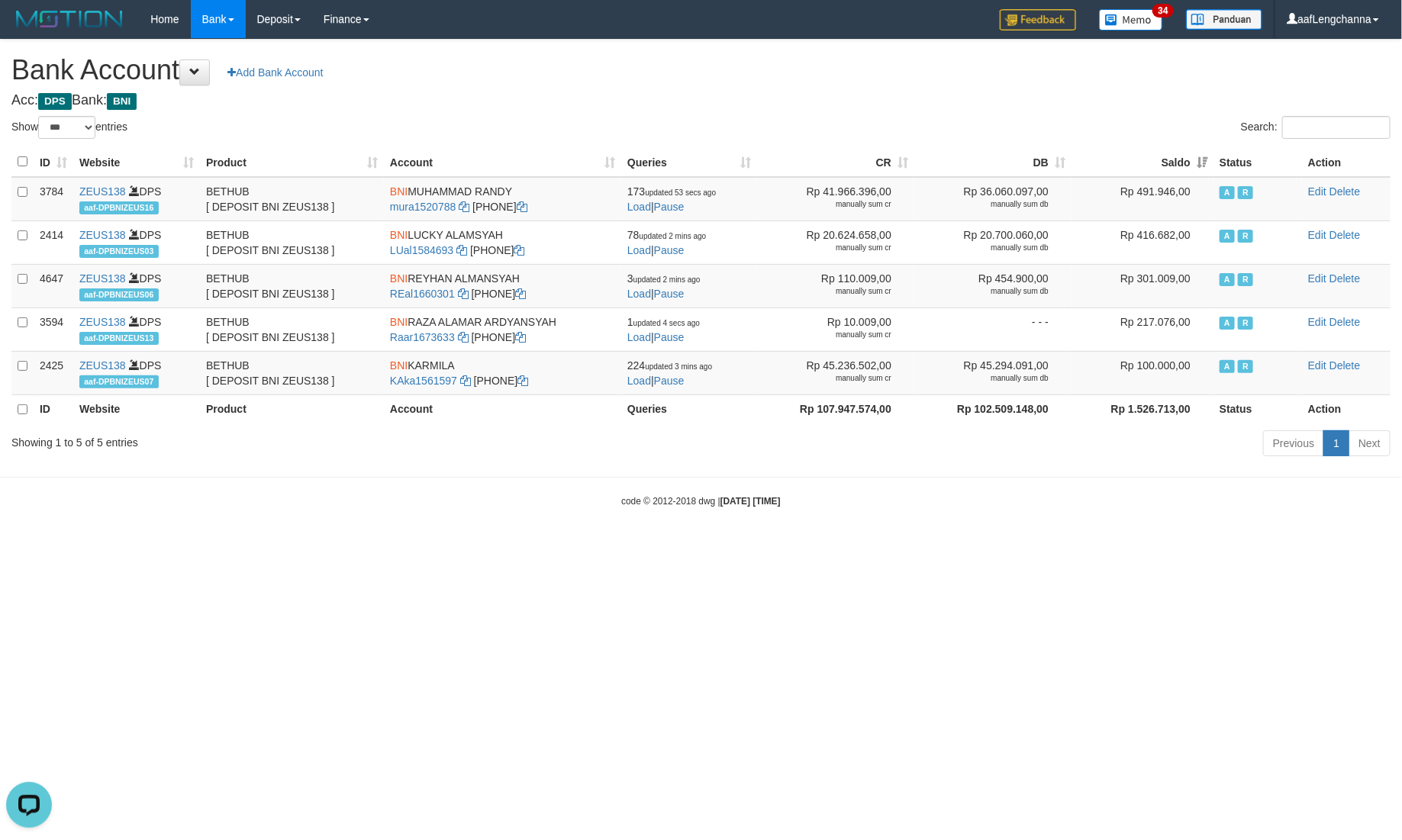 scroll, scrollTop: 0, scrollLeft: 0, axis: both 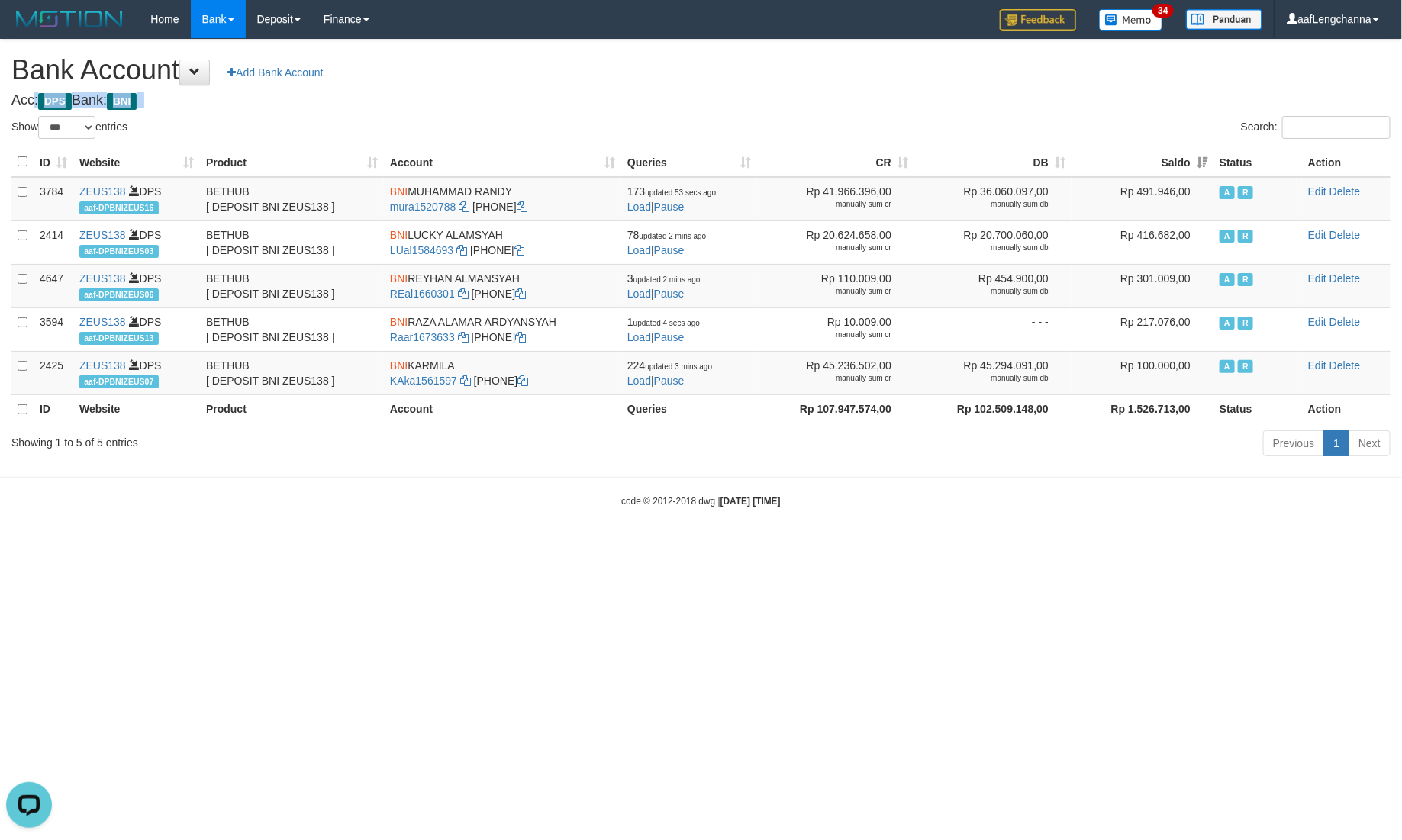 drag, startPoint x: 821, startPoint y: 92, endPoint x: 817, endPoint y: 82, distance: 10.77033 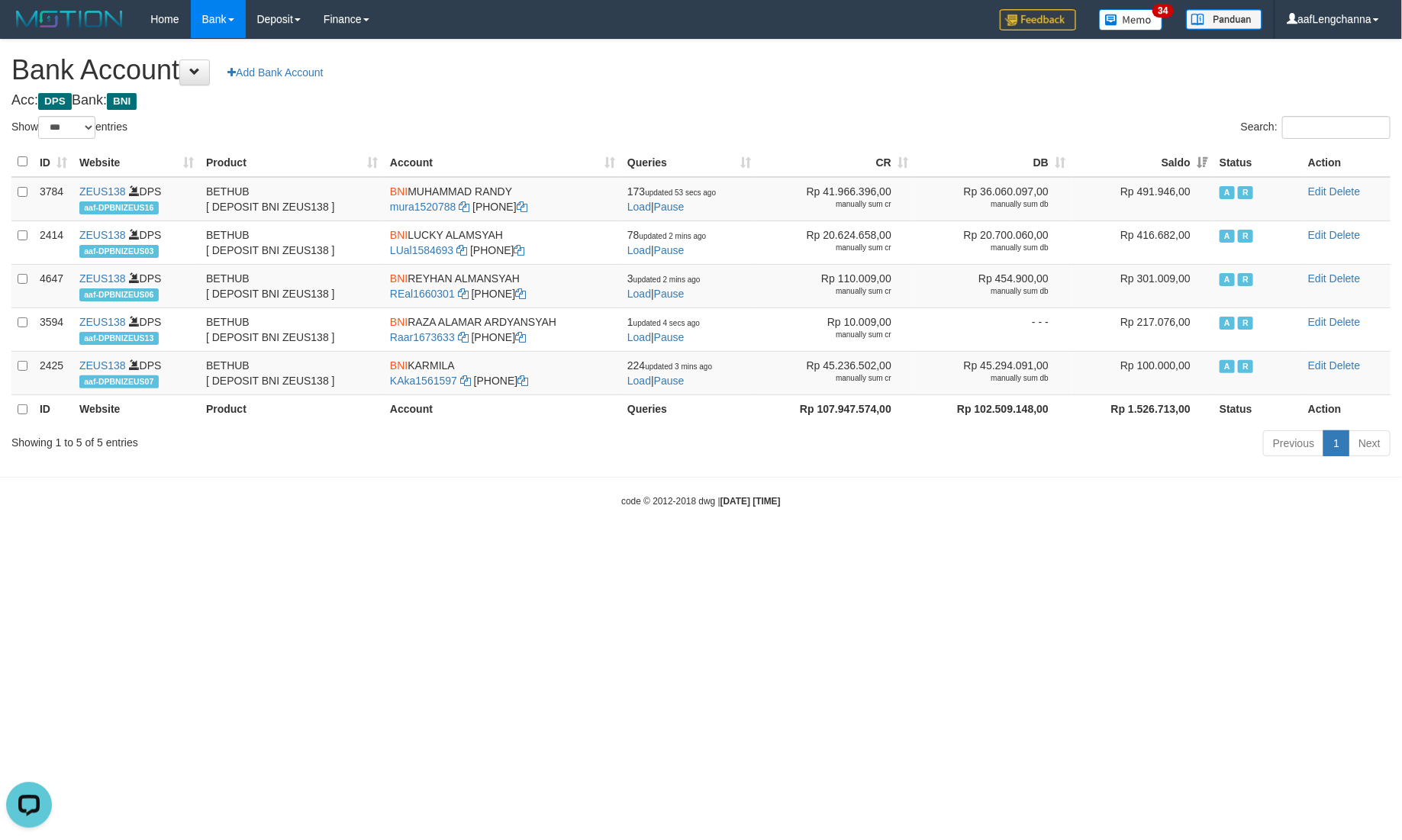 drag, startPoint x: 1109, startPoint y: 505, endPoint x: 1128, endPoint y: 494, distance: 21.954498 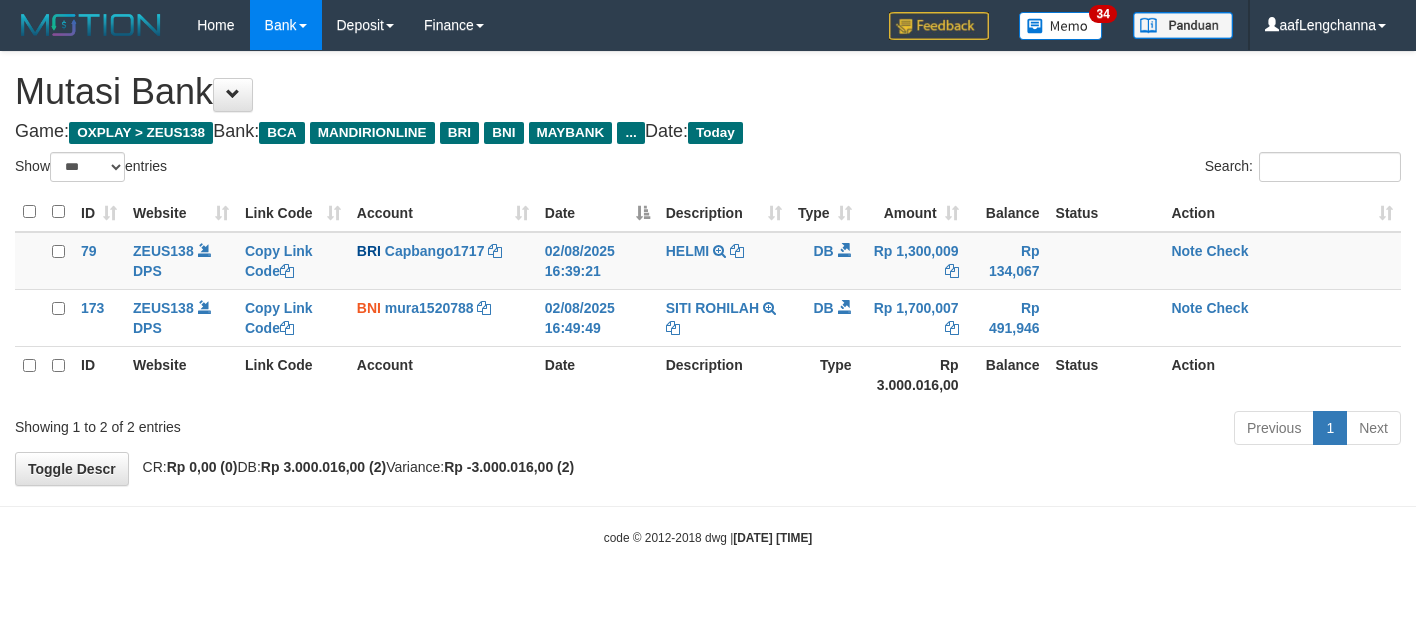 select on "***" 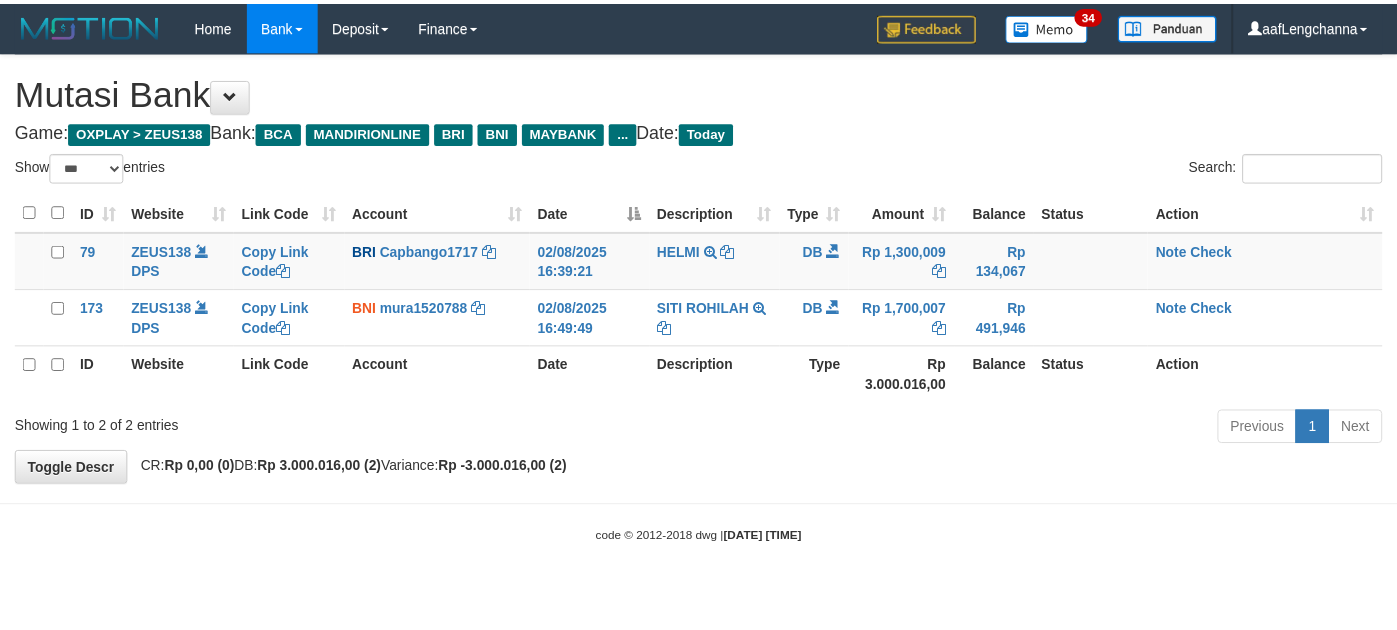 scroll, scrollTop: 0, scrollLeft: 0, axis: both 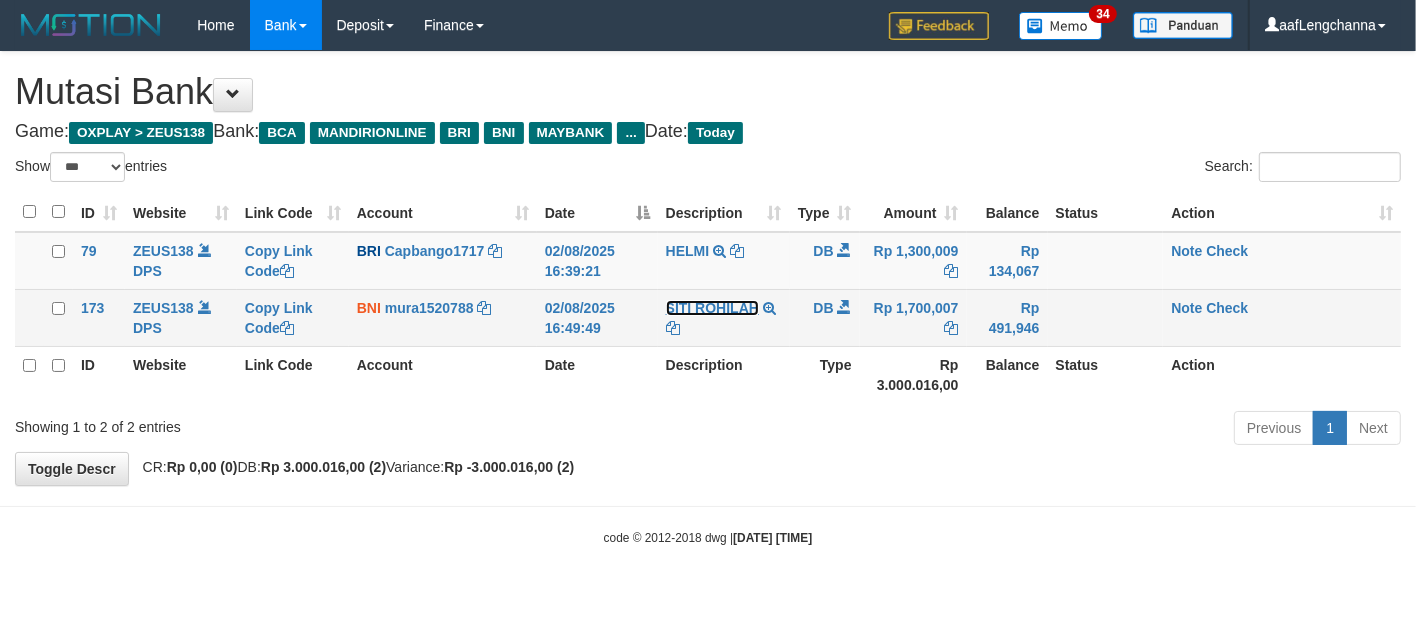 click on "SITI ROHILAH" at bounding box center (712, 308) 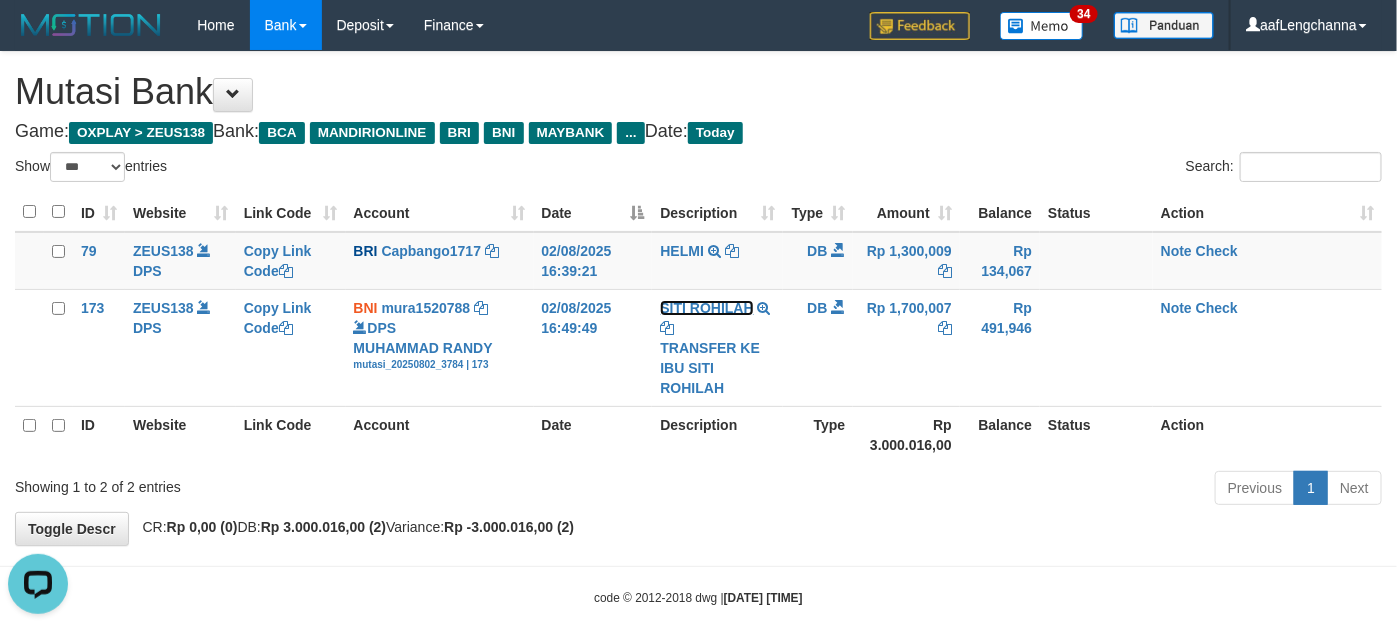 scroll, scrollTop: 0, scrollLeft: 0, axis: both 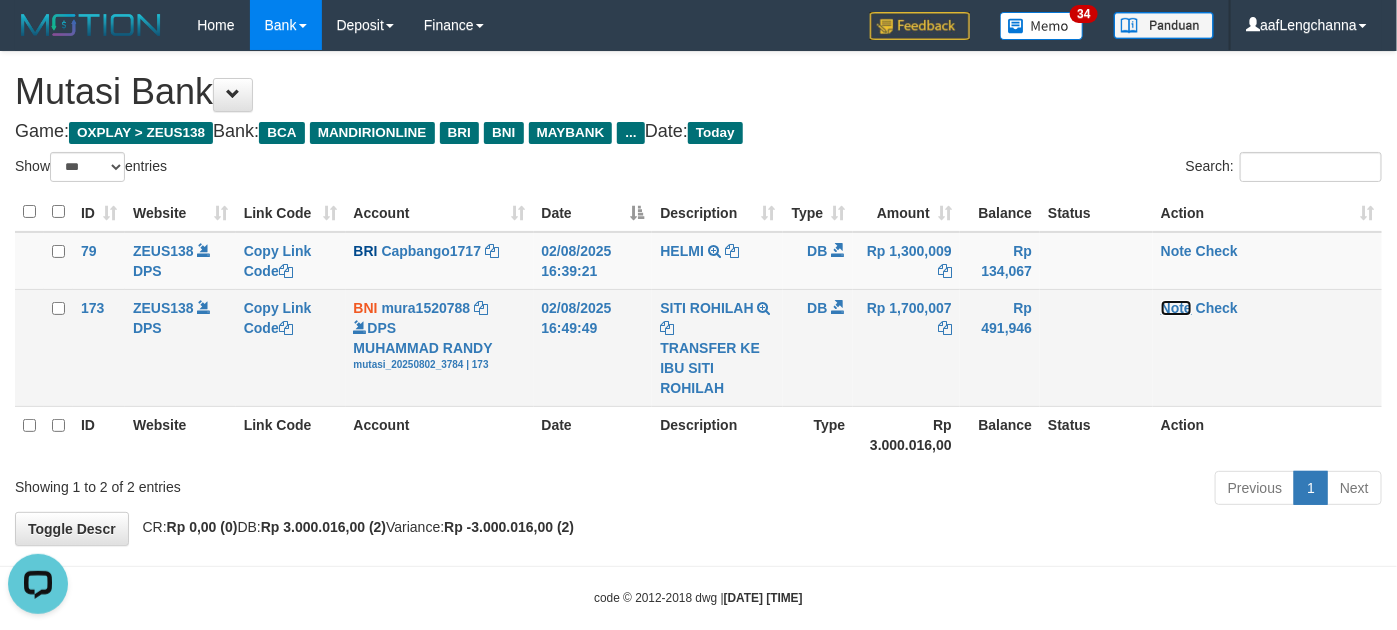 drag, startPoint x: 1186, startPoint y: 307, endPoint x: 1068, endPoint y: 293, distance: 118.82761 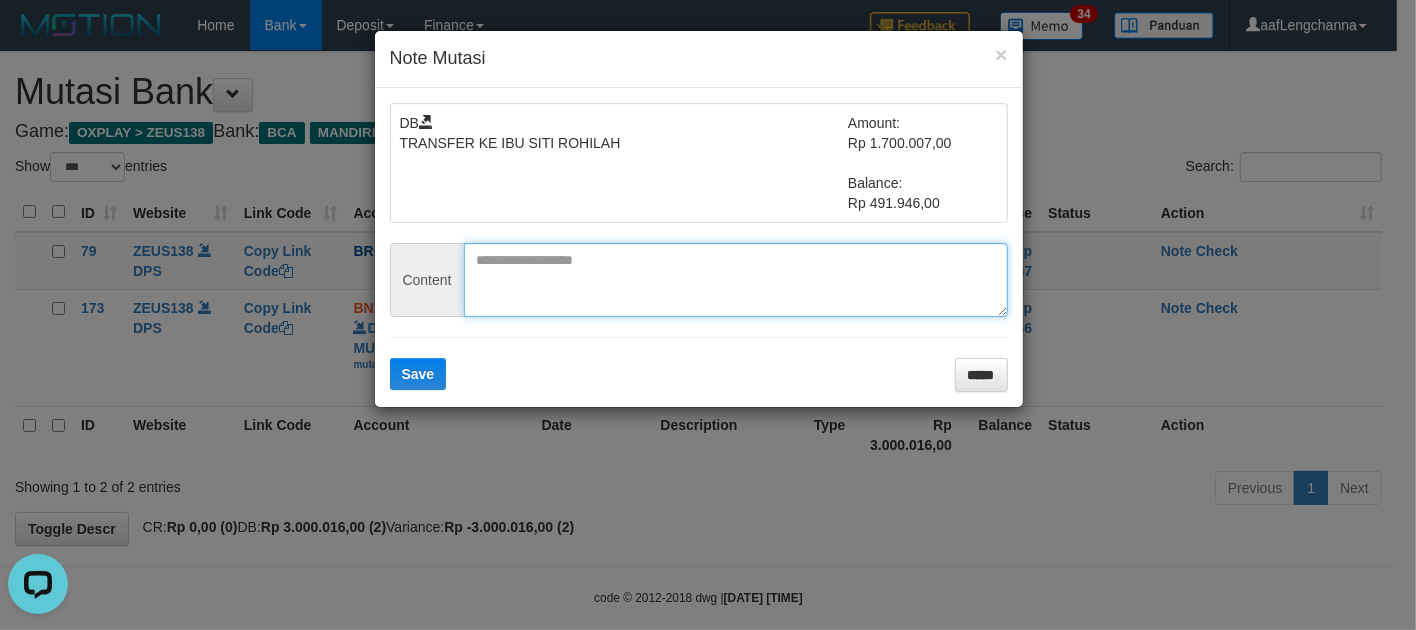 click at bounding box center [736, 280] 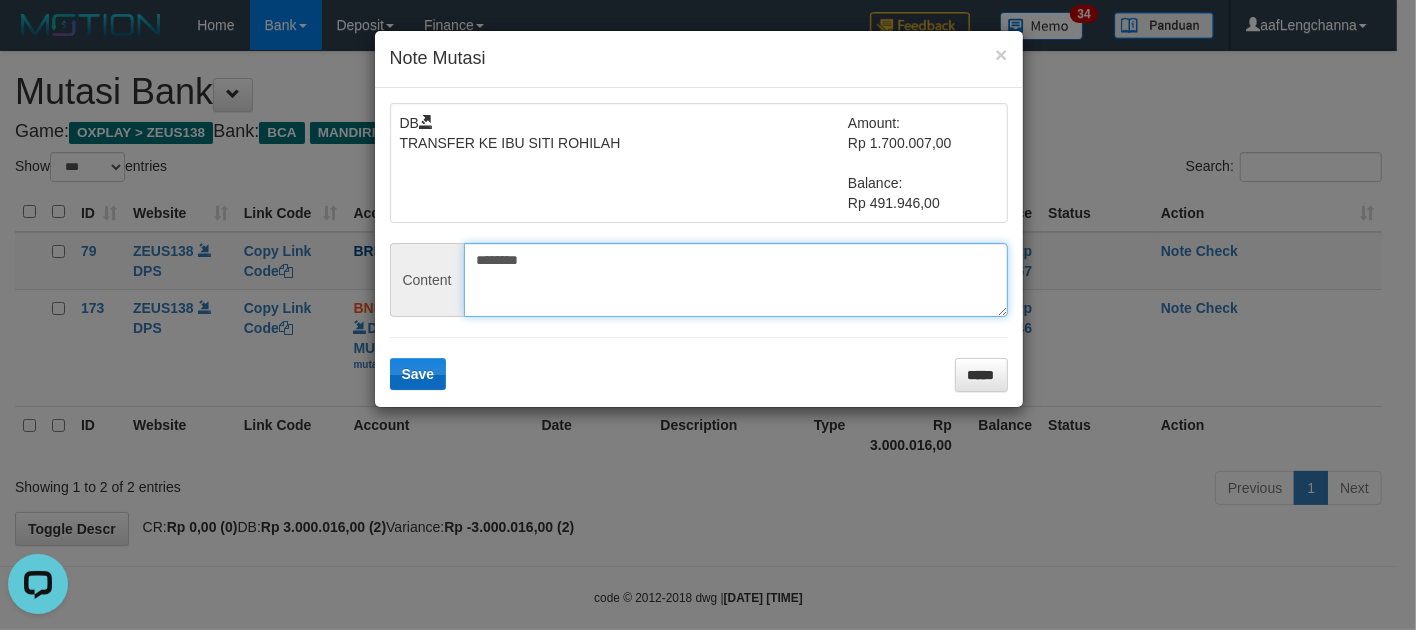 type on "********" 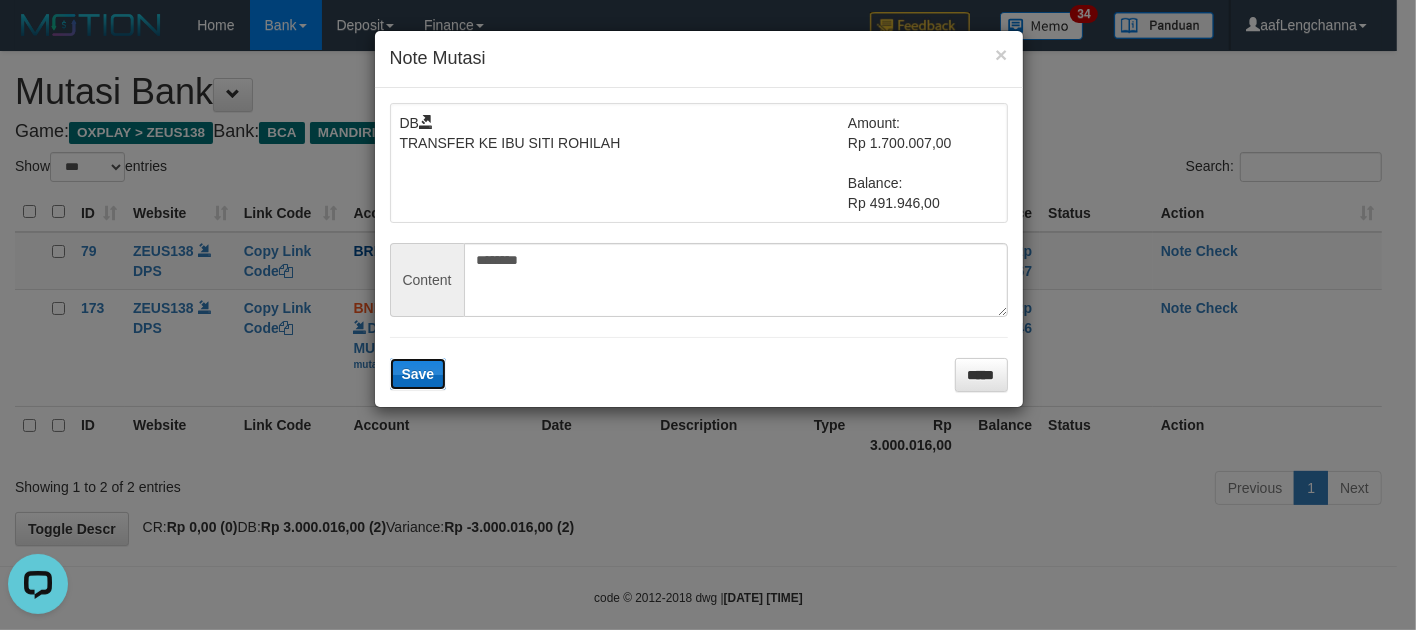 click on "Save" at bounding box center (418, 374) 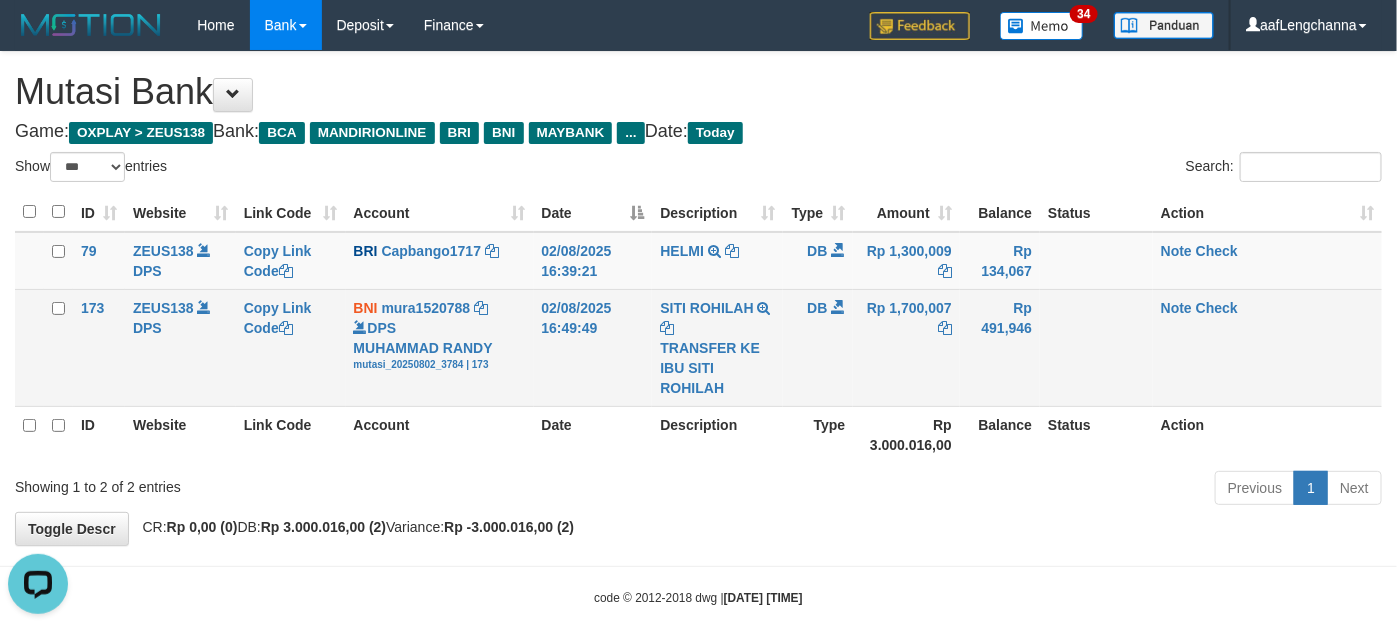 click on "Note
Check" at bounding box center (1267, 347) 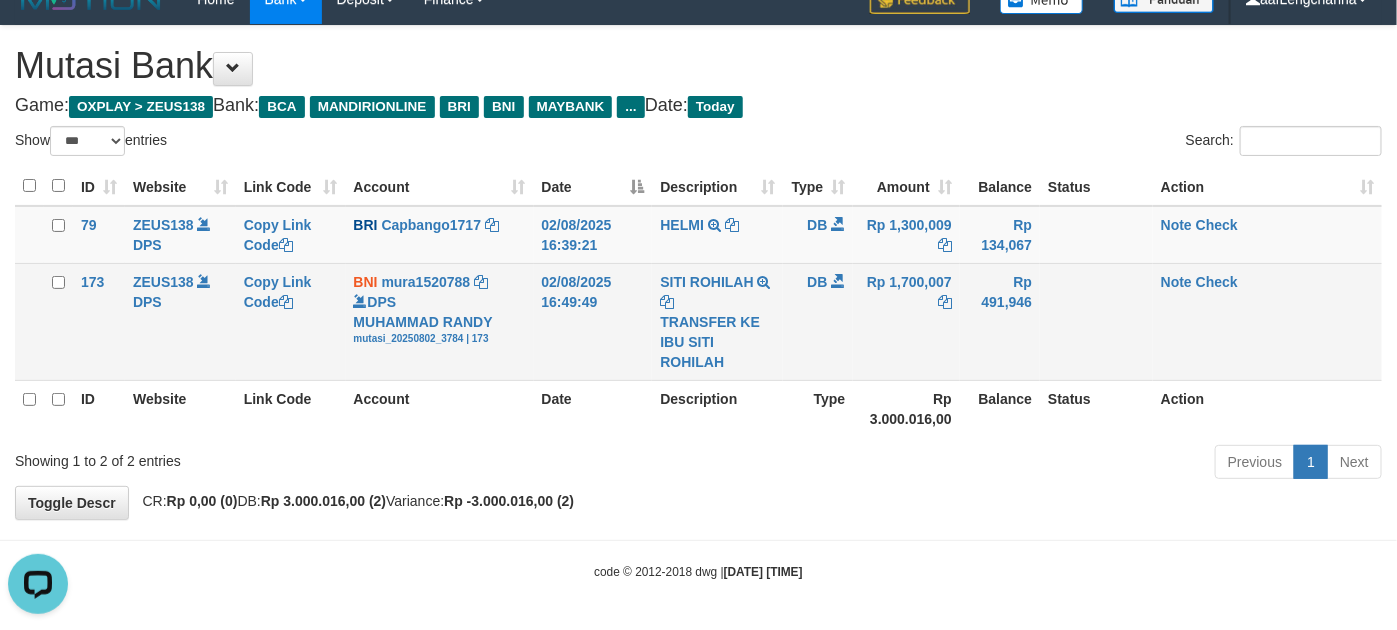 scroll, scrollTop: 27, scrollLeft: 0, axis: vertical 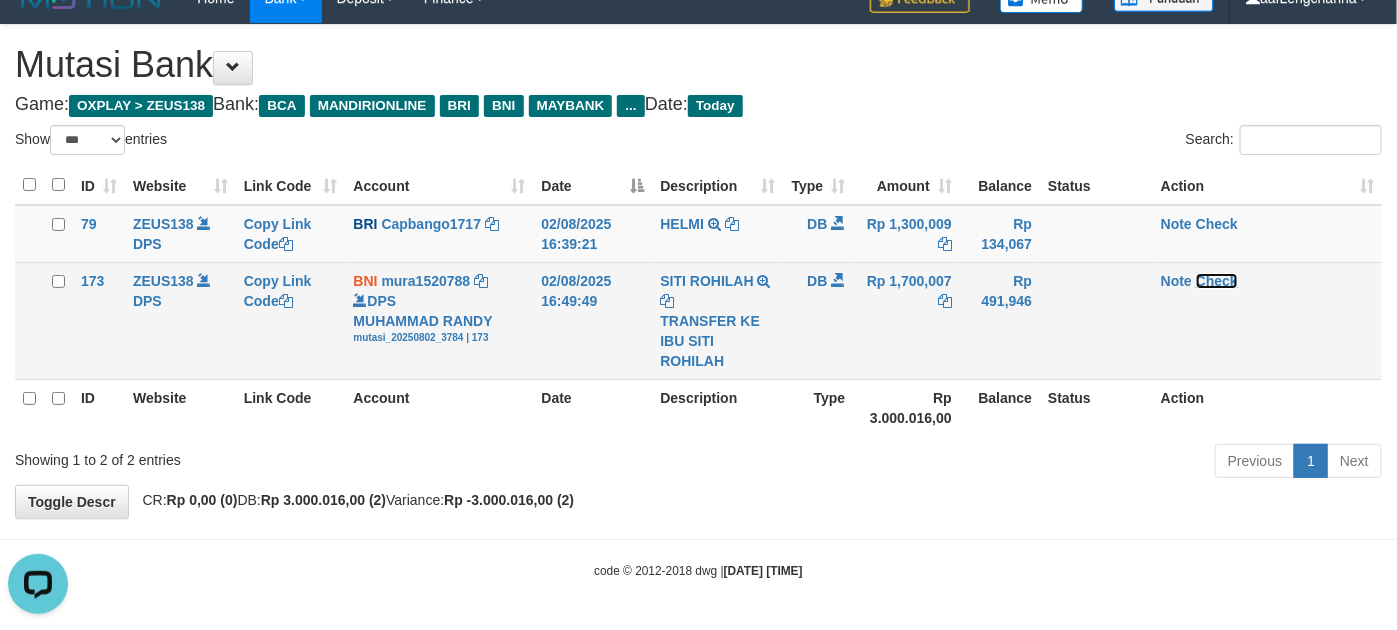 click on "Check" at bounding box center [1217, 281] 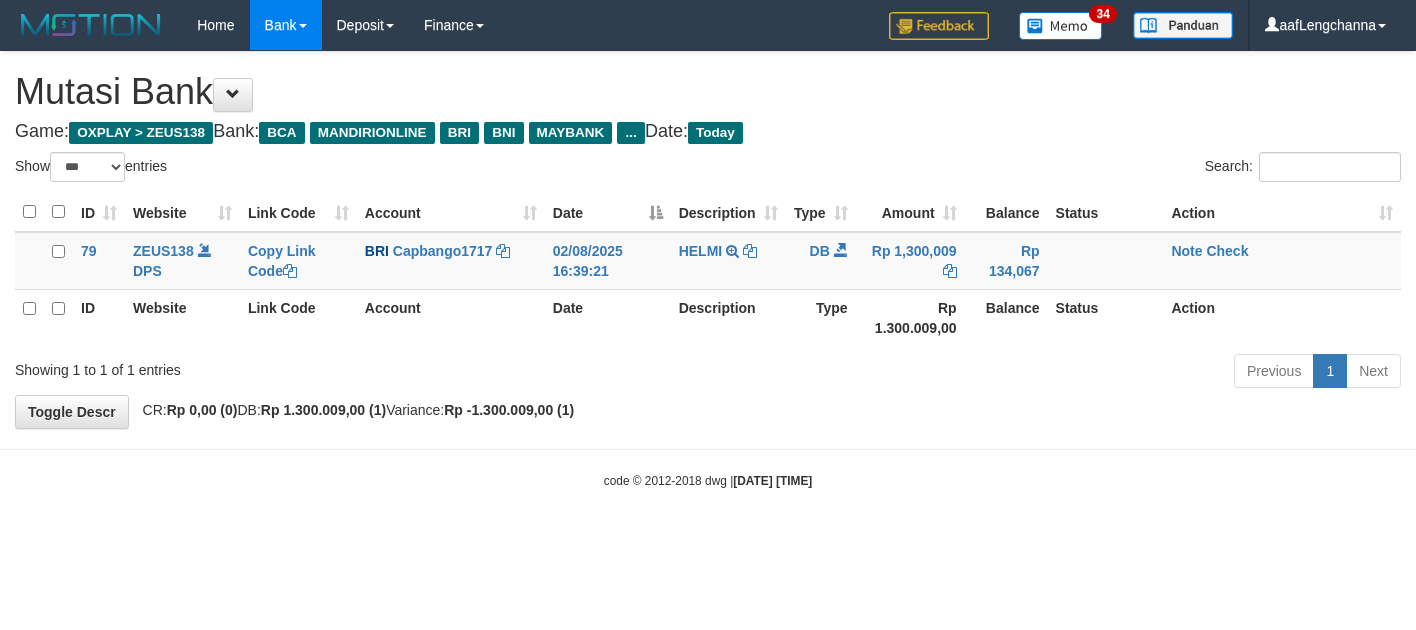 select on "***" 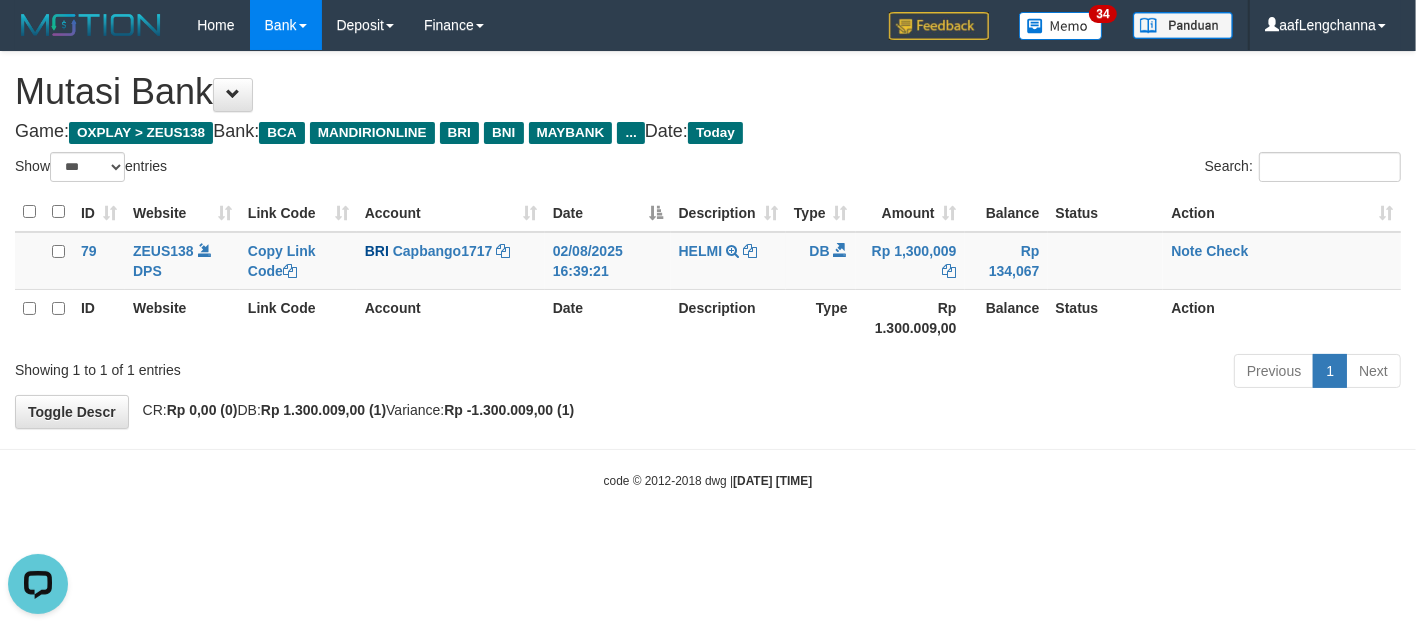 scroll, scrollTop: 0, scrollLeft: 0, axis: both 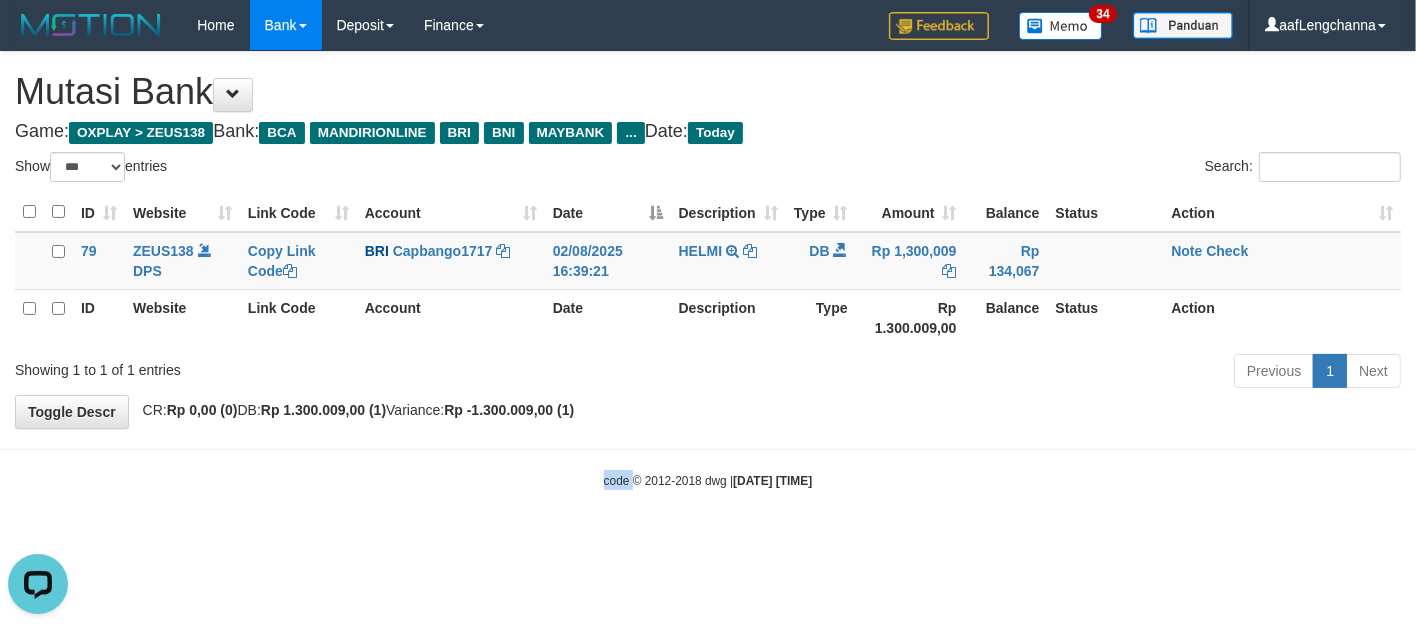 click on "Toggle navigation
Home
Bank
Account List
Mutasi Bank
Search
Deposit
History
Finance
Financial Data
aafLengchanna
My Profile
Log Out
34" at bounding box center [708, 270] 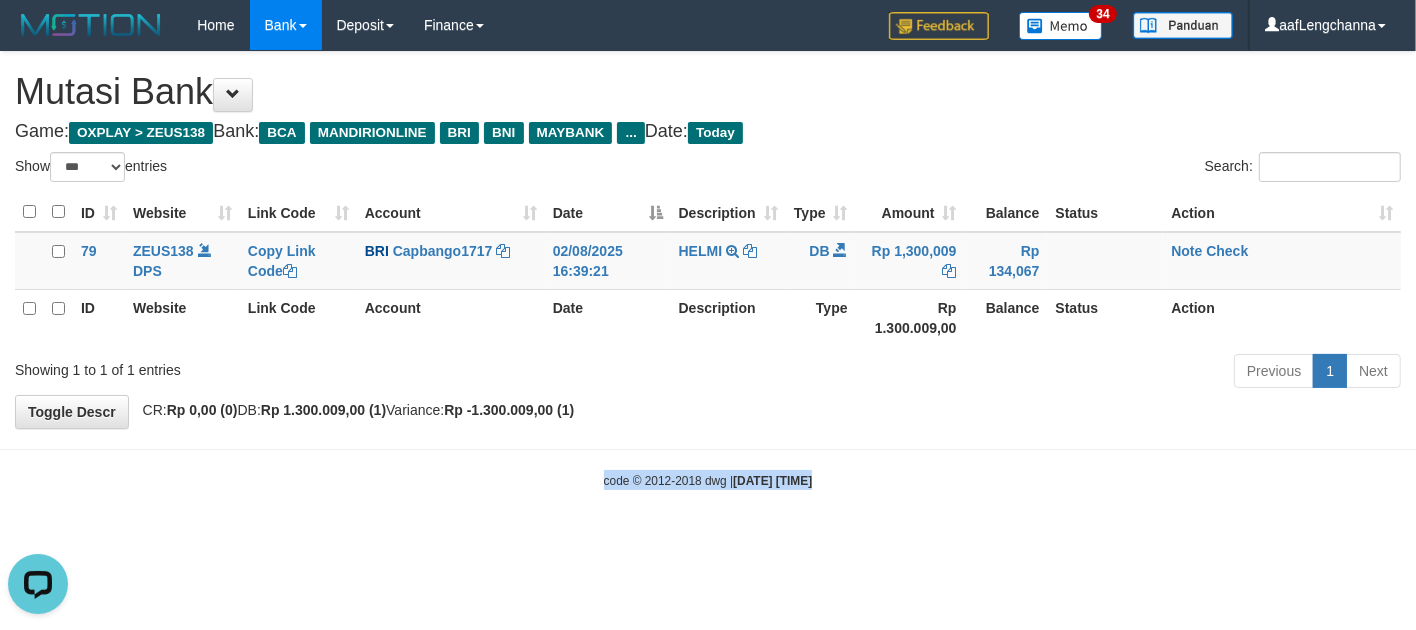 click on "Toggle navigation
Home
Bank
Account List
Mutasi Bank
Search
Deposit
History
Finance
Financial Data
aafLengchanna
My Profile
Log Out
34" at bounding box center [708, 270] 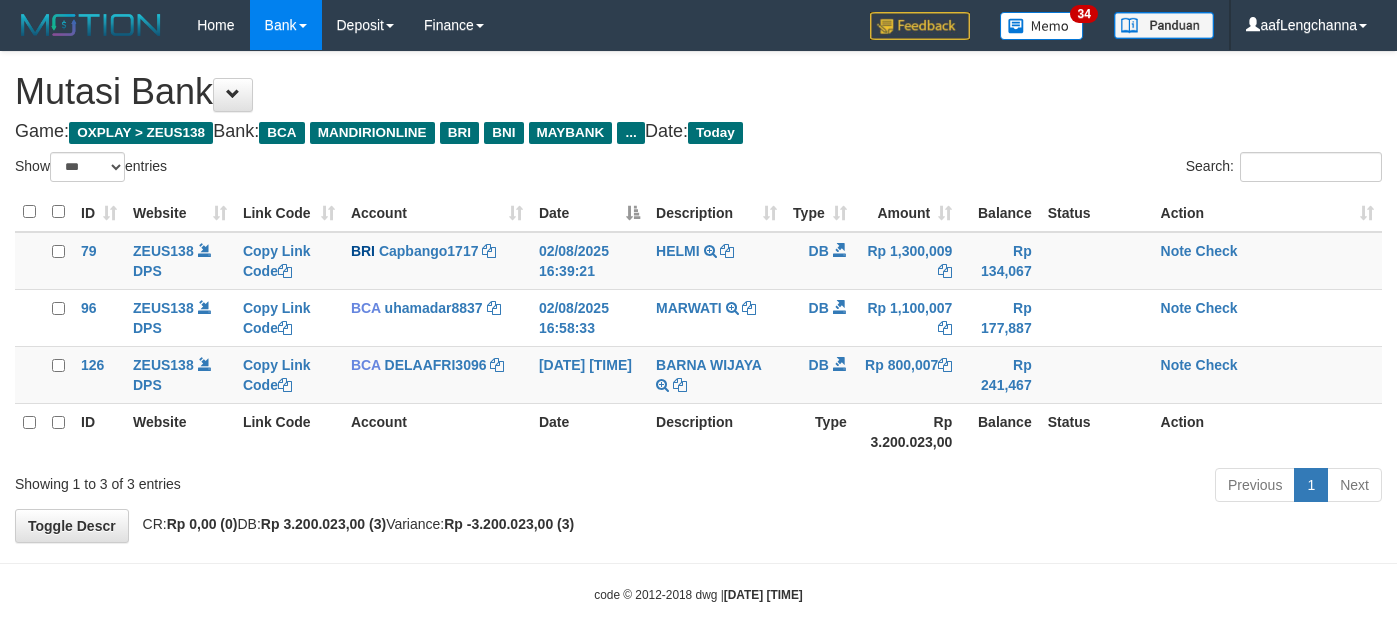 select on "***" 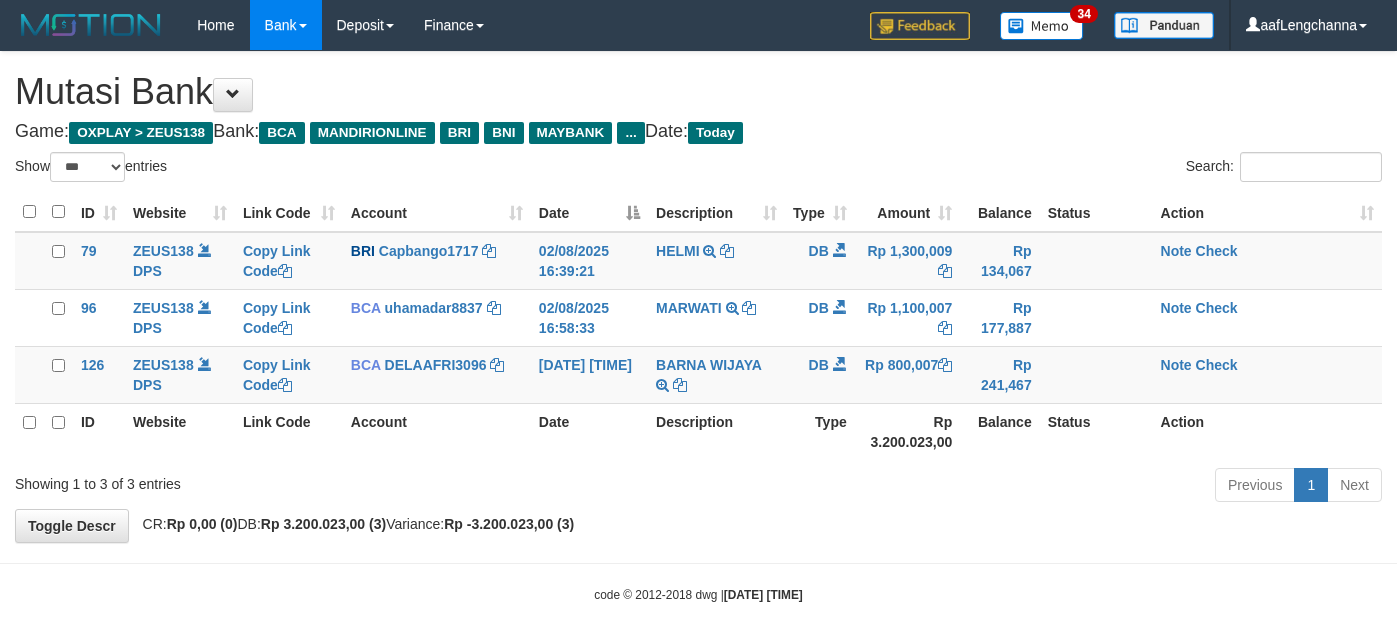 scroll, scrollTop: 0, scrollLeft: 0, axis: both 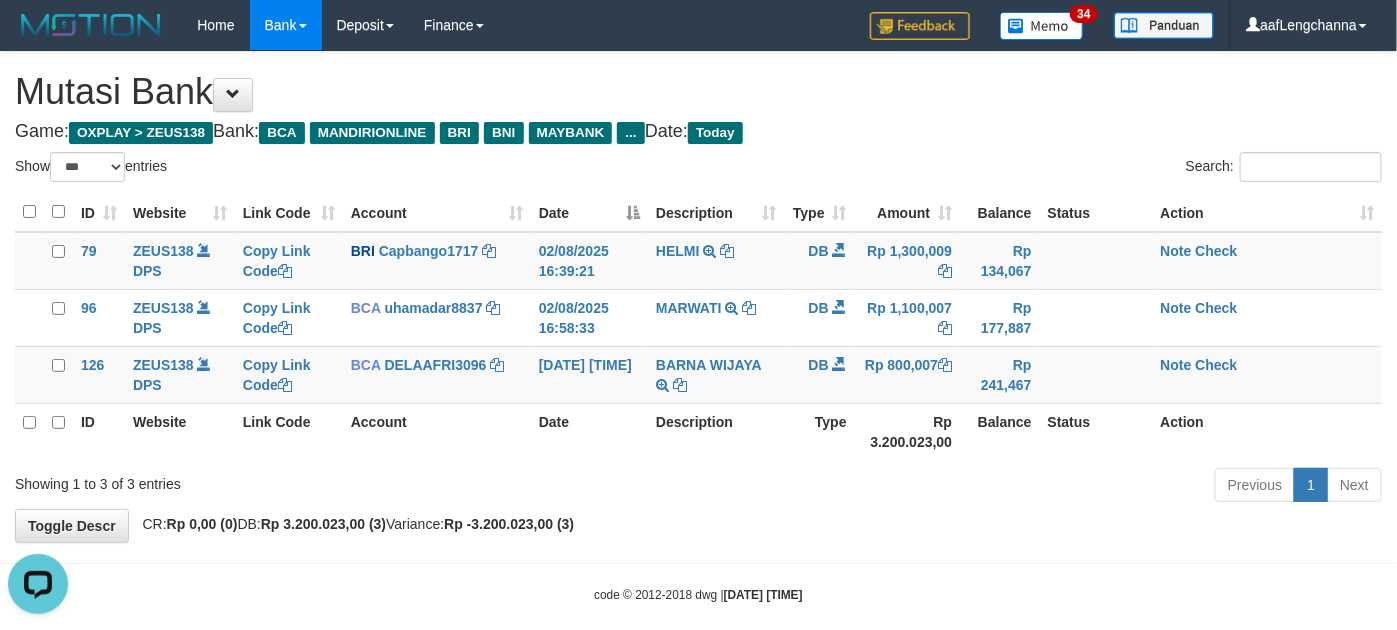 click on "Previous 1 Next" at bounding box center [989, 487] 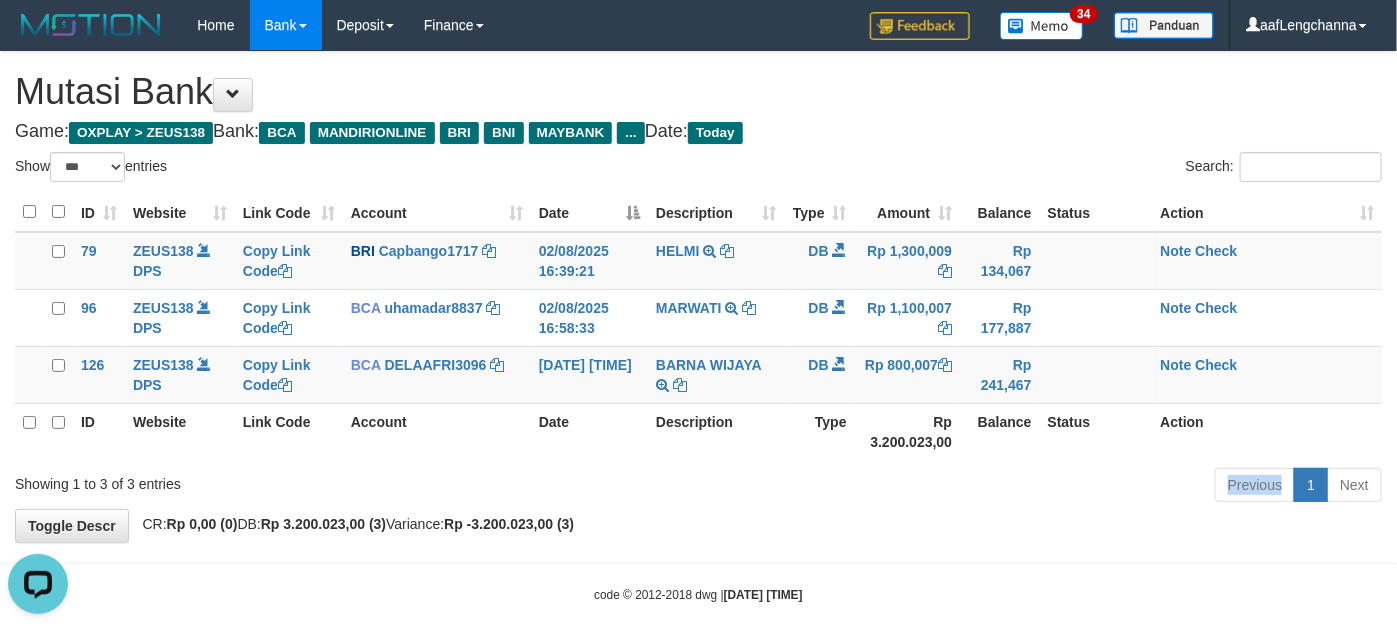 click on "Previous 1 Next" at bounding box center (989, 487) 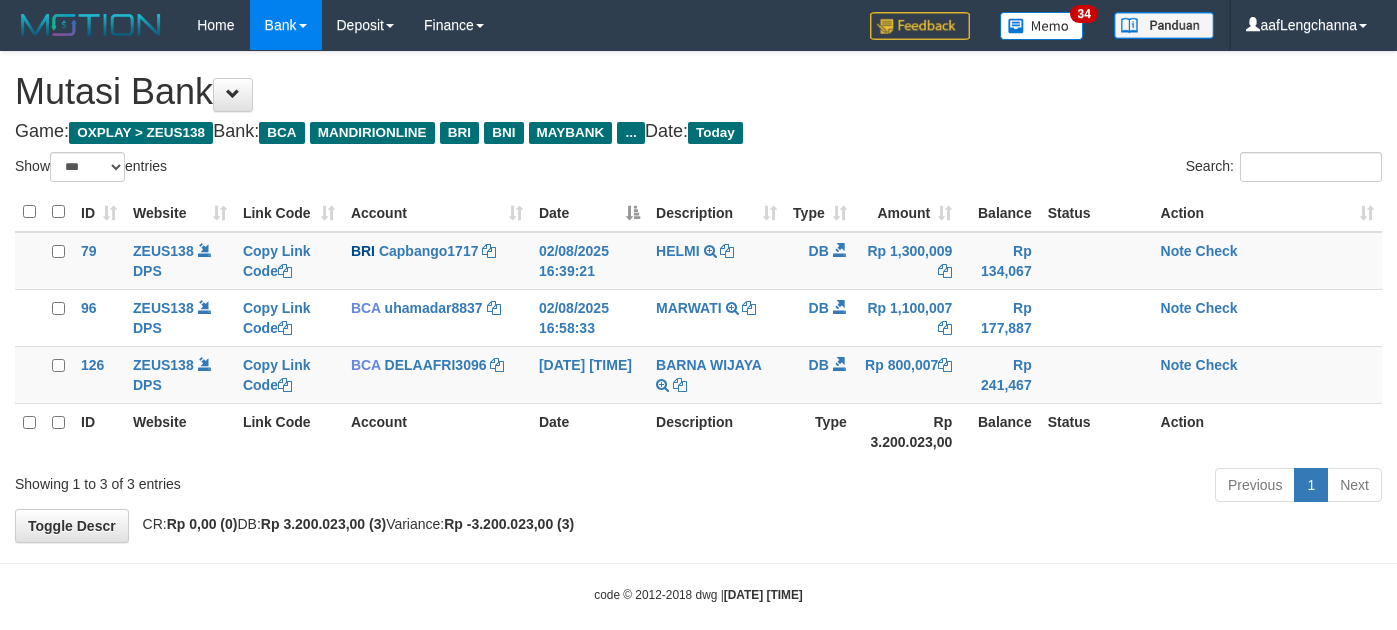 select on "***" 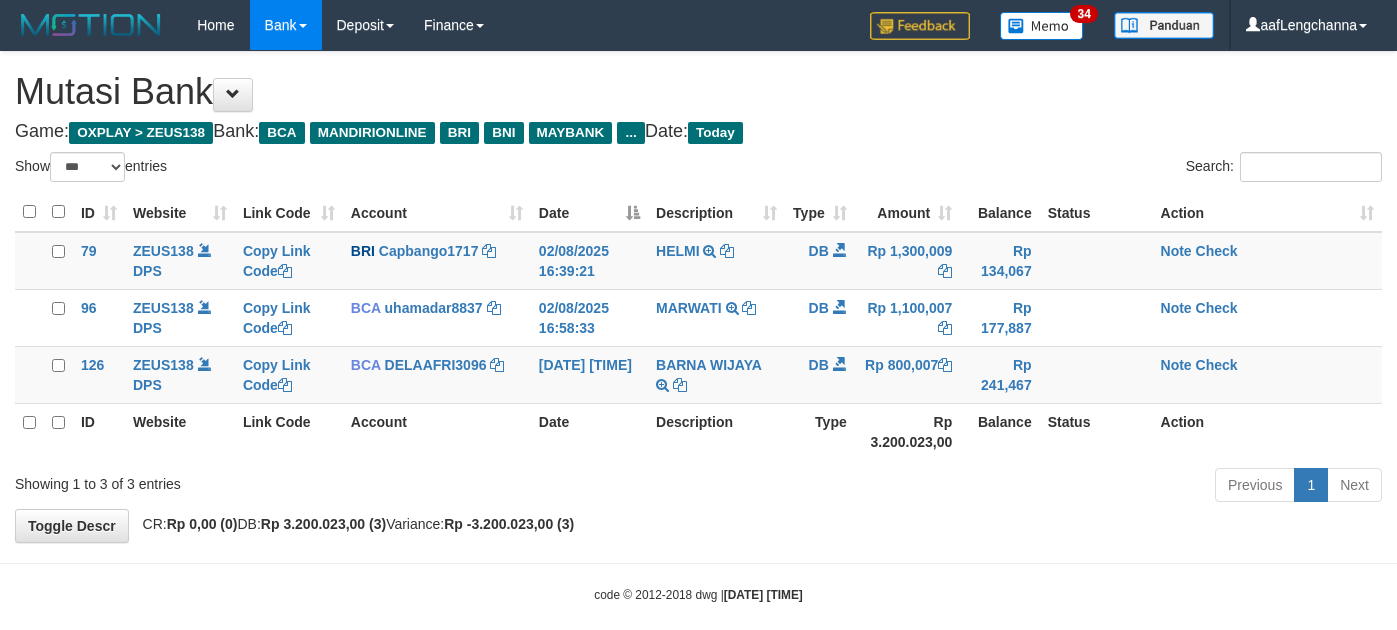 scroll, scrollTop: 0, scrollLeft: 0, axis: both 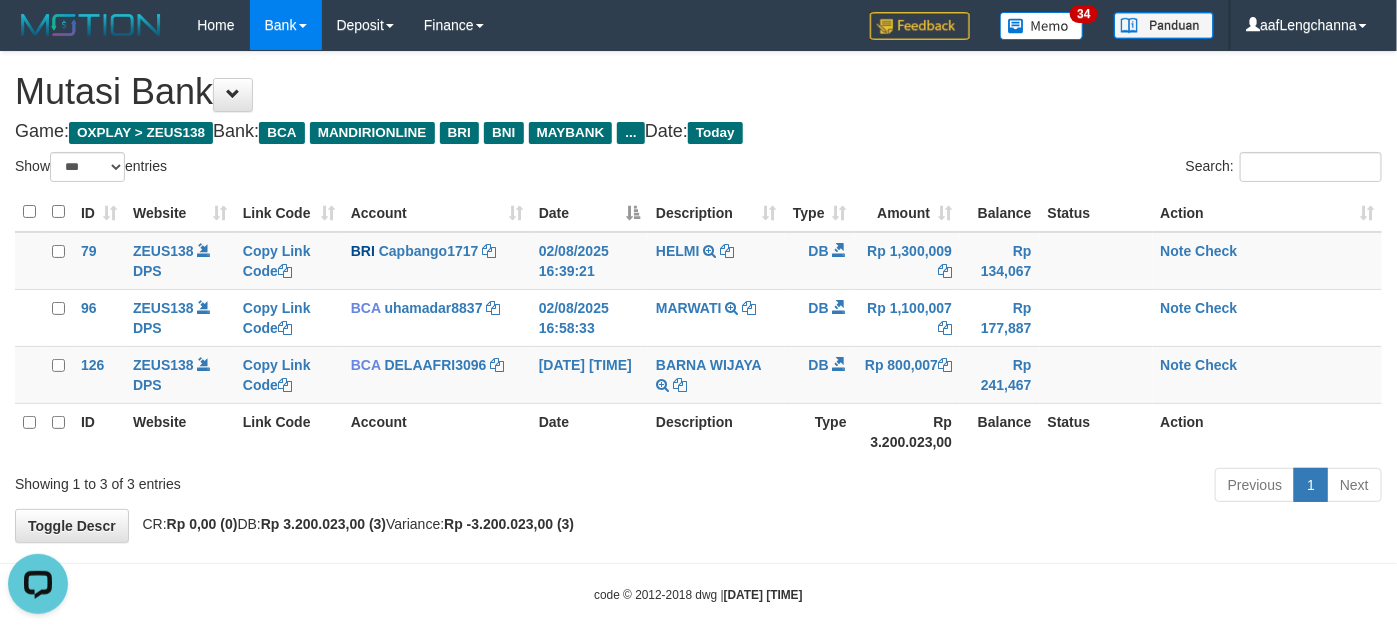 click on "Showing 1 to 3 of 3 entries" at bounding box center [291, 480] 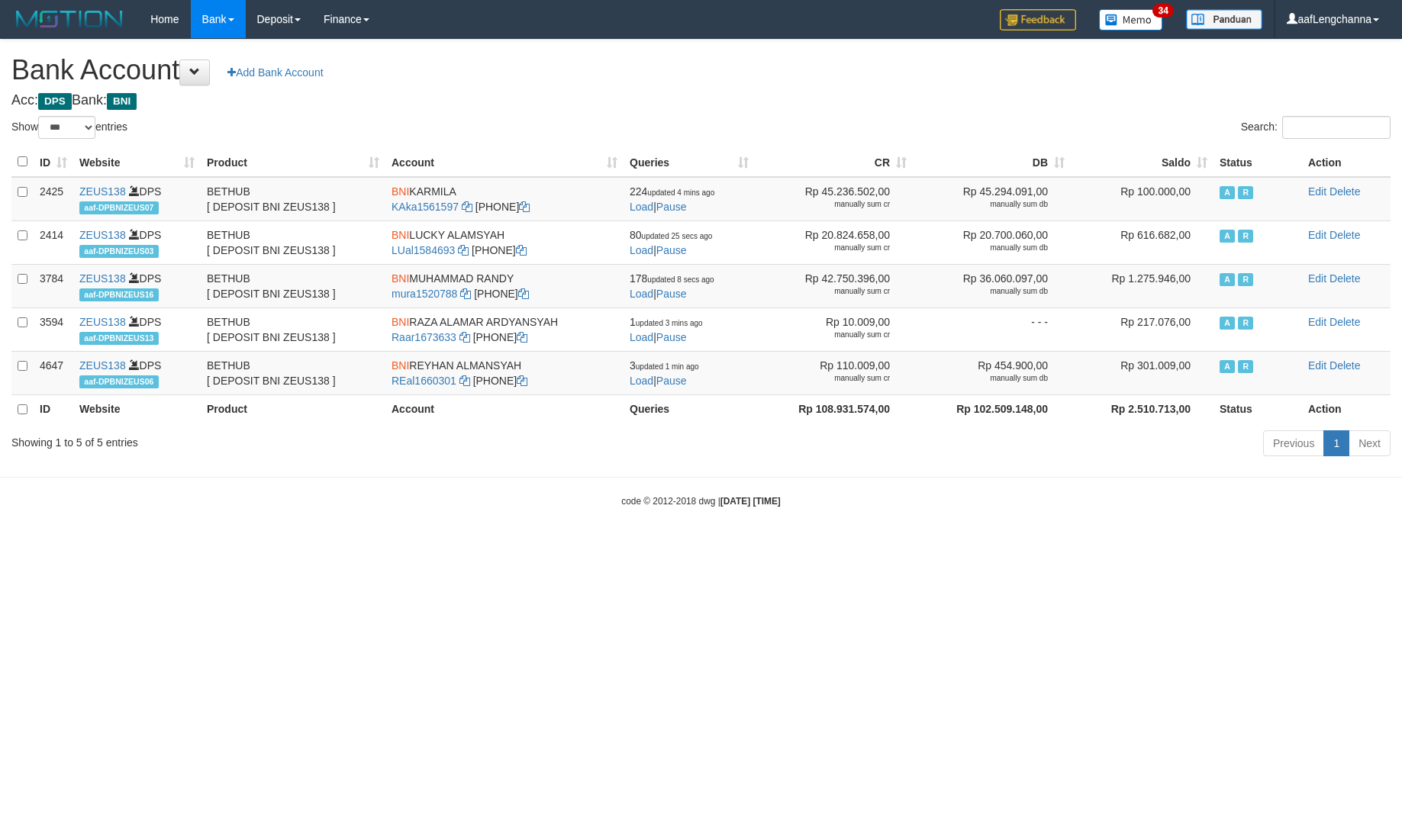 select on "***" 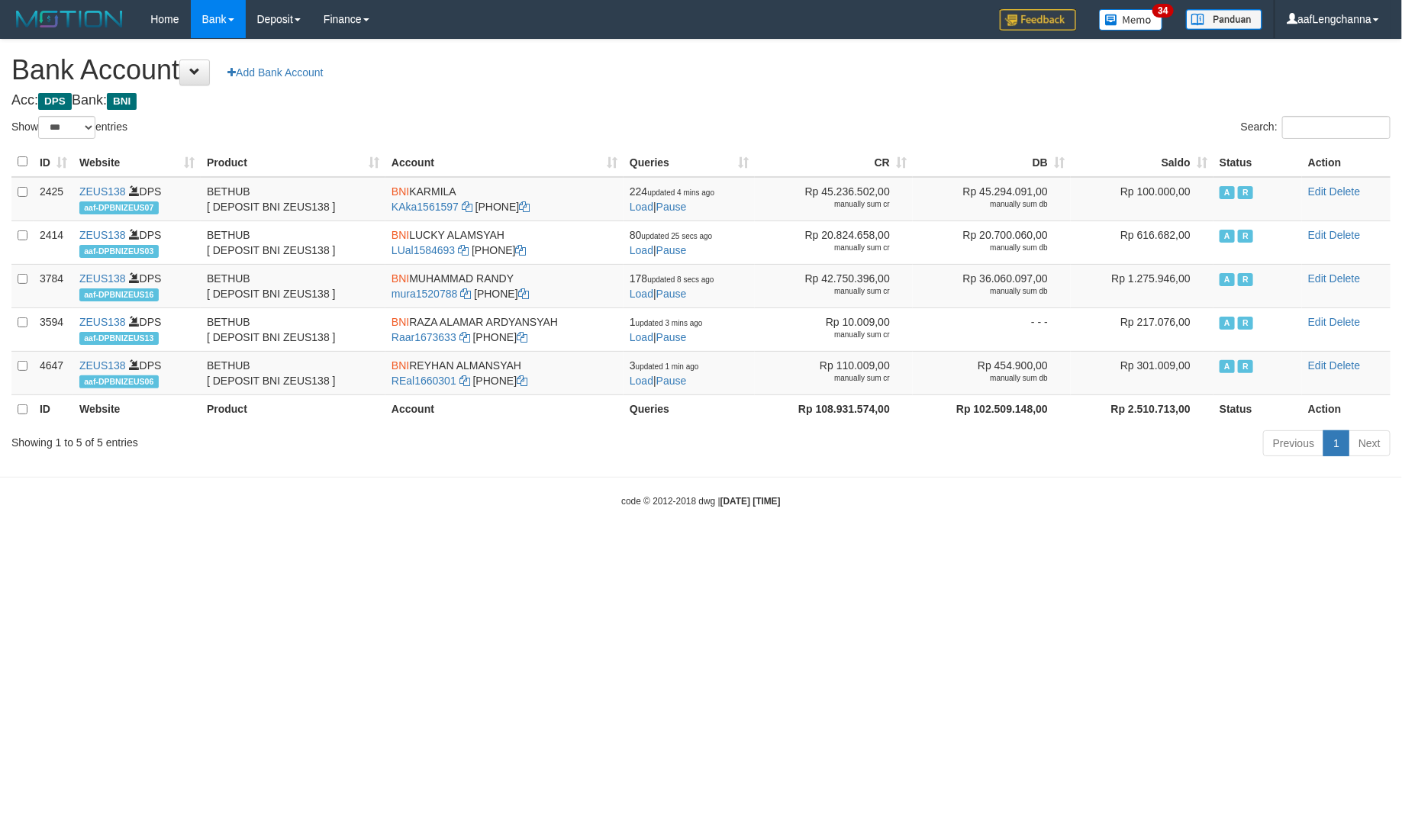 drag, startPoint x: 993, startPoint y: 535, endPoint x: 1002, endPoint y: 525, distance: 13.453624 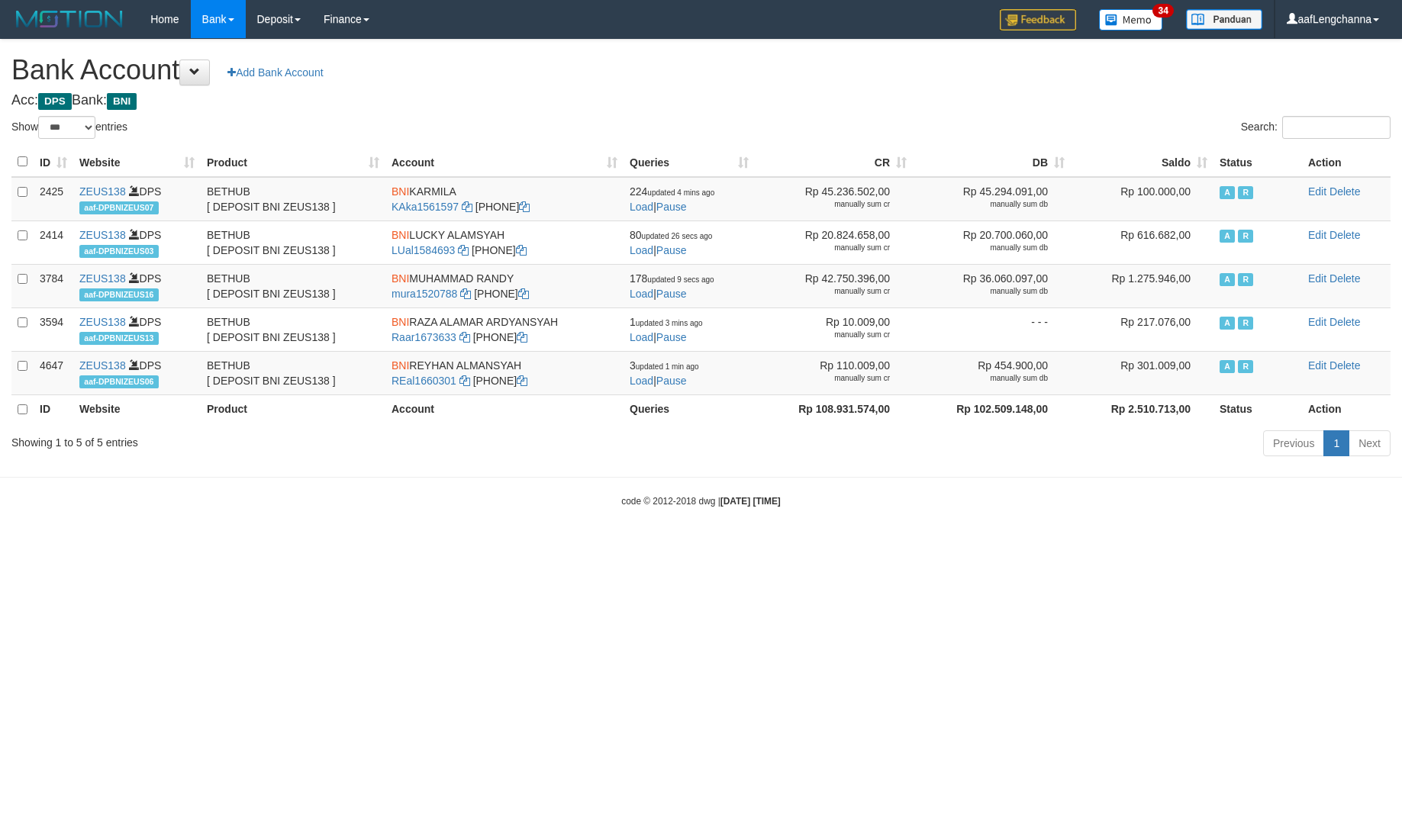 select on "***" 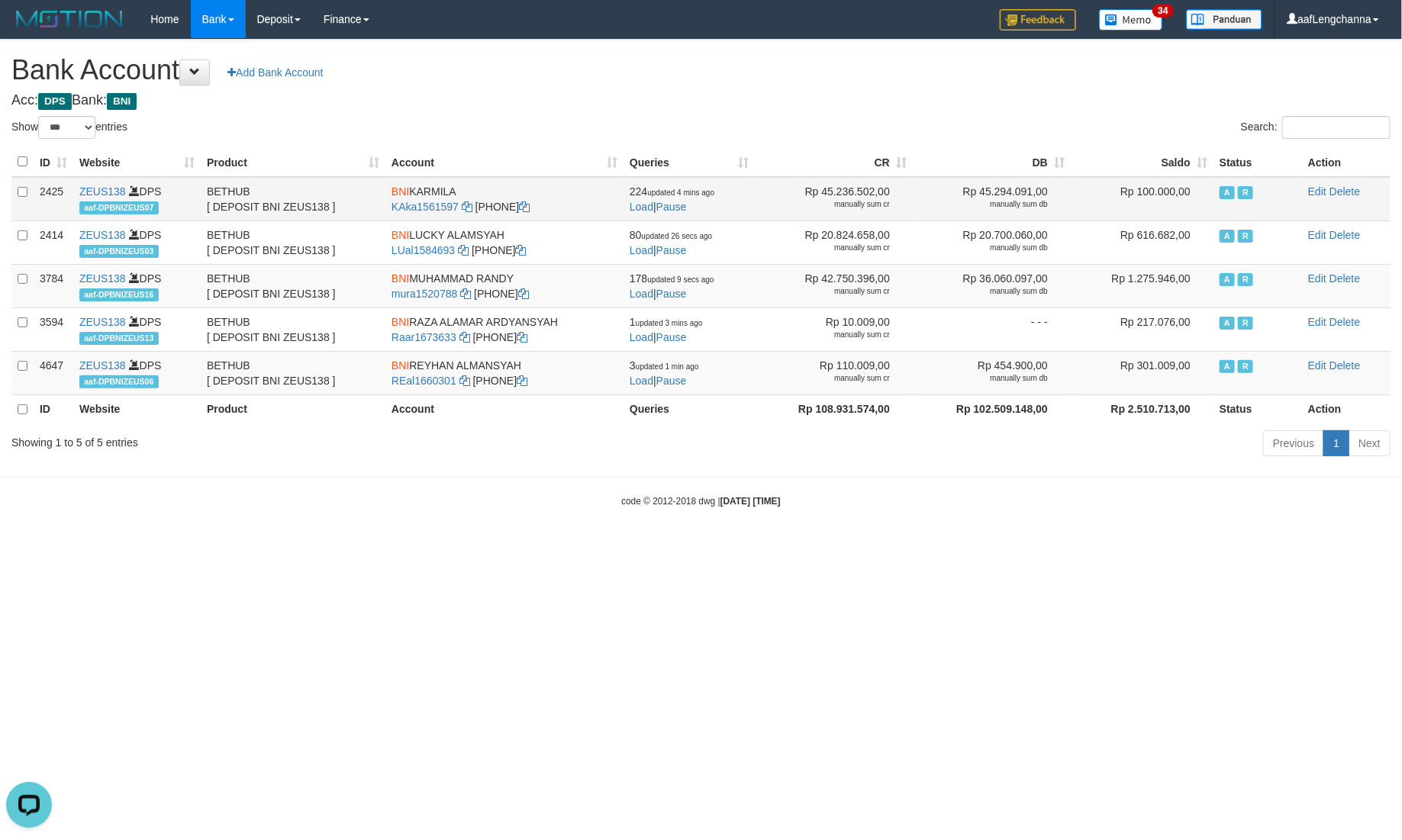 scroll, scrollTop: 0, scrollLeft: 0, axis: both 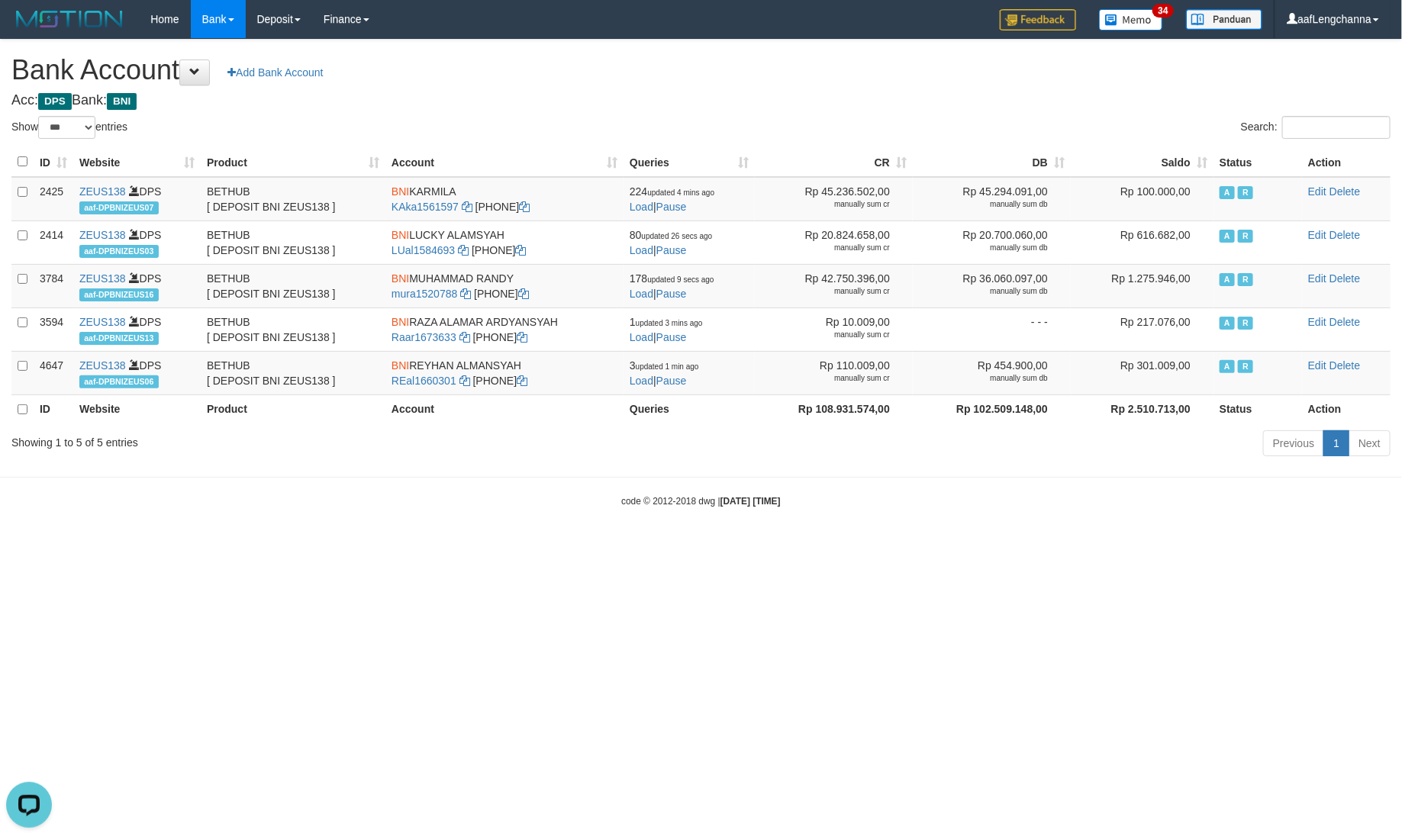 click on "Saldo" at bounding box center [1142, 162] 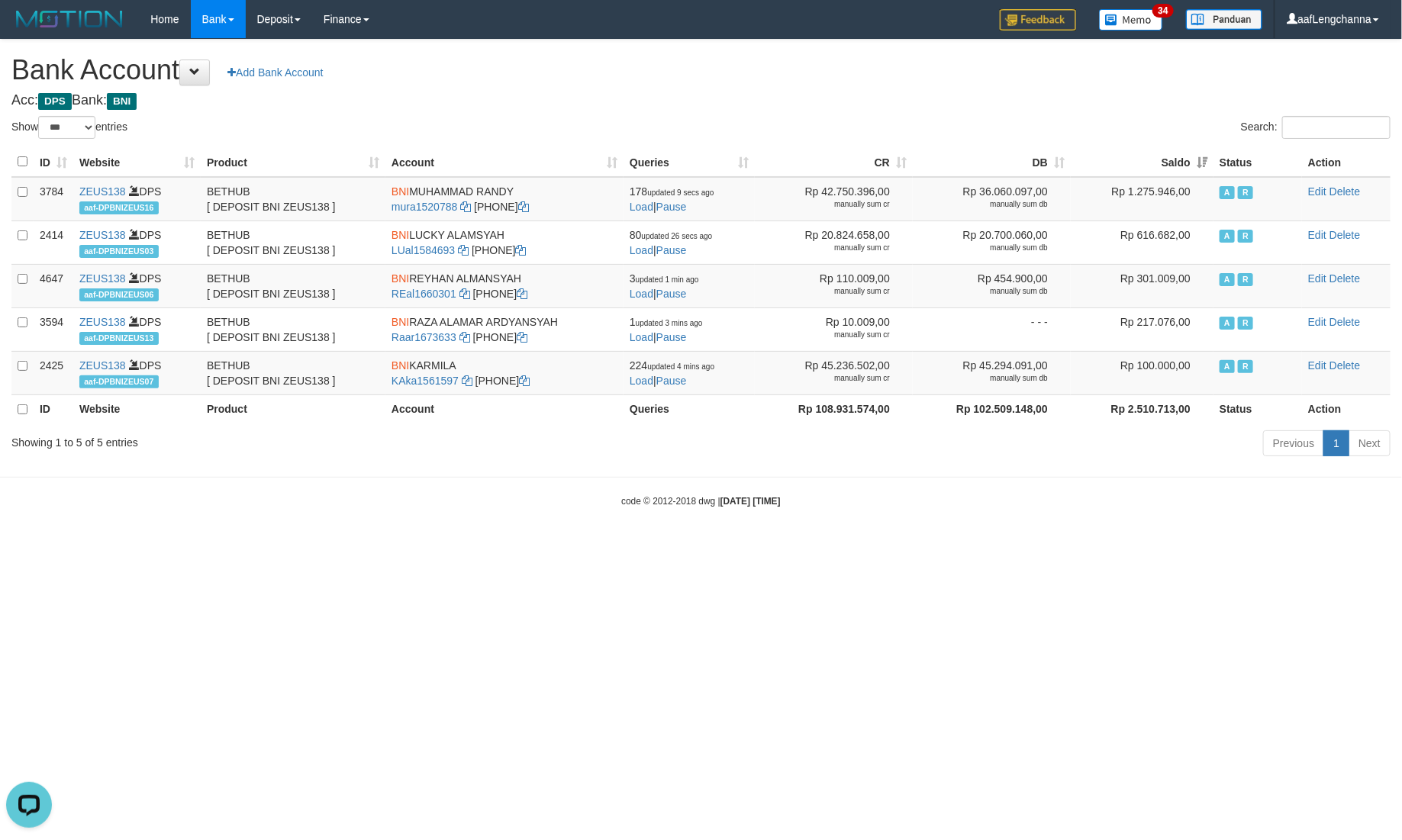 click on "Acc: 										 DPS
Bank:   BNI" at bounding box center [701, 101] 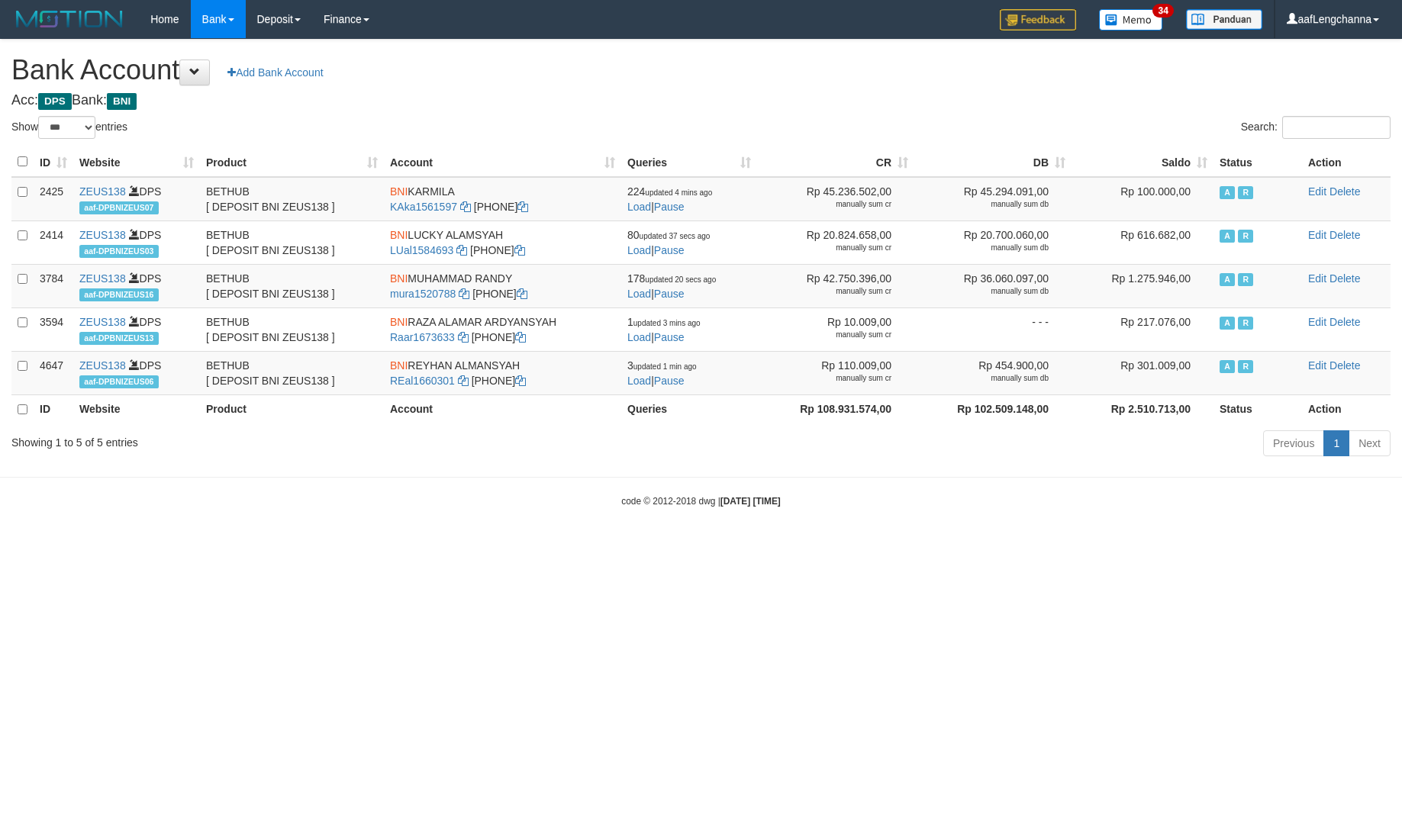 select on "***" 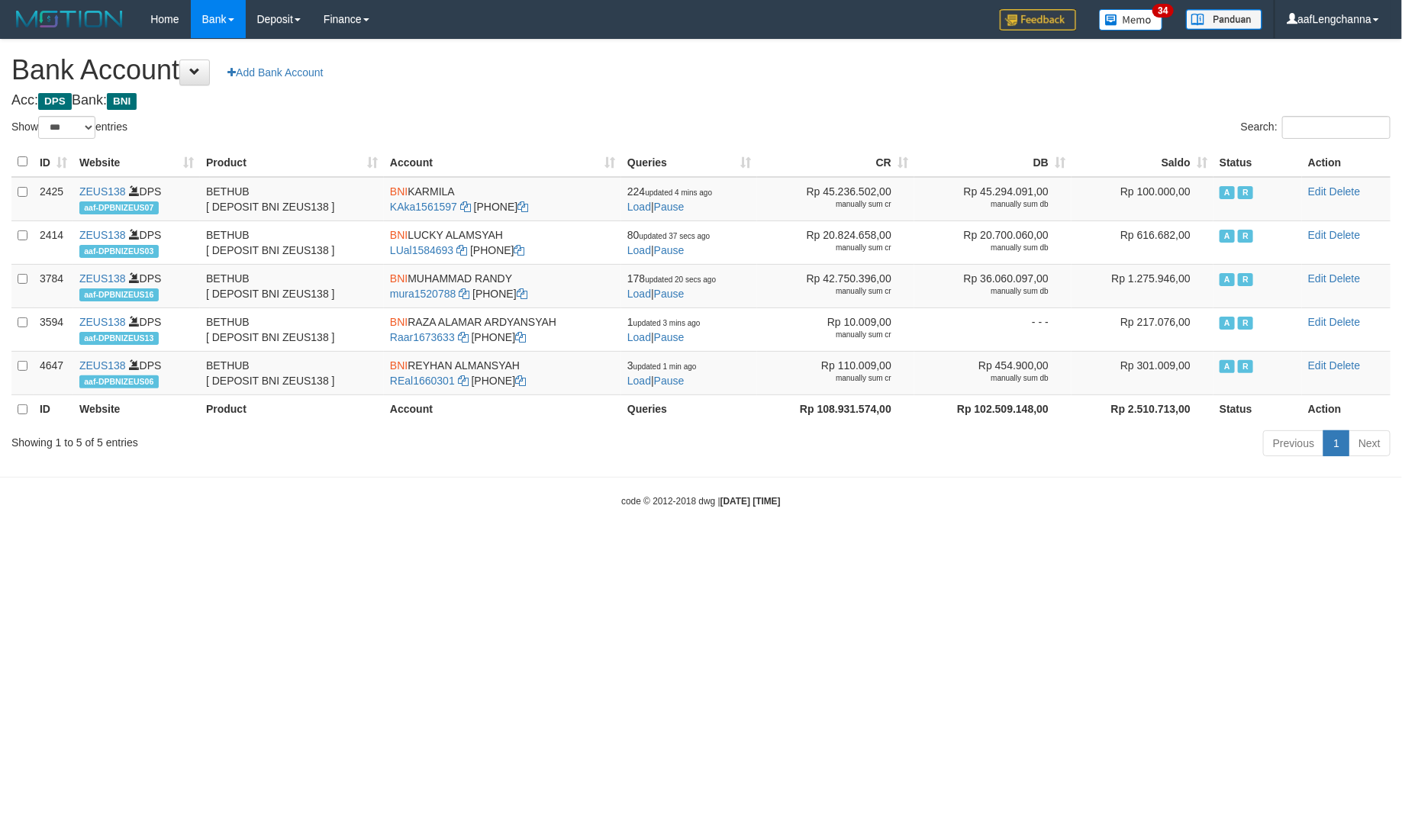 click on "Saldo" at bounding box center (1143, 162) 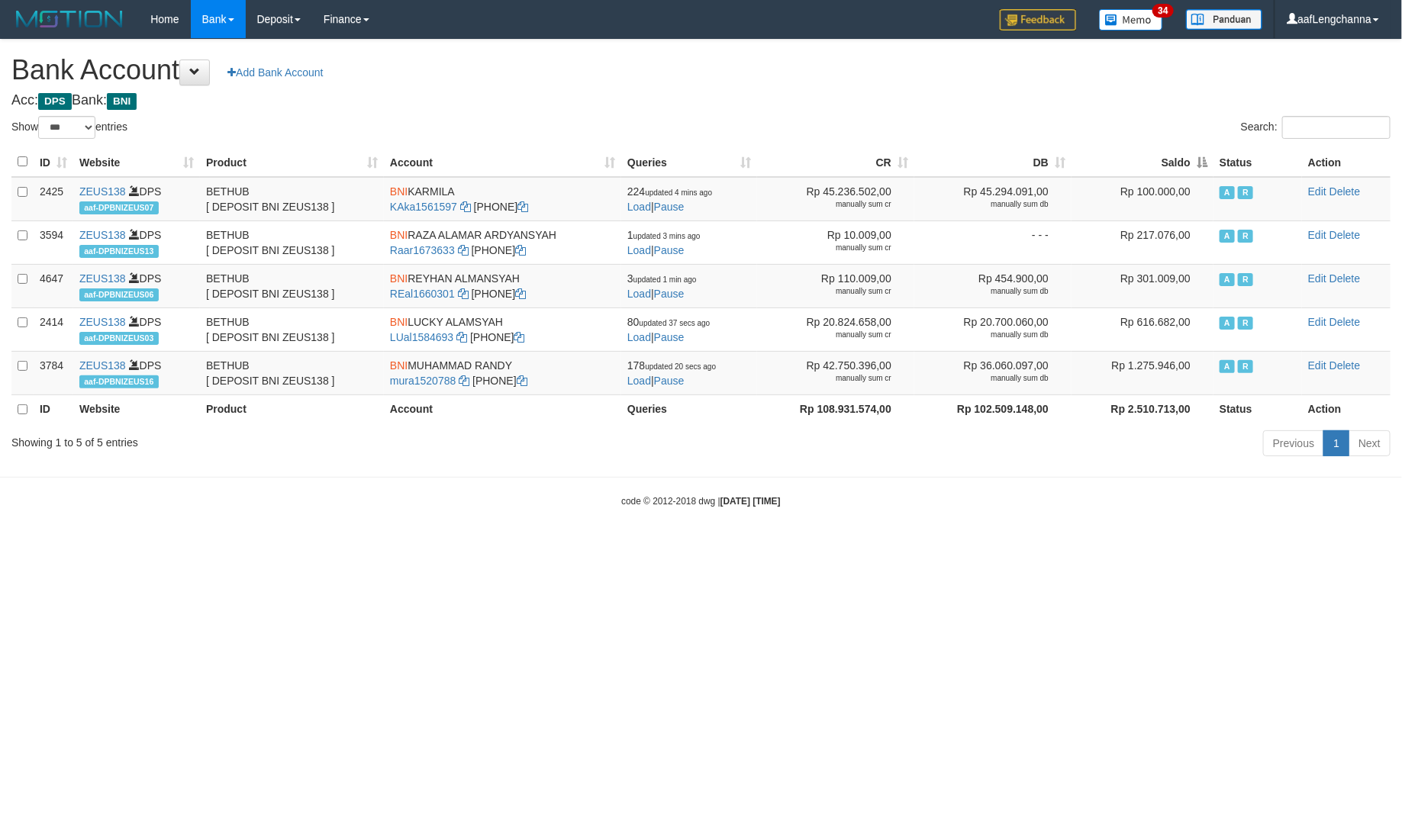 drag, startPoint x: 1204, startPoint y: 165, endPoint x: 1218, endPoint y: 169, distance: 14.56022 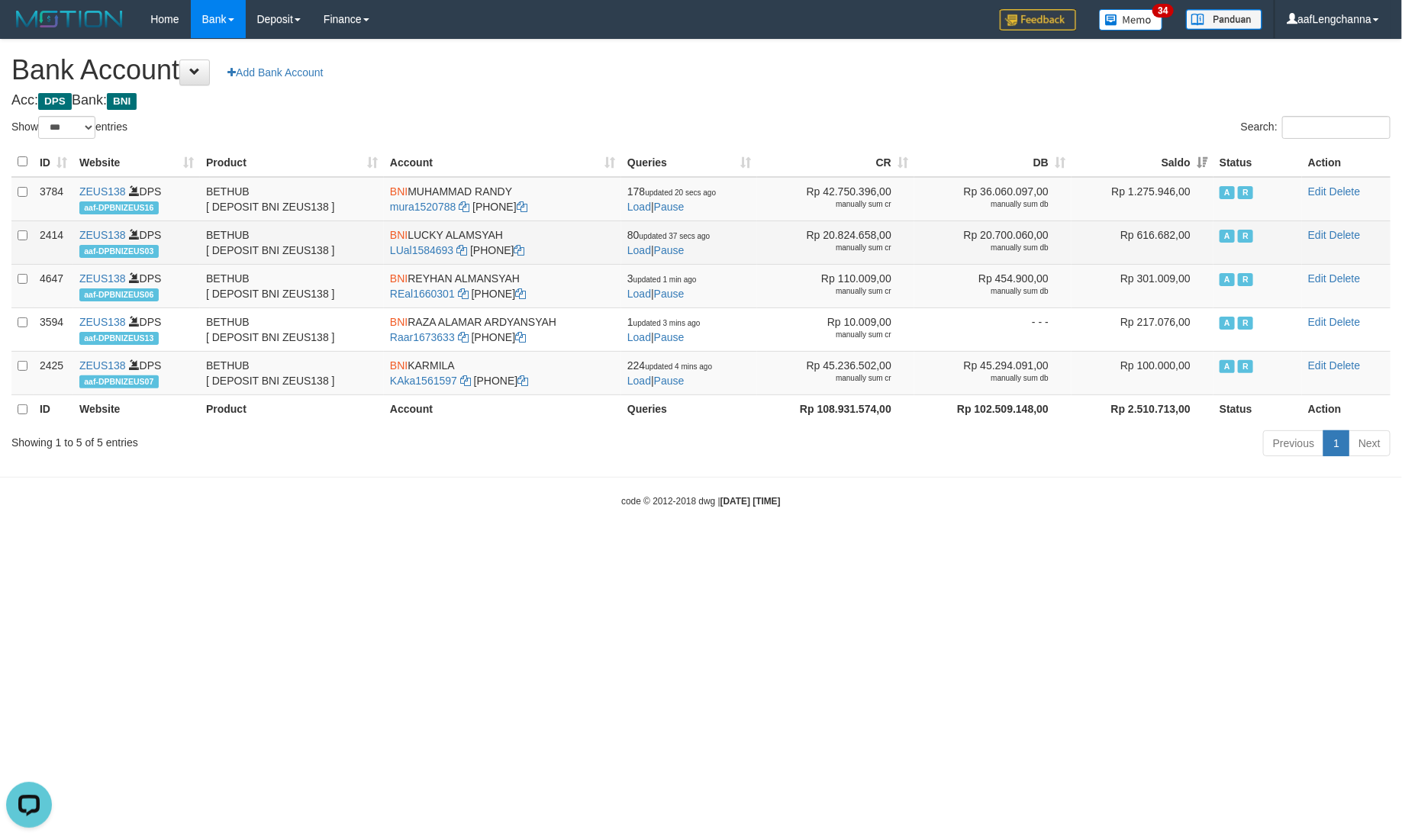 scroll, scrollTop: 0, scrollLeft: 0, axis: both 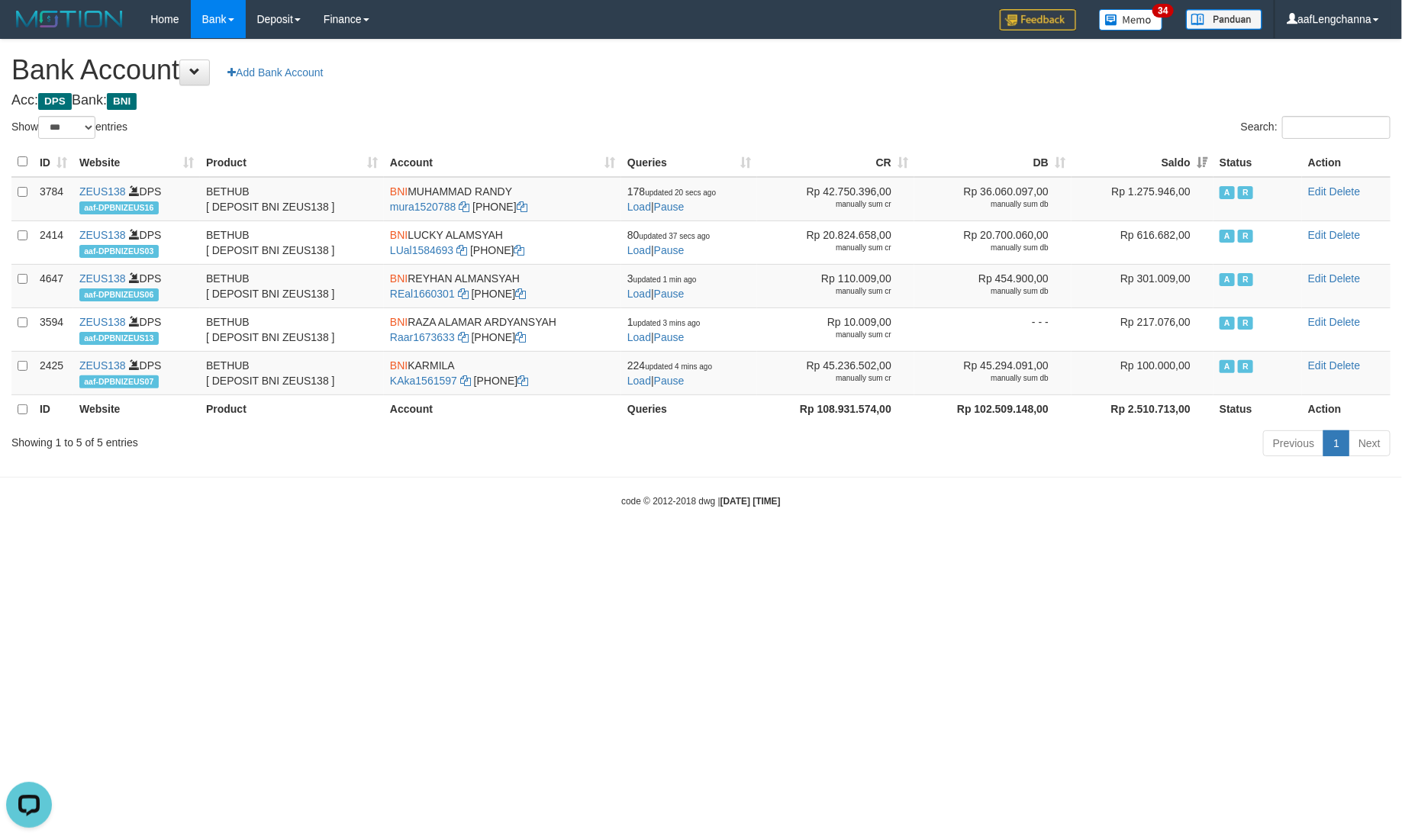 click on "Bank Account
Add Bank Account" at bounding box center (701, 70) 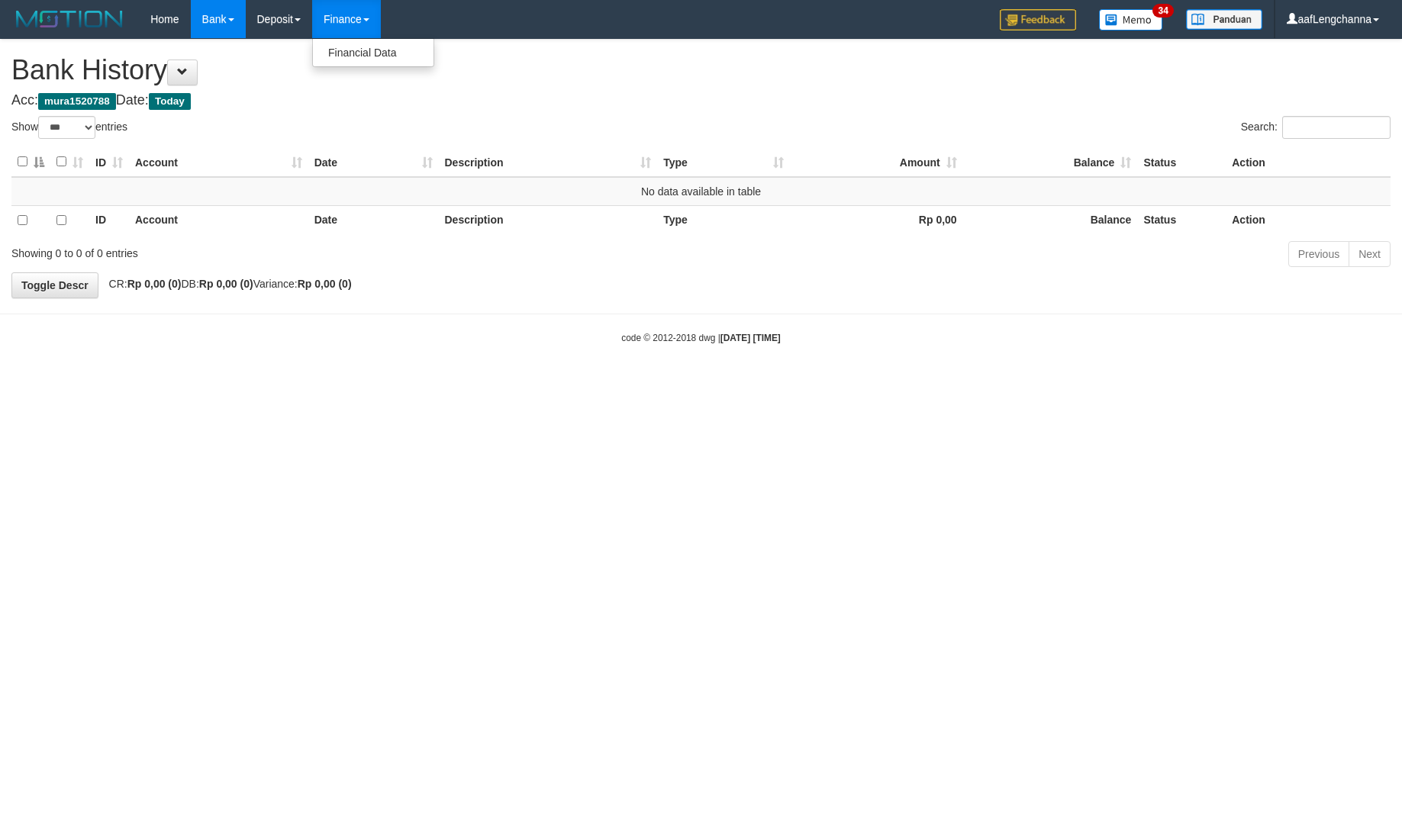 select on "***" 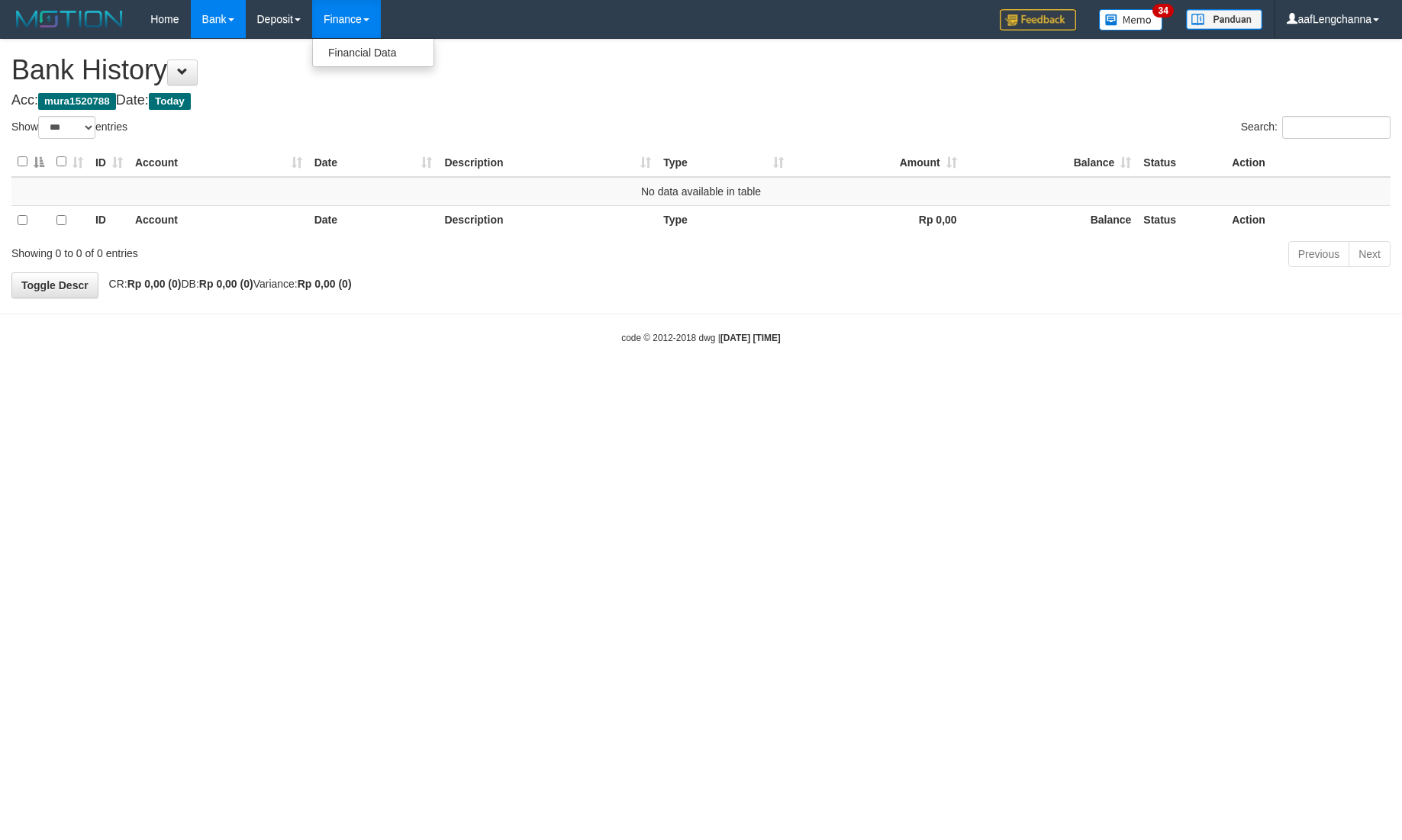 scroll, scrollTop: 0, scrollLeft: 0, axis: both 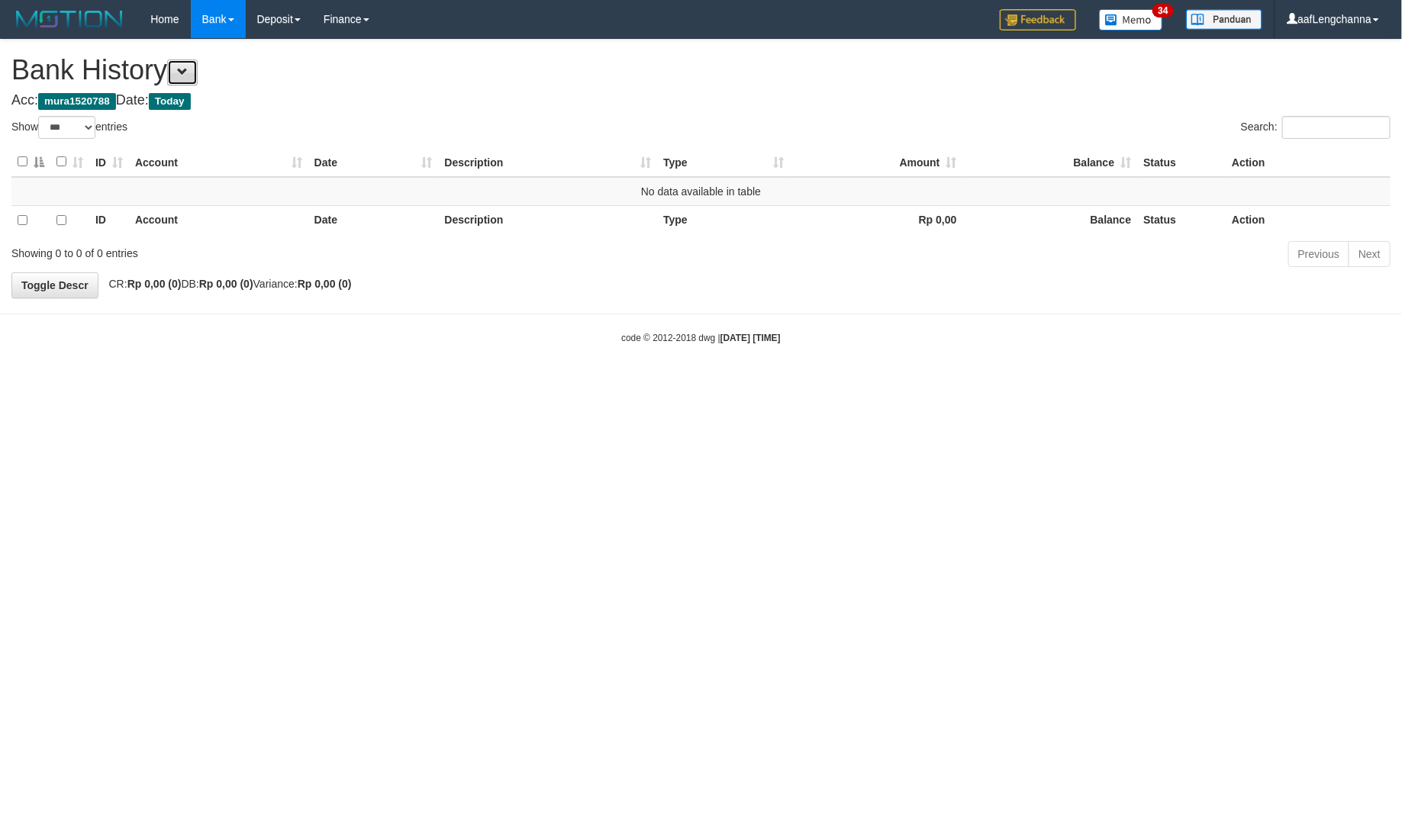 click at bounding box center [182, 72] 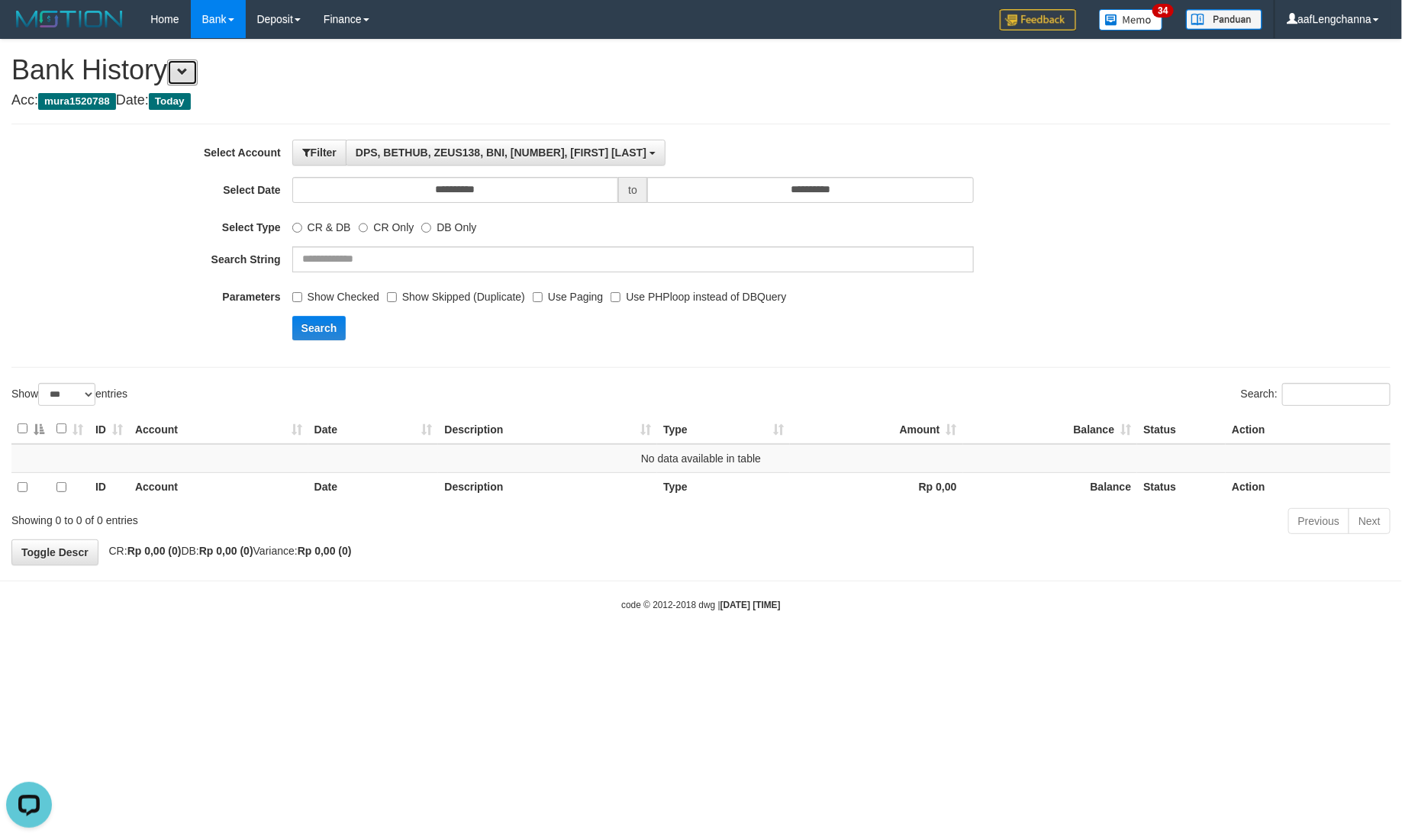 scroll, scrollTop: 0, scrollLeft: 0, axis: both 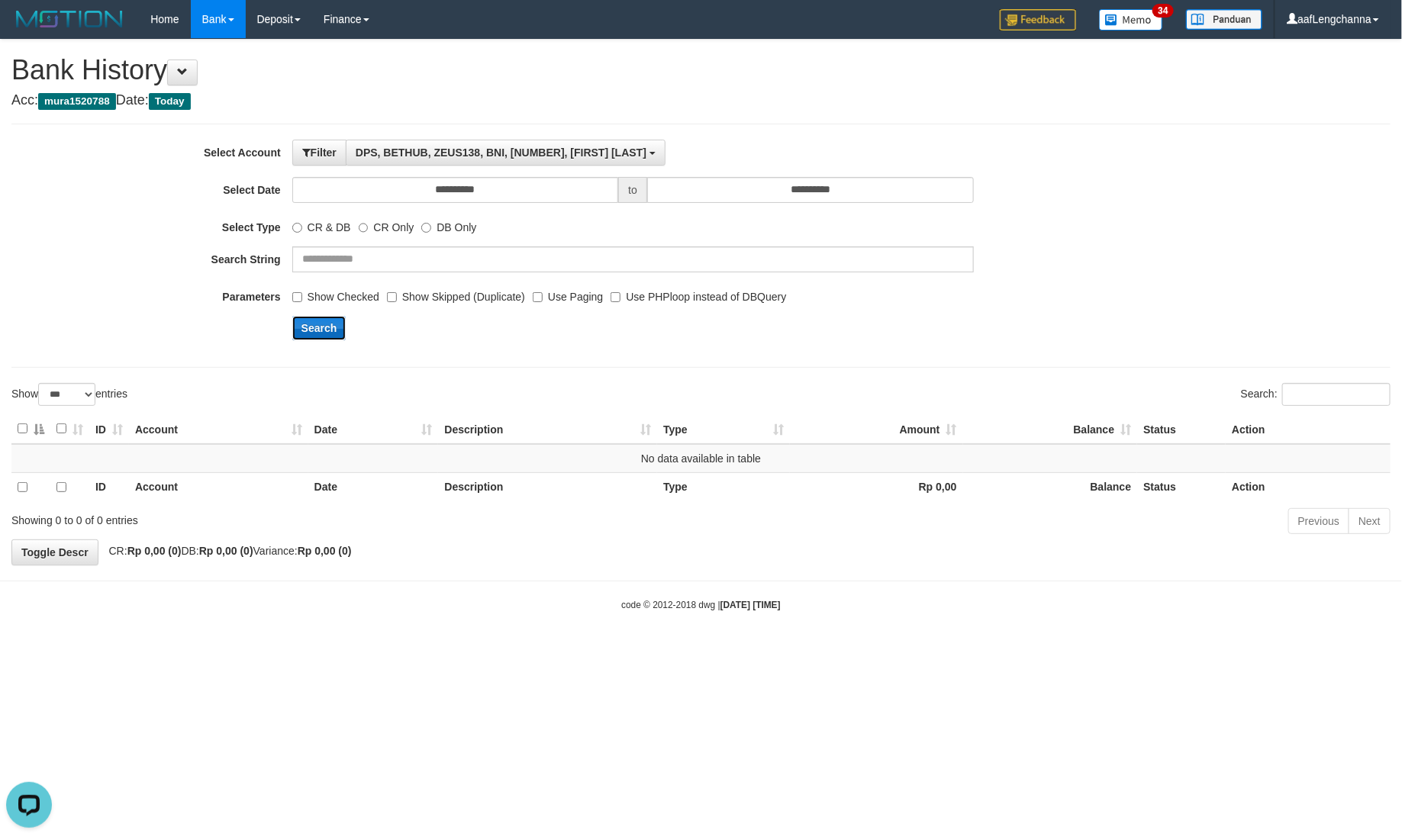 click on "Search" at bounding box center (319, 328) 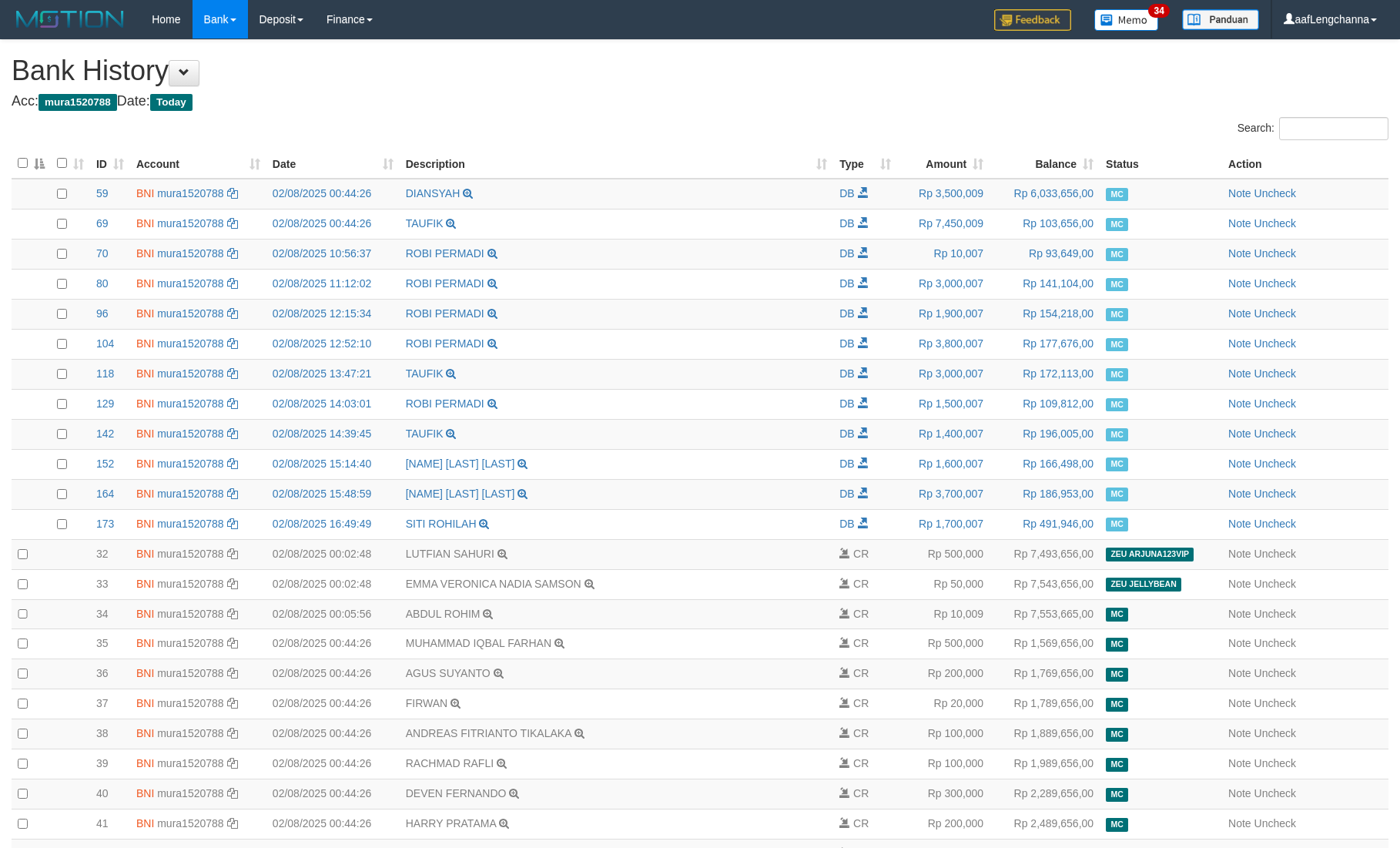 scroll, scrollTop: 0, scrollLeft: 0, axis: both 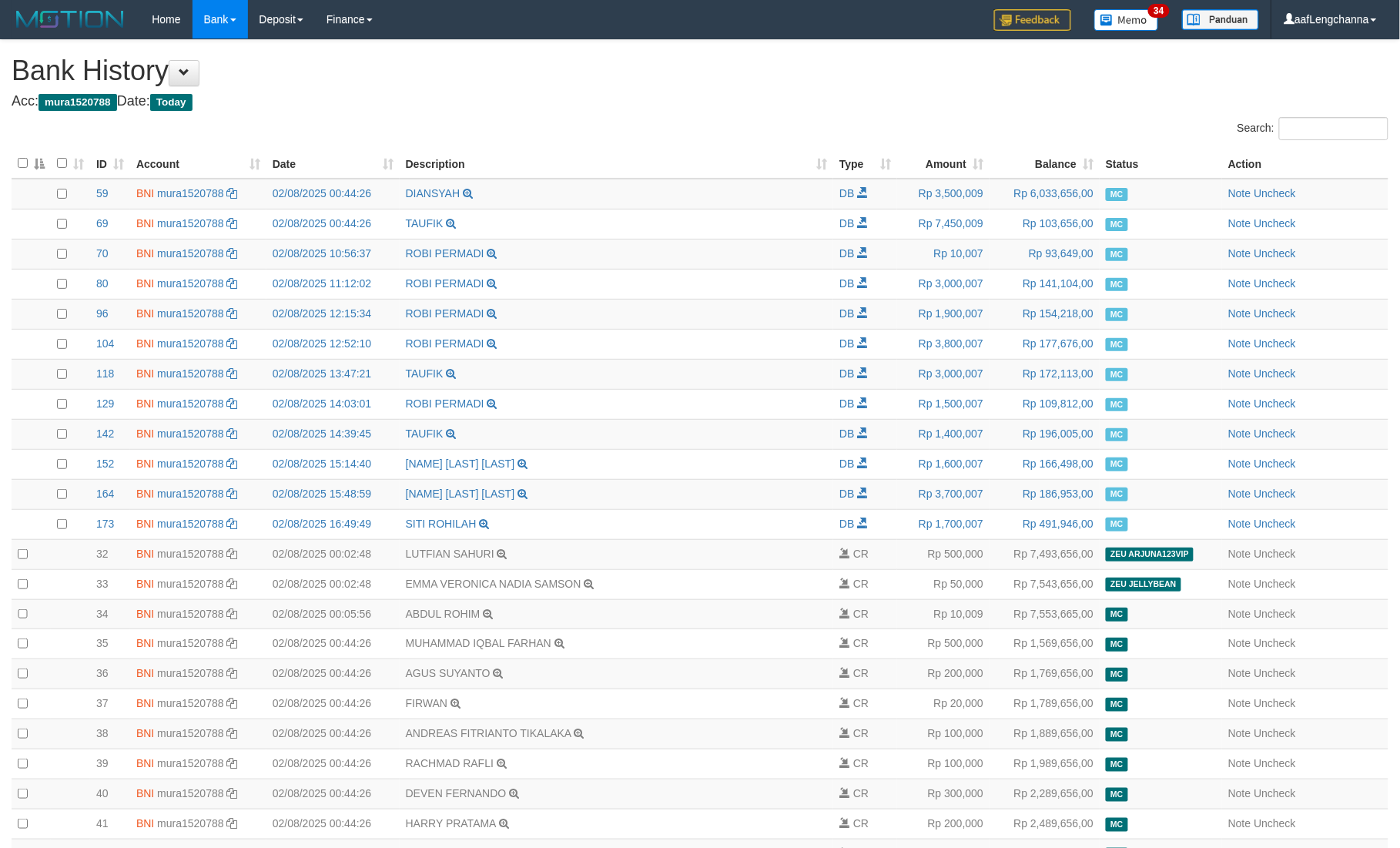 click on "ID" at bounding box center [110, 163] 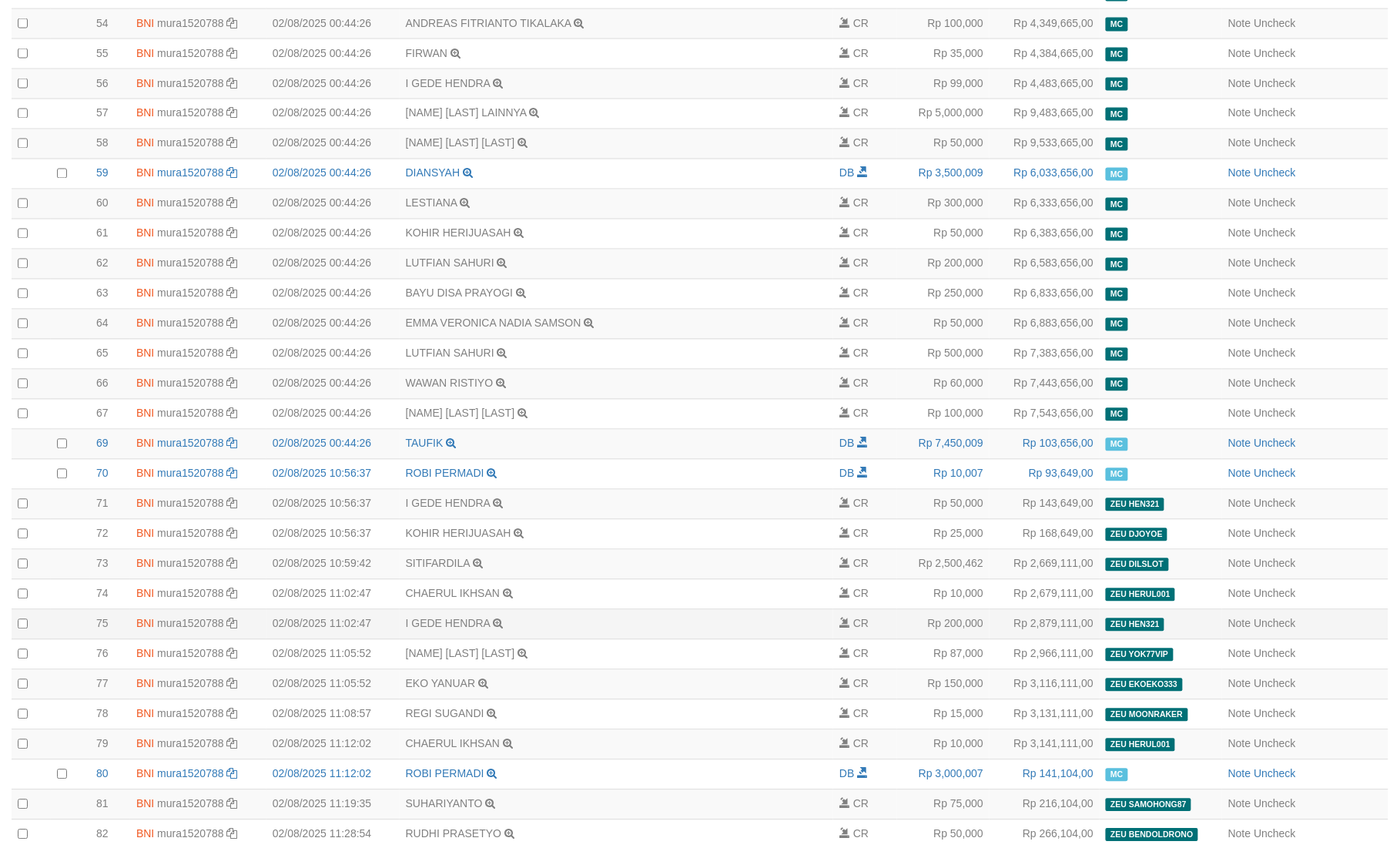 scroll, scrollTop: 1027, scrollLeft: 0, axis: vertical 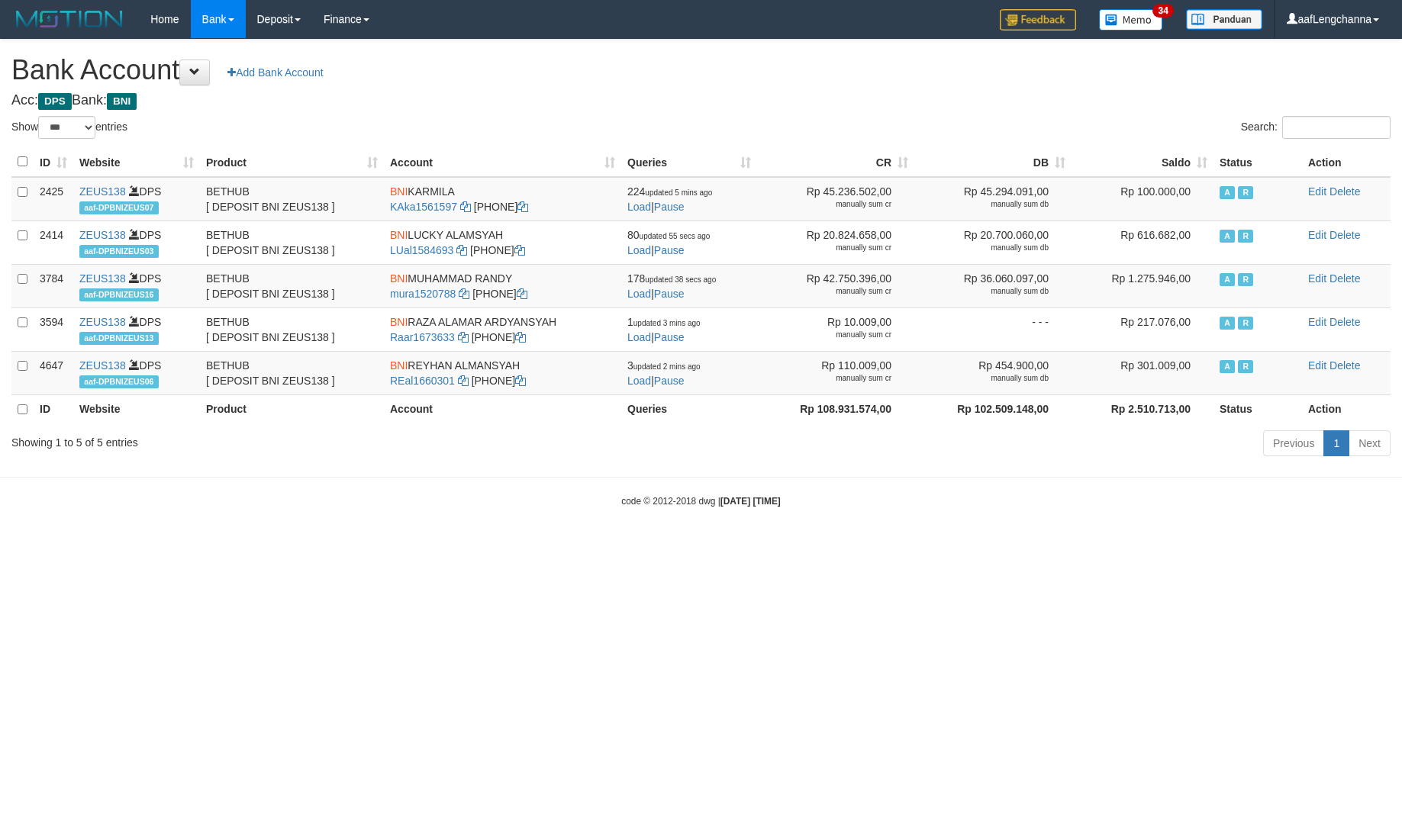 select on "***" 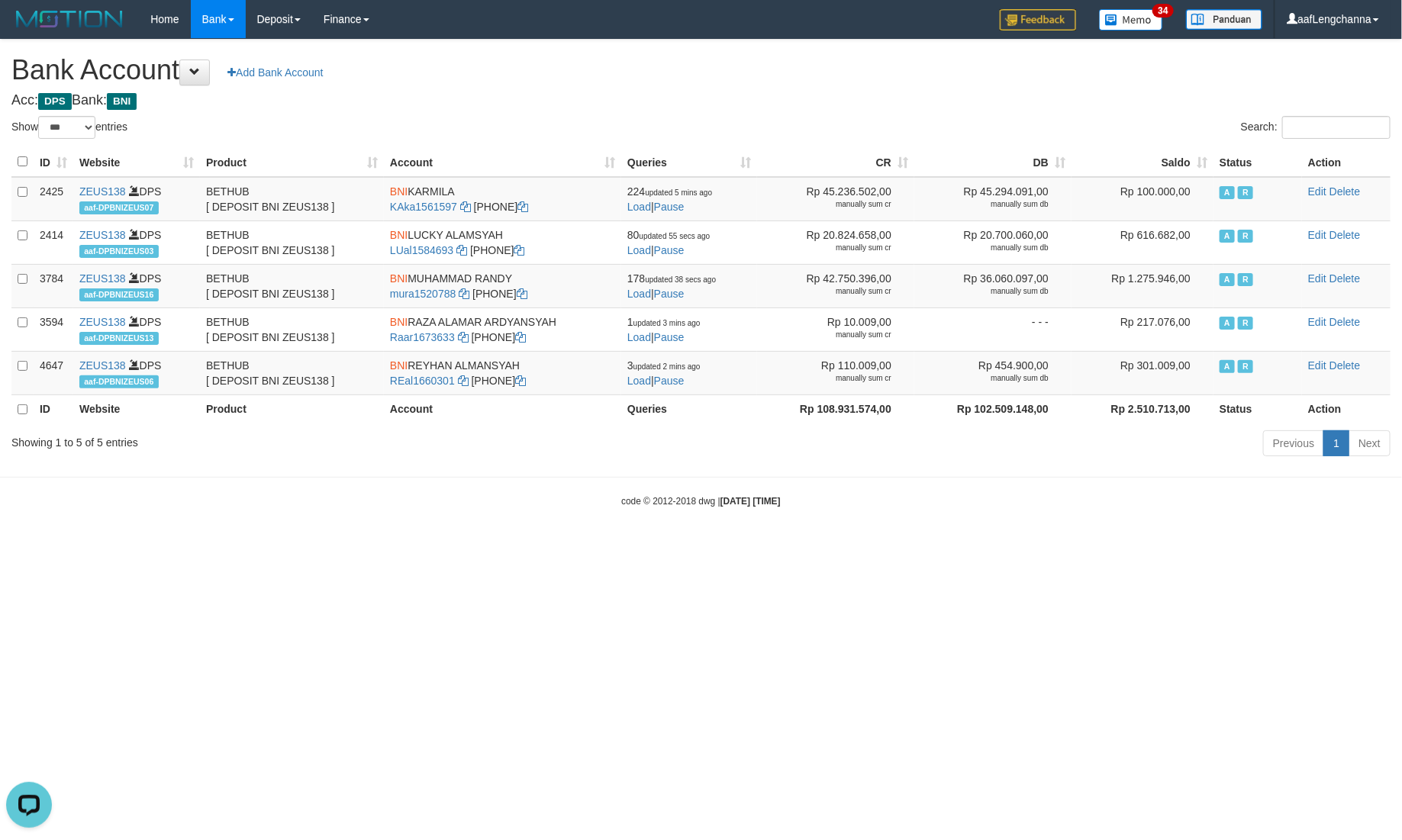 scroll, scrollTop: 0, scrollLeft: 0, axis: both 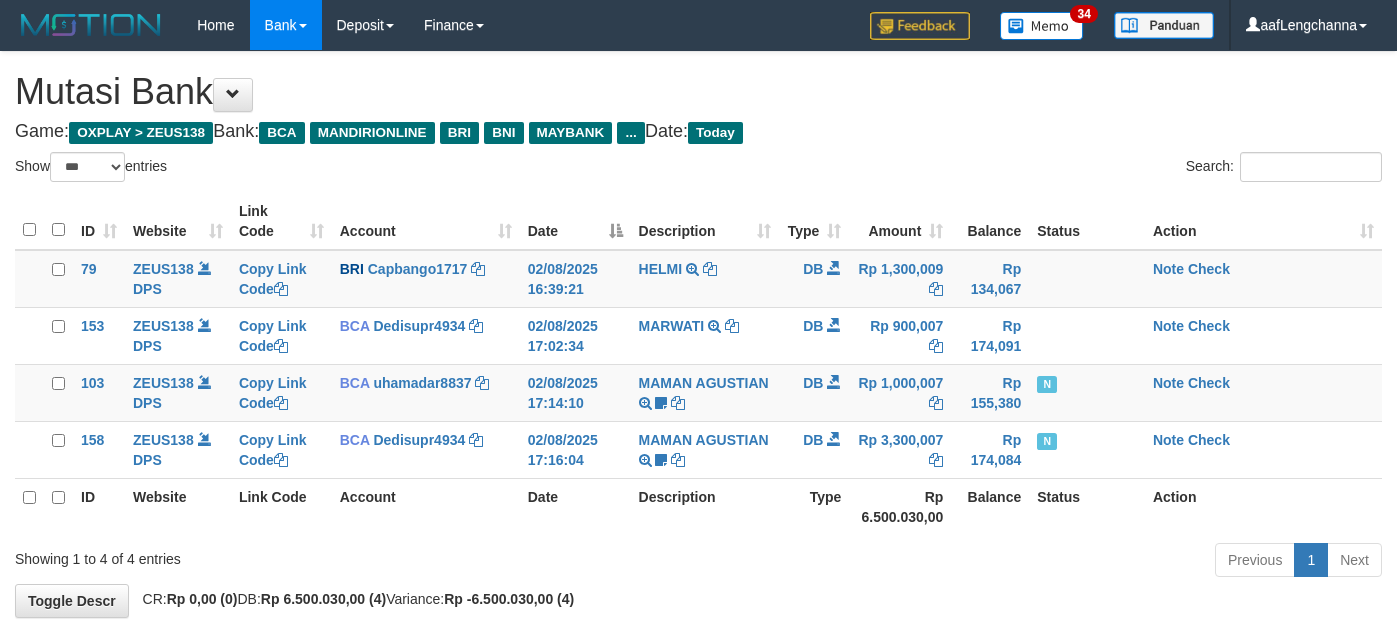 select on "***" 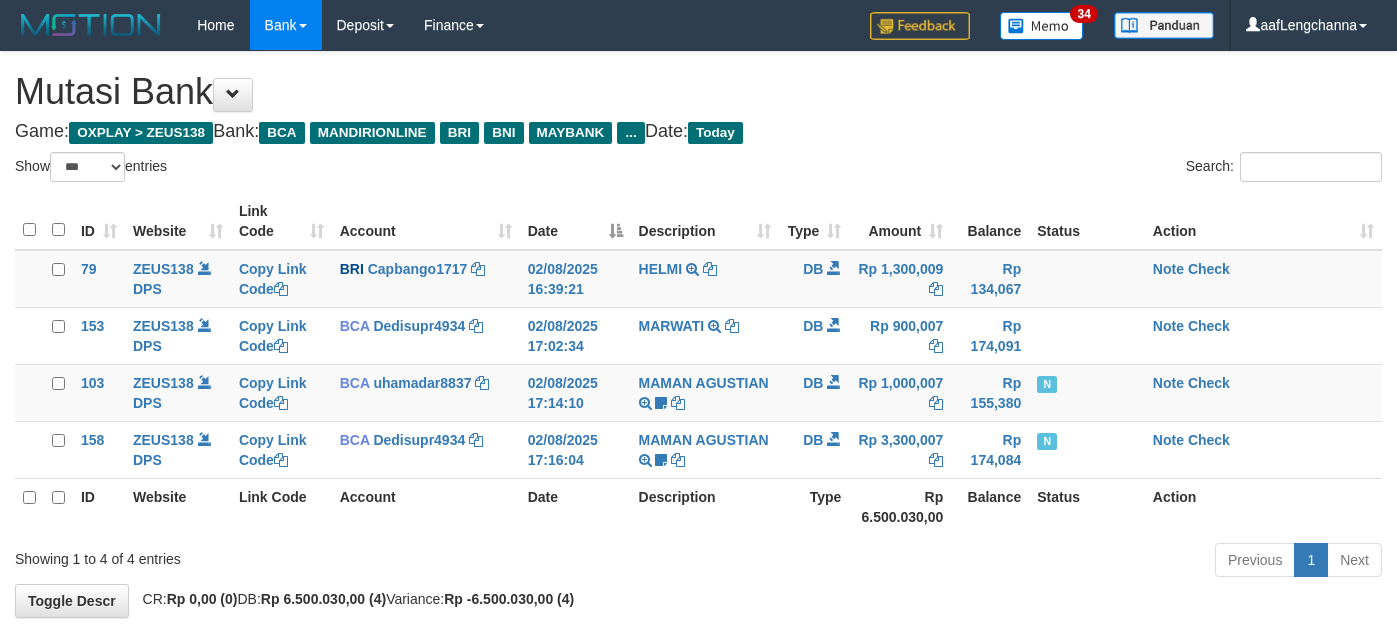 scroll, scrollTop: 0, scrollLeft: 0, axis: both 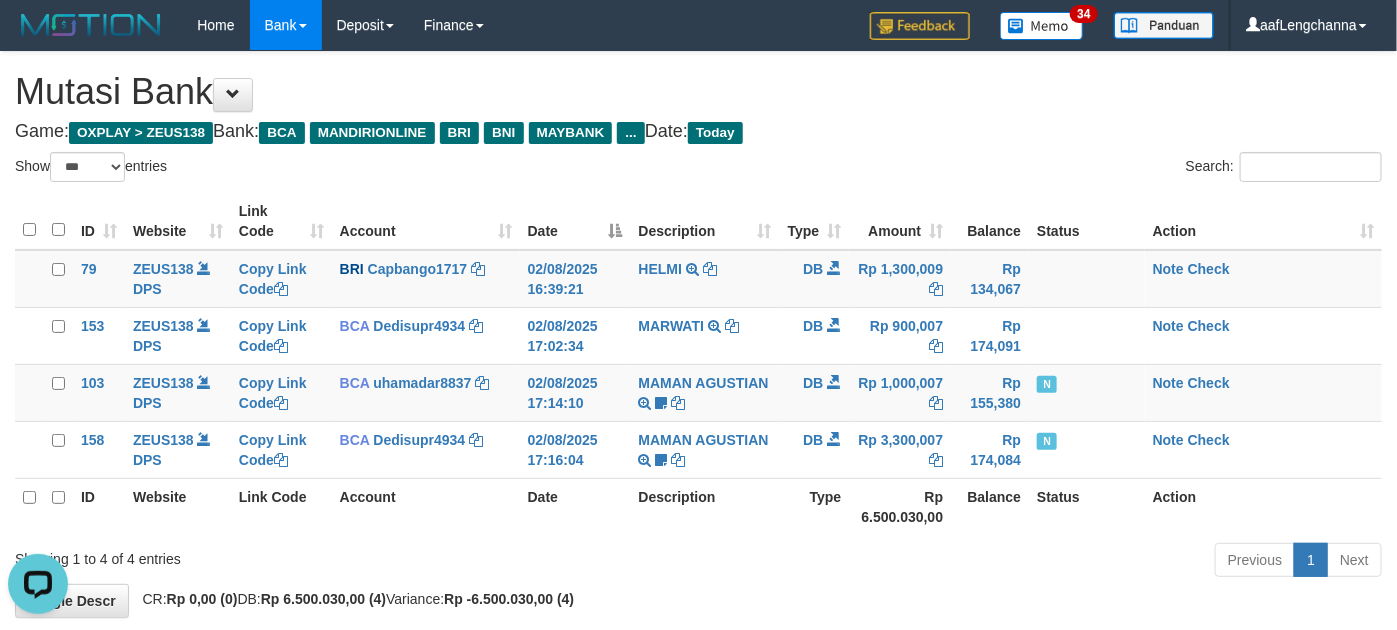 click on "Account" at bounding box center [426, 506] 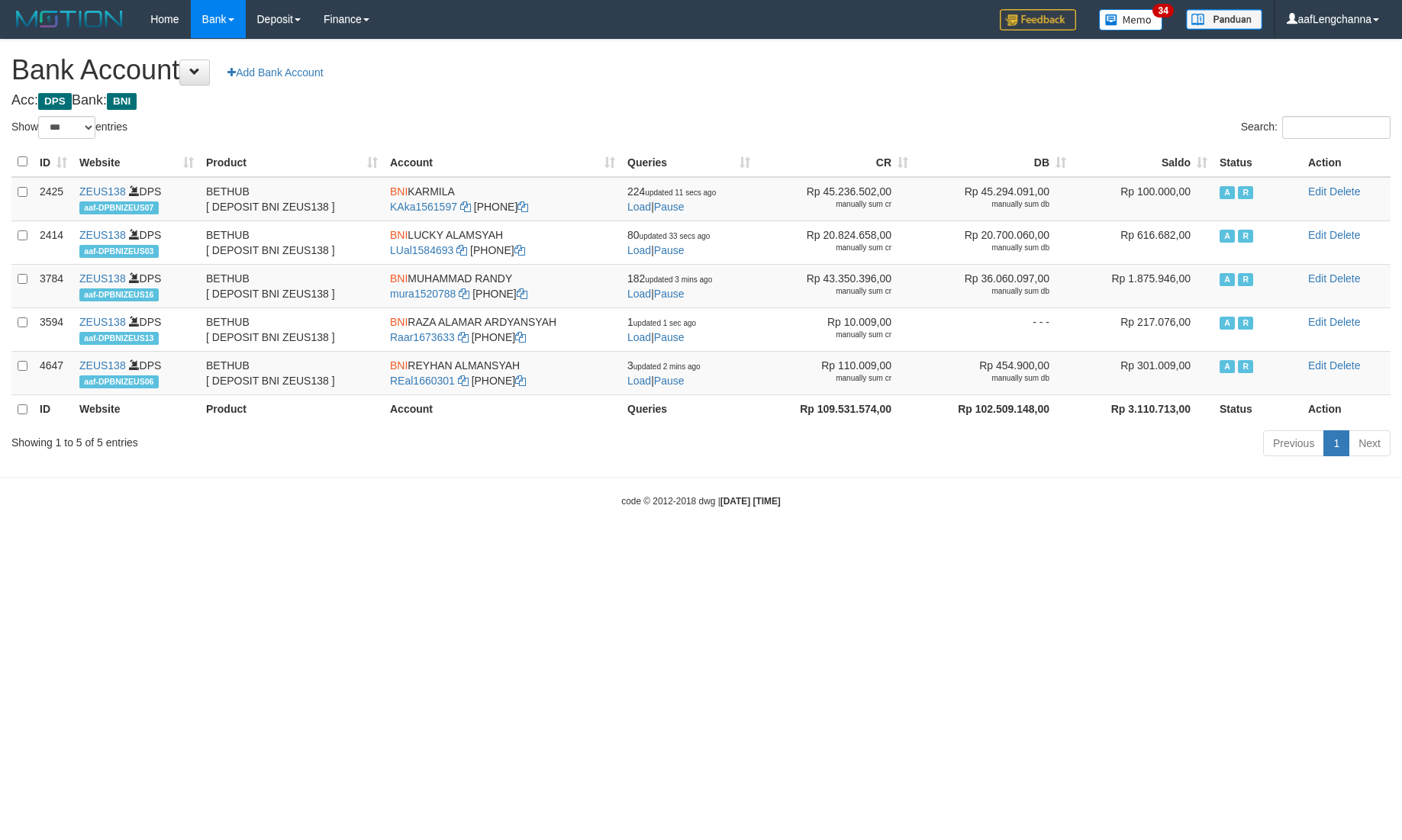 select on "***" 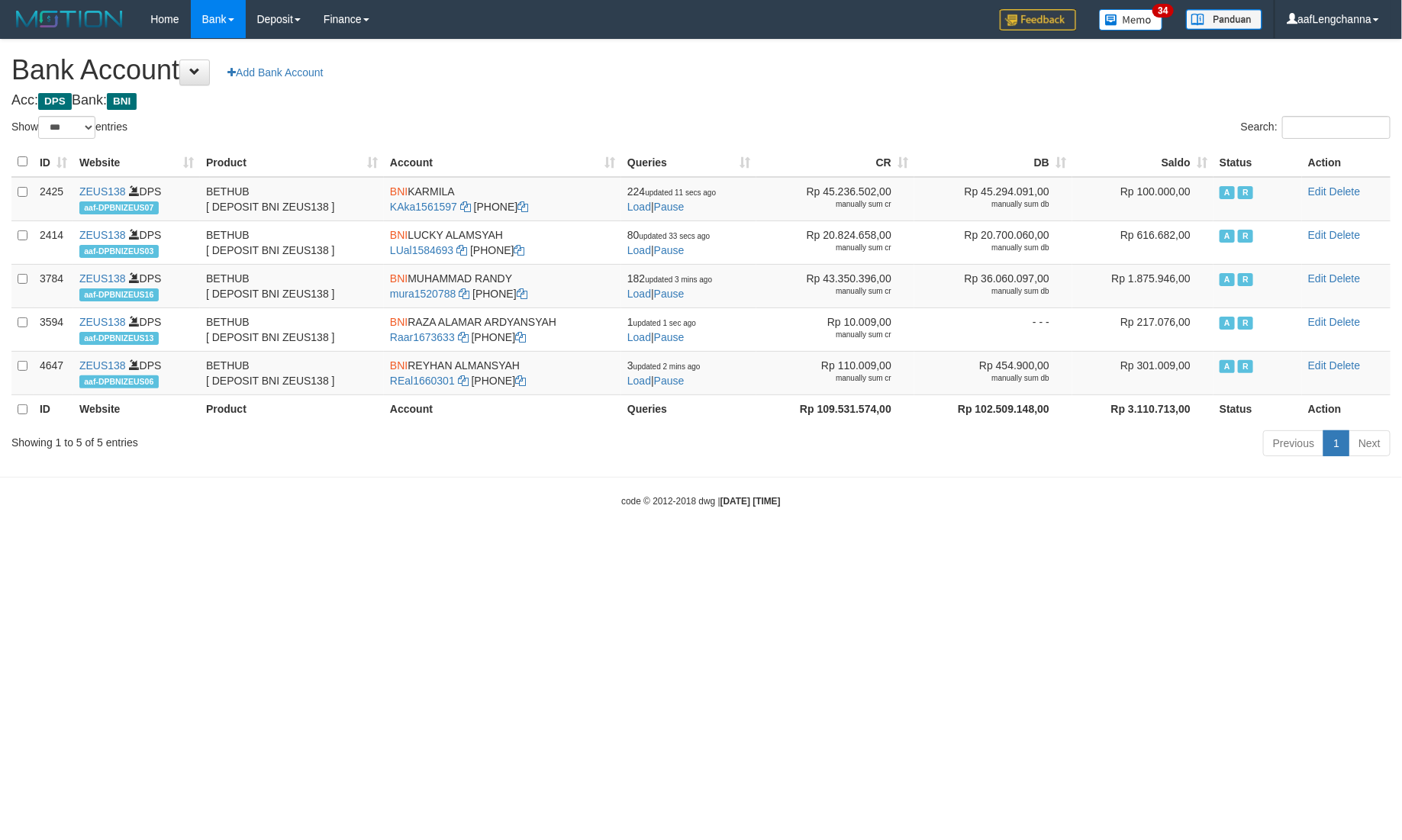 click on "Saldo" at bounding box center [1143, 162] 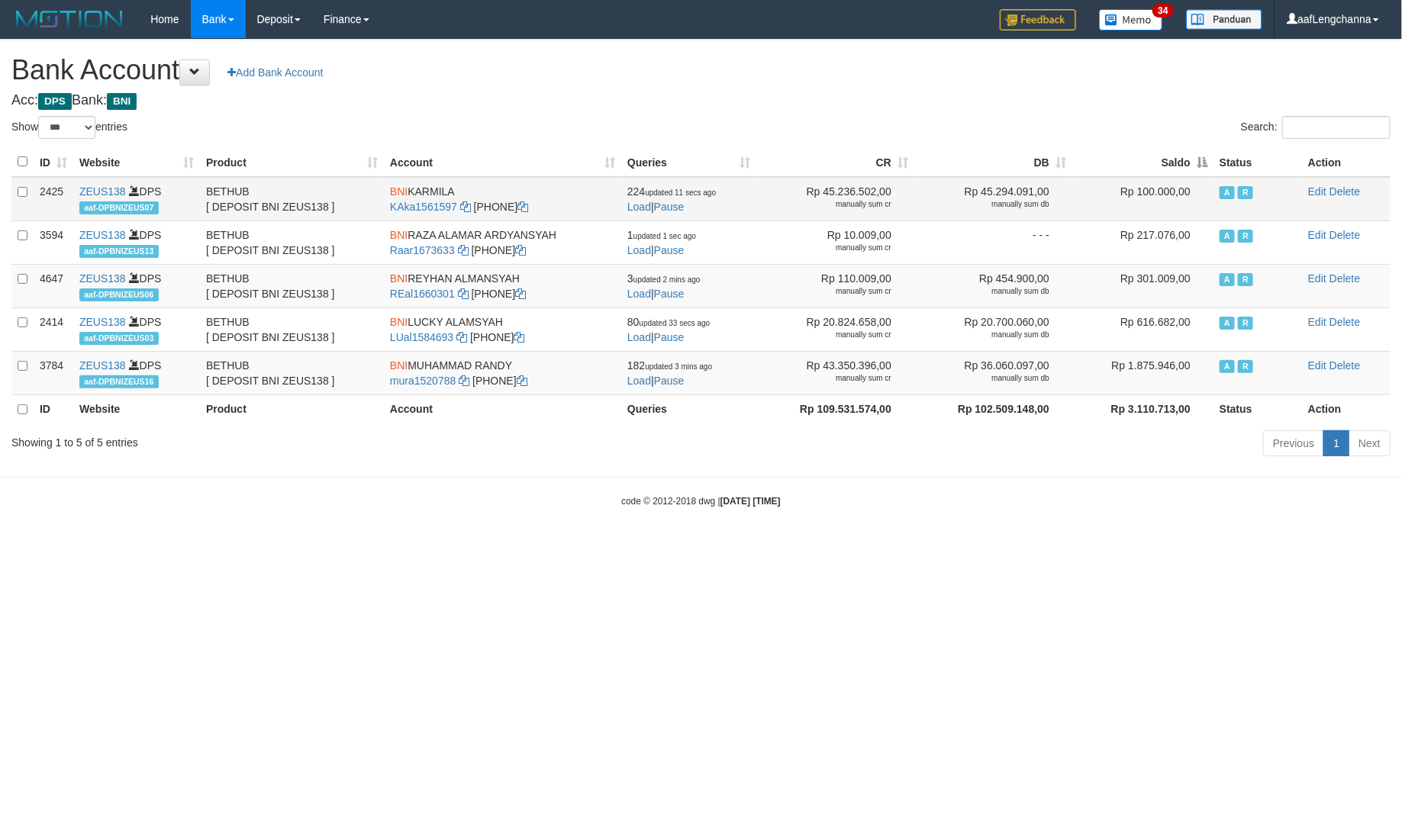 click on "ID Website Product Account Queries CR DB Saldo Status Action
2425
ZEUS138
DPS
aaf-DPBNIZEUS07
BETHUB
[ DEPOSIT BNI ZEUS138 ]
BNI
KARMILA
KAka1561597
158-220-1876
224  updated 11 secs ago
Load
|
Pause
Rp 45.236.502,00
manually sum cr
Rp 45.294.091,00
manually sum db
Rp 100.000,00
A
R
Edit
Delete
3594
ZEUS138
DPS A" at bounding box center (701, 285) 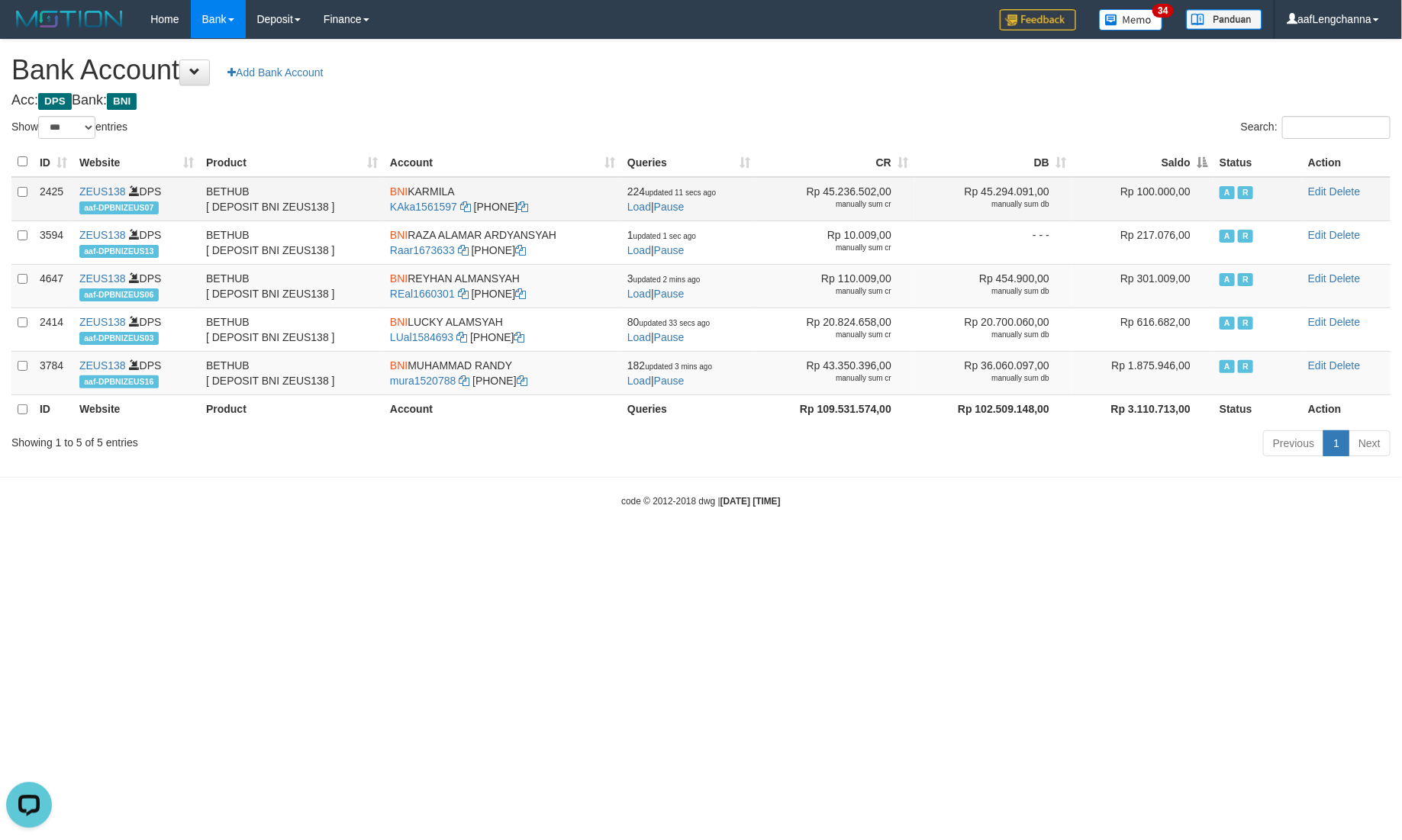 scroll, scrollTop: 0, scrollLeft: 0, axis: both 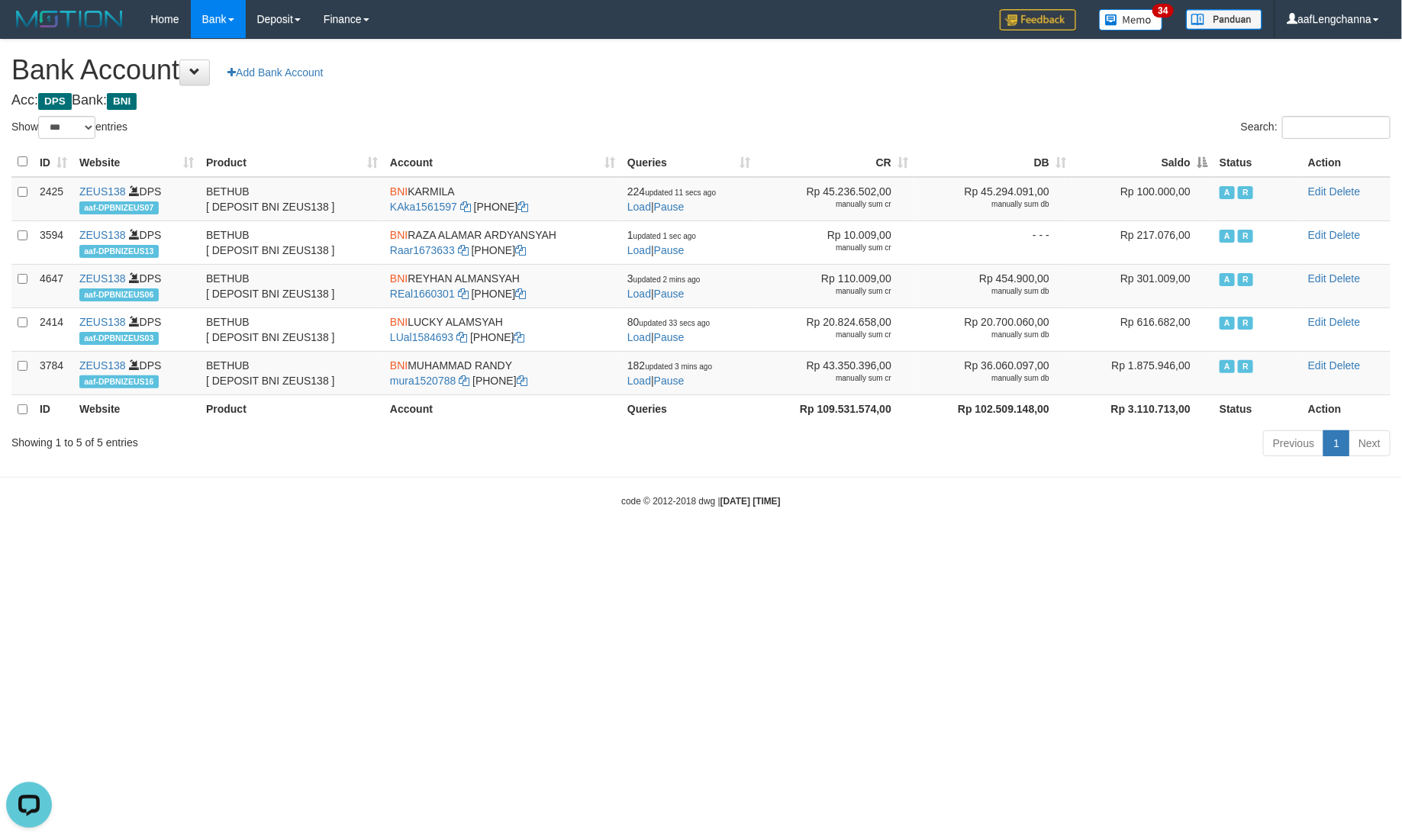 click on "Saldo" at bounding box center [1143, 162] 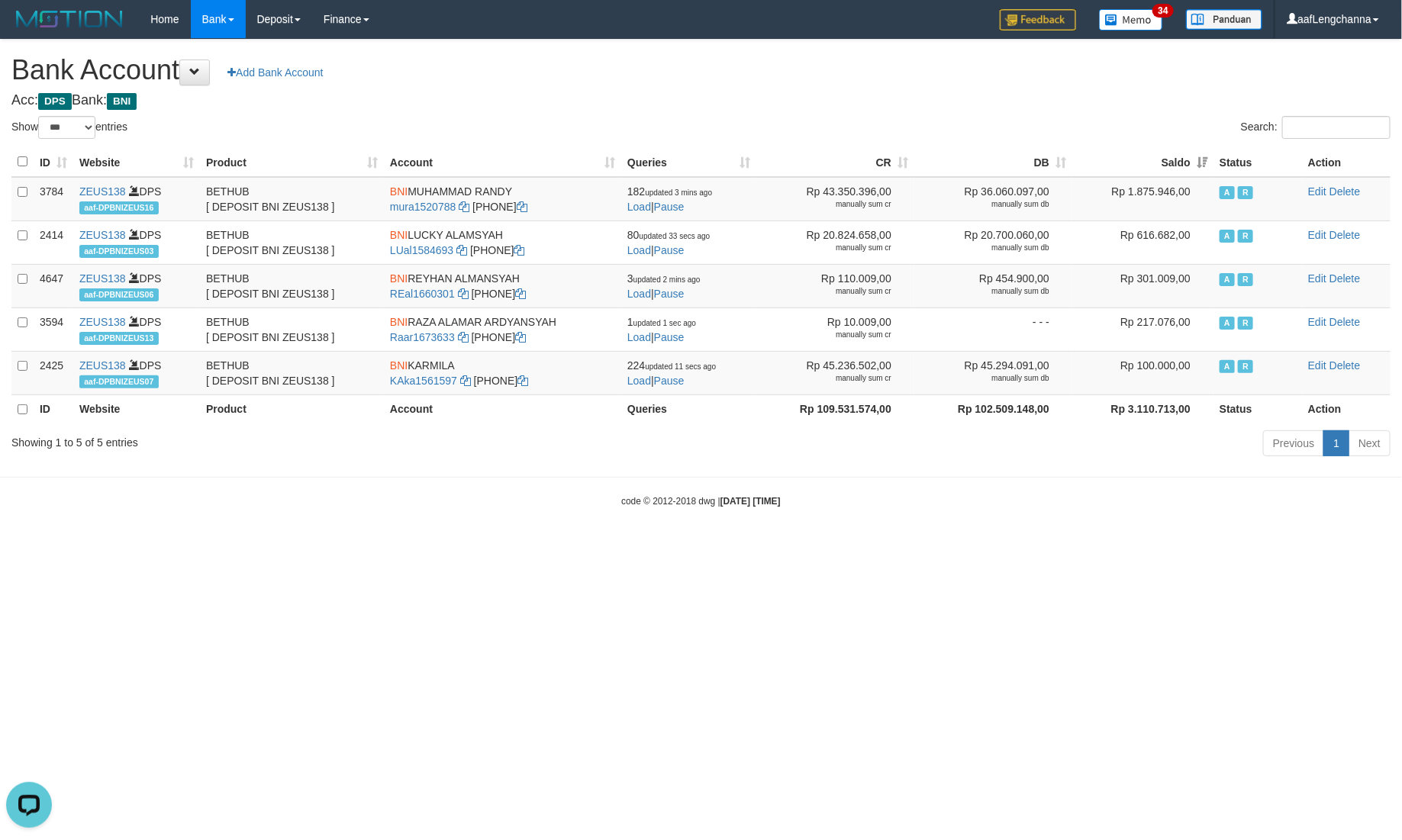 click on "Acc: 										 DPS
Bank:   BNI" at bounding box center [701, 101] 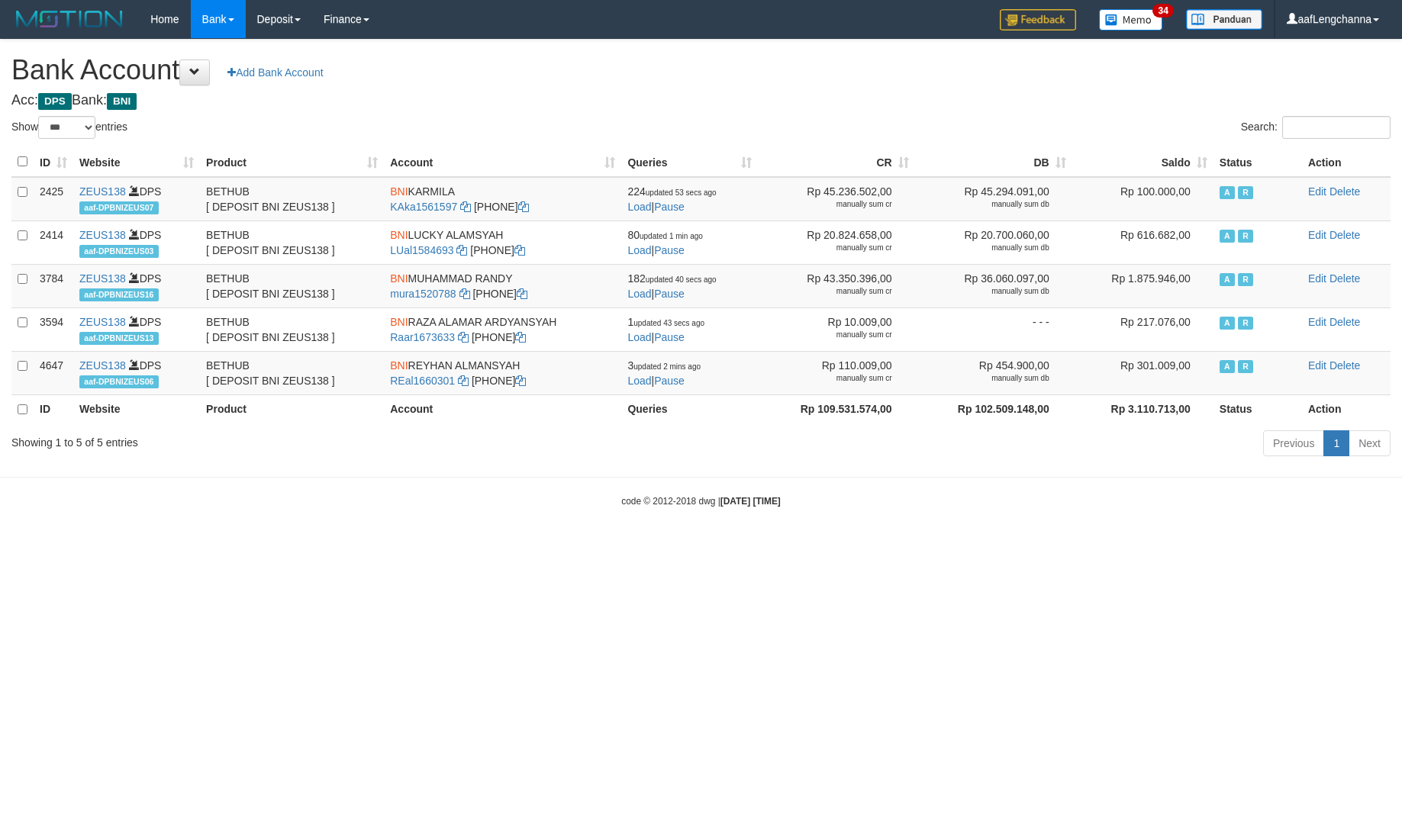 select on "***" 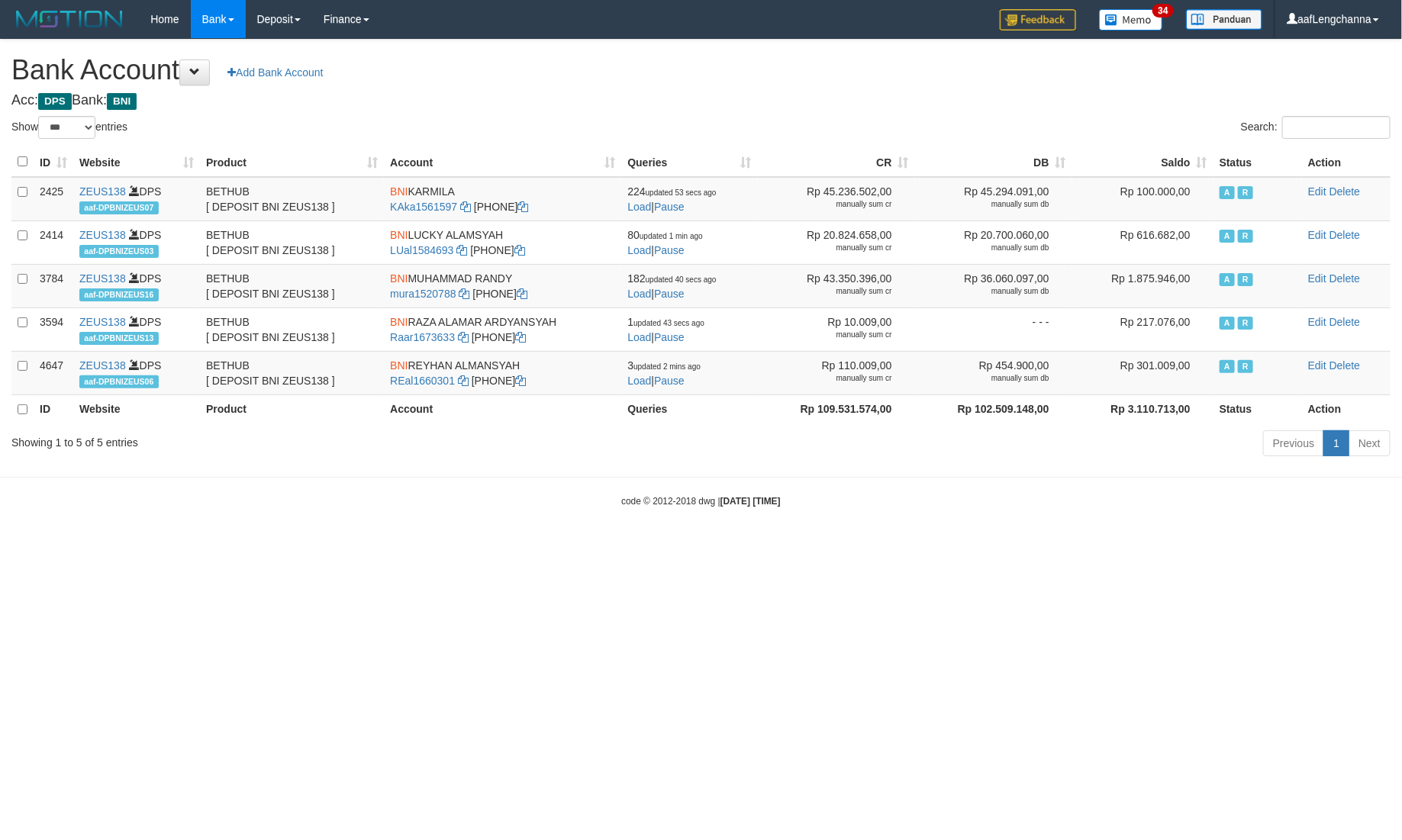 click on "Saldo" at bounding box center (1143, 162) 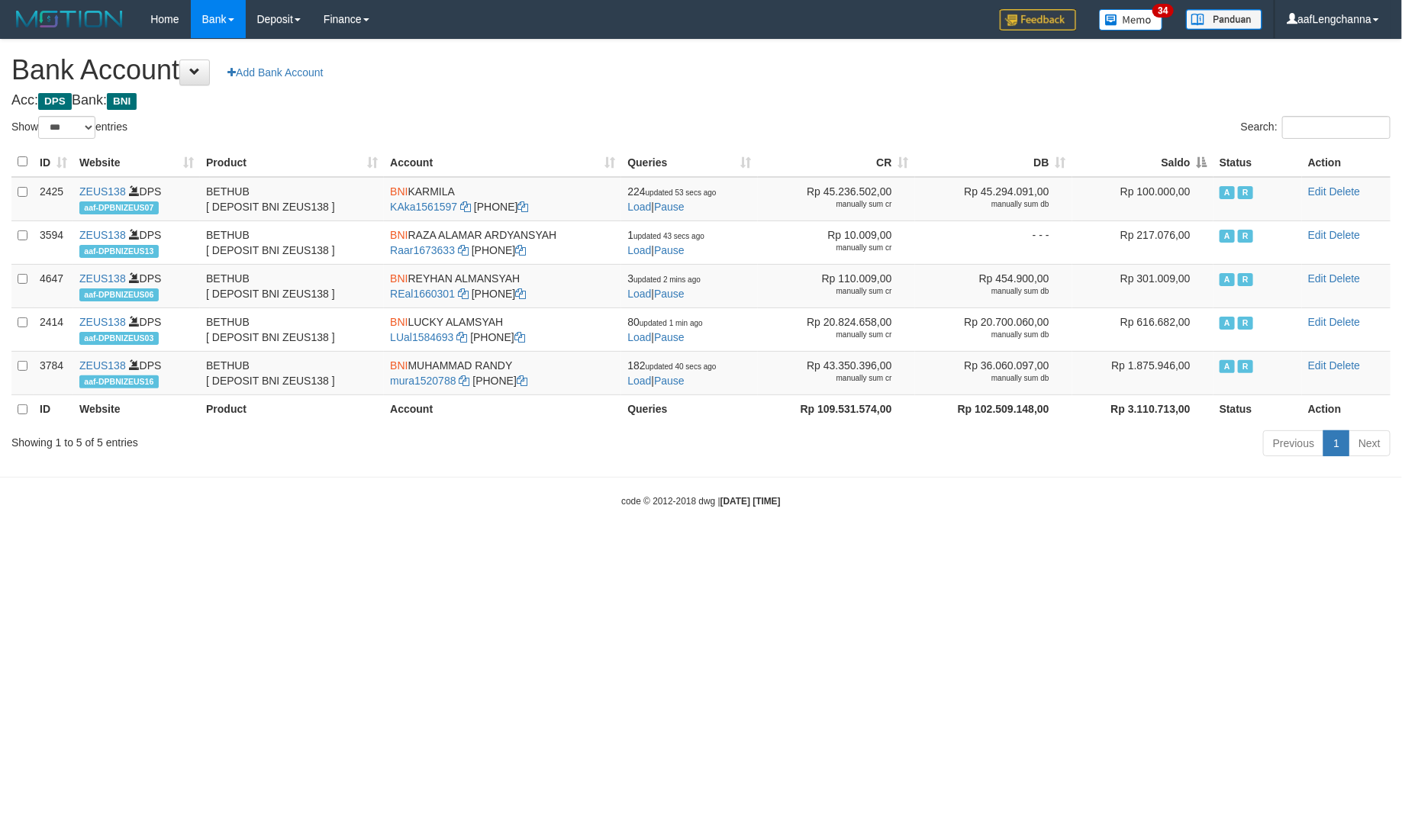 click on "Saldo" at bounding box center (1143, 162) 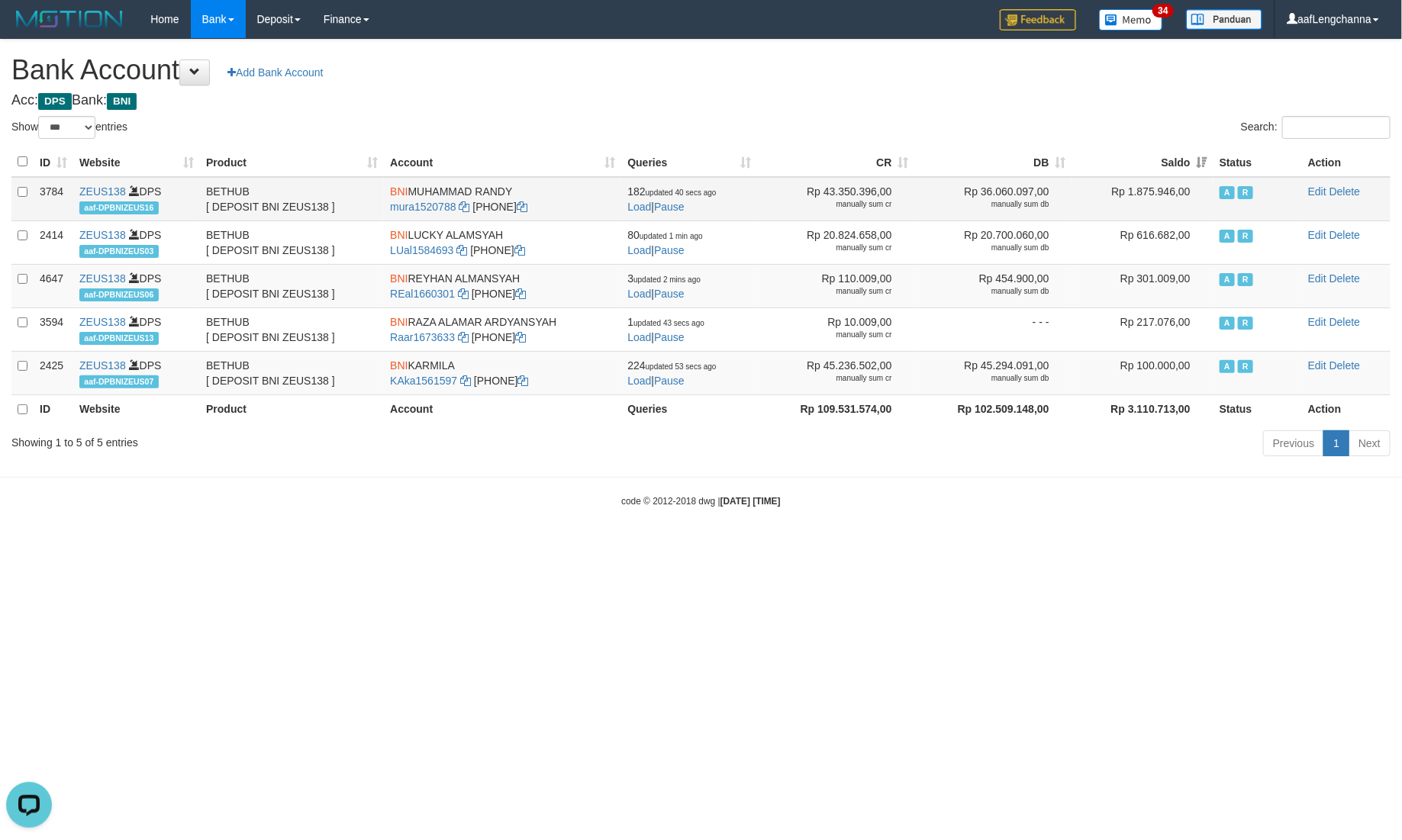 scroll, scrollTop: 0, scrollLeft: 0, axis: both 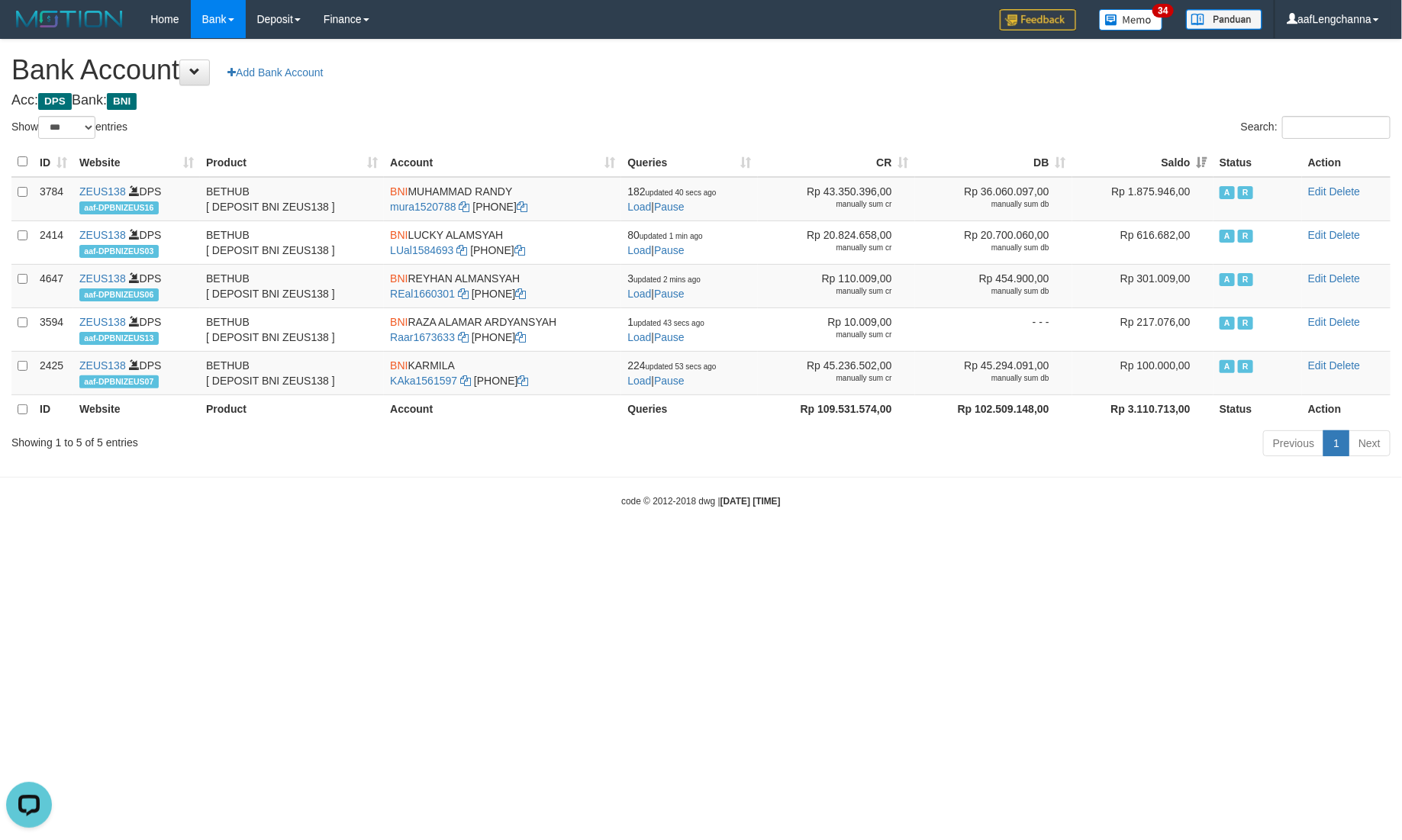 click on "Bank Account
Add Bank Account" at bounding box center (701, 70) 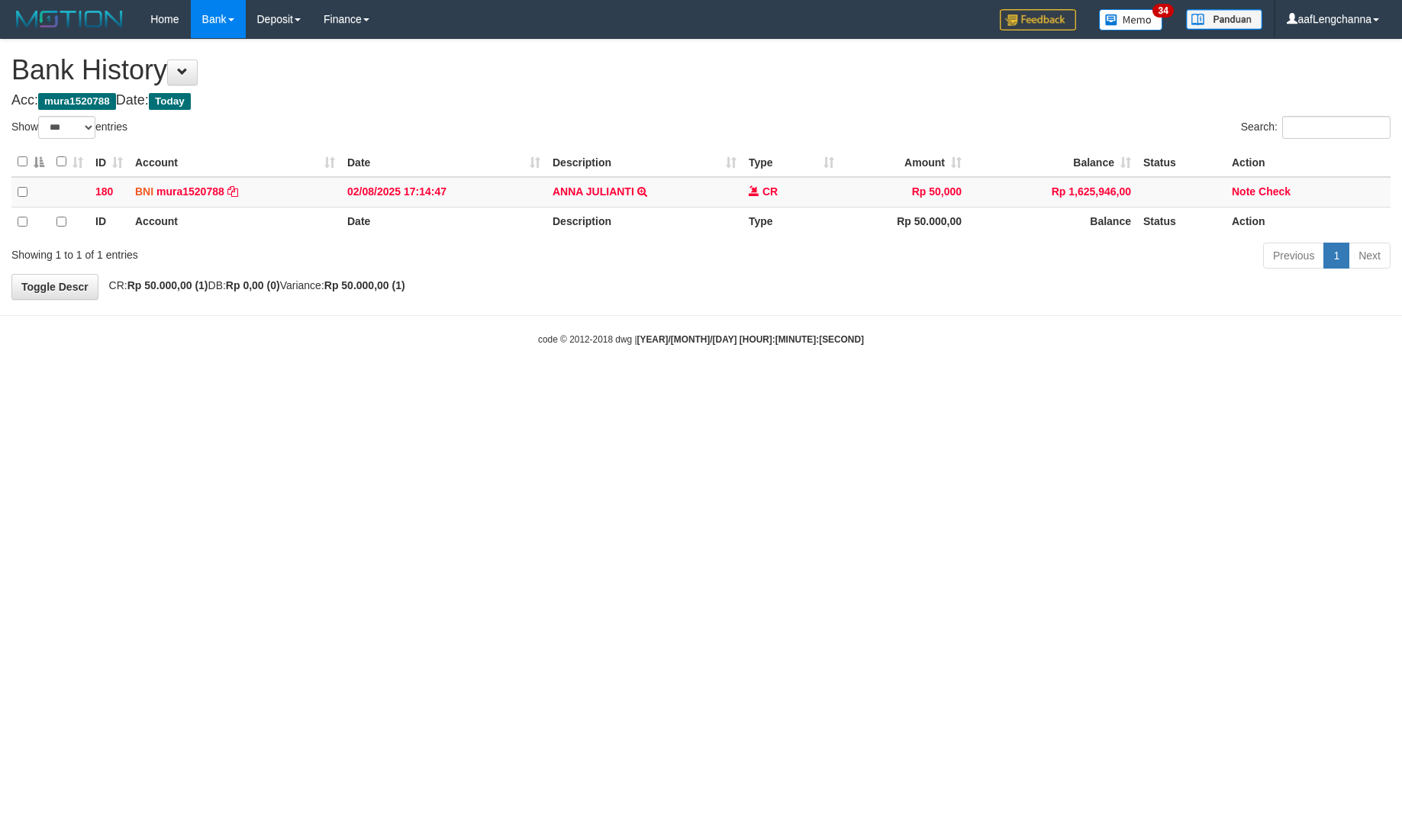 select on "***" 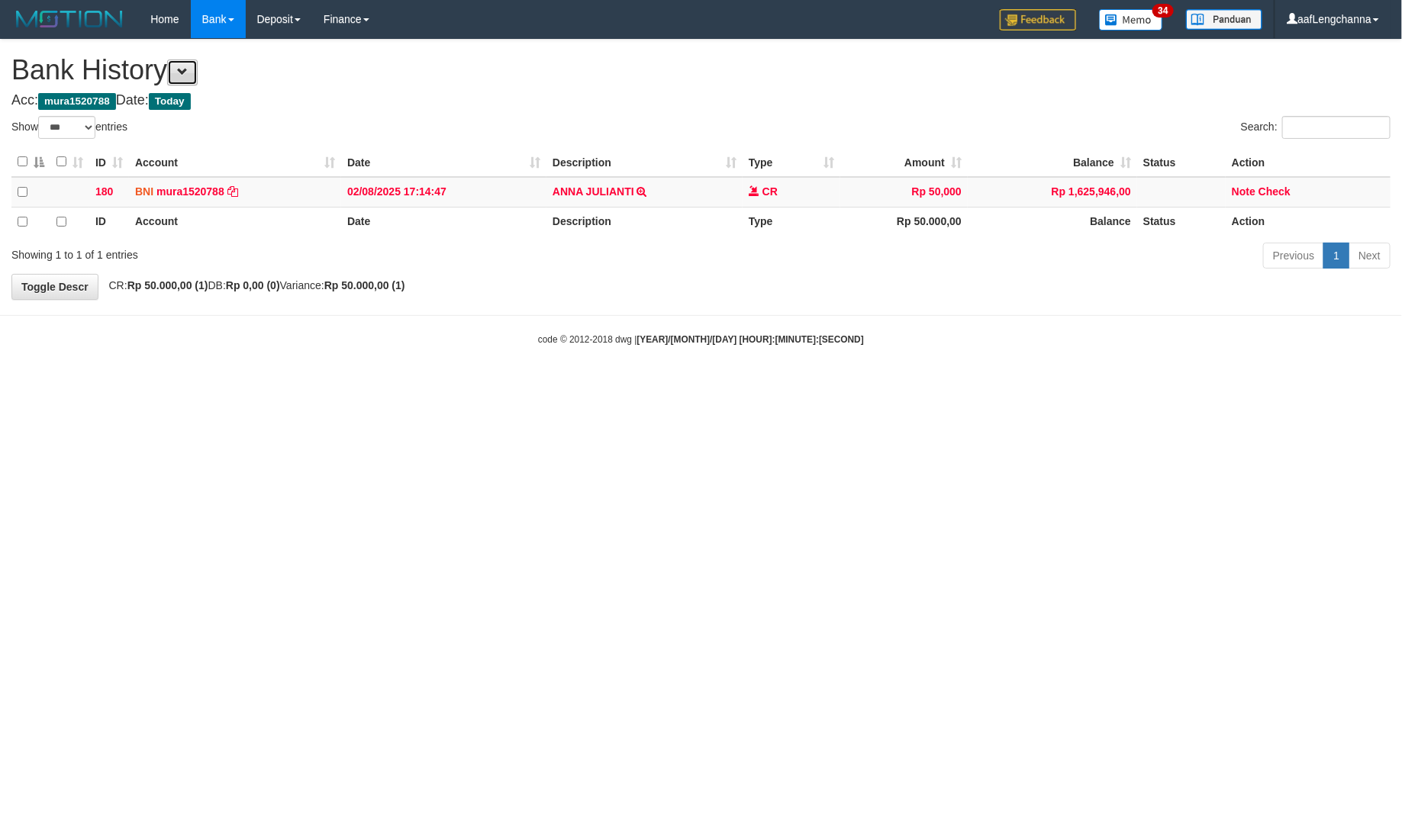 click at bounding box center (182, 72) 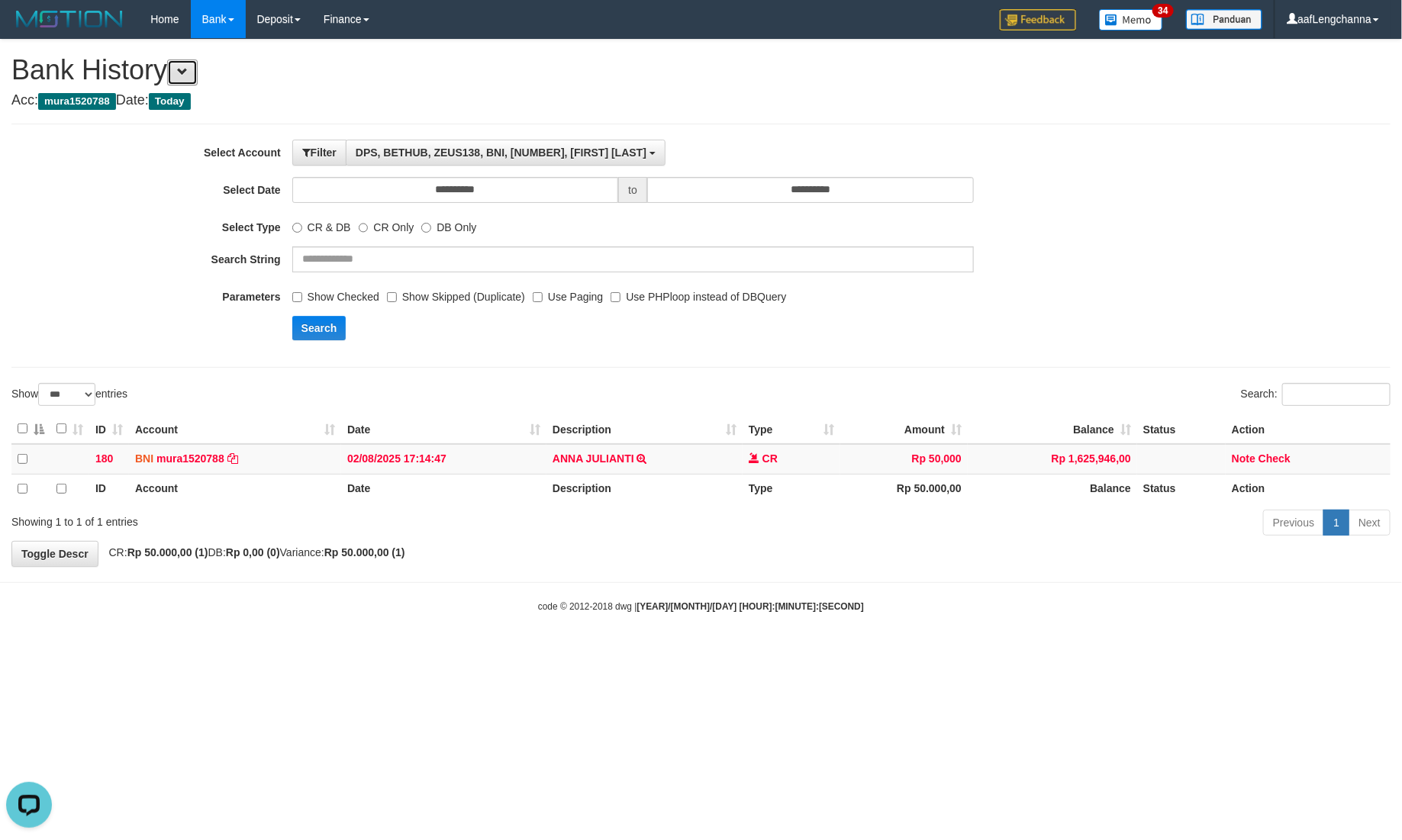 scroll, scrollTop: 0, scrollLeft: 0, axis: both 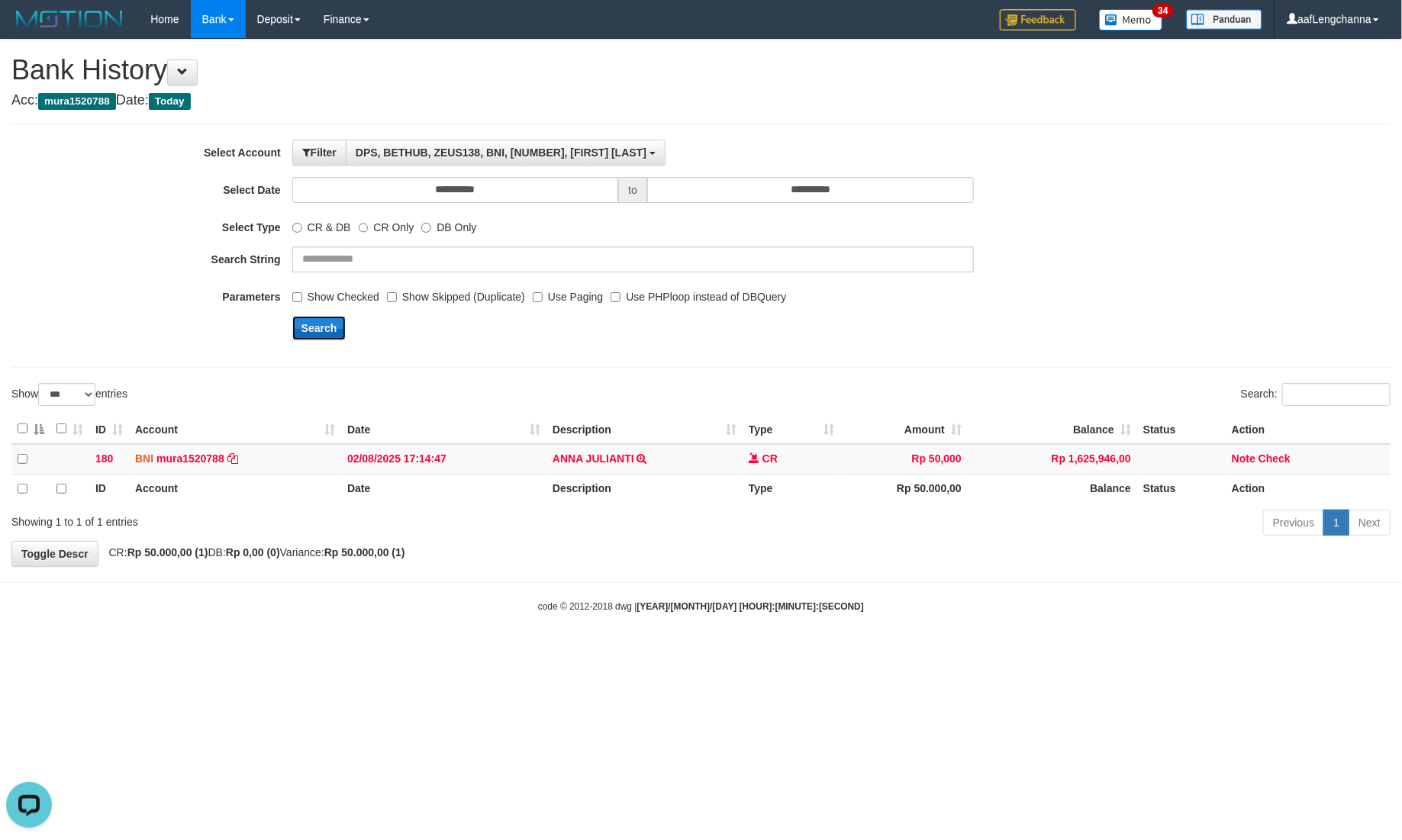 click on "Search" at bounding box center [319, 328] 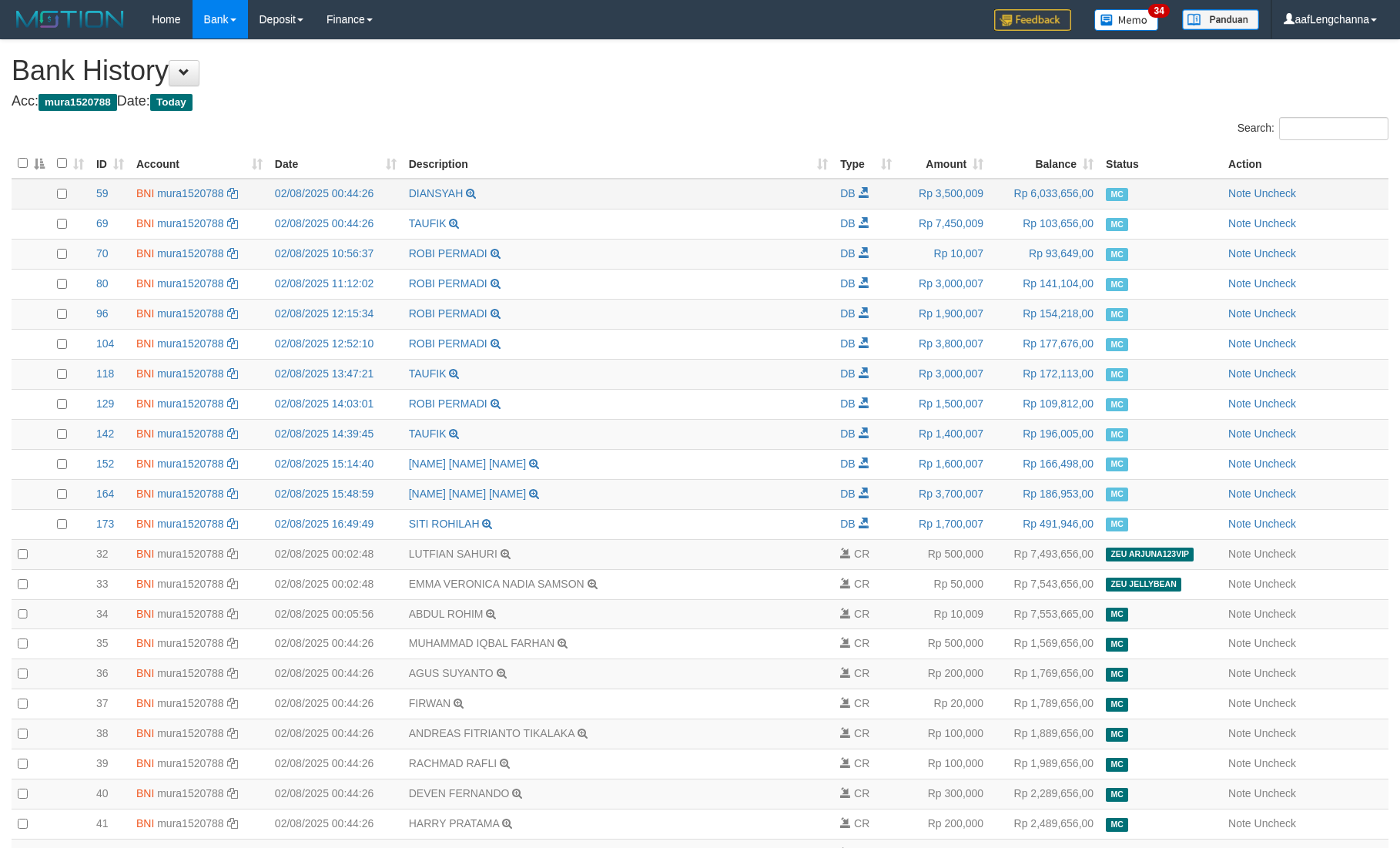 scroll, scrollTop: 0, scrollLeft: 0, axis: both 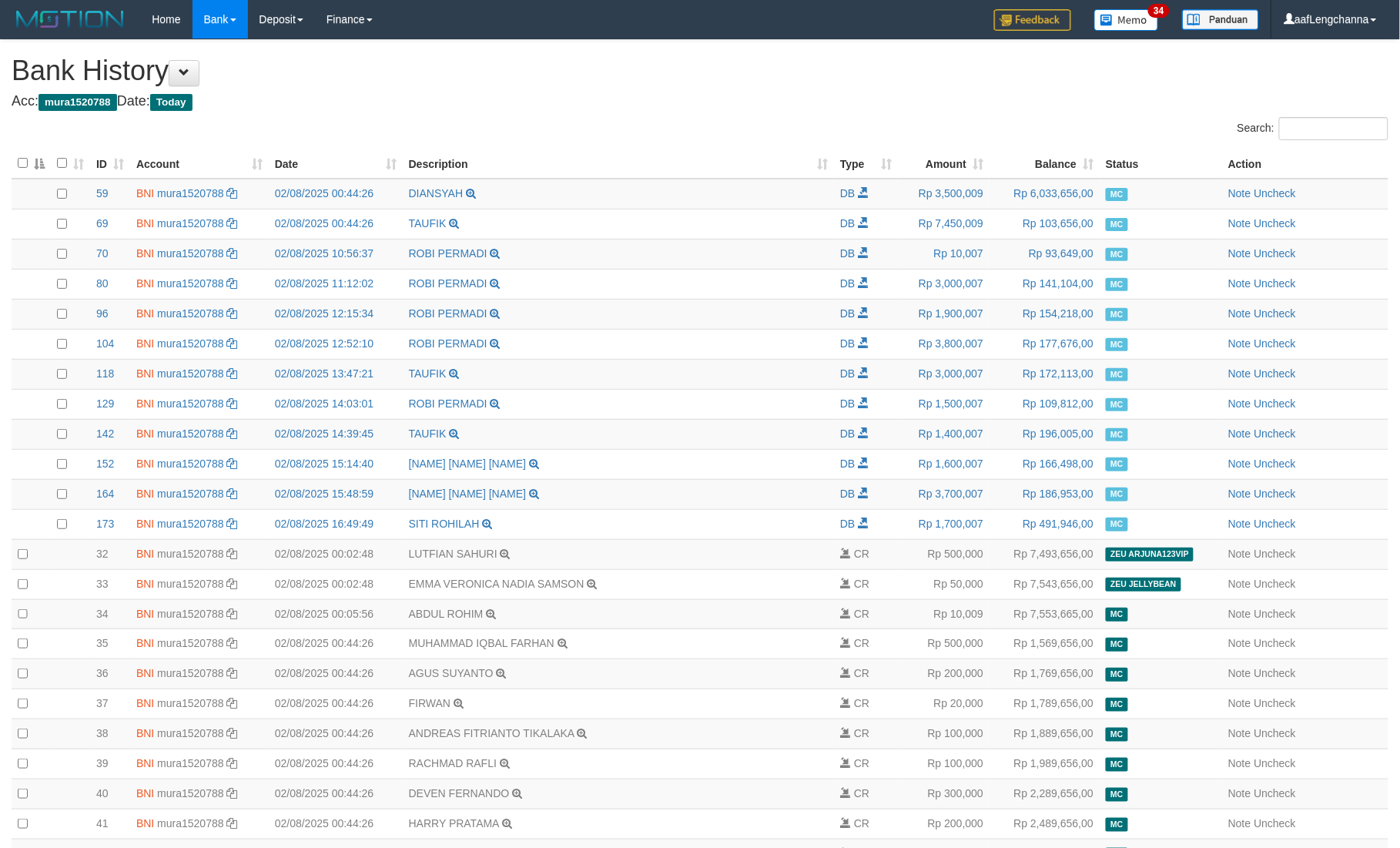 click on "ID" at bounding box center [110, 163] 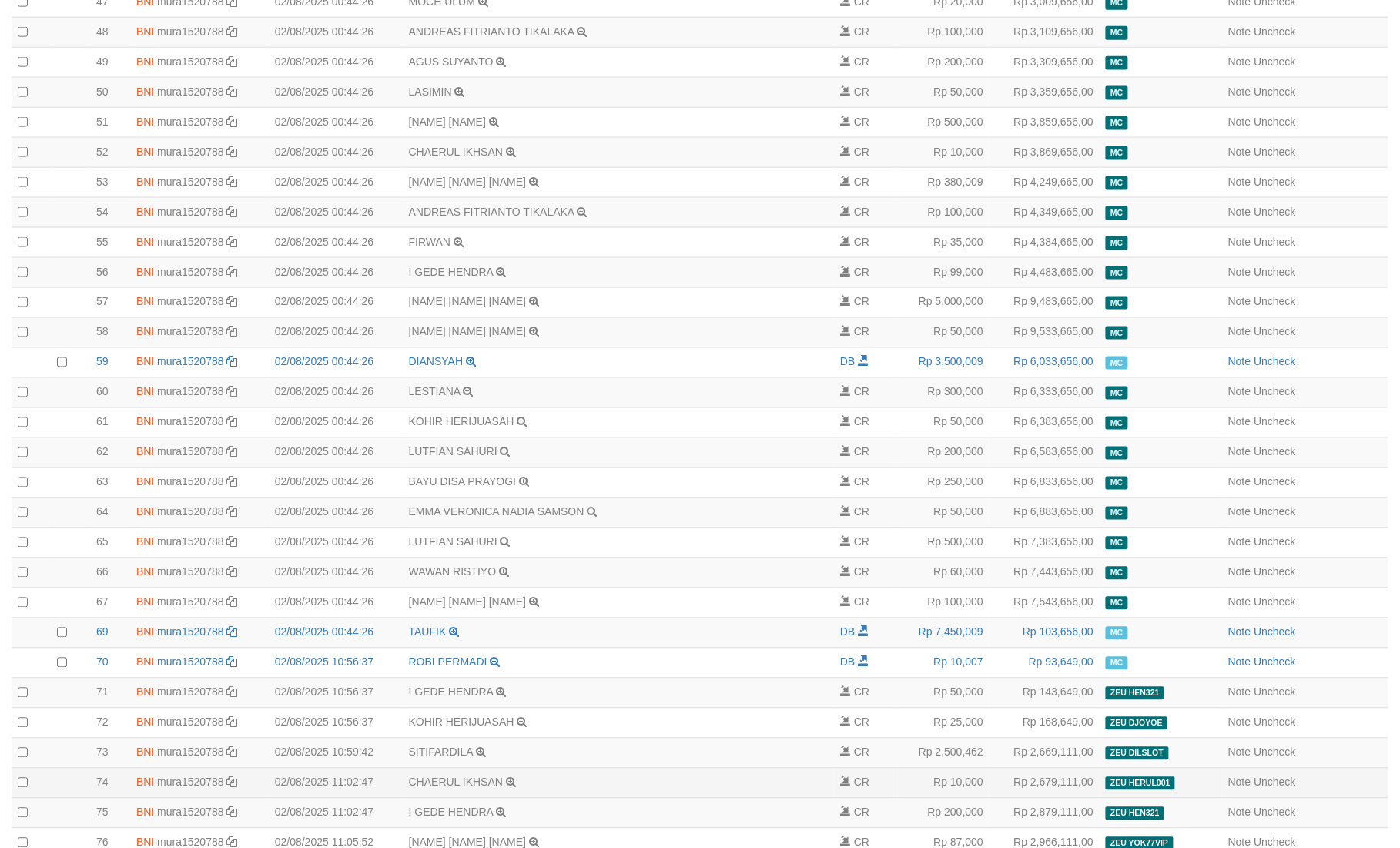 scroll, scrollTop: 793, scrollLeft: 0, axis: vertical 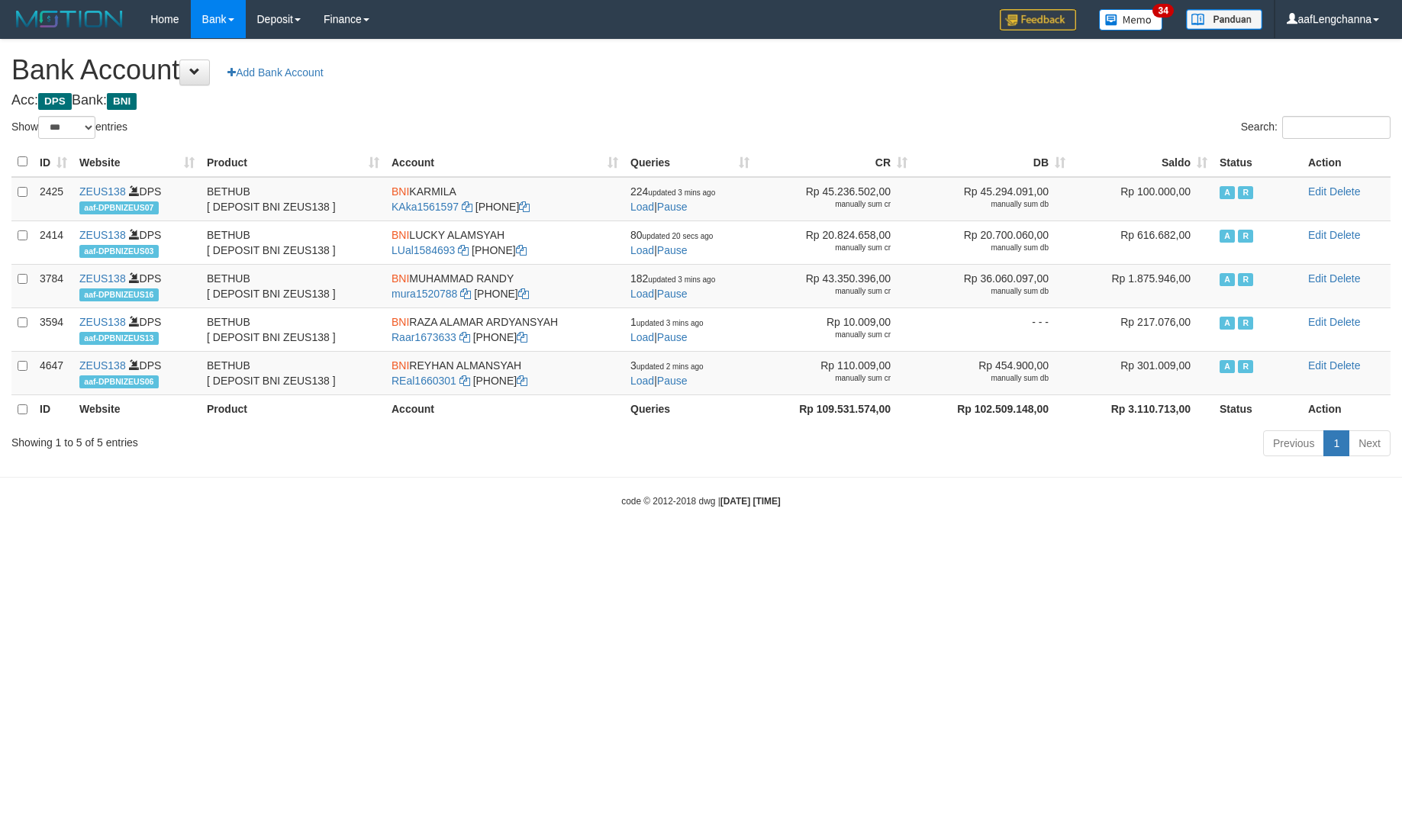 select on "***" 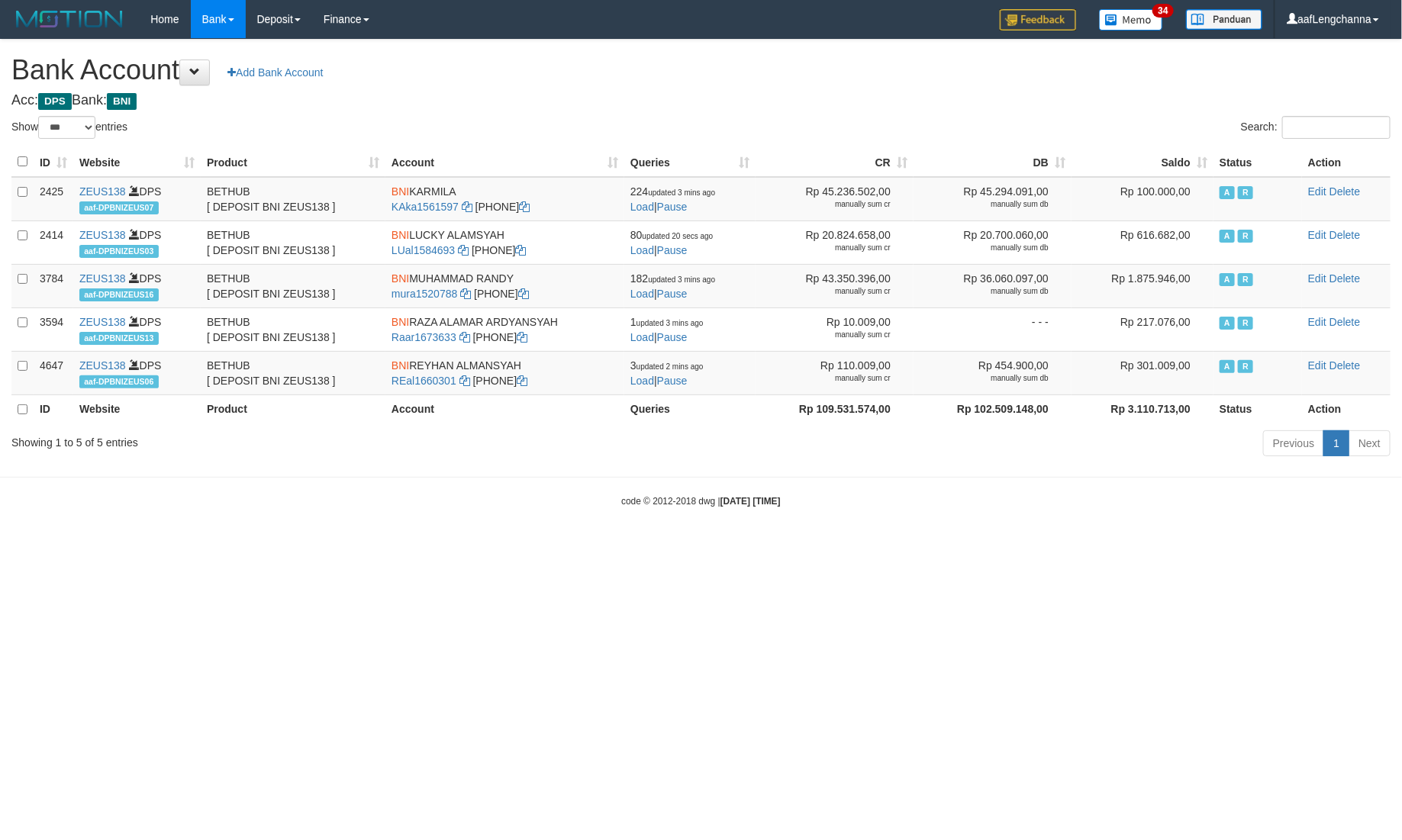 click on "Saldo" at bounding box center (1143, 162) 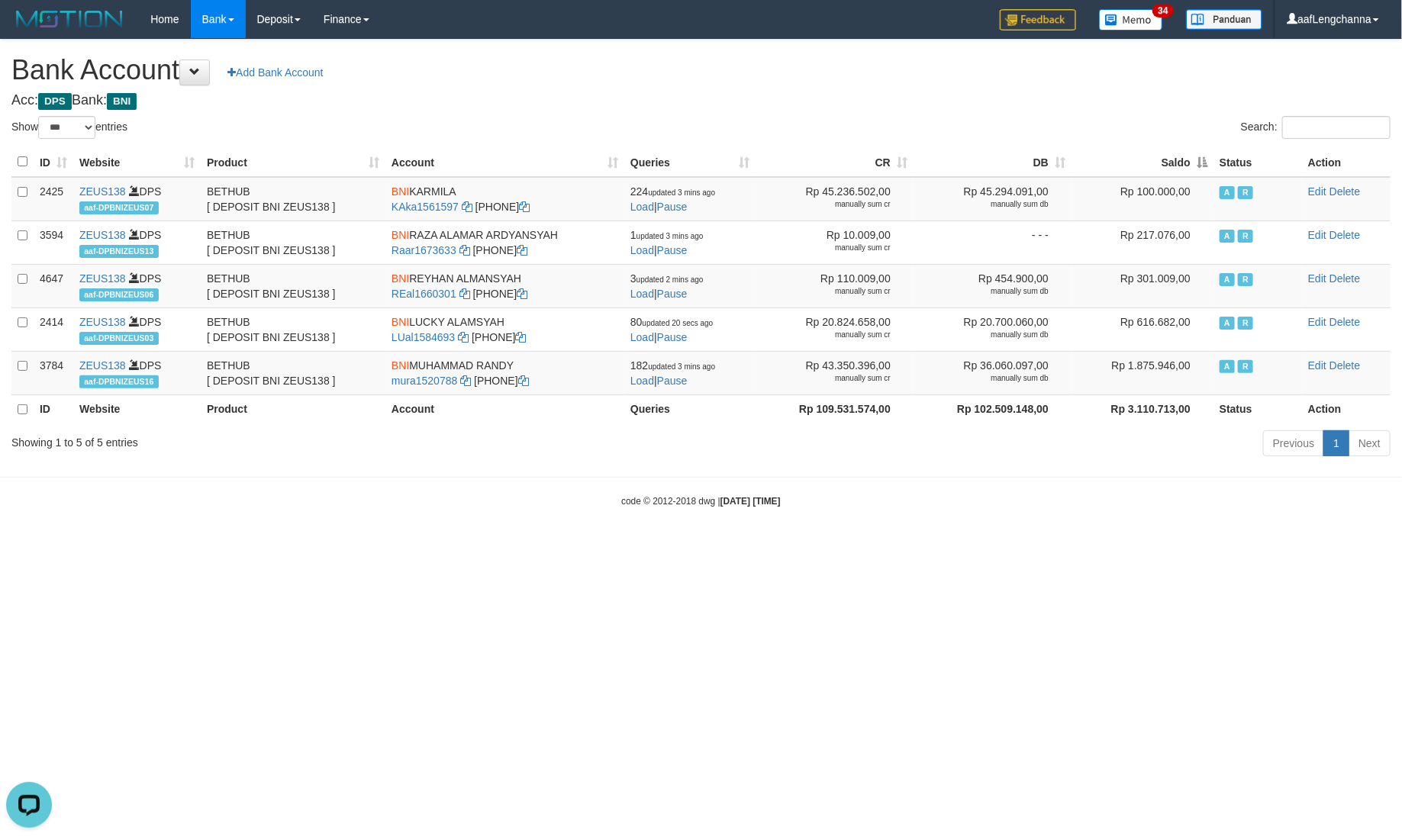 scroll, scrollTop: 0, scrollLeft: 0, axis: both 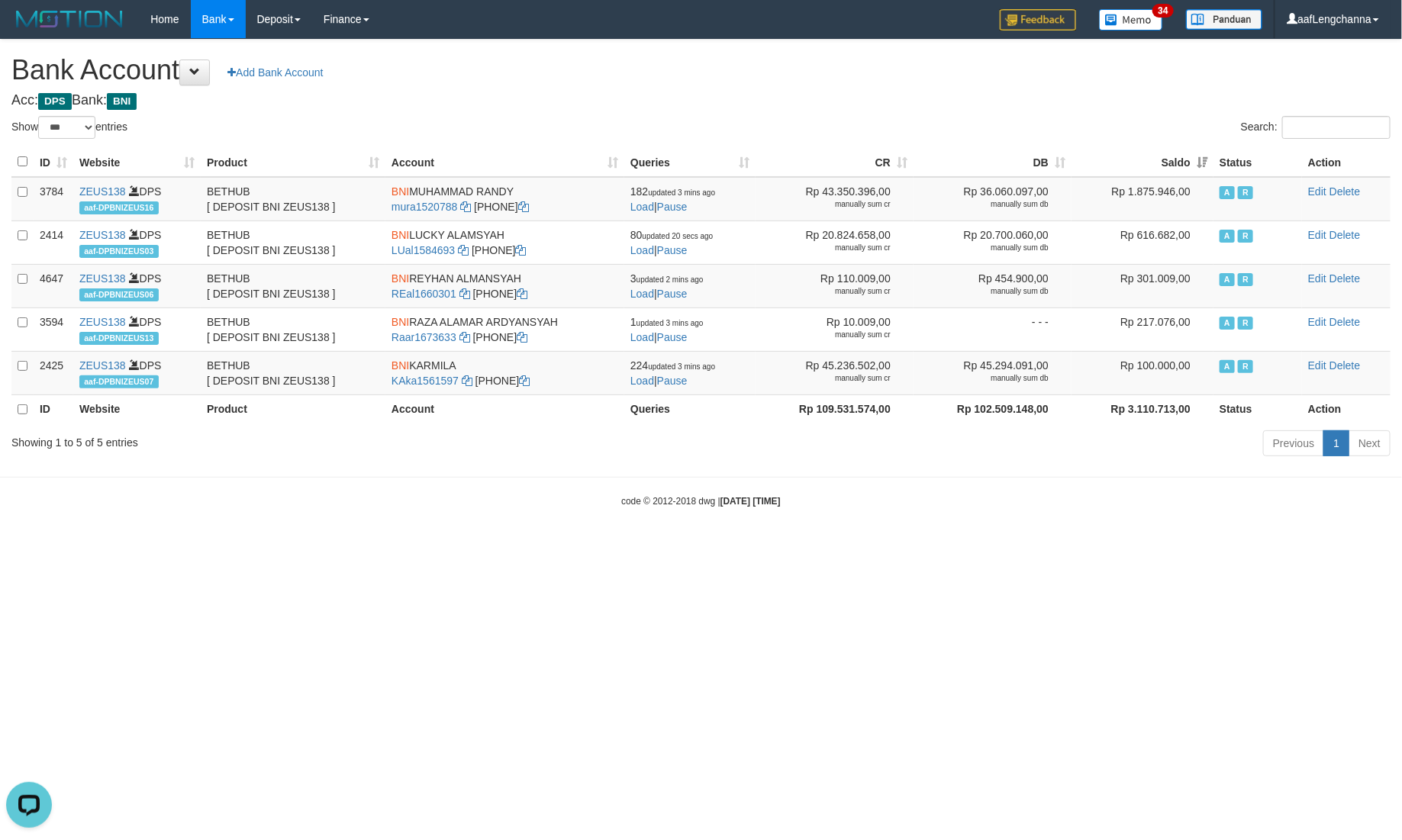 click on "Bank Account
Add Bank Account" at bounding box center (701, 70) 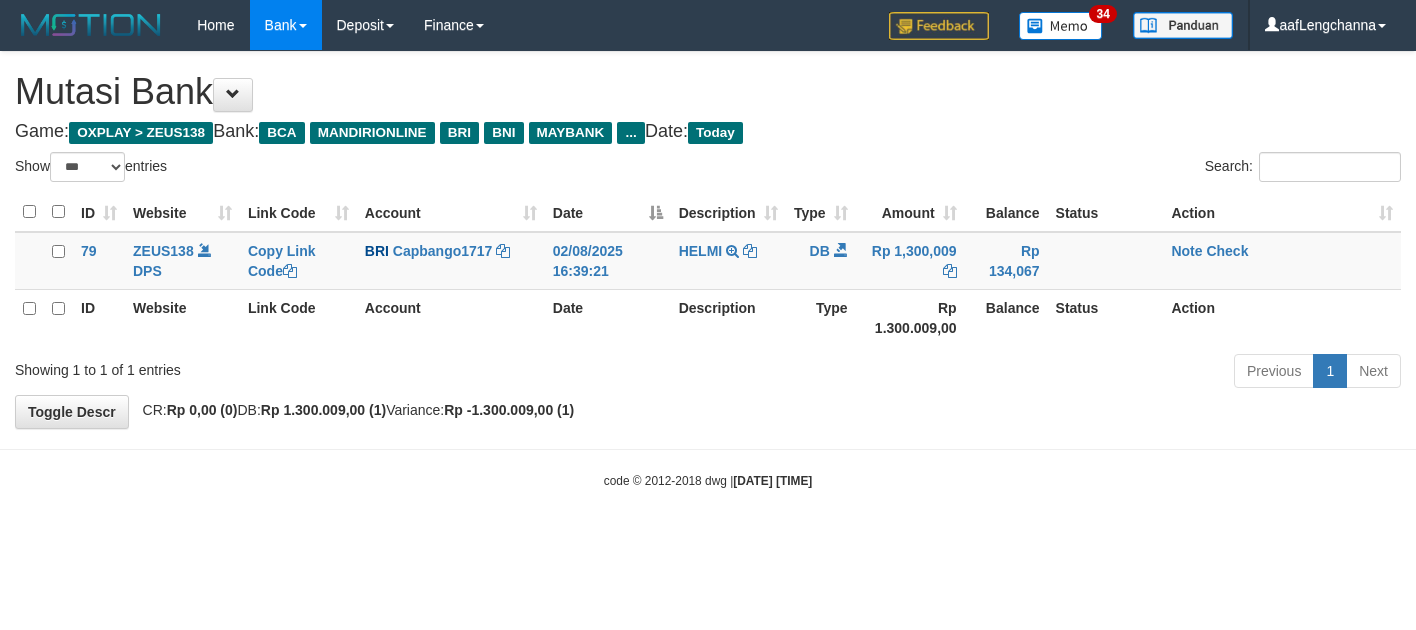 select on "***" 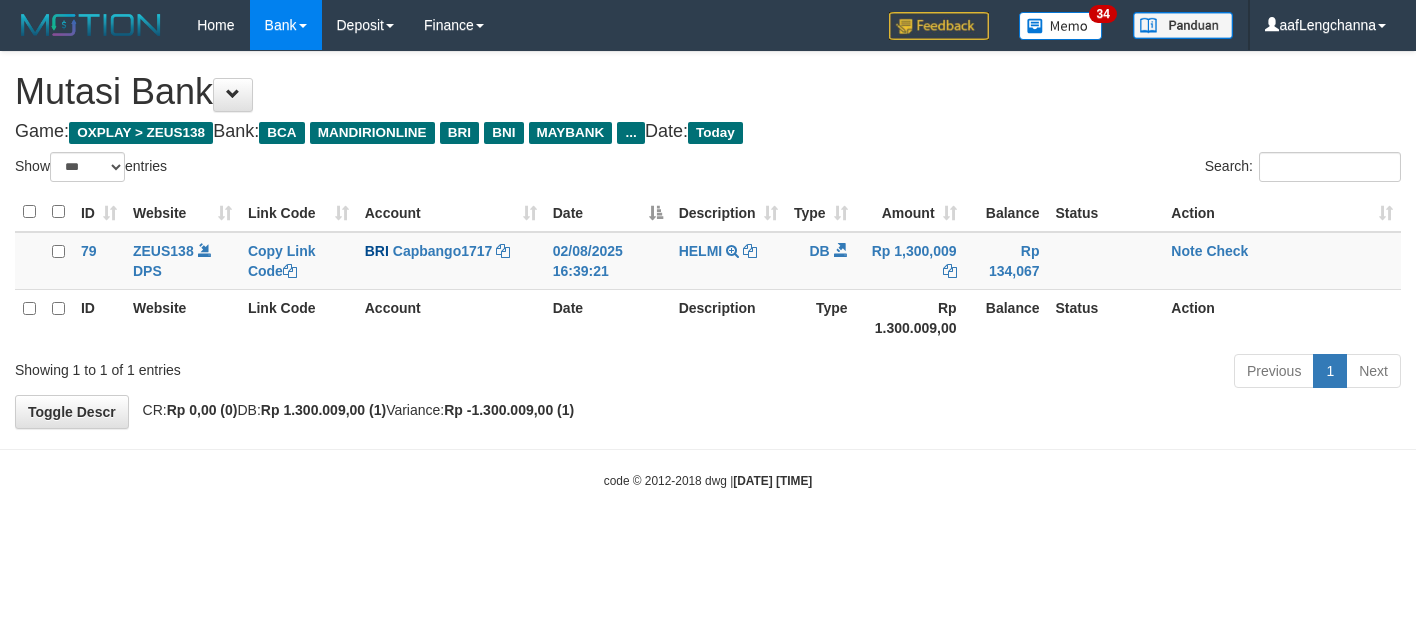 scroll, scrollTop: 0, scrollLeft: 0, axis: both 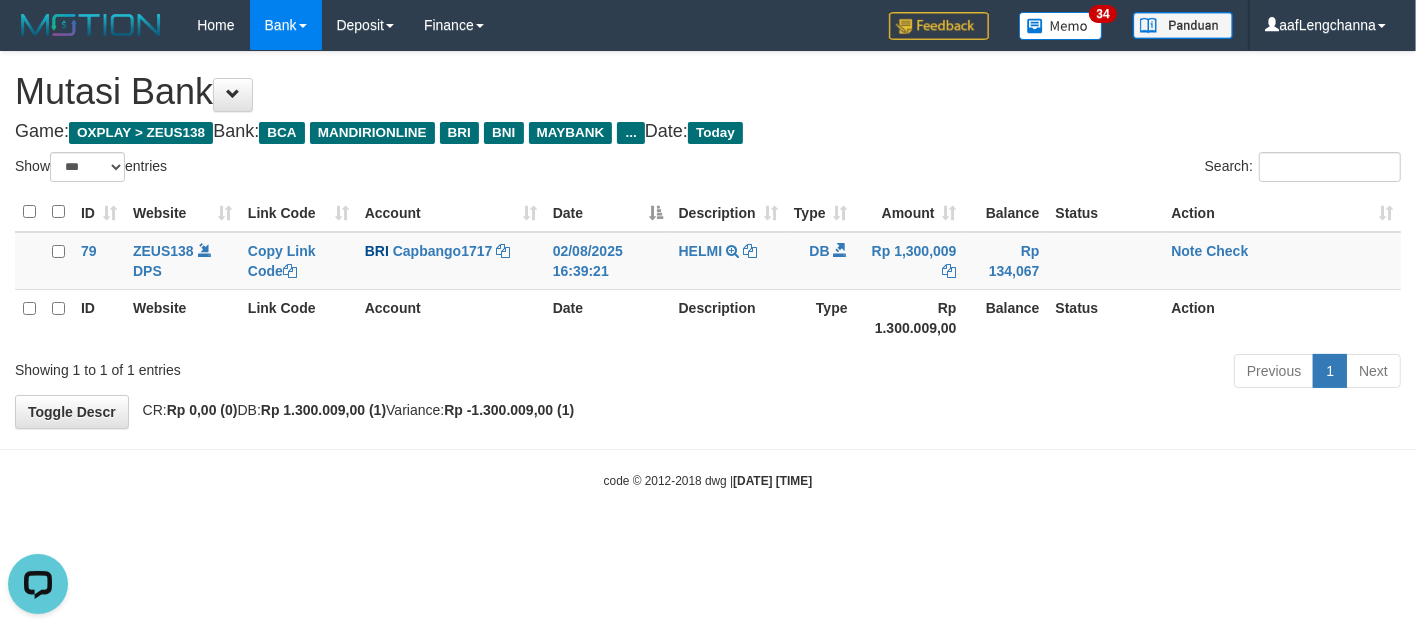 drag, startPoint x: 161, startPoint y: 478, endPoint x: 150, endPoint y: 471, distance: 13.038404 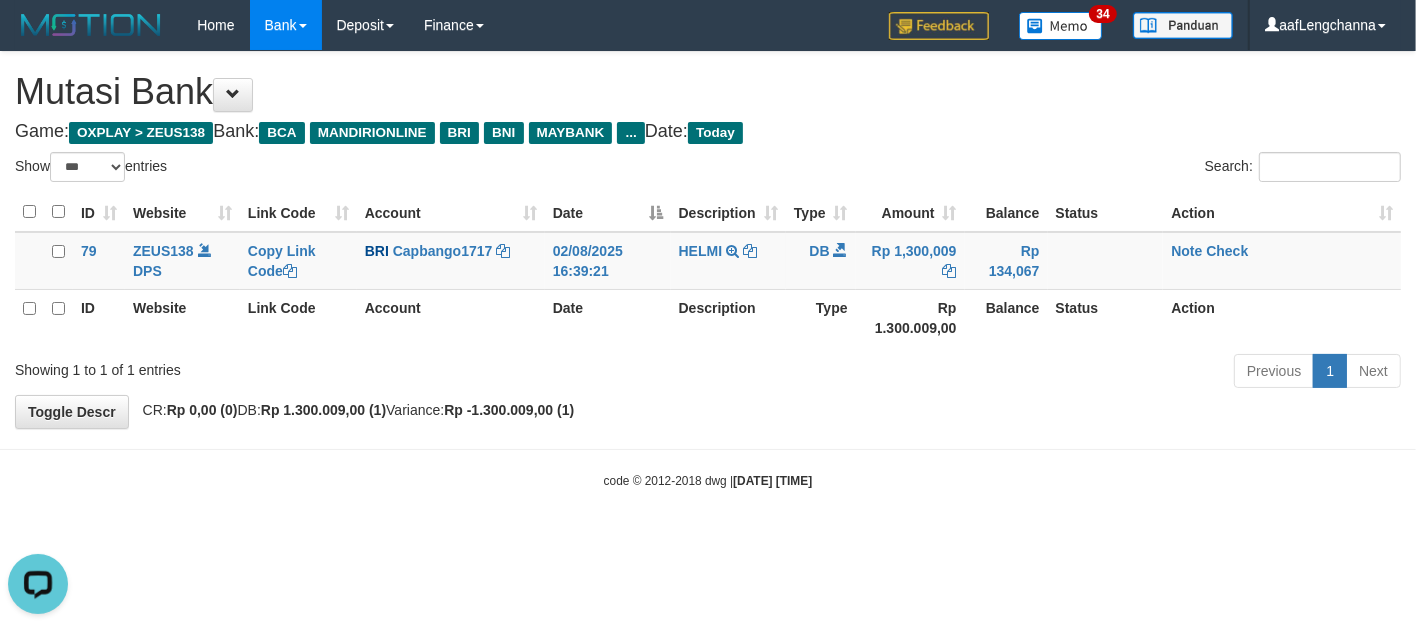 click on "Toggle navigation
Home
Bank
Account List
Mutasi Bank
Search
Deposit
History
Finance
Financial Data
aafLengchanna
My Profile
Log Out
34" at bounding box center [708, 270] 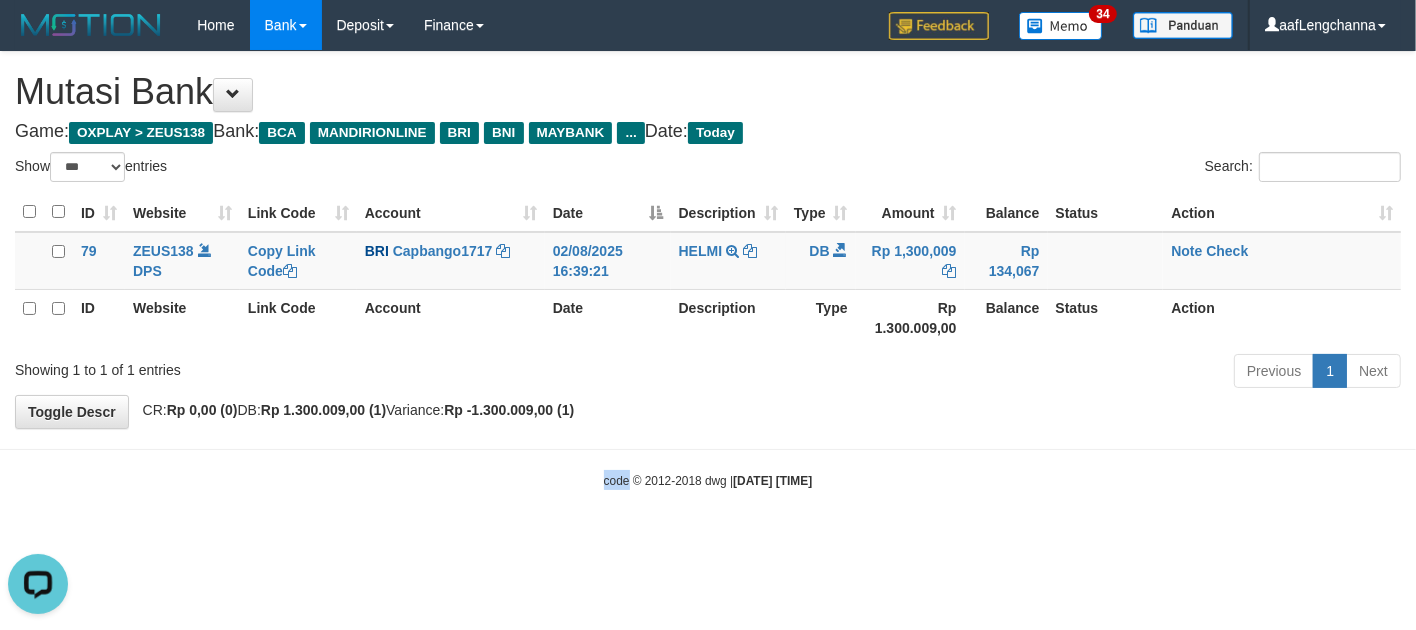 click on "Toggle navigation
Home
Bank
Account List
Mutasi Bank
Search
Deposit
History
Finance
Financial Data
aafLengchanna
My Profile
Log Out
34" at bounding box center [708, 270] 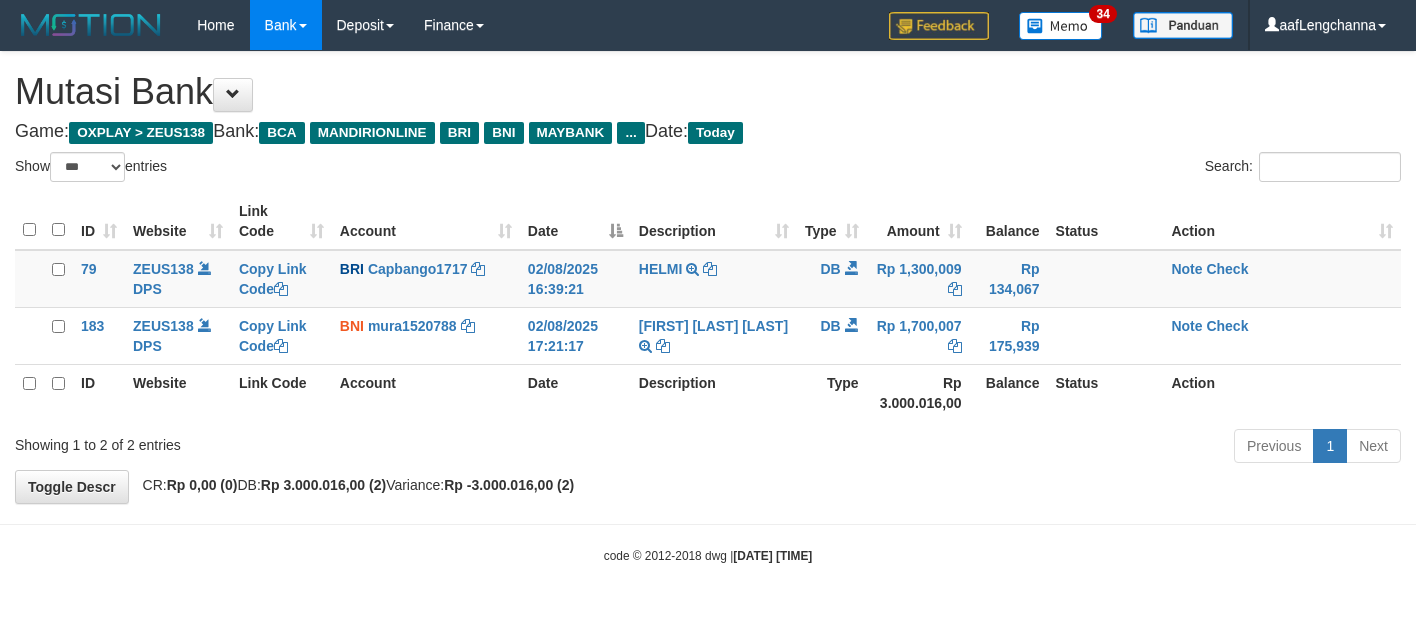 select on "***" 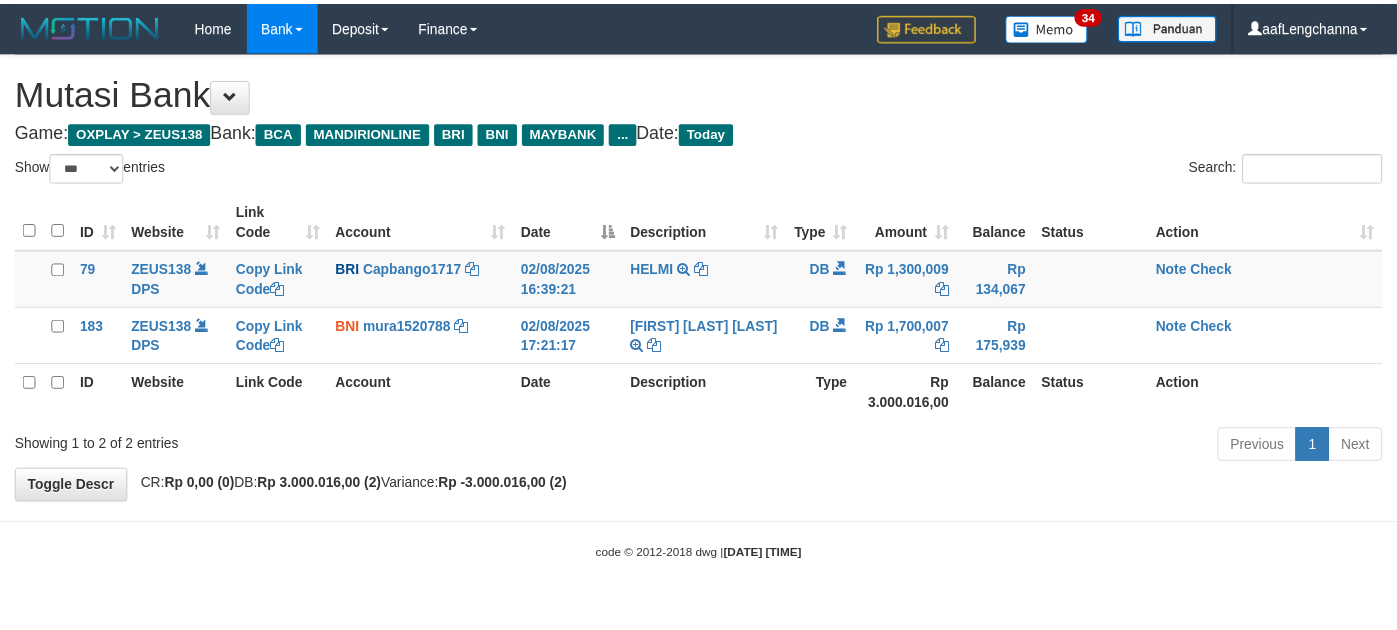 scroll, scrollTop: 0, scrollLeft: 0, axis: both 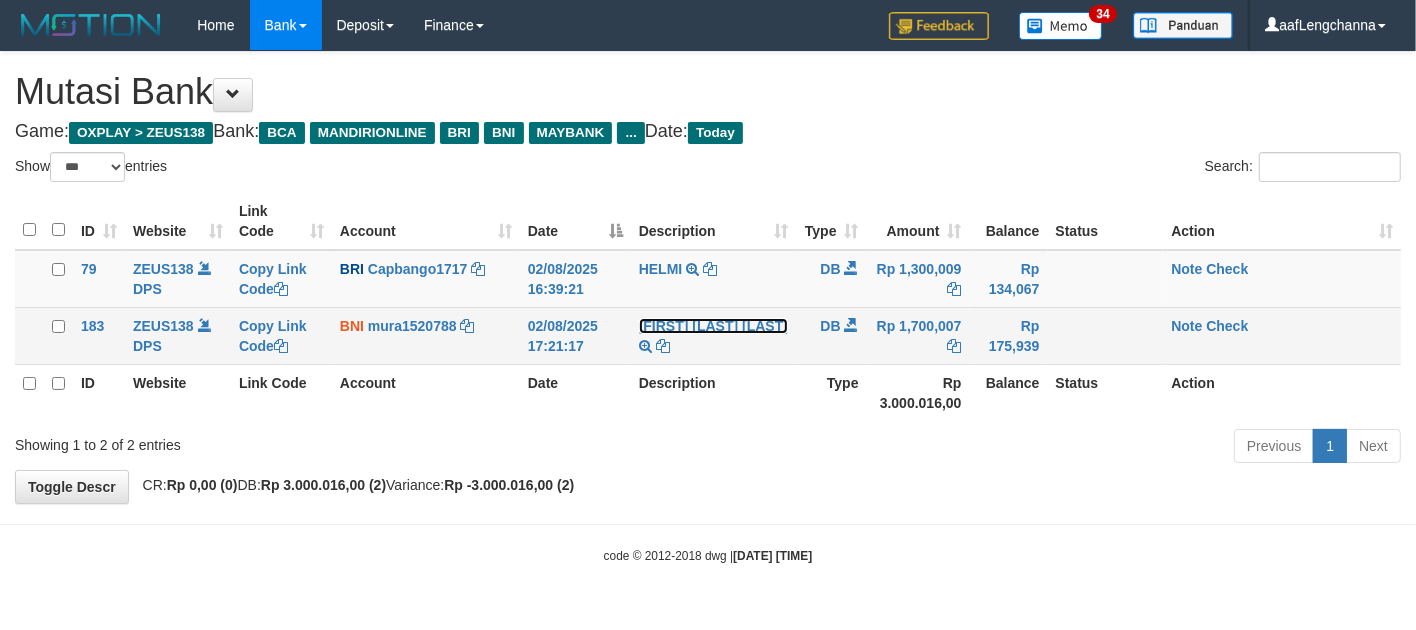 click on "[FIRST] [LAST] [LAST]" at bounding box center [713, 326] 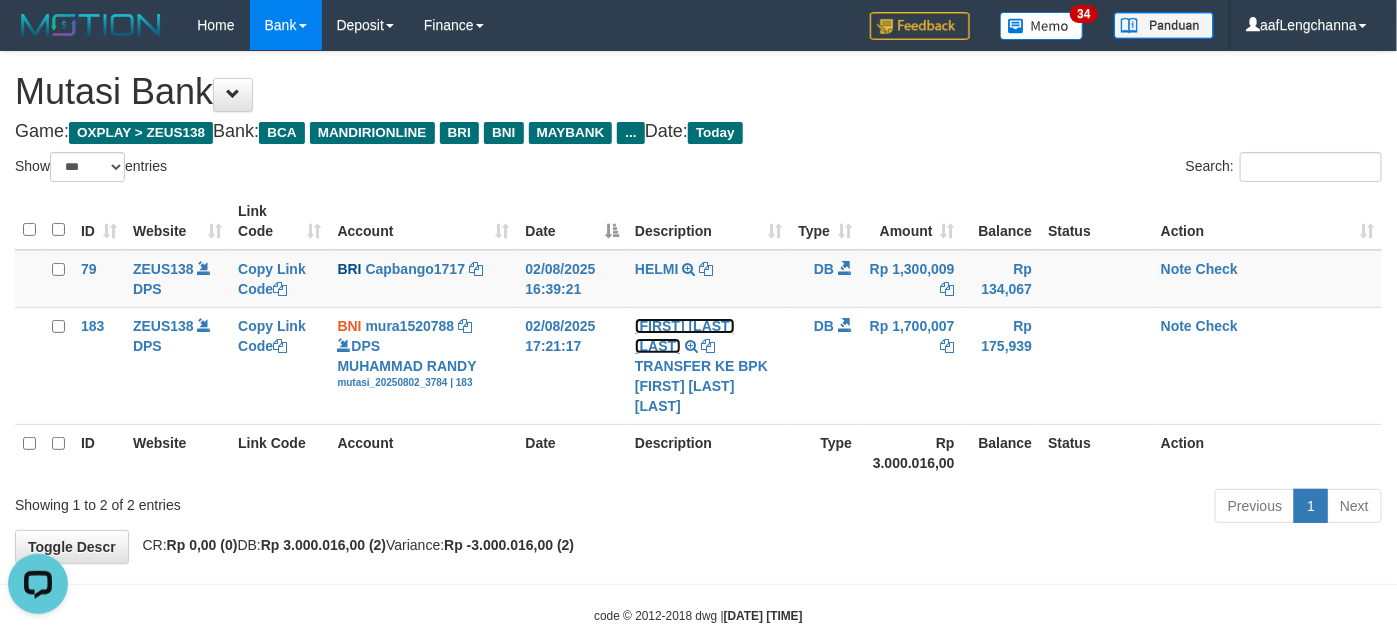 scroll, scrollTop: 0, scrollLeft: 0, axis: both 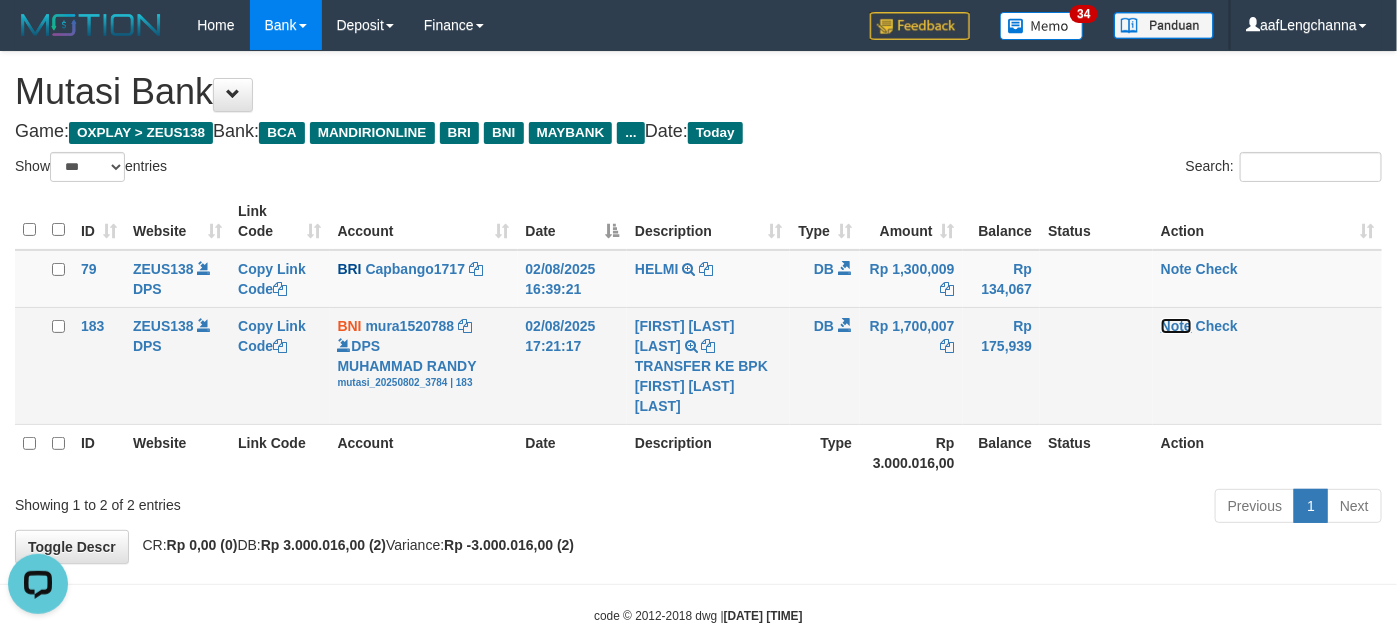click on "Note" at bounding box center [1176, 326] 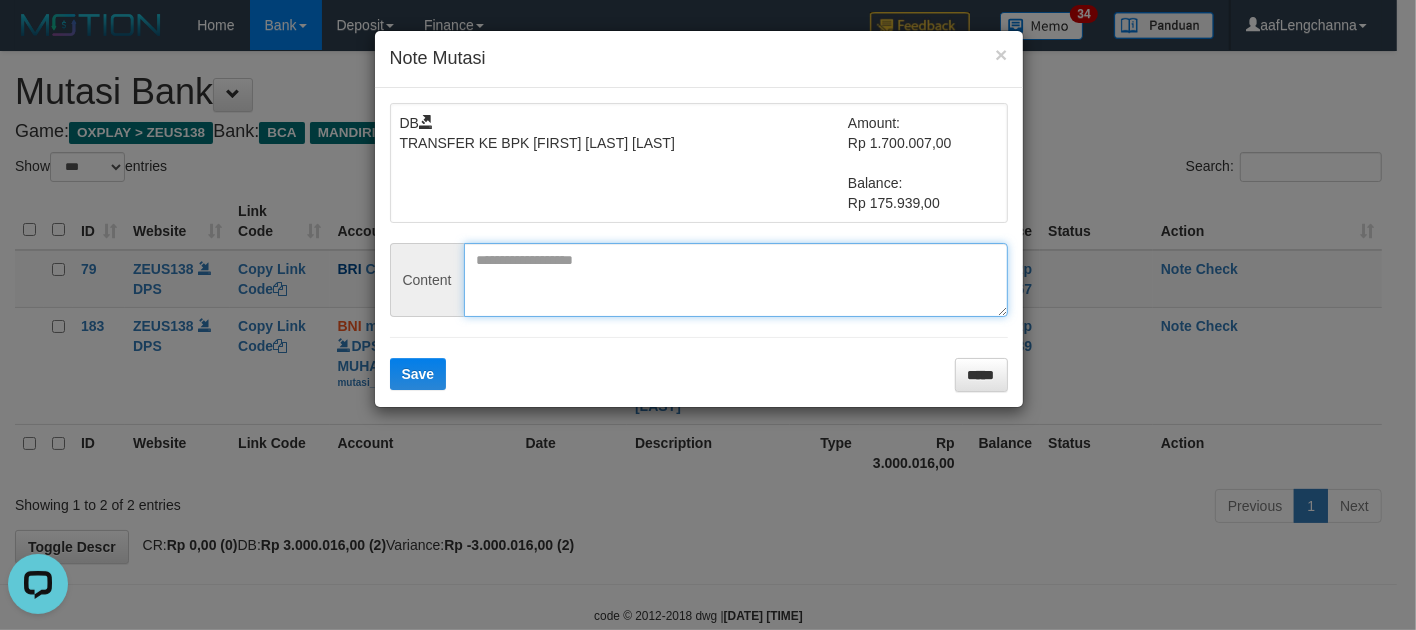 drag, startPoint x: 530, startPoint y: 278, endPoint x: 523, endPoint y: 333, distance: 55.443665 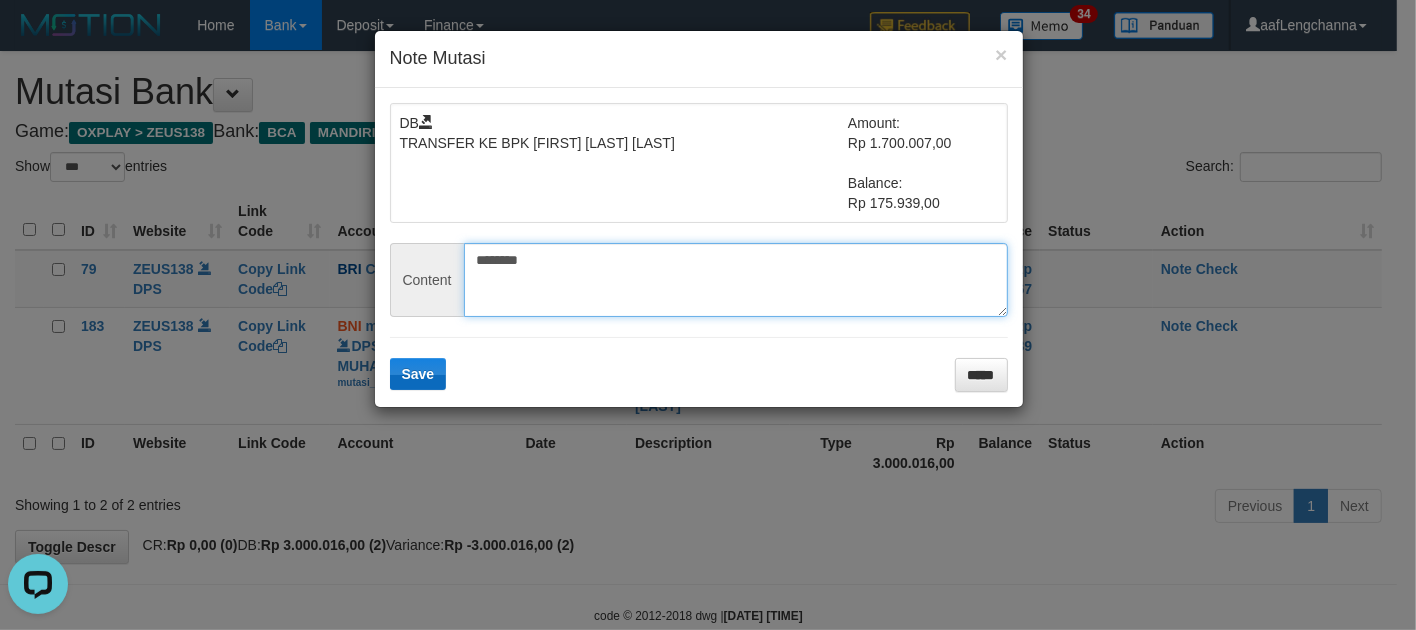 type on "********" 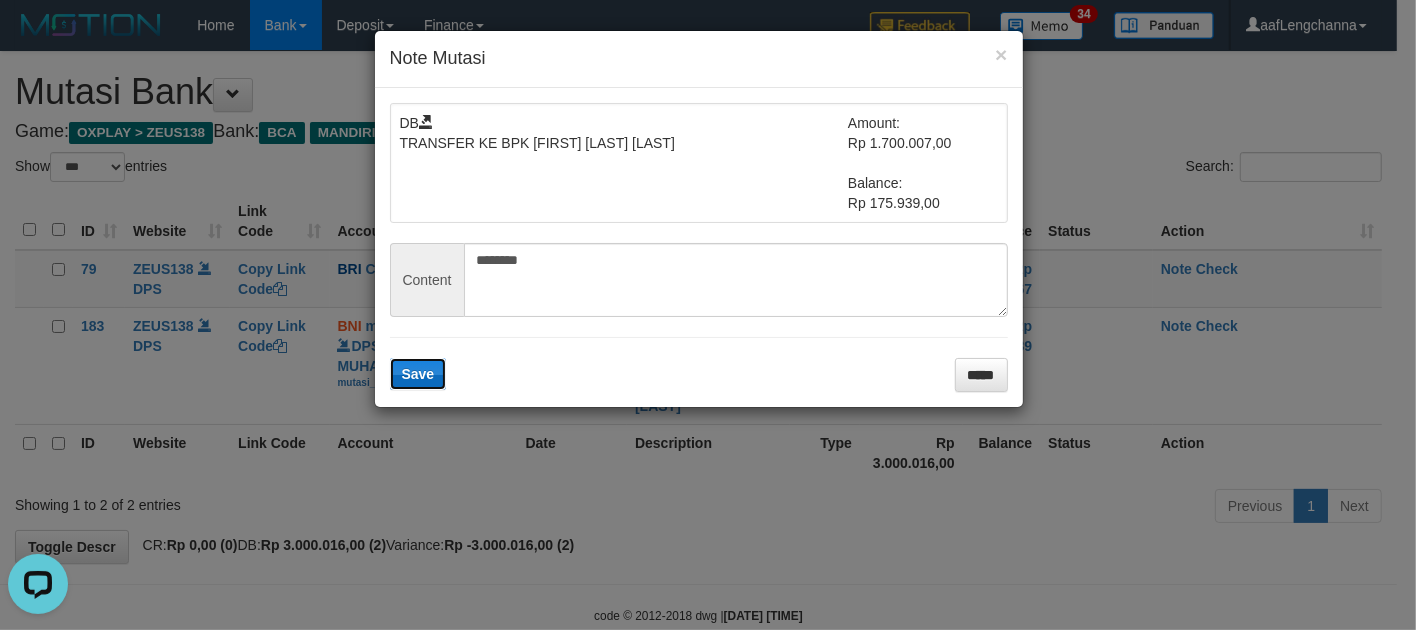 click on "Save" at bounding box center (418, 374) 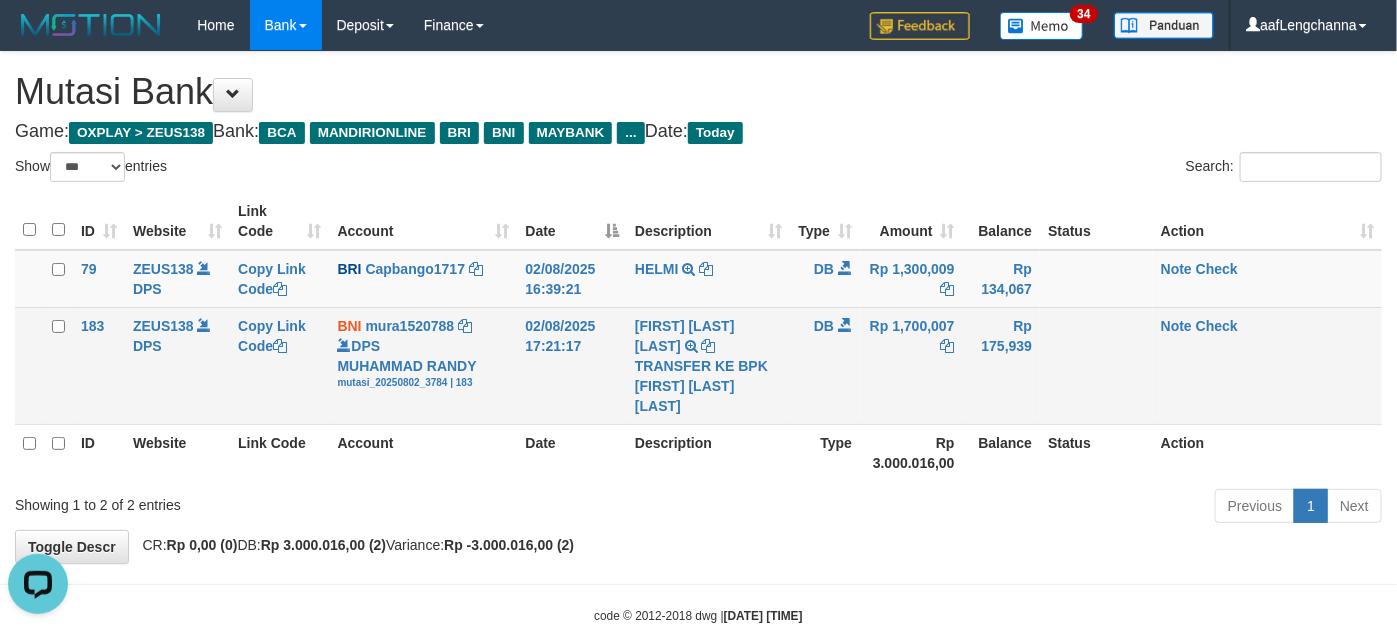 click on "Note
Check" at bounding box center (1267, 365) 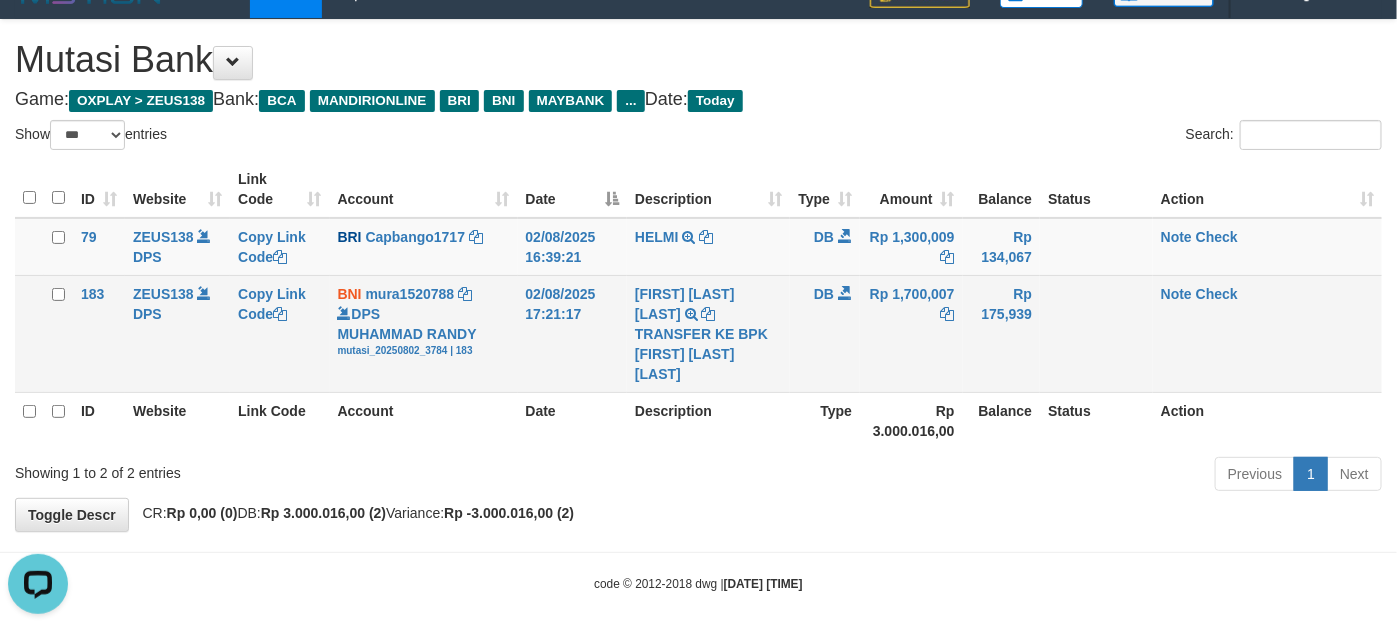 scroll, scrollTop: 46, scrollLeft: 0, axis: vertical 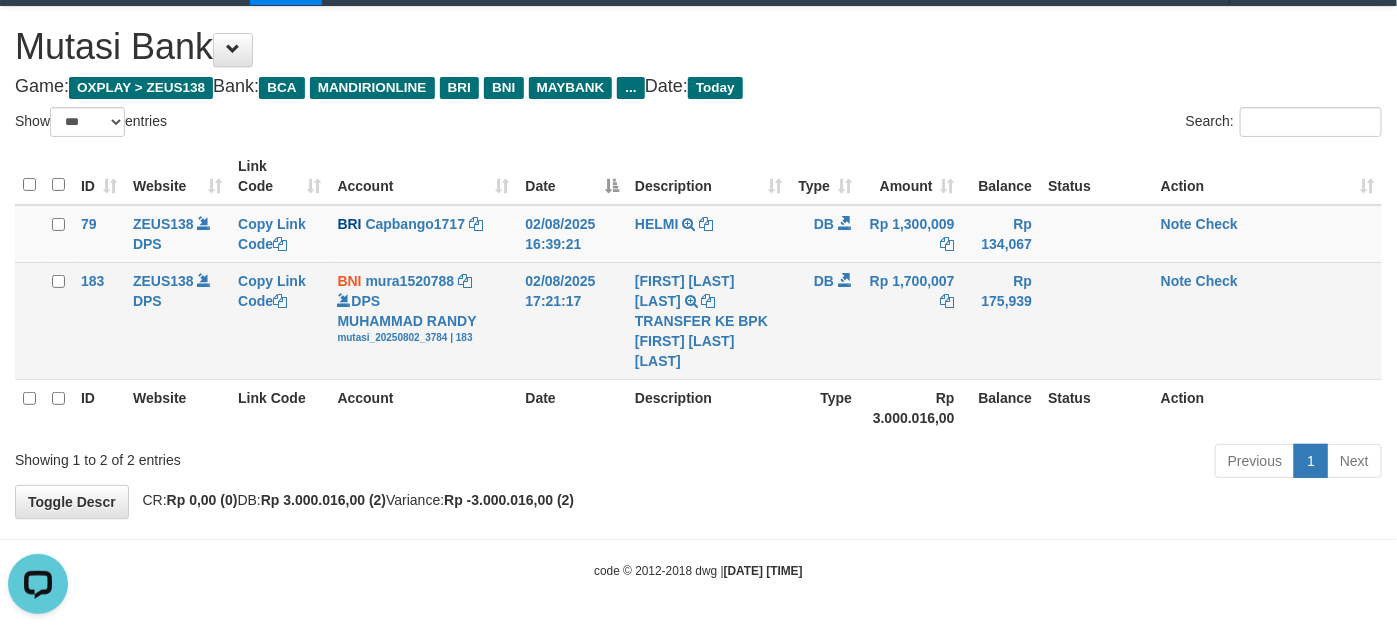 click on "Note
Check" at bounding box center (1267, 320) 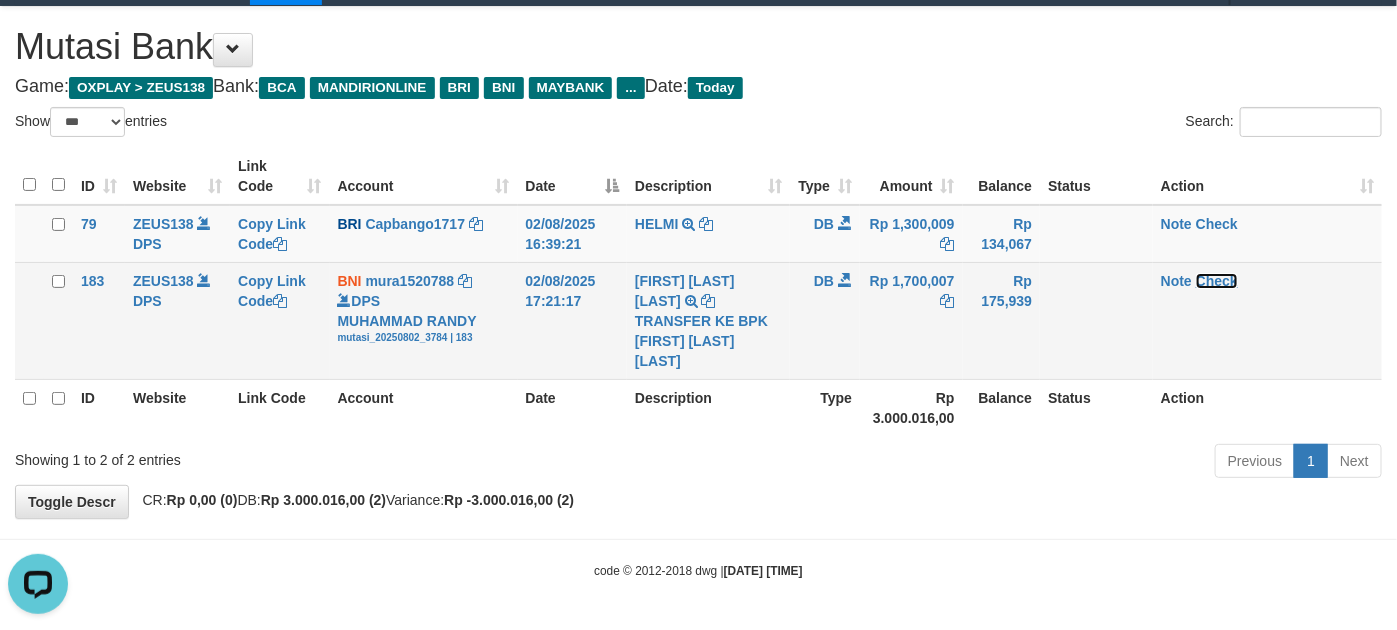 click on "Check" at bounding box center [1217, 281] 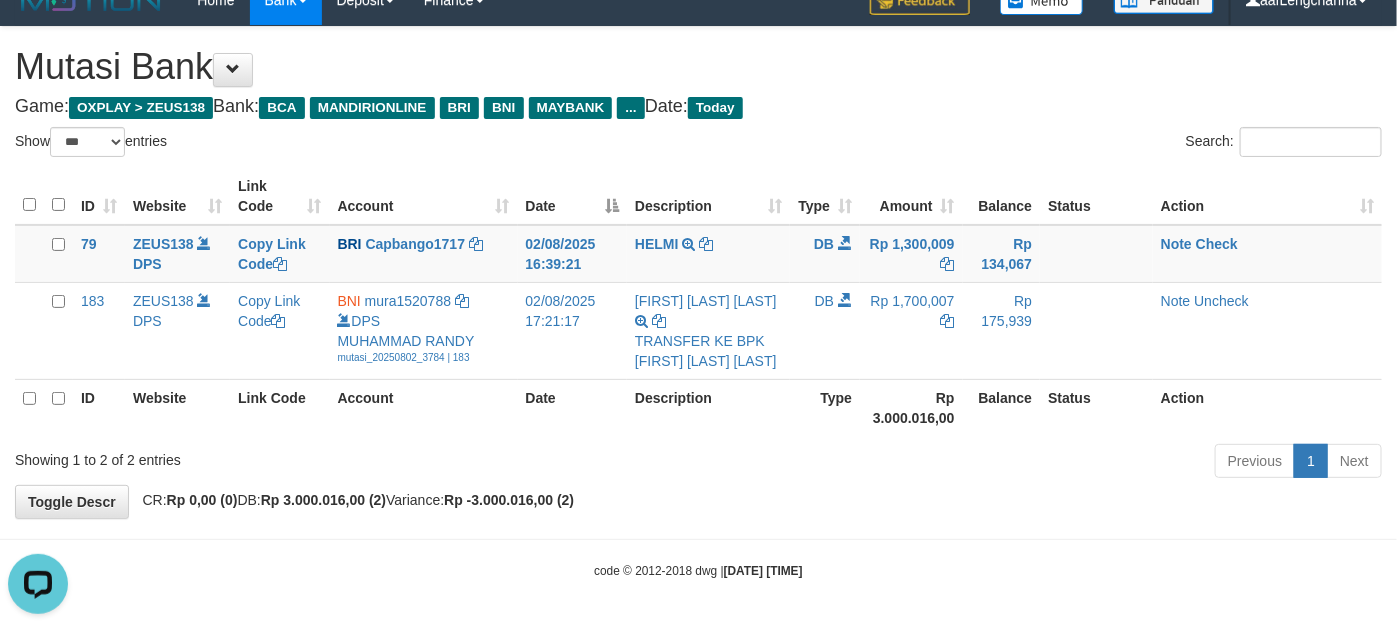 click on "**********" at bounding box center (698, 272) 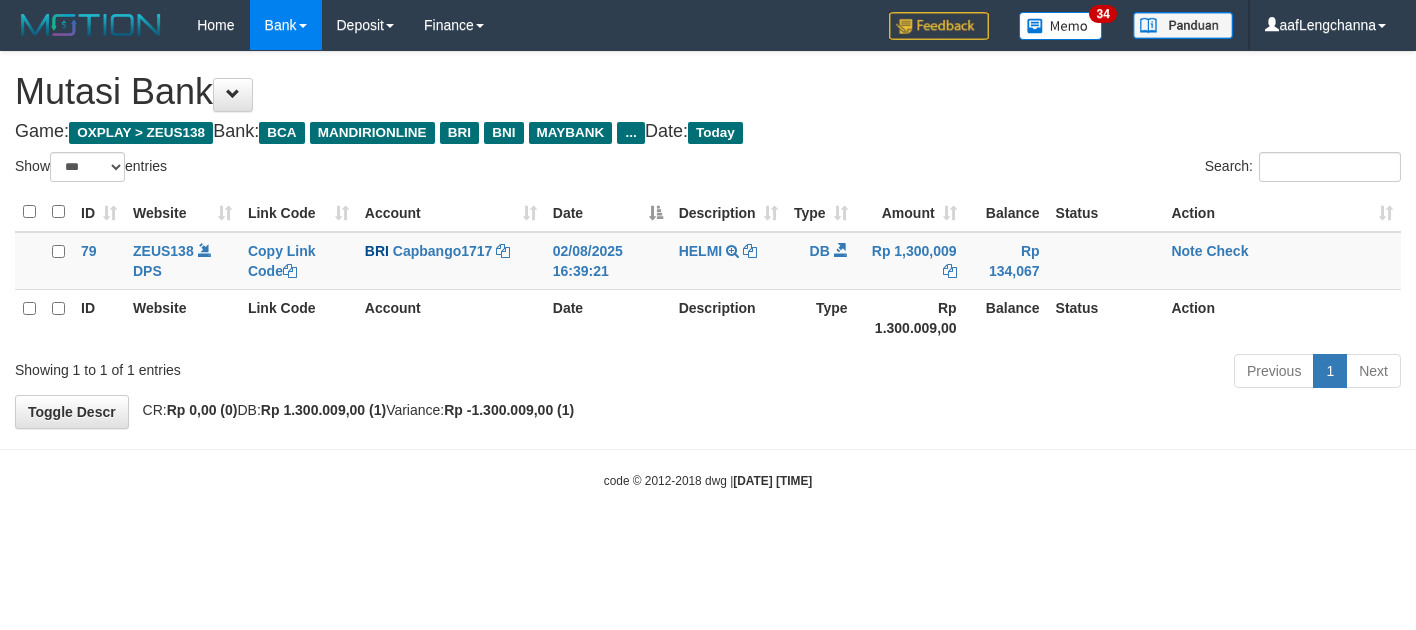 select on "***" 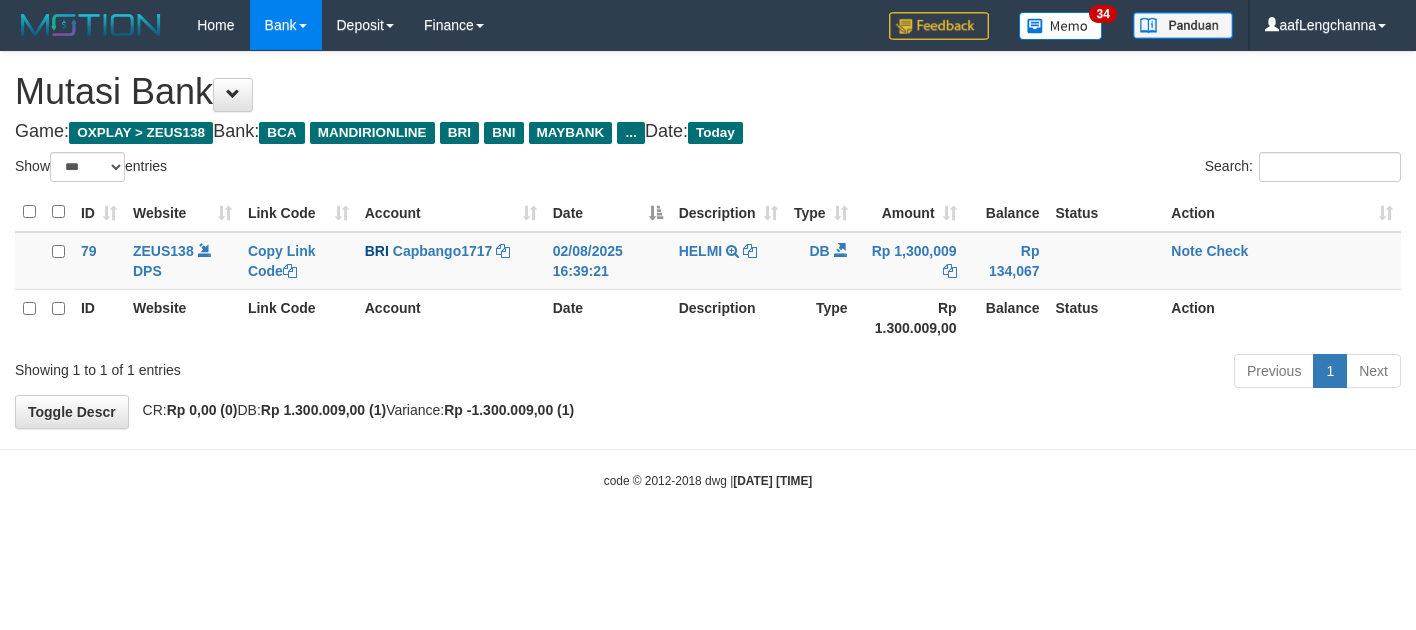 scroll, scrollTop: 0, scrollLeft: 0, axis: both 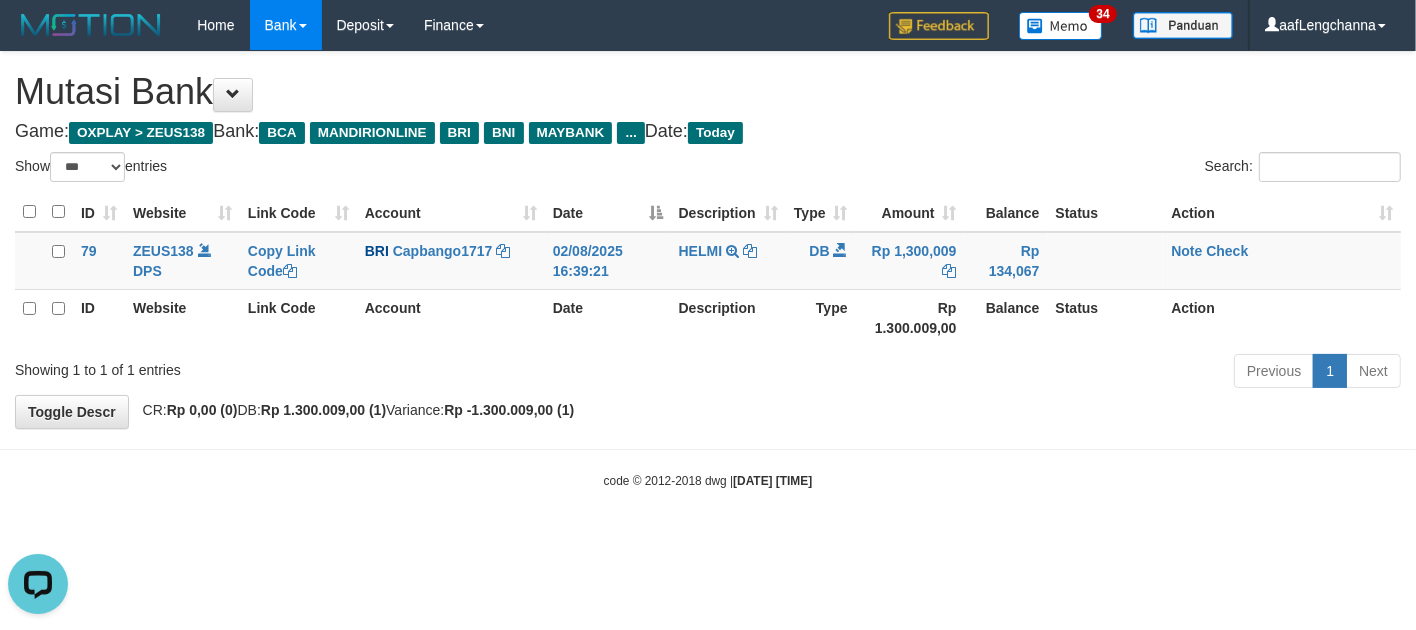 drag, startPoint x: 322, startPoint y: 483, endPoint x: 306, endPoint y: 485, distance: 16.124516 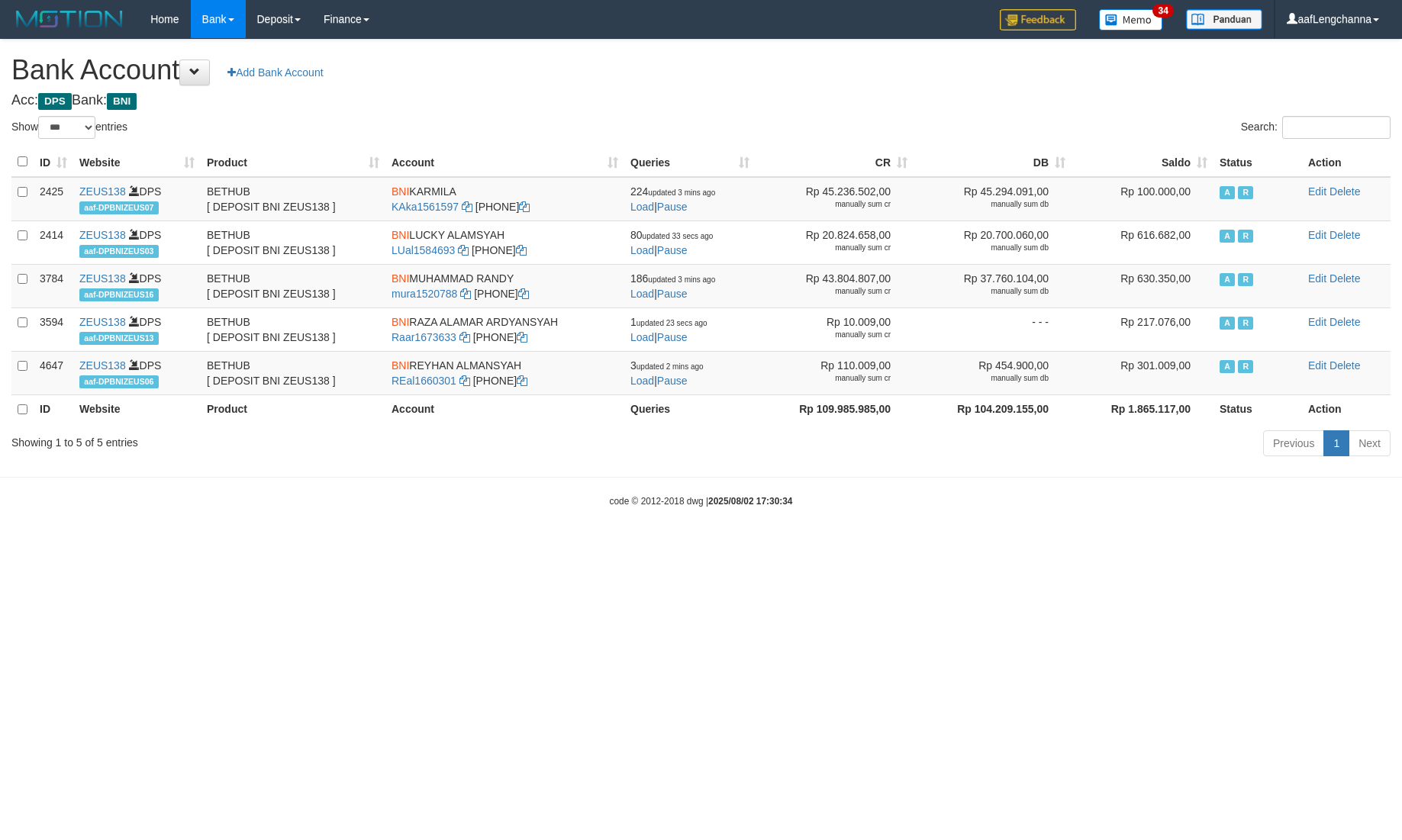 select on "***" 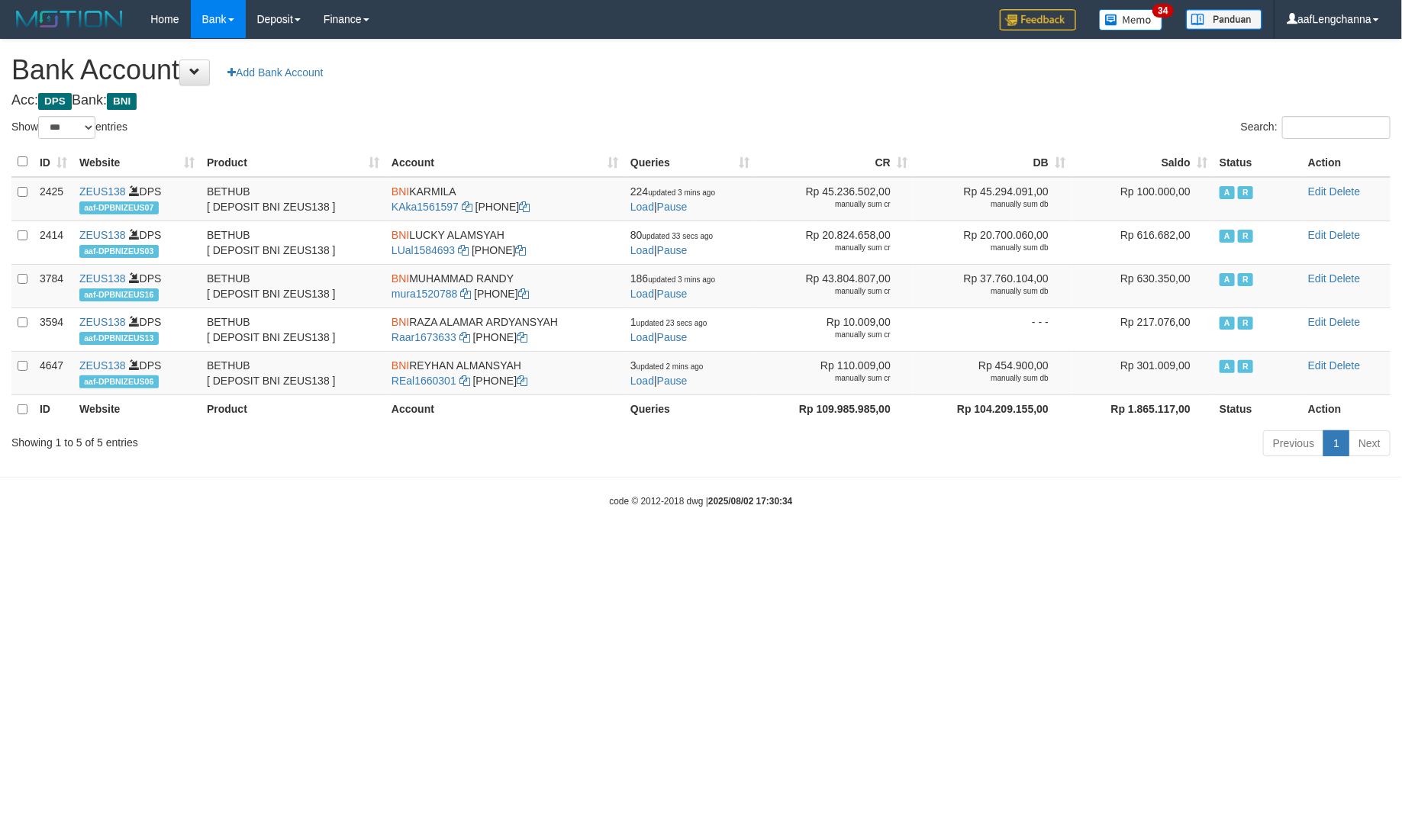 click on "Saldo" at bounding box center (1143, 162) 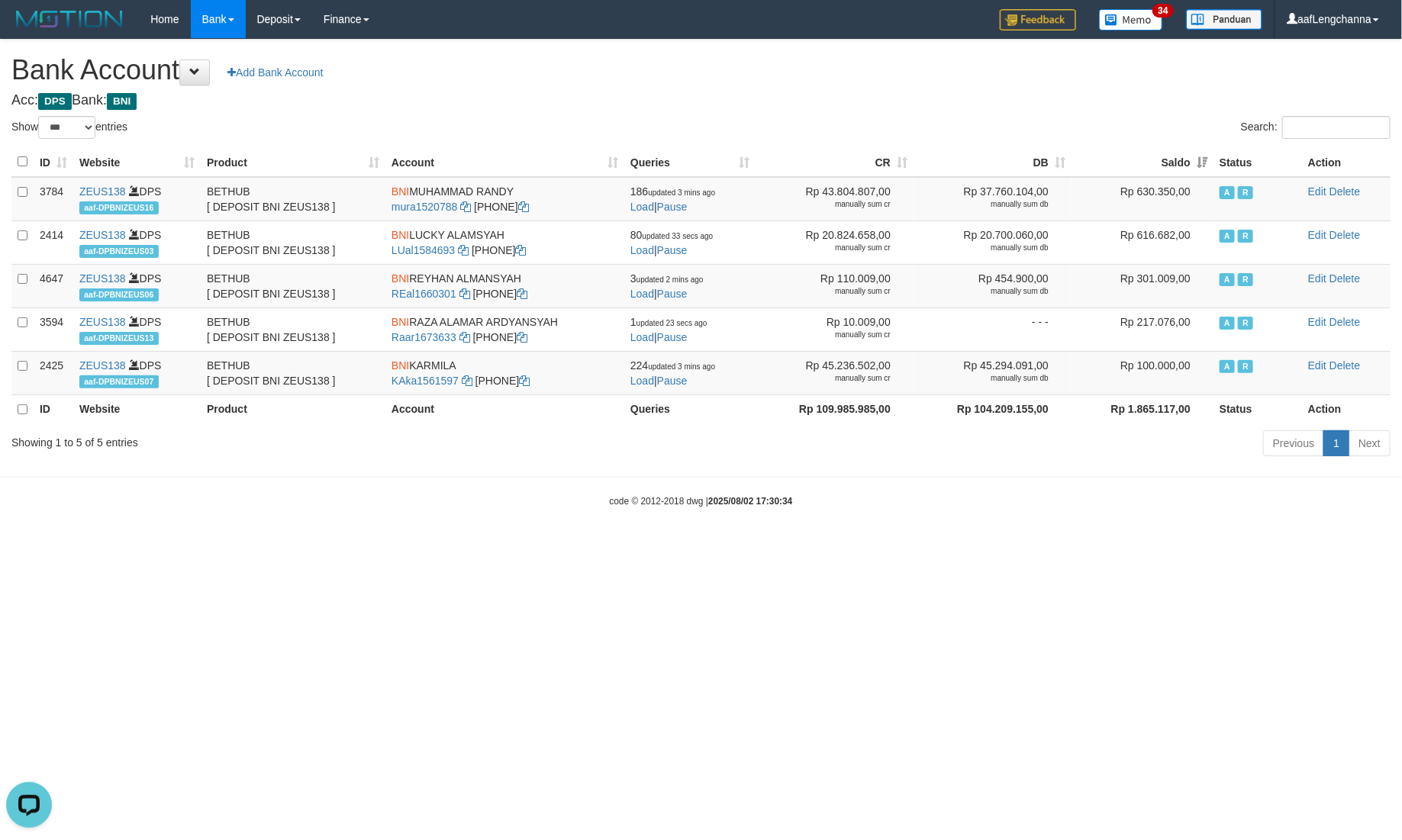scroll, scrollTop: 0, scrollLeft: 0, axis: both 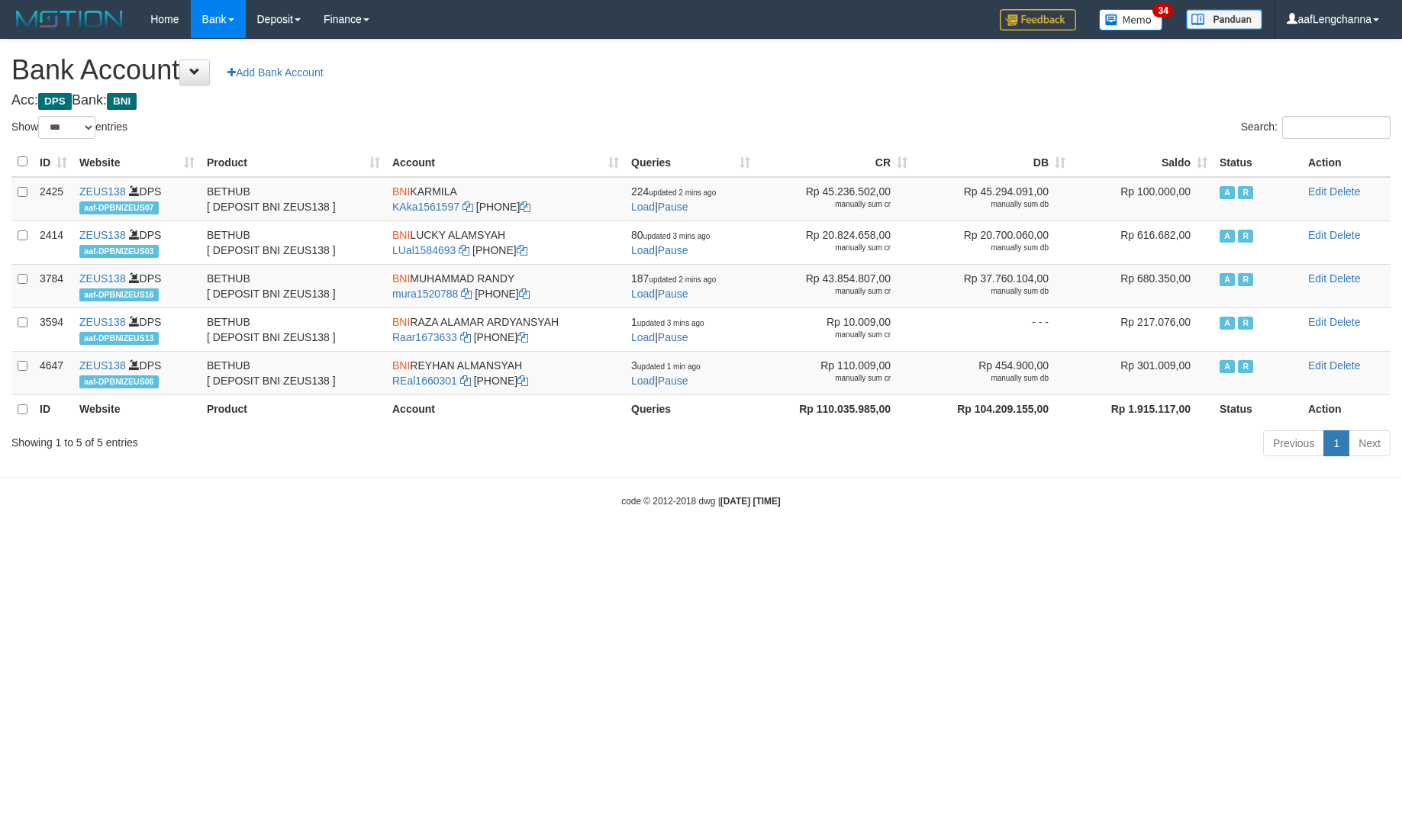 select on "***" 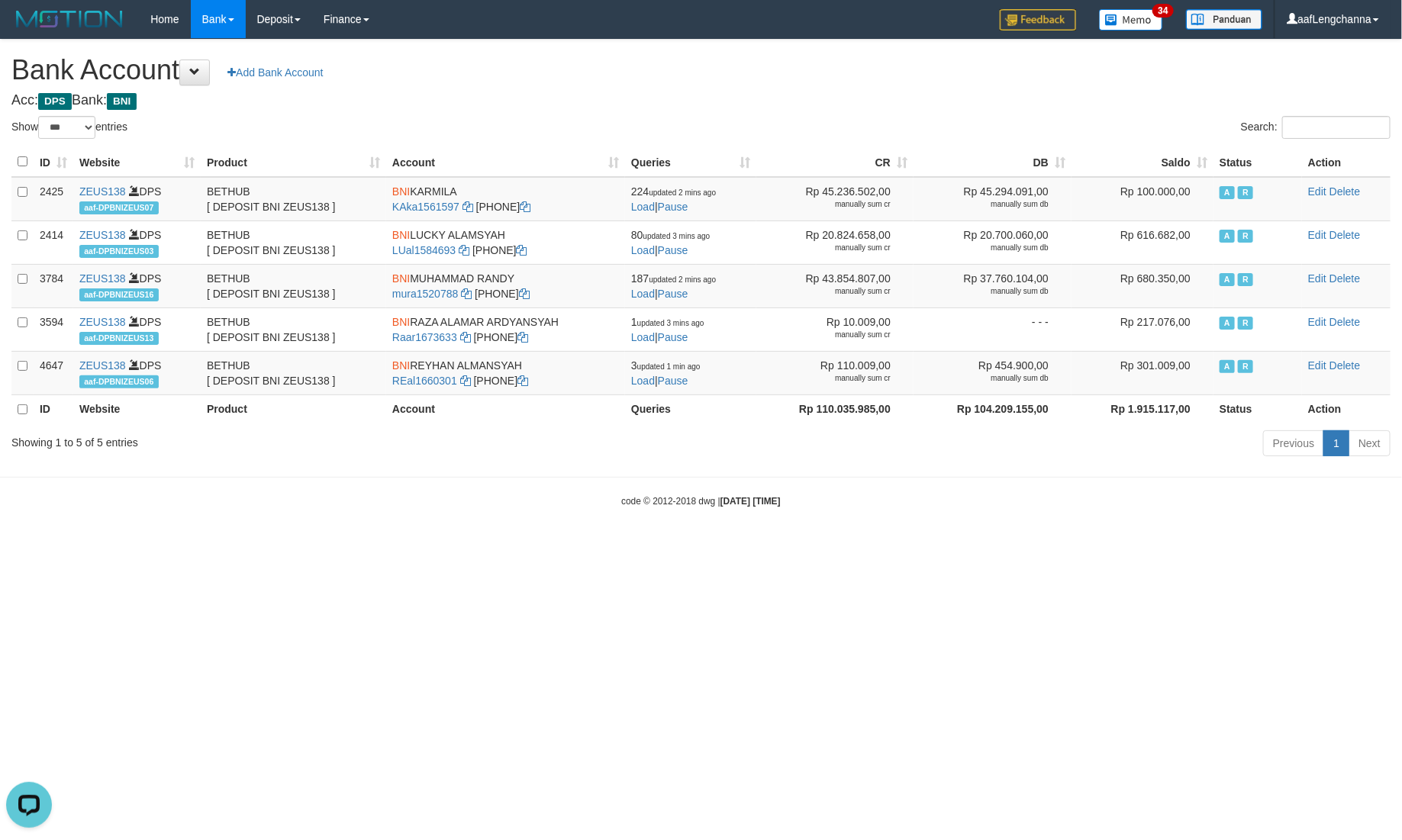 scroll, scrollTop: 0, scrollLeft: 0, axis: both 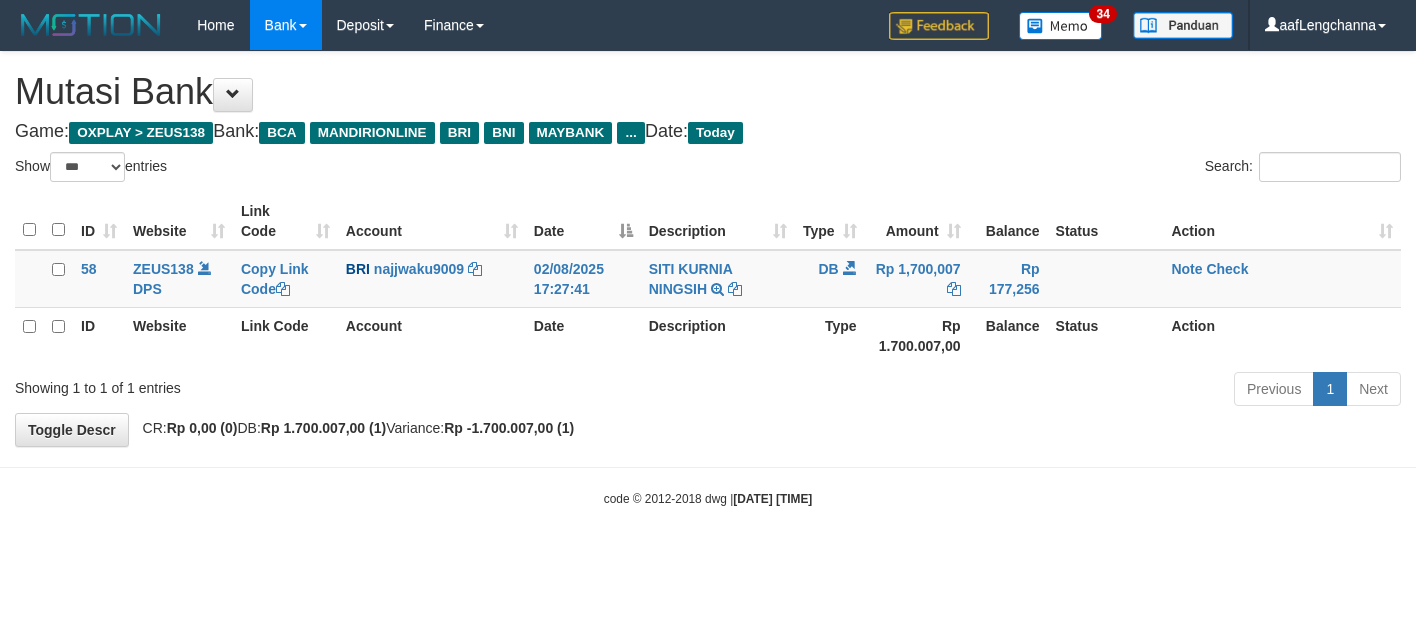 select on "***" 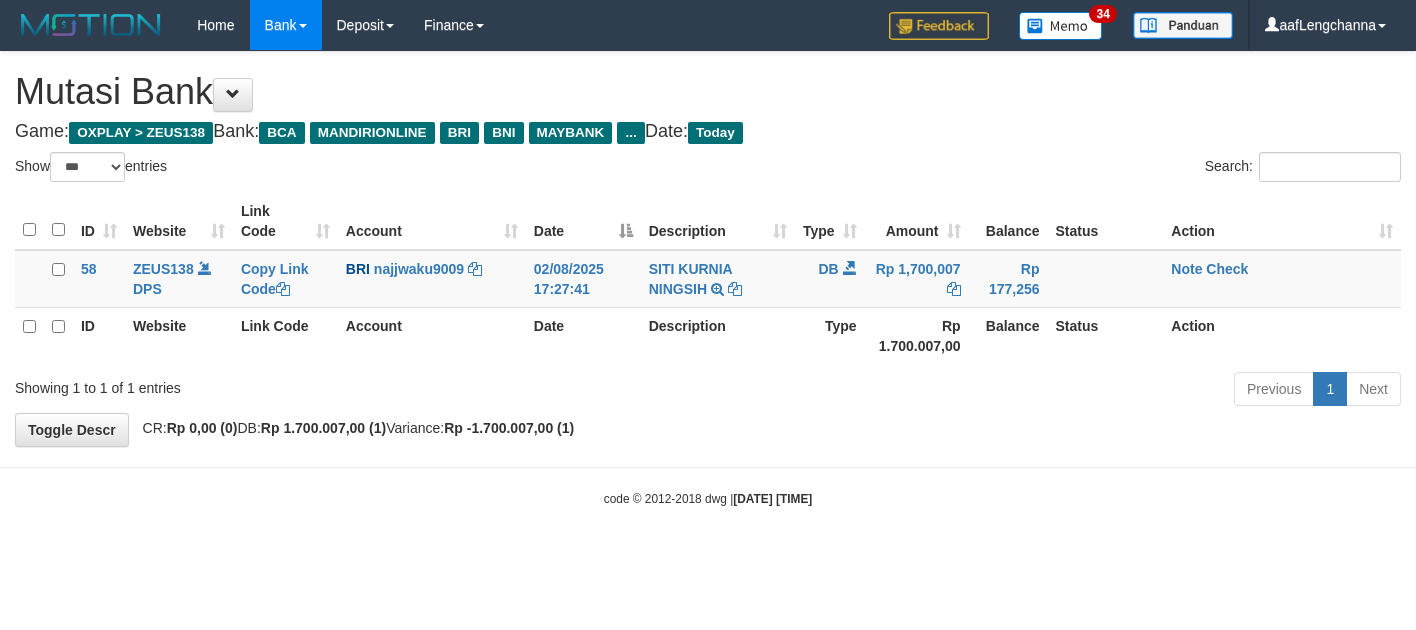 scroll, scrollTop: 0, scrollLeft: 0, axis: both 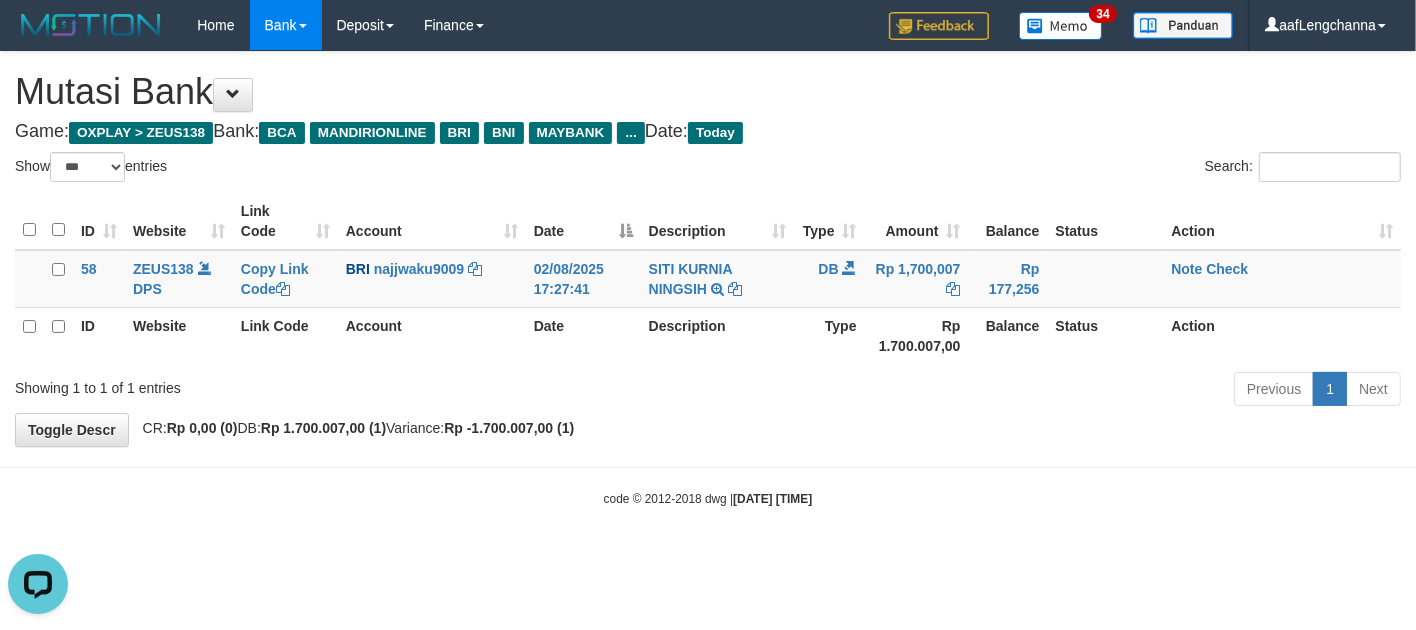 click on "Toggle navigation
Home
Bank
Account List
Mutasi Bank
Search
Deposit
History
Finance
Financial Data
aafLengchanna
My Profile
Log Out
34" at bounding box center [708, 279] 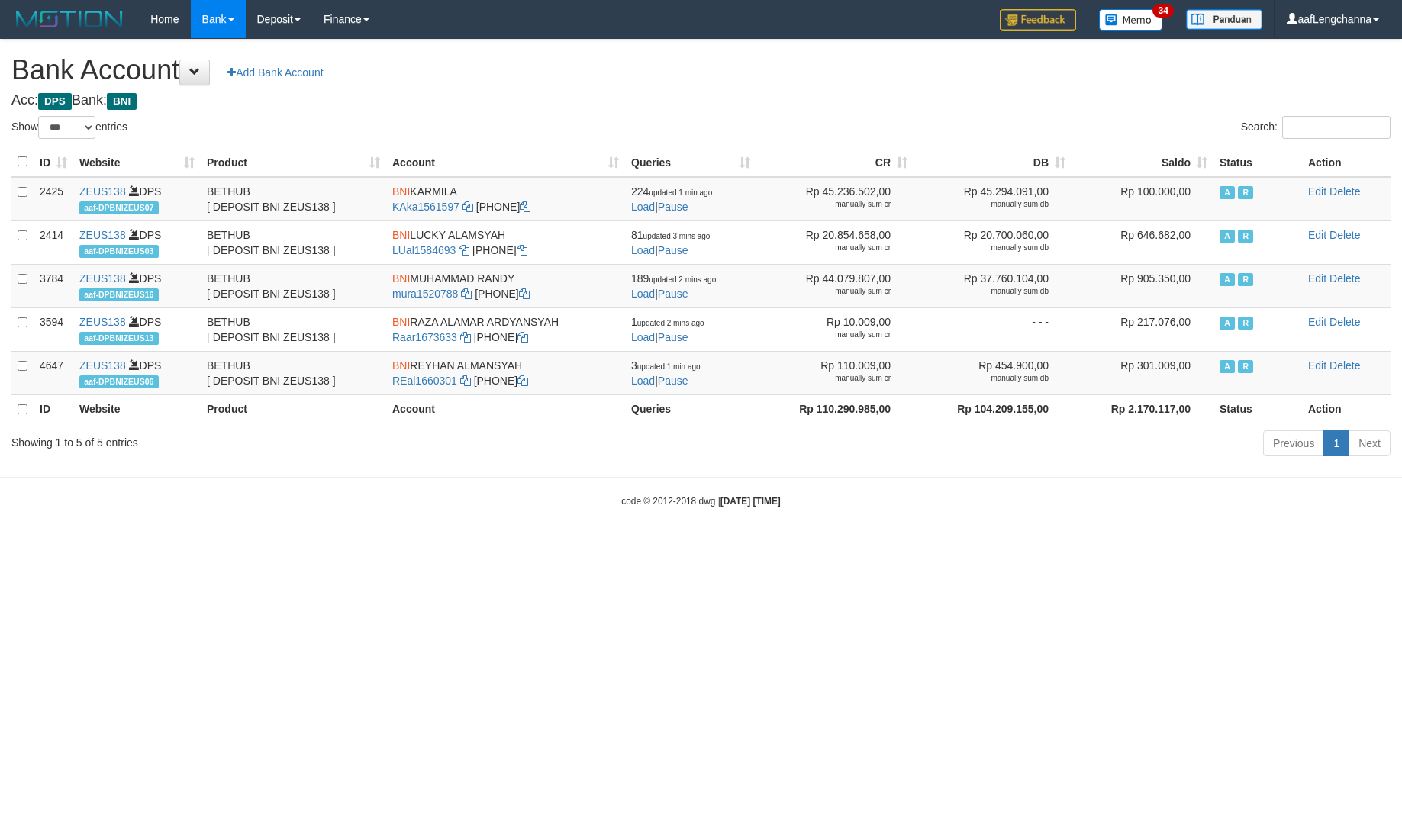 select on "***" 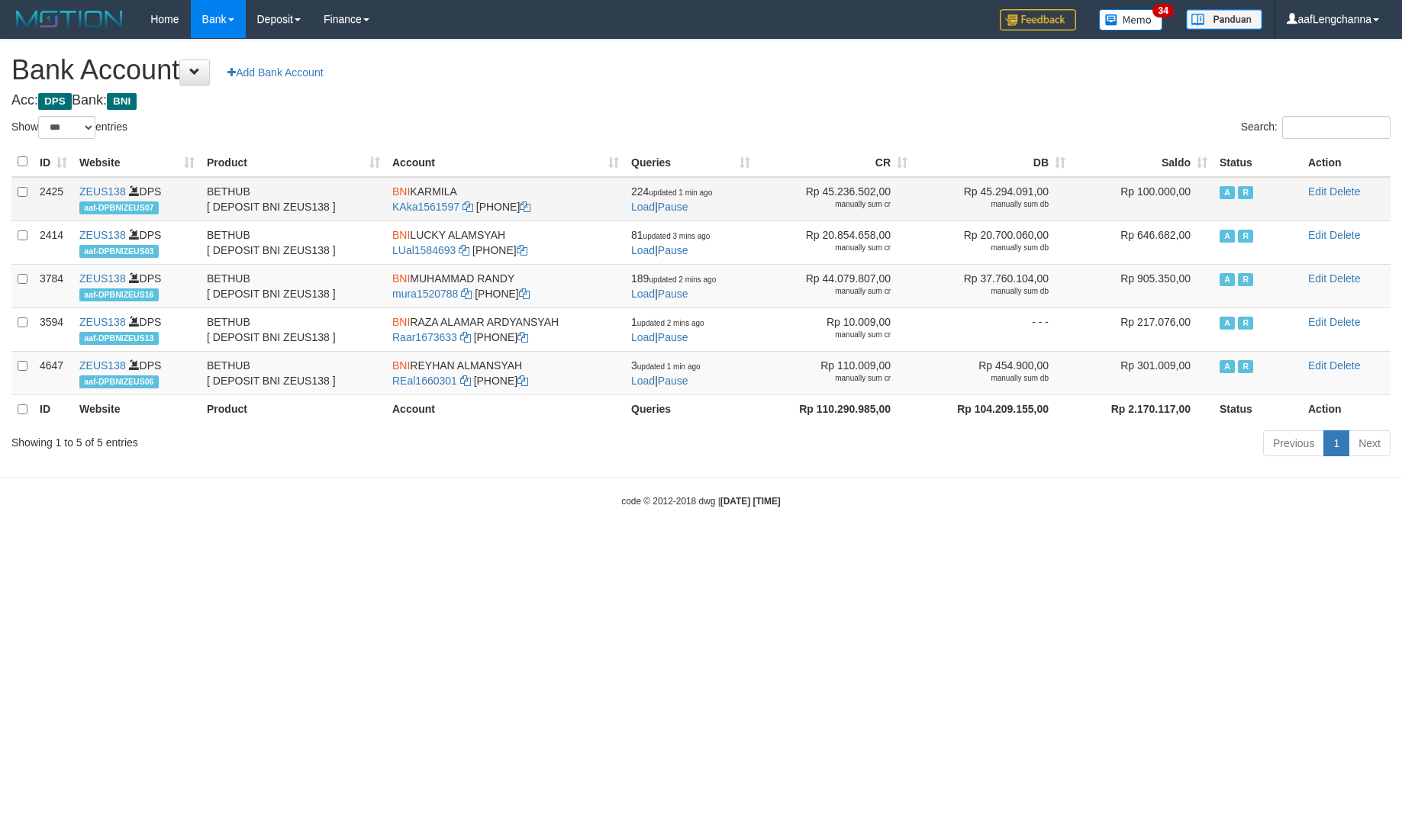 scroll, scrollTop: 0, scrollLeft: 0, axis: both 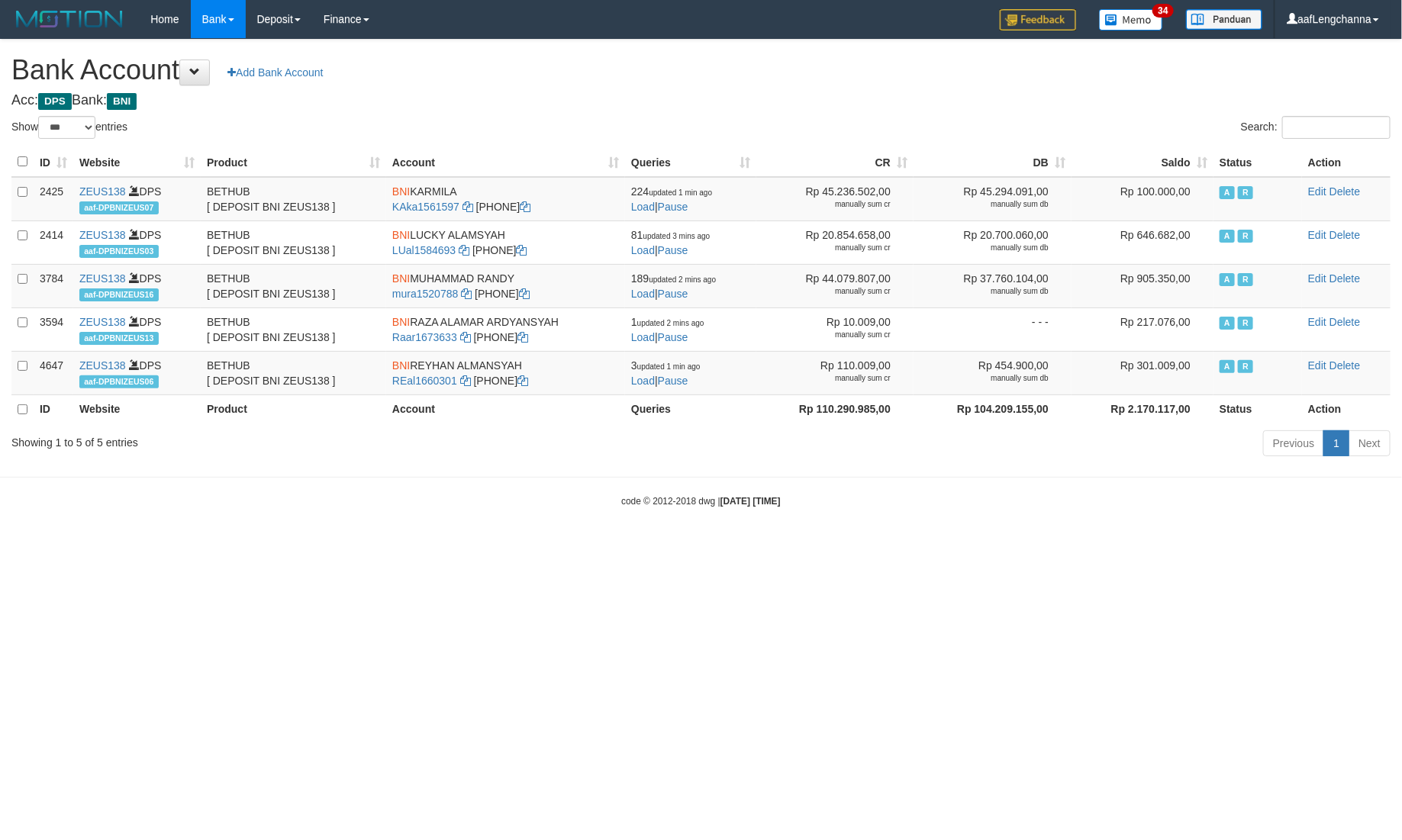 drag, startPoint x: 1151, startPoint y: 89, endPoint x: 1155, endPoint y: 124, distance: 35.22783 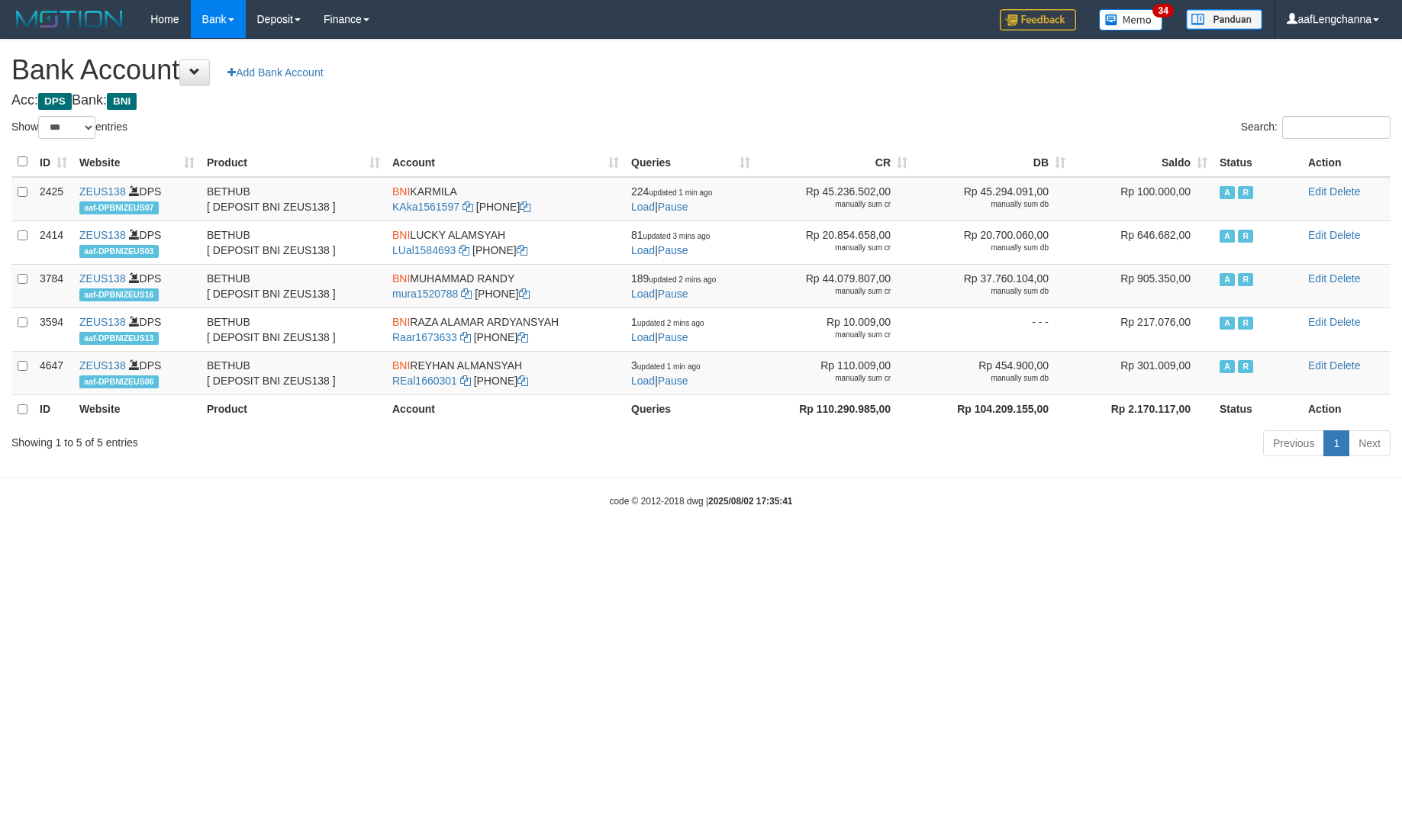 select on "***" 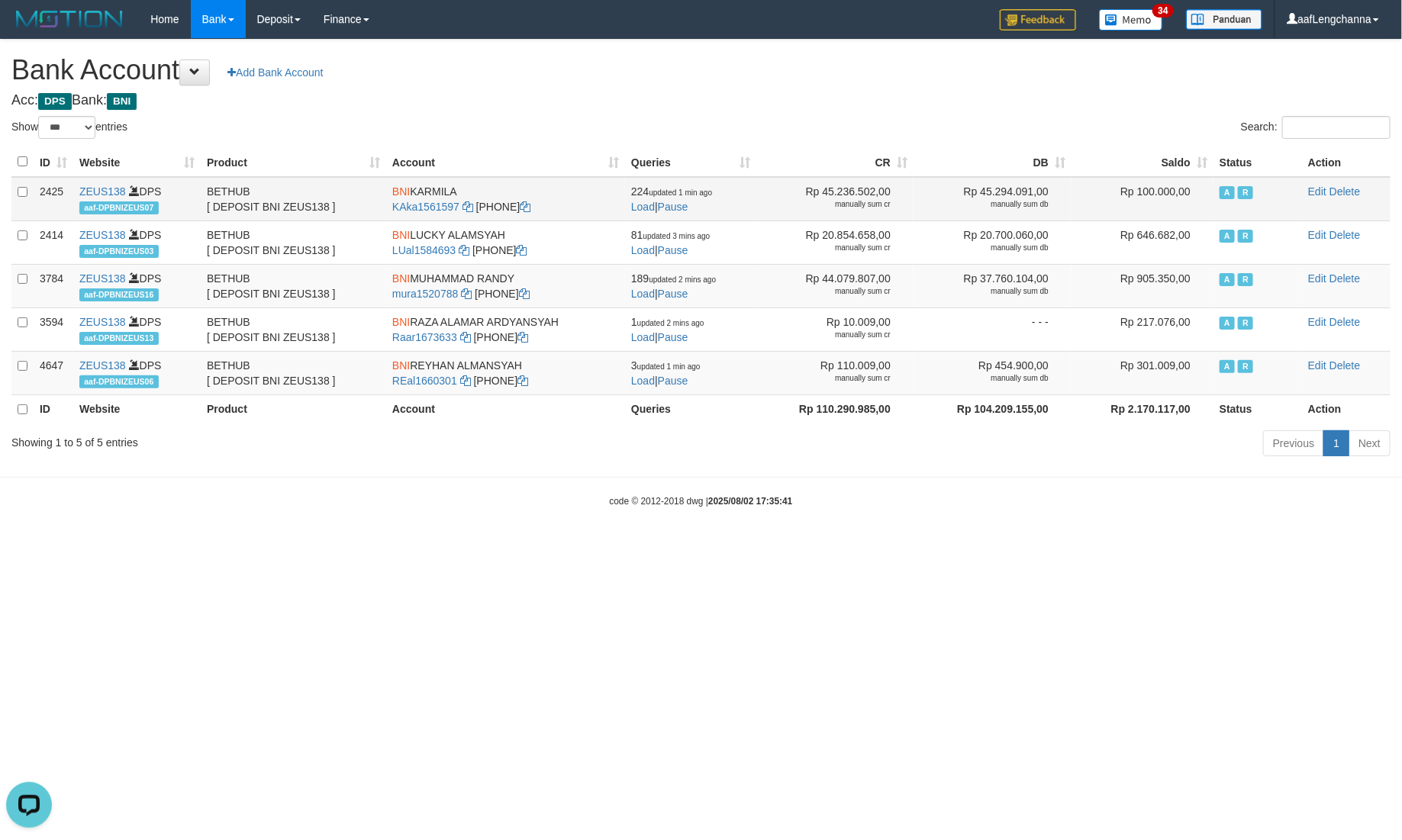 scroll, scrollTop: 0, scrollLeft: 0, axis: both 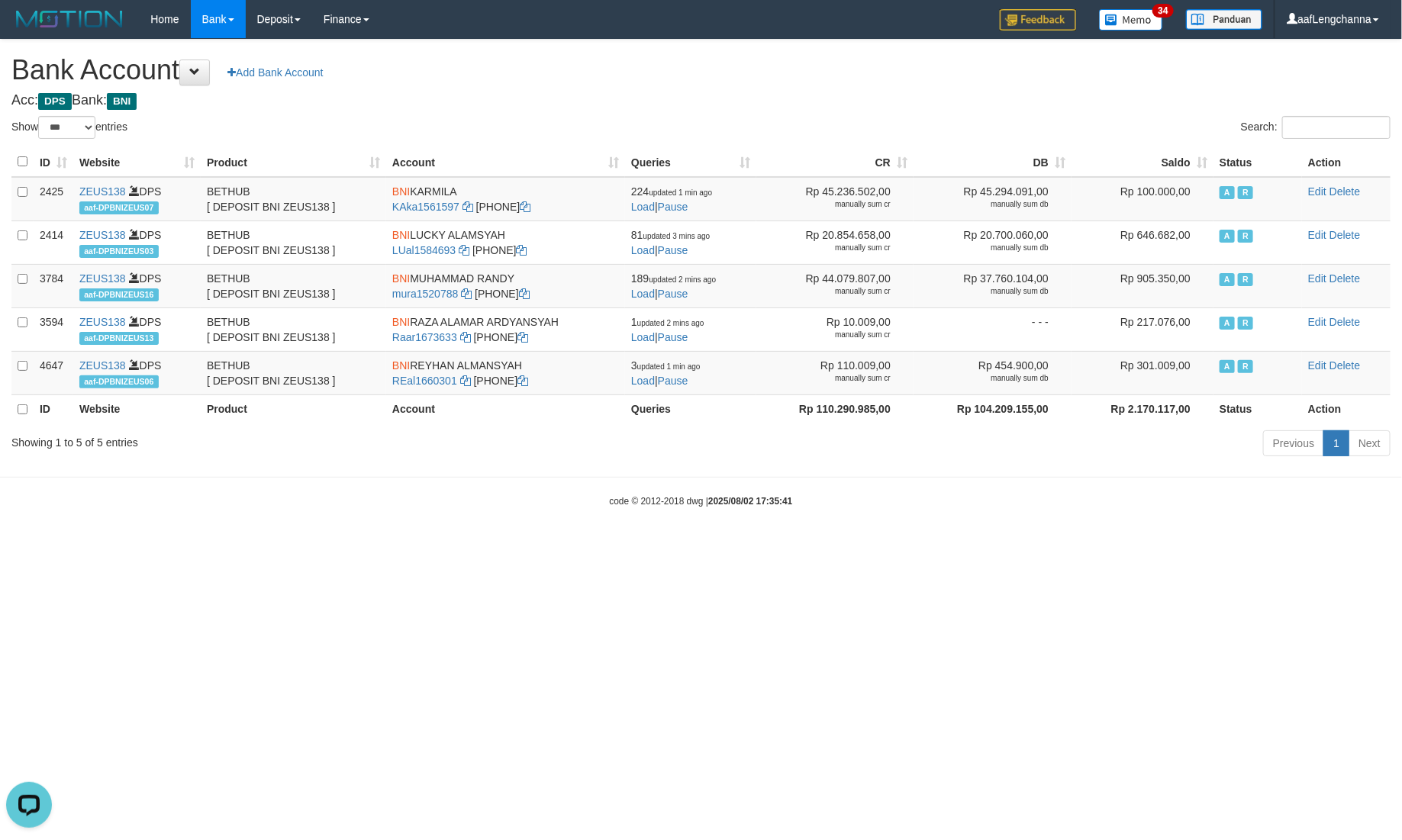click on "Bank Account
Add Bank Account" at bounding box center (701, 70) 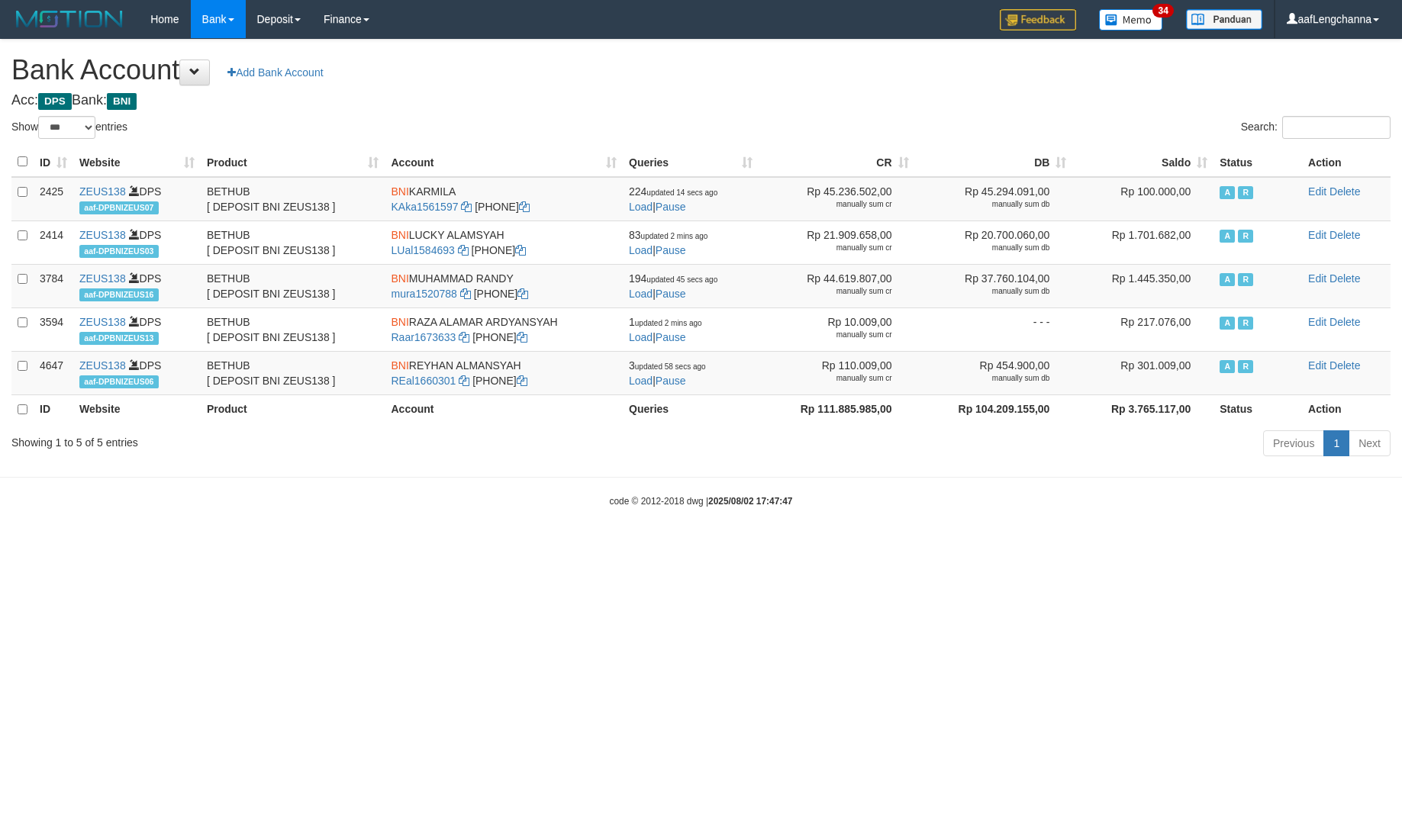select on "***" 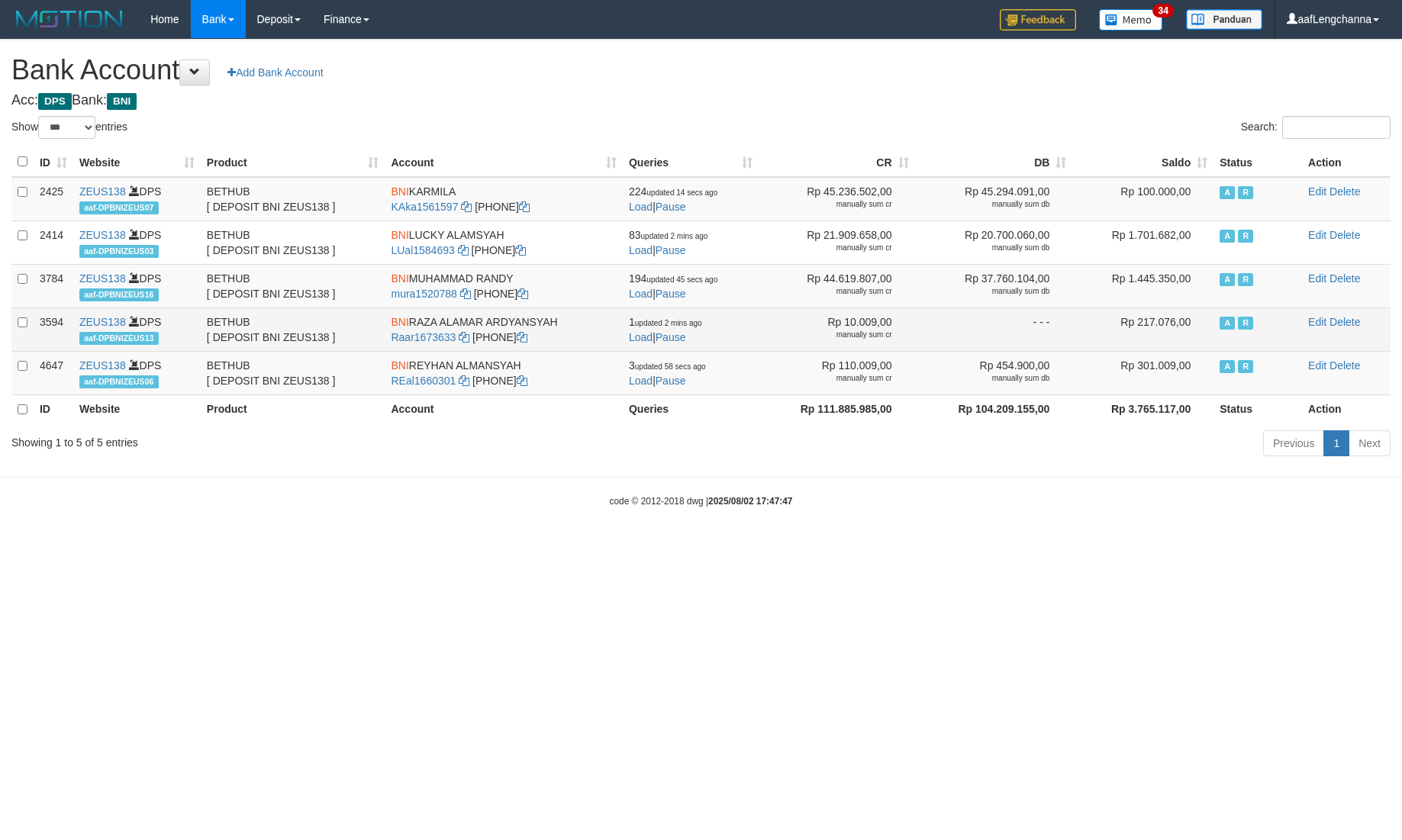scroll, scrollTop: 0, scrollLeft: 0, axis: both 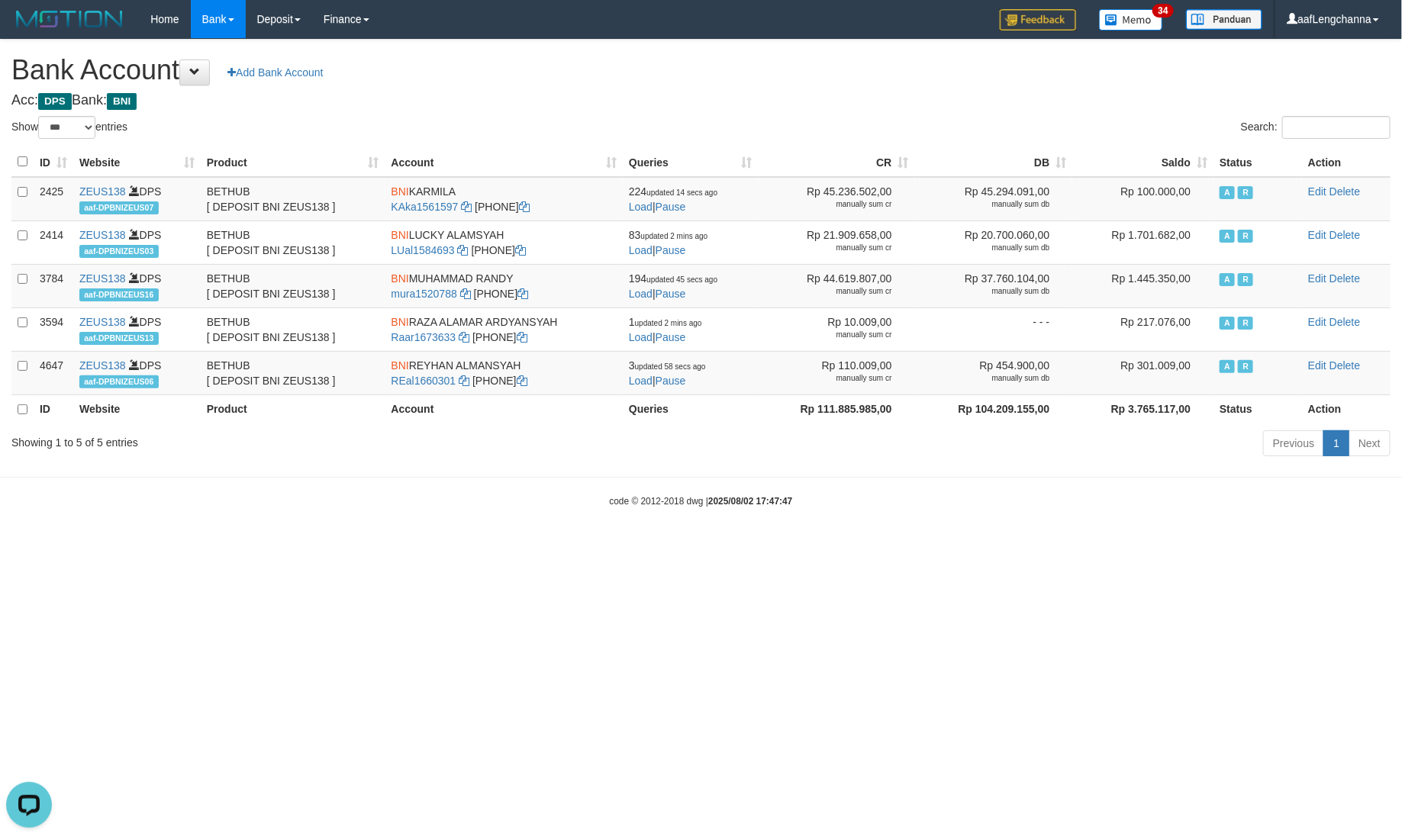 click on "Saldo" at bounding box center (1143, 162) 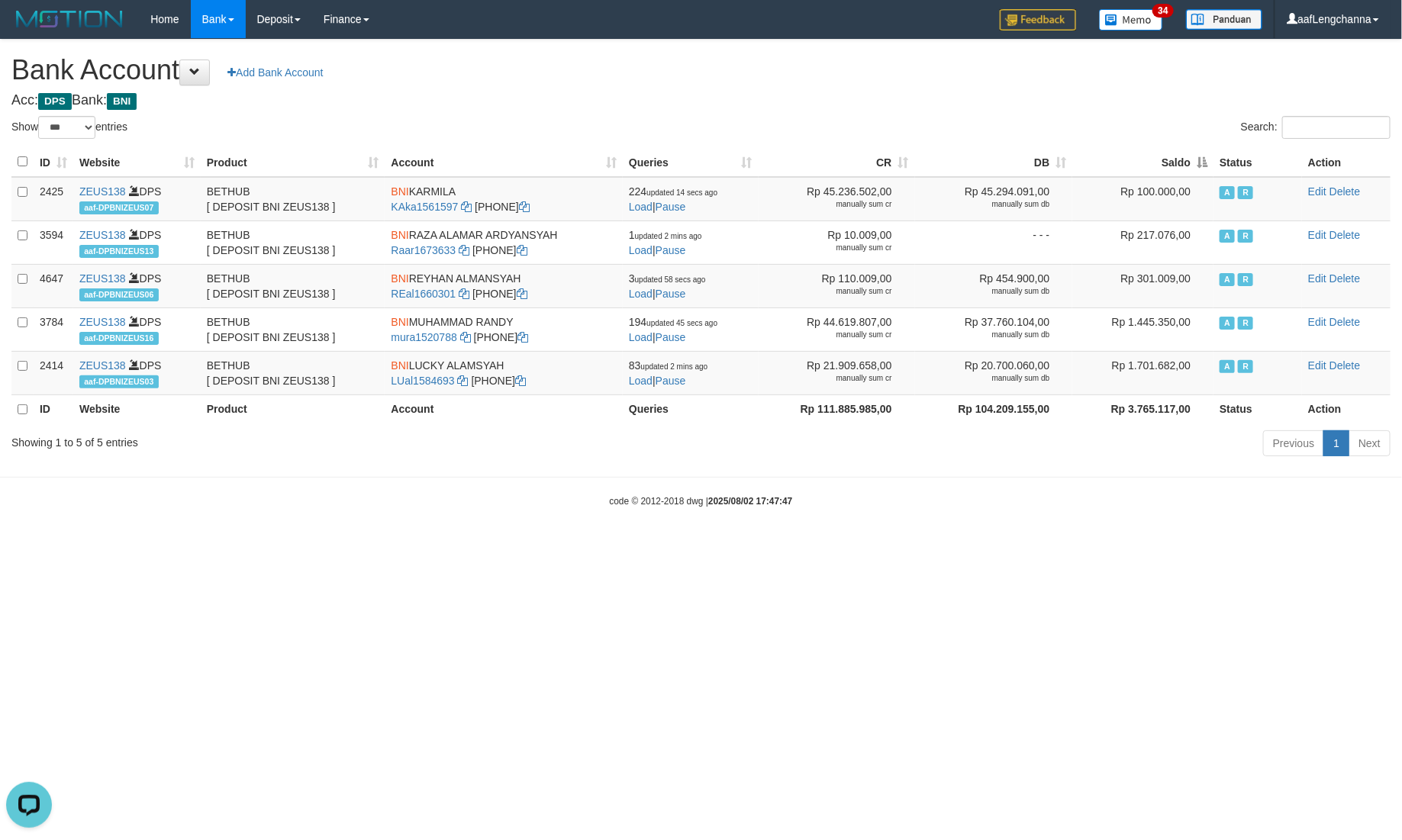 click on "Saldo" at bounding box center (1143, 162) 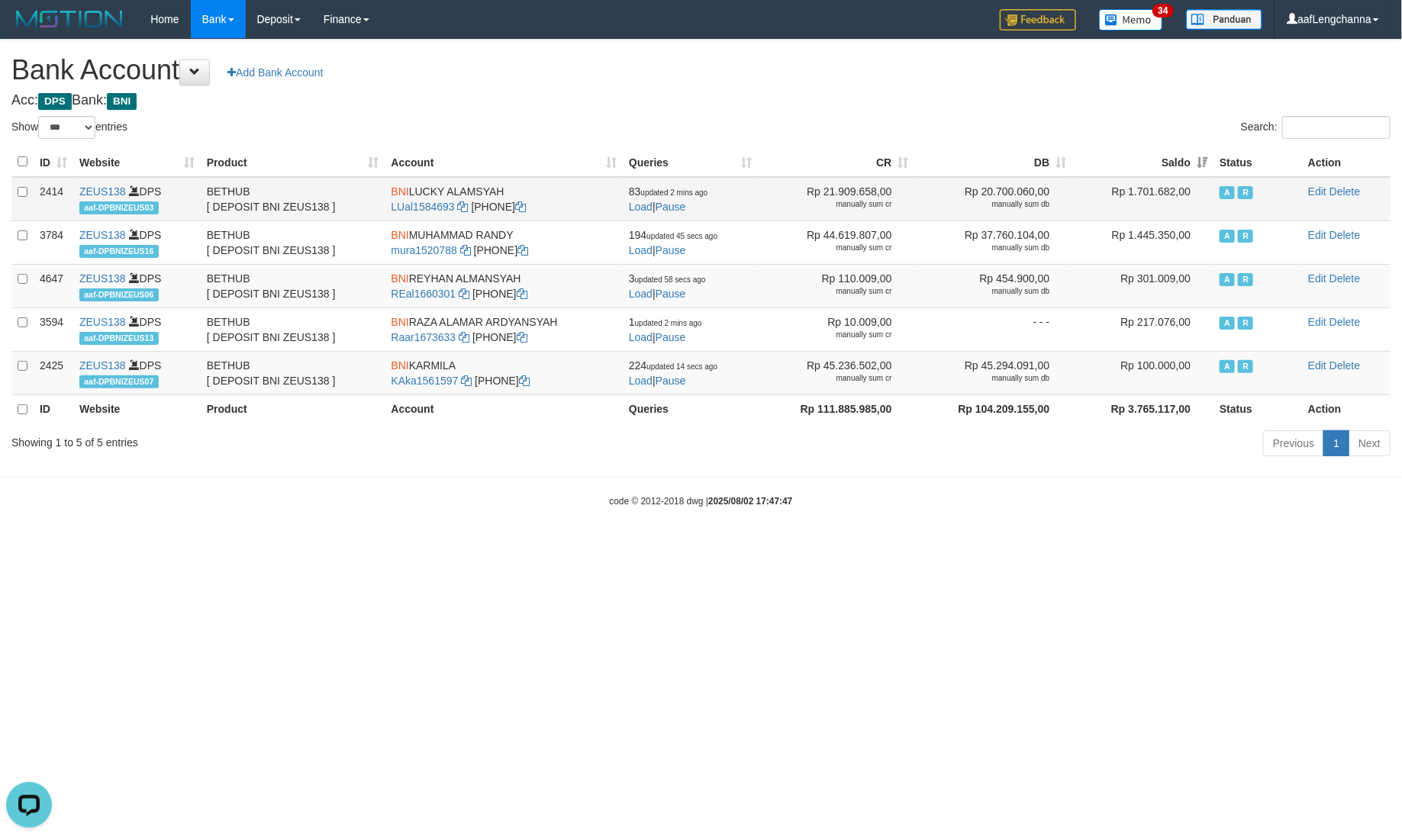 drag, startPoint x: 414, startPoint y: 187, endPoint x: 508, endPoint y: 183, distance: 94.085068 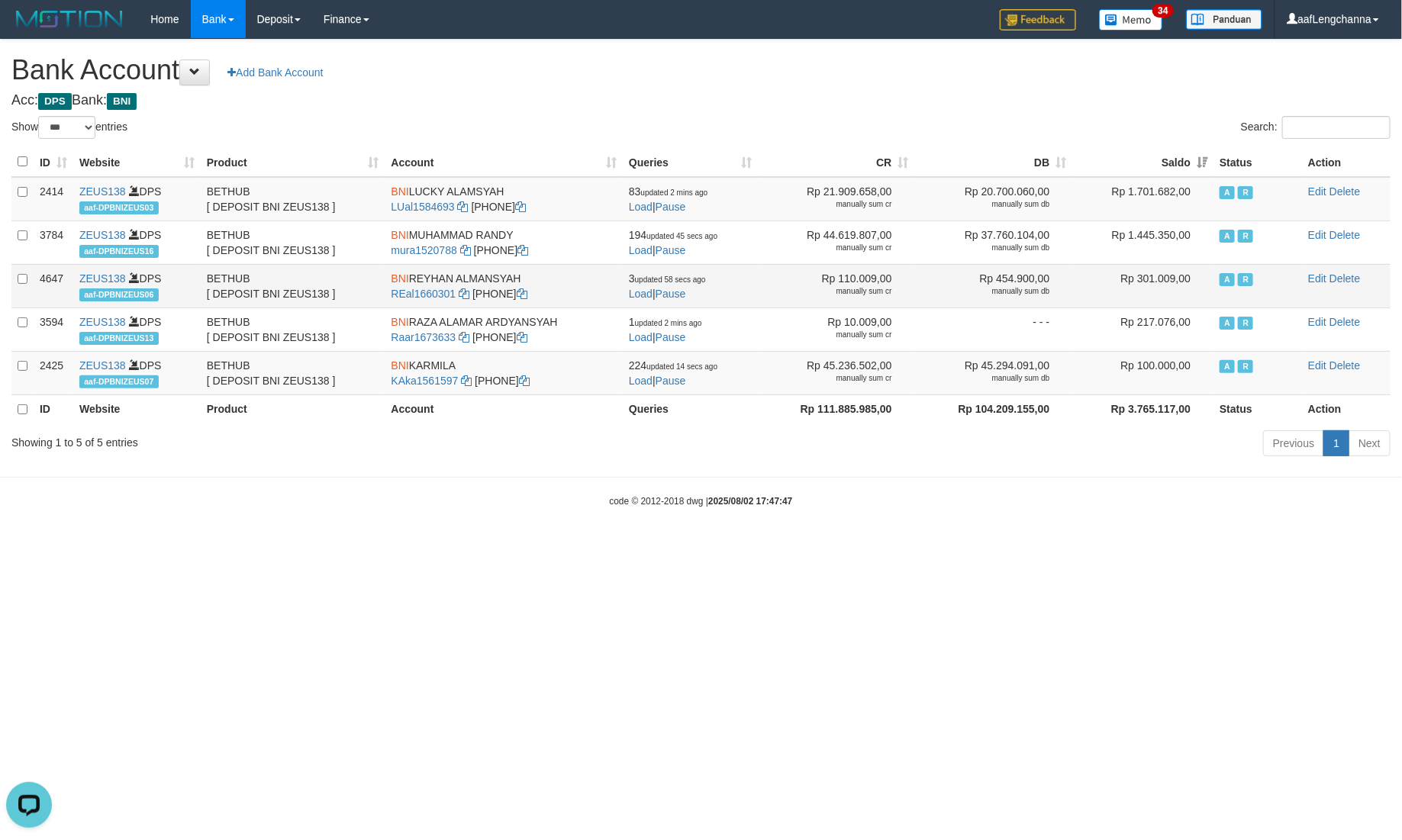 copy on "LUCKY ALAMSYAH" 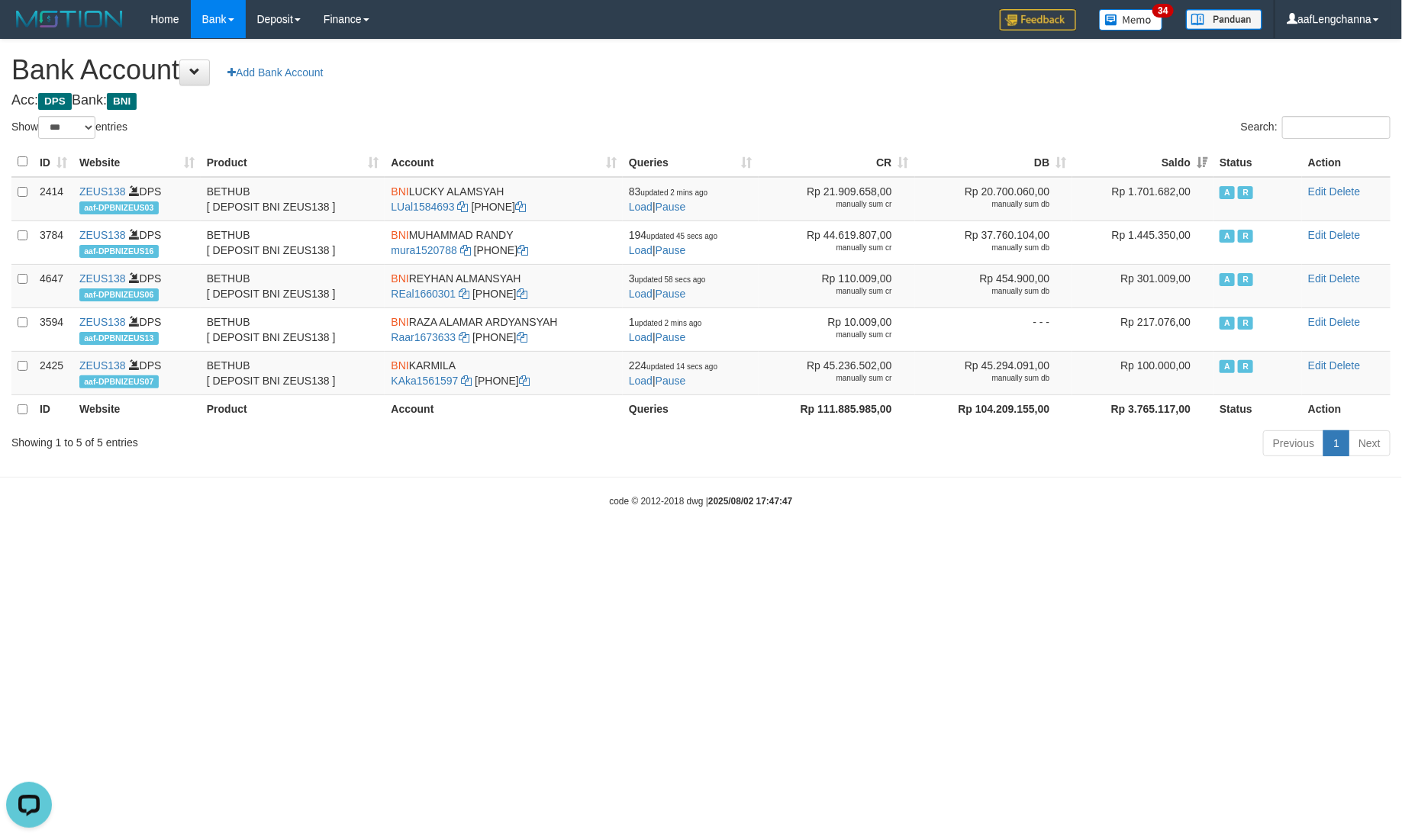 click on "Acc: 										 DPS
Bank:   BNI" at bounding box center [701, 101] 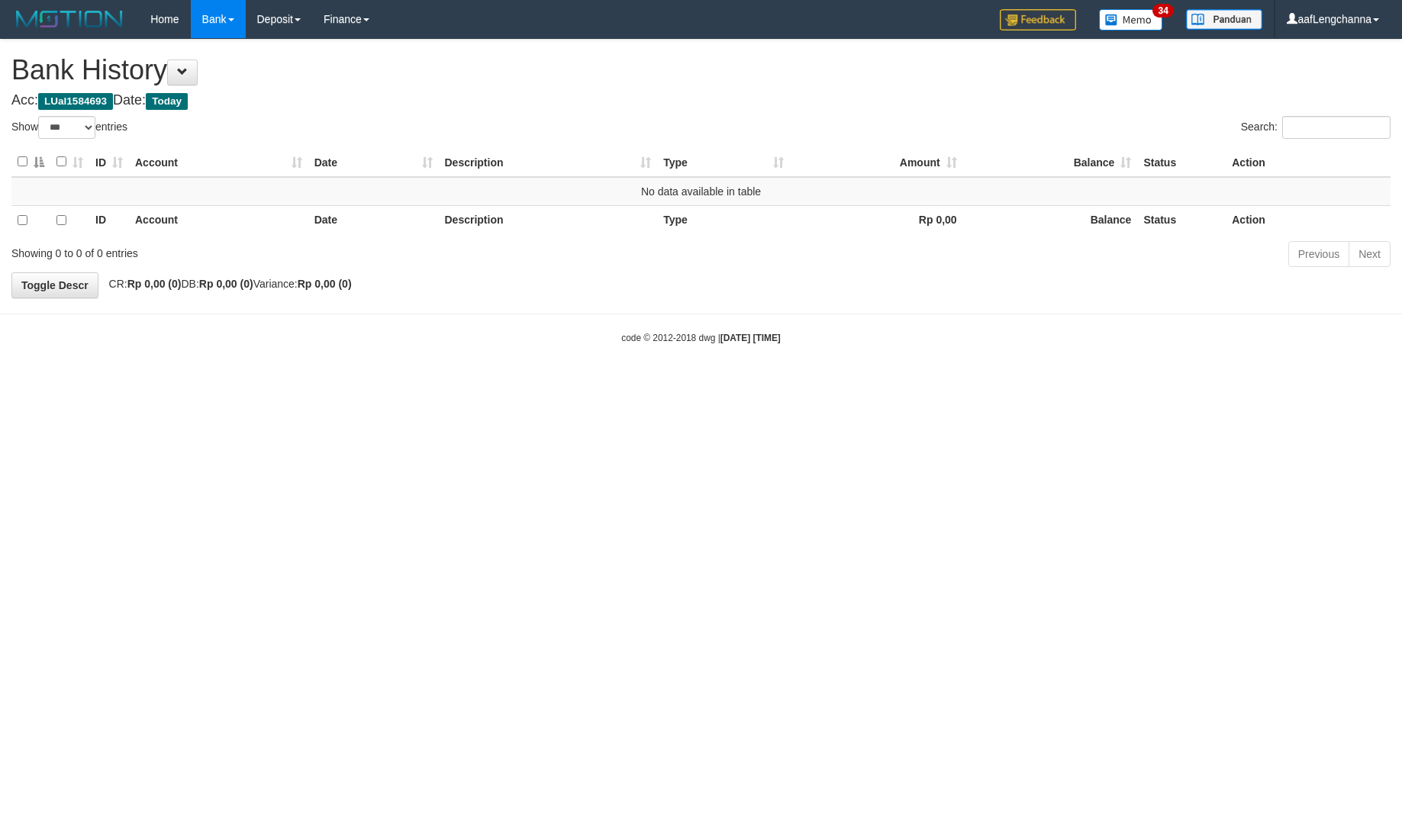 select on "***" 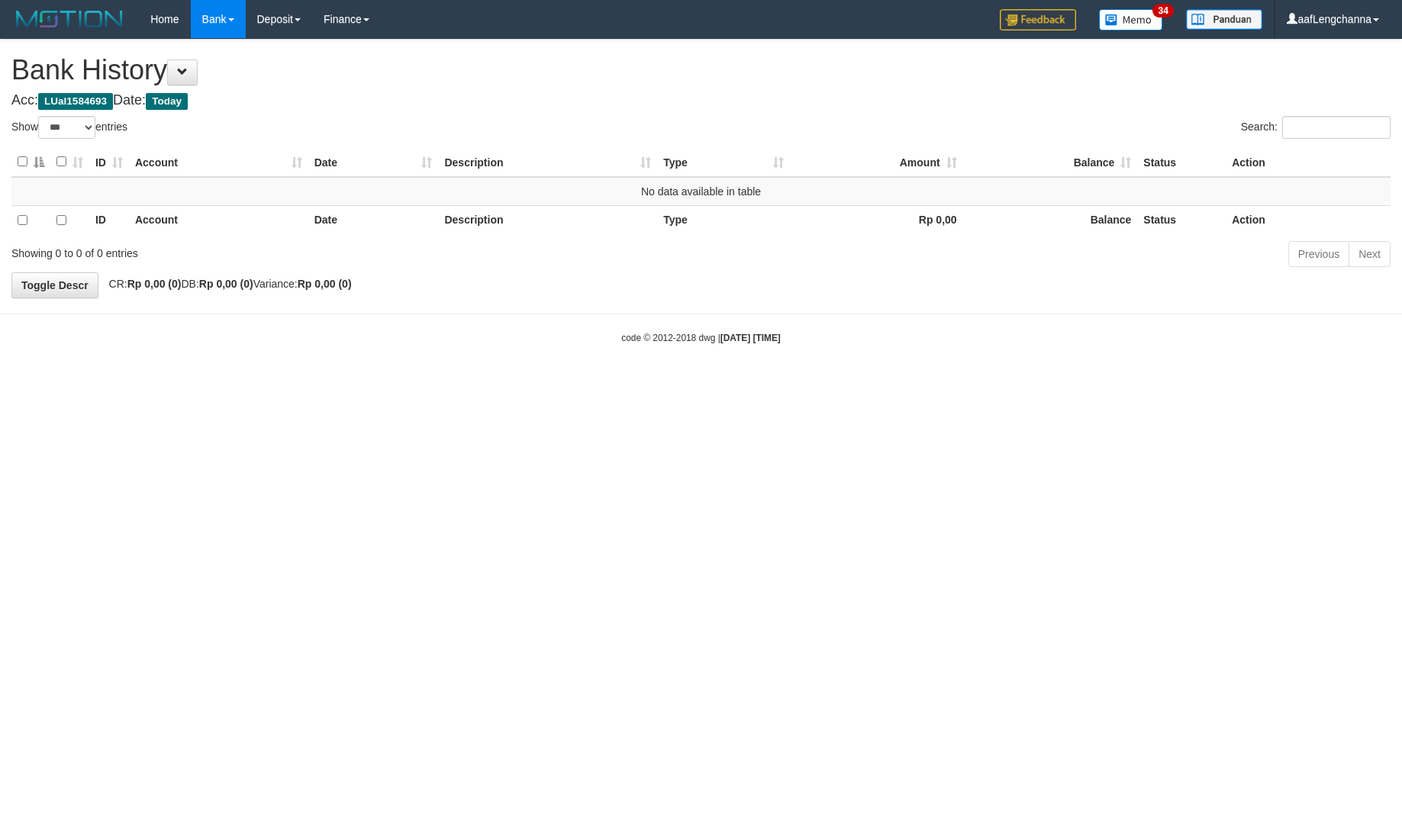 scroll, scrollTop: 0, scrollLeft: 0, axis: both 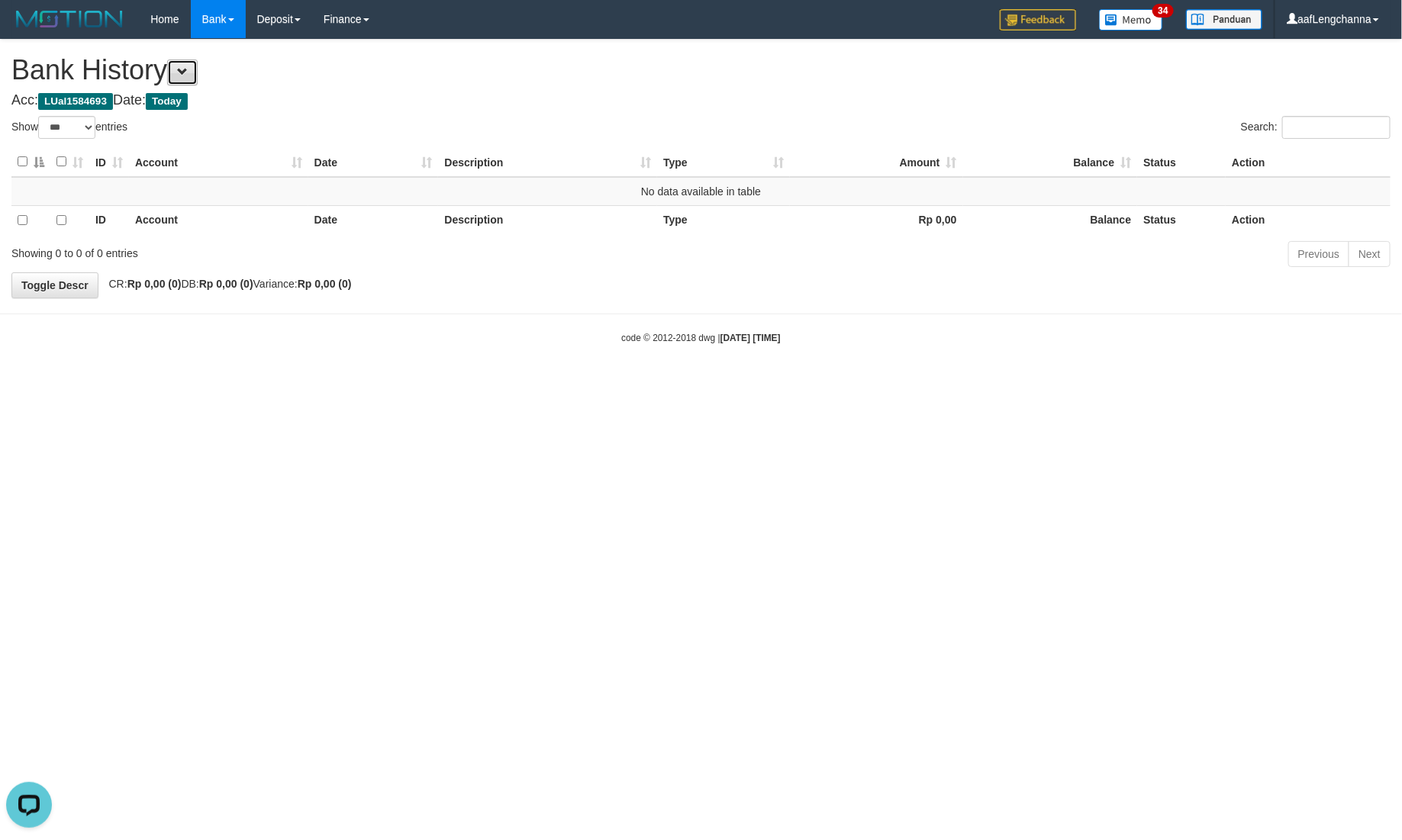 click at bounding box center (182, 72) 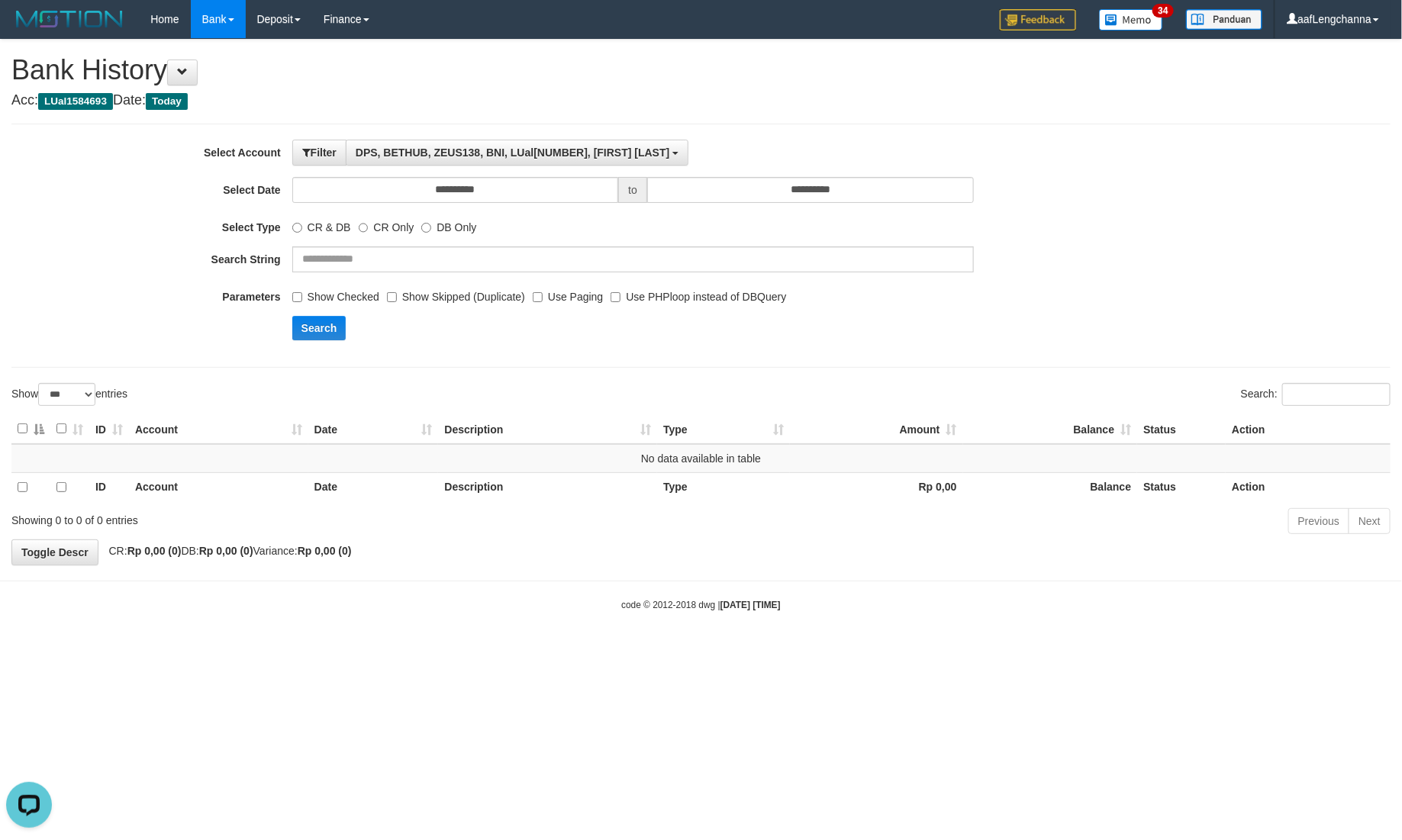 click on "Show Checked" at bounding box center (336, 294) 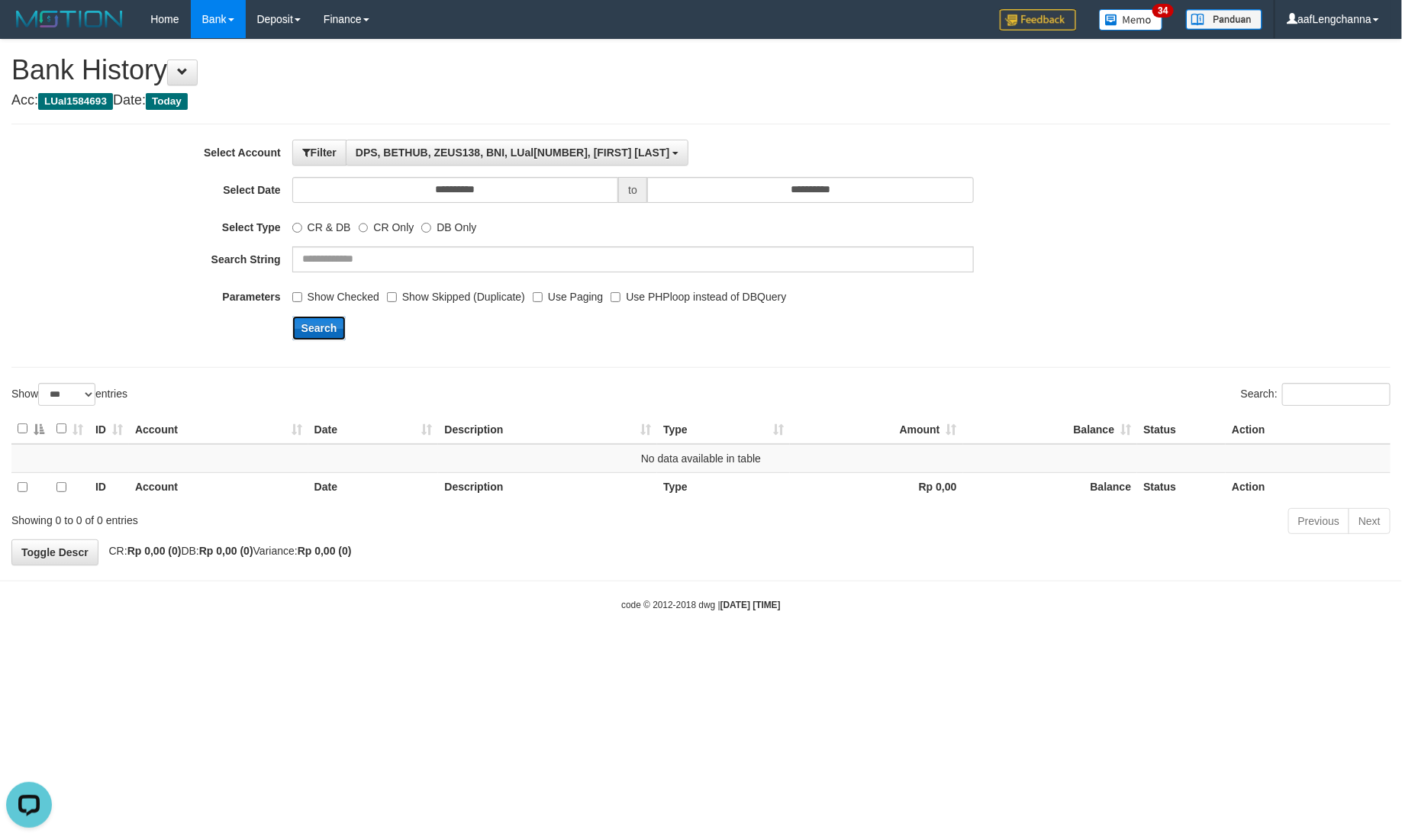 click on "Search" at bounding box center (319, 328) 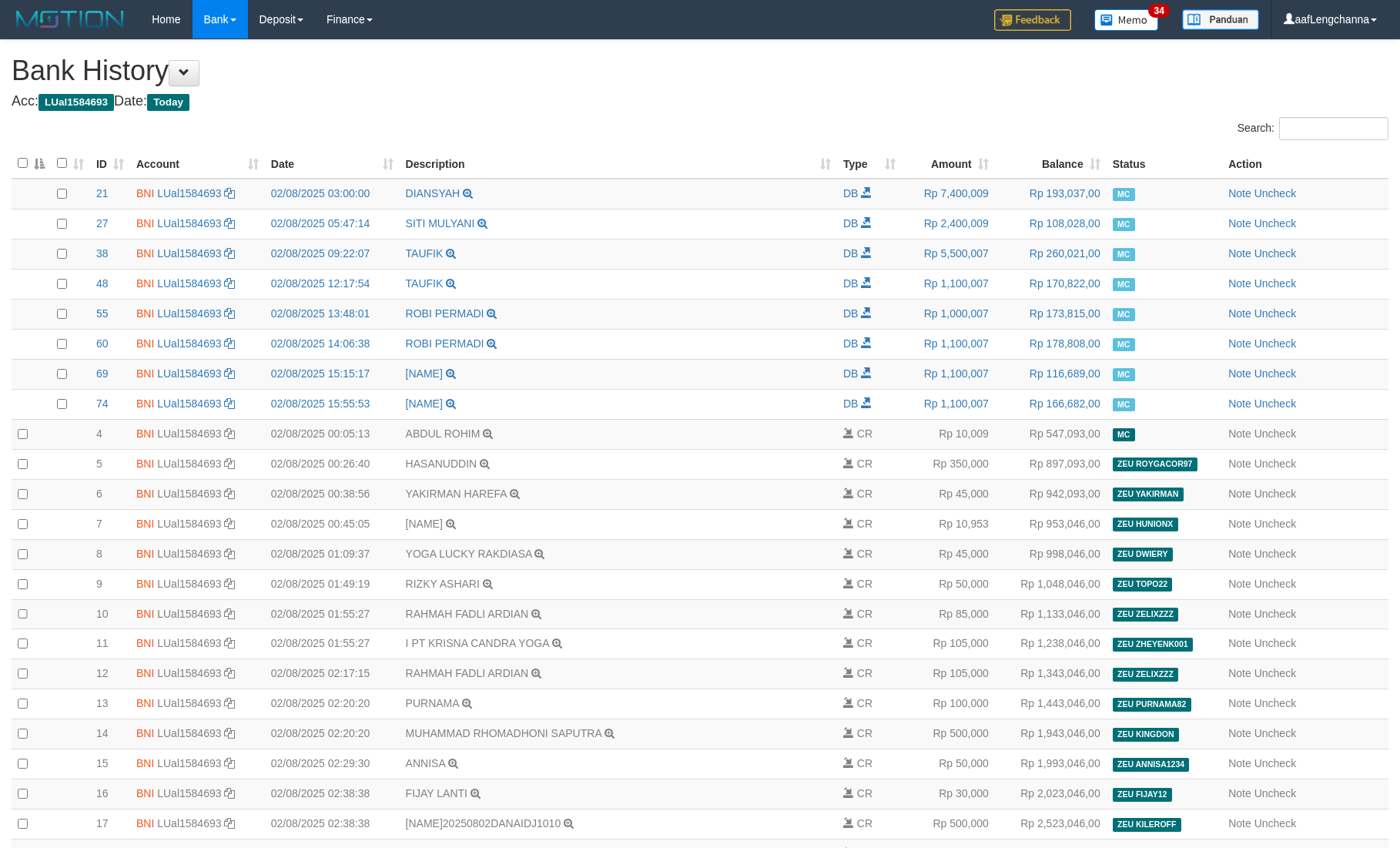 scroll, scrollTop: 0, scrollLeft: 0, axis: both 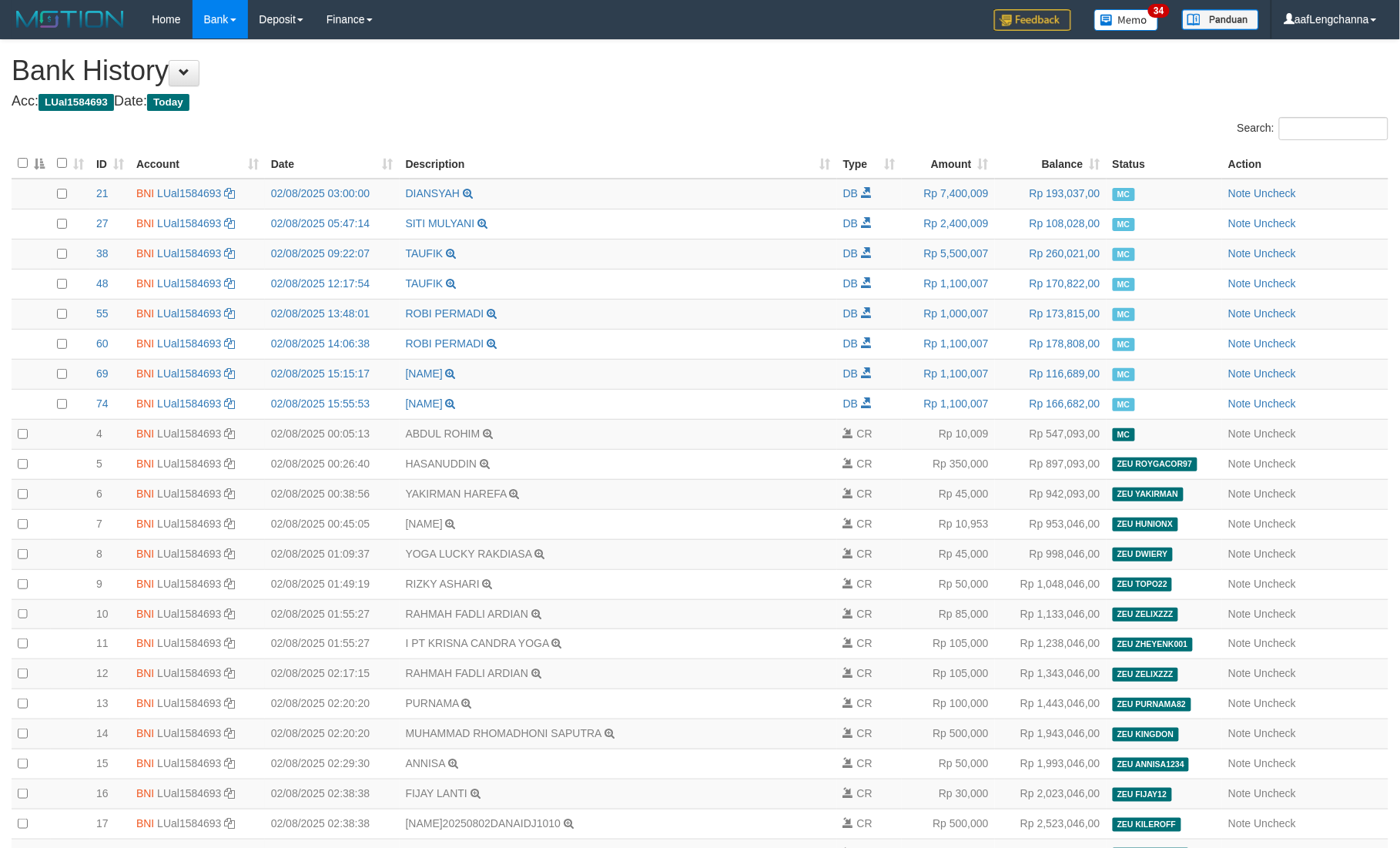 click on "ID" at bounding box center (110, 163) 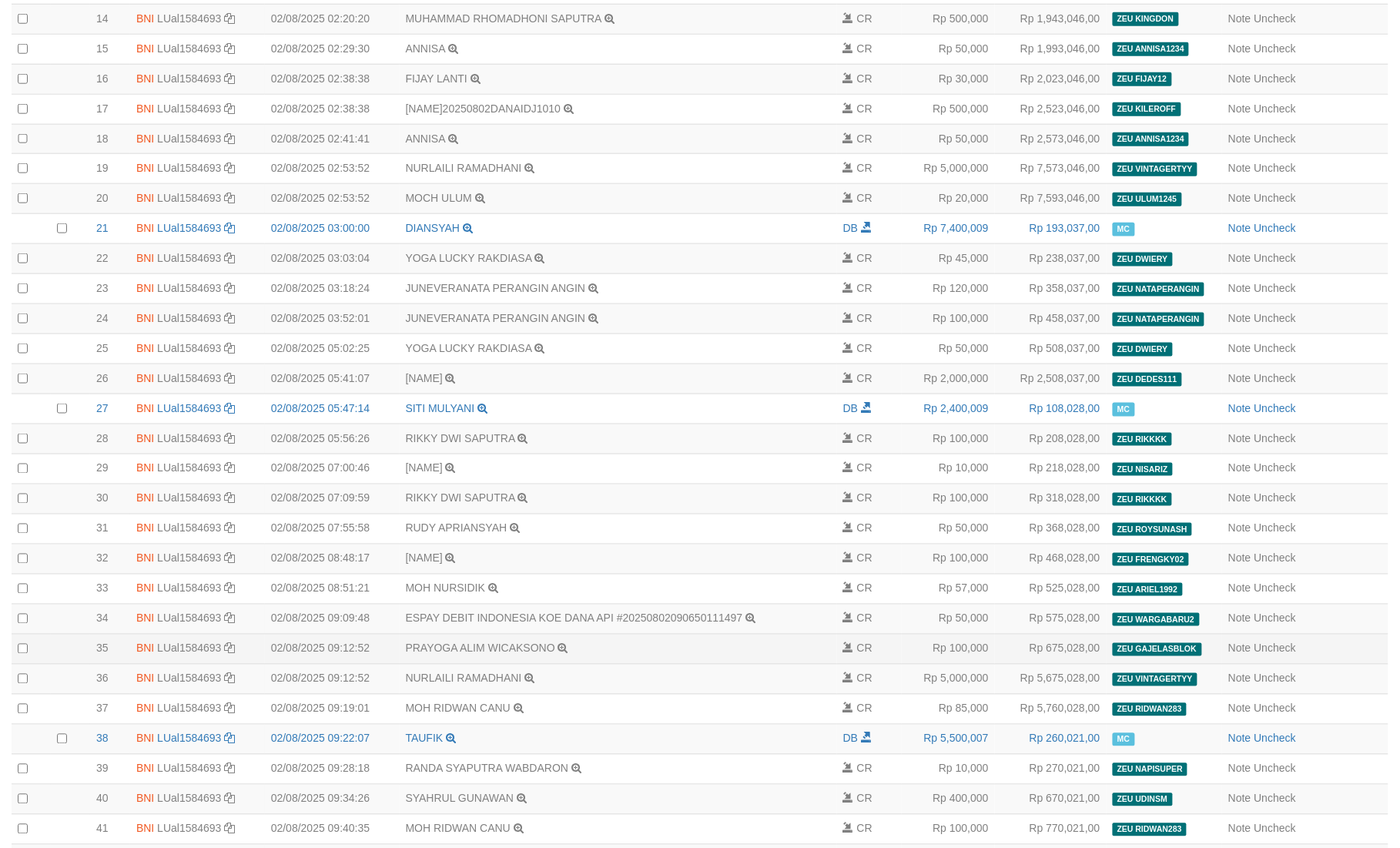 scroll, scrollTop: 706, scrollLeft: 0, axis: vertical 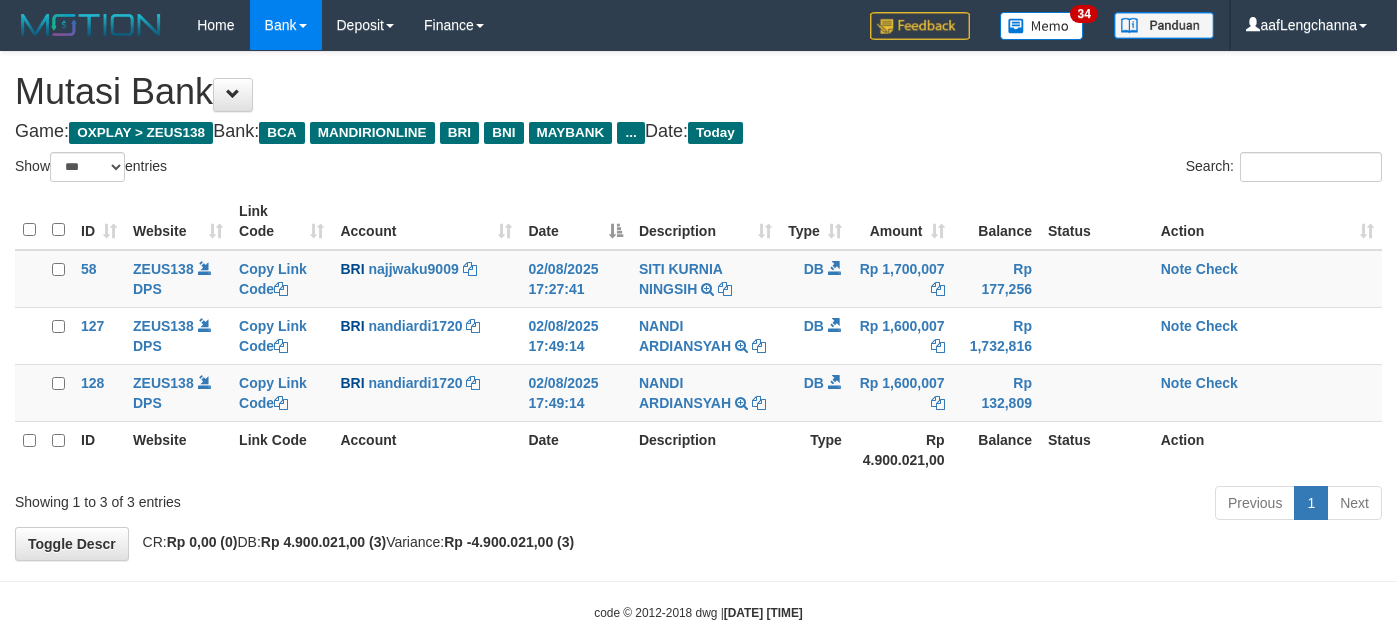 select on "***" 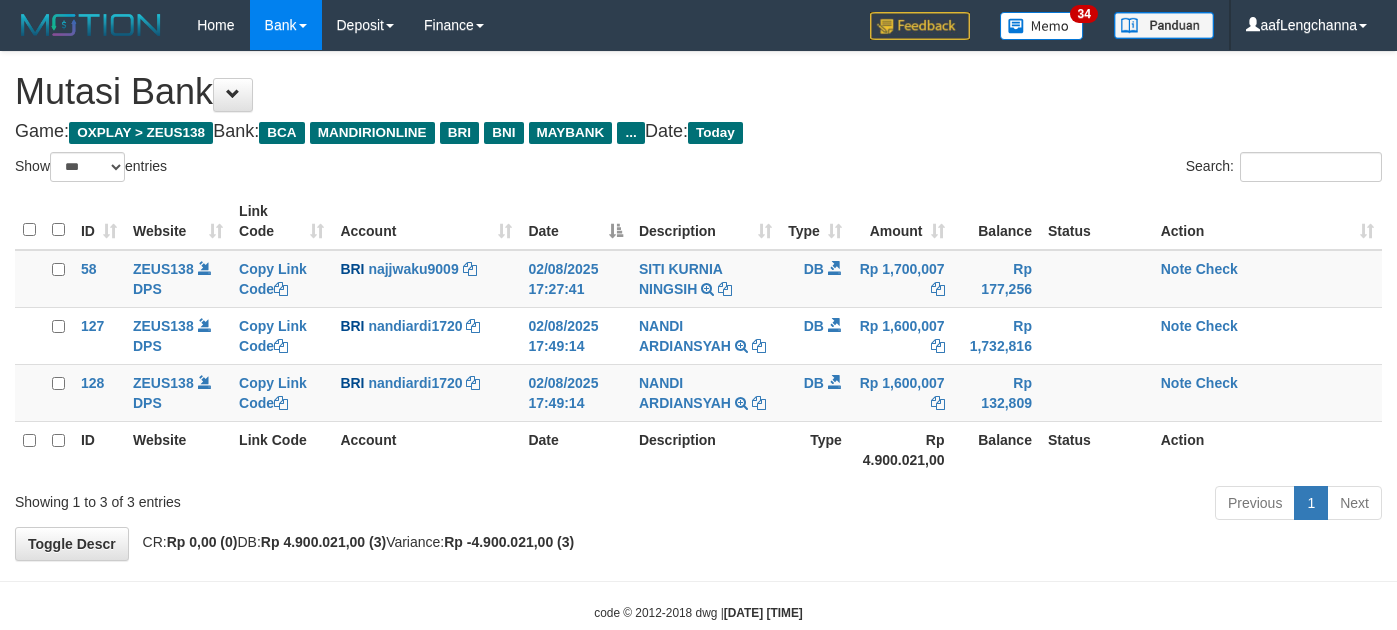 scroll, scrollTop: 0, scrollLeft: 0, axis: both 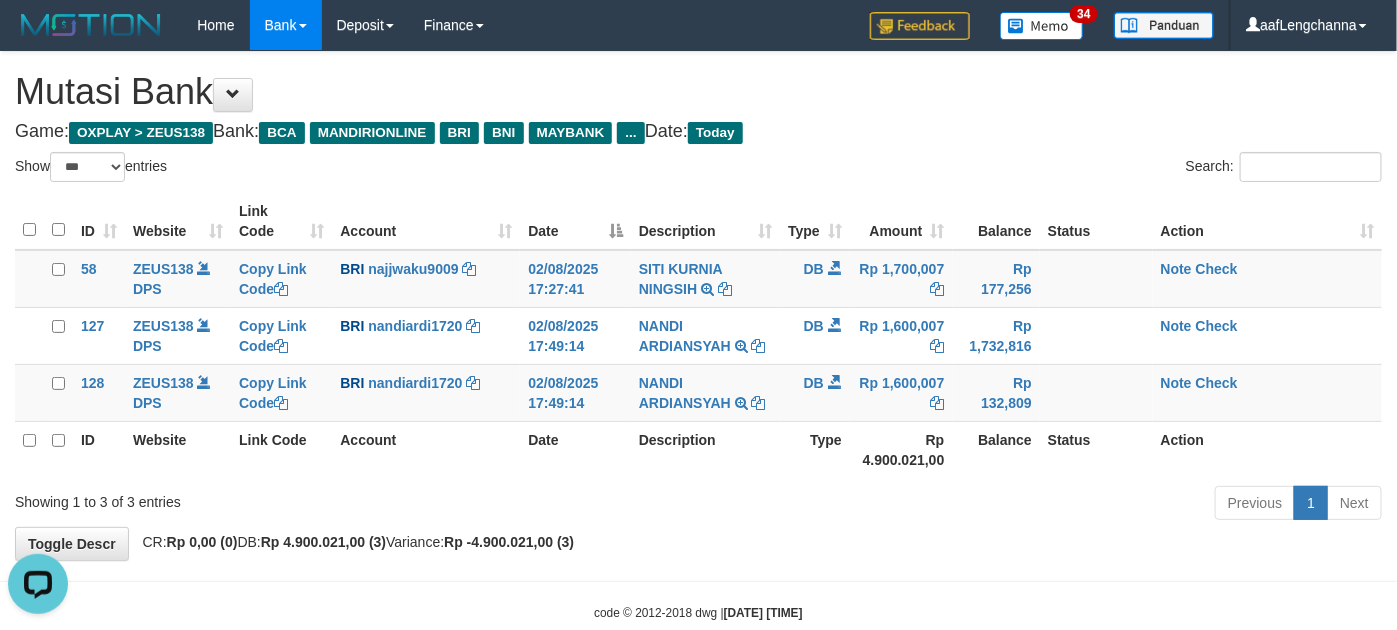 click on "Showing 1 to 3 of 3 entries" at bounding box center [291, 498] 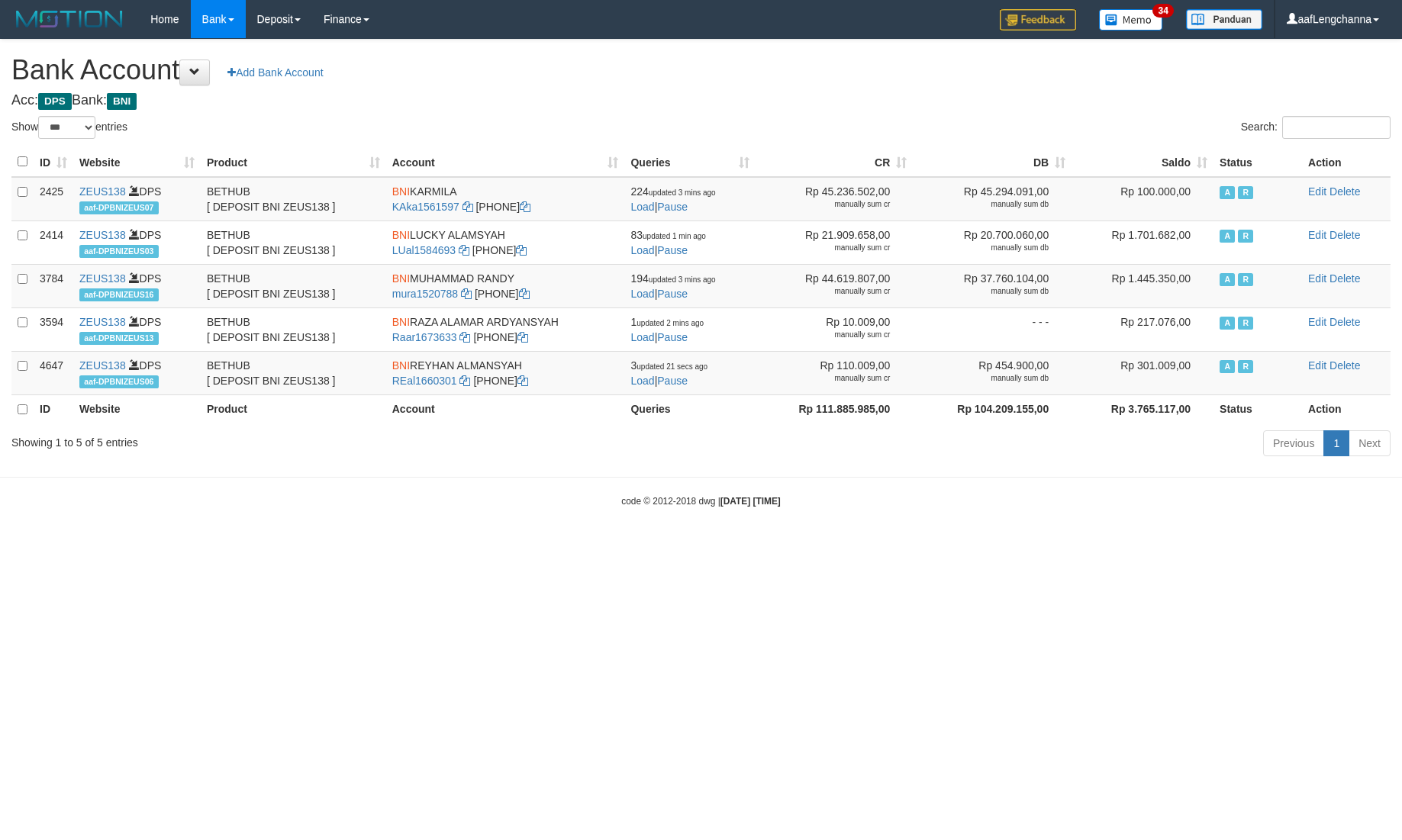 select on "***" 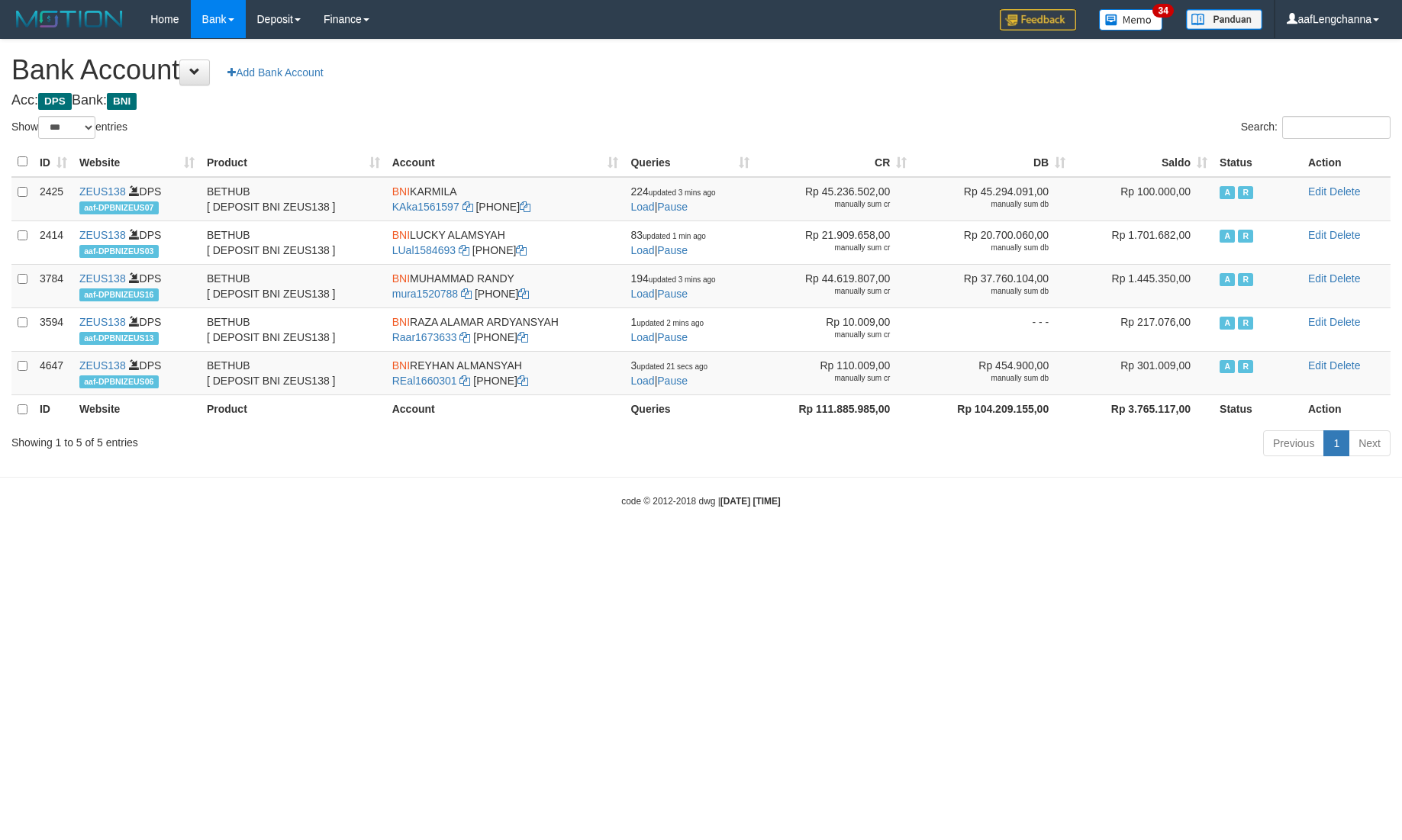 scroll, scrollTop: 0, scrollLeft: 0, axis: both 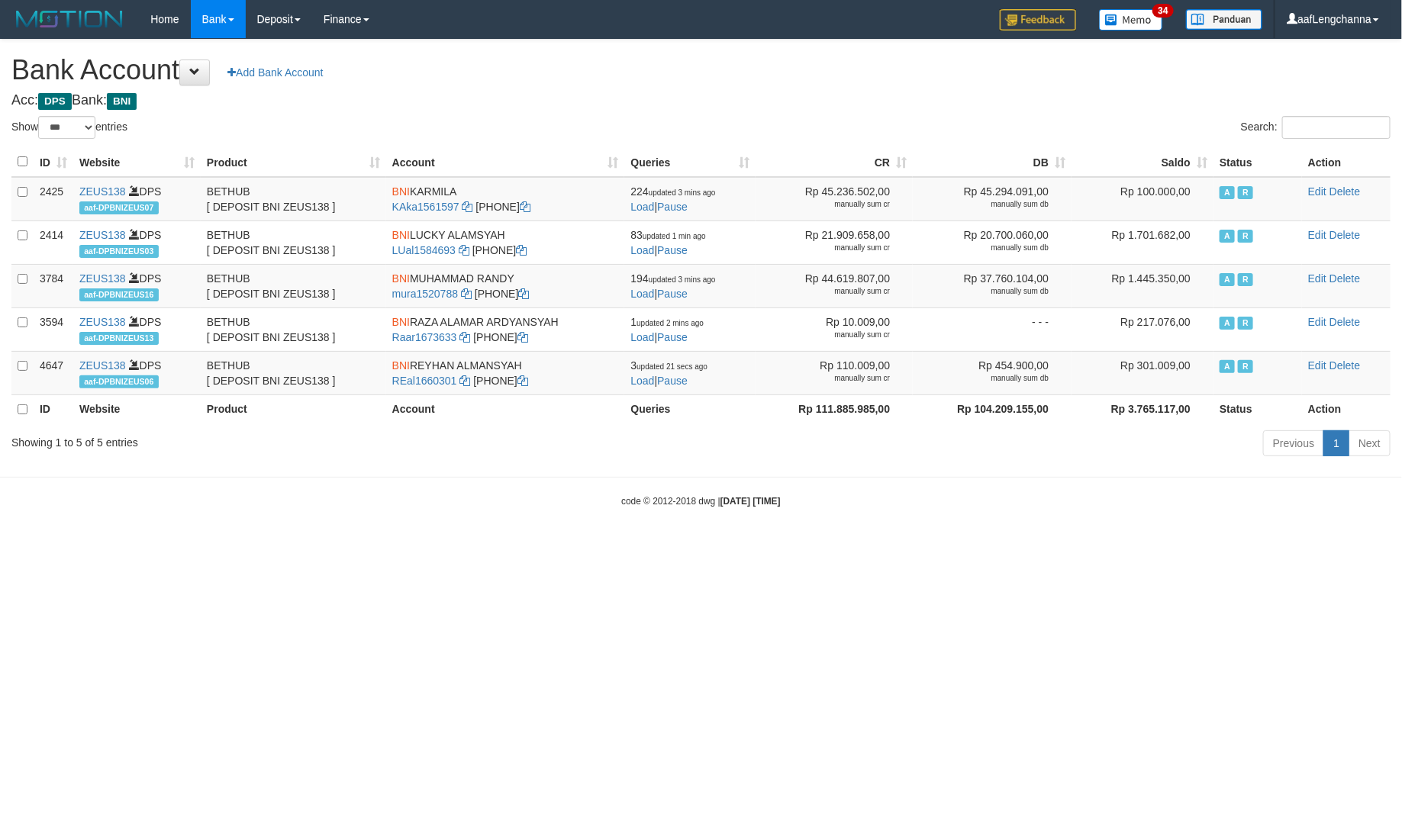 click on "Saldo" at bounding box center [1143, 162] 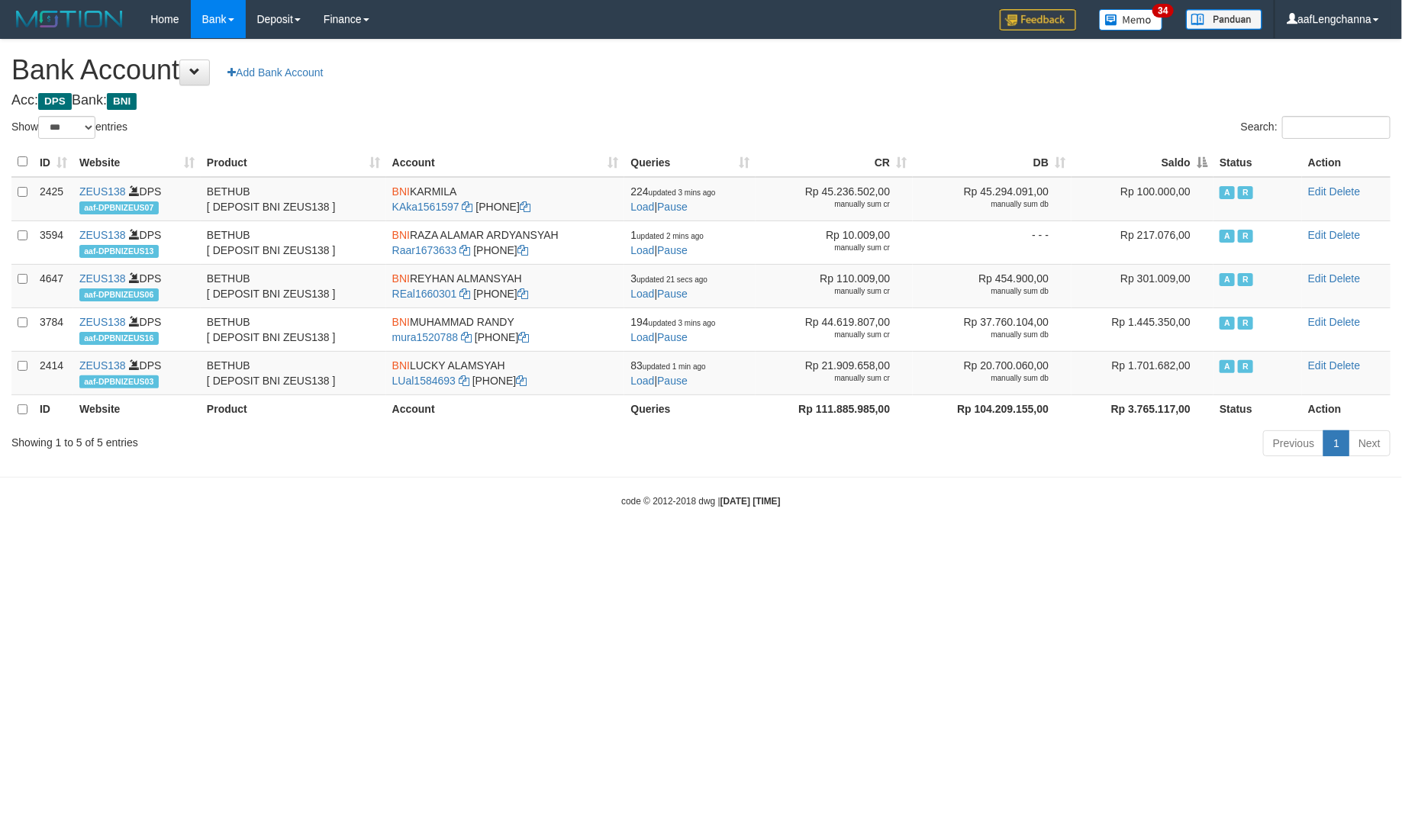 click on "Saldo" at bounding box center [1143, 162] 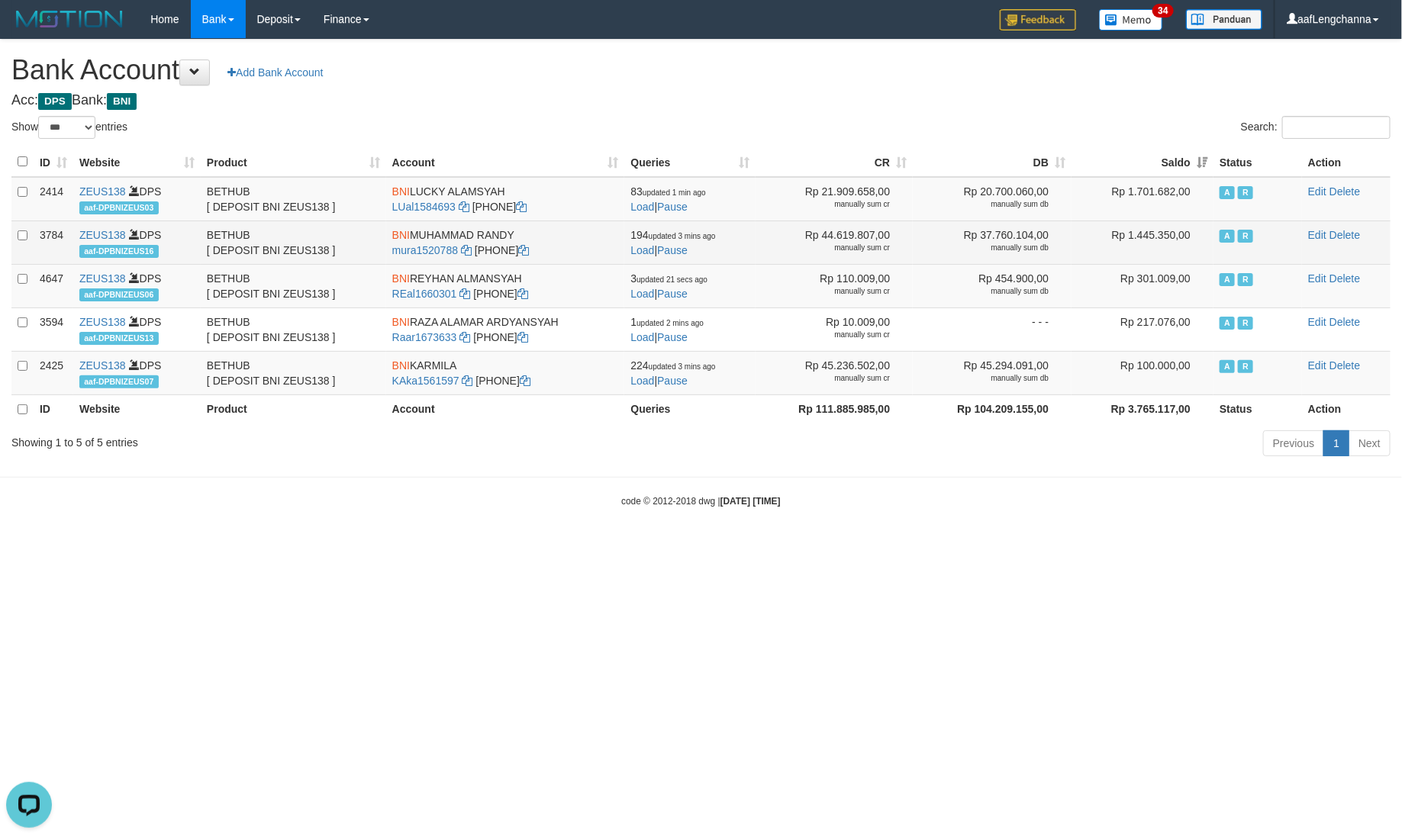 scroll, scrollTop: 0, scrollLeft: 0, axis: both 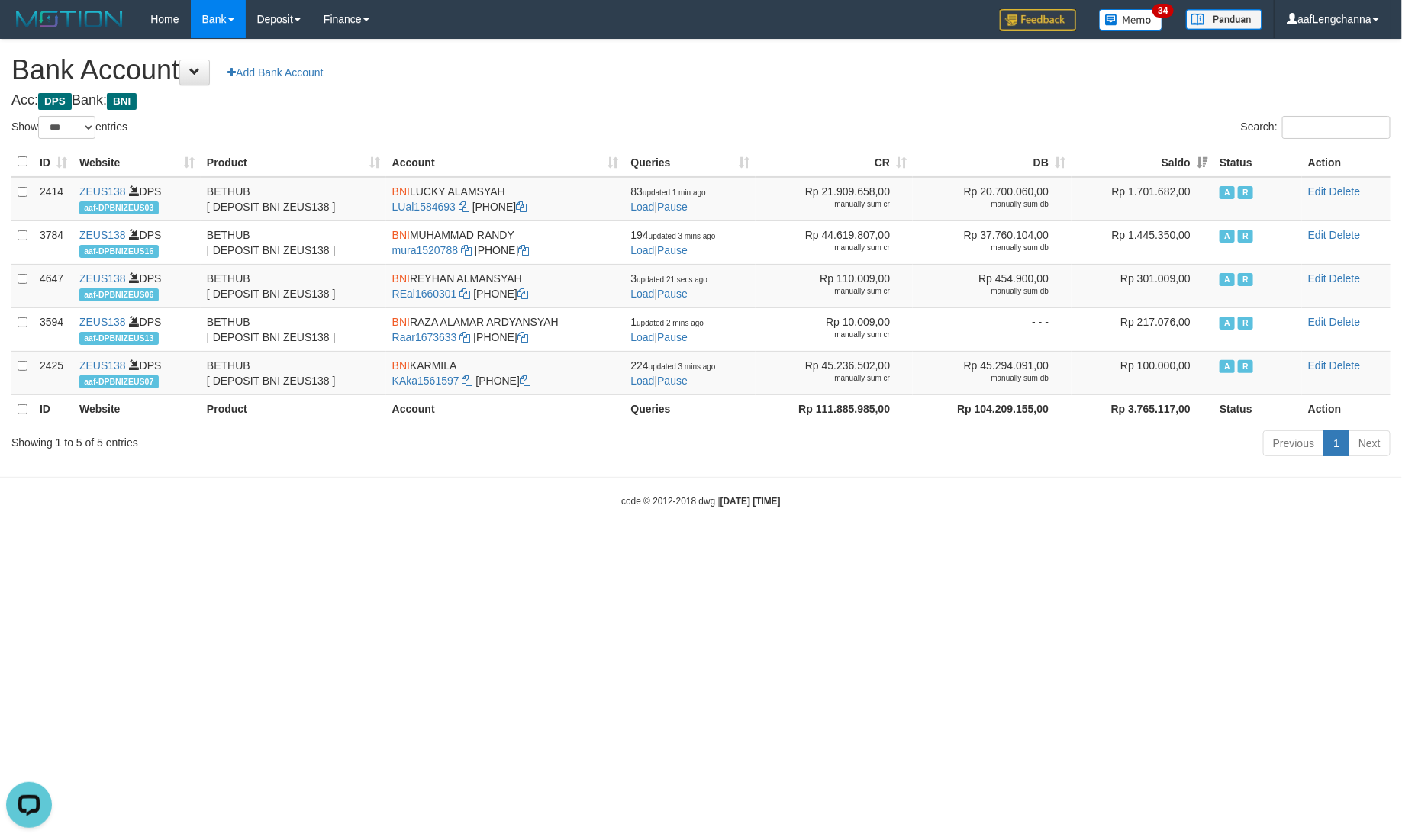 click on "Show  ** ** ** *** ***  entries" at bounding box center (350, 129) 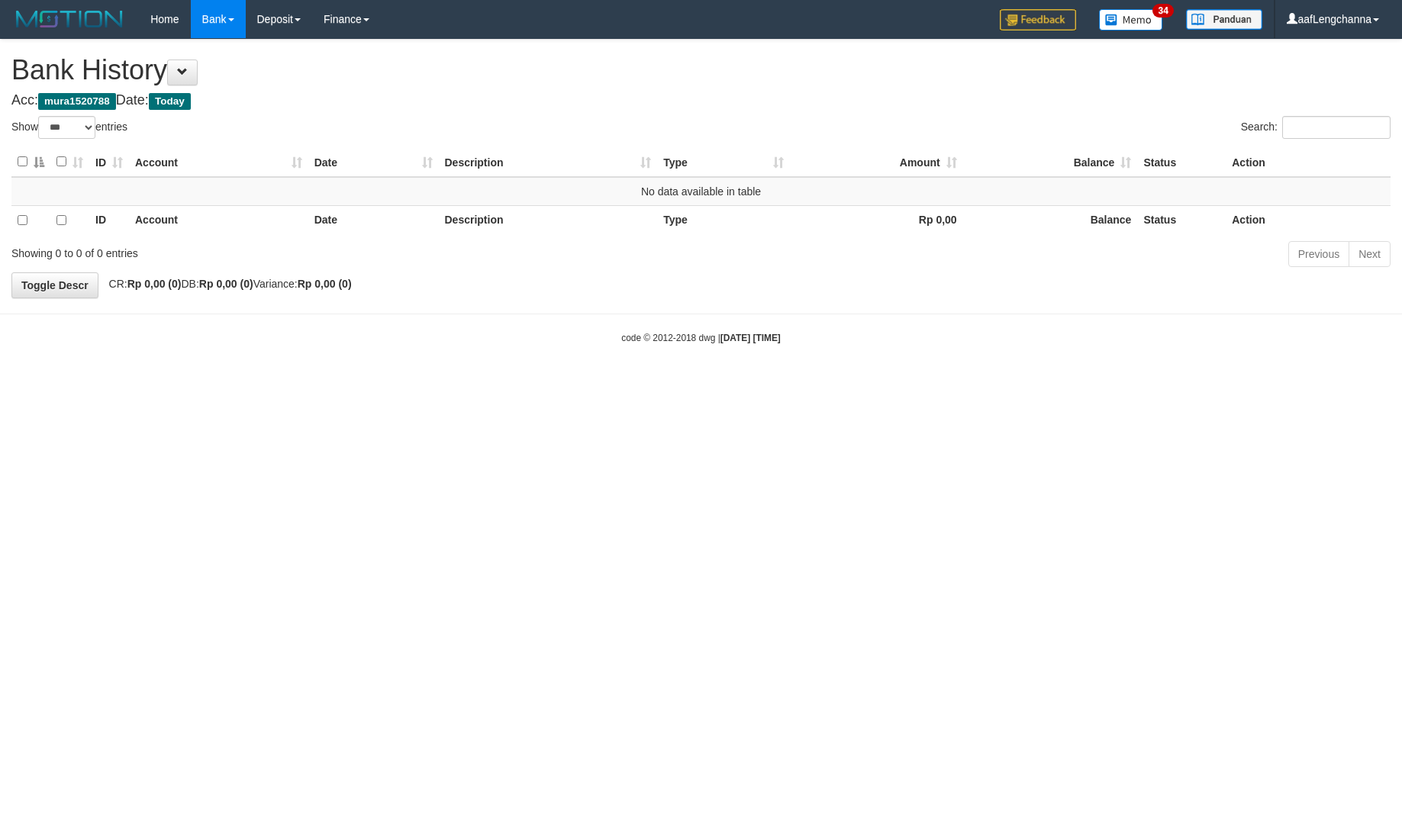 select on "***" 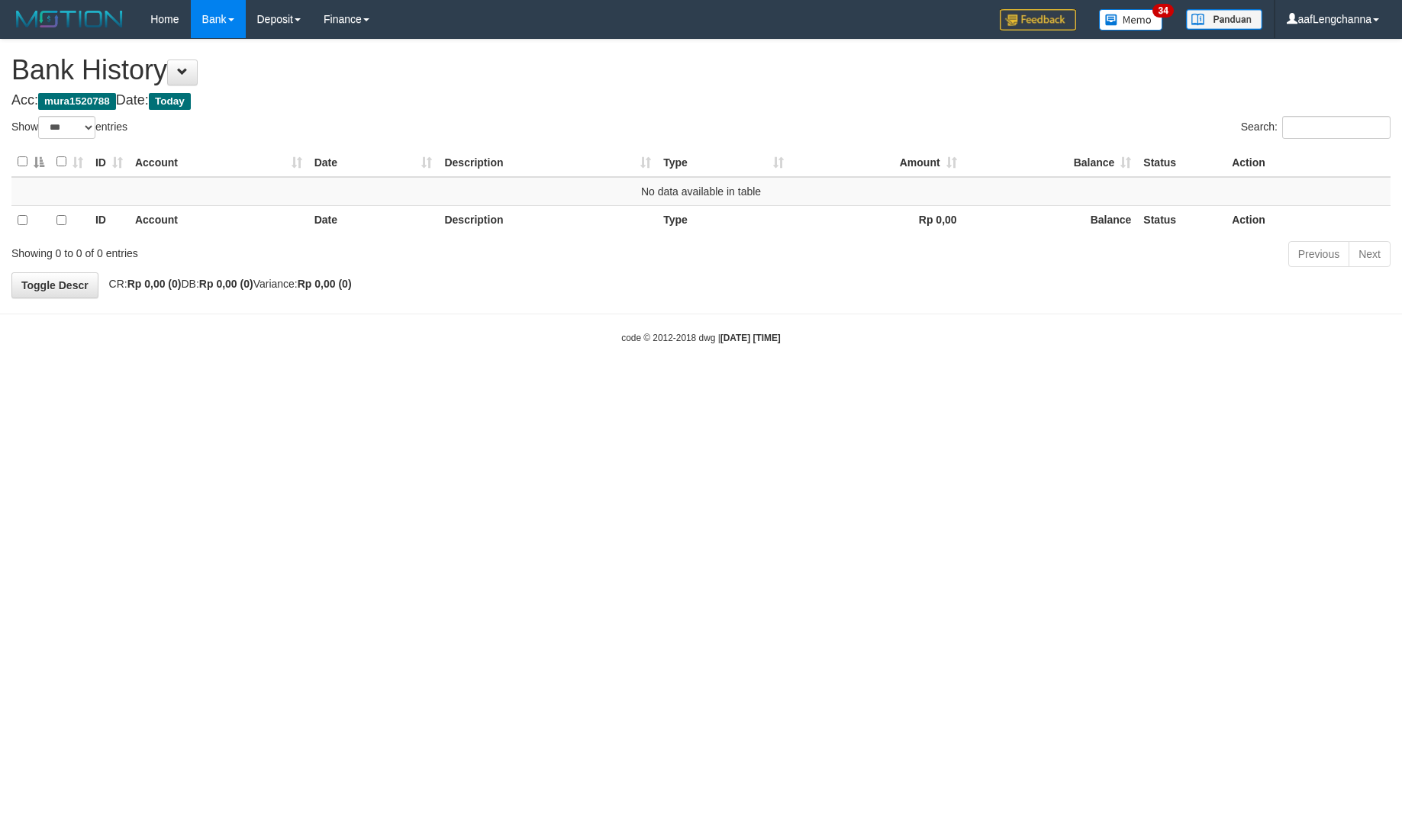 scroll, scrollTop: 0, scrollLeft: 0, axis: both 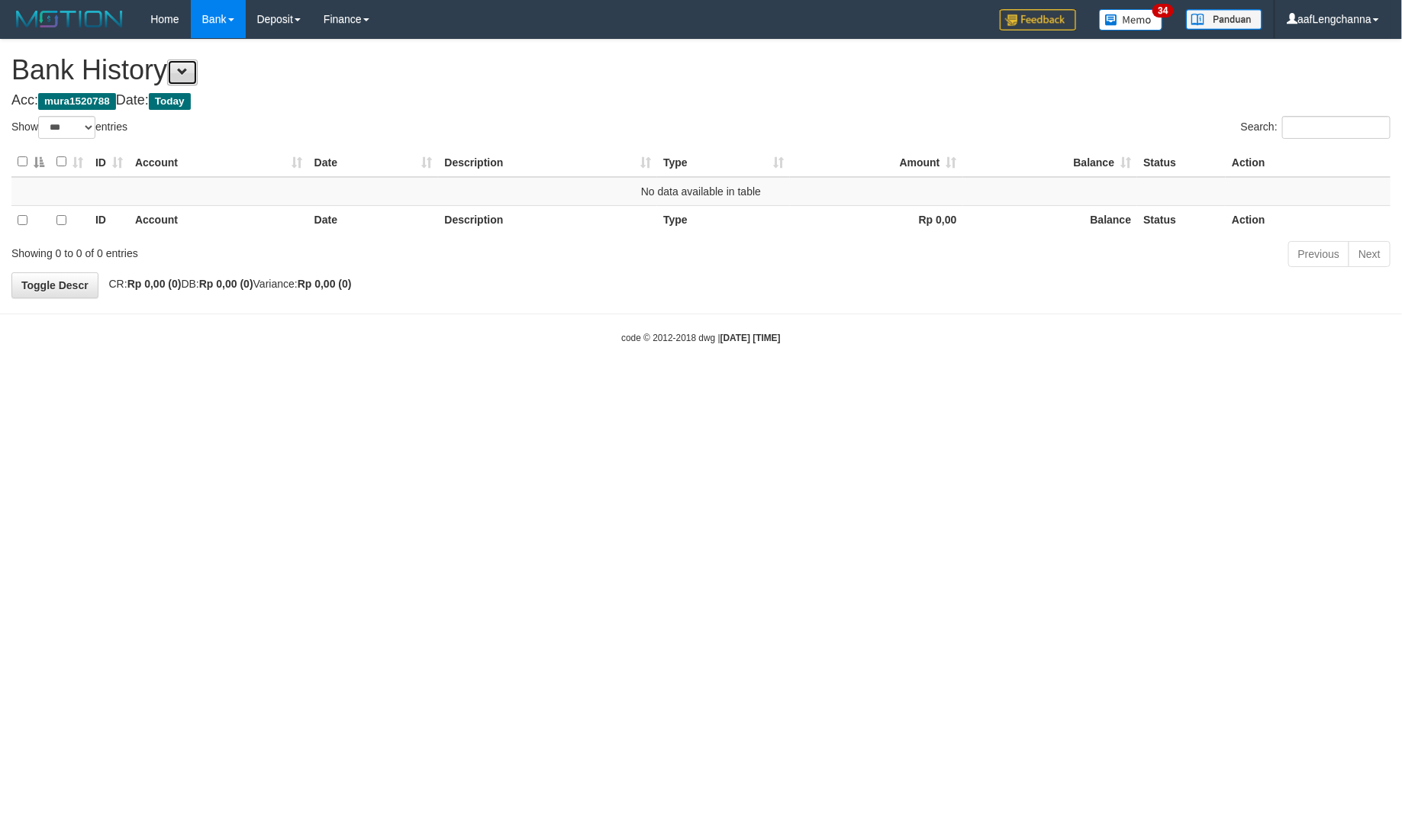 click at bounding box center (182, 72) 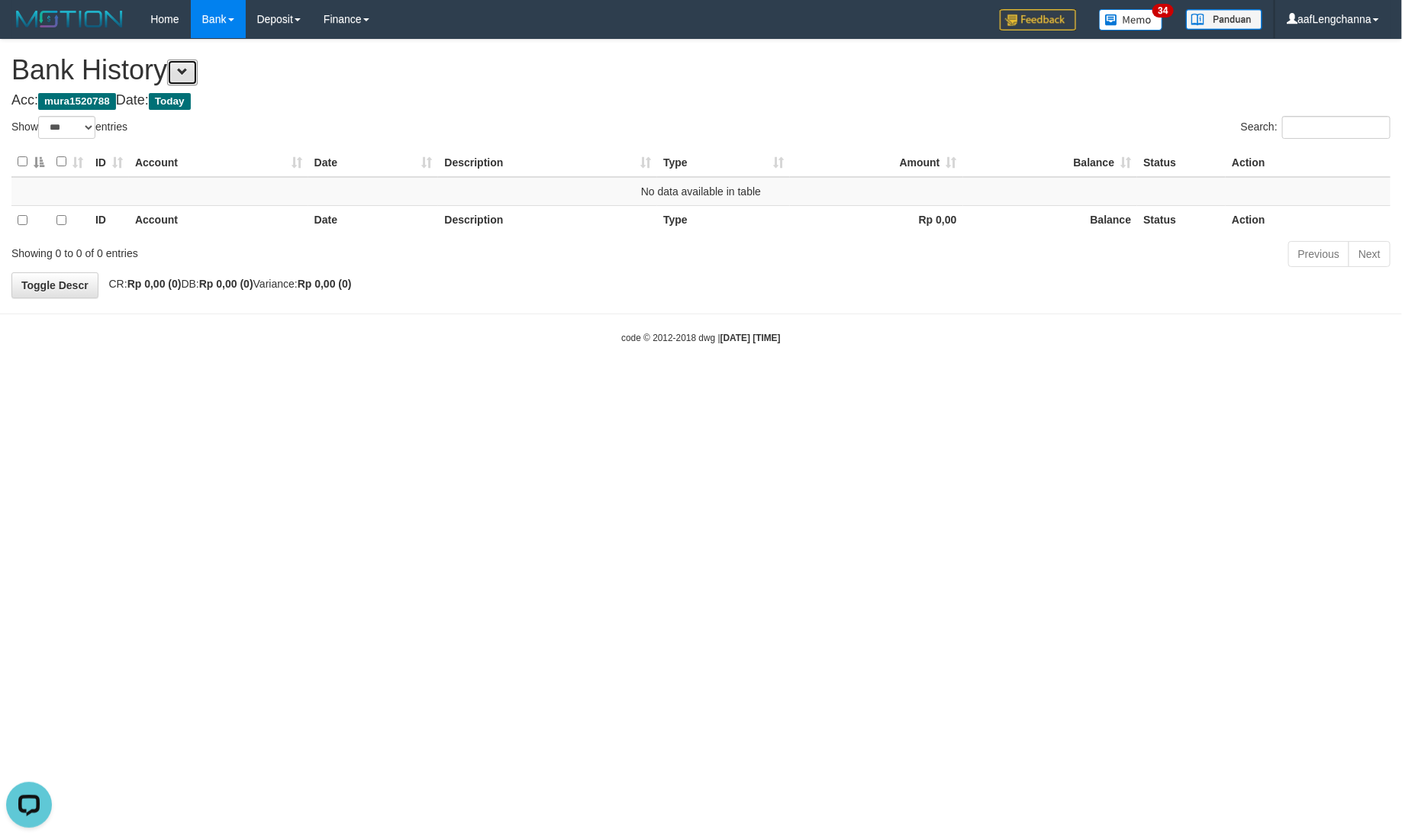 scroll, scrollTop: 0, scrollLeft: 0, axis: both 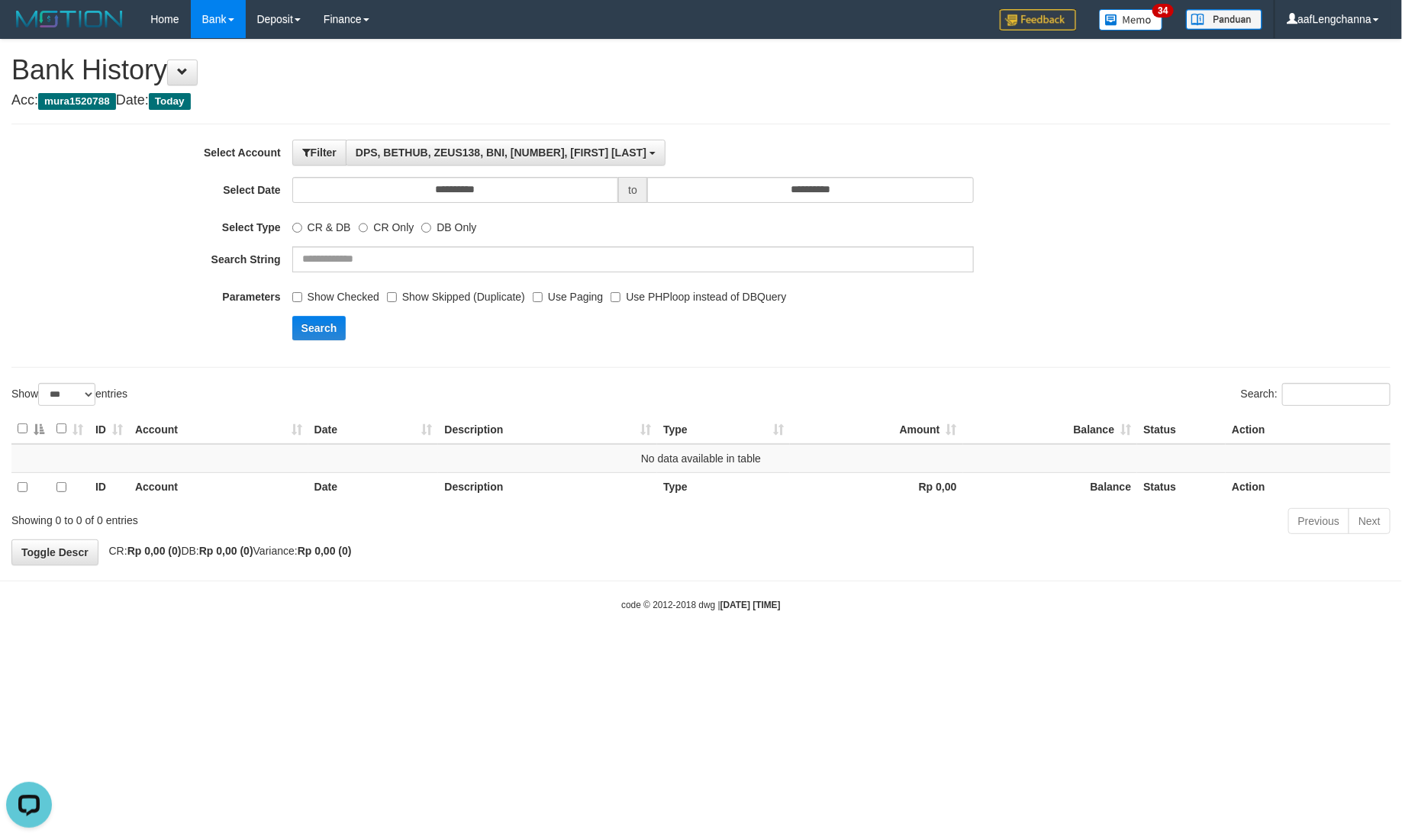 click on "Use Paging" at bounding box center [568, 294] 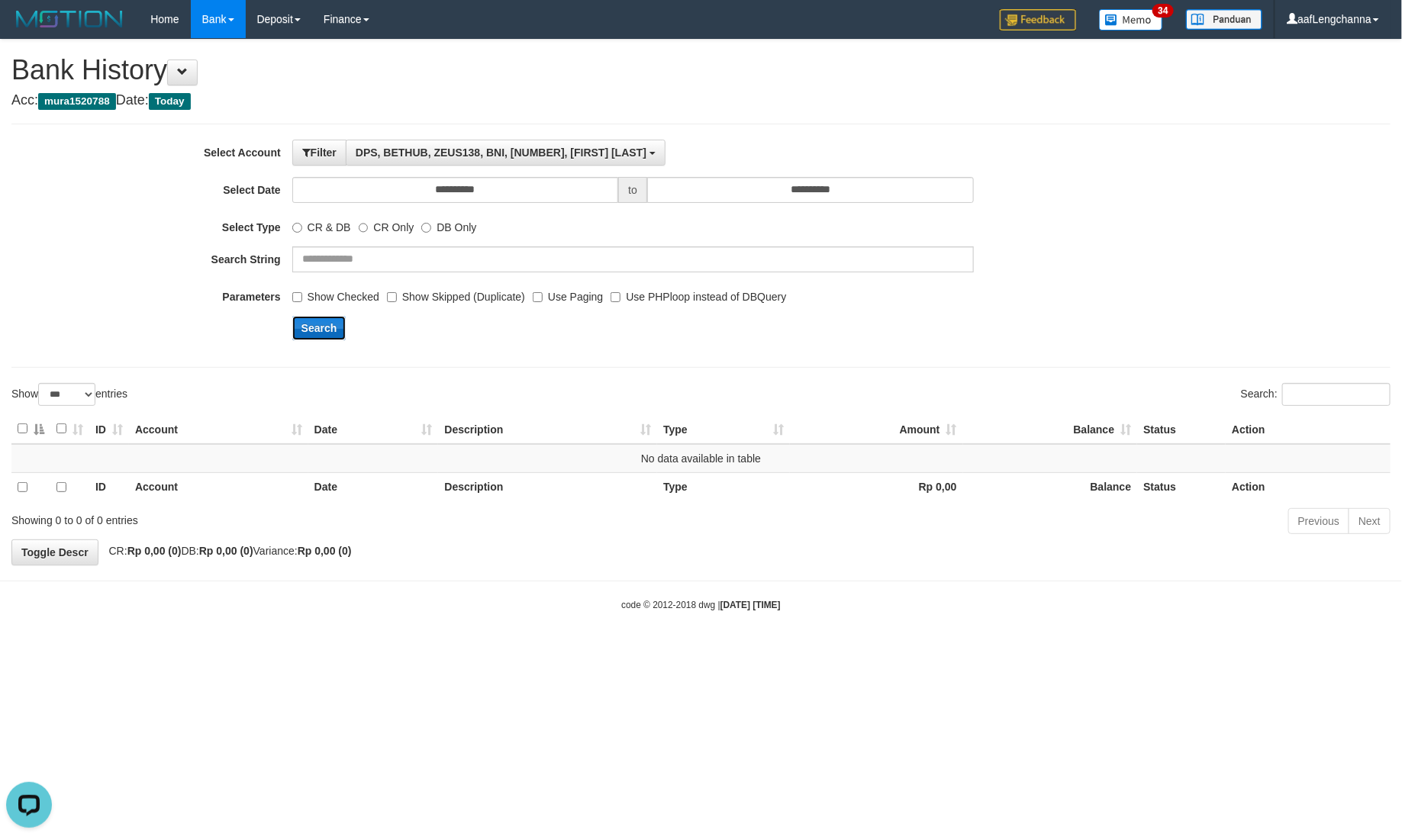 click on "Search" at bounding box center [319, 328] 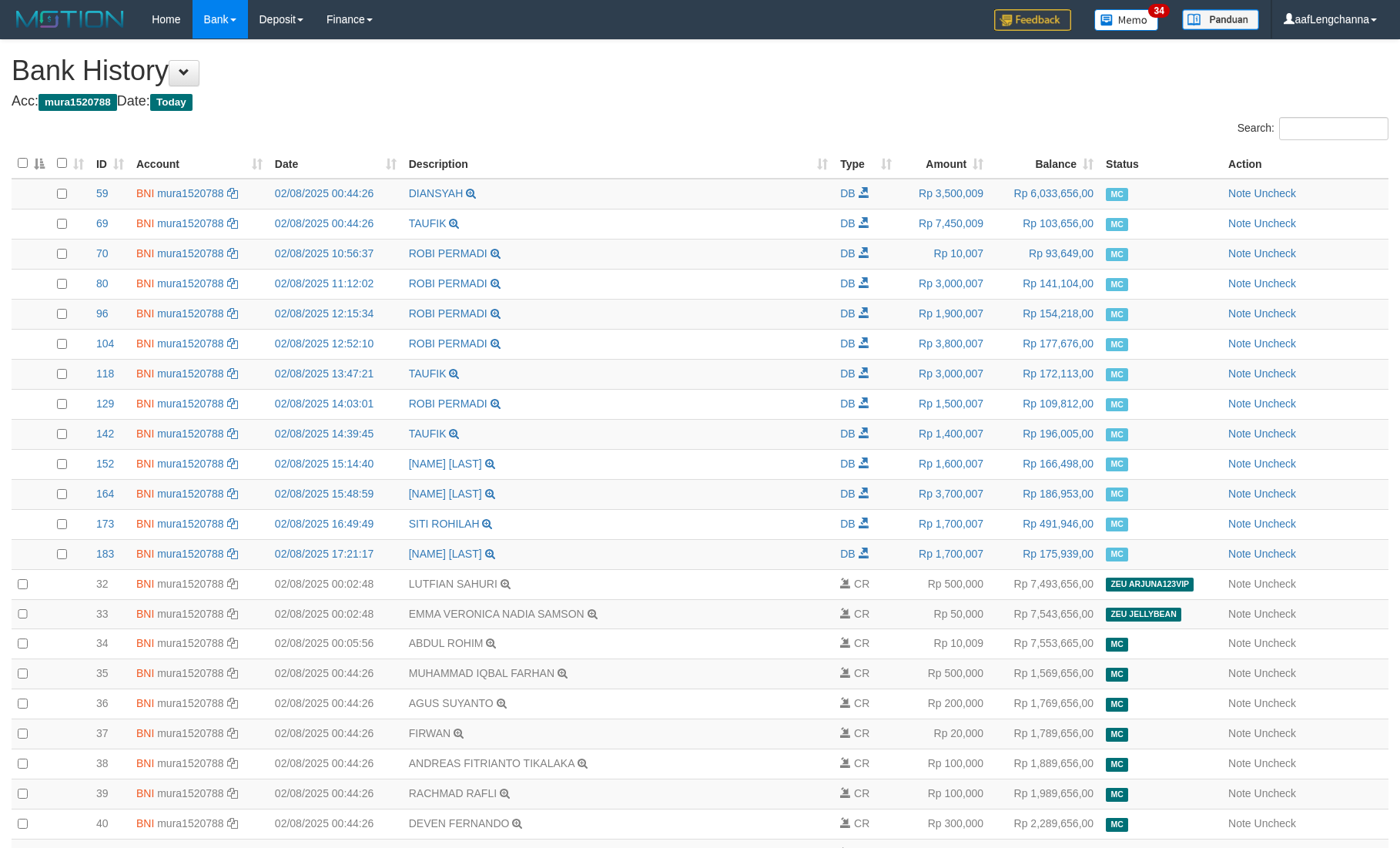 scroll, scrollTop: 0, scrollLeft: 0, axis: both 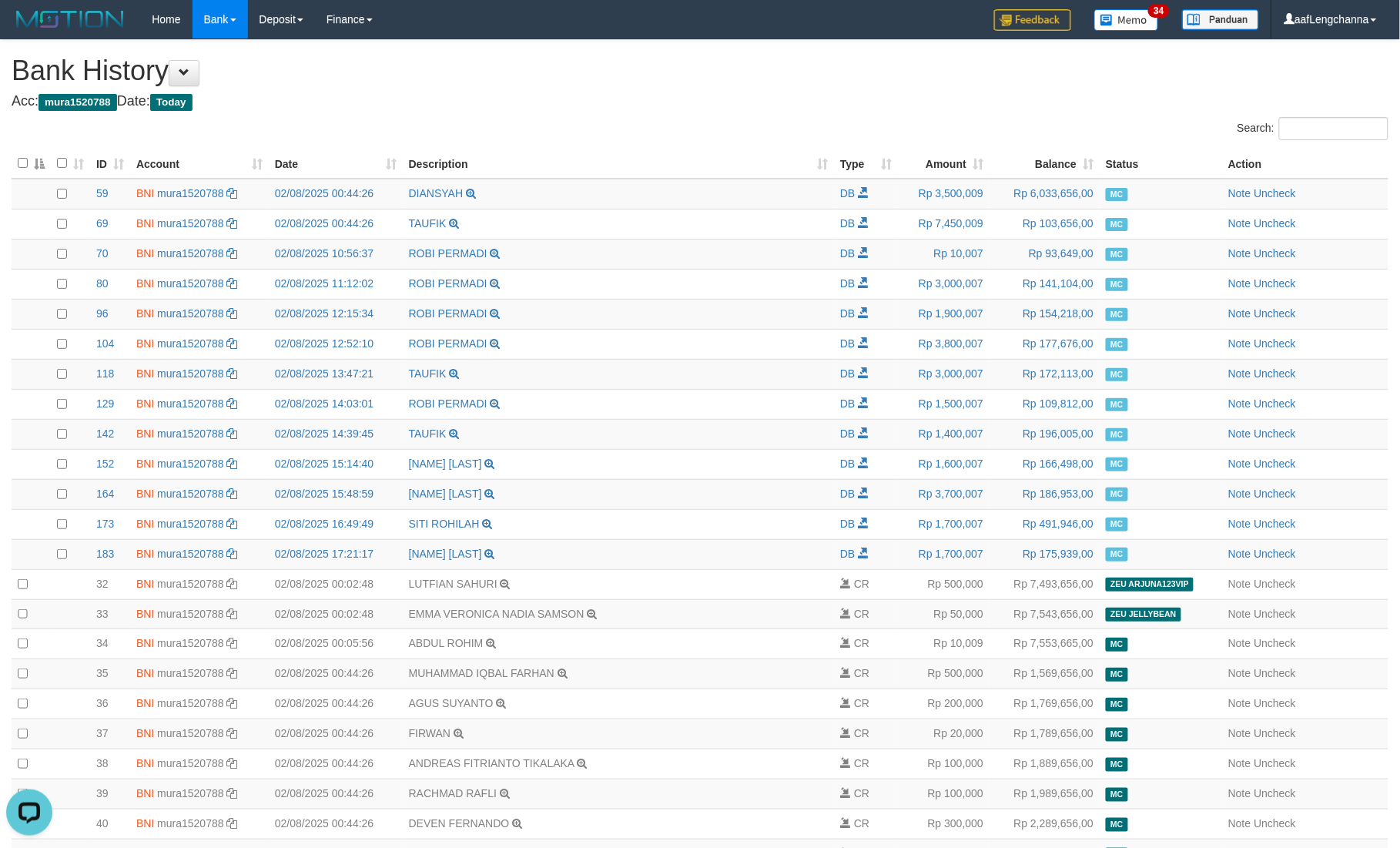 click on "ID" at bounding box center [110, 163] 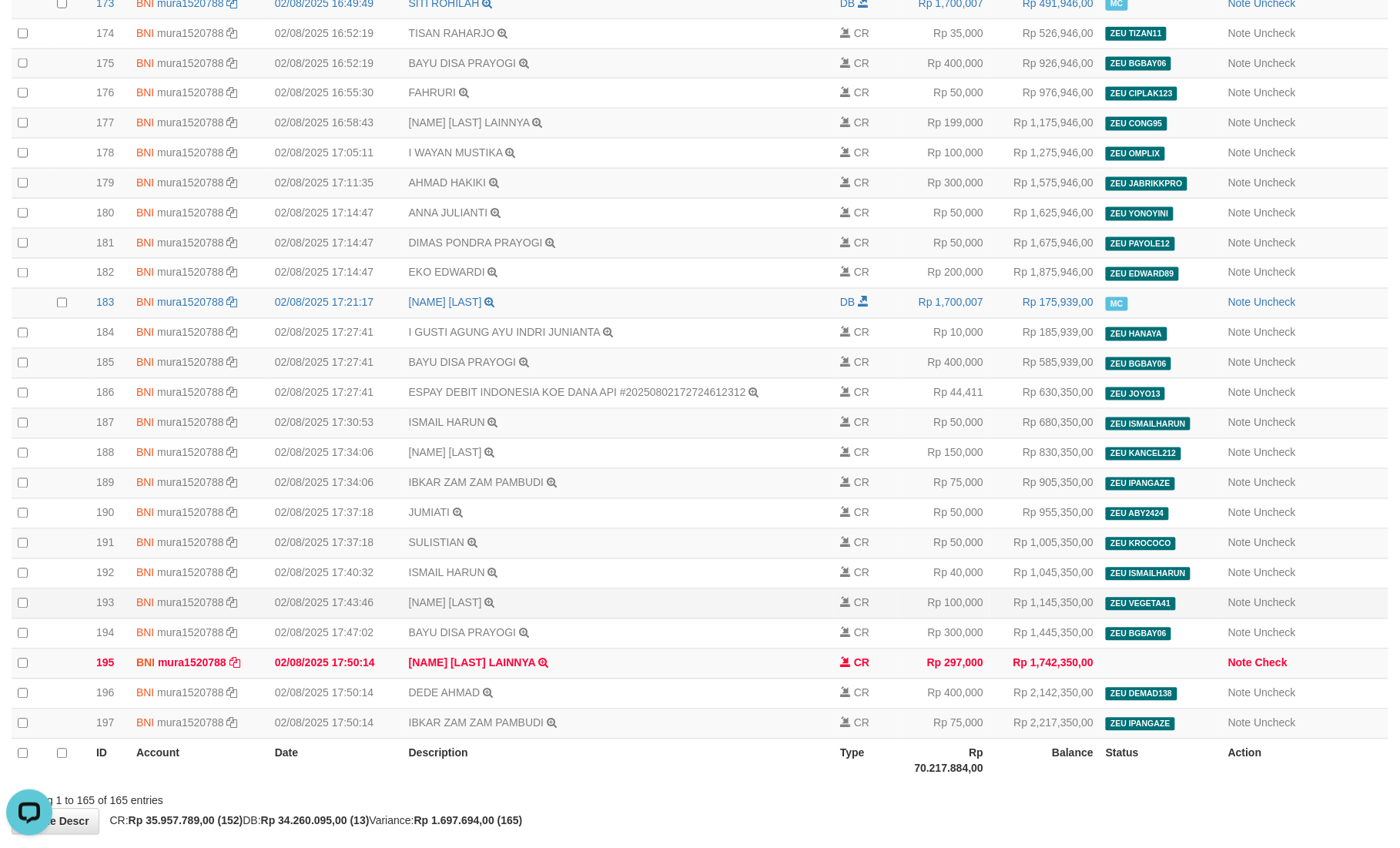 scroll, scrollTop: 4494, scrollLeft: 0, axis: vertical 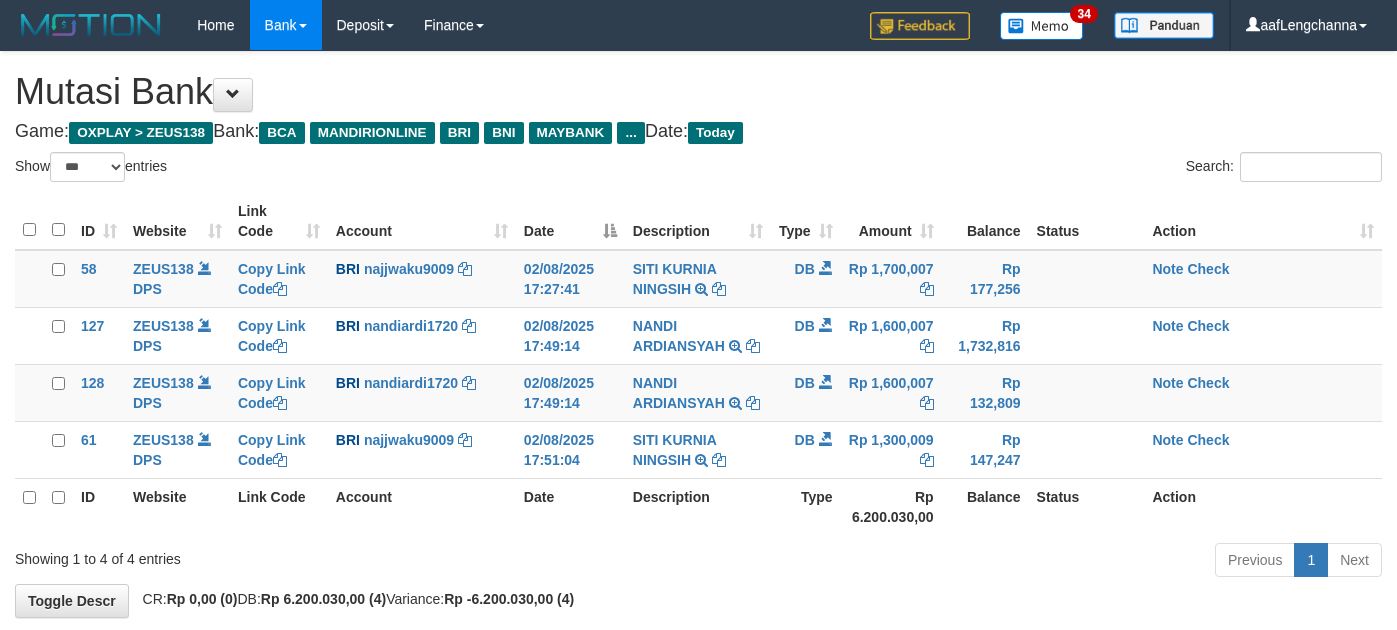 select on "***" 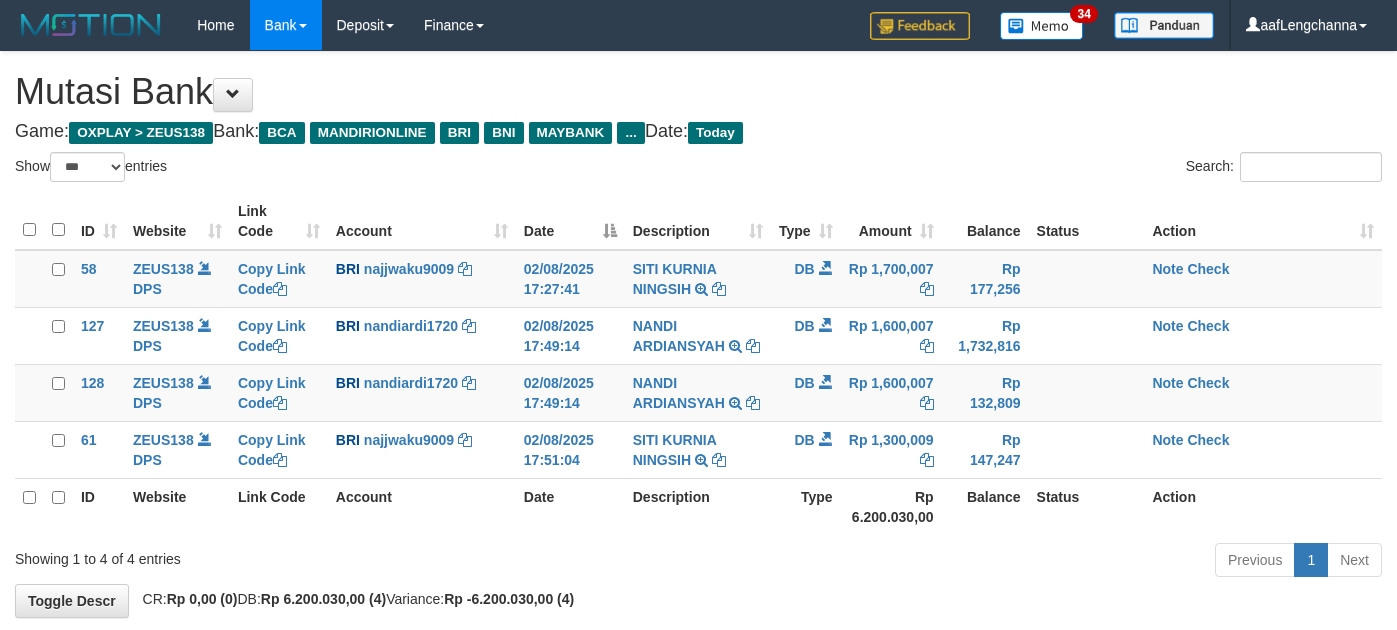 scroll, scrollTop: 0, scrollLeft: 0, axis: both 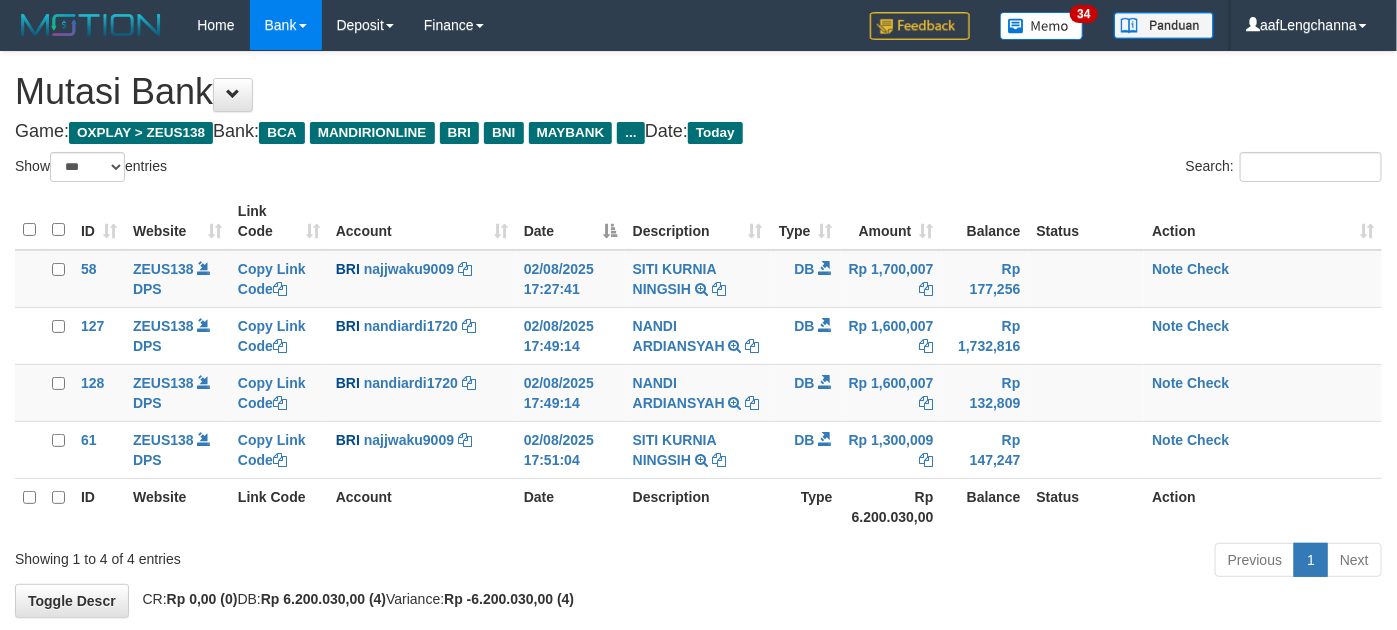 click on "Account" at bounding box center (422, 506) 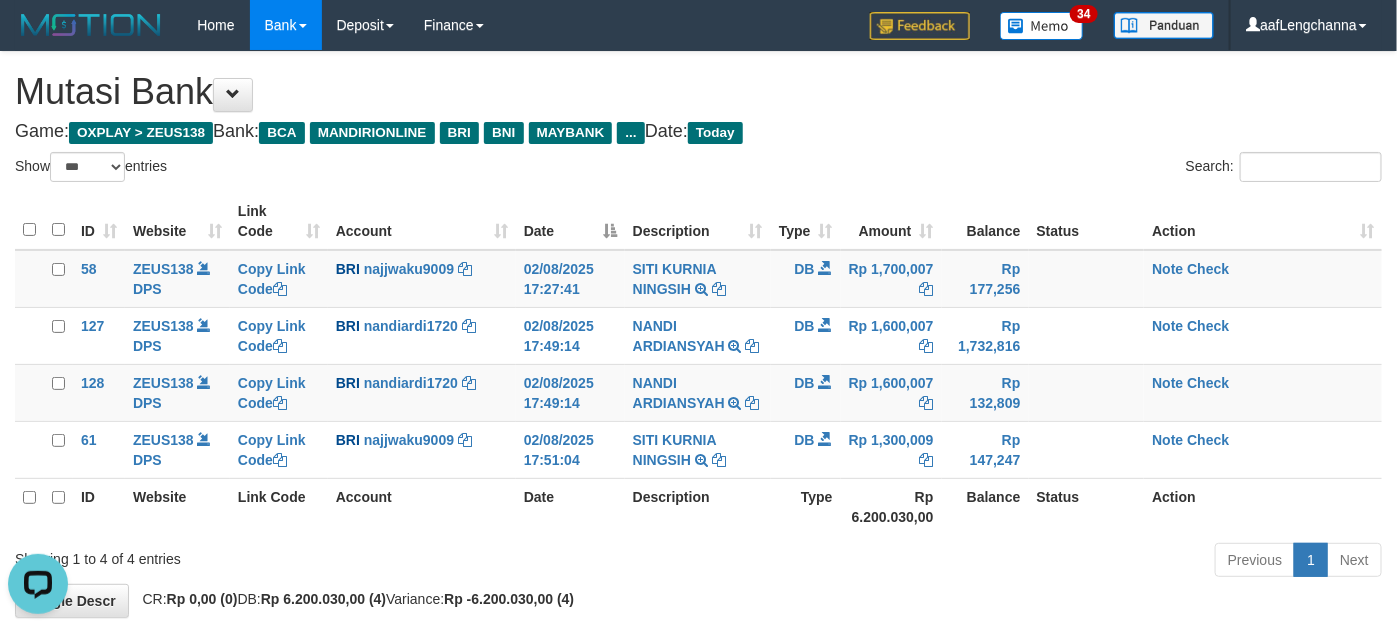 scroll, scrollTop: 0, scrollLeft: 0, axis: both 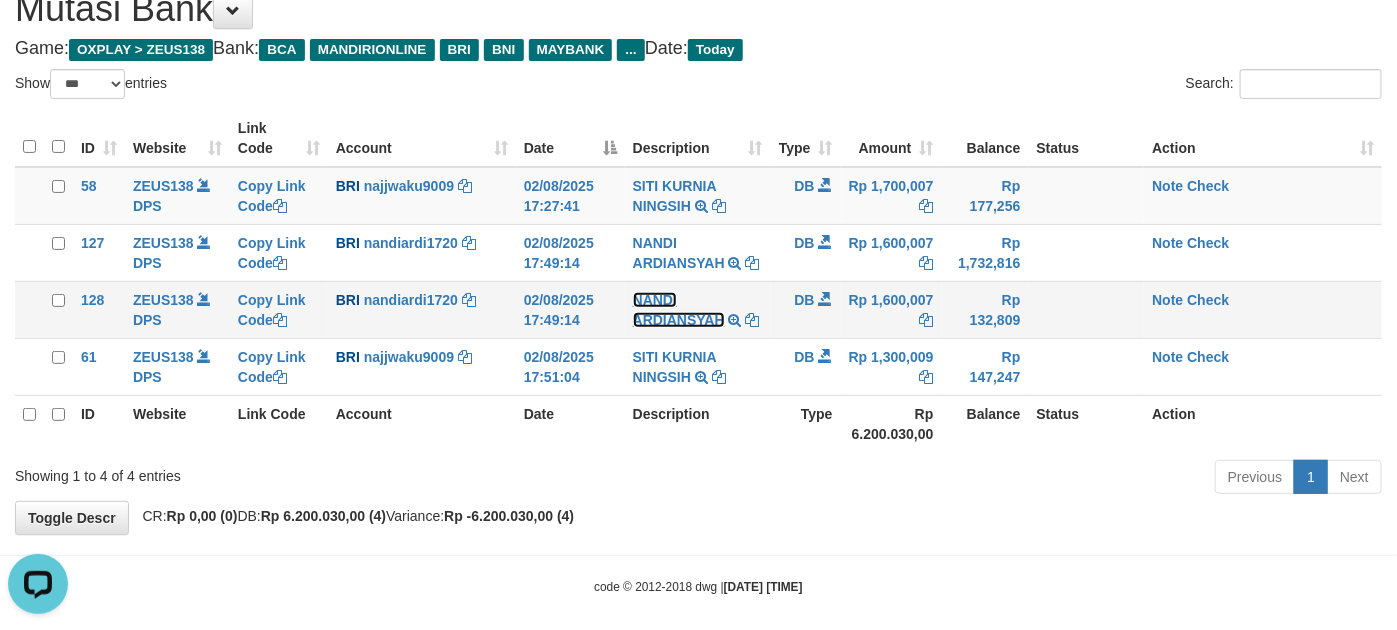 click on "NANDI ARDIANSYAH" at bounding box center (679, 310) 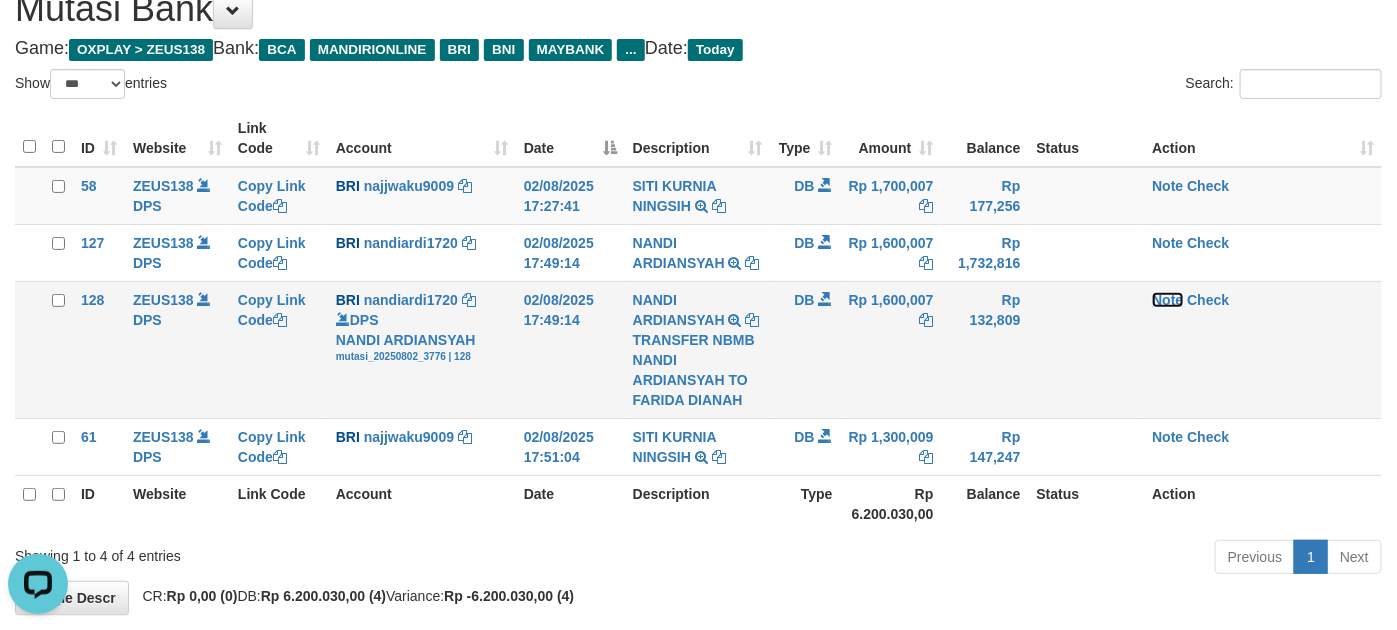 click on "Note" at bounding box center (1167, 300) 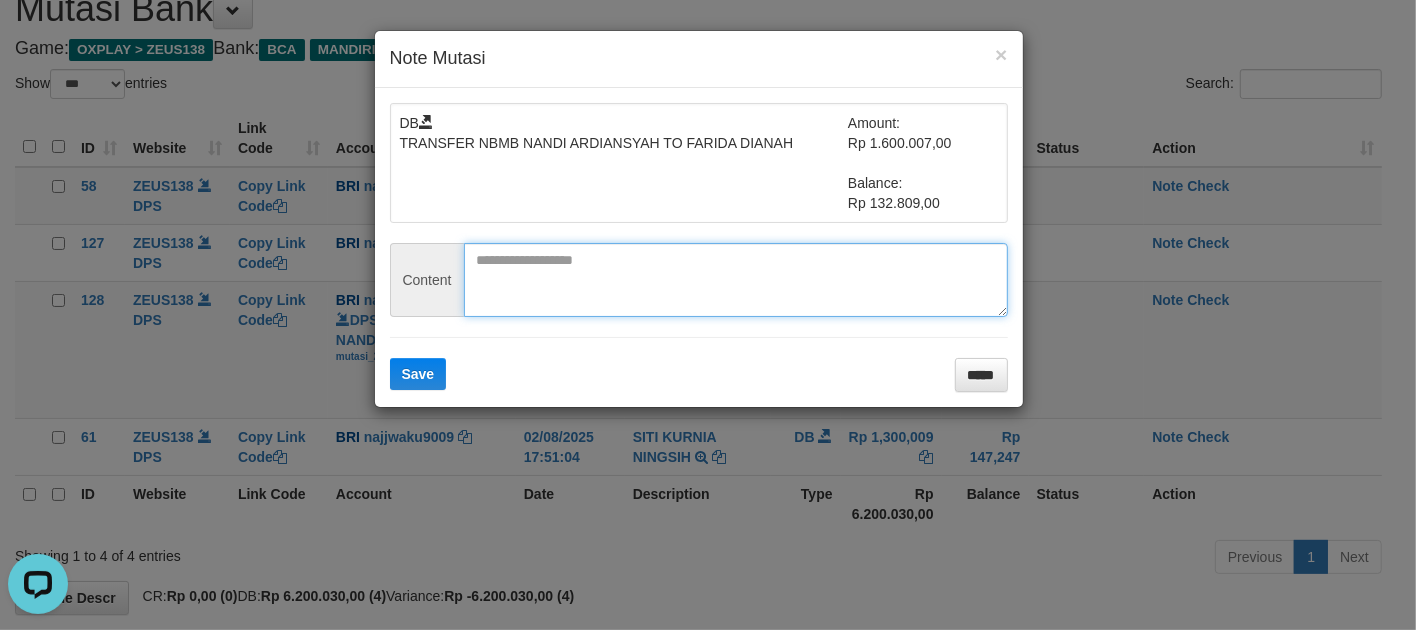 click at bounding box center (736, 280) 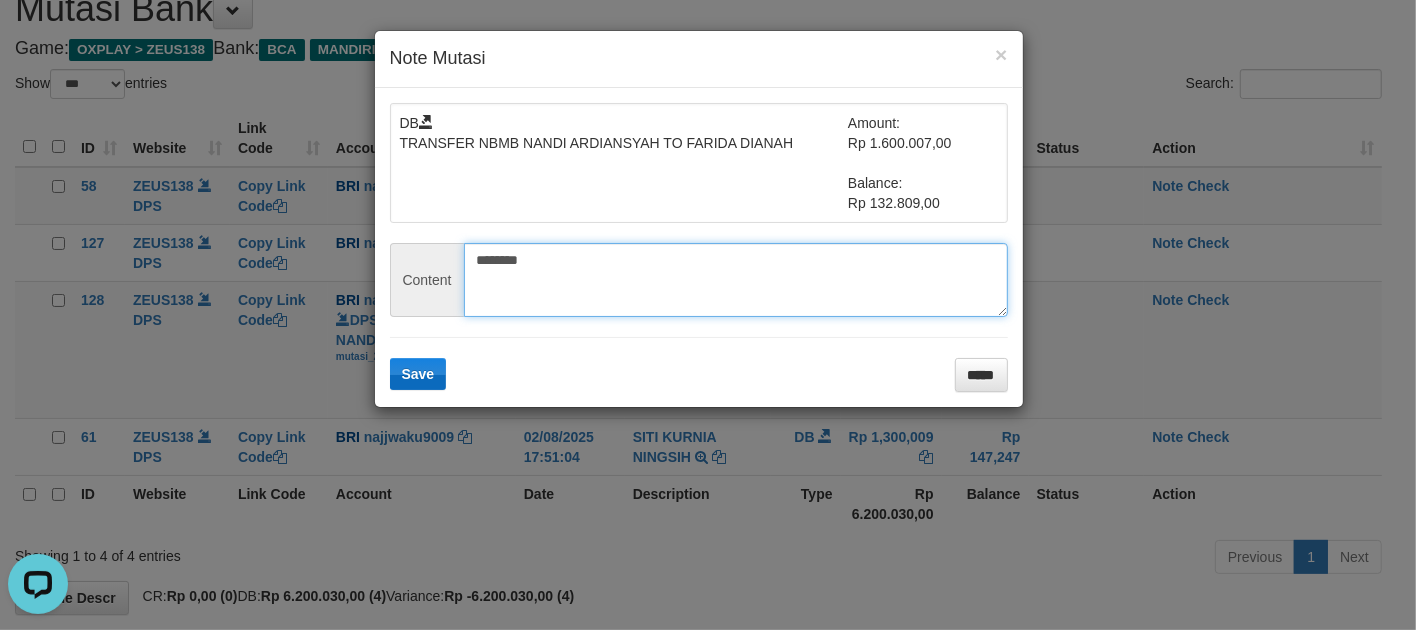type on "********" 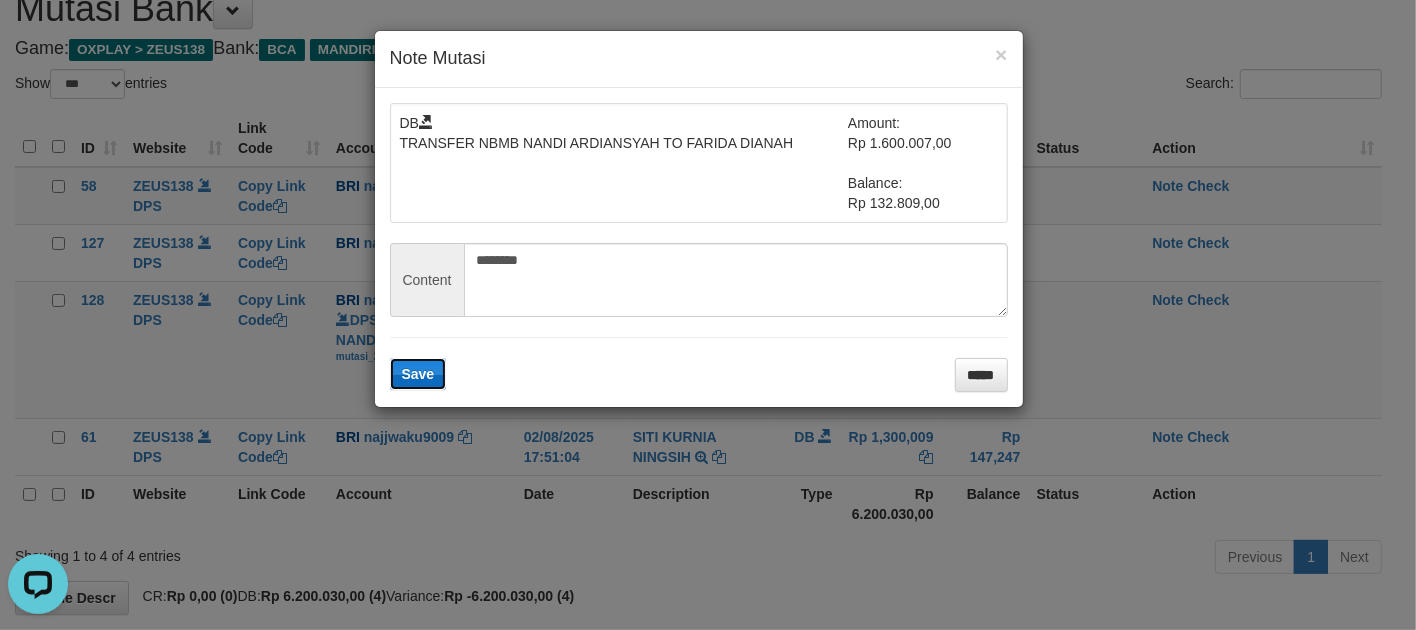 click on "Save" at bounding box center [418, 374] 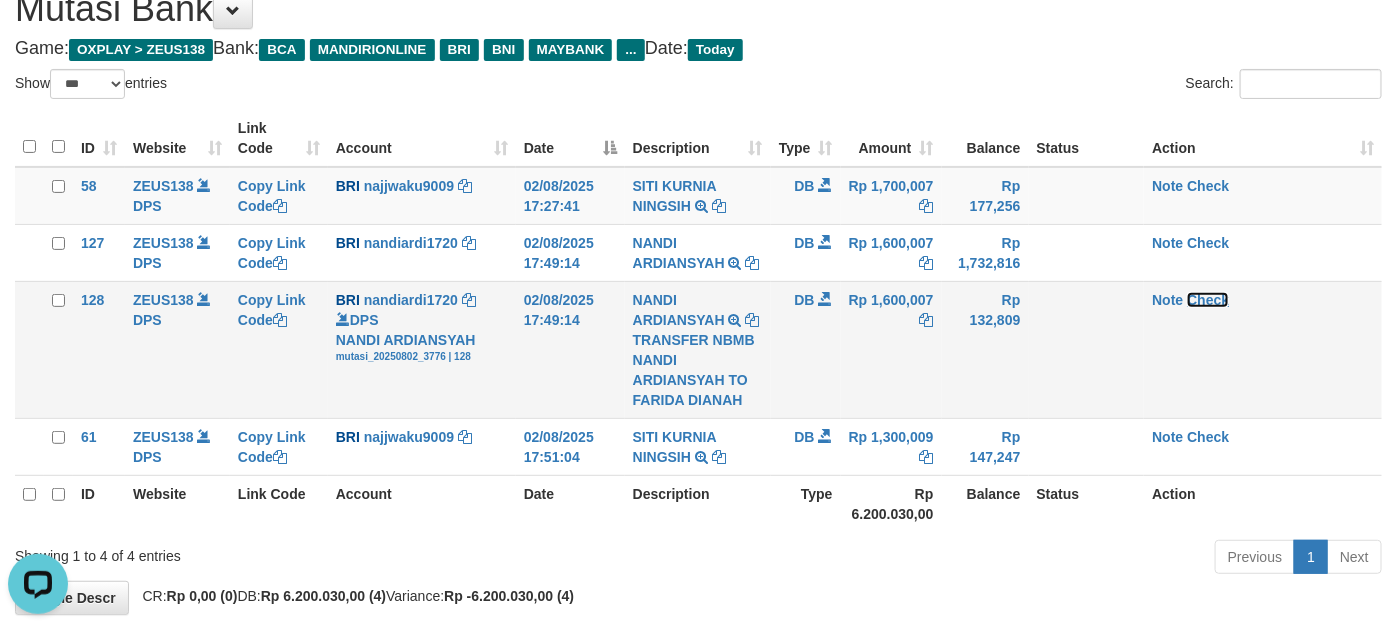 click on "Check" at bounding box center [1208, 300] 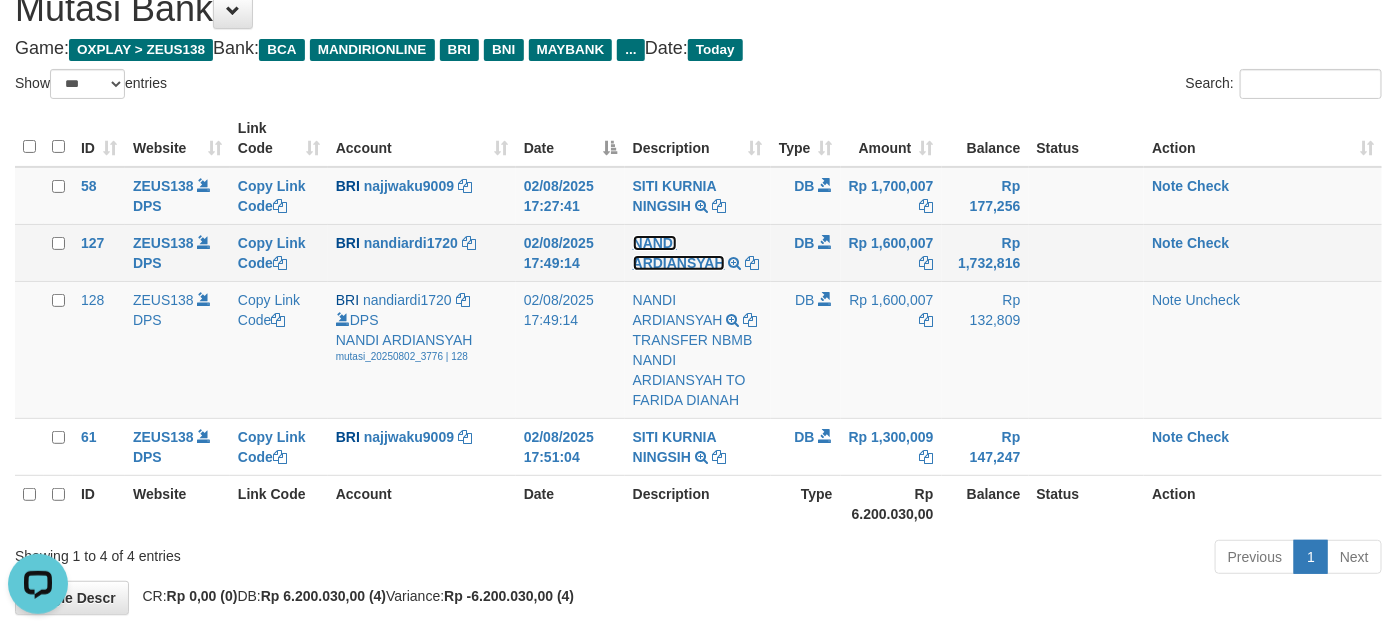 click on "NANDI ARDIANSYAH" at bounding box center [679, 253] 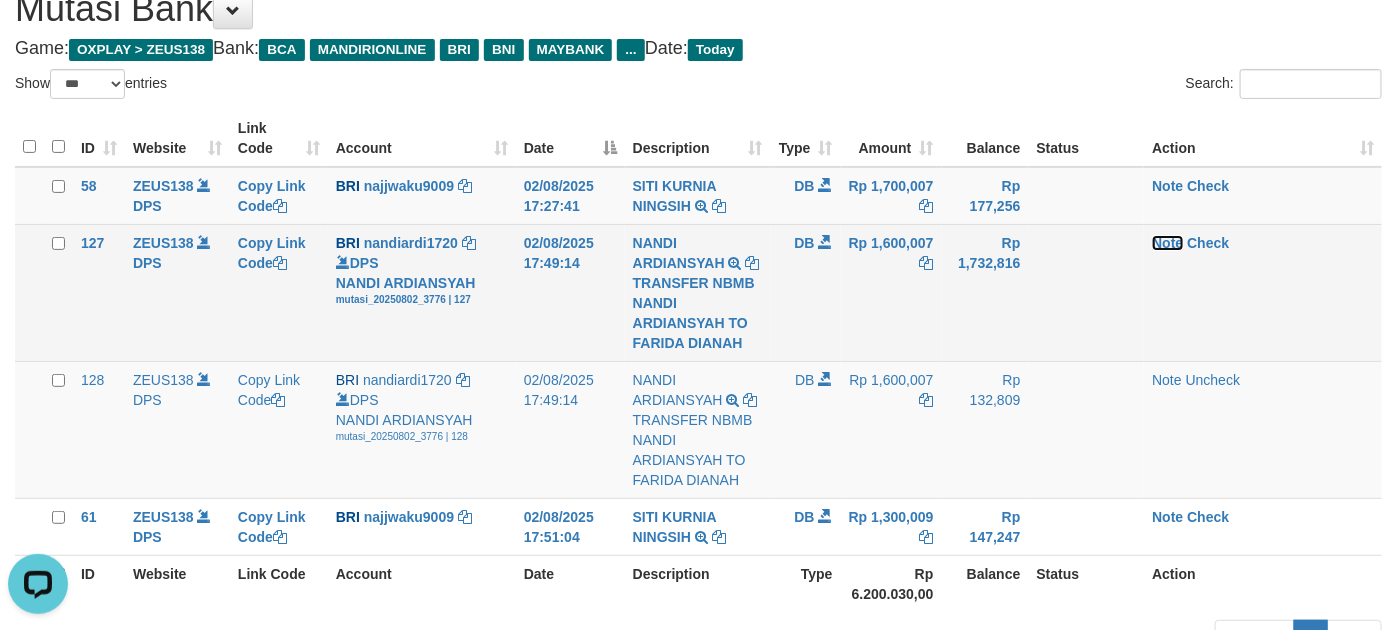 click on "Note" at bounding box center (1167, 243) 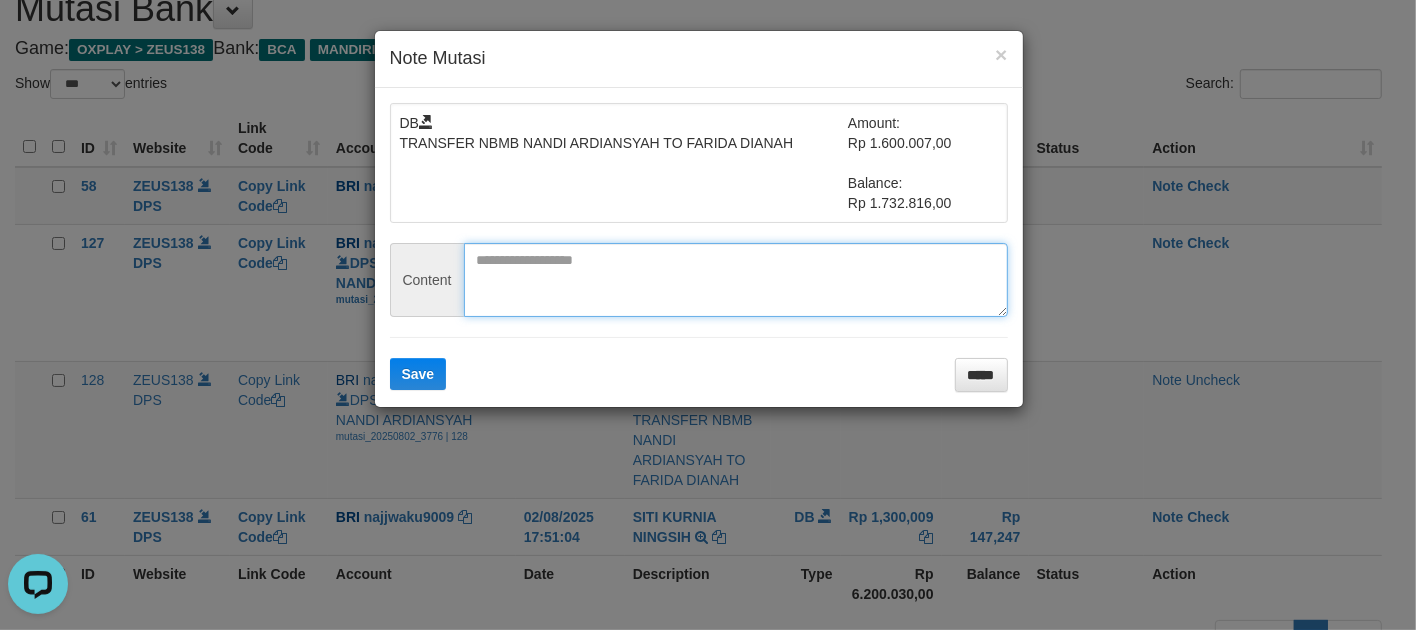 drag, startPoint x: 511, startPoint y: 272, endPoint x: 463, endPoint y: 330, distance: 75.28612 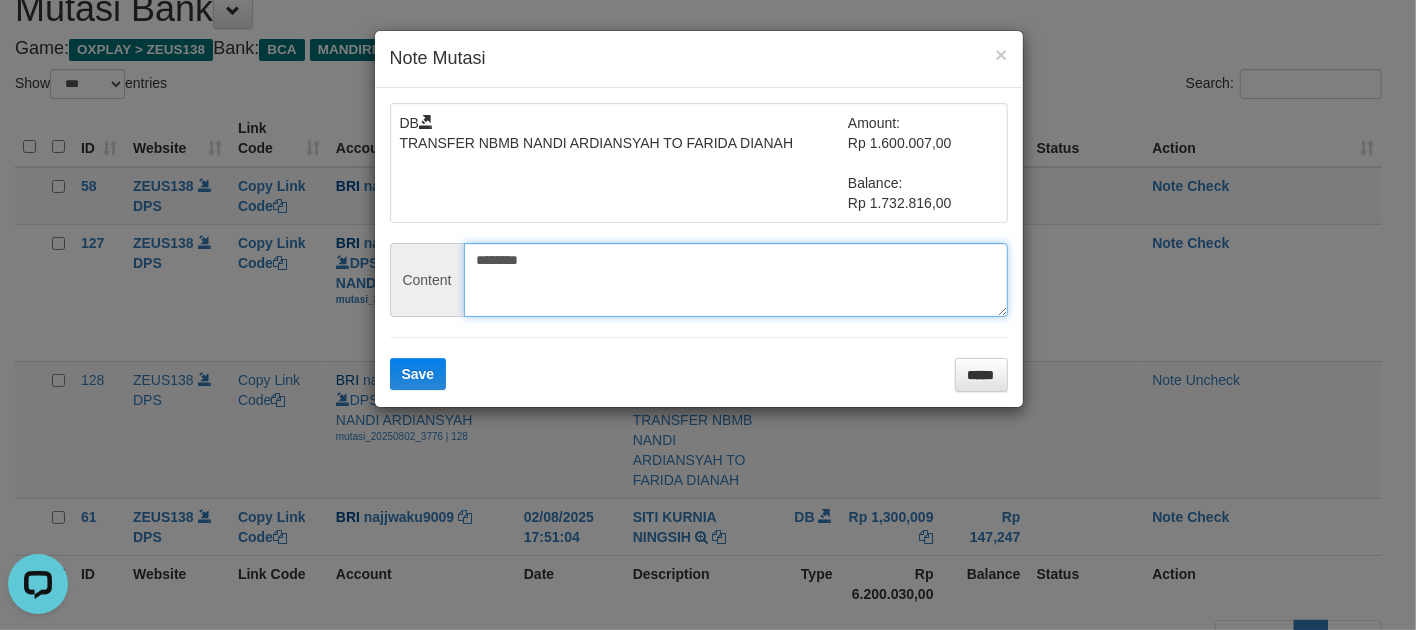 type on "********" 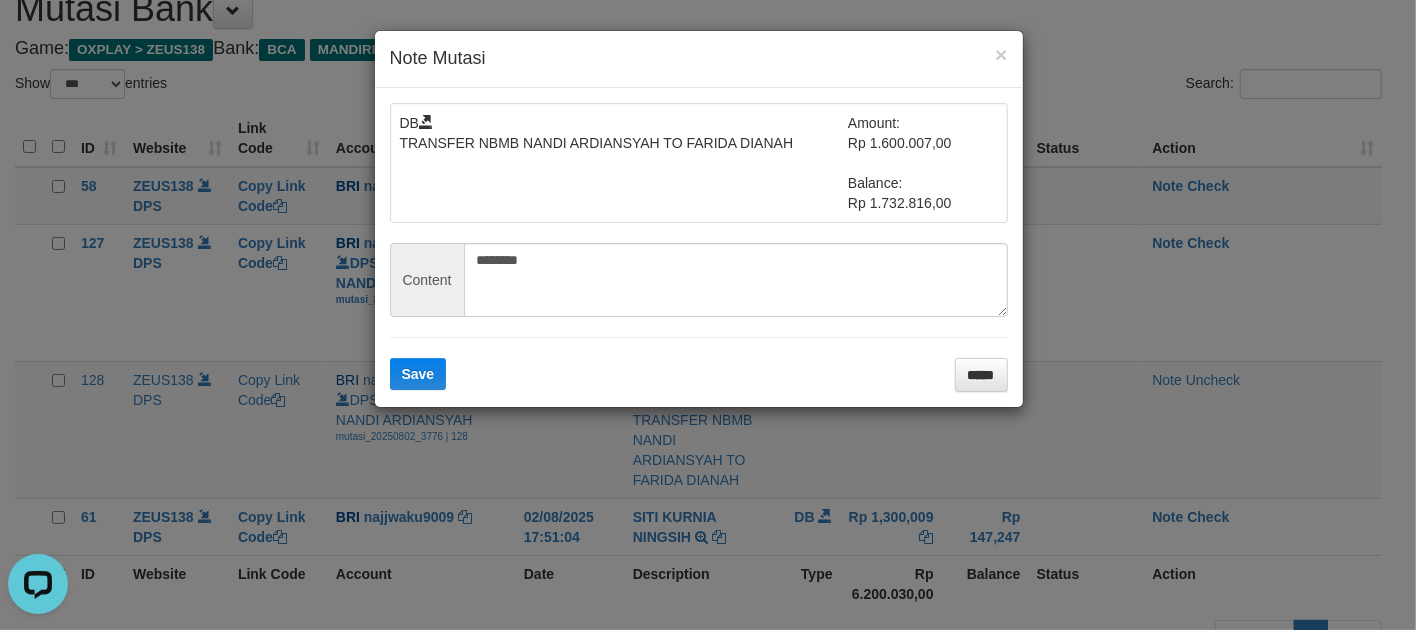 click on "DB
TRANSFER NBMB NANDI ARDIANSYAH TO FARIDA DIANAH
Amount:
Rp 1.600.007,00
Balance:
Rp 1.732.816,00
Content
********
Save
*****" at bounding box center [699, 247] 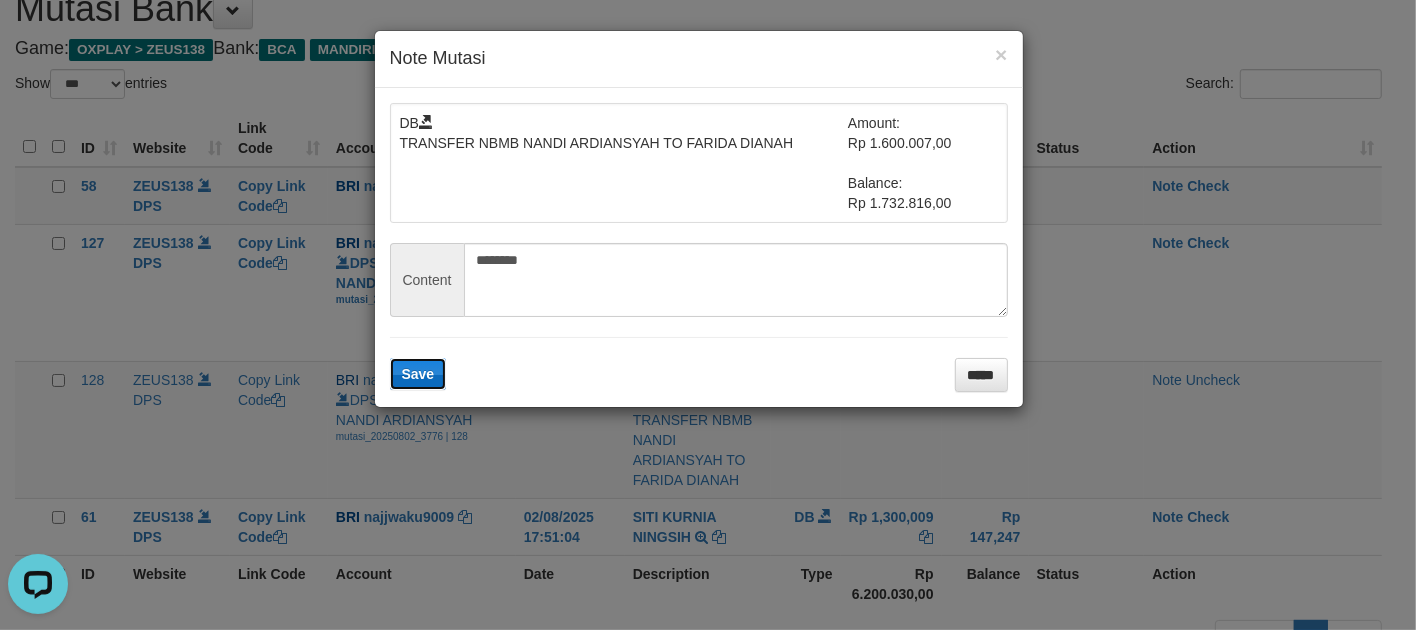 click on "Save" at bounding box center (418, 374) 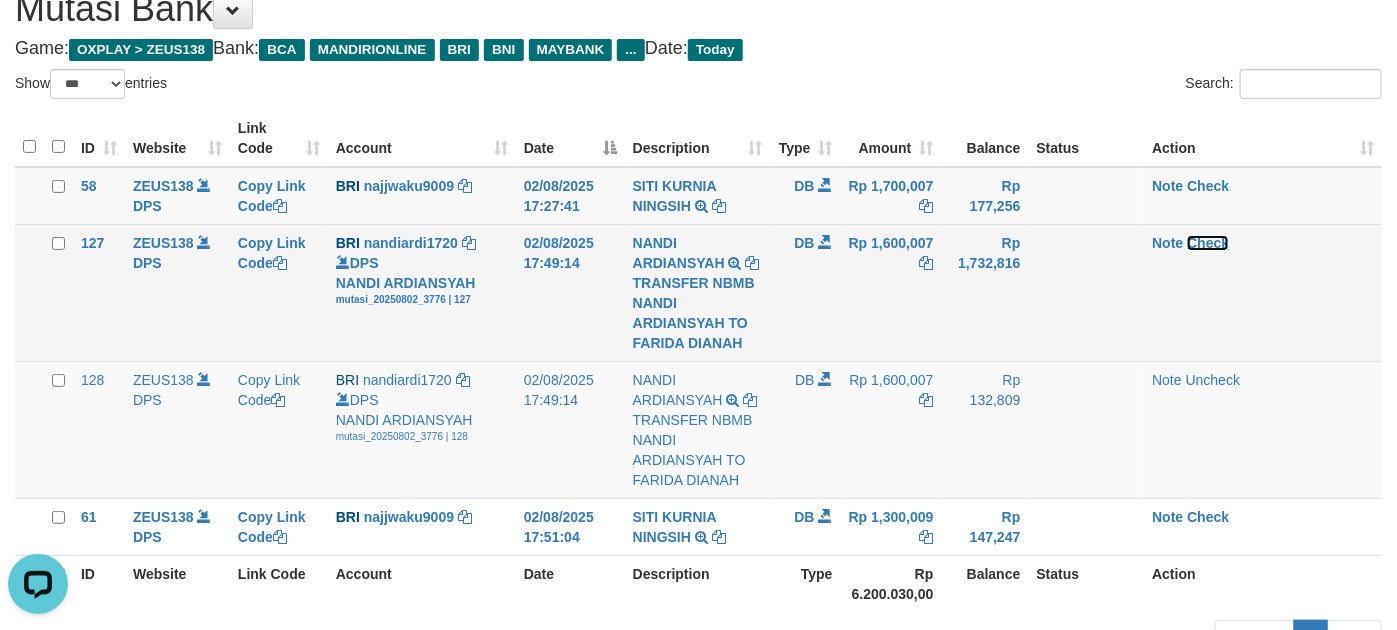 click on "Check" at bounding box center [1208, 243] 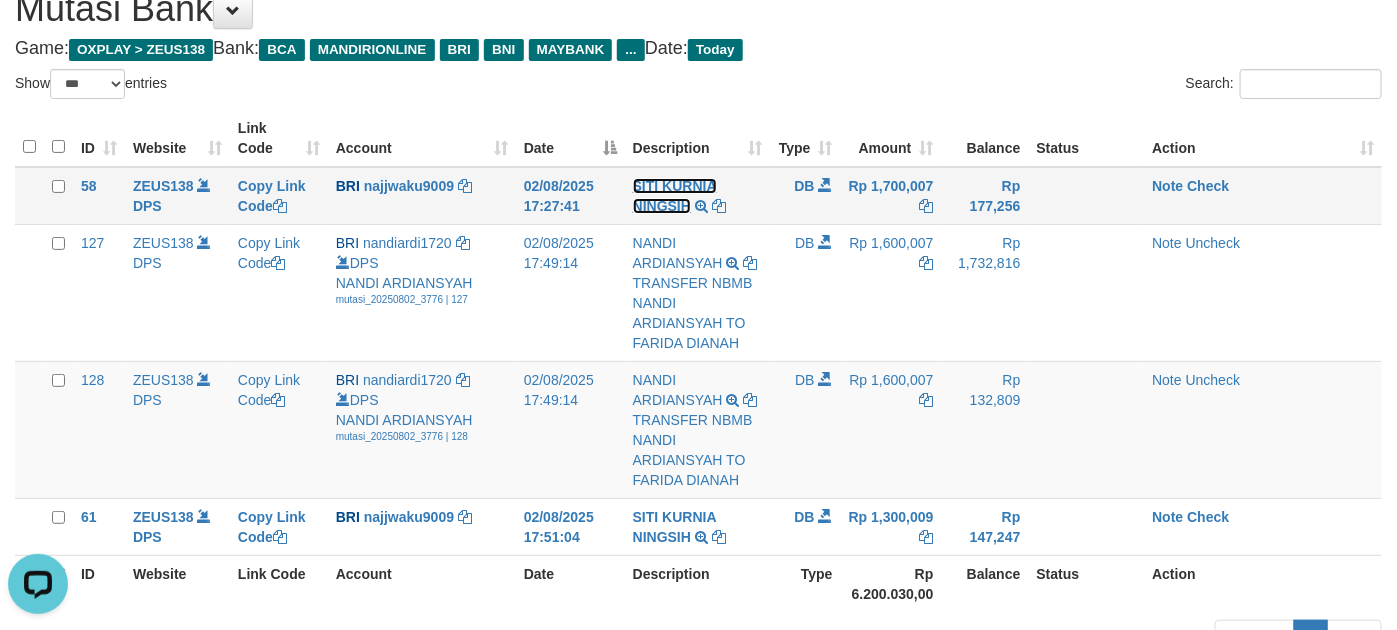 click on "SITI KURNIA NINGSIH" at bounding box center [675, 196] 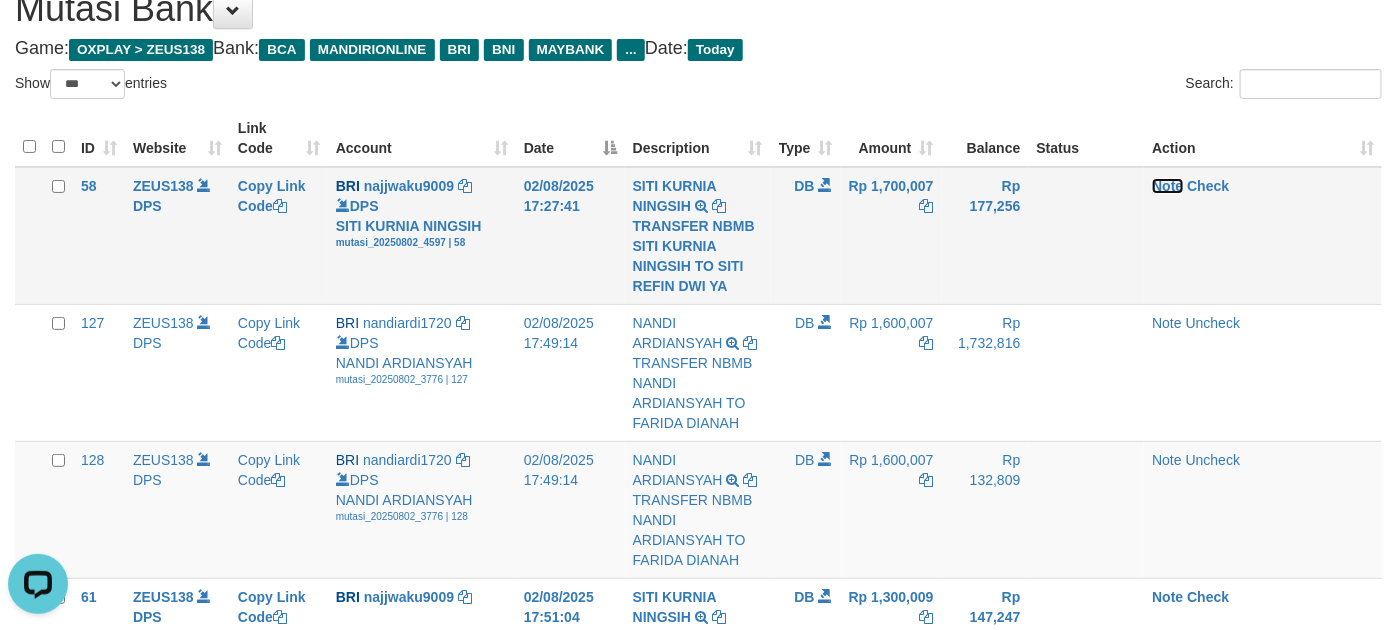 drag, startPoint x: 1168, startPoint y: 185, endPoint x: 1121, endPoint y: 182, distance: 47.095646 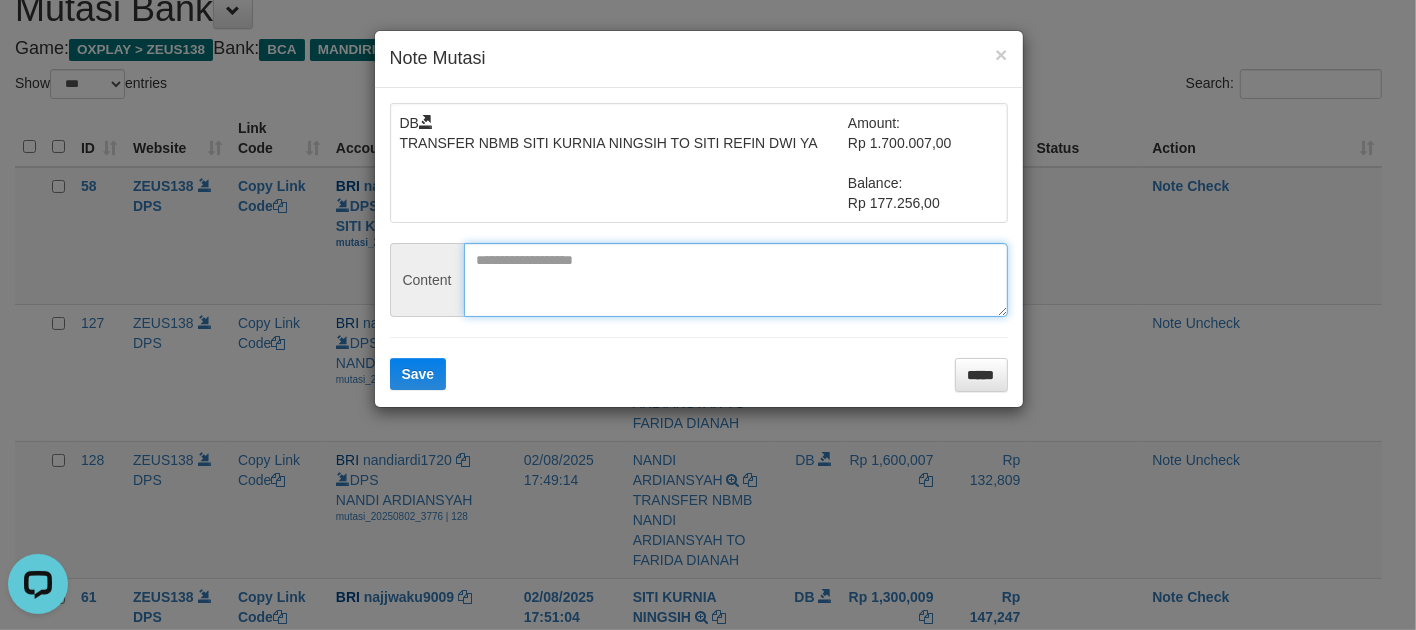 click at bounding box center [736, 280] 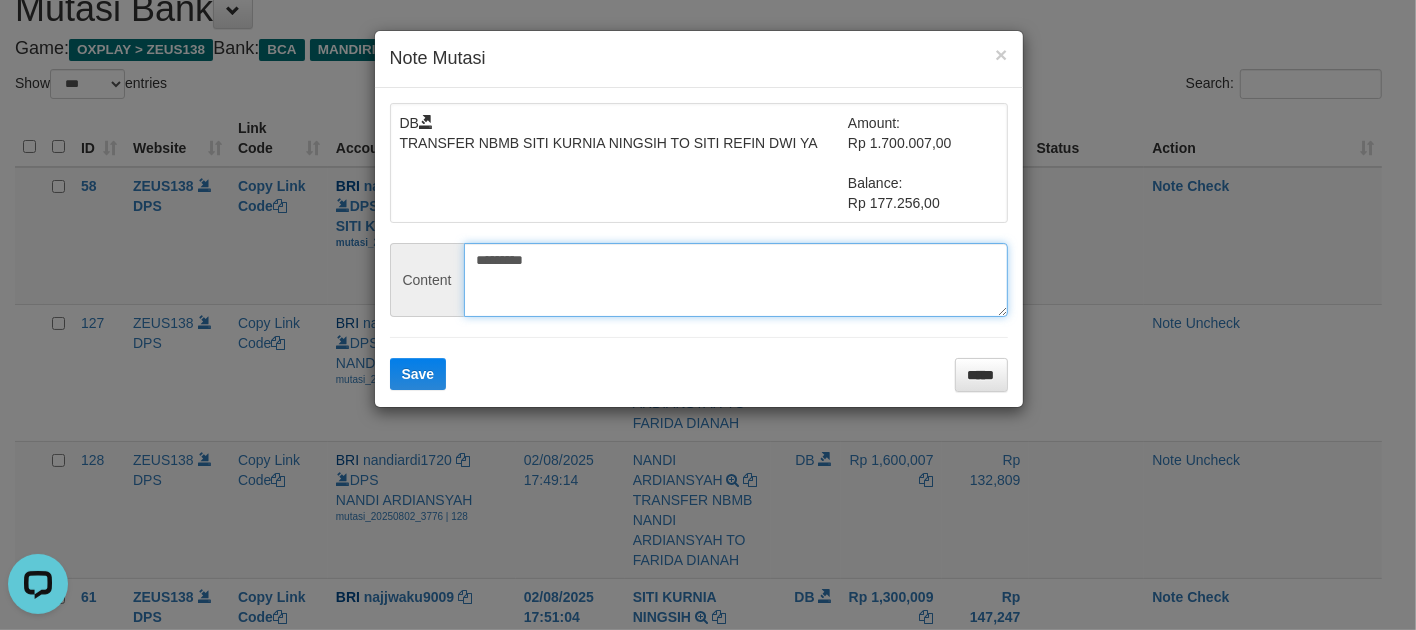 type on "*********" 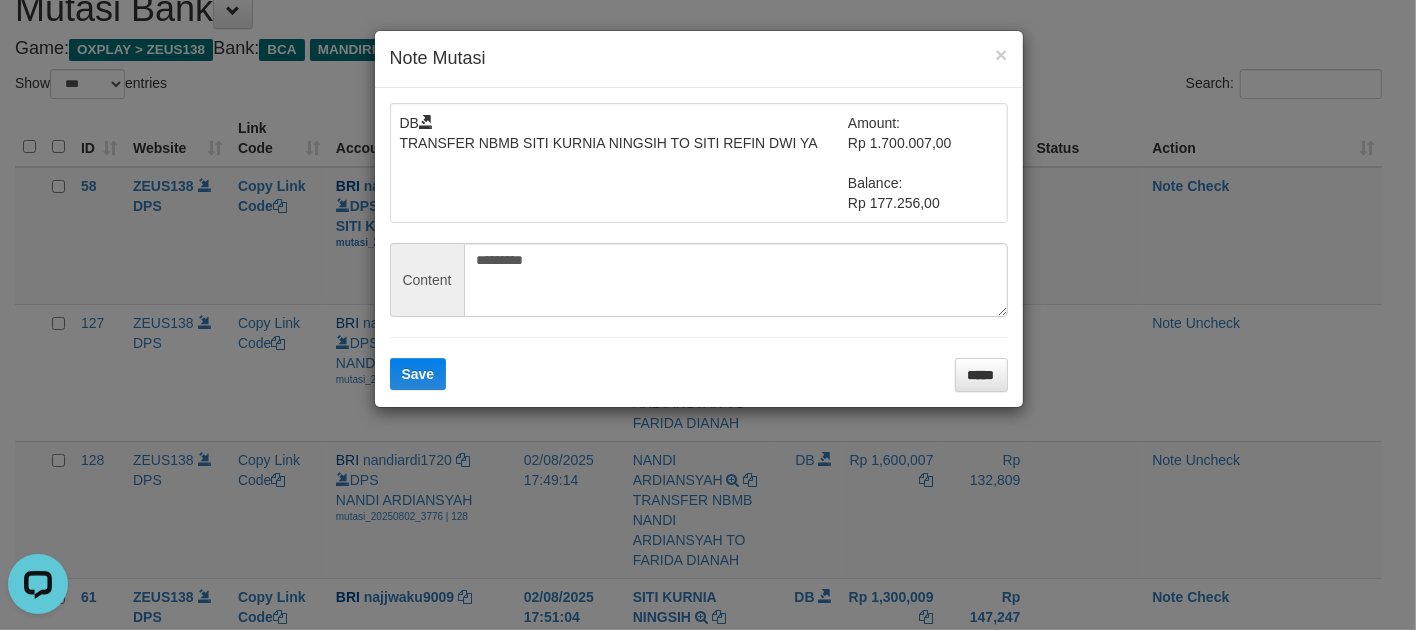 click on "DB
TRANSFER NBMB SITI KURNIA NINGSIH TO SITI REFIN DWI YA
Amount:
Rp 1.700.007,00
Balance:
Rp 177.256,00
Content
*********
Save
*****" at bounding box center (699, 247) 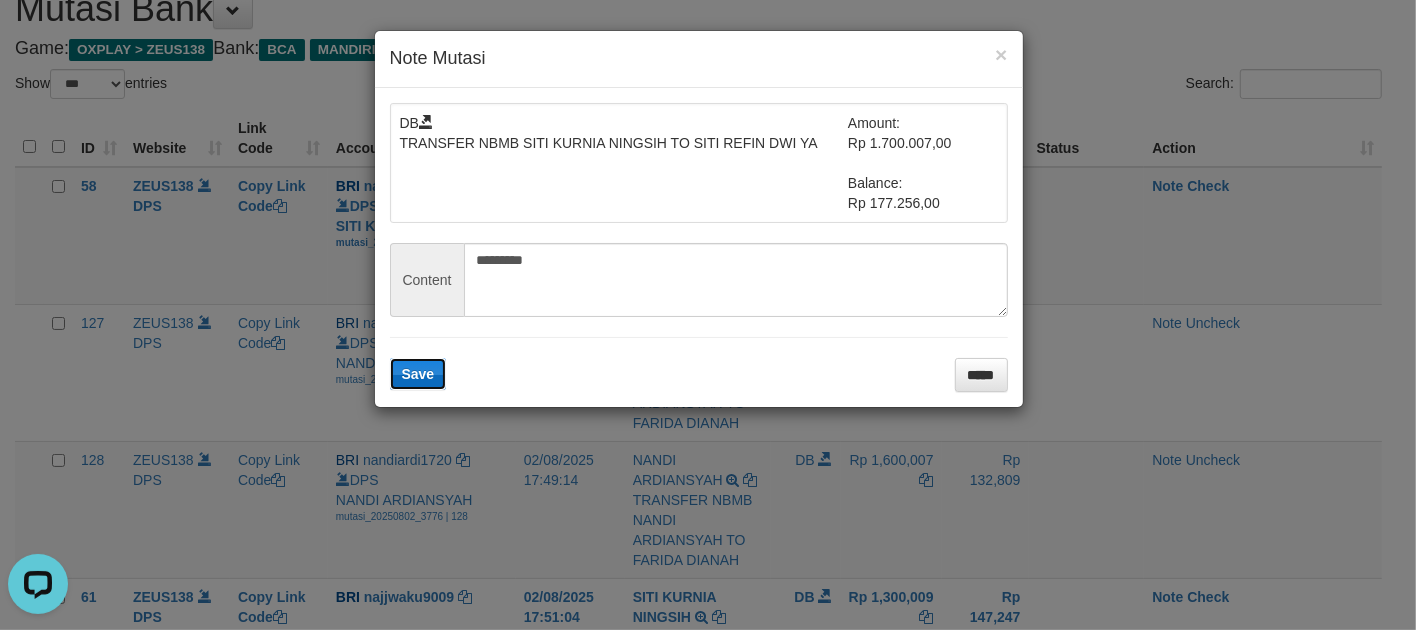 click on "Save" at bounding box center [418, 374] 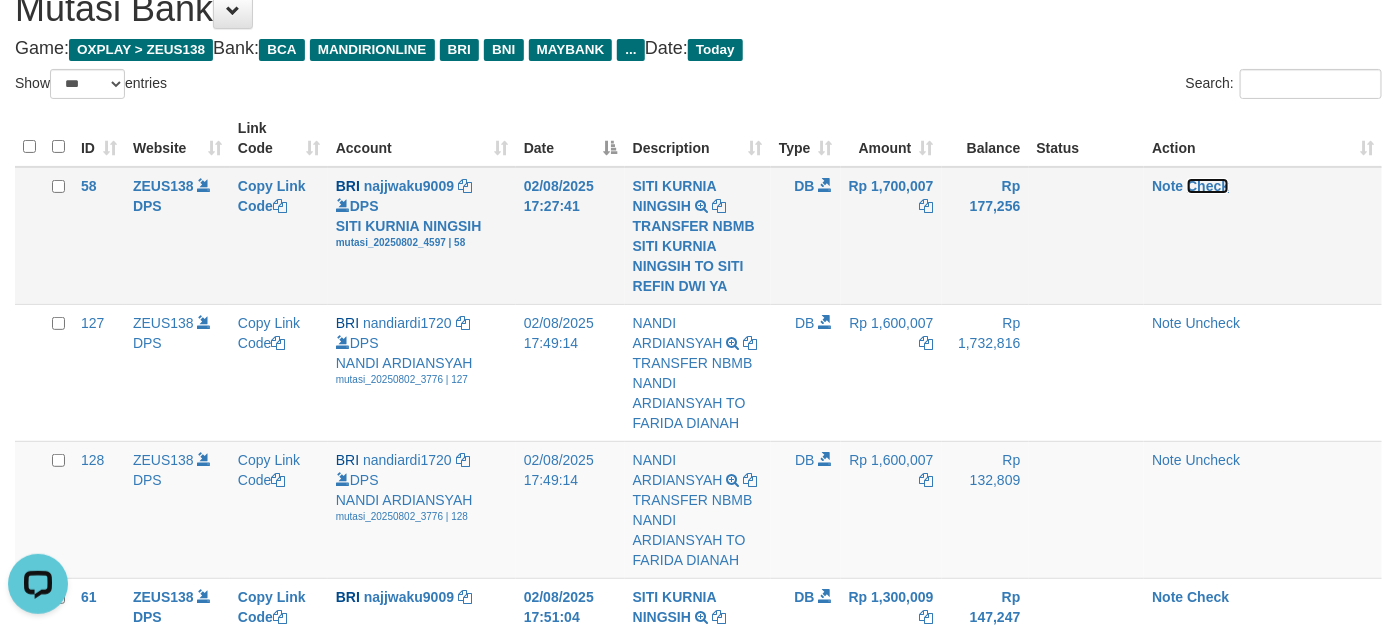 click on "Check" at bounding box center (1208, 186) 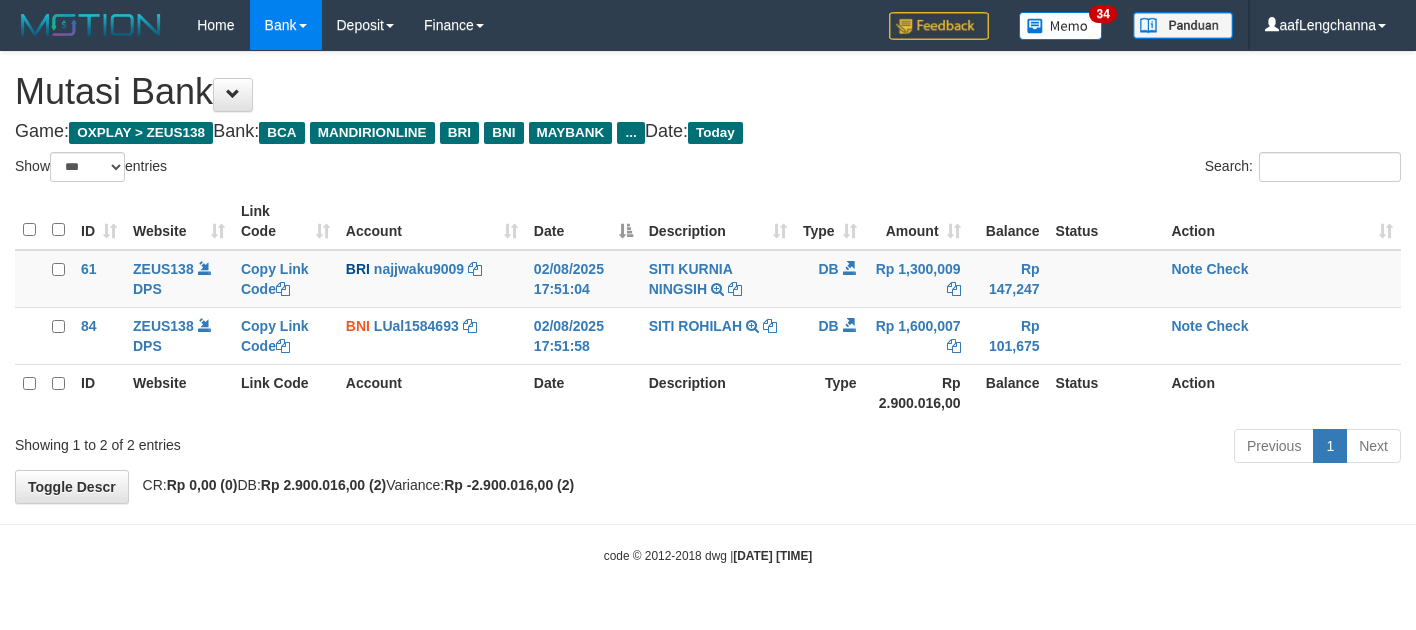 select on "***" 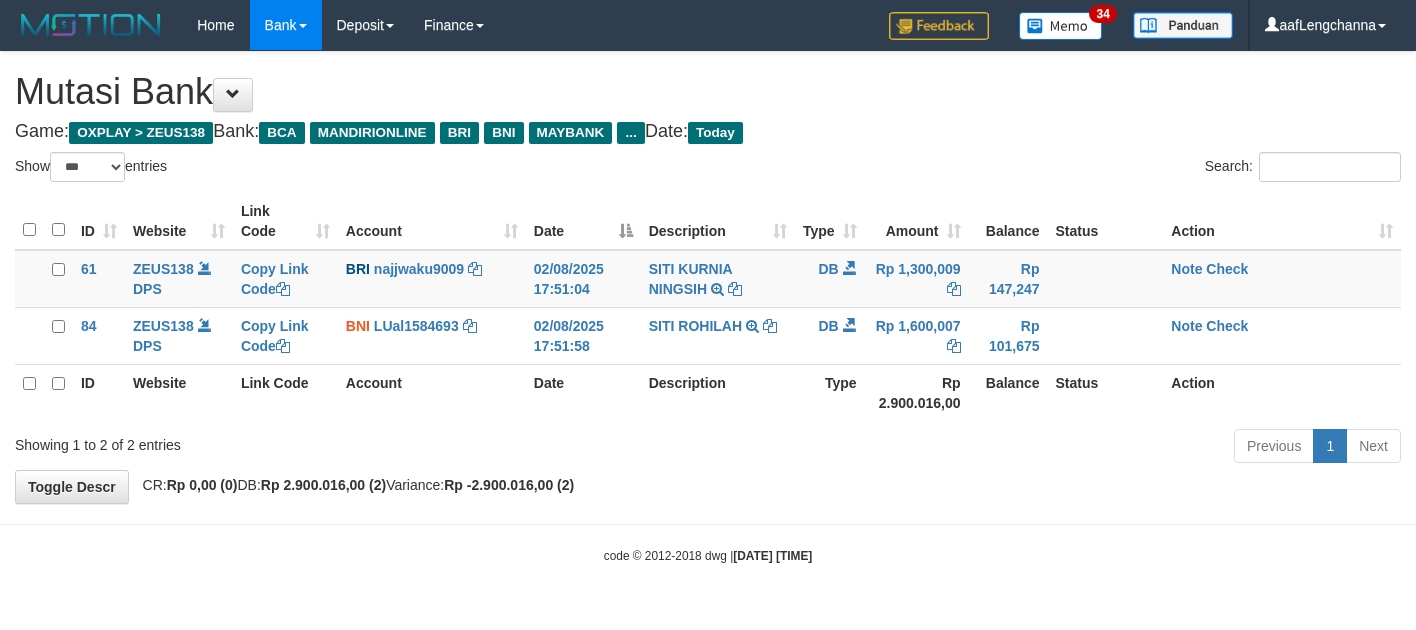 scroll, scrollTop: 0, scrollLeft: 0, axis: both 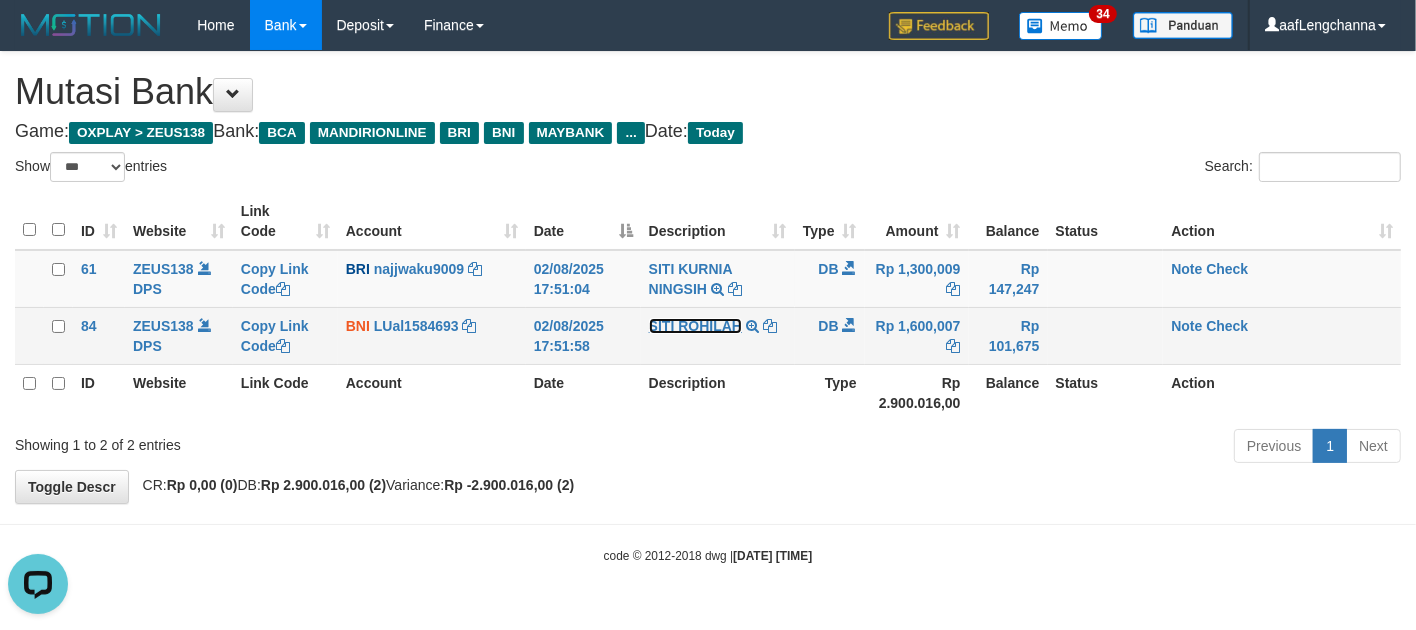 click on "SITI ROHILAH" at bounding box center (695, 326) 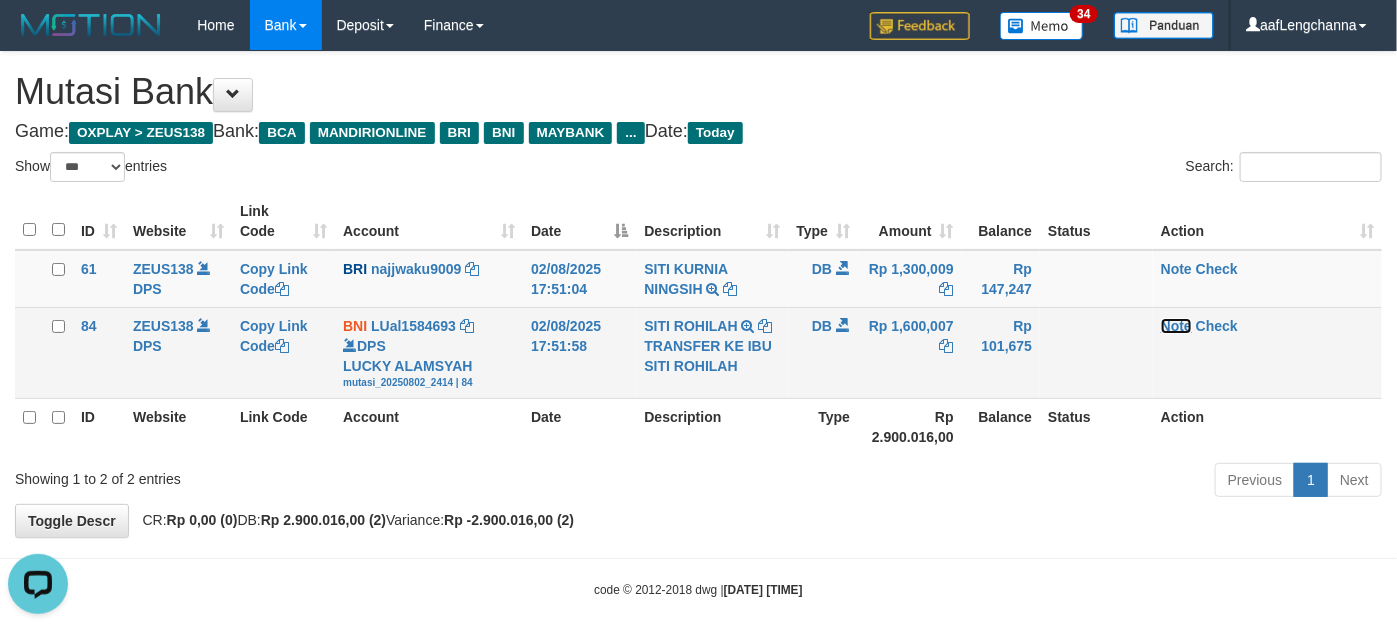 drag, startPoint x: 1175, startPoint y: 320, endPoint x: 1026, endPoint y: 313, distance: 149.16434 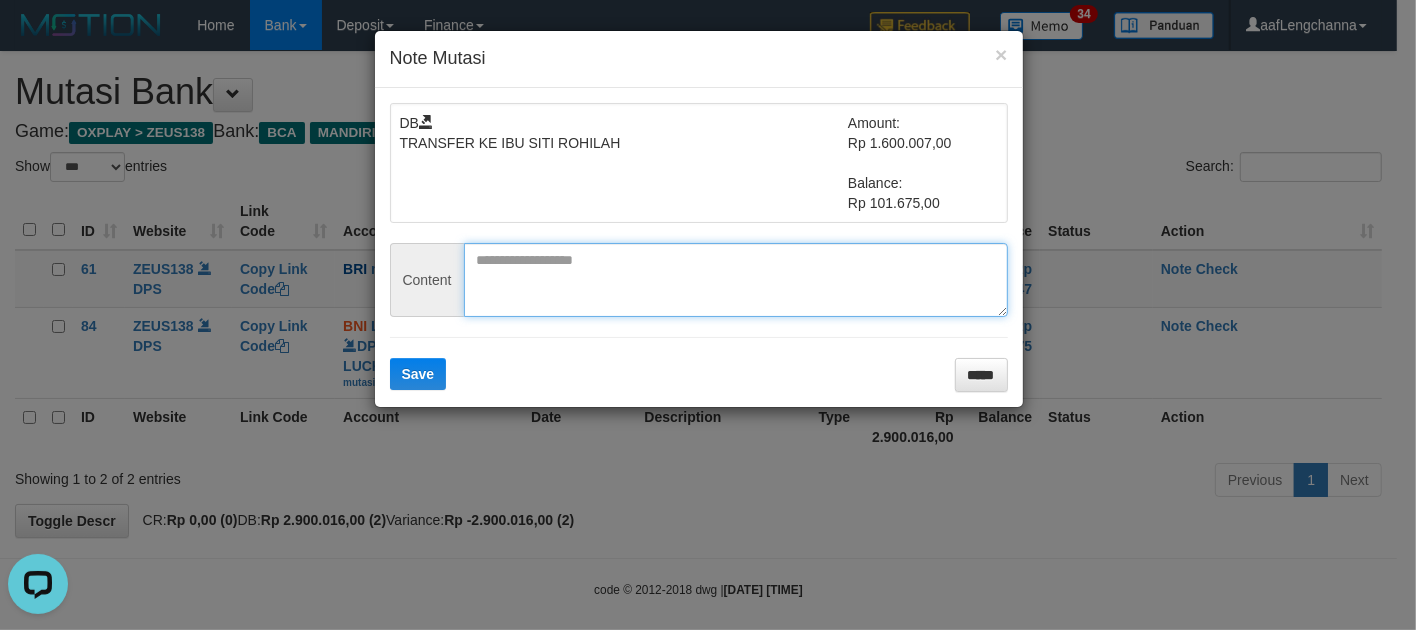 click at bounding box center (736, 280) 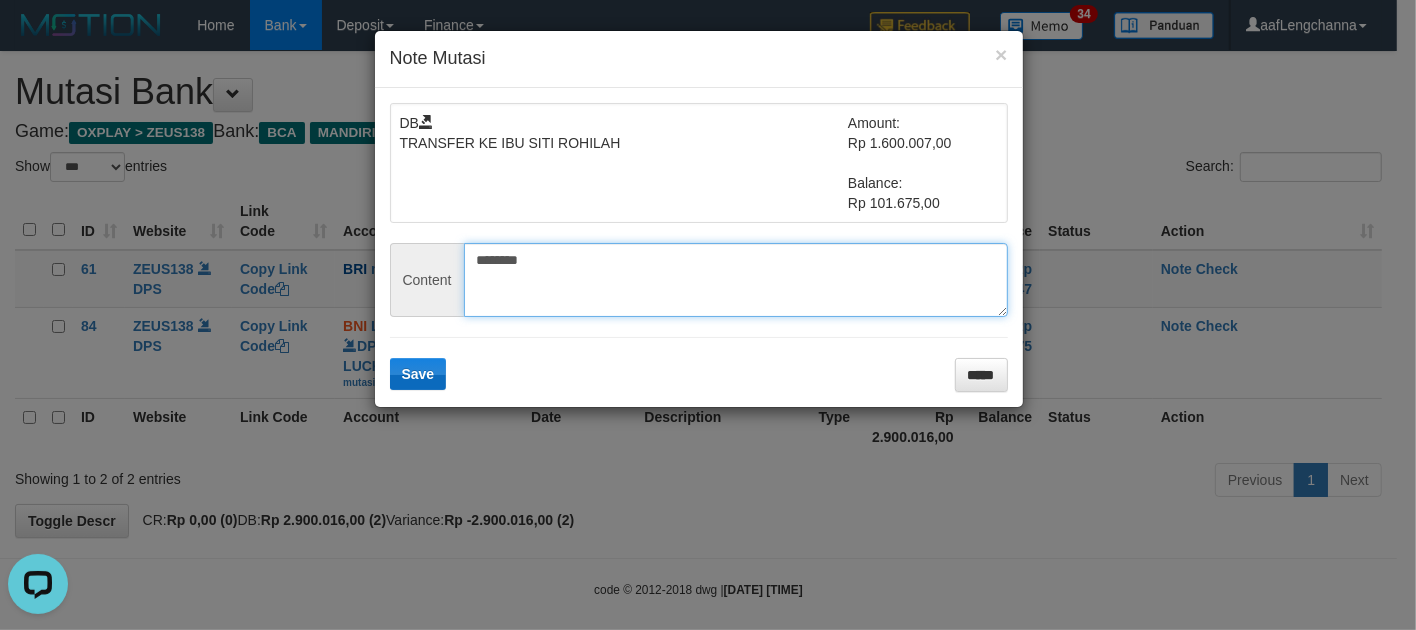 type on "********" 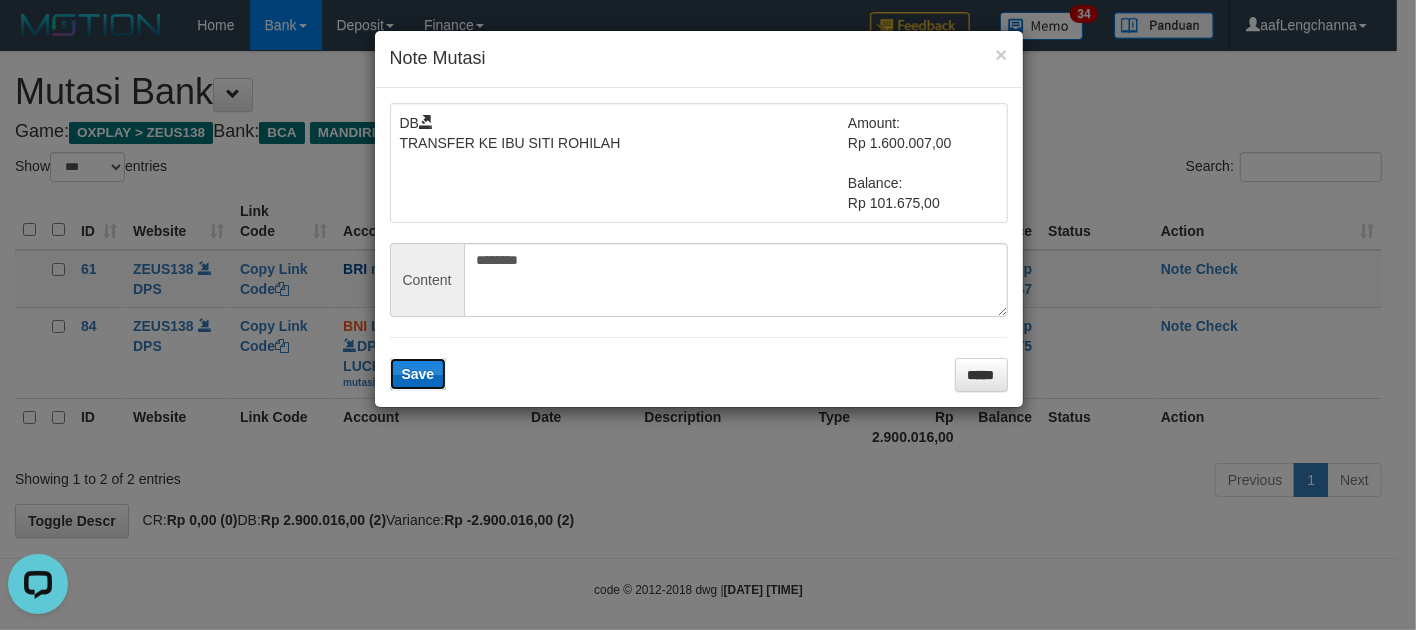 click on "Save" at bounding box center (418, 374) 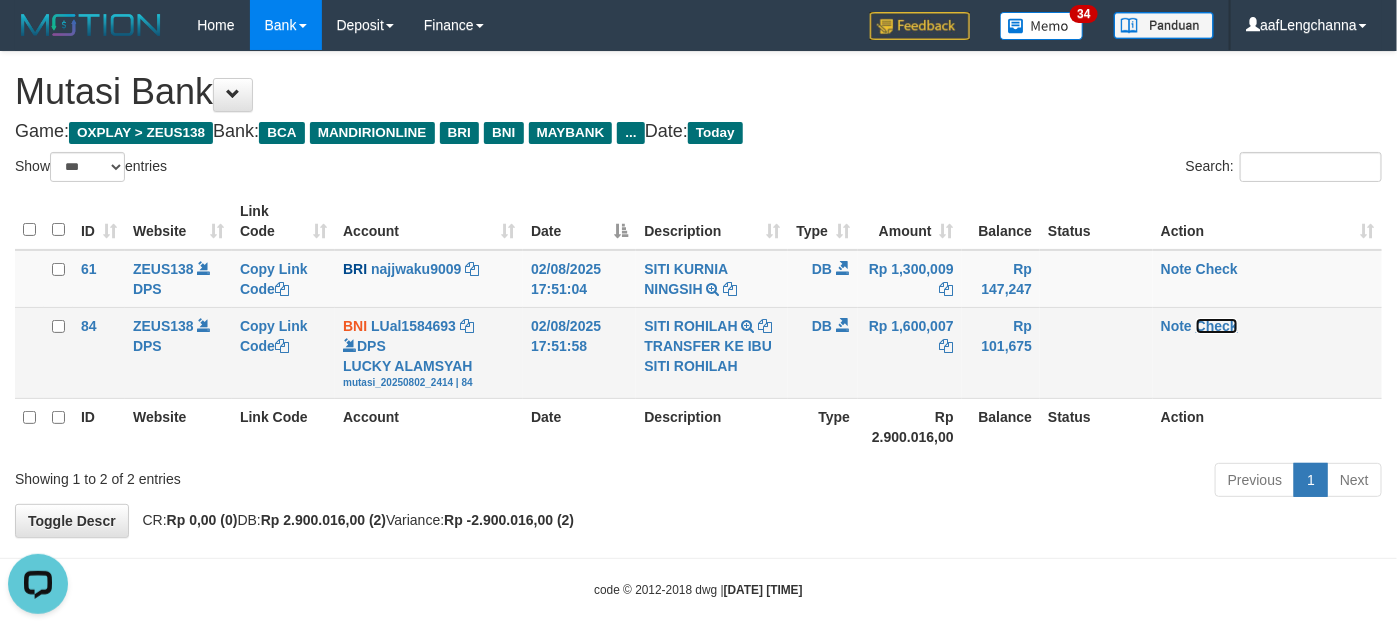 click on "Check" at bounding box center (1217, 326) 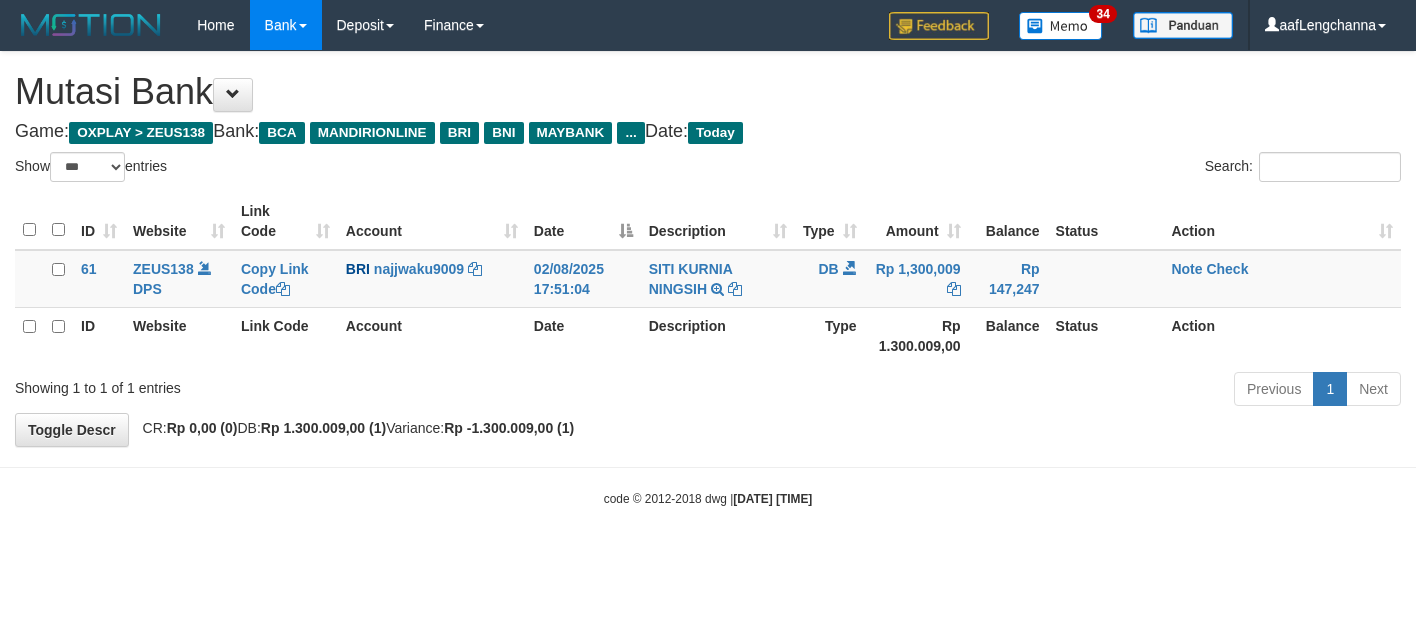 select on "***" 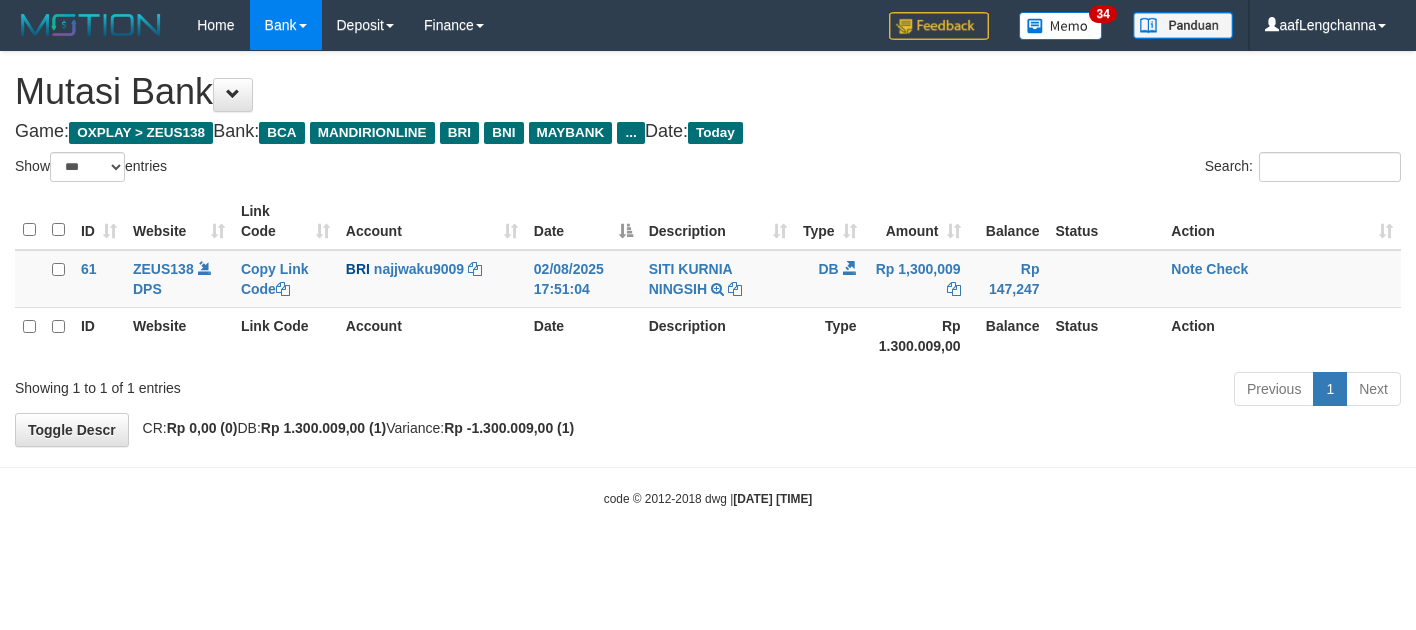 scroll, scrollTop: 0, scrollLeft: 0, axis: both 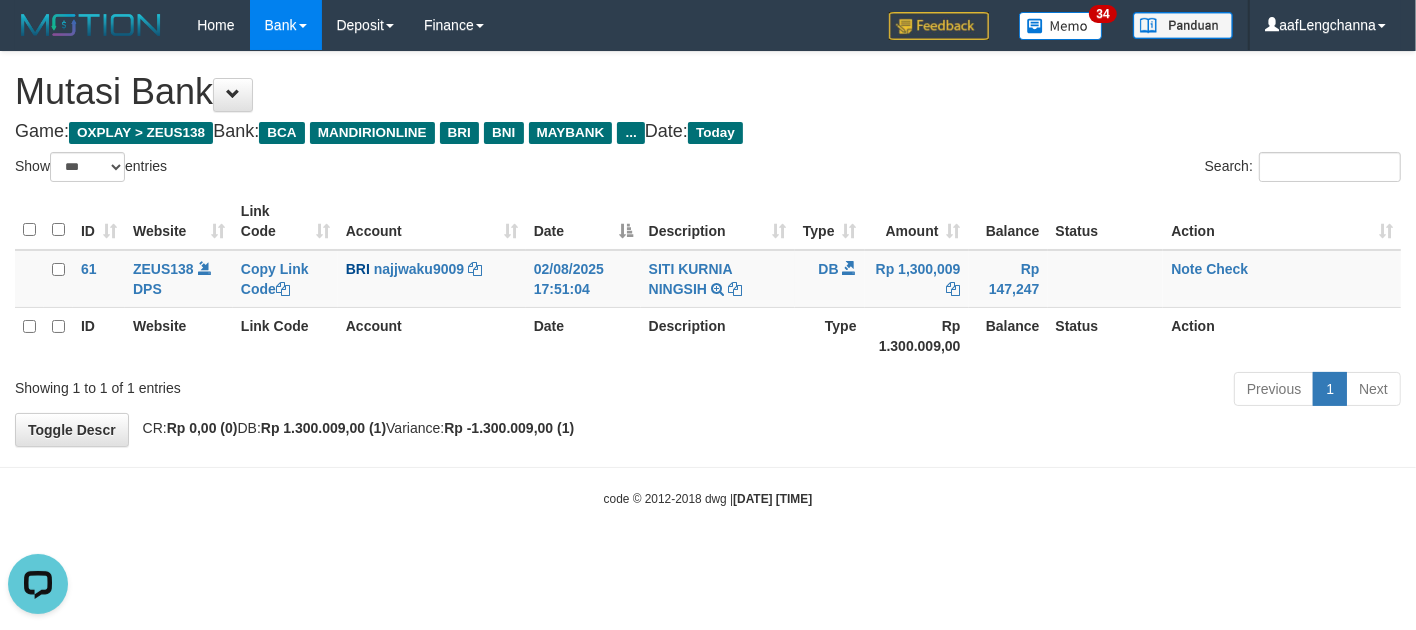 click on "Toggle navigation
Home
Bank
Account List
Mutasi Bank
Search
Deposit
History
Finance
Financial Data
aafLengchanna
My Profile
Log Out
34" at bounding box center (708, 279) 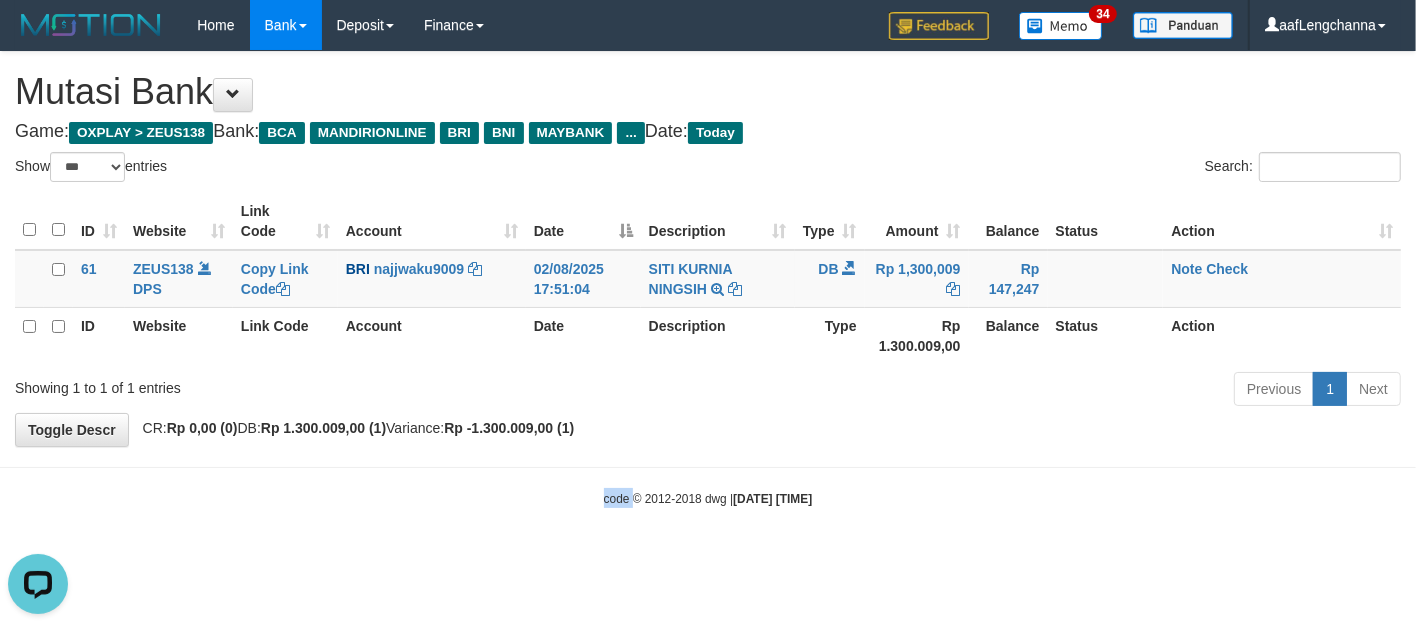 click on "Toggle navigation
Home
Bank
Account List
Mutasi Bank
Search
Deposit
History
Finance
Financial Data
aafLengchanna
My Profile
Log Out
34" at bounding box center [708, 279] 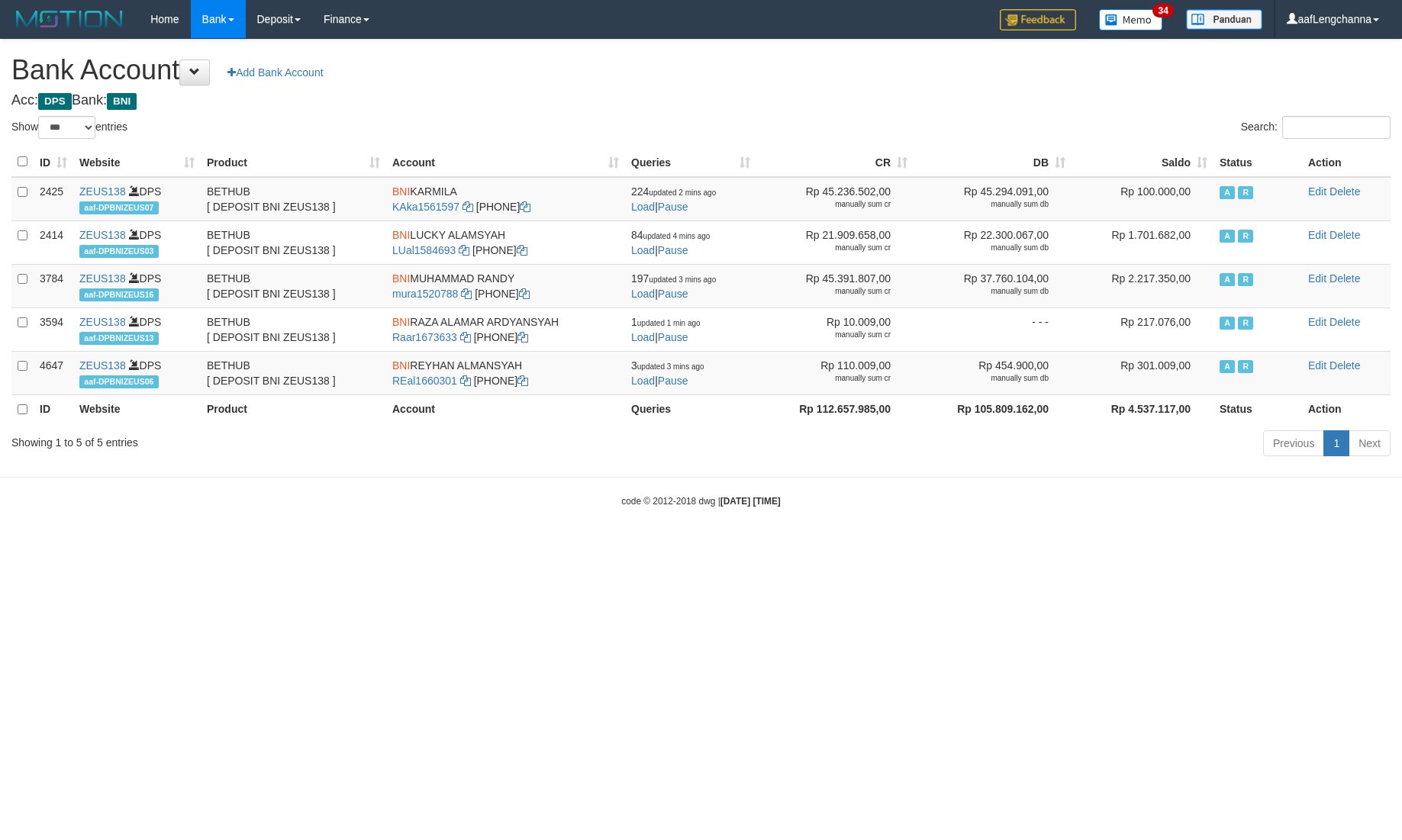 select on "***" 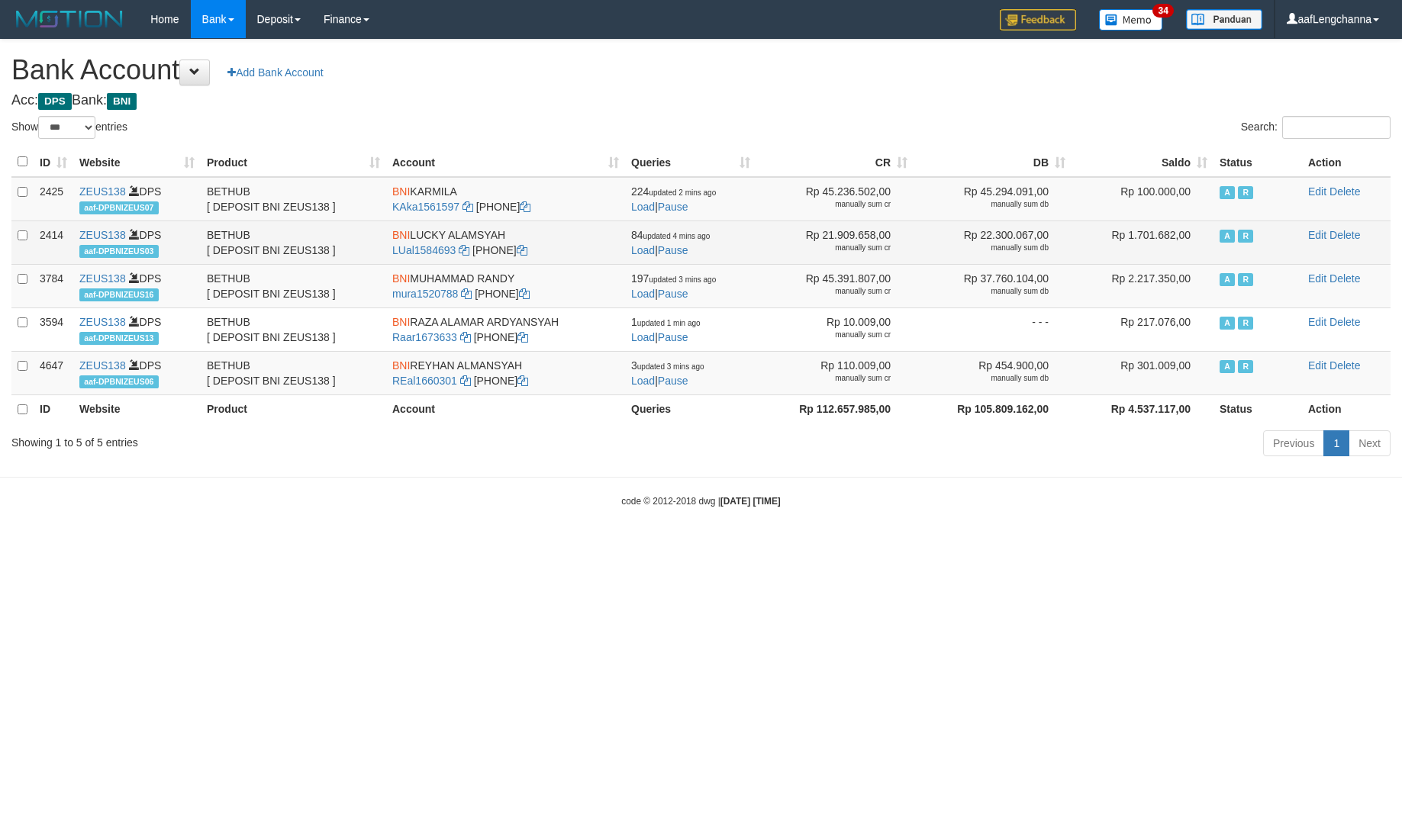 scroll, scrollTop: 0, scrollLeft: 0, axis: both 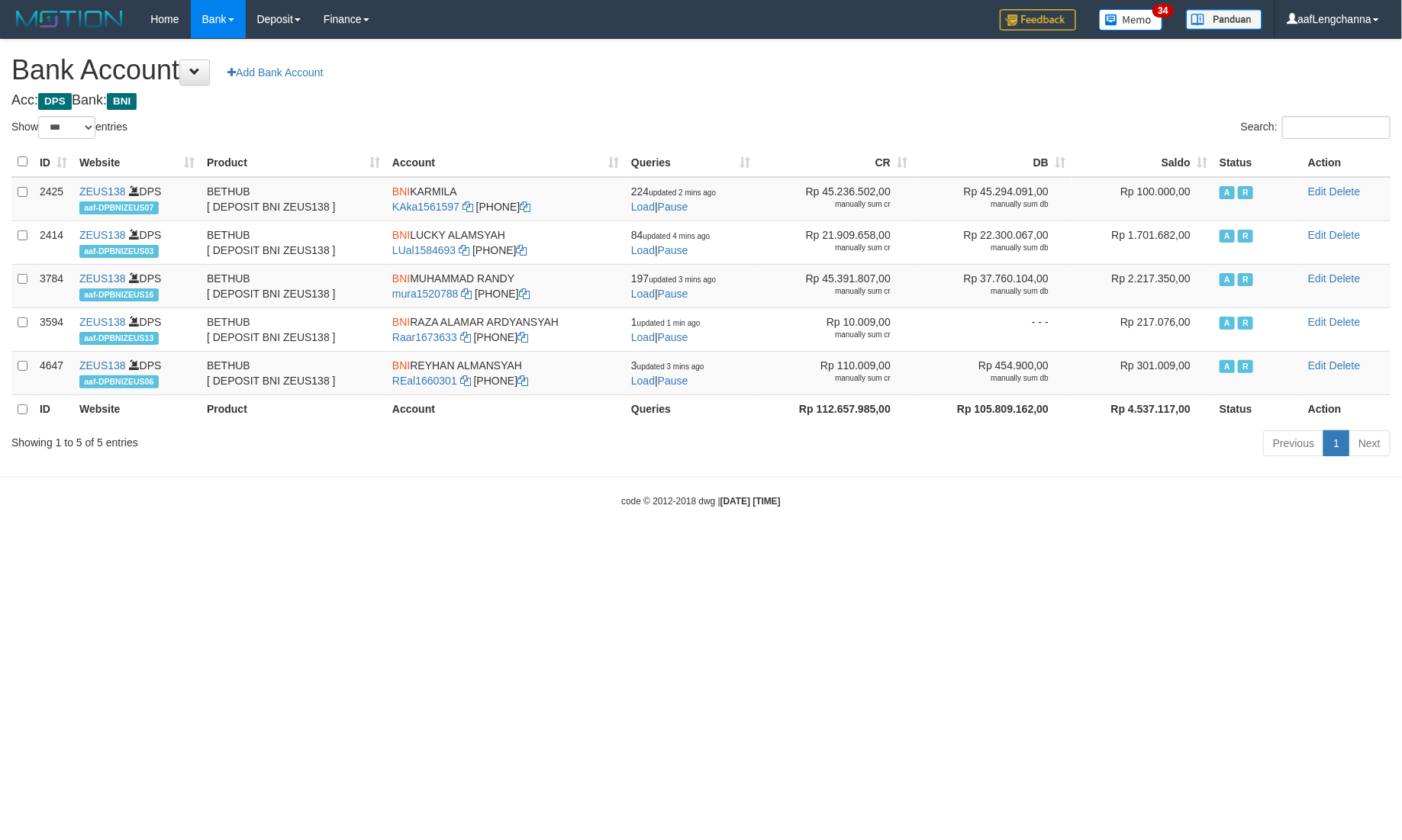 click on "Saldo" at bounding box center [1143, 162] 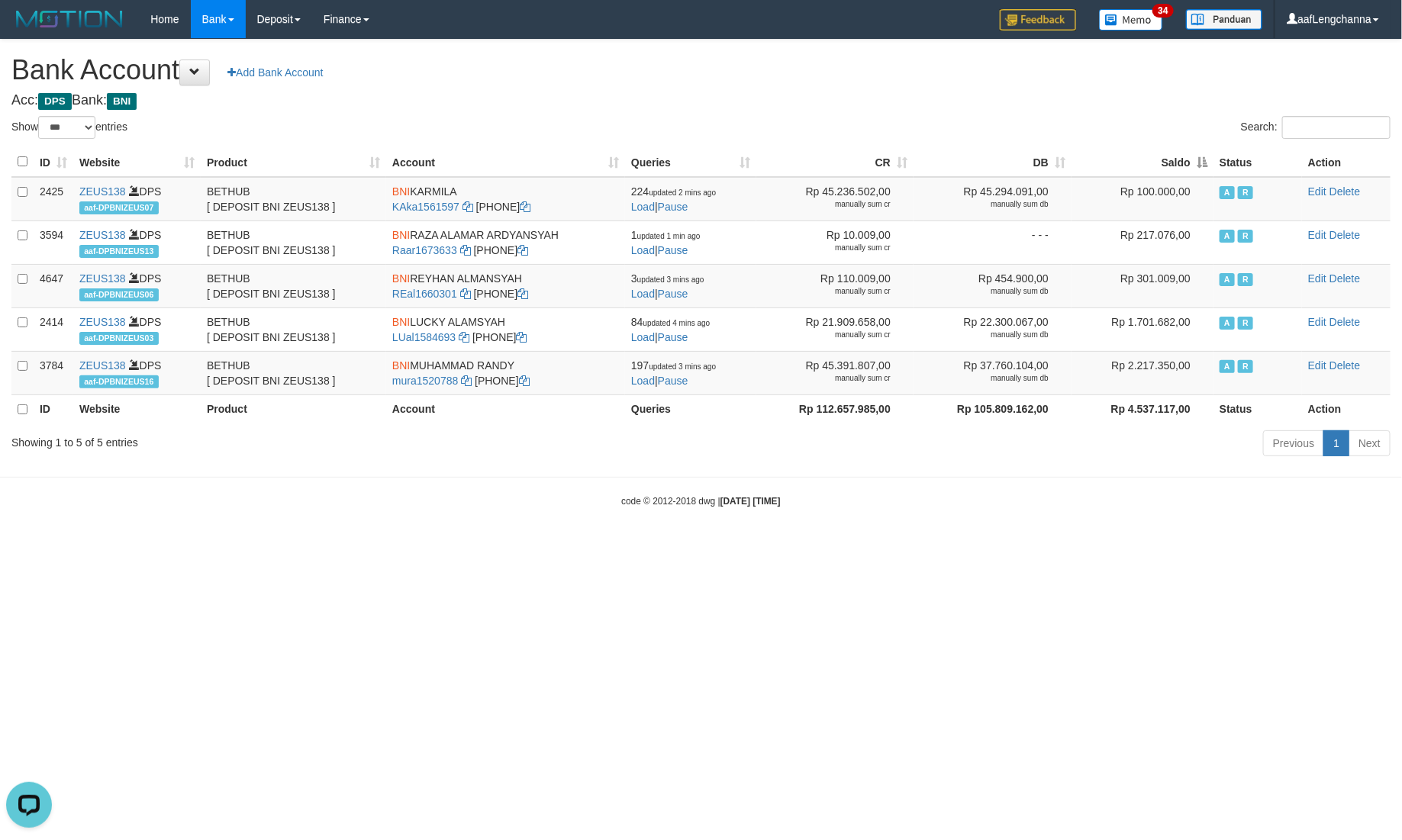 scroll, scrollTop: 0, scrollLeft: 0, axis: both 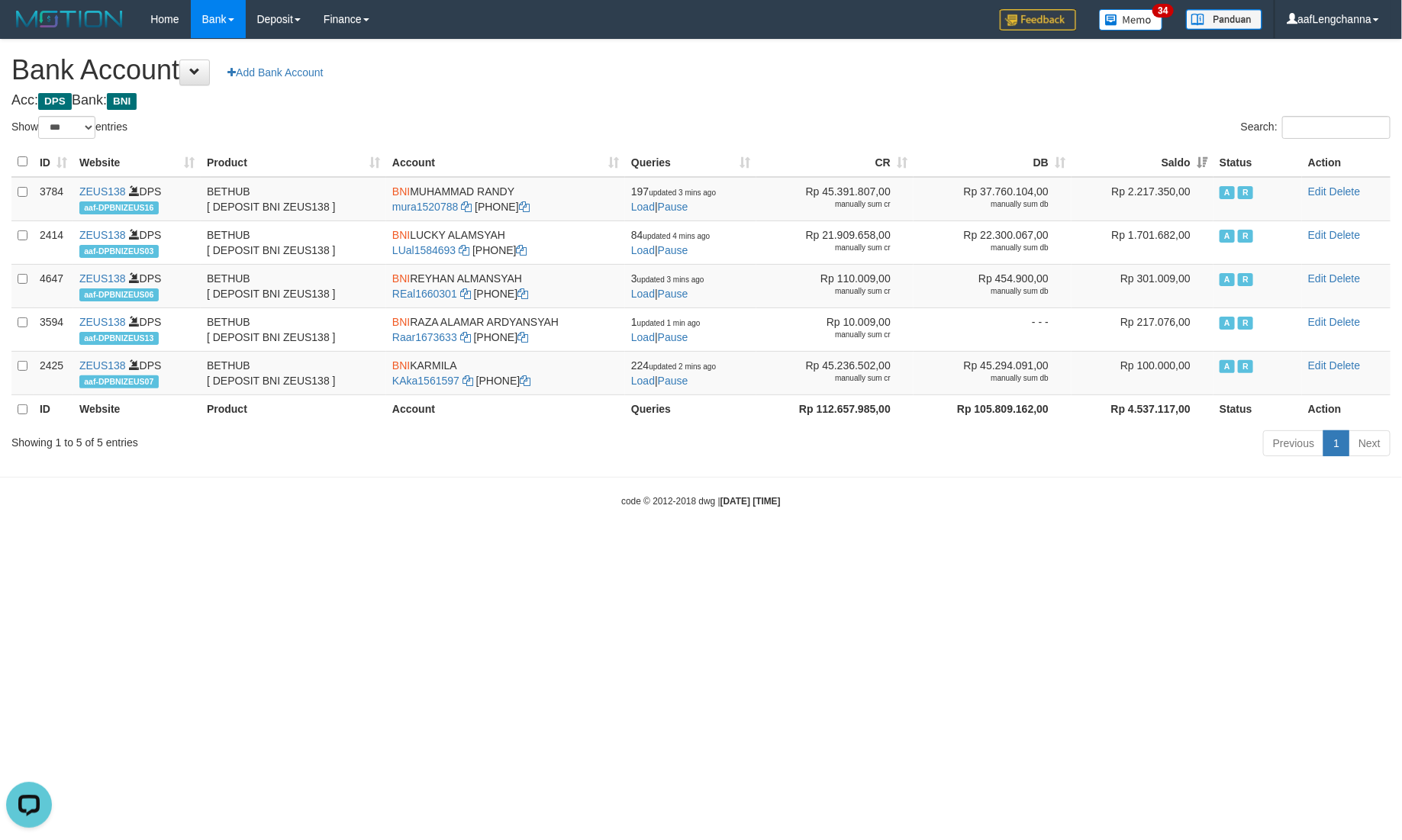 click on "**********" at bounding box center (701, 250) 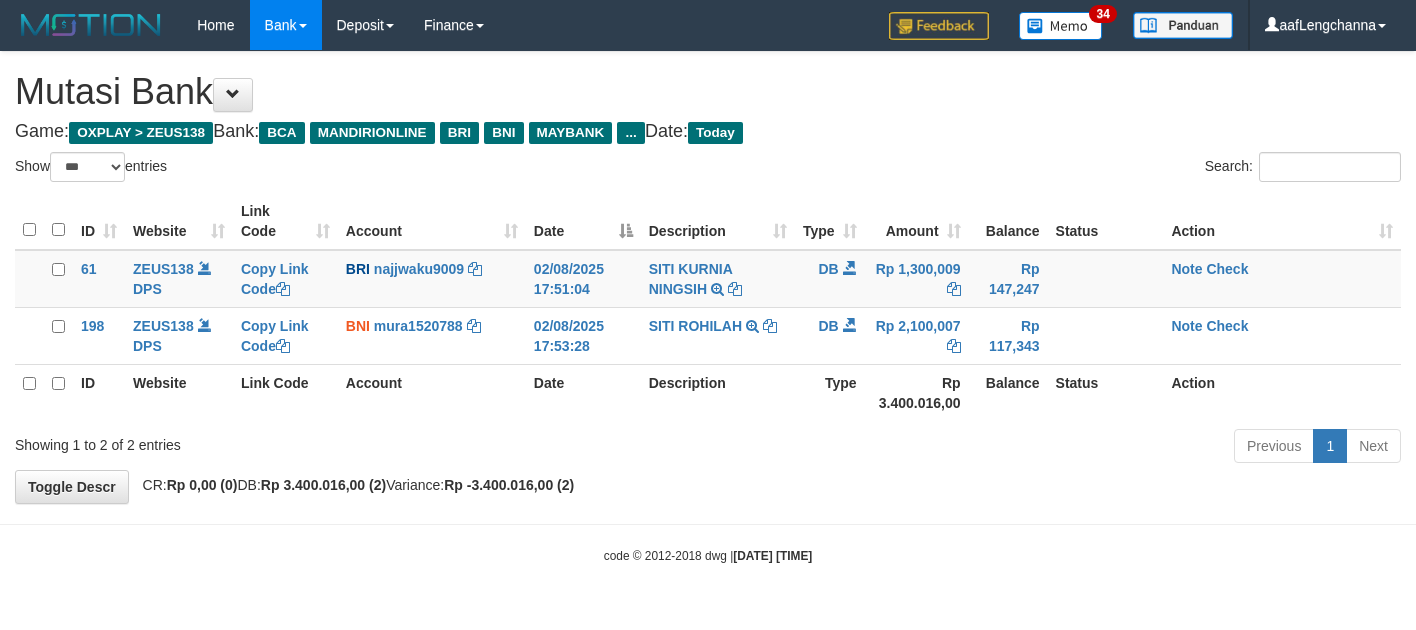 select on "***" 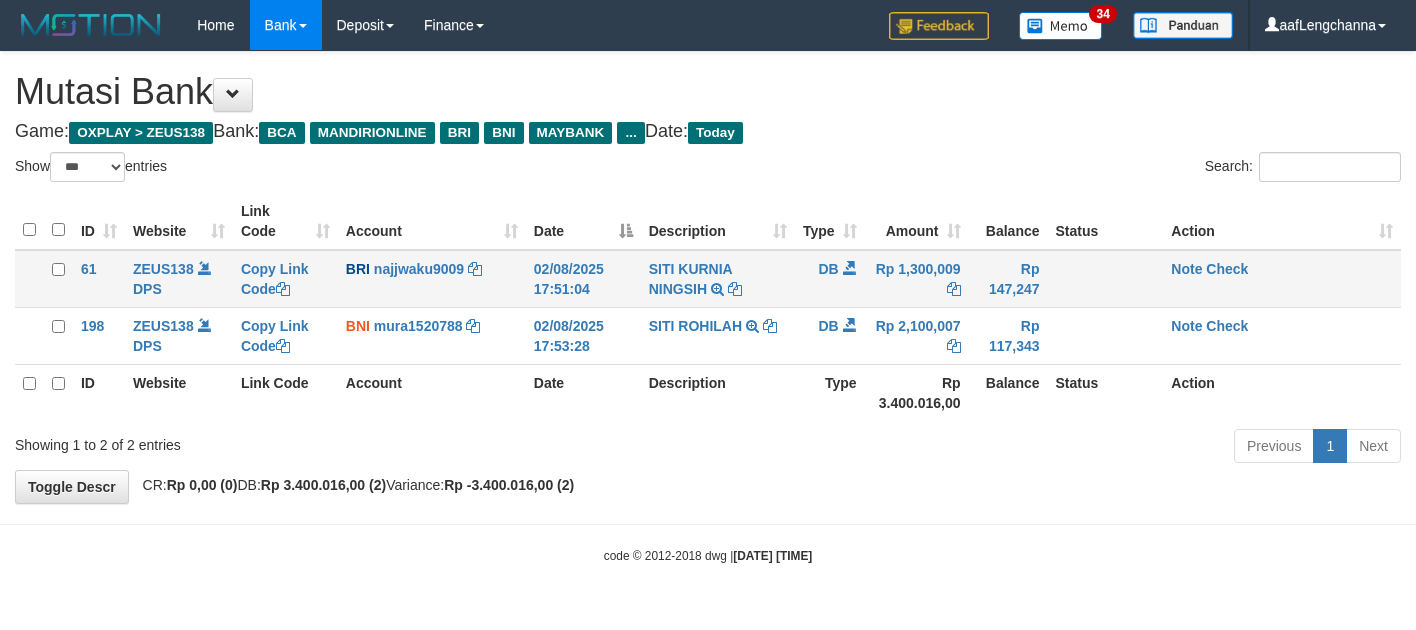 scroll, scrollTop: 0, scrollLeft: 0, axis: both 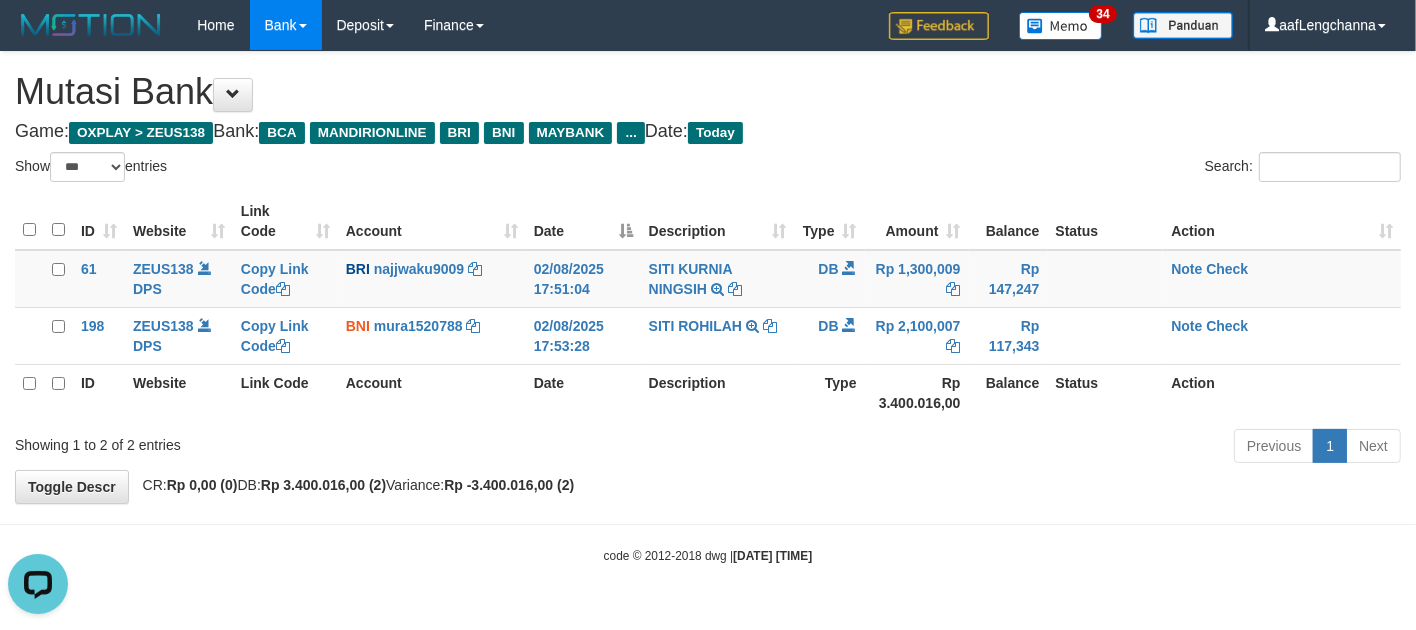 click on "code © 2012-2018 dwg |  2025/08/02 17:54:10" at bounding box center [708, 555] 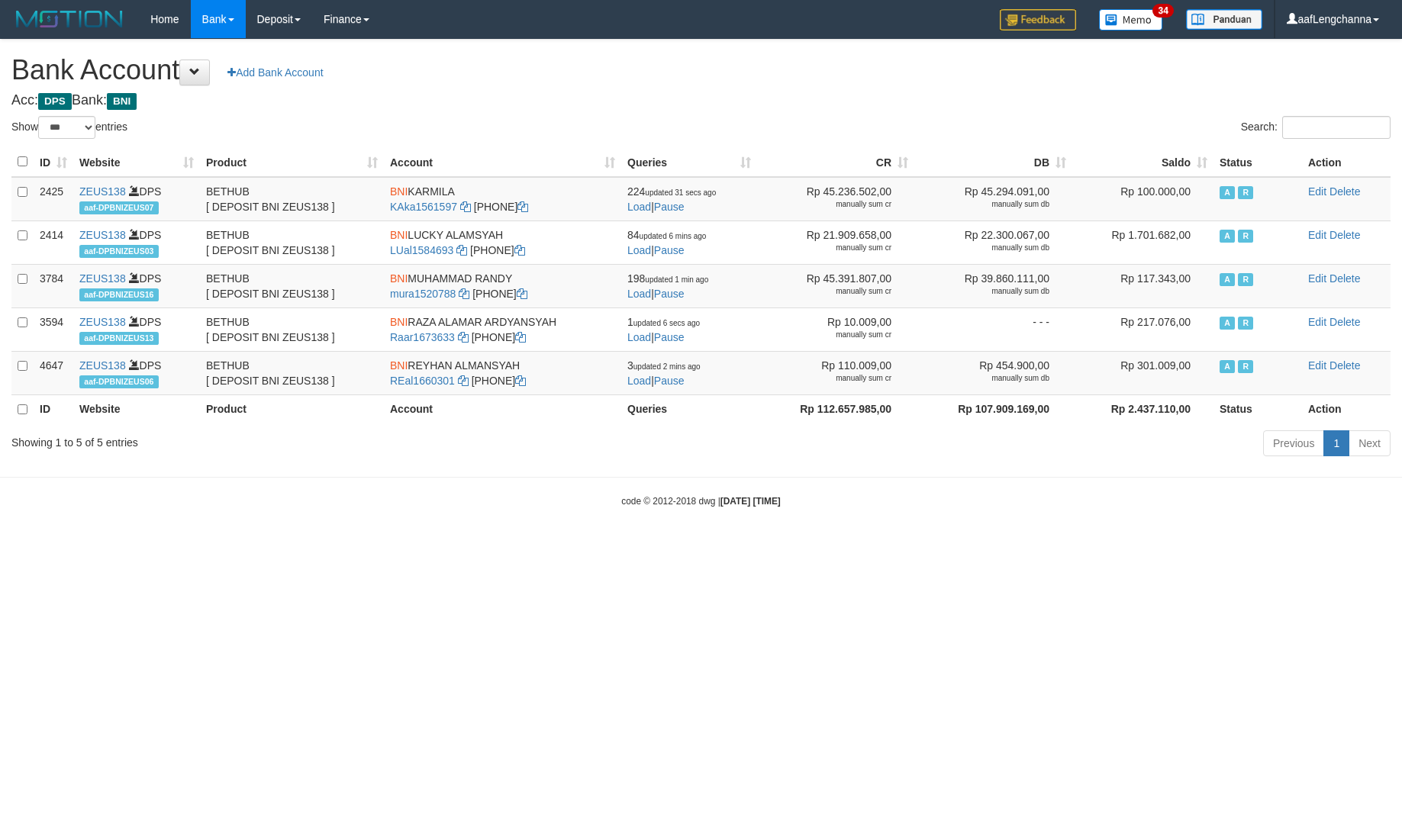 select on "***" 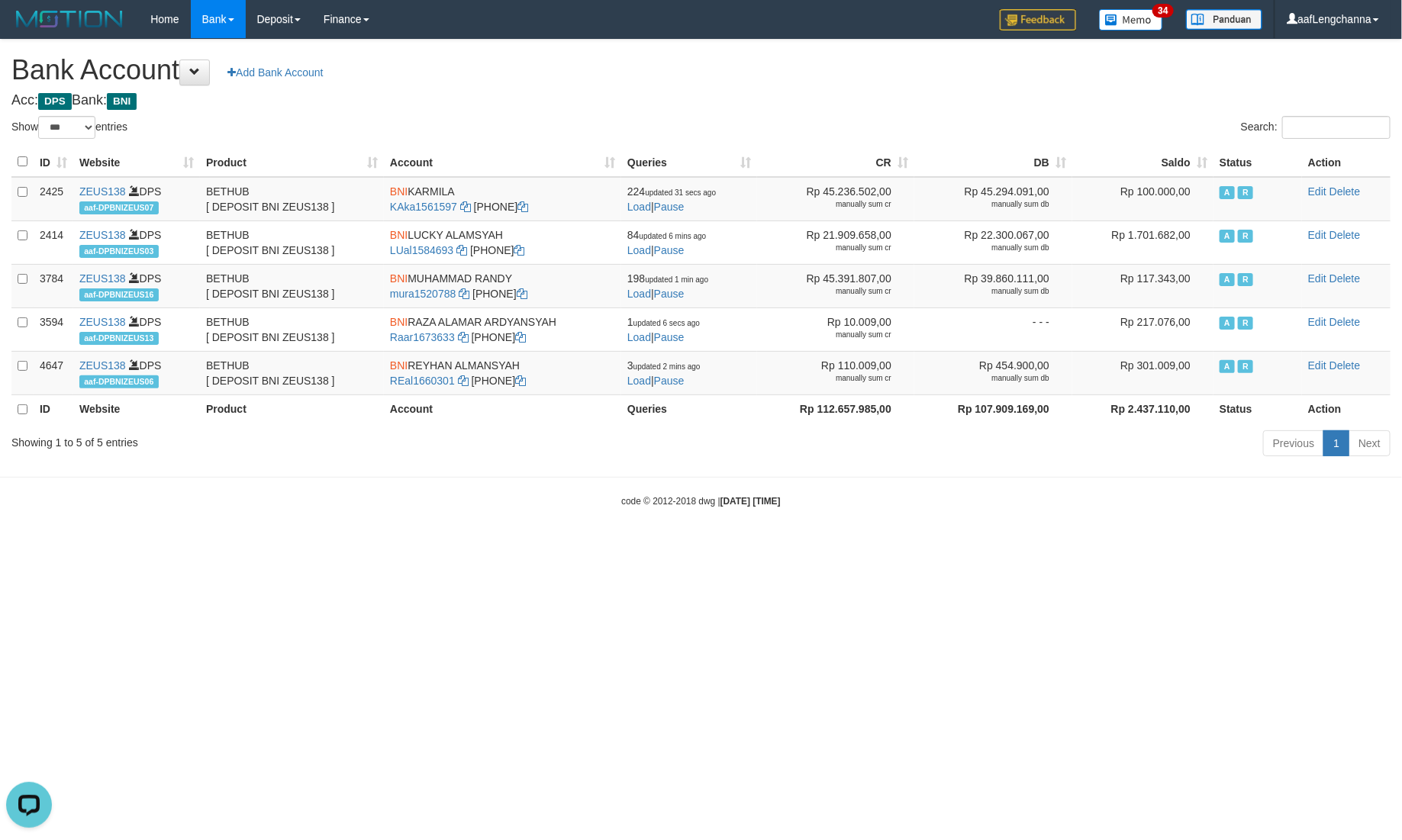 scroll, scrollTop: 0, scrollLeft: 0, axis: both 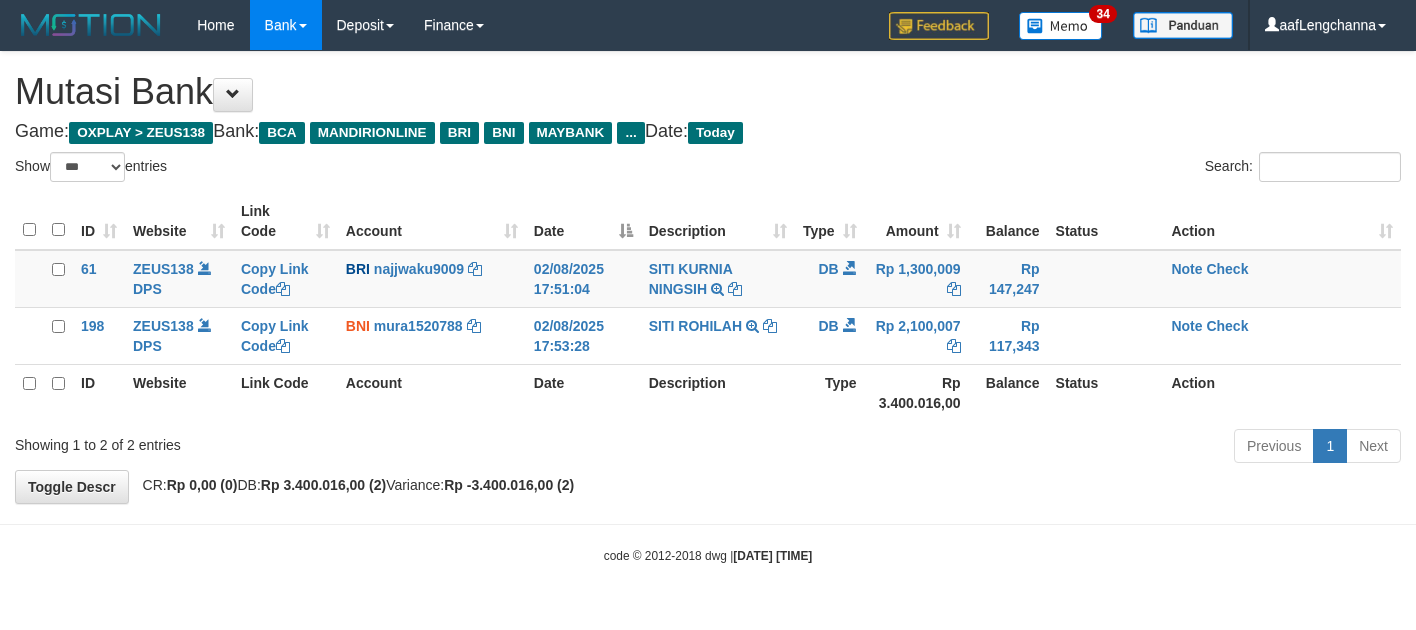 select on "***" 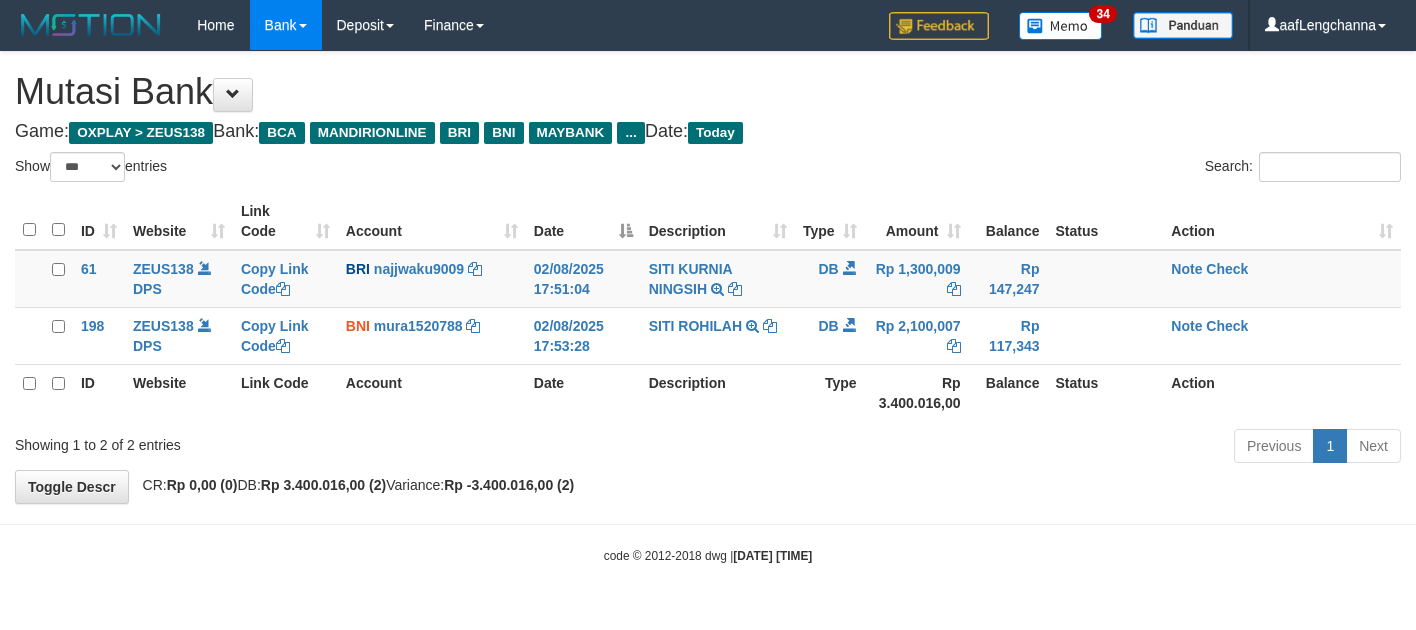 scroll, scrollTop: 0, scrollLeft: 0, axis: both 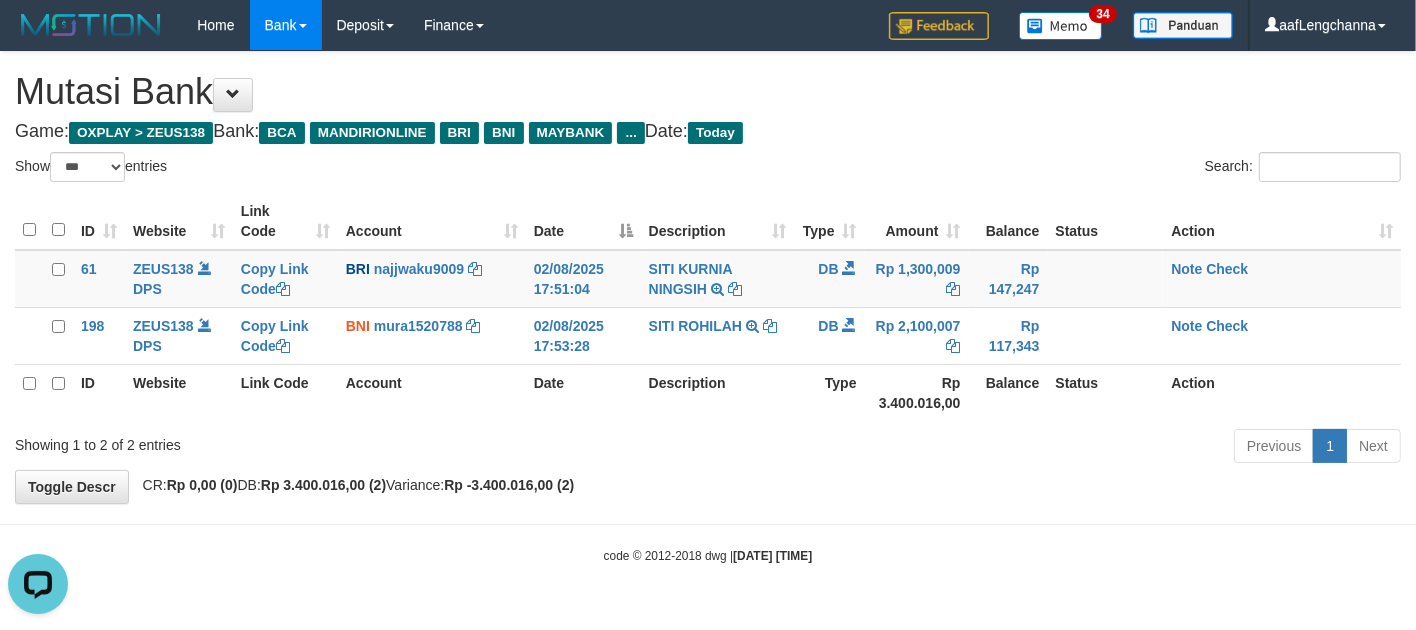 click on "Toggle navigation
Home
Bank
Account List
Mutasi Bank
Search
Deposit
History
Finance
Financial Data
aafLengchanna
My Profile
Log Out
34" at bounding box center [708, 307] 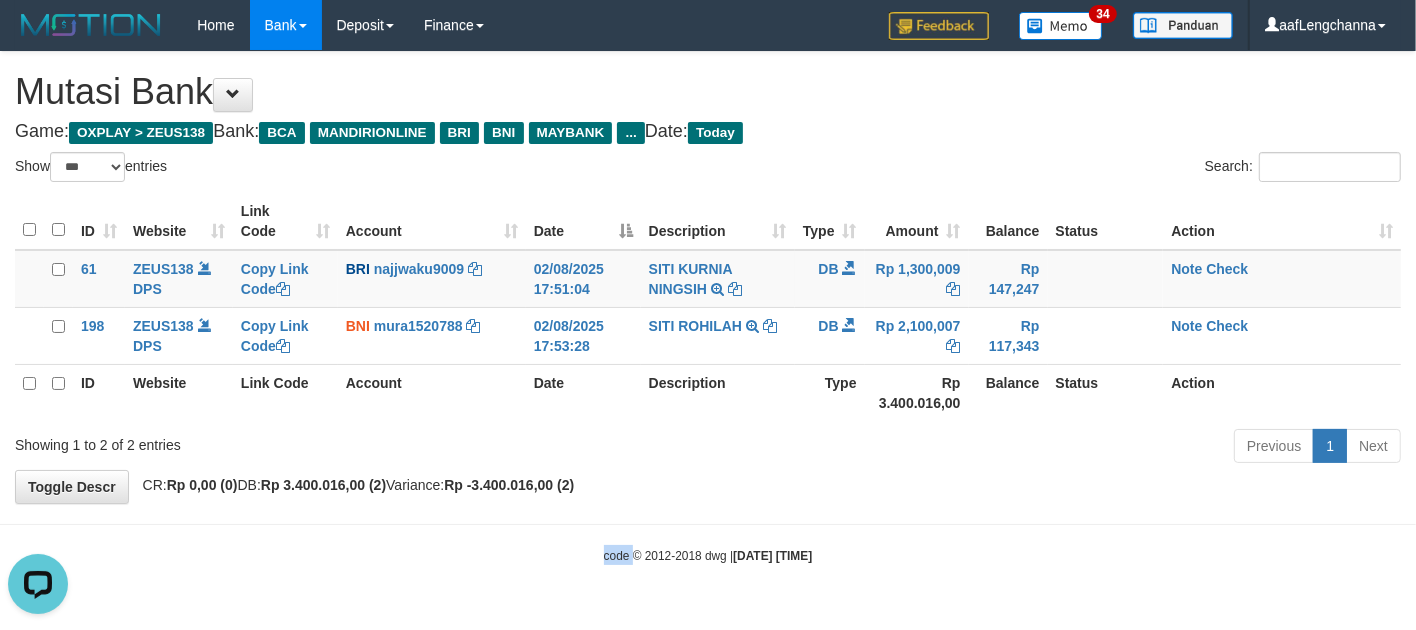 click on "Toggle navigation
Home
Bank
Account List
Mutasi Bank
Search
Deposit
History
Finance
Financial Data
aafLengchanna
My Profile
Log Out
34" at bounding box center [708, 307] 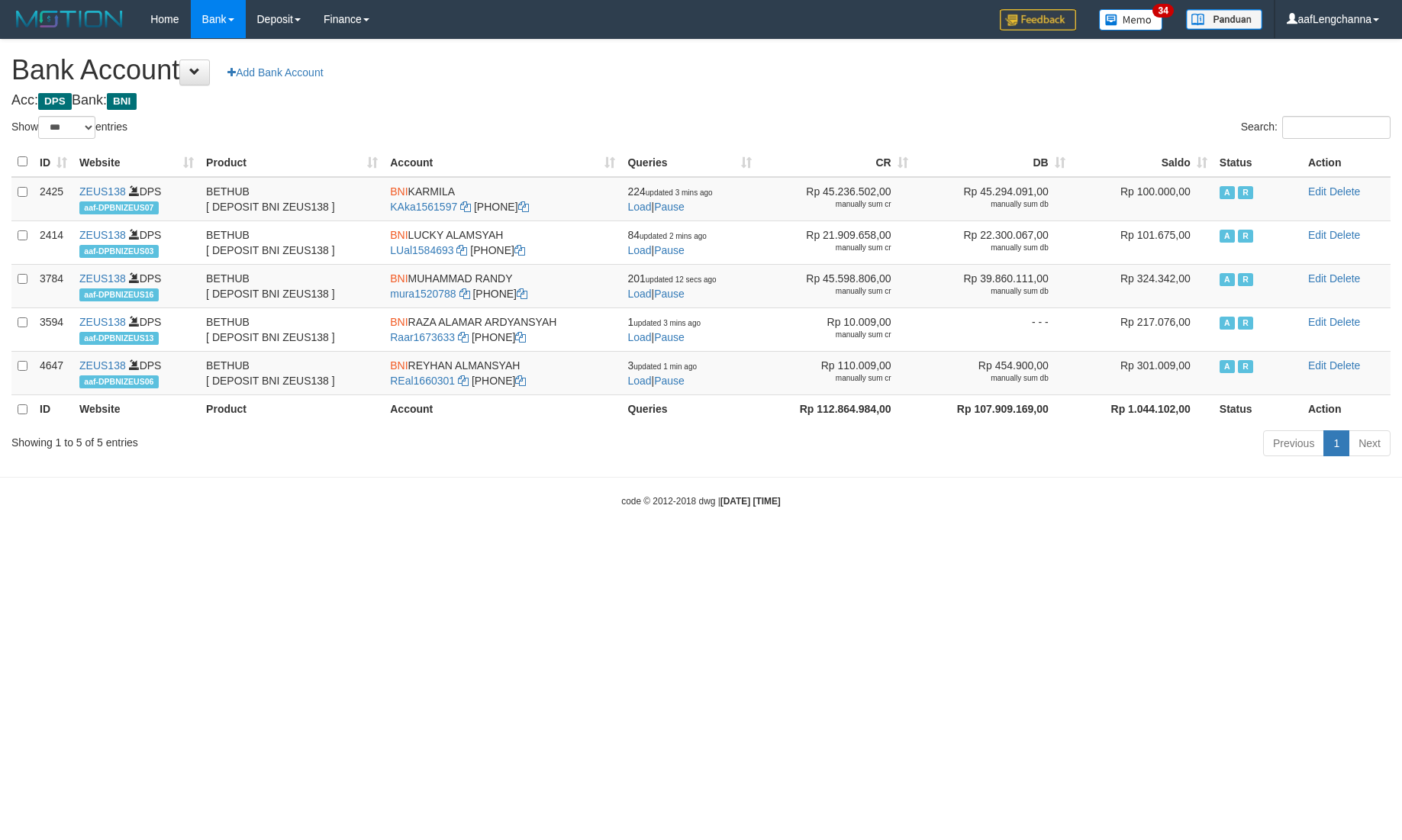 select on "***" 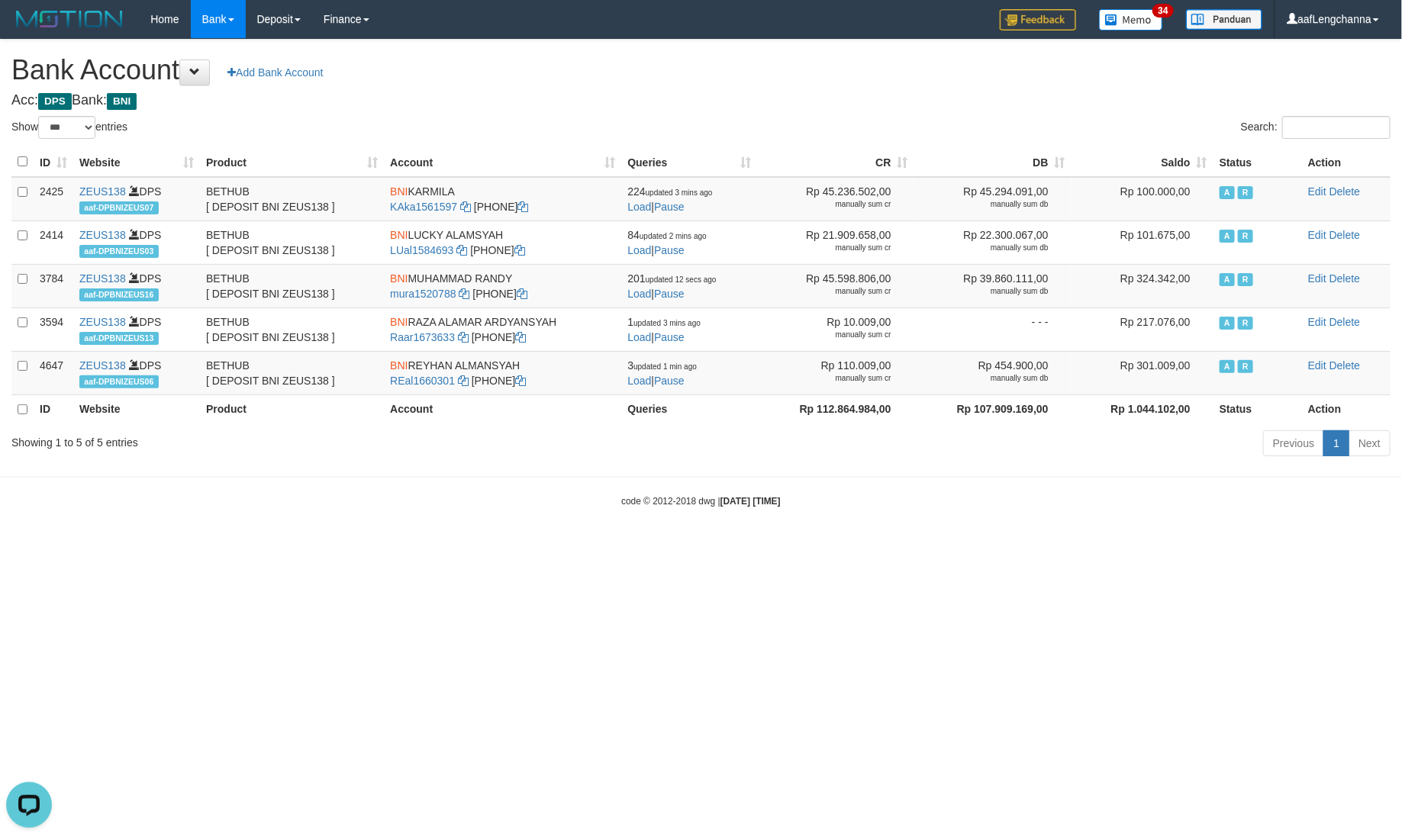 scroll, scrollTop: 0, scrollLeft: 0, axis: both 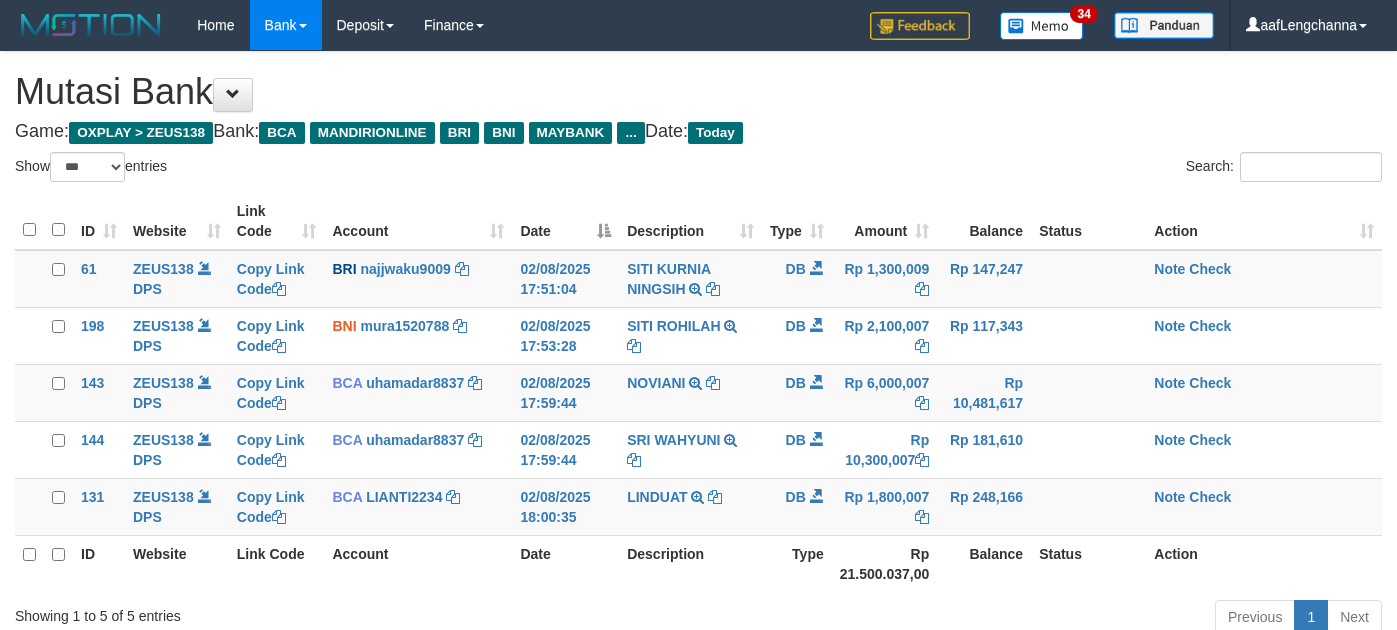 select on "***" 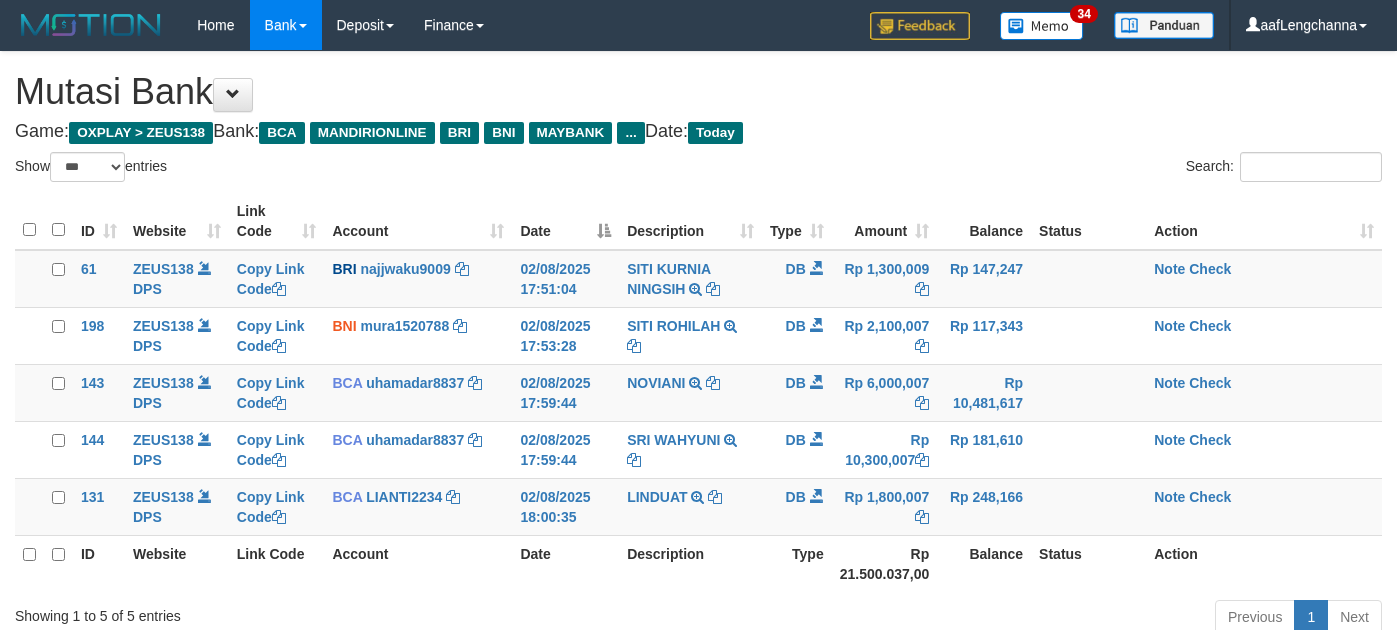 scroll, scrollTop: 0, scrollLeft: 0, axis: both 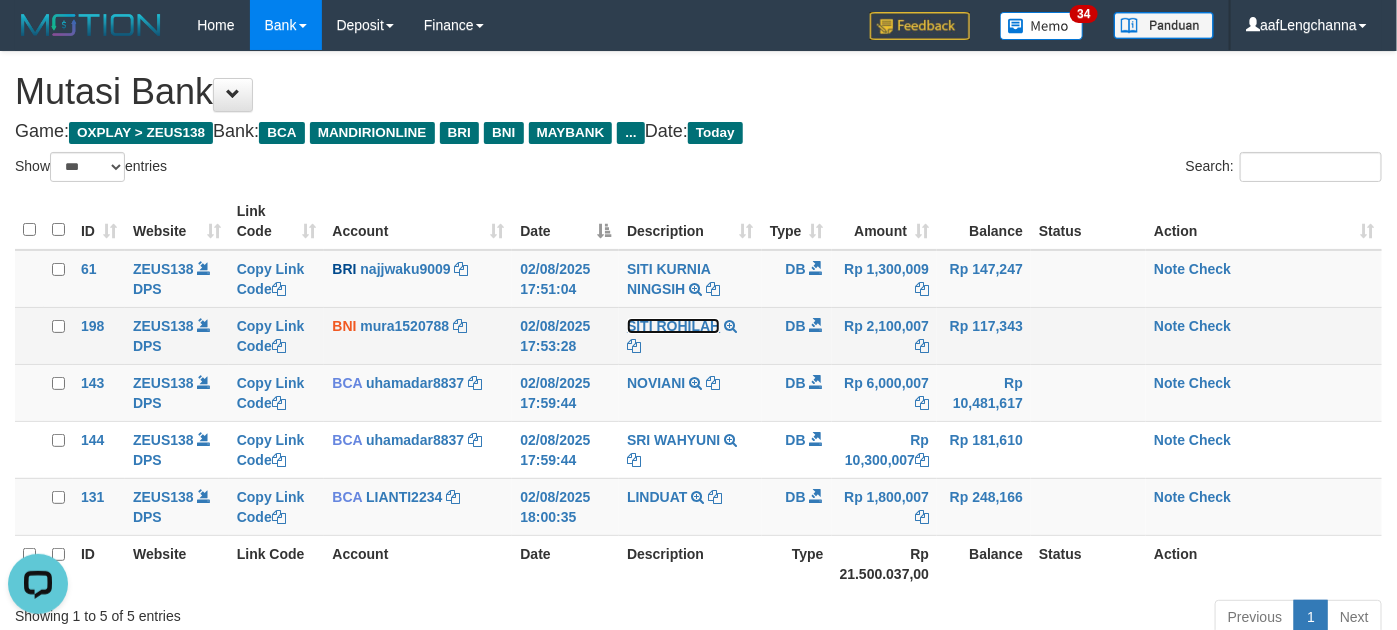 click on "SITI ROHILAH" at bounding box center (673, 326) 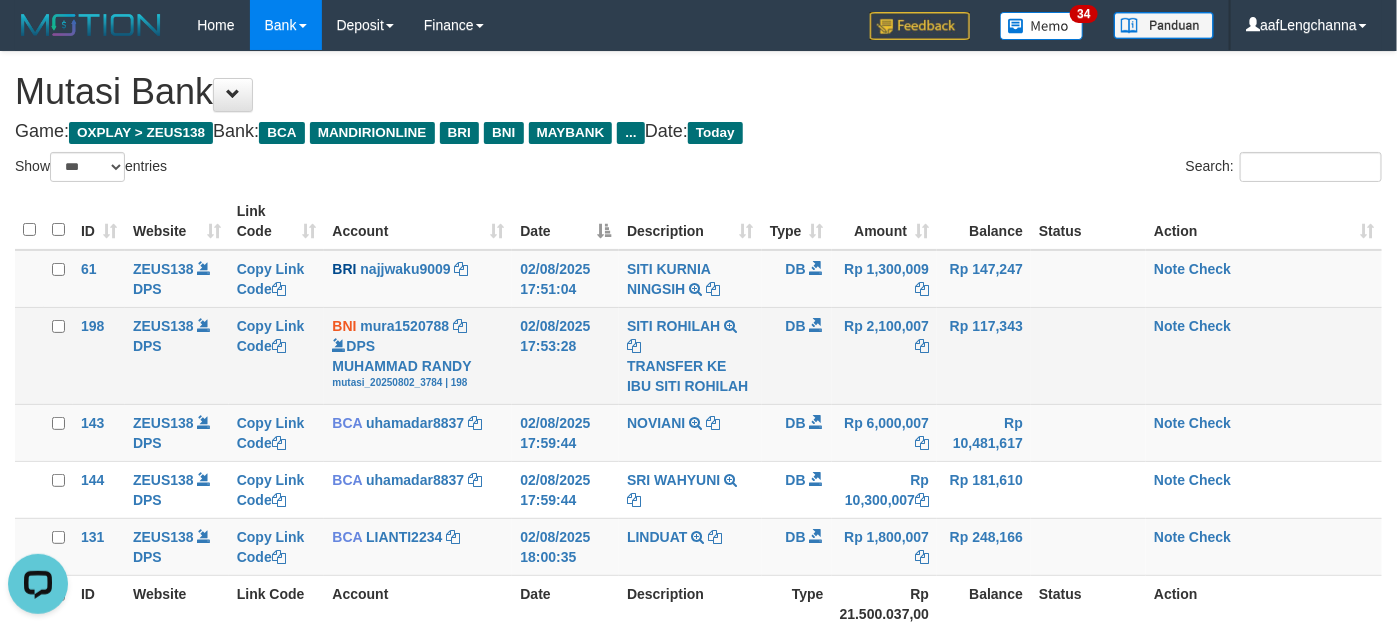 click on "Note
Check" at bounding box center [1264, 355] 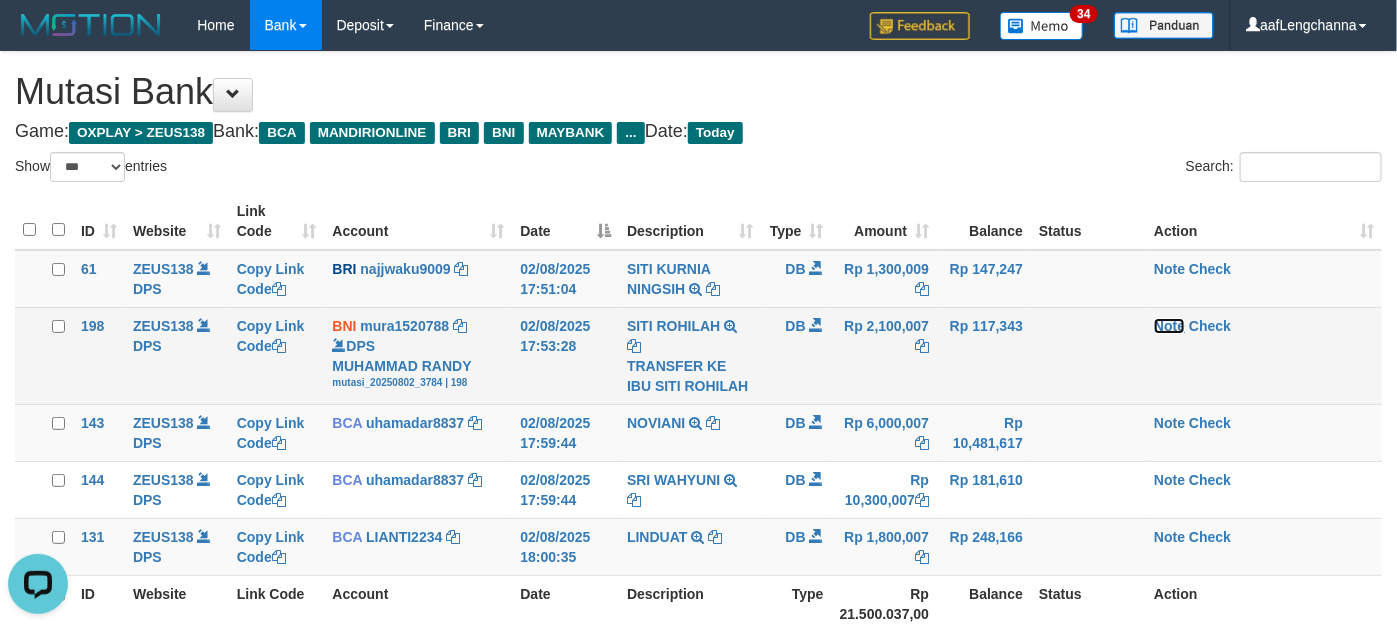 click on "Note" at bounding box center (1169, 326) 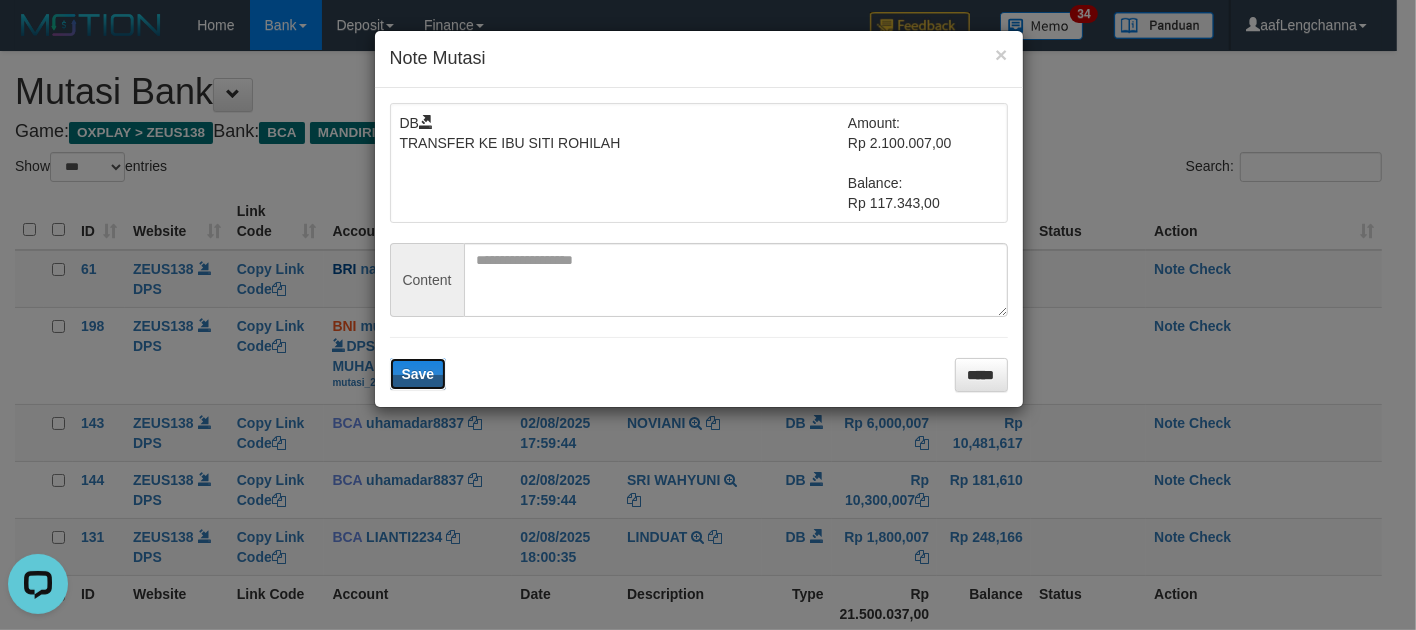 type 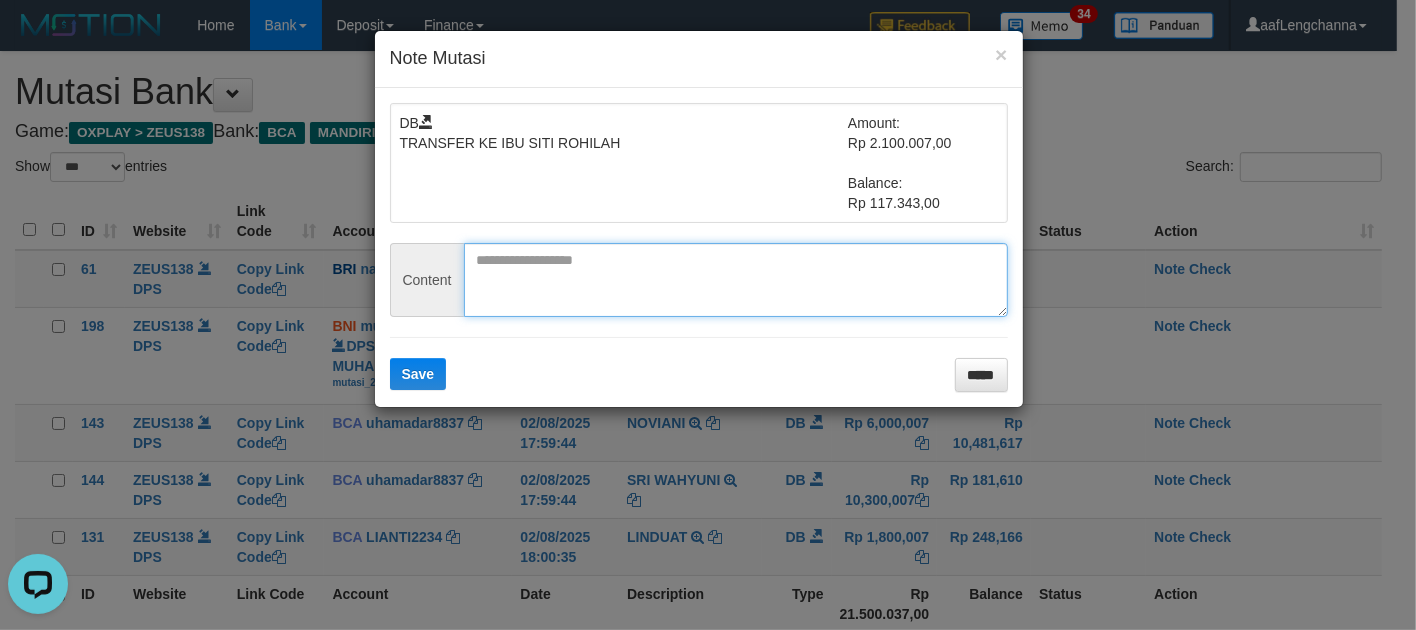 paste on "********" 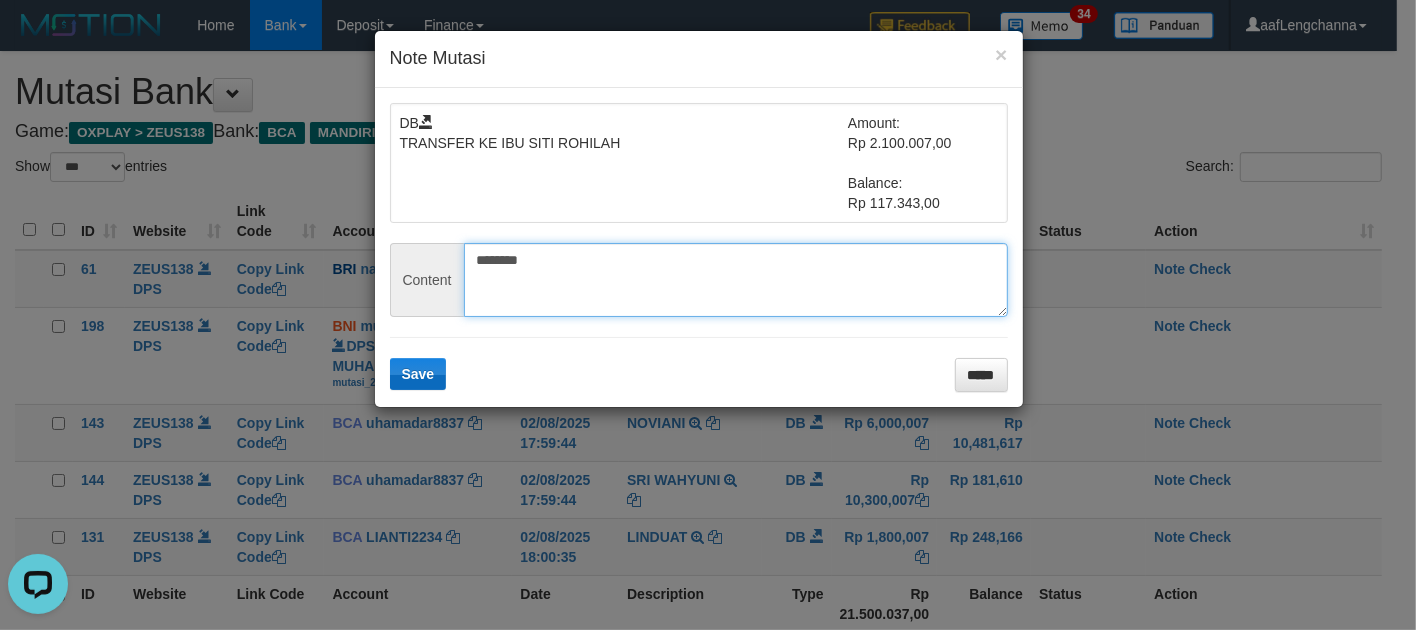 type on "********" 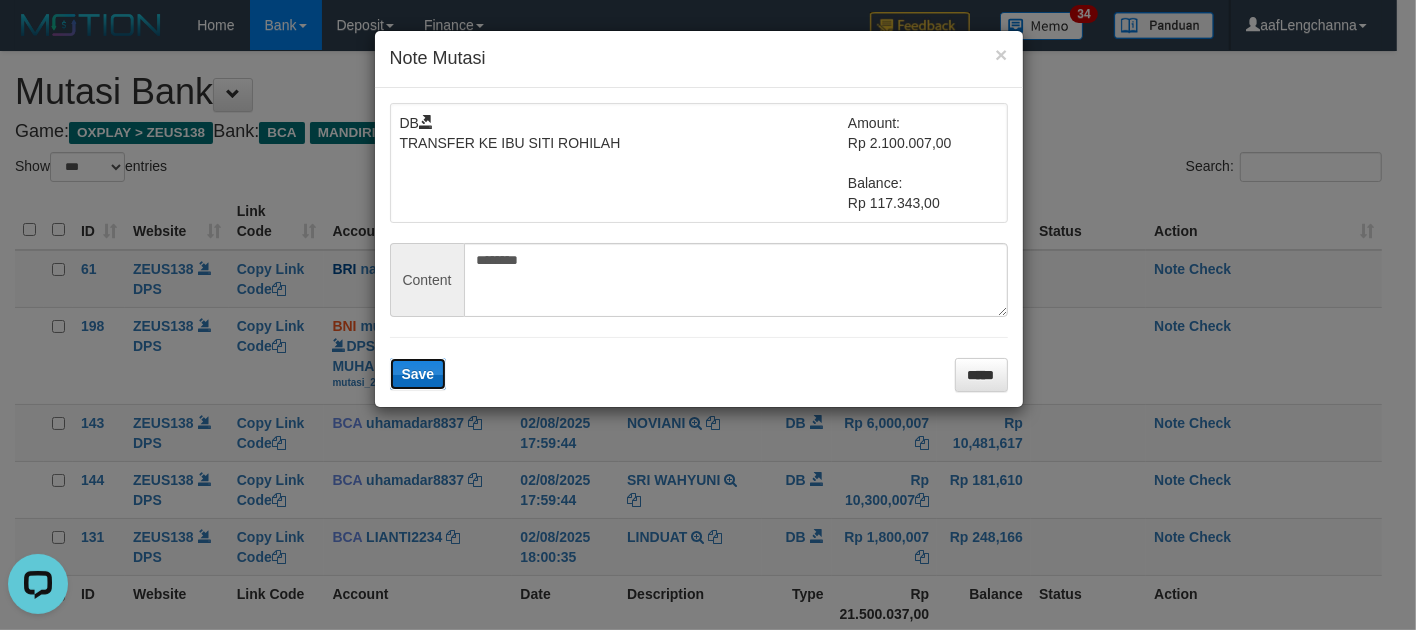 click on "Save" at bounding box center [418, 374] 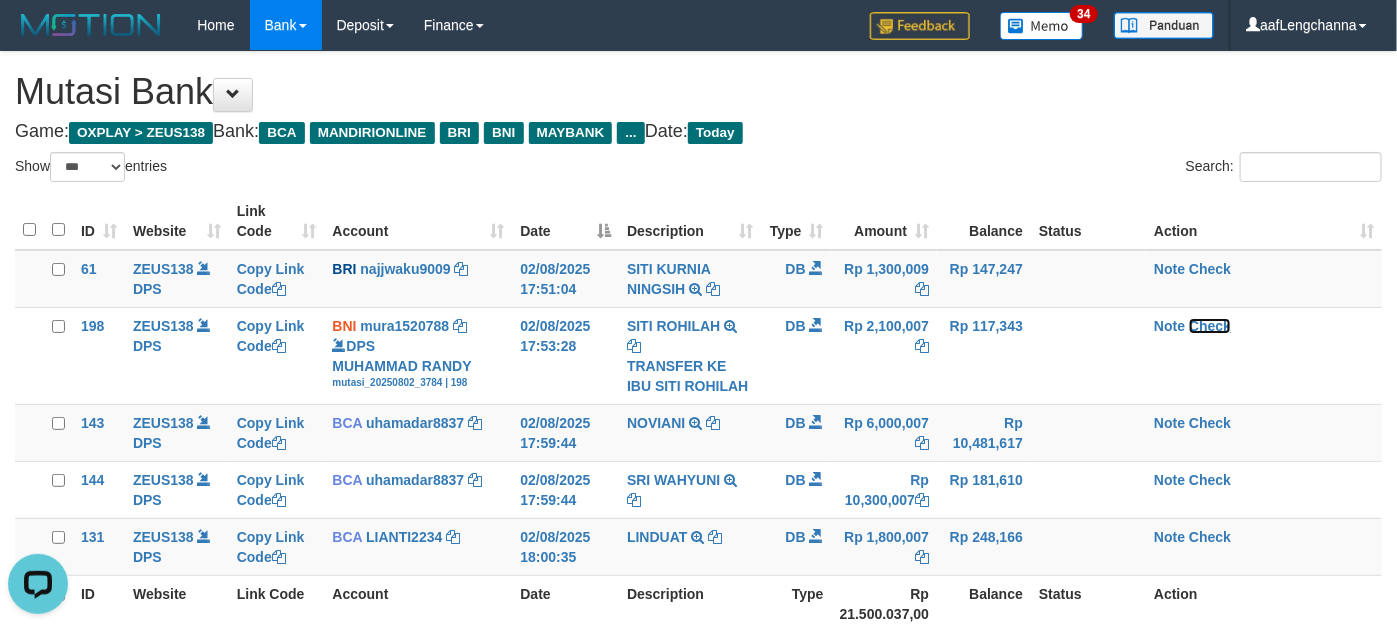 click on "Check" at bounding box center [1210, 326] 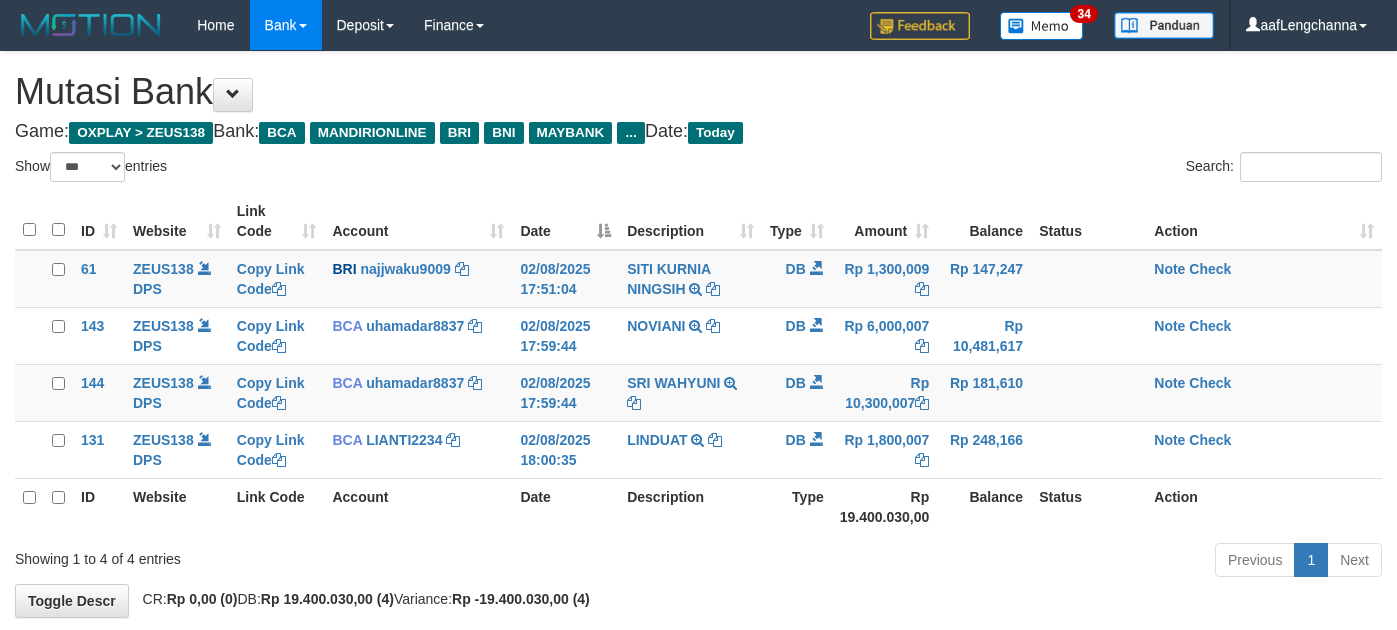 select on "***" 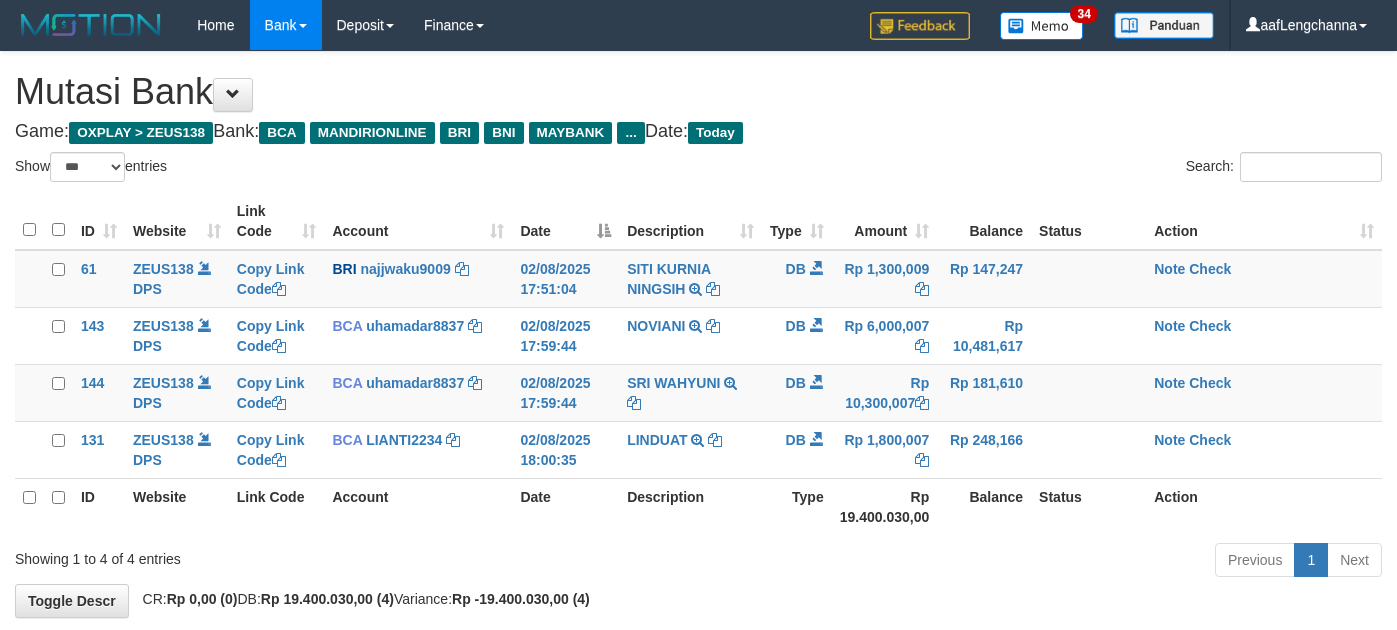 scroll, scrollTop: 0, scrollLeft: 0, axis: both 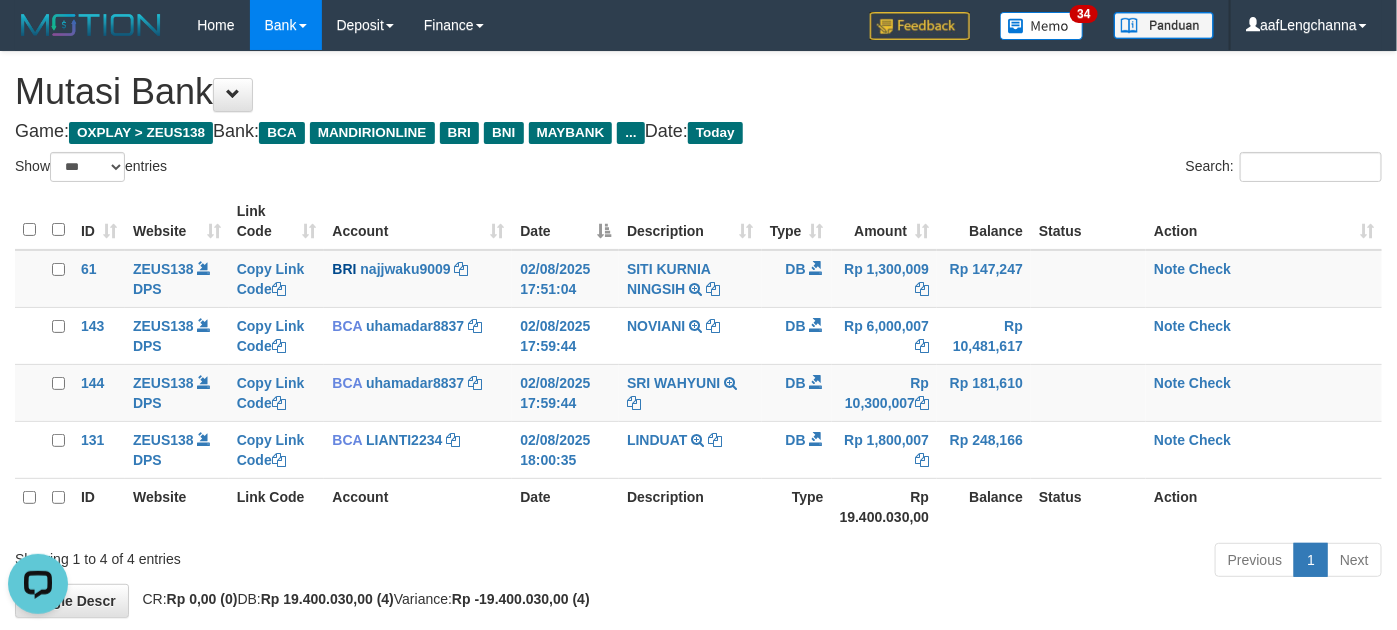 click on "Account" at bounding box center (418, 506) 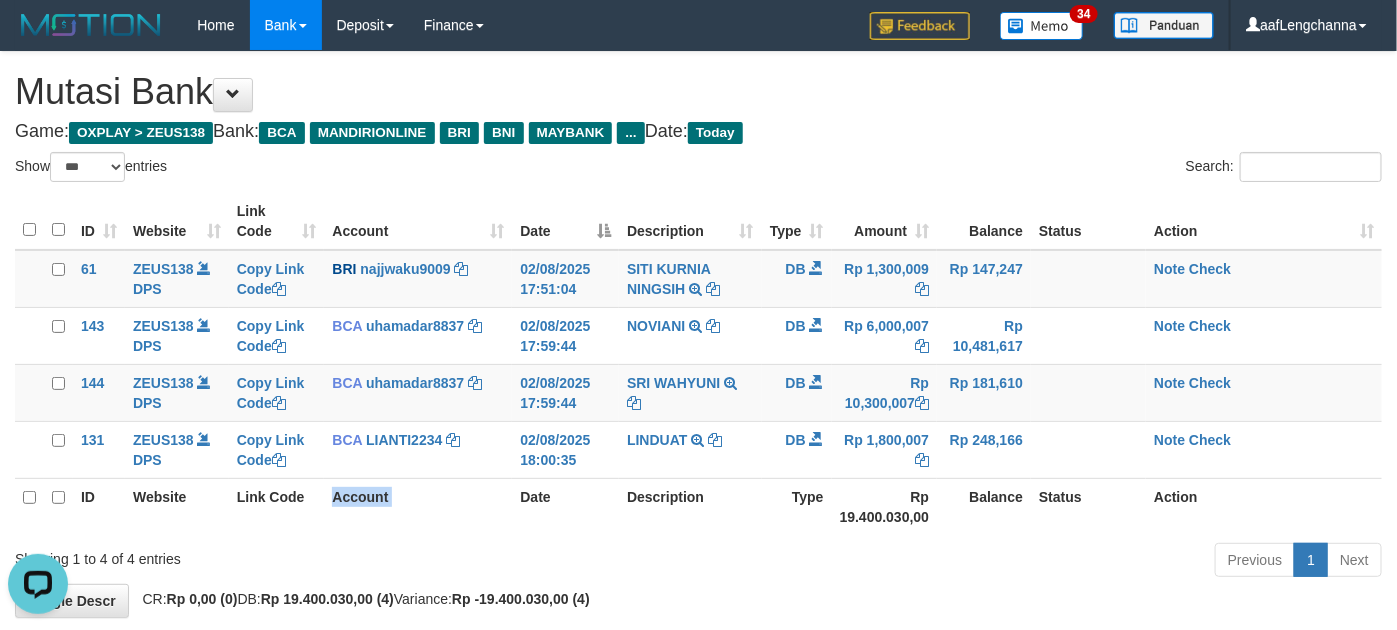 click on "Account" at bounding box center (418, 506) 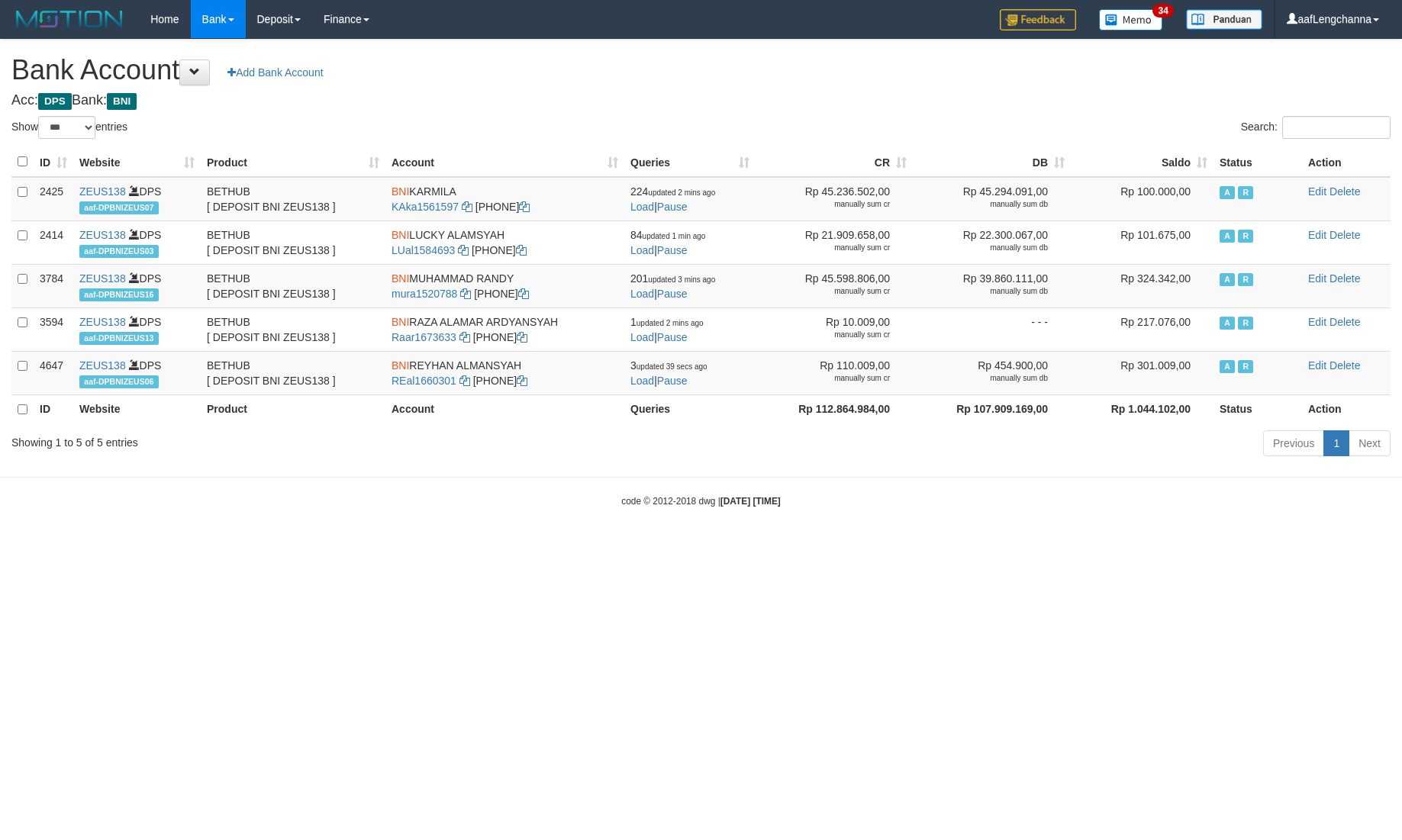 select on "***" 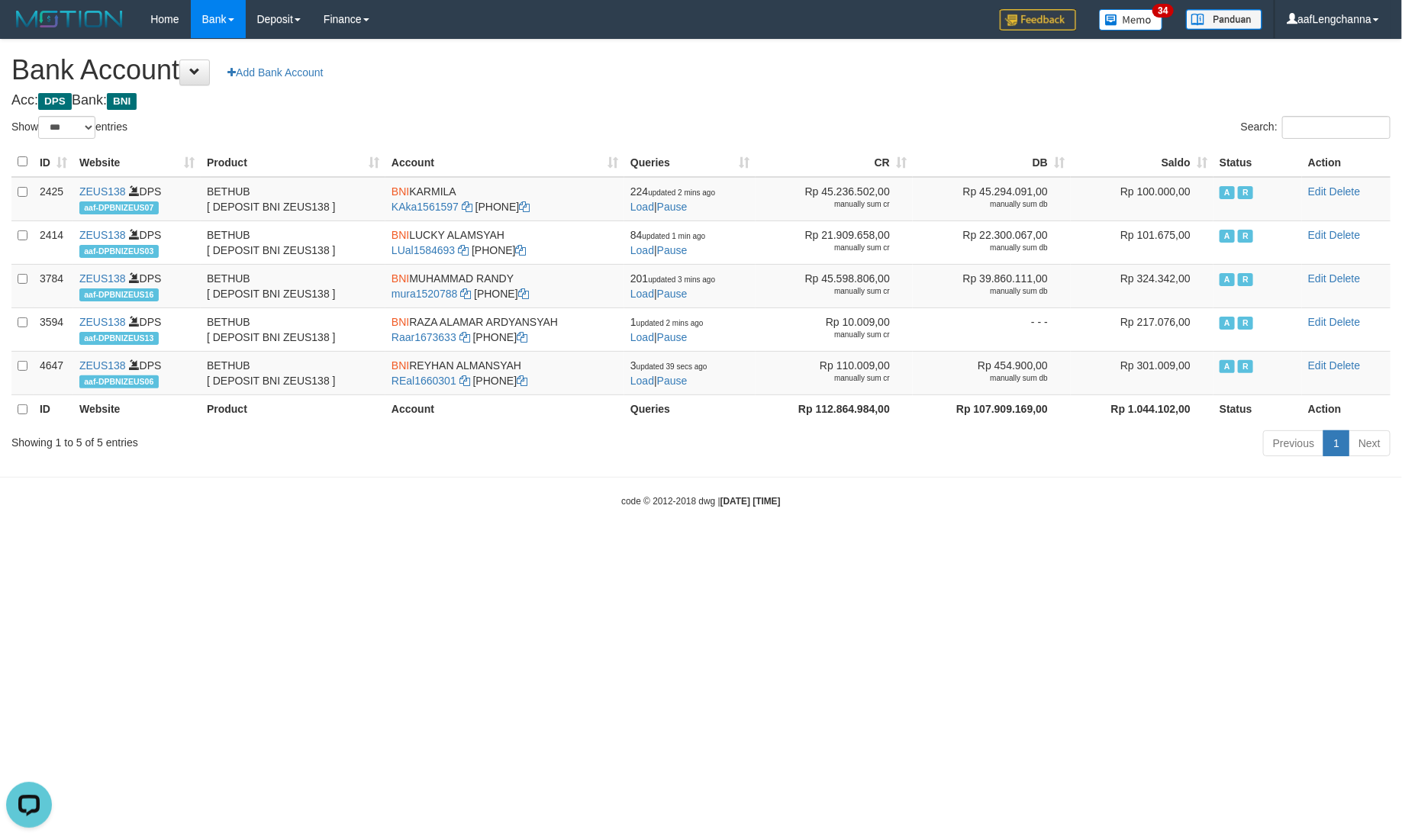 scroll, scrollTop: 0, scrollLeft: 0, axis: both 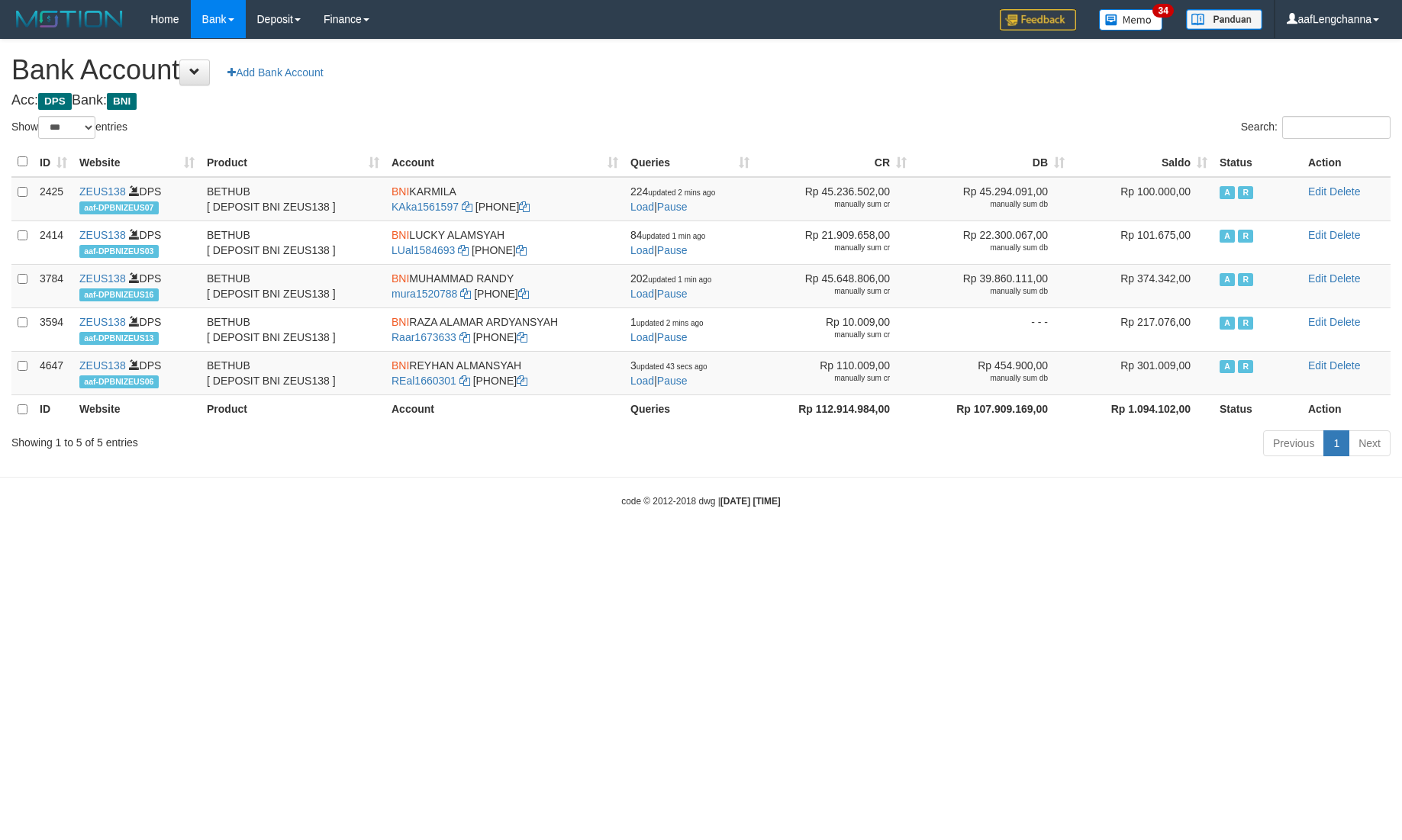 select on "***" 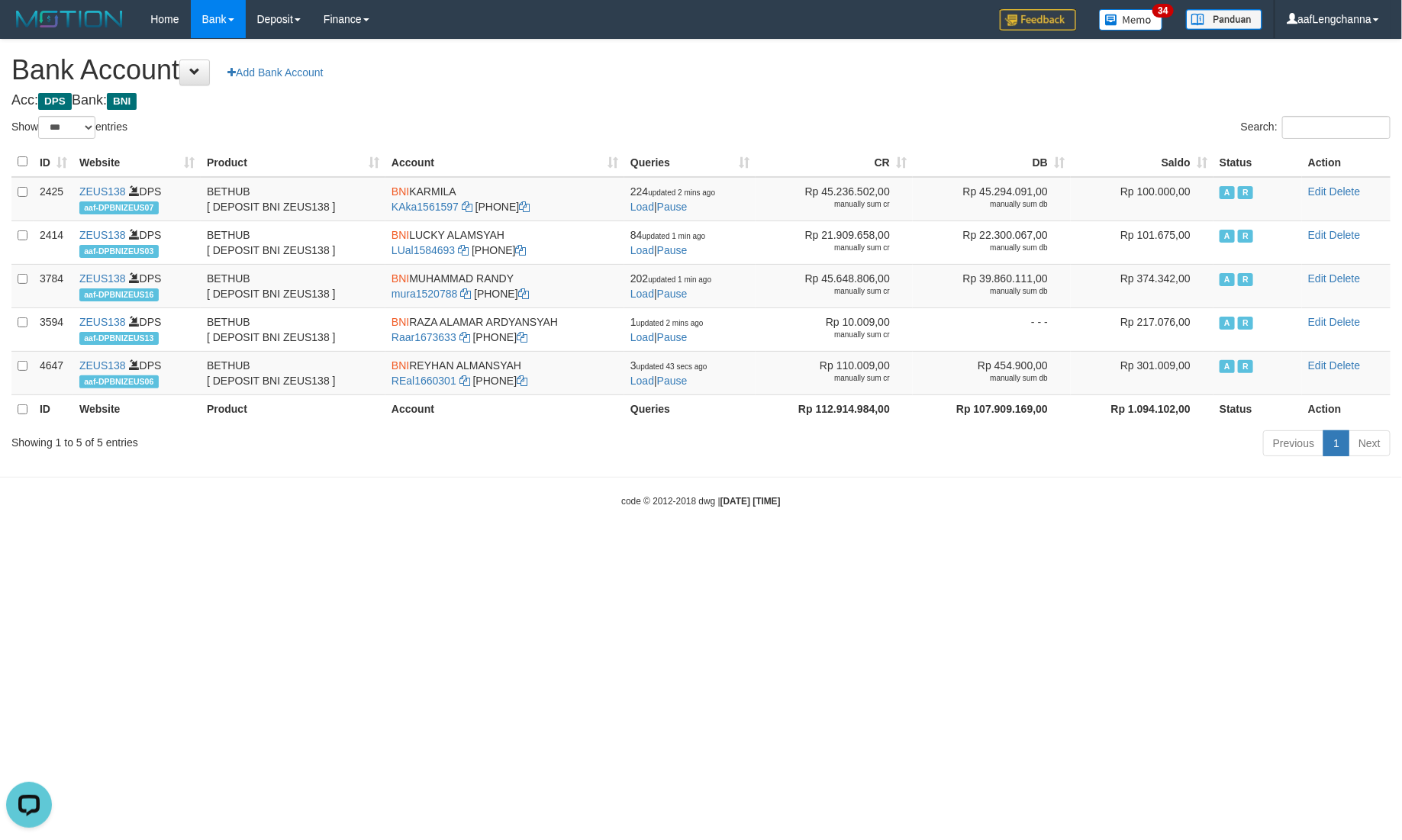 scroll, scrollTop: 0, scrollLeft: 0, axis: both 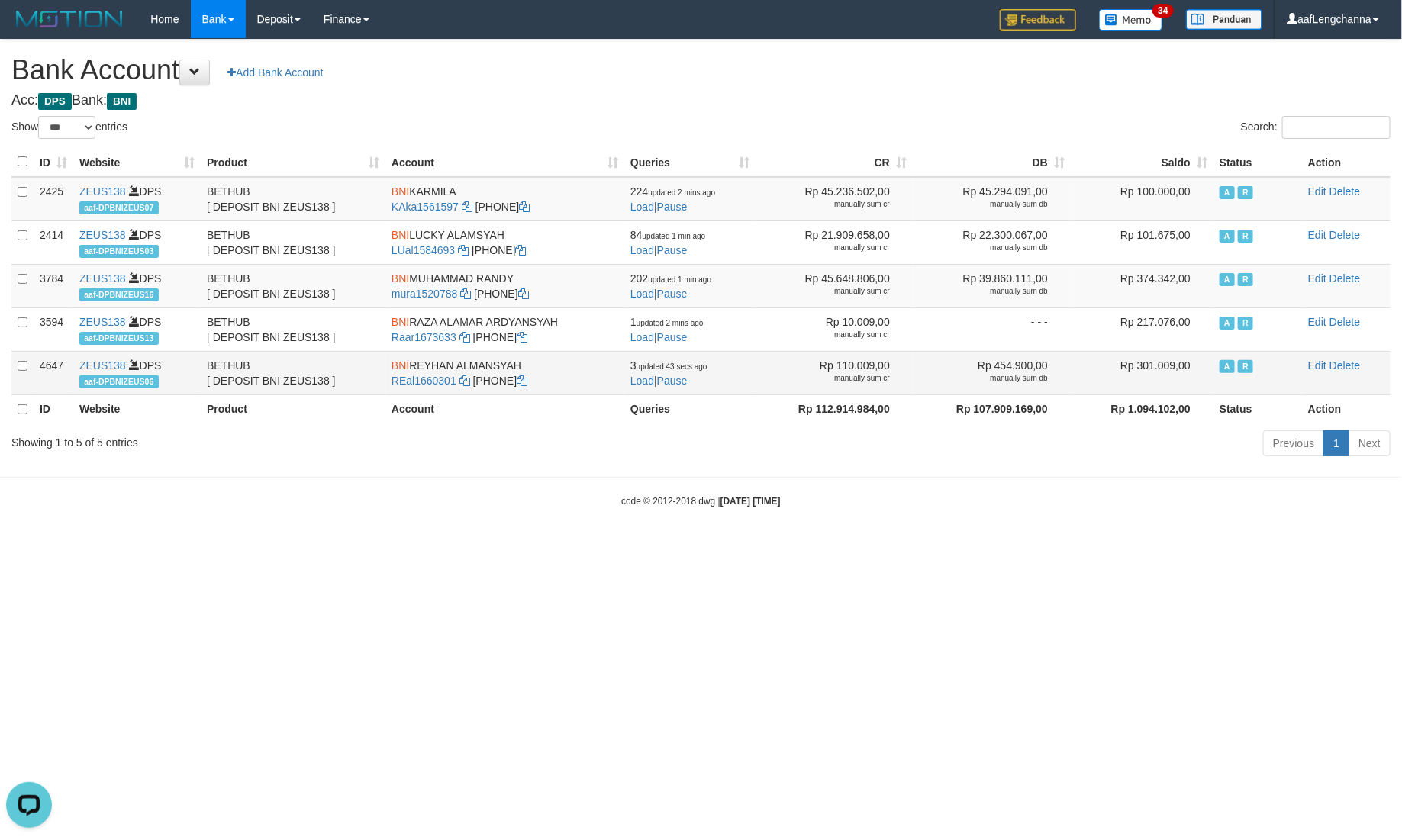 drag, startPoint x: 414, startPoint y: 364, endPoint x: 566, endPoint y: 367, distance: 152.0296 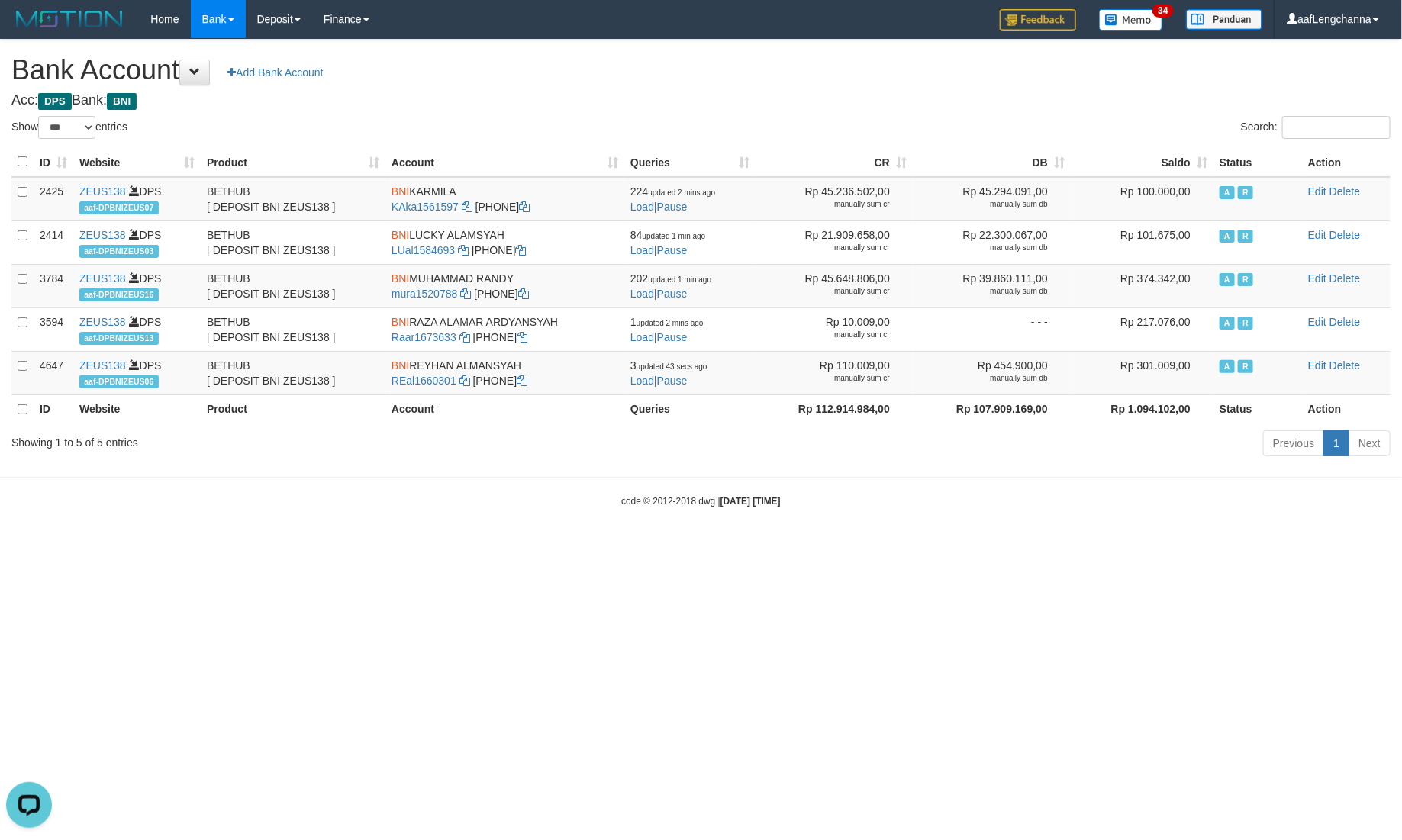 copy on "REYHAN ALMANSYAH" 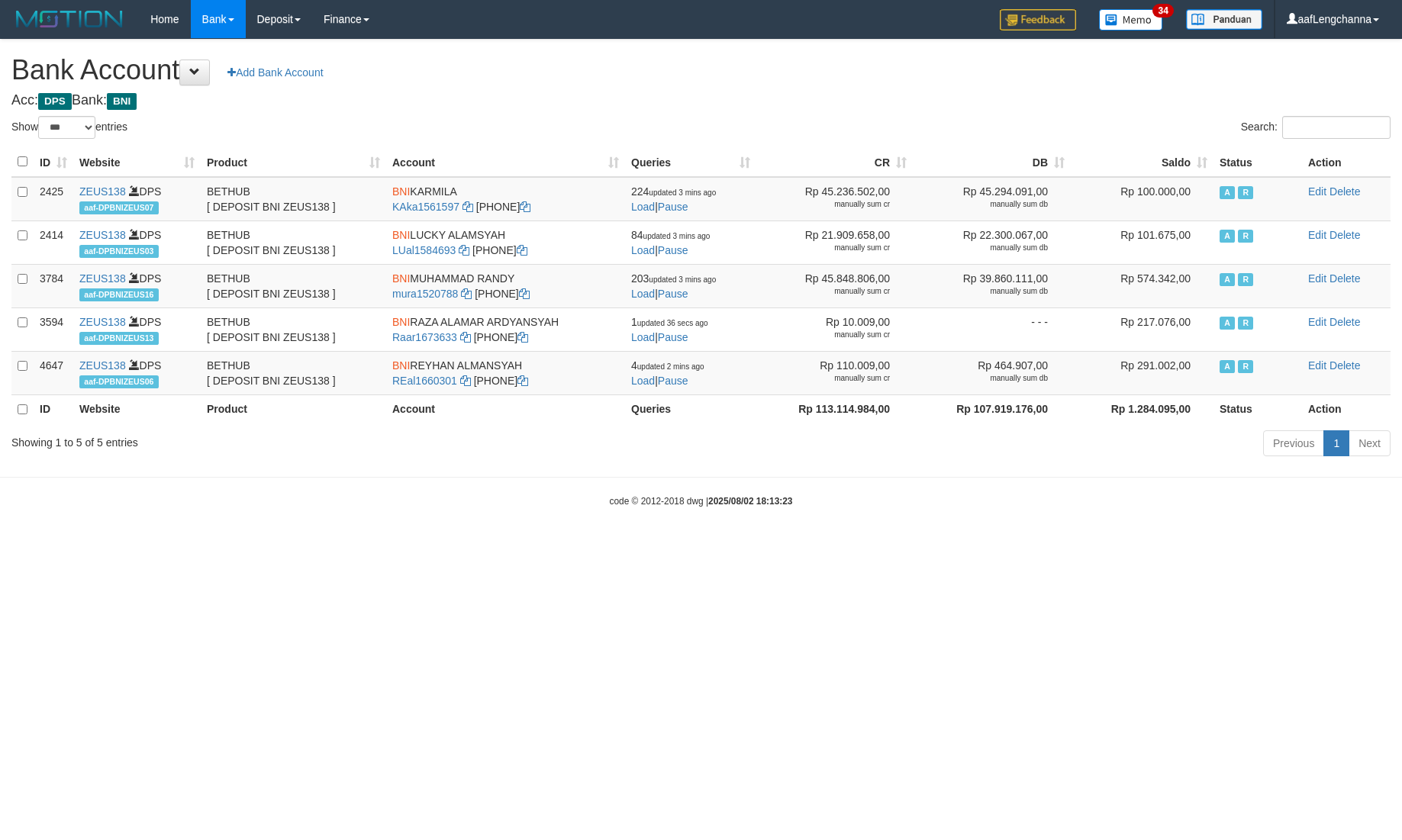 select on "***" 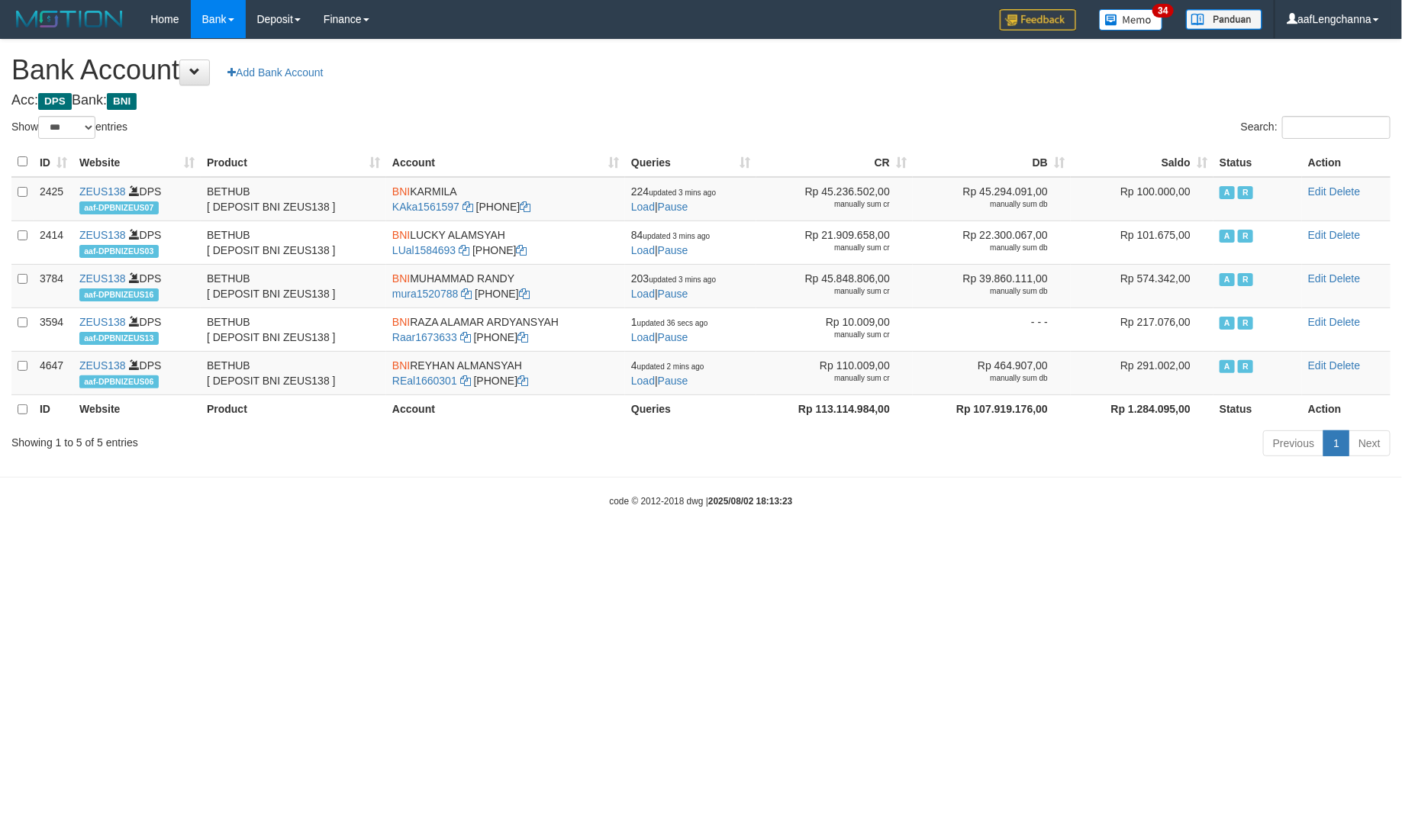 click on "Saldo" at bounding box center (1142, 162) 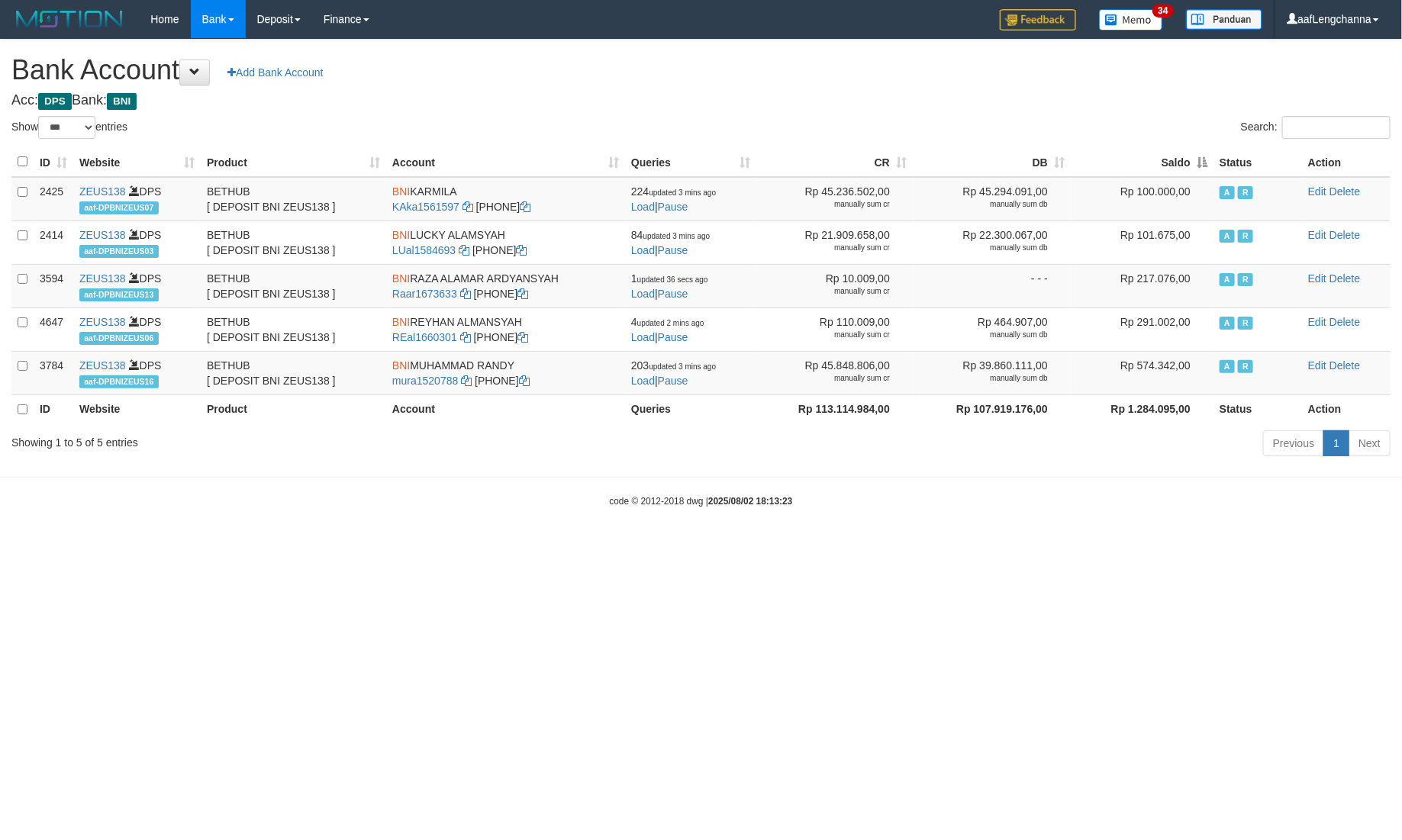 click on "Saldo" at bounding box center (1142, 162) 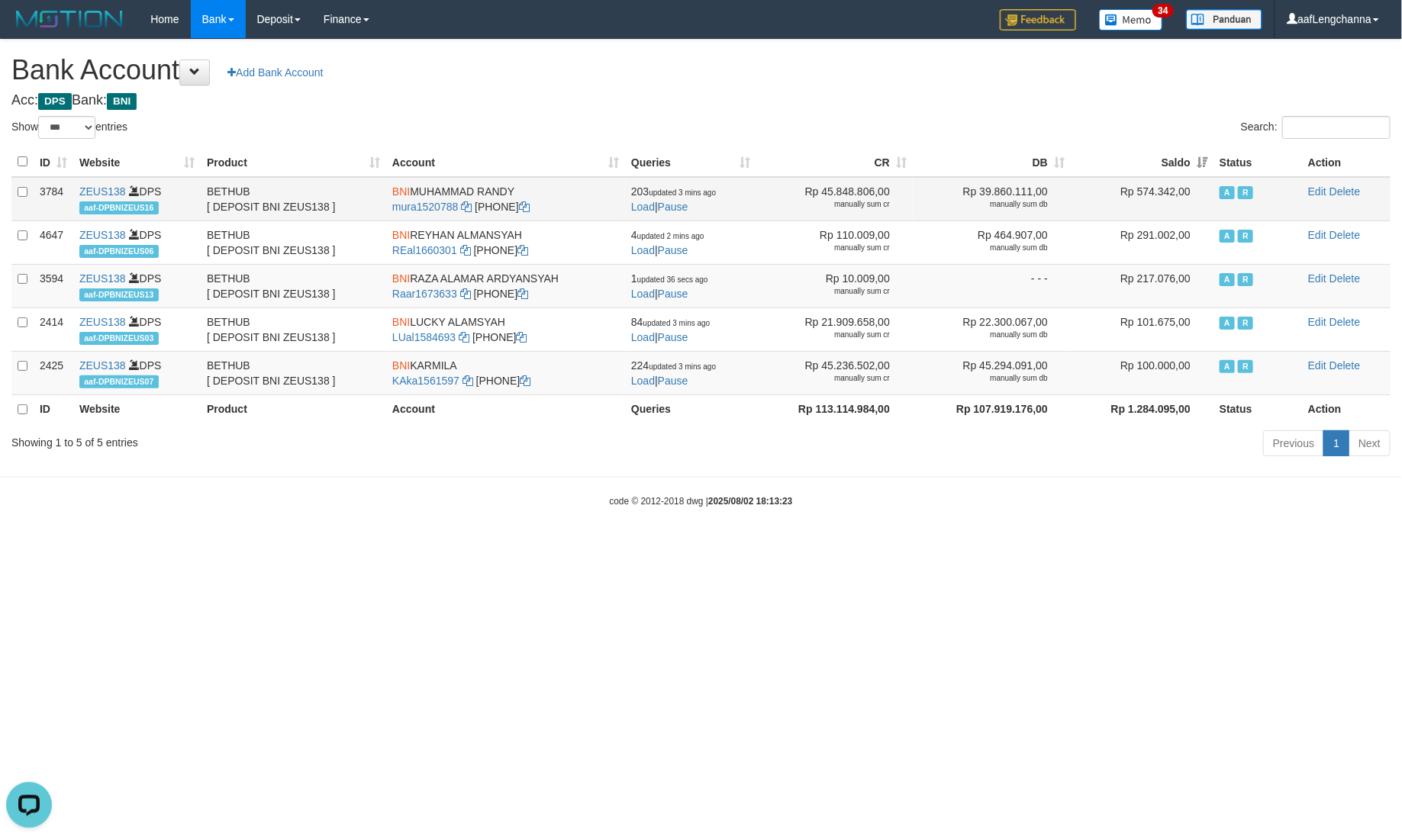 scroll, scrollTop: 0, scrollLeft: 0, axis: both 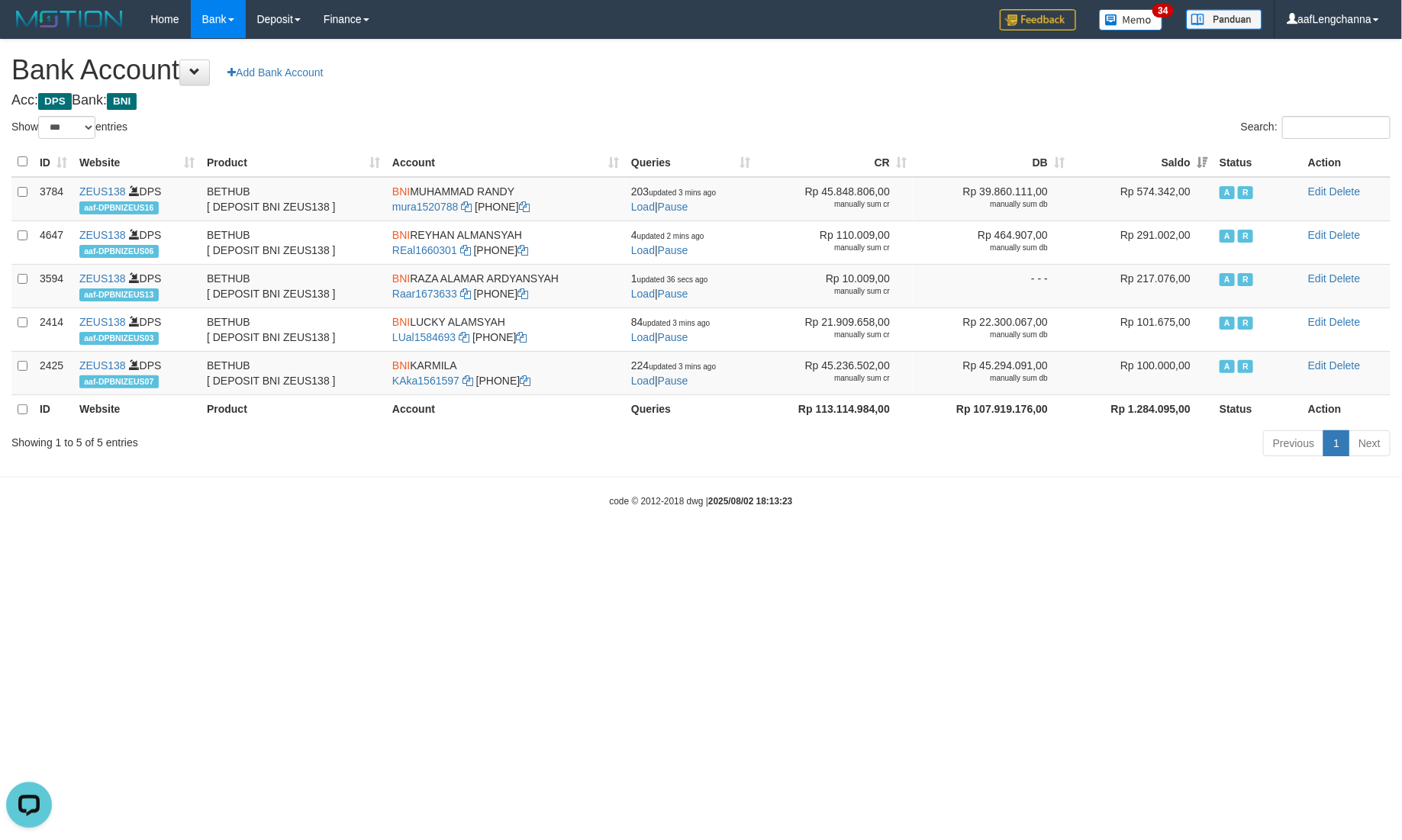 click on "**********" at bounding box center [701, 250] 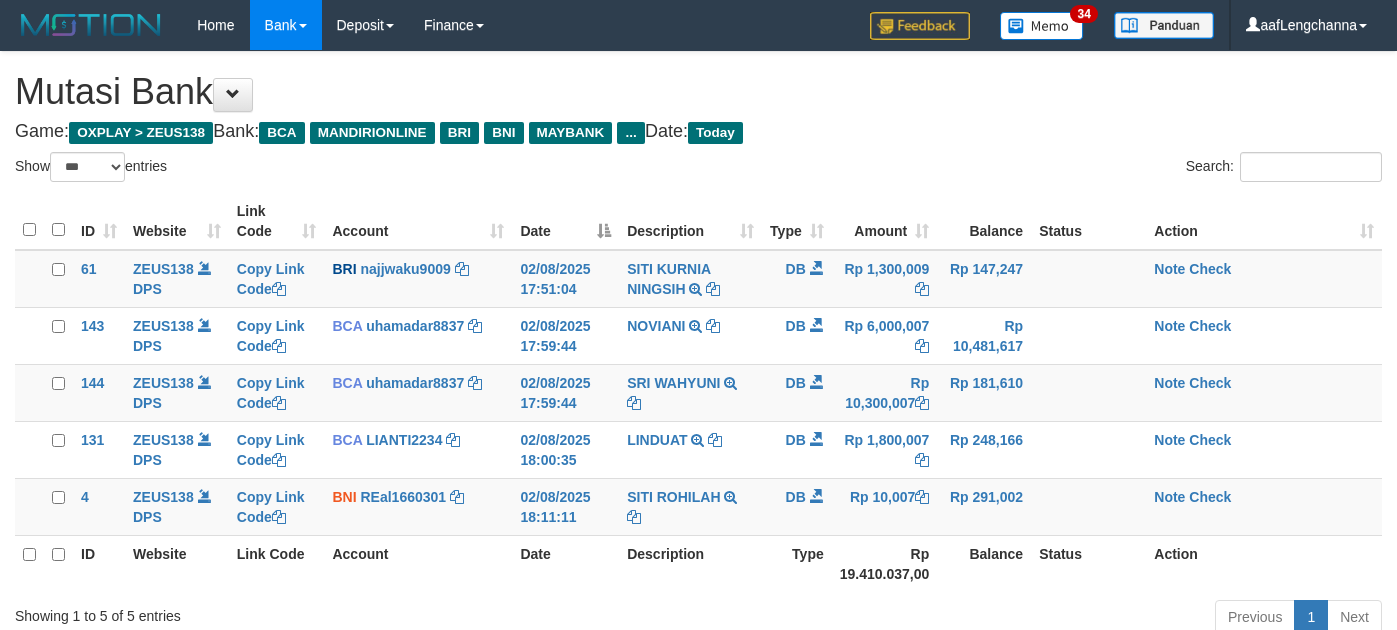 select on "***" 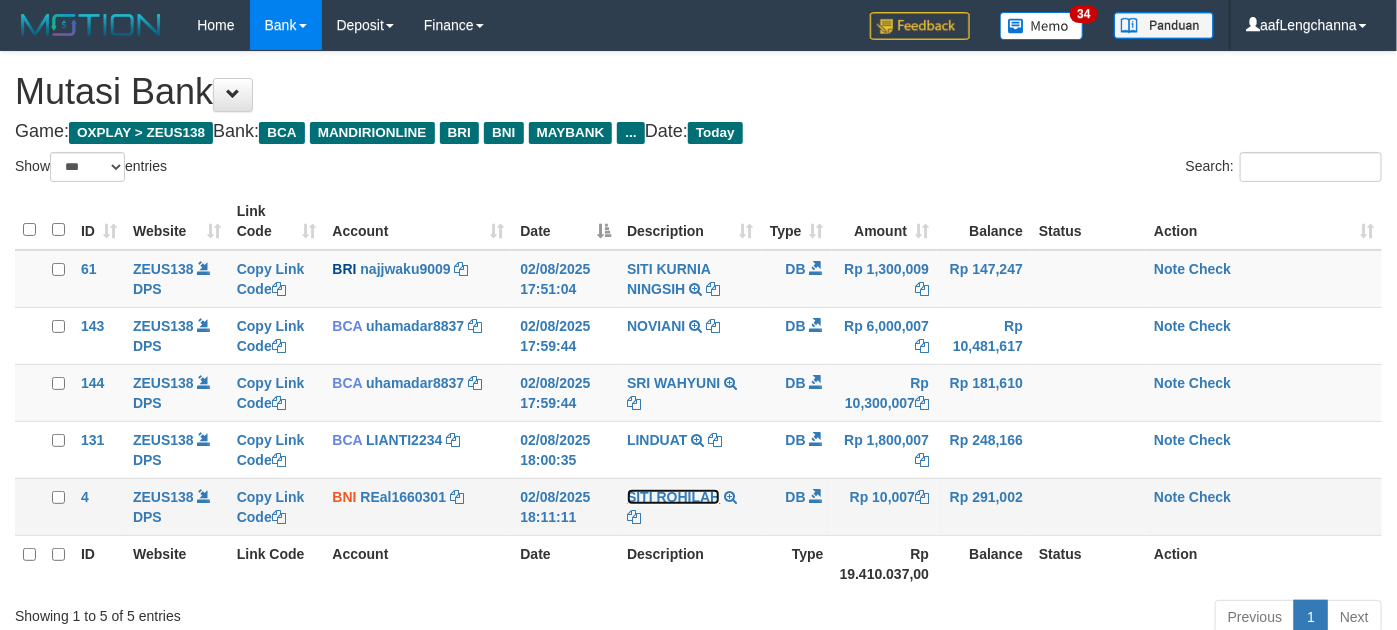 click on "SITI ROHILAH" at bounding box center [673, 497] 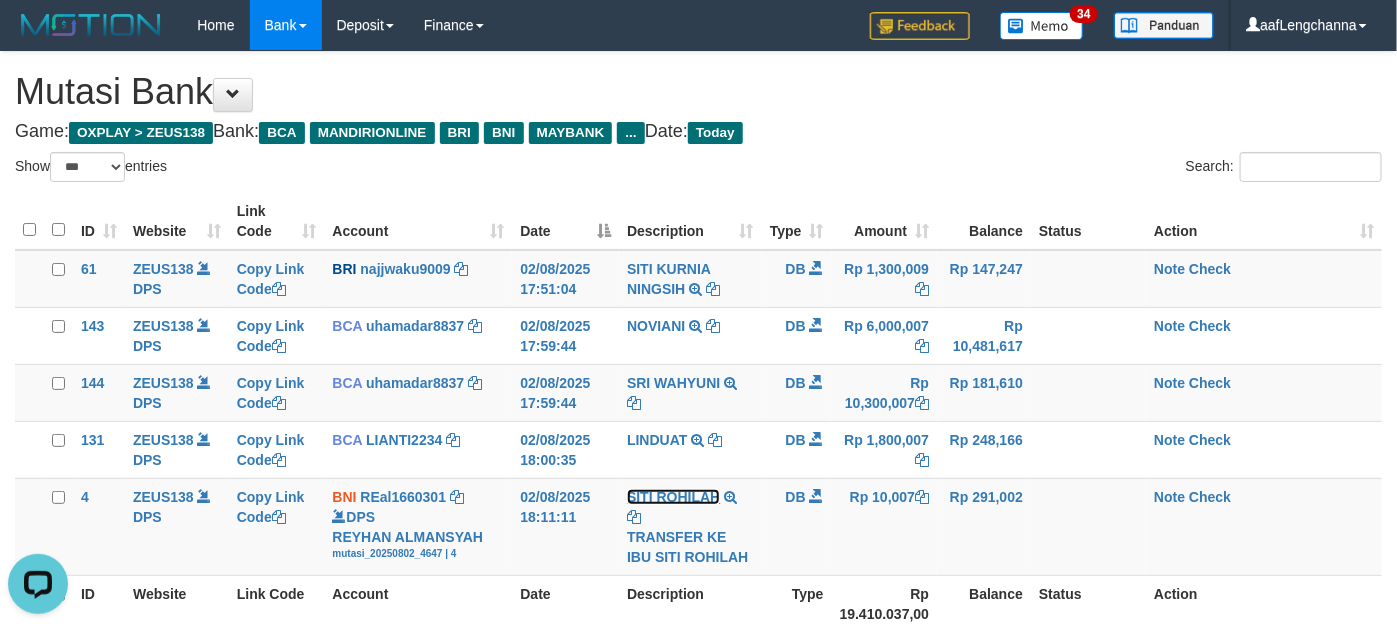 scroll, scrollTop: 0, scrollLeft: 0, axis: both 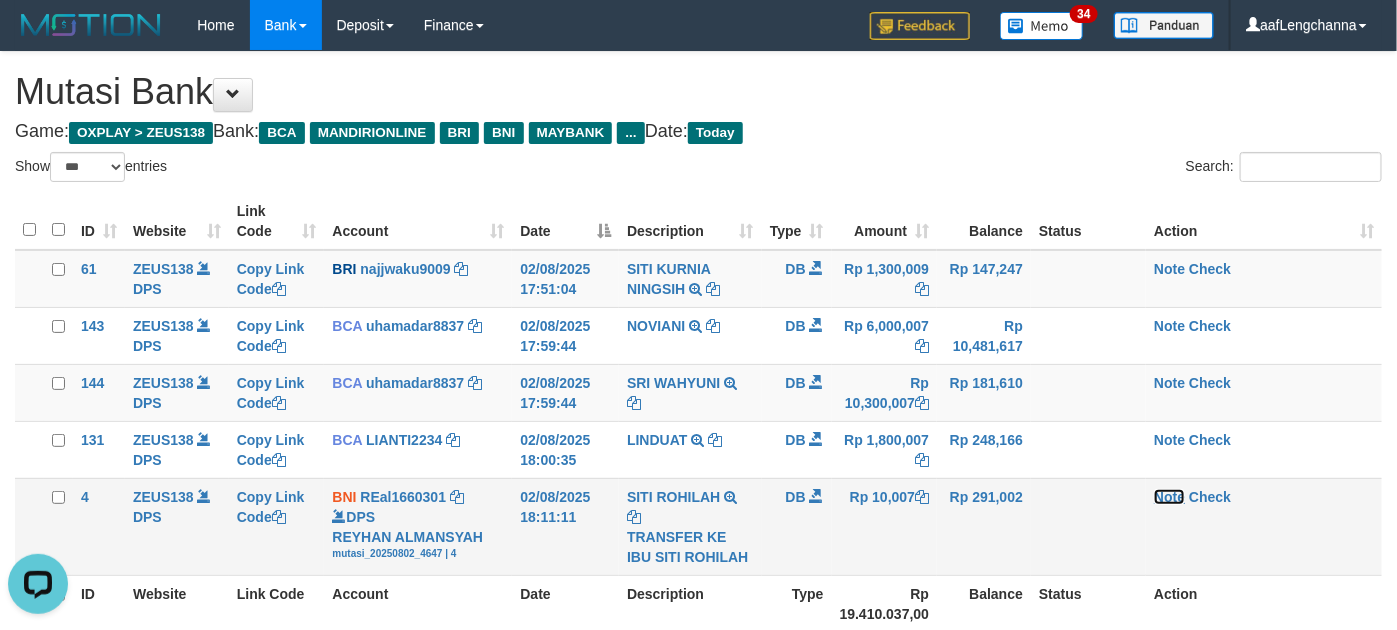 drag, startPoint x: 1166, startPoint y: 501, endPoint x: 1148, endPoint y: 501, distance: 18 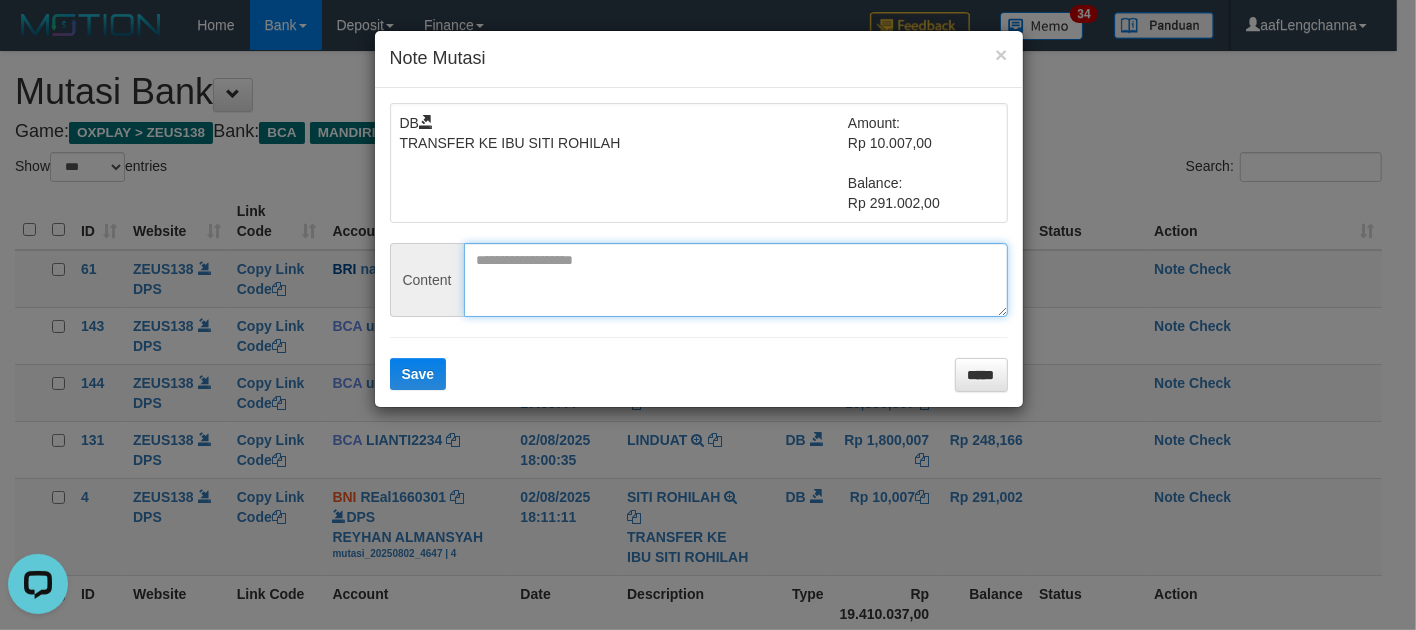 click at bounding box center (736, 280) 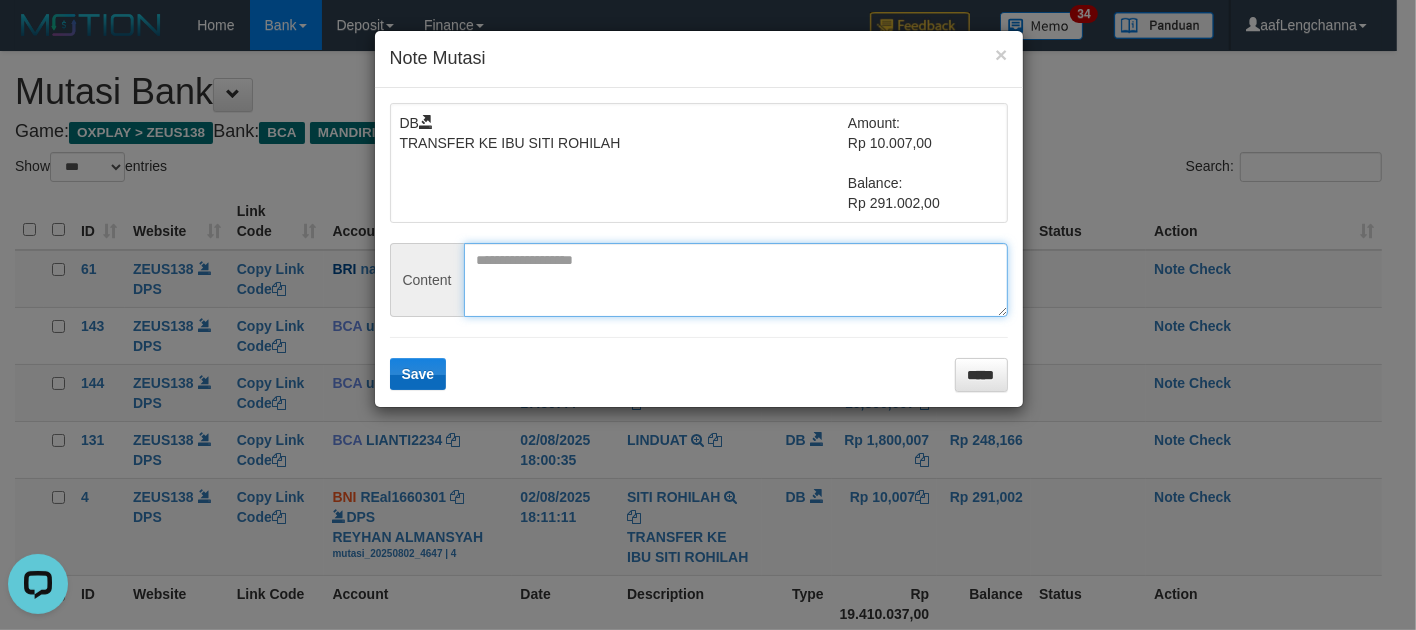 paste on "********" 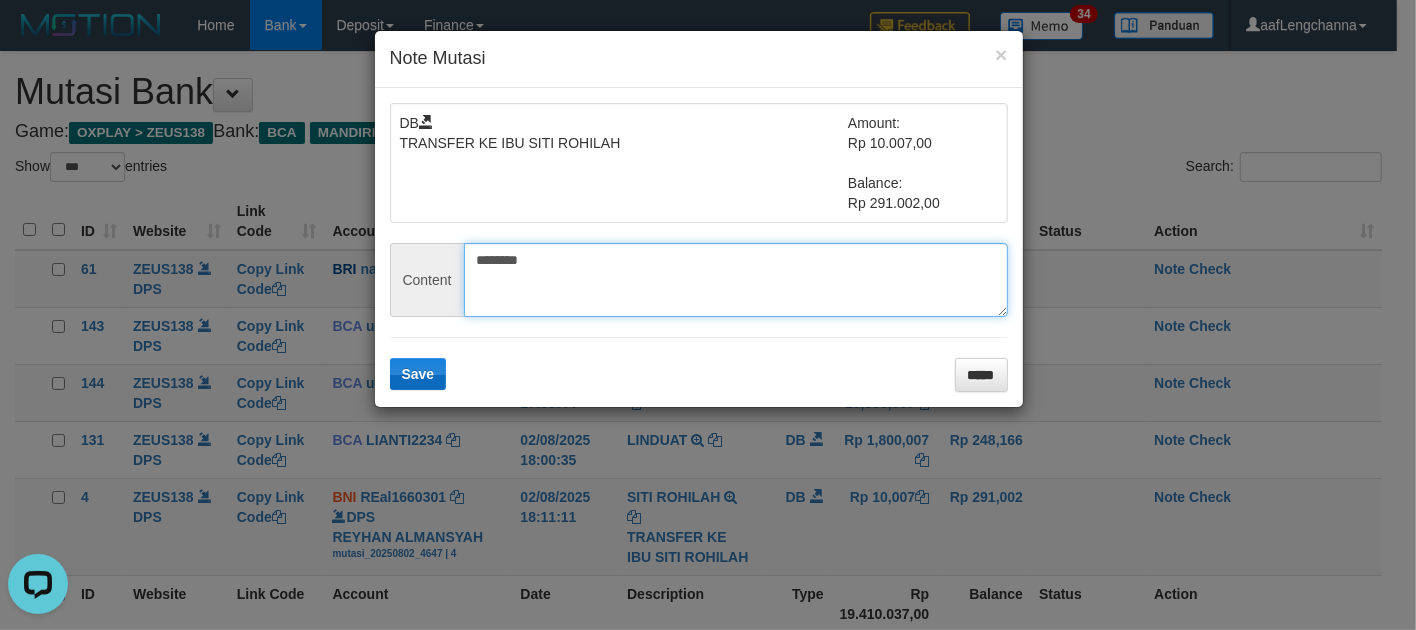 type on "********" 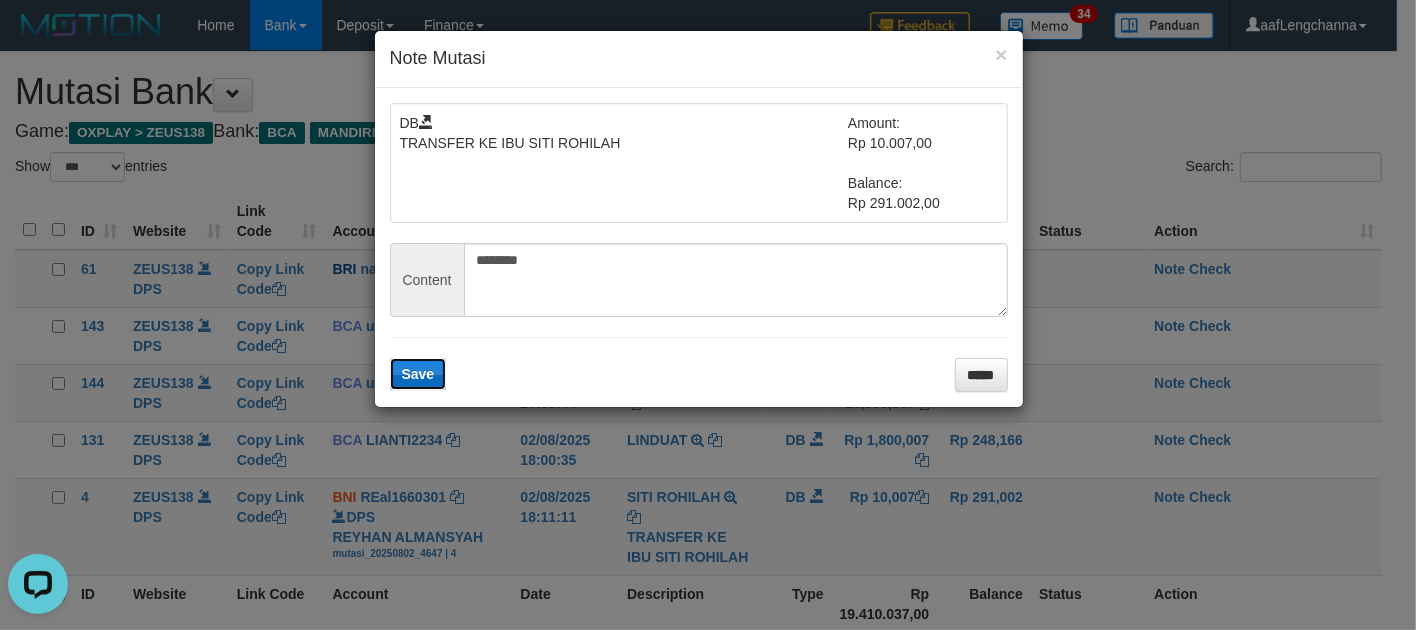 click on "Save" at bounding box center (418, 374) 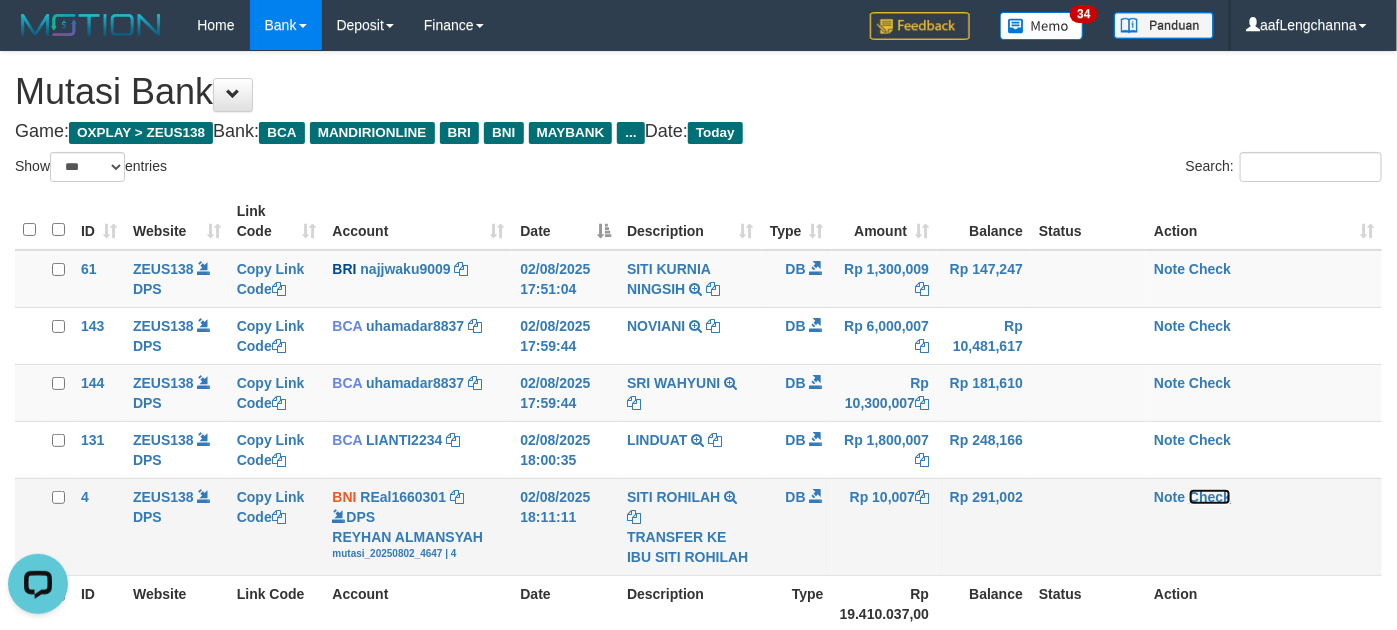click on "Check" at bounding box center (1210, 497) 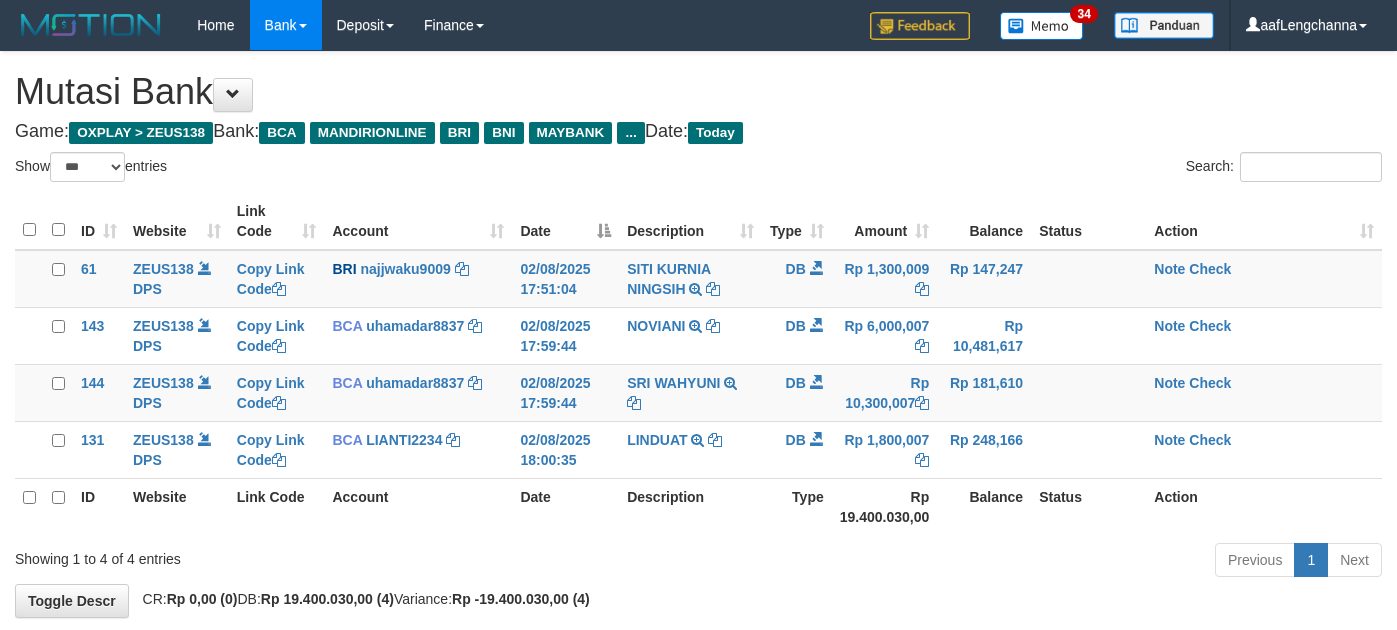 select on "***" 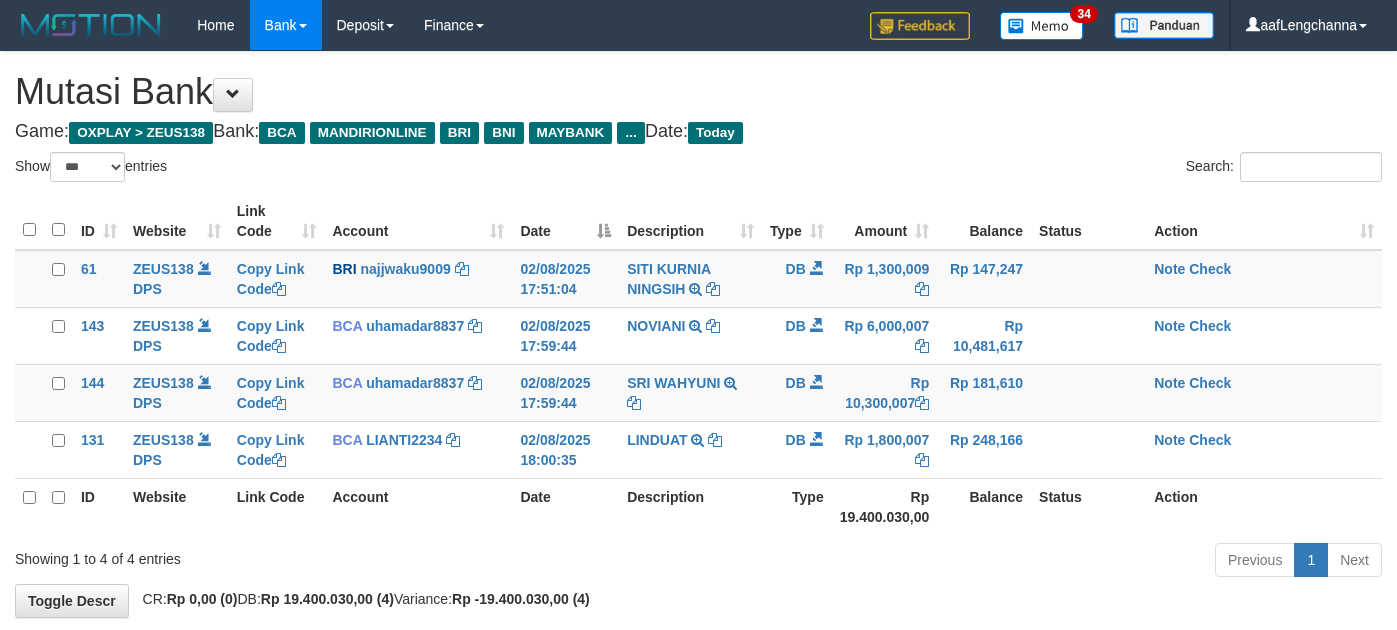scroll, scrollTop: 0, scrollLeft: 0, axis: both 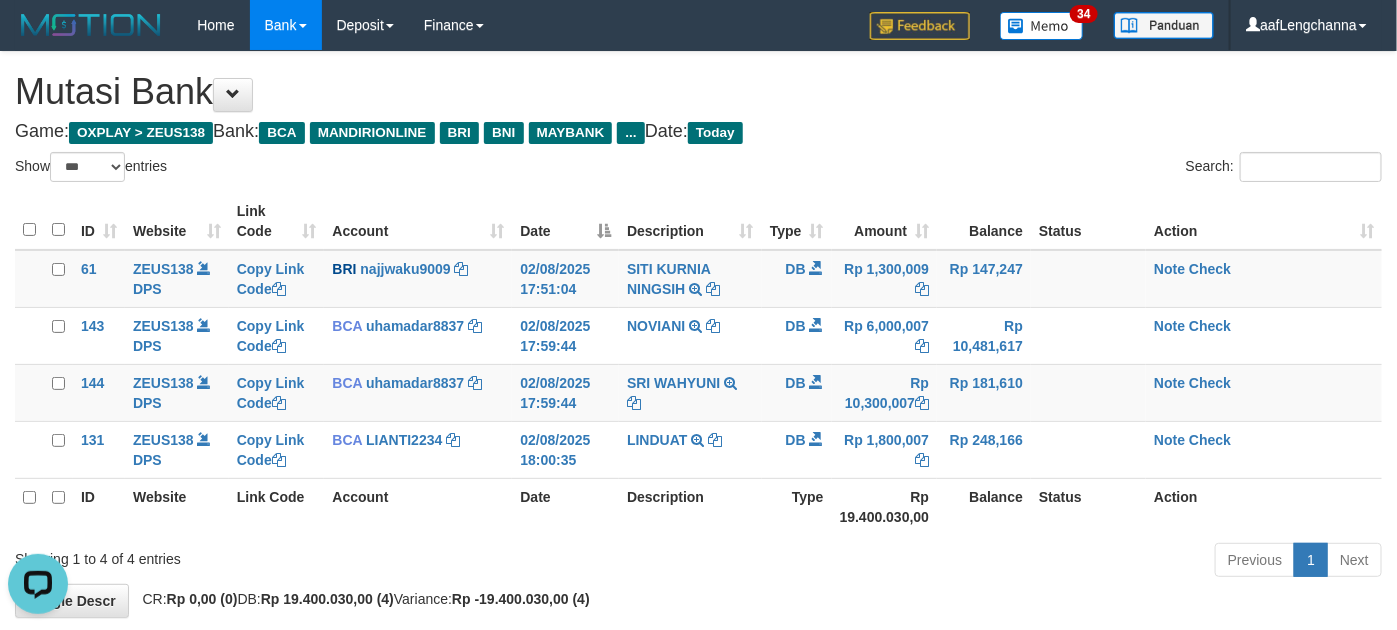 click on "Show  ** ** ** ***  entries Search:
ID Website Link Code Account Date Description Type Amount Balance Status Action
61
ZEUS138    DPS
Copy Link Code
BRI
[USERNAME]
DPS
[FIRST] [LAST]
mutasi_20250802_4597 | 61
mutasi_20250802_4597 | 61
02/08/2025 17:51:04
[FIRST] [LAST]         TRANSFER NBMB [FIRST] [LAST] TO [FIRST] [LAST]
DB
Rp 1,300,009
Rp 147,247
Note
Check
143
ZEUS138    DPS
Copy Link Code
BCA
[USERNAME]" at bounding box center (698, 368) 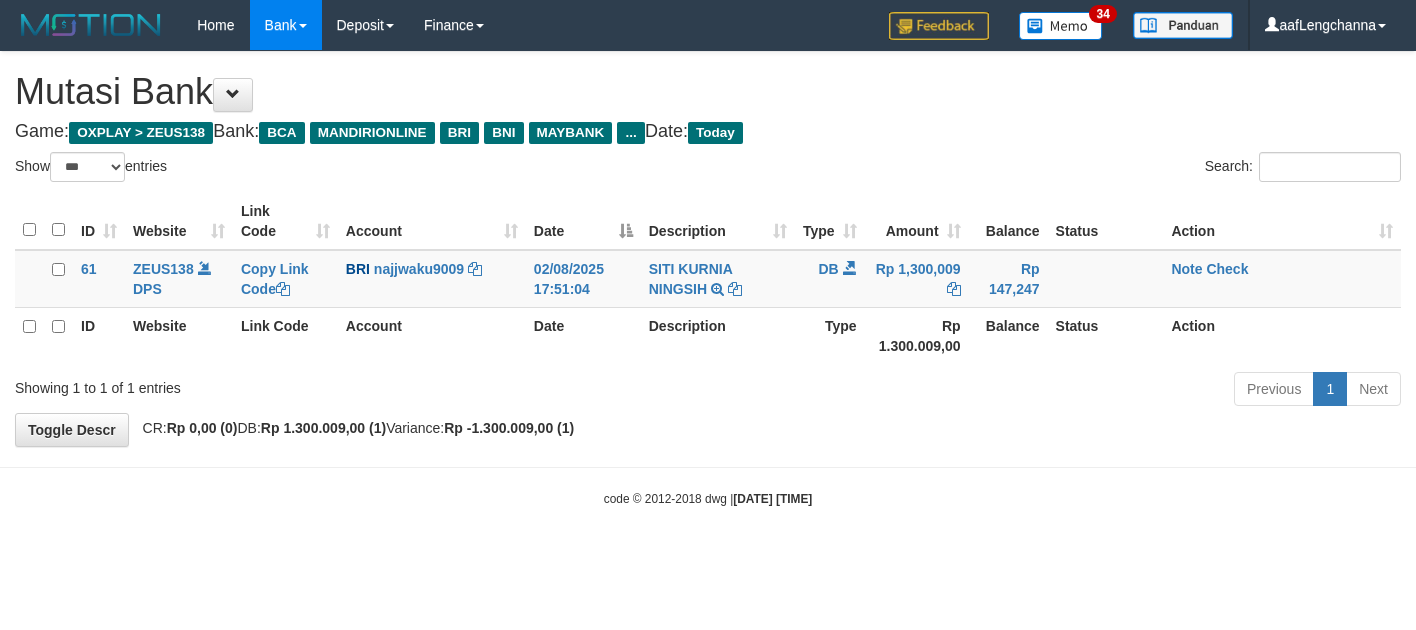 select on "***" 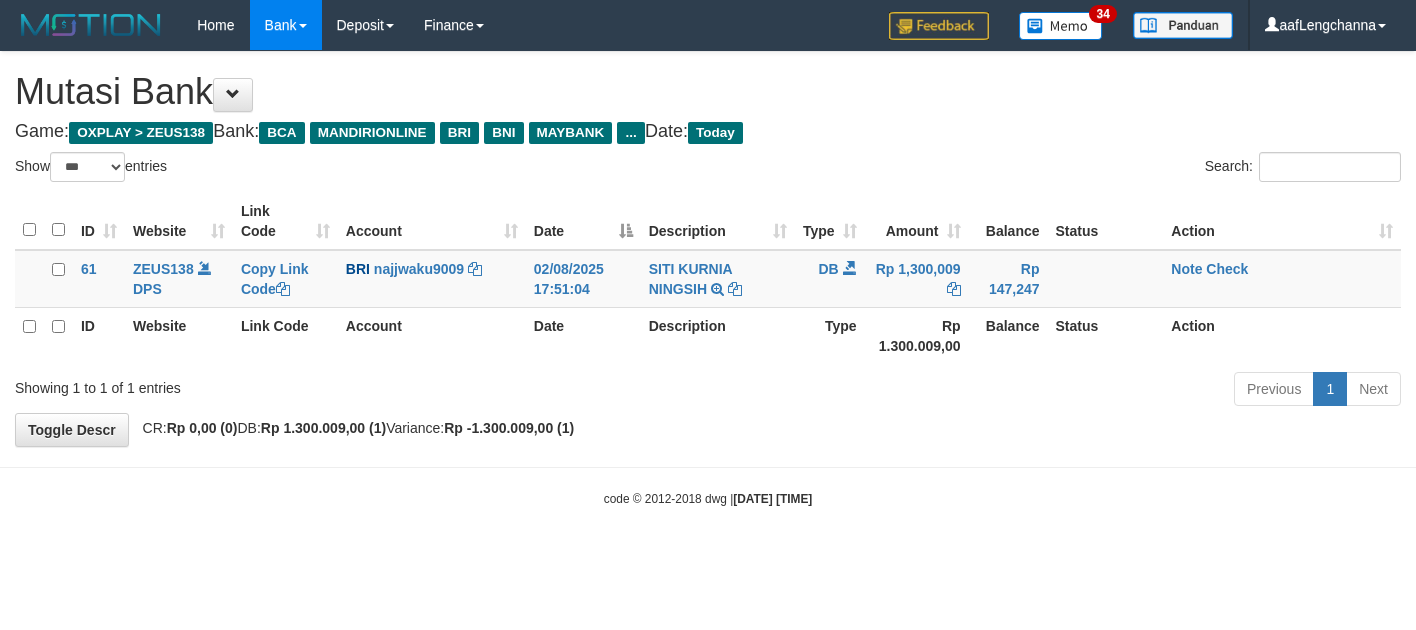 scroll, scrollTop: 0, scrollLeft: 0, axis: both 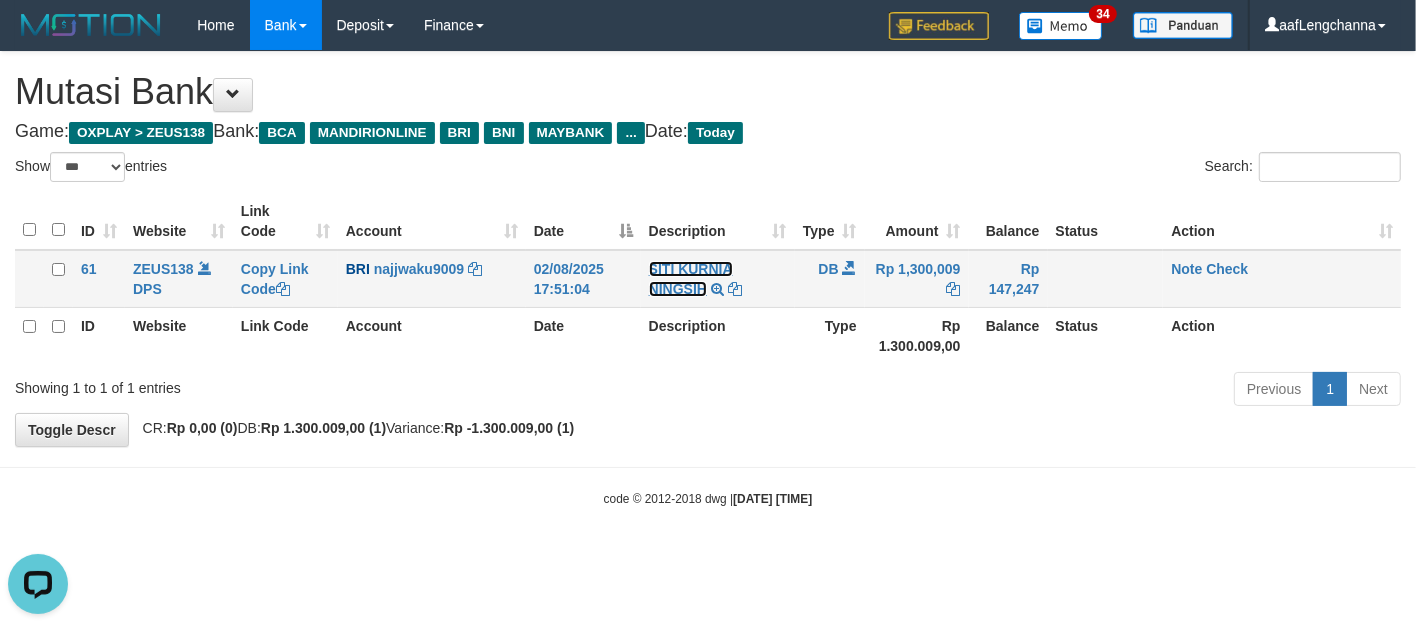 click on "SITI KURNIA NINGSIH" at bounding box center (691, 279) 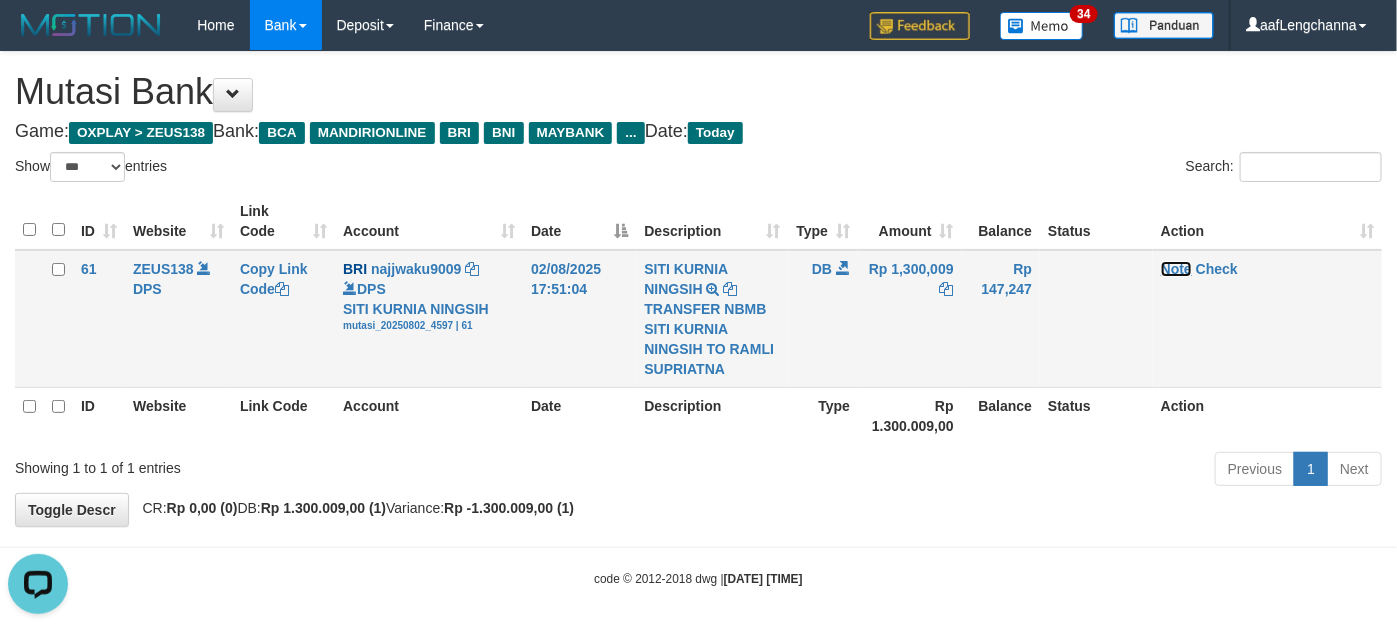 drag, startPoint x: 1183, startPoint y: 260, endPoint x: 1172, endPoint y: 260, distance: 11 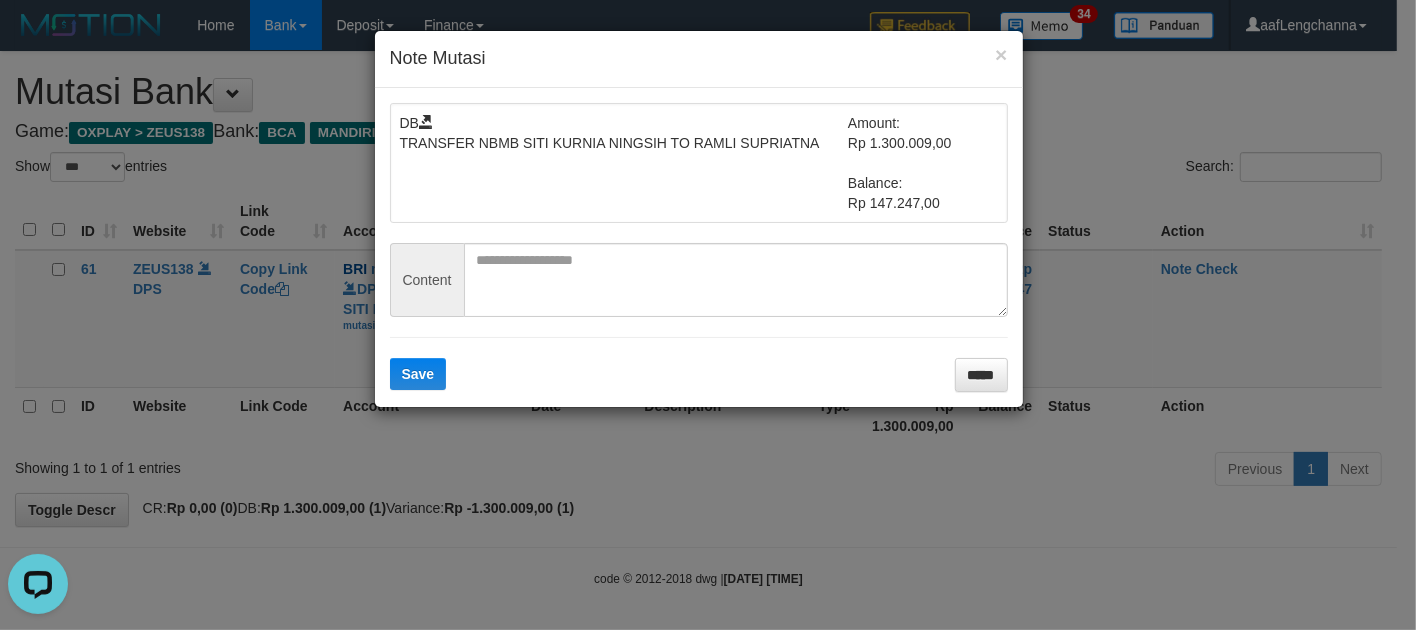 drag, startPoint x: 581, startPoint y: 228, endPoint x: 566, endPoint y: 242, distance: 20.518284 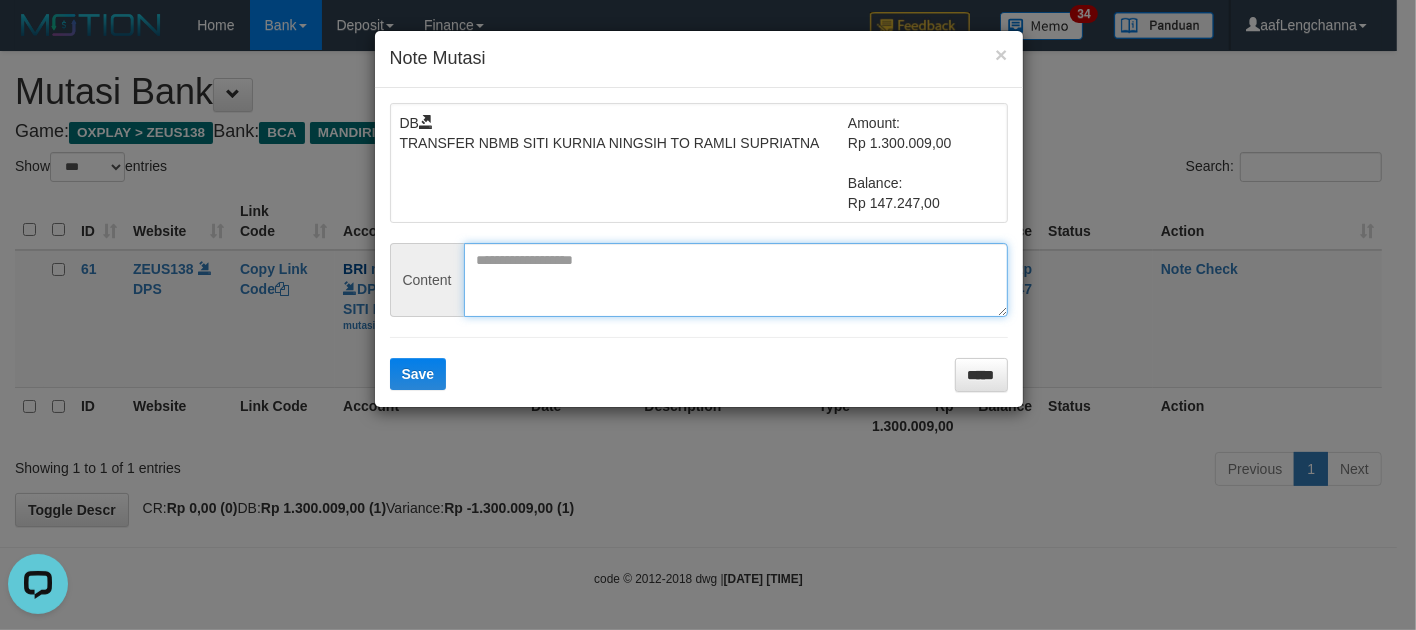 click at bounding box center (736, 280) 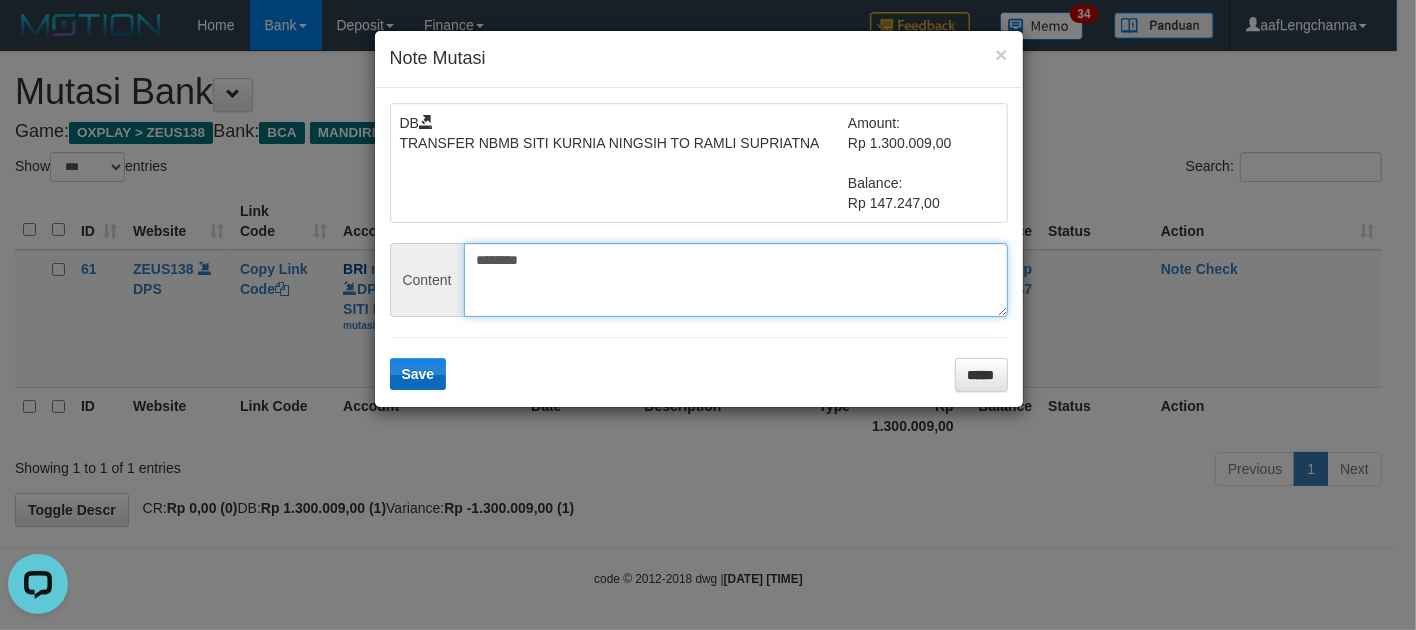 type on "********" 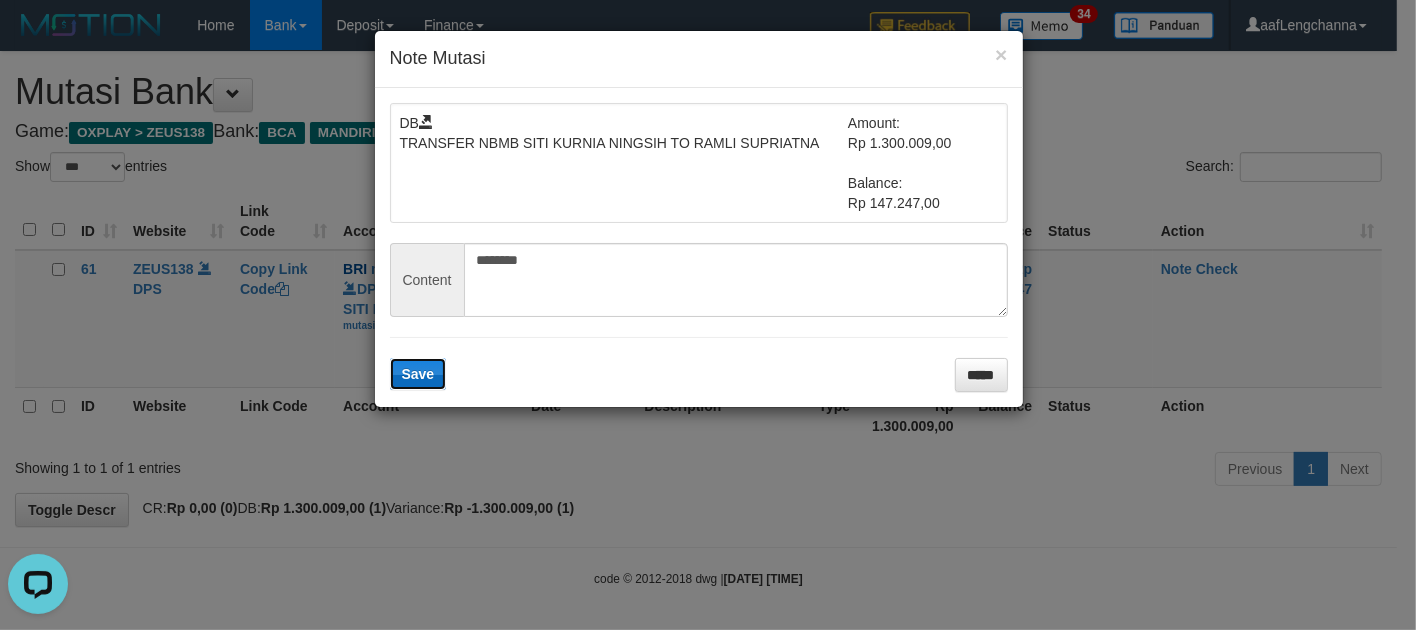 click on "Save" at bounding box center [418, 374] 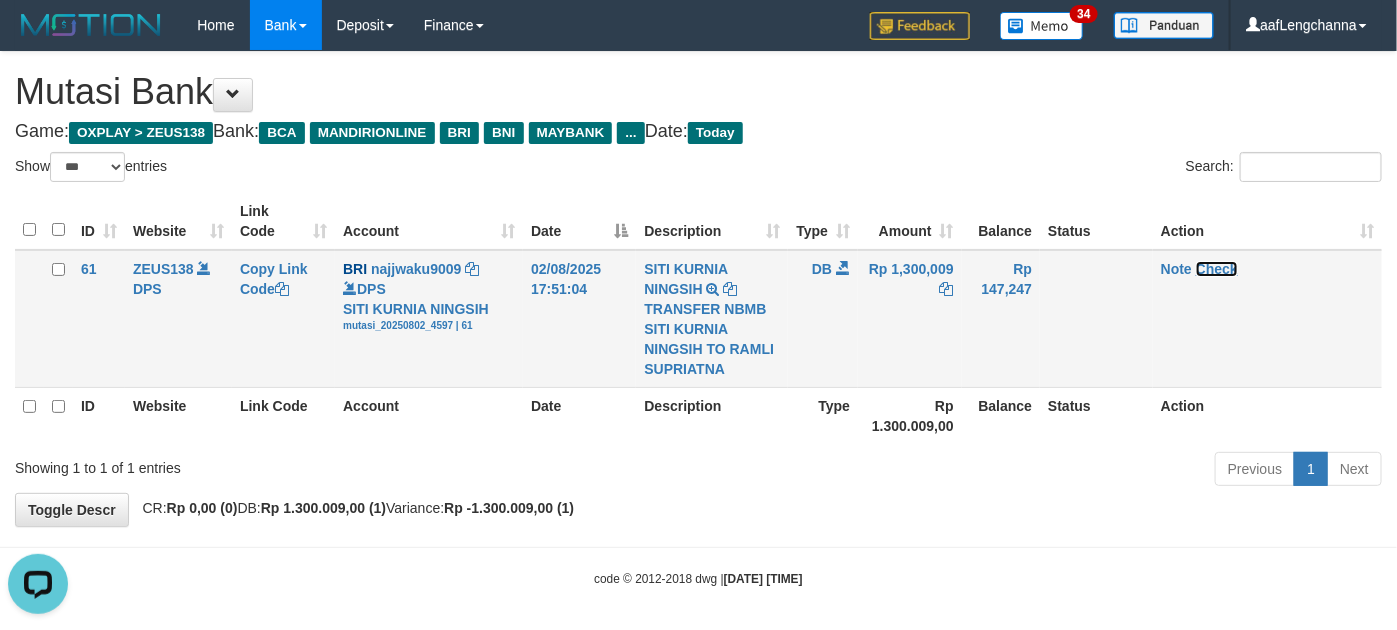 click on "Check" at bounding box center (1217, 269) 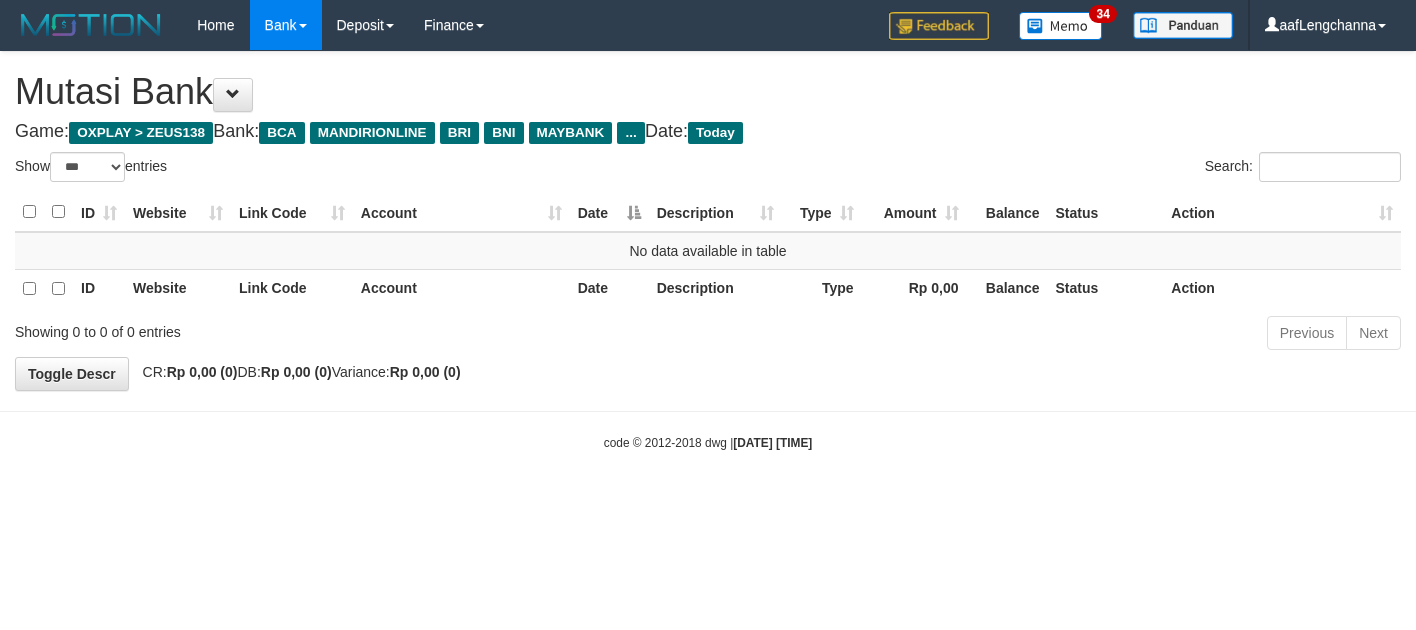 select on "***" 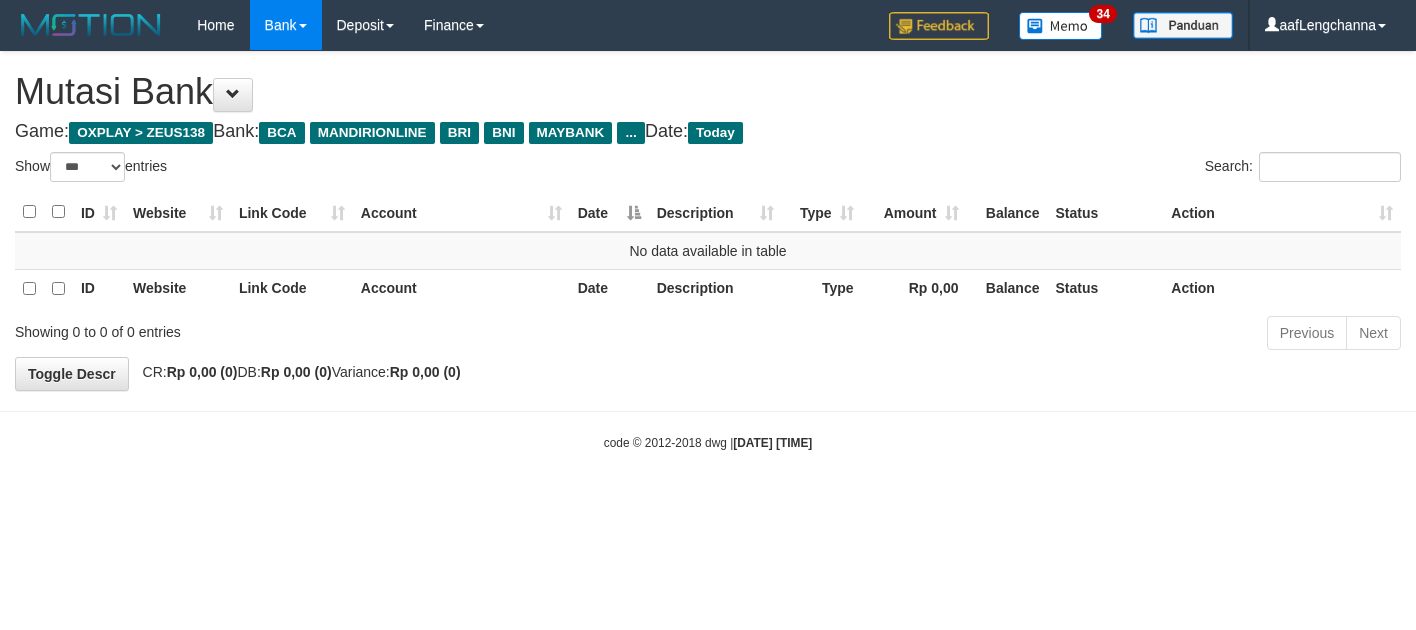 scroll, scrollTop: 0, scrollLeft: 0, axis: both 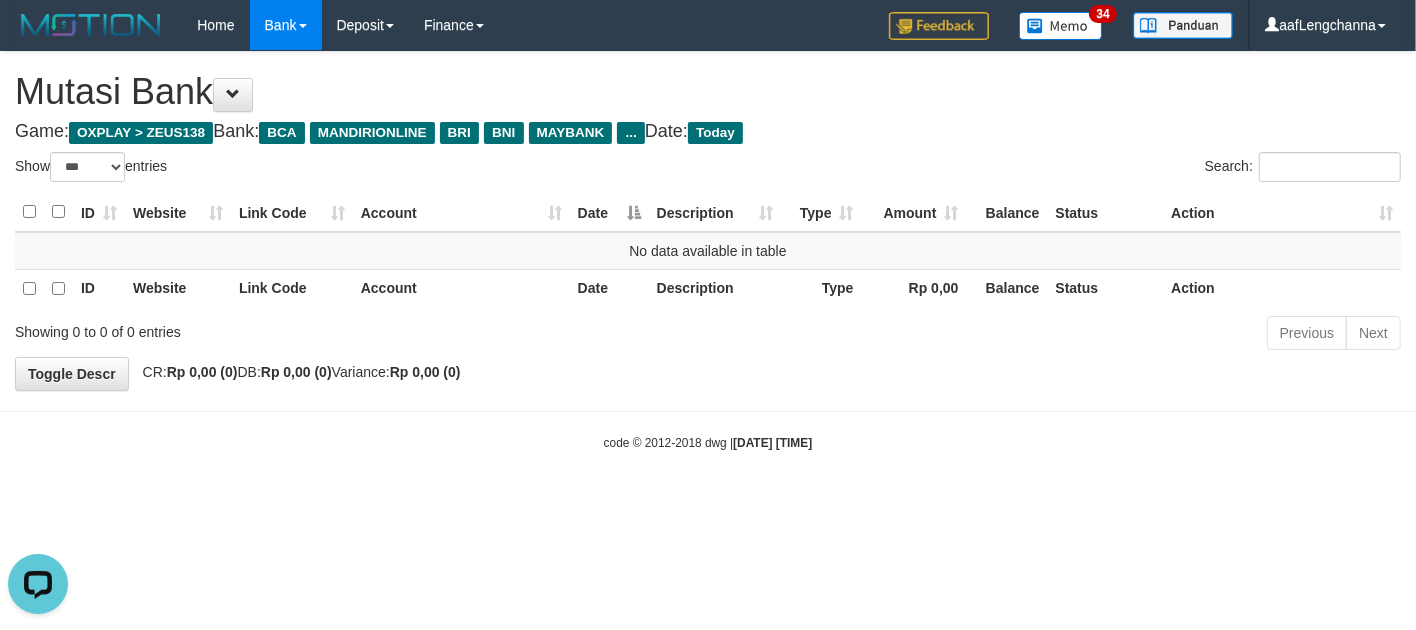 click on "Toggle navigation
Home
Bank
Account List
Mutasi Bank
Search
Deposit
History
Finance
Financial Data
aafLengchanna
My Profile
Log Out
34" at bounding box center (708, 251) 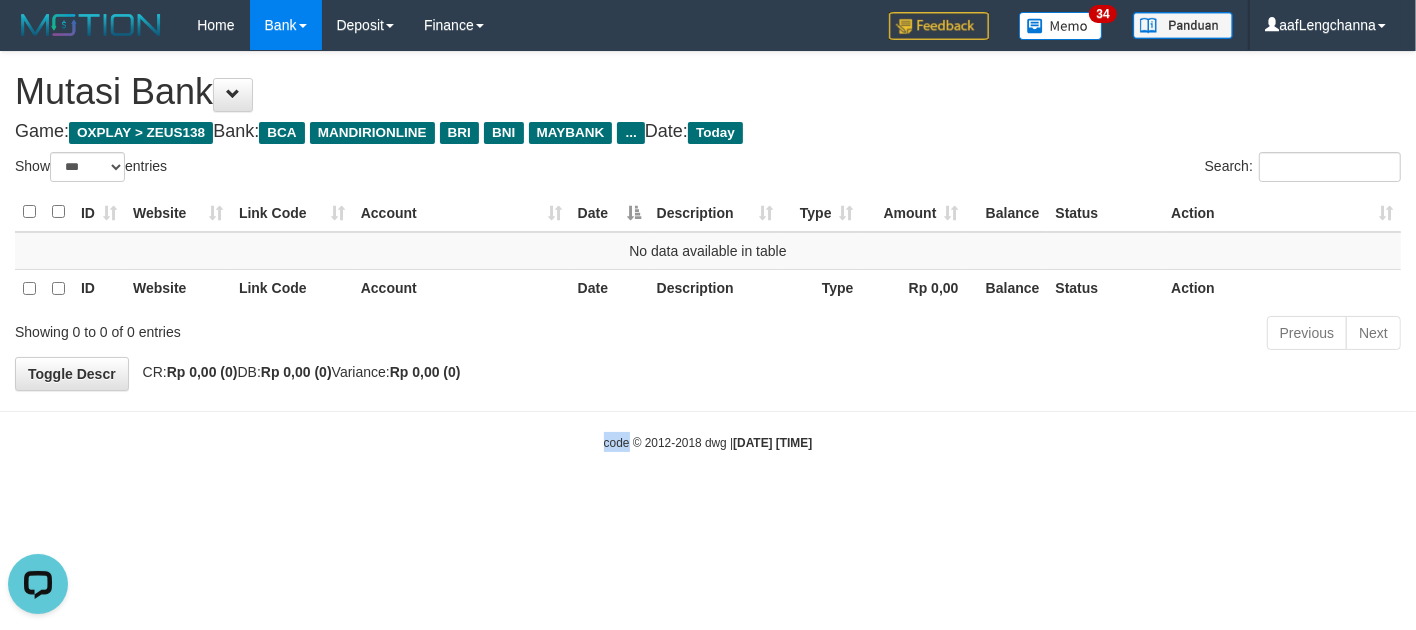 drag, startPoint x: 298, startPoint y: 480, endPoint x: 320, endPoint y: 477, distance: 22.203604 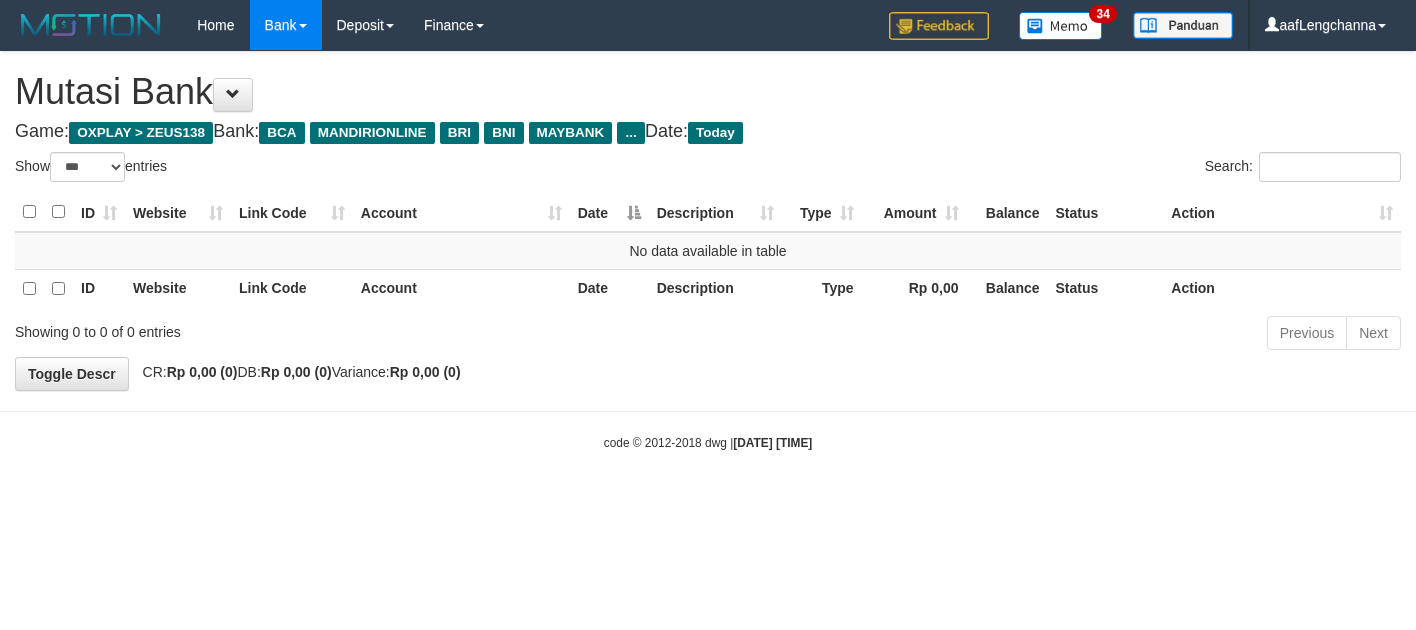 select on "***" 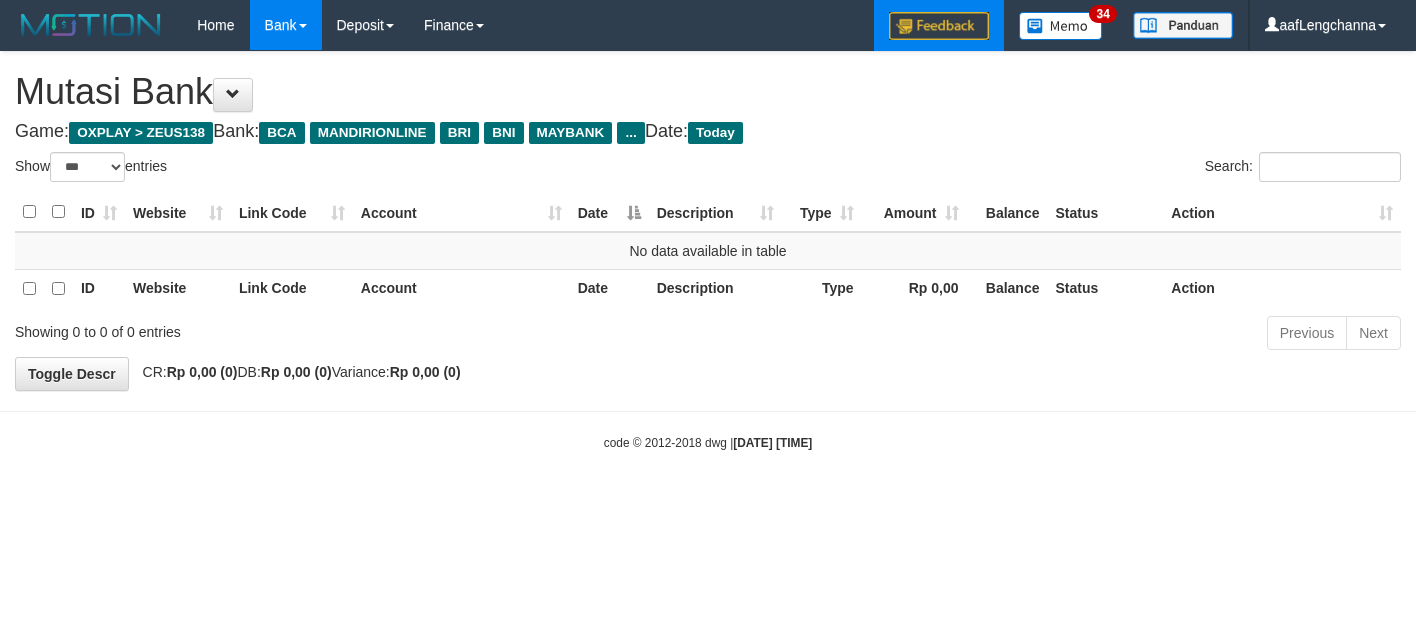 scroll, scrollTop: 0, scrollLeft: 0, axis: both 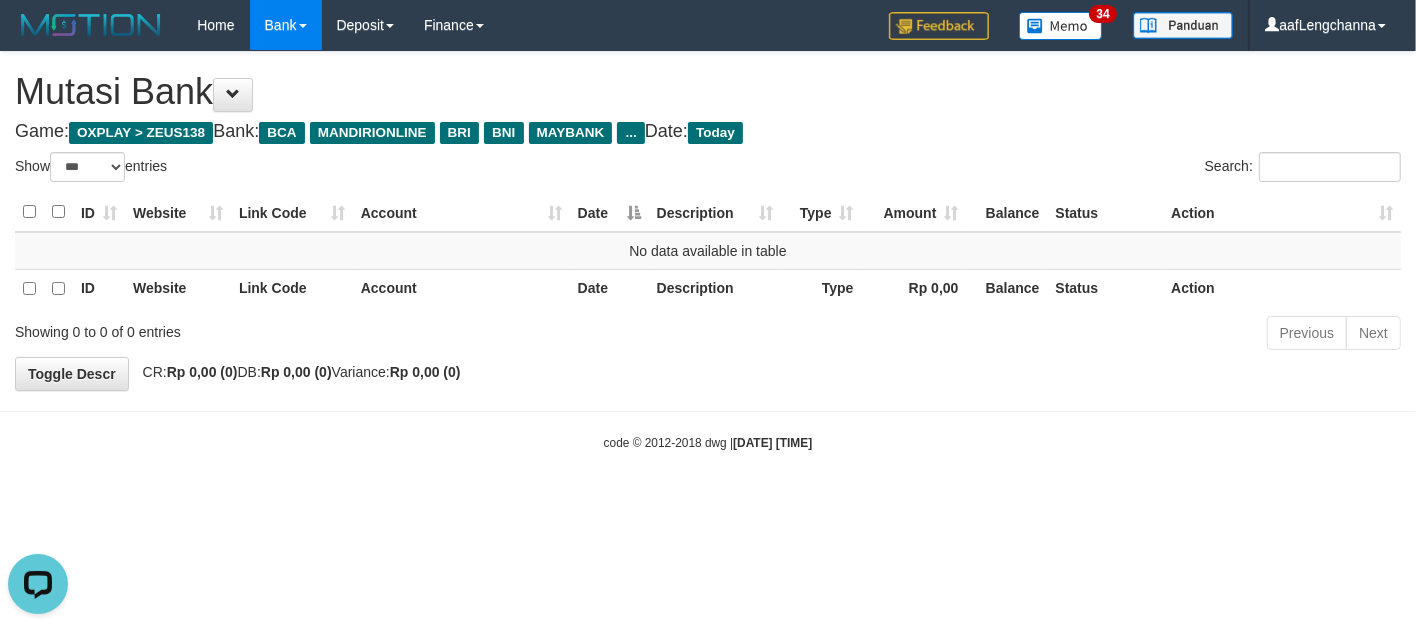 click on "Toggle navigation
Home
Bank
Account List
Mutasi Bank
Search
Deposit
History
Finance
Financial Data
aafLengchanna
My Profile
Log Out
34" at bounding box center (708, 251) 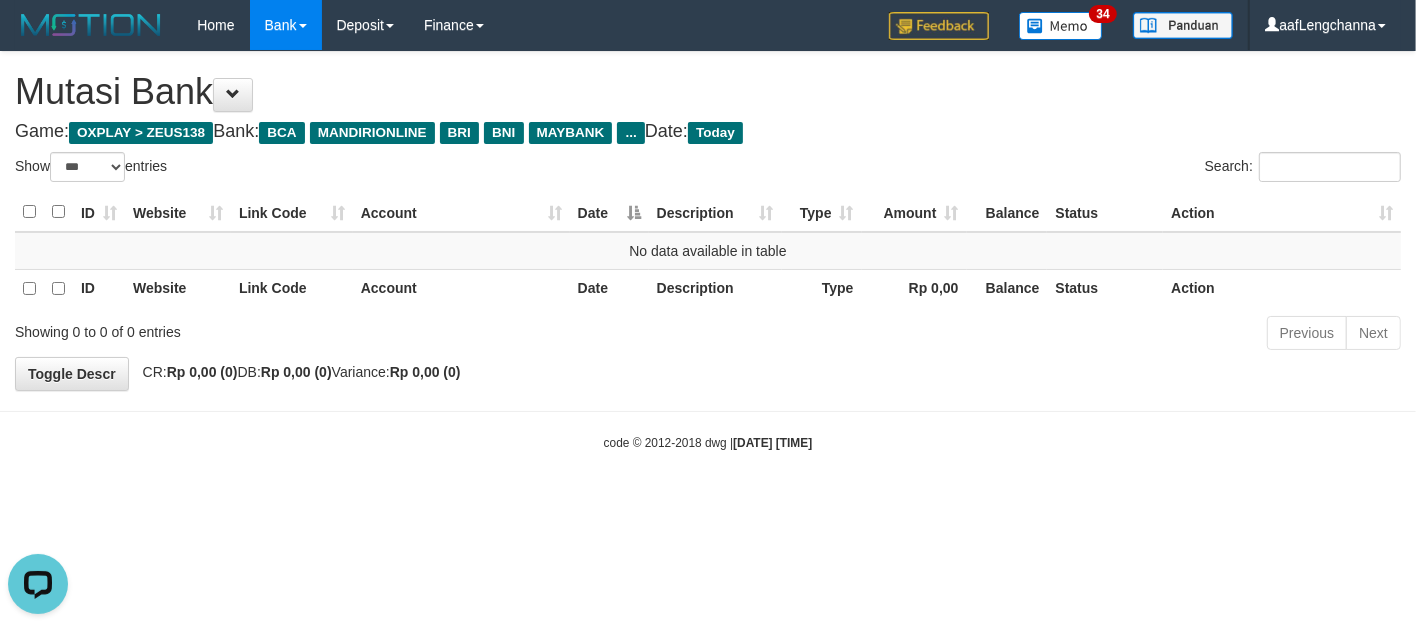 drag, startPoint x: 280, startPoint y: 490, endPoint x: 285, endPoint y: 453, distance: 37.336308 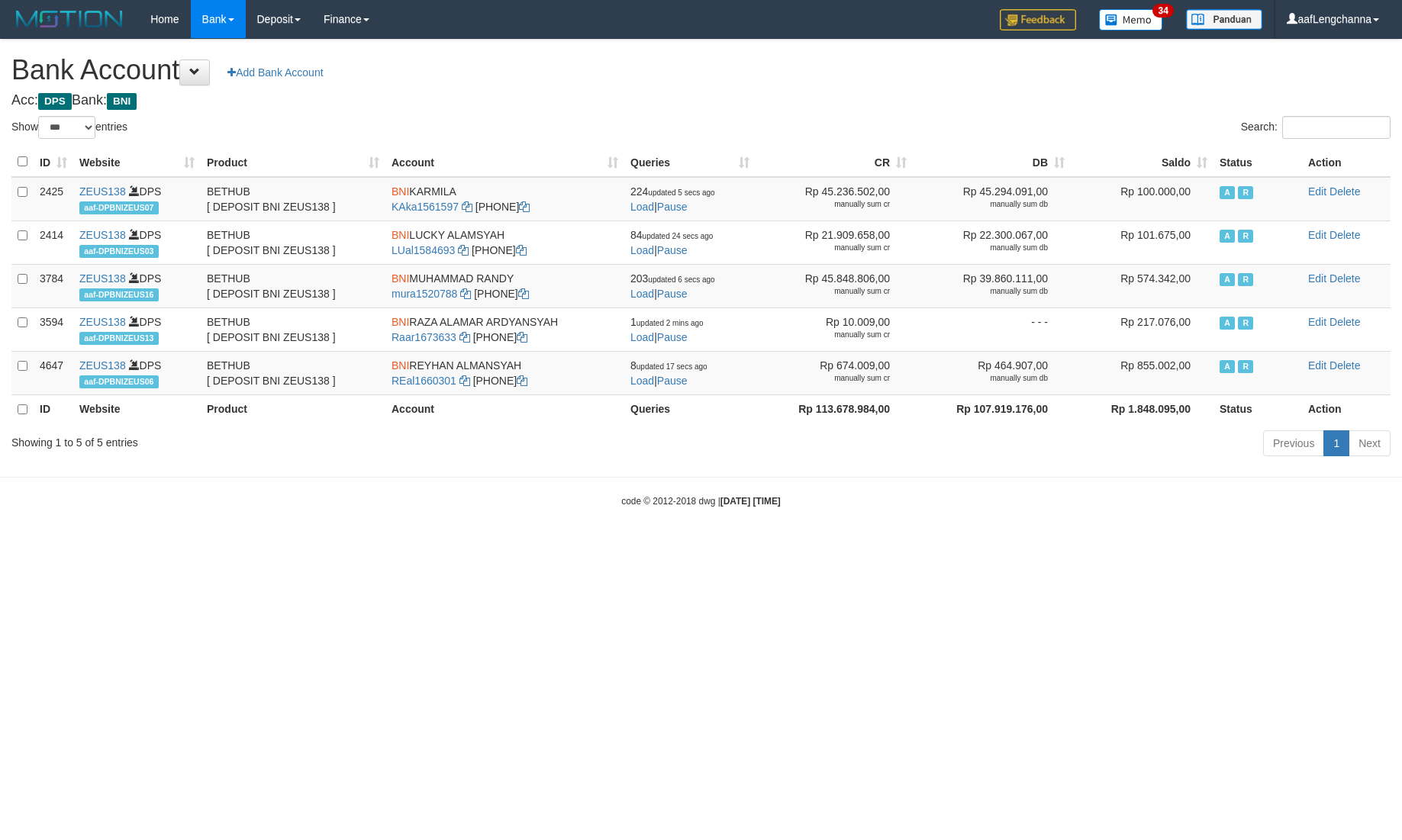 select on "***" 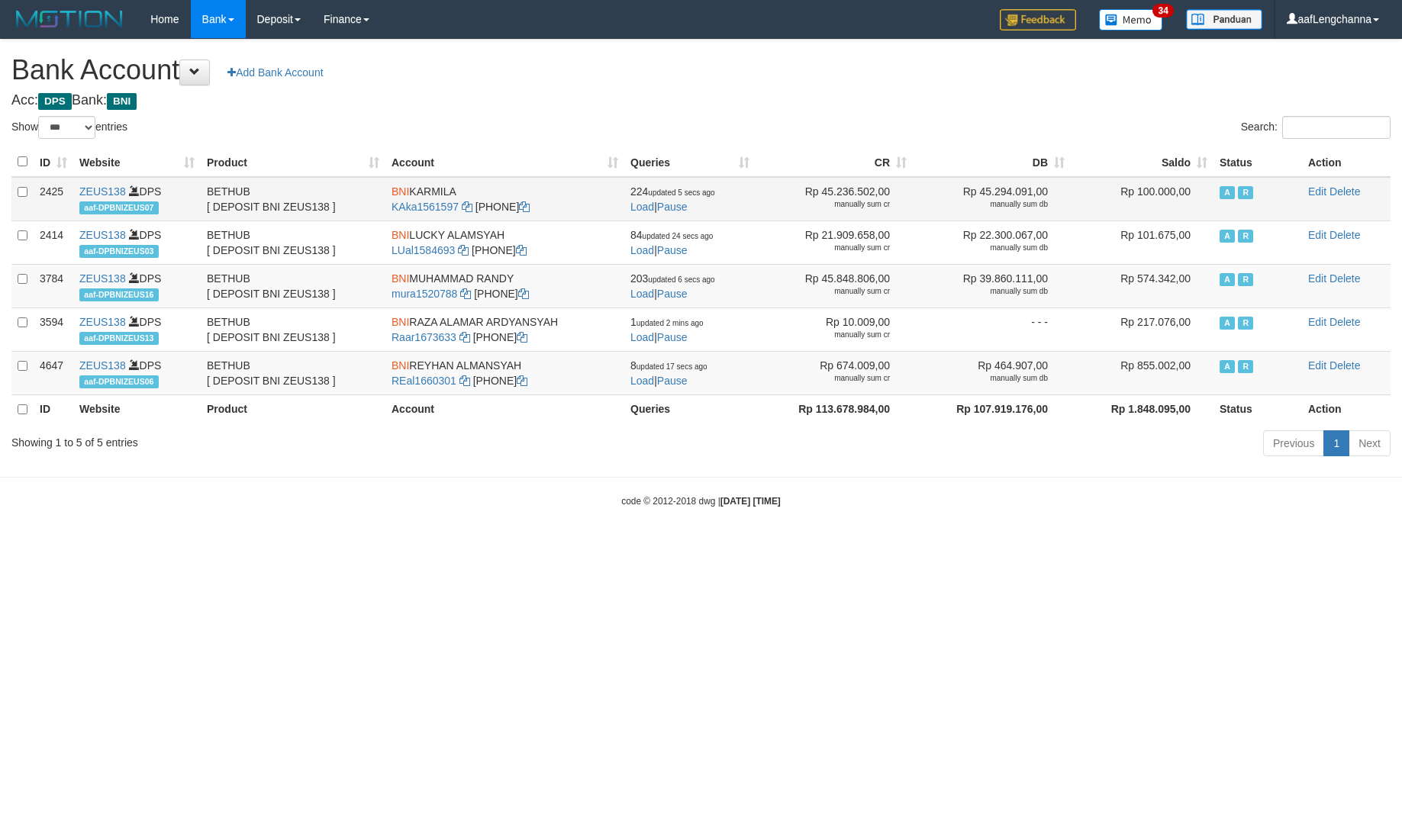 scroll, scrollTop: 0, scrollLeft: 0, axis: both 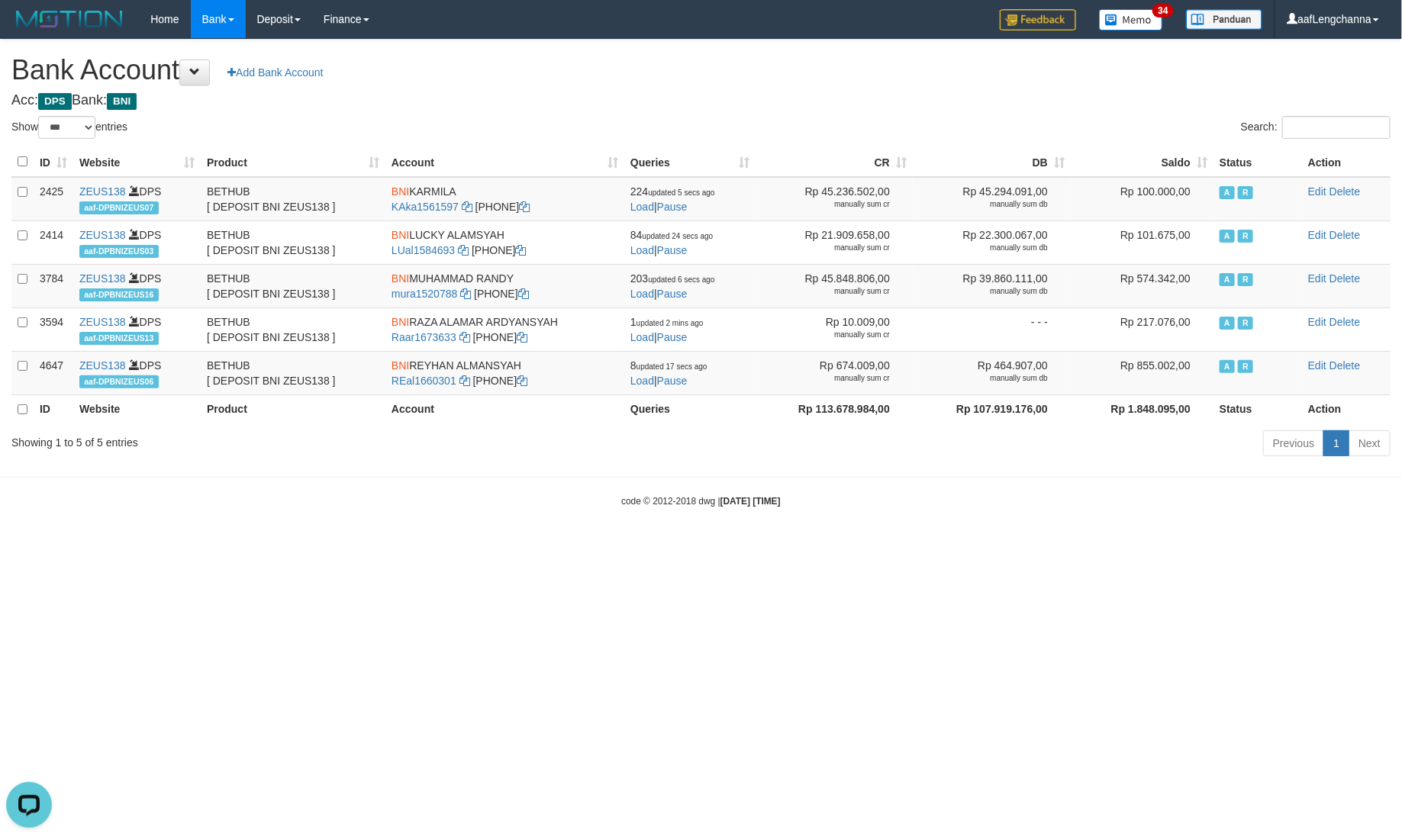 click on "Saldo" at bounding box center (1142, 162) 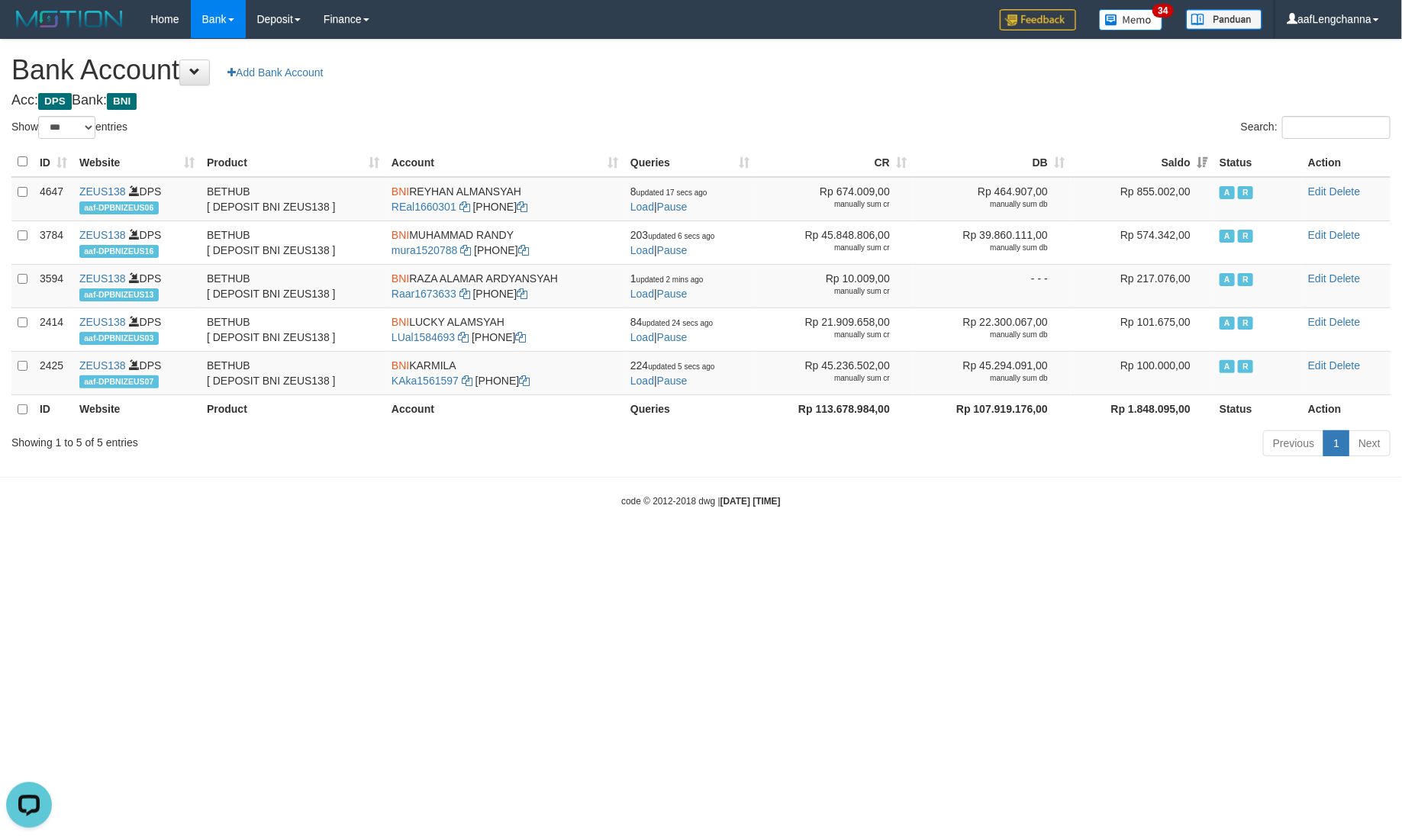 click on "**********" at bounding box center (701, 250) 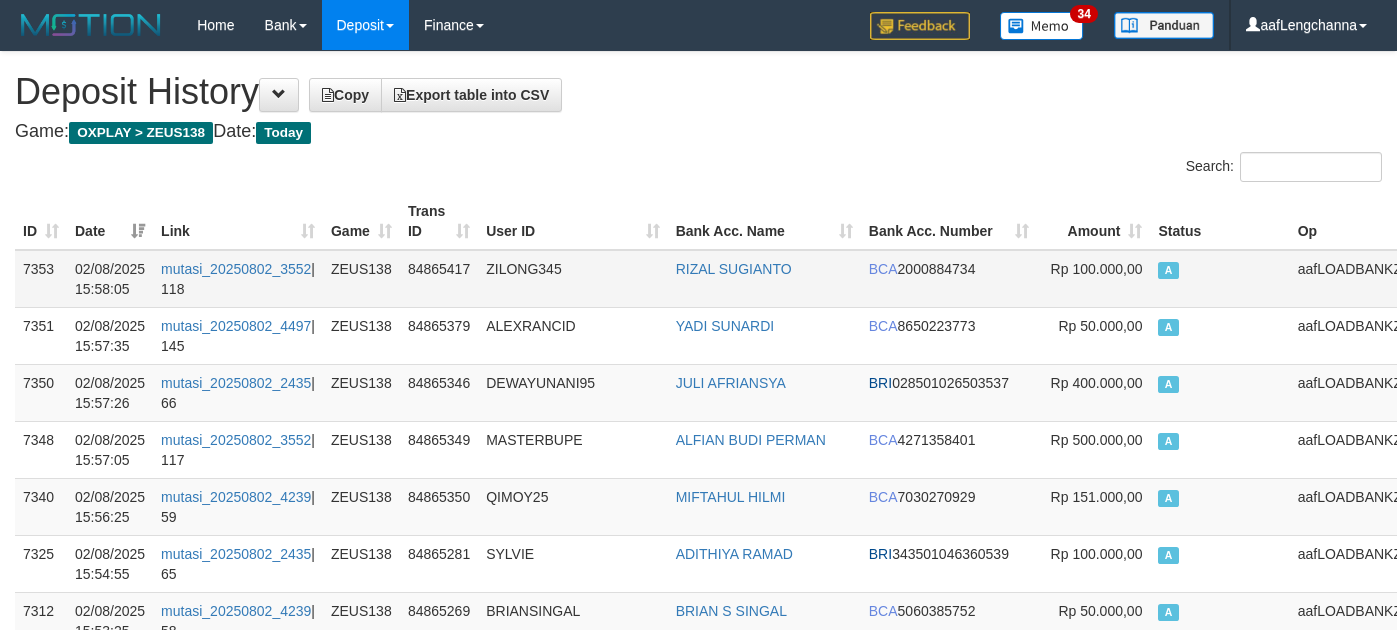 scroll, scrollTop: 0, scrollLeft: 0, axis: both 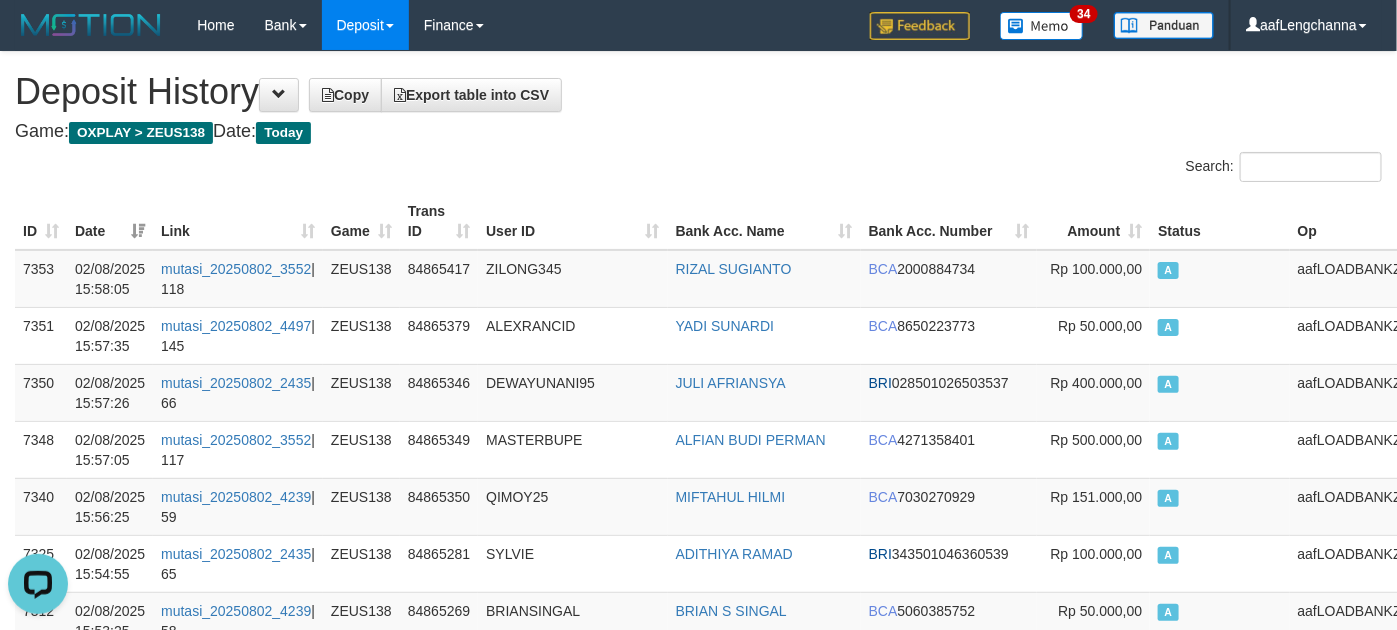 click on "Deposit History
Copy  Export table into CSV" at bounding box center (698, 92) 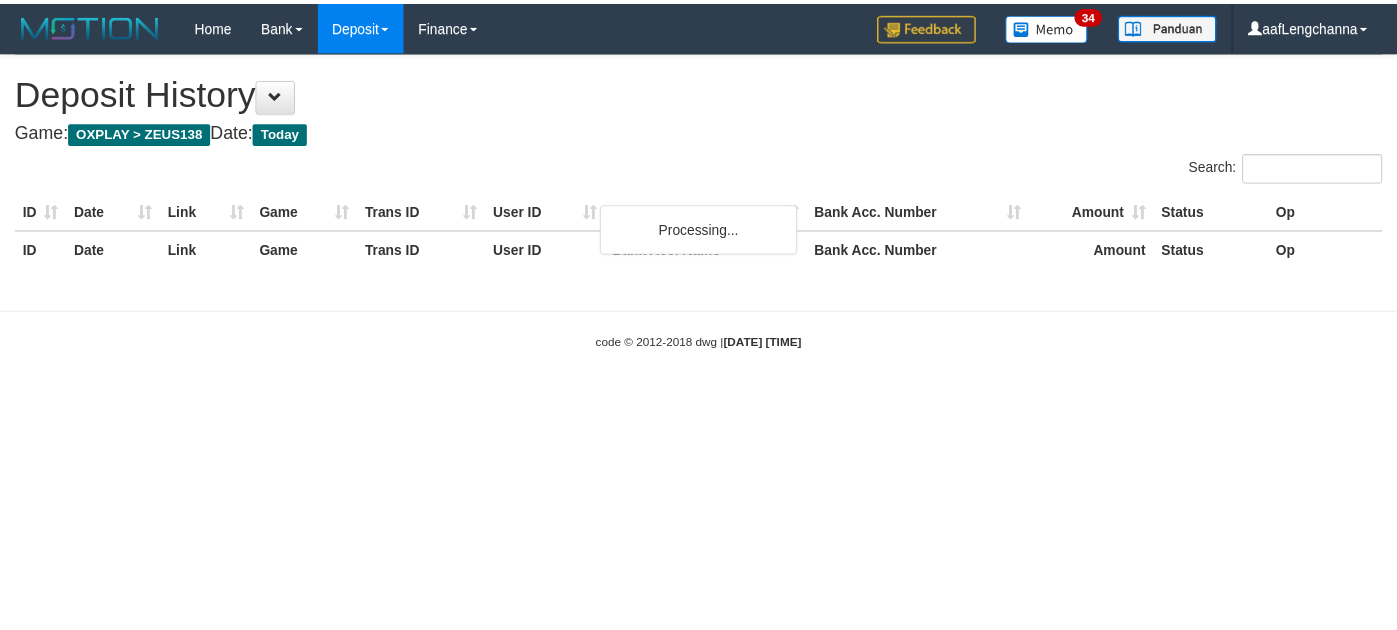 scroll, scrollTop: 0, scrollLeft: 0, axis: both 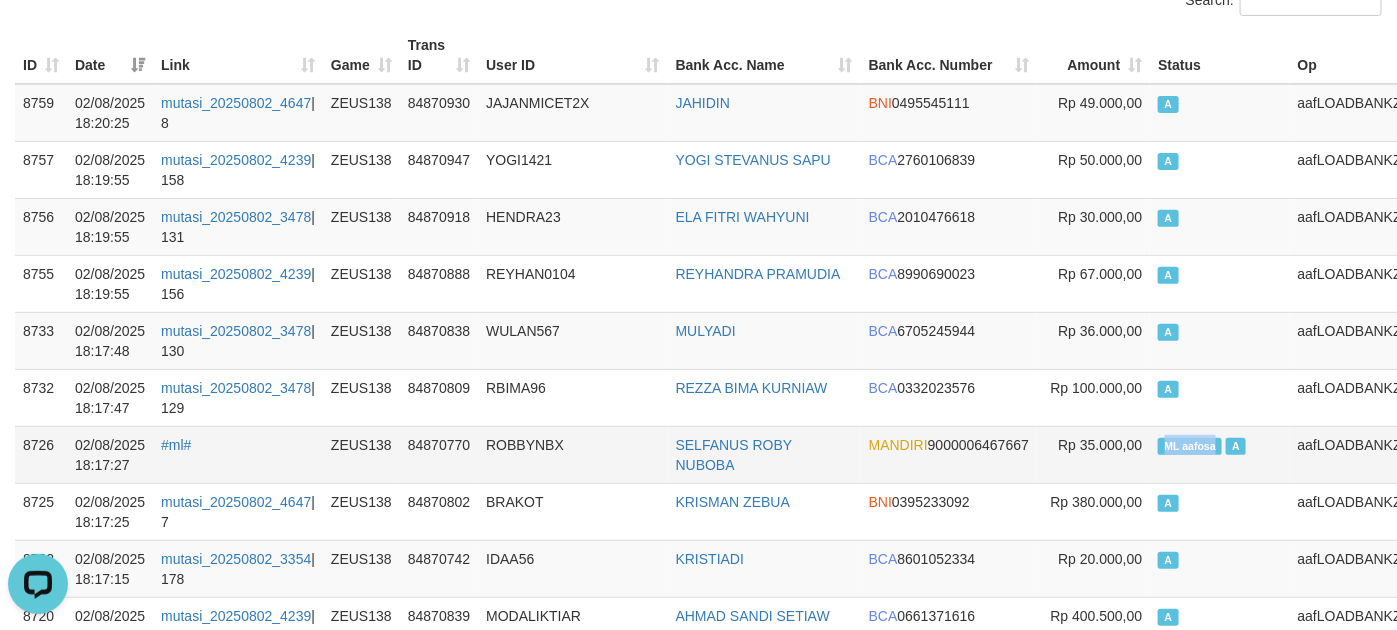 drag, startPoint x: 1117, startPoint y: 443, endPoint x: 1167, endPoint y: 445, distance: 50.039986 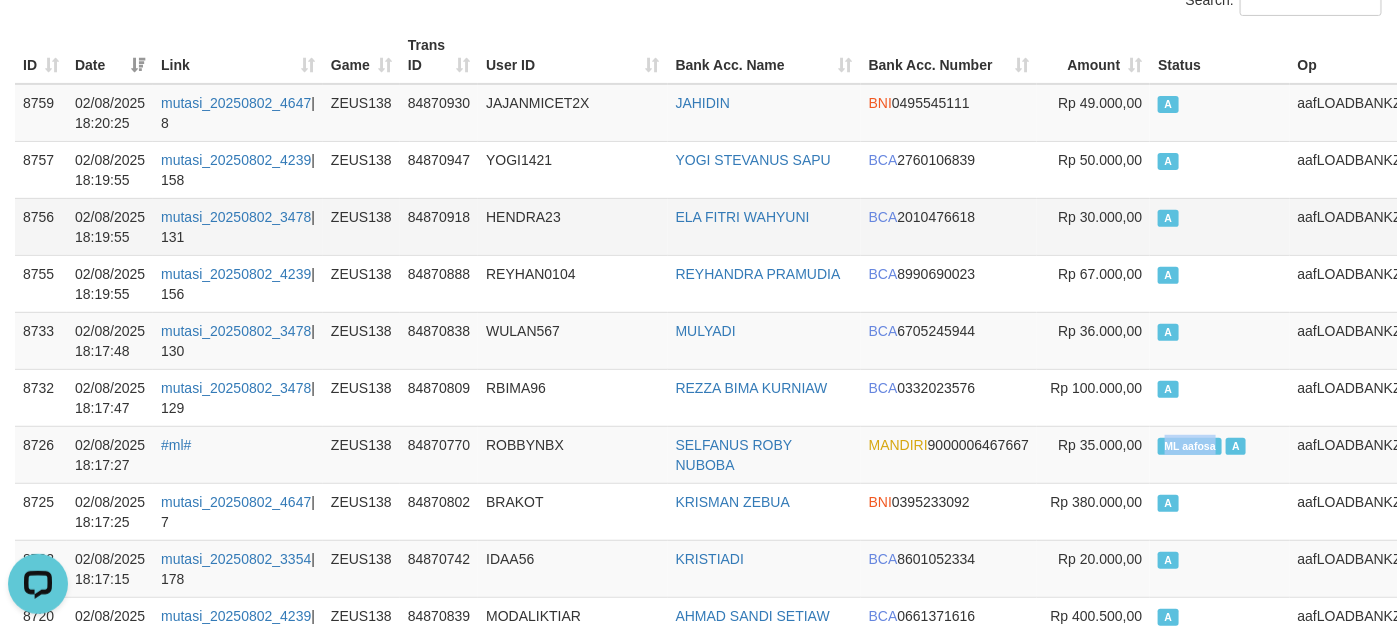 copy on "ML aafosa" 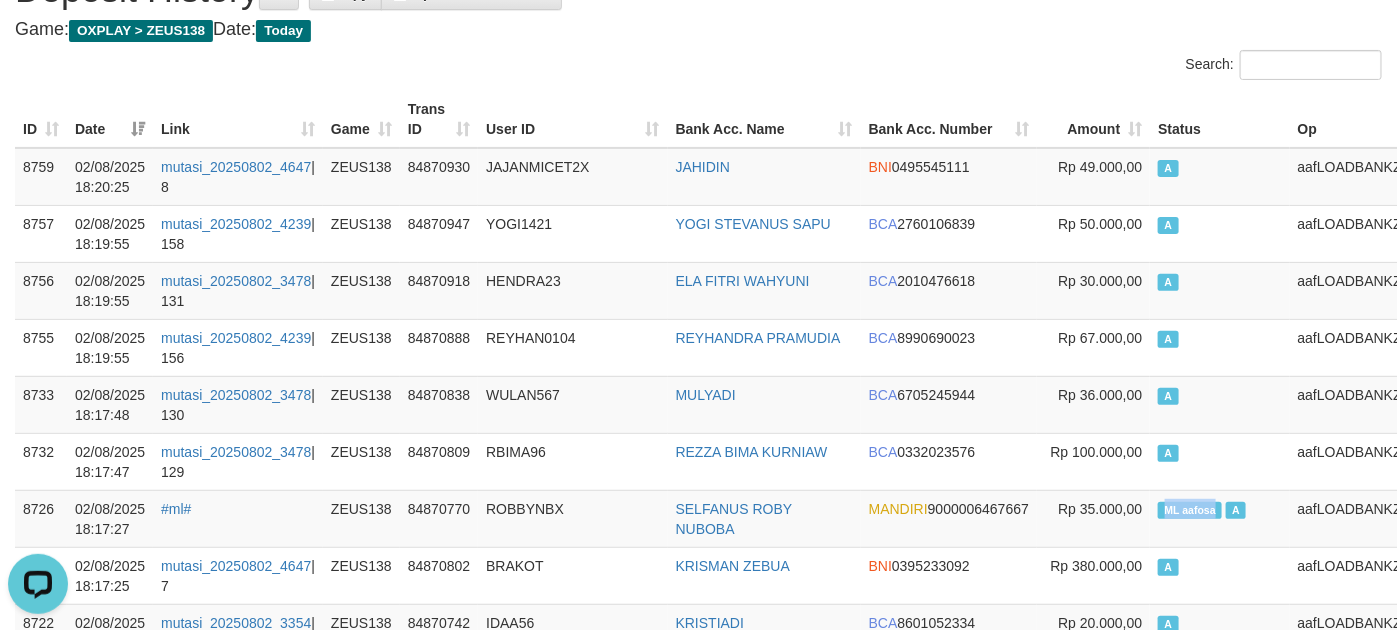 scroll, scrollTop: 0, scrollLeft: 0, axis: both 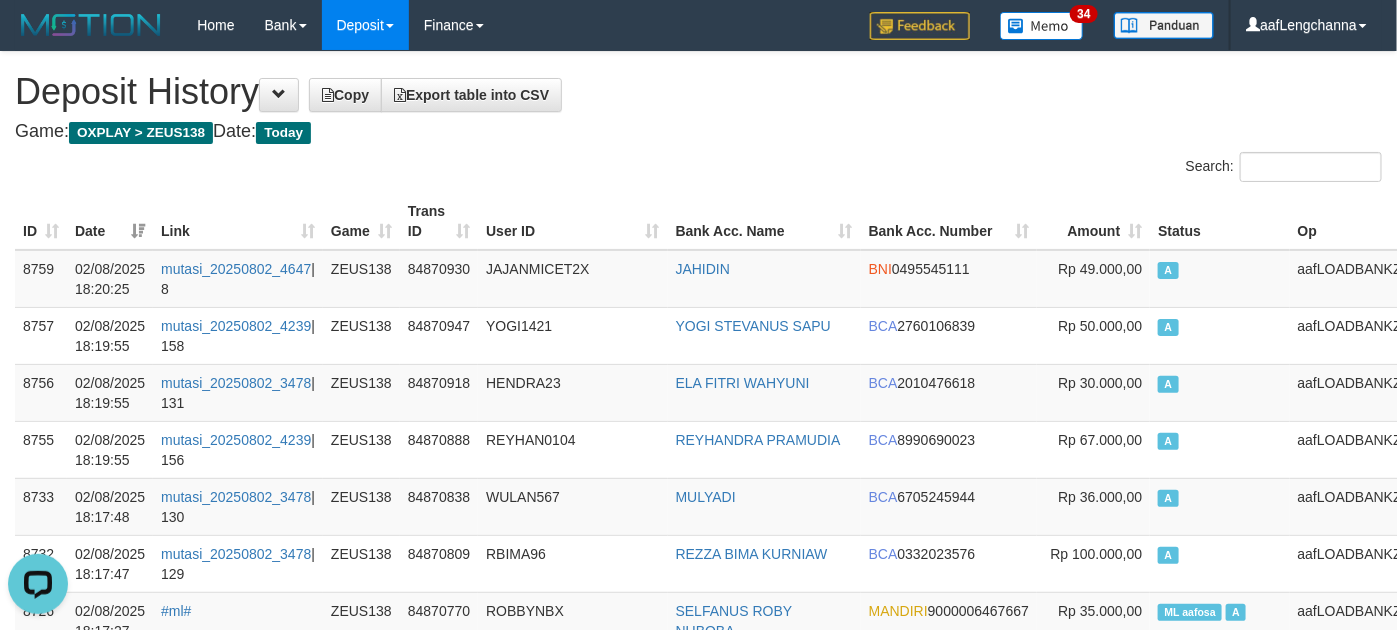 click on "**********" at bounding box center [698, 67771] 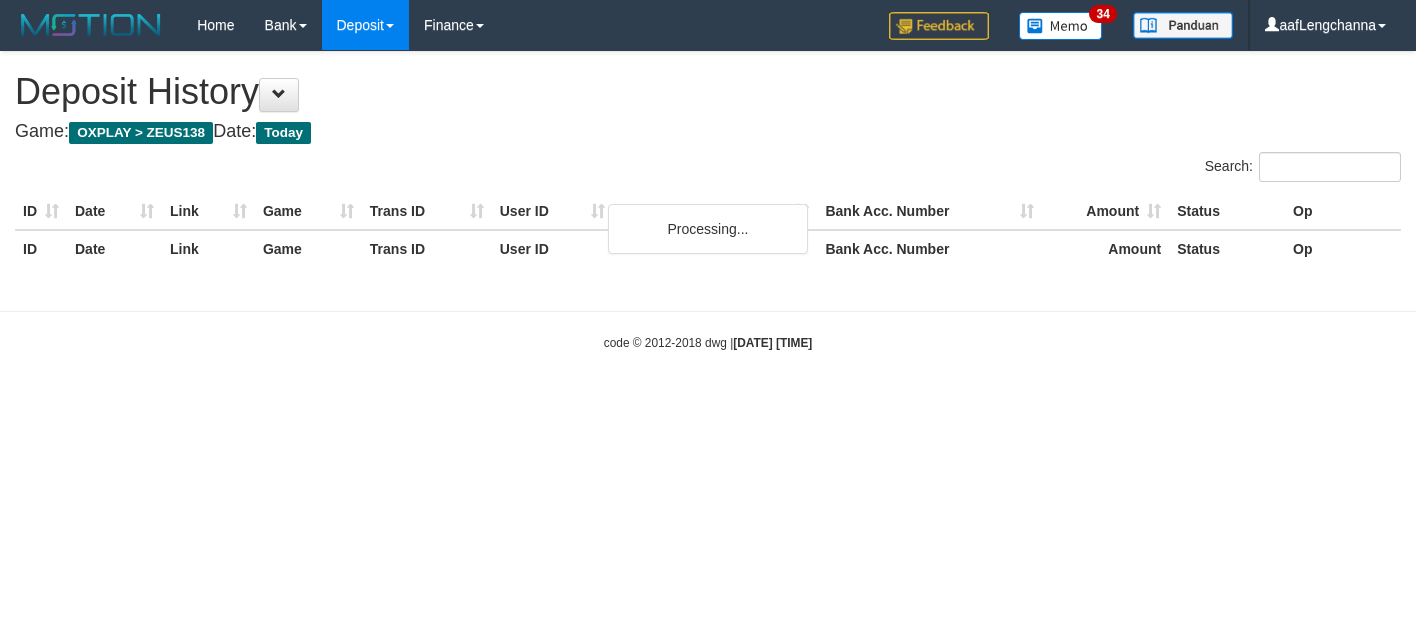 scroll, scrollTop: 0, scrollLeft: 0, axis: both 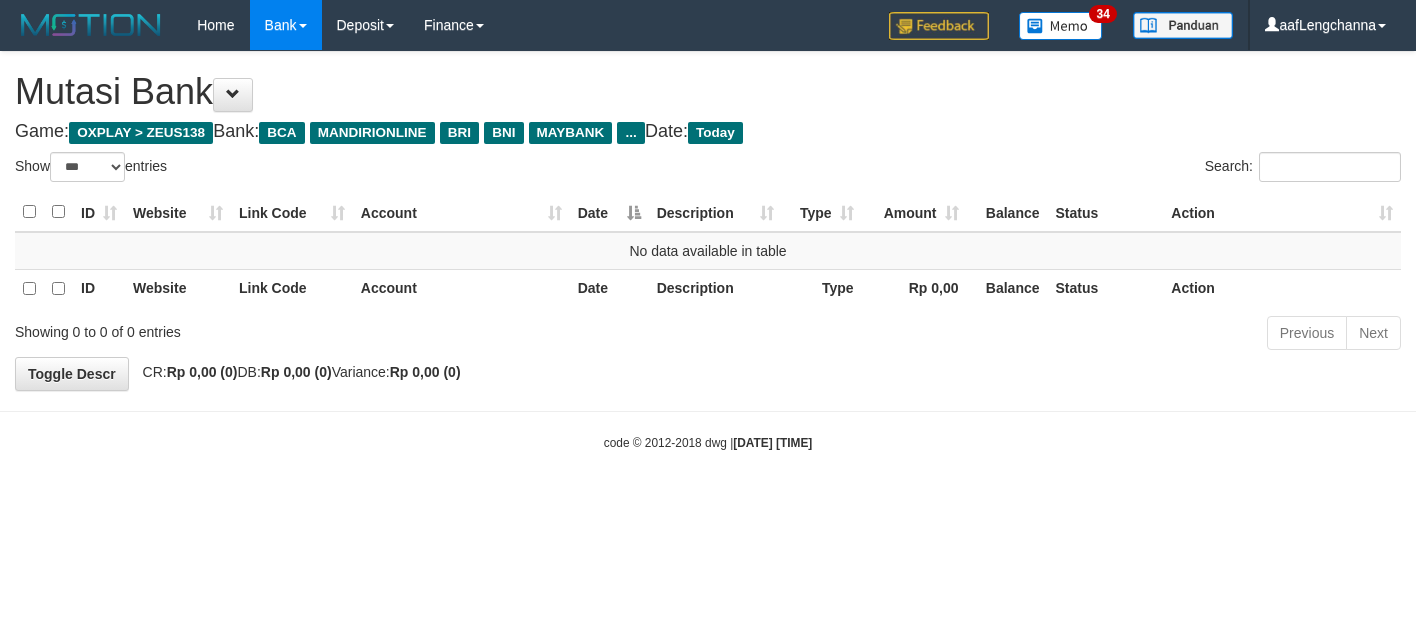 select on "***" 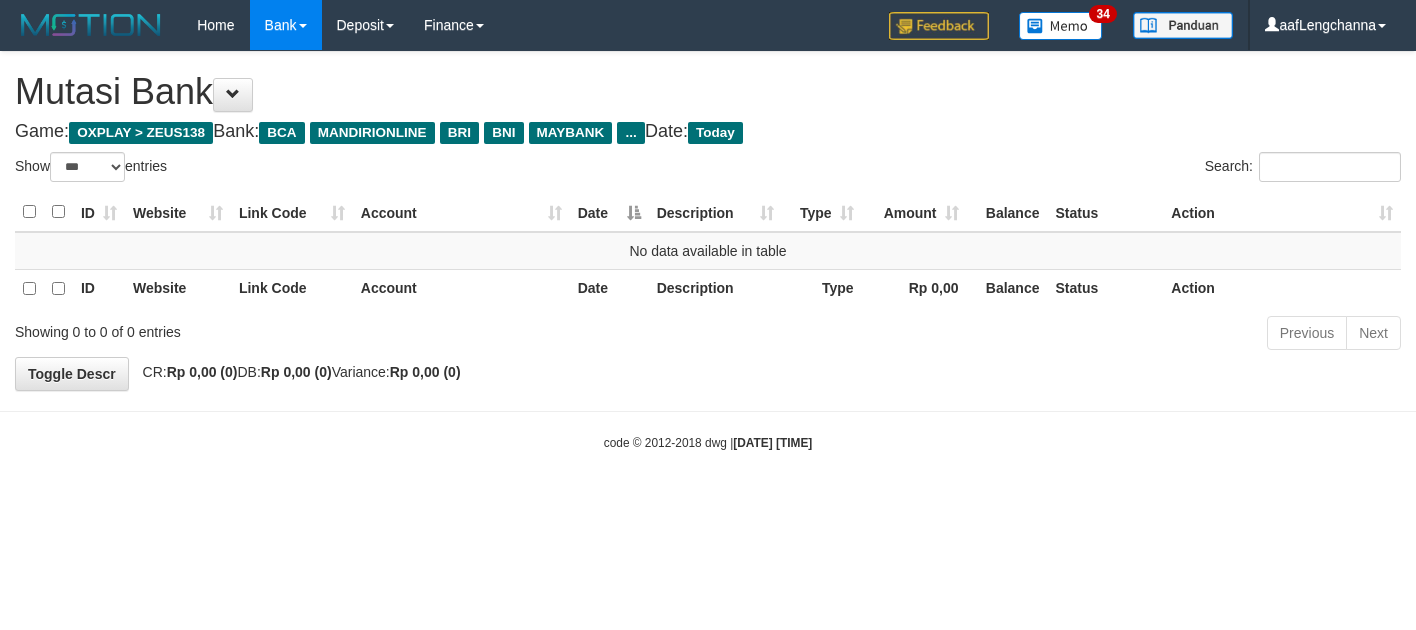 scroll, scrollTop: 0, scrollLeft: 0, axis: both 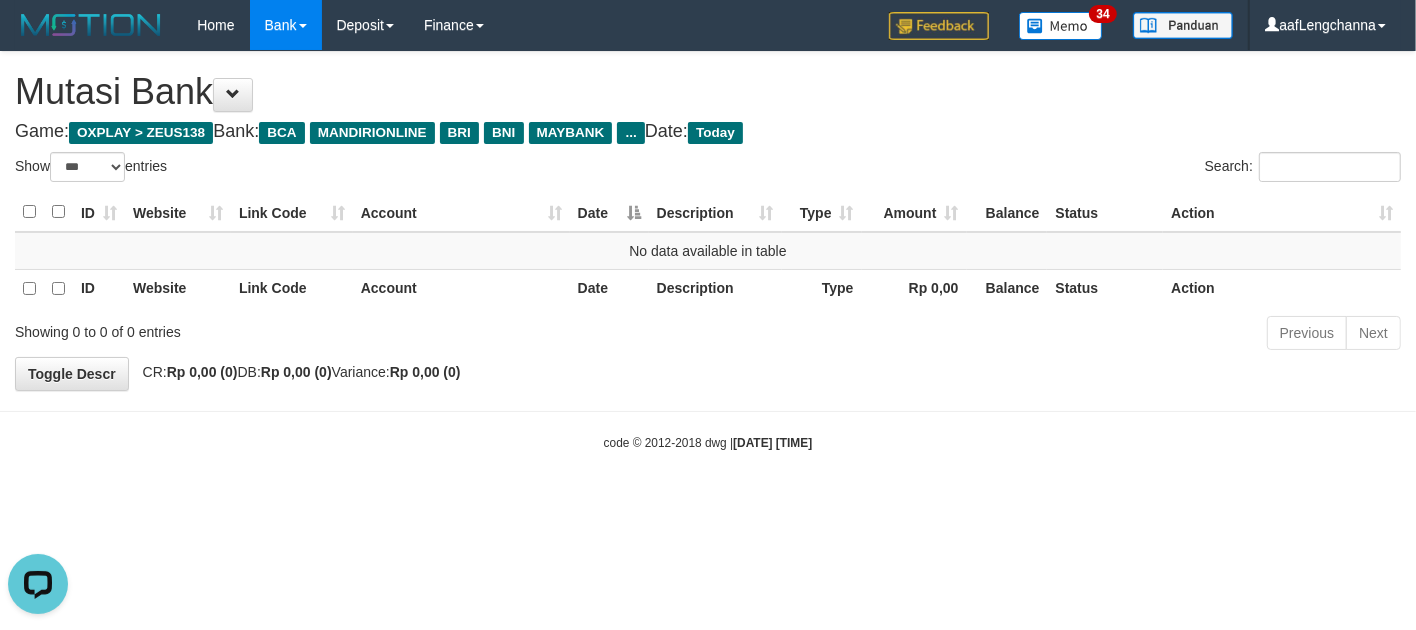 click on "Toggle navigation
Home
Bank
Account List
Mutasi Bank
Search
Deposit
History
Finance
Financial Data
aafLengchanna
My Profile
Log Out
34" at bounding box center [708, 251] 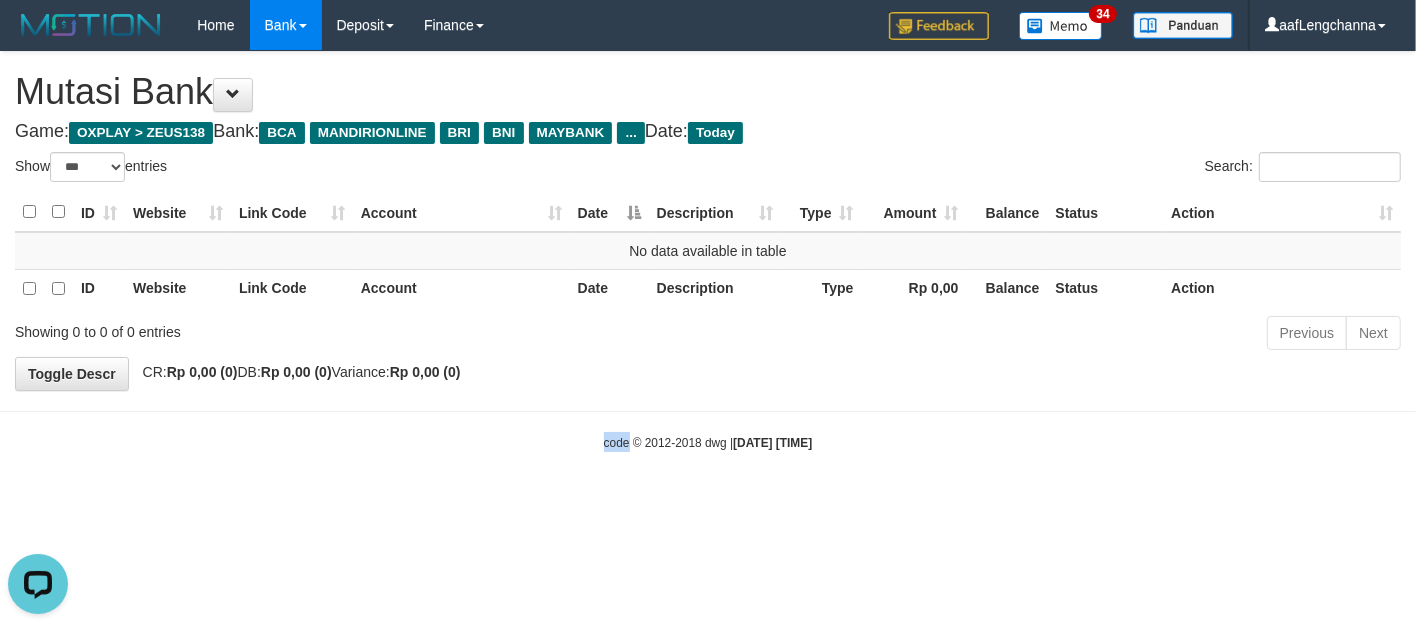 drag, startPoint x: 172, startPoint y: 492, endPoint x: 212, endPoint y: 498, distance: 40.4475 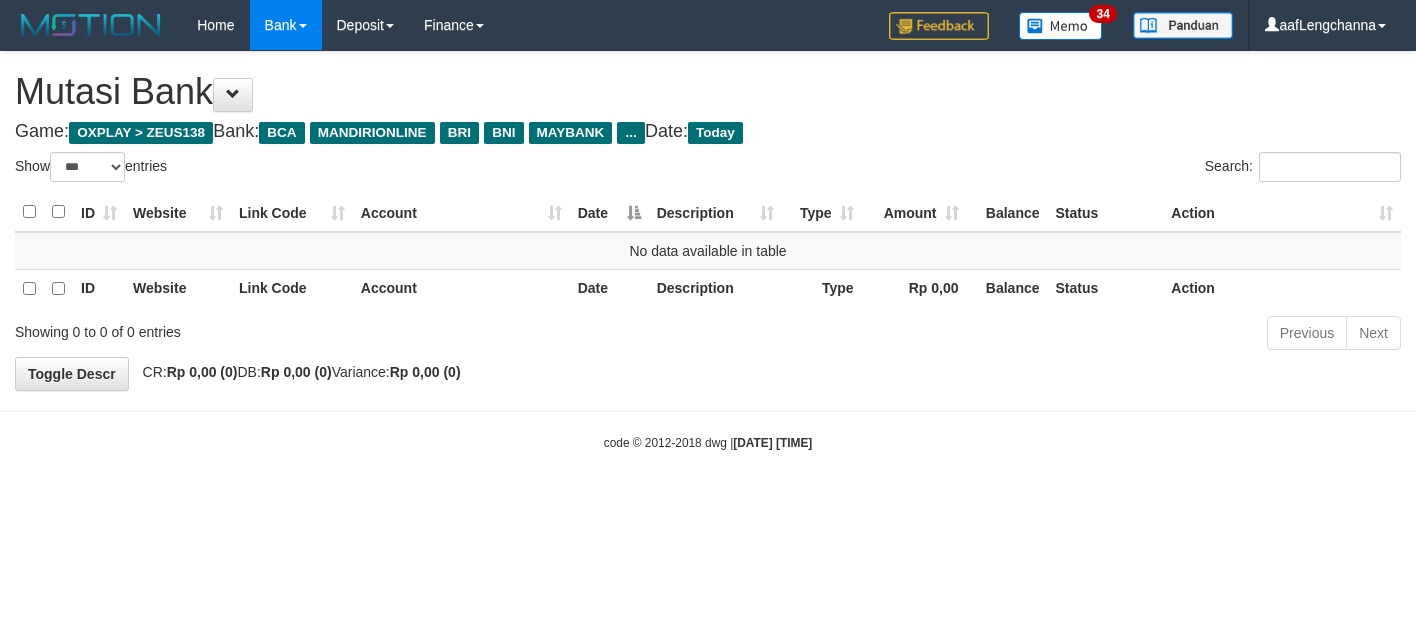 select on "***" 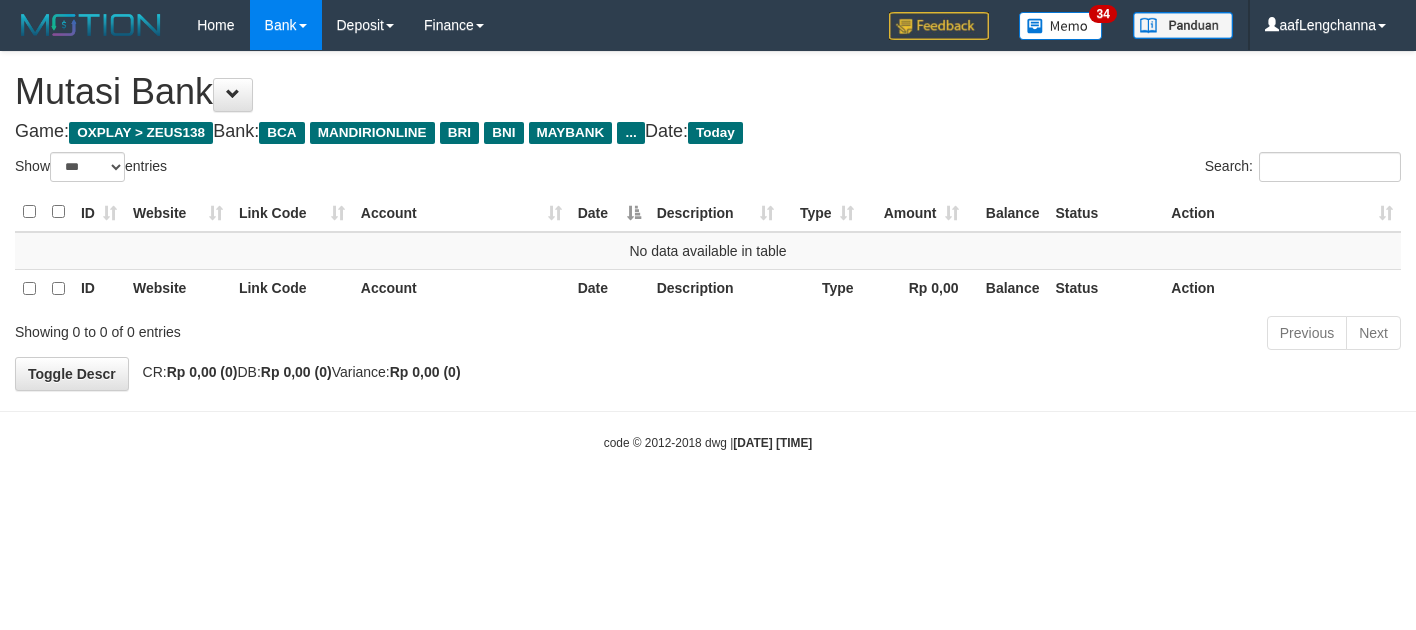 scroll, scrollTop: 0, scrollLeft: 0, axis: both 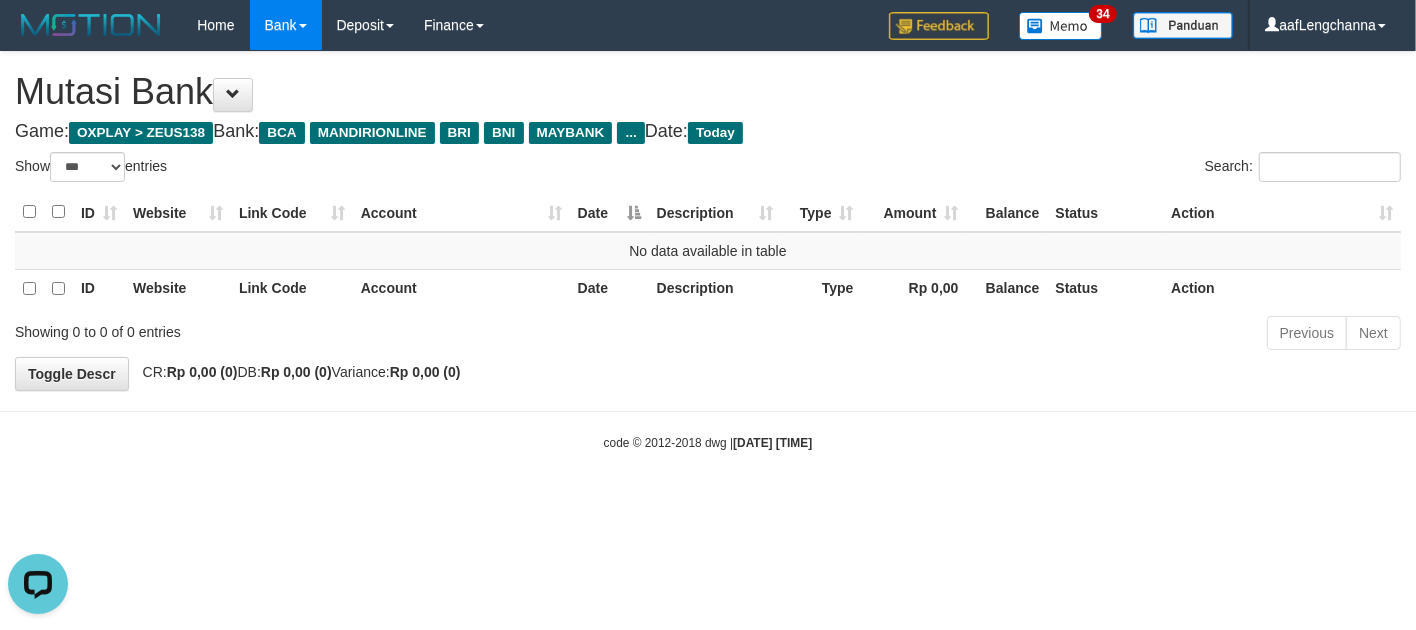 click on "Toggle navigation
Home
Bank
Account List
Mutasi Bank
Search
Deposit
History
Finance
Financial Data
aafLengchanna
My Profile
Log Out
34" at bounding box center [708, 251] 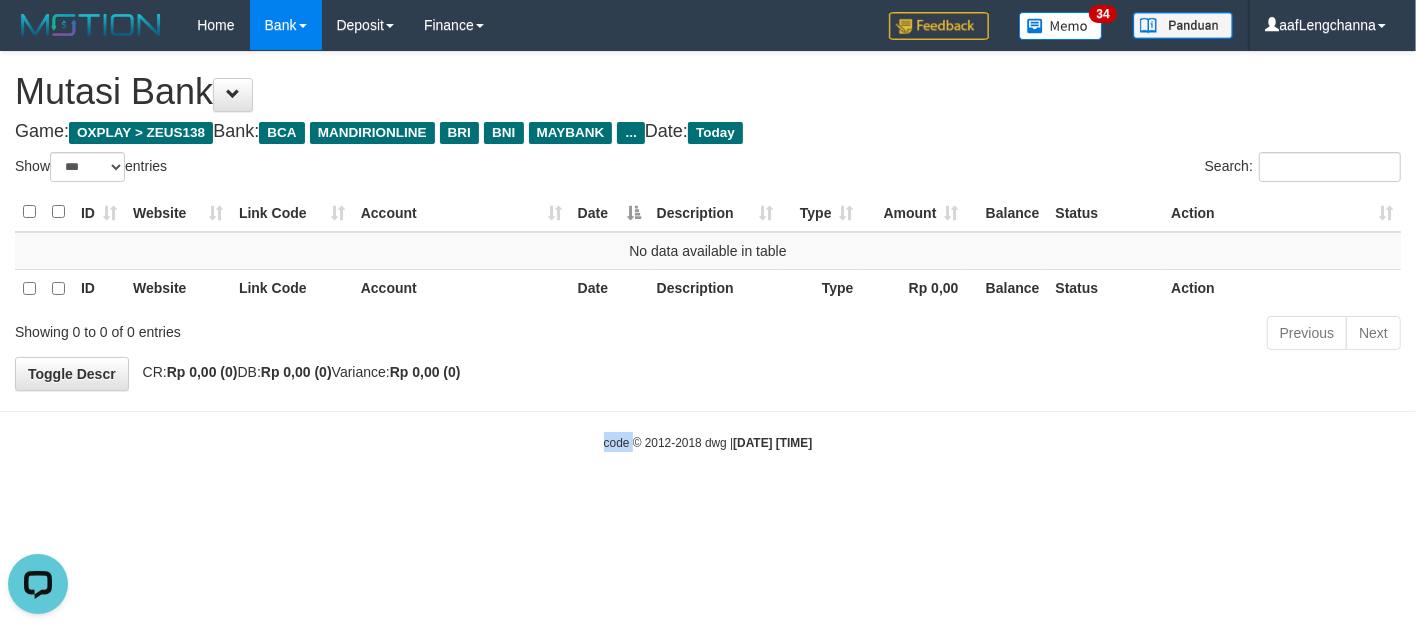 click on "Toggle navigation
Home
Bank
Account List
Mutasi Bank
Search
Deposit
History
Finance
Financial Data
aafLengchanna
My Profile
Log Out
34" at bounding box center [708, 251] 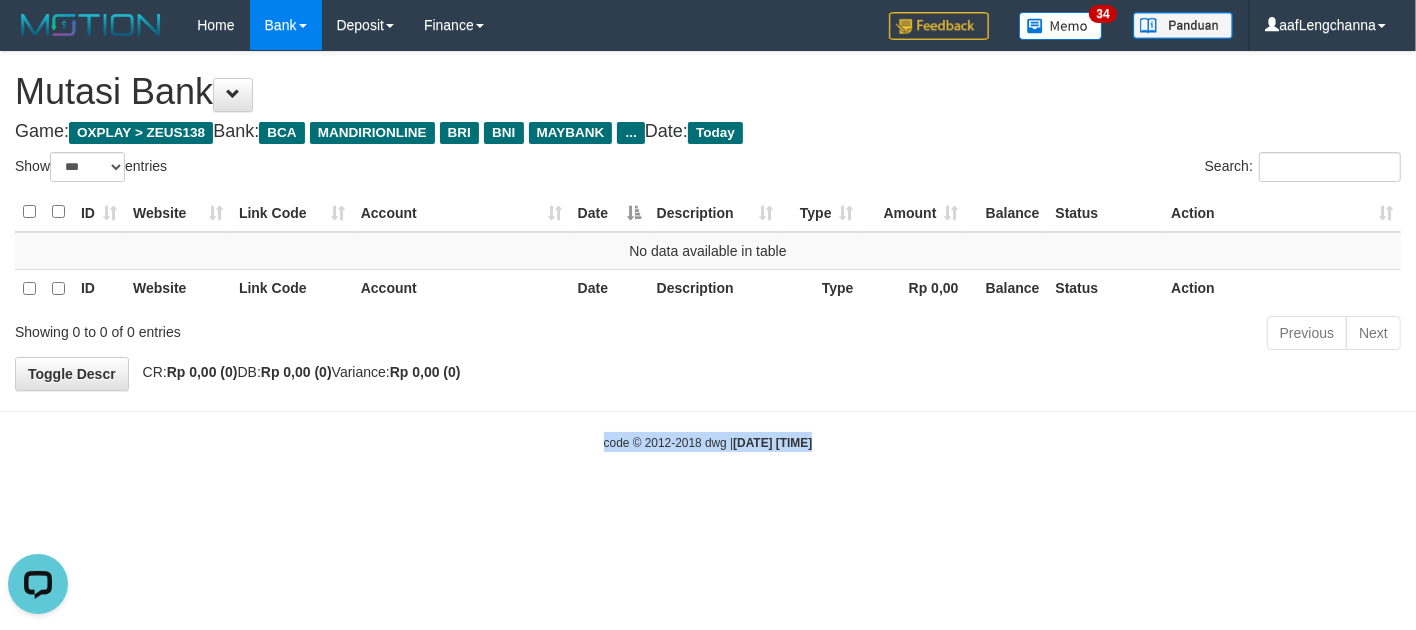 click on "Toggle navigation
Home
Bank
Account List
Mutasi Bank
Search
Deposit
History
Finance
Financial Data
aafLengchanna
My Profile
Log Out
34" at bounding box center (708, 251) 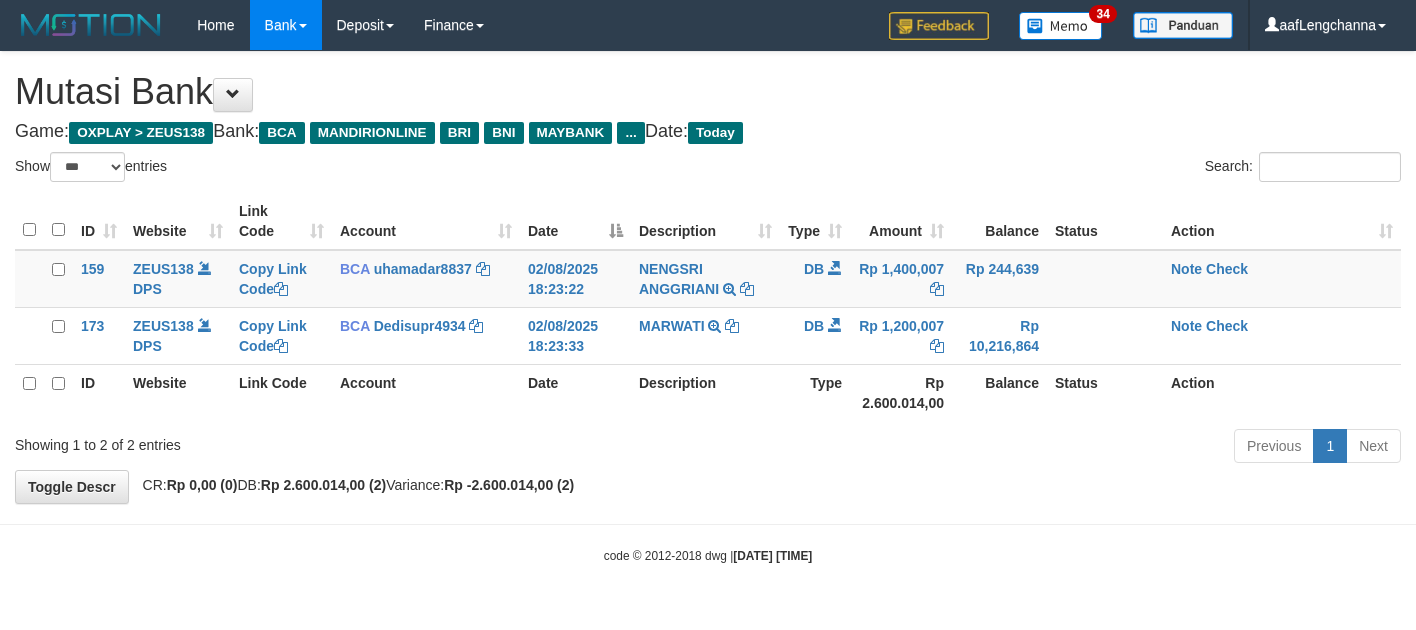 select on "***" 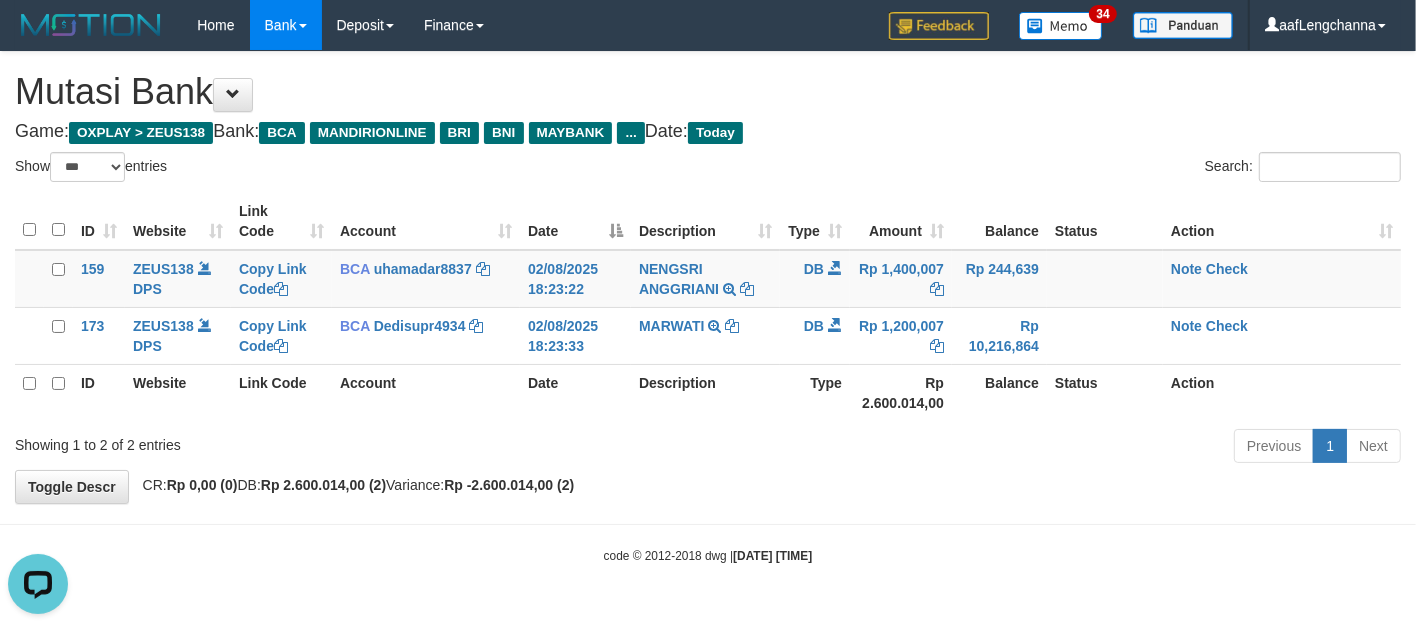 scroll, scrollTop: 0, scrollLeft: 0, axis: both 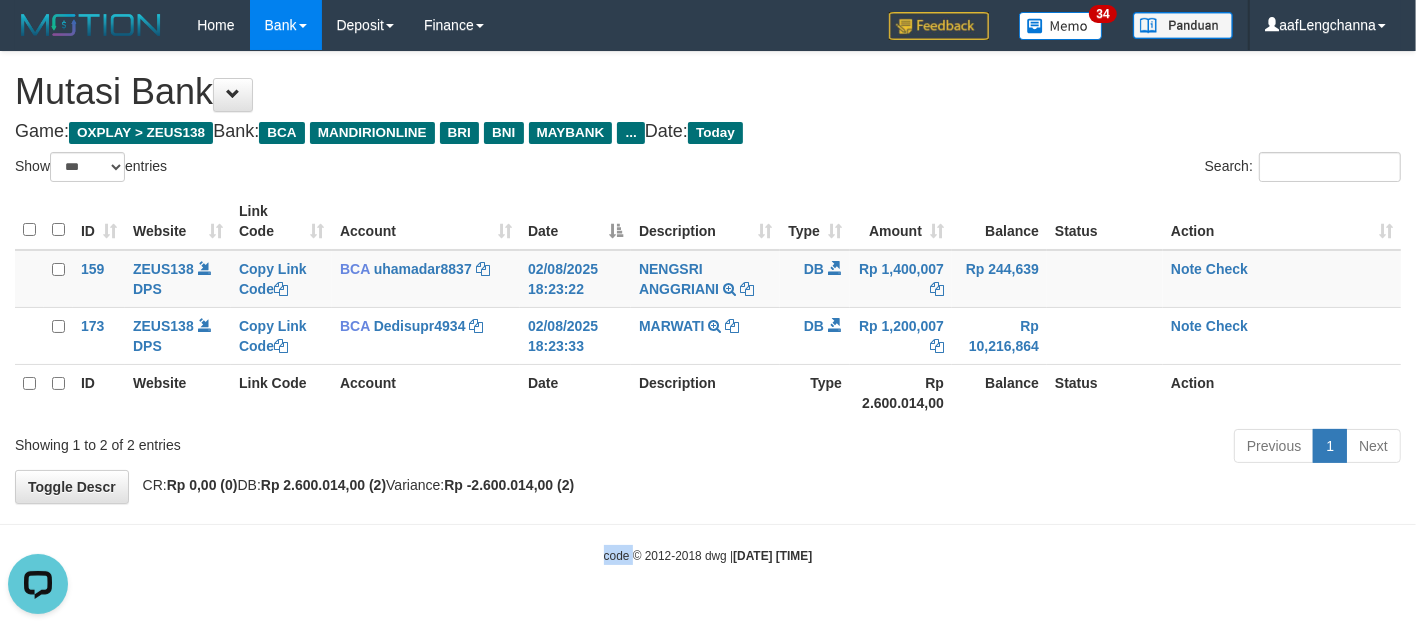 click on "Toggle navigation
Home
Bank
Account List
Mutasi Bank
Search
Deposit
History
Finance
Financial Data
aafLengchanna
My Profile
Log Out
34" at bounding box center [708, 307] 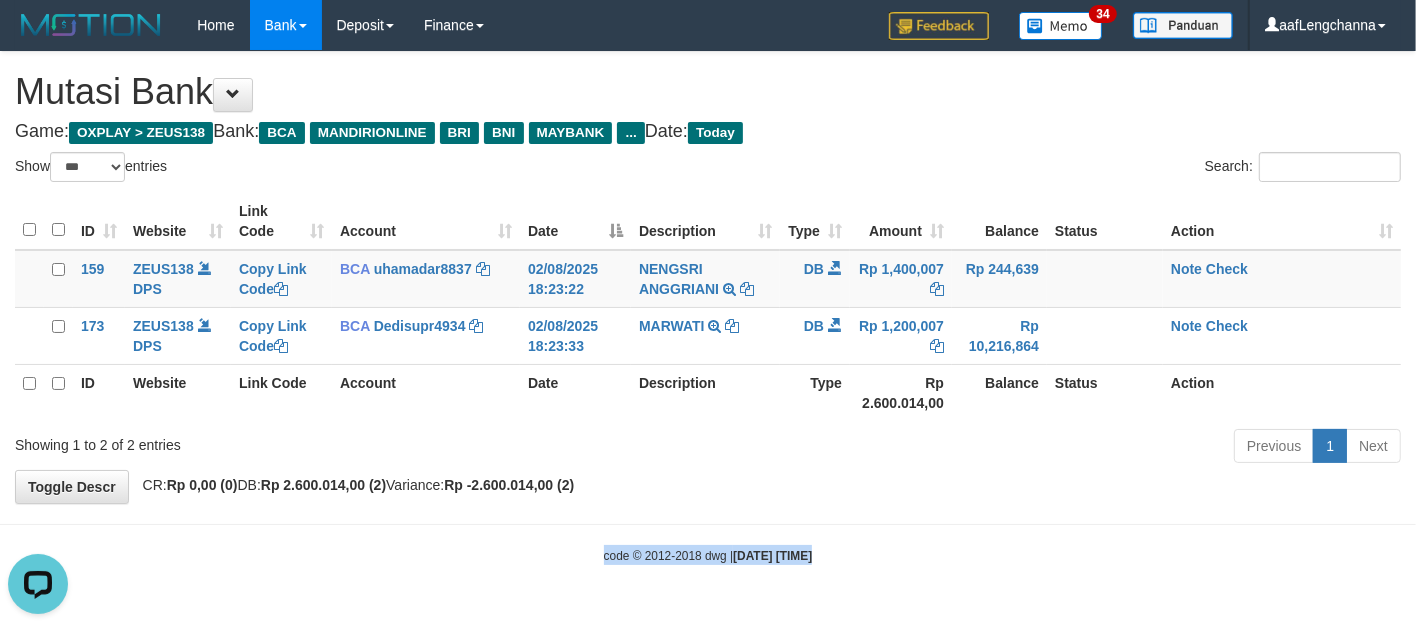 click on "Toggle navigation
Home
Bank
Account List
Mutasi Bank
Search
Deposit
History
Finance
Financial Data
aafLengchanna
My Profile
Log Out
34" at bounding box center (708, 307) 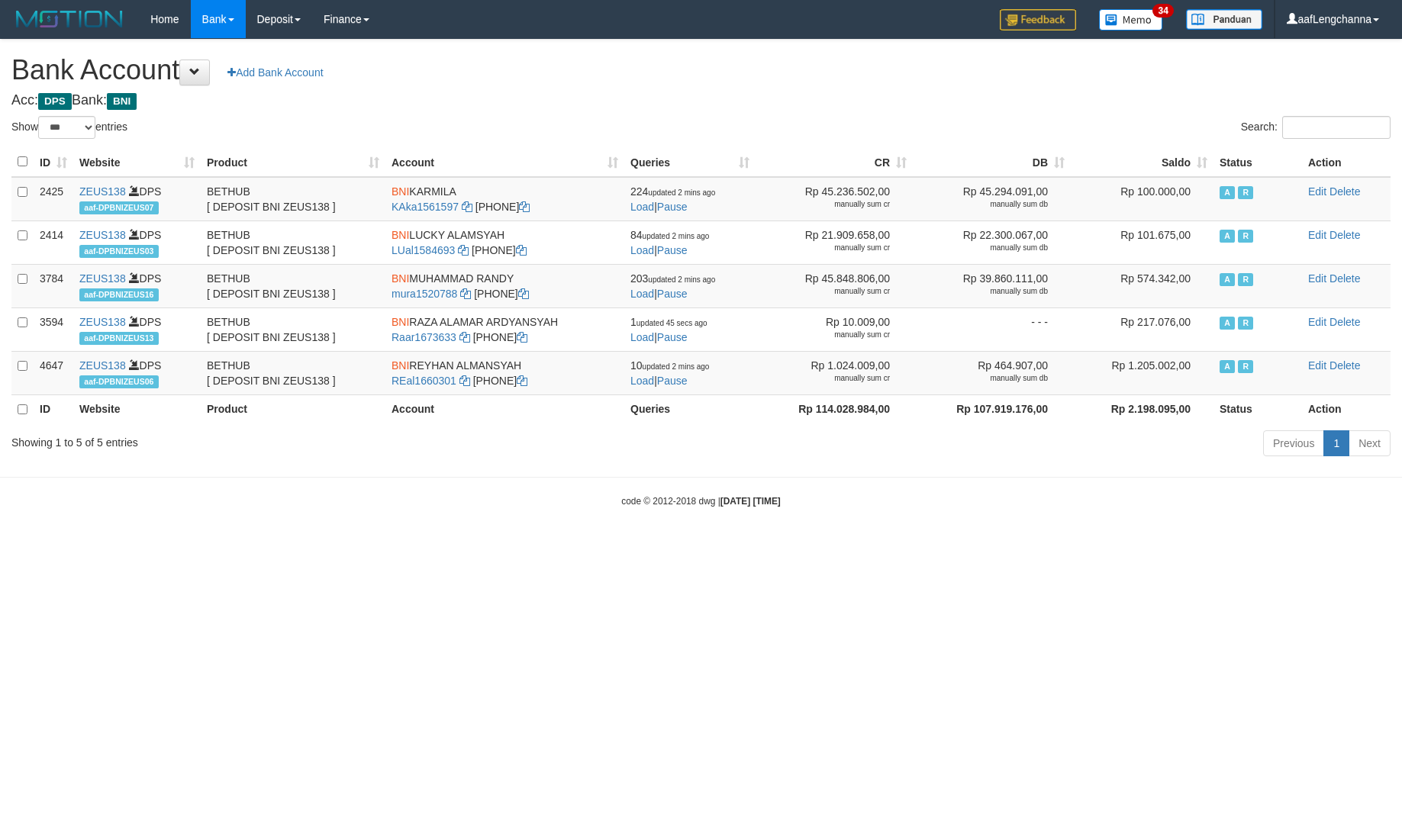 select on "***" 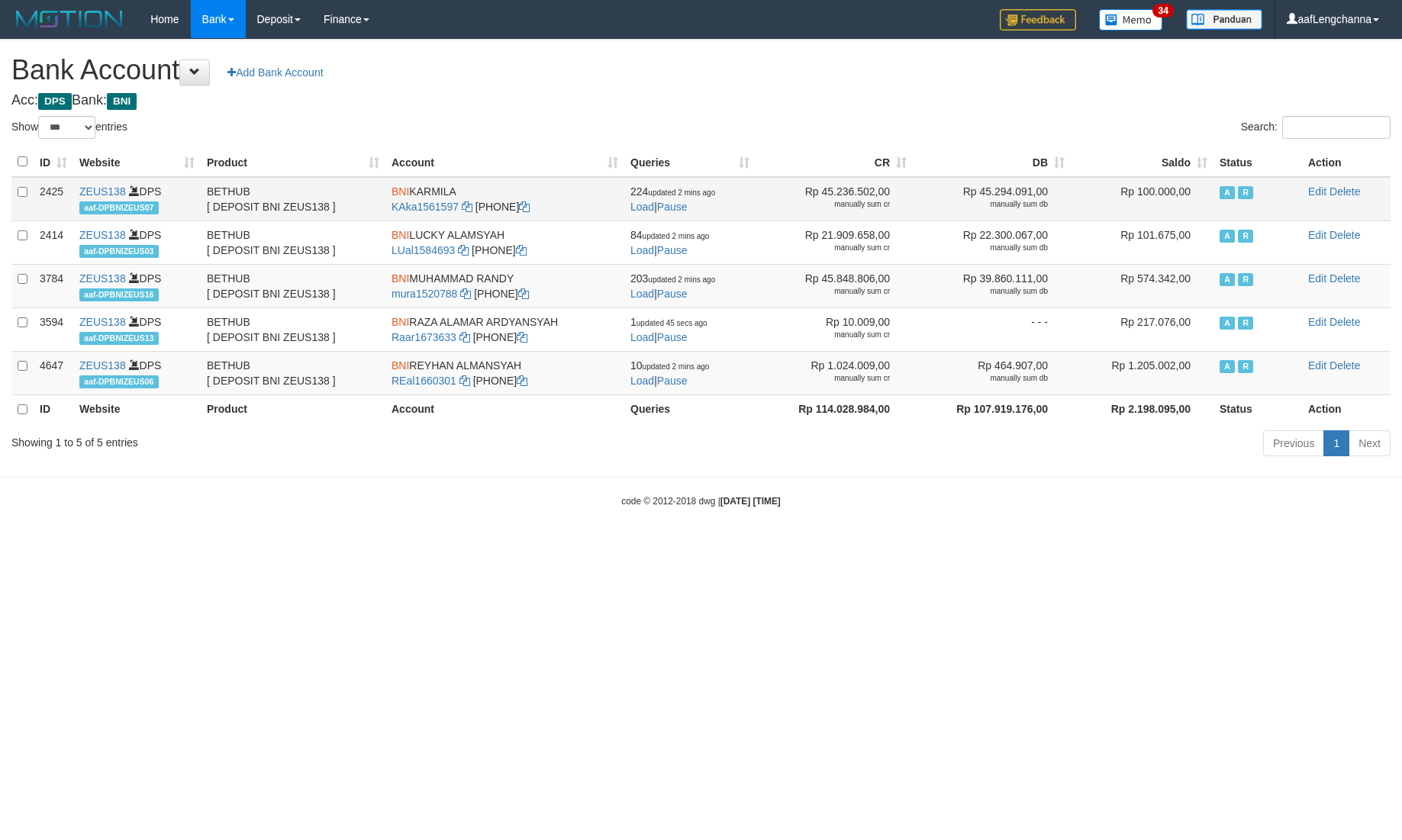 scroll, scrollTop: 0, scrollLeft: 0, axis: both 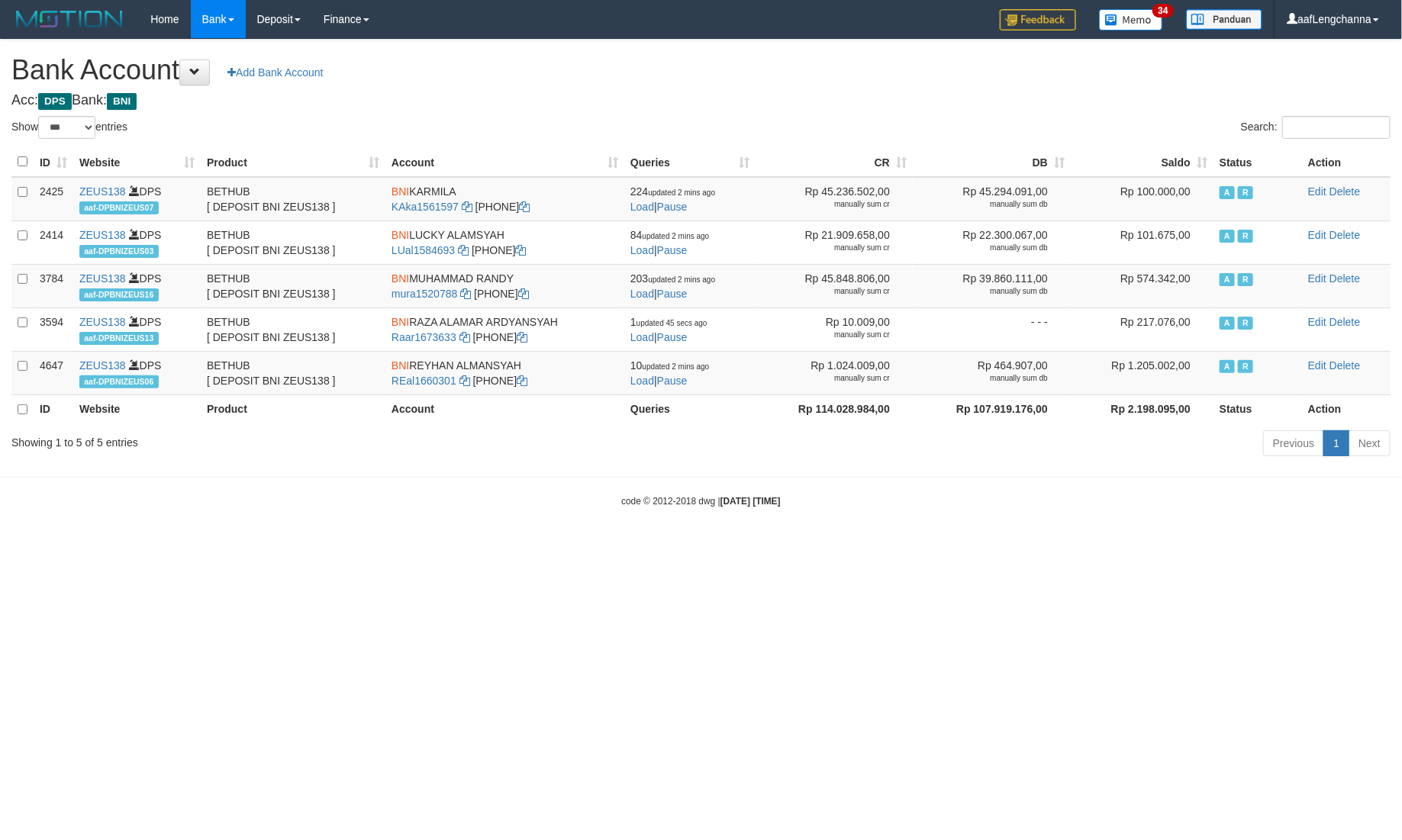 click on "Acc: 										 DPS
Bank:   BNI" at bounding box center (701, 101) 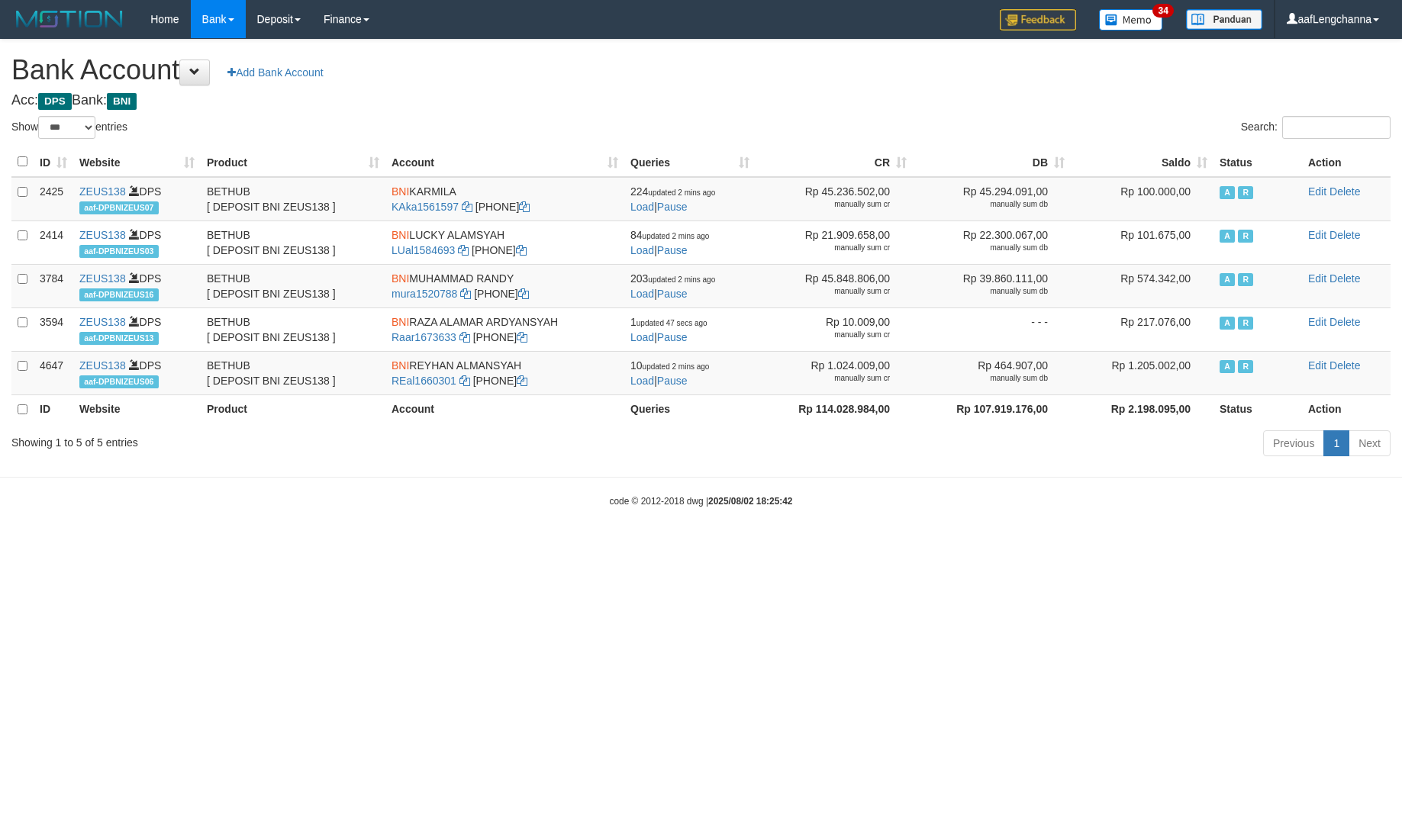 select on "***" 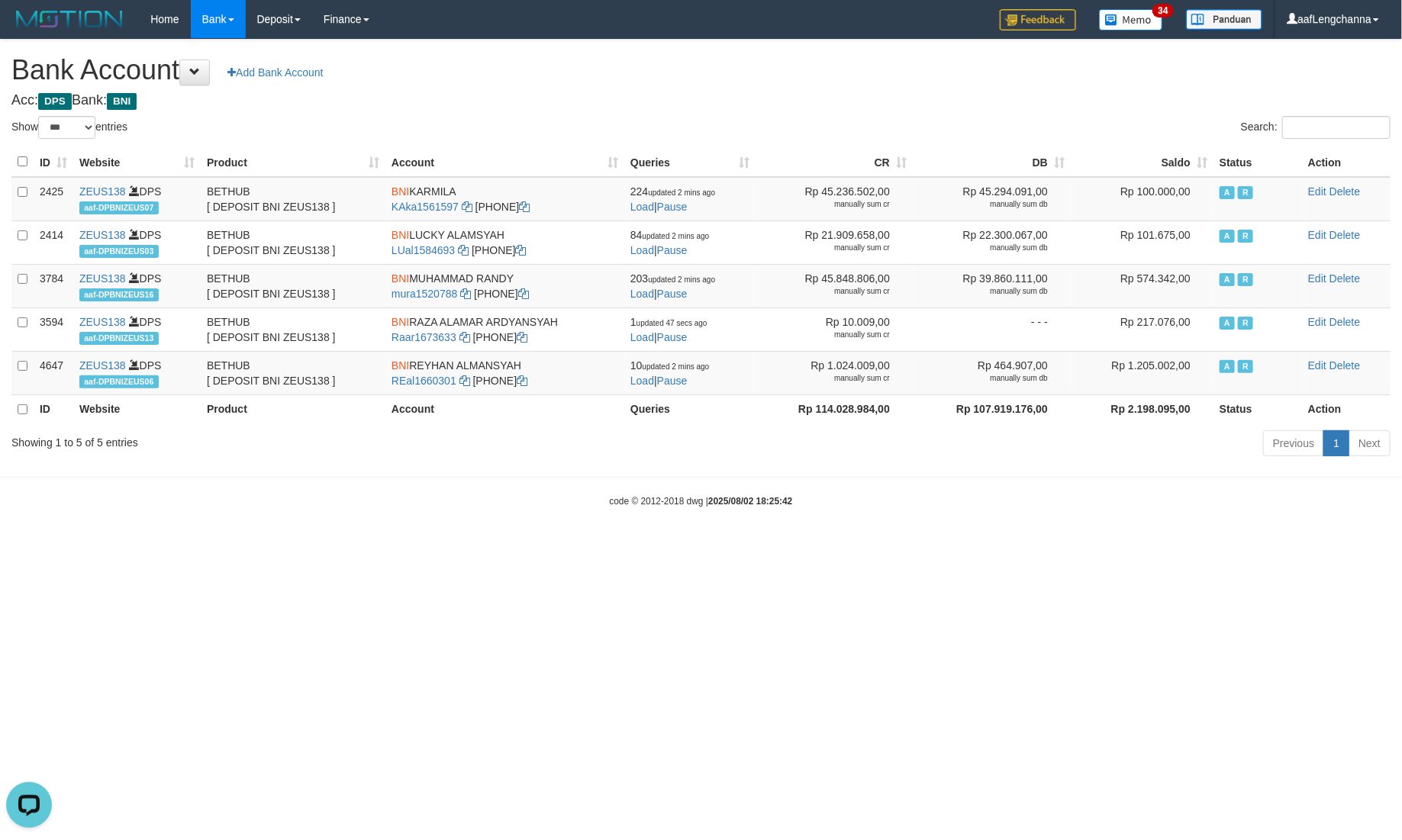 scroll, scrollTop: 0, scrollLeft: 0, axis: both 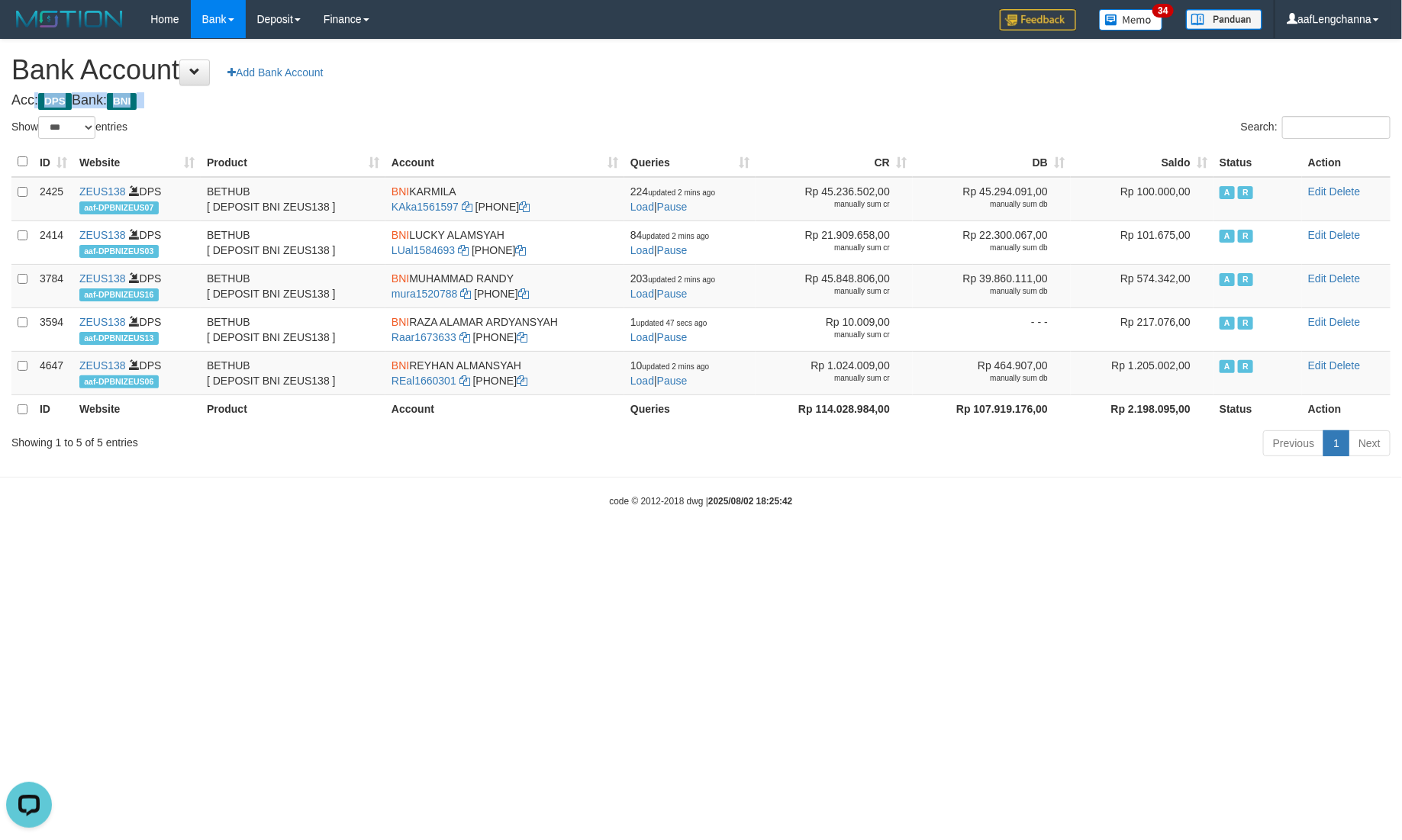 click on "Acc: 										 DPS
Bank:   BNI" at bounding box center [701, 101] 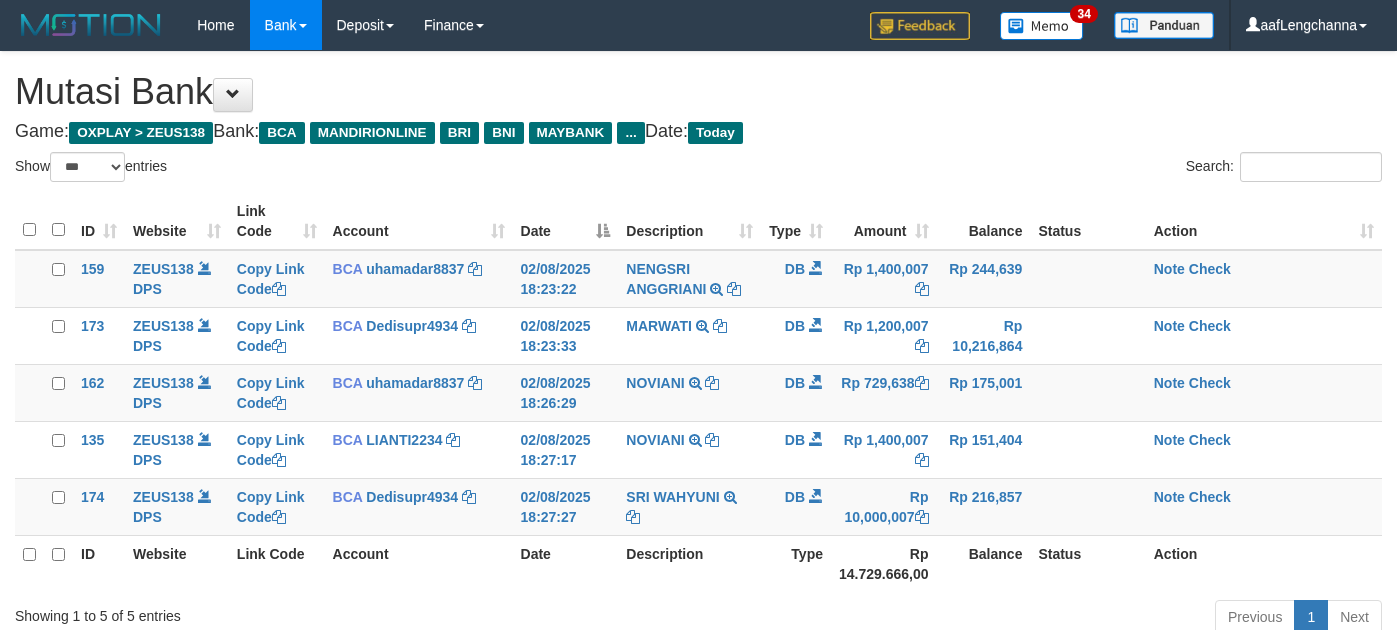 select on "***" 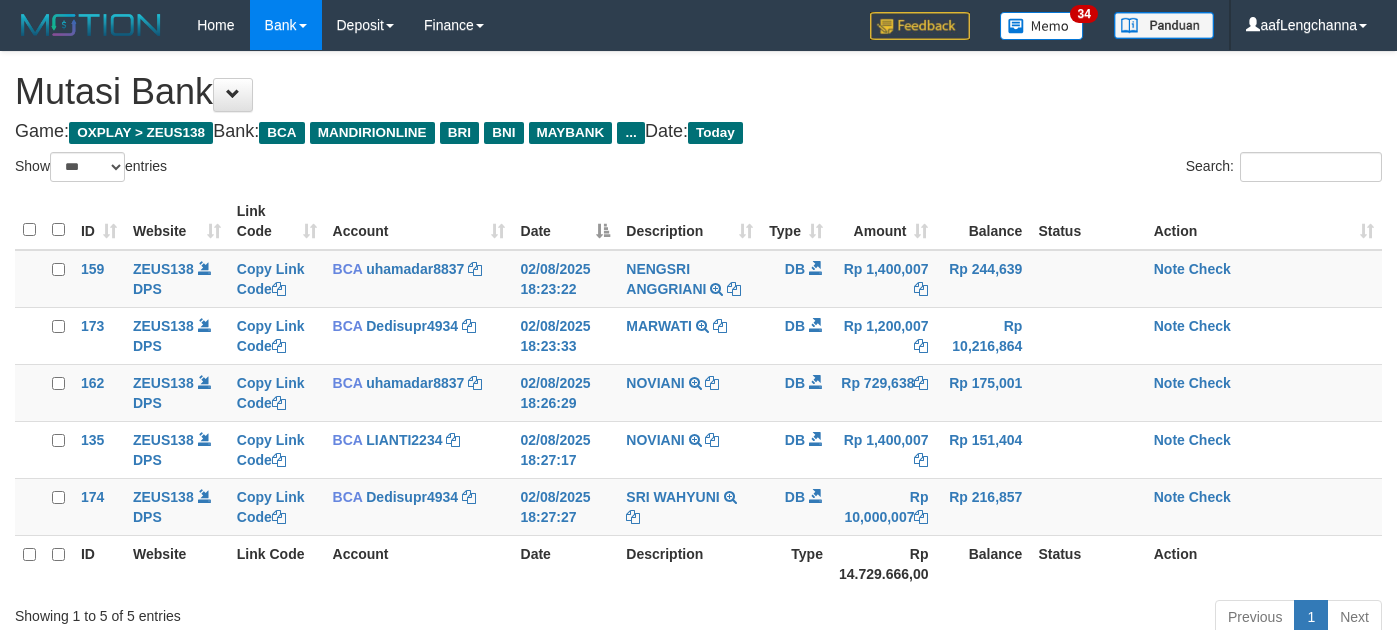 scroll, scrollTop: 0, scrollLeft: 0, axis: both 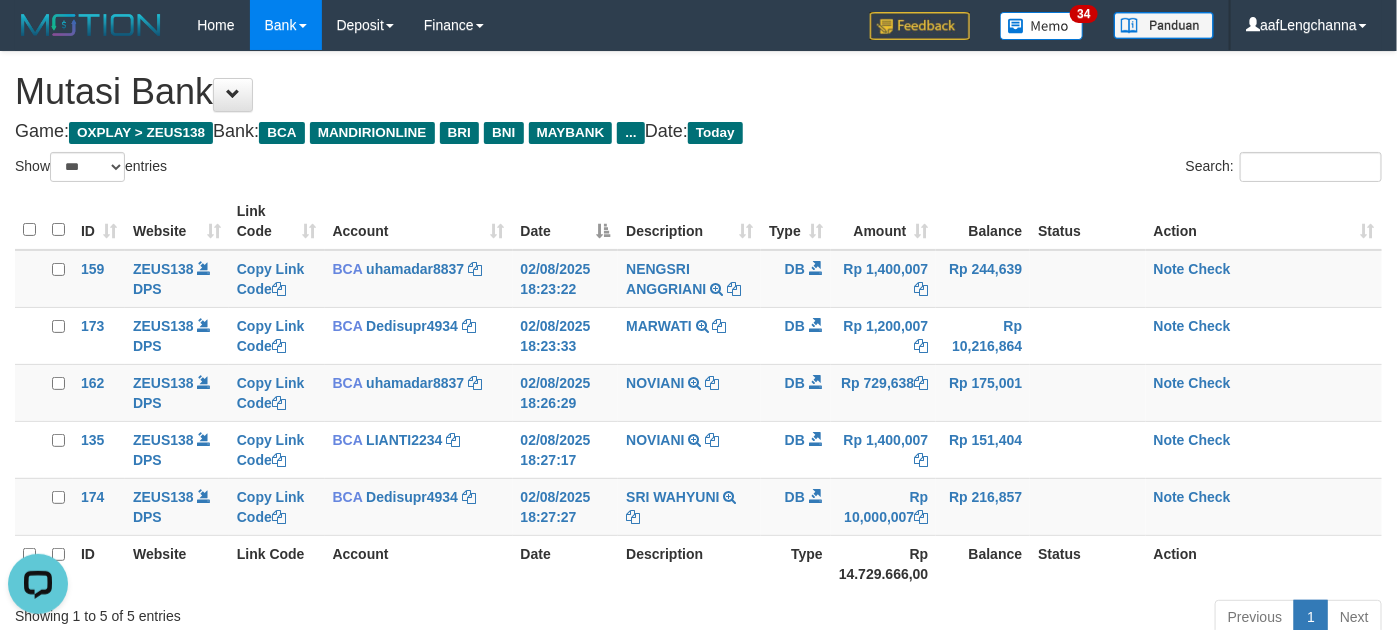 click on "Search:" at bounding box center (1048, 169) 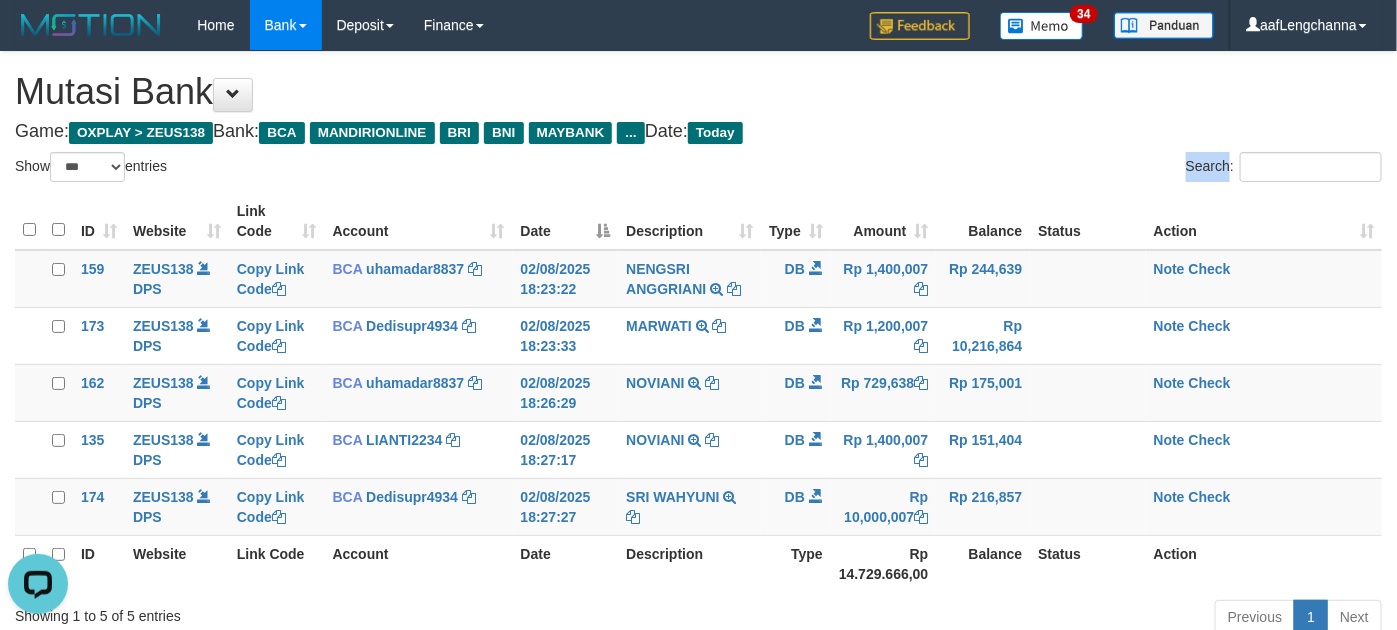 click on "Search:" at bounding box center [1048, 169] 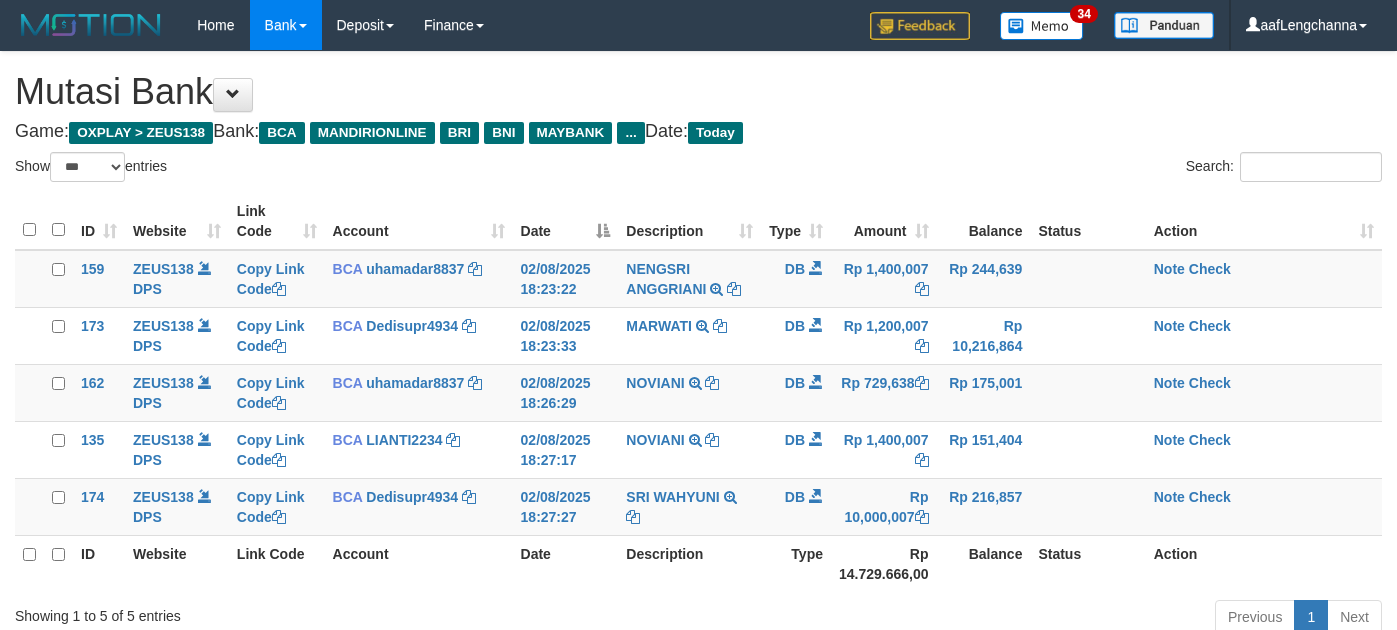 select on "***" 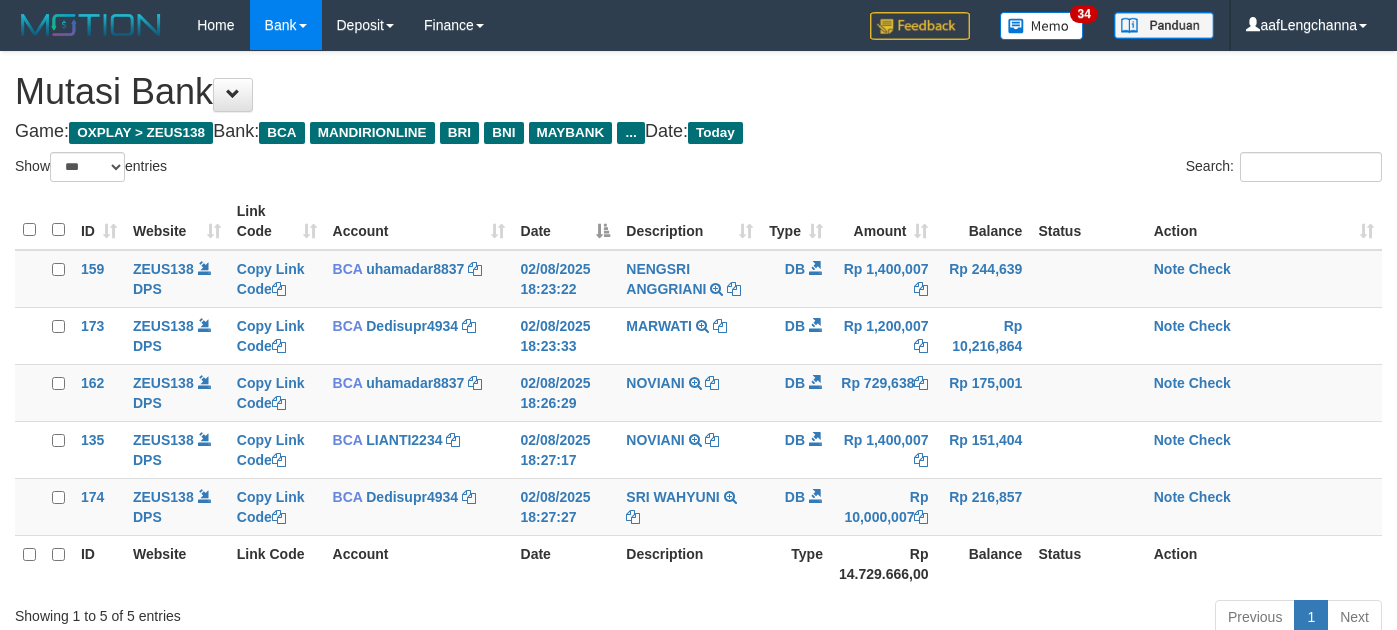 scroll, scrollTop: 0, scrollLeft: 0, axis: both 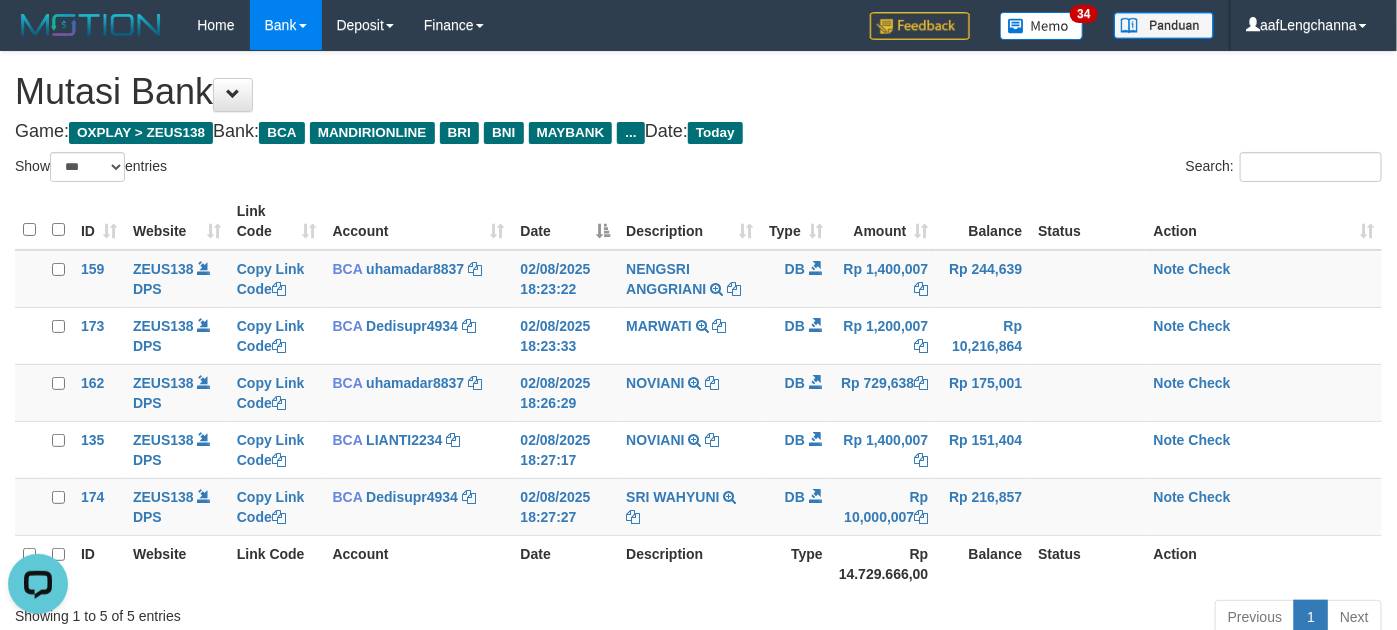 click on "**********" at bounding box center [698, 363] 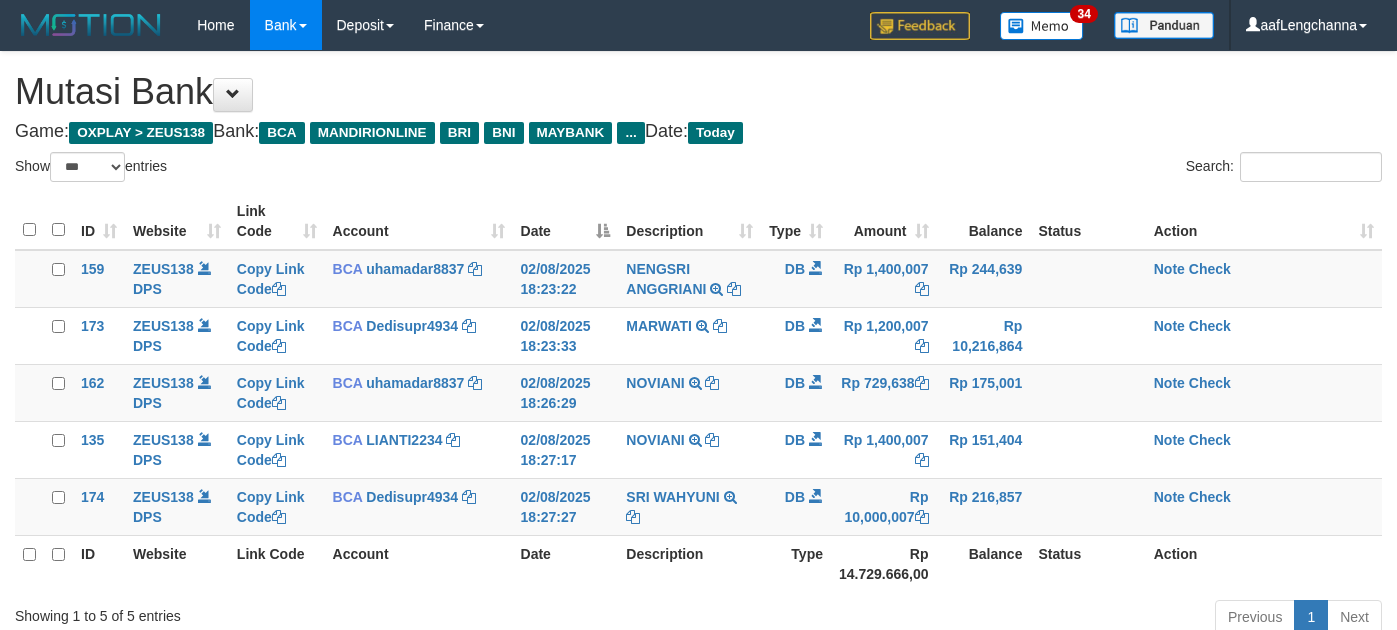 select on "***" 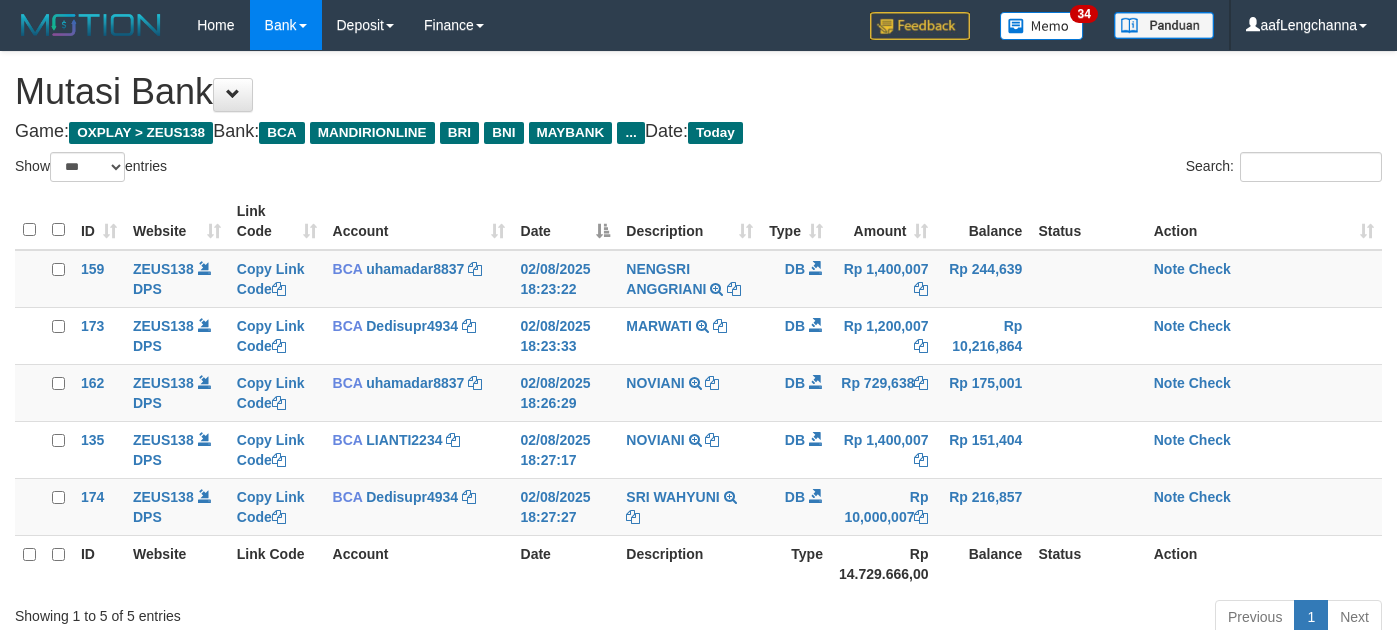 scroll, scrollTop: 0, scrollLeft: 0, axis: both 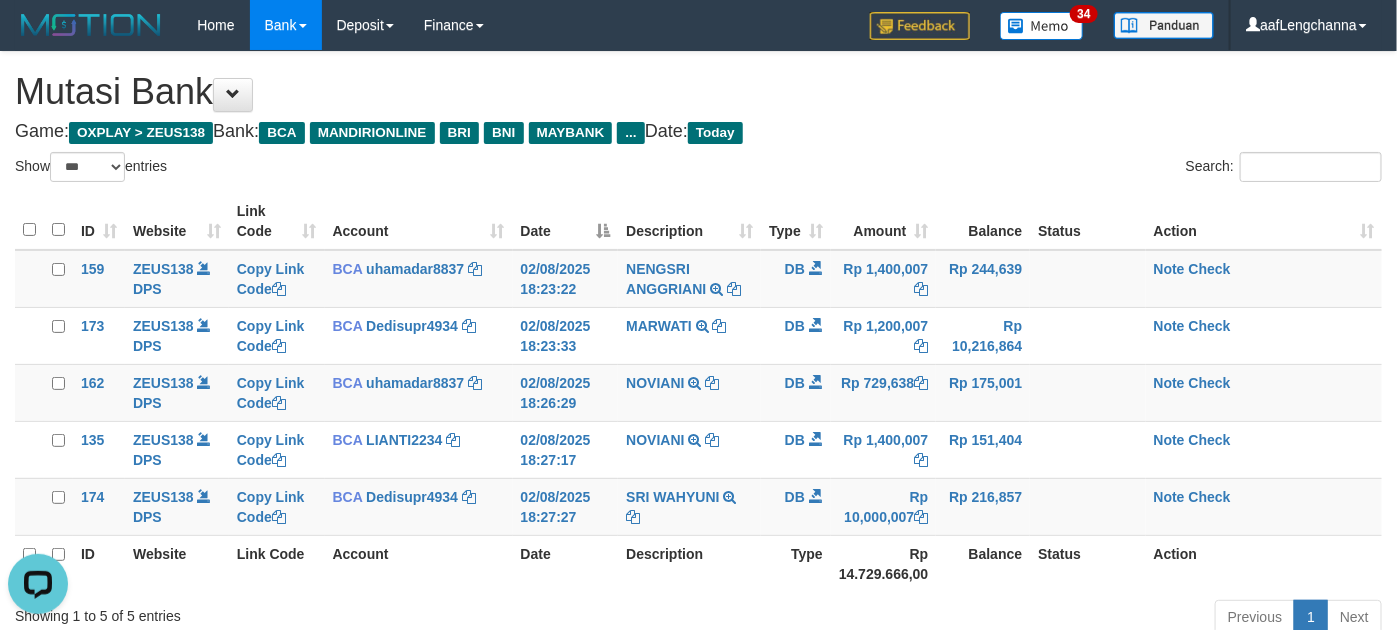 click on "Game:   OXPLAY > ZEUS138    		Bank:   BCA   MANDIRIONLINE   BRI   BNI   MAYBANK   ...    		Date:  Today" at bounding box center (698, 132) 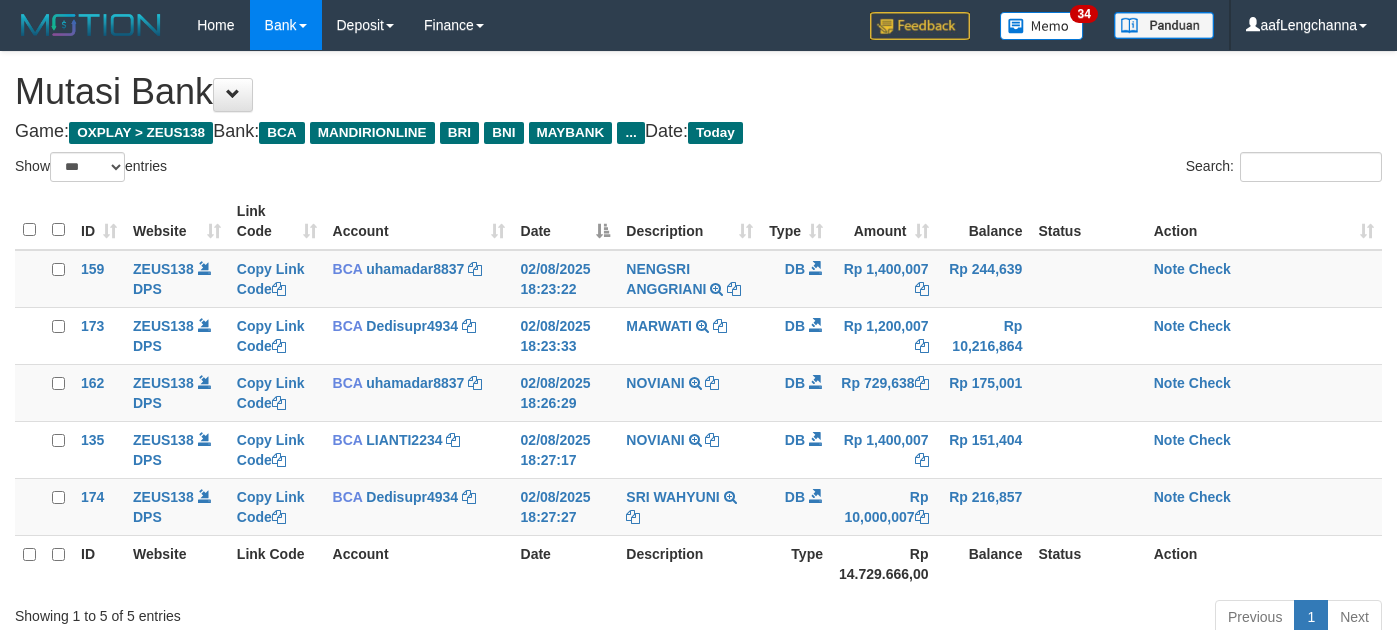 select on "***" 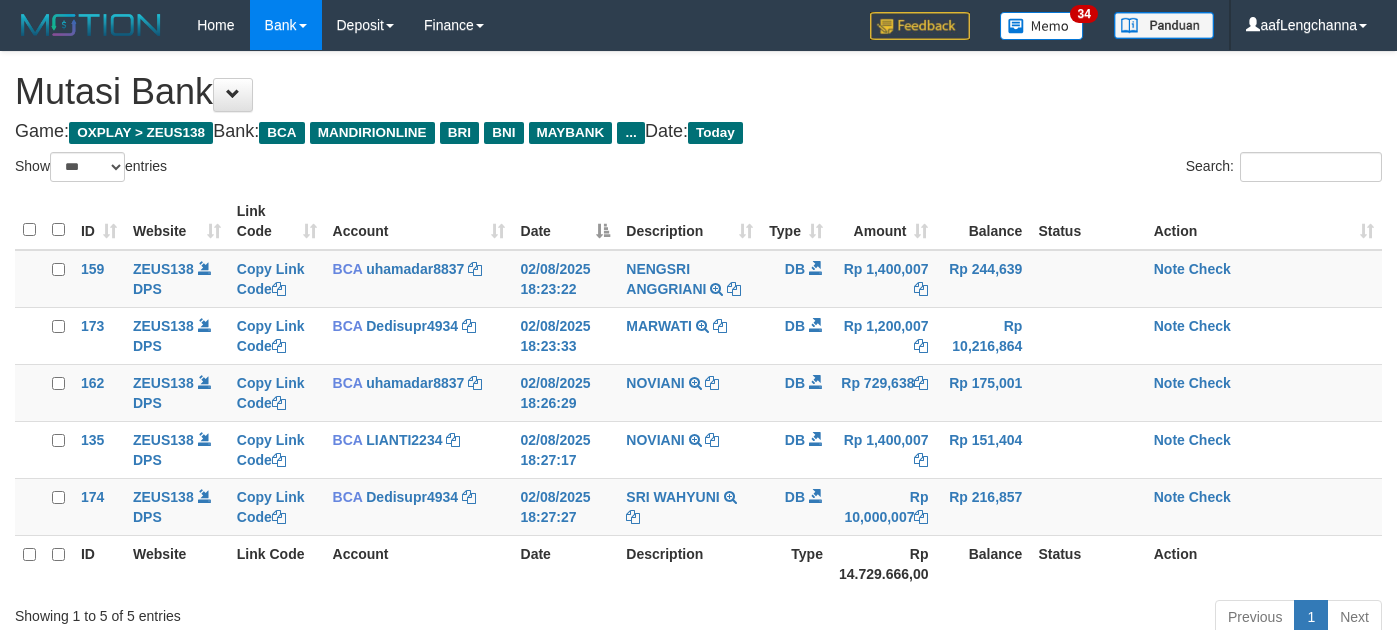 scroll, scrollTop: 0, scrollLeft: 0, axis: both 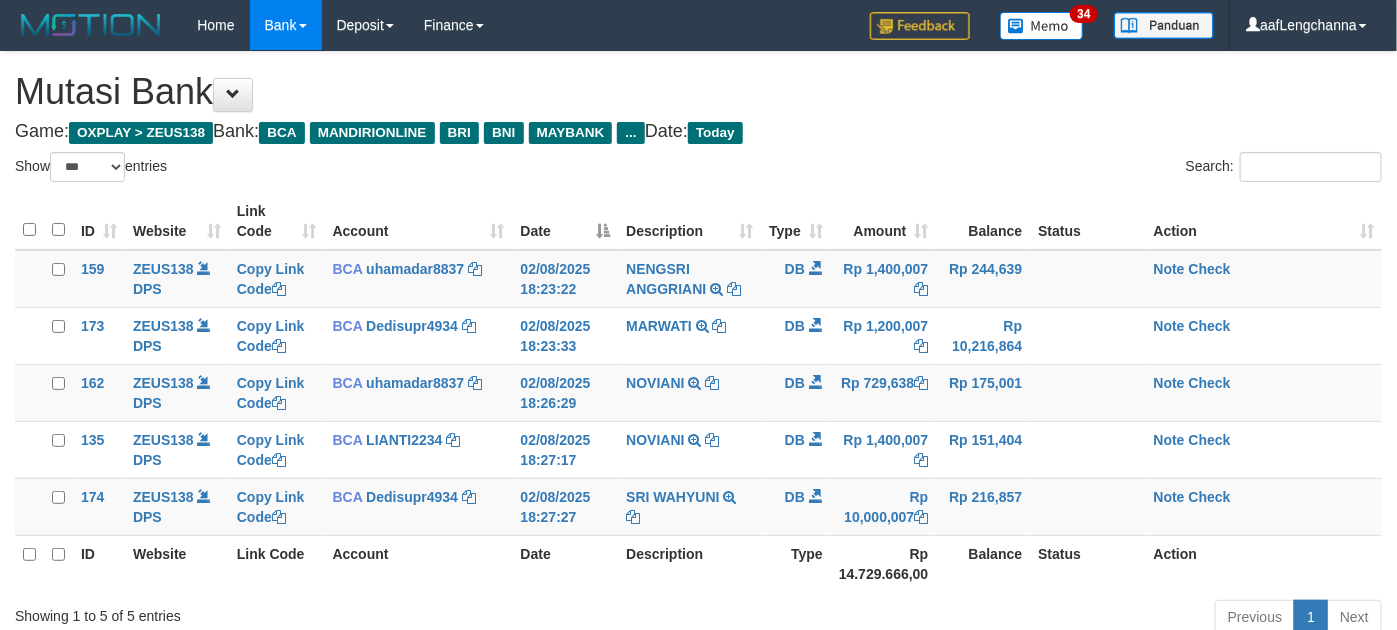 drag, startPoint x: 0, startPoint y: 0, endPoint x: 903, endPoint y: 132, distance: 912.59686 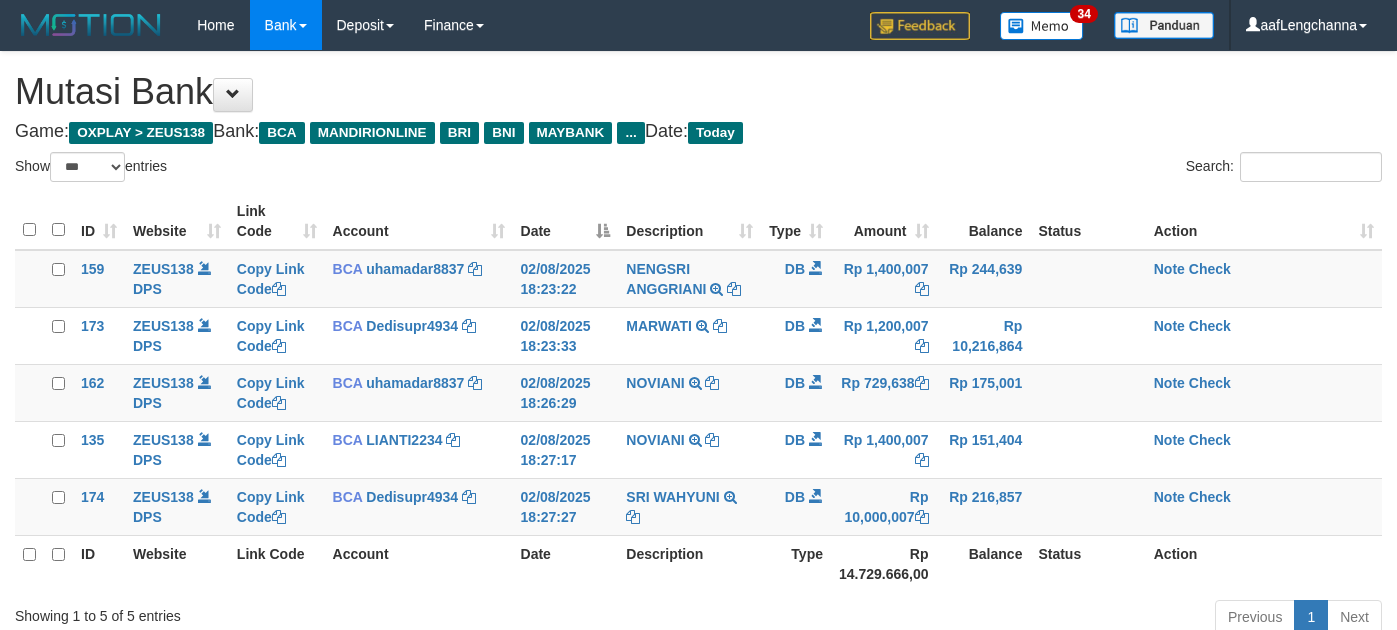 select on "***" 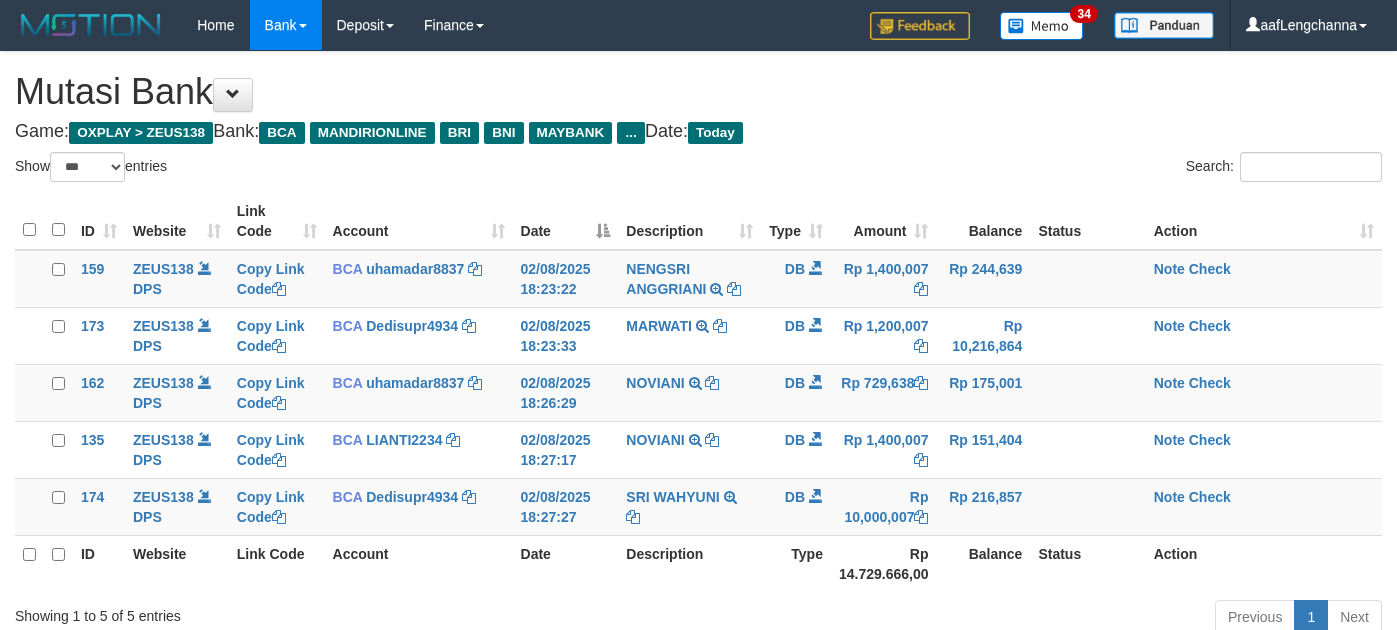 scroll, scrollTop: 0, scrollLeft: 0, axis: both 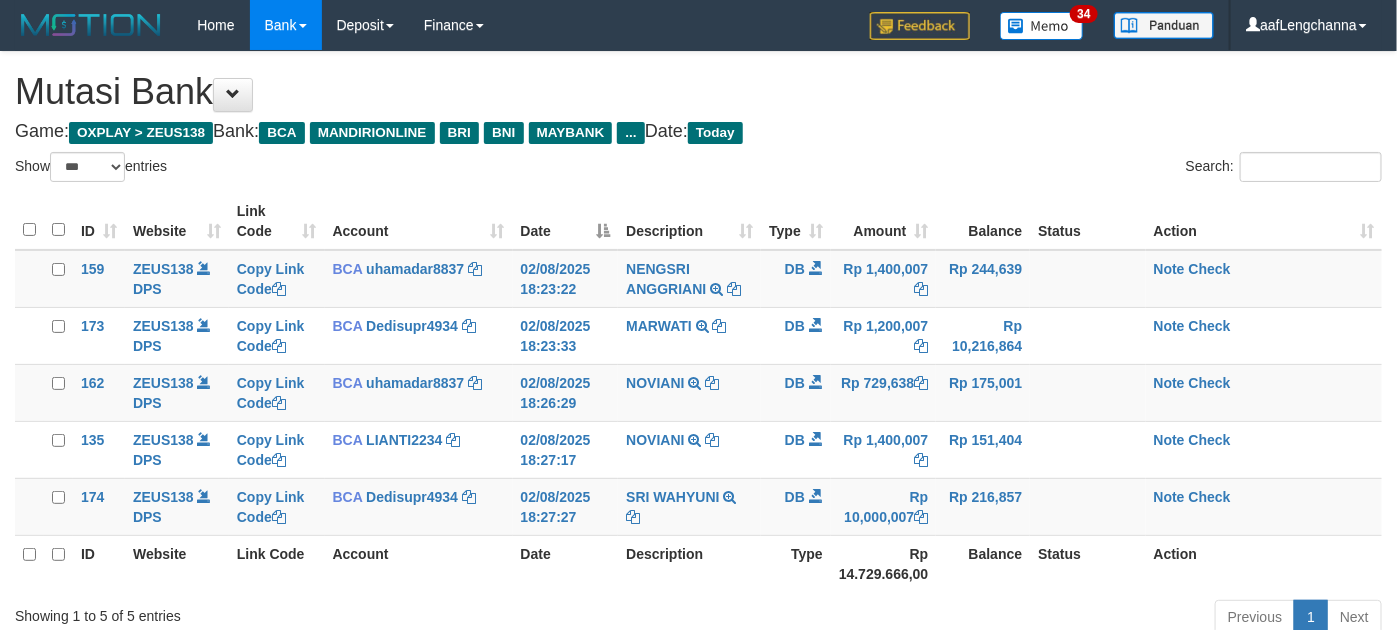 click on "**********" at bounding box center (698, 363) 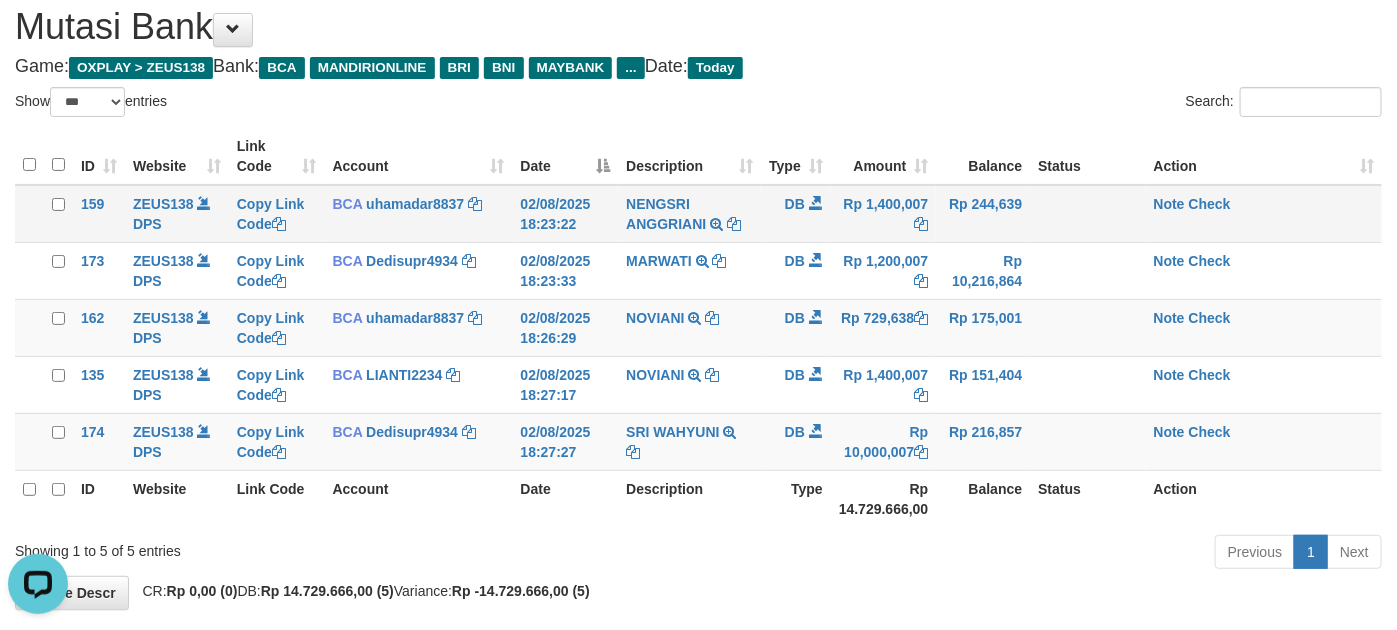 scroll, scrollTop: 0, scrollLeft: 0, axis: both 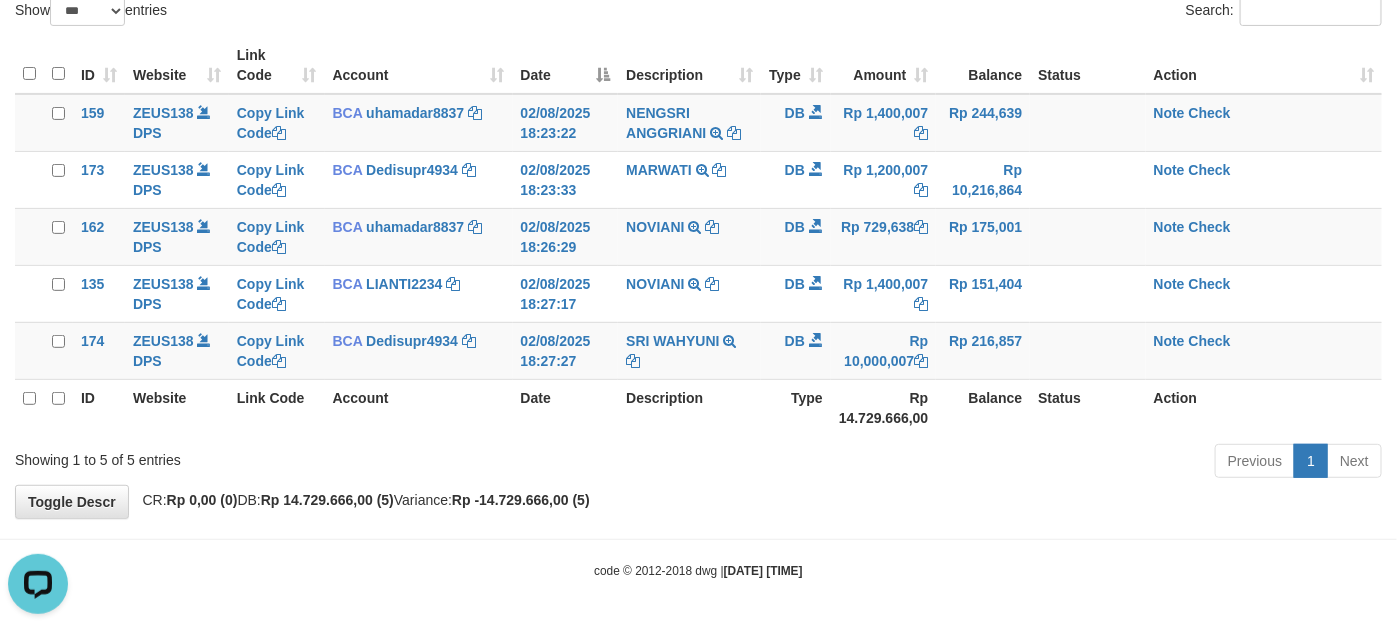 click on "Previous 1 Next" at bounding box center (989, 463) 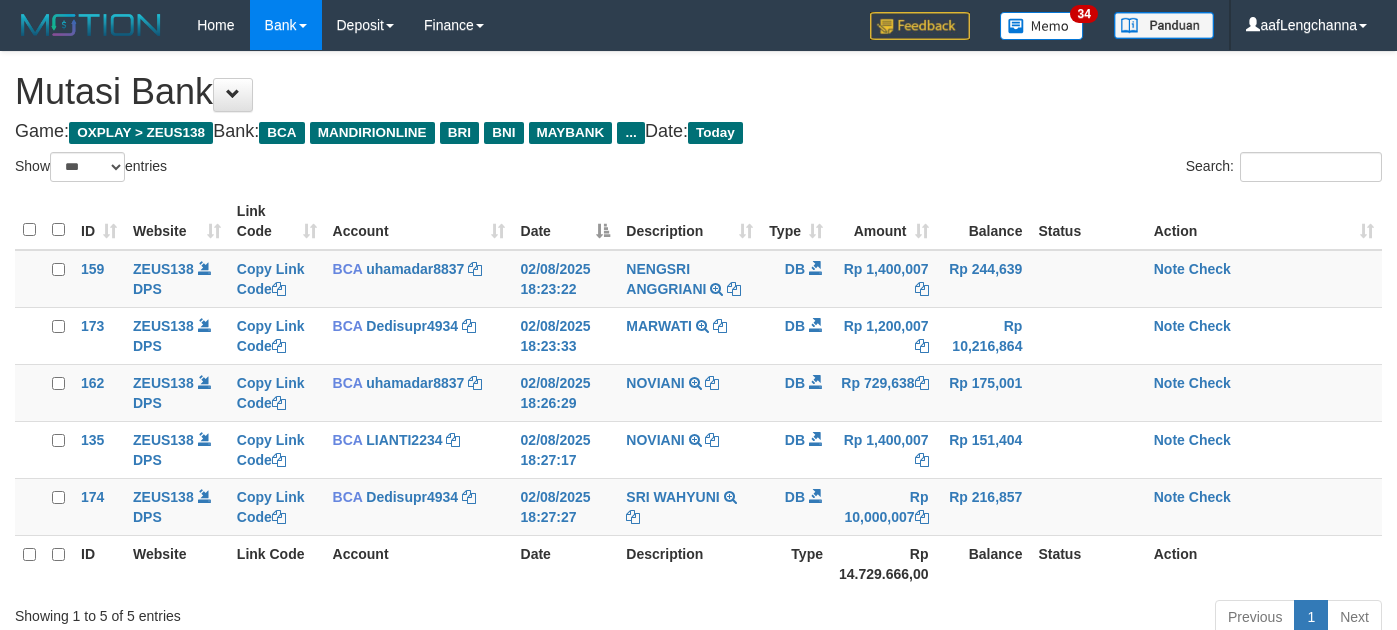 select on "***" 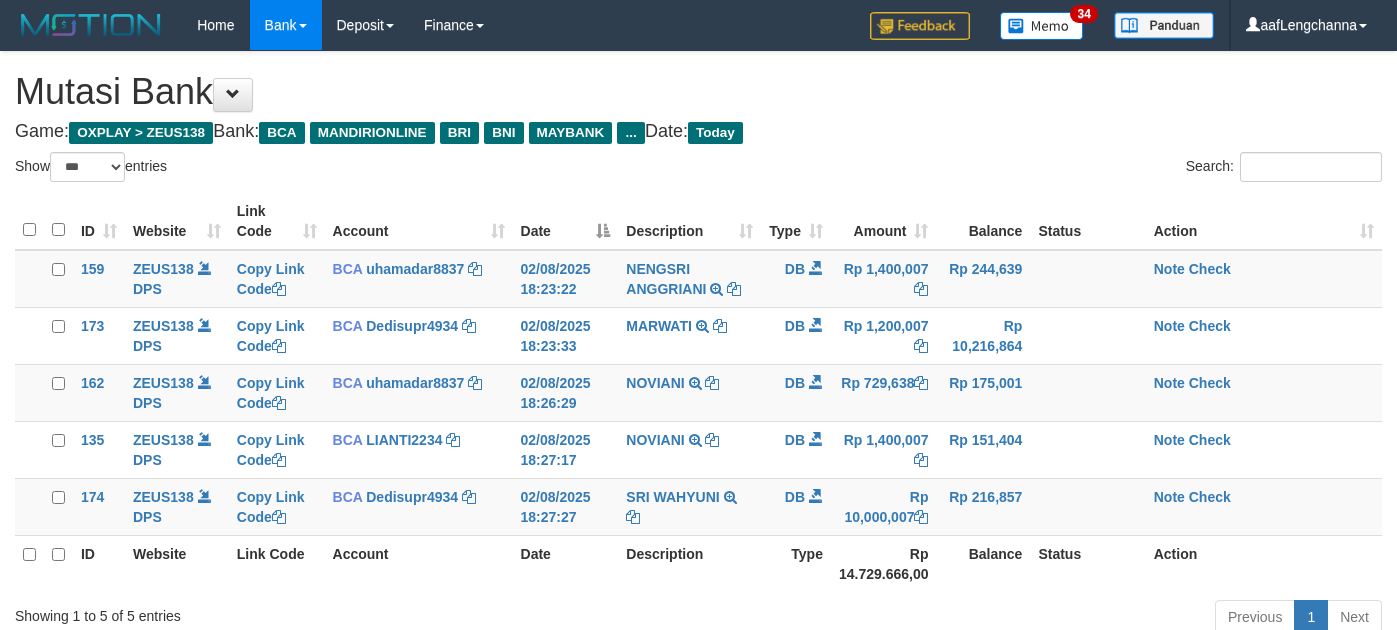 scroll, scrollTop: 152, scrollLeft: 0, axis: vertical 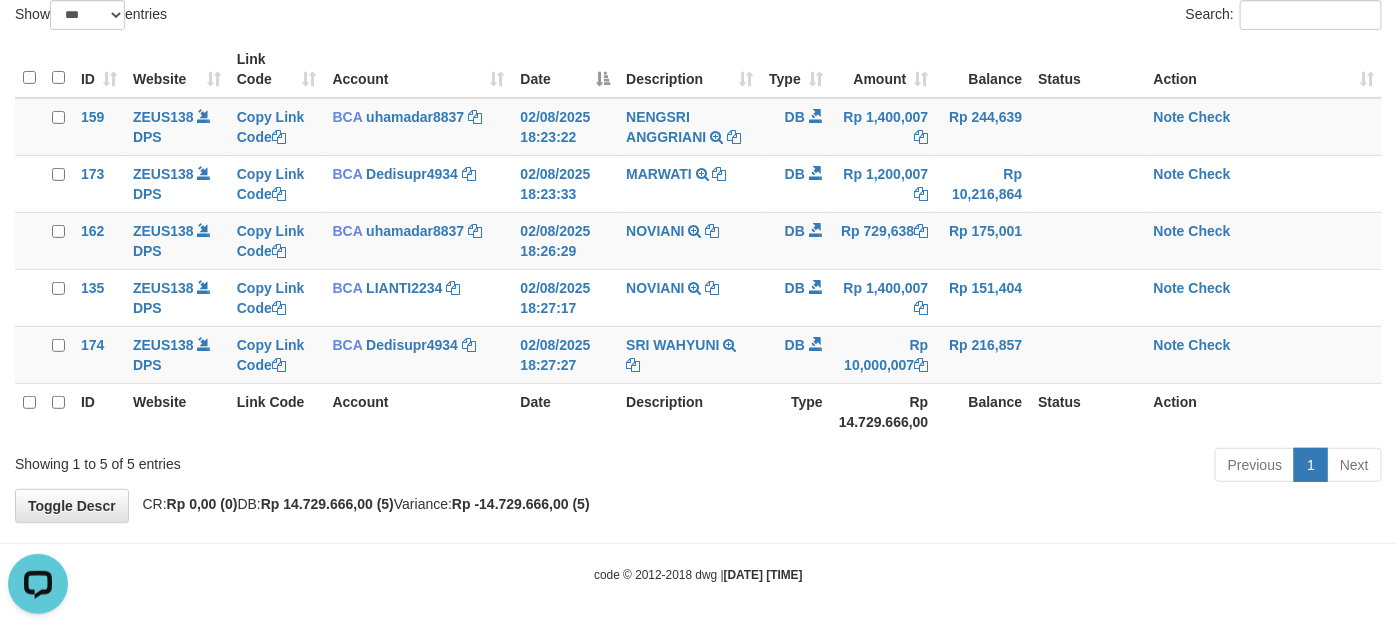 click on "code © 2012-2018 dwg |  2025/08/02 18:29:57" at bounding box center [698, 574] 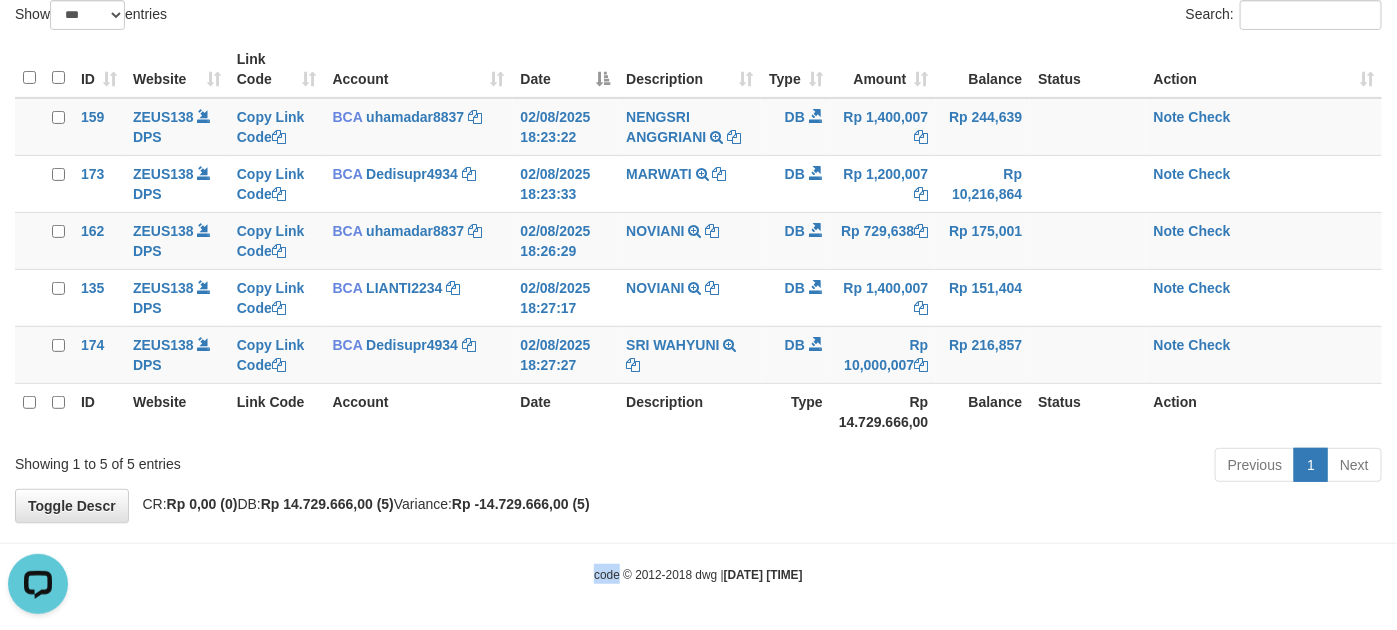 click on "code © 2012-2018 dwg |  2025/08/02 18:29:57" at bounding box center [698, 574] 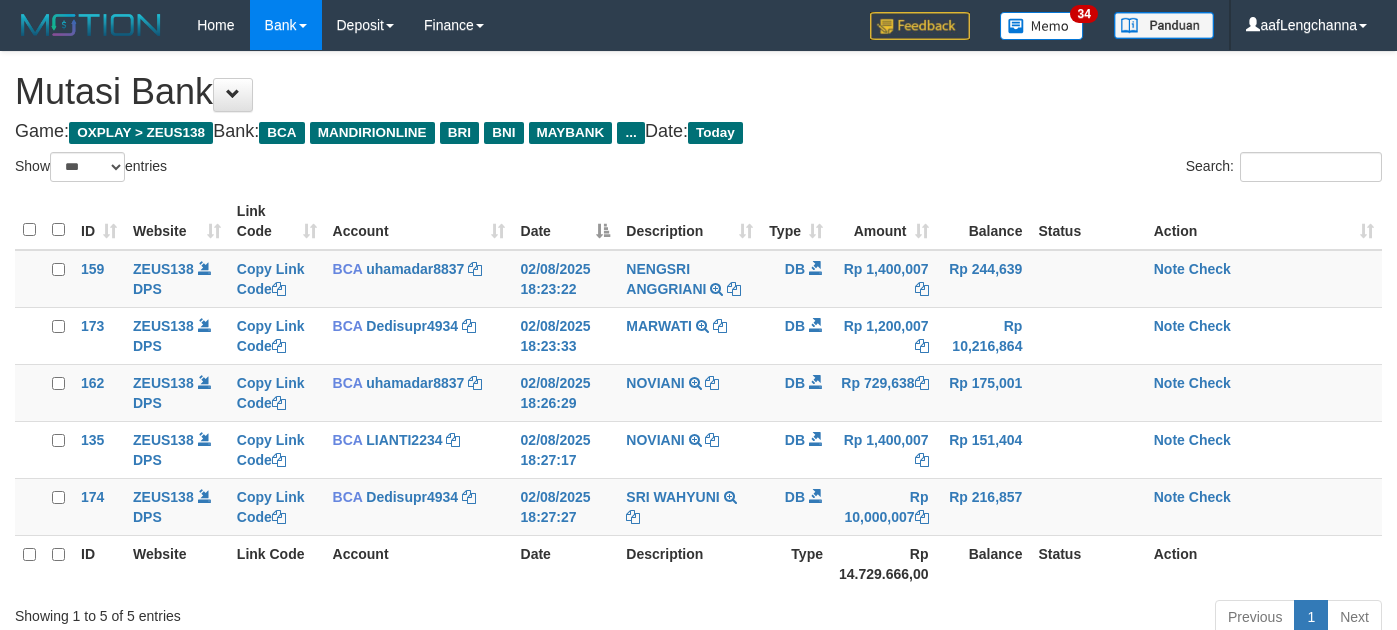 select on "***" 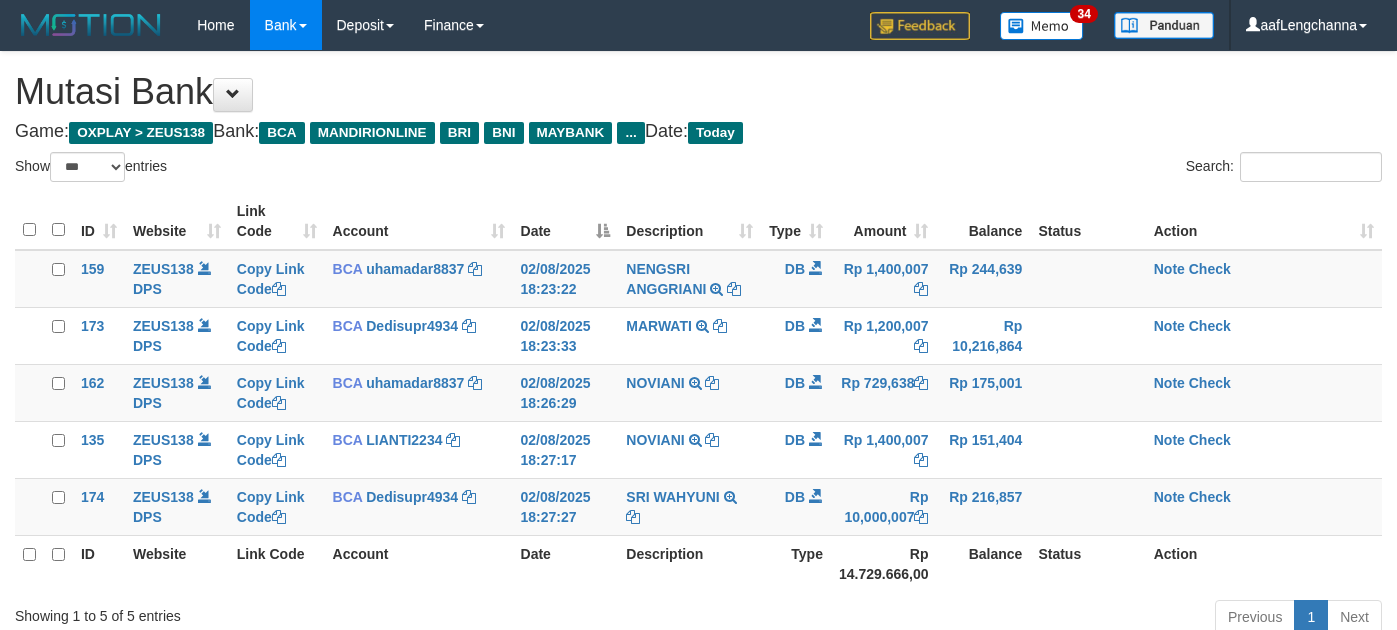 scroll, scrollTop: 147, scrollLeft: 0, axis: vertical 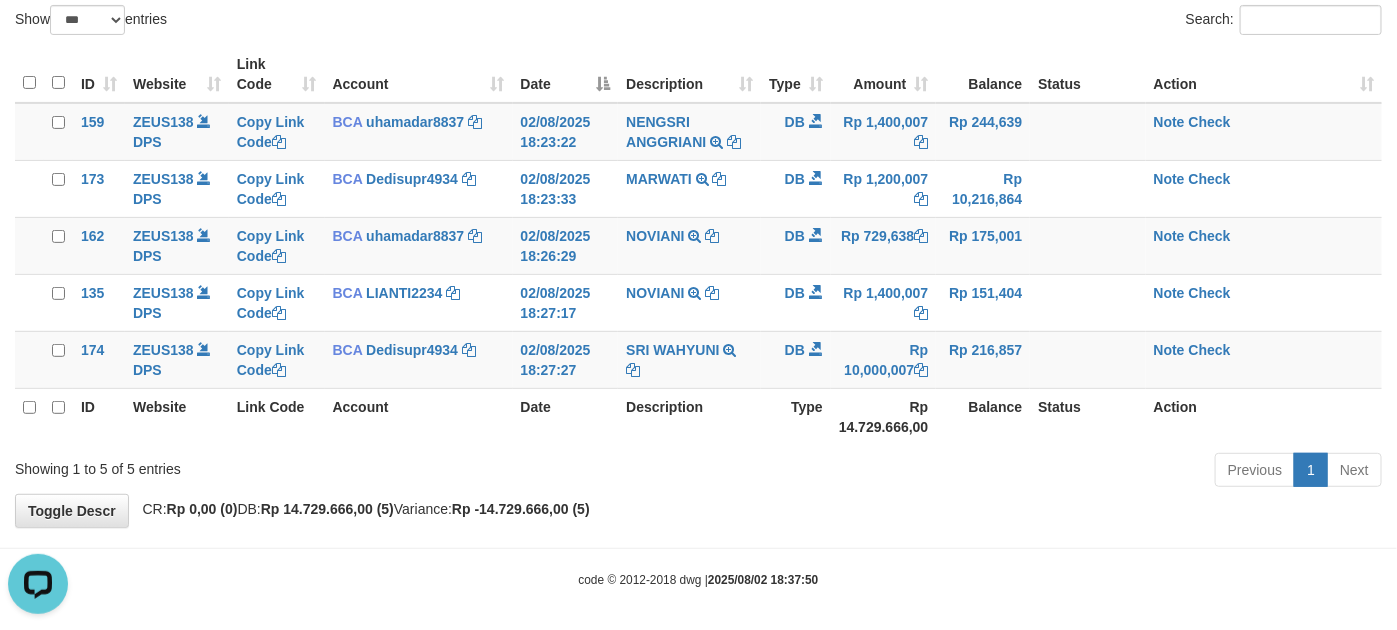 click on "Account" at bounding box center [419, 416] 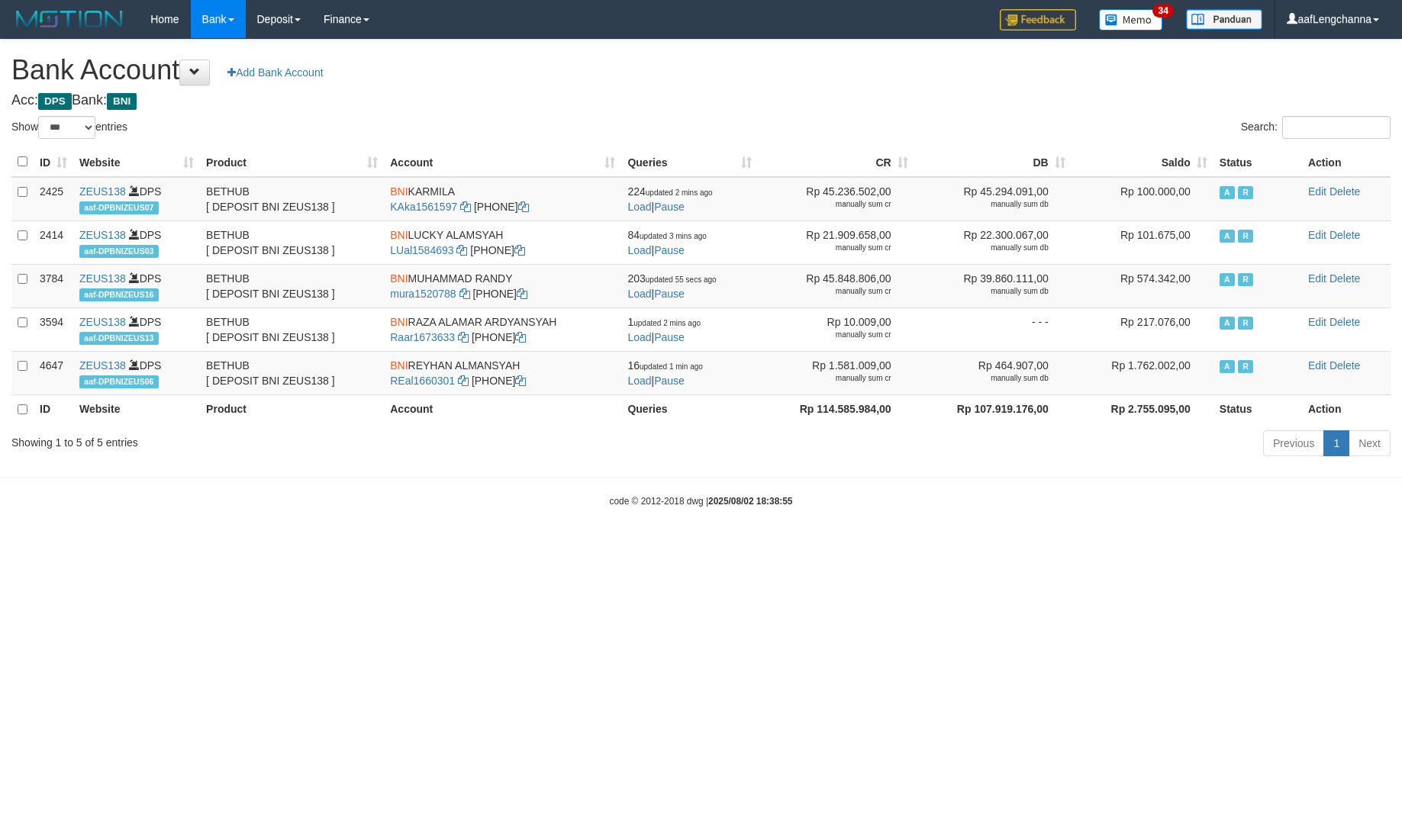 select on "***" 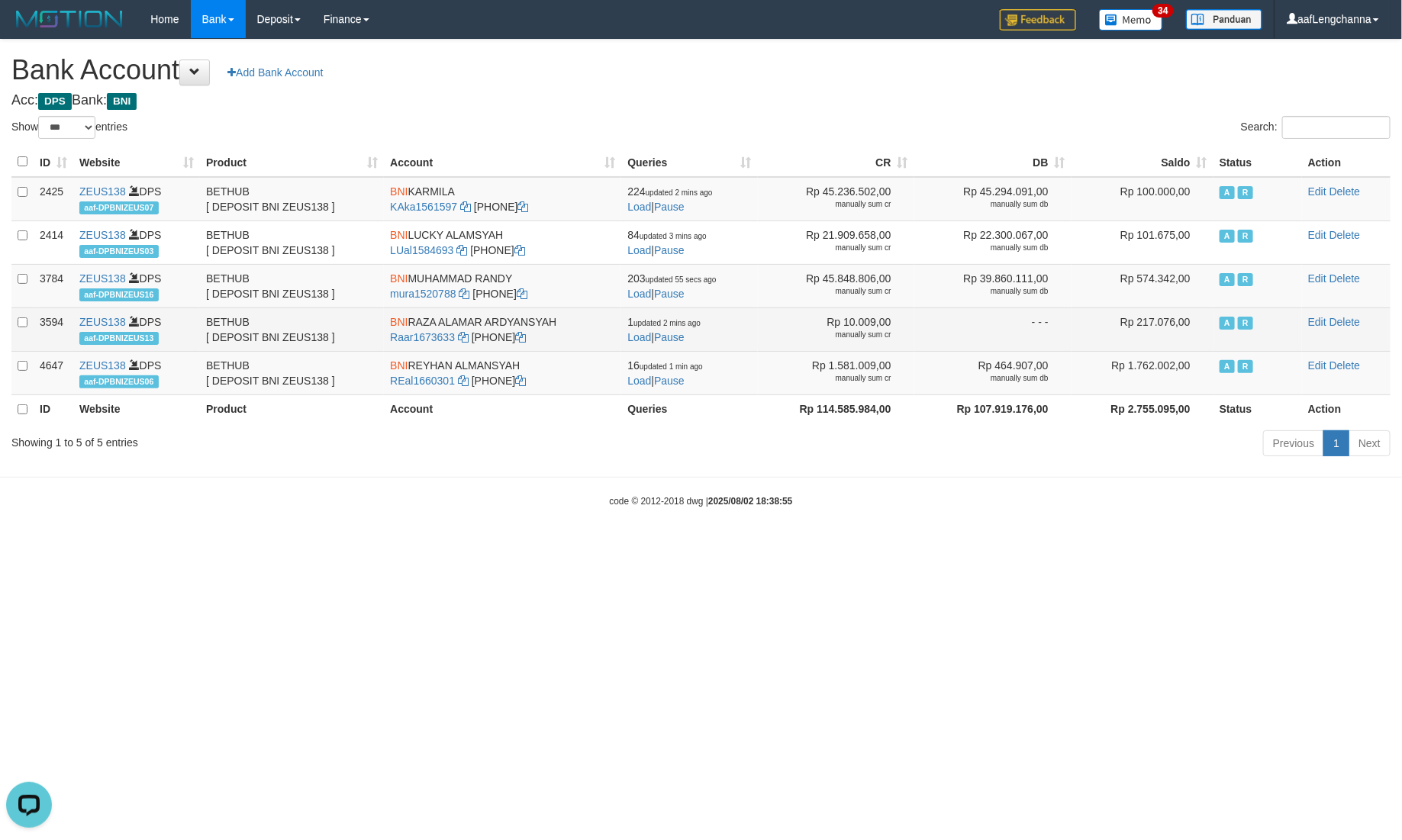 scroll, scrollTop: 0, scrollLeft: 0, axis: both 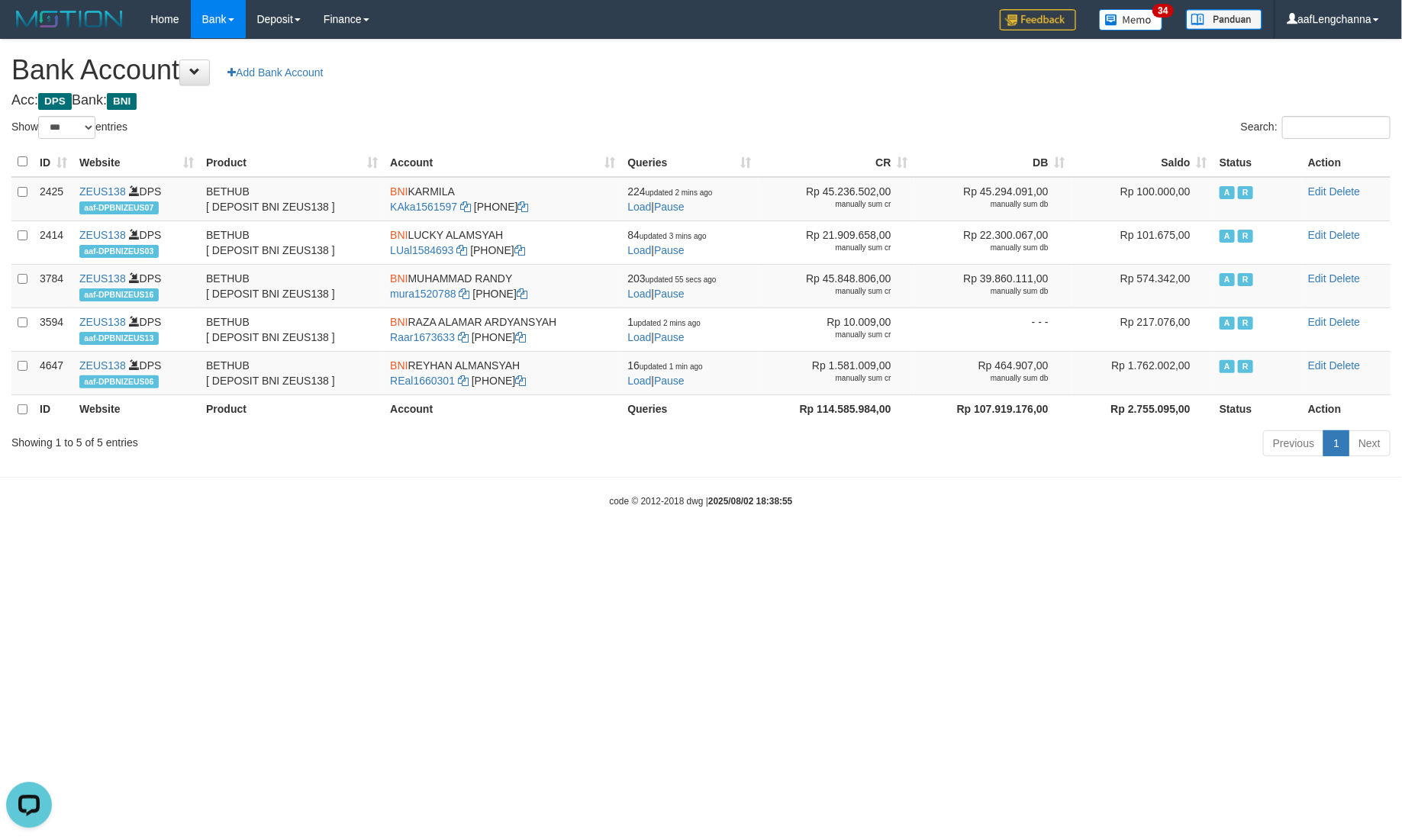 click on "Acc: 										 DPS
Bank:   BNI" at bounding box center (701, 101) 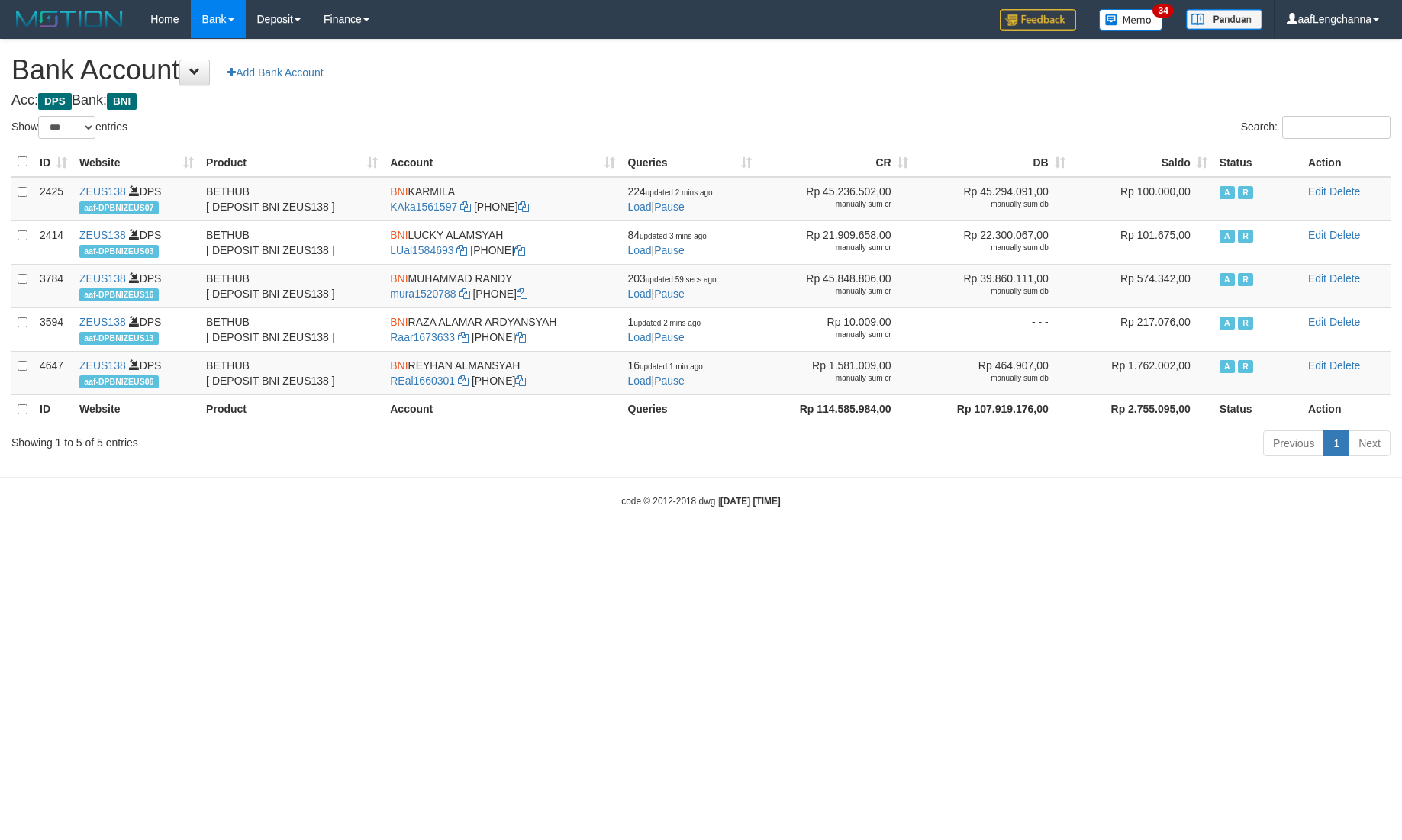 select on "***" 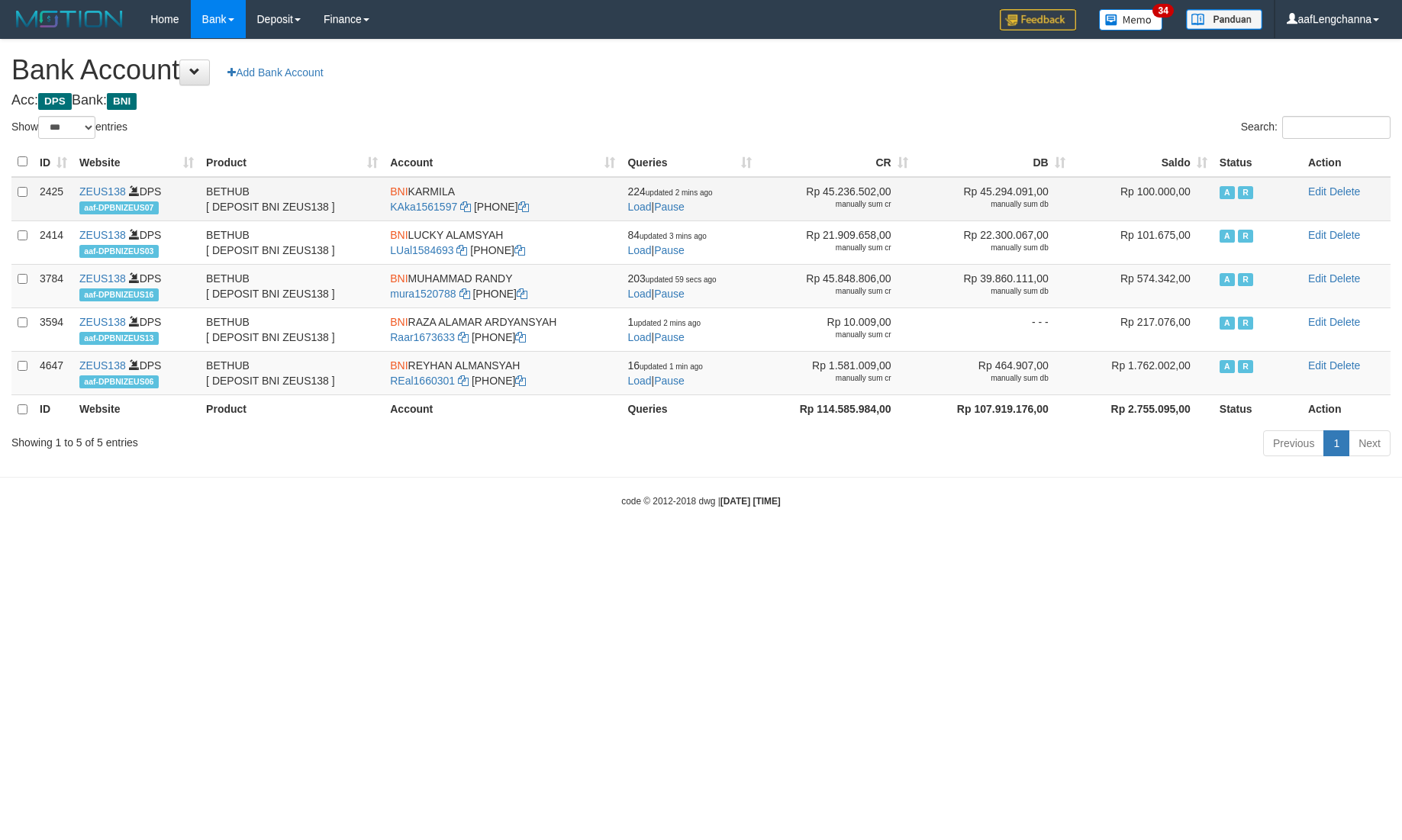 scroll, scrollTop: 0, scrollLeft: 0, axis: both 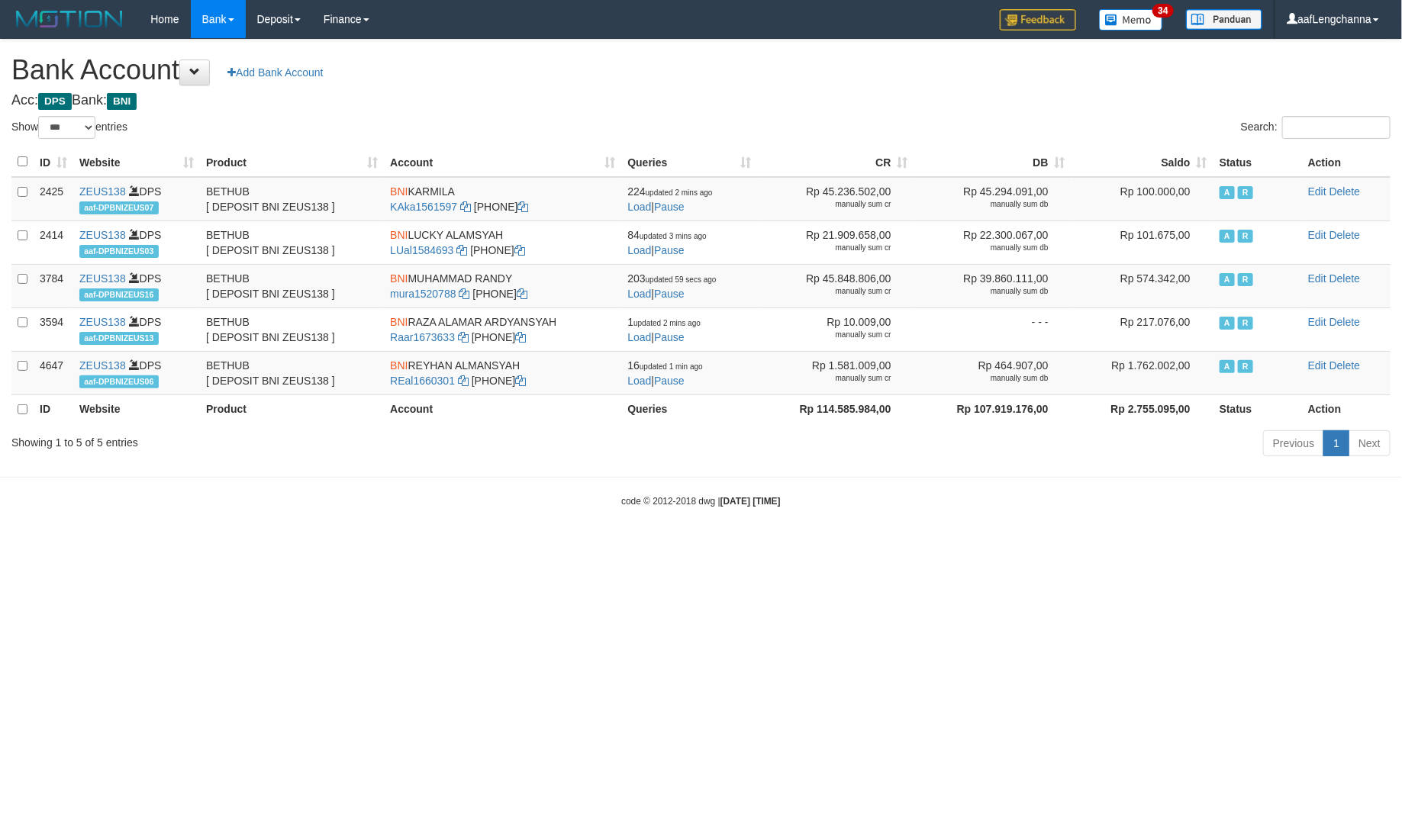 click on "Saldo" at bounding box center (1143, 162) 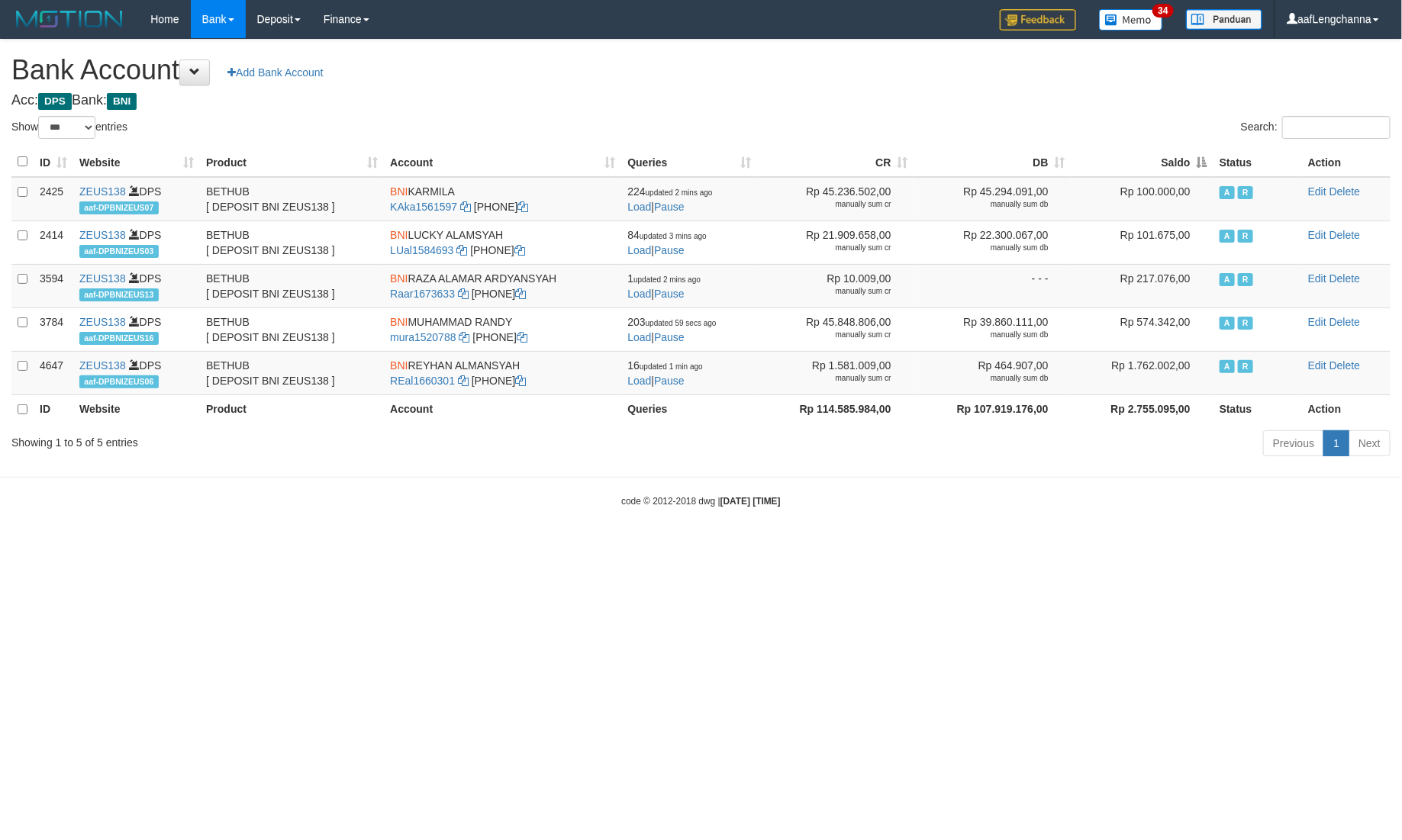 click on "Saldo" at bounding box center (1143, 162) 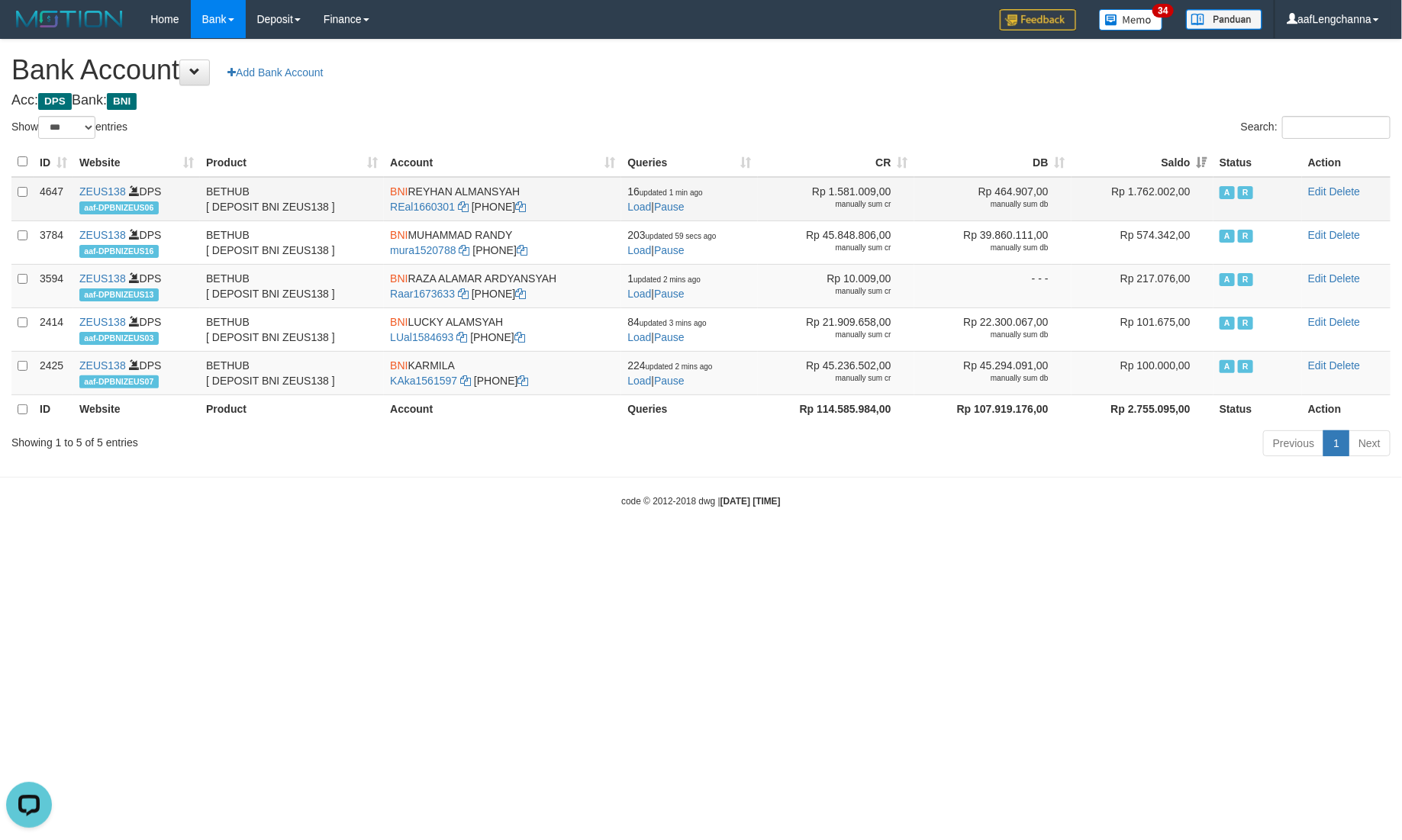 scroll, scrollTop: 0, scrollLeft: 0, axis: both 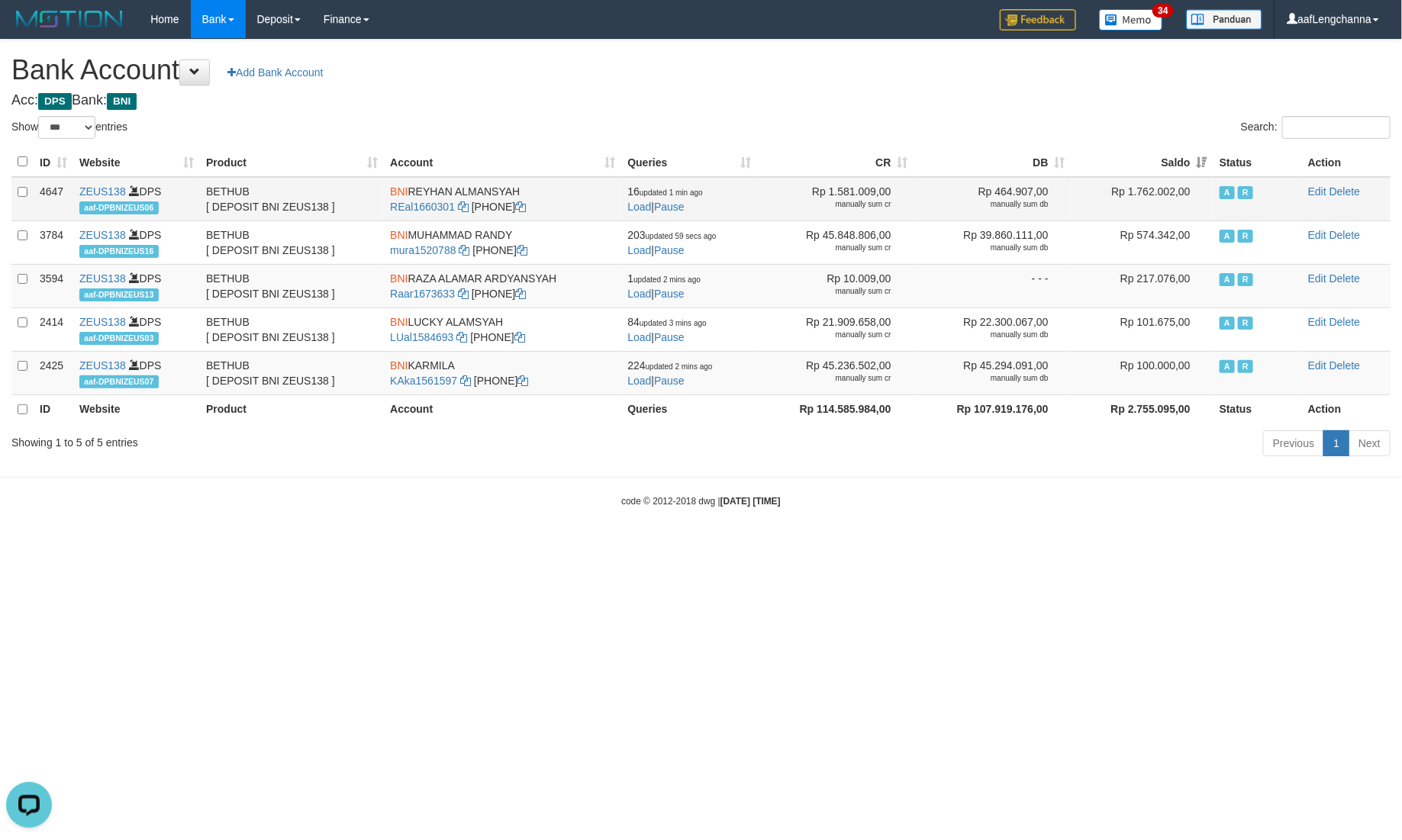drag, startPoint x: 414, startPoint y: 193, endPoint x: 562, endPoint y: 193, distance: 148 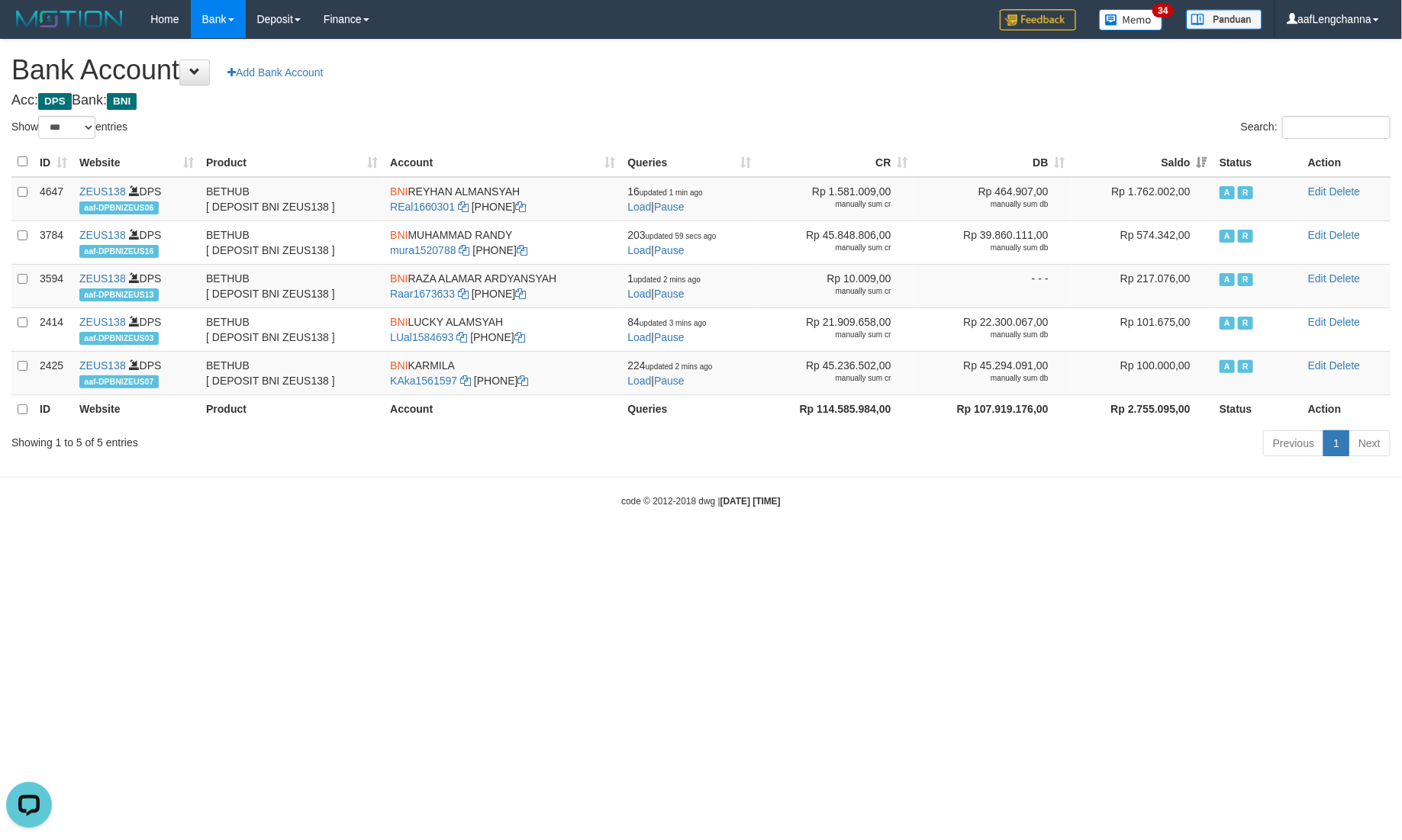 copy on "REYHAN ALMANSYAH" 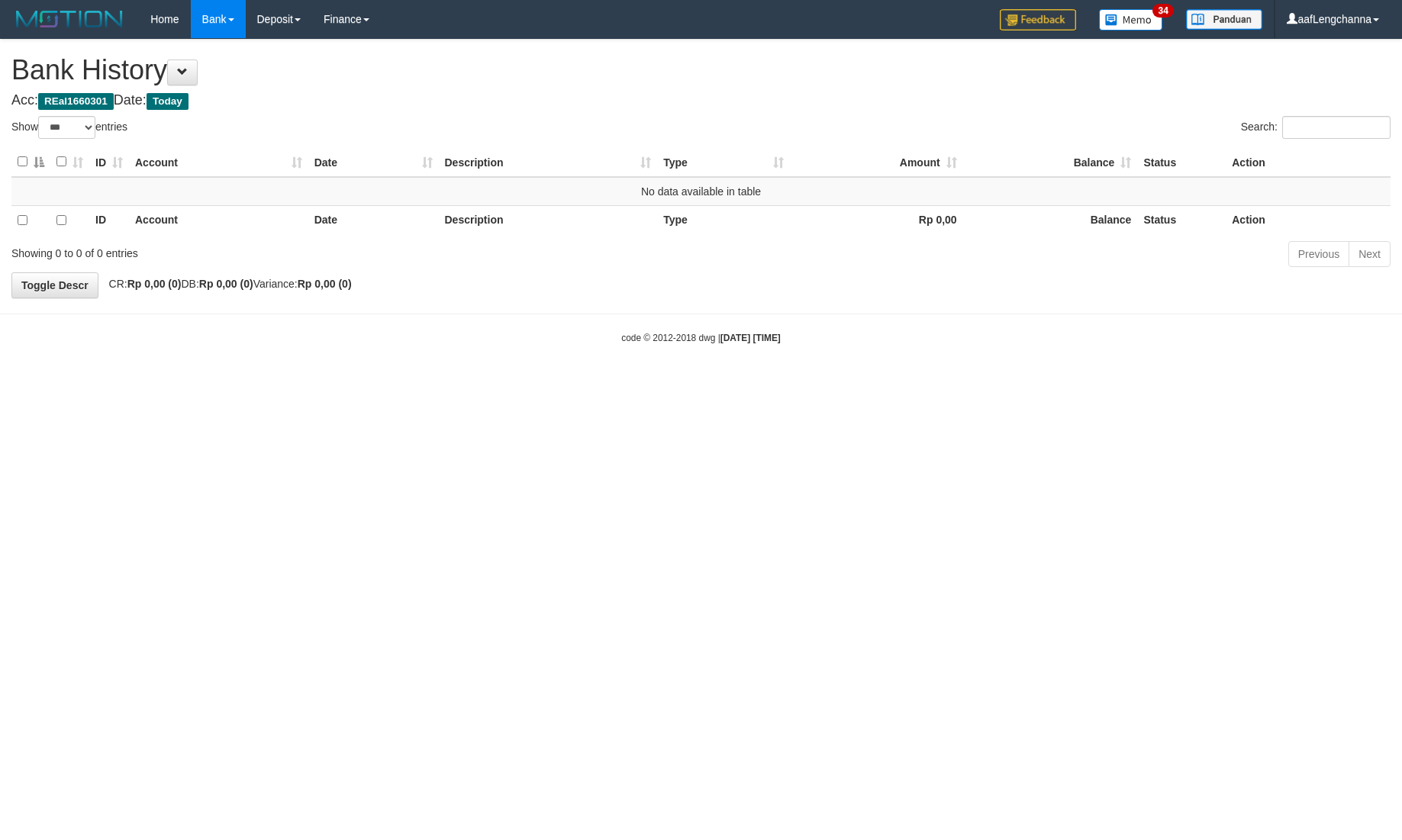 select on "***" 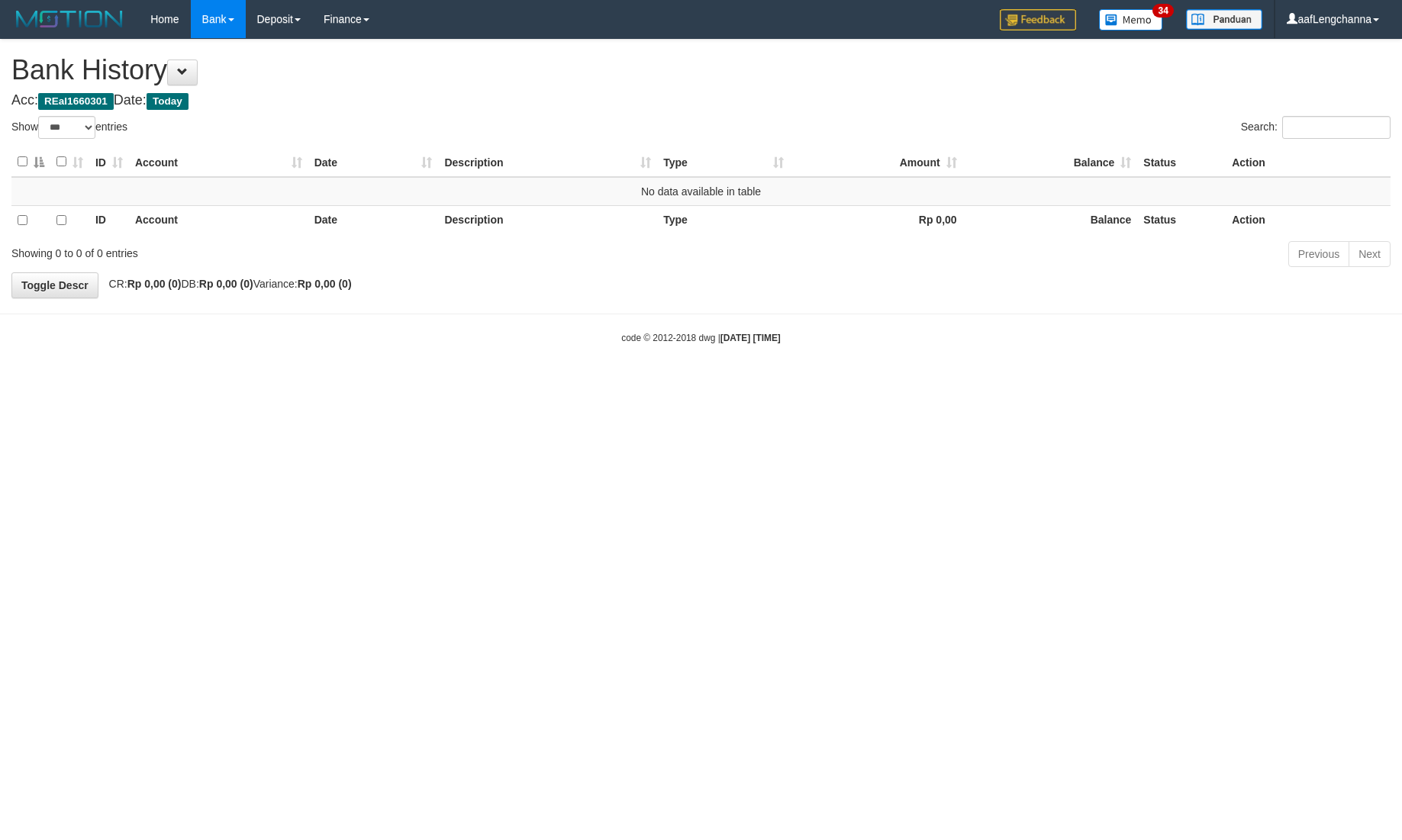 scroll, scrollTop: 0, scrollLeft: 0, axis: both 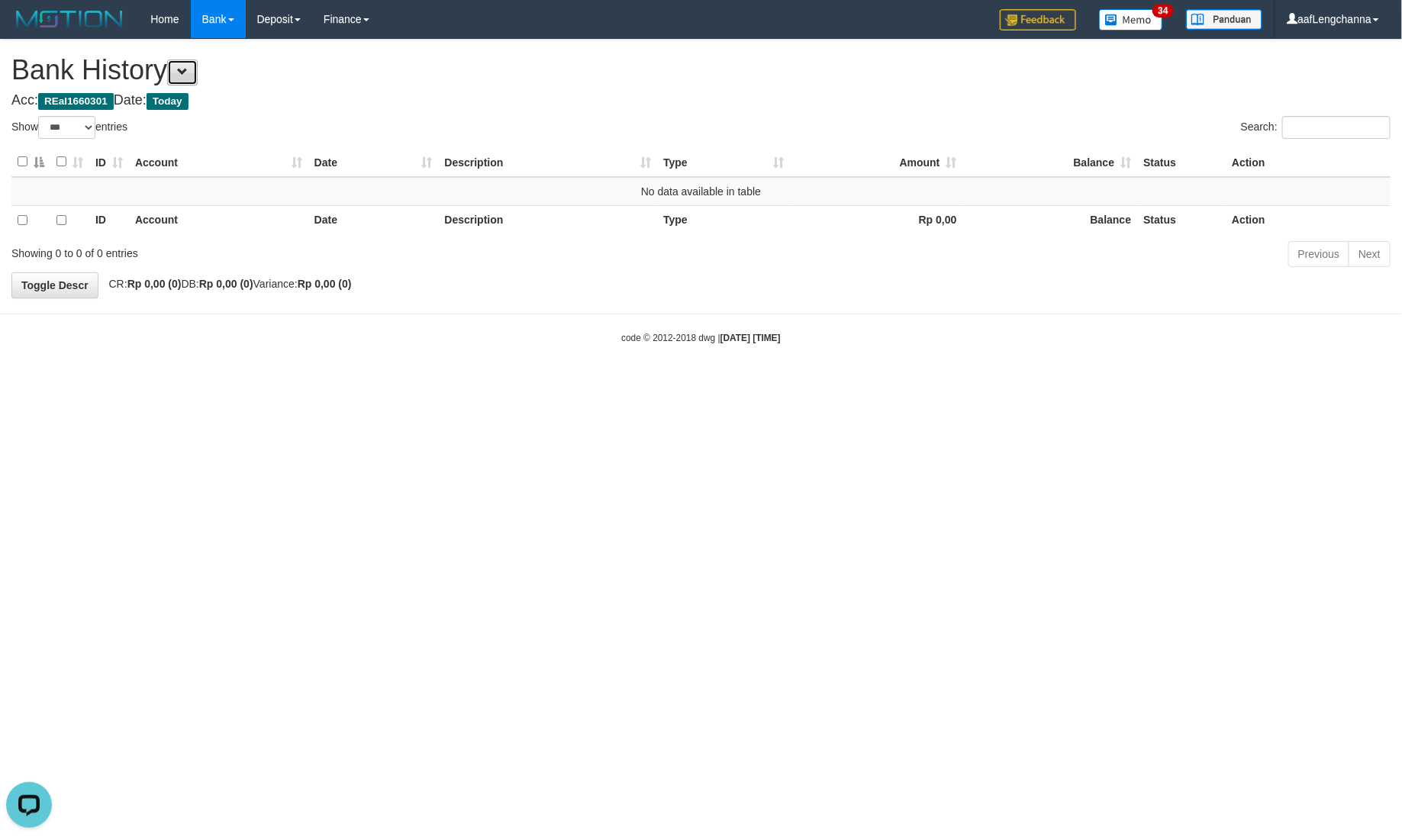 click at bounding box center (182, 72) 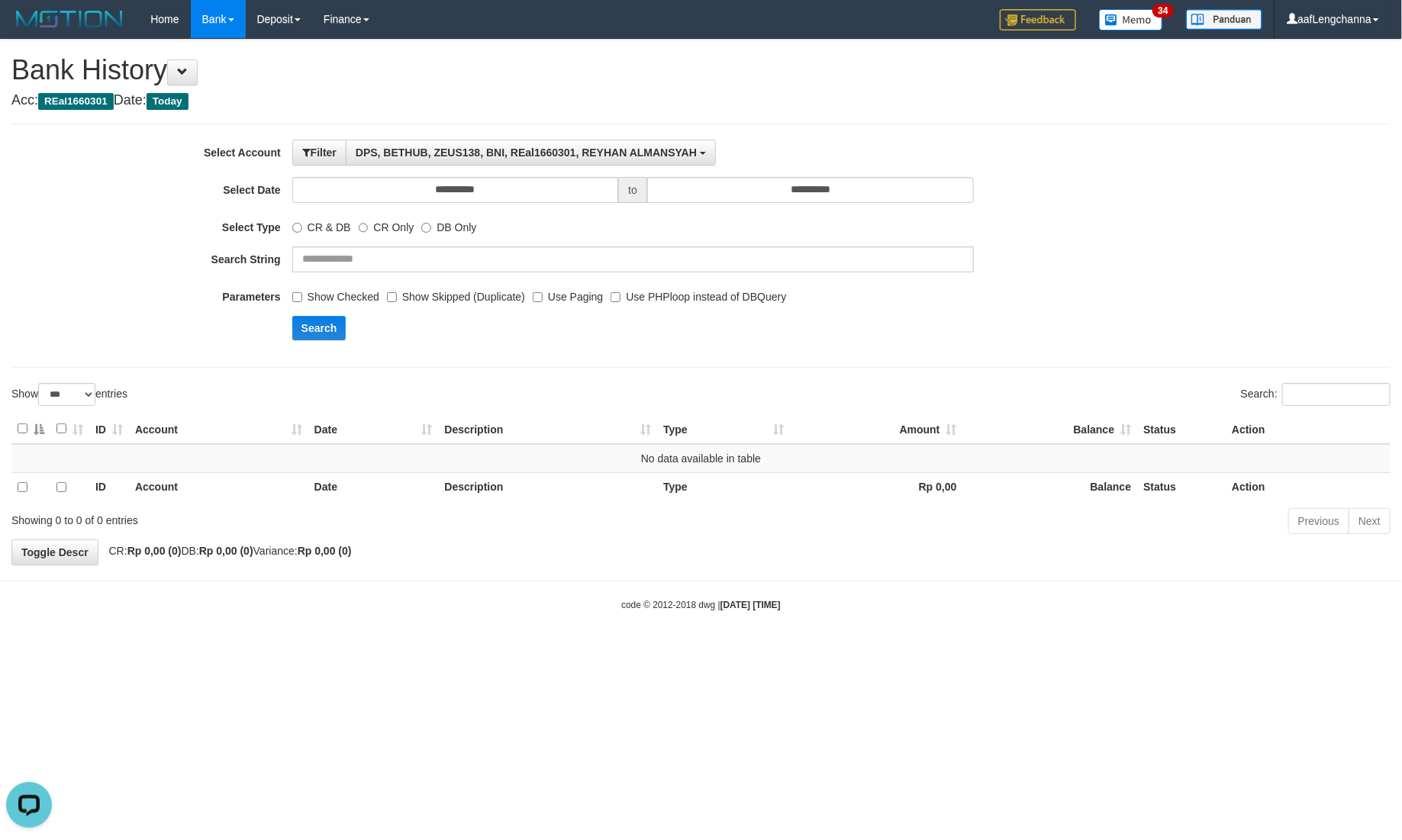 click on "Show Checked" at bounding box center [336, 294] 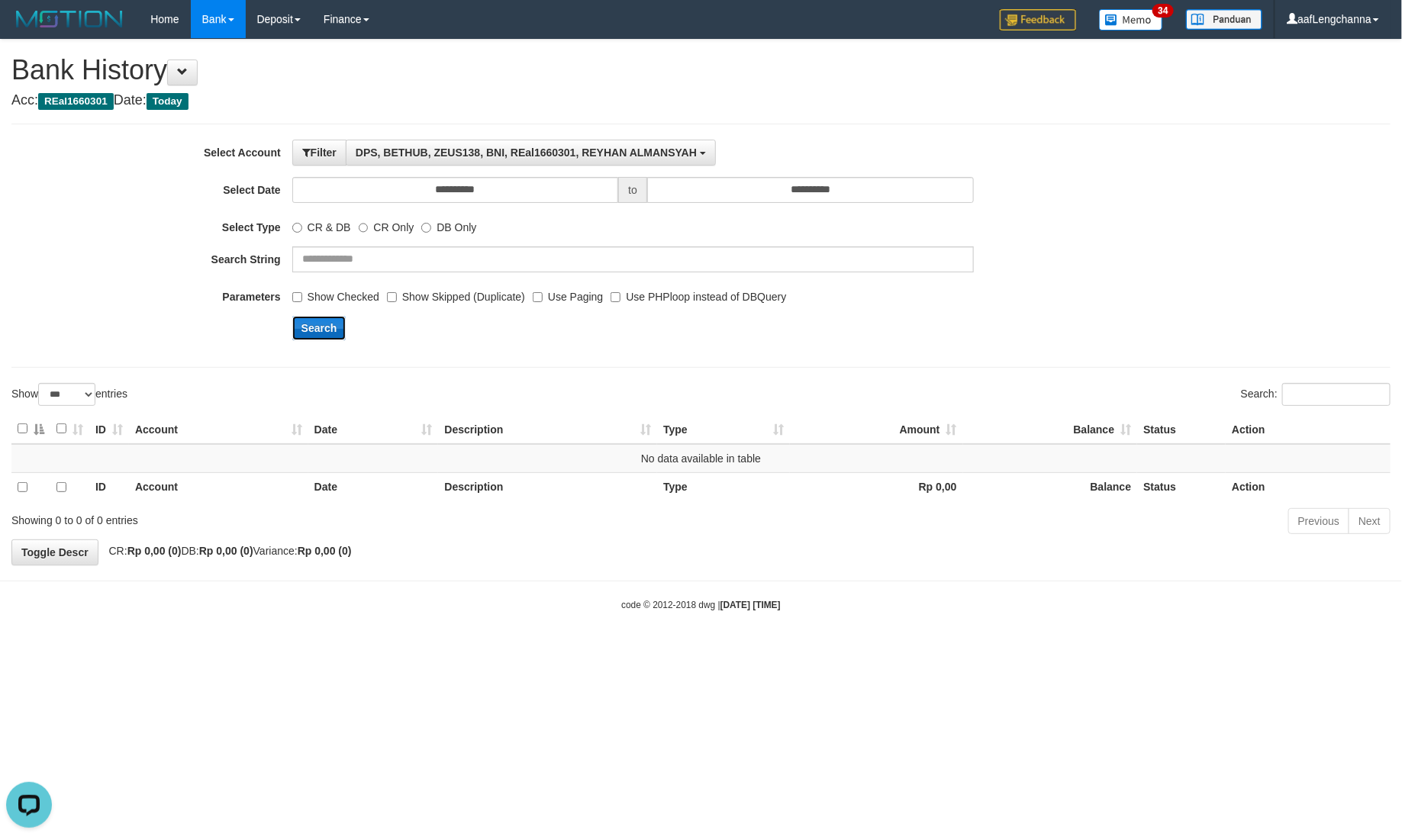 click on "Search" at bounding box center [319, 328] 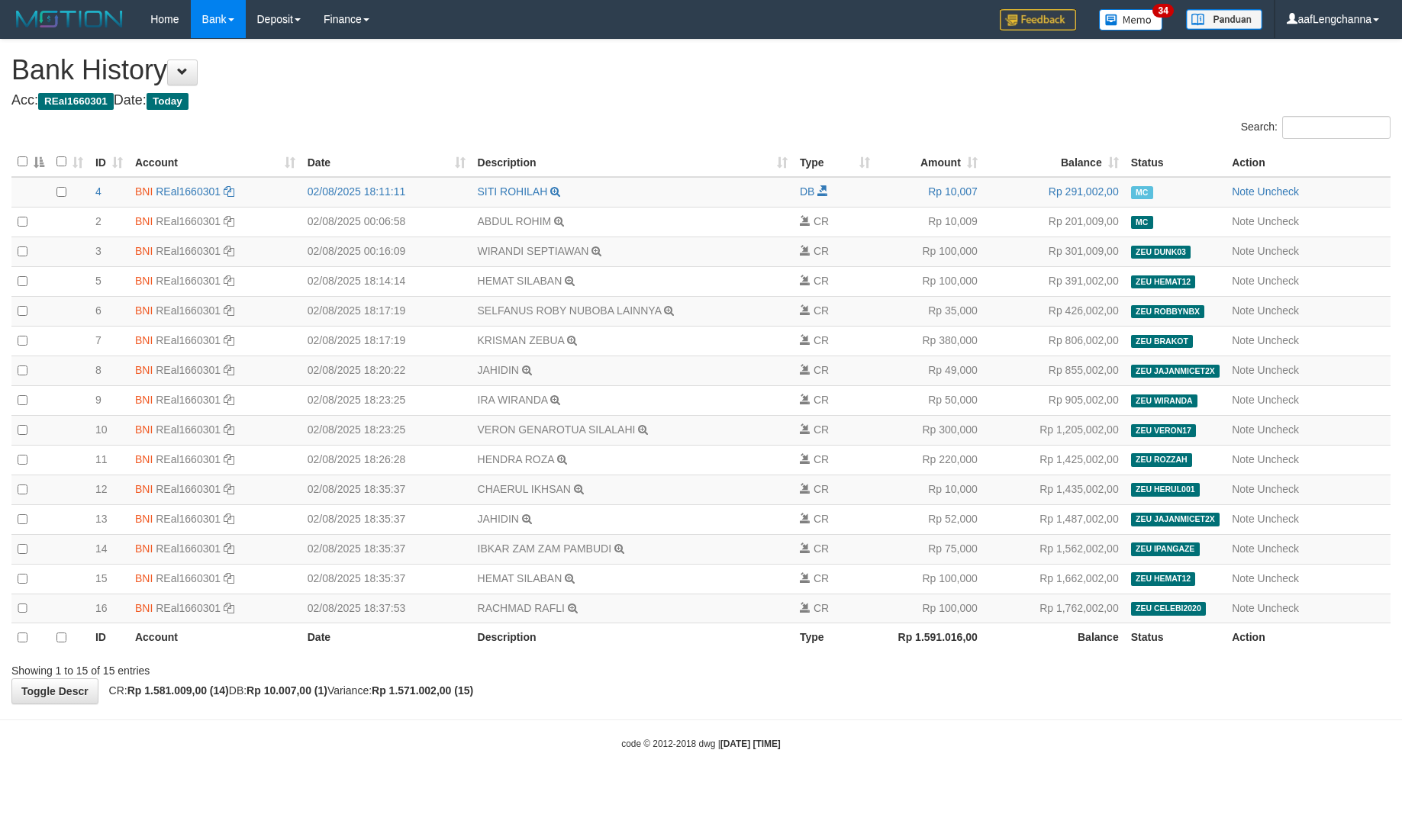 scroll, scrollTop: 0, scrollLeft: 0, axis: both 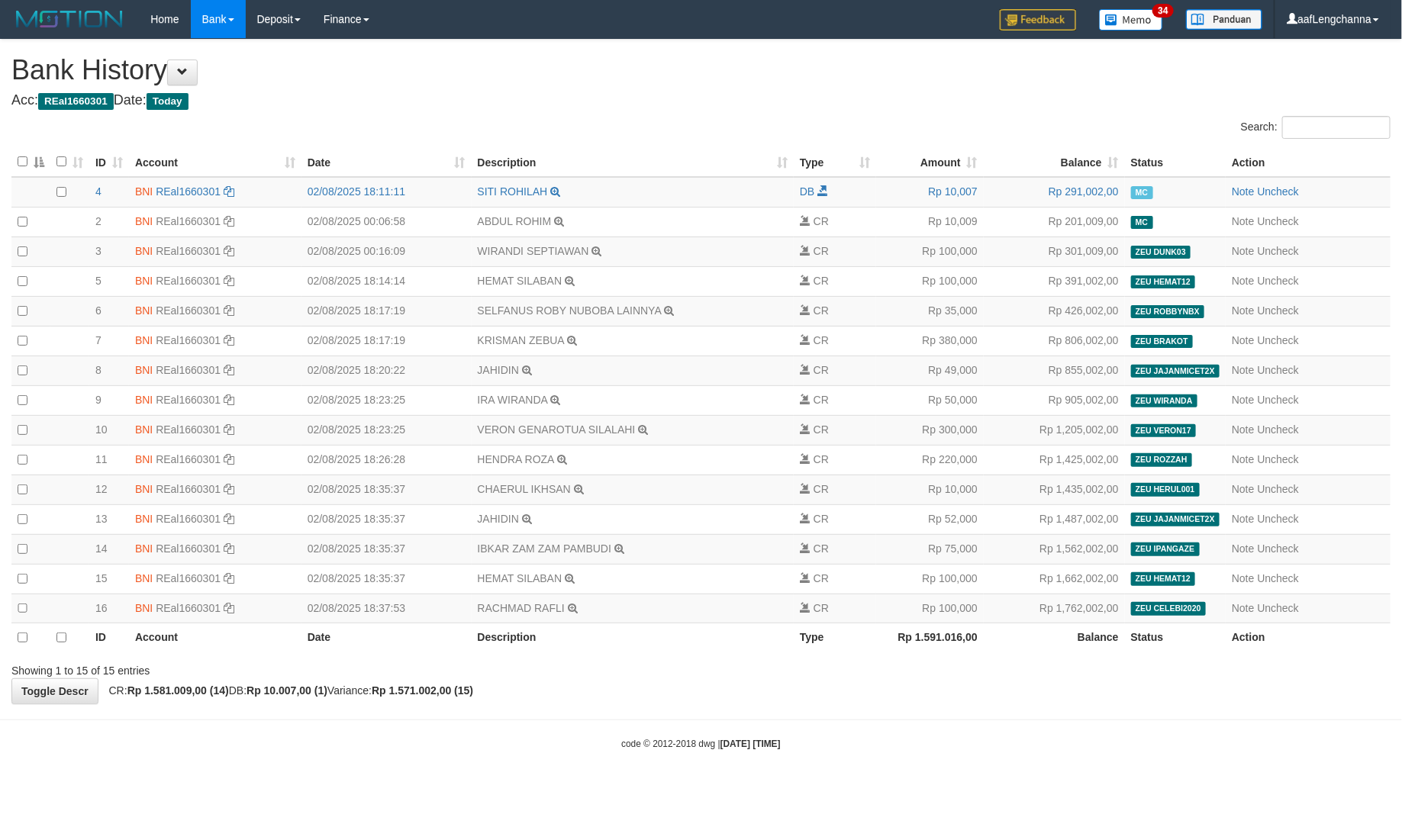 click on "ID" at bounding box center [109, 162] 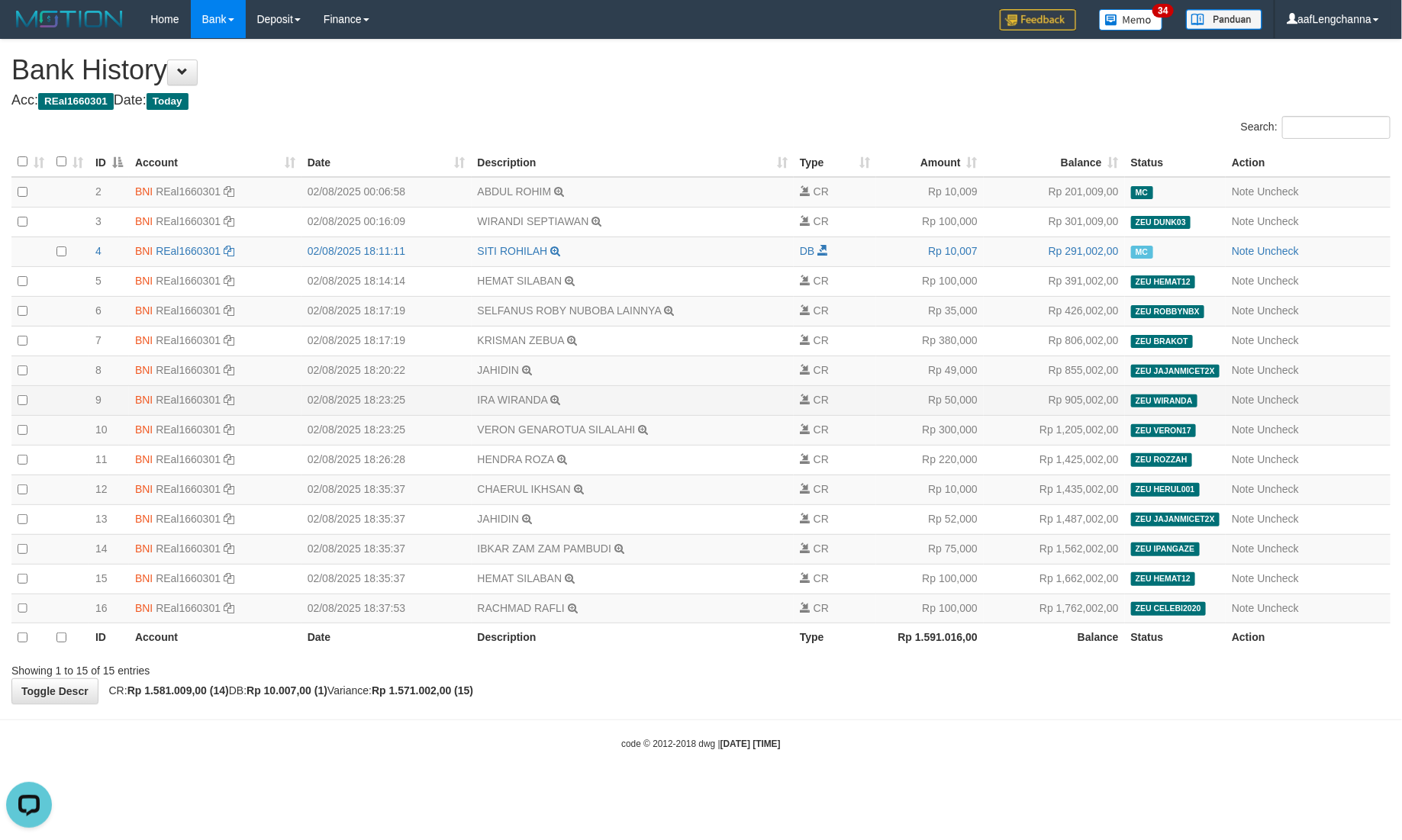 scroll, scrollTop: 0, scrollLeft: 0, axis: both 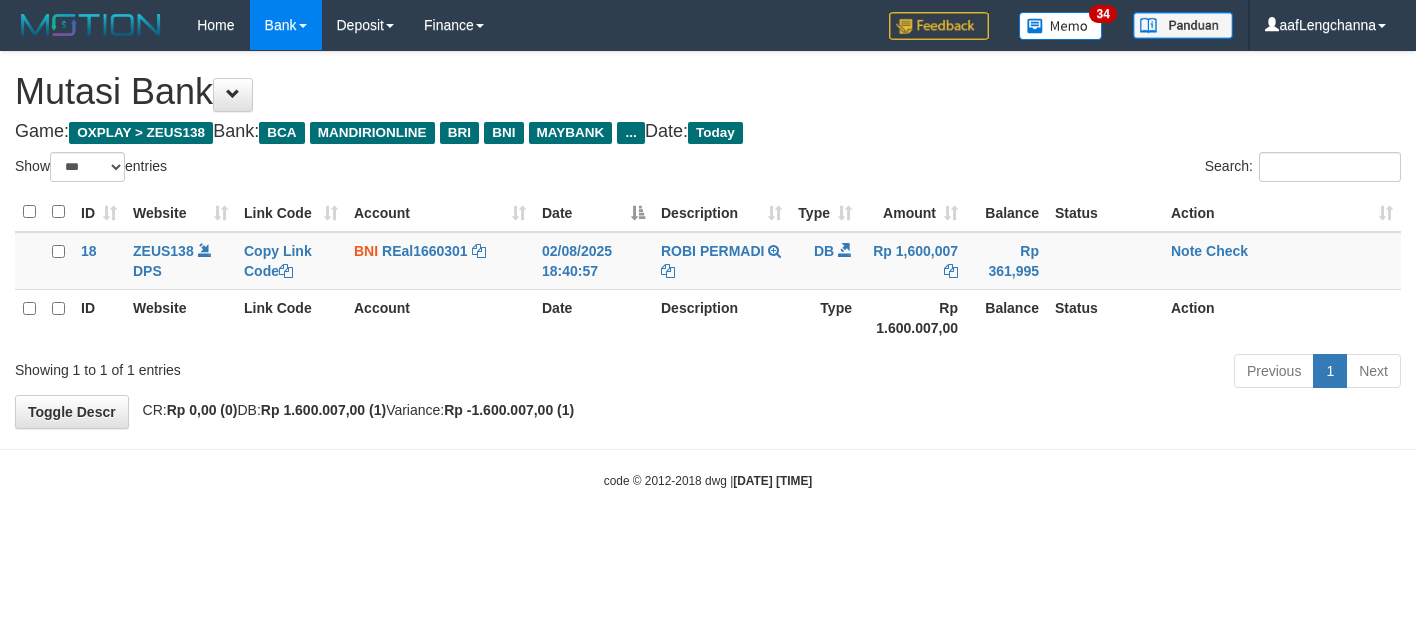 select on "***" 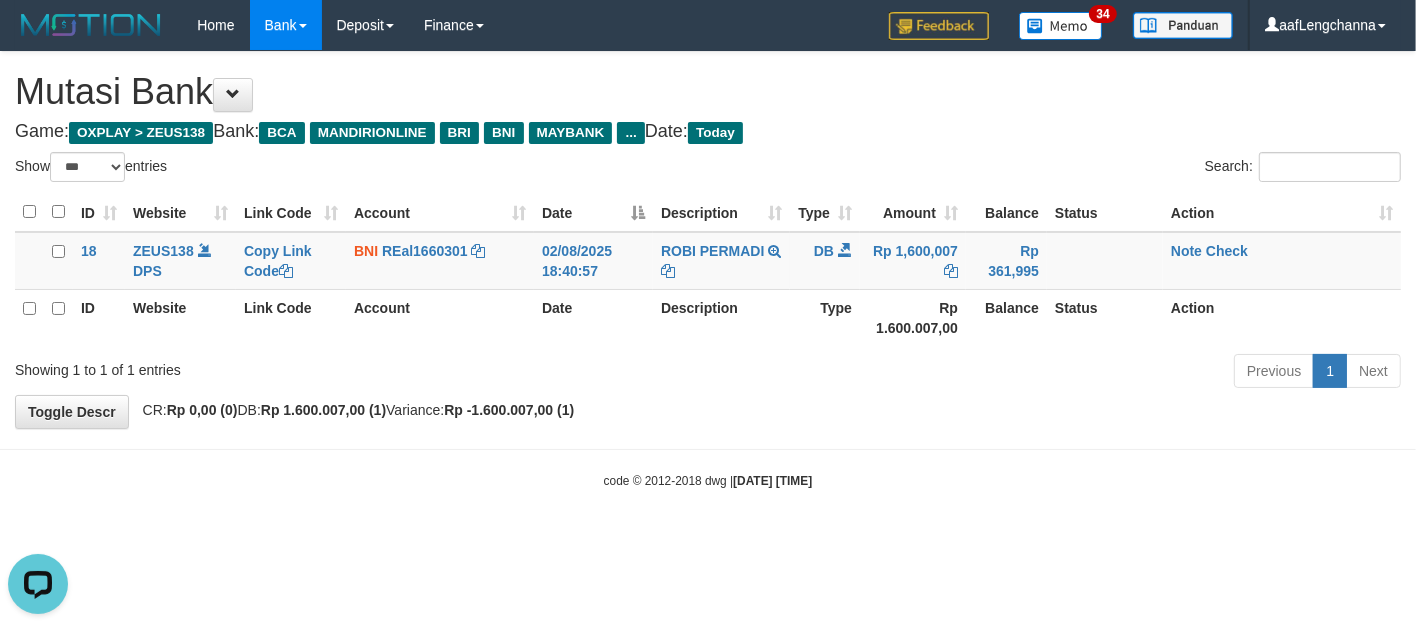 scroll, scrollTop: 0, scrollLeft: 0, axis: both 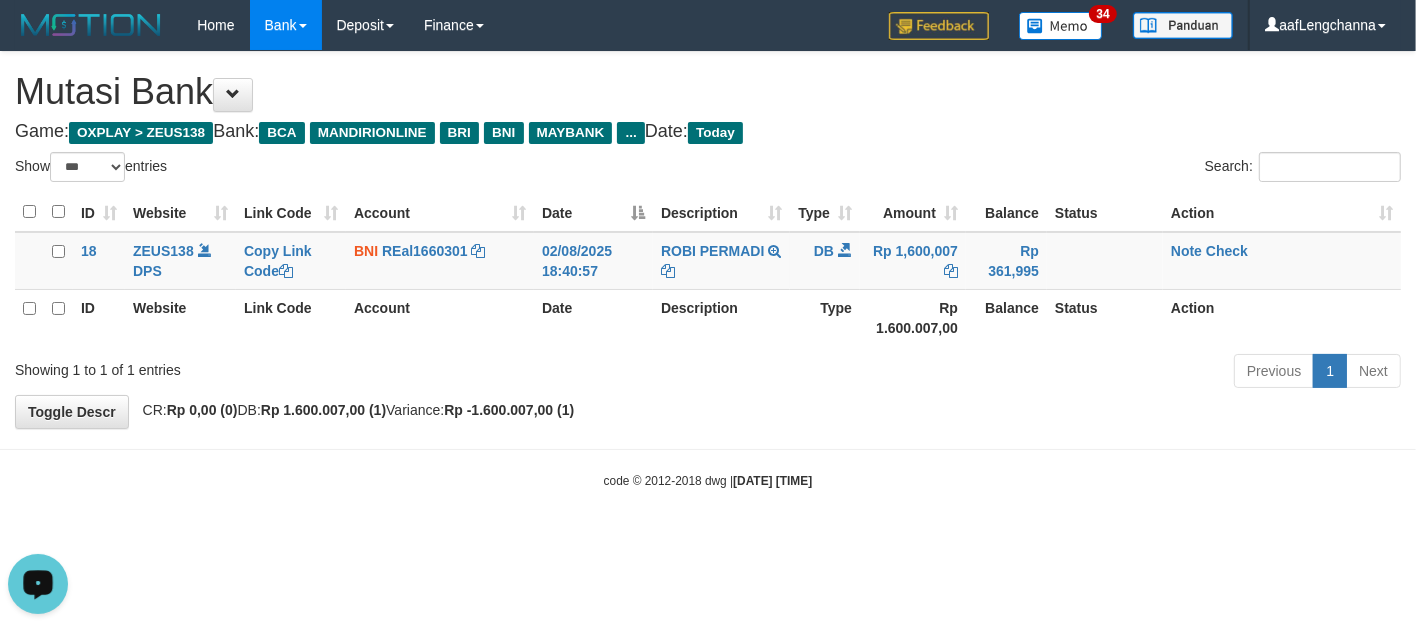 click on "code © 2012-2018 dwg |  [DATE] [TIME]" at bounding box center [708, 480] 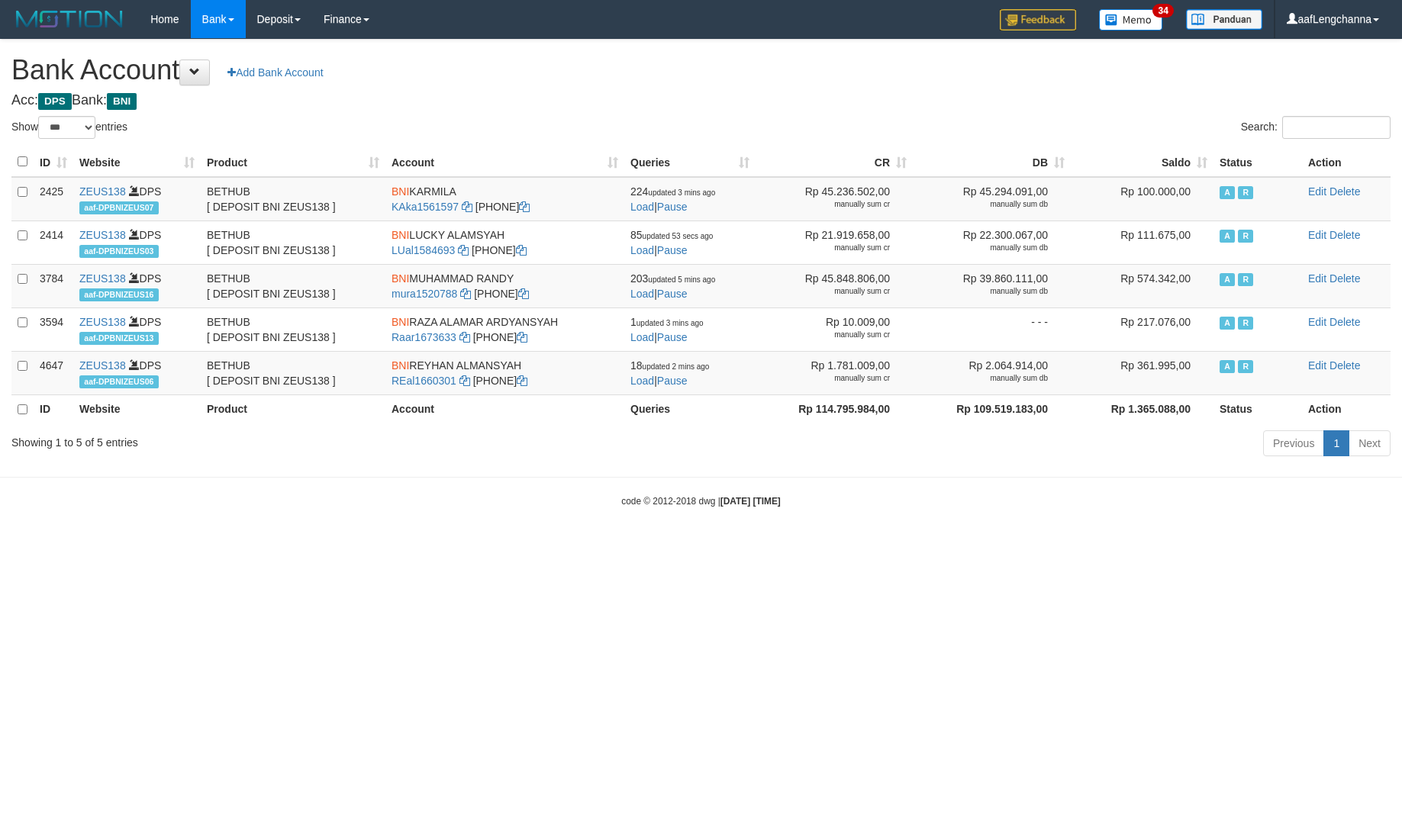 select on "***" 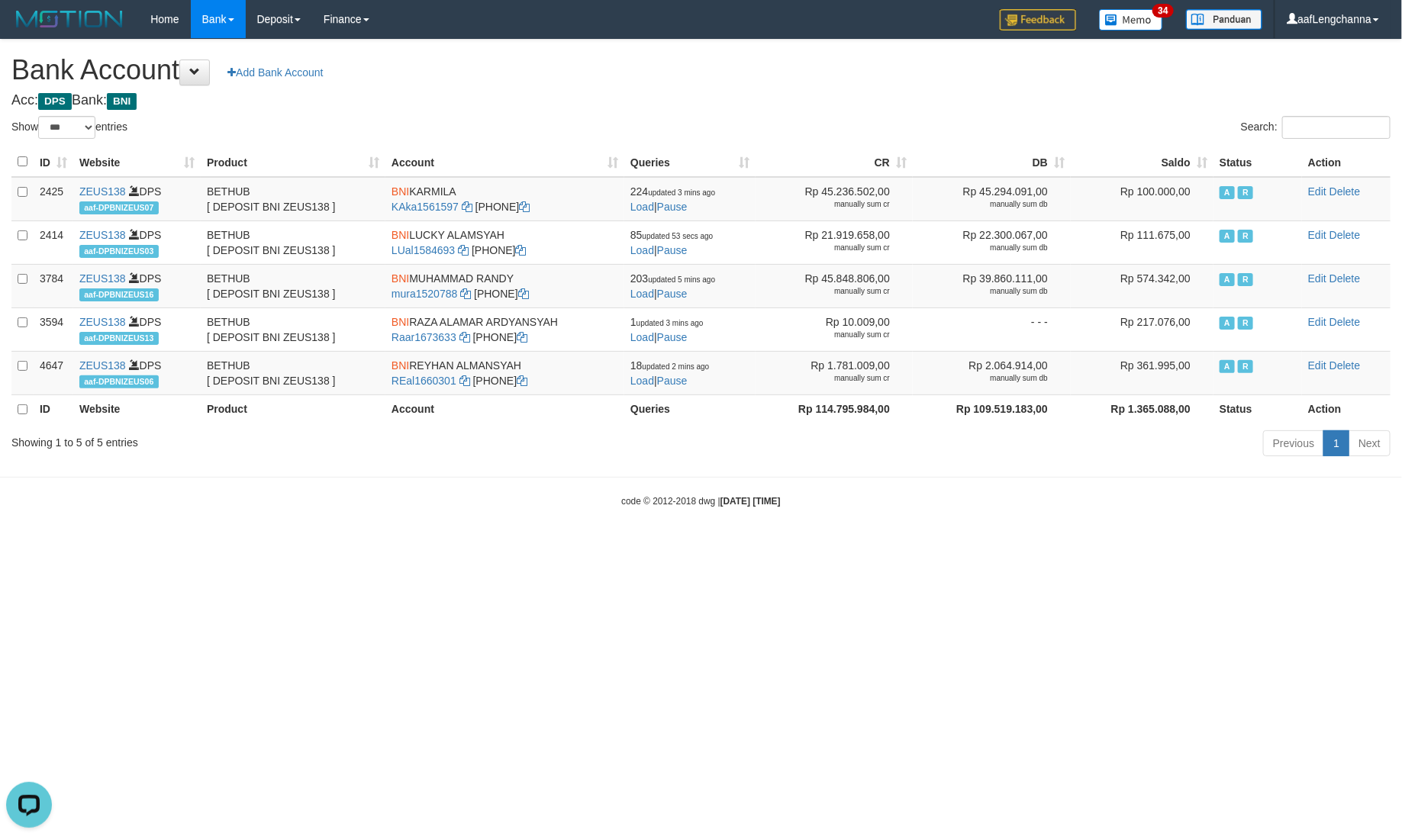 scroll, scrollTop: 0, scrollLeft: 0, axis: both 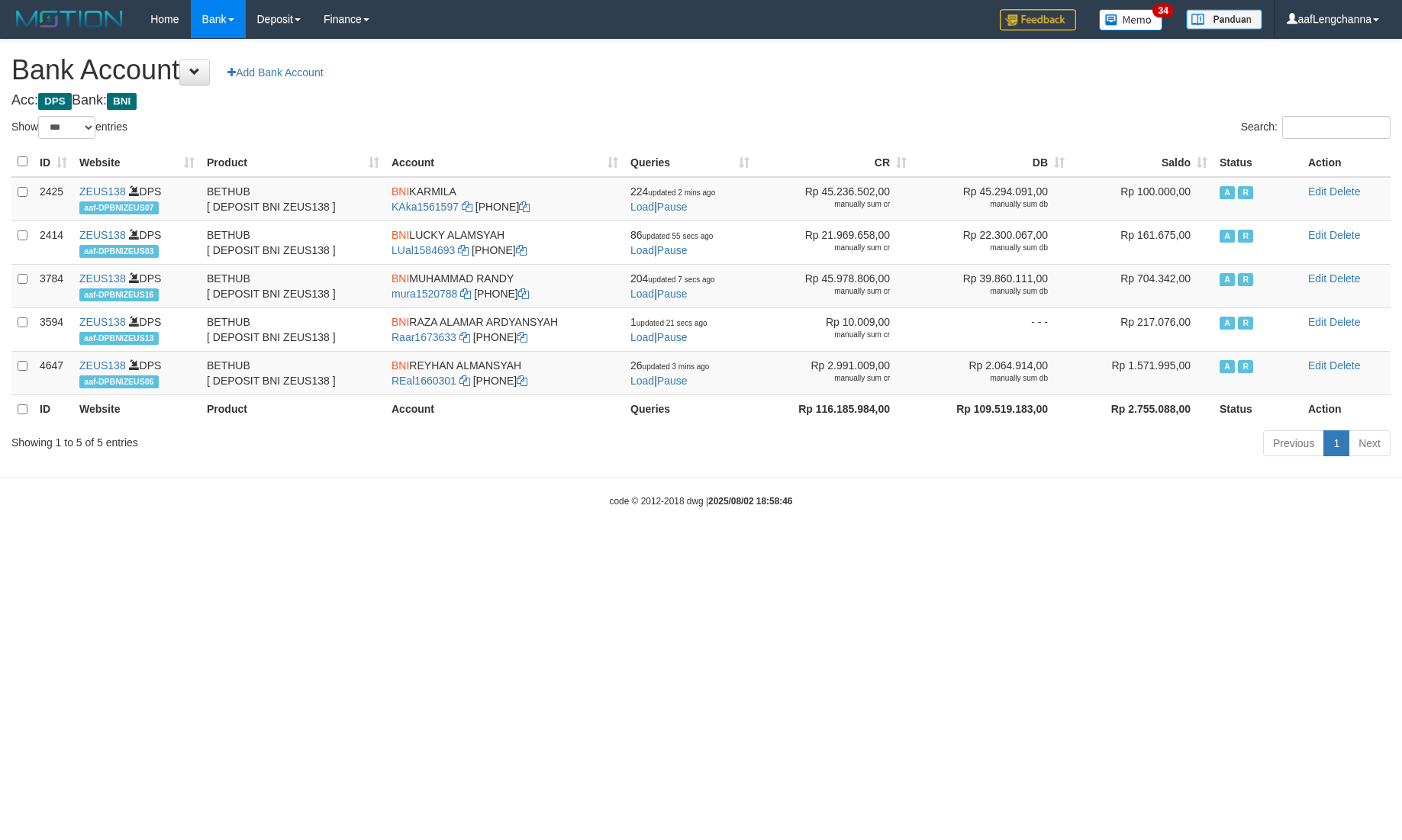 select on "***" 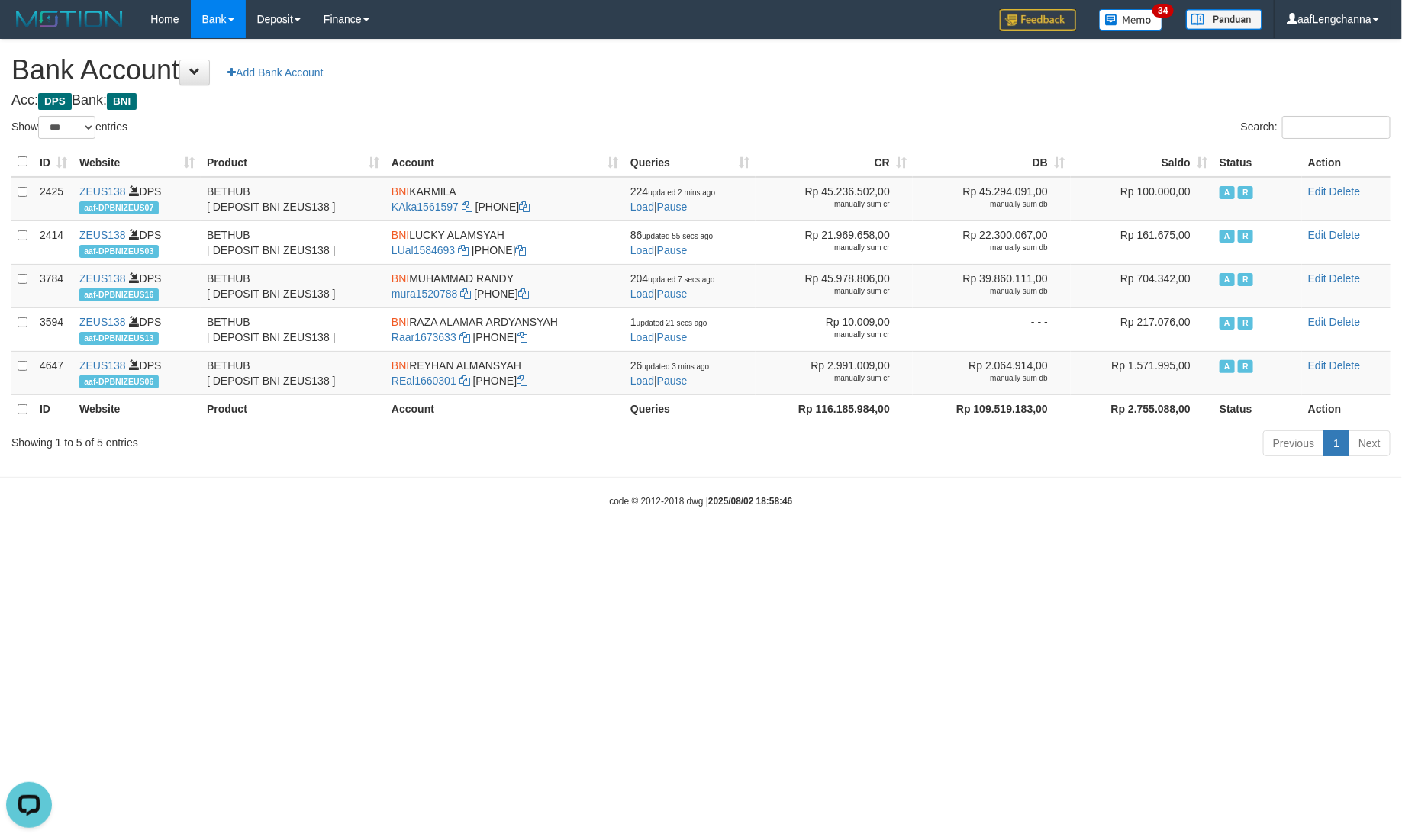 scroll, scrollTop: 0, scrollLeft: 0, axis: both 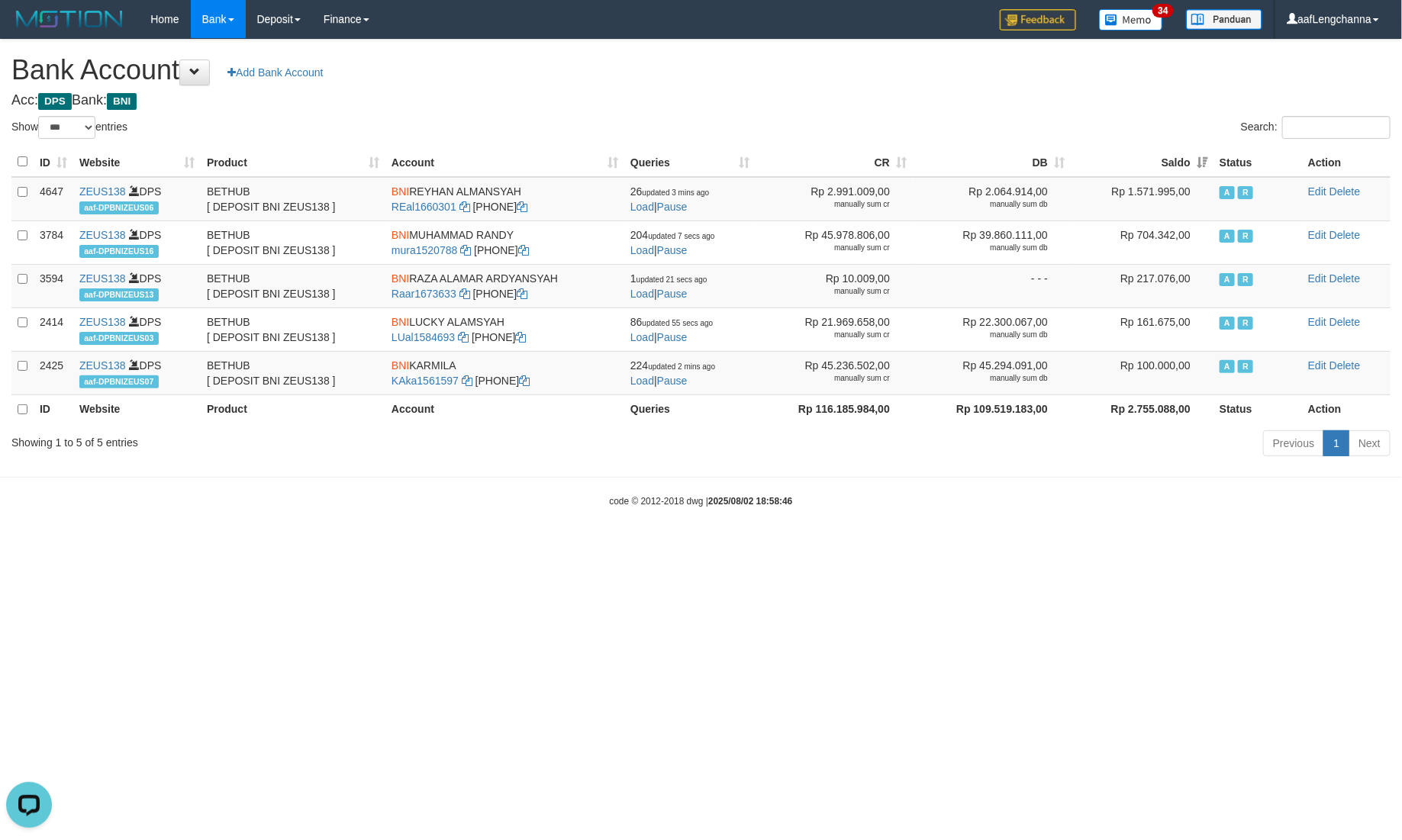 click on "Acc: 										 DPS
Bank:   BNI" at bounding box center [701, 101] 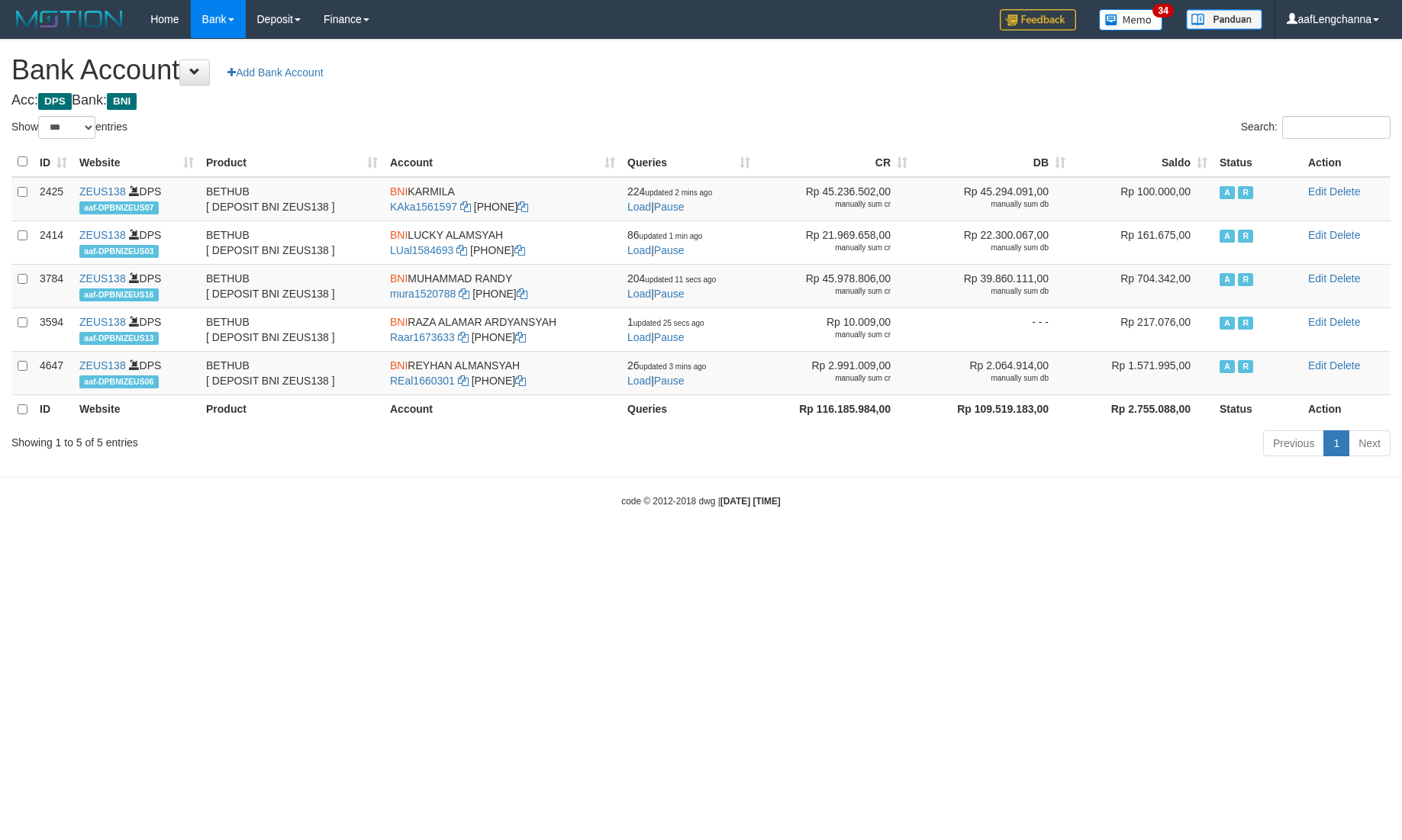 select on "***" 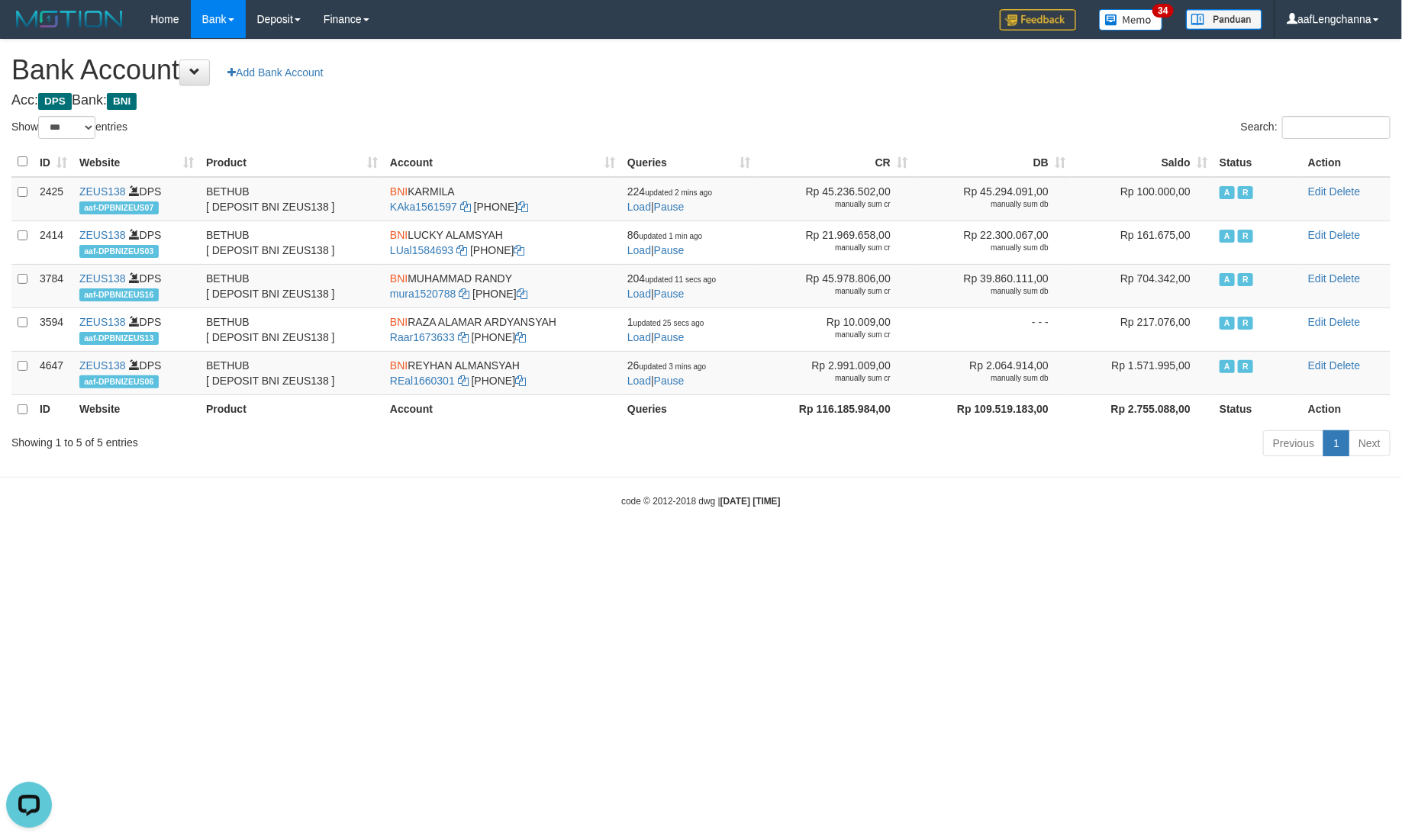 scroll, scrollTop: 0, scrollLeft: 0, axis: both 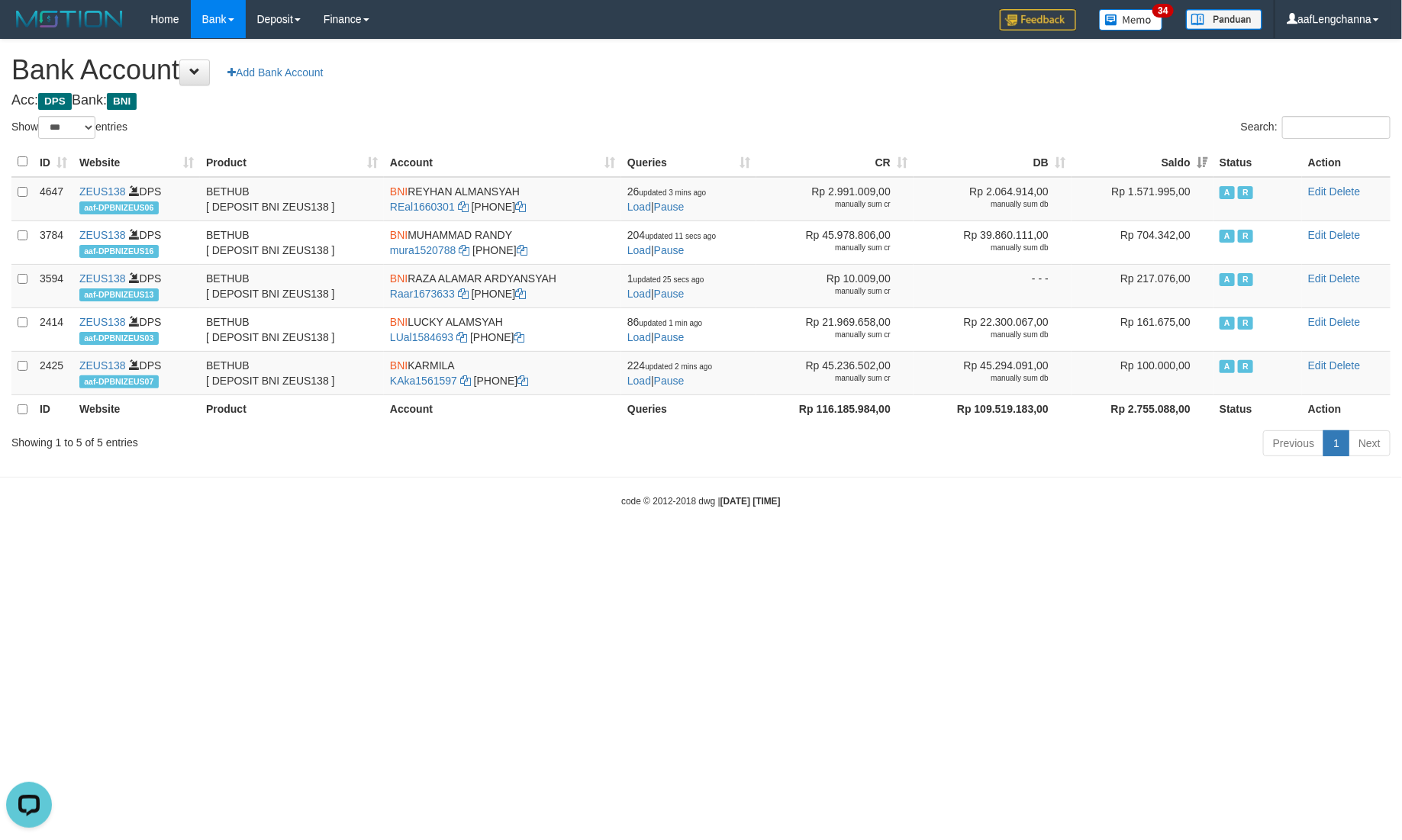 click on "Acc: 										 DPS
Bank:   BNI" at bounding box center [701, 101] 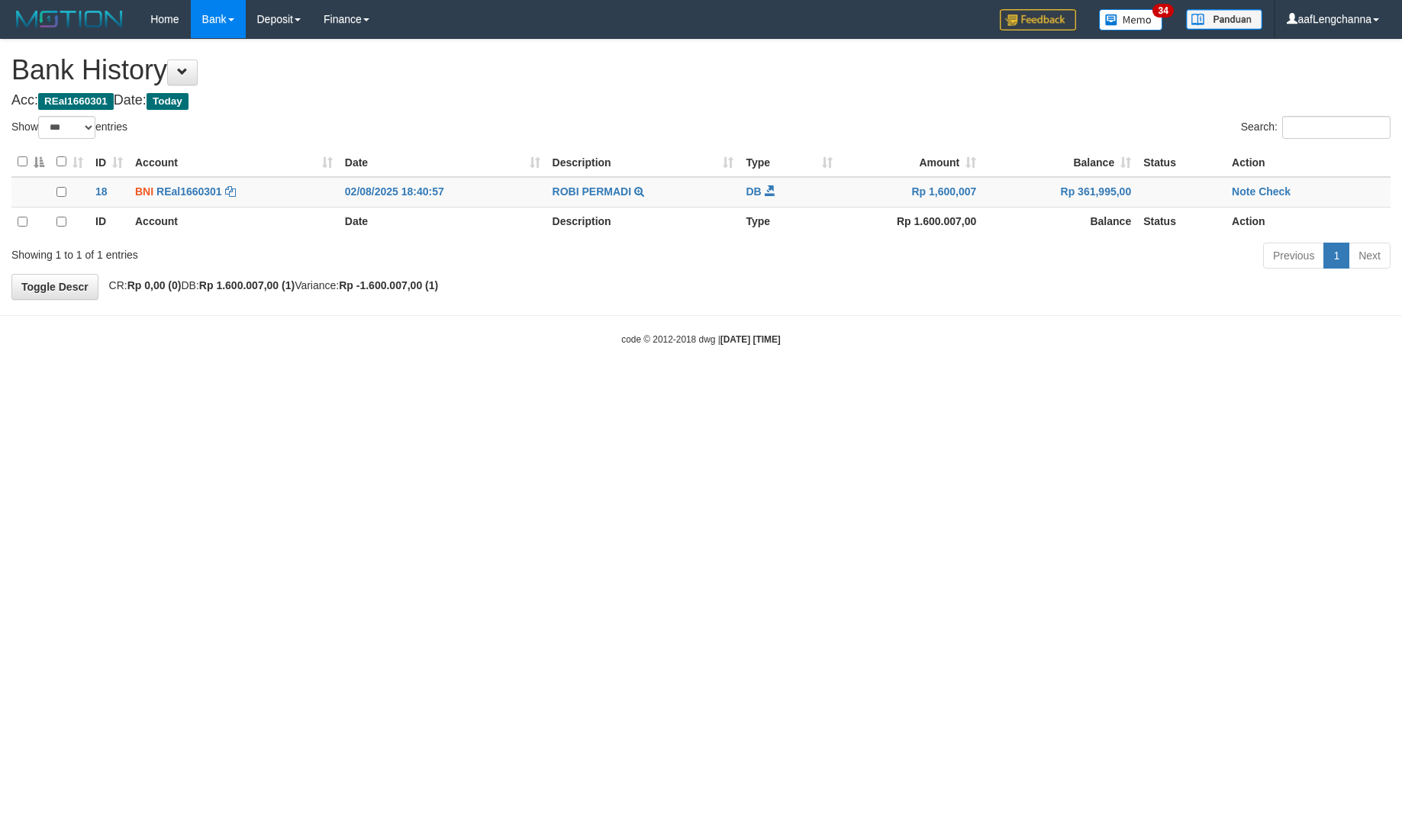 select on "***" 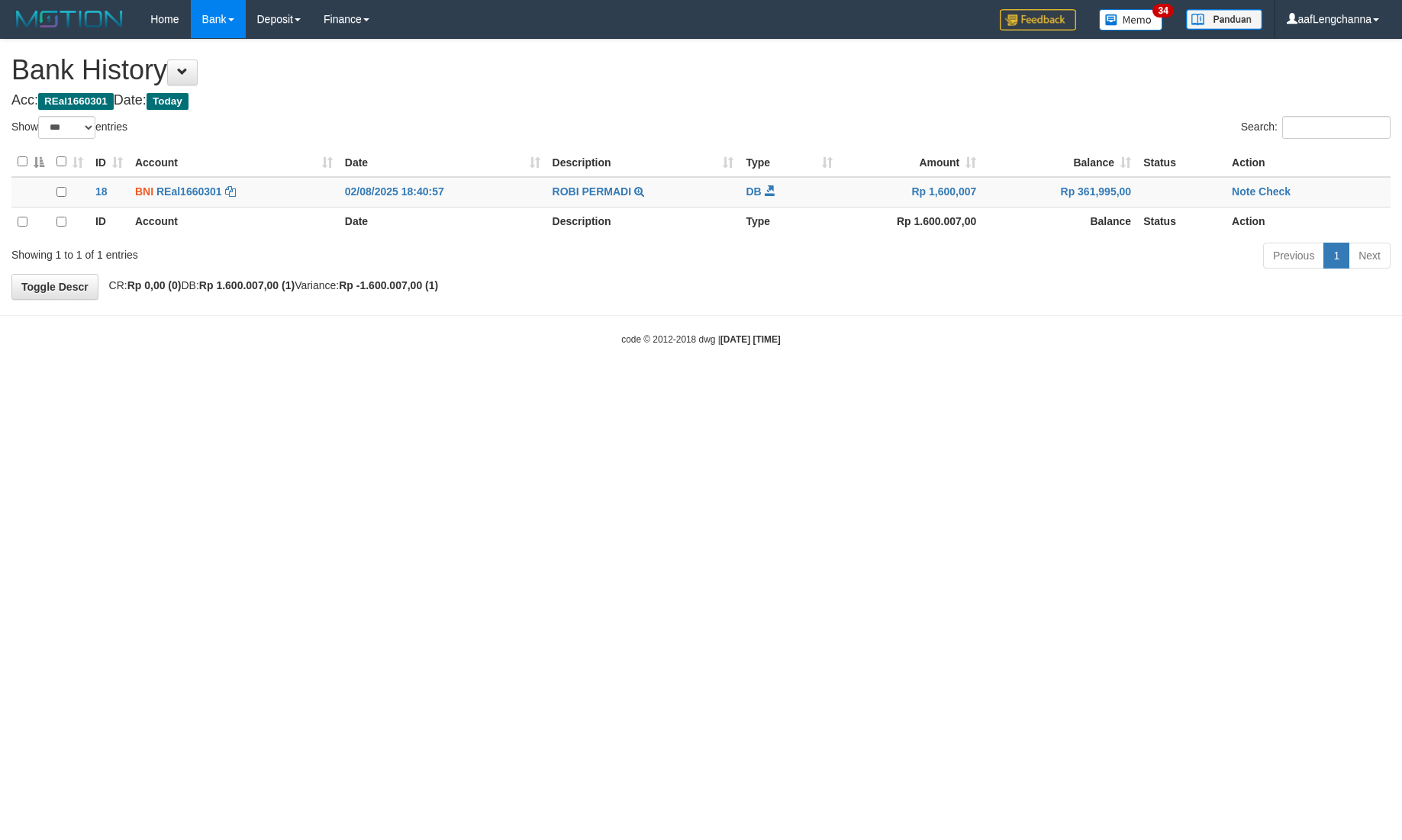 scroll, scrollTop: 0, scrollLeft: 0, axis: both 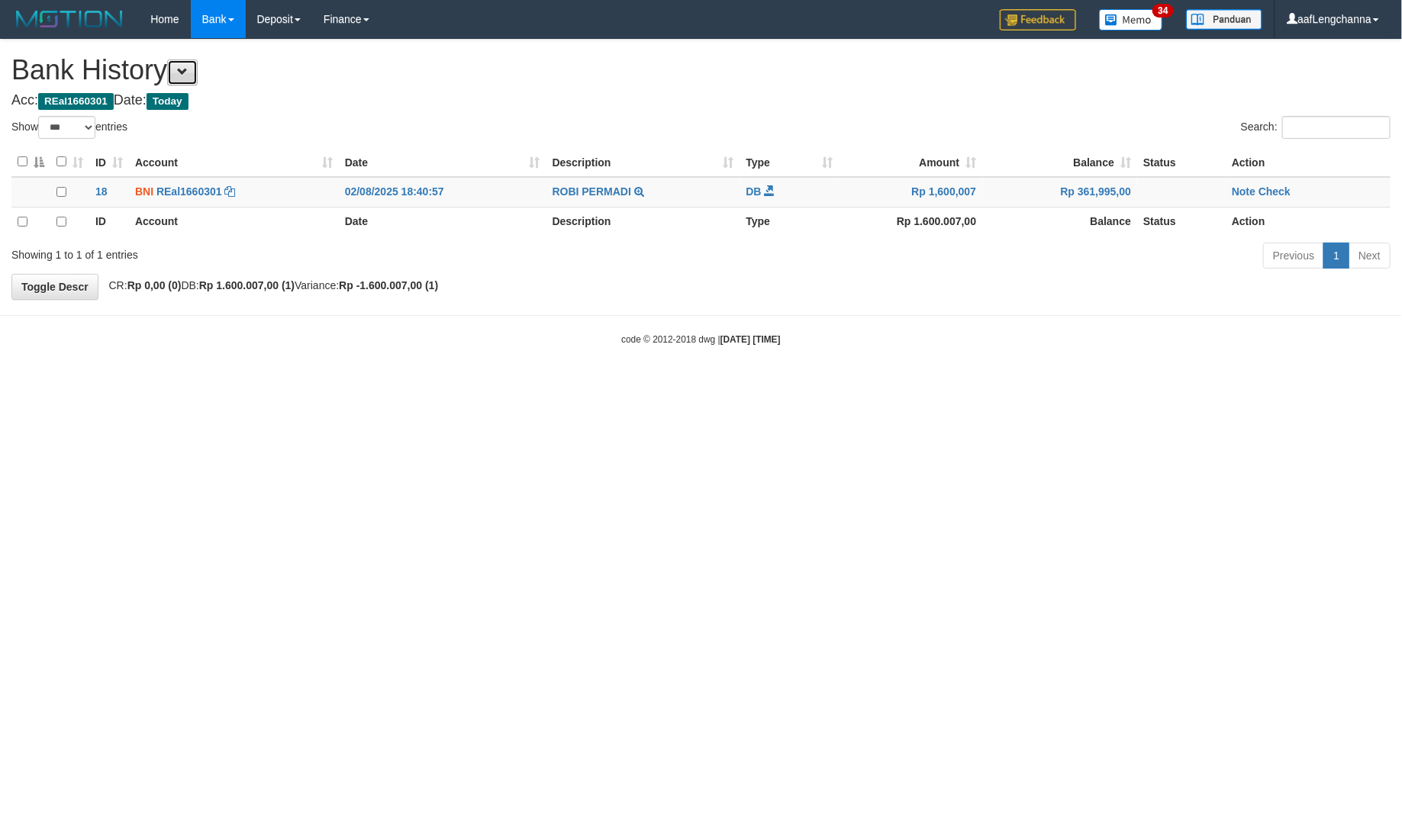 click at bounding box center [182, 72] 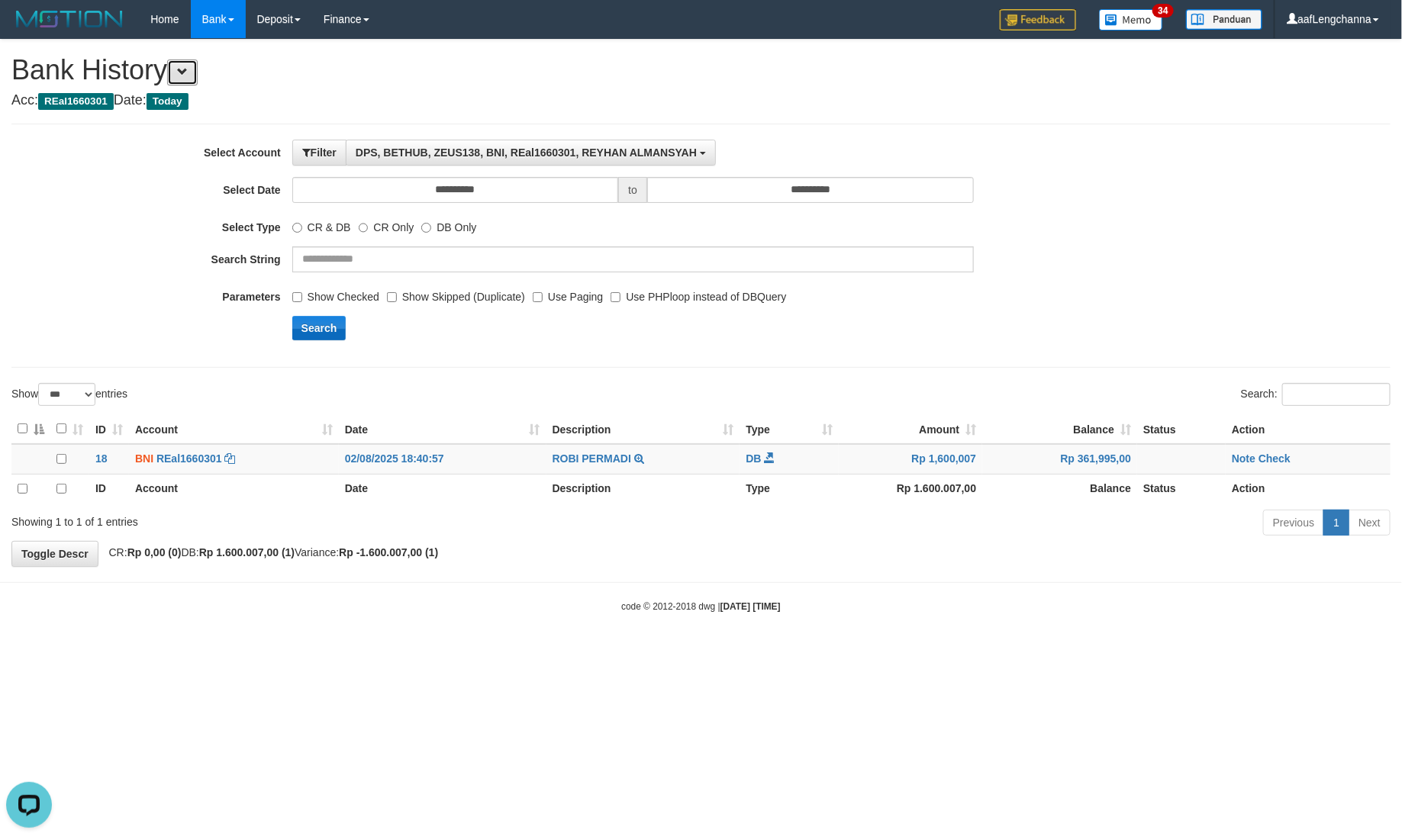 scroll, scrollTop: 0, scrollLeft: 0, axis: both 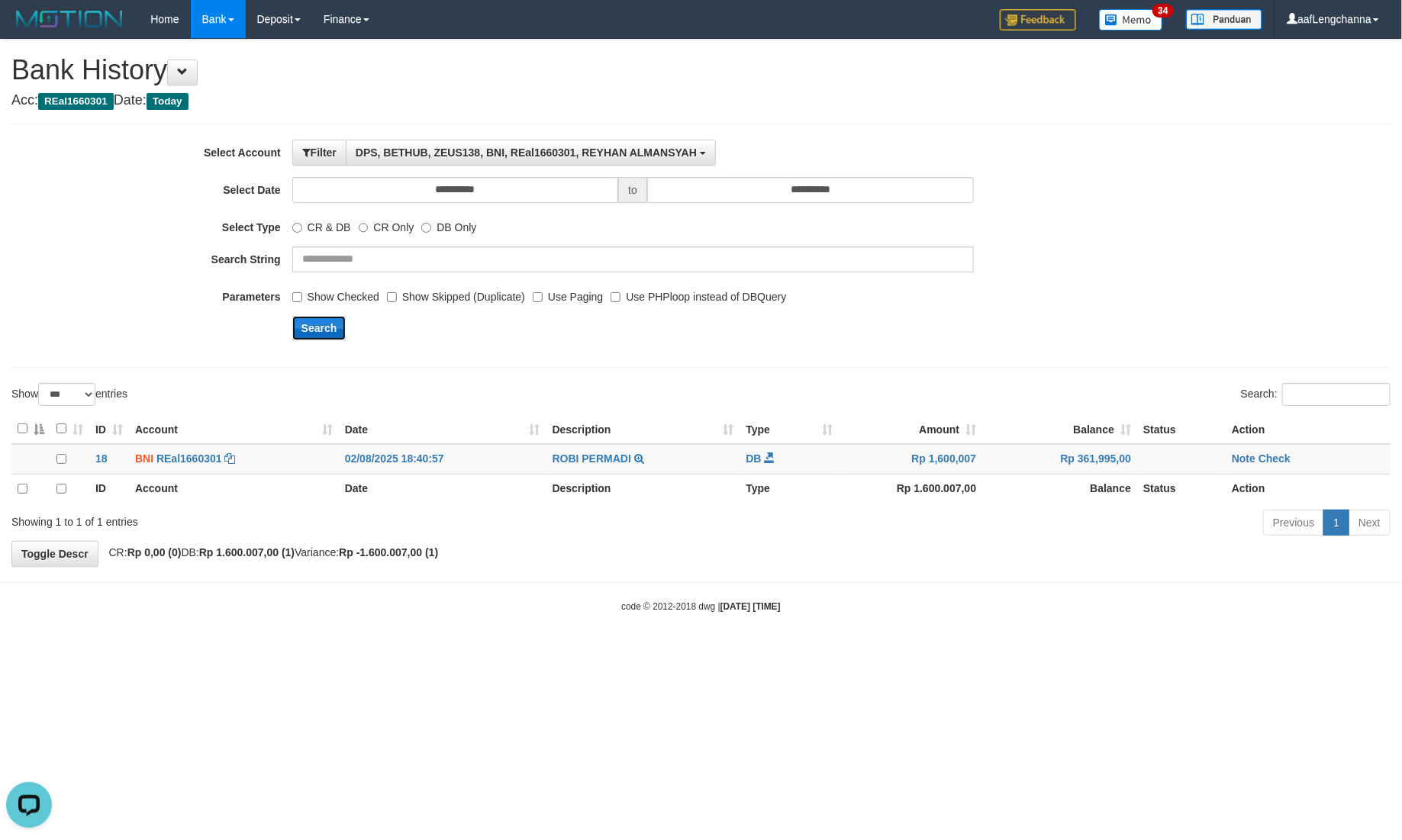 click on "Search" at bounding box center [319, 328] 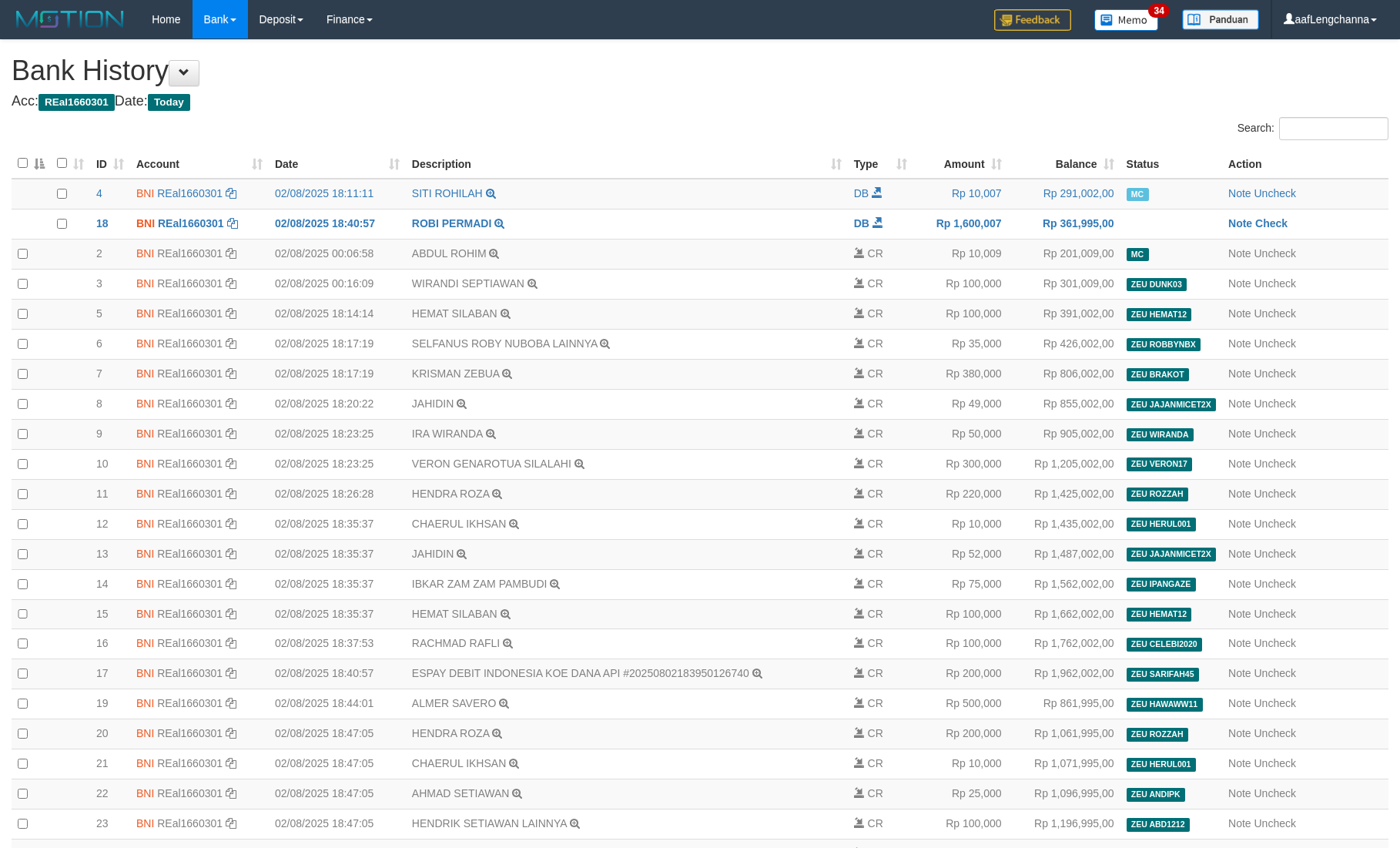 scroll, scrollTop: 0, scrollLeft: 0, axis: both 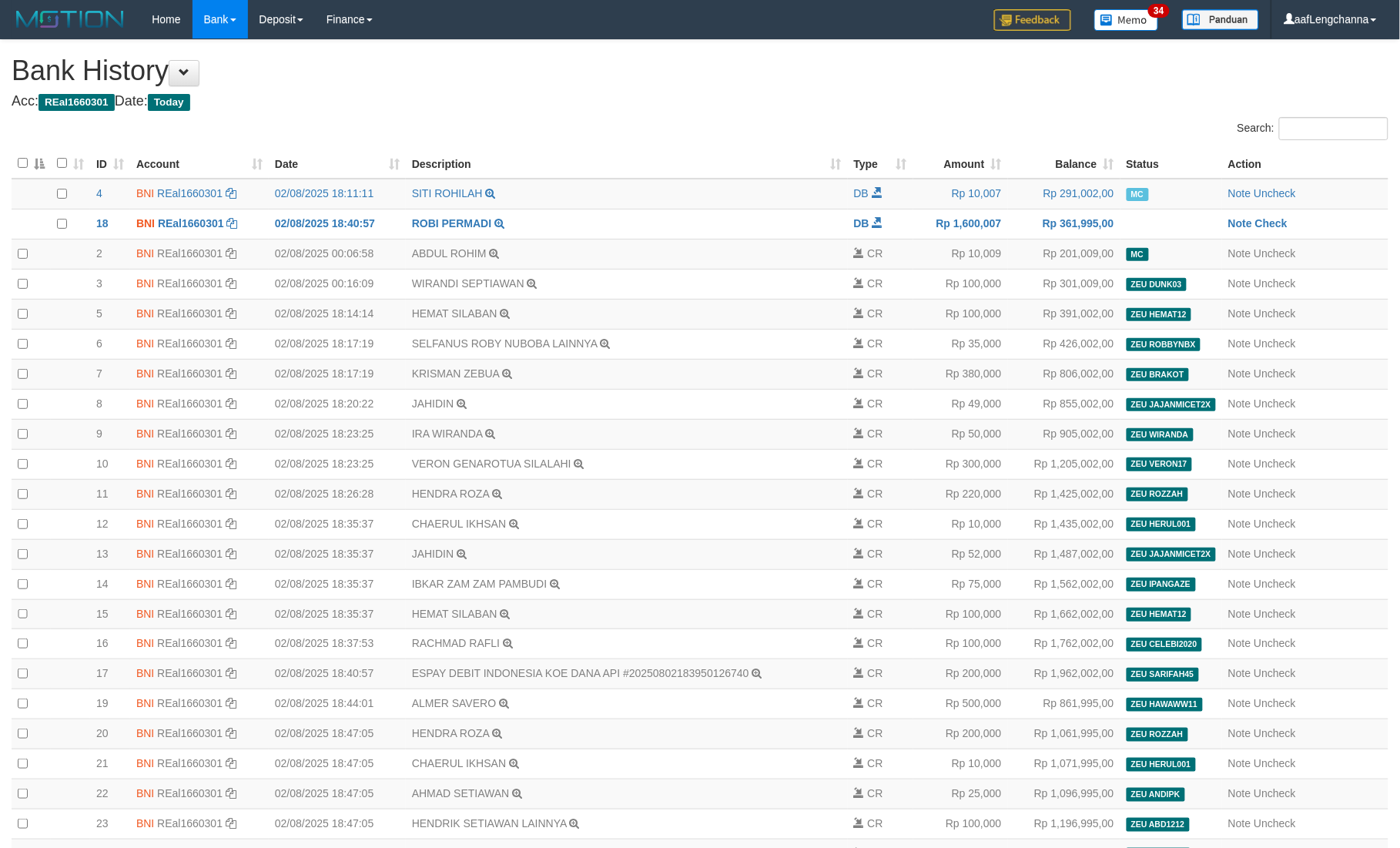 click on "ID" at bounding box center [110, 163] 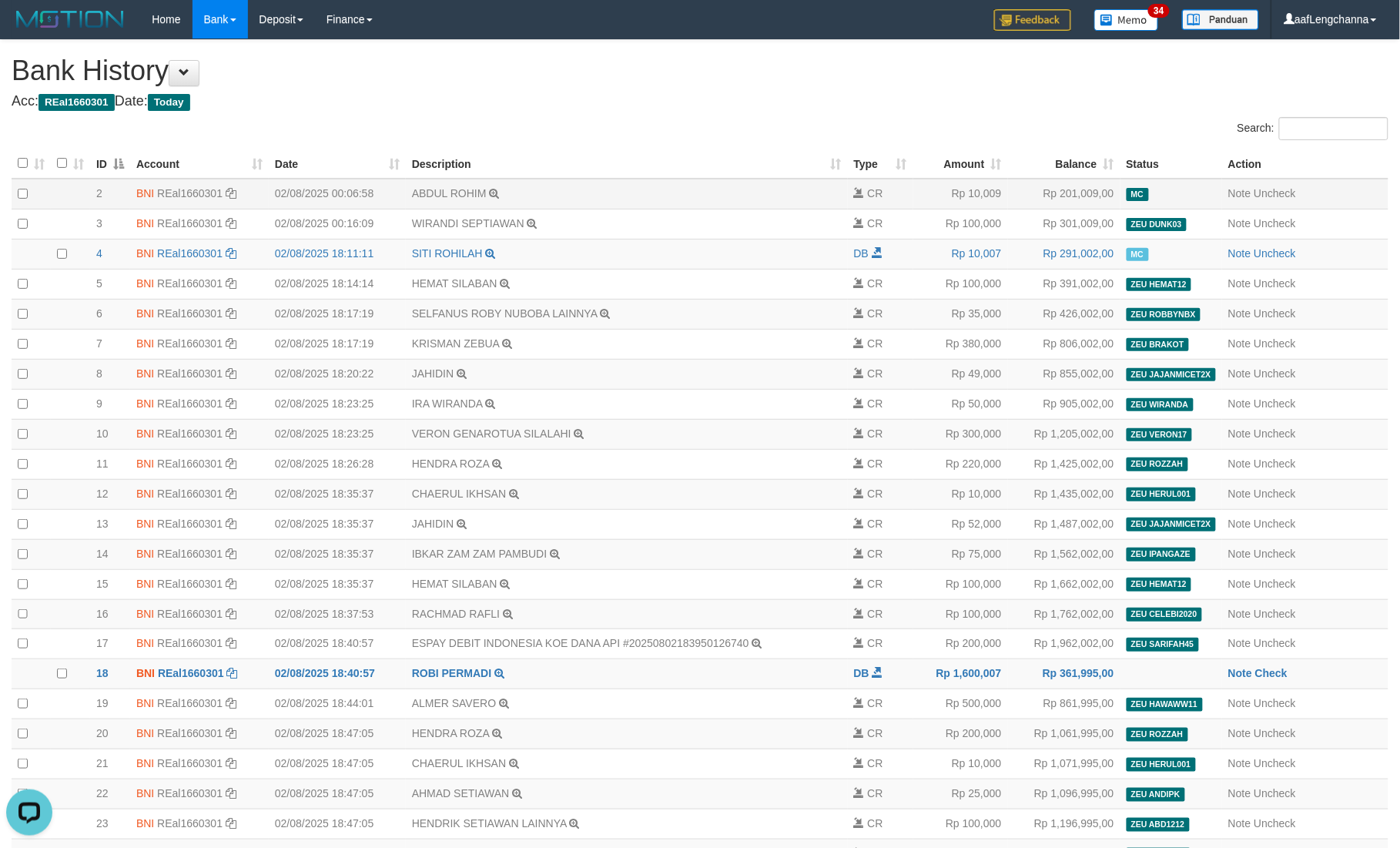 scroll, scrollTop: 0, scrollLeft: 0, axis: both 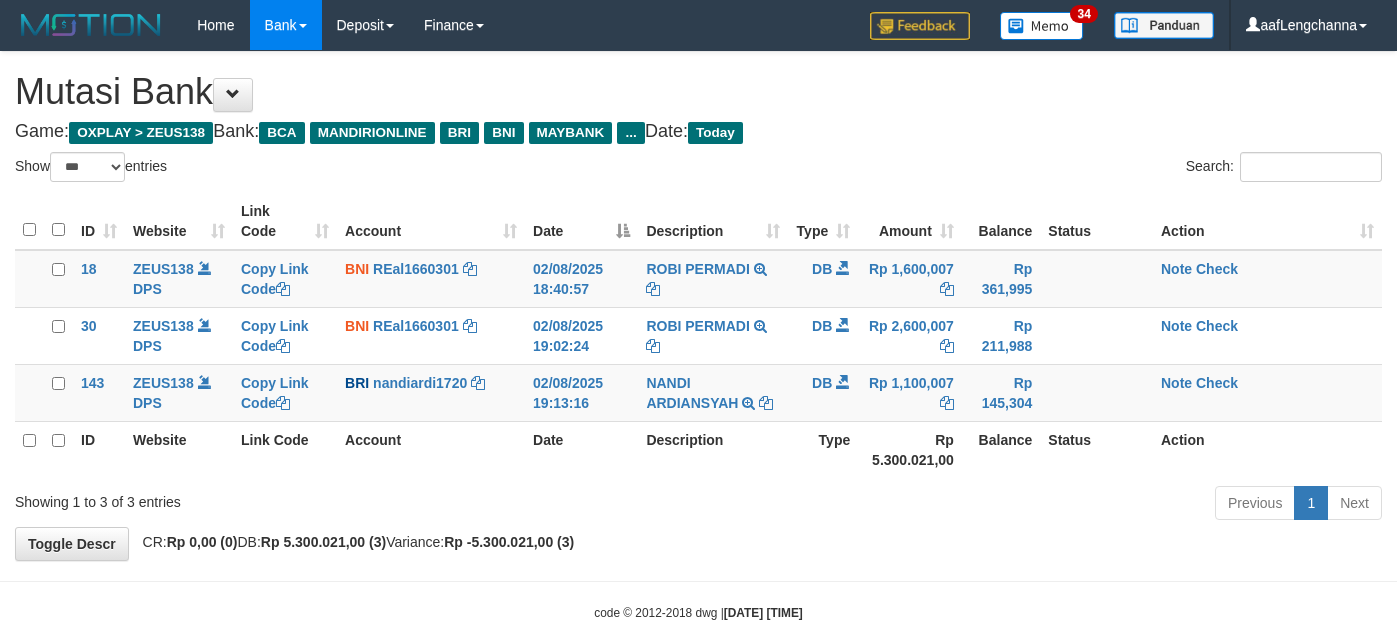 select on "***" 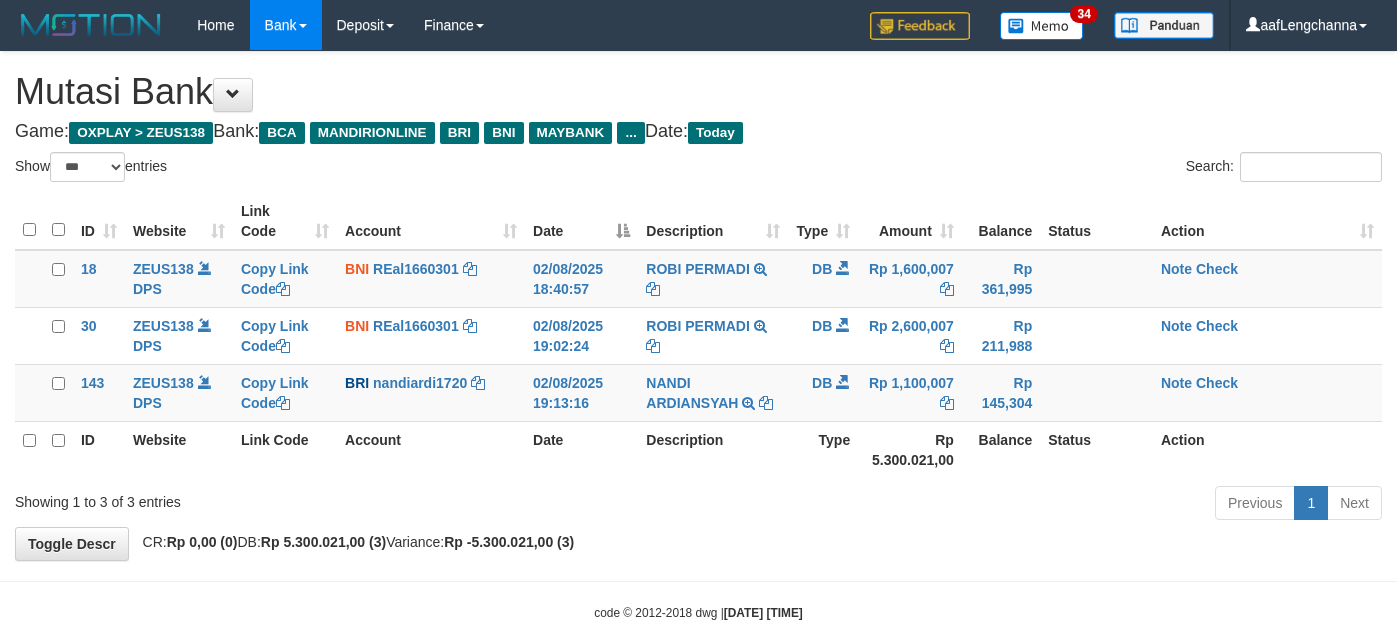 scroll, scrollTop: 0, scrollLeft: 0, axis: both 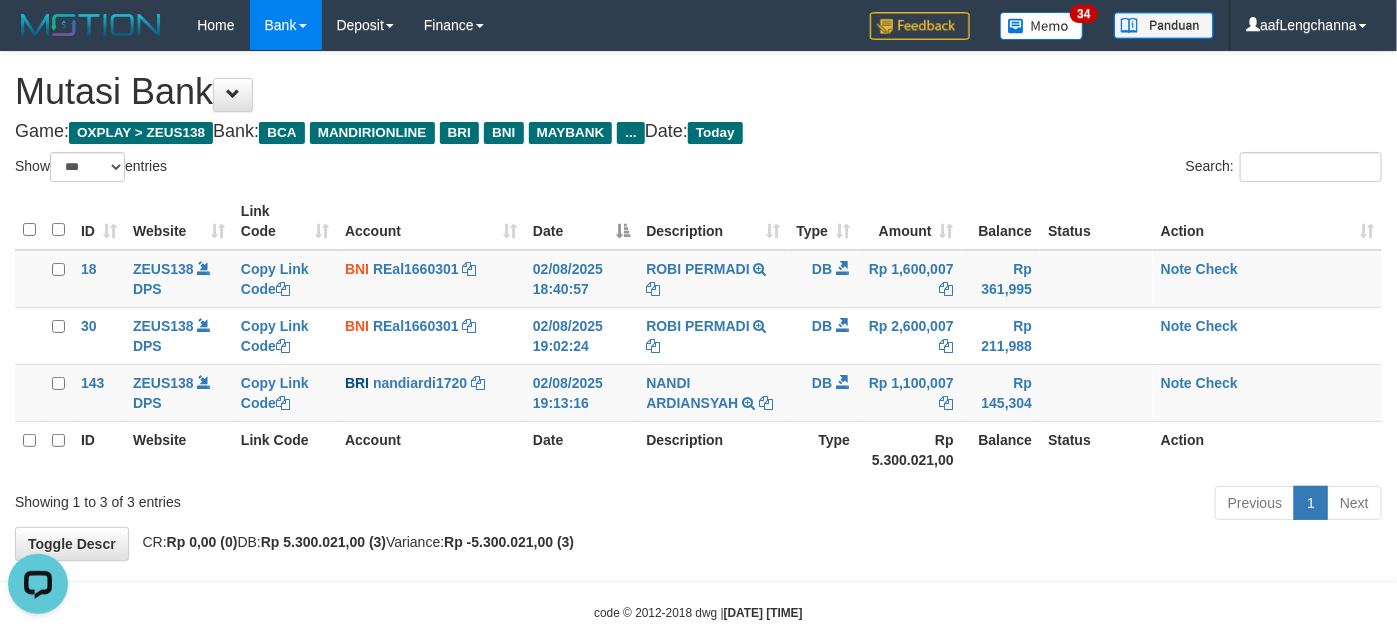 click on "Showing 1 to 3 of 3 entries" at bounding box center (291, 498) 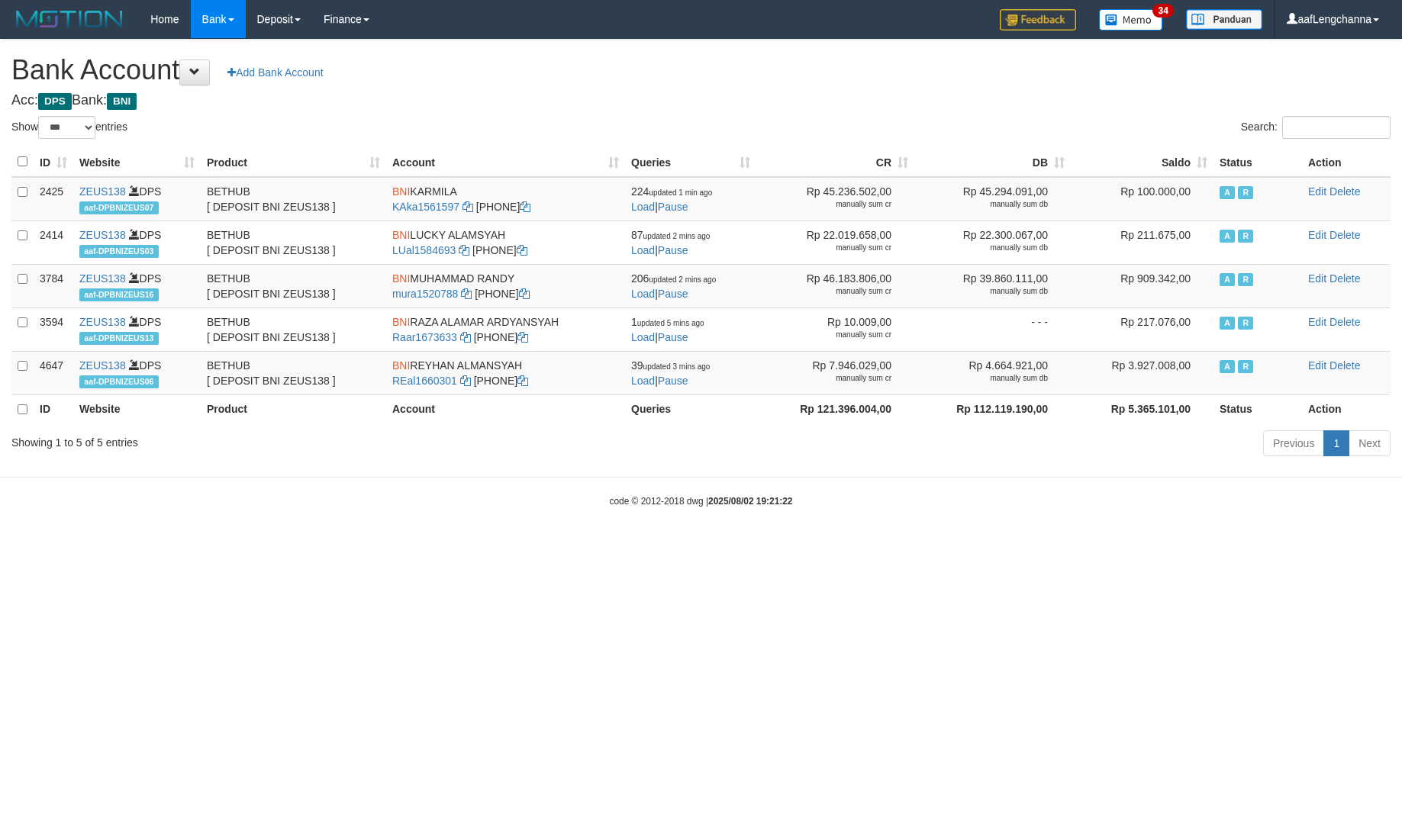 select on "***" 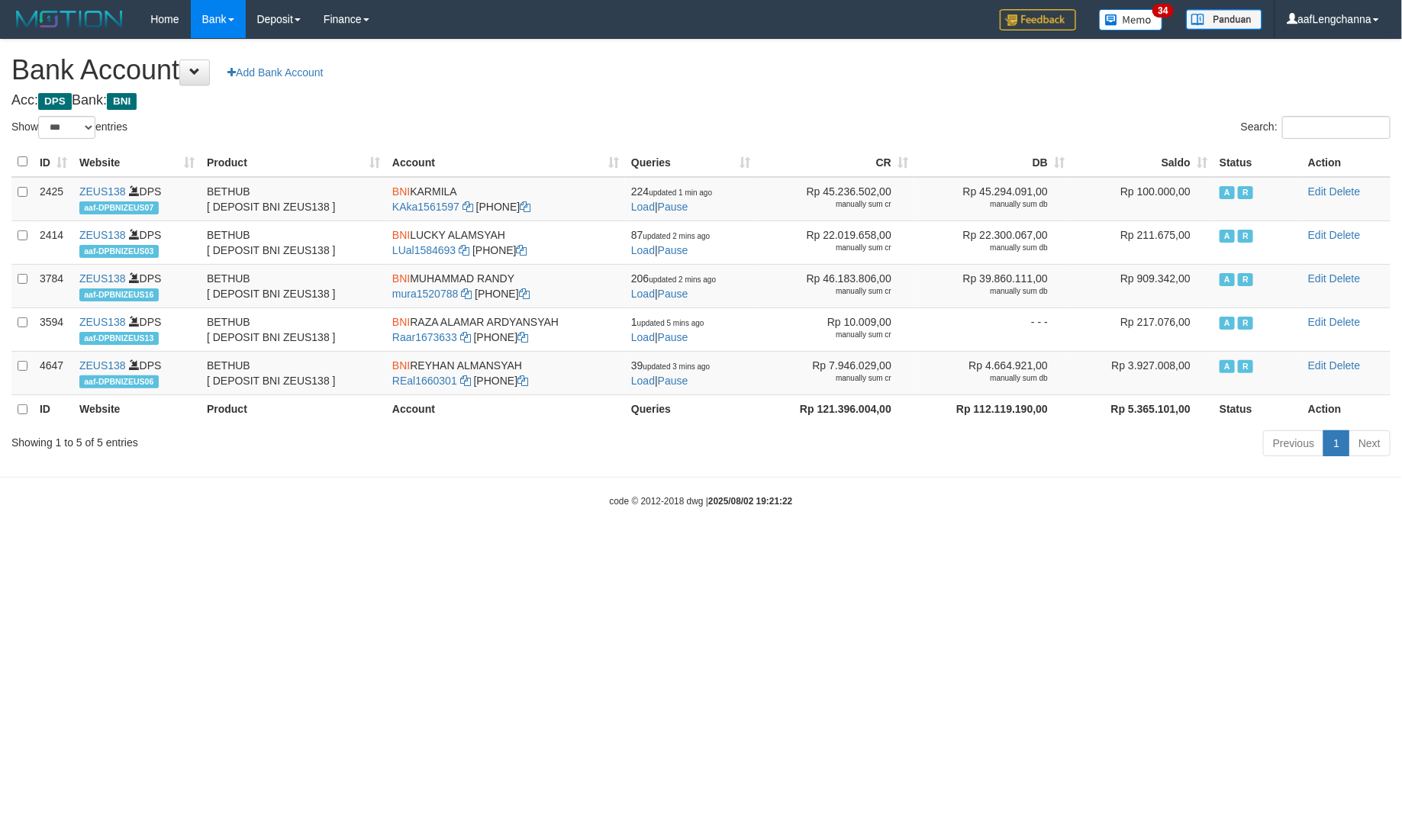 click on "Saldo" at bounding box center [1142, 162] 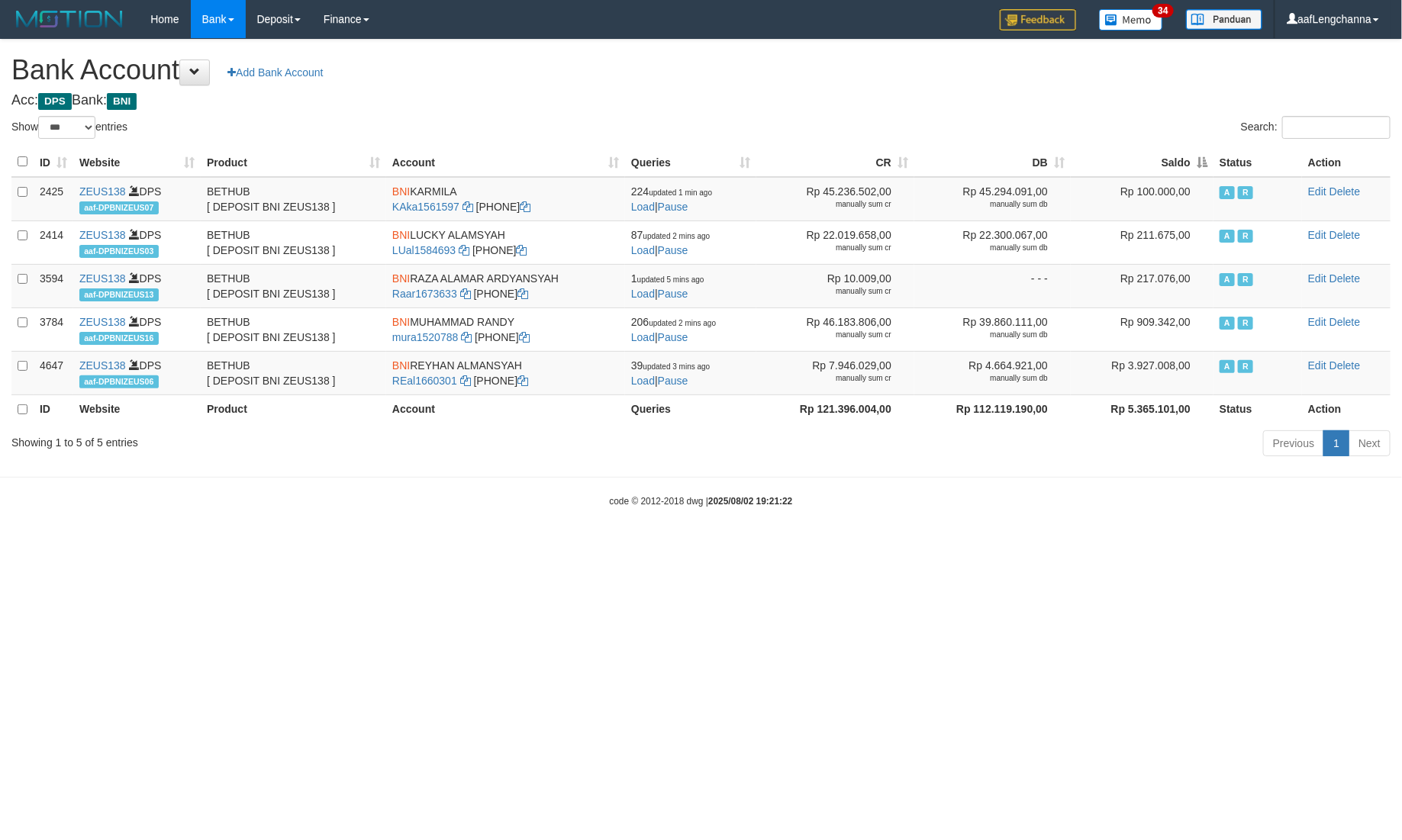 click on "Saldo" at bounding box center (1142, 162) 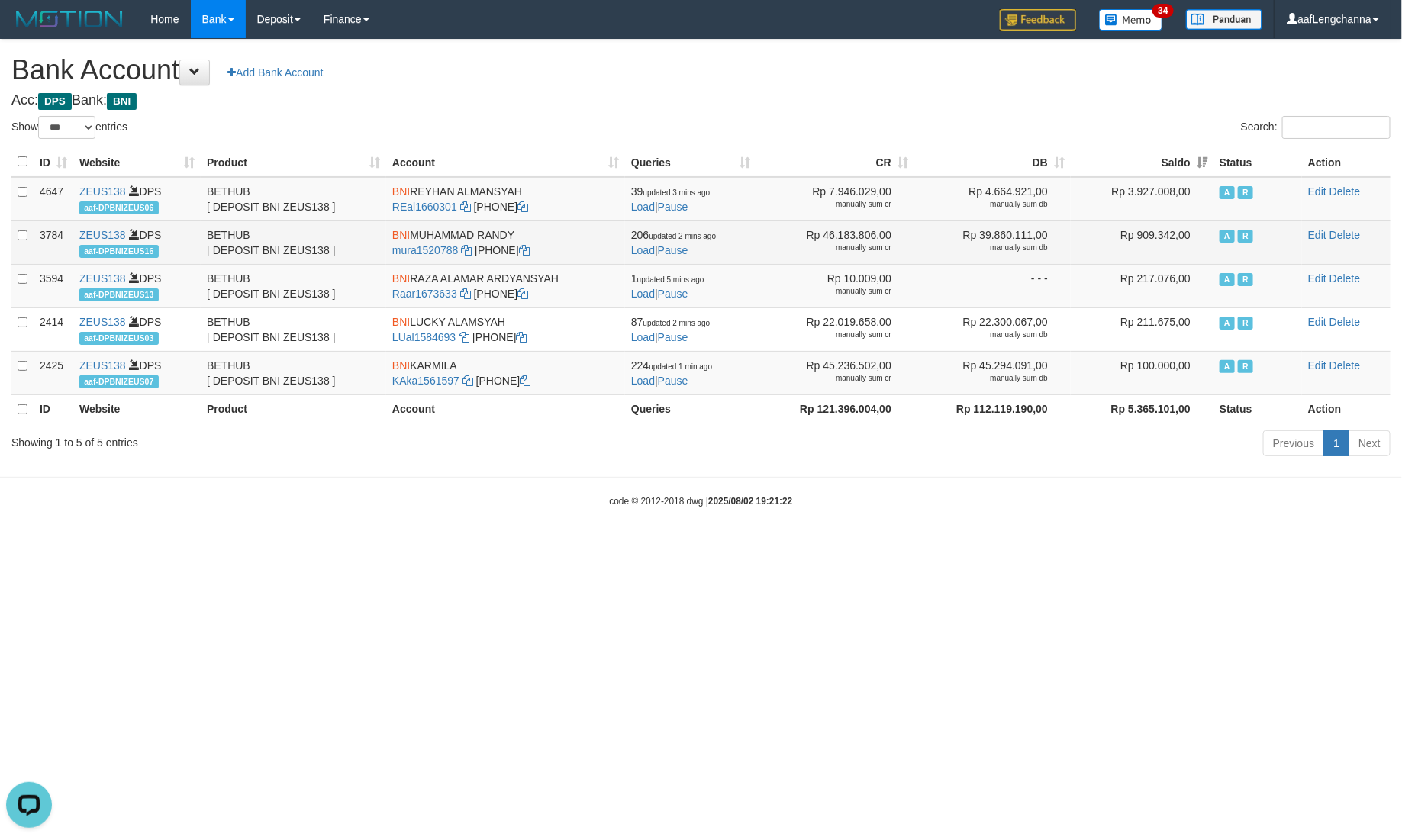 scroll, scrollTop: 0, scrollLeft: 0, axis: both 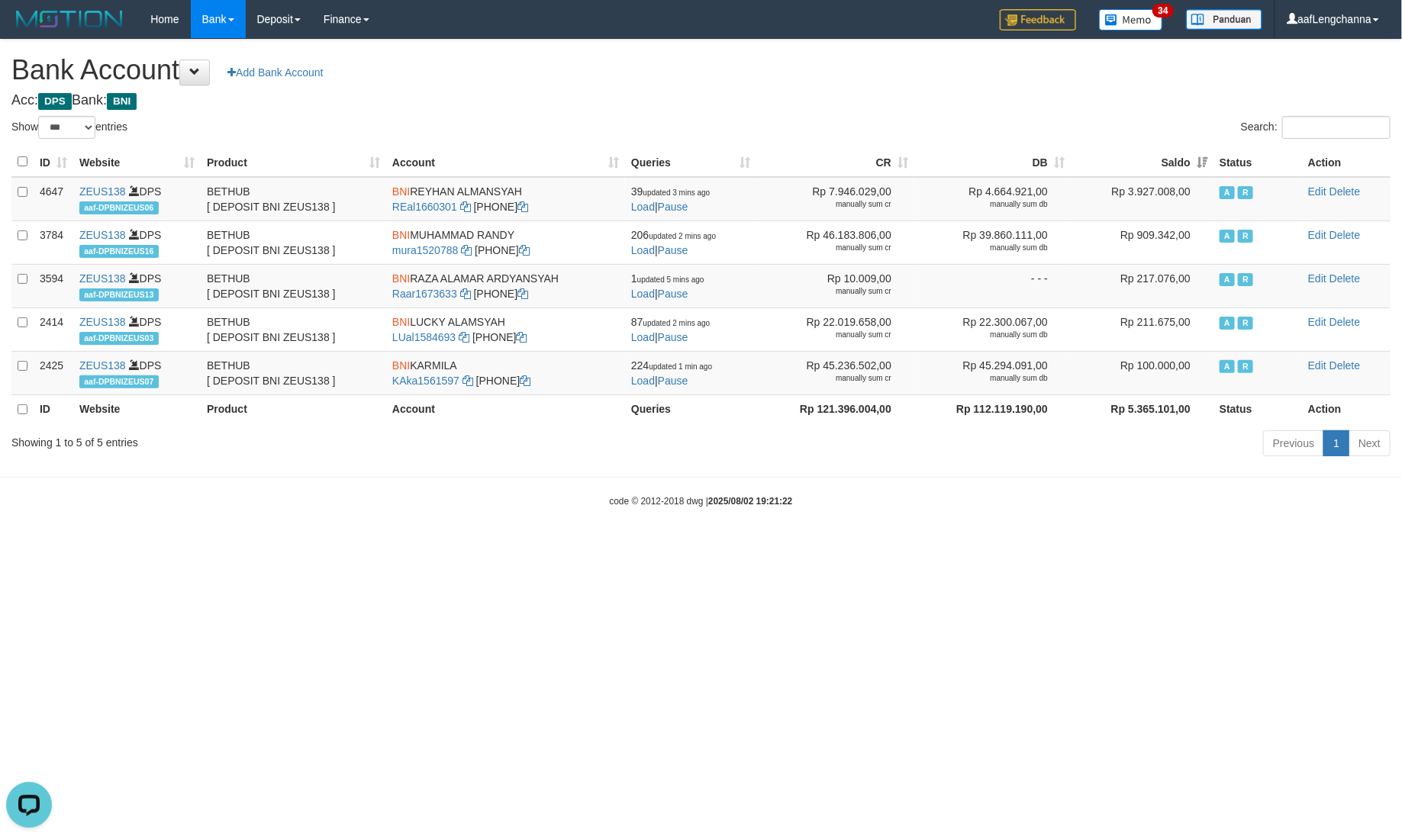 click on "Bank Account
Add Bank Account" at bounding box center (701, 70) 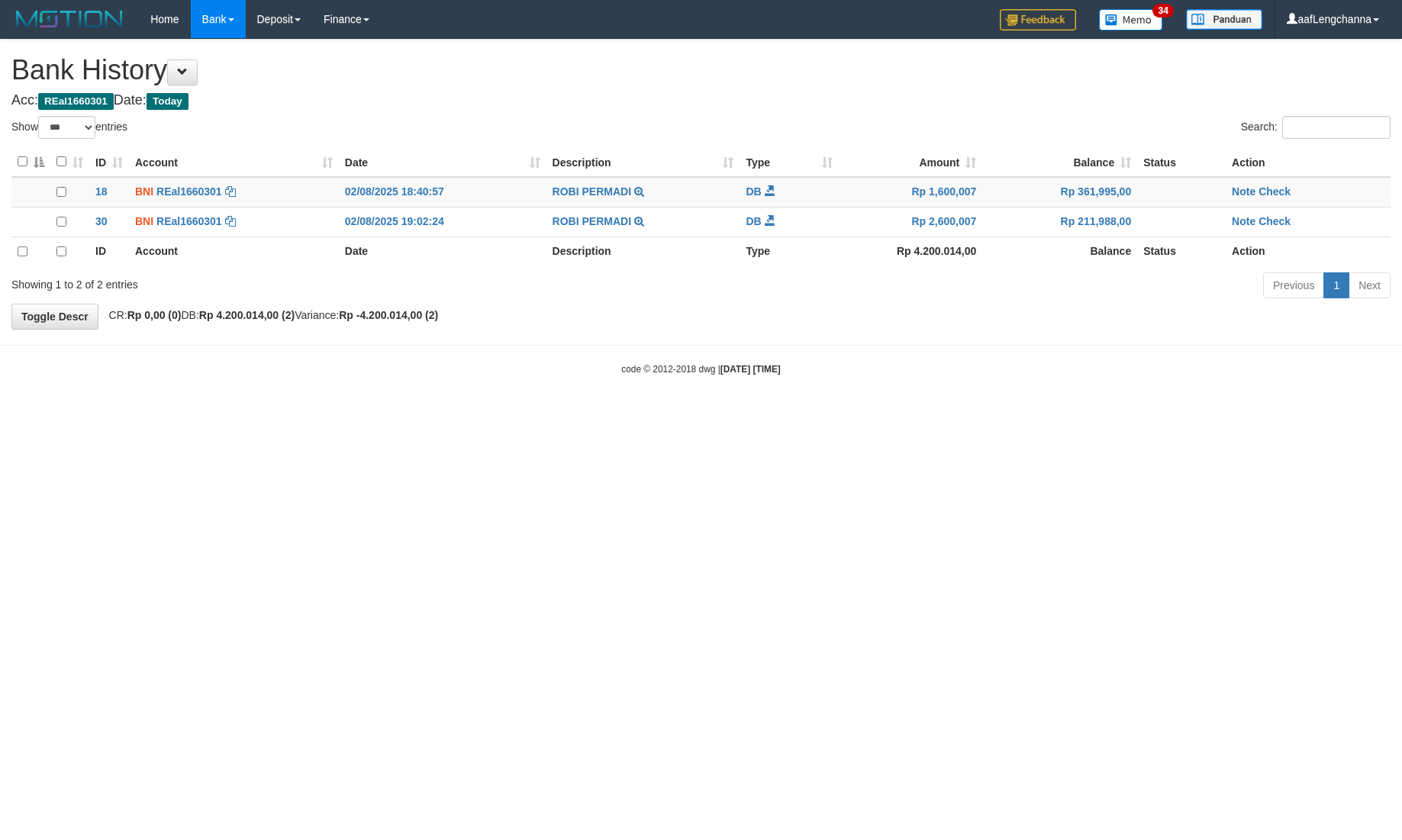 select on "***" 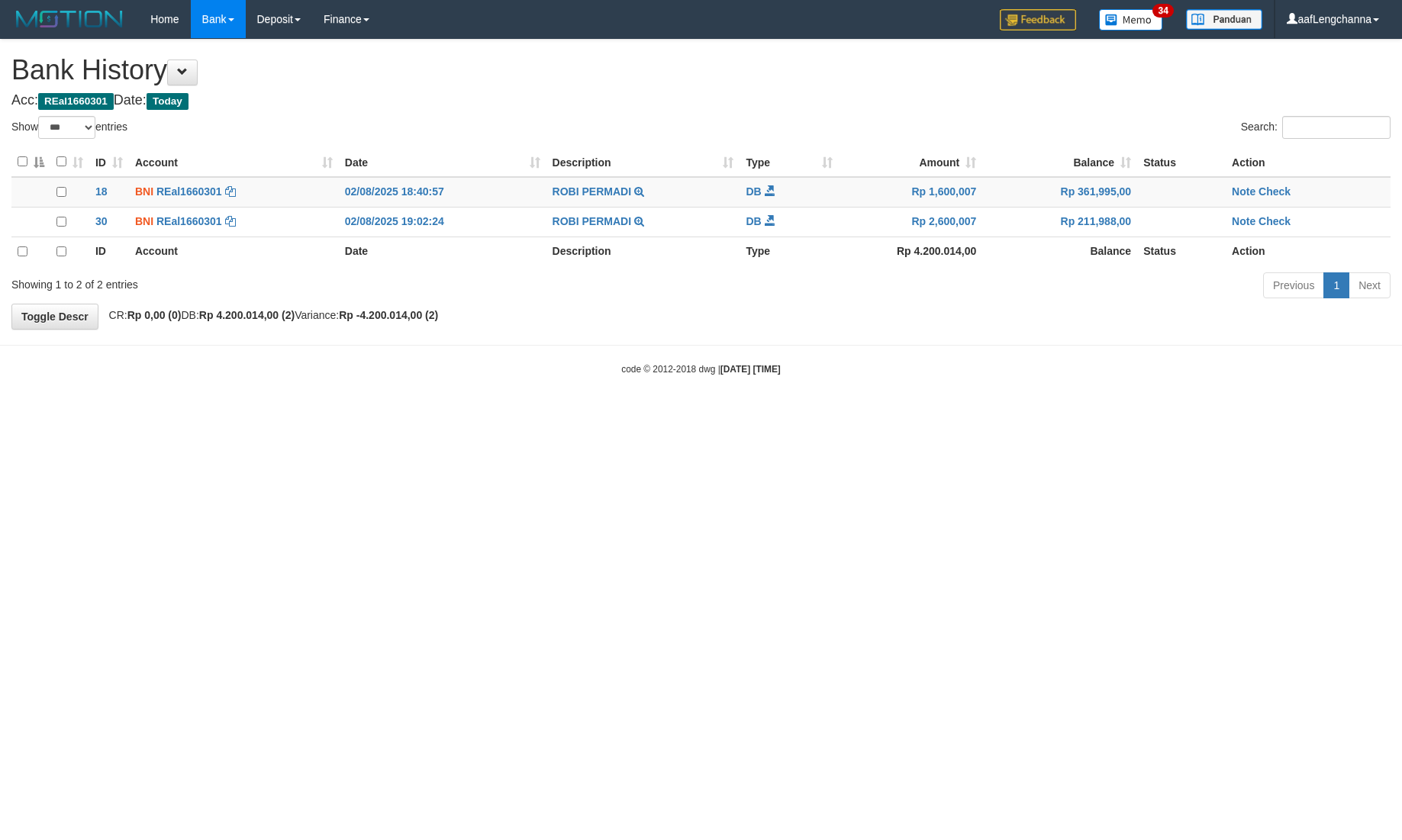 scroll, scrollTop: 0, scrollLeft: 0, axis: both 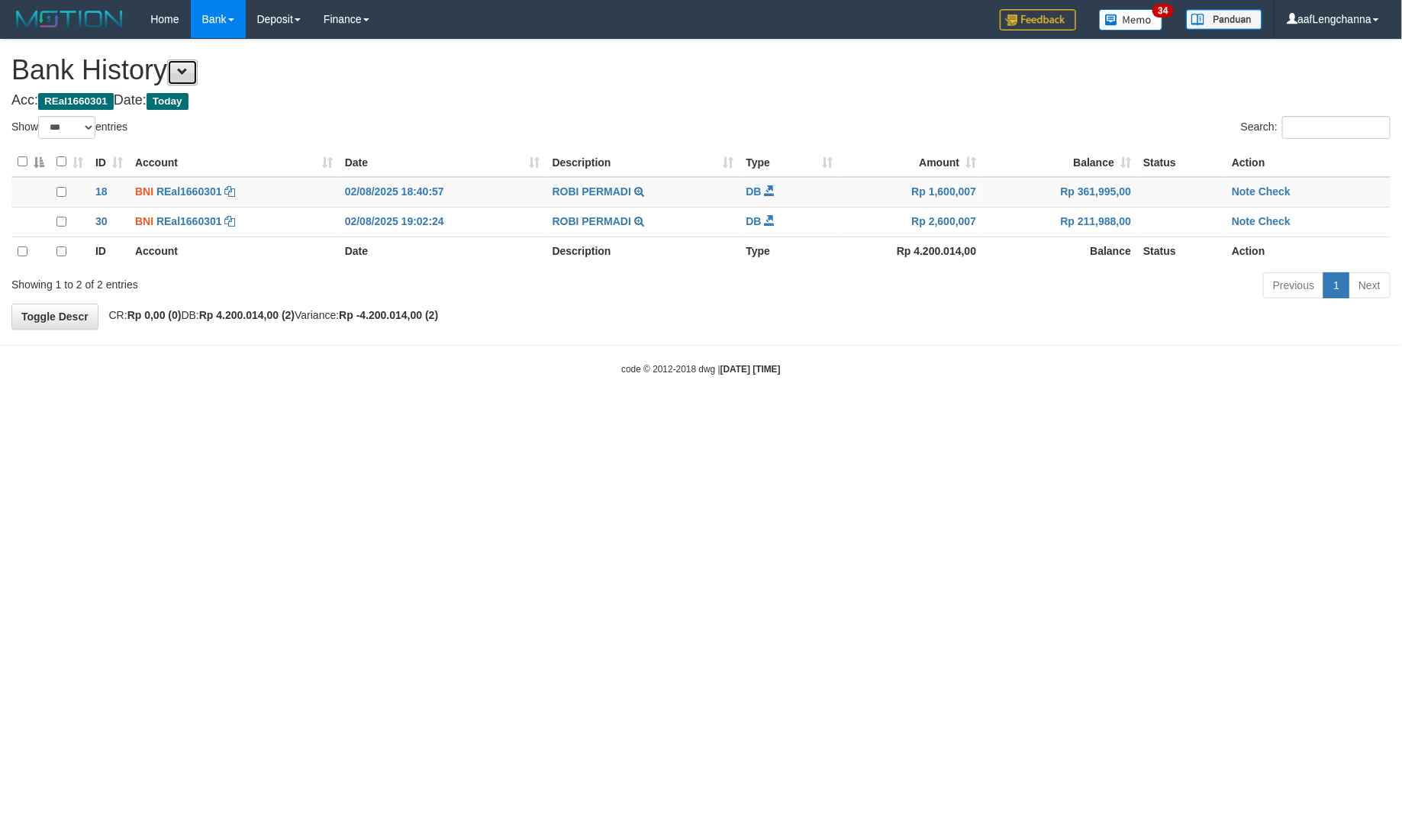 click at bounding box center [182, 72] 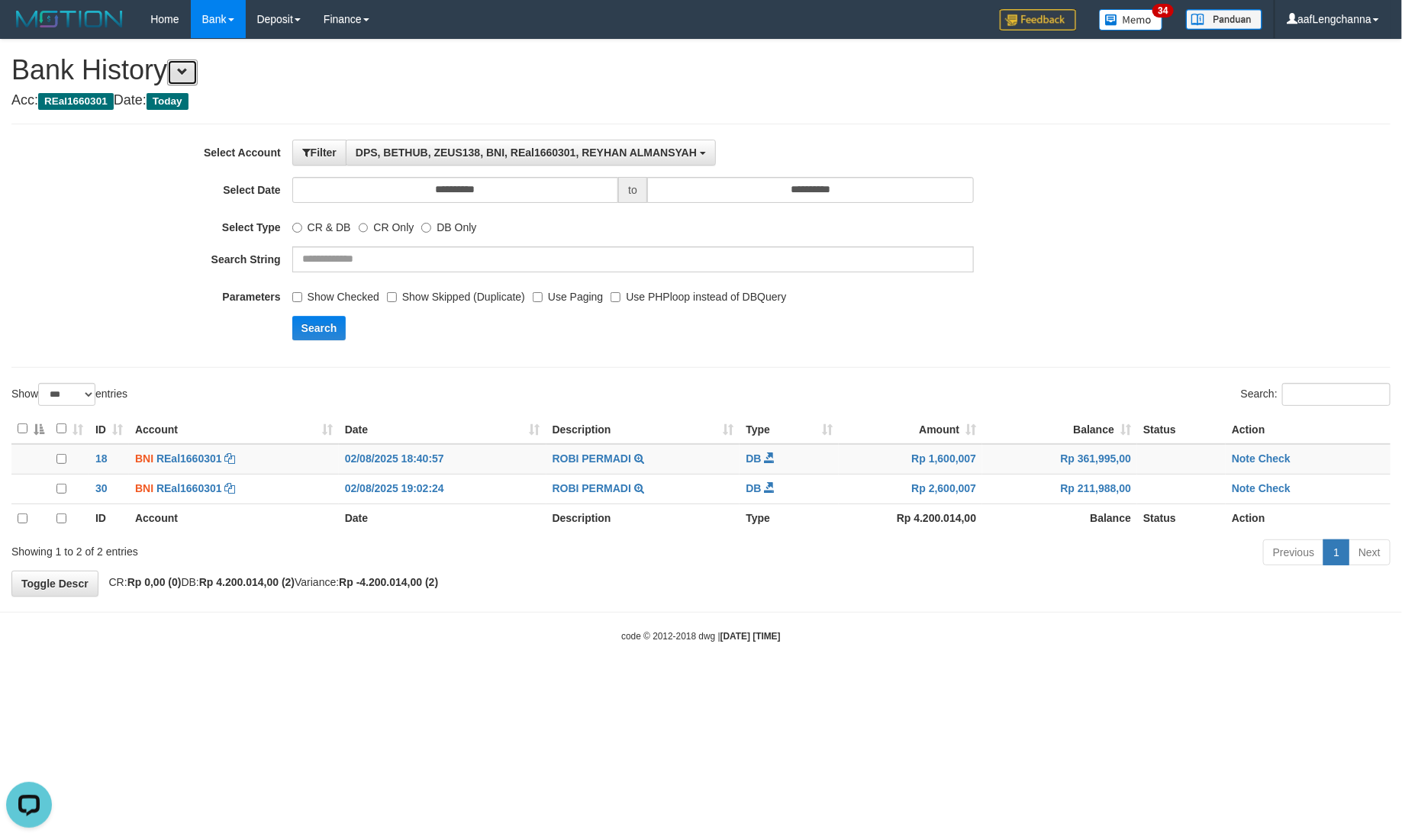 scroll, scrollTop: 0, scrollLeft: 0, axis: both 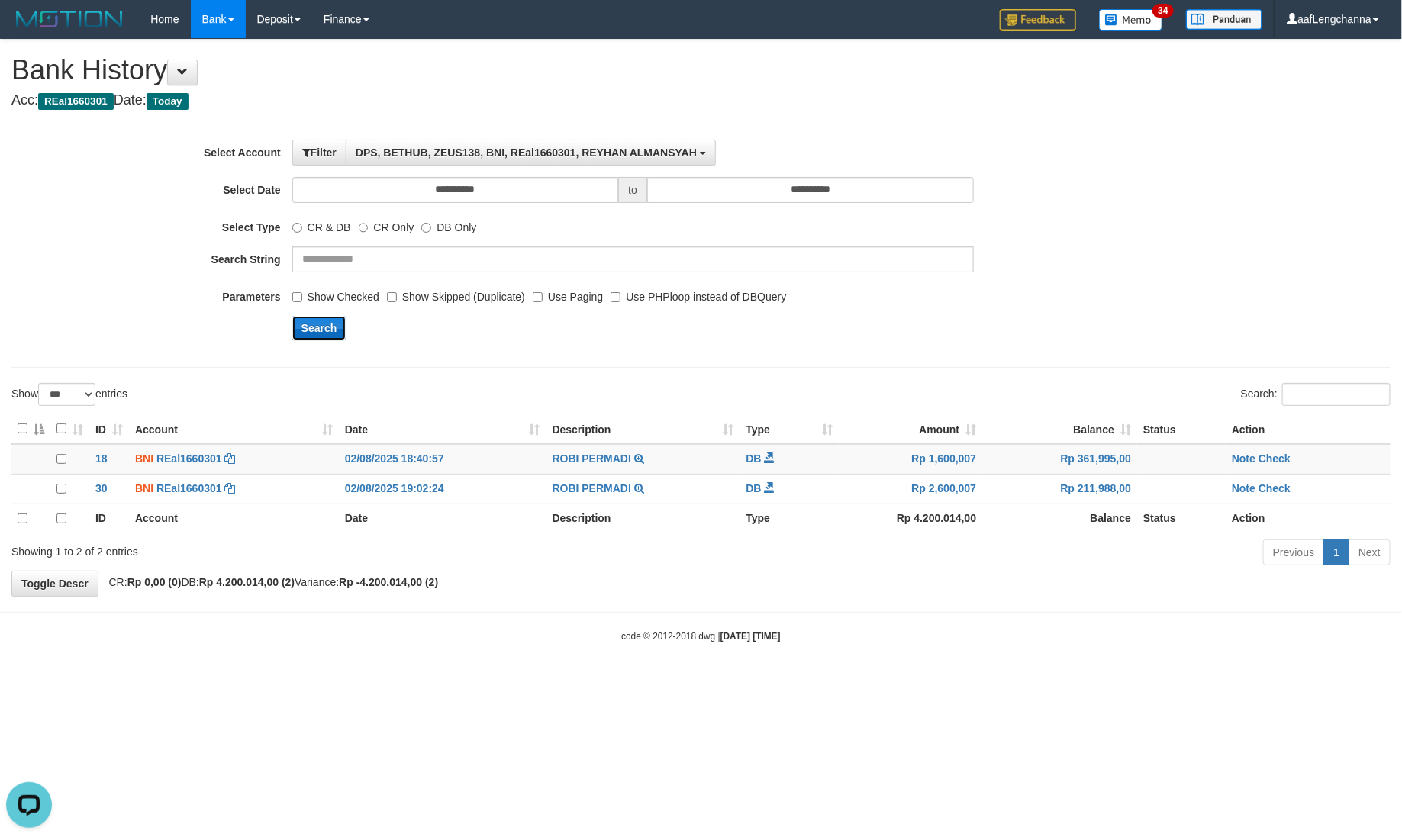 click on "Search" at bounding box center [319, 328] 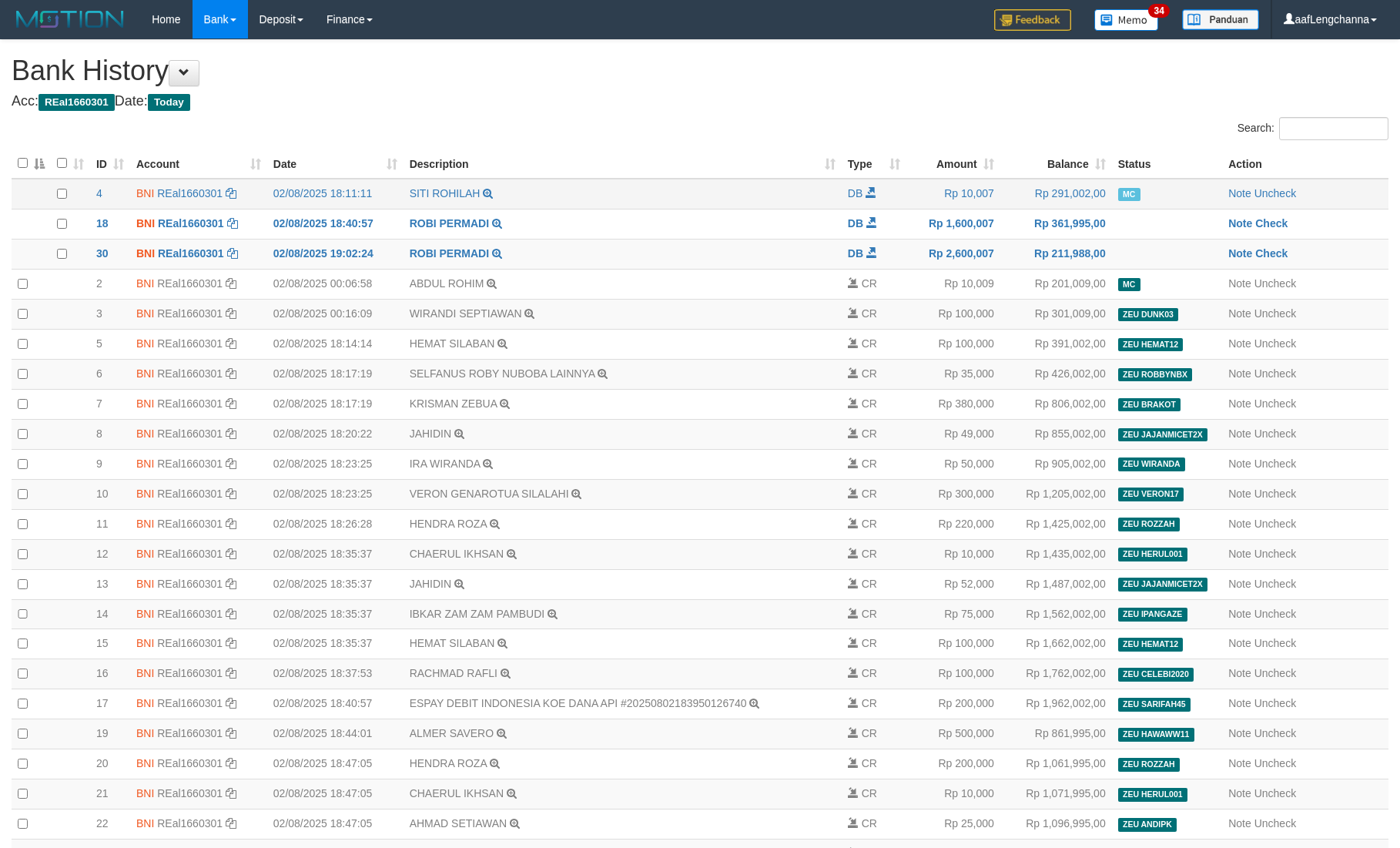 scroll, scrollTop: 0, scrollLeft: 0, axis: both 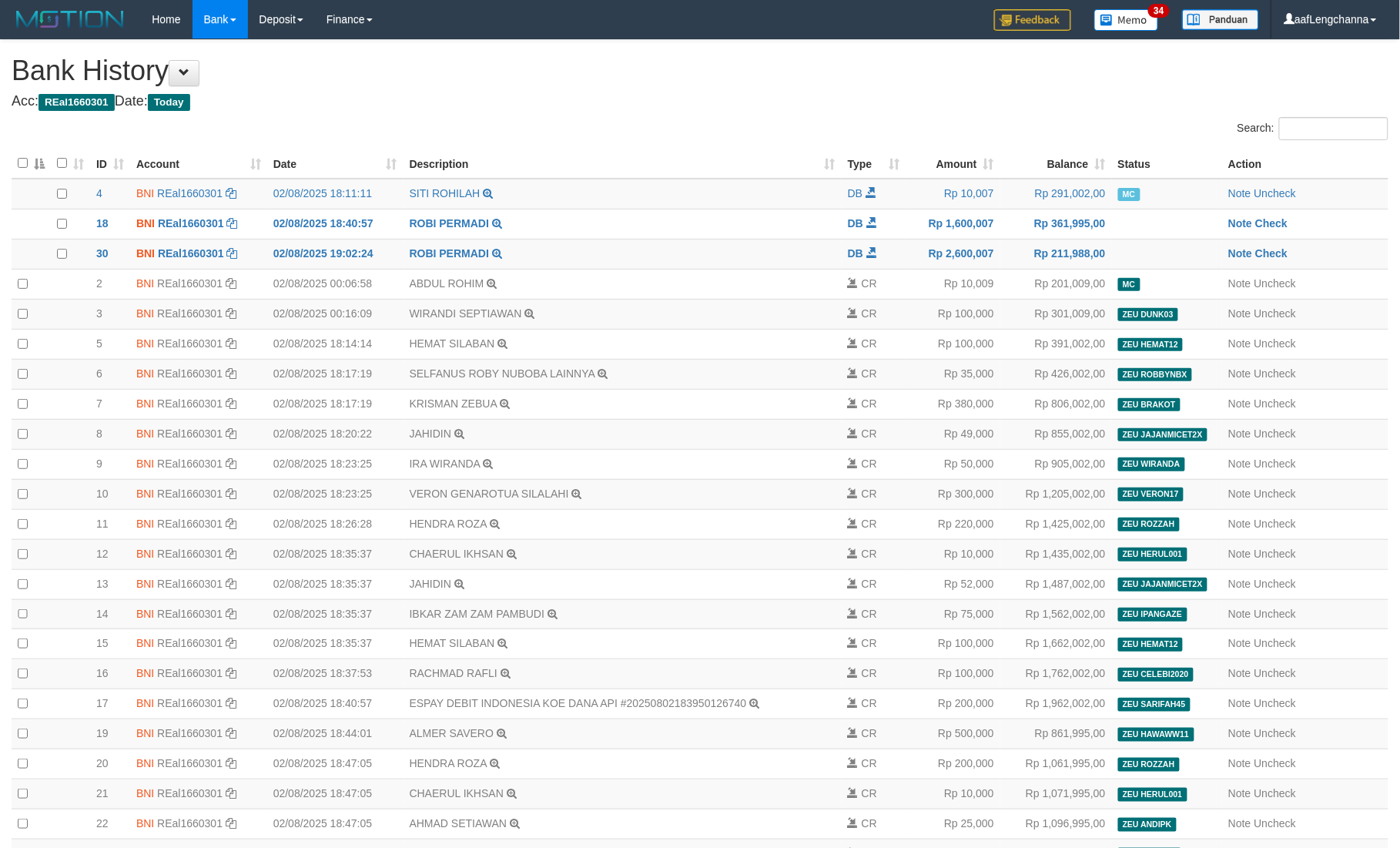 click on "ID" at bounding box center (110, 163) 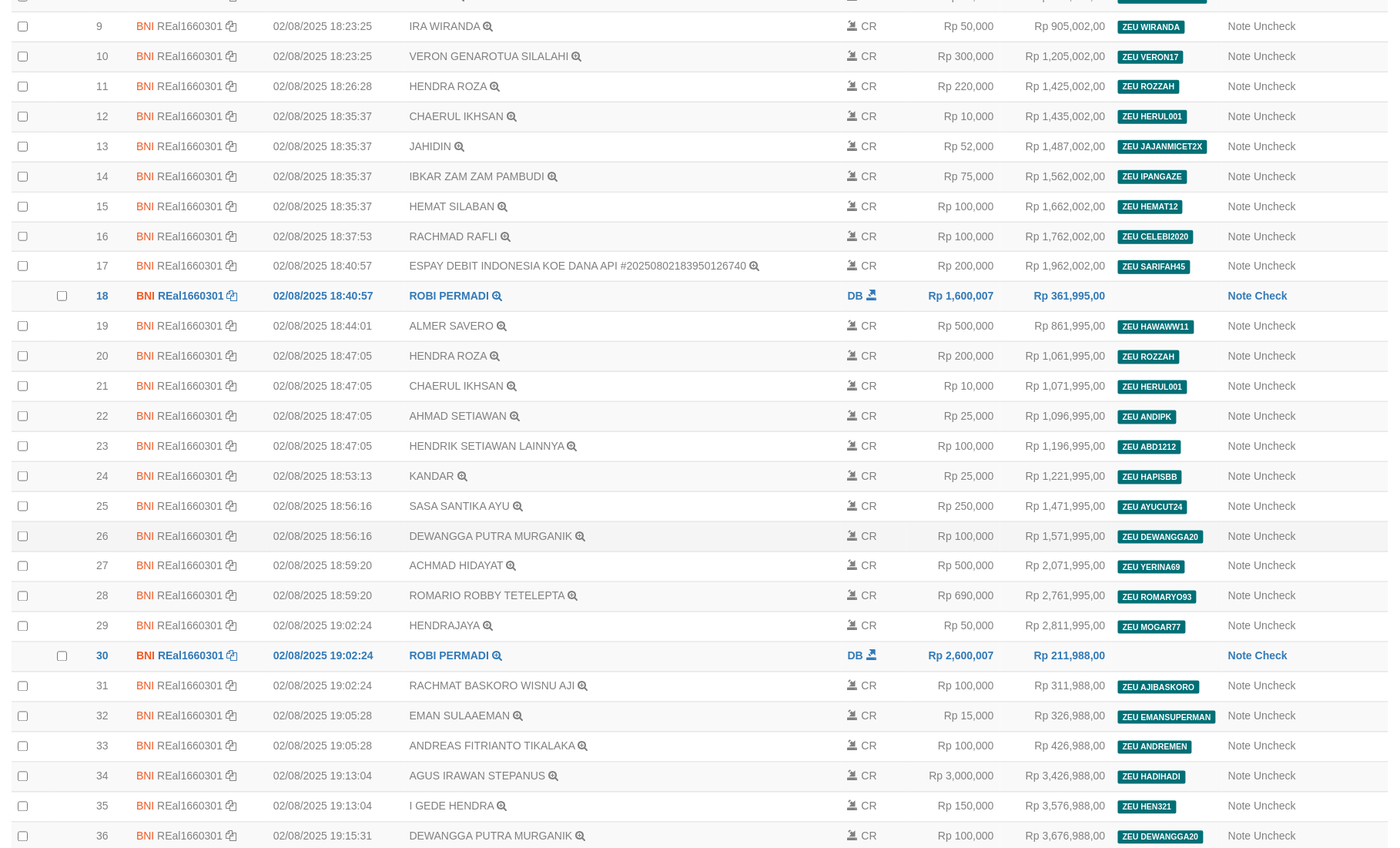 scroll, scrollTop: 513, scrollLeft: 0, axis: vertical 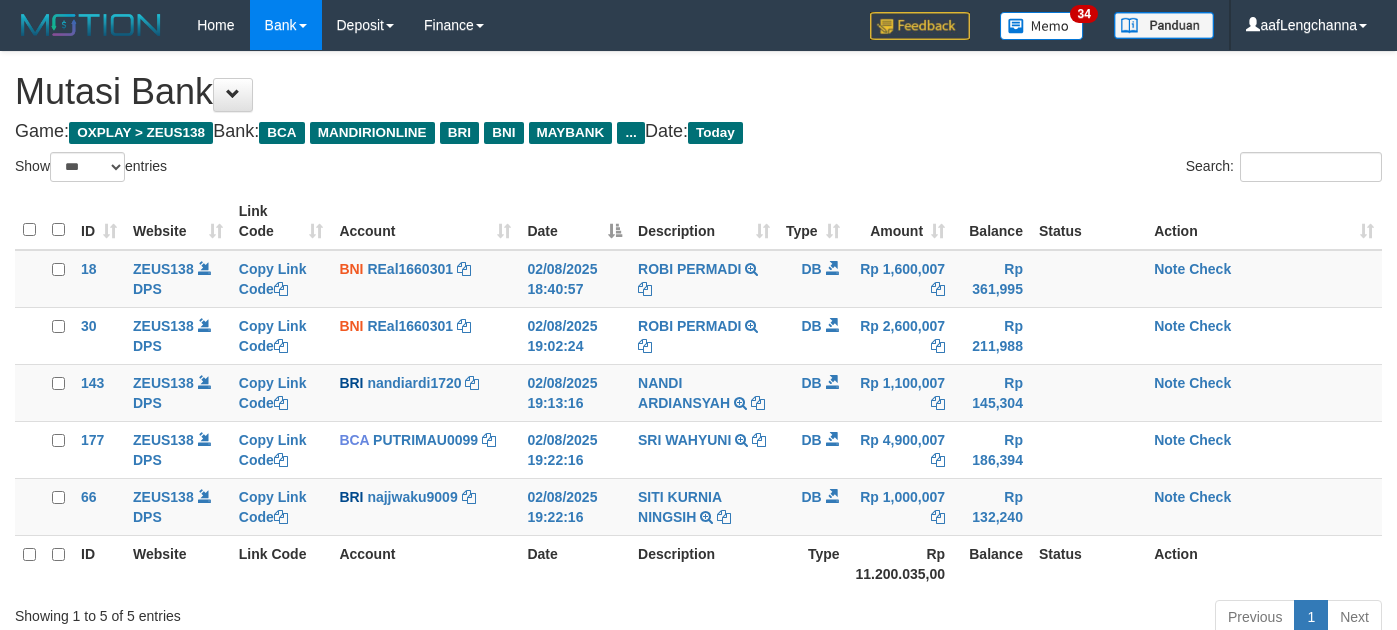 select on "***" 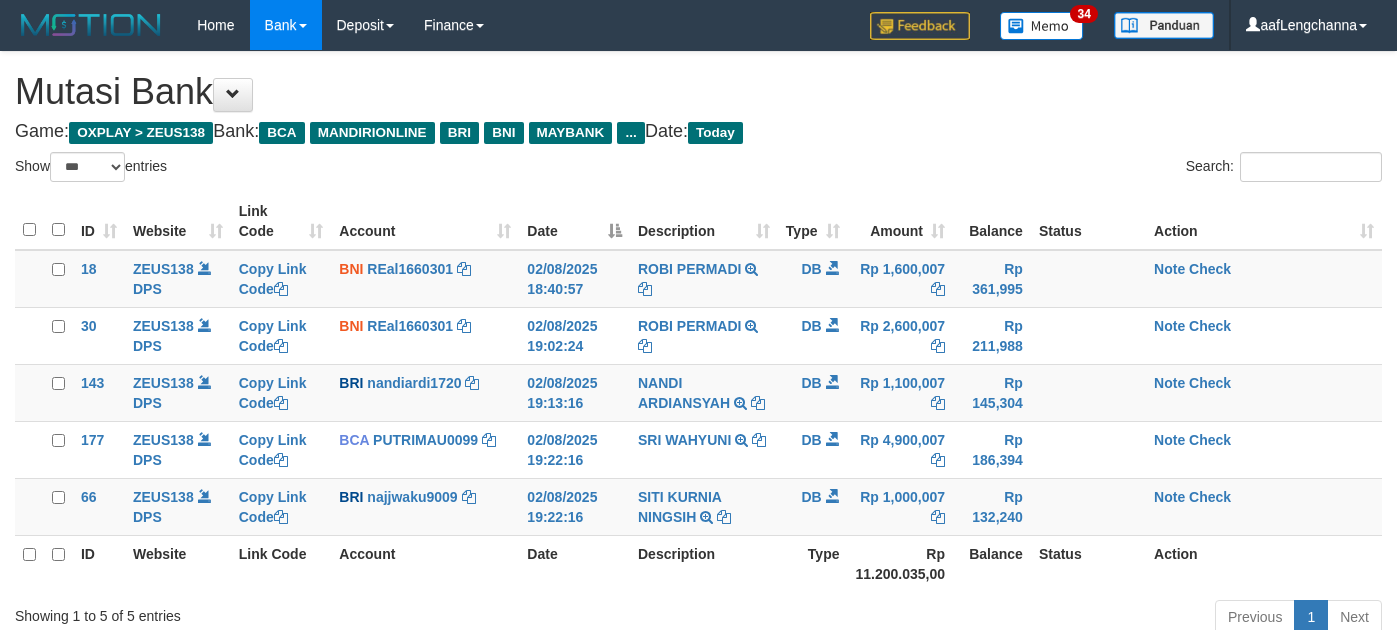 scroll, scrollTop: 0, scrollLeft: 0, axis: both 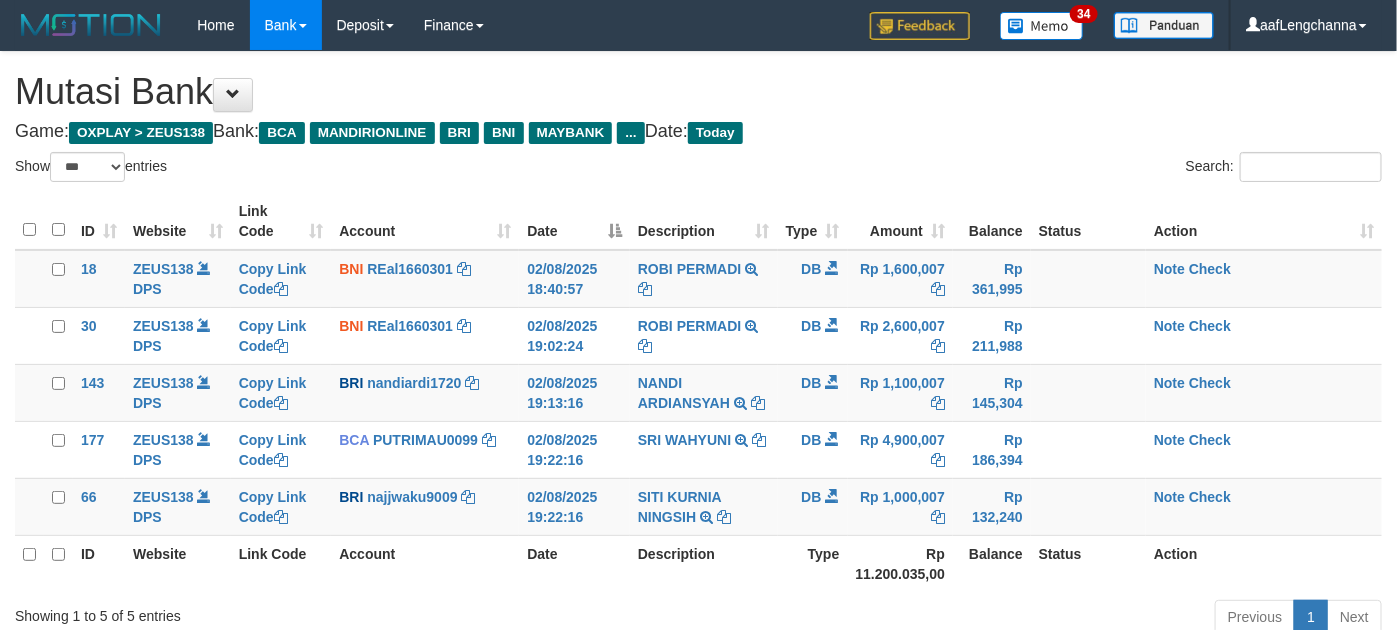 click on "Show  ** ** ** ***  entries" at bounding box center (349, 169) 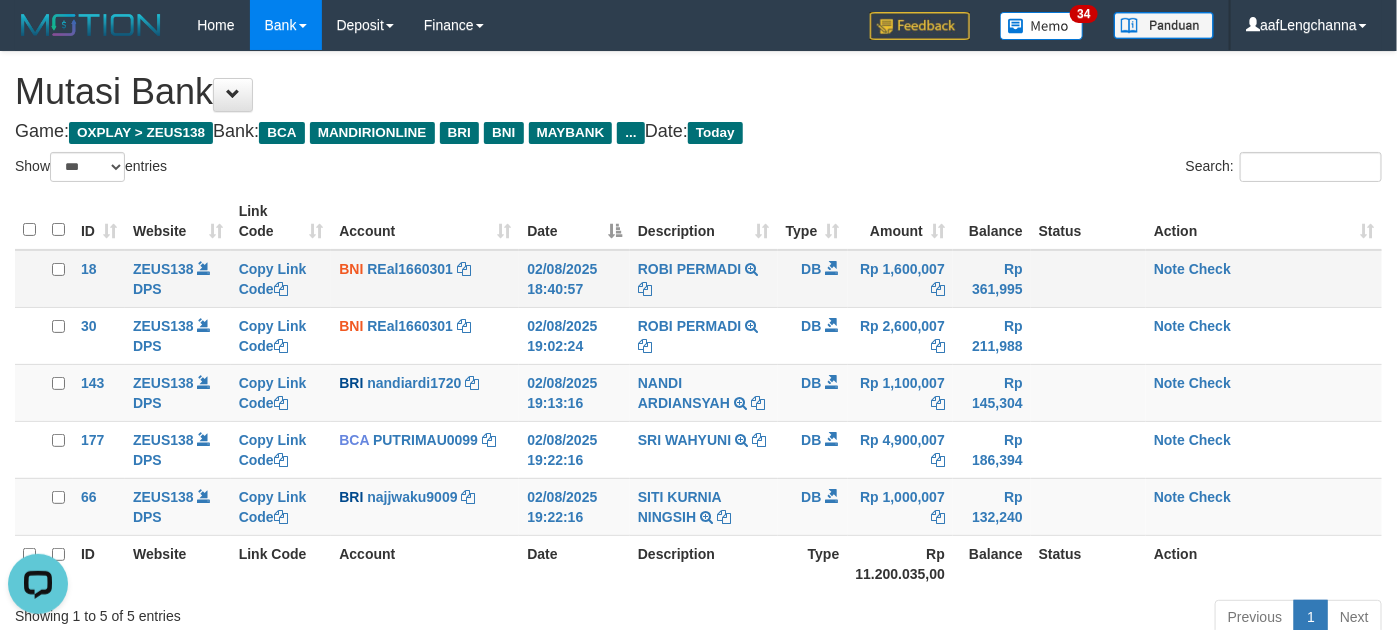 scroll, scrollTop: 0, scrollLeft: 0, axis: both 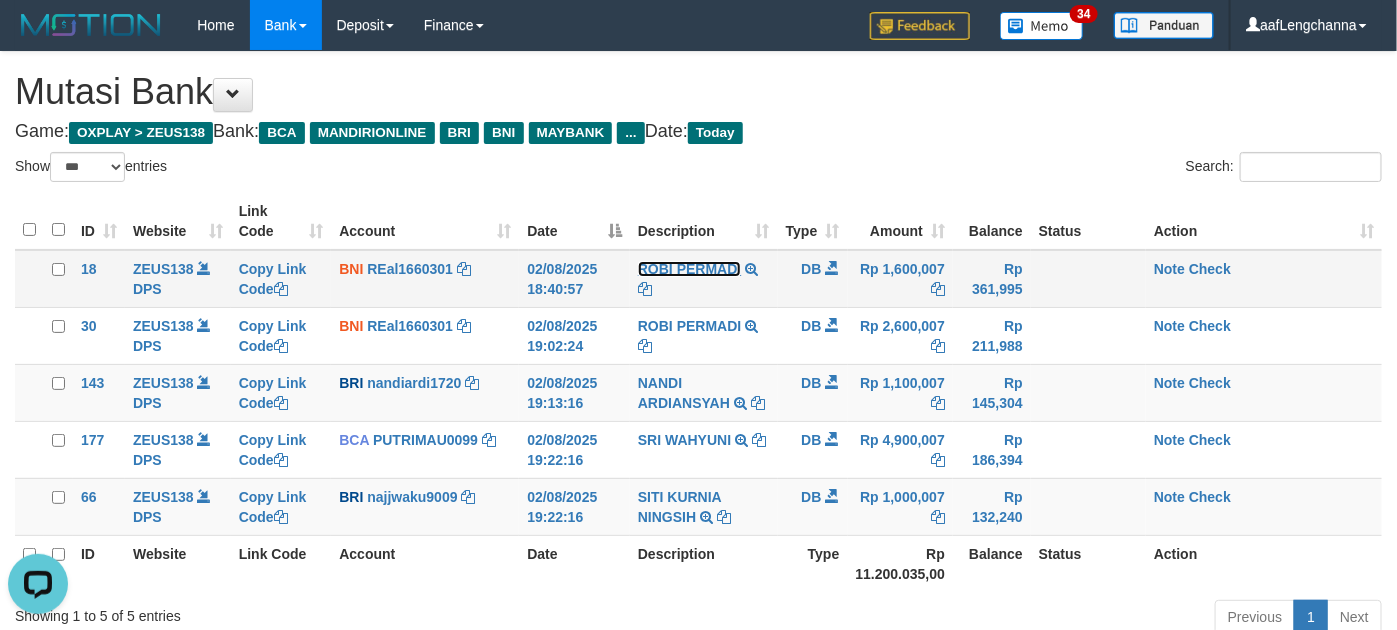 click on "ROBI PERMADI" at bounding box center [689, 269] 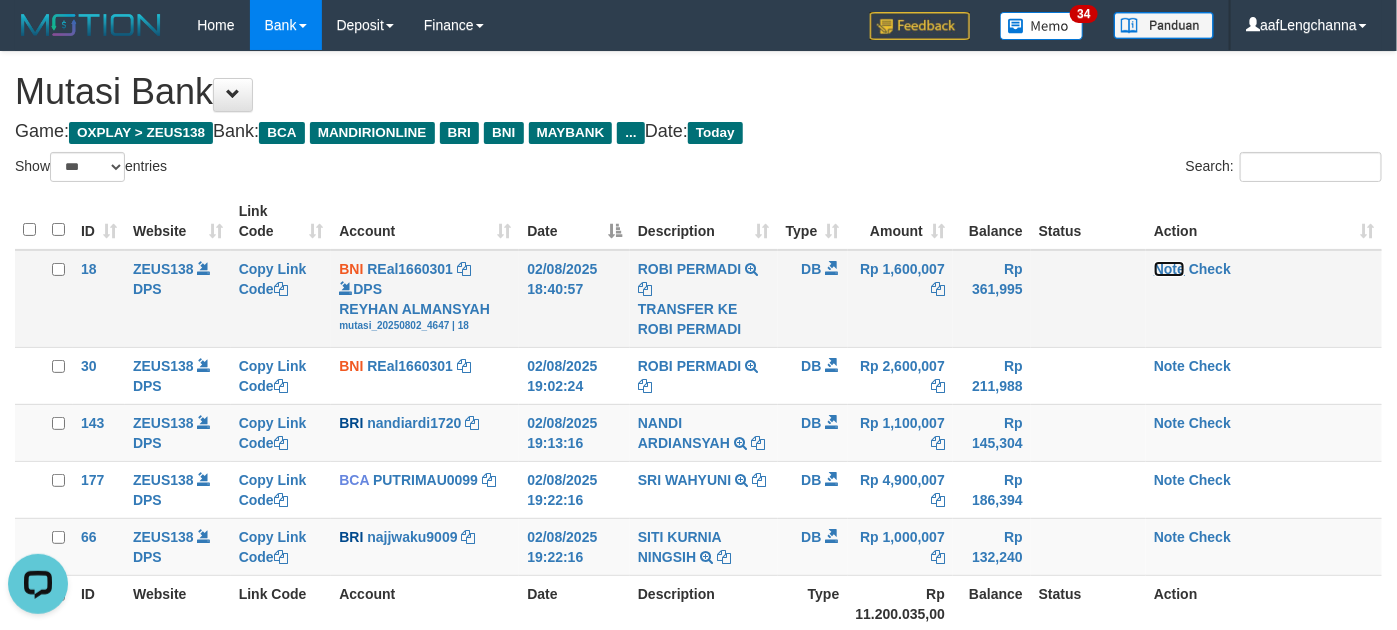 drag, startPoint x: 1178, startPoint y: 263, endPoint x: 1161, endPoint y: 262, distance: 17.029387 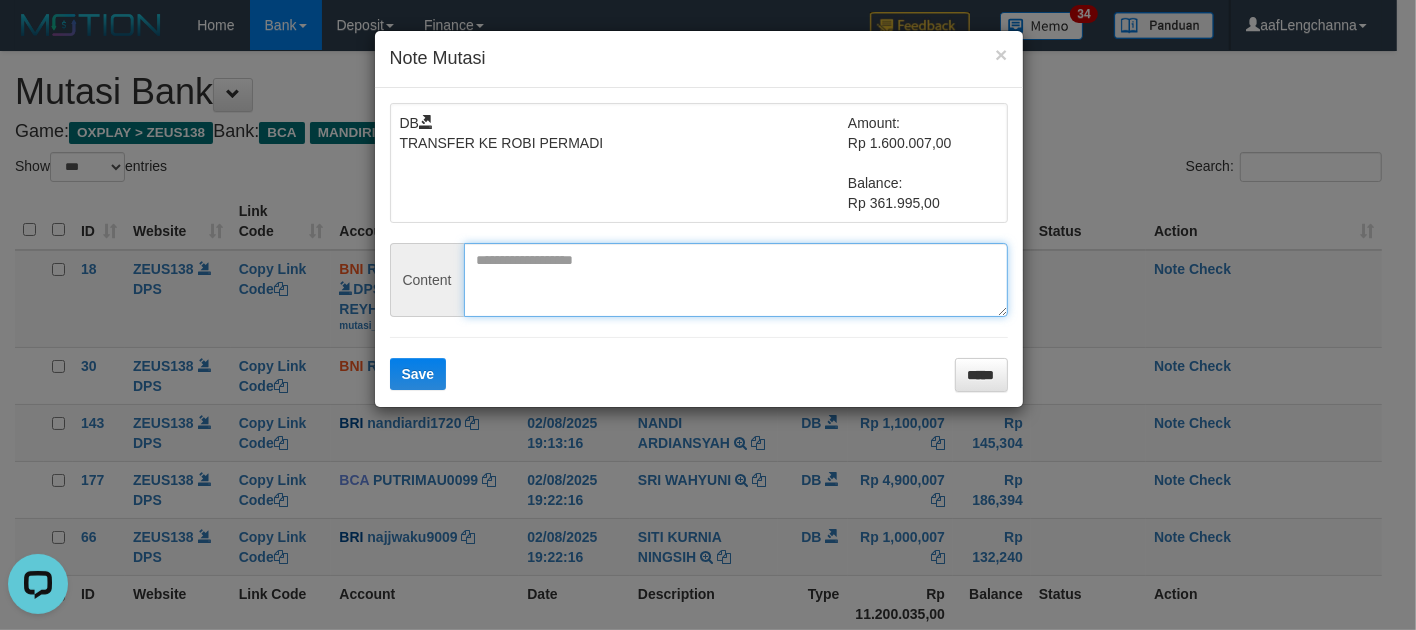 click at bounding box center (736, 280) 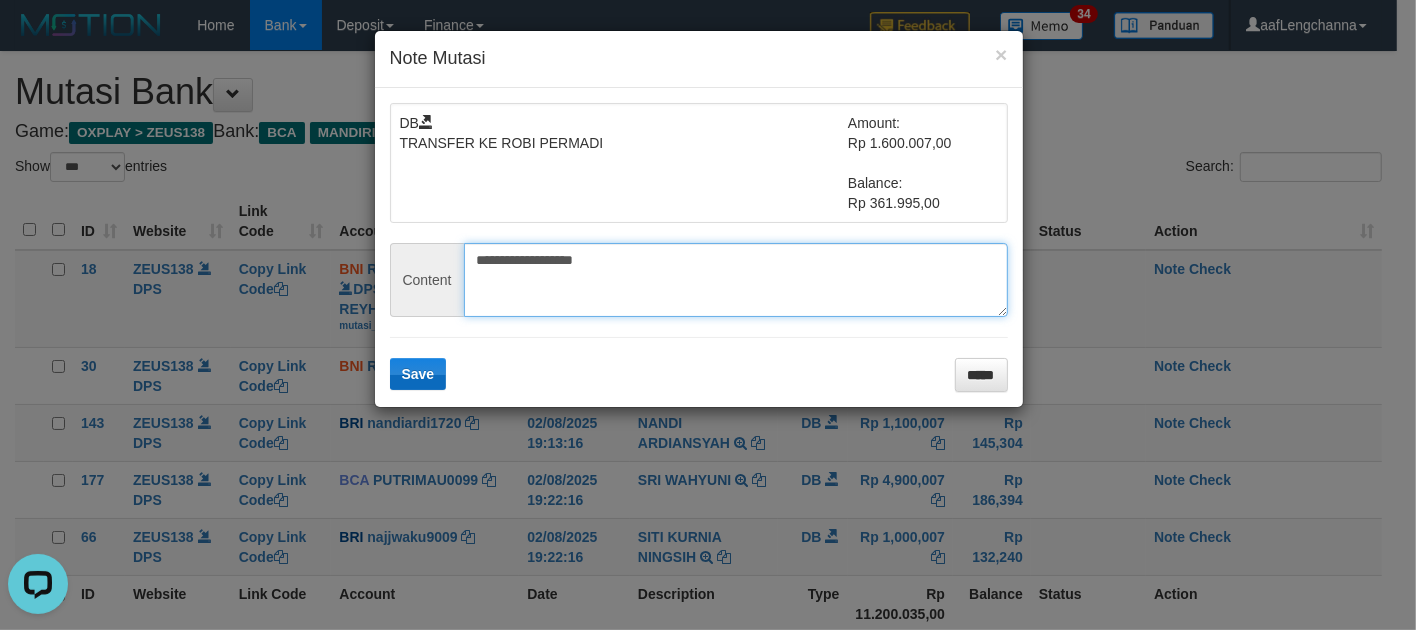 type on "**********" 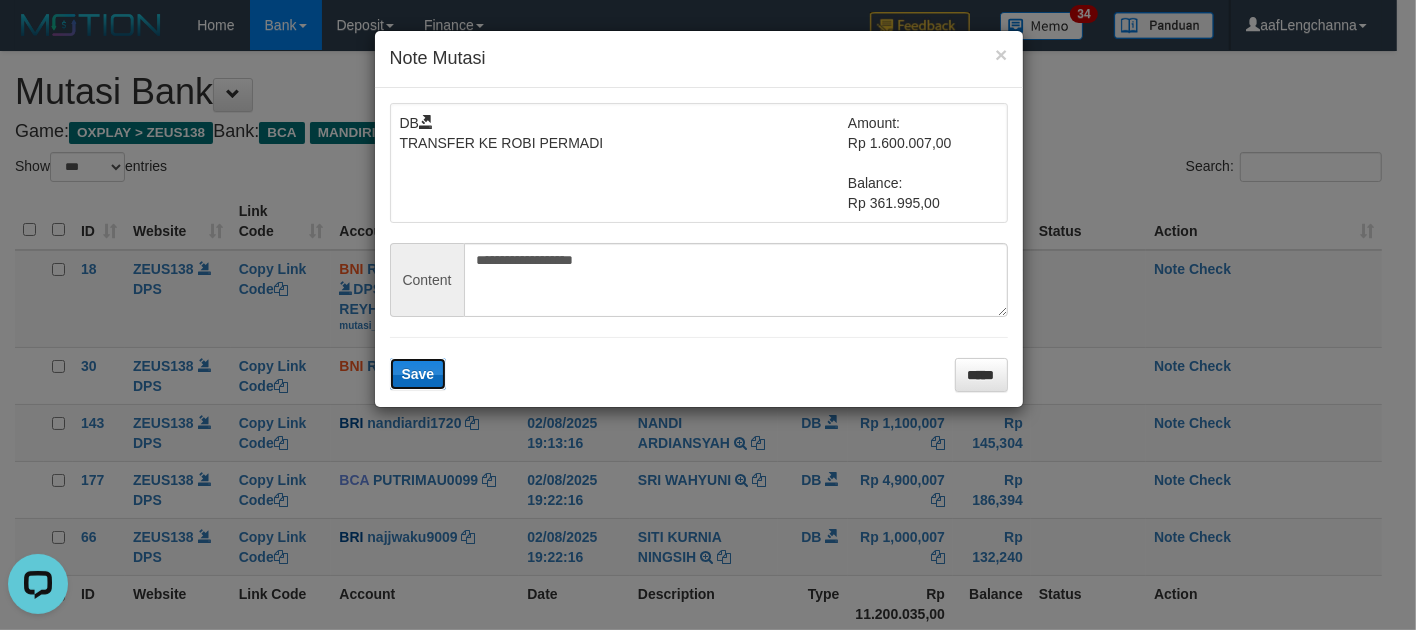 click on "Save" at bounding box center (418, 374) 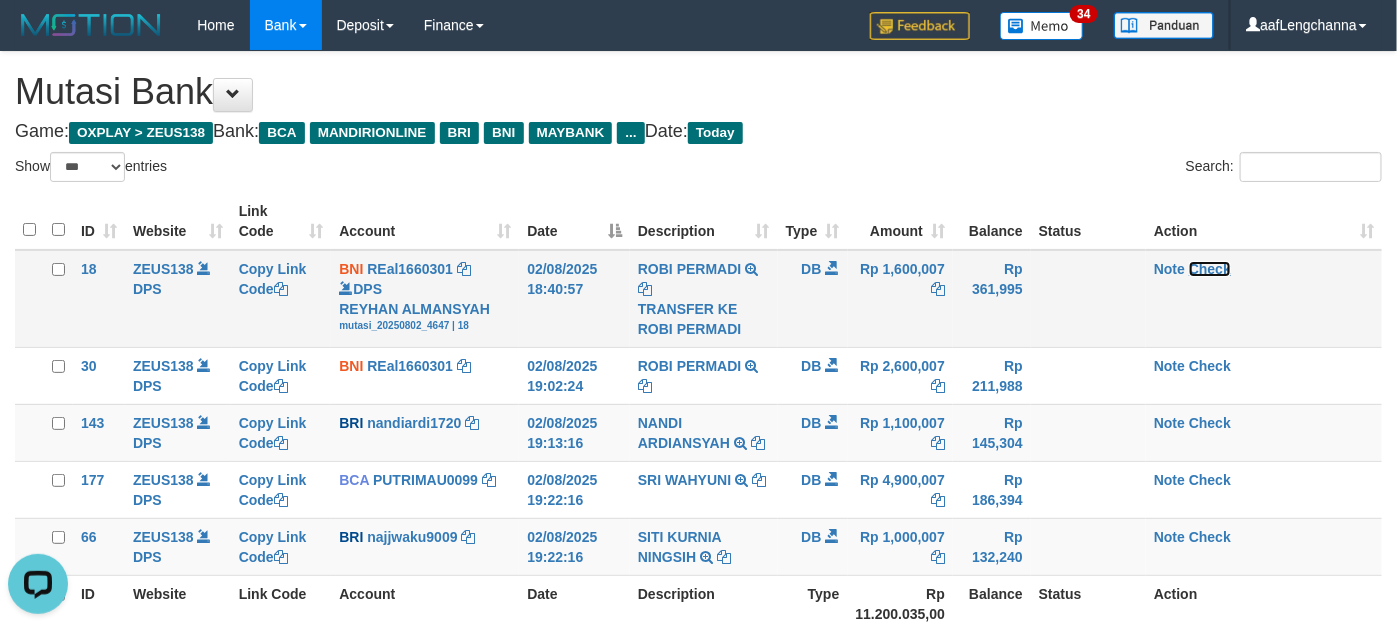click on "Check" at bounding box center [1210, 269] 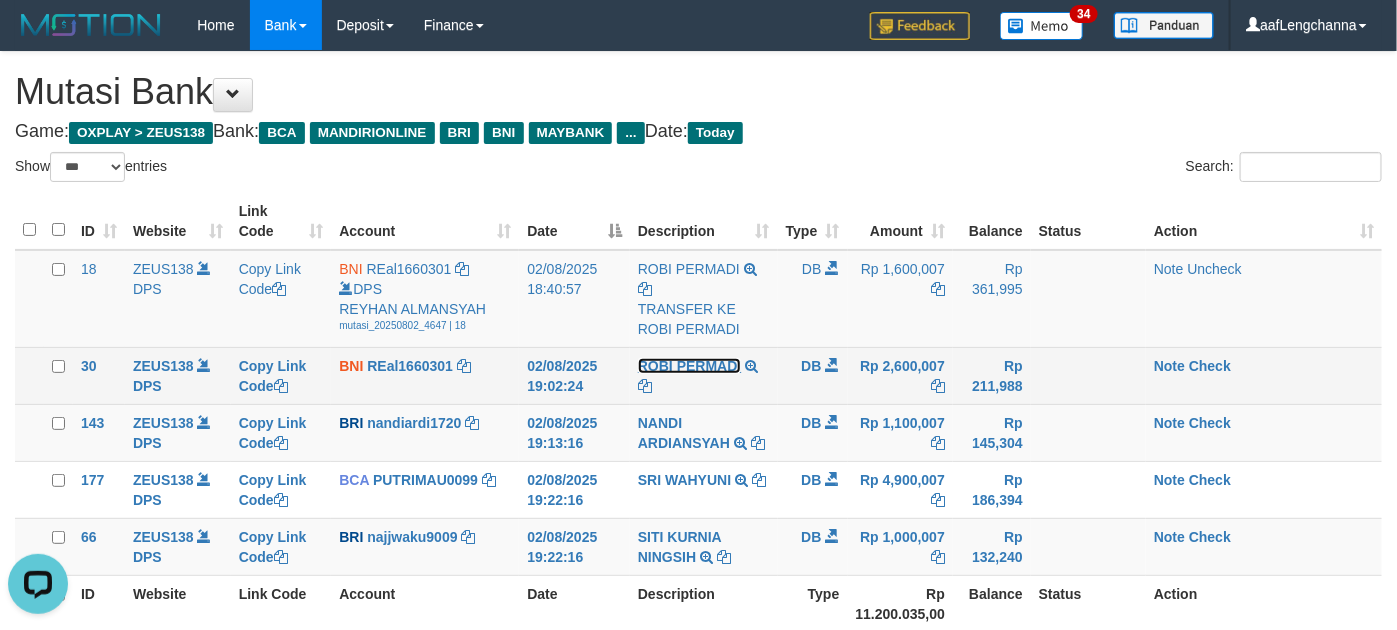 click on "ROBI PERMADI" at bounding box center (689, 366) 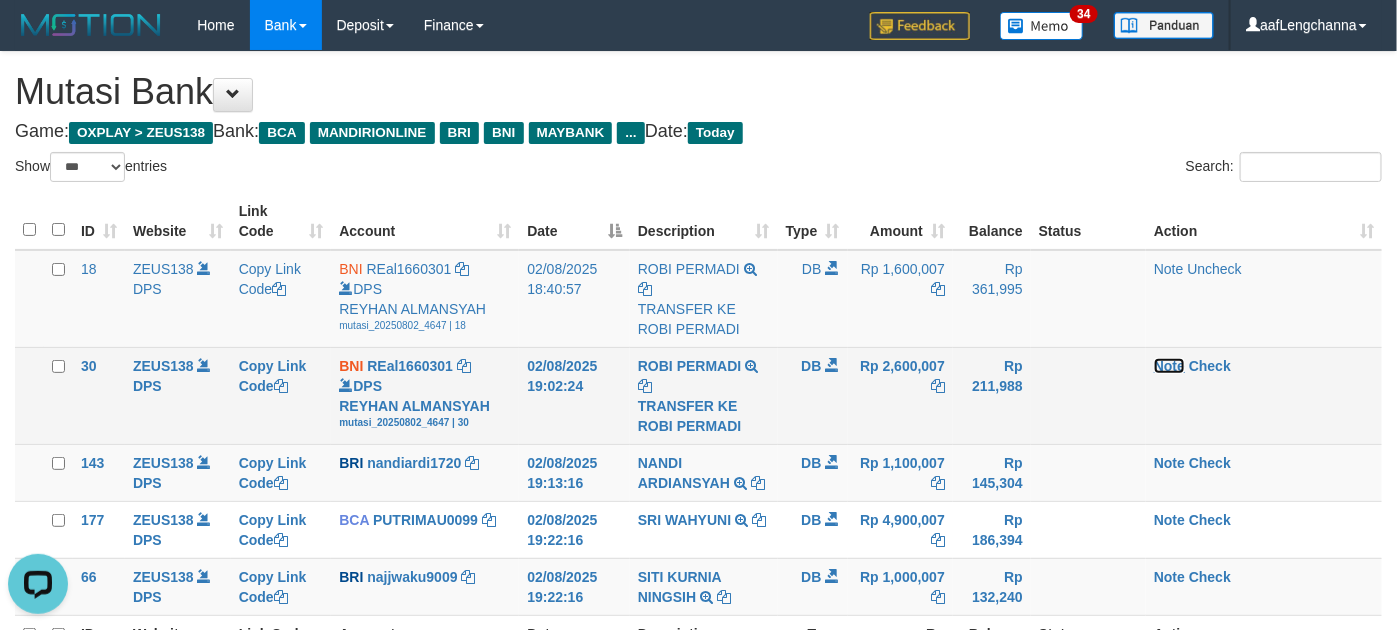 click on "Note" at bounding box center (1169, 366) 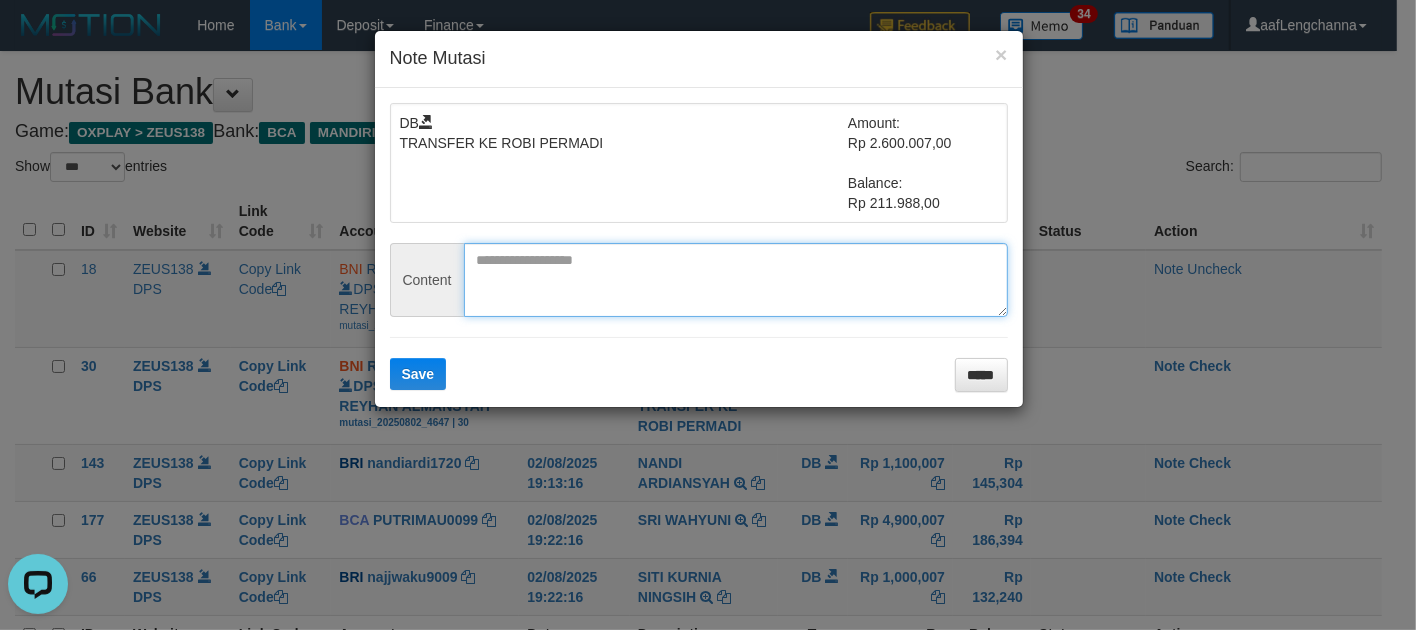 drag, startPoint x: 497, startPoint y: 285, endPoint x: 448, endPoint y: 361, distance: 90.426765 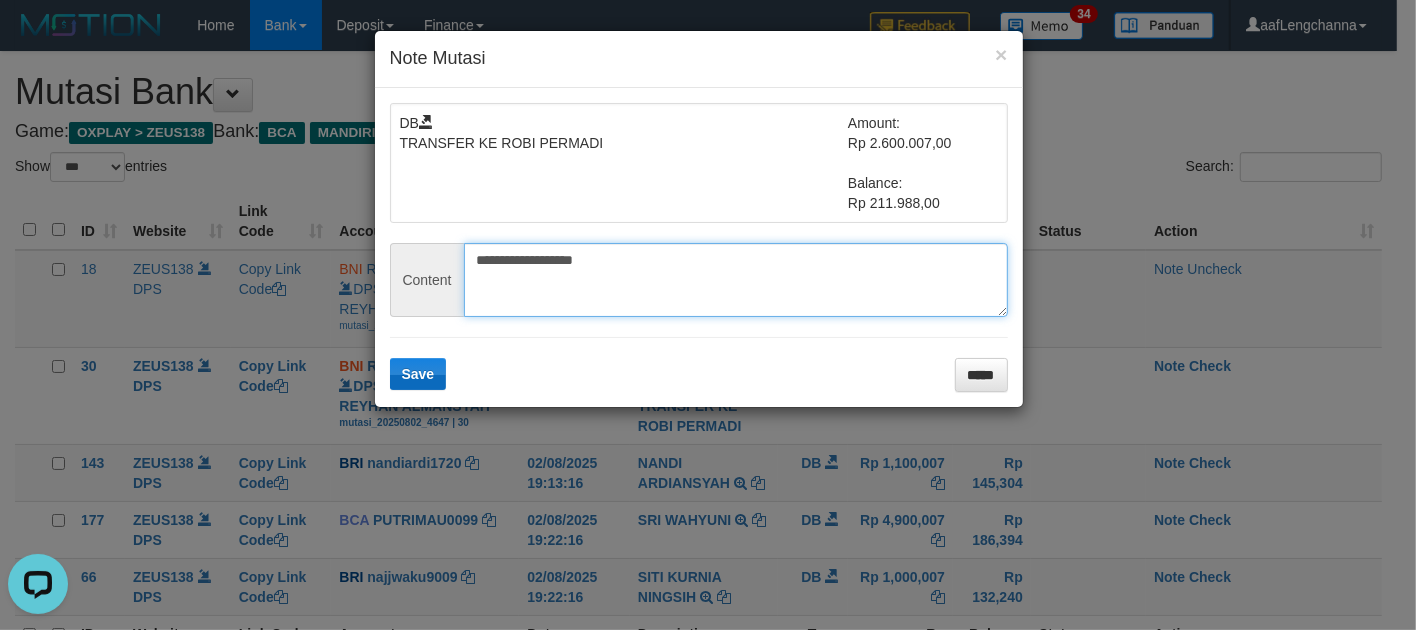 type on "**********" 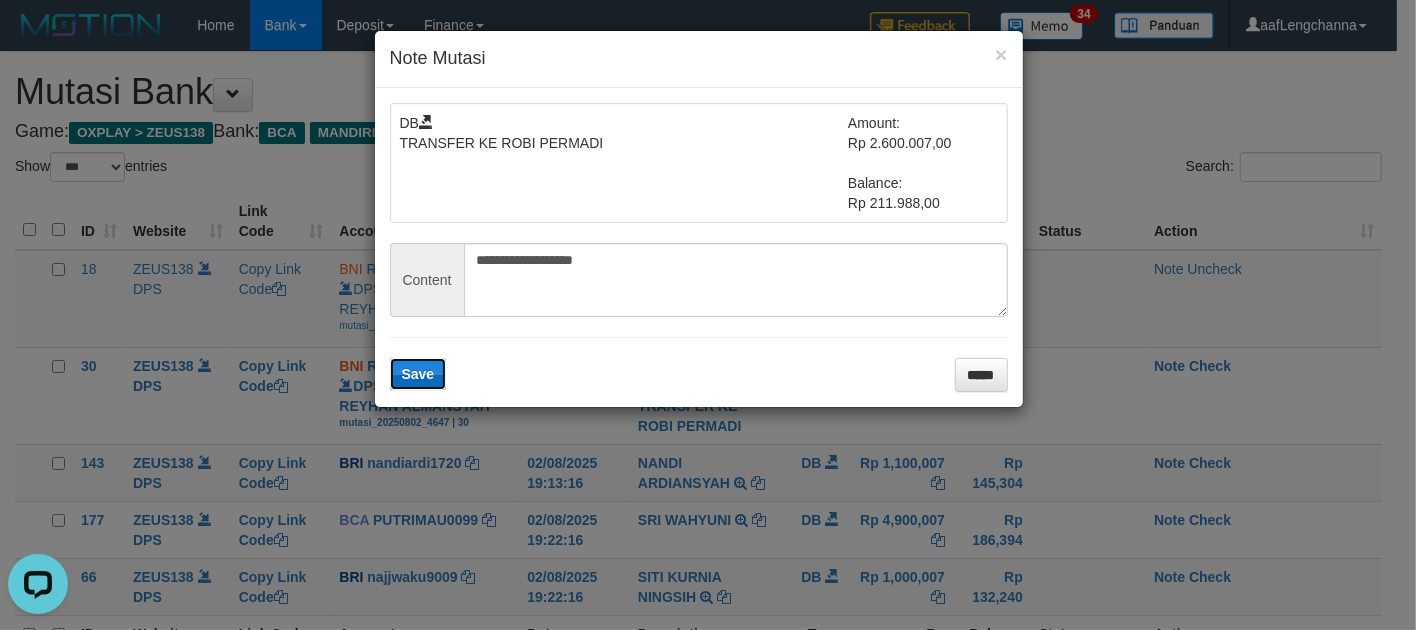 click on "Save" at bounding box center (418, 374) 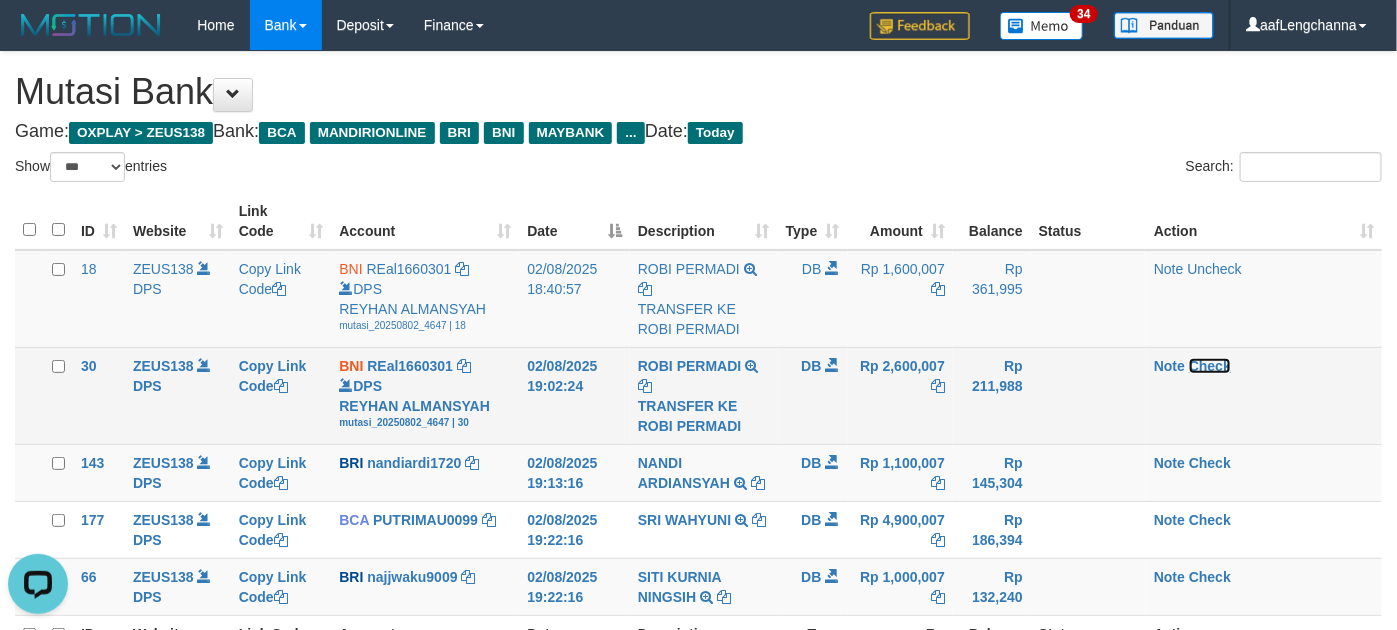 click on "Check" at bounding box center [1210, 366] 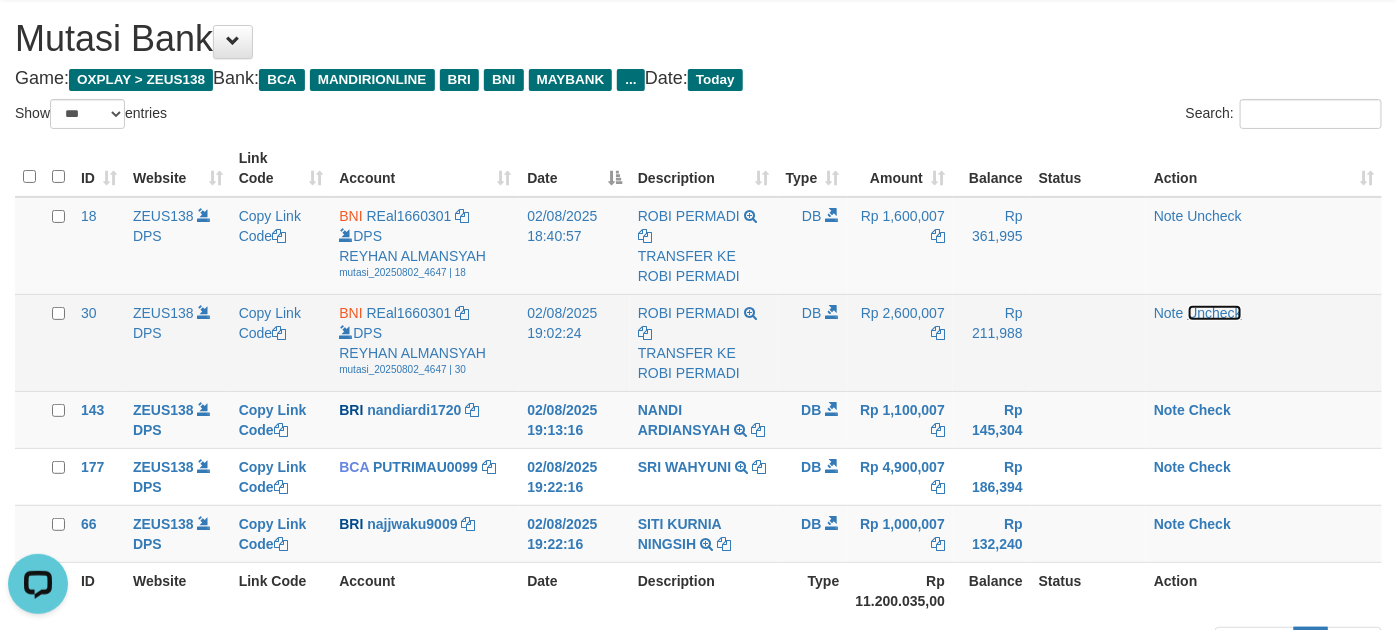 scroll, scrollTop: 83, scrollLeft: 0, axis: vertical 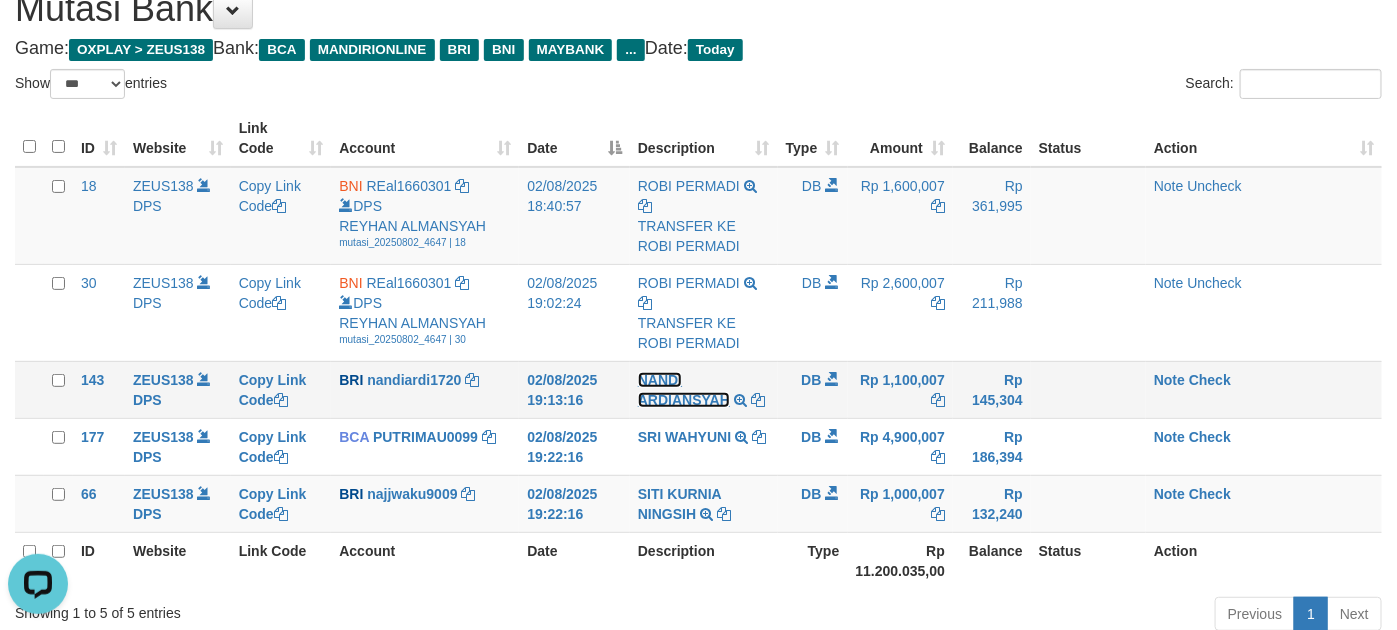click on "NANDI ARDIANSYAH" at bounding box center [684, 390] 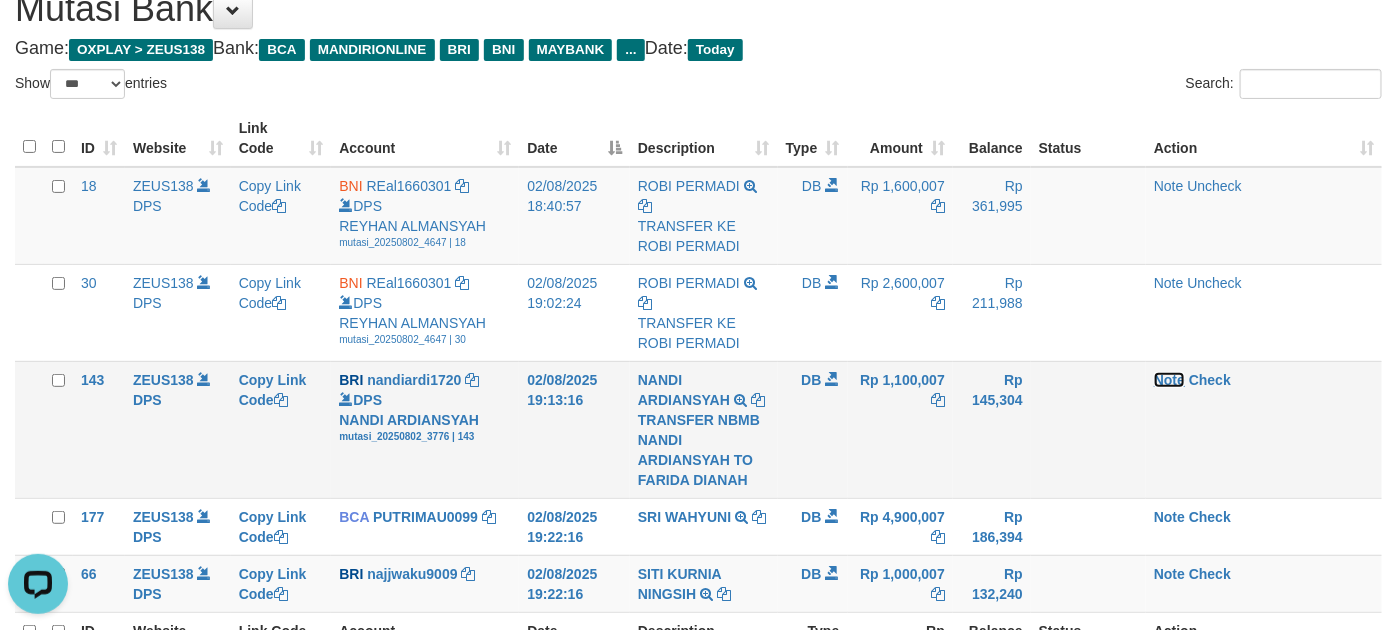 drag, startPoint x: 1166, startPoint y: 375, endPoint x: 1113, endPoint y: 373, distance: 53.037724 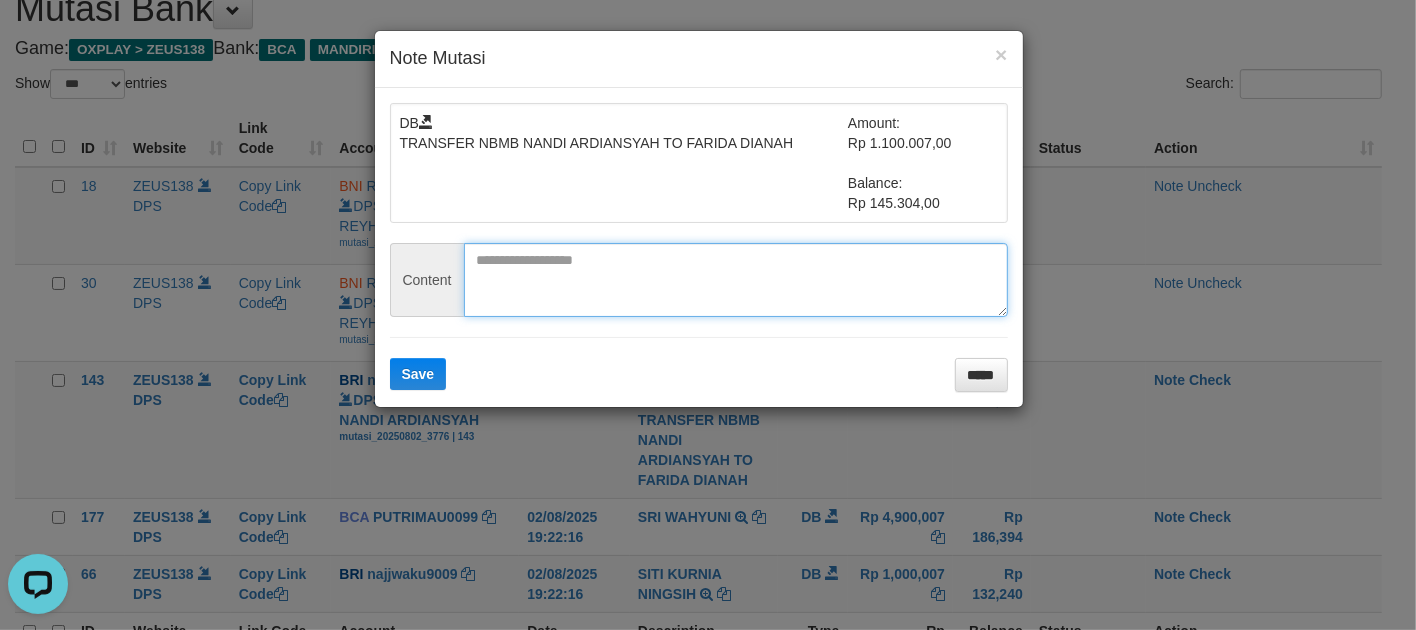 click at bounding box center (736, 280) 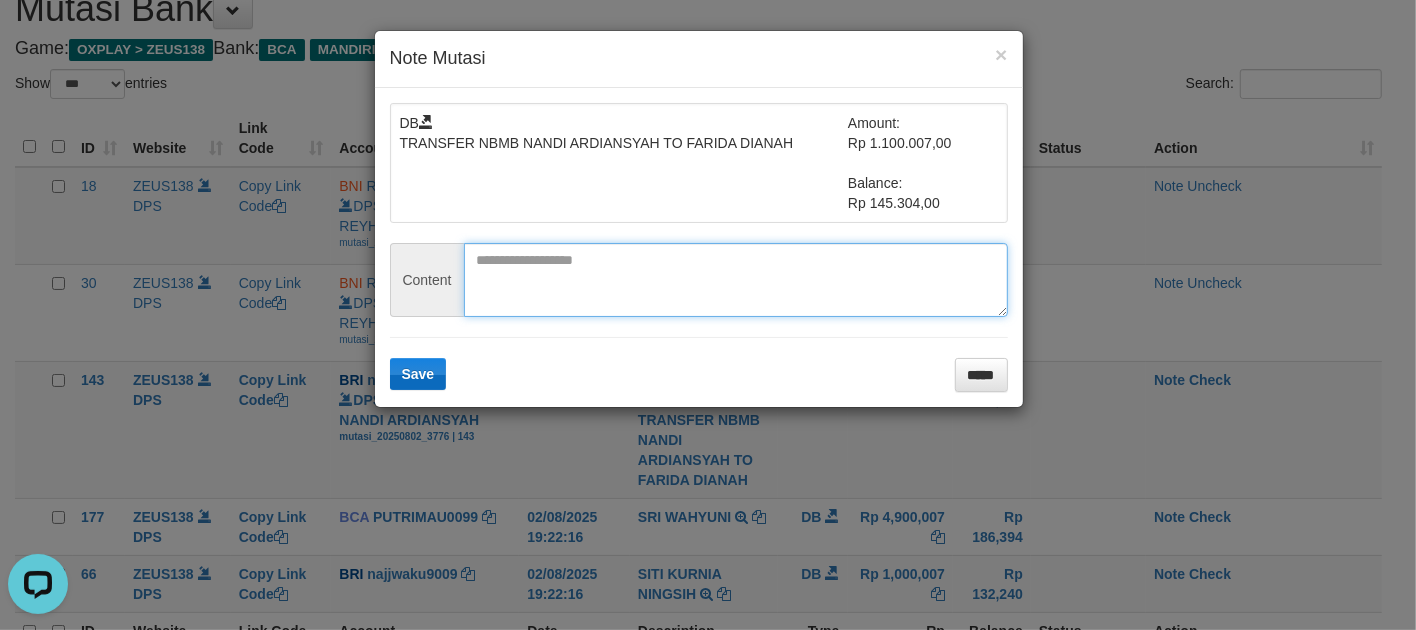 paste on "********" 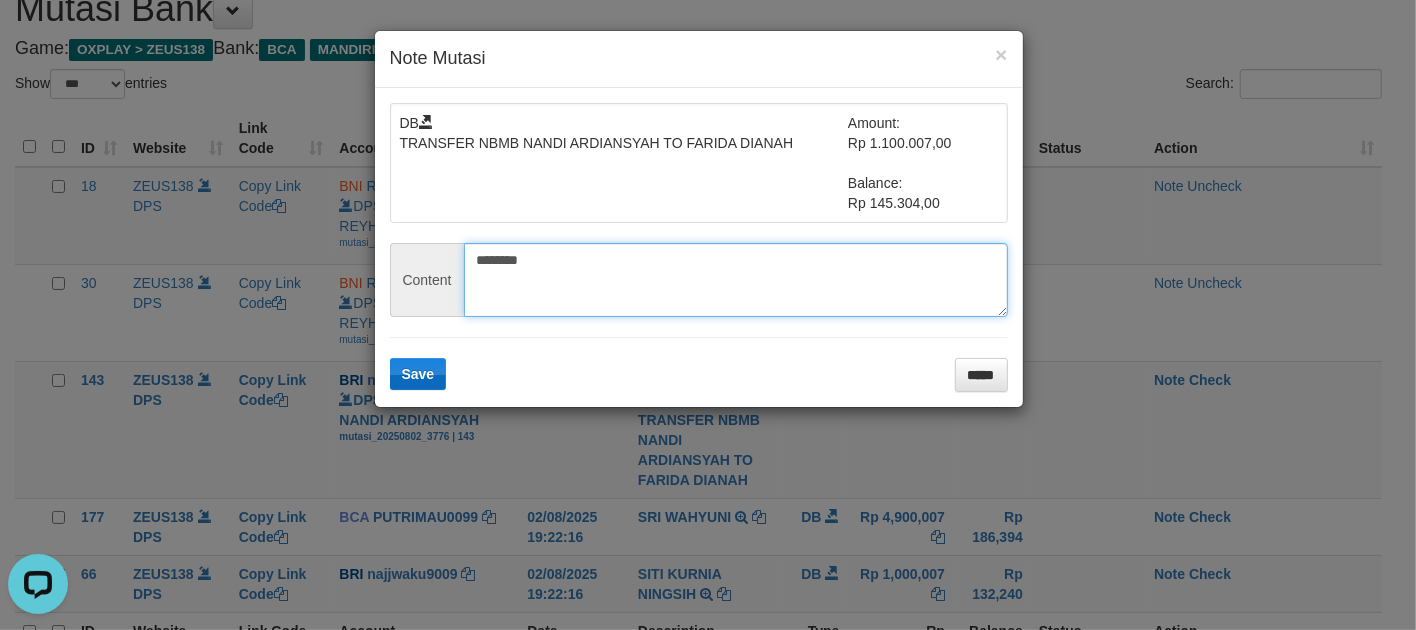 type on "********" 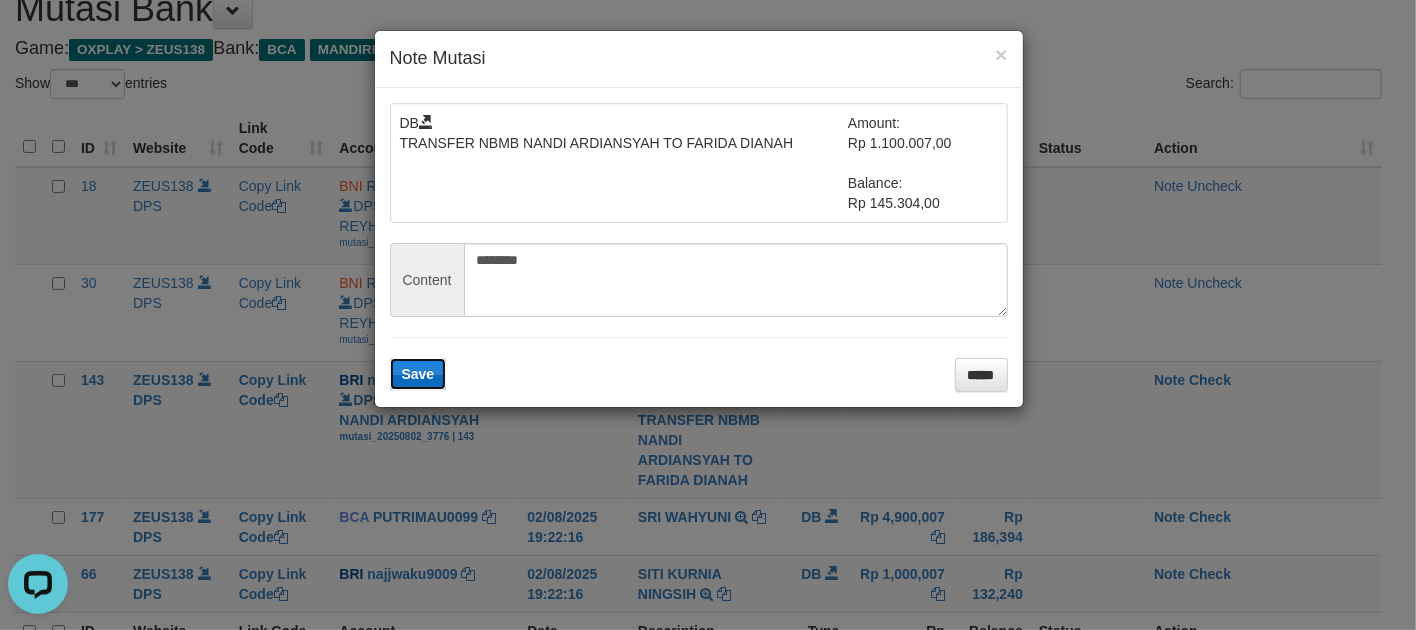 click on "Save" at bounding box center [418, 374] 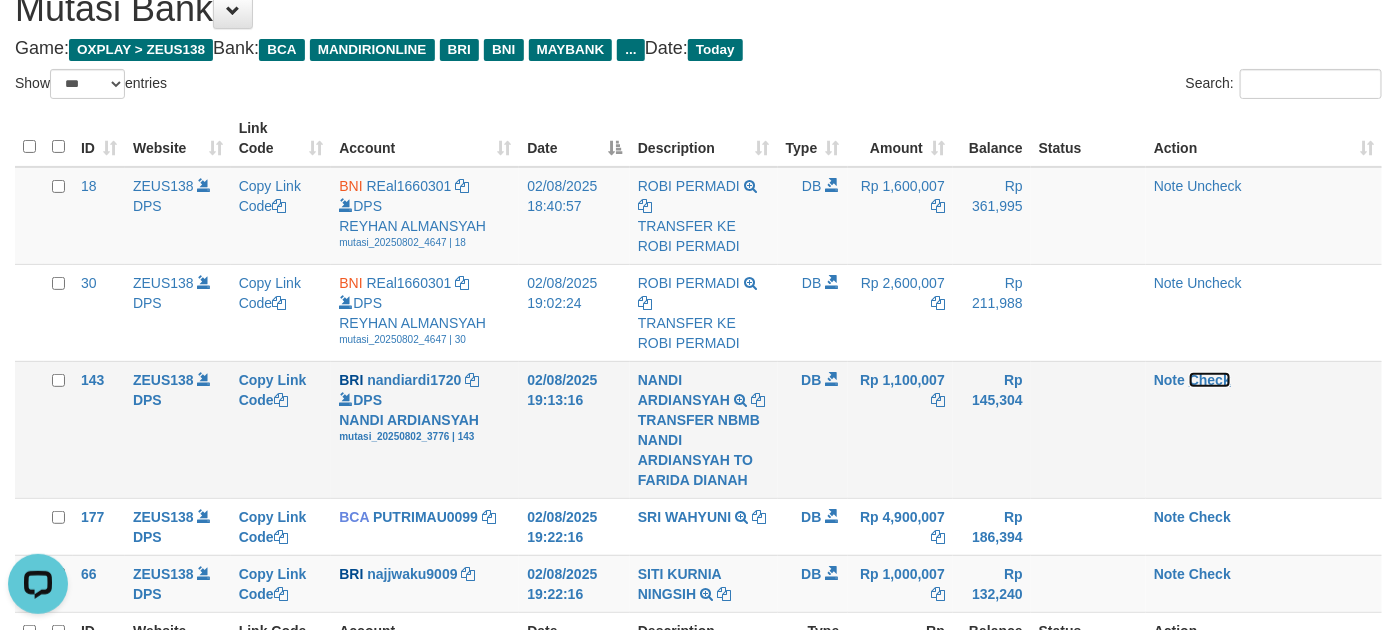 click on "Check" at bounding box center (1210, 380) 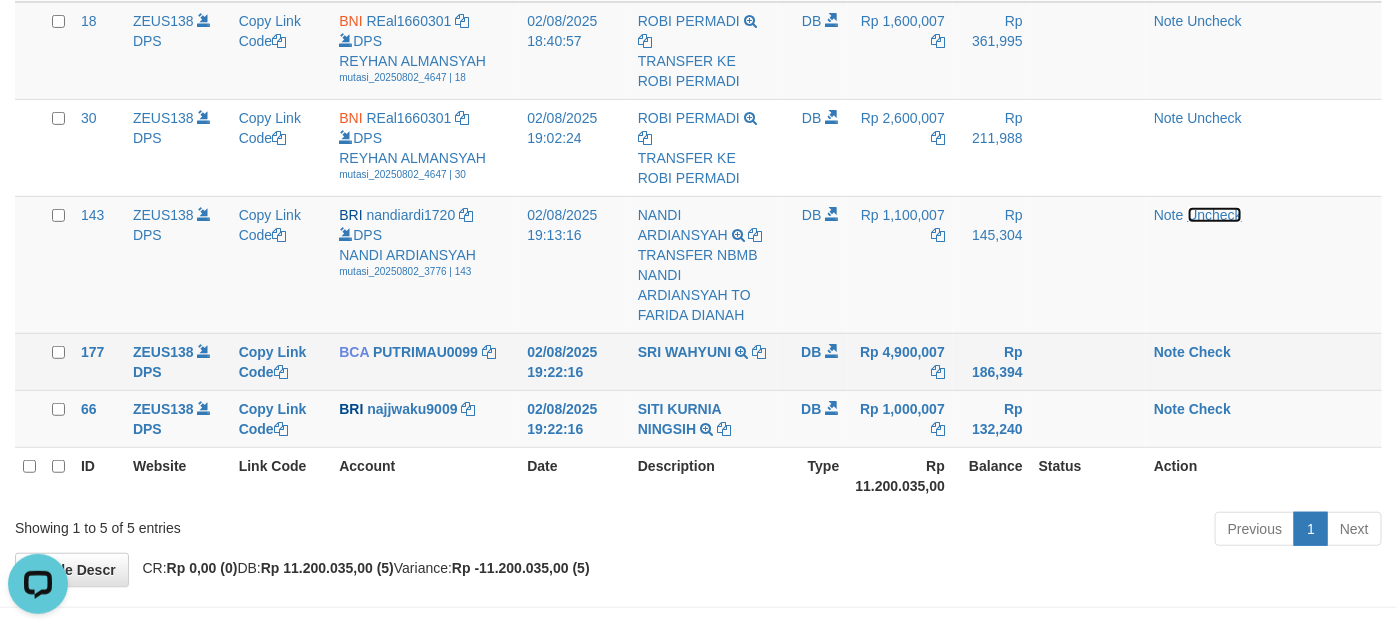 scroll, scrollTop: 250, scrollLeft: 0, axis: vertical 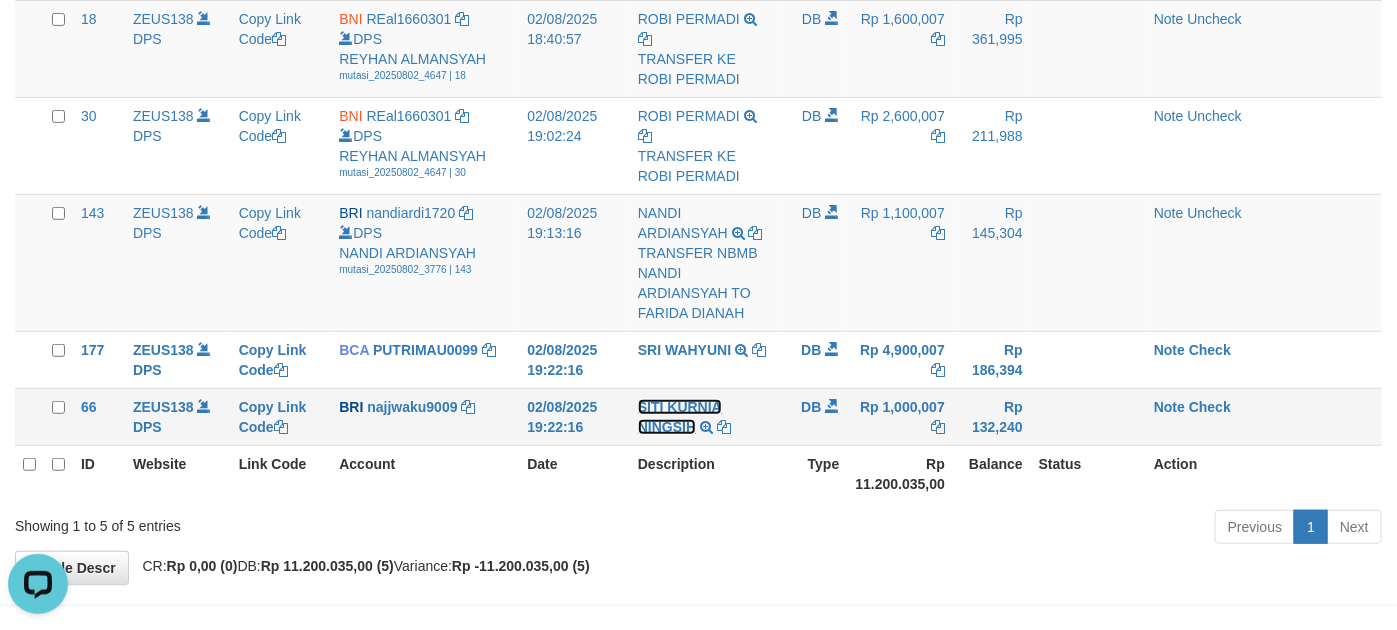 click on "SITI KURNIA NINGSIH" at bounding box center [680, 417] 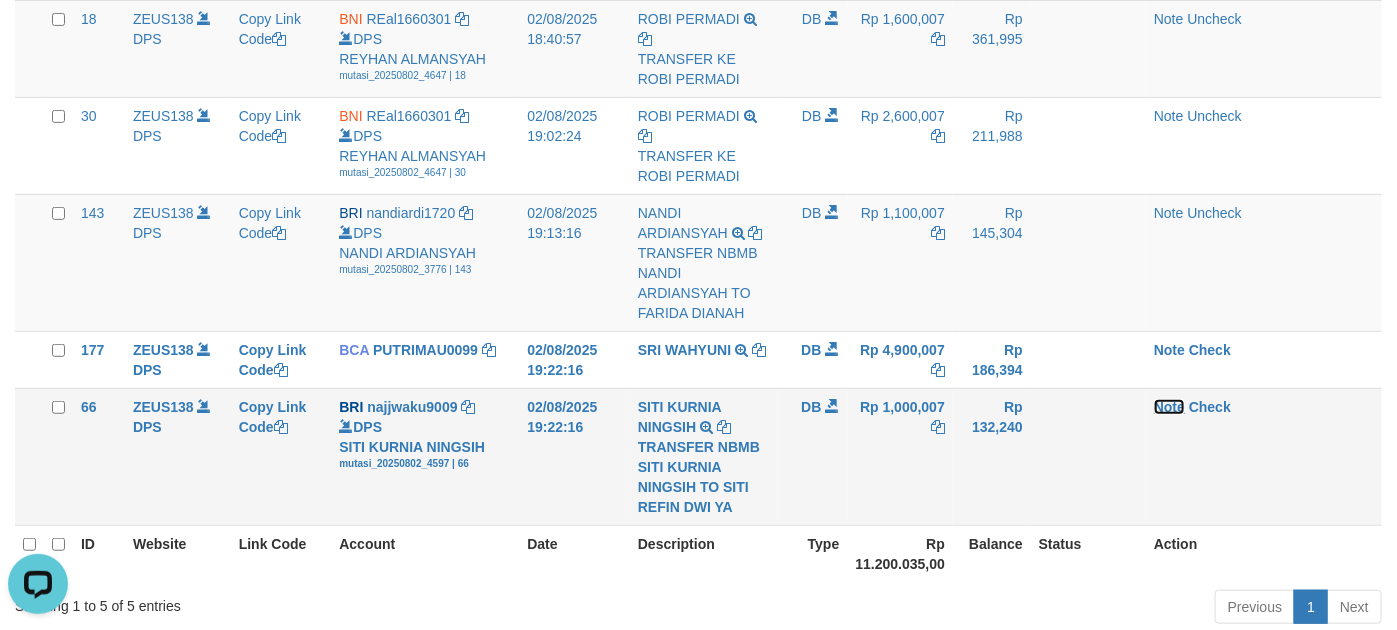 click on "Note" at bounding box center [1169, 407] 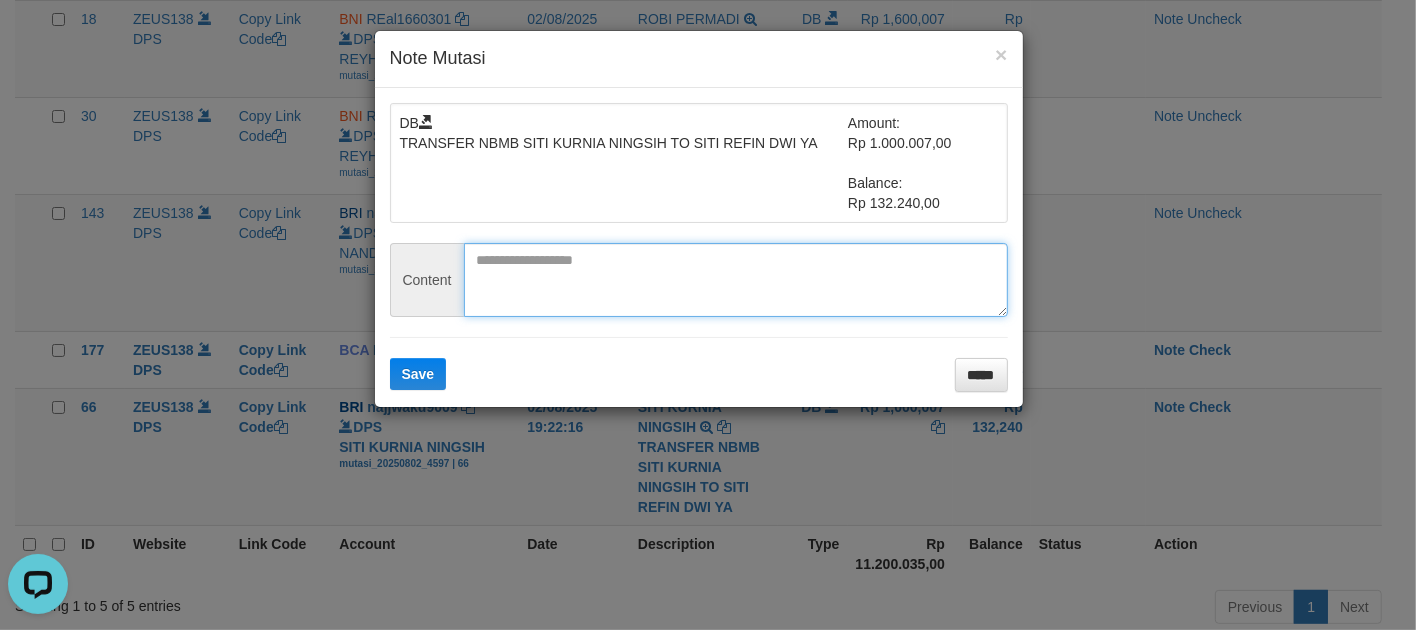 click at bounding box center [736, 280] 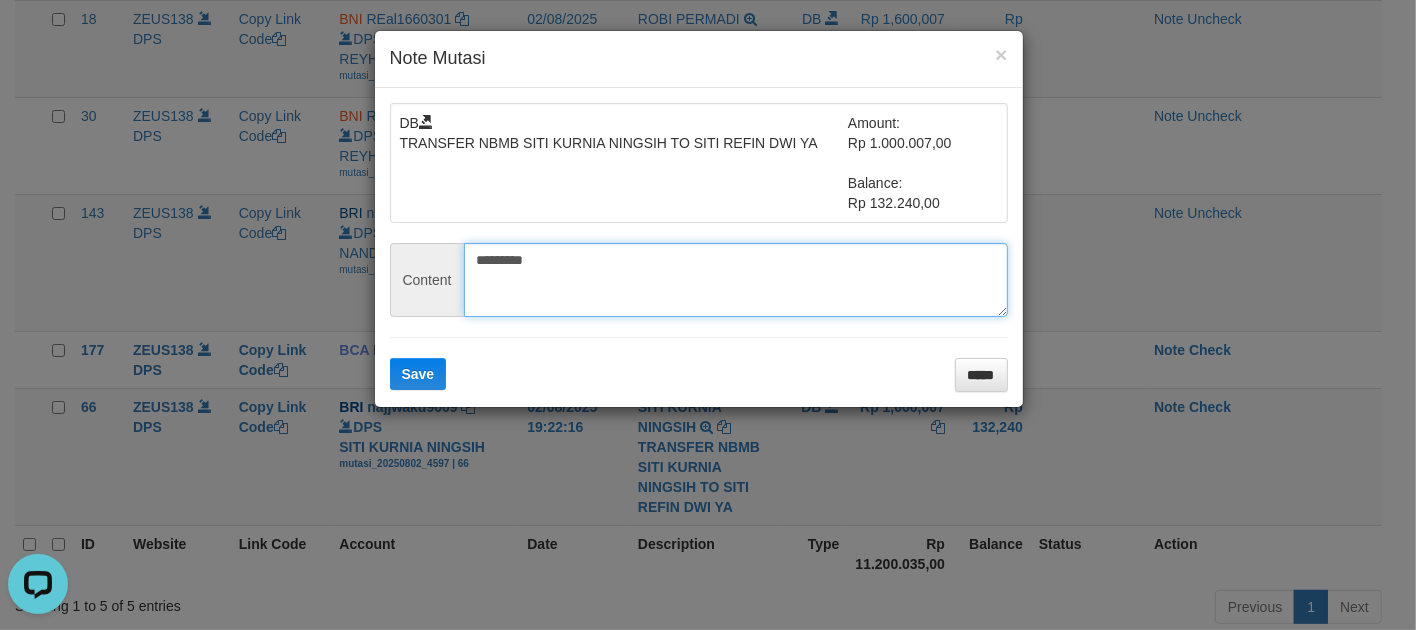 type on "*********" 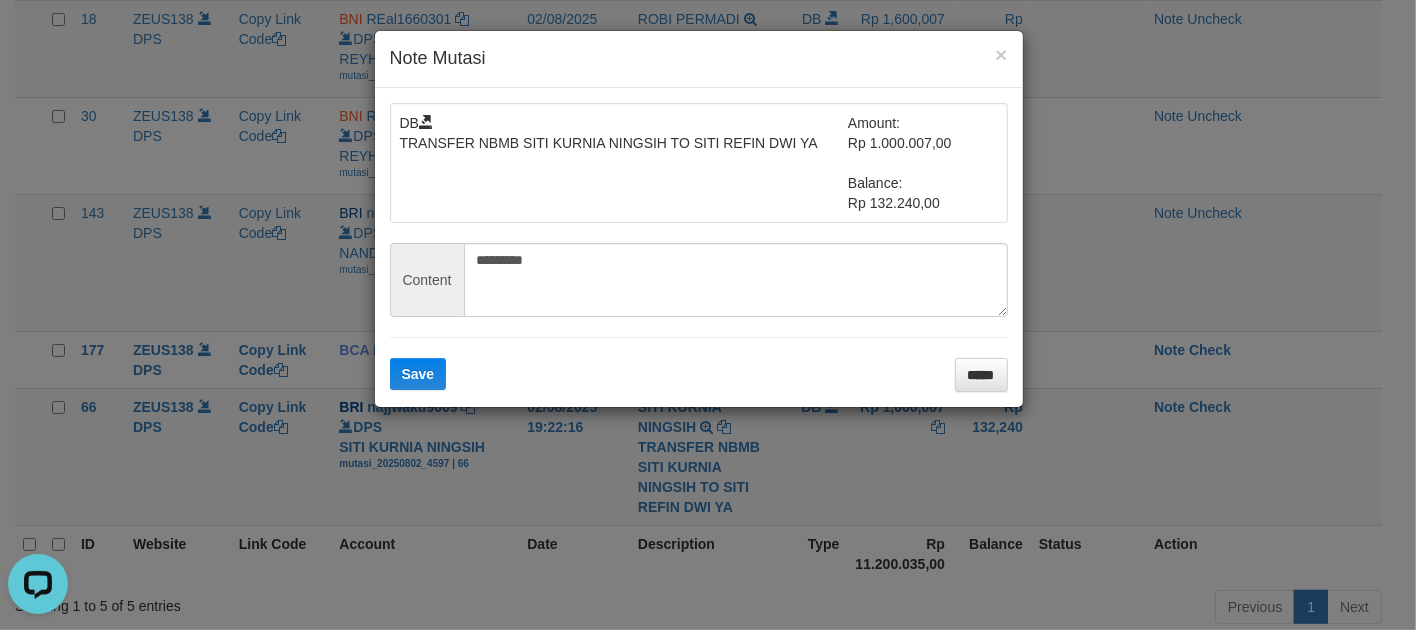 click on "DB
TRANSFER NBMB SITI KURNIA NINGSIH TO SITI REFIN DWI YA
Amount:
Rp 1.000.007,00
Balance:
Rp 132.240,00
Content
*********
Save
*****" at bounding box center (699, 247) 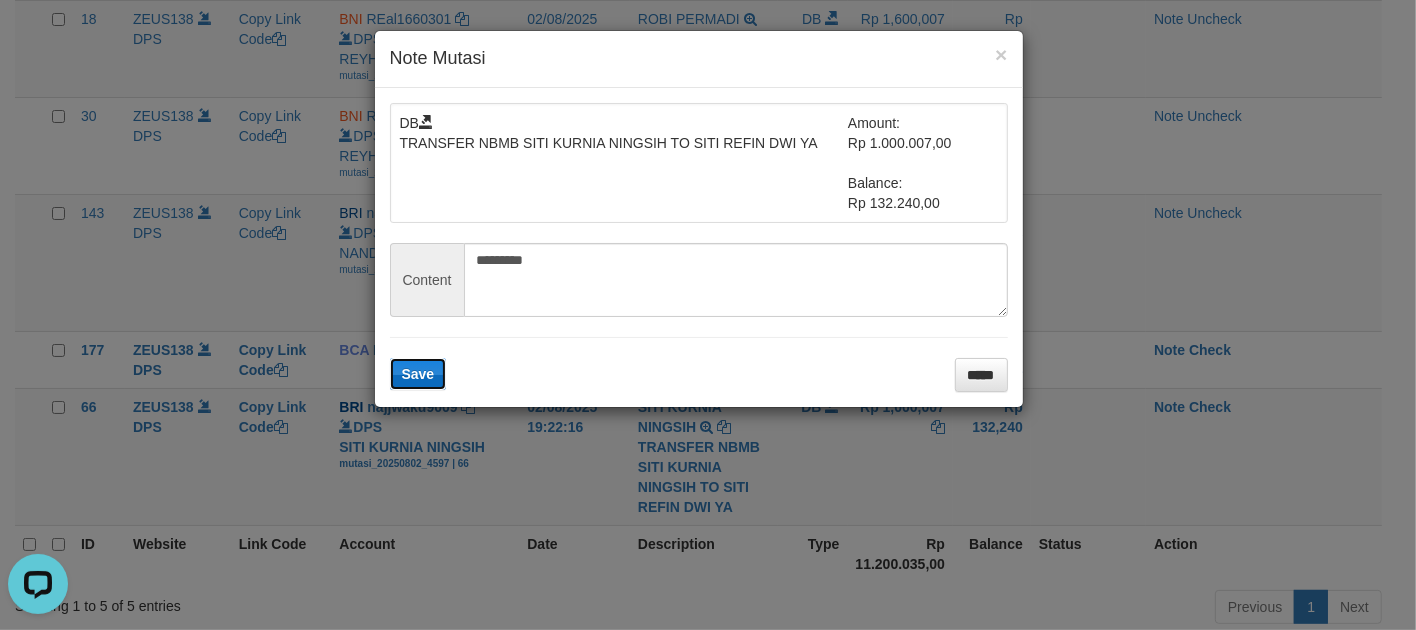 click on "Save" at bounding box center [418, 374] 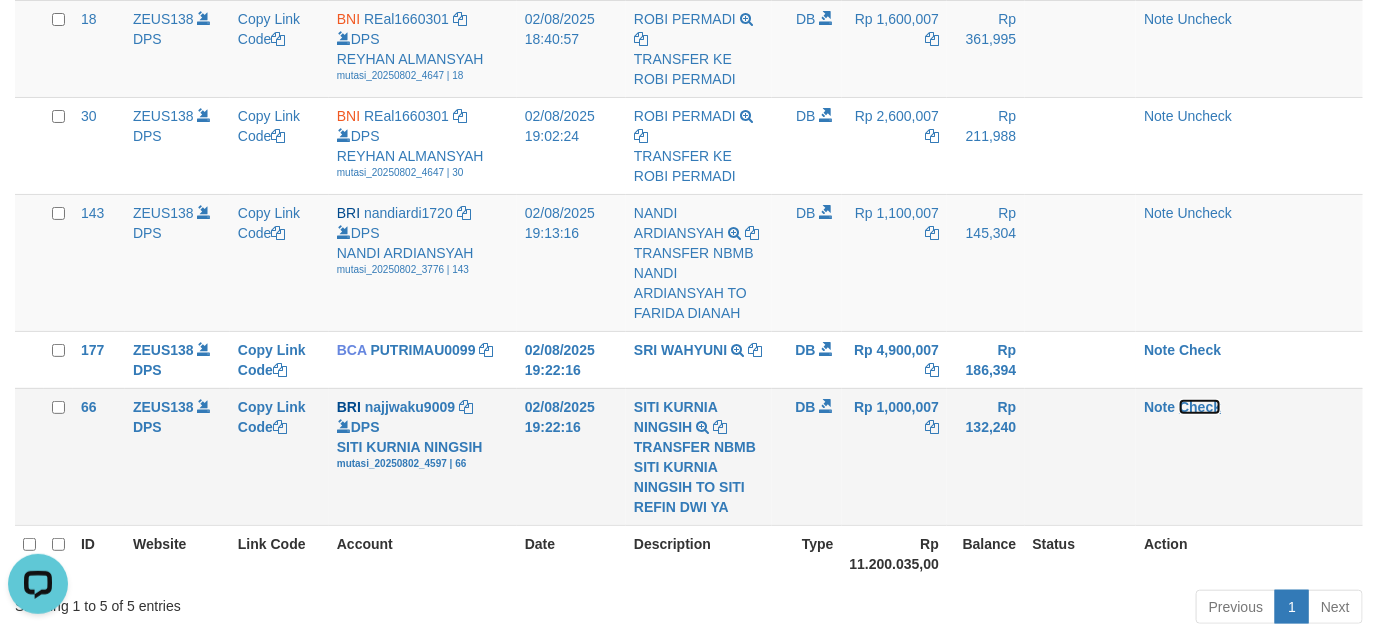 click on "Check" at bounding box center (1200, 407) 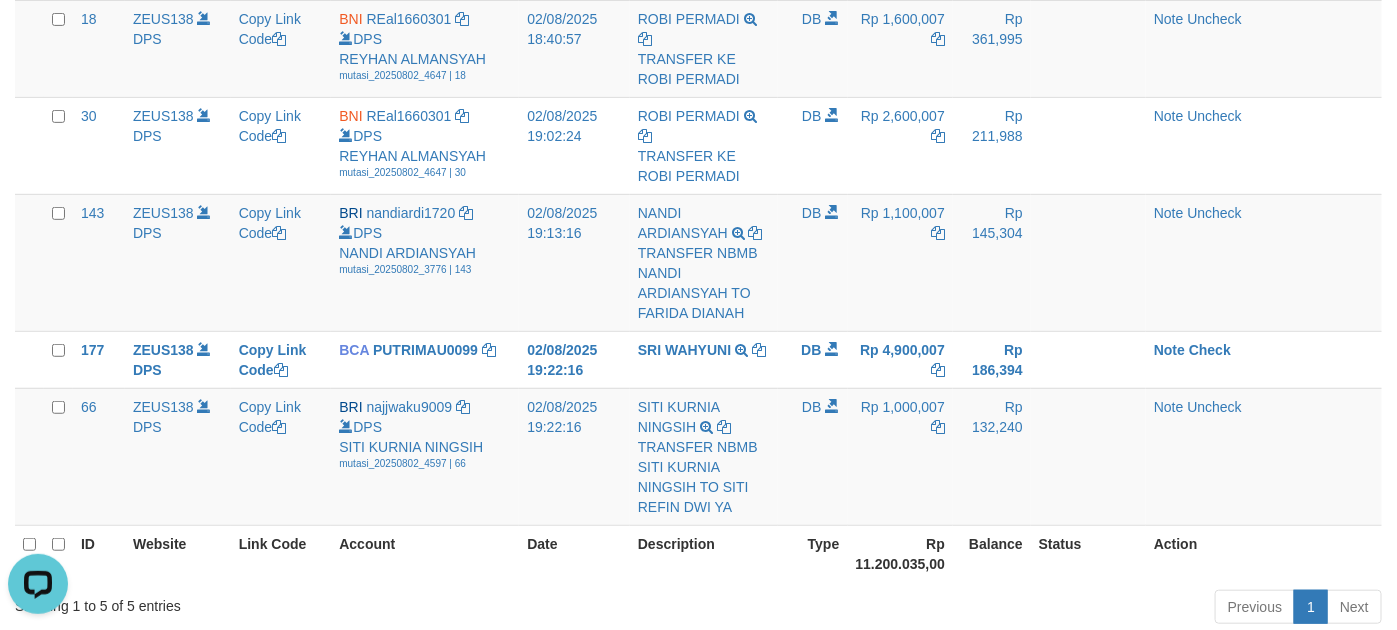 click on "Description" at bounding box center (704, 553) 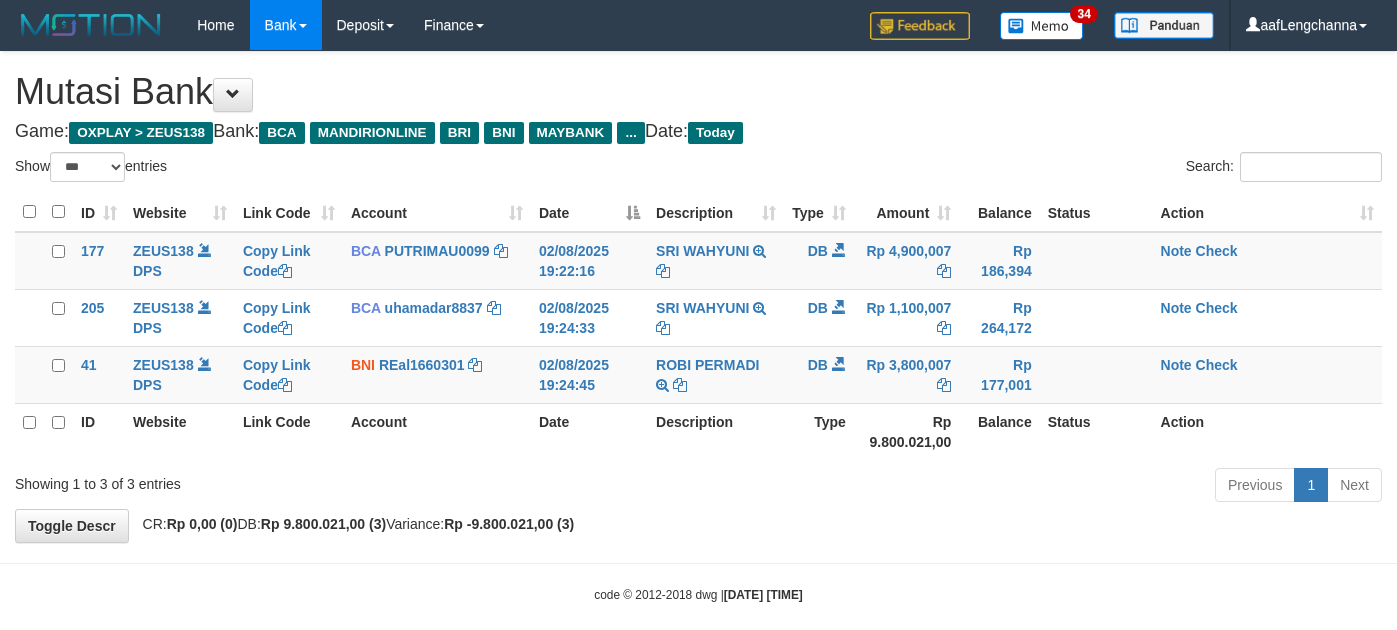 select on "***" 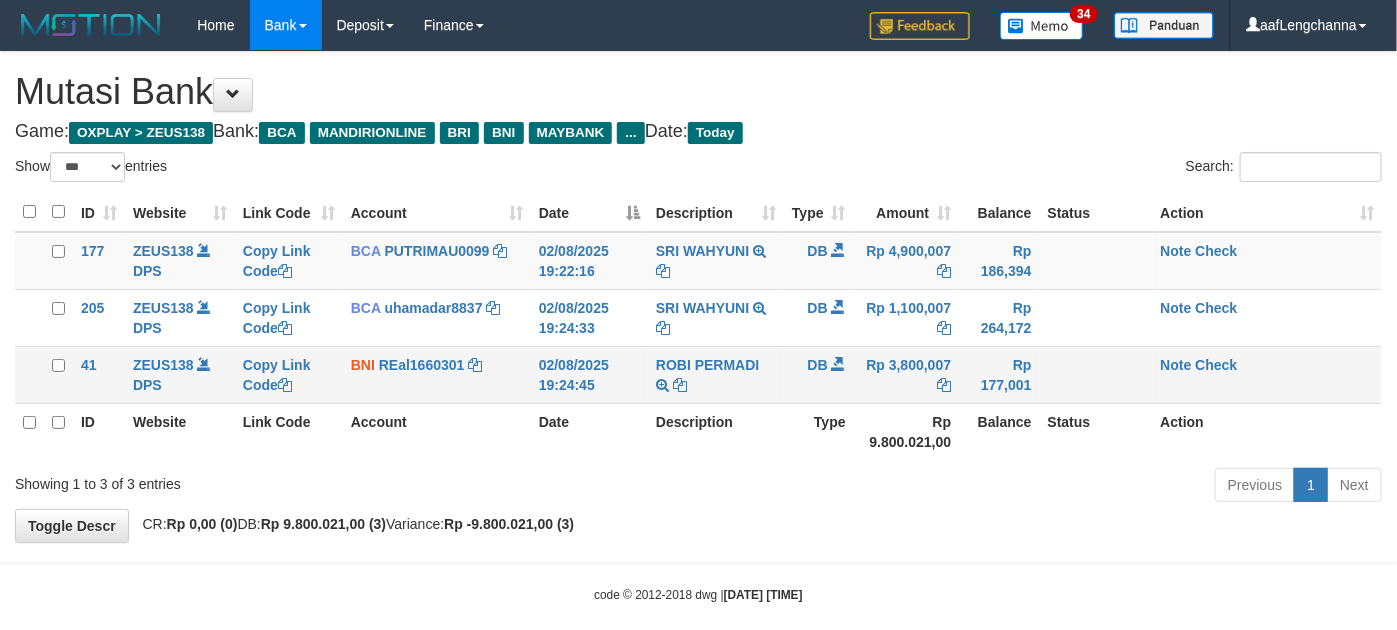 scroll, scrollTop: 25, scrollLeft: 0, axis: vertical 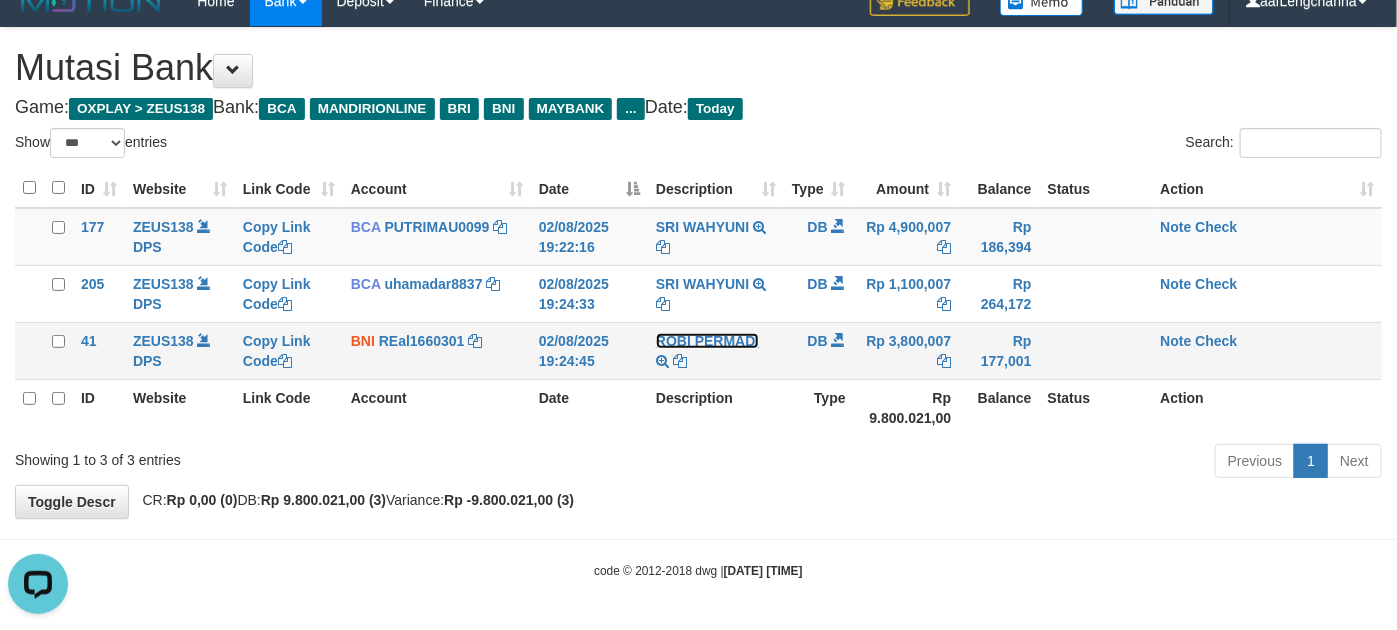 click on "ROBI PERMADI" at bounding box center (707, 341) 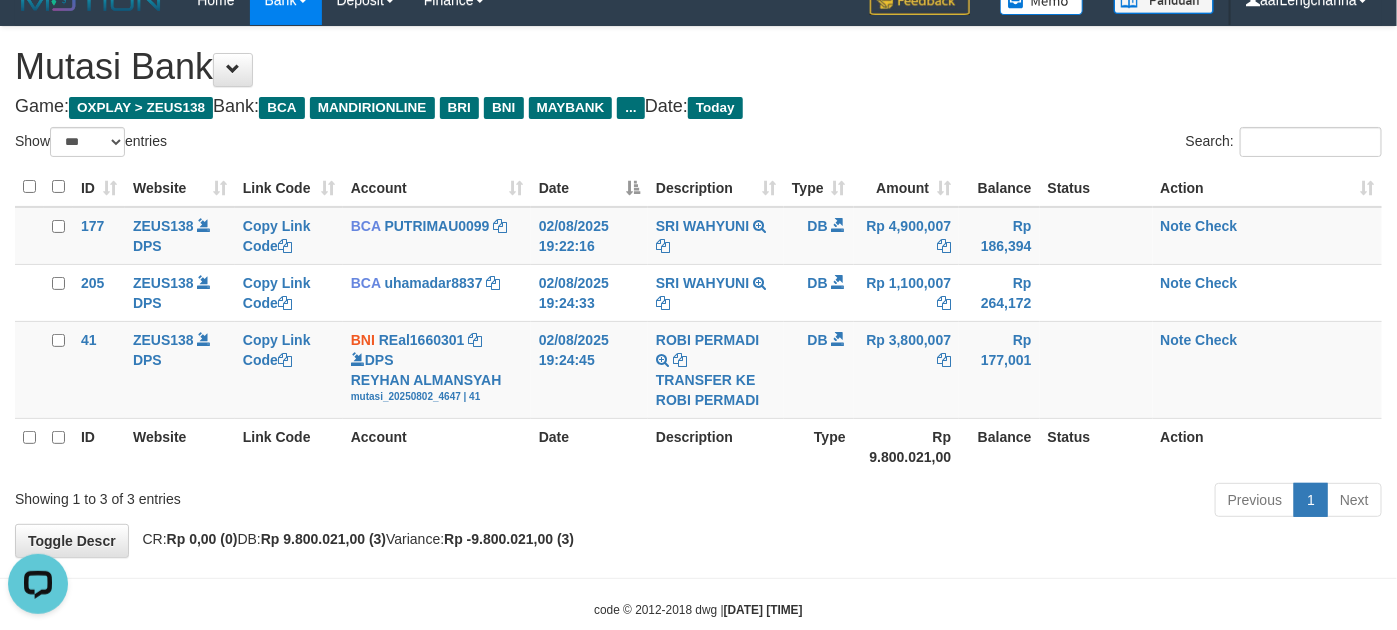 drag, startPoint x: 472, startPoint y: 457, endPoint x: 482, endPoint y: 456, distance: 10.049875 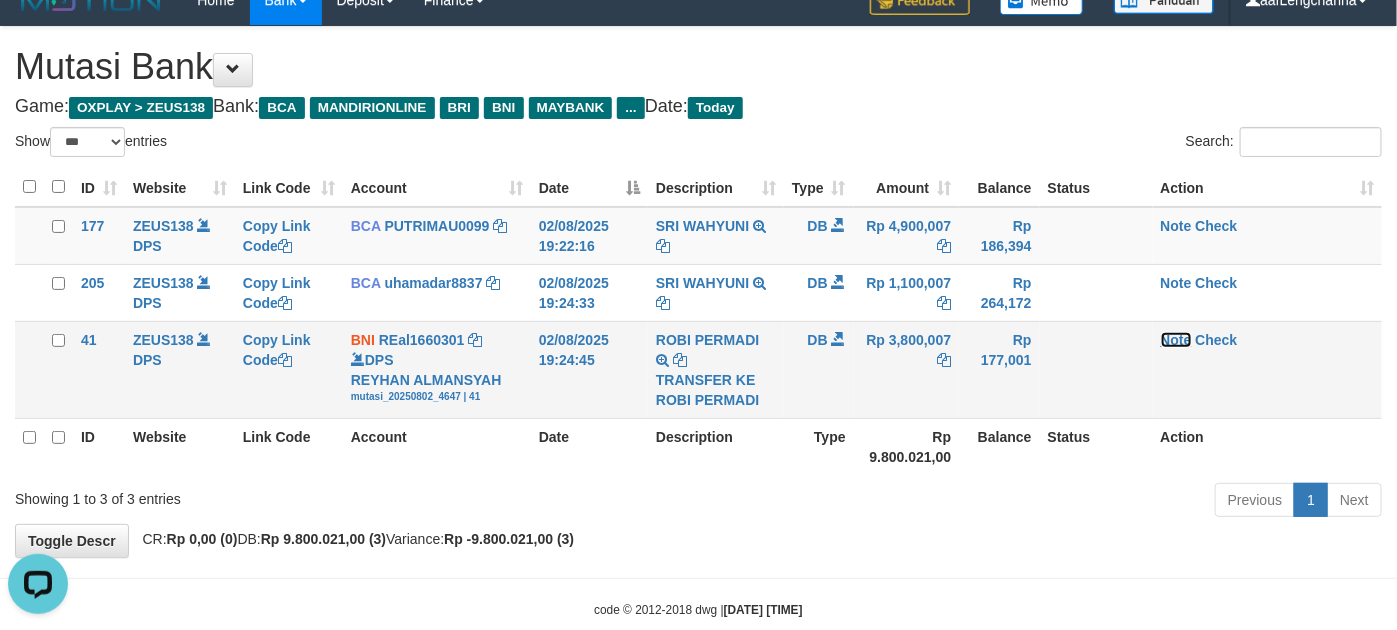 click on "Note" at bounding box center [1176, 340] 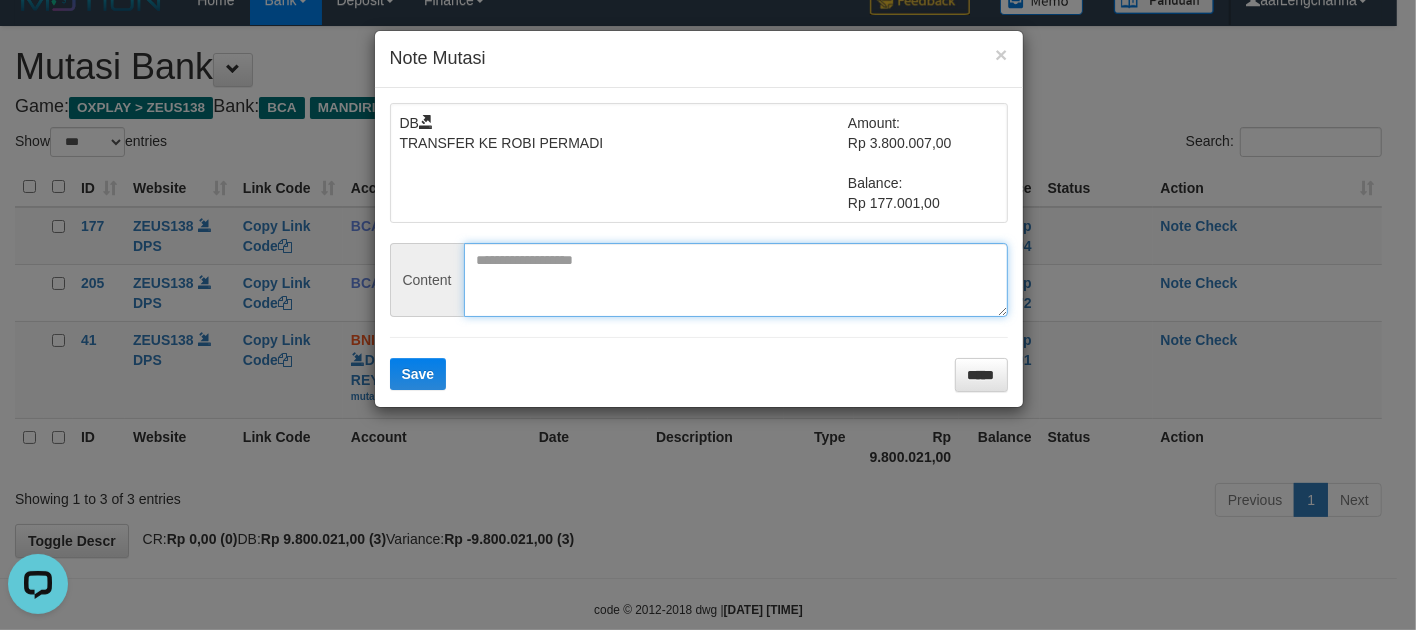 click at bounding box center [736, 280] 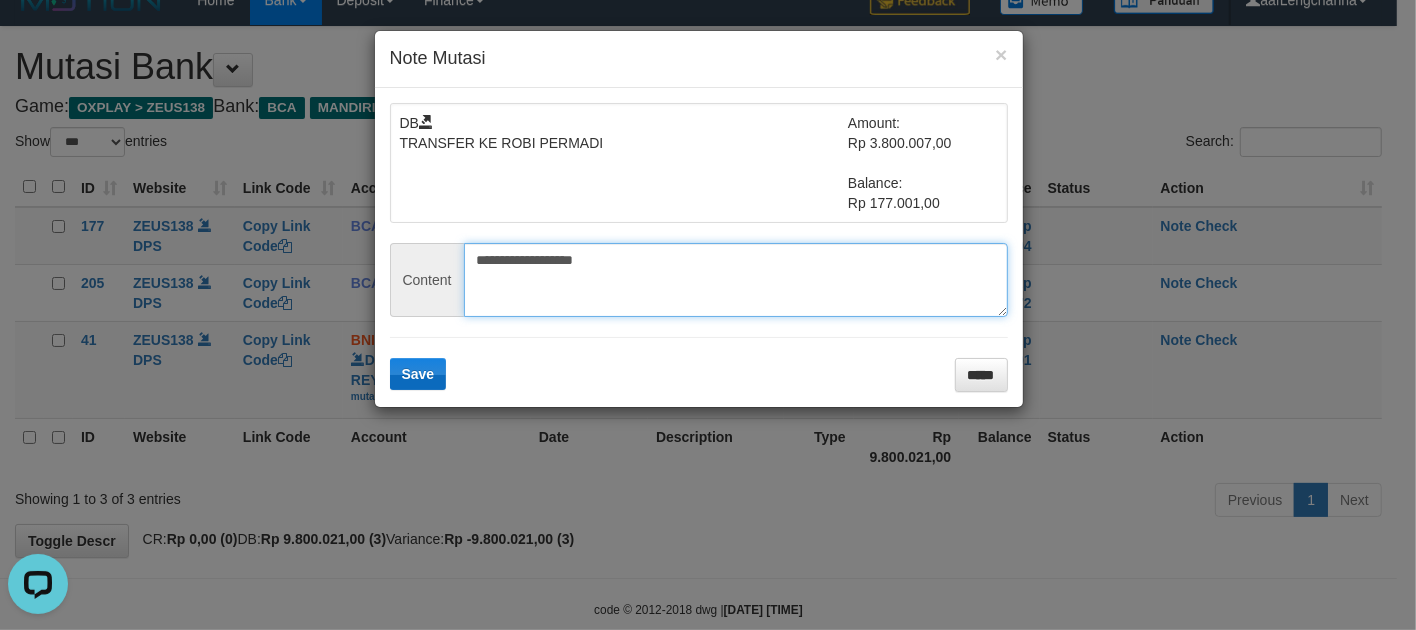 type on "**********" 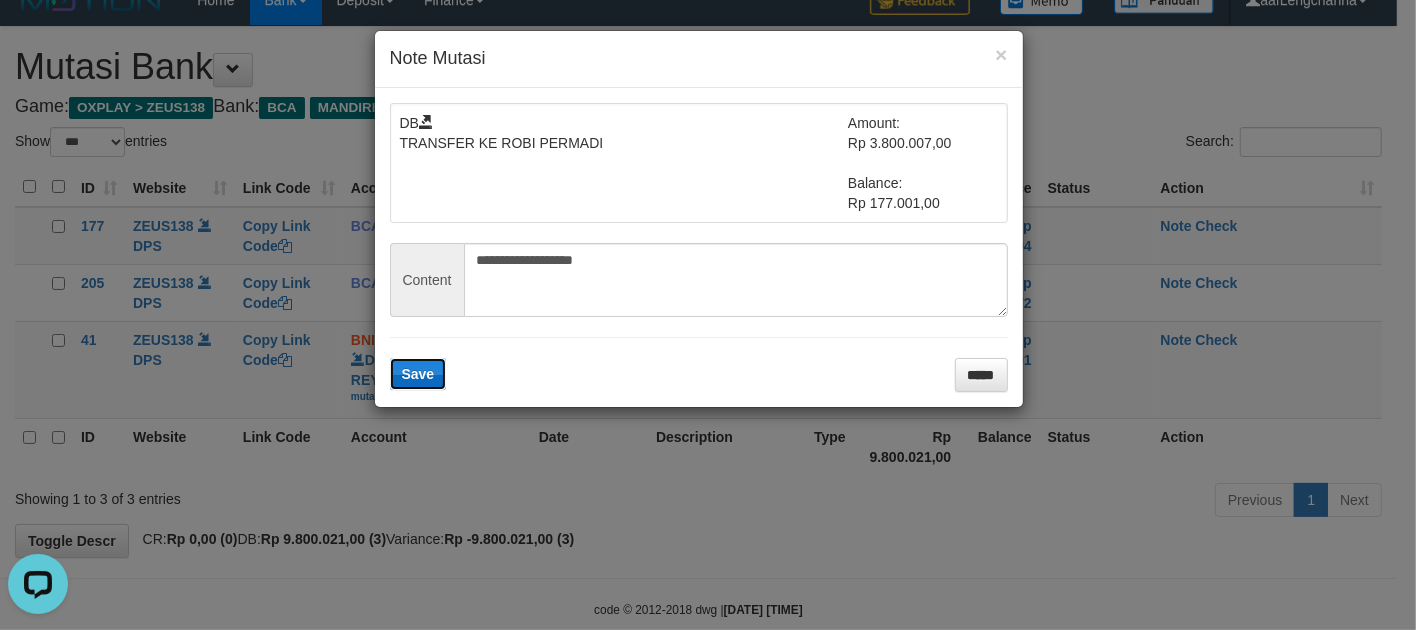 click on "Save" at bounding box center [418, 374] 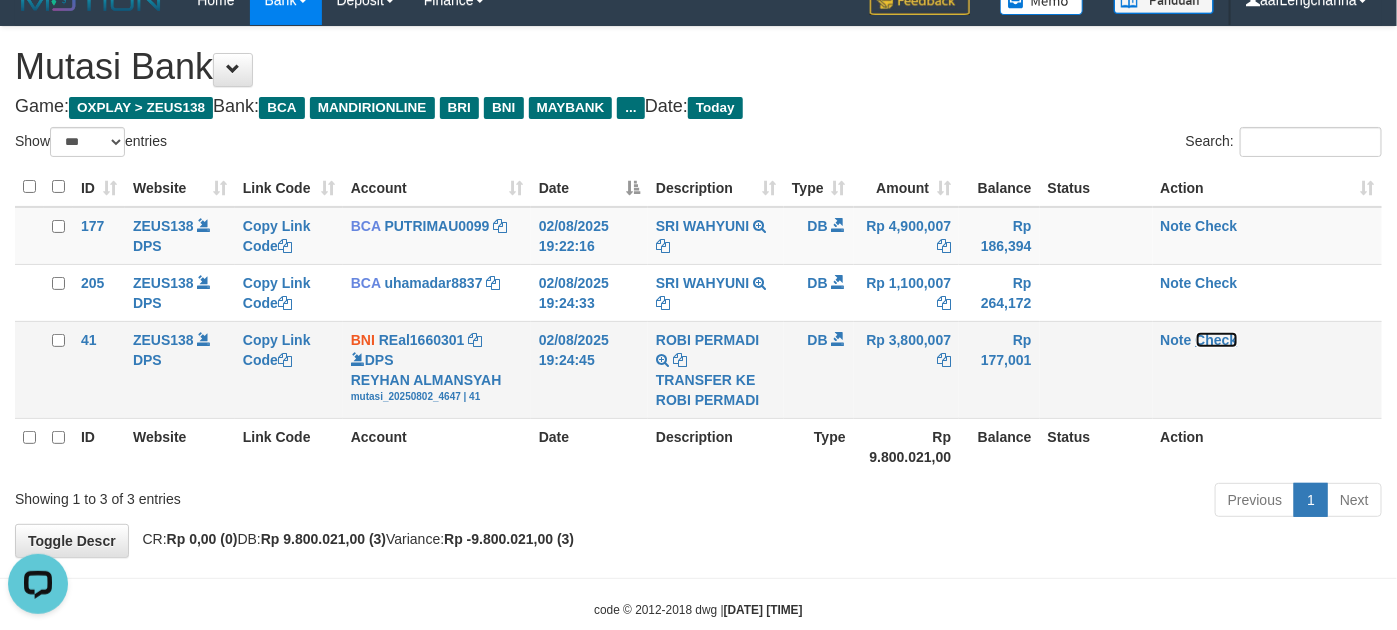 click on "Check" at bounding box center (1217, 340) 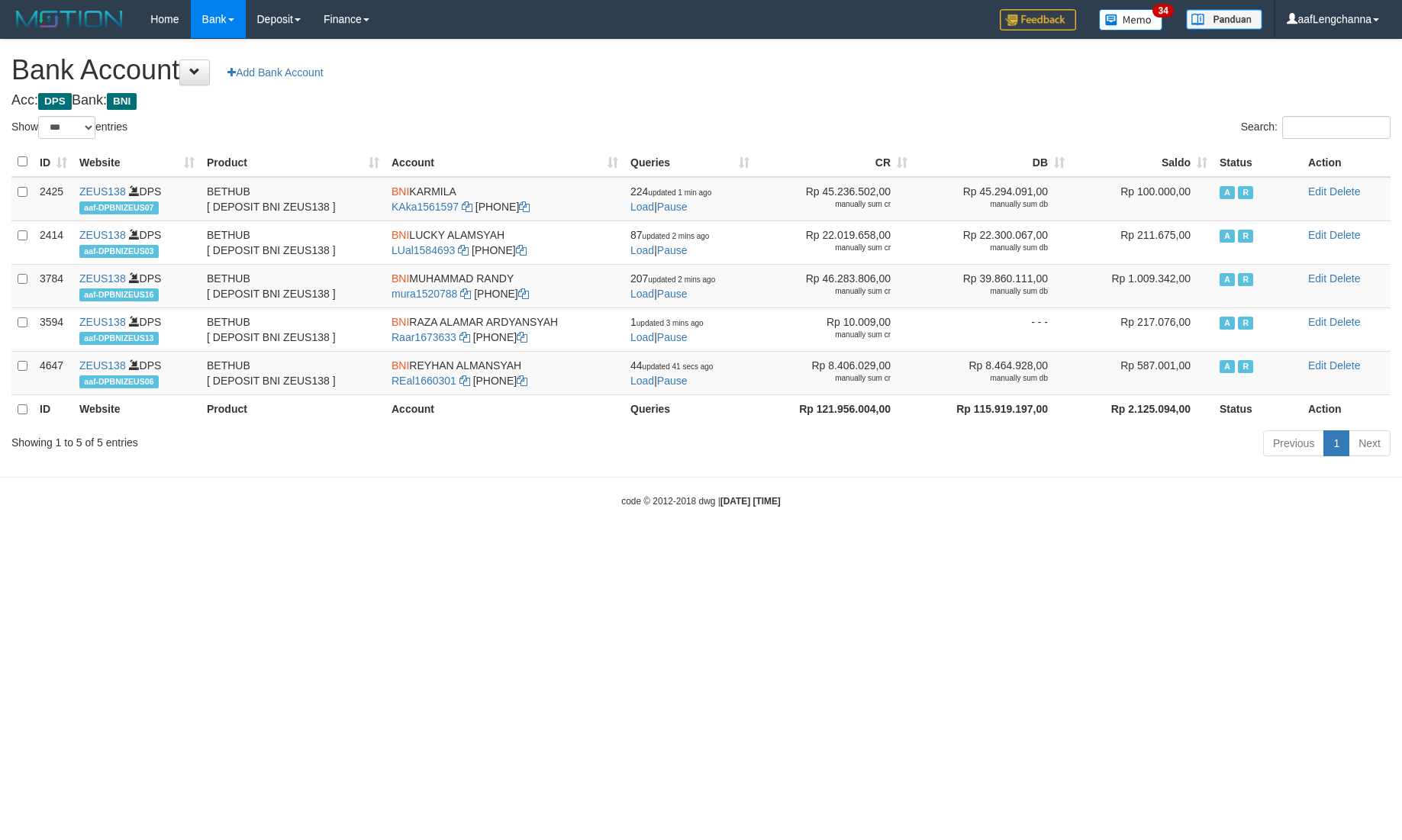 select on "***" 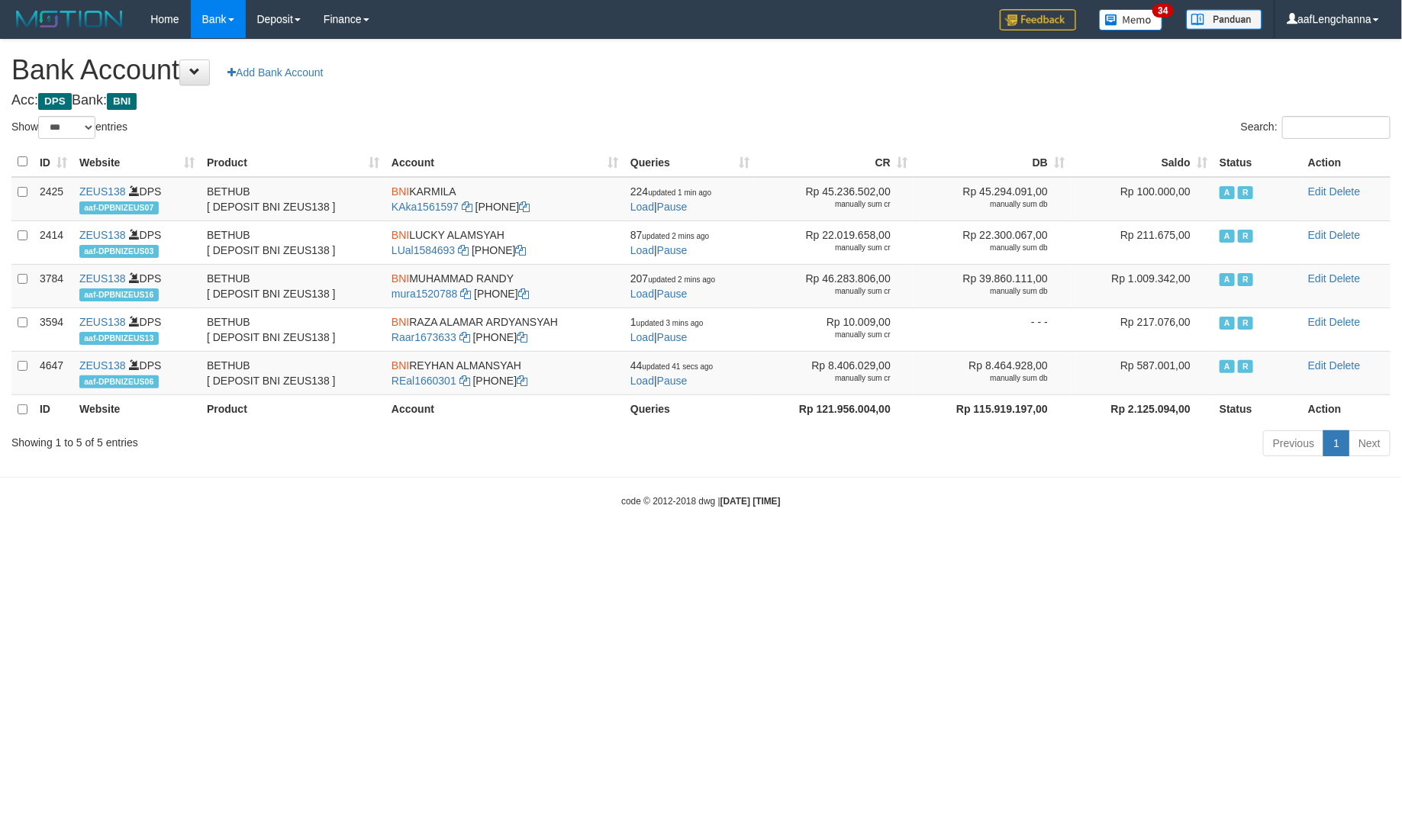 click on "Saldo" at bounding box center (1142, 162) 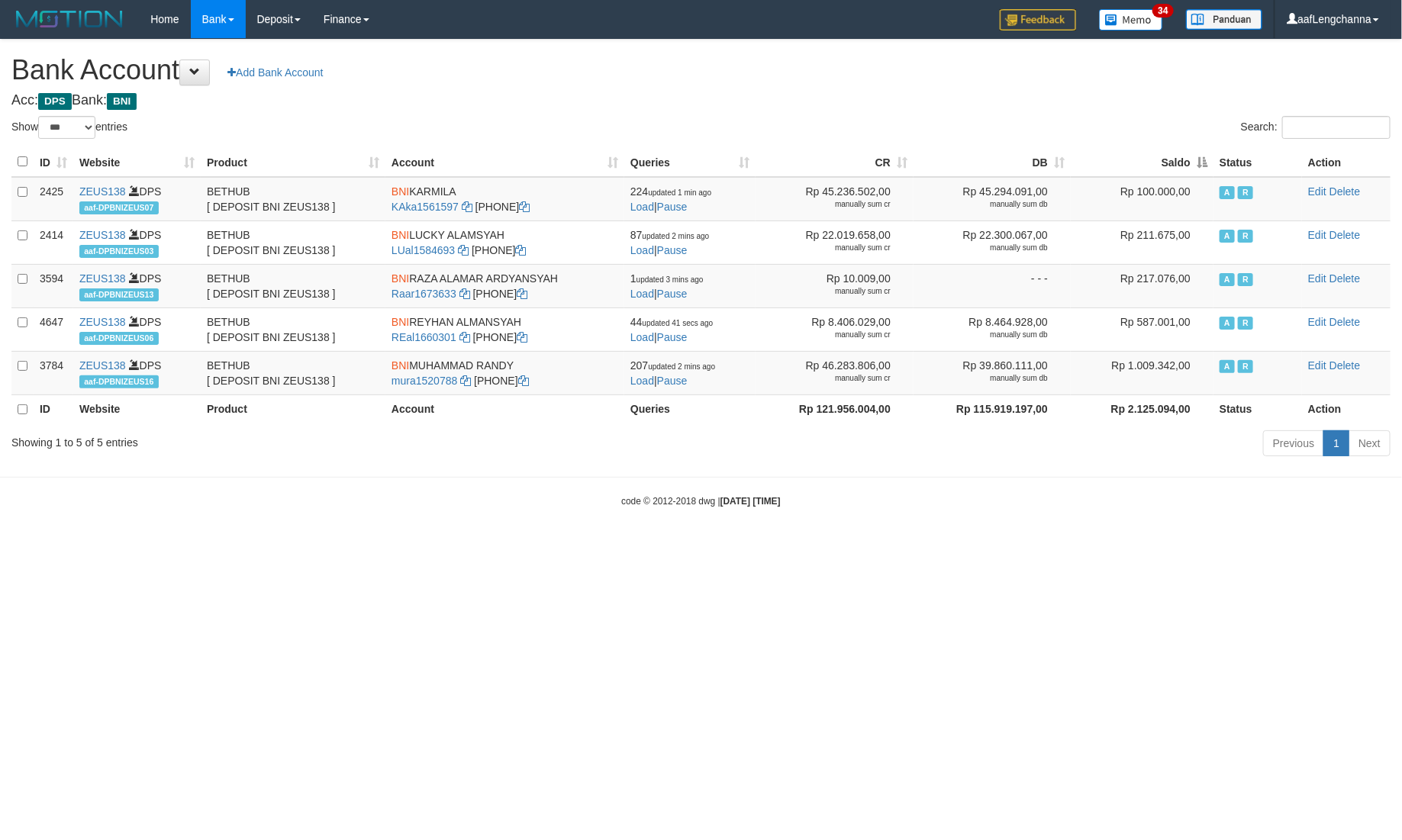 click on "Saldo" at bounding box center [1142, 162] 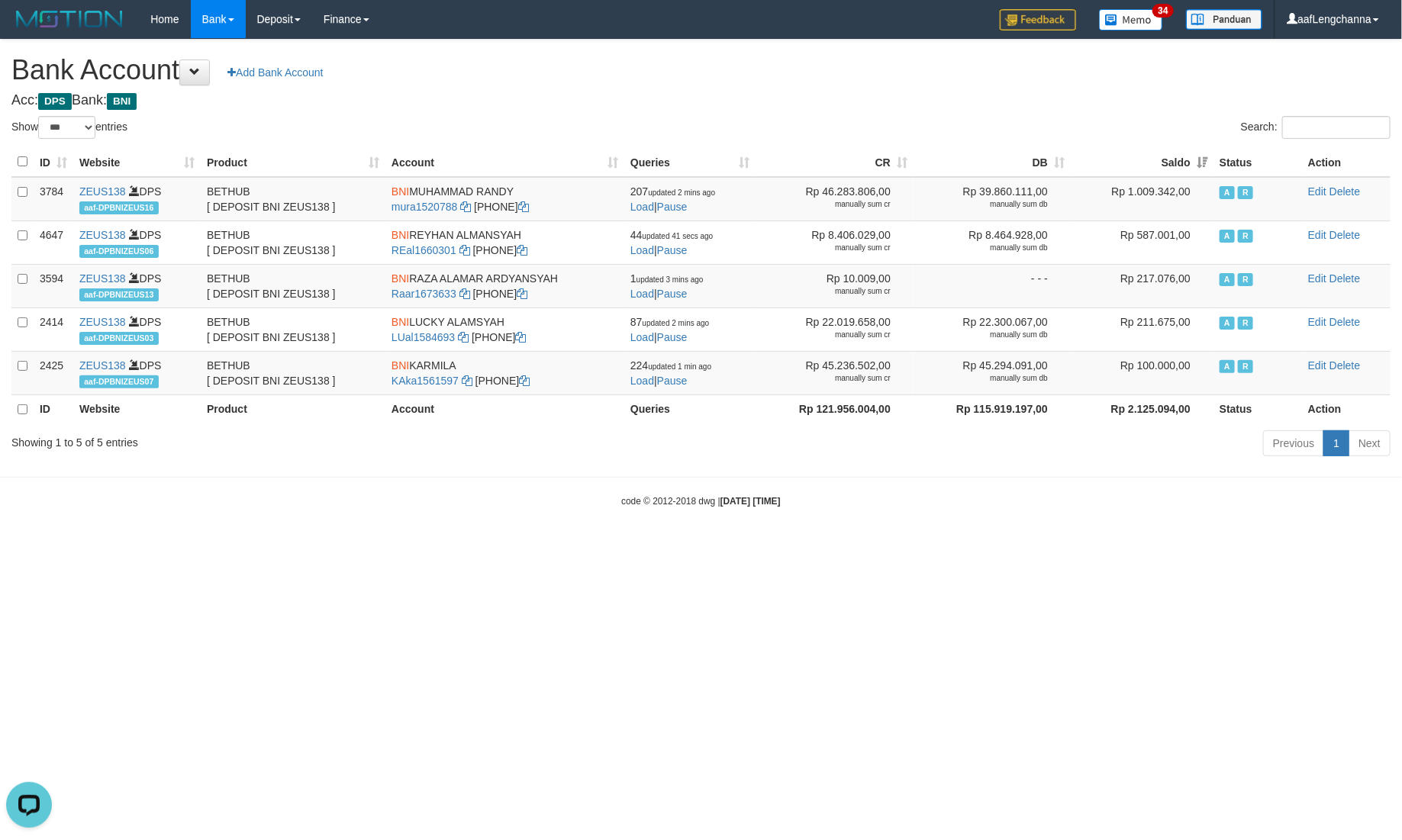 scroll, scrollTop: 0, scrollLeft: 0, axis: both 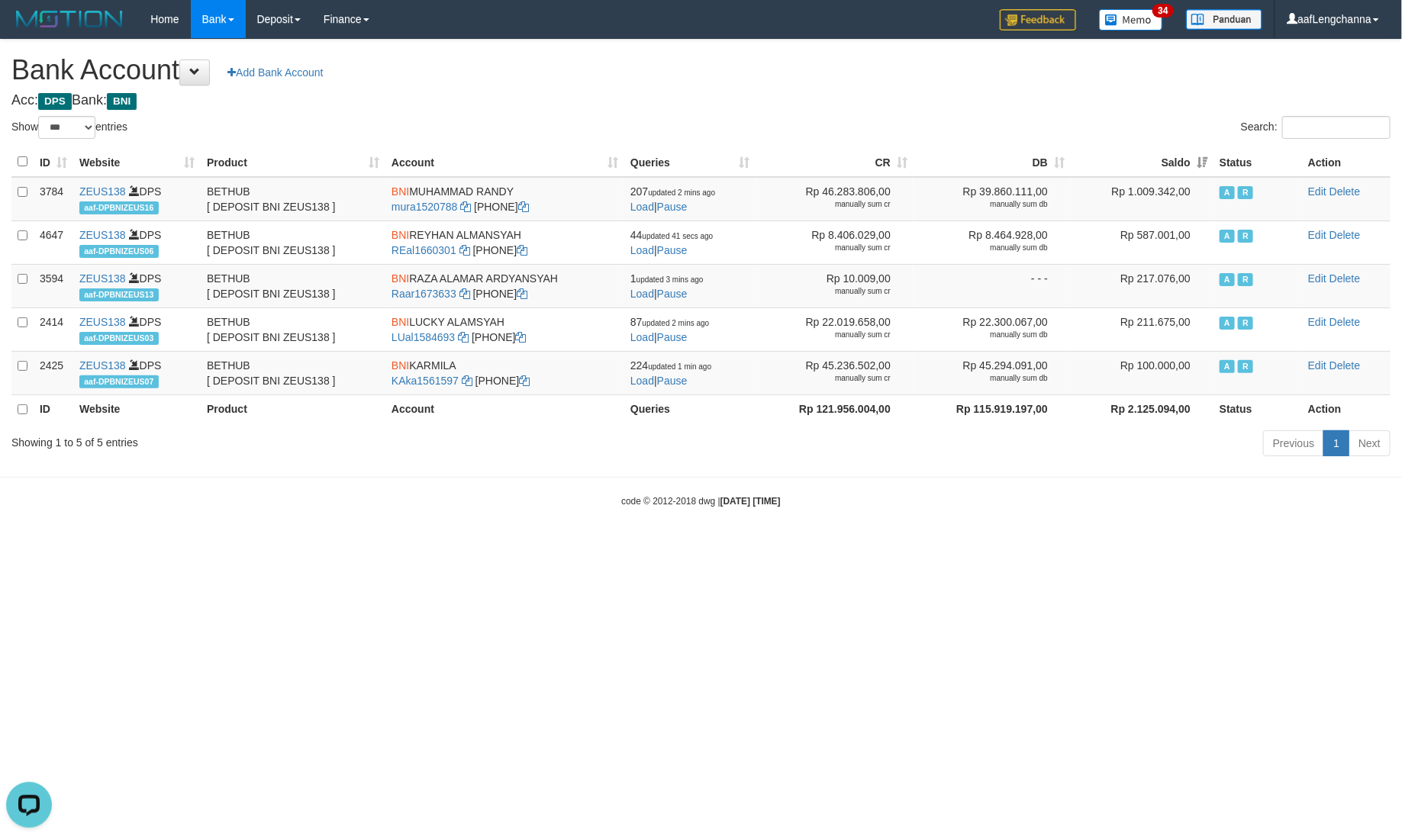 click on "Bank Account
Add Bank Account" at bounding box center (701, 70) 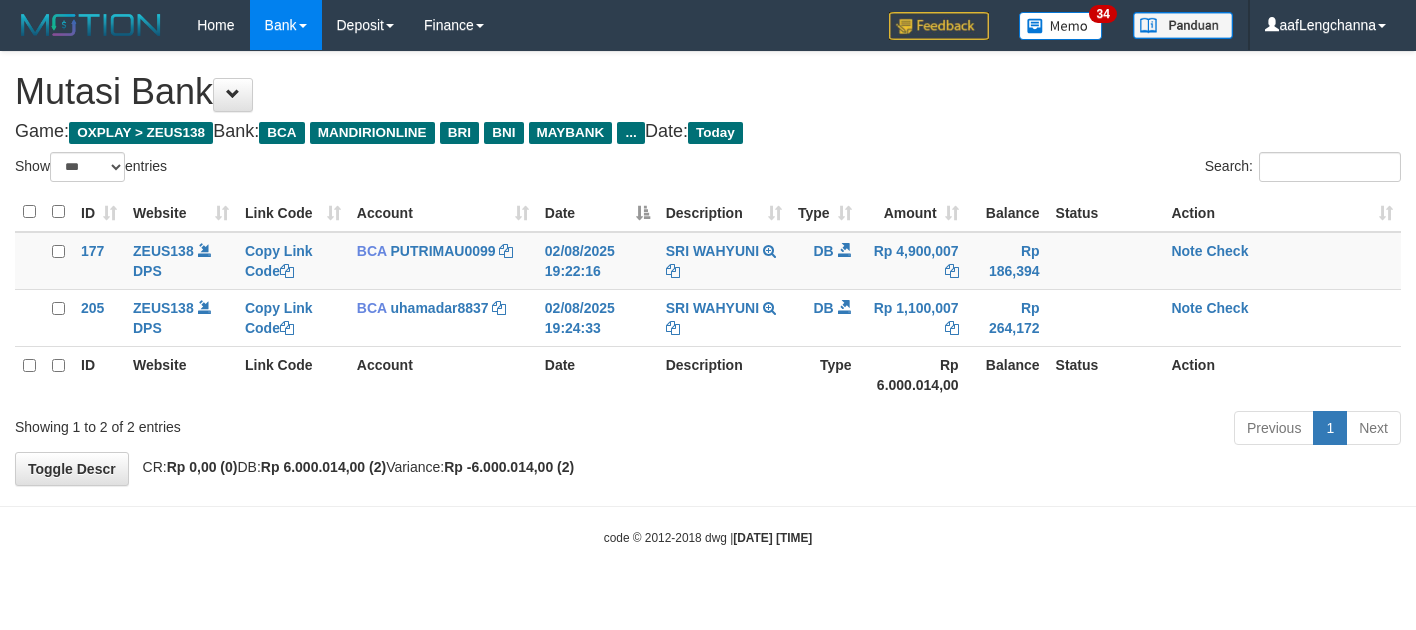 select on "***" 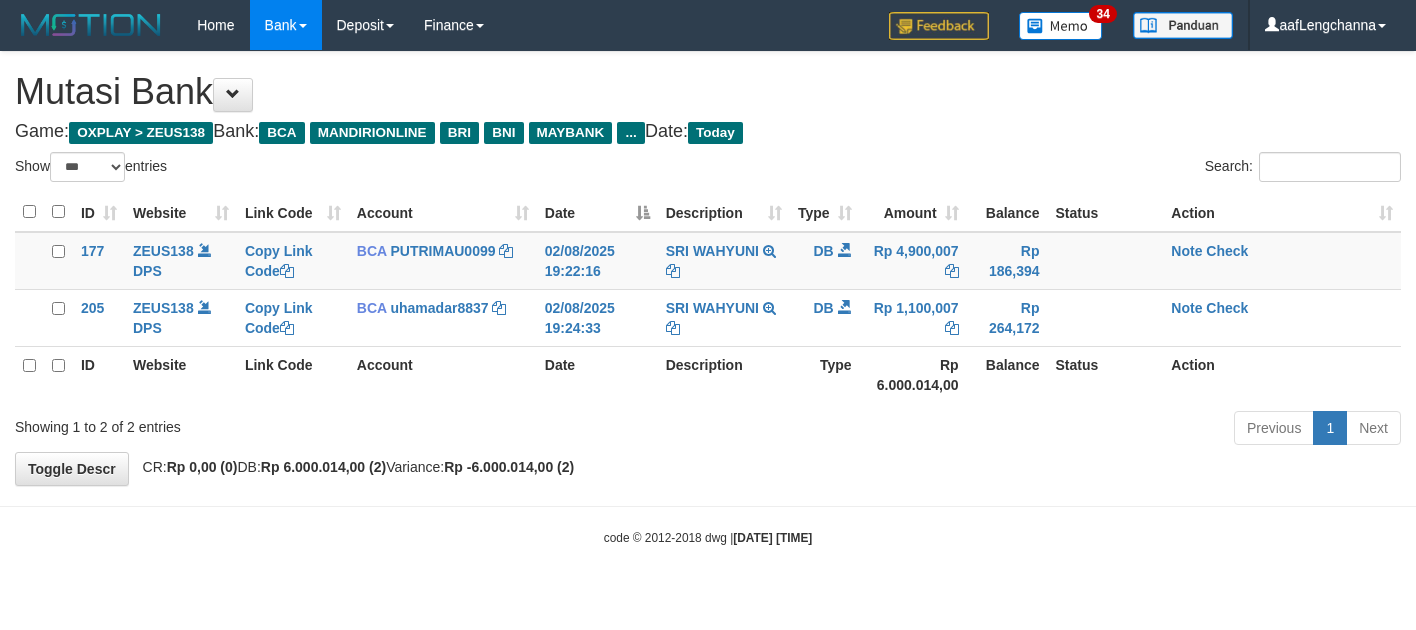 scroll, scrollTop: 0, scrollLeft: 0, axis: both 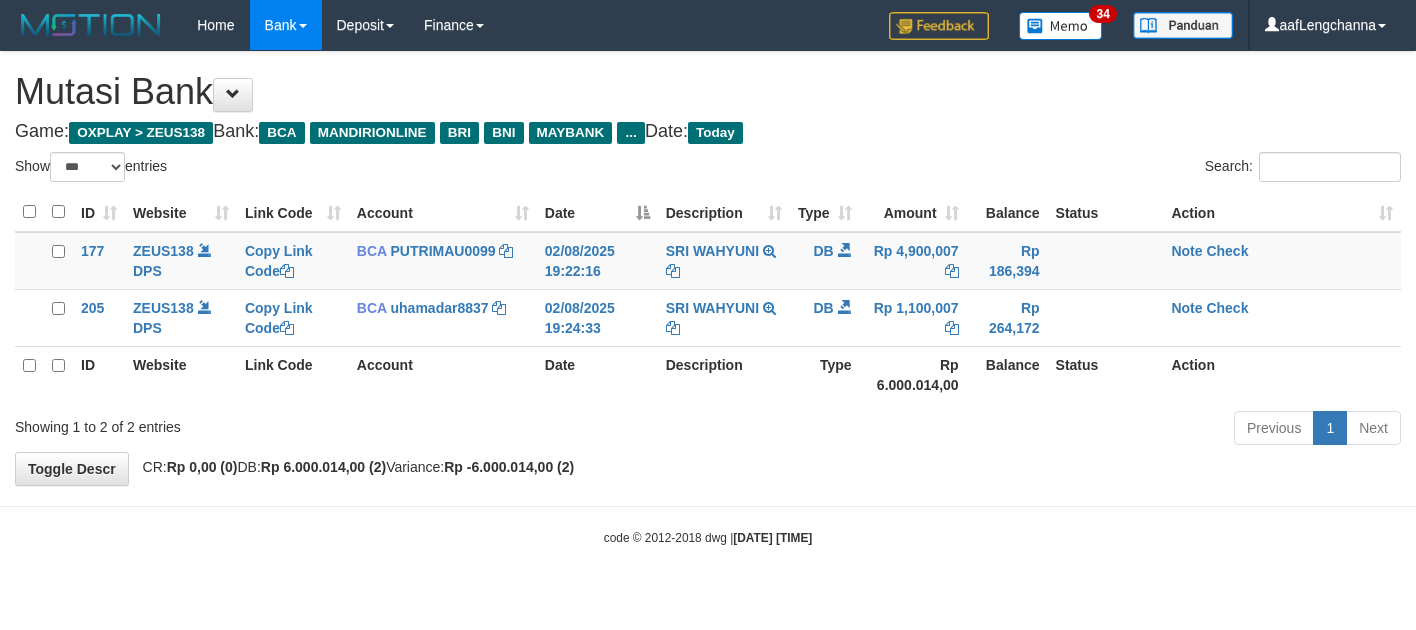 select on "***" 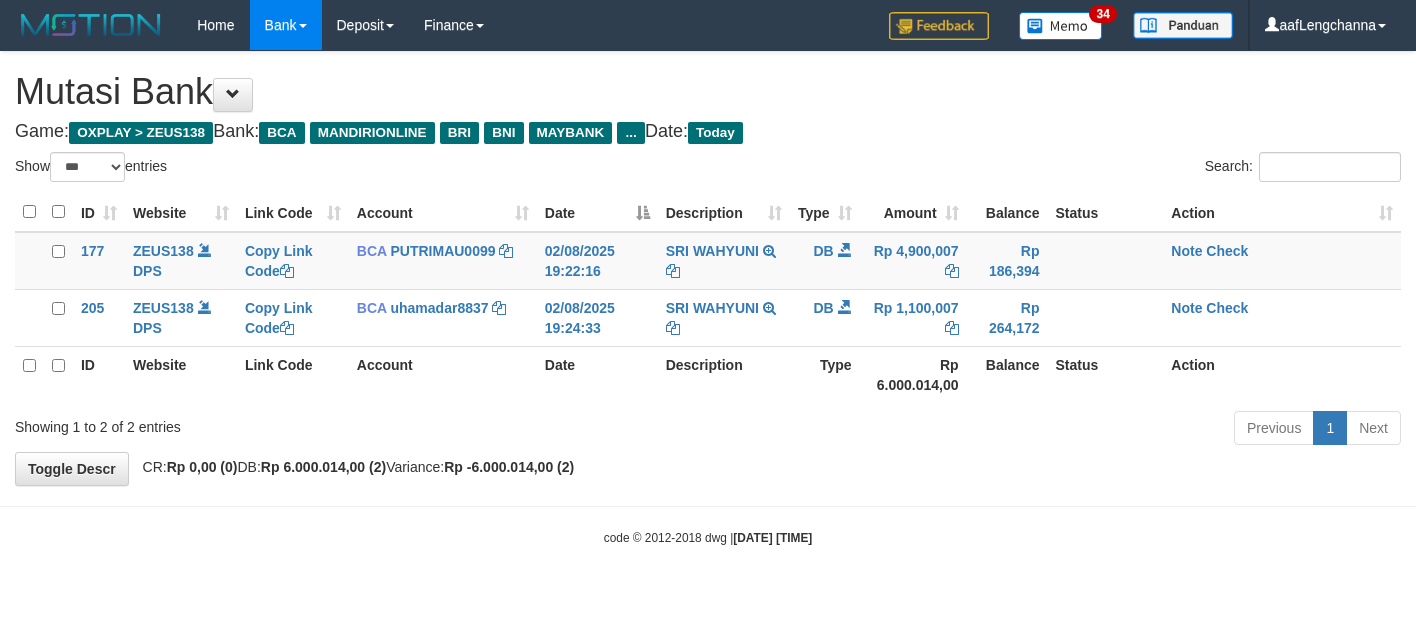 scroll, scrollTop: 0, scrollLeft: 0, axis: both 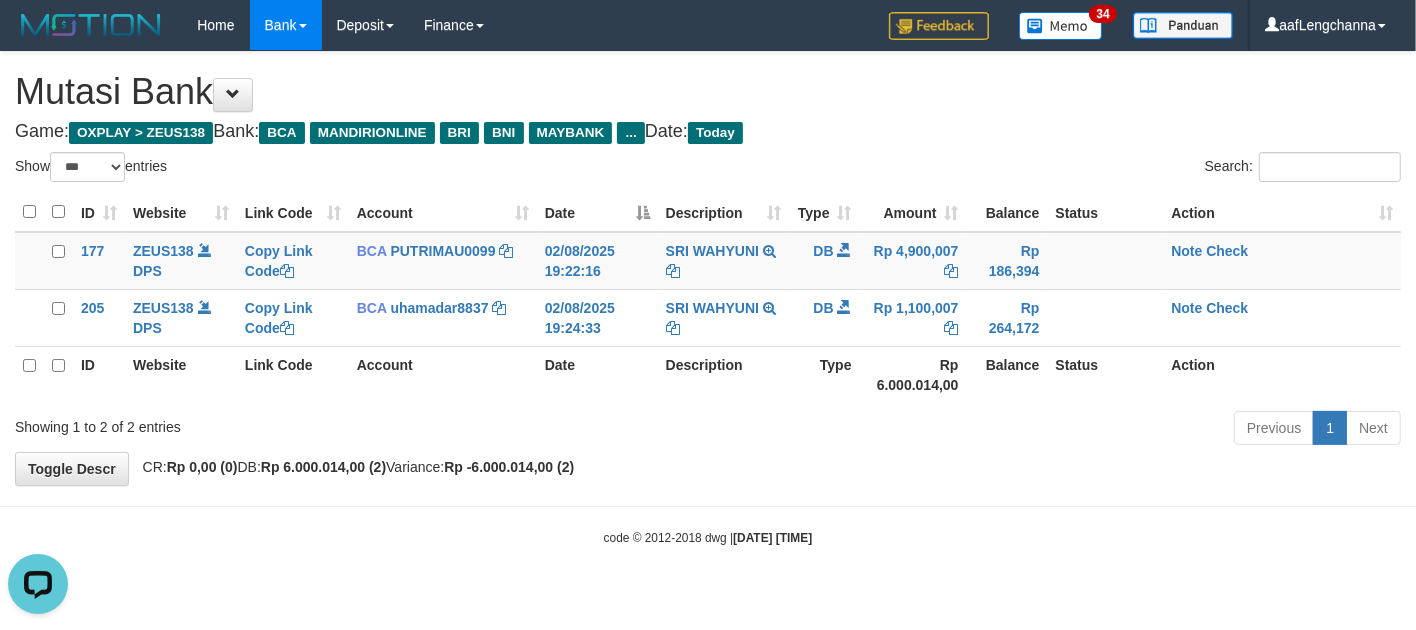 click on "code © 2012-2018 dwg |  [DATE] [TIME]" at bounding box center [708, 537] 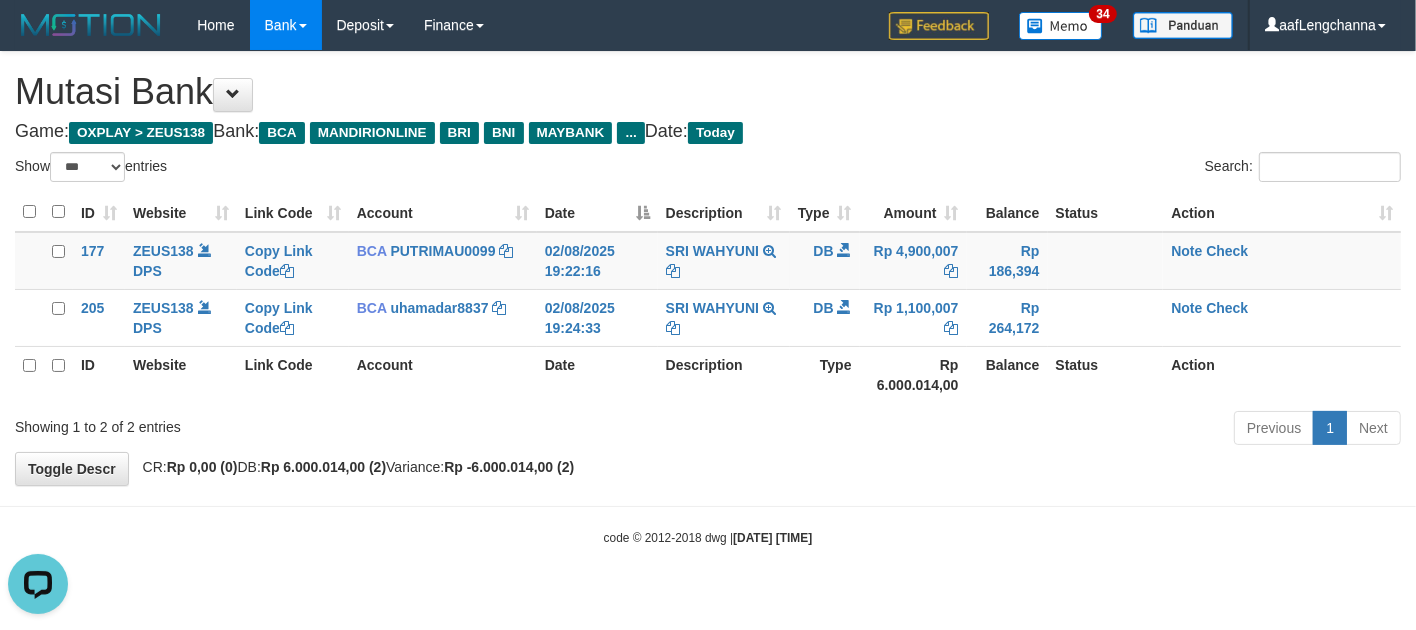 click on "code © 2012-2018 dwg |  [DATE] [TIME]" at bounding box center (708, 537) 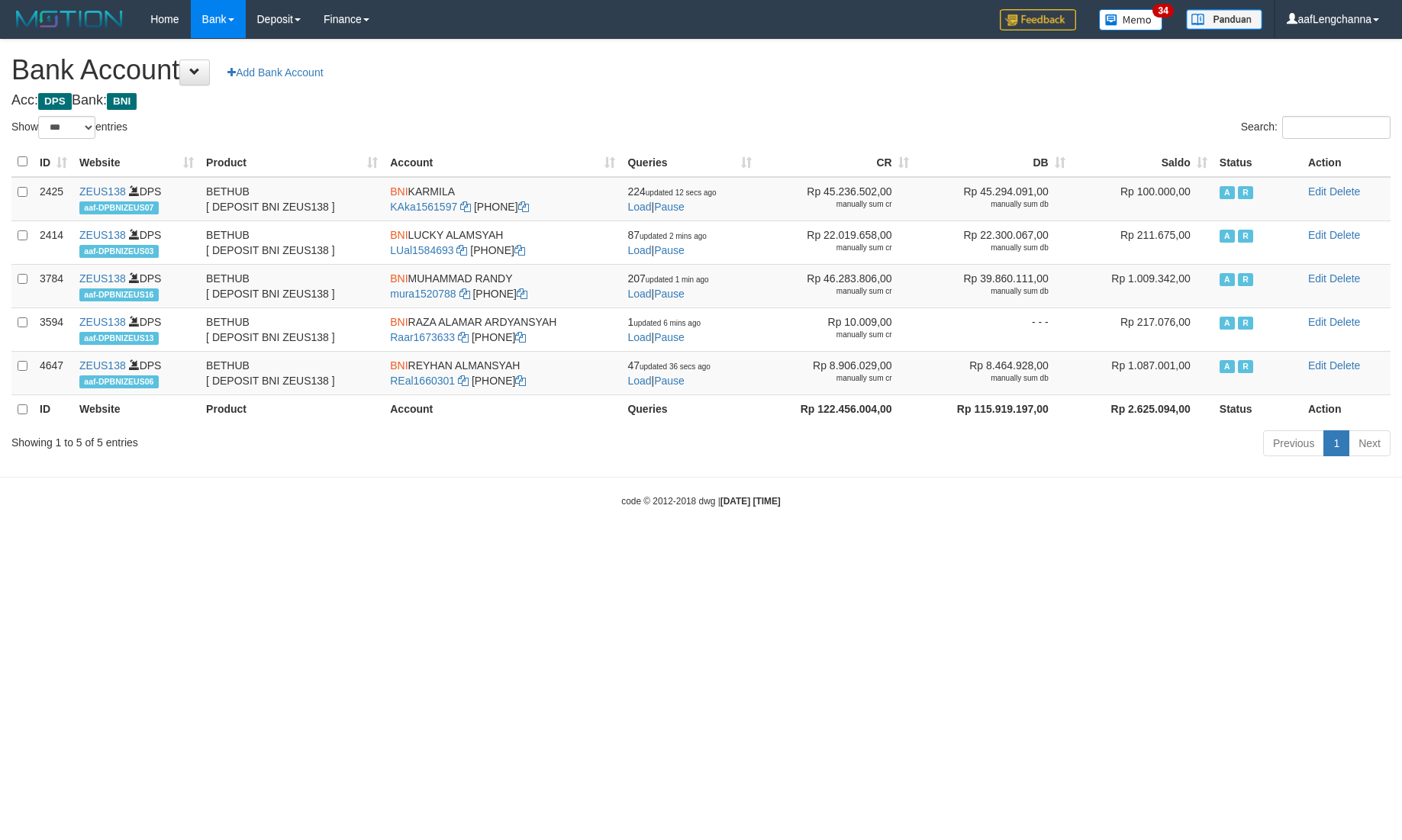 select on "***" 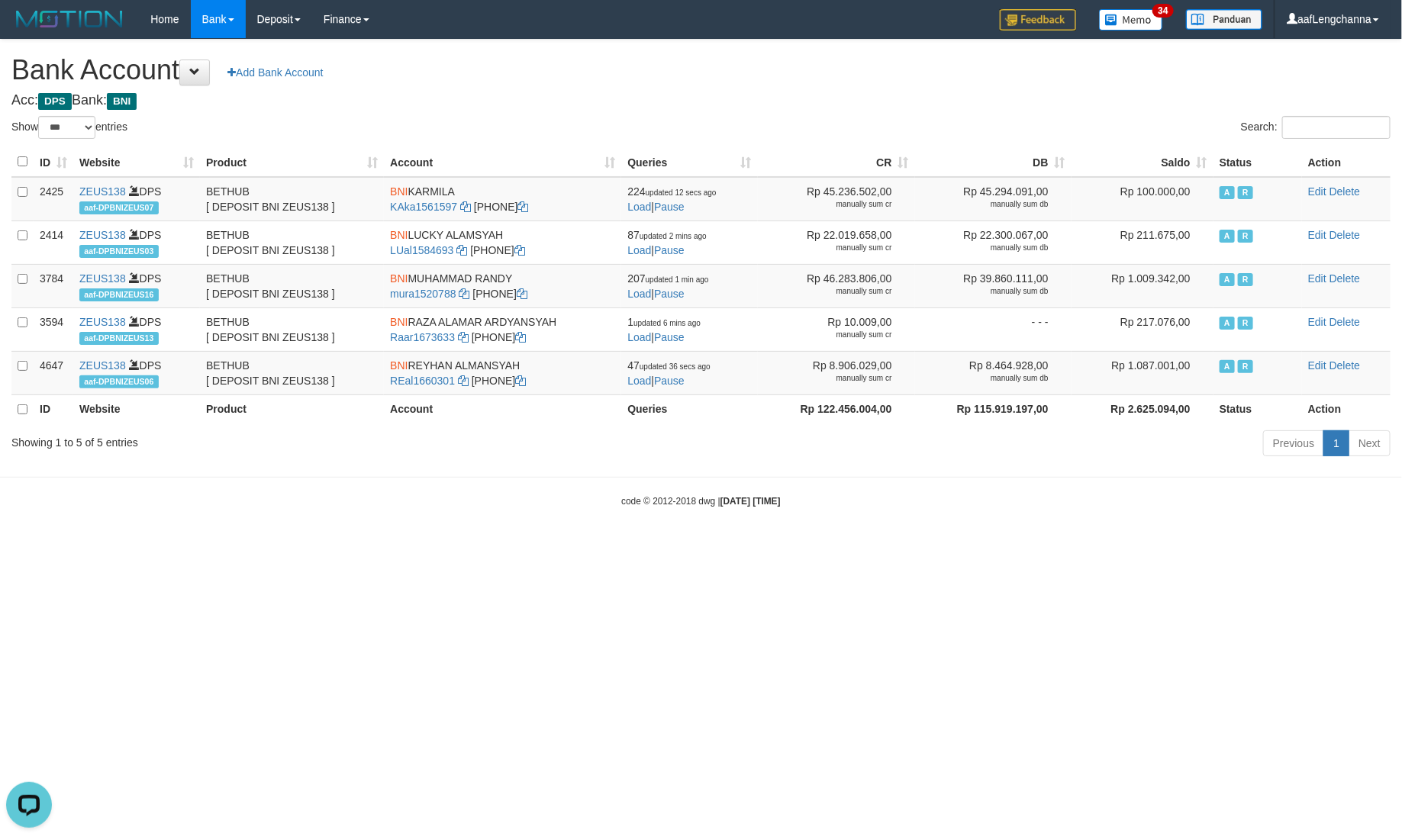 scroll, scrollTop: 0, scrollLeft: 0, axis: both 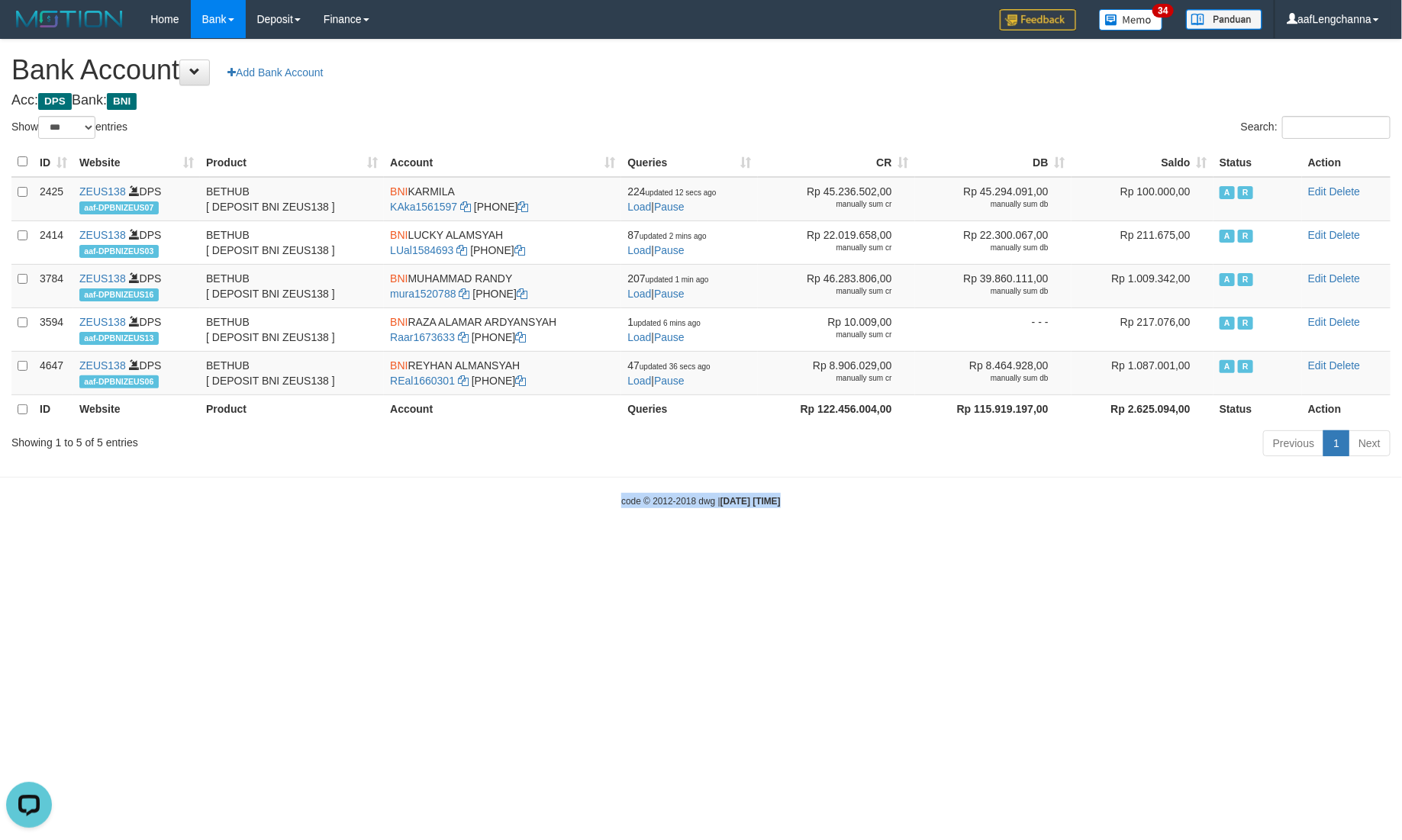 click on "Toggle navigation
Home
Bank
Account List
Mutasi Bank
Search
Deposit
History
Finance
Financial Data
aafLengchanna
My Profile
Log Out
34" at bounding box center [701, 273] 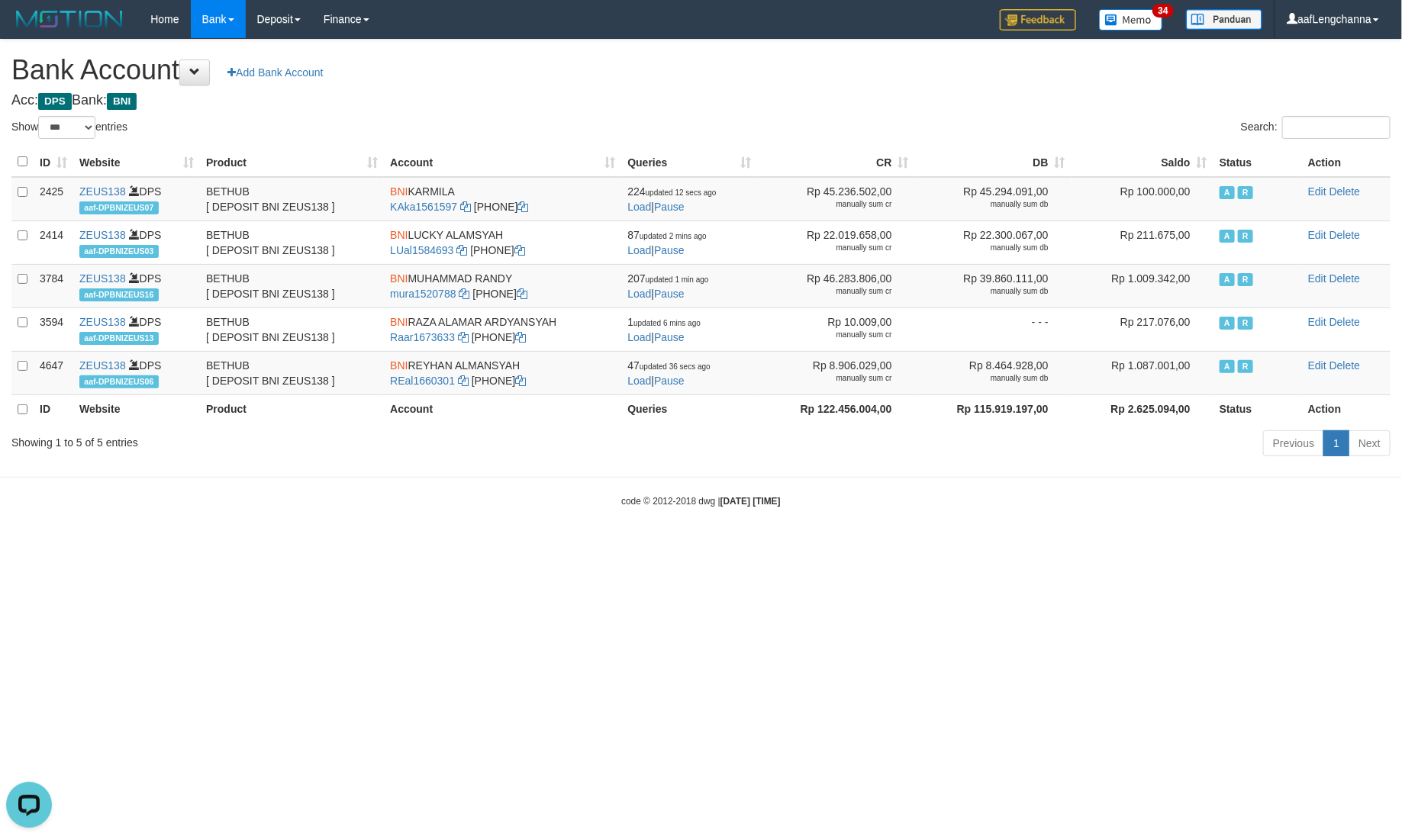 click on "Toggle navigation
Home
Bank
Account List
Mutasi Bank
Search
Deposit
History
Finance
Financial Data
aafLengchanna
My Profile
Log Out
34" at bounding box center [701, 273] 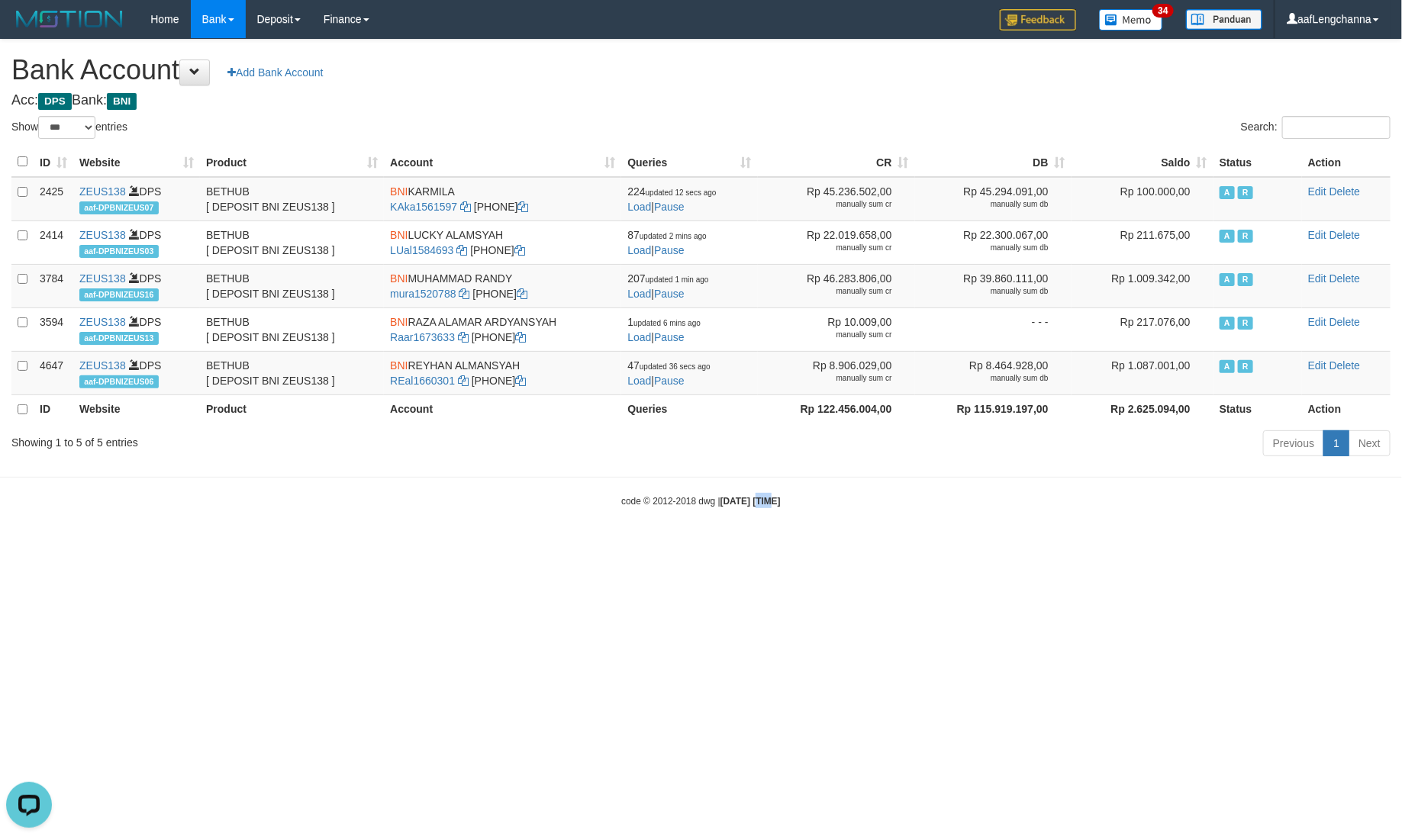 click on "Toggle navigation
Home
Bank
Account List
Mutasi Bank
Search
Deposit
History
Finance
Financial Data
aafLengchanna
My Profile
Log Out
34" at bounding box center [701, 273] 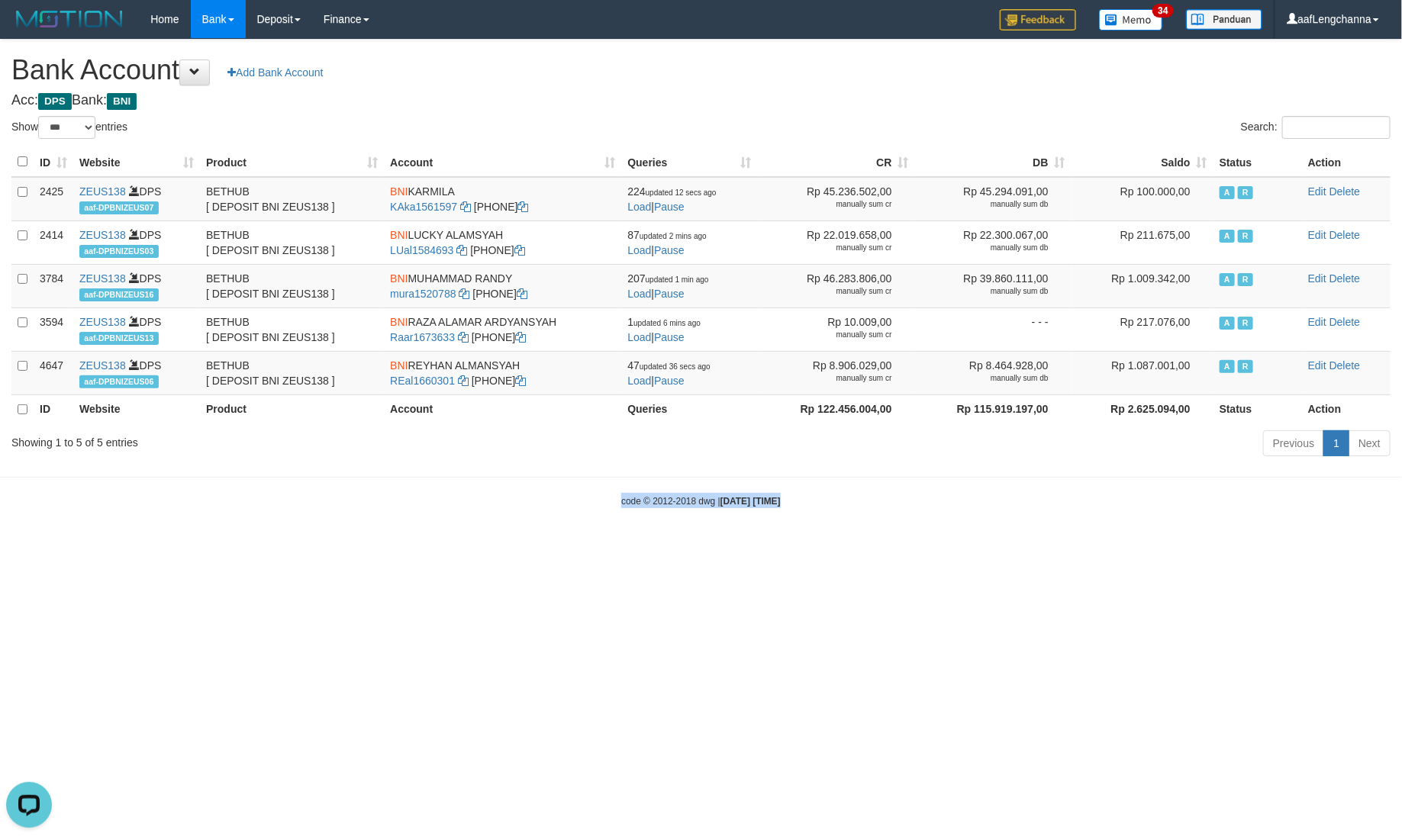 click on "Toggle navigation
Home
Bank
Account List
Mutasi Bank
Search
Deposit
History
Finance
Financial Data
aafLengchanna
My Profile
Log Out
34" at bounding box center (701, 273) 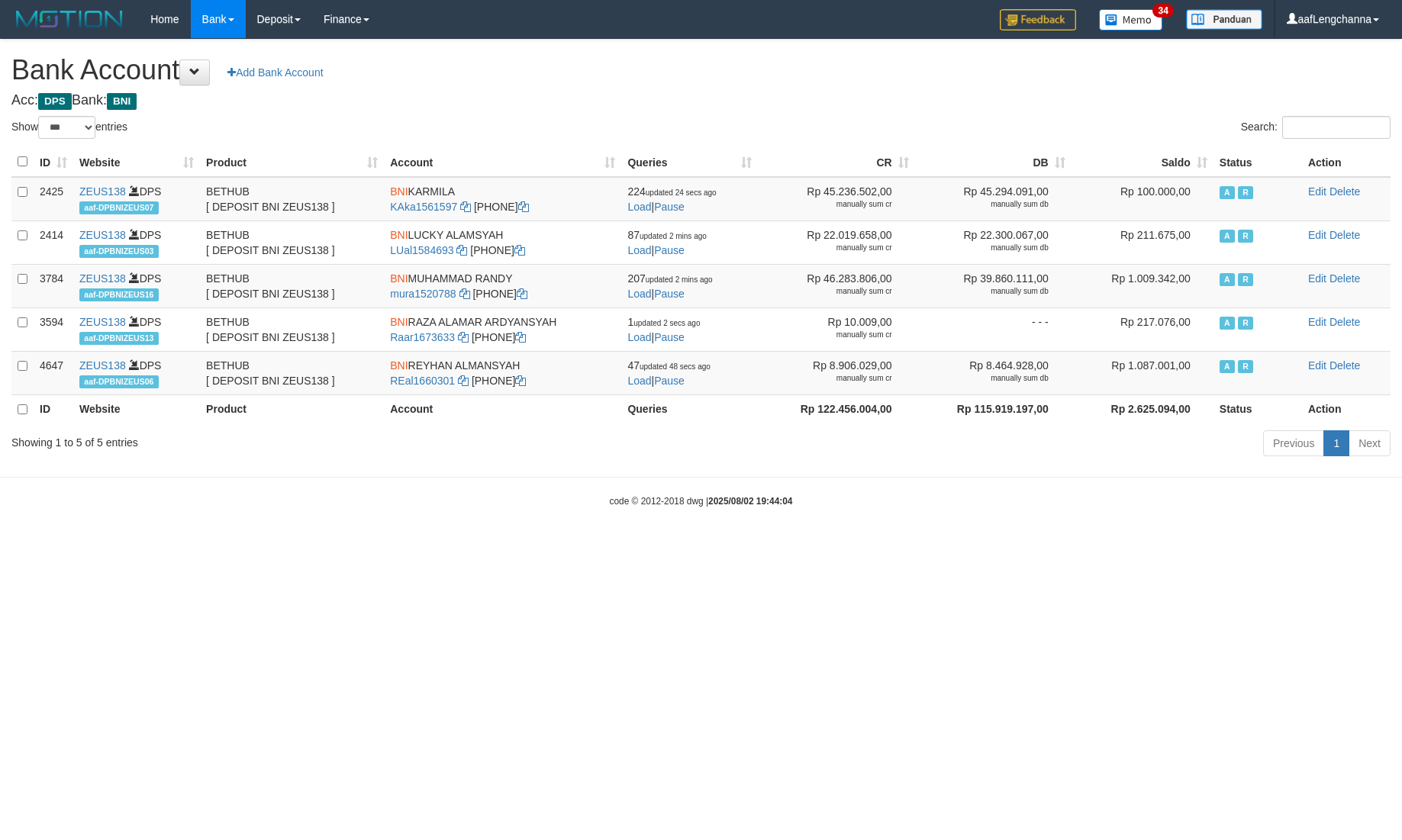 select on "***" 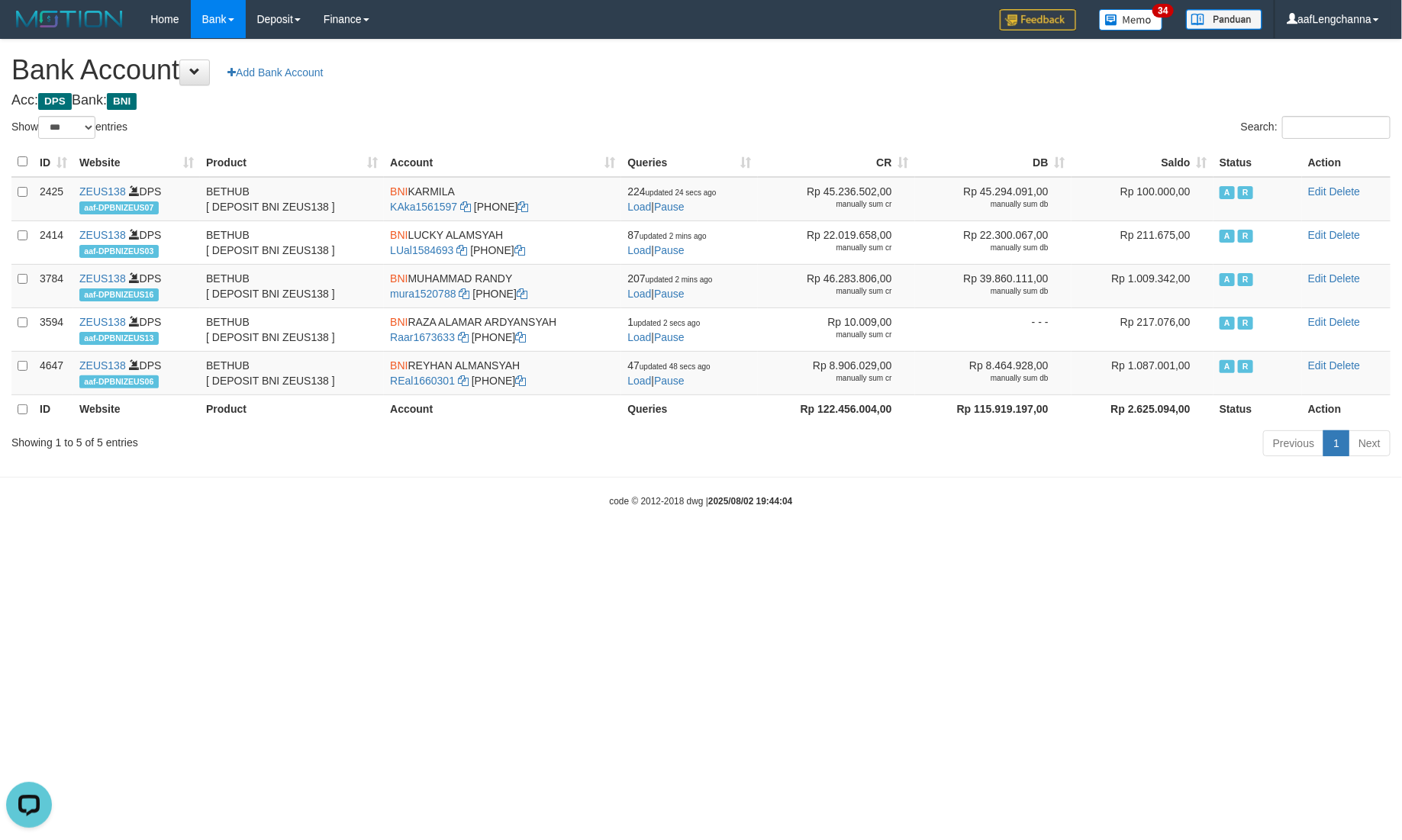 scroll, scrollTop: 0, scrollLeft: 0, axis: both 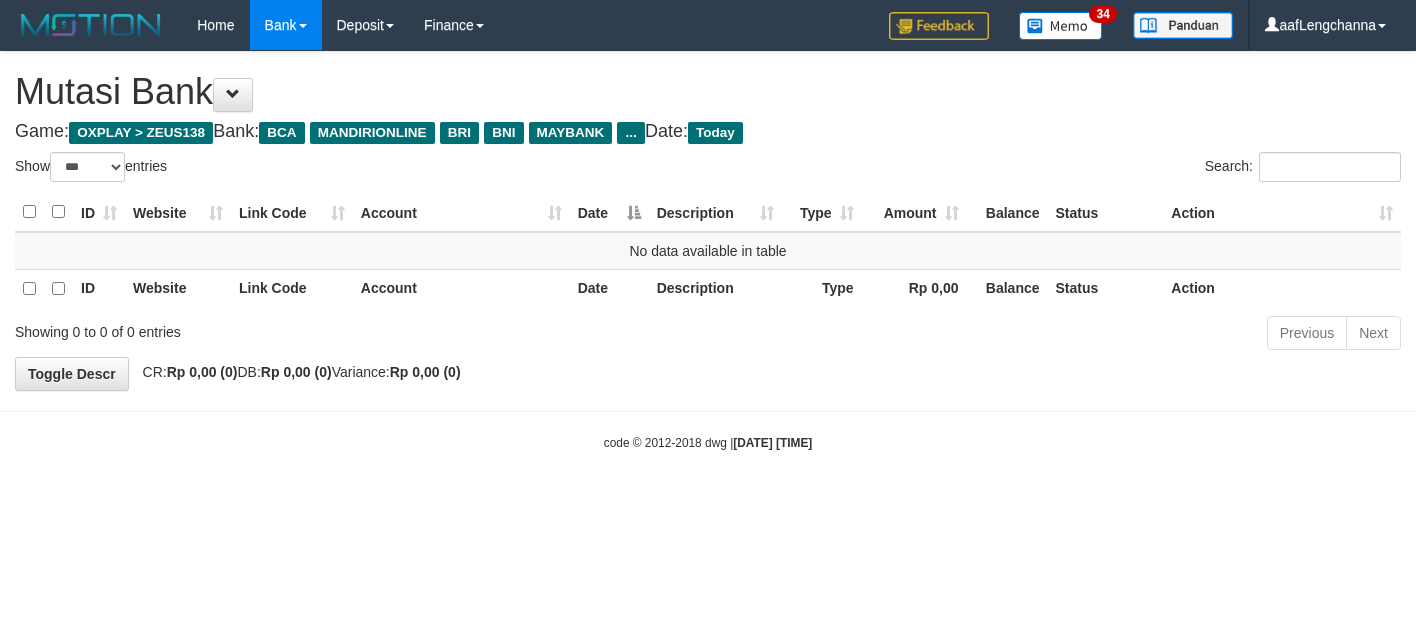 select on "***" 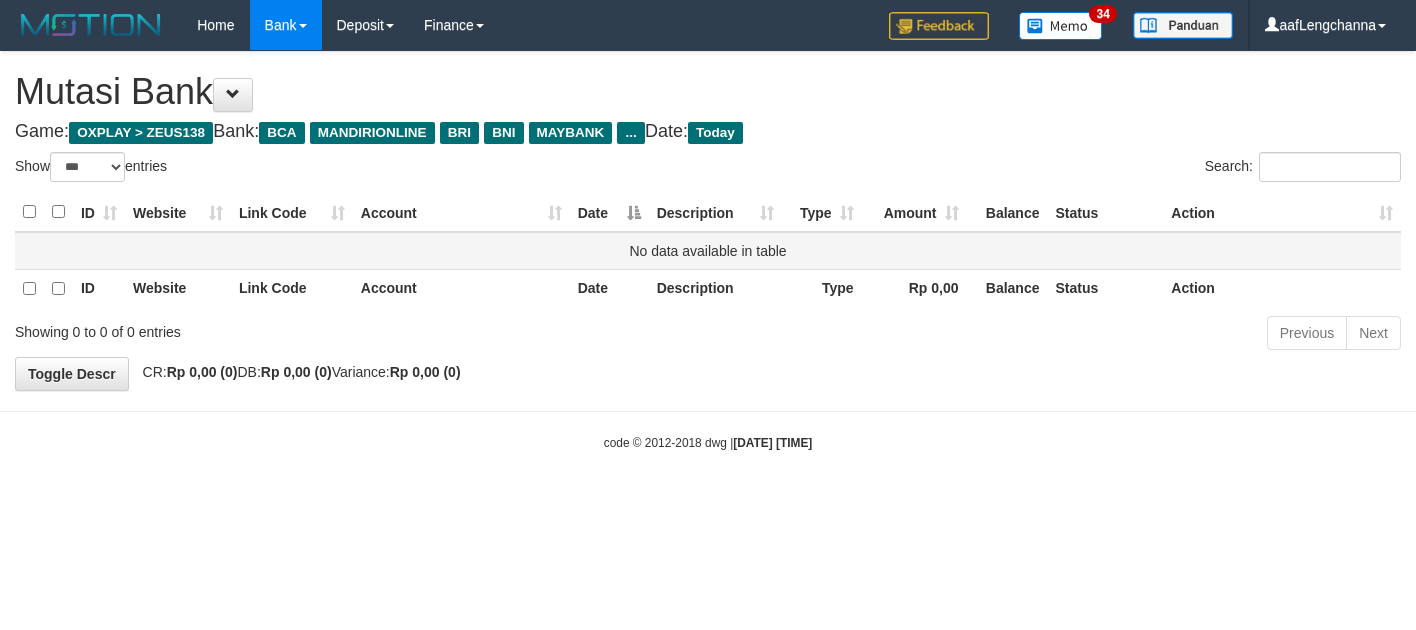scroll, scrollTop: 0, scrollLeft: 0, axis: both 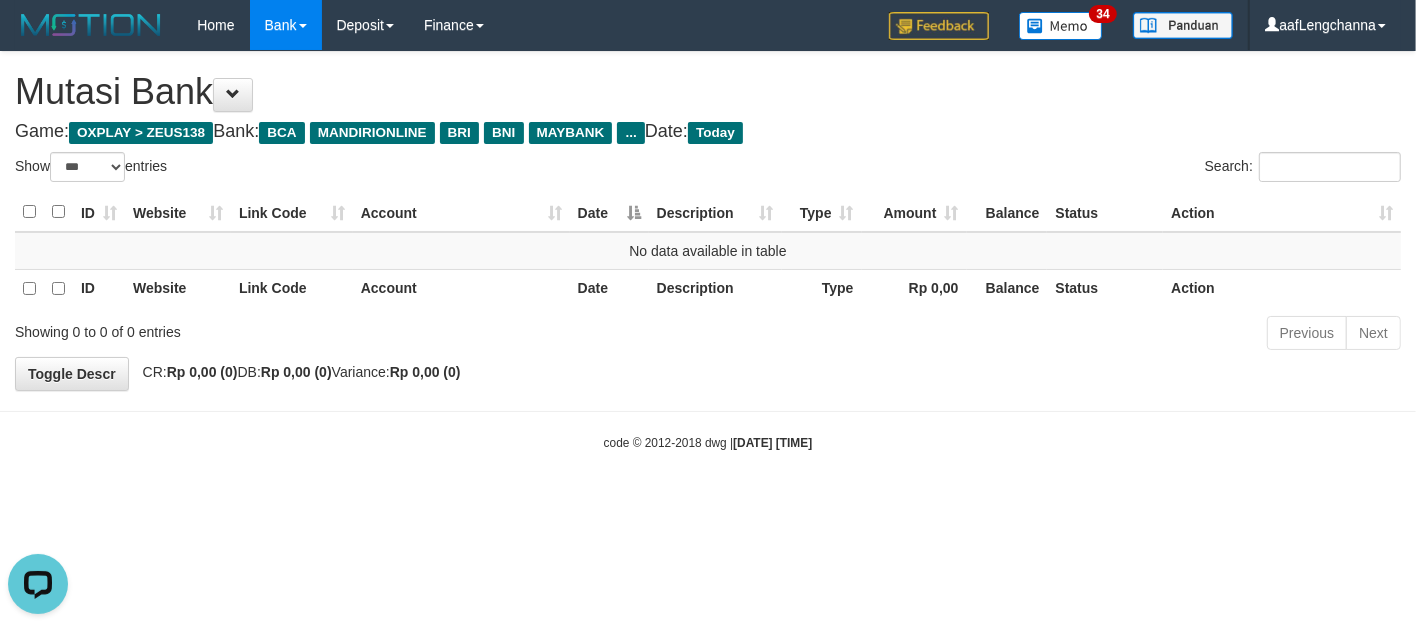 click on "Toggle navigation
Home
Bank
Account List
Mutasi Bank
Search
Deposit
History
Finance
Financial Data
aafLengchanna
My Profile
Log Out
34" at bounding box center (708, 251) 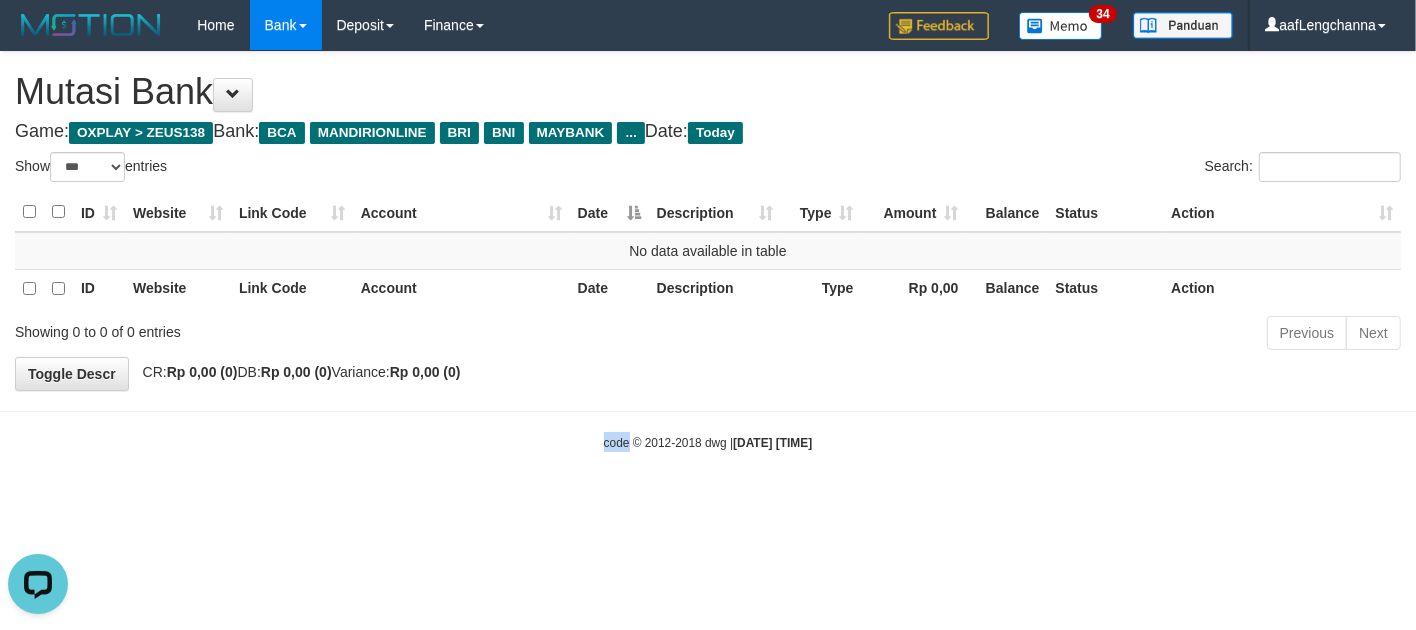 drag, startPoint x: 270, startPoint y: 513, endPoint x: 263, endPoint y: 501, distance: 13.892444 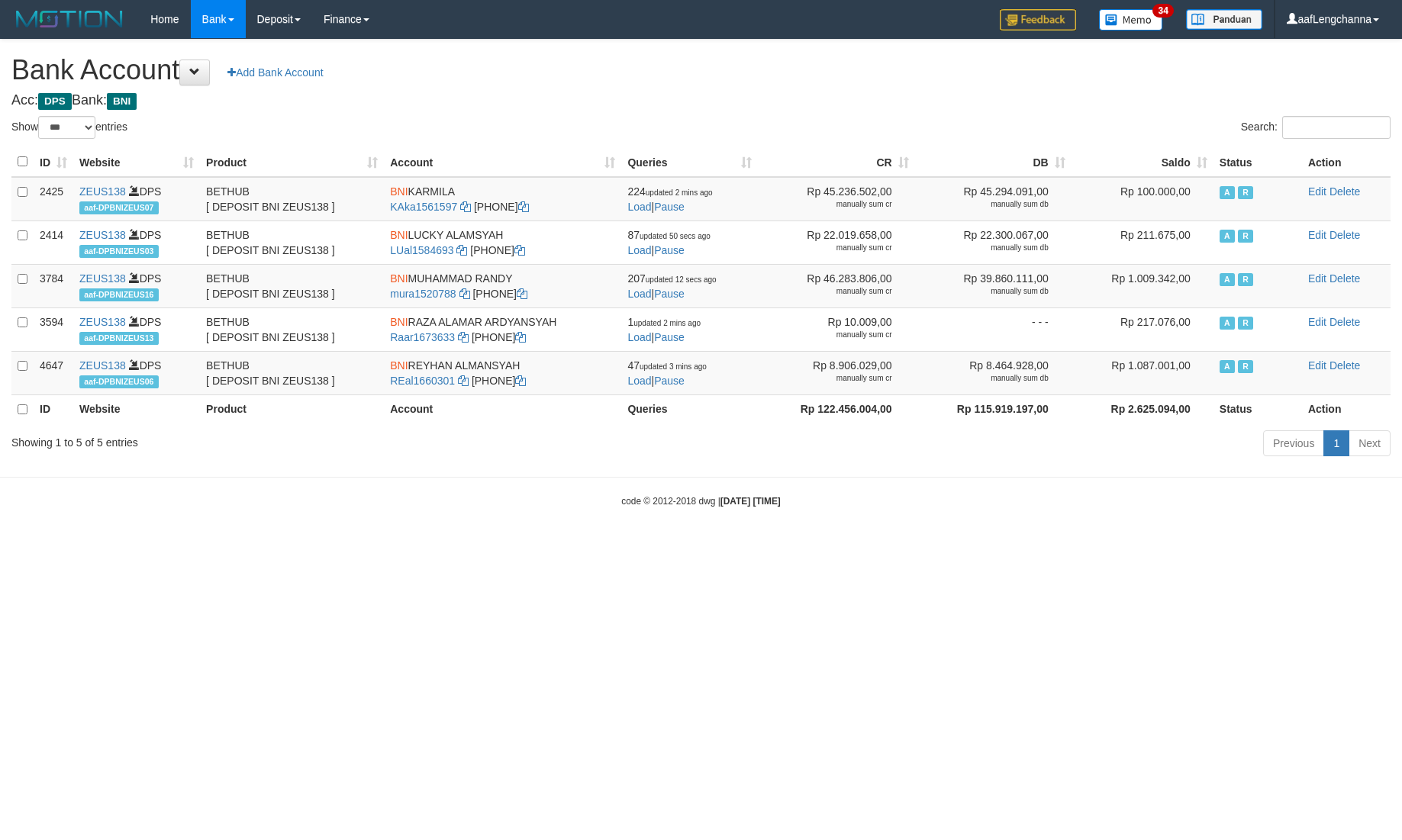 select on "***" 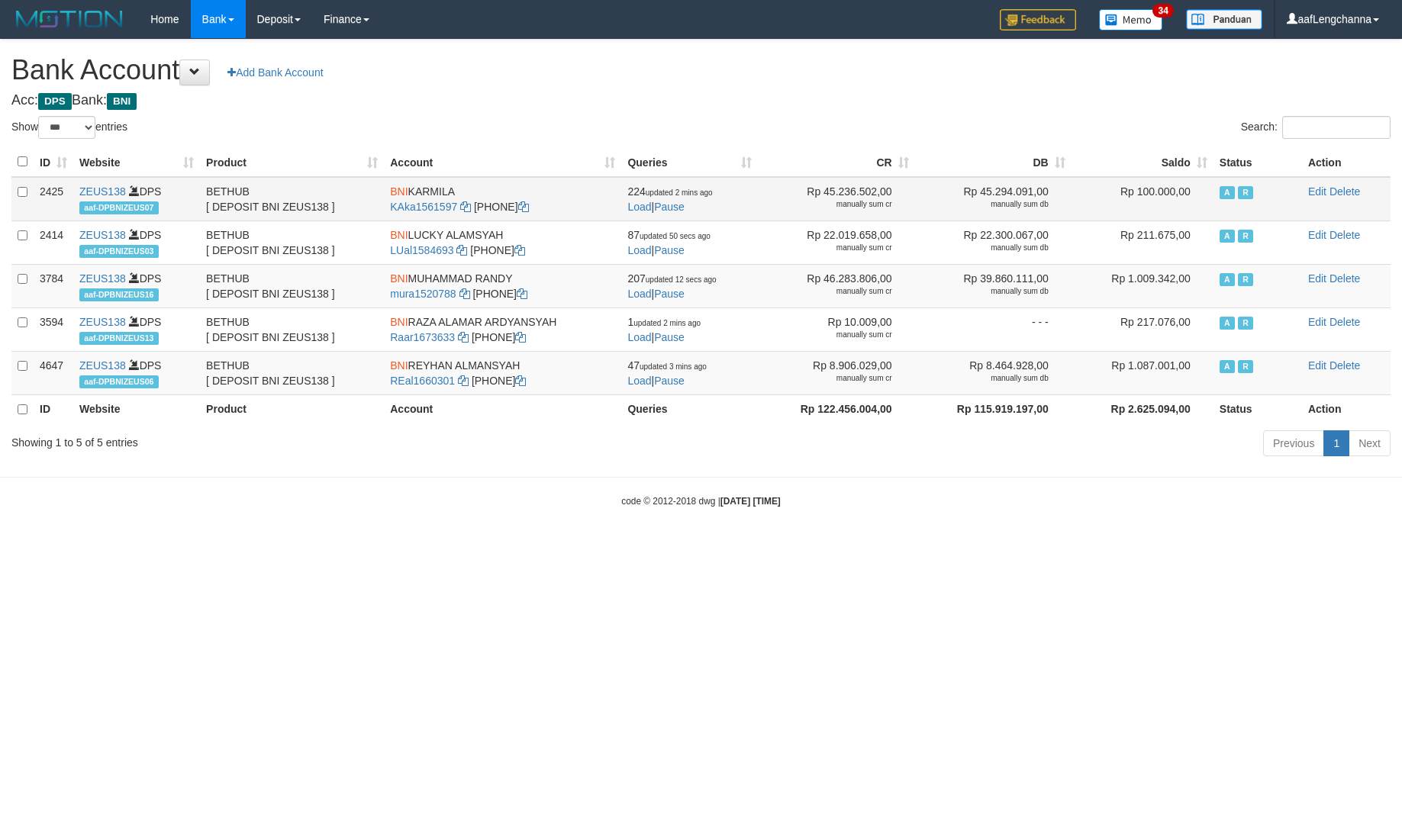 scroll, scrollTop: 0, scrollLeft: 0, axis: both 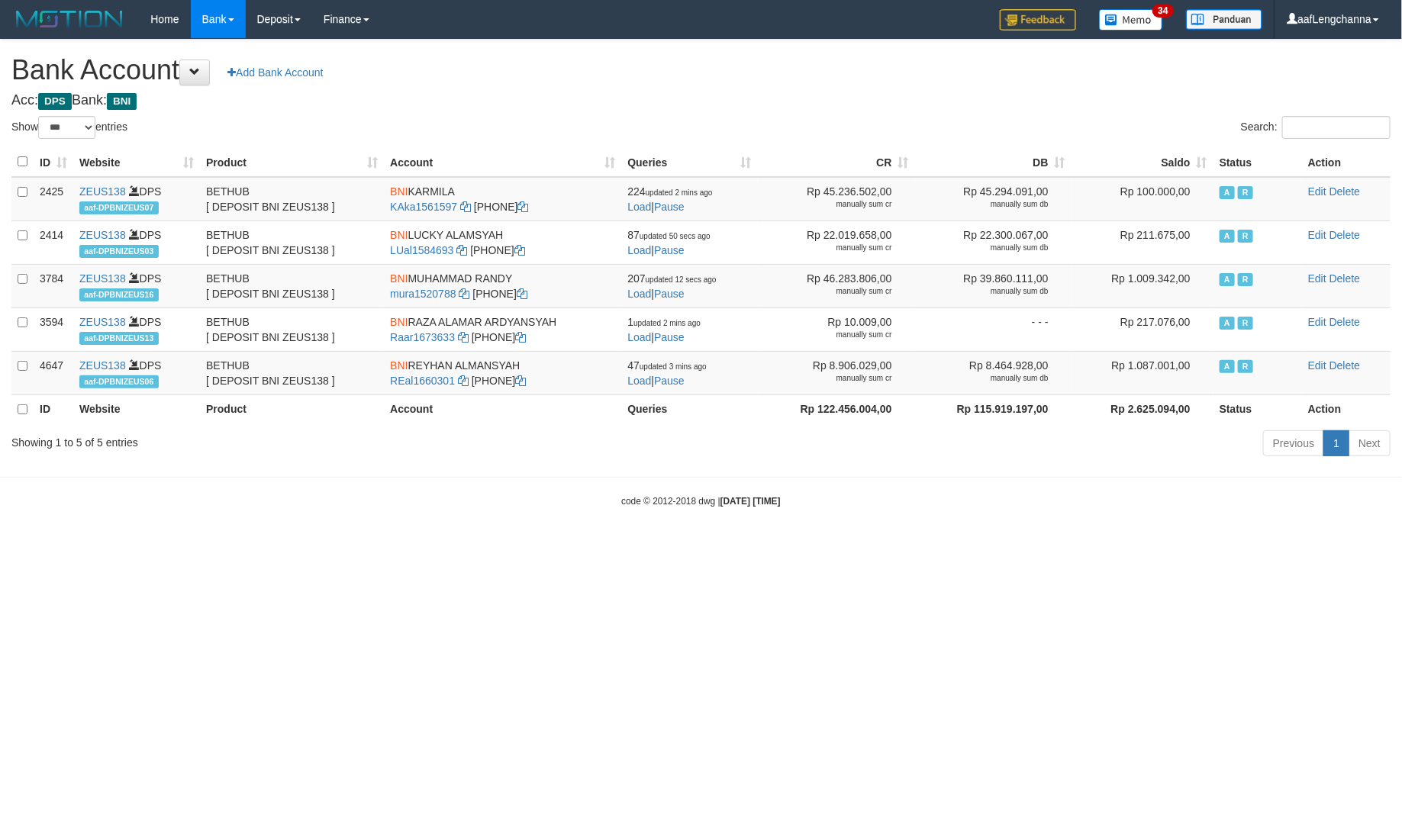 click on "Saldo" at bounding box center [1143, 162] 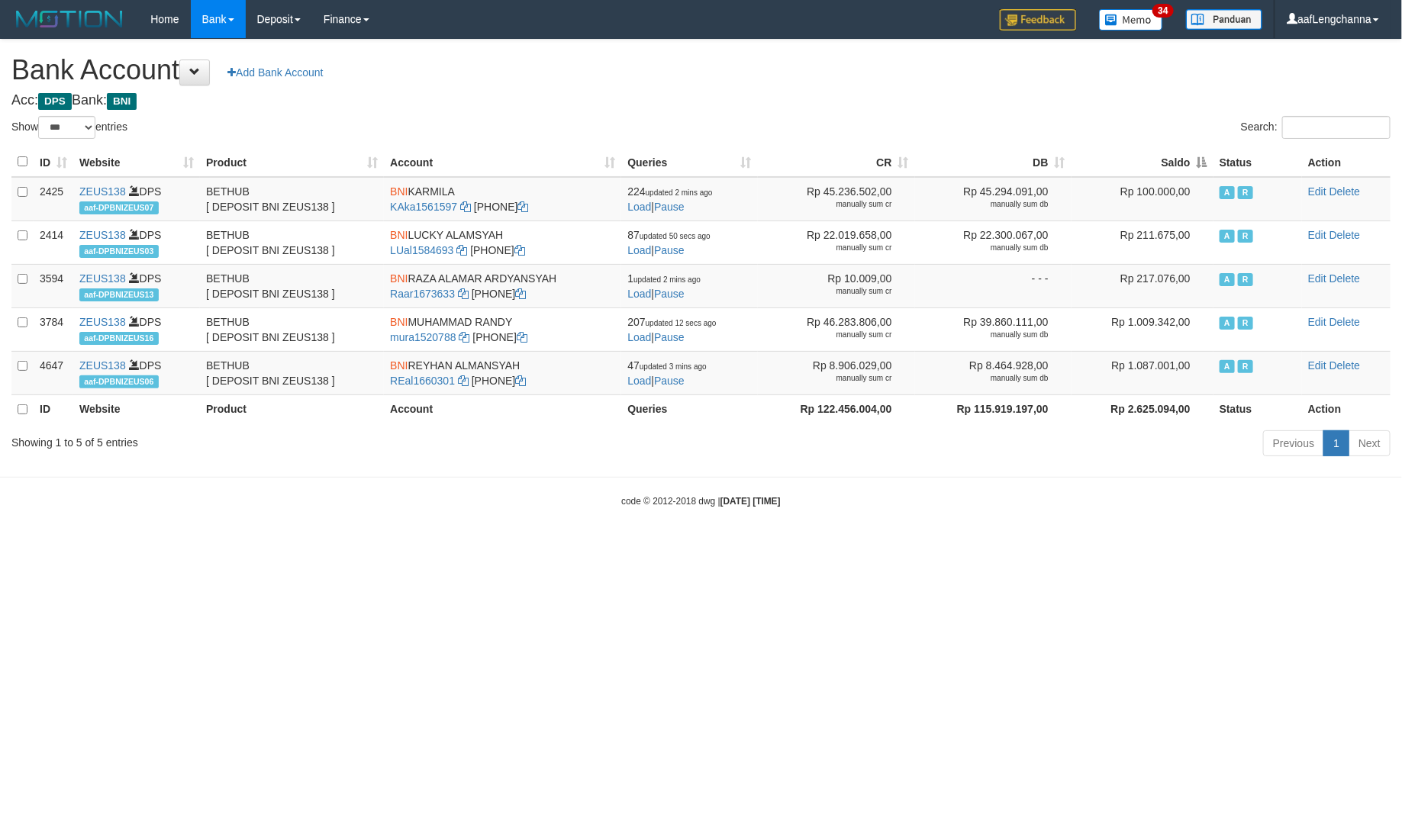 click on "Saldo" at bounding box center [1143, 162] 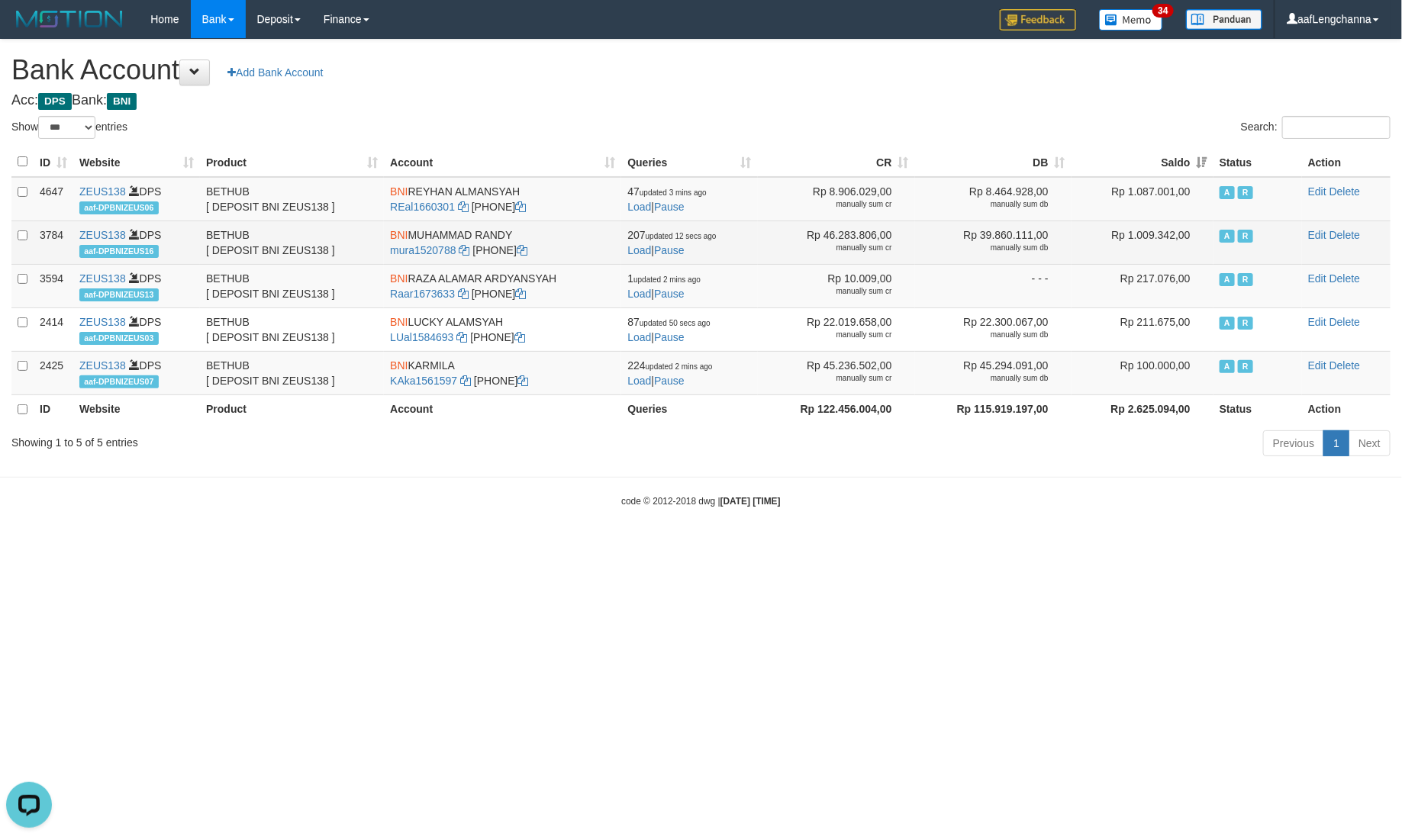 scroll, scrollTop: 0, scrollLeft: 0, axis: both 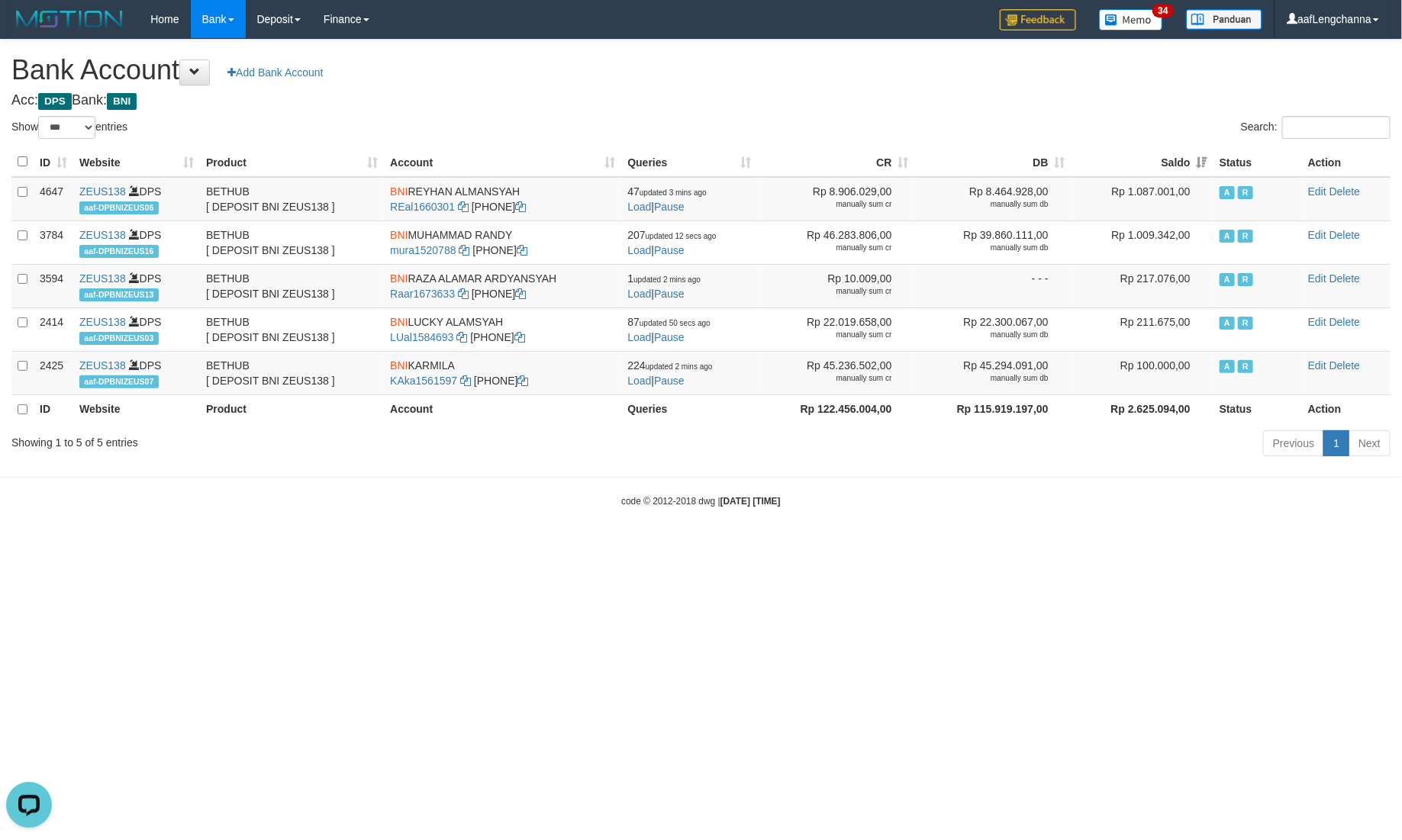 click on "Acc: 										 DPS
Bank:   BNI" at bounding box center [701, 101] 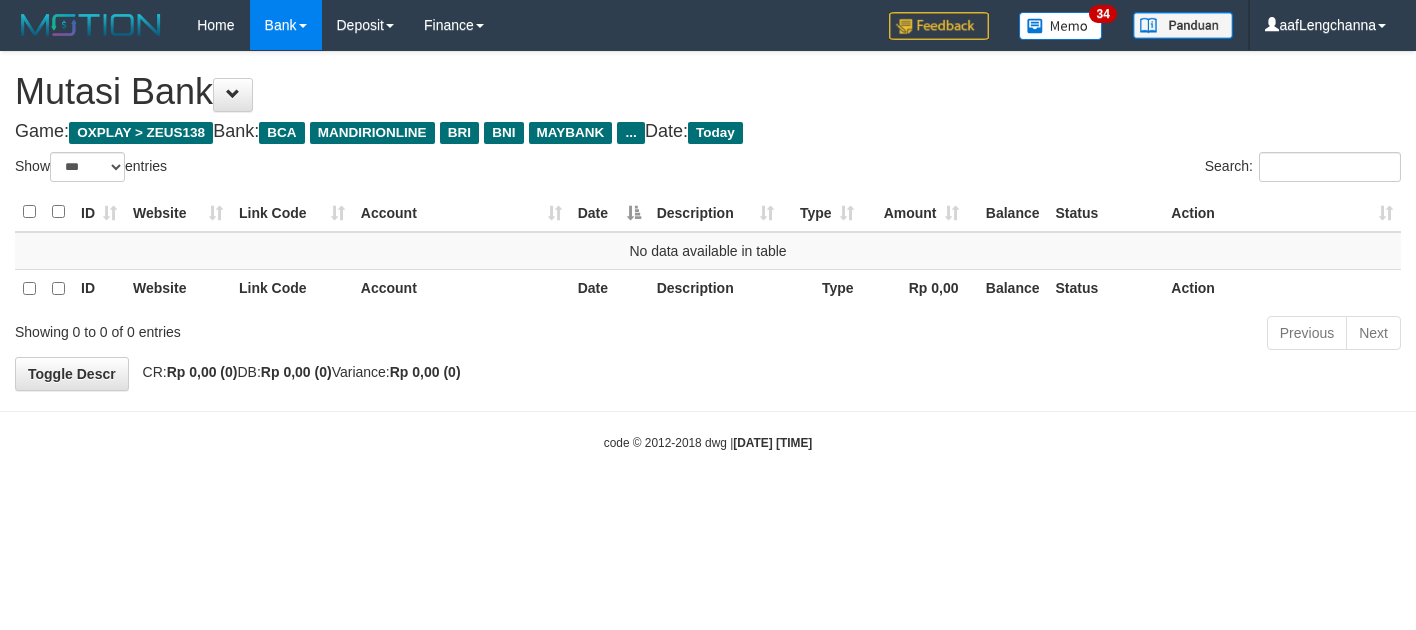 select on "***" 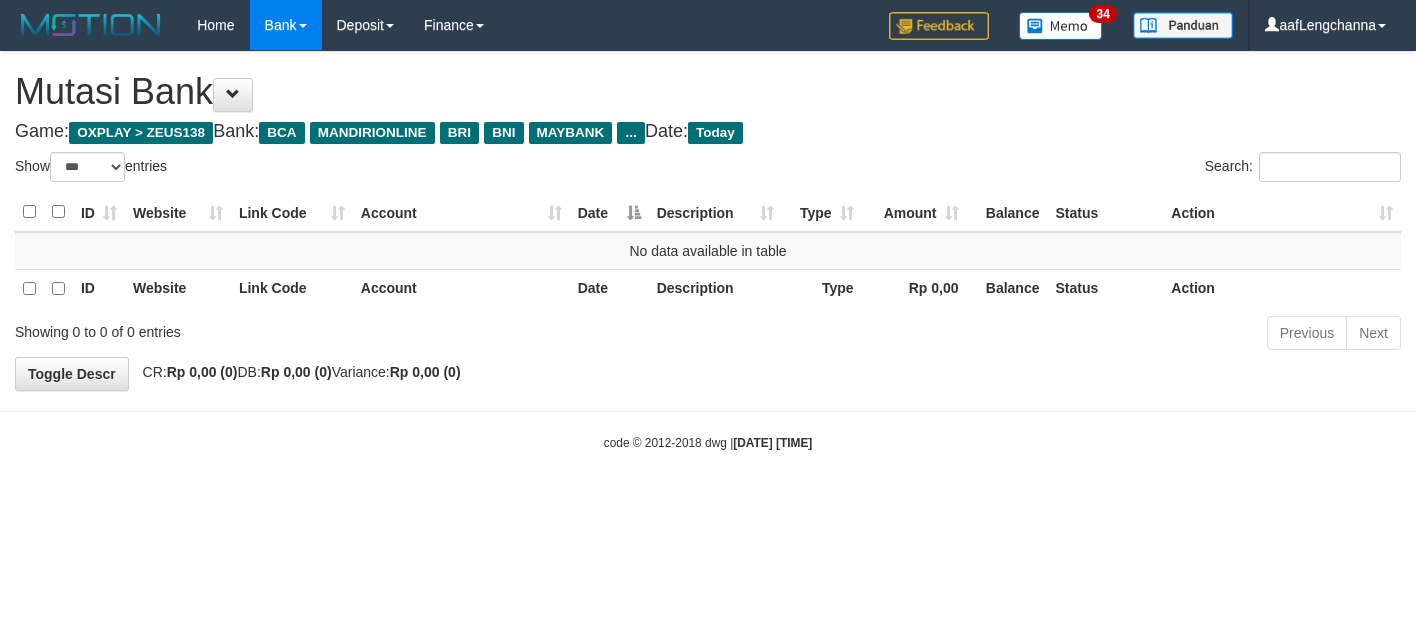 scroll, scrollTop: 0, scrollLeft: 0, axis: both 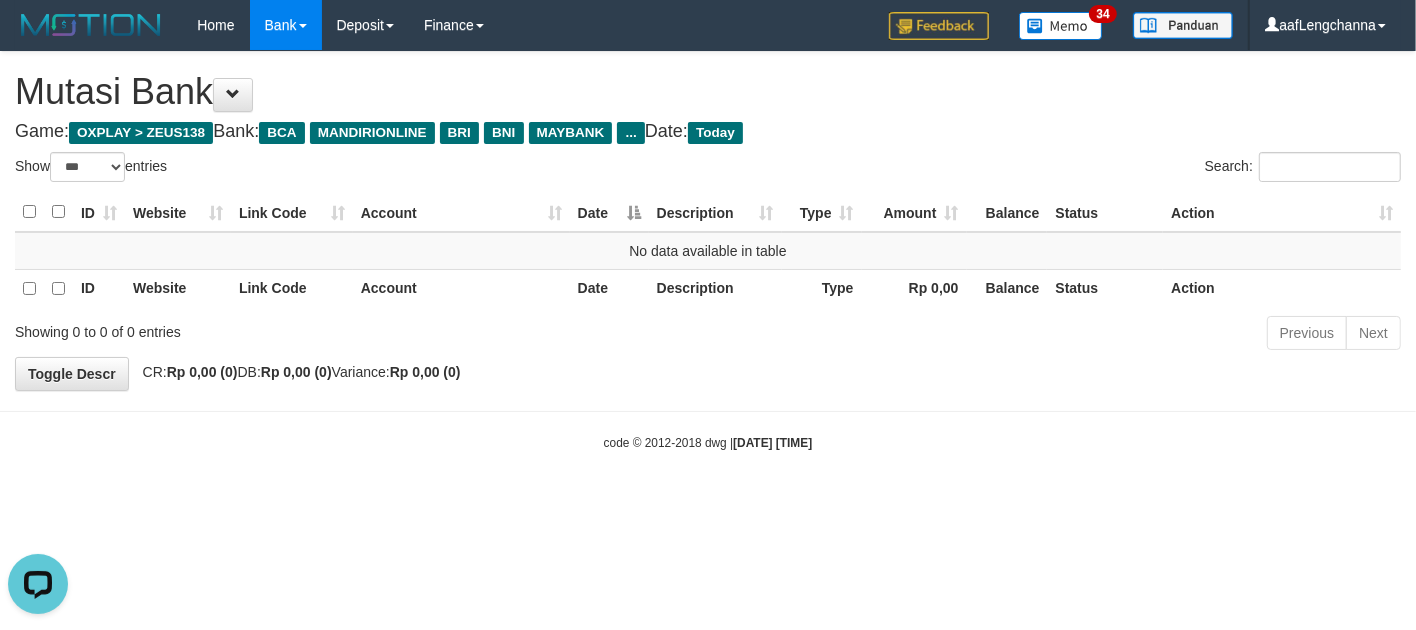 click on "Toggle navigation
Home
Bank
Account List
Mutasi Bank
Search
Deposit
History
Finance
Financial Data
aafLengchanna
My Profile
Log Out
34" at bounding box center [708, 251] 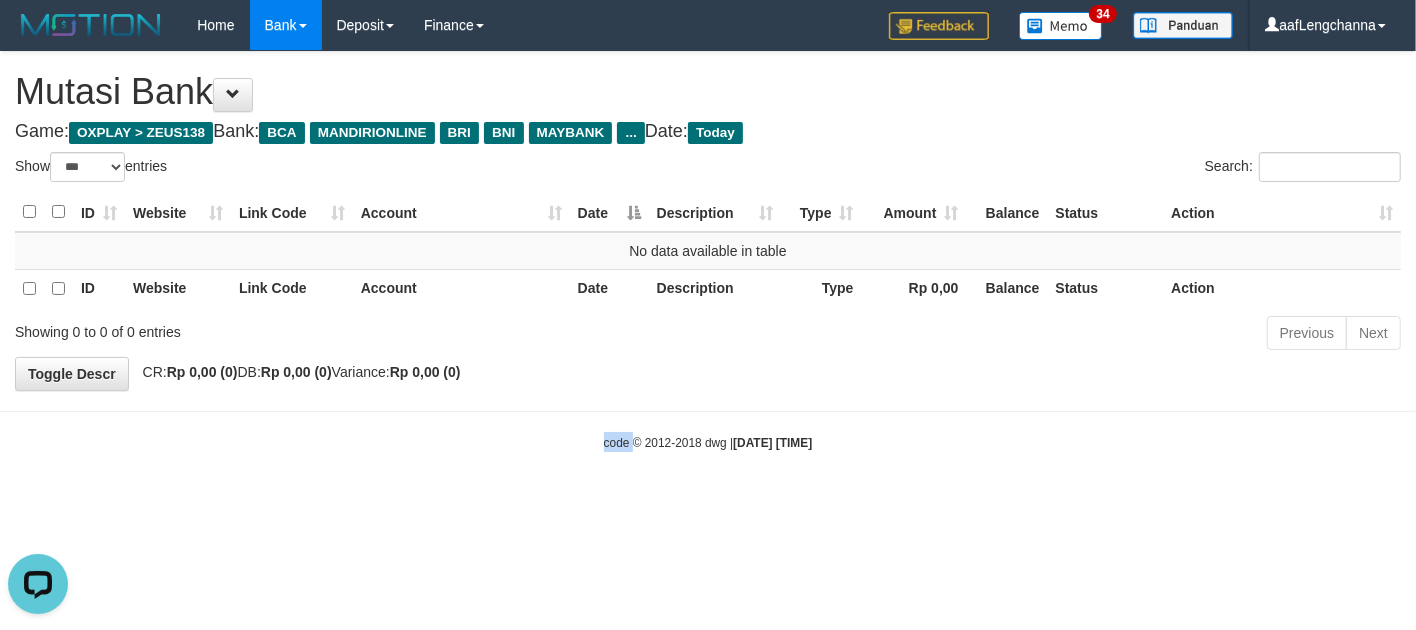 click on "Toggle navigation
Home
Bank
Account List
Mutasi Bank
Search
Deposit
History
Finance
Financial Data
aafLengchanna
My Profile
Log Out
34" at bounding box center [708, 251] 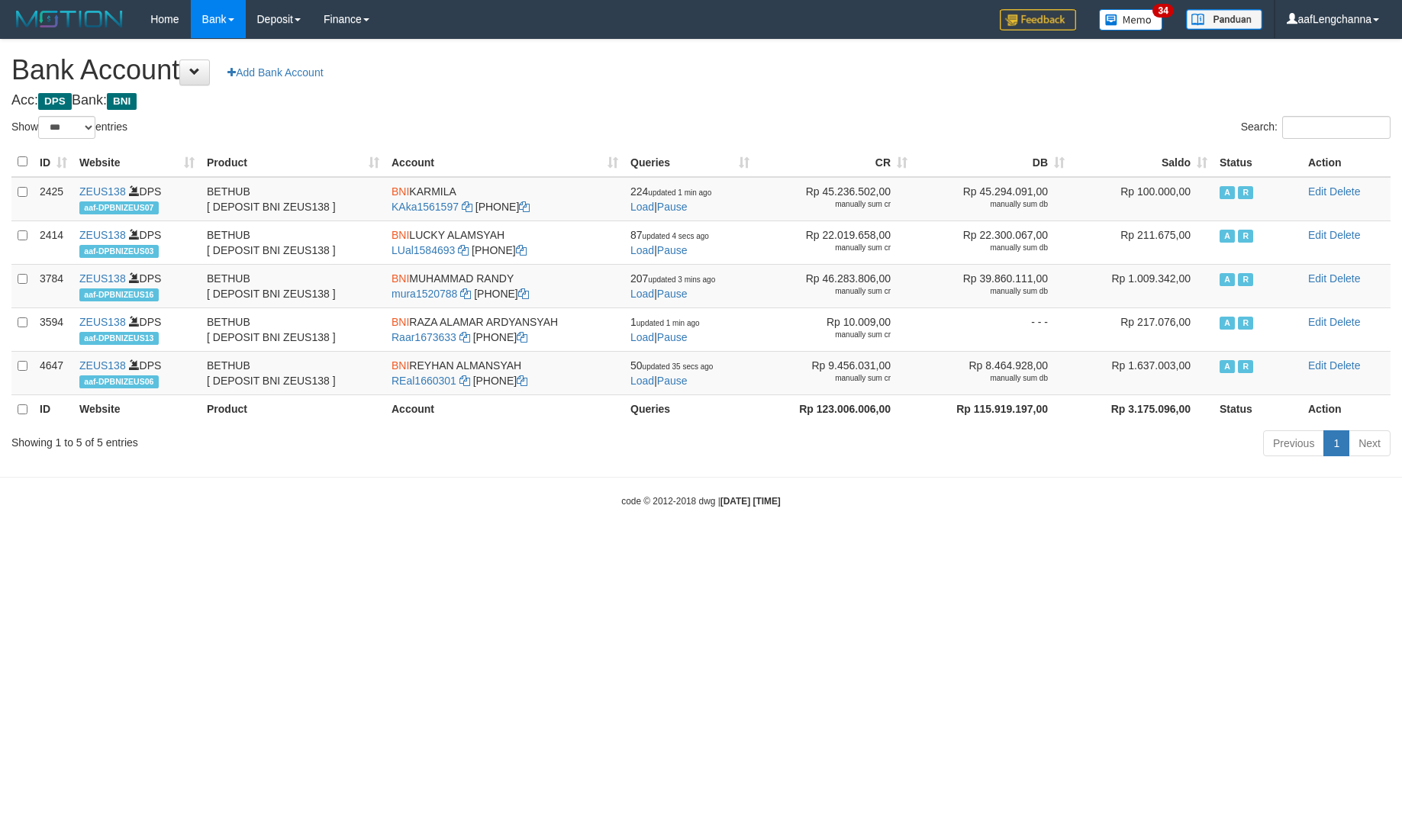 select on "***" 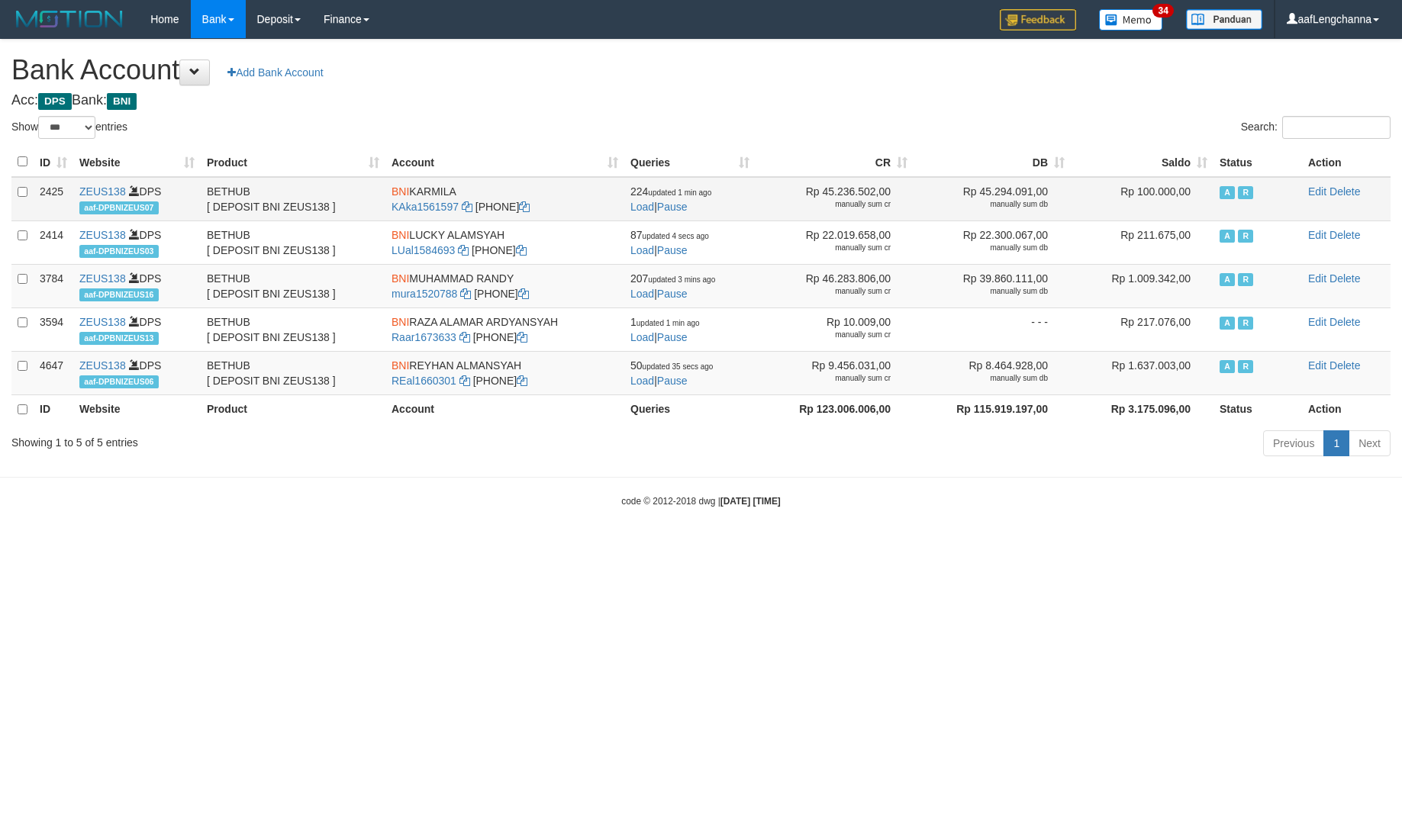 scroll, scrollTop: 0, scrollLeft: 0, axis: both 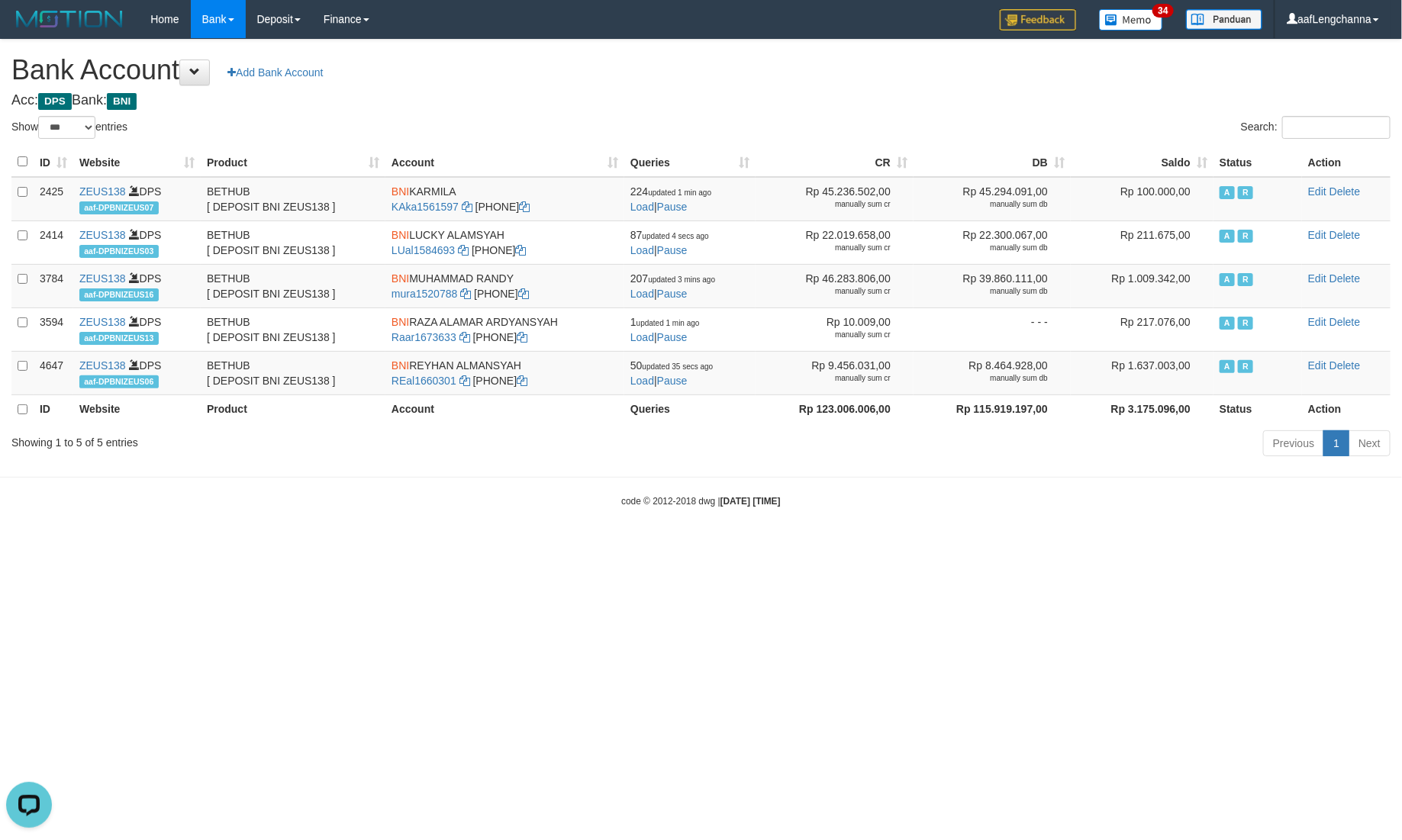 click on "Saldo" at bounding box center (1142, 162) 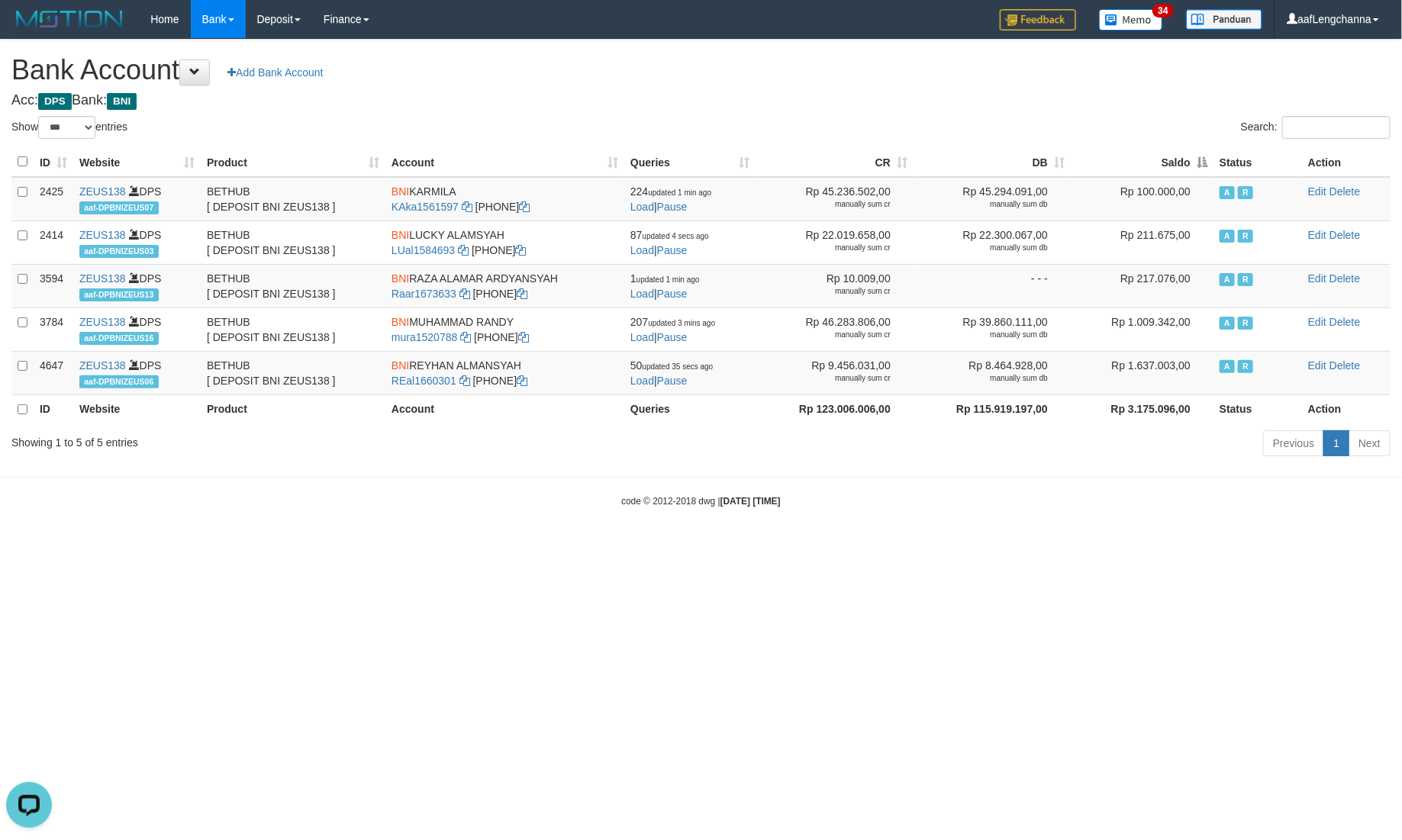 click on "Saldo" at bounding box center [1142, 162] 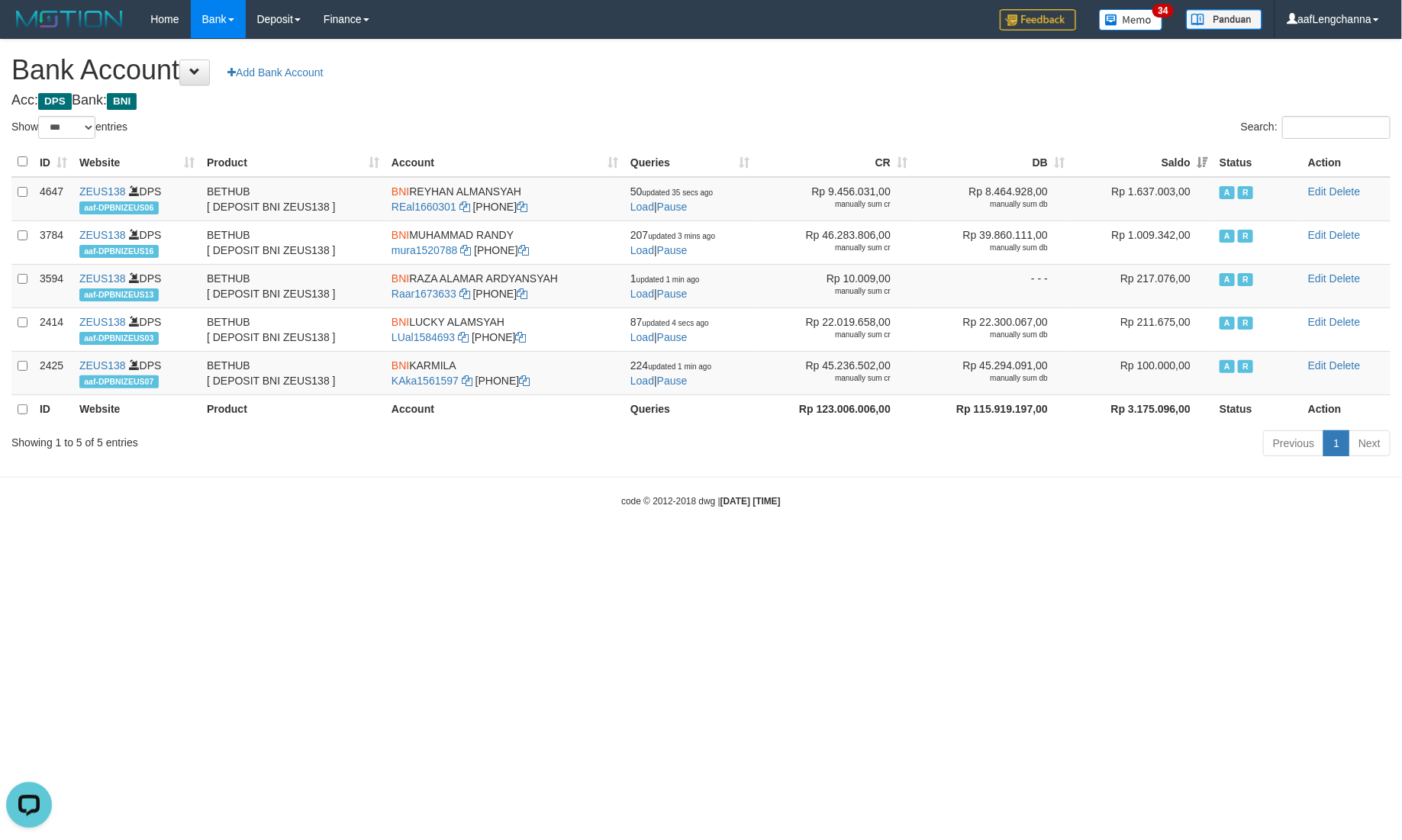 click on "Acc: 										 DPS
Bank:   BNI" at bounding box center [701, 101] 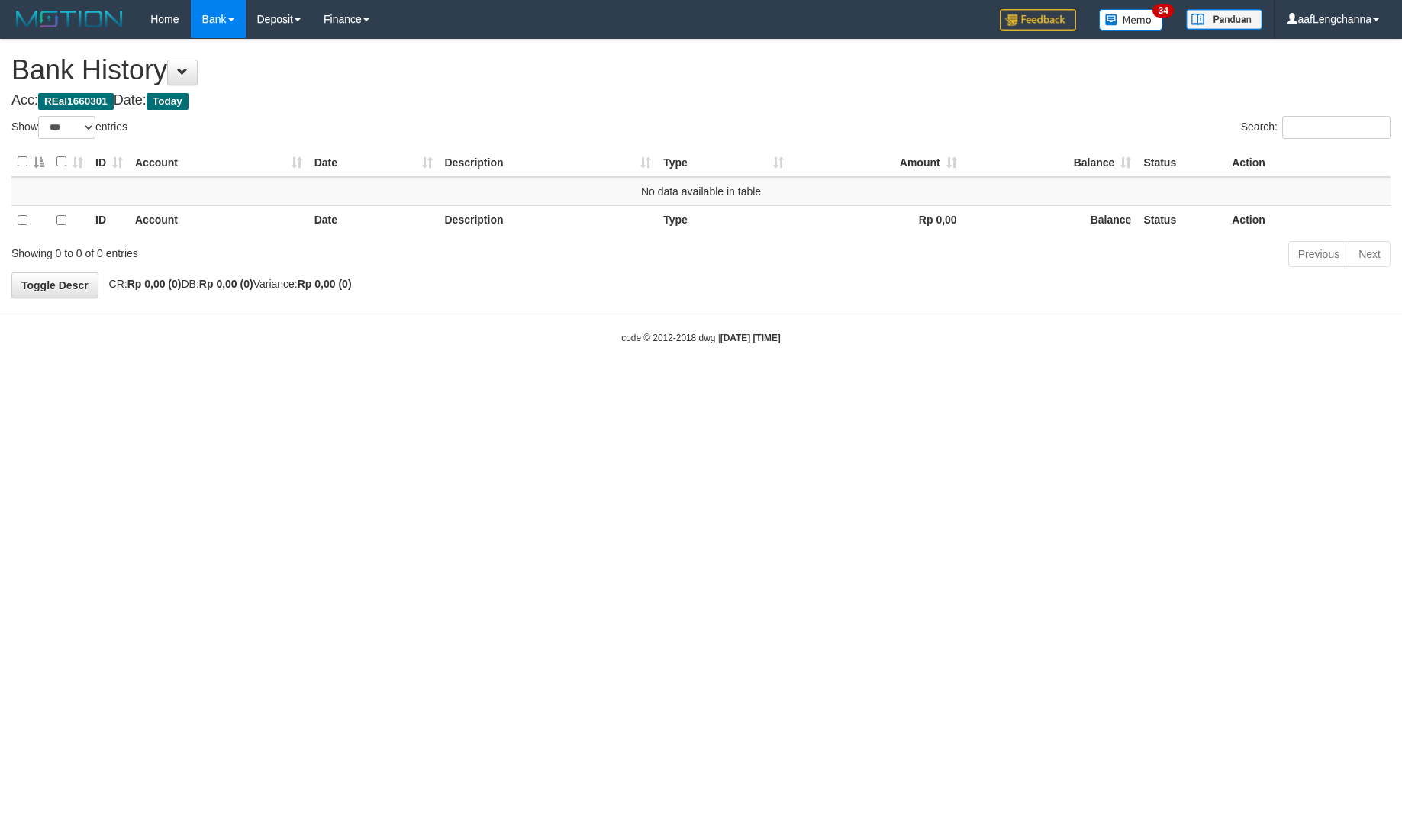 select on "***" 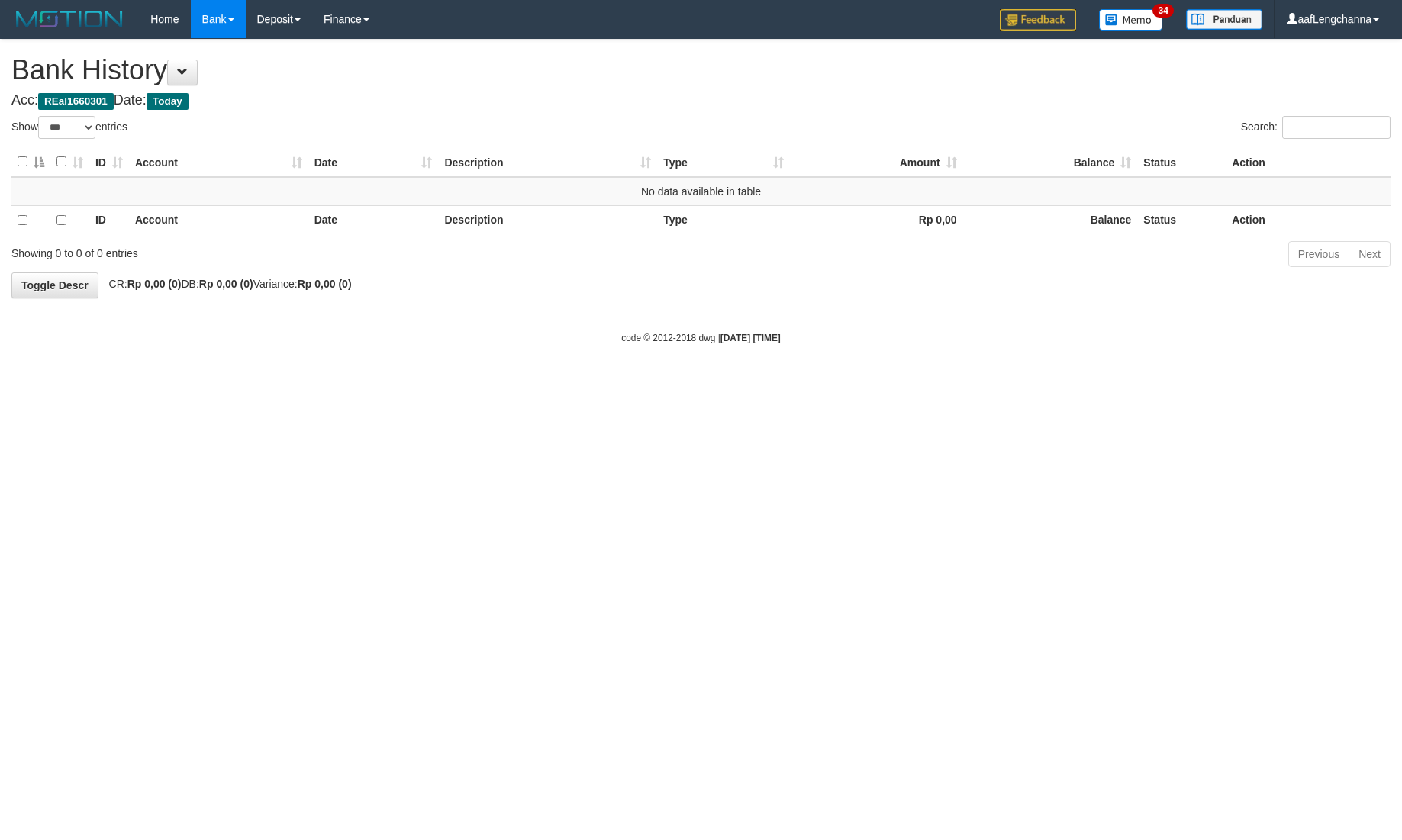 scroll, scrollTop: 0, scrollLeft: 0, axis: both 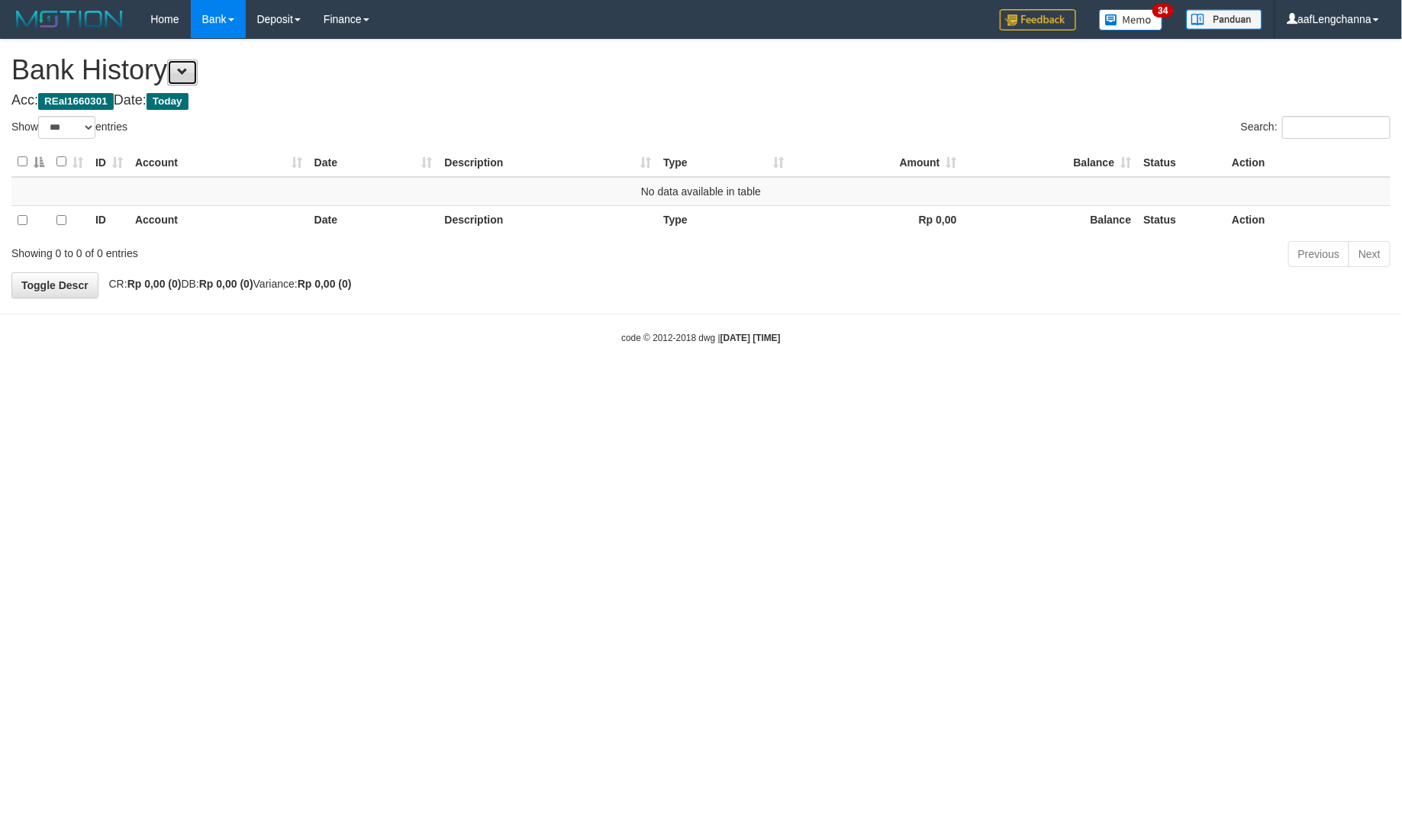 click at bounding box center [182, 72] 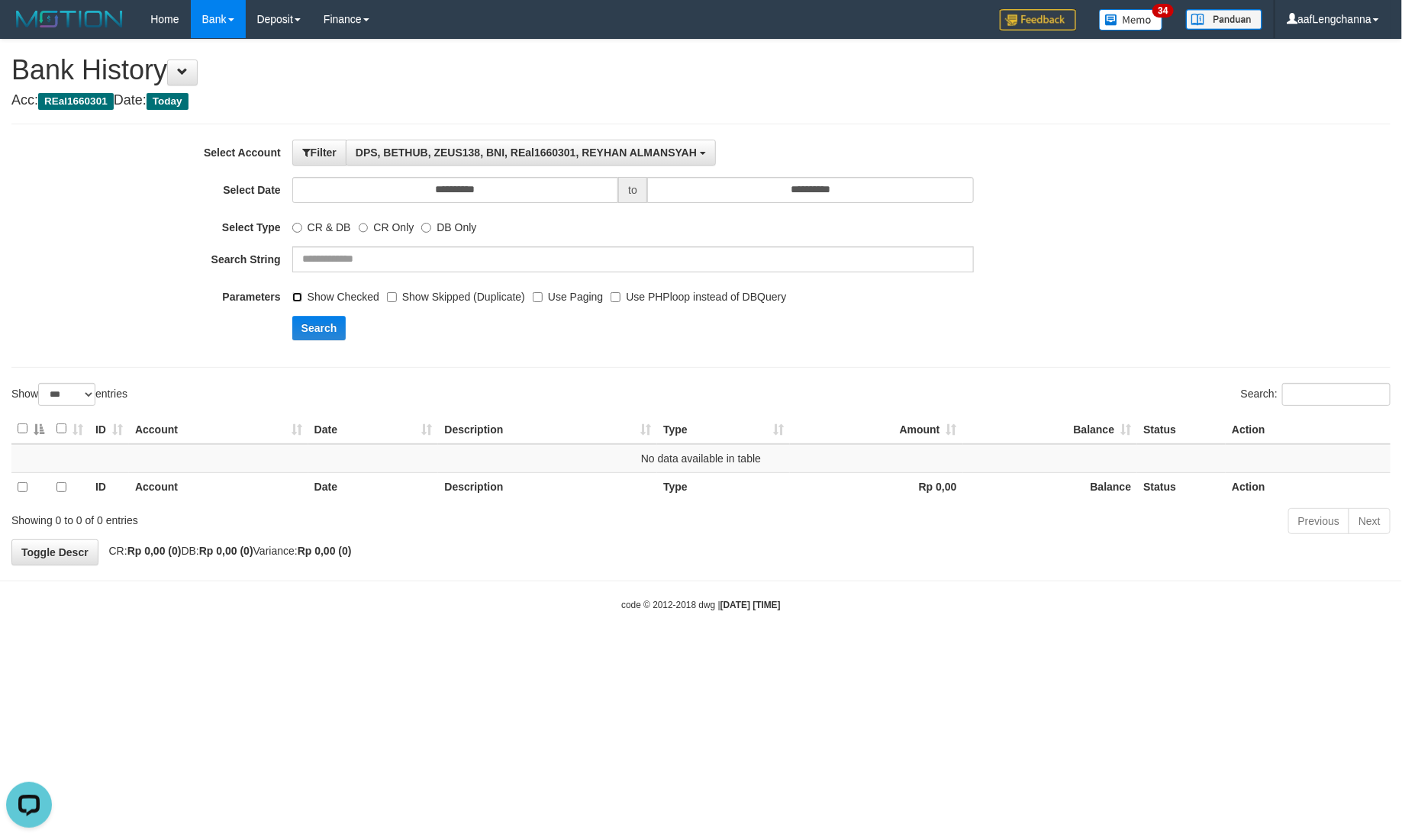 scroll, scrollTop: 0, scrollLeft: 0, axis: both 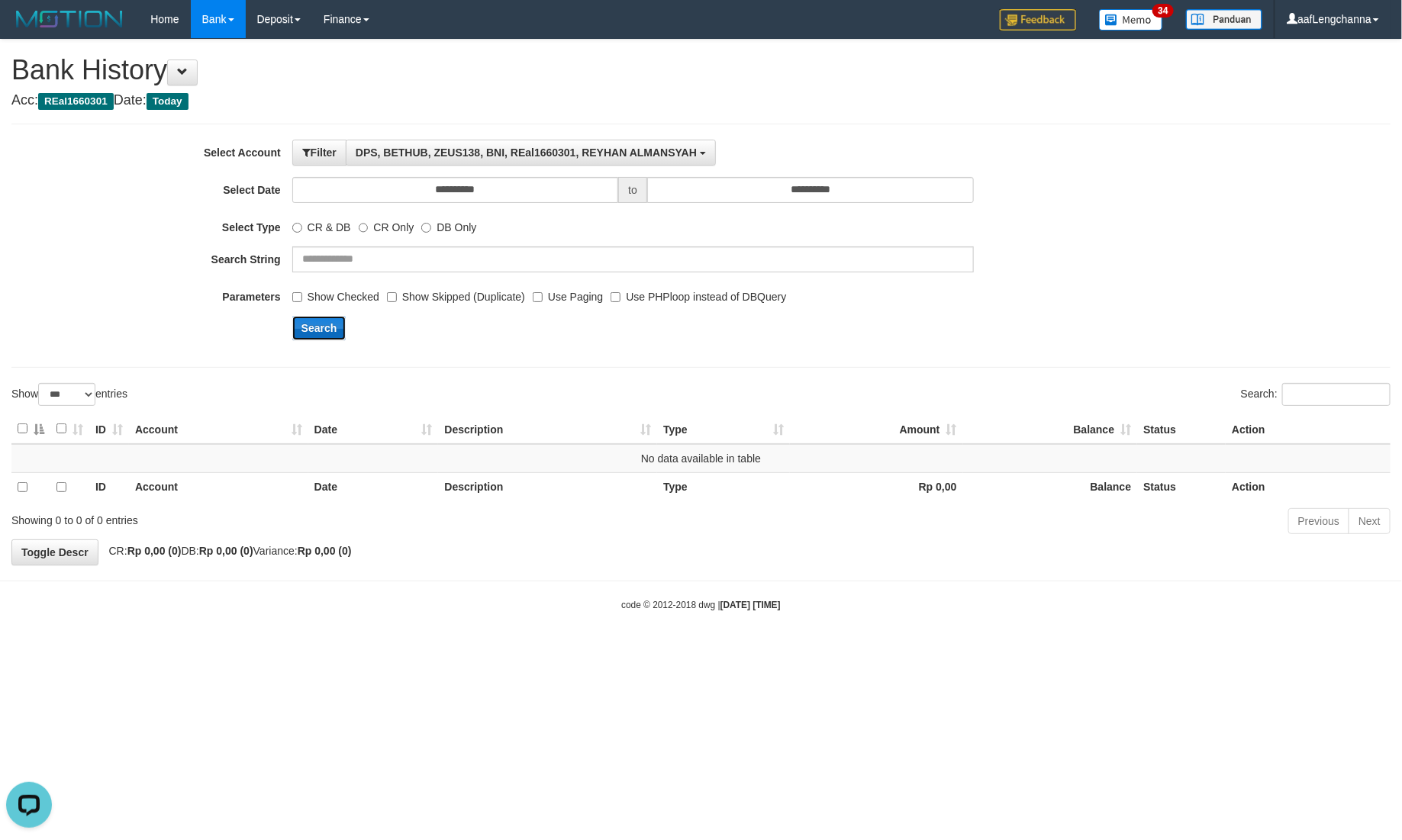 click on "Search" at bounding box center (319, 328) 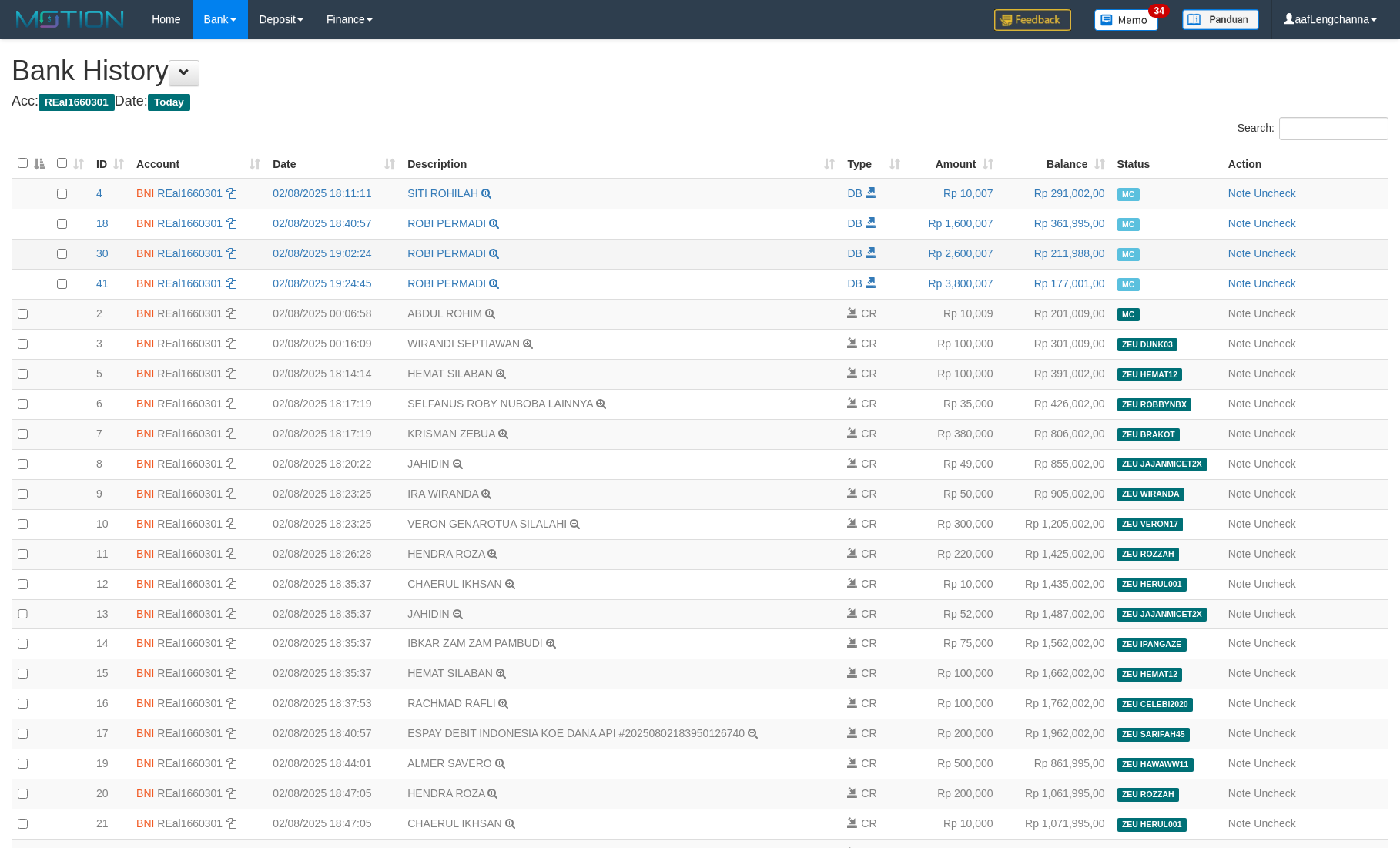 scroll, scrollTop: 0, scrollLeft: 0, axis: both 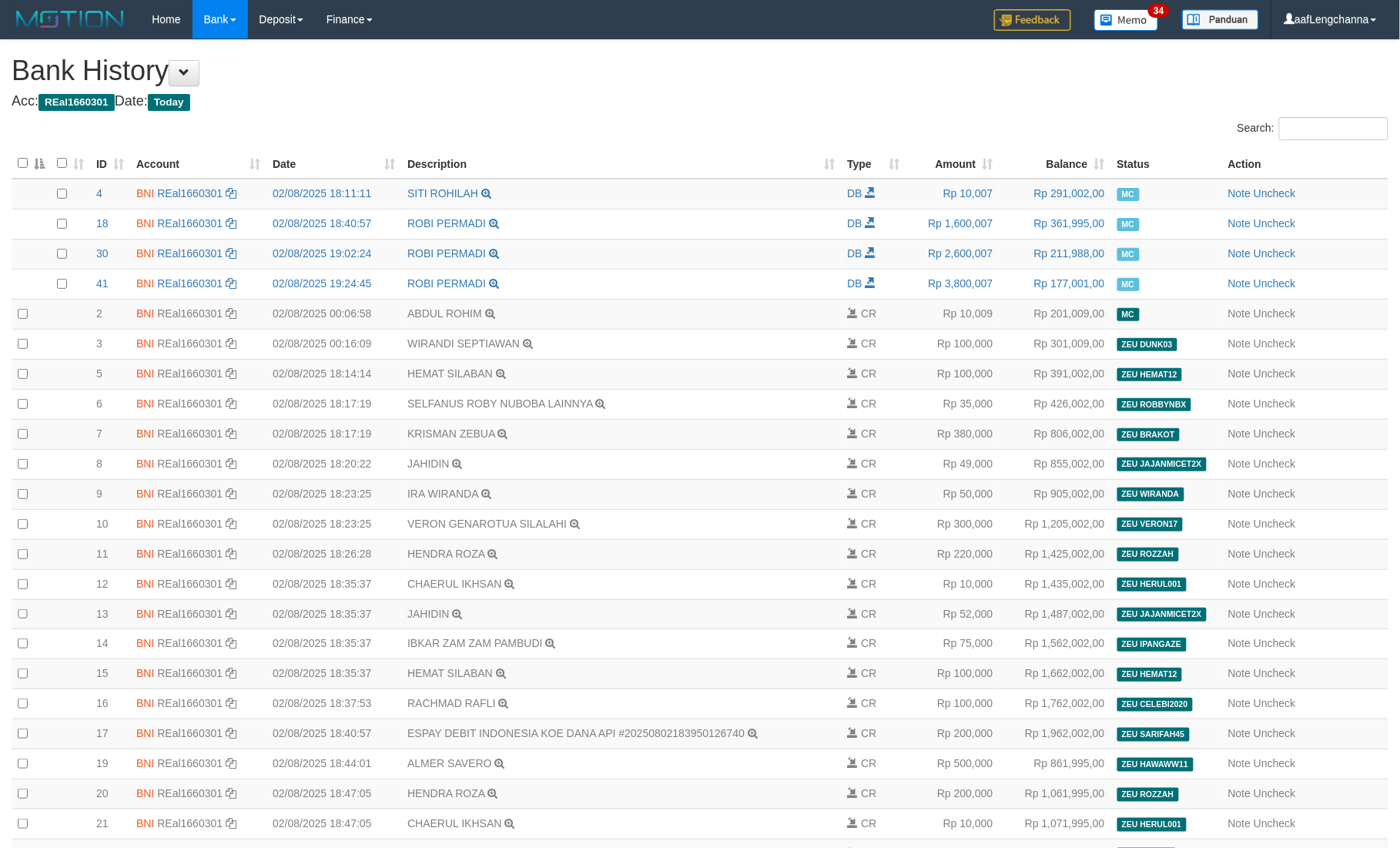 click on "ID" at bounding box center [110, 163] 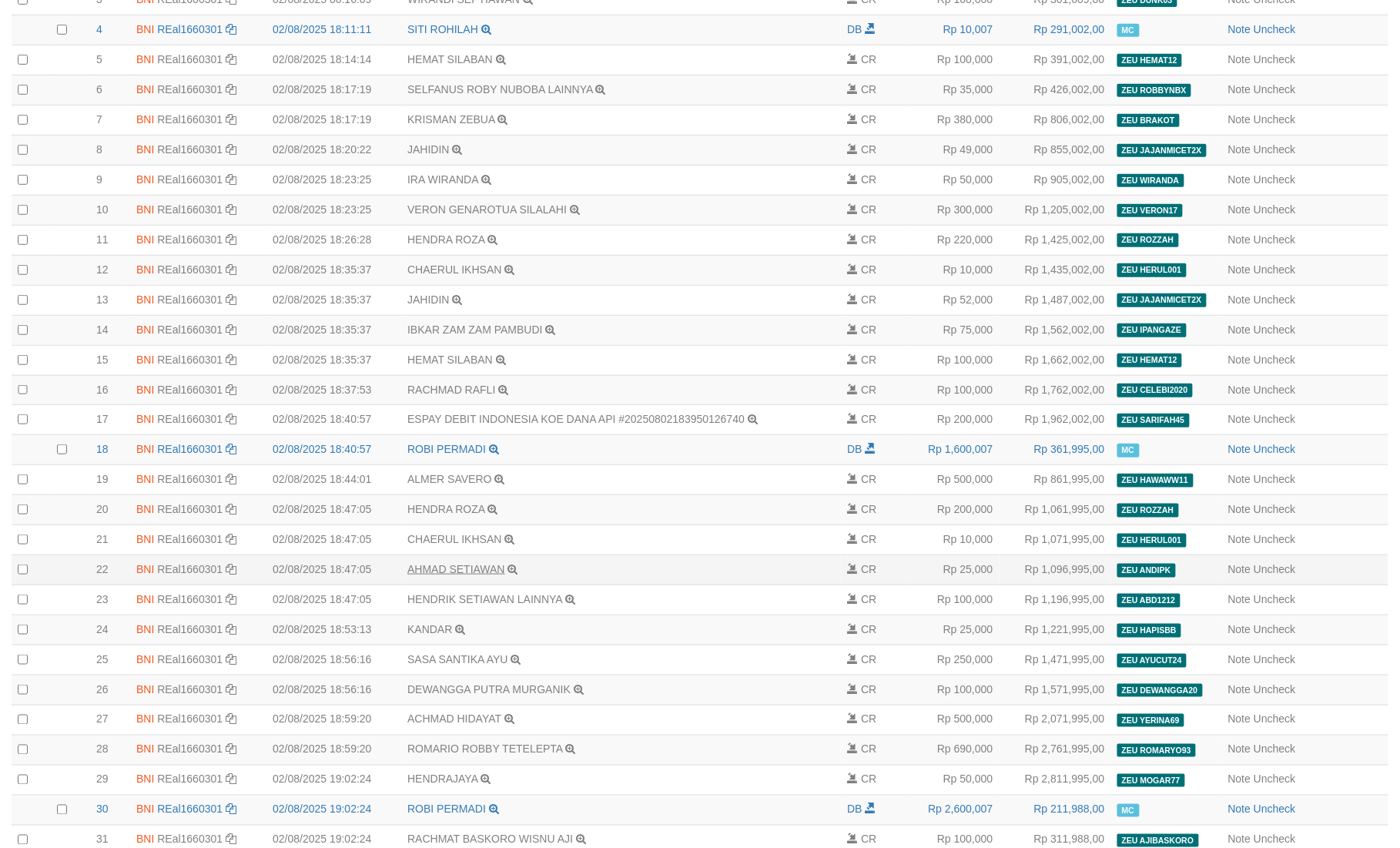 scroll, scrollTop: 385, scrollLeft: 0, axis: vertical 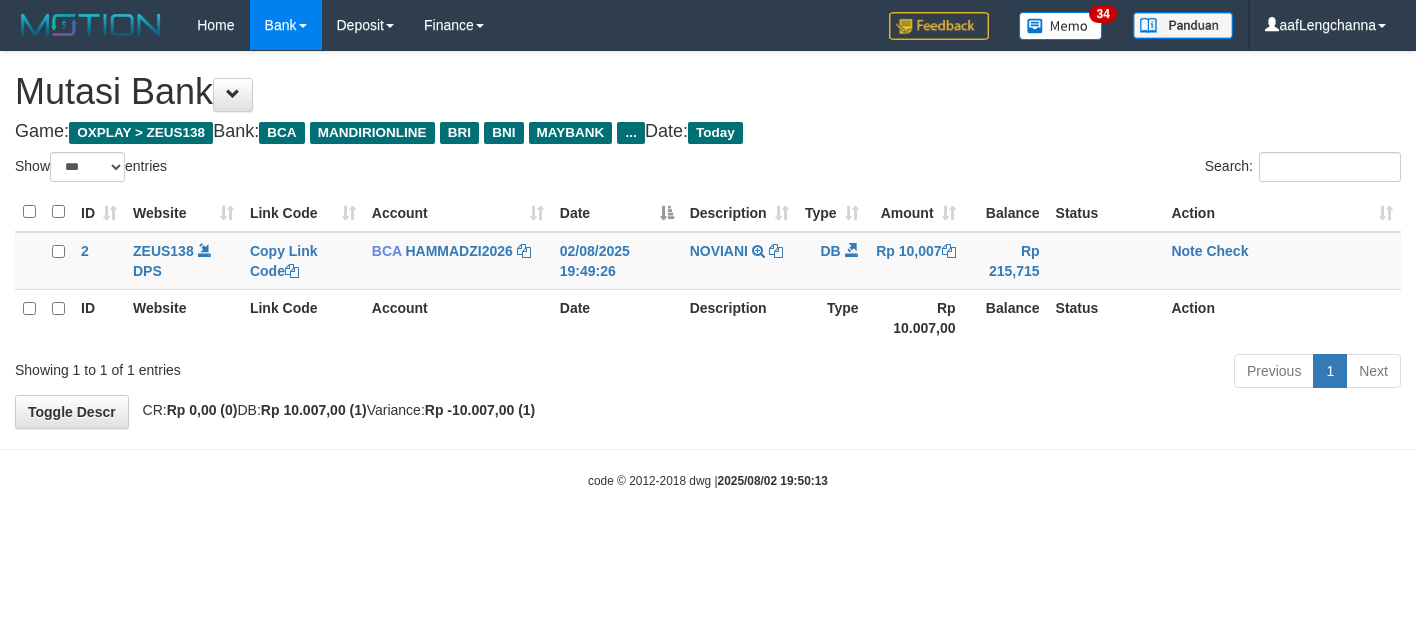 select on "***" 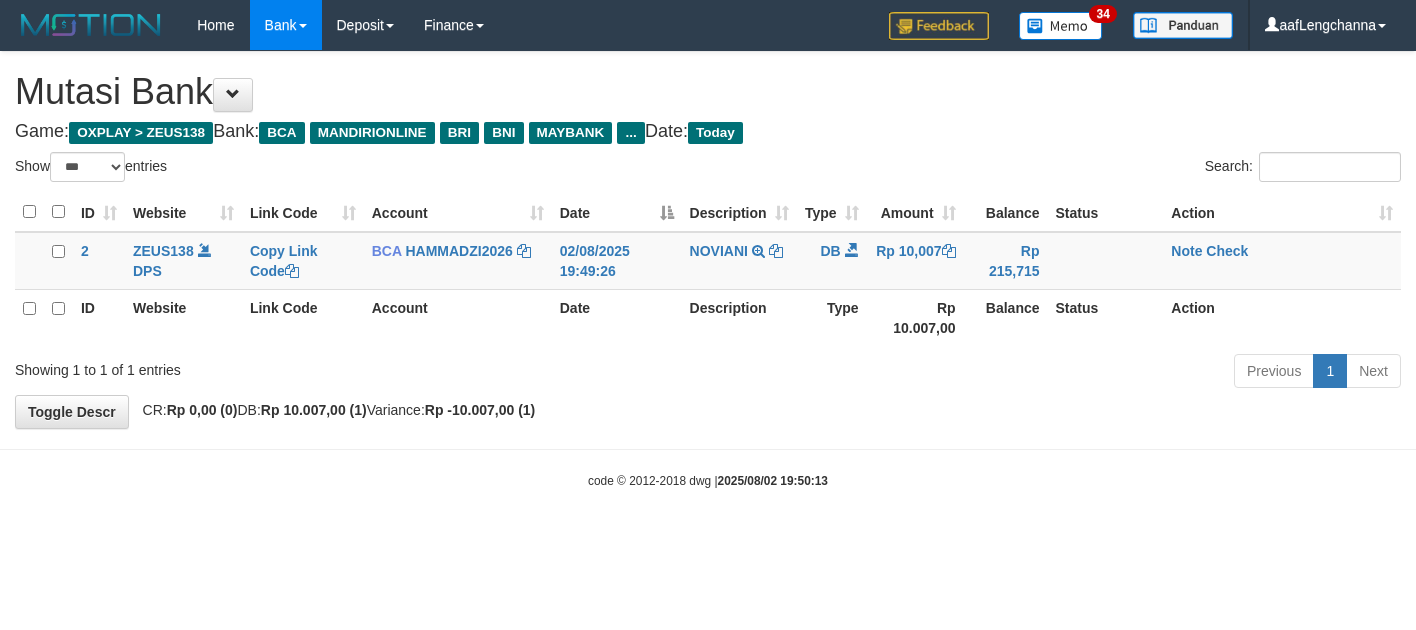 scroll, scrollTop: 0, scrollLeft: 0, axis: both 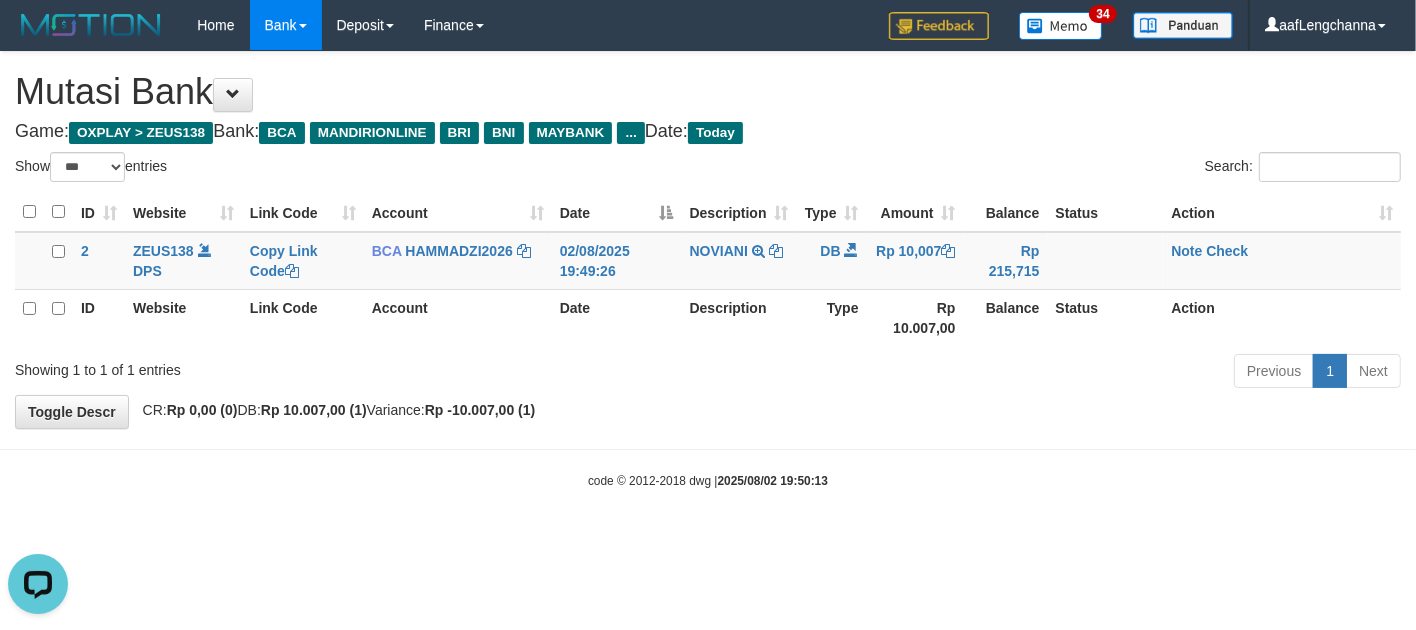 drag, startPoint x: 163, startPoint y: 523, endPoint x: 162, endPoint y: 505, distance: 18.027756 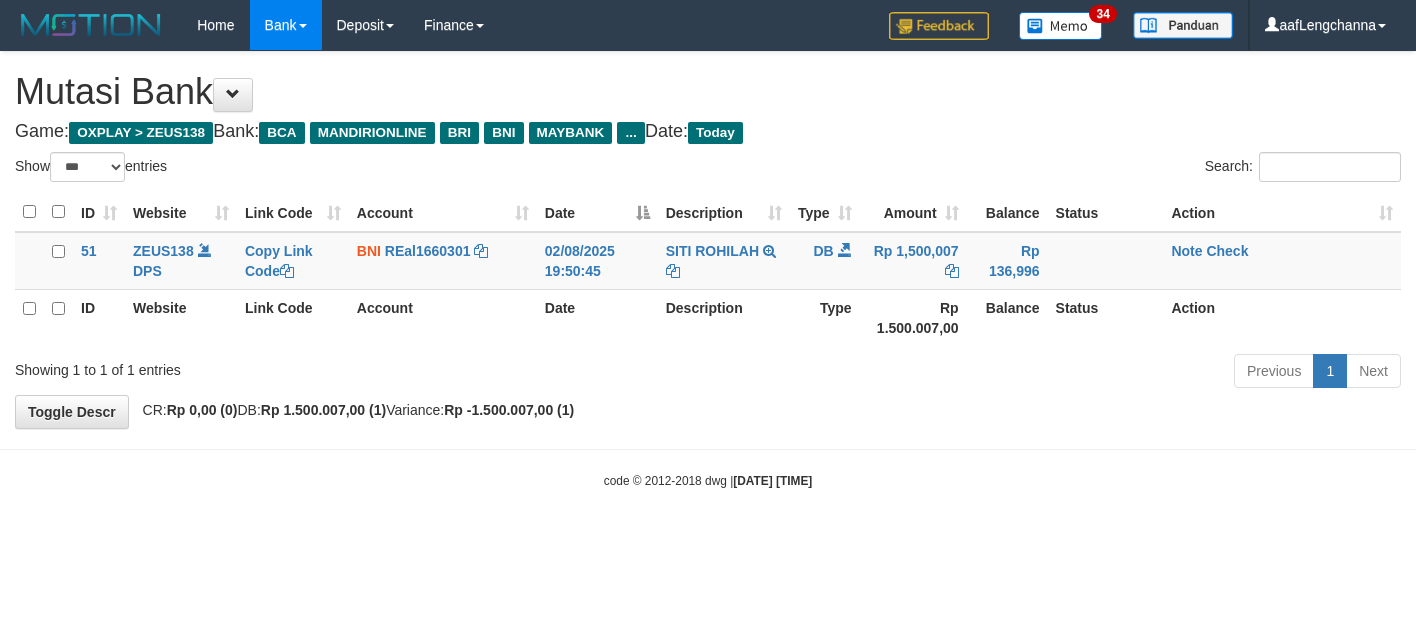 select on "***" 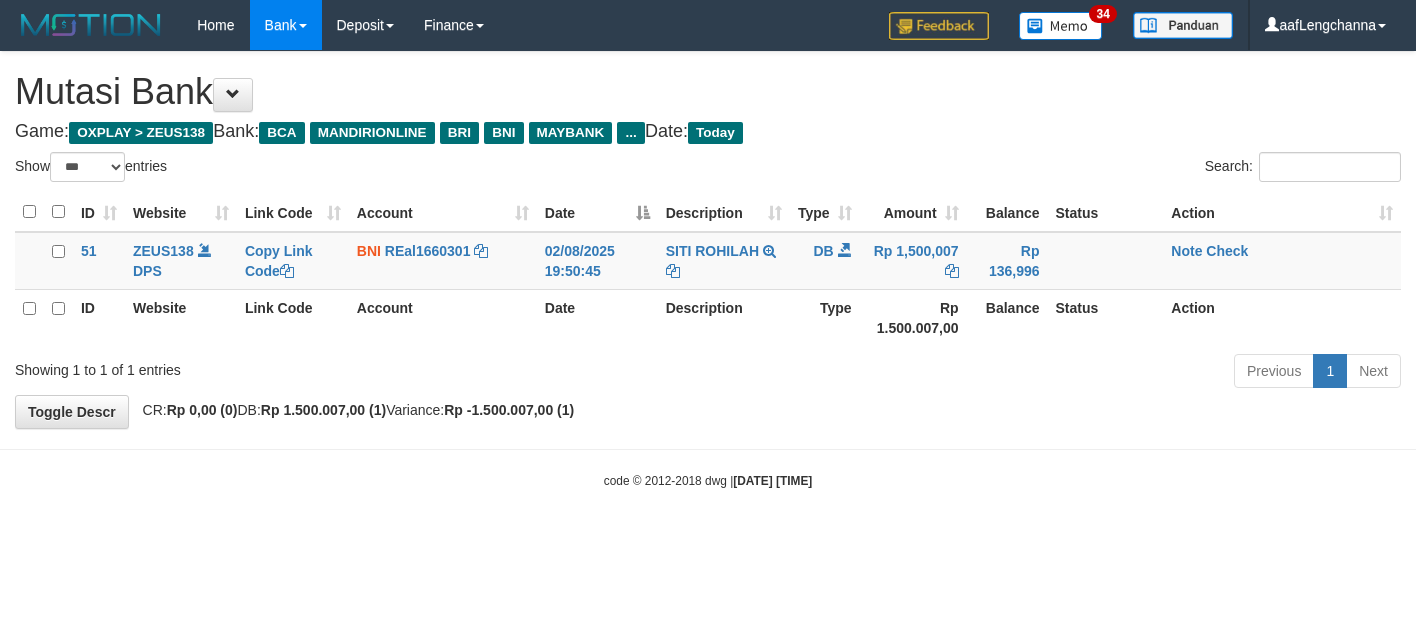 scroll, scrollTop: 0, scrollLeft: 0, axis: both 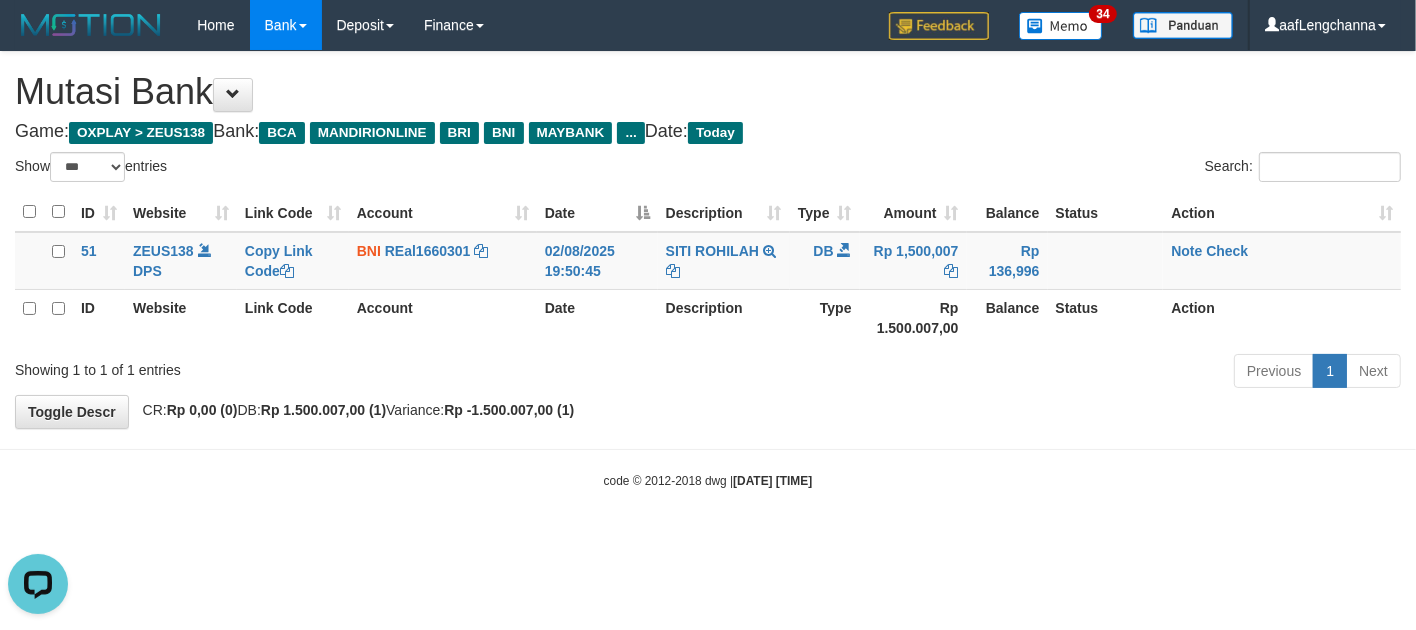 click on "Toggle navigation
Home
Bank
Account List
Mutasi Bank
Search
Deposit
History
Finance
Financial Data
aafLengchanna
My Profile
Log Out
34" at bounding box center (708, 270) 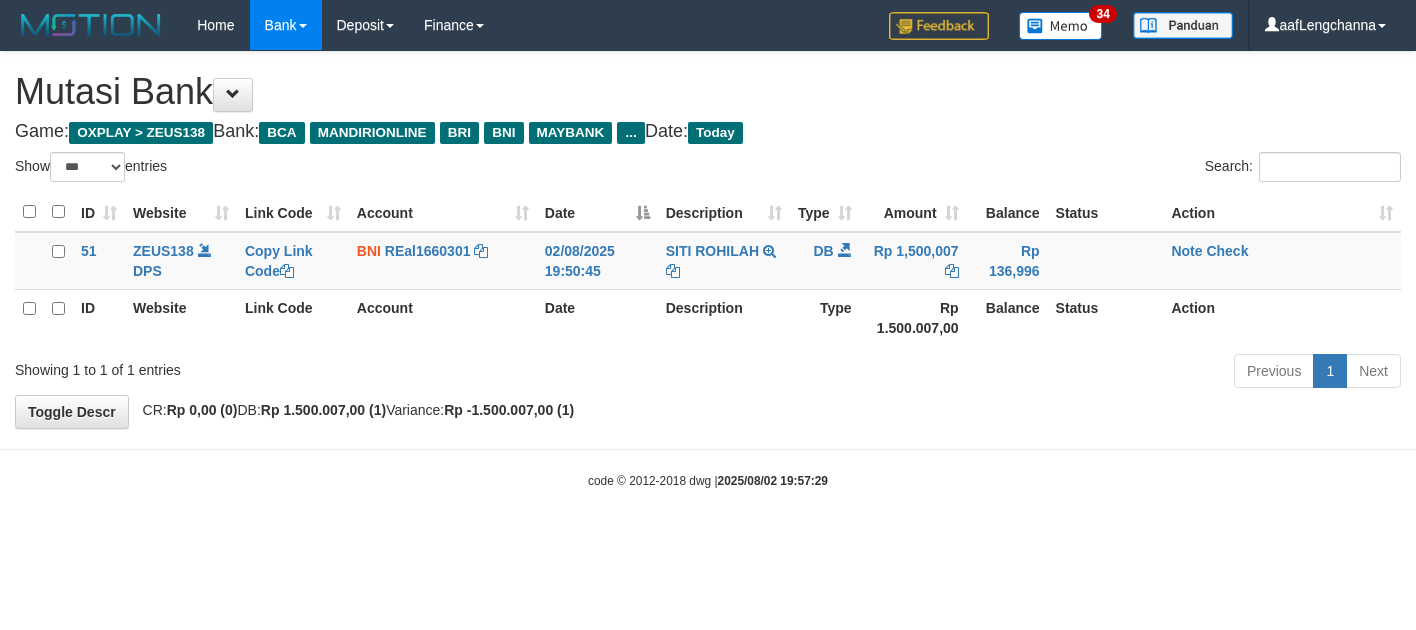 select on "***" 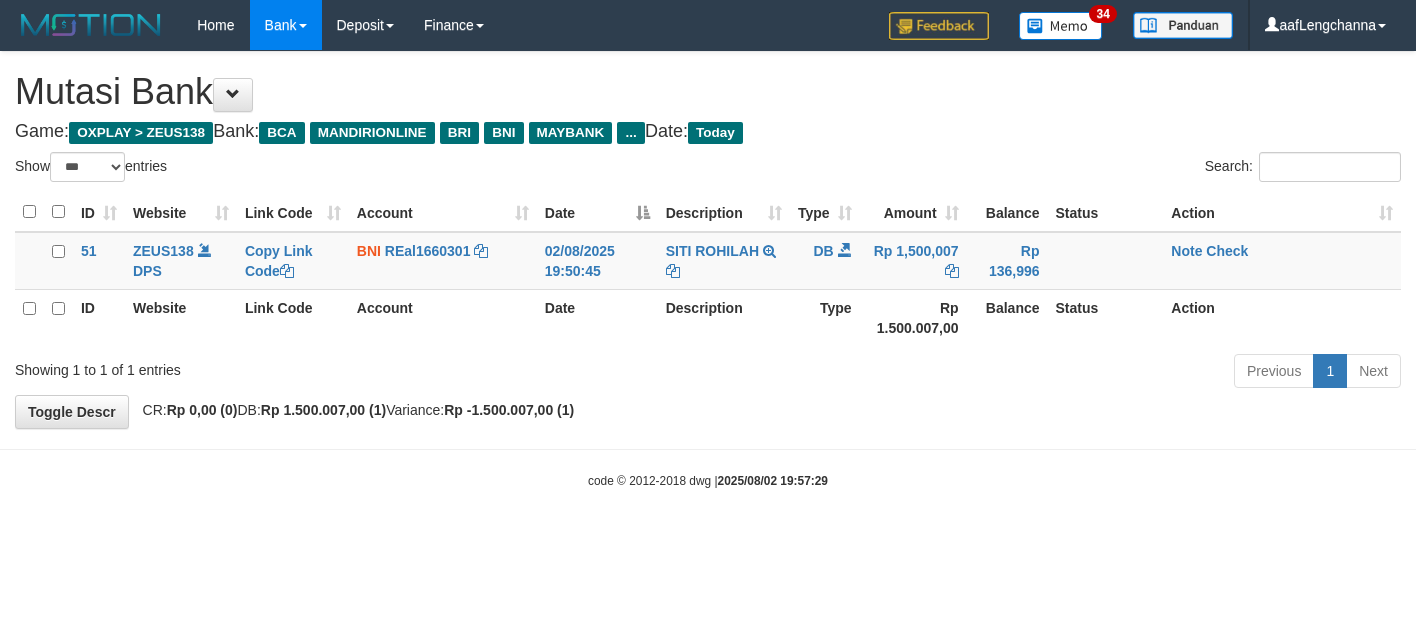 scroll, scrollTop: 0, scrollLeft: 0, axis: both 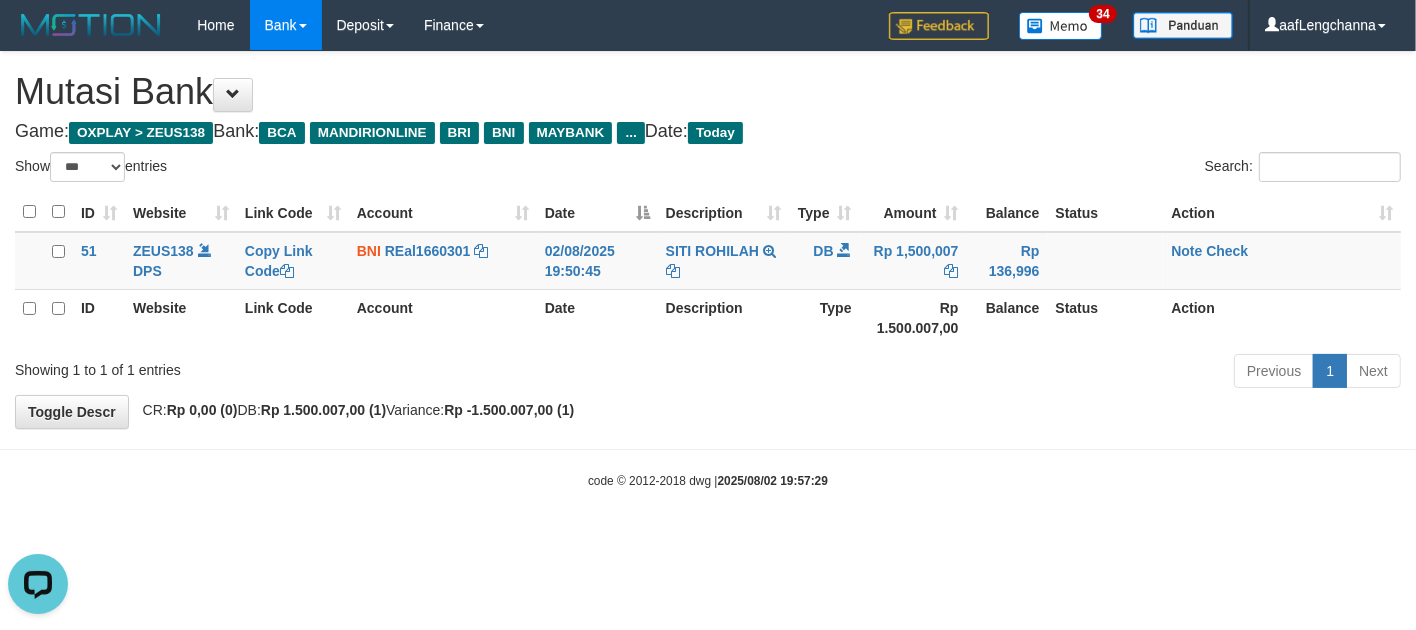 click on "Toggle navigation
Home
Bank
Account List
Mutasi Bank
Search
Deposit
History
Finance
Financial Data
aafLengchanna
My Profile
Log Out
34" at bounding box center [708, 270] 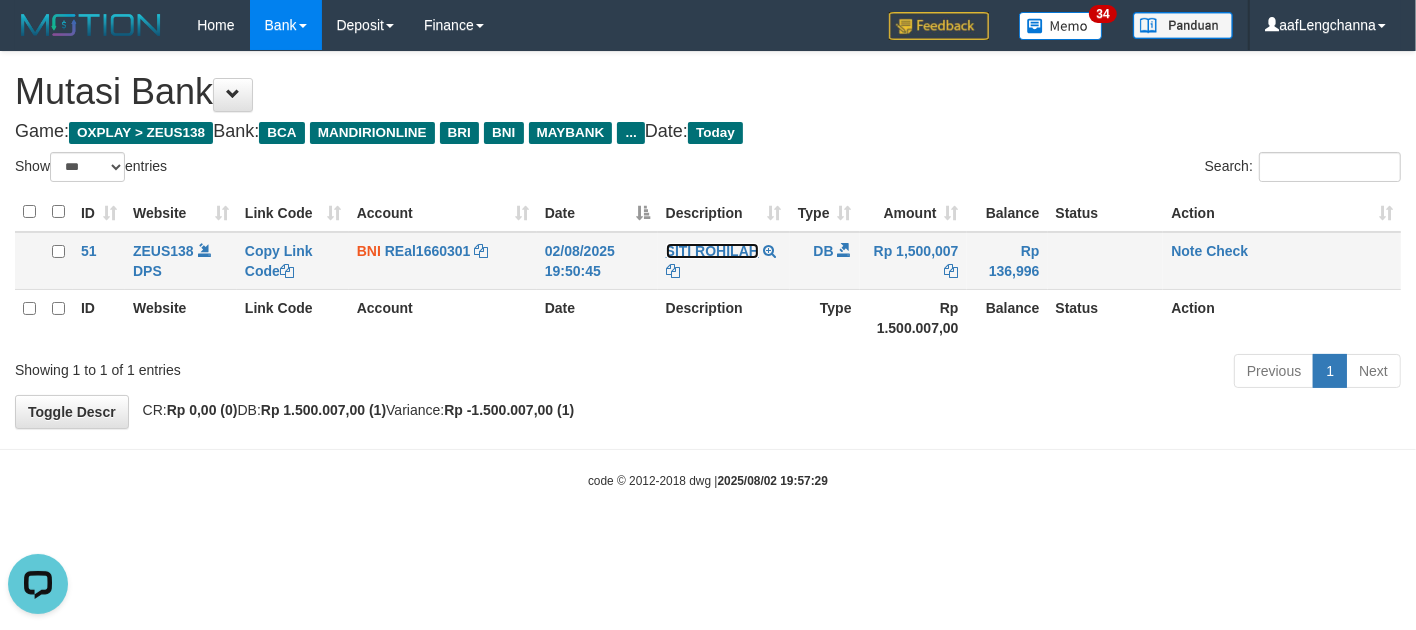click on "SITI ROHILAH" at bounding box center [712, 251] 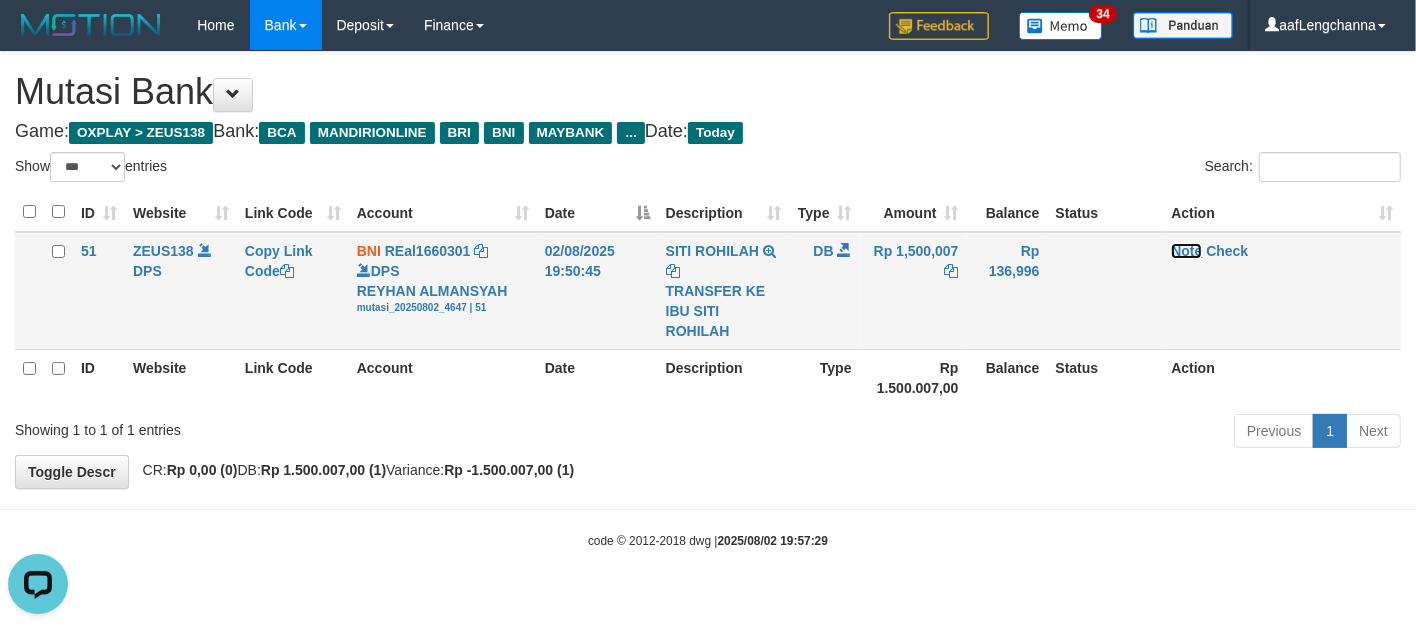 drag, startPoint x: 1185, startPoint y: 243, endPoint x: 1172, endPoint y: 245, distance: 13.152946 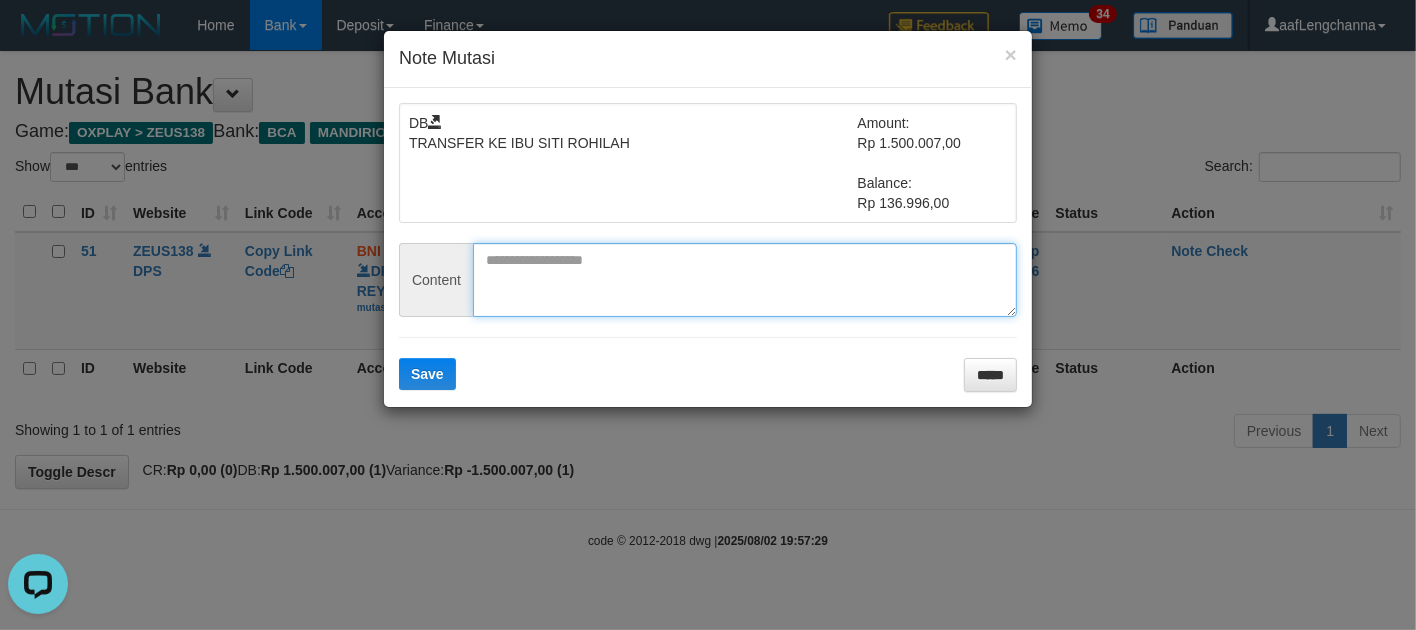 drag, startPoint x: 506, startPoint y: 281, endPoint x: 498, endPoint y: 288, distance: 10.630146 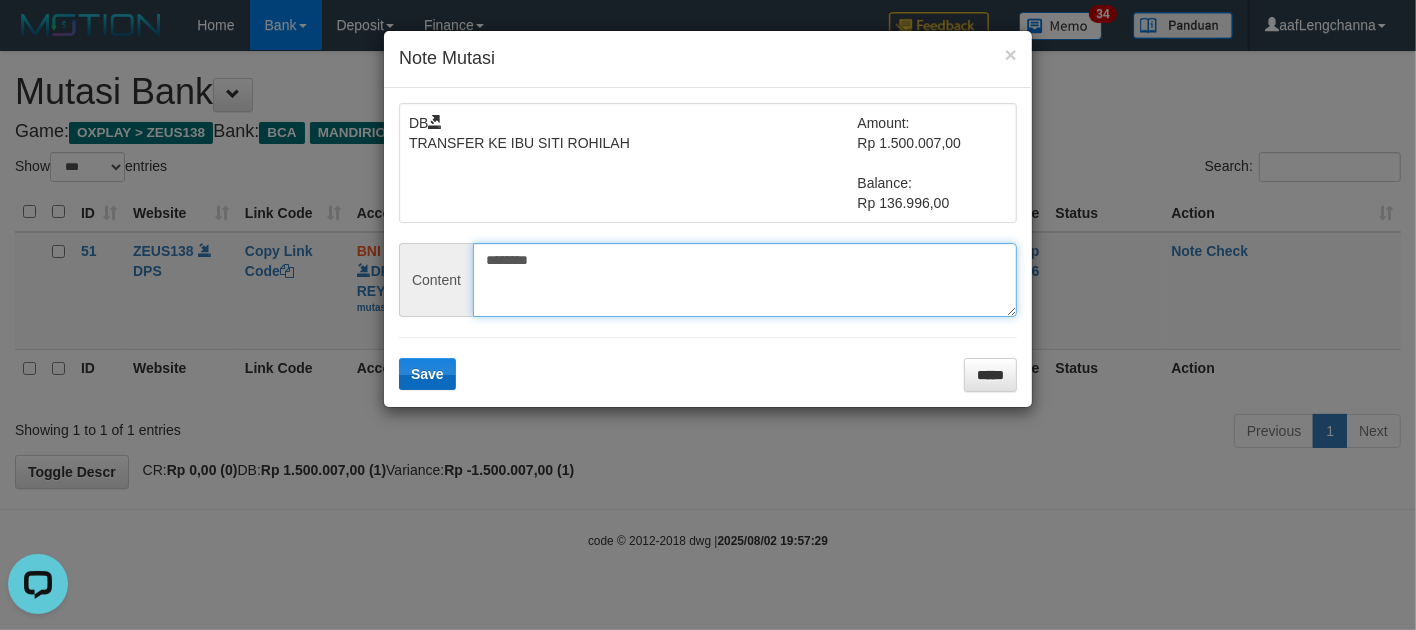 type on "********" 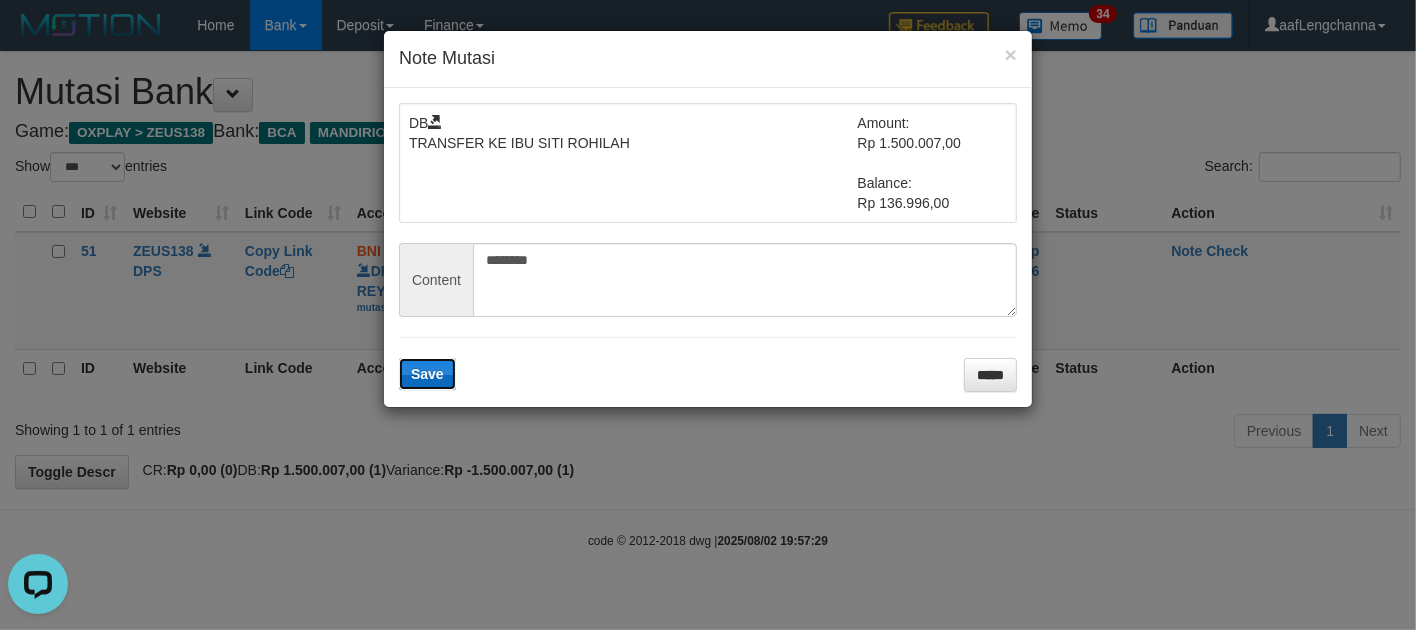 click on "Save" at bounding box center [427, 374] 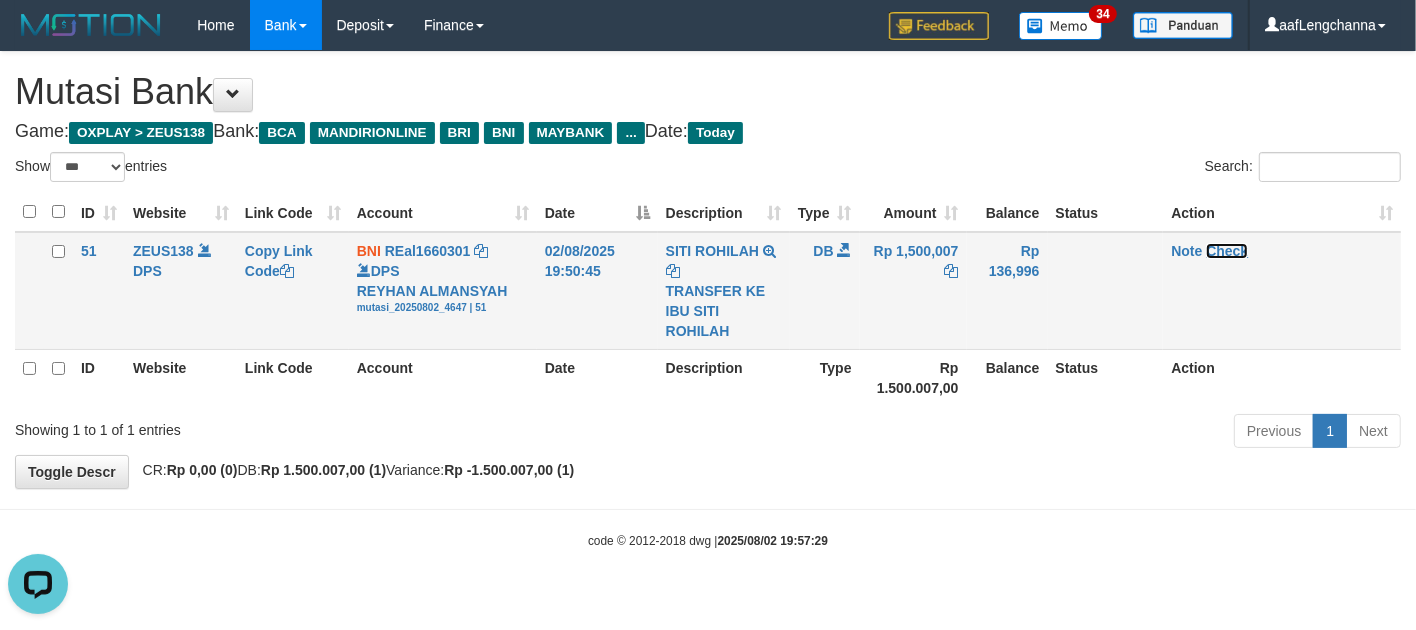 click on "Check" at bounding box center (1227, 251) 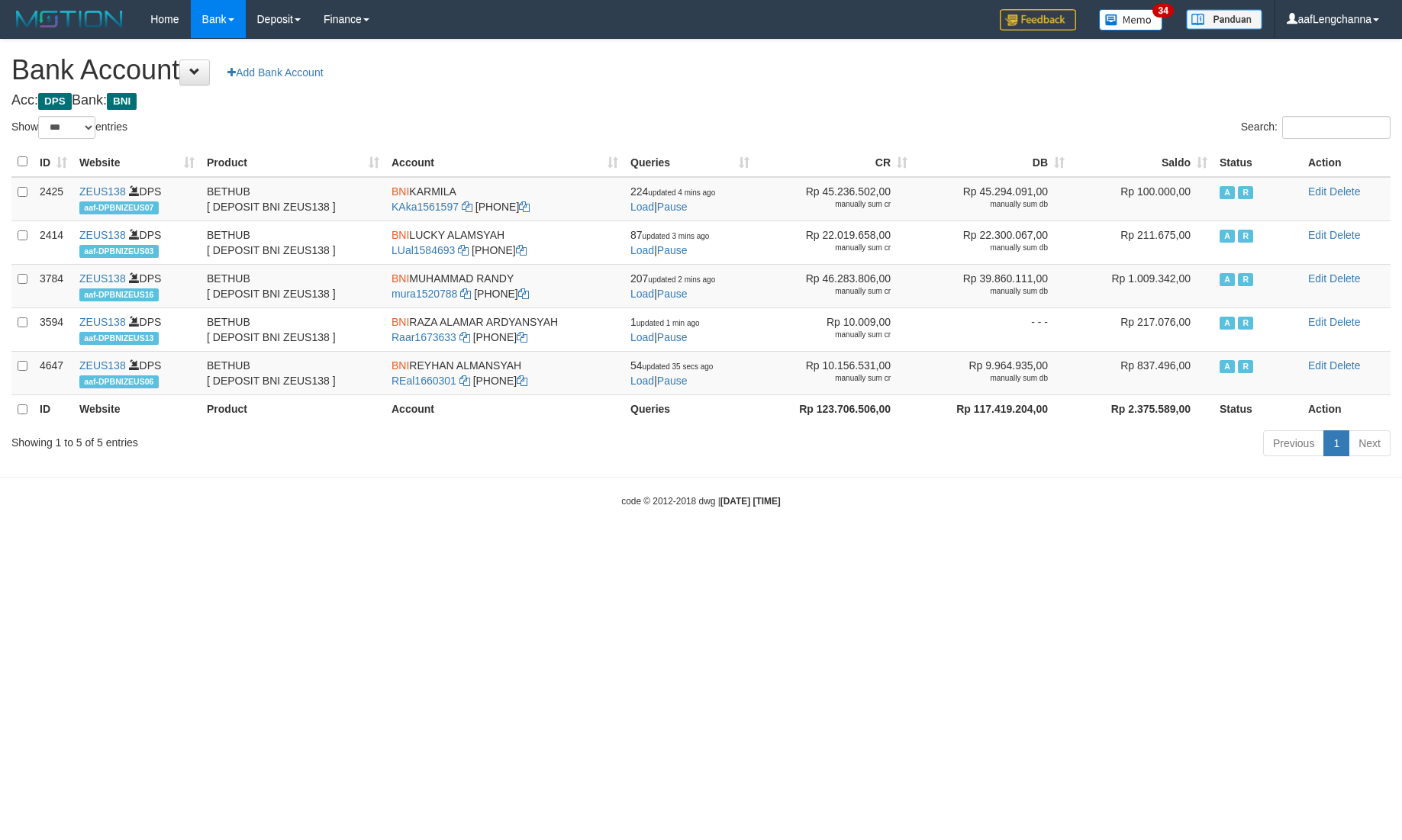 select on "***" 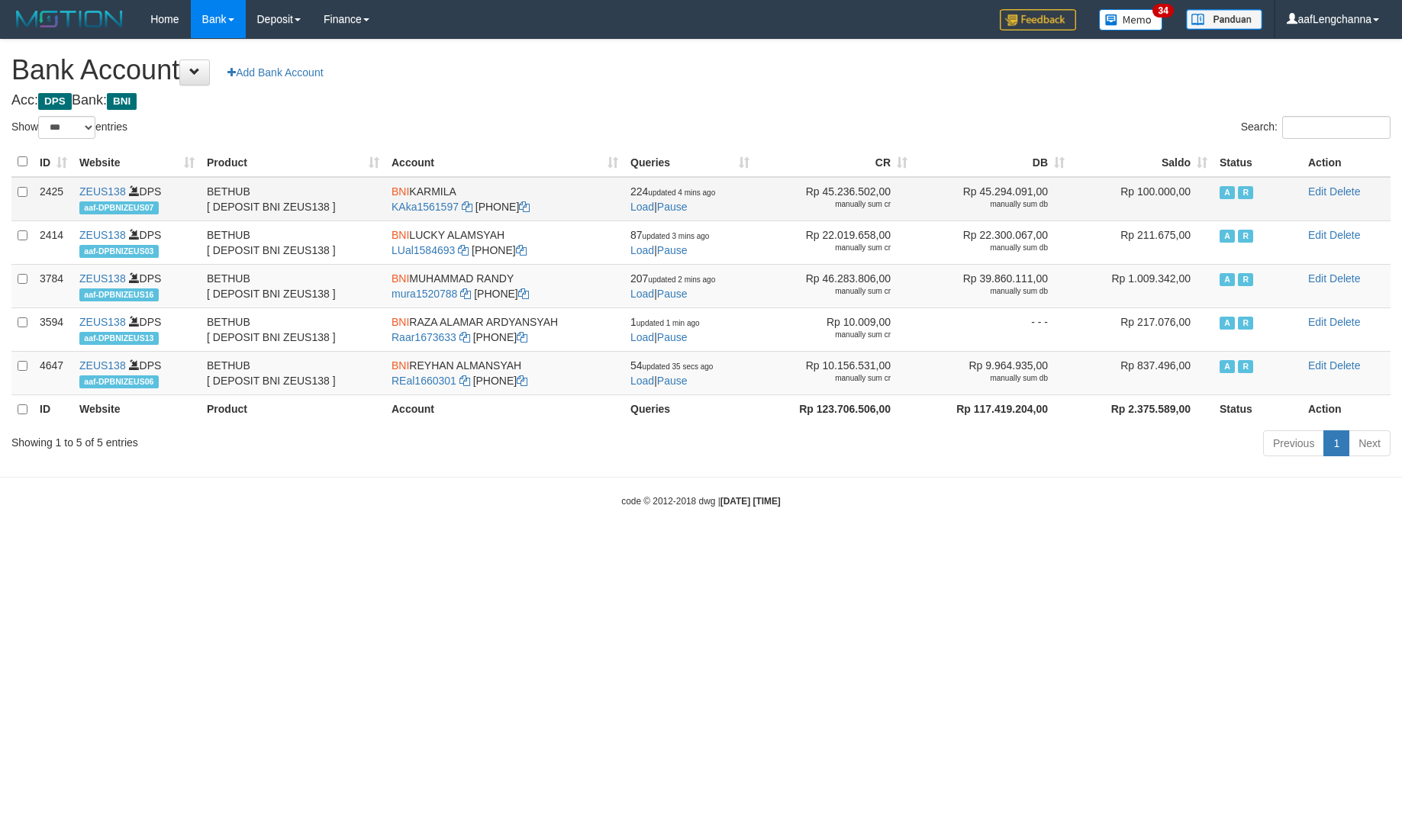 scroll, scrollTop: 0, scrollLeft: 0, axis: both 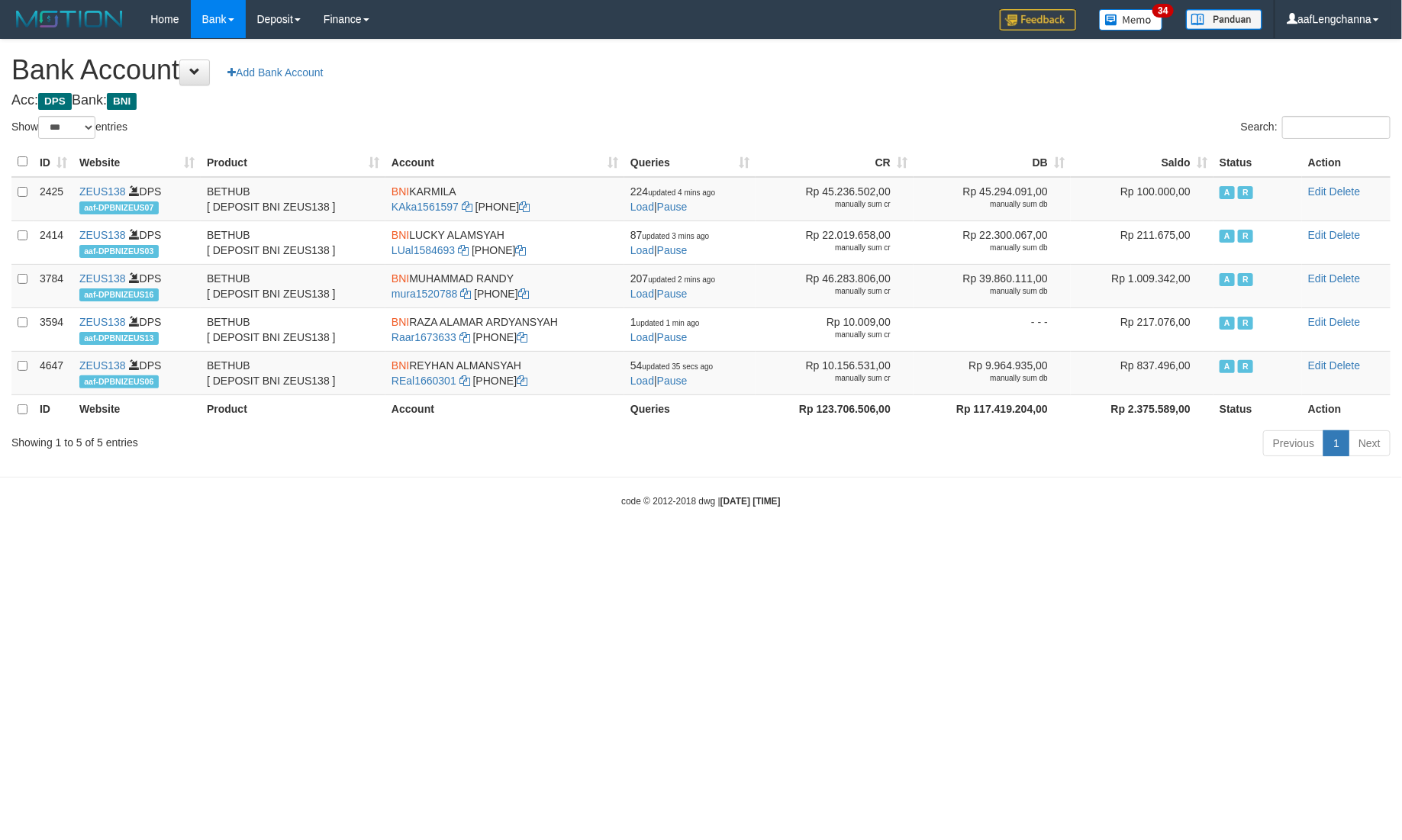 click on "Saldo" at bounding box center (1142, 162) 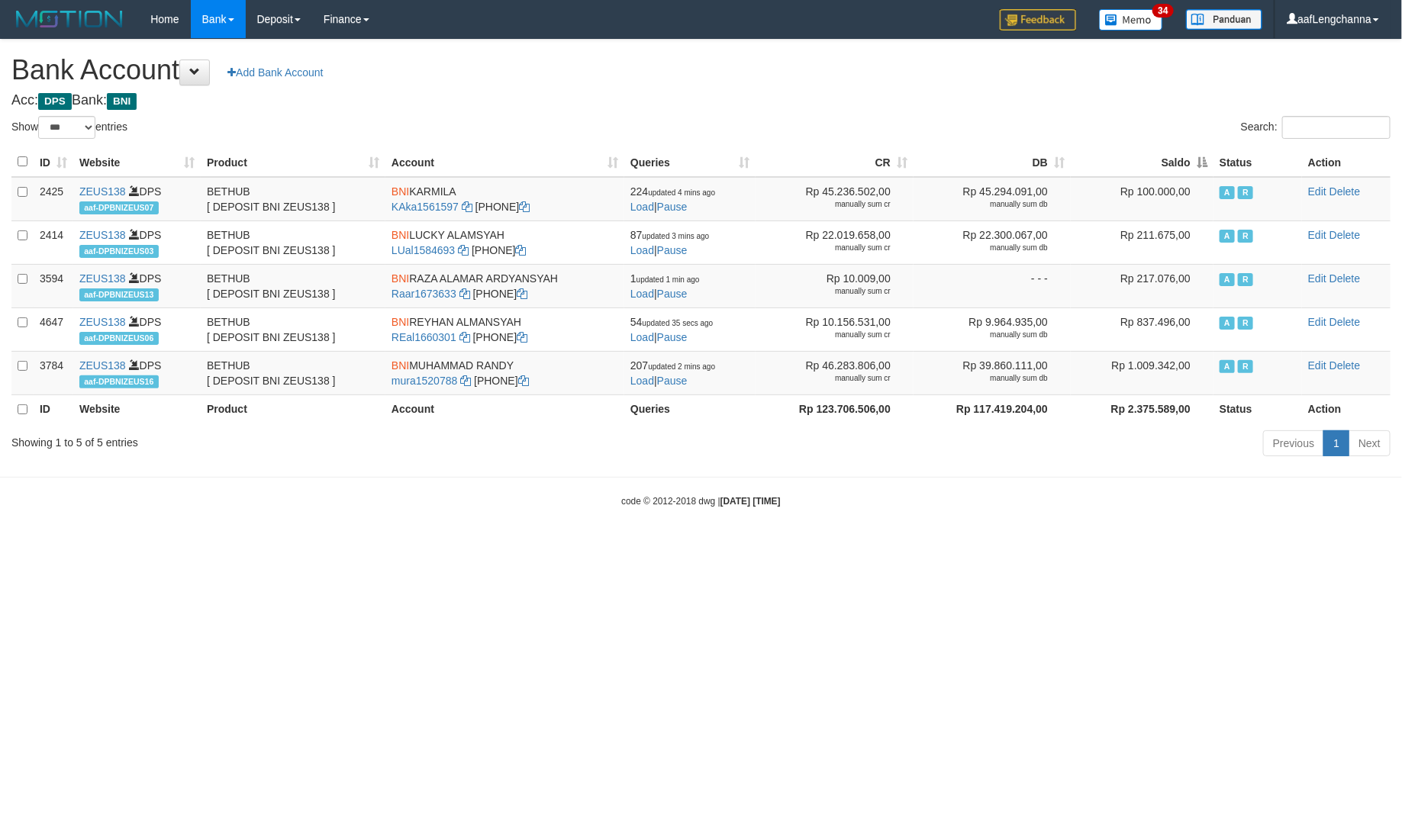 click on "Saldo" at bounding box center (1142, 162) 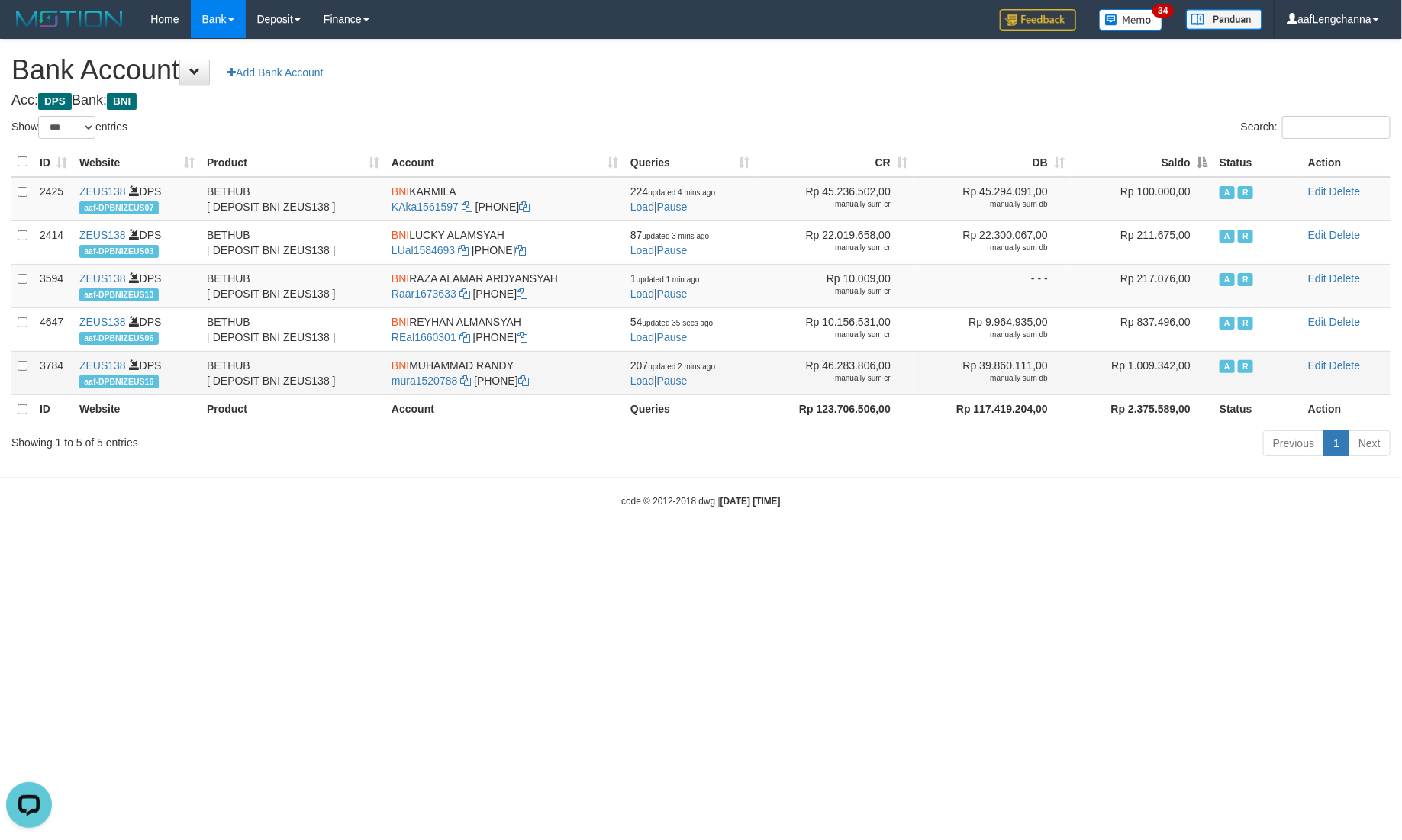 scroll, scrollTop: 0, scrollLeft: 0, axis: both 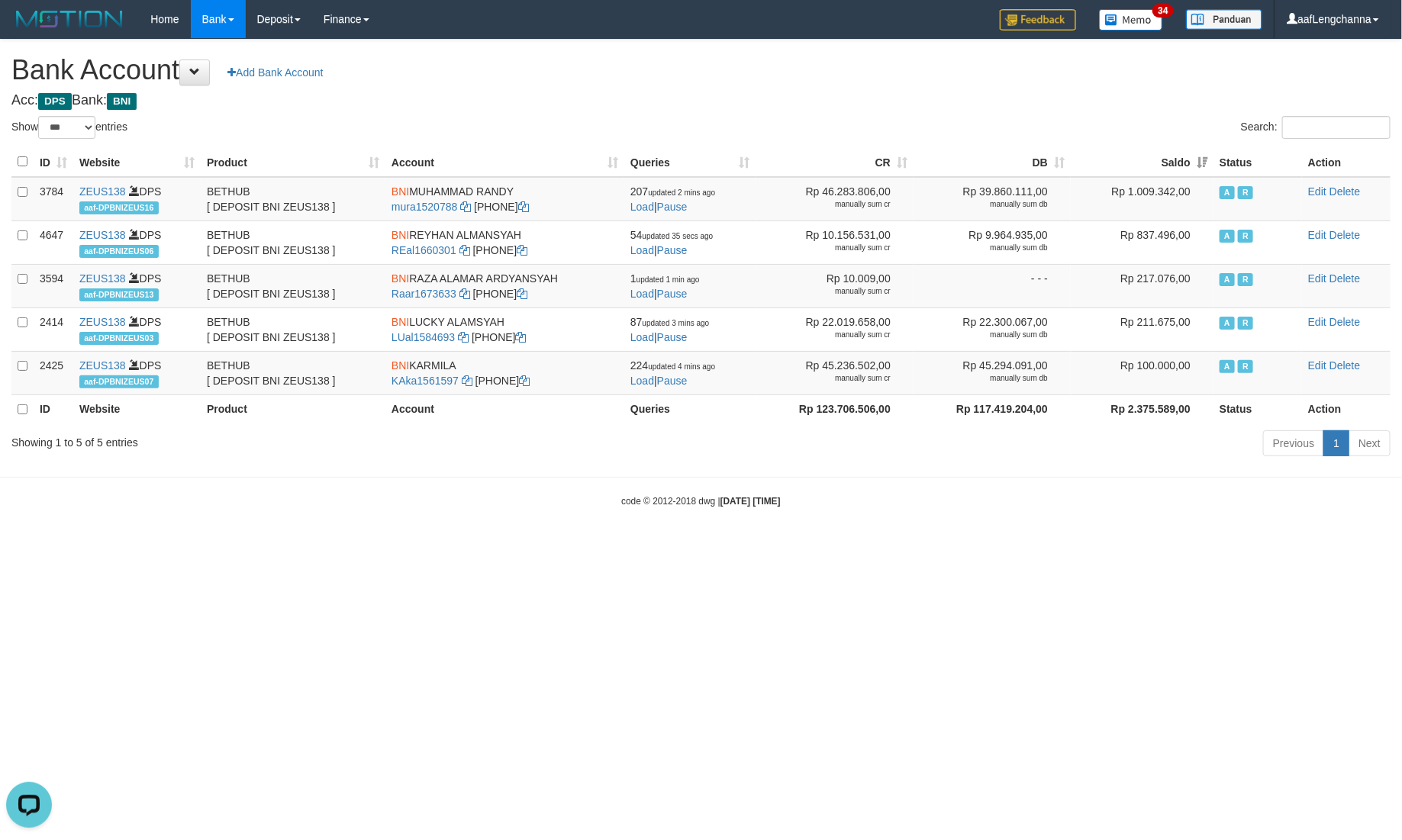 click on "**********" at bounding box center (701, 250) 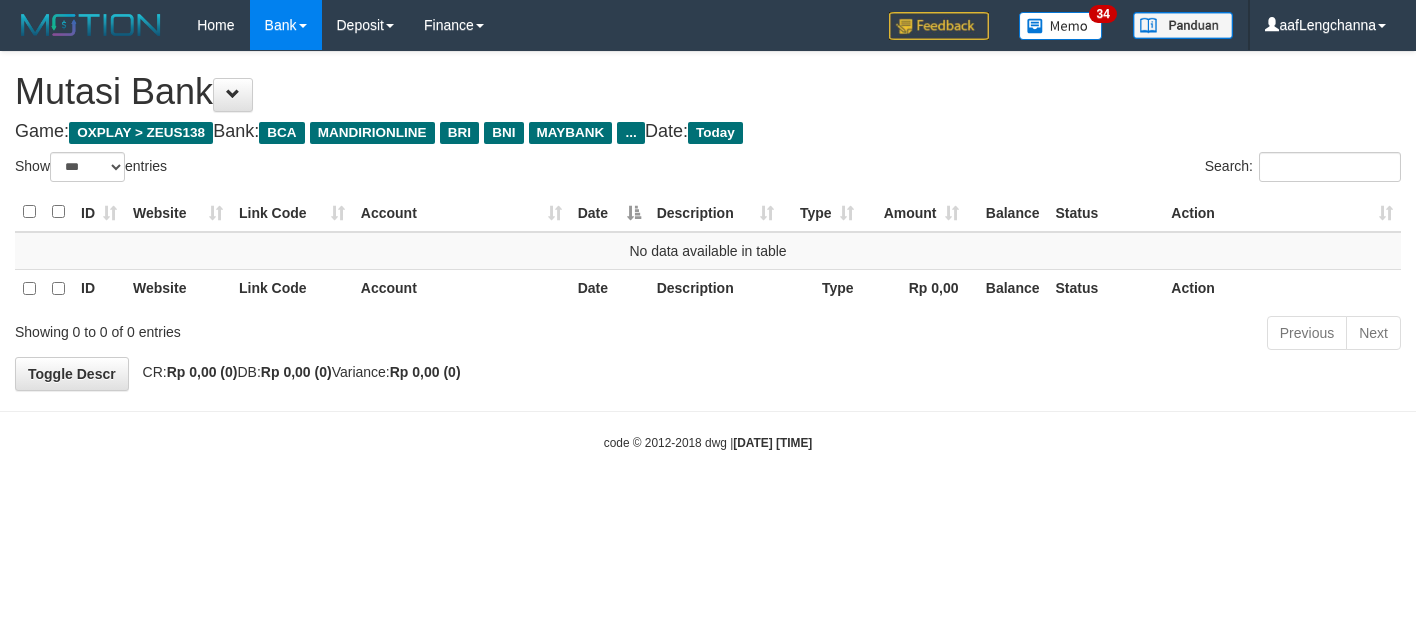 select on "***" 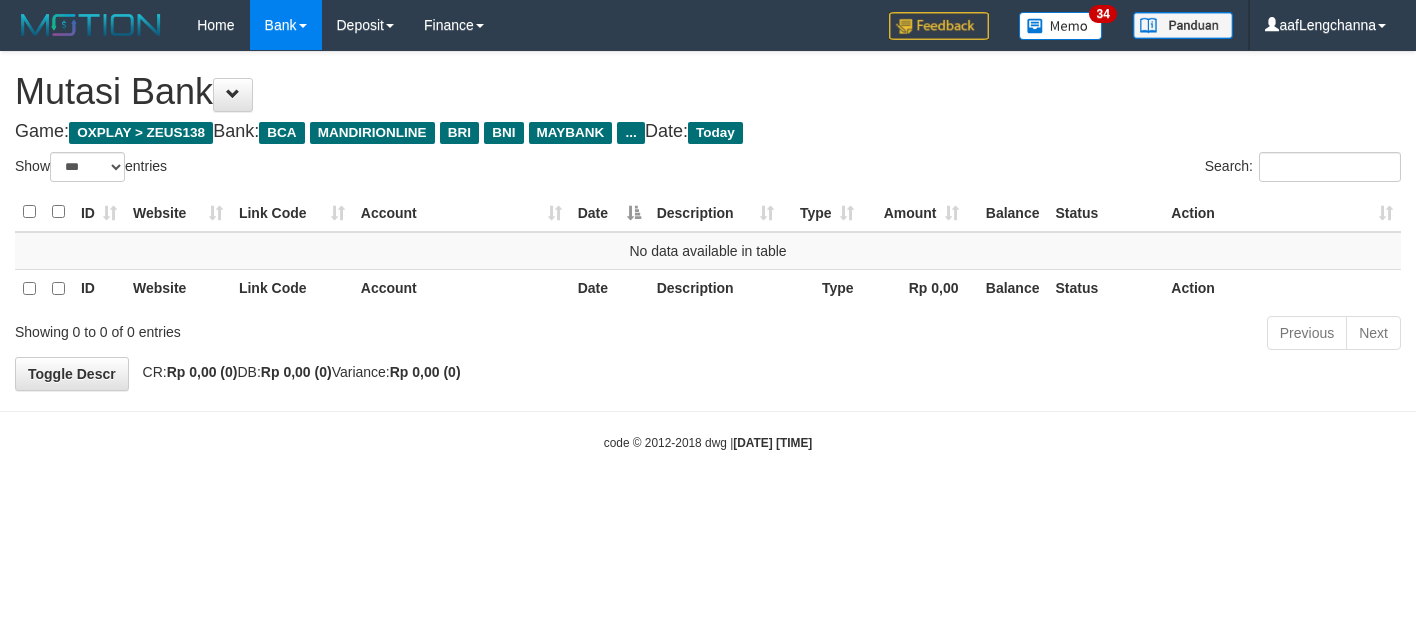 scroll, scrollTop: 0, scrollLeft: 0, axis: both 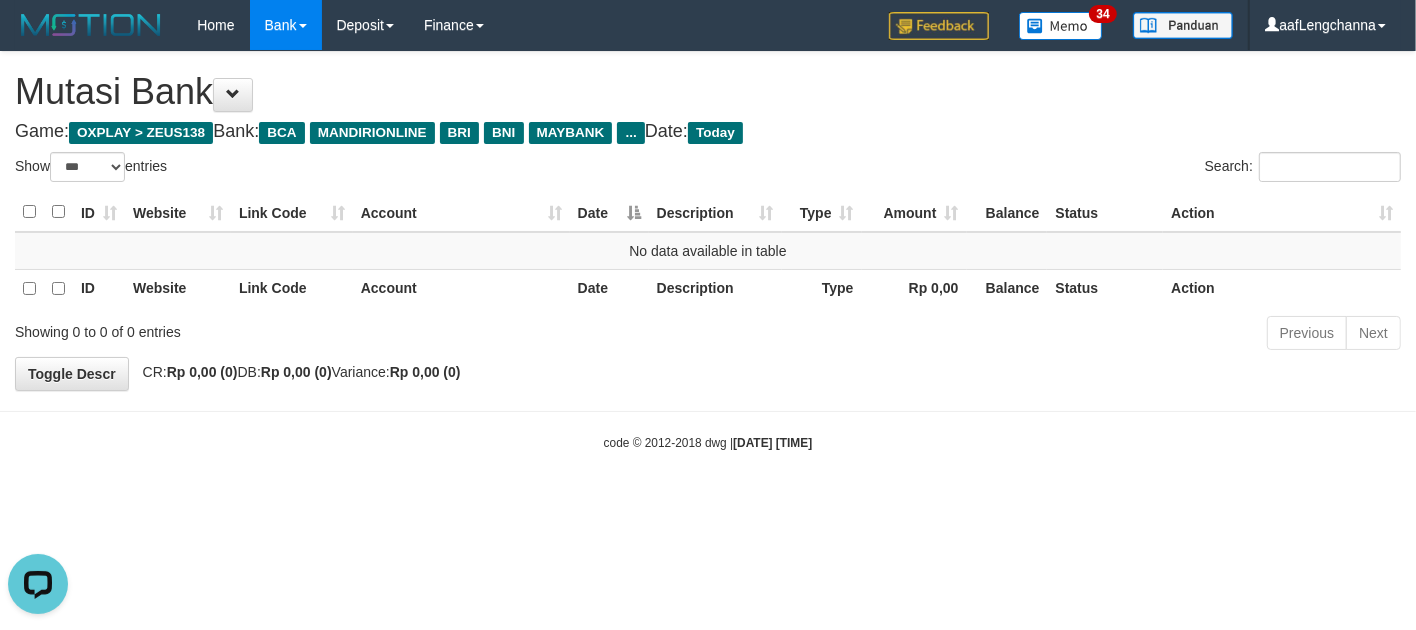 click on "Toggle navigation
Home
Bank
Account List
Mutasi Bank
Search
Deposit
History
Finance
Financial Data
aafLengchanna
My Profile
Log Out
34" at bounding box center [708, 251] 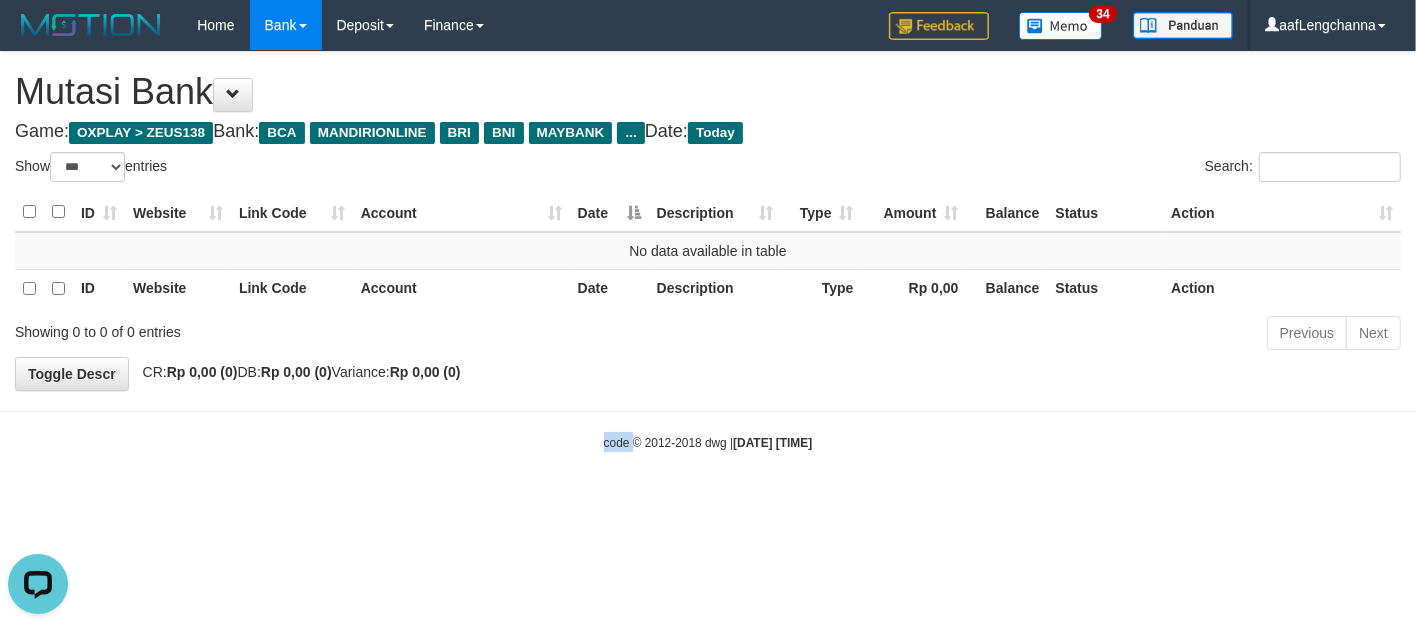 drag, startPoint x: 91, startPoint y: 511, endPoint x: 106, endPoint y: 511, distance: 15 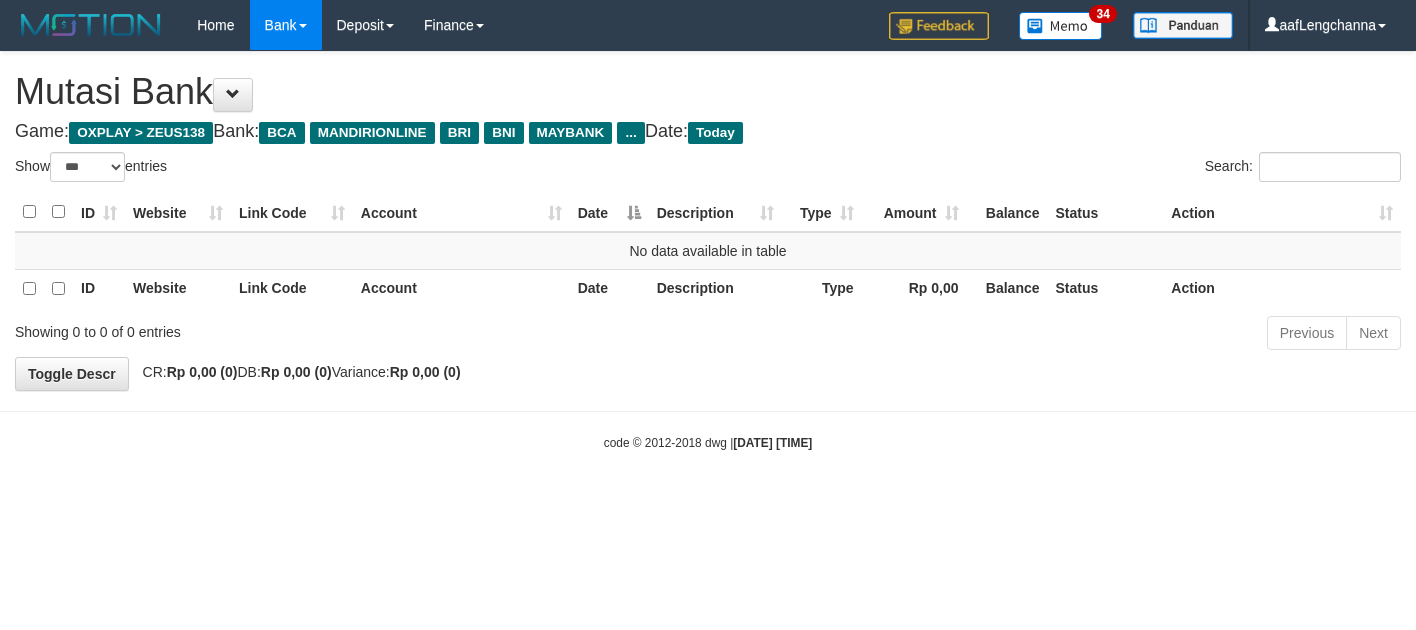 select on "***" 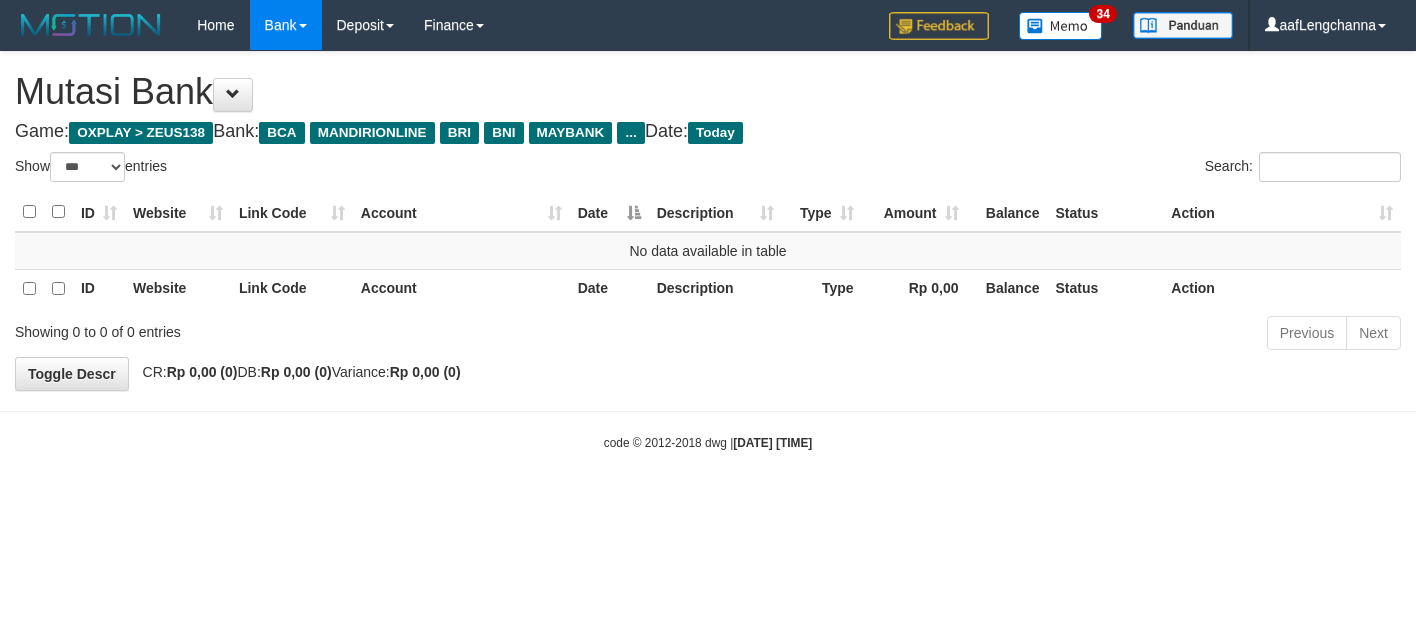 scroll, scrollTop: 0, scrollLeft: 0, axis: both 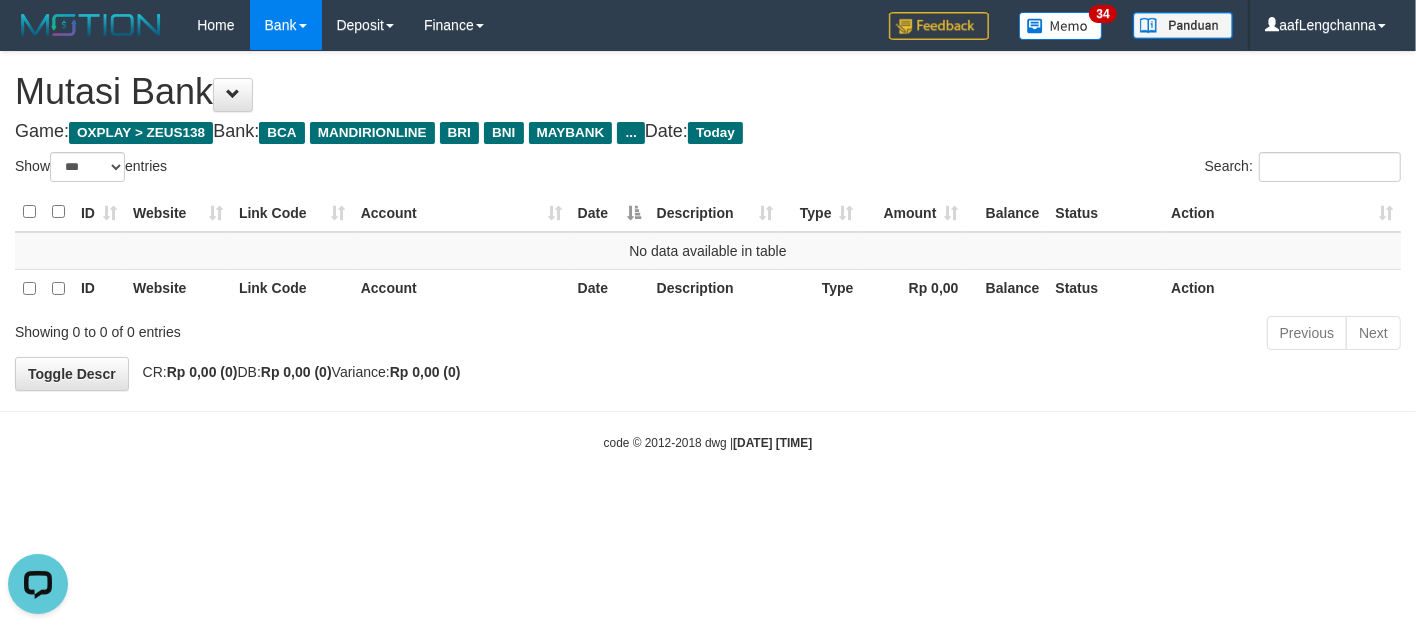 click on "Toggle navigation
Home
Bank
Account List
Mutasi Bank
Search
Deposit
History
Finance
Financial Data
aafLengchanna
My Profile
Log Out
34" at bounding box center [708, 251] 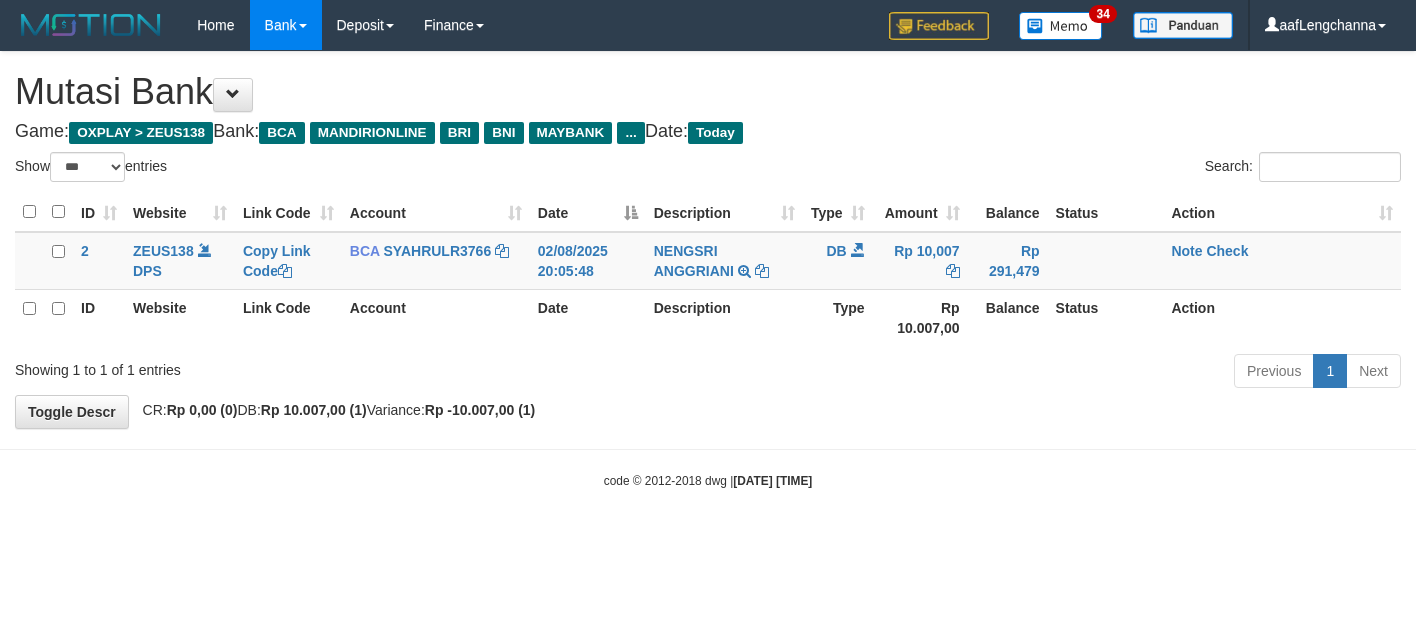 select on "***" 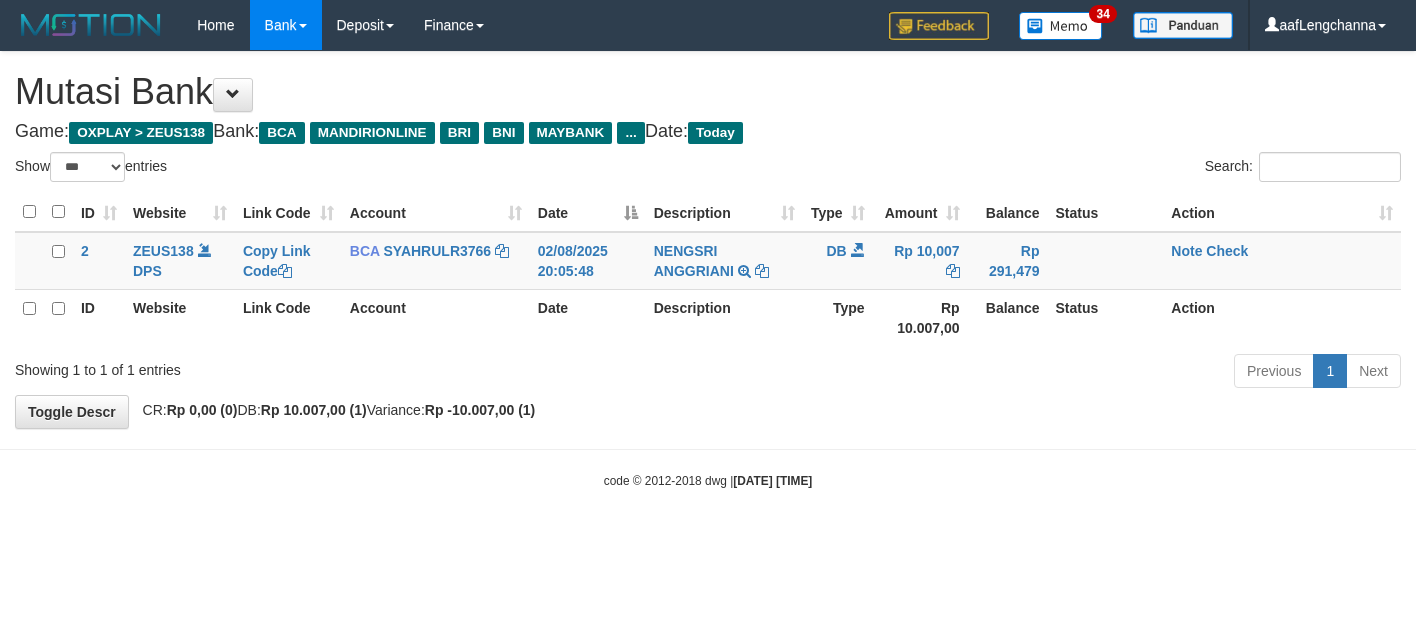 scroll, scrollTop: 0, scrollLeft: 0, axis: both 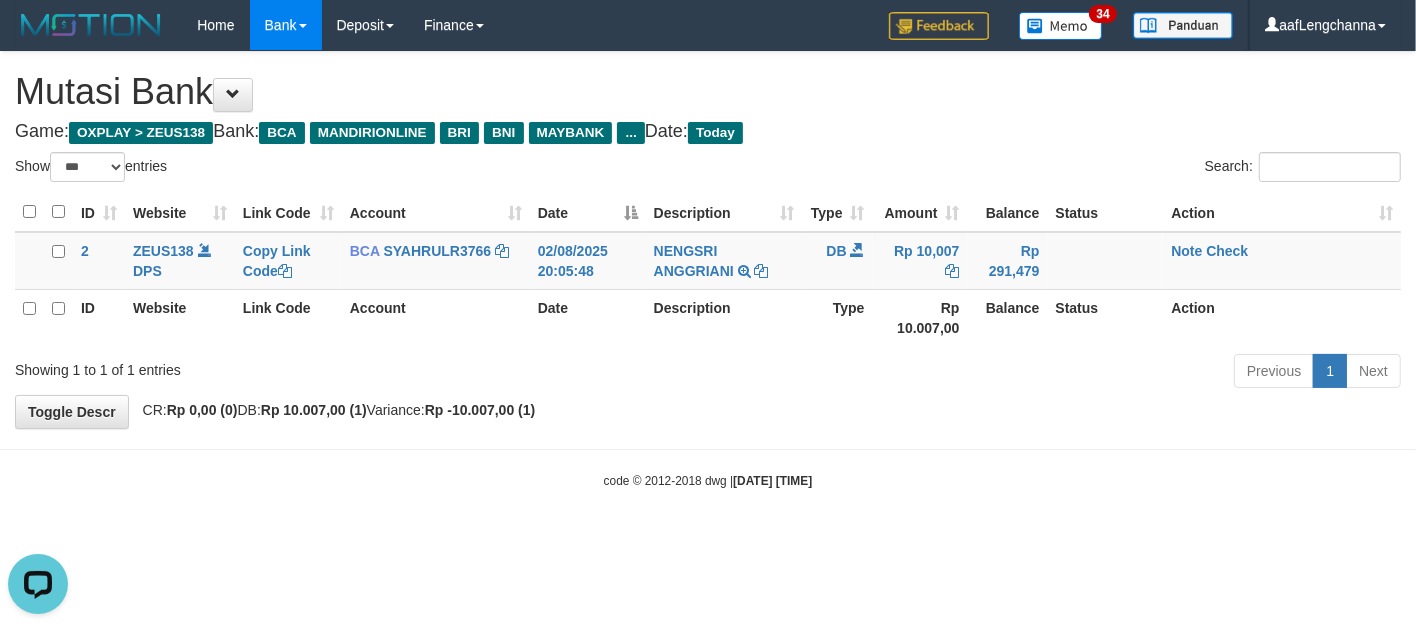 drag, startPoint x: 218, startPoint y: 521, endPoint x: 206, endPoint y: 532, distance: 16.27882 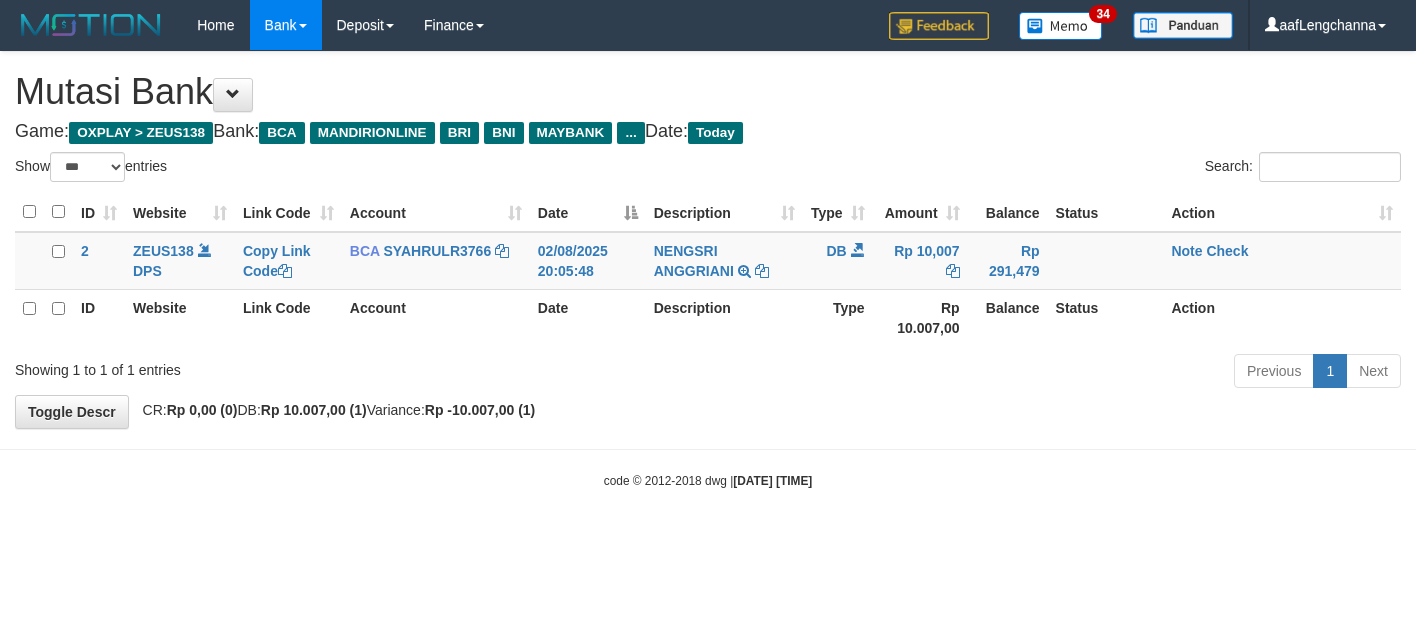 select on "***" 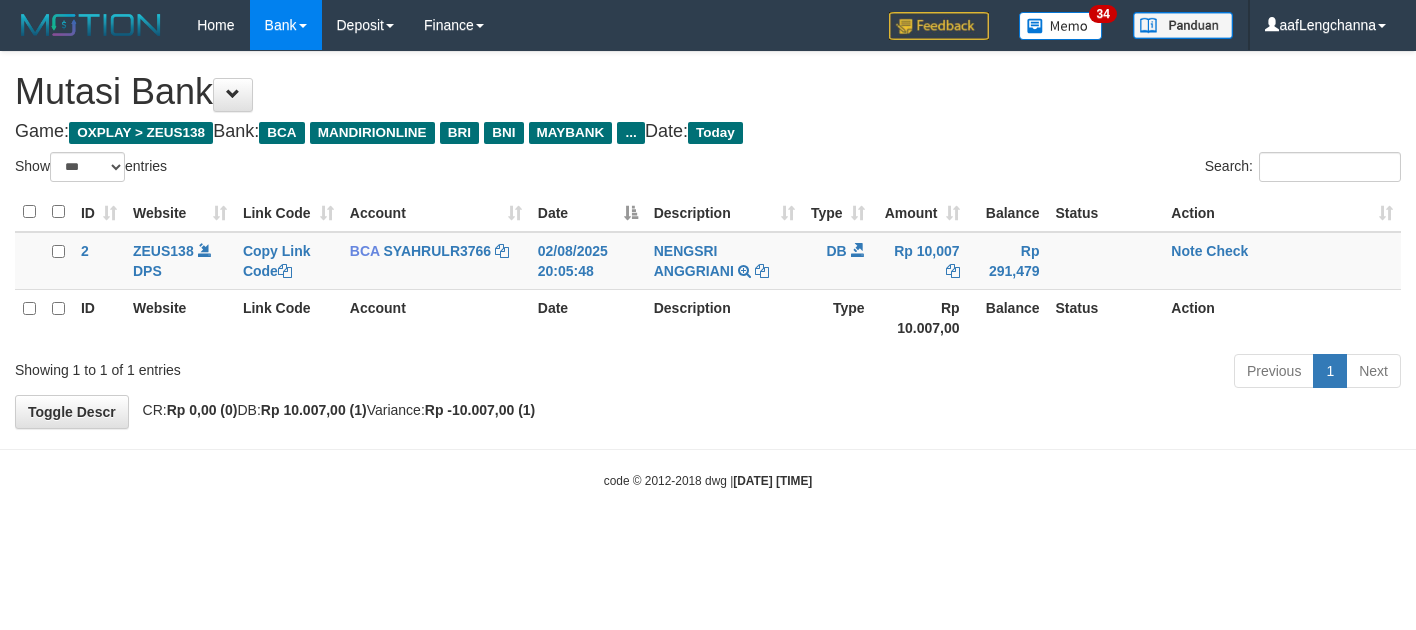 scroll, scrollTop: 0, scrollLeft: 0, axis: both 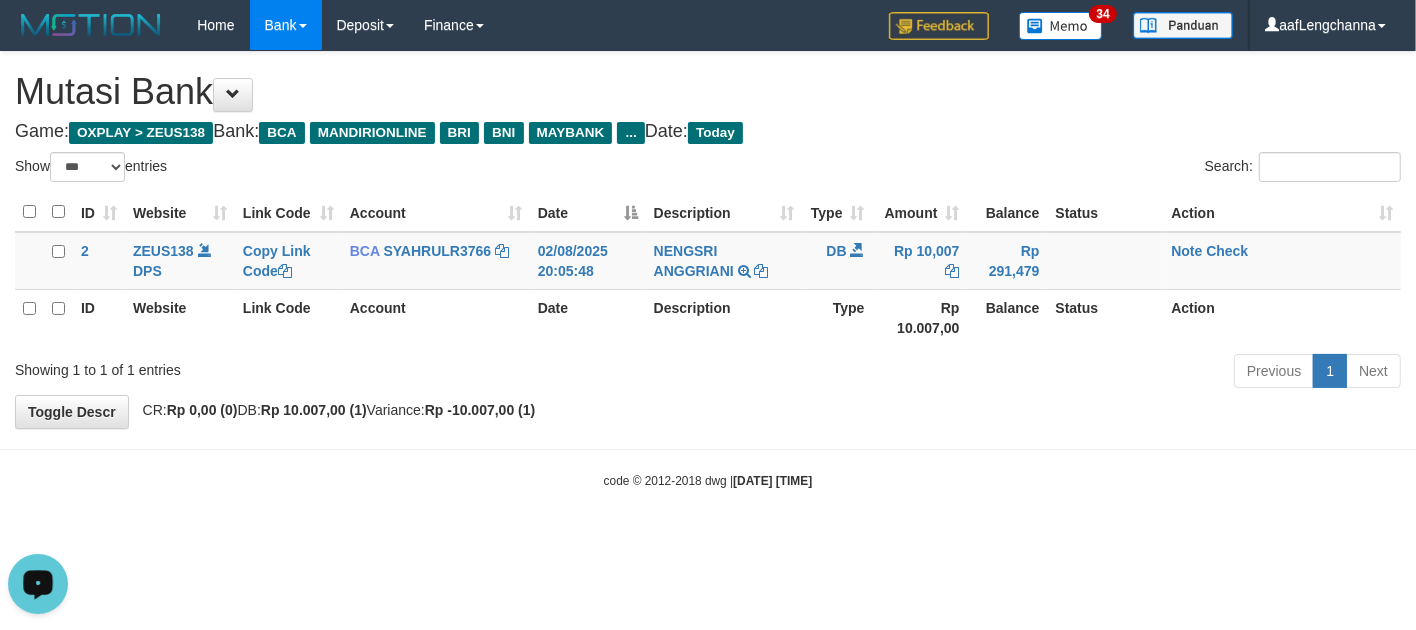click on "Toggle navigation
Home
Bank
Account List
Mutasi Bank
Search
Deposit
History
Finance
Financial Data
aafLengchanna
My Profile
Log Out
34" at bounding box center [708, 270] 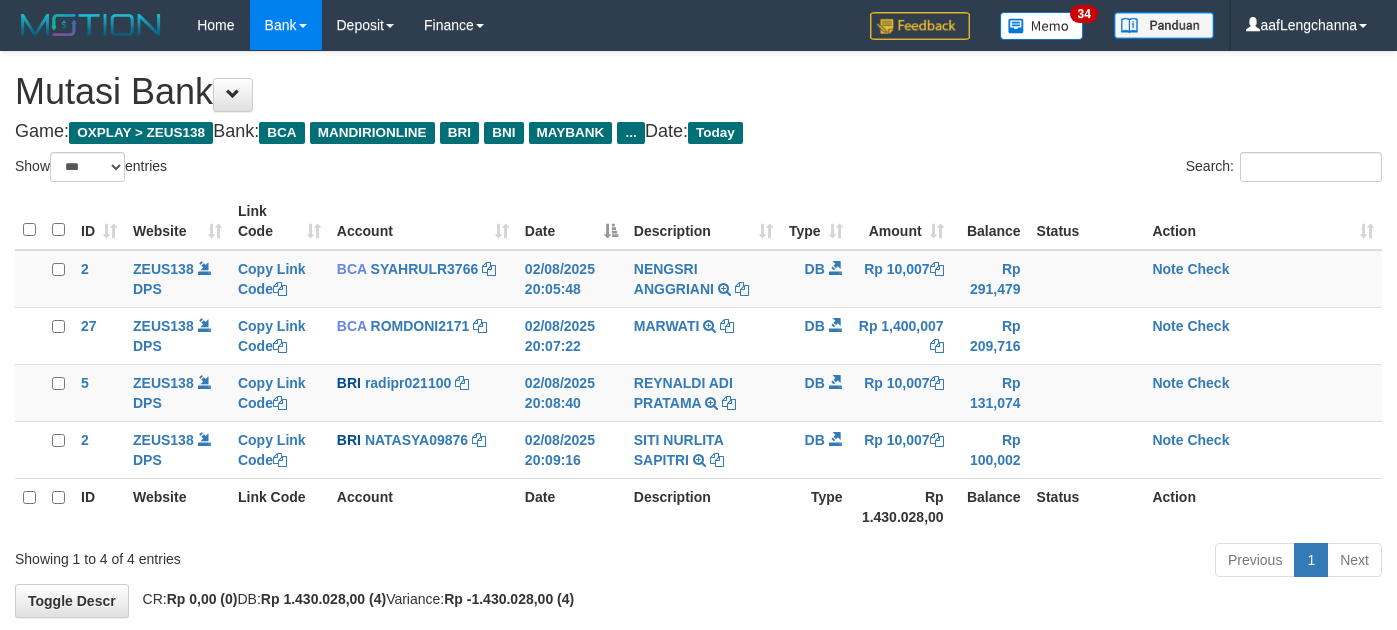 select on "***" 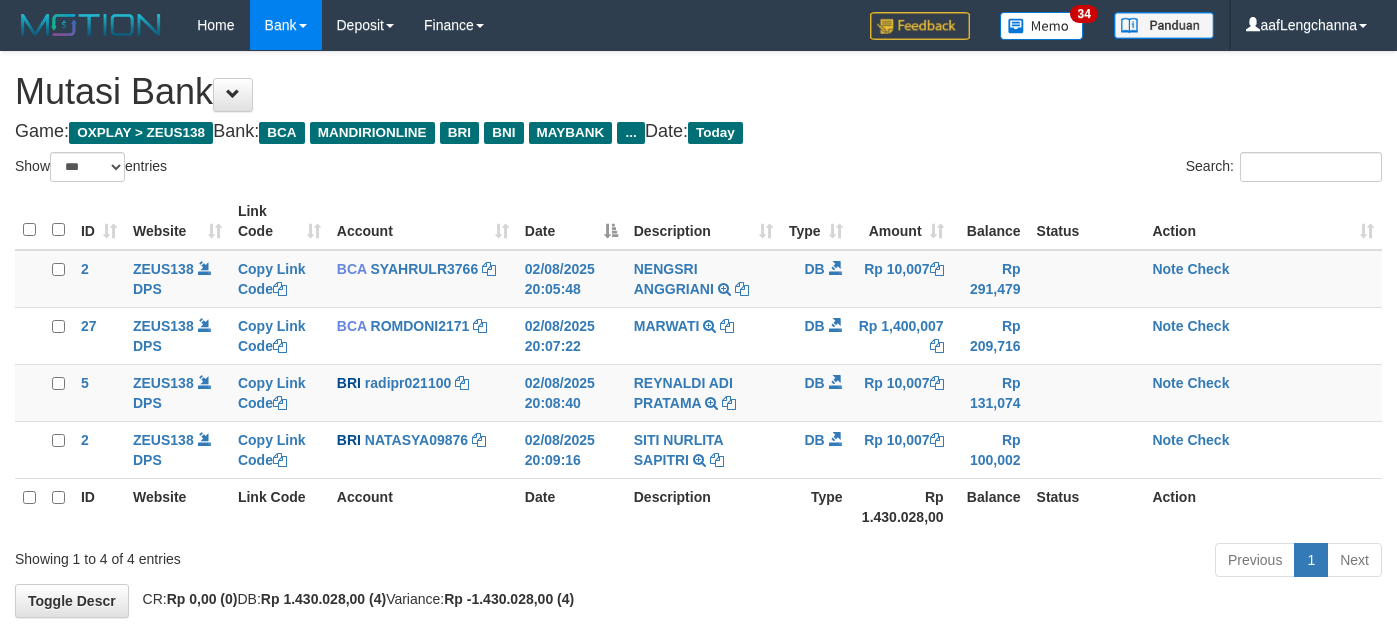 scroll, scrollTop: 0, scrollLeft: 0, axis: both 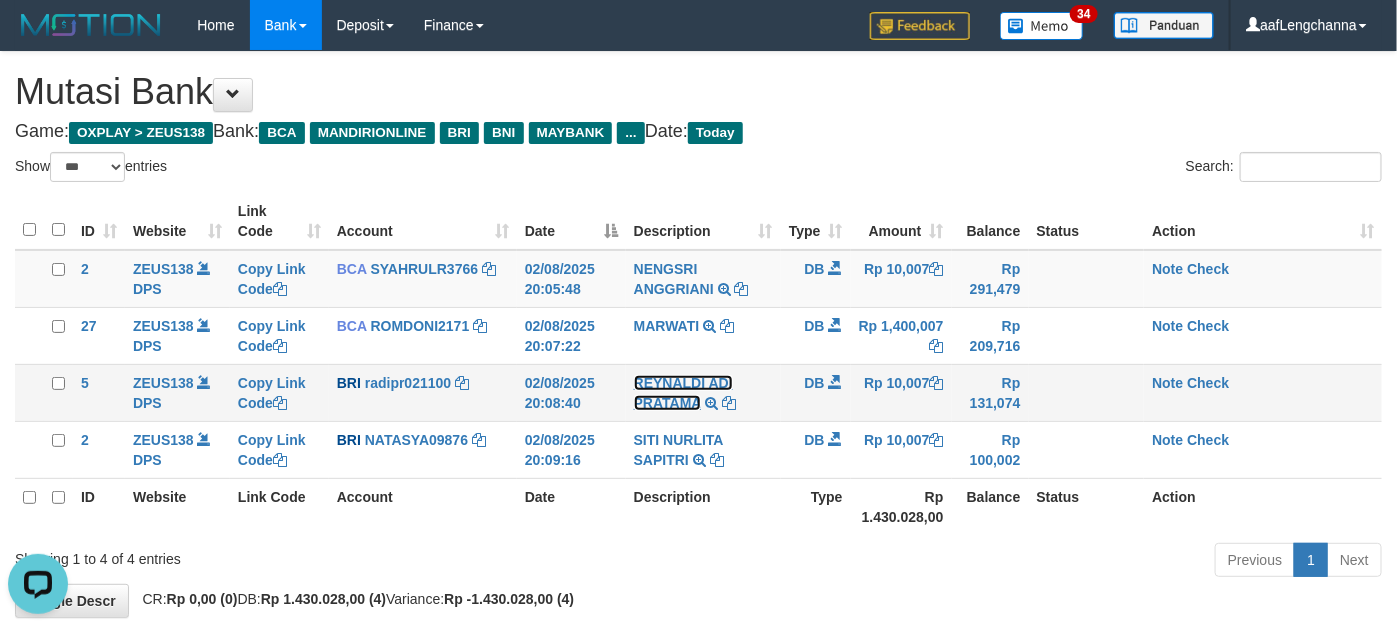 click on "REYNALDI ADI PRATAMA" at bounding box center [683, 393] 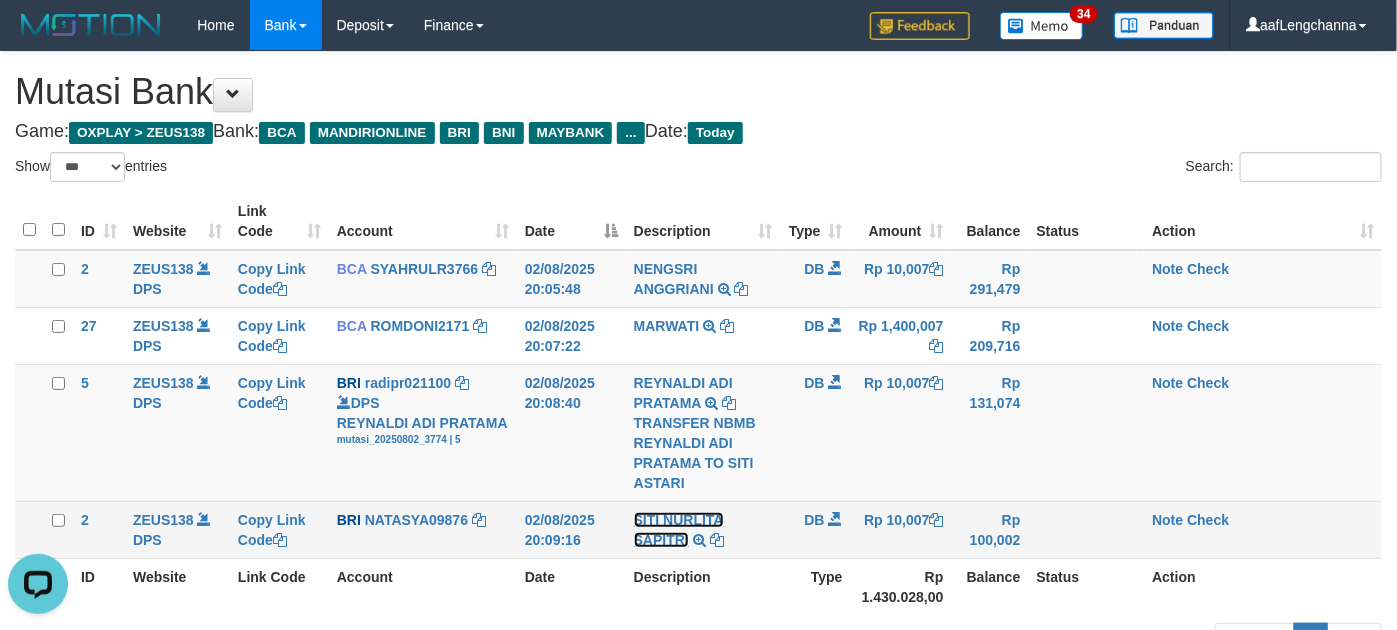 click on "SITI NURLITA SAPITRI" at bounding box center (679, 530) 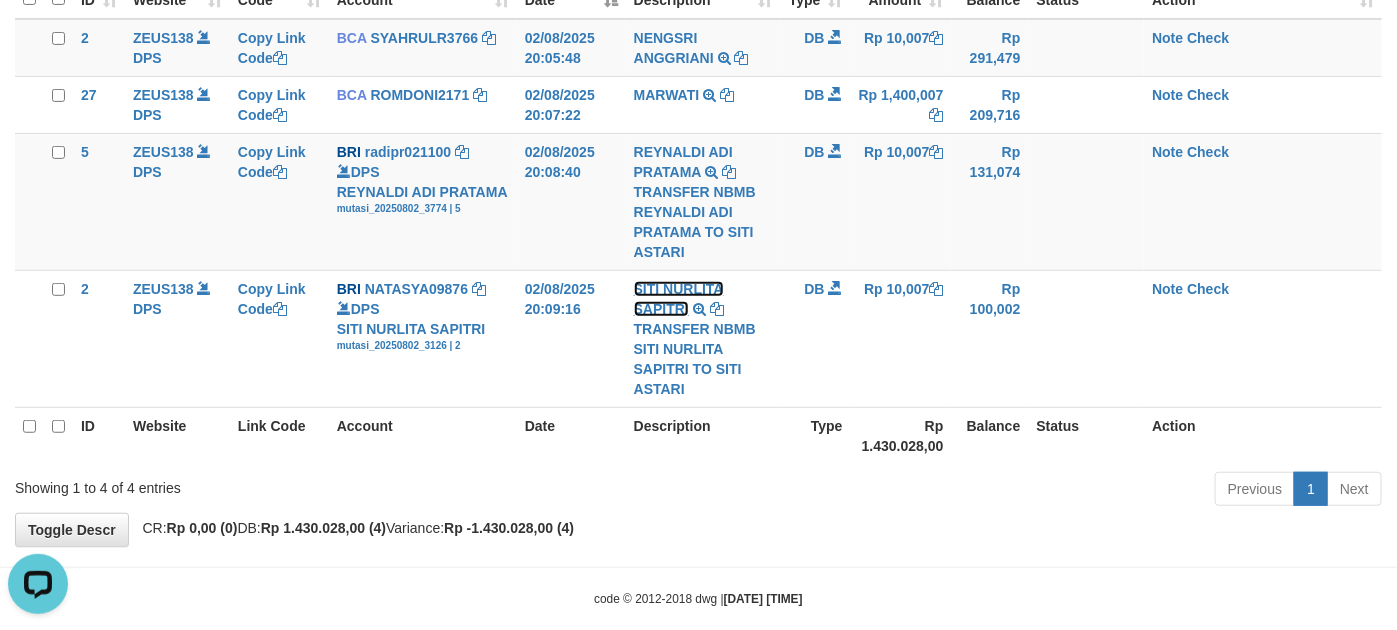 scroll, scrollTop: 250, scrollLeft: 0, axis: vertical 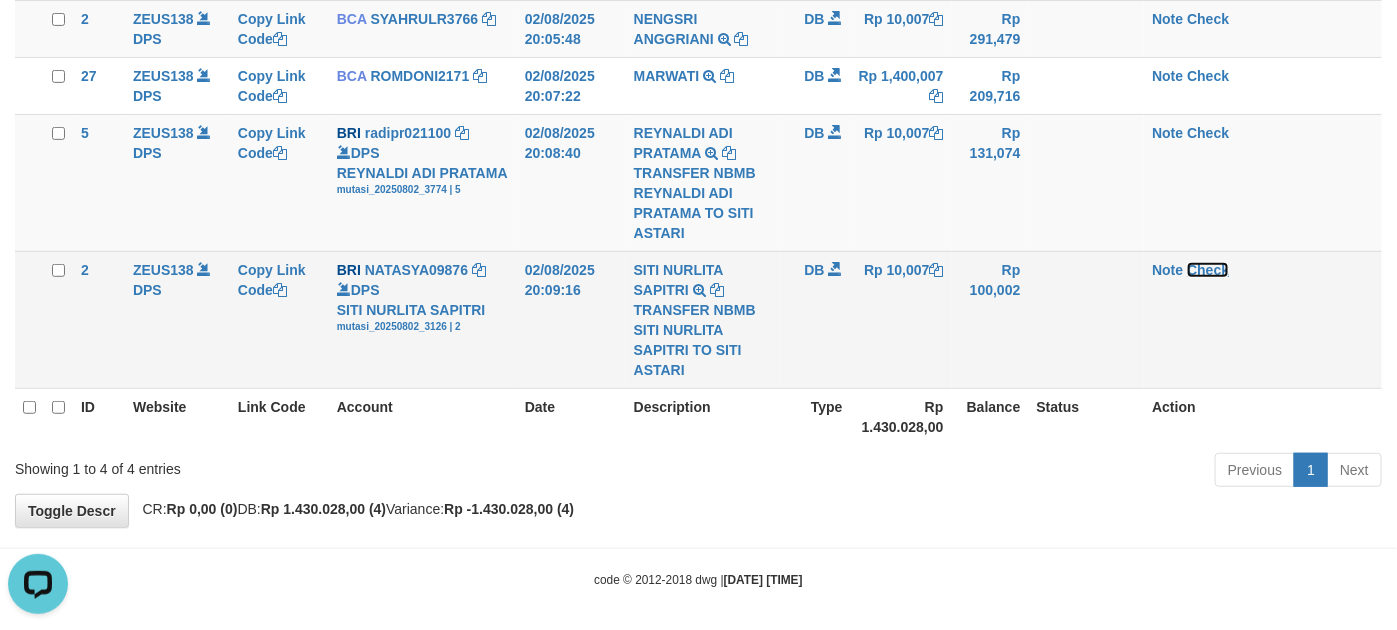click on "Check" at bounding box center [1208, 270] 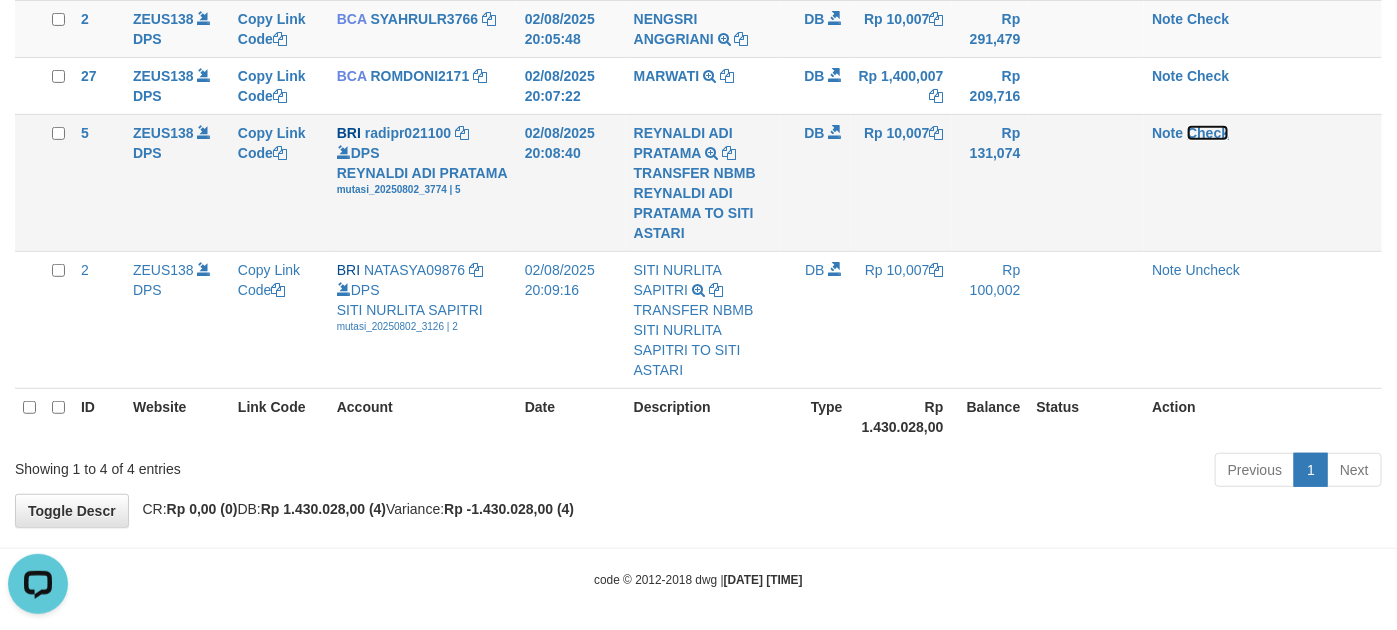 click on "Check" at bounding box center [1208, 133] 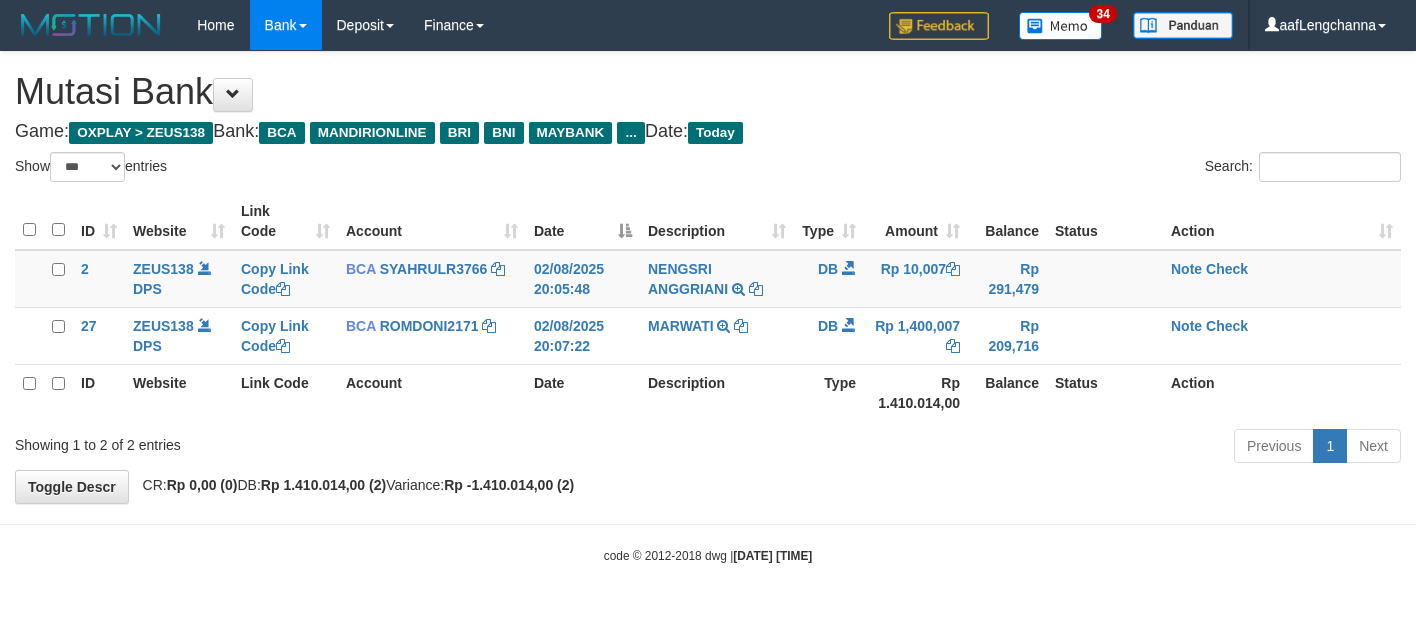select on "***" 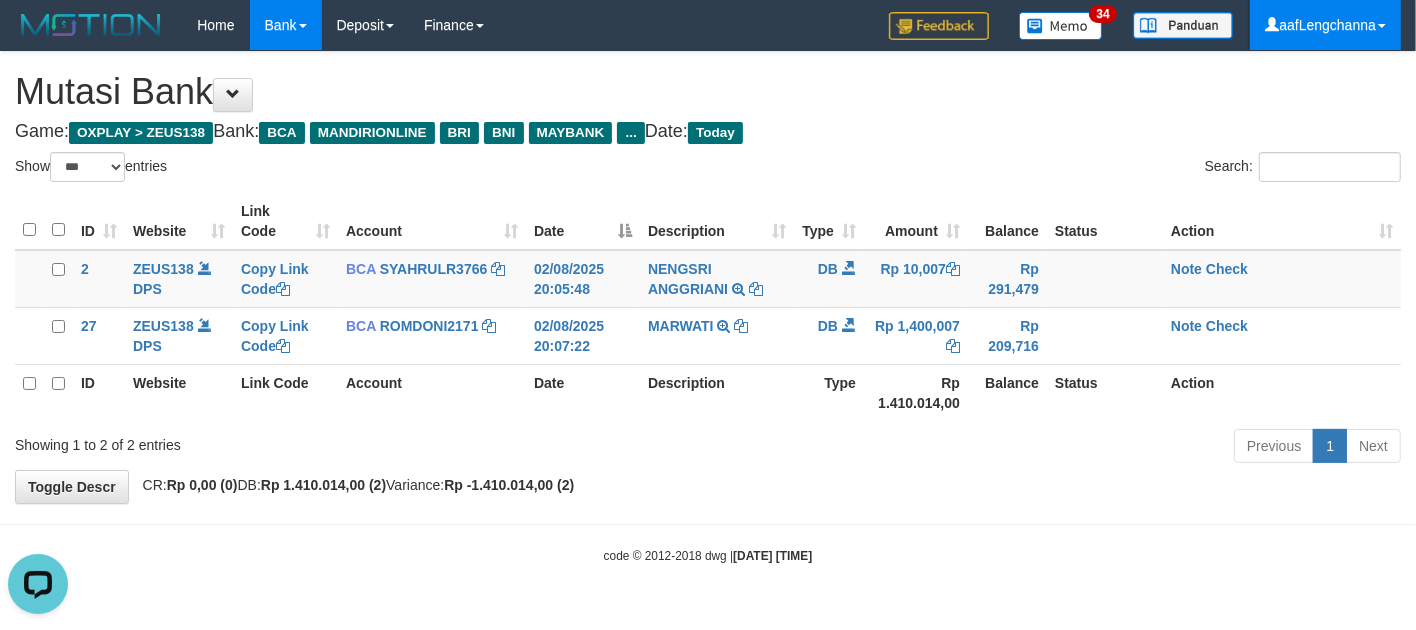 scroll, scrollTop: 0, scrollLeft: 0, axis: both 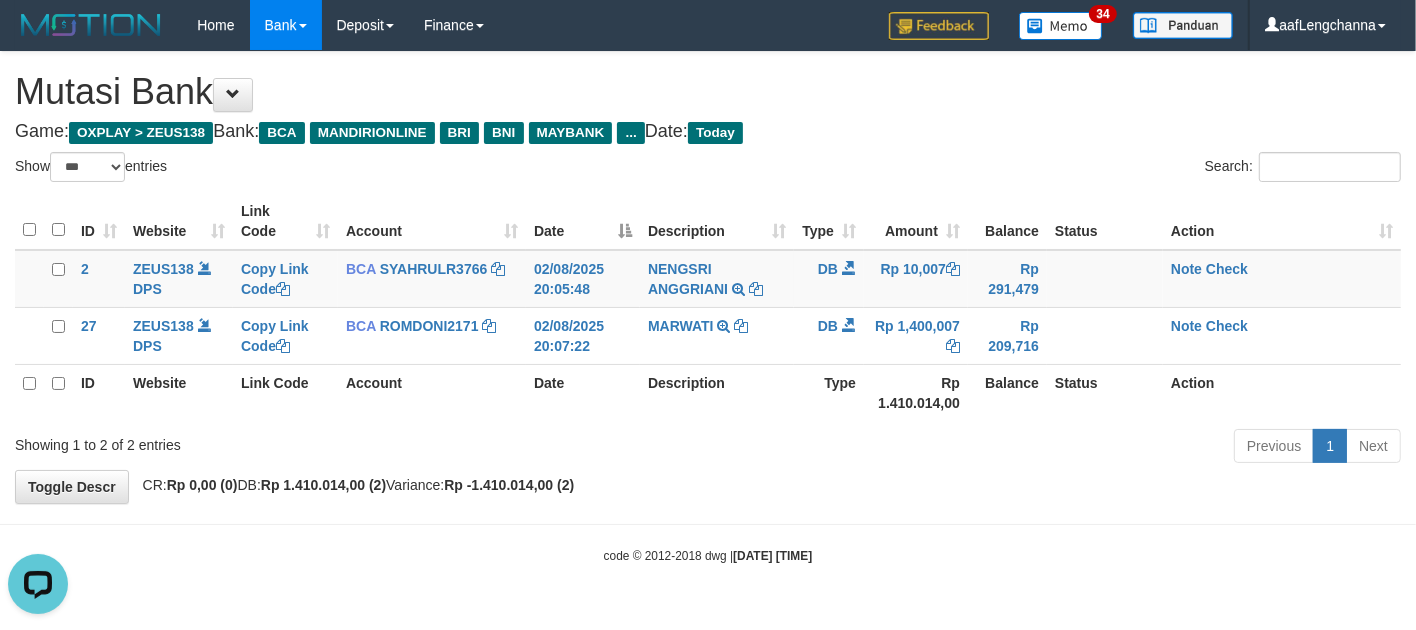 click on "Toggle navigation
Home
Bank
Account List
Mutasi Bank
Search
Deposit
History
Finance
Financial Data
aafLengchanna
My Profile
Log Out
34" at bounding box center [708, 307] 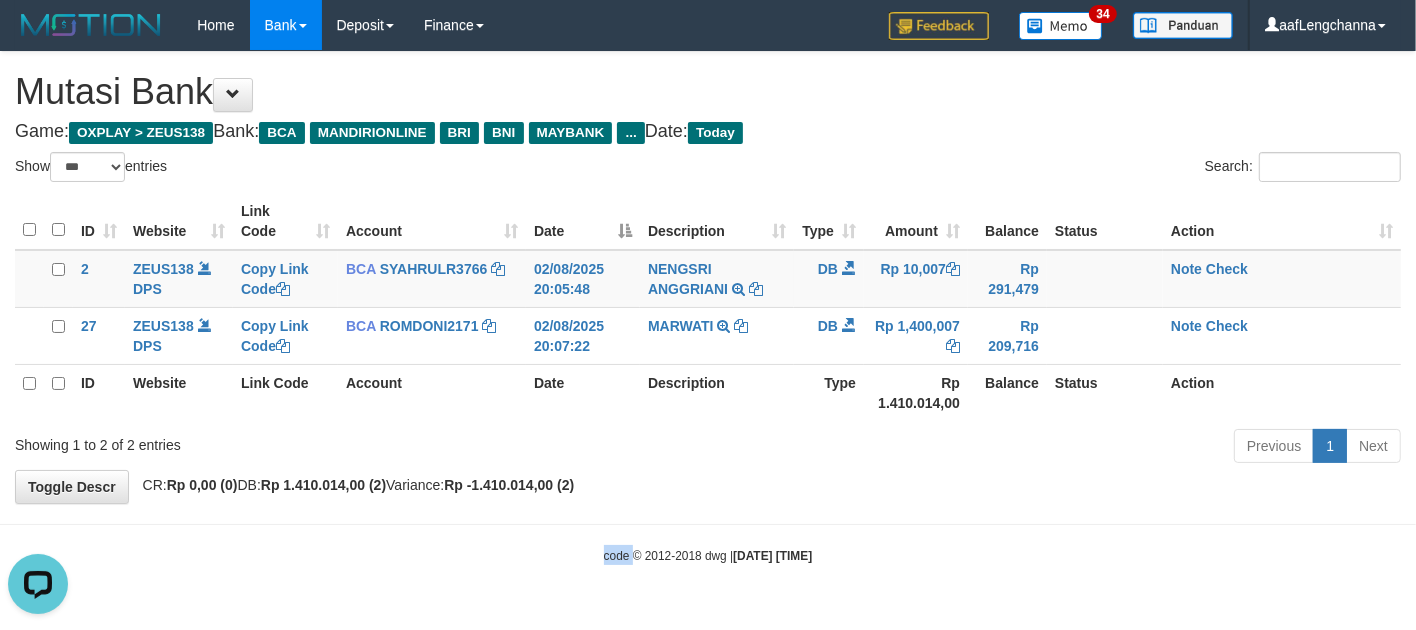 click on "Toggle navigation
Home
Bank
Account List
Mutasi Bank
Search
Deposit
History
Finance
Financial Data
aafLengchanna
My Profile
Log Out
34" at bounding box center [708, 307] 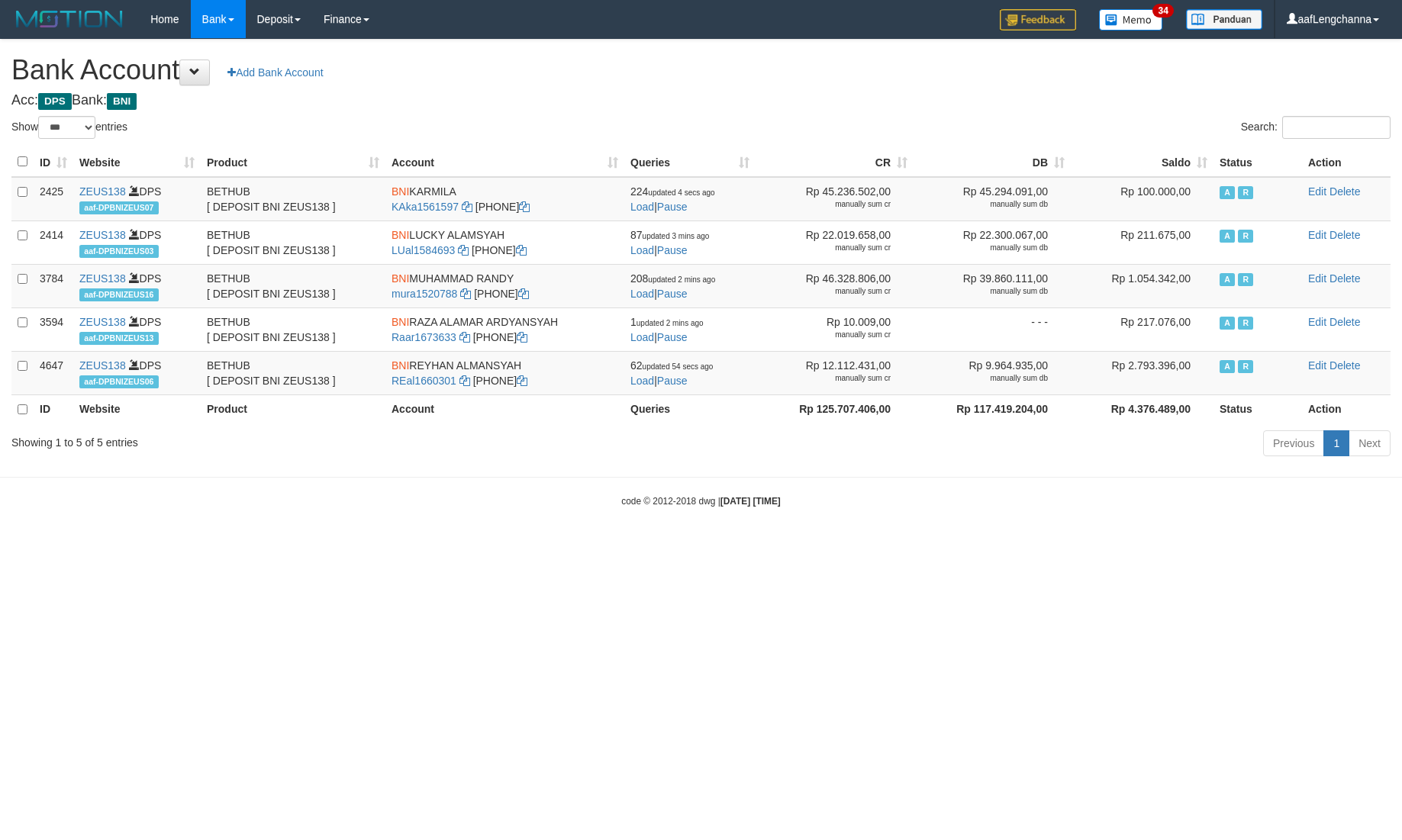 select on "***" 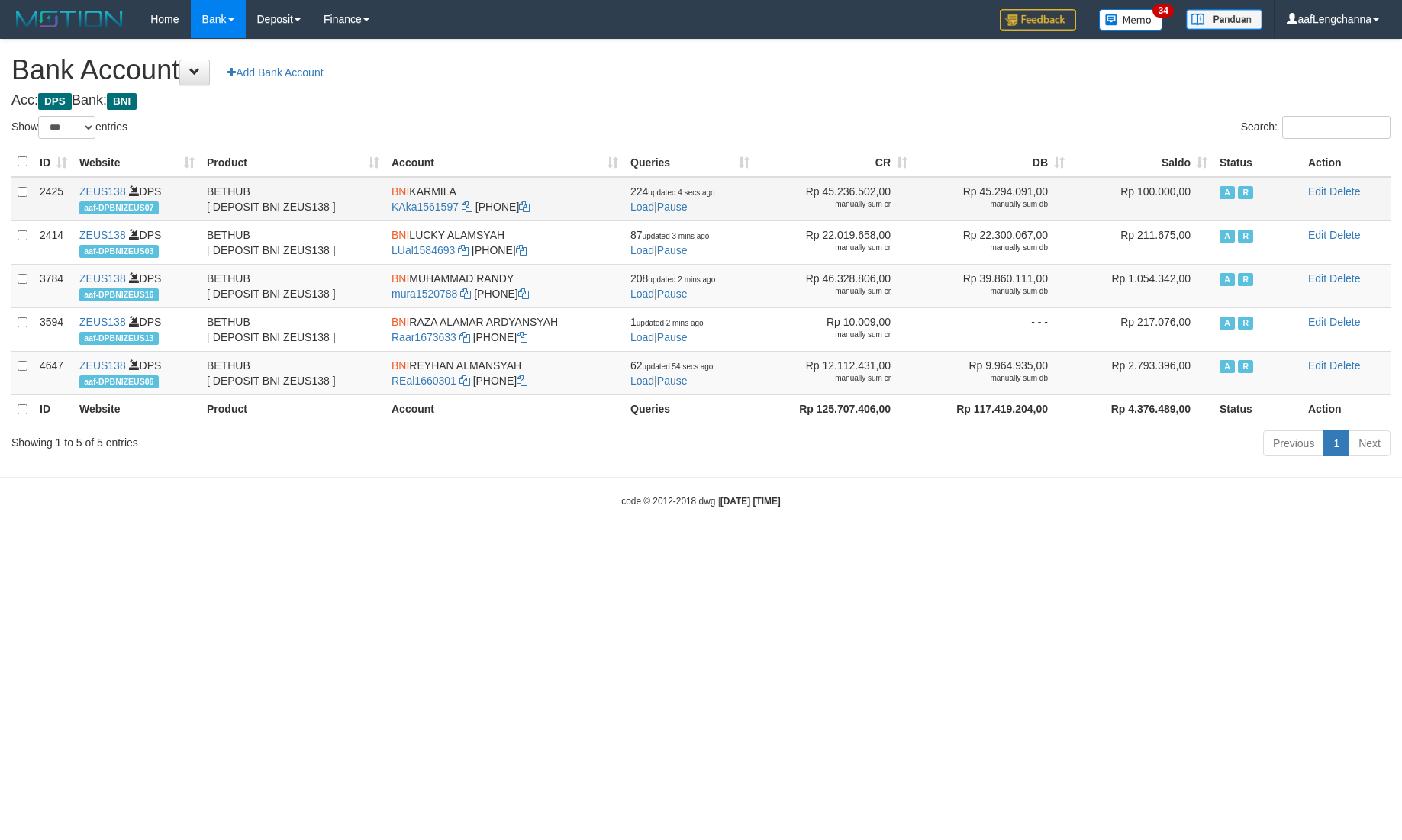 scroll, scrollTop: 0, scrollLeft: 0, axis: both 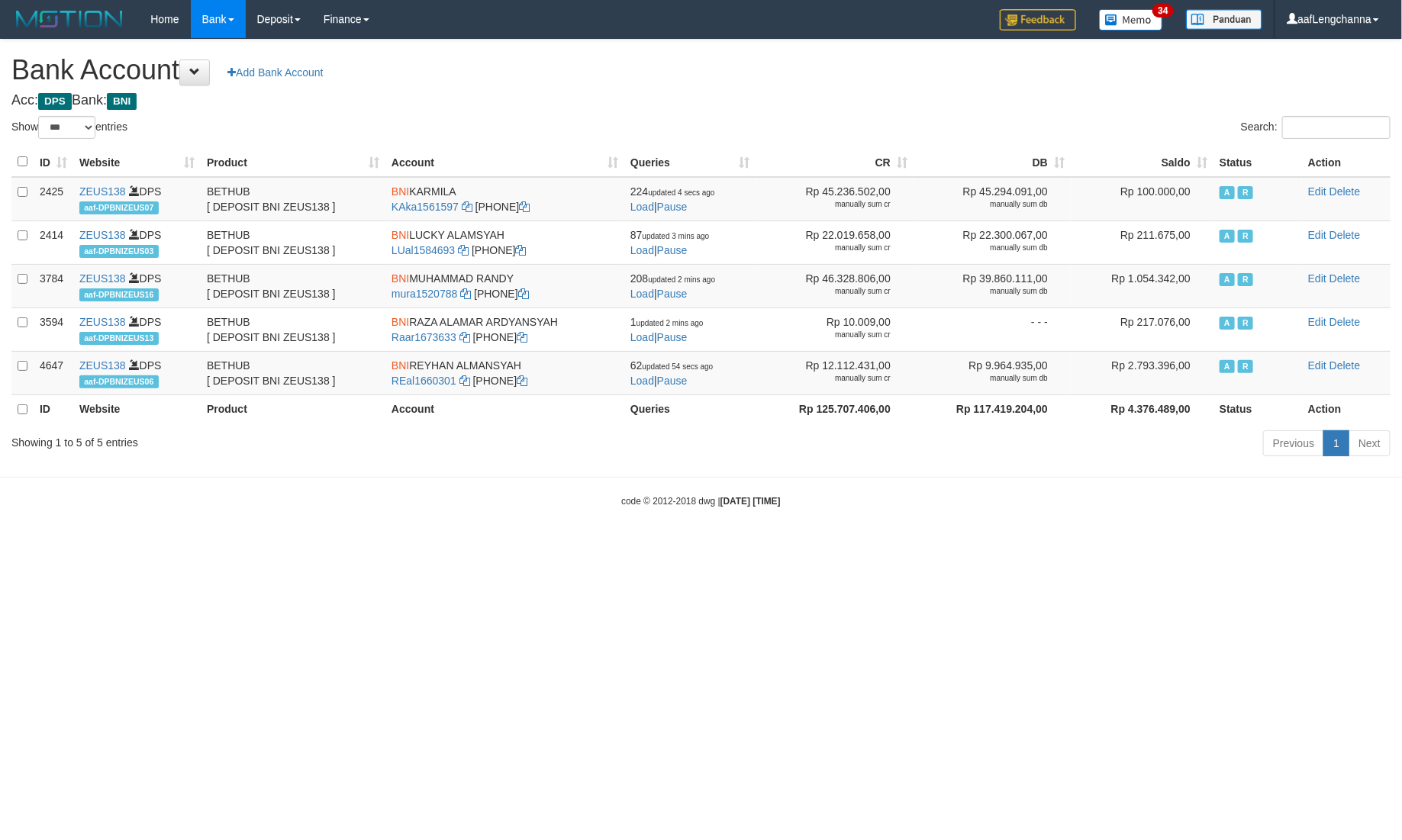 click on "Saldo" at bounding box center (1142, 162) 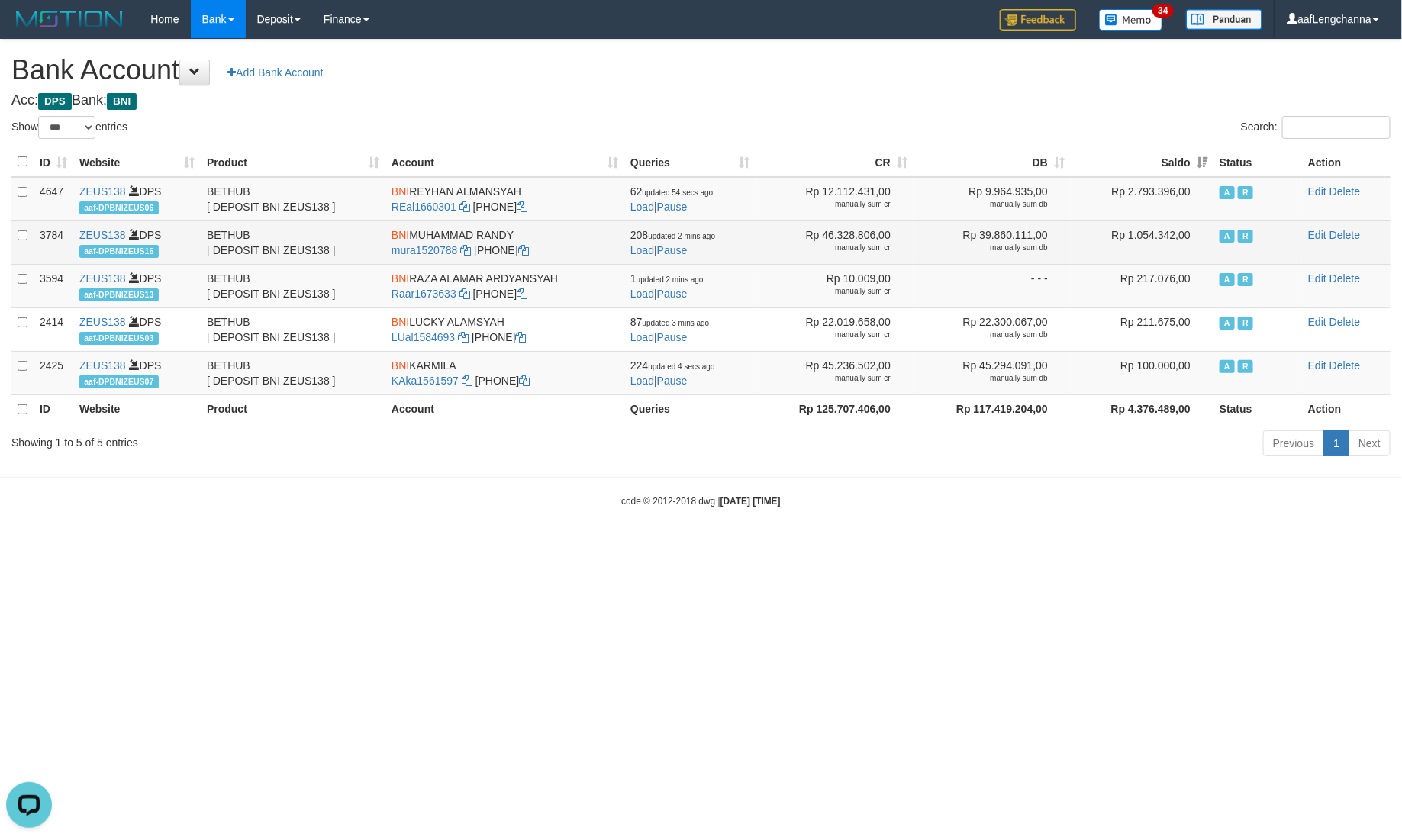 scroll, scrollTop: 0, scrollLeft: 0, axis: both 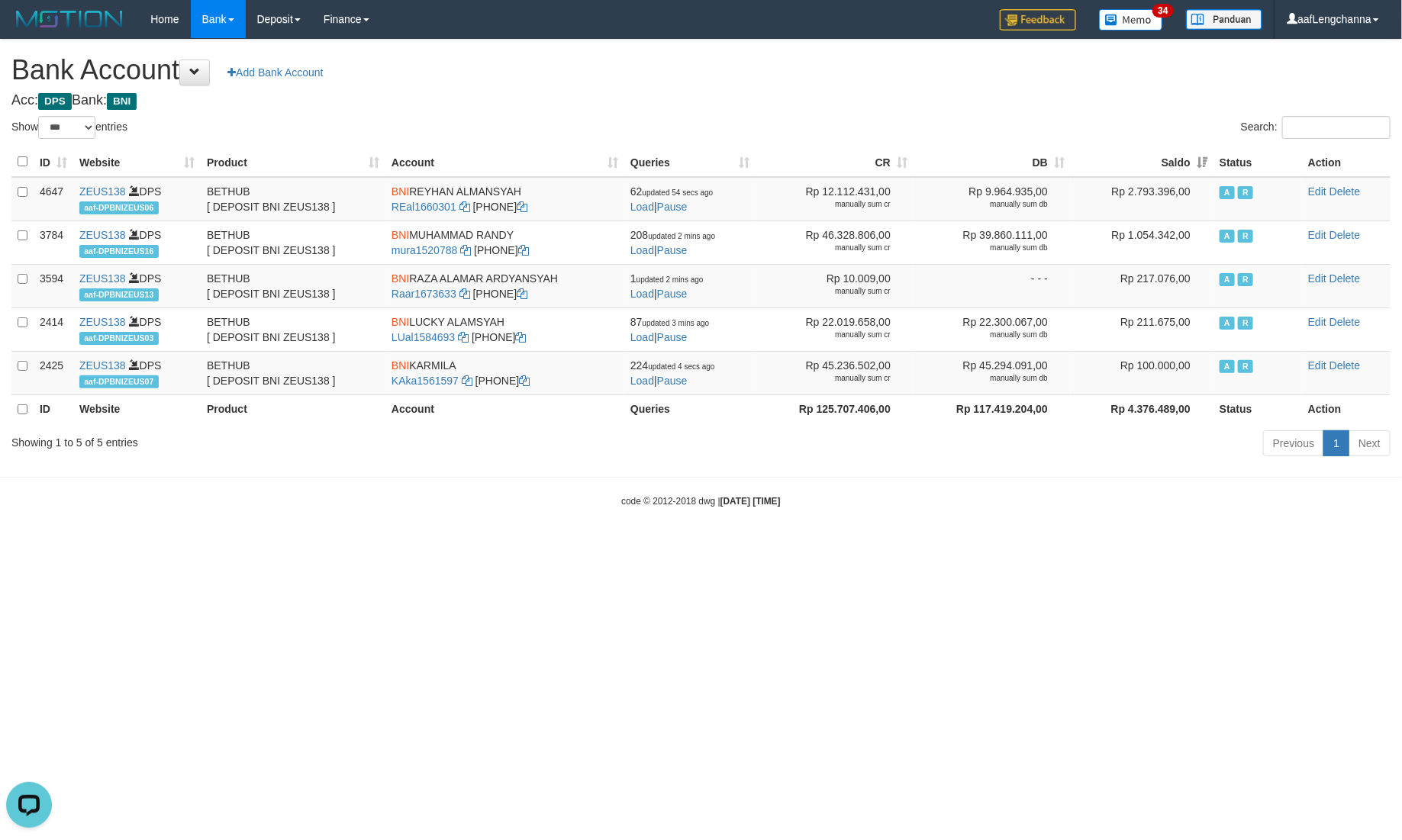 click on "Acc: 										 DPS
Bank:   BNI" at bounding box center [701, 101] 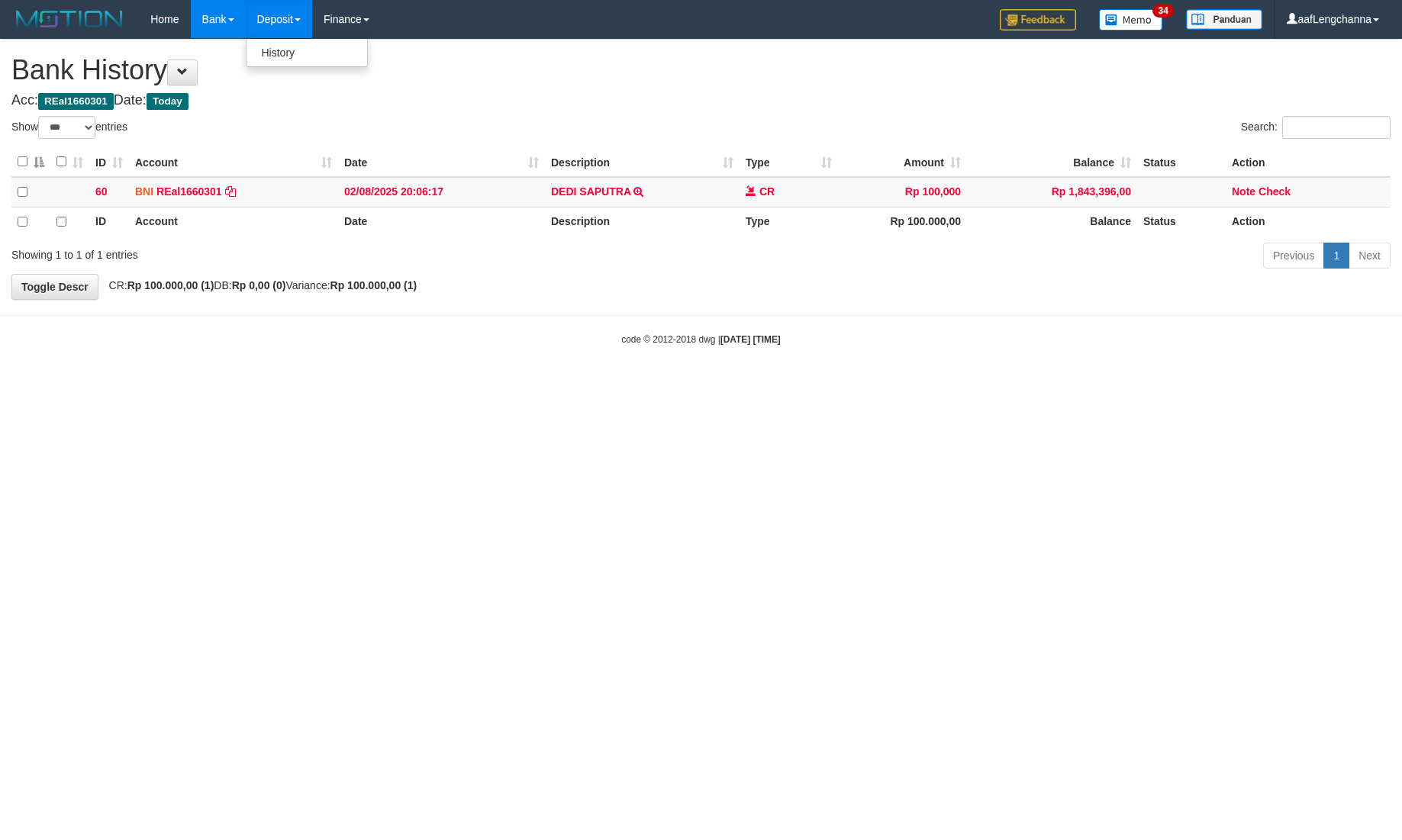 select on "***" 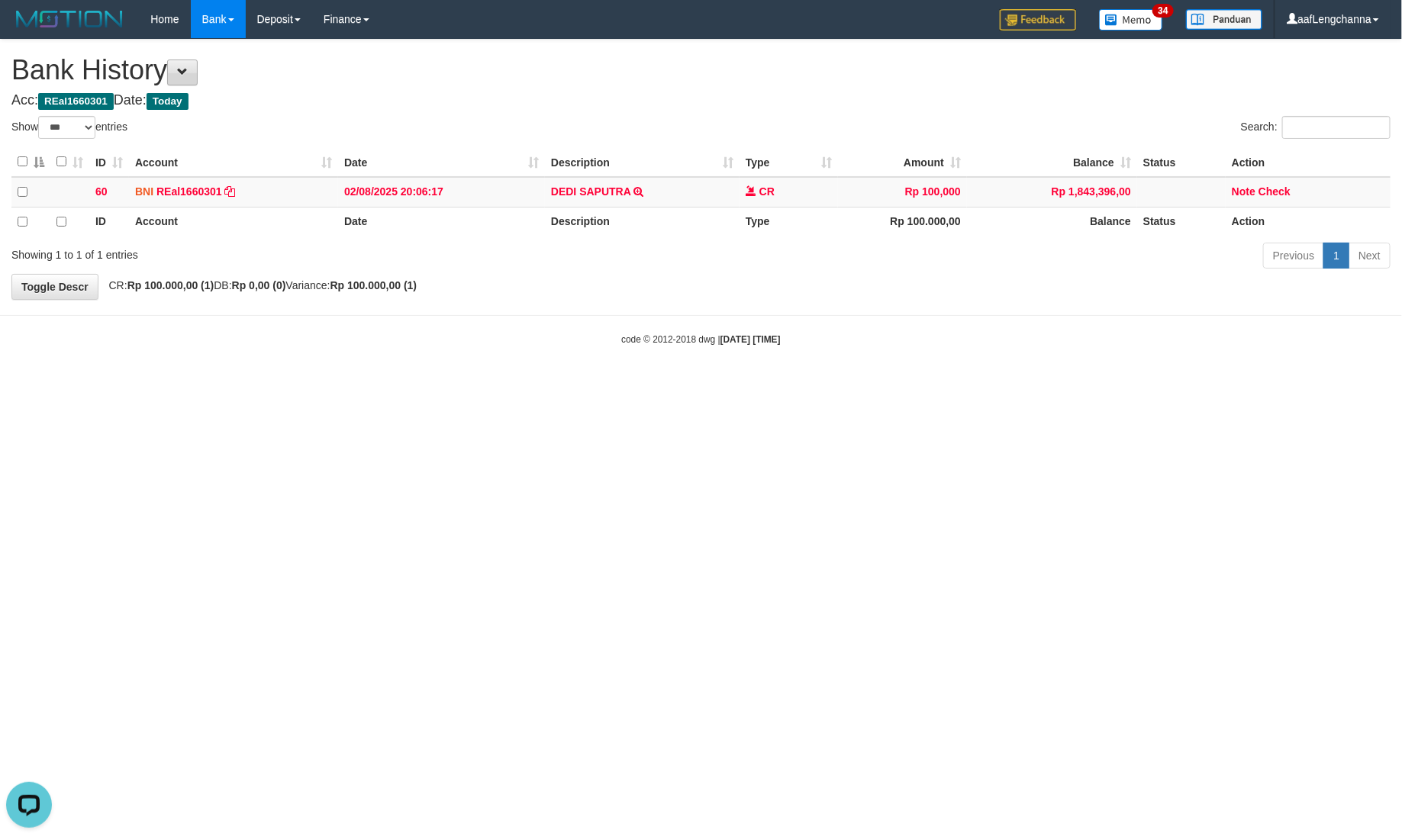 scroll, scrollTop: 0, scrollLeft: 0, axis: both 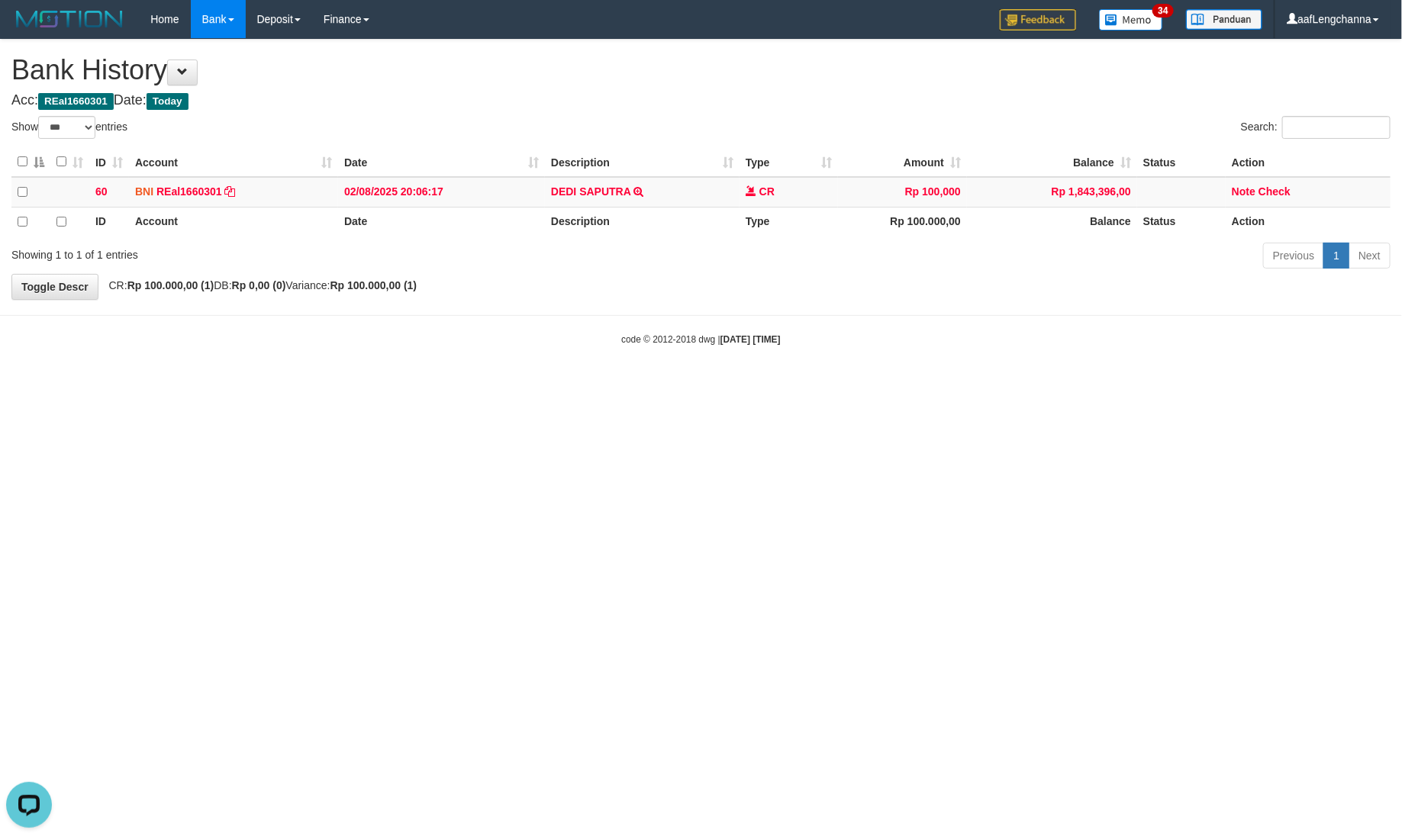 click on "Bank History" at bounding box center [701, 70] 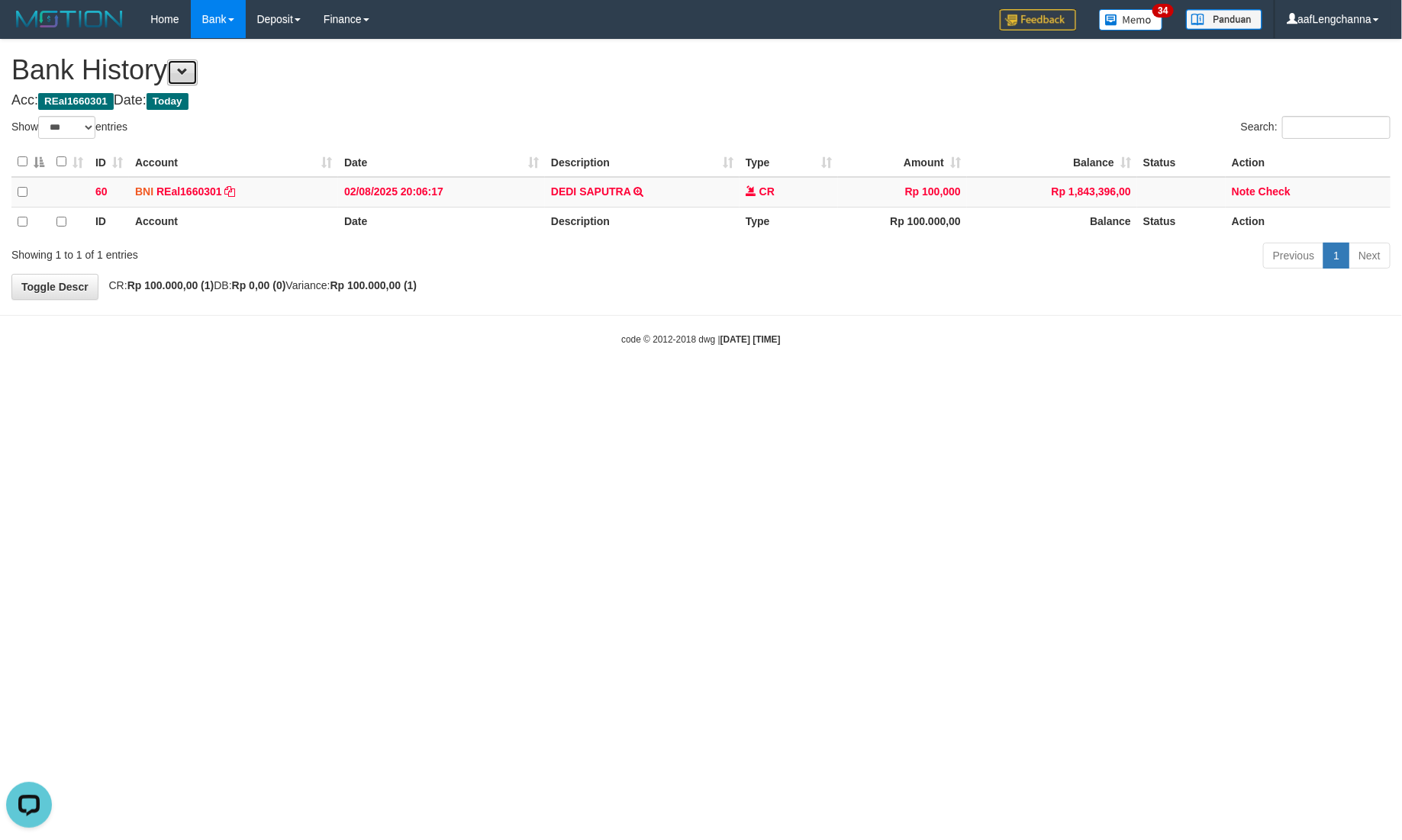 click at bounding box center [182, 72] 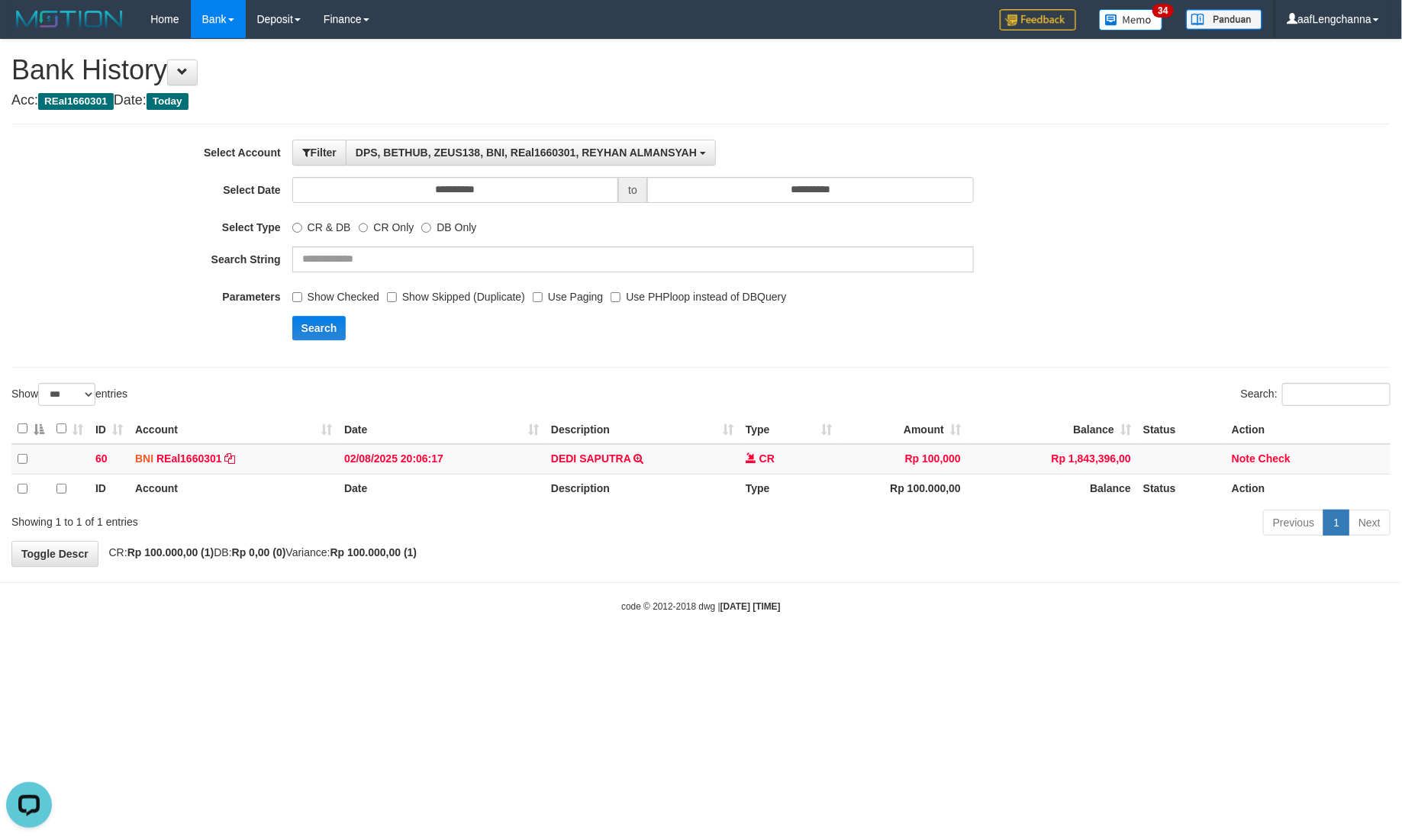 click on "Show Checked" at bounding box center [336, 294] 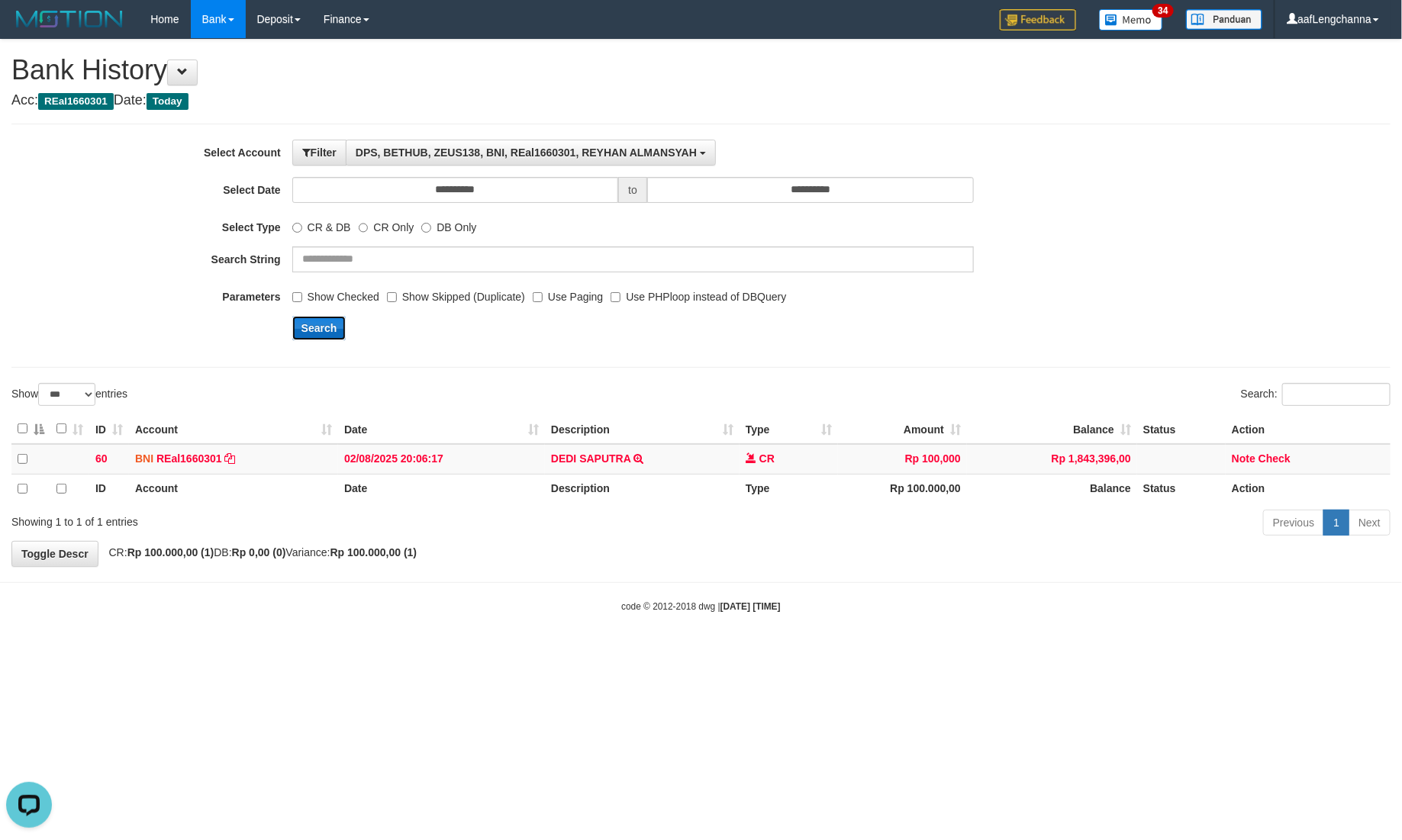 click on "Search" at bounding box center [319, 328] 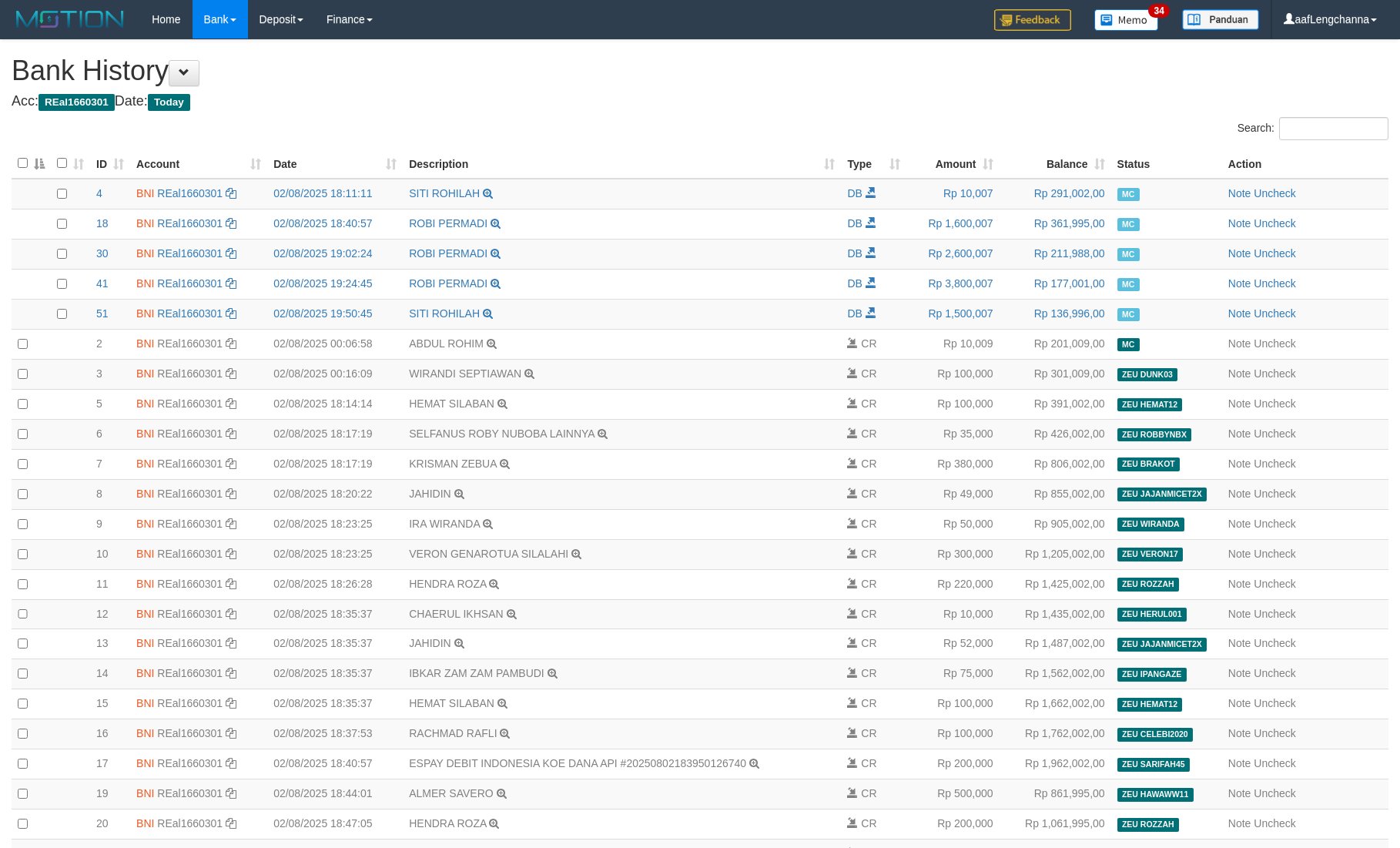 scroll, scrollTop: 0, scrollLeft: 0, axis: both 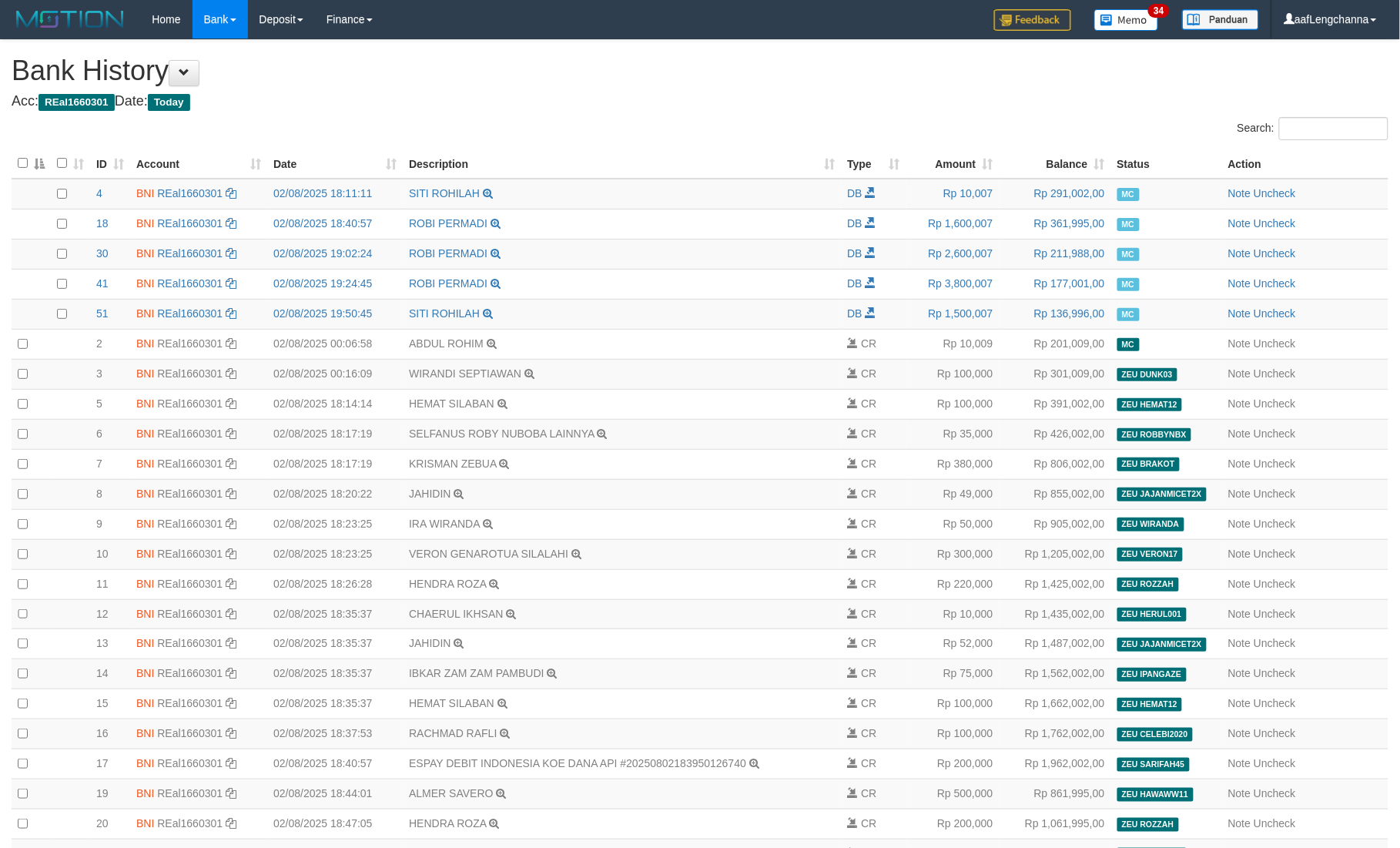 click on "ID" at bounding box center [110, 163] 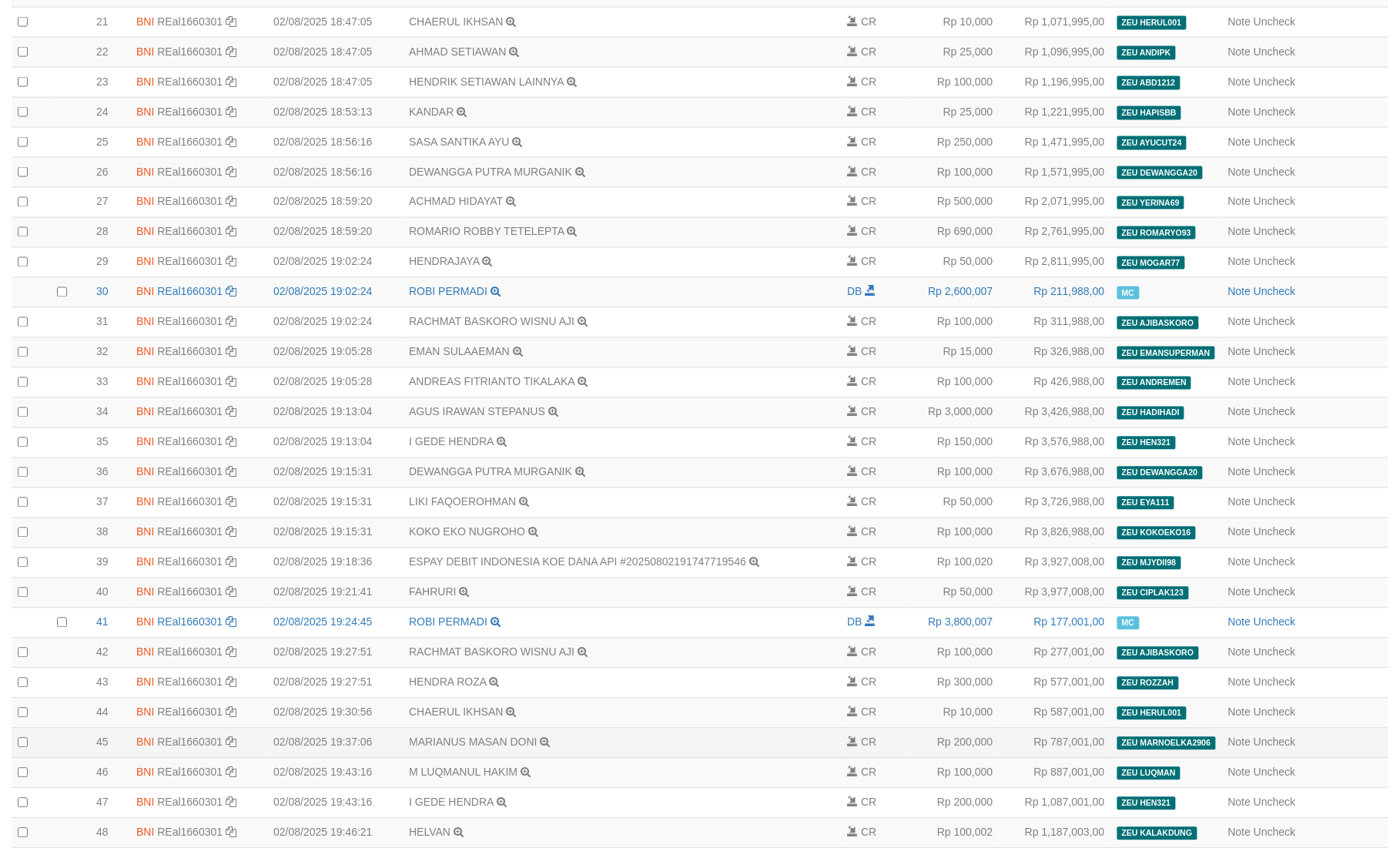 scroll, scrollTop: 1028, scrollLeft: 0, axis: vertical 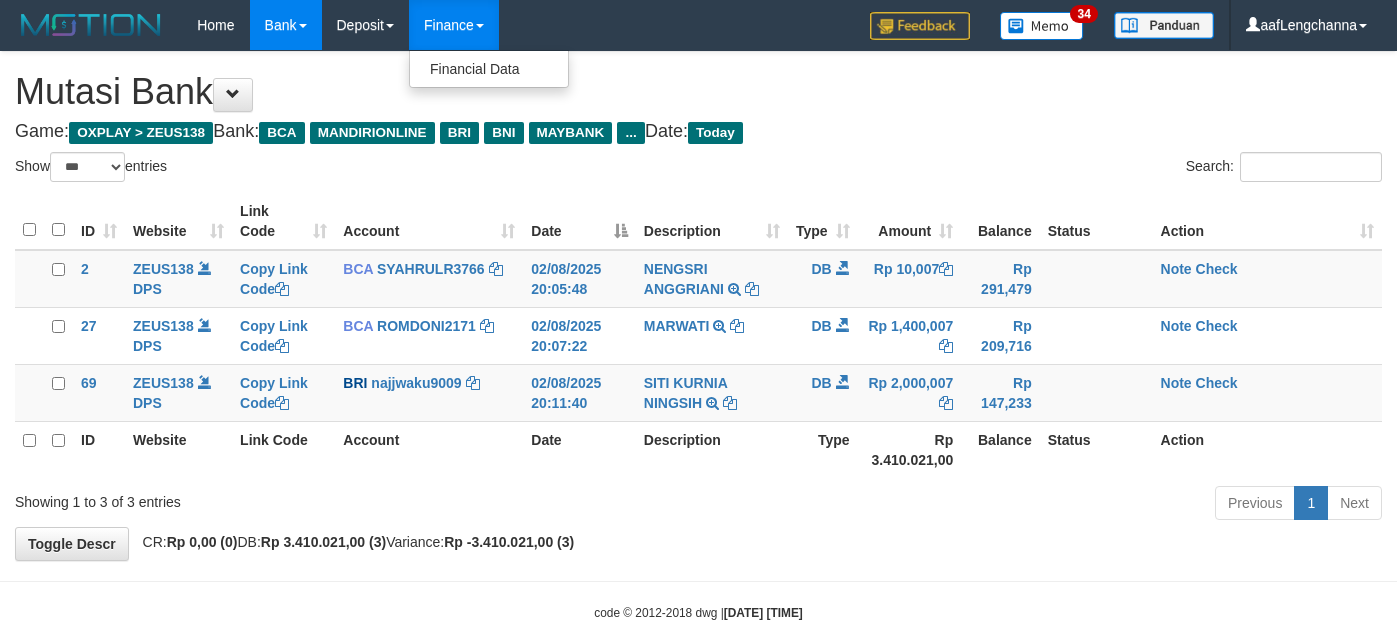select on "***" 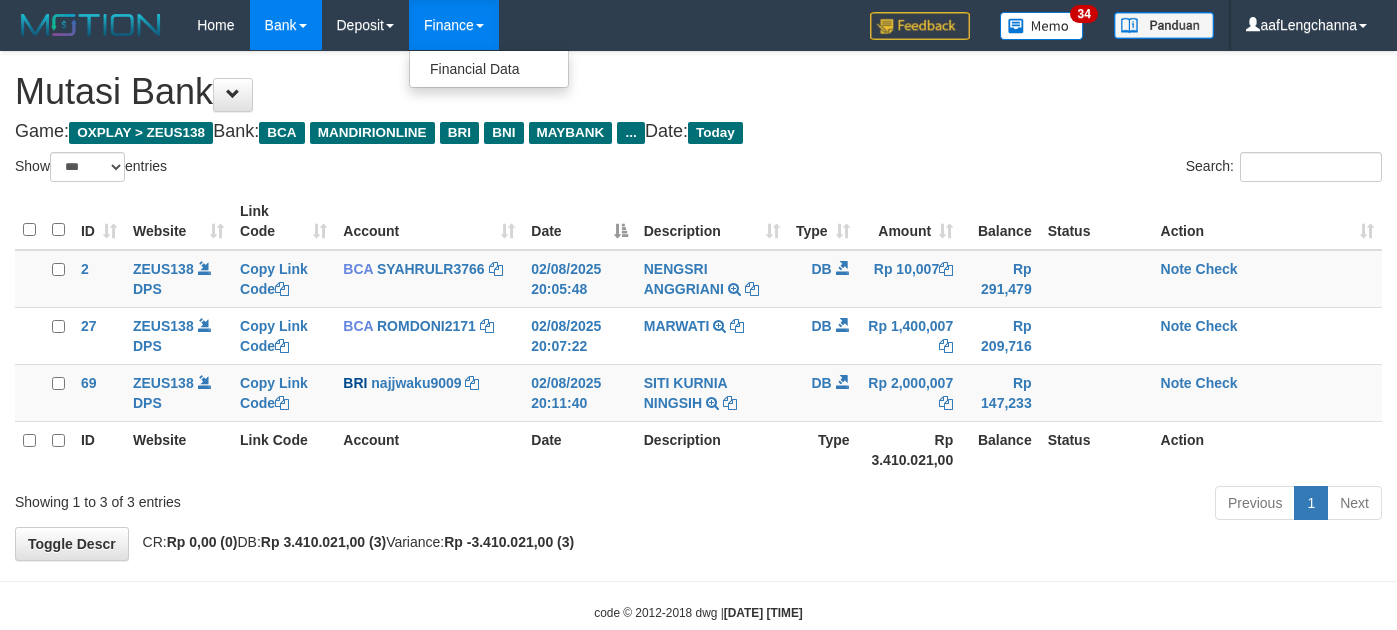scroll, scrollTop: 0, scrollLeft: 0, axis: both 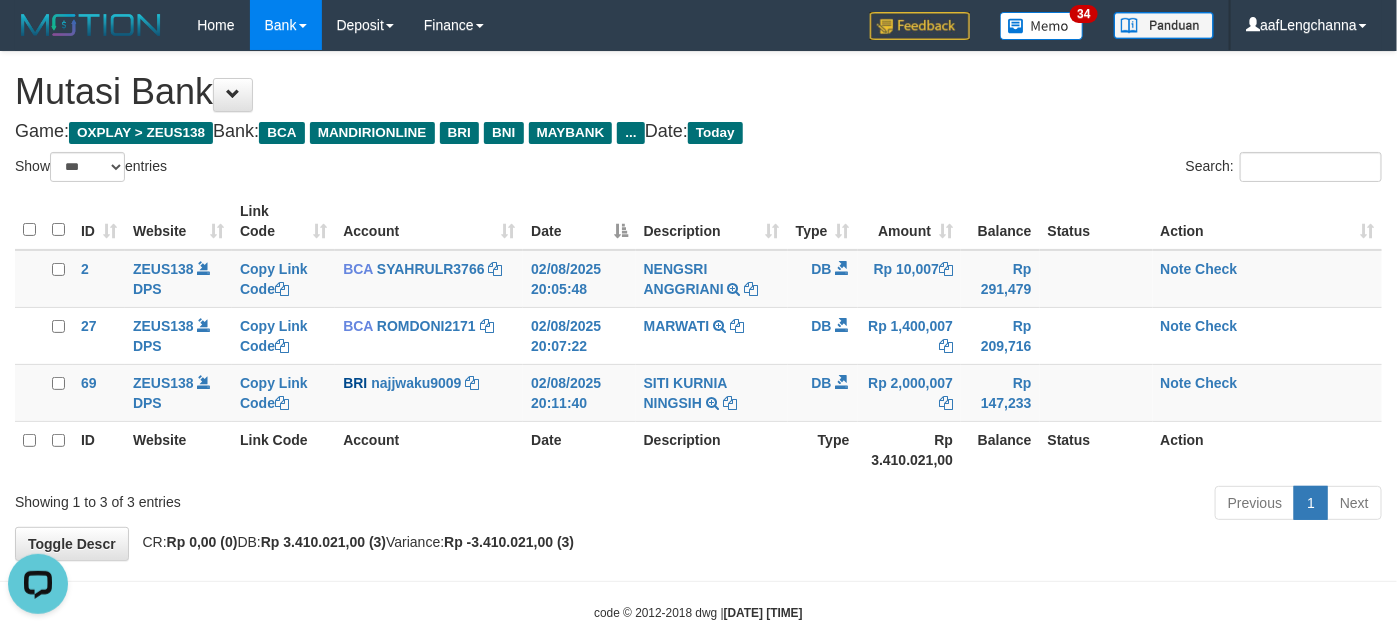 click on "Account" at bounding box center [429, 449] 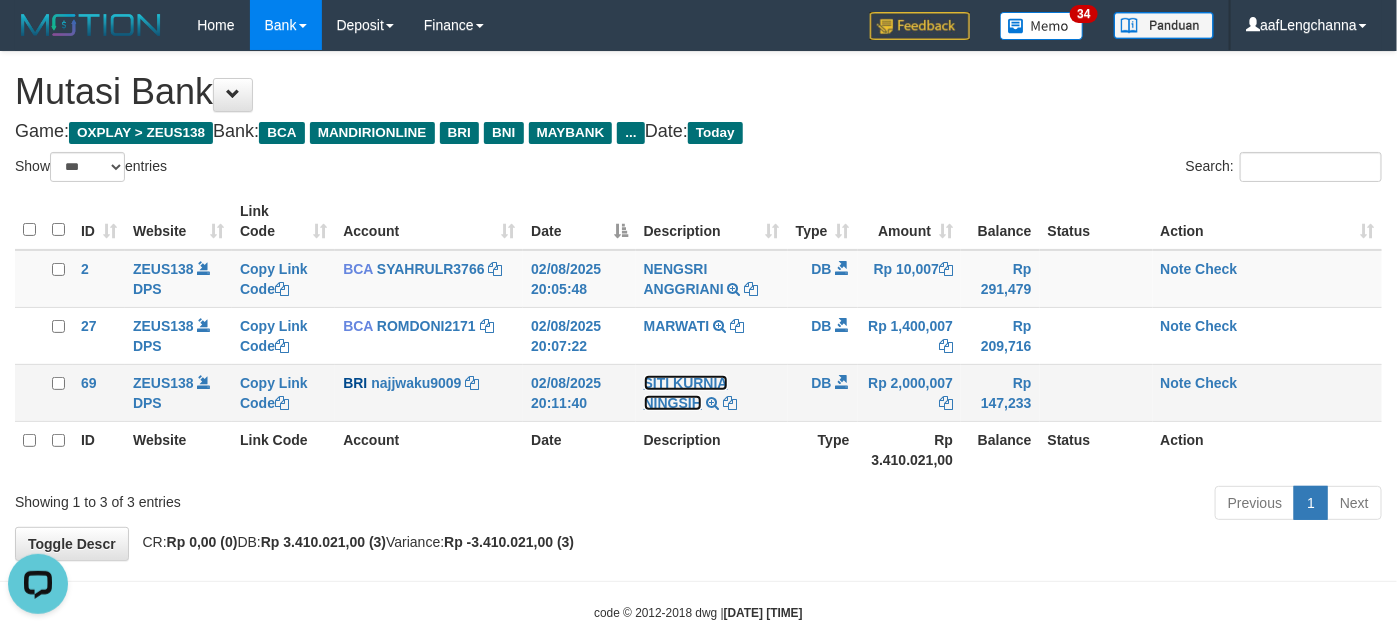 click on "SITI KURNIA NINGSIH" at bounding box center (686, 393) 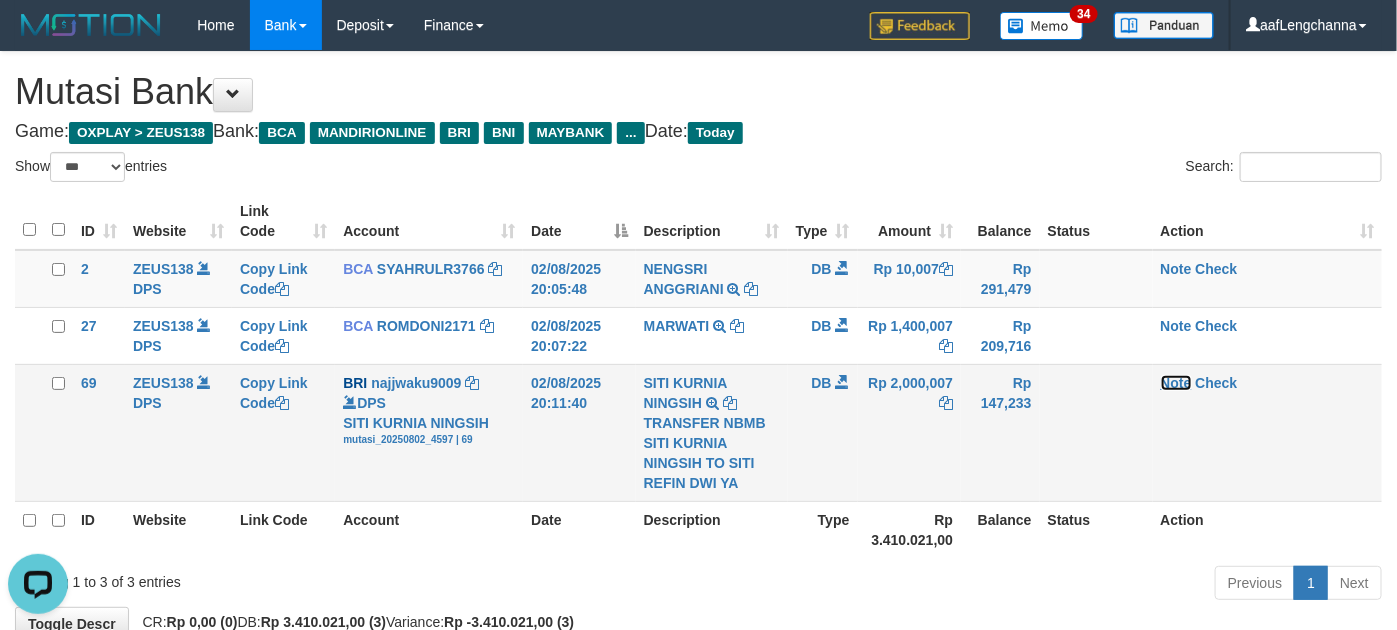 click on "Note" at bounding box center [1176, 383] 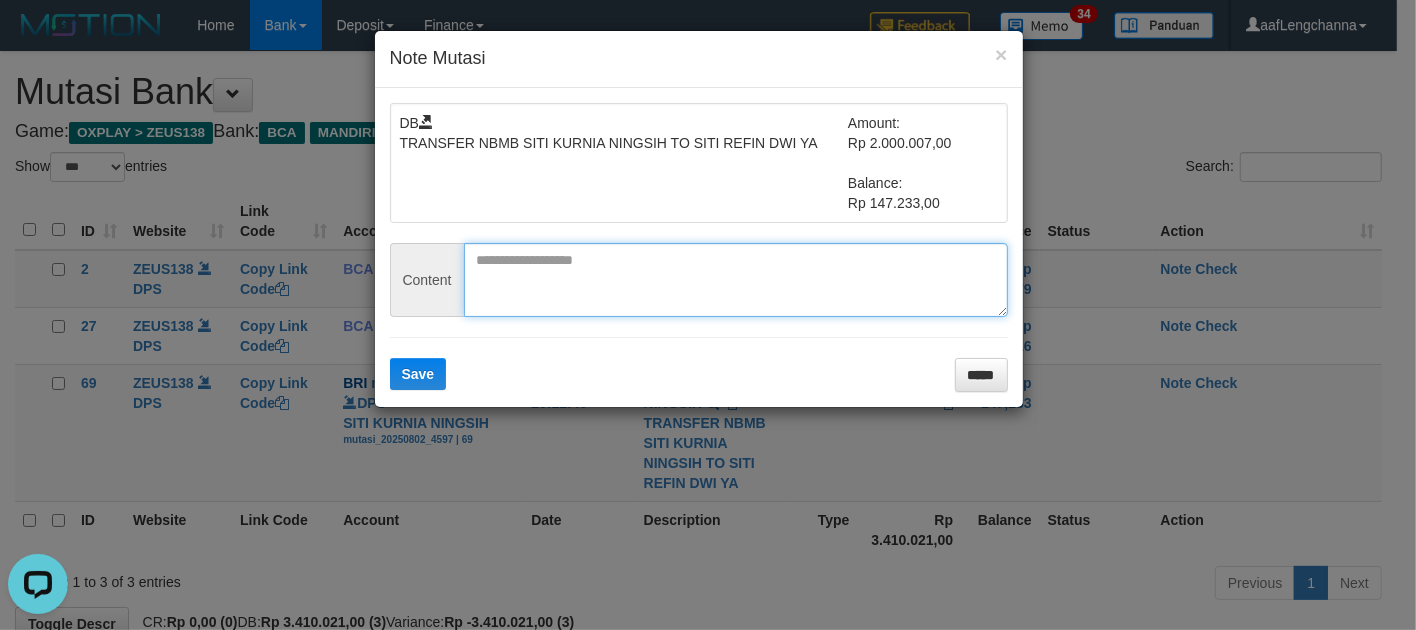 drag, startPoint x: 517, startPoint y: 295, endPoint x: 446, endPoint y: 338, distance: 83.00603 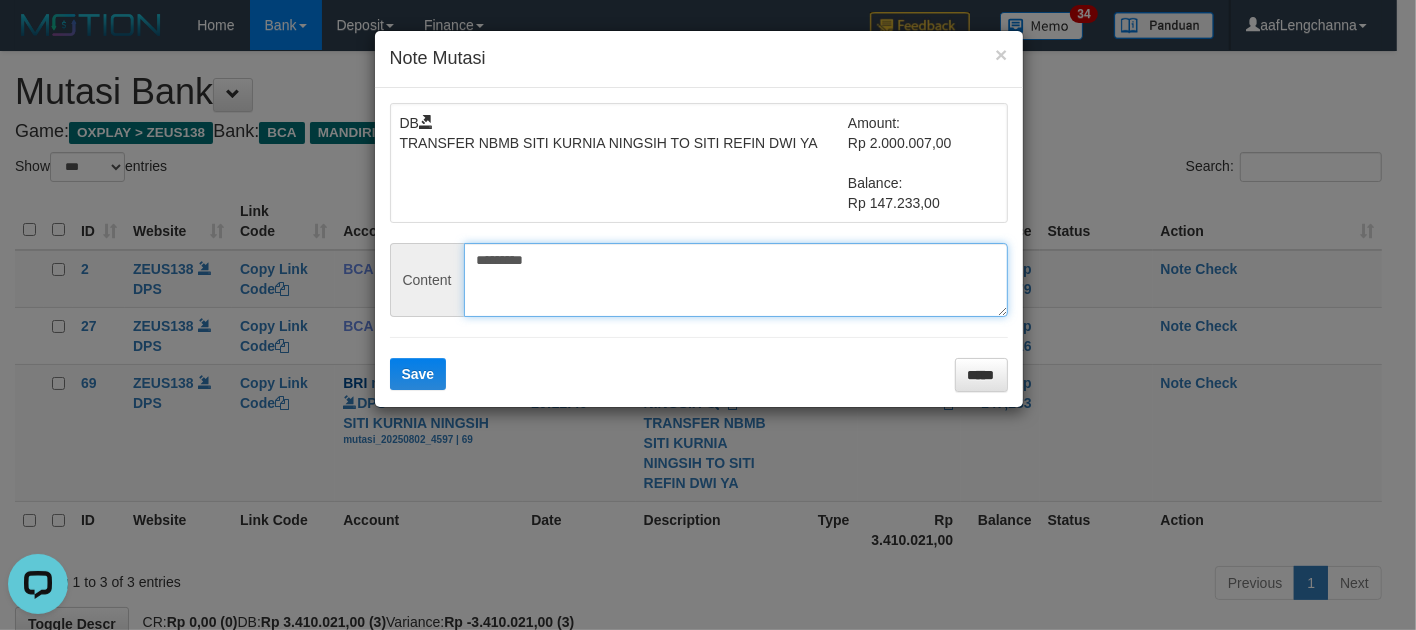 type on "*********" 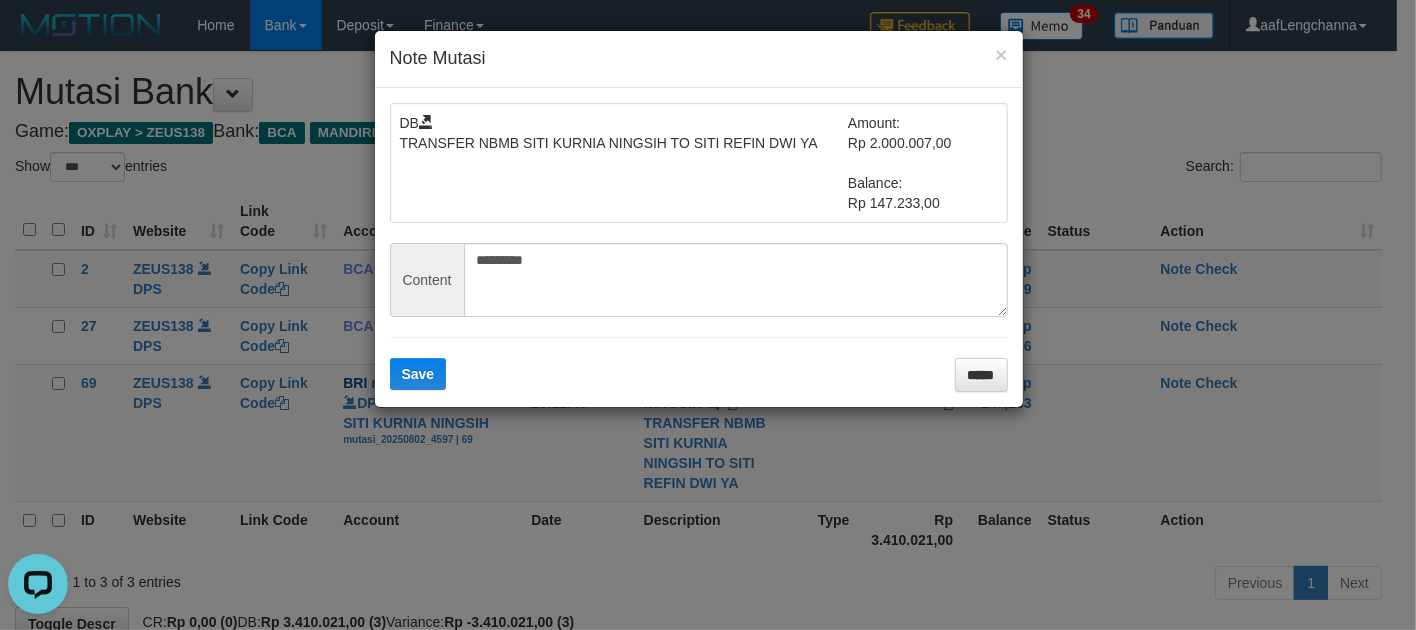 click on "DB
TRANSFER NBMB SITI KURNIA NINGSIH TO SITI REFIN DWI YA
Amount:
Rp 2.000.007,00
Balance:
Rp 147.233,00
Content
*********
Save
*****" at bounding box center [699, 247] 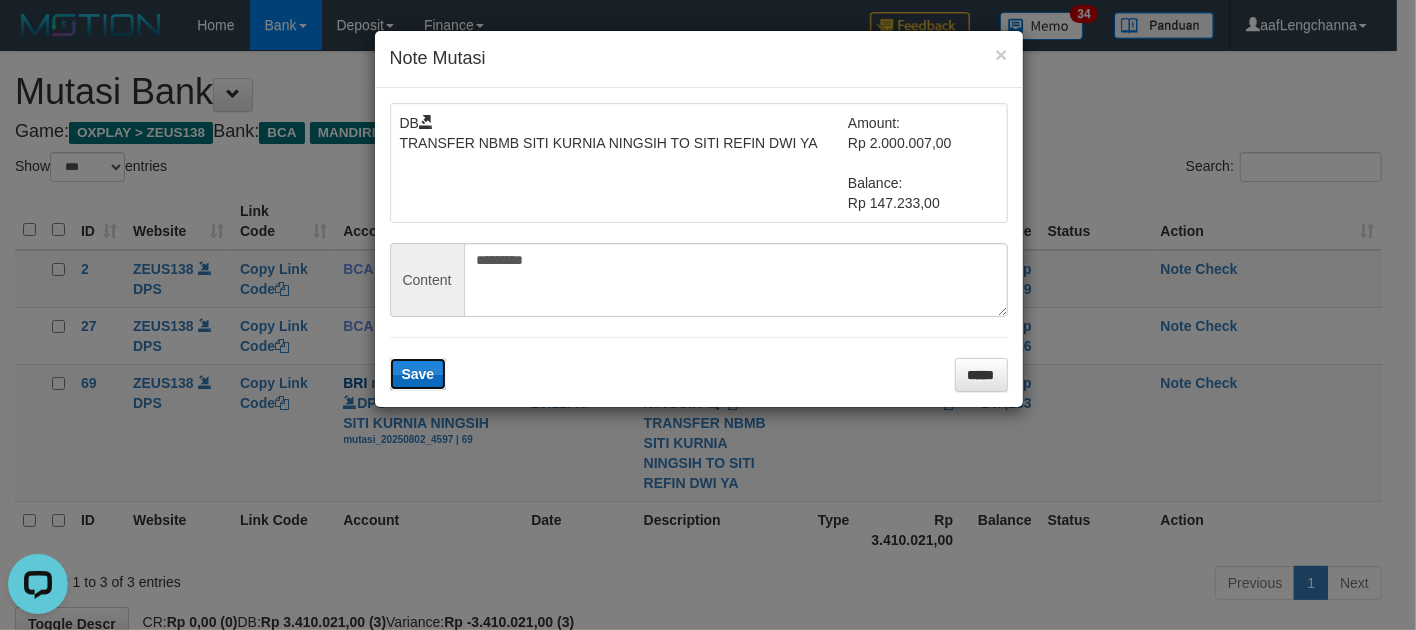 click on "Save" at bounding box center (418, 374) 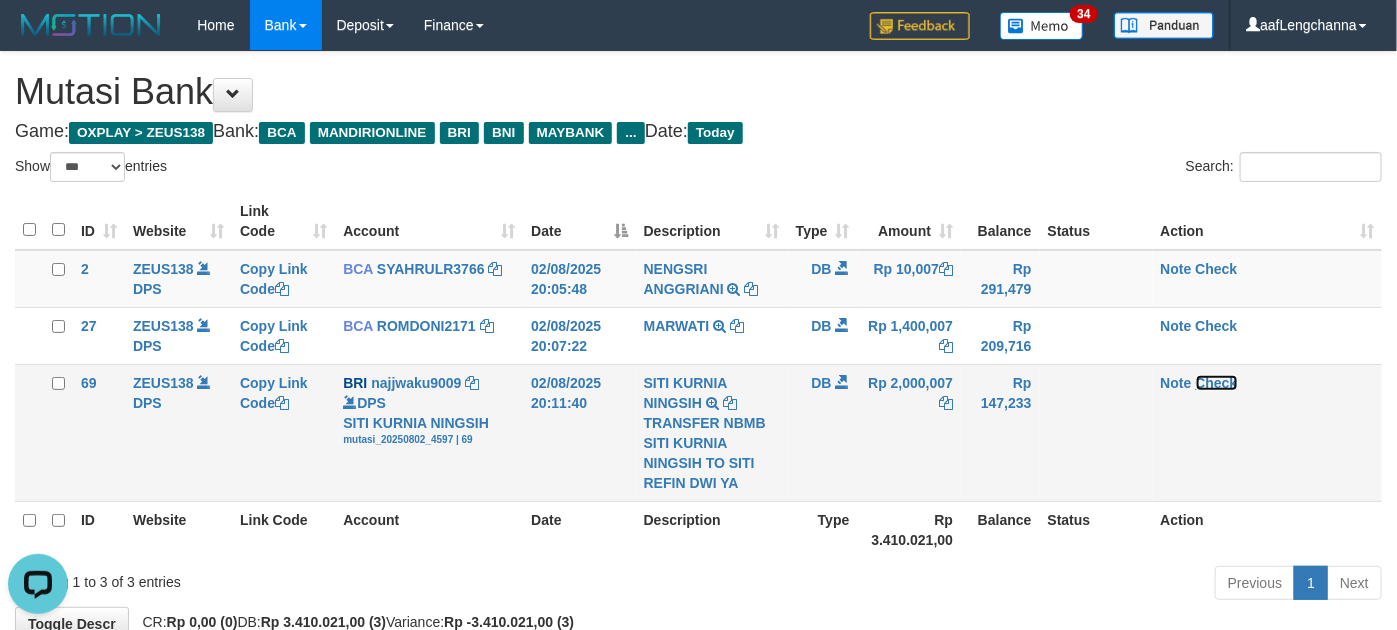 click on "Check" at bounding box center [1217, 383] 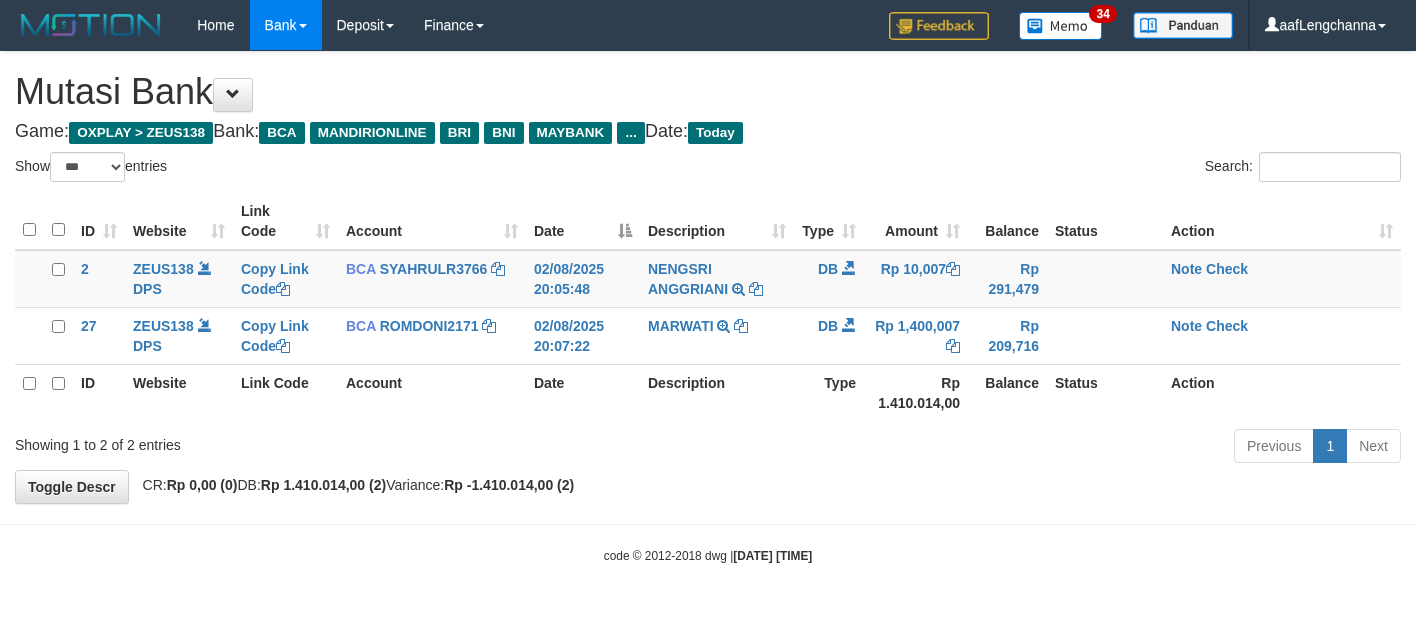 select on "***" 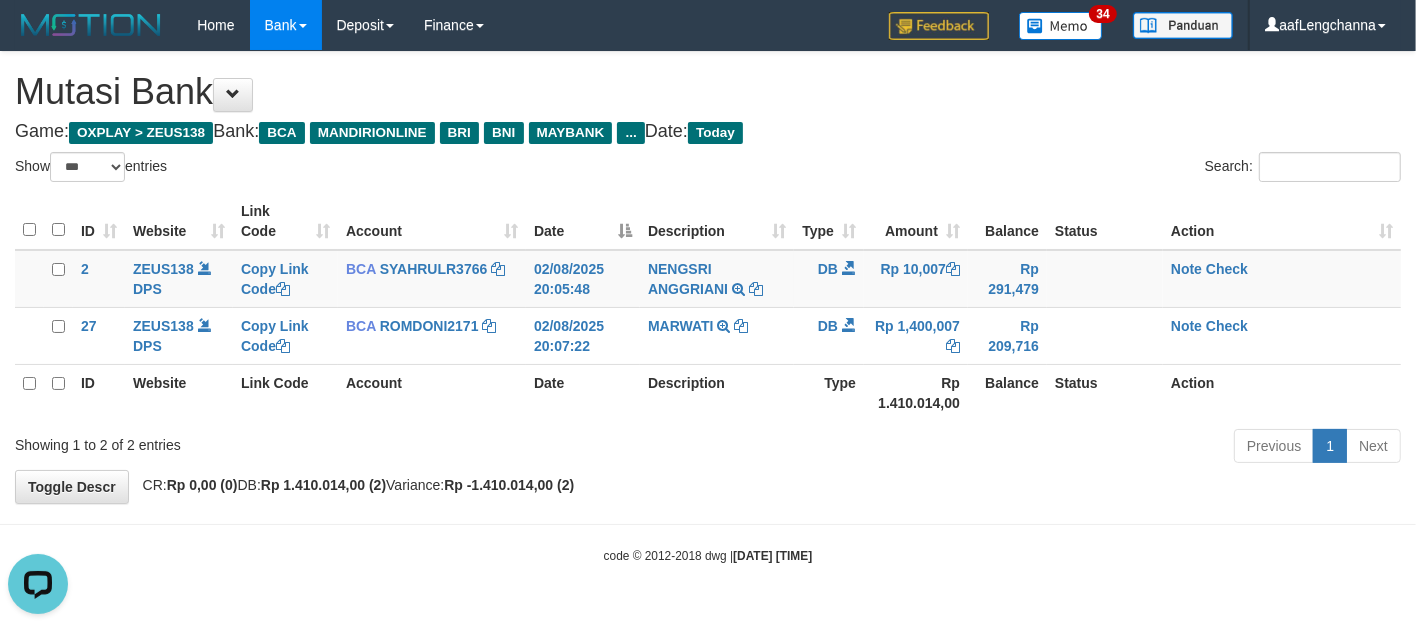 scroll, scrollTop: 0, scrollLeft: 0, axis: both 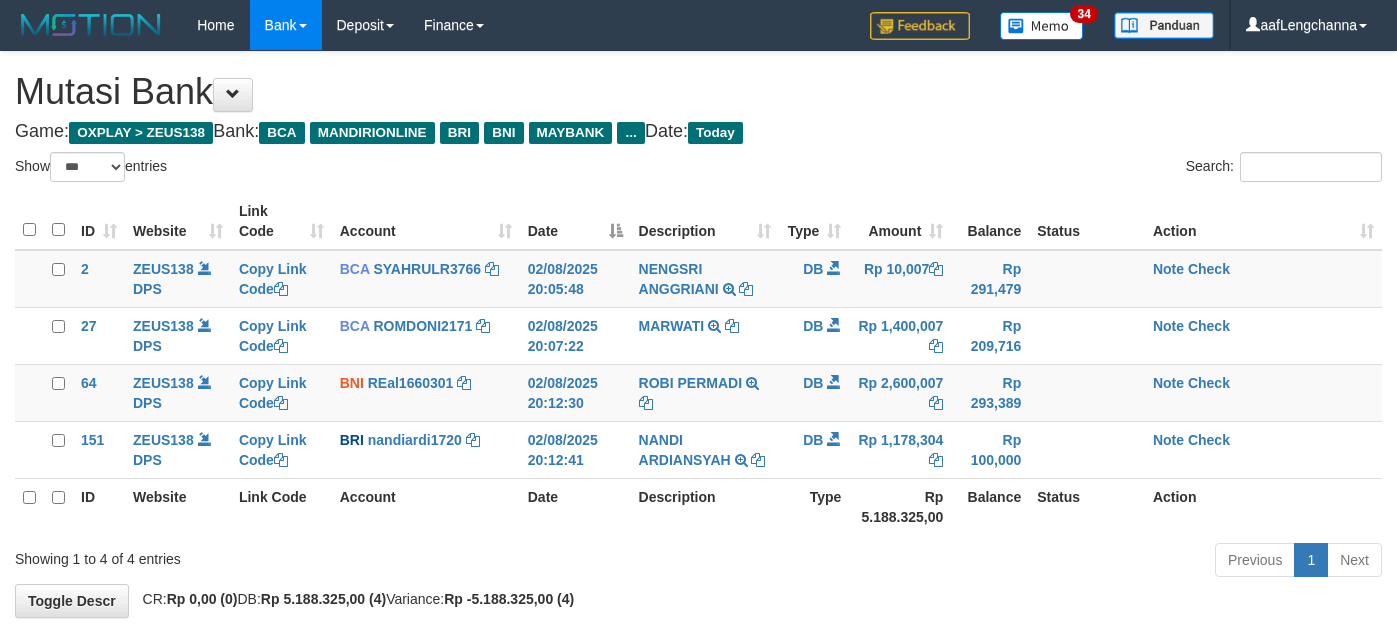 select on "***" 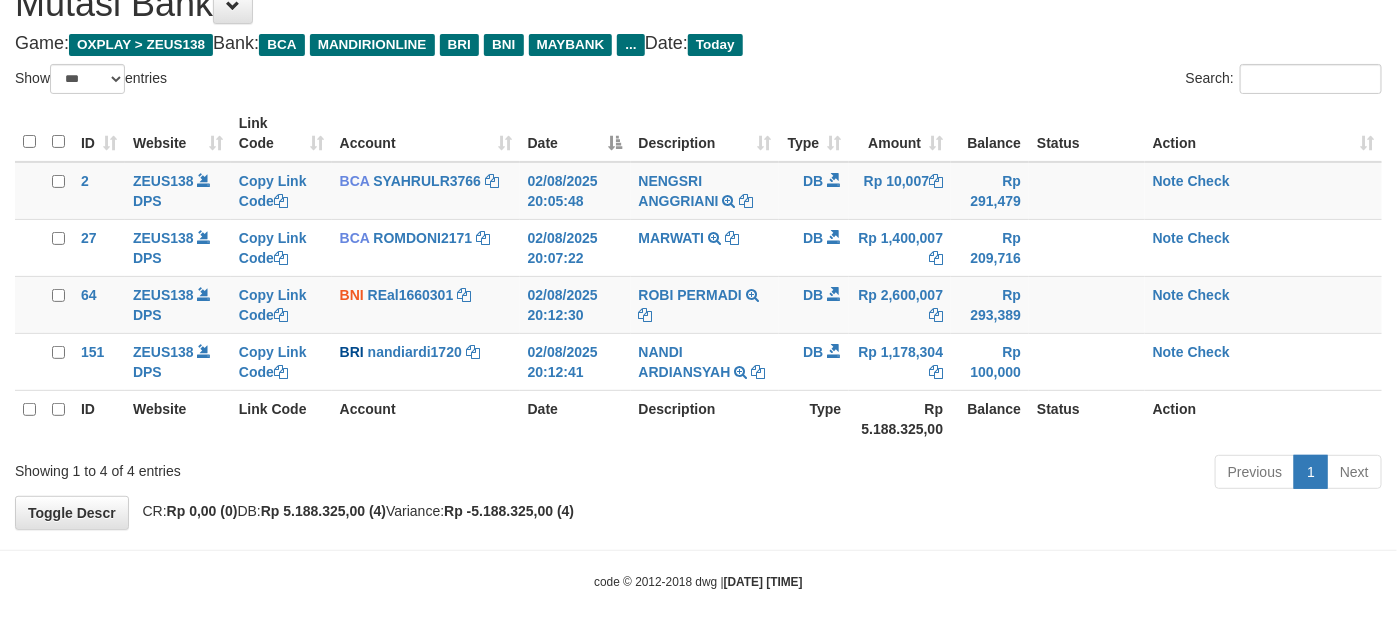 scroll, scrollTop: 100, scrollLeft: 0, axis: vertical 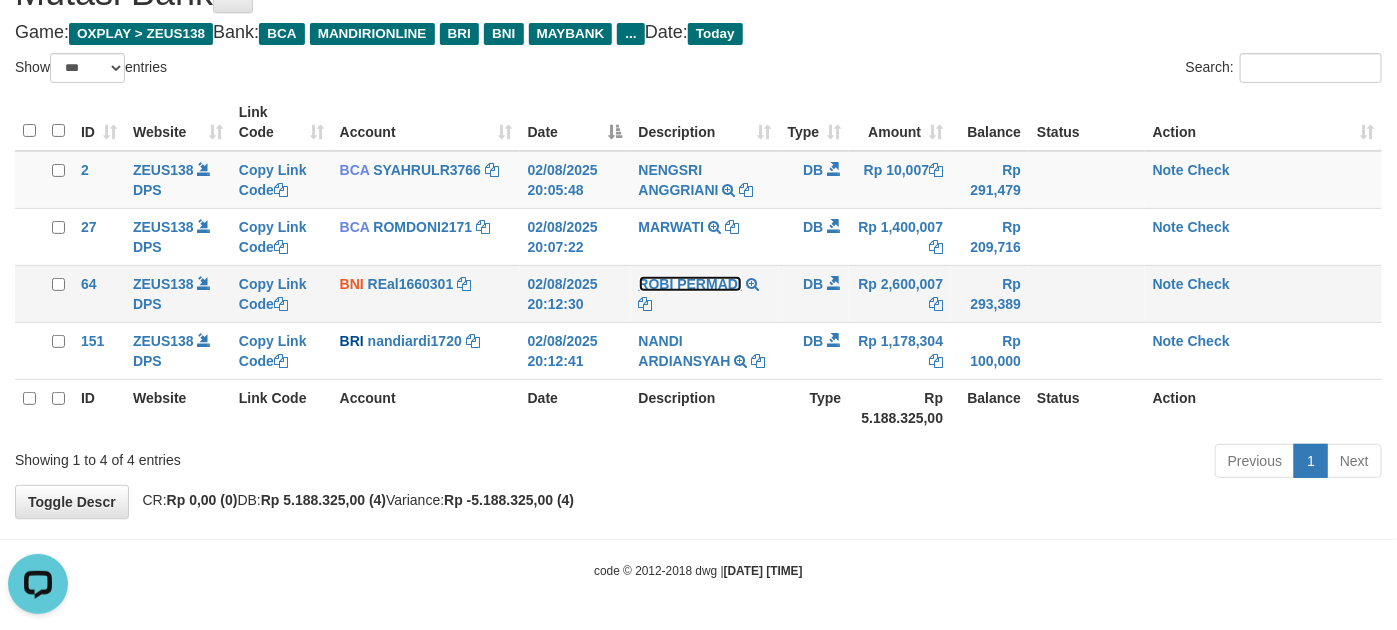 click on "ROBI PERMADI" at bounding box center [690, 284] 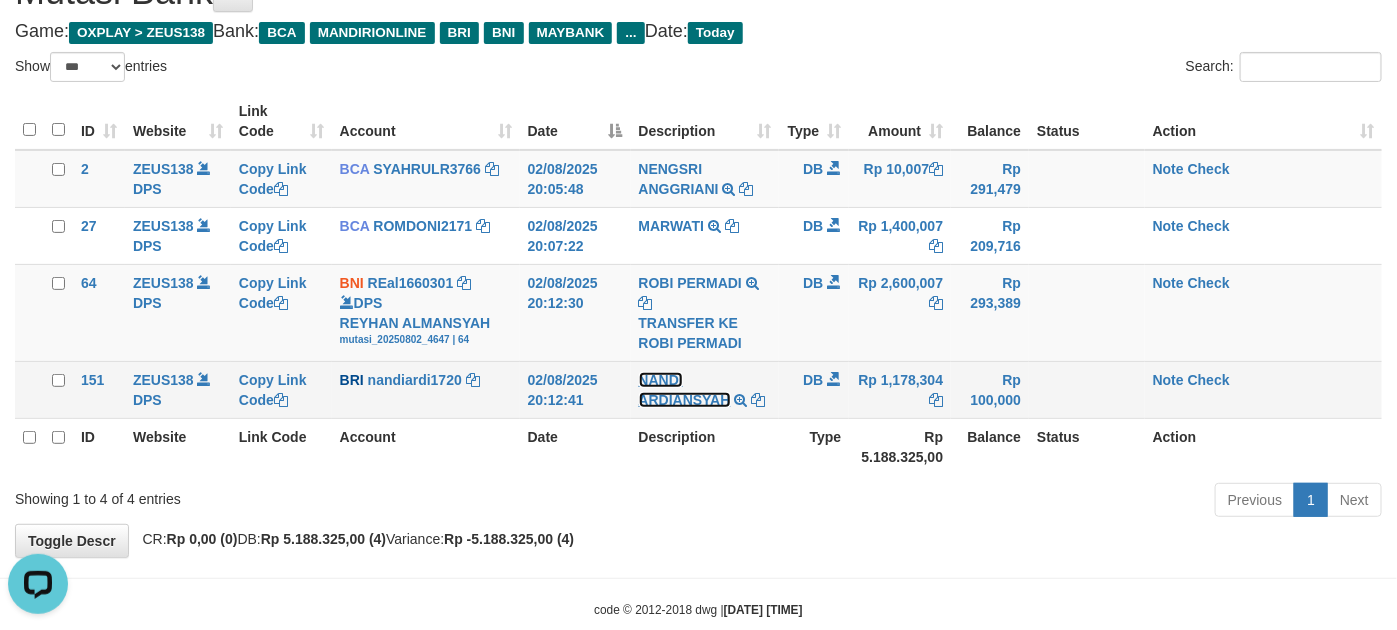 click on "NANDI ARDIANSYAH" at bounding box center (685, 390) 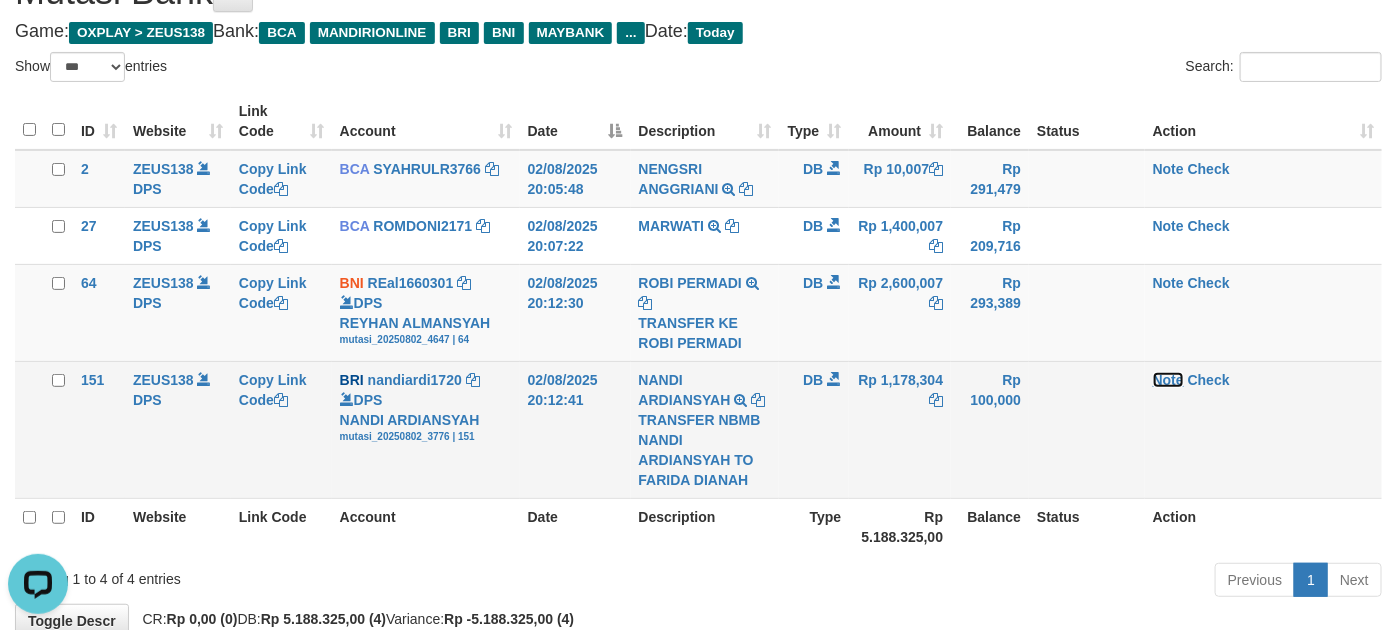 click on "Note" at bounding box center (1168, 380) 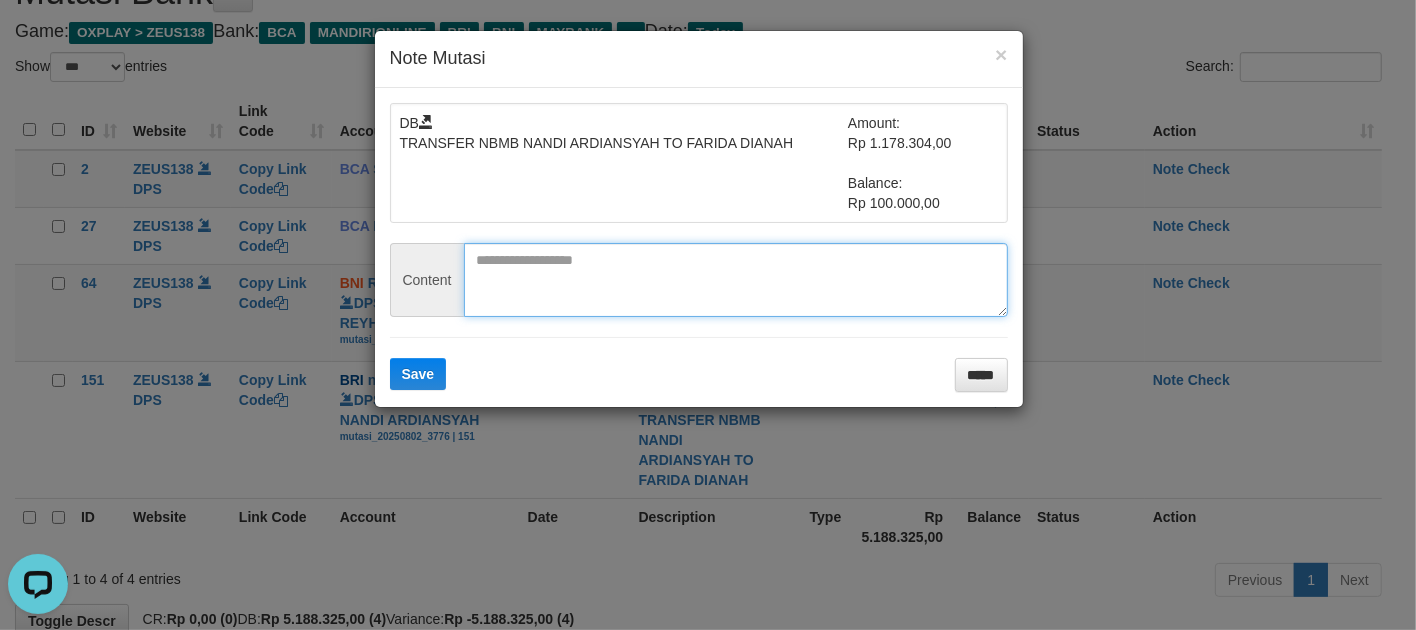 click at bounding box center (736, 280) 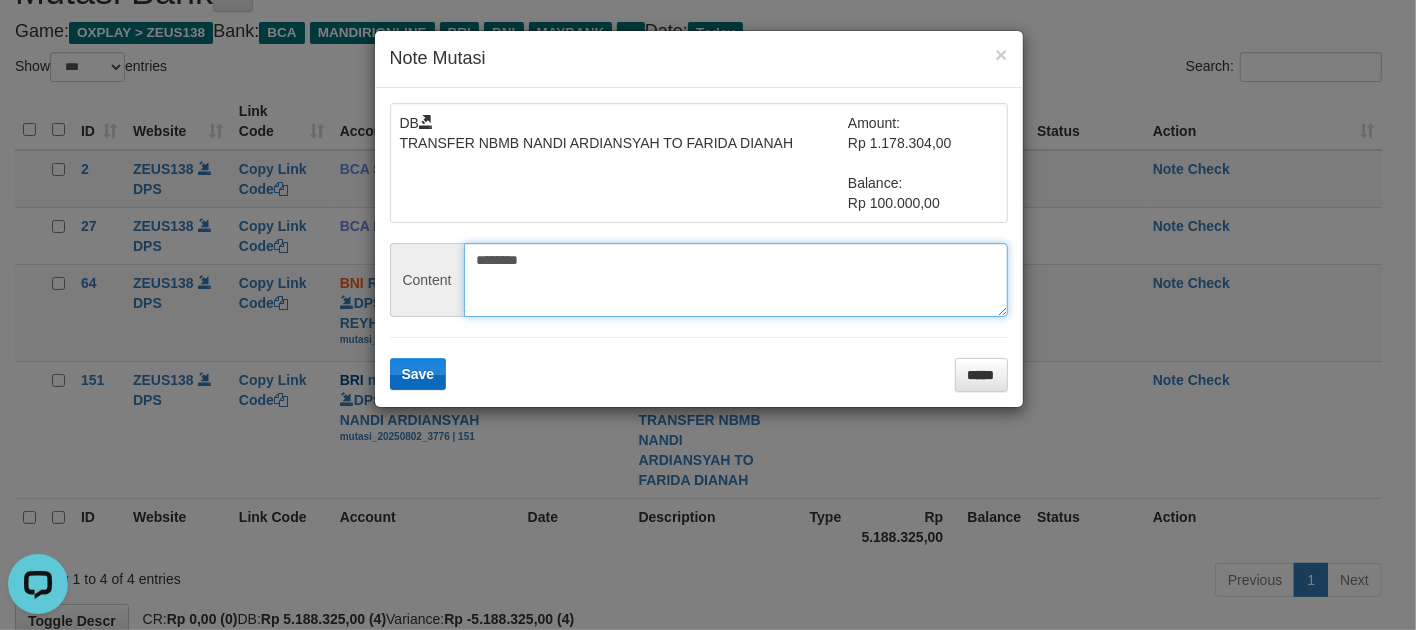 type on "********" 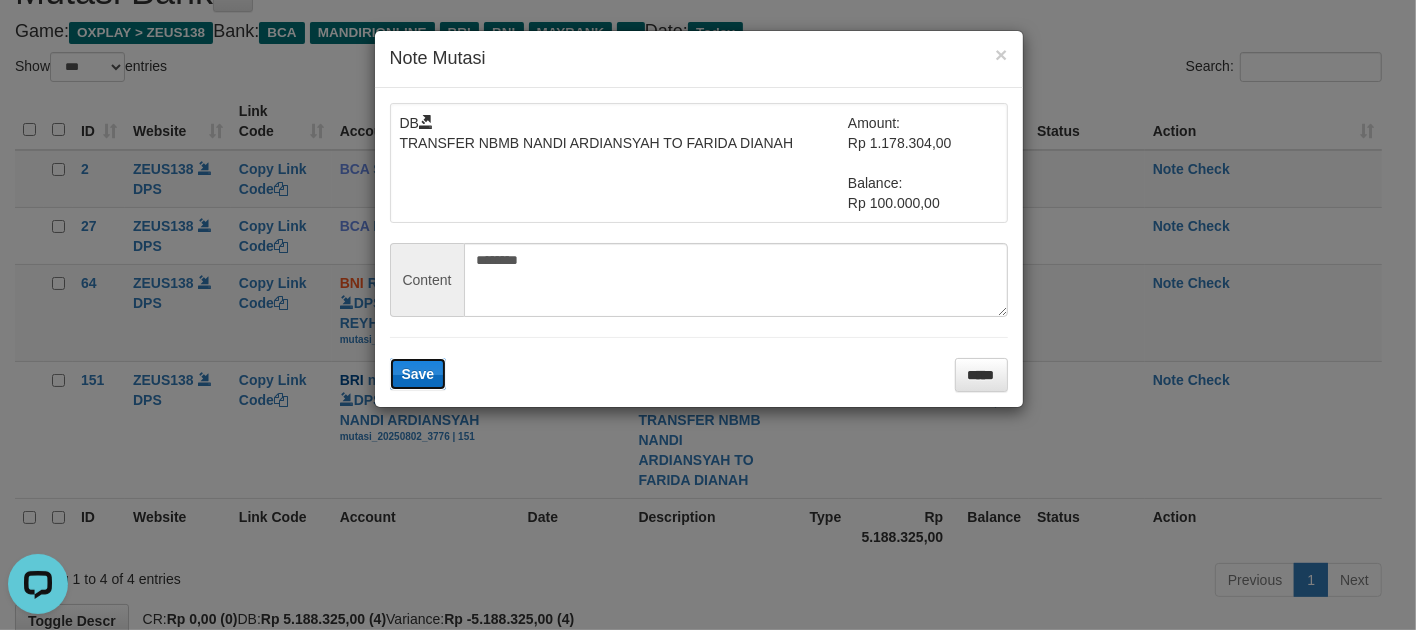 click on "Save" at bounding box center [418, 374] 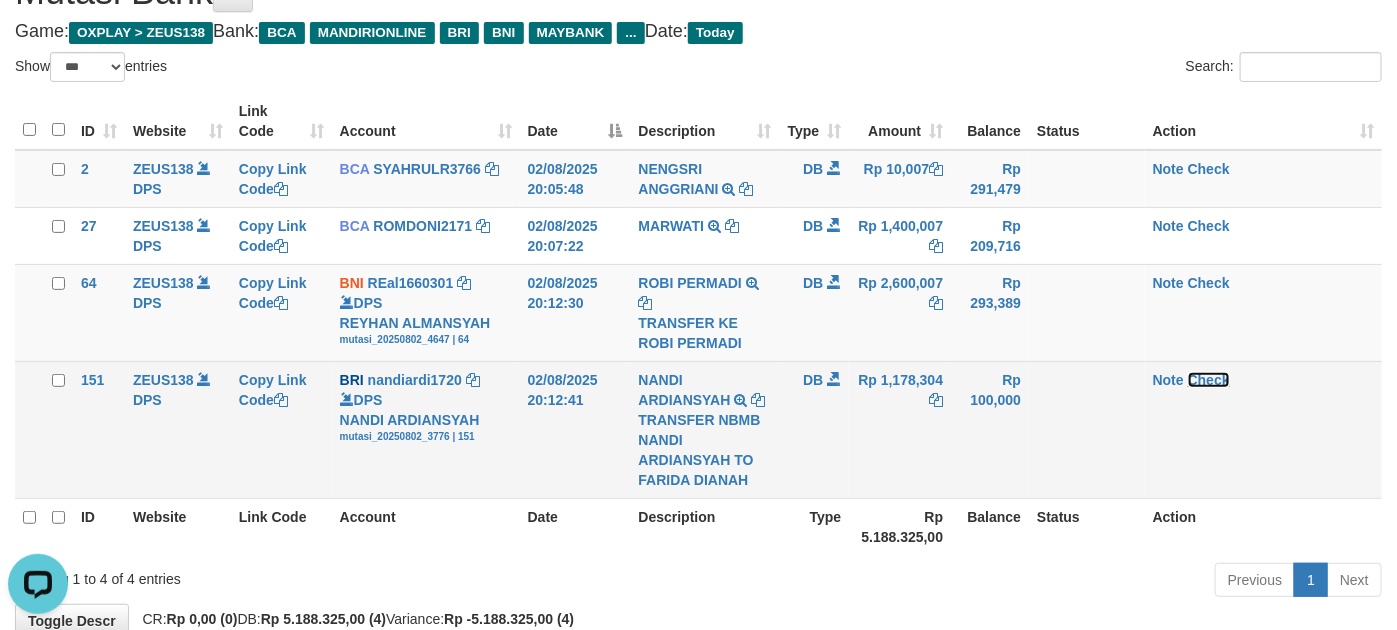 click on "Check" at bounding box center (1209, 380) 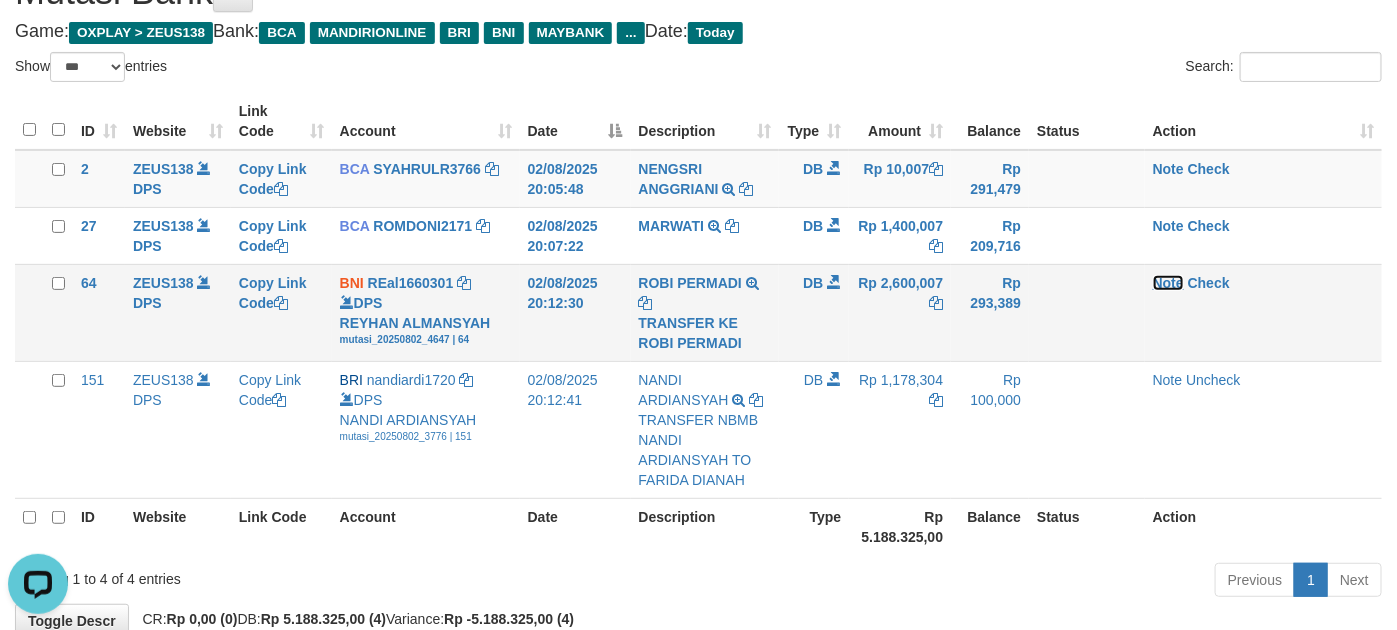 click on "Note" at bounding box center (1168, 283) 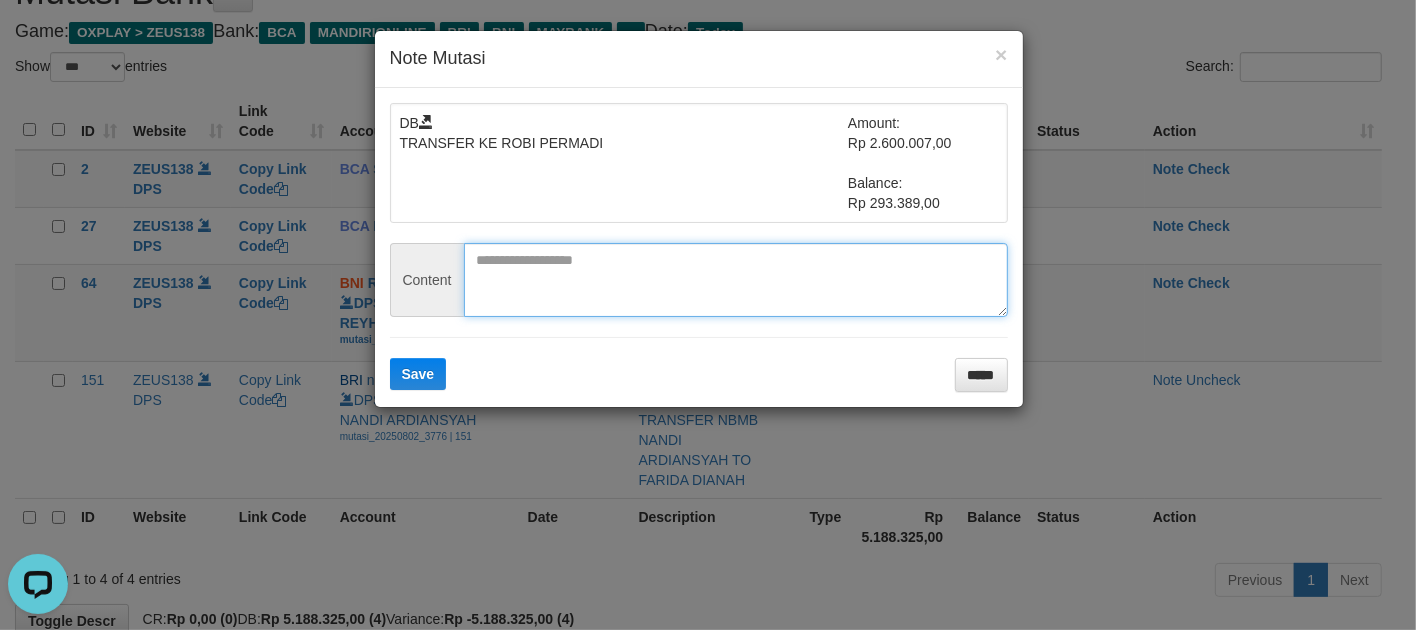 drag, startPoint x: 527, startPoint y: 262, endPoint x: 521, endPoint y: 276, distance: 15.231546 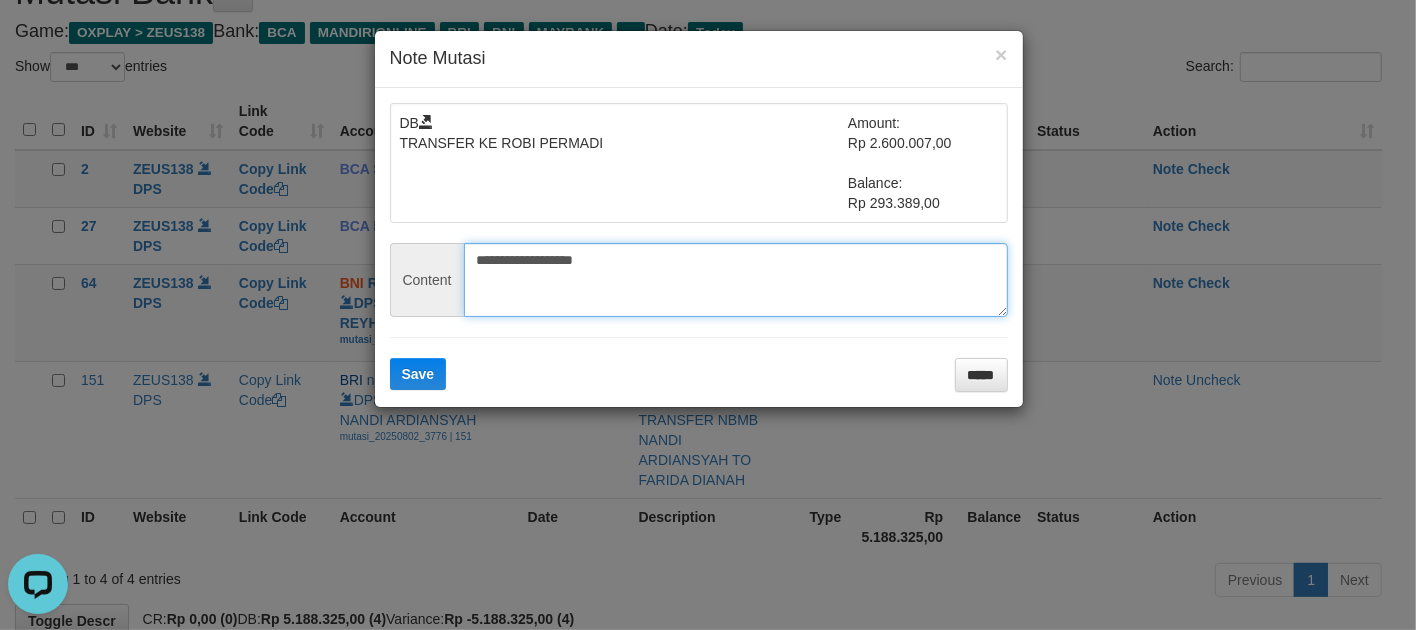 type on "**********" 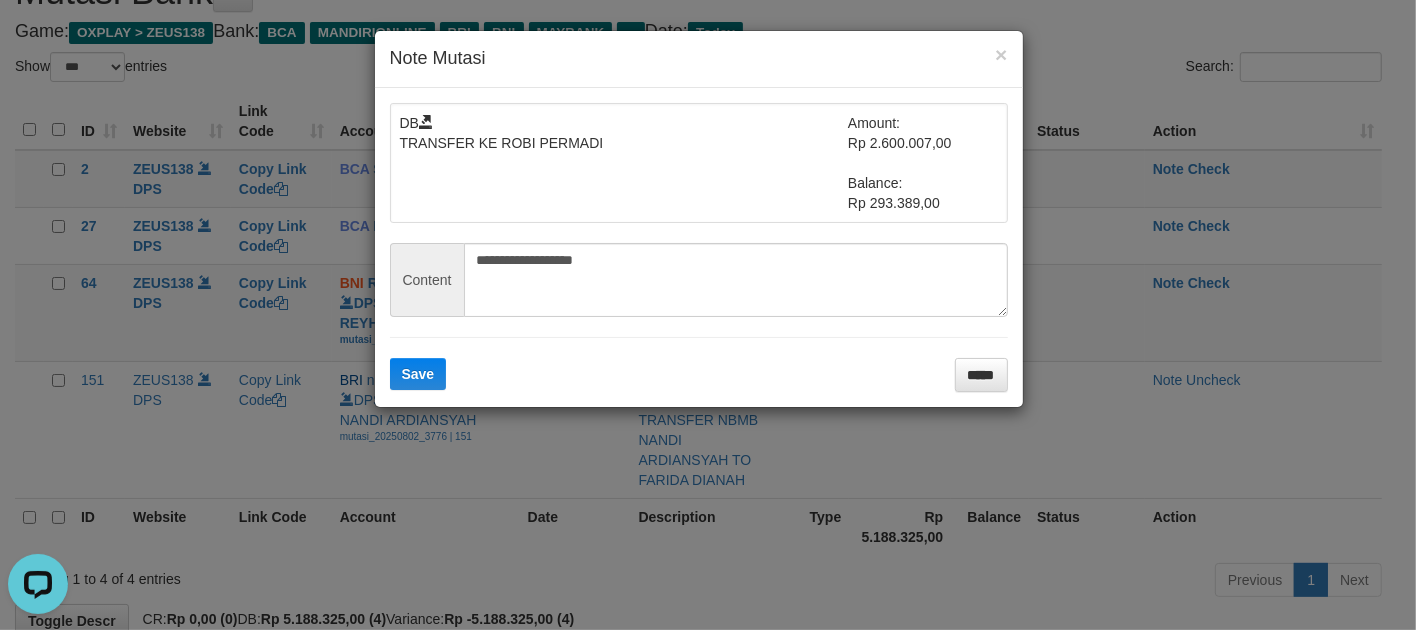 click on "**********" at bounding box center (699, 247) 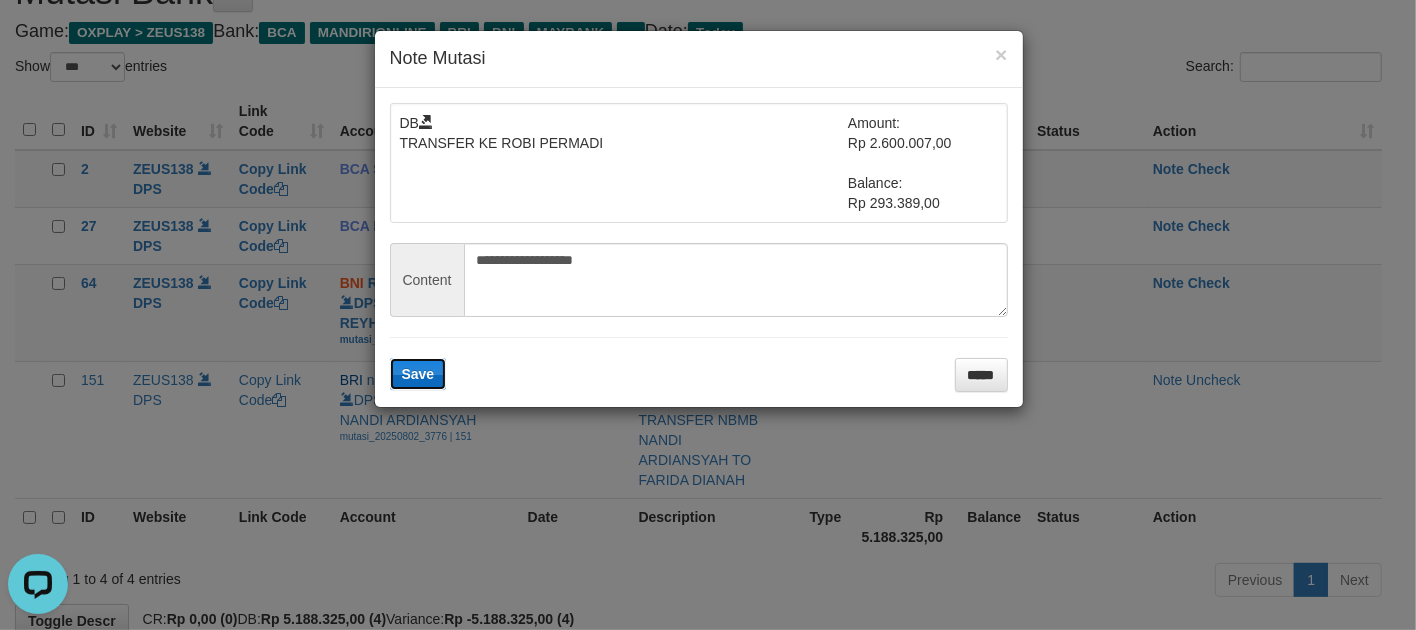 click on "Save" at bounding box center [418, 374] 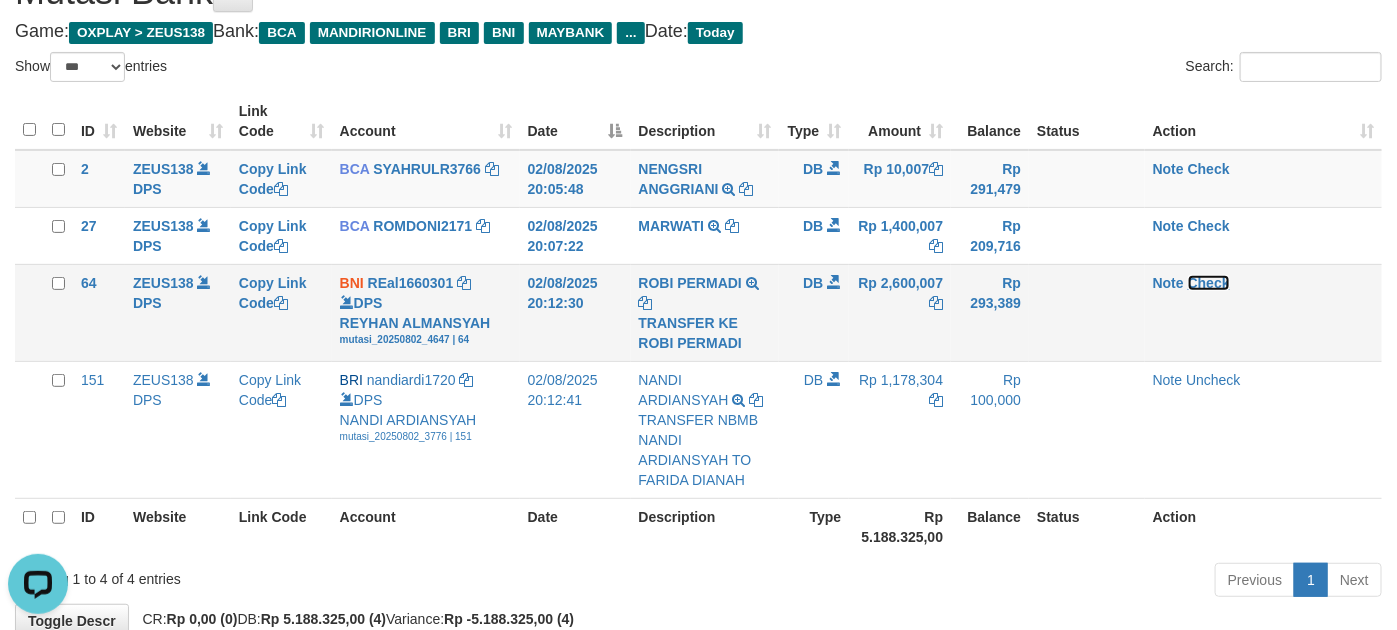 click on "Check" at bounding box center [1209, 283] 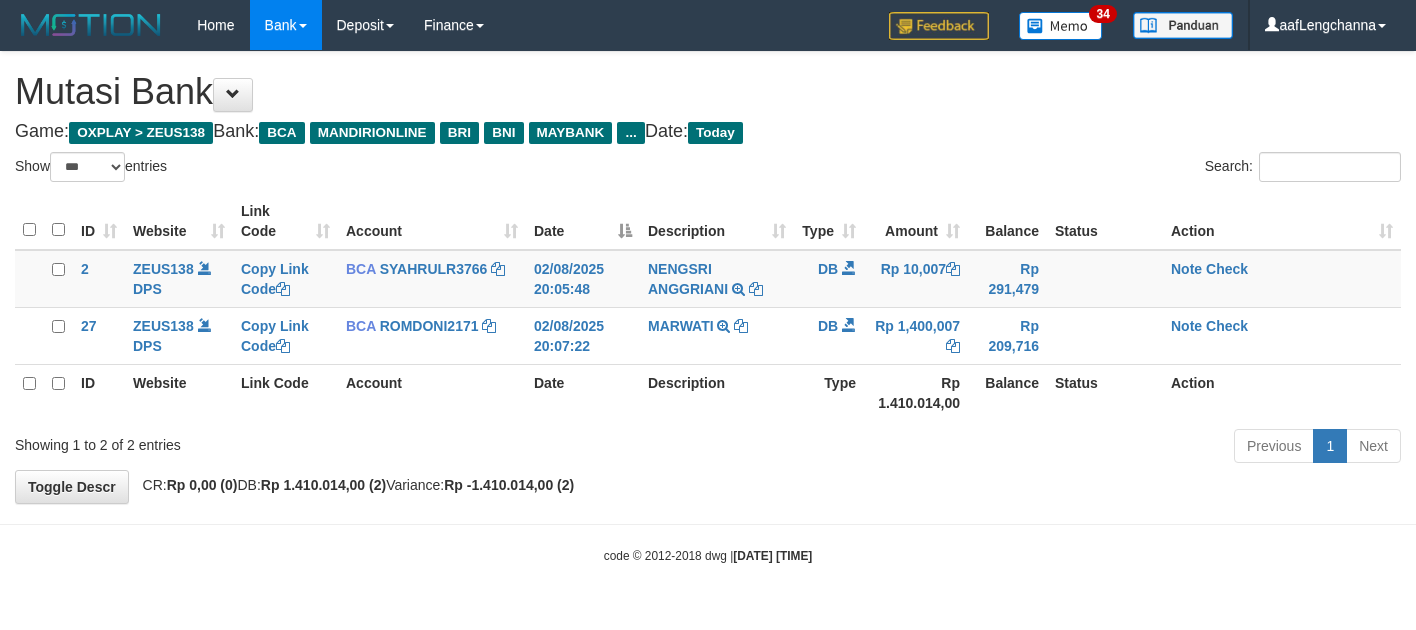 select on "***" 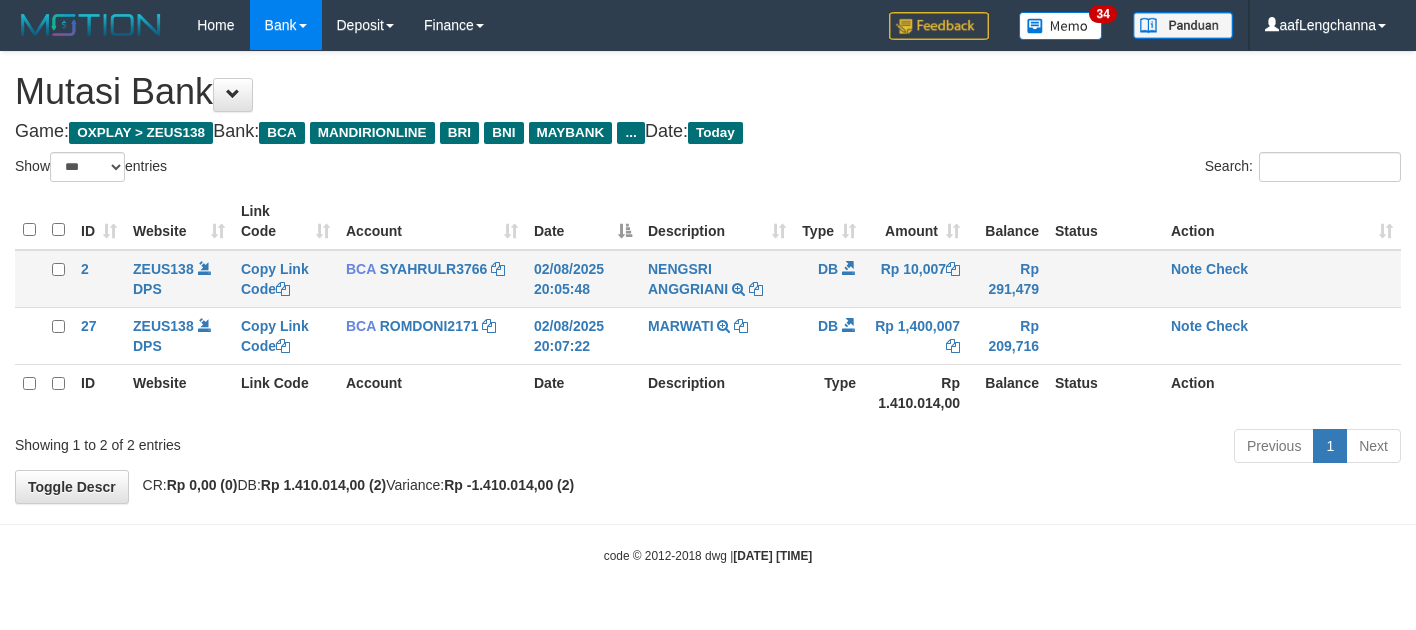 scroll, scrollTop: 0, scrollLeft: 0, axis: both 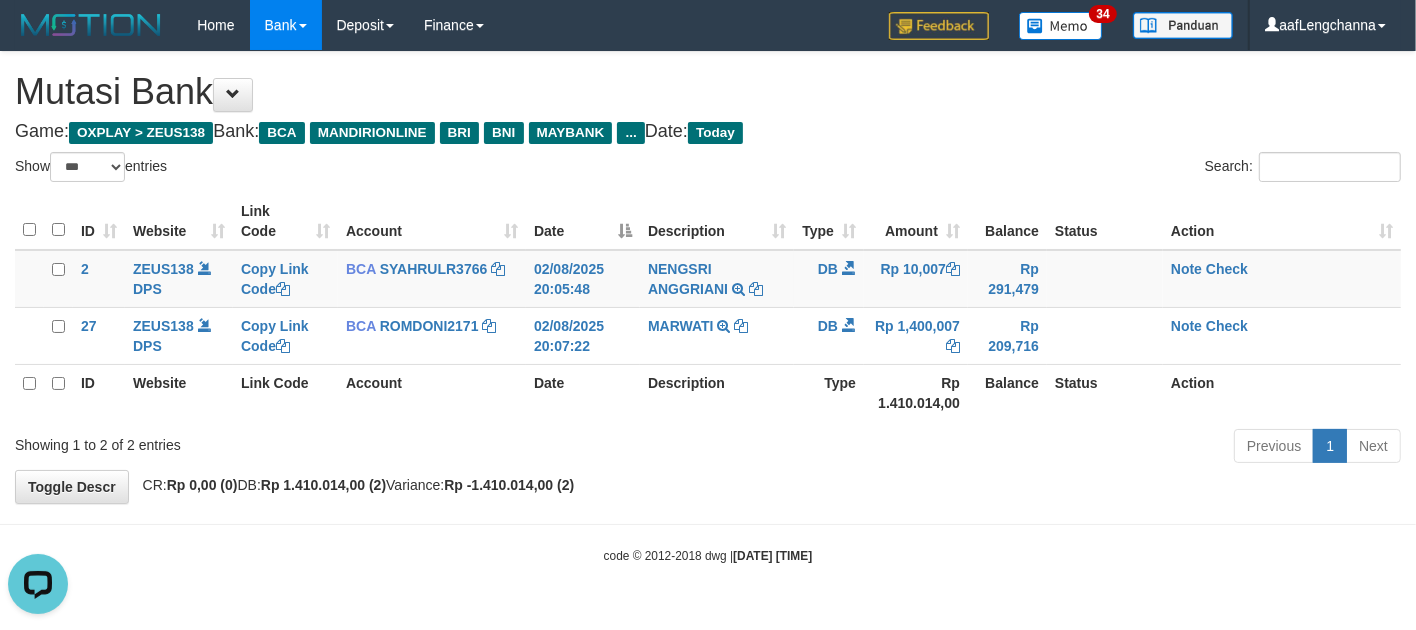 click on "Toggle navigation
Home
Bank
Account List
Mutasi Bank
Search
Deposit
History
Finance
Financial Data
aafLengchanna
My Profile
Log Out
34" at bounding box center [708, 307] 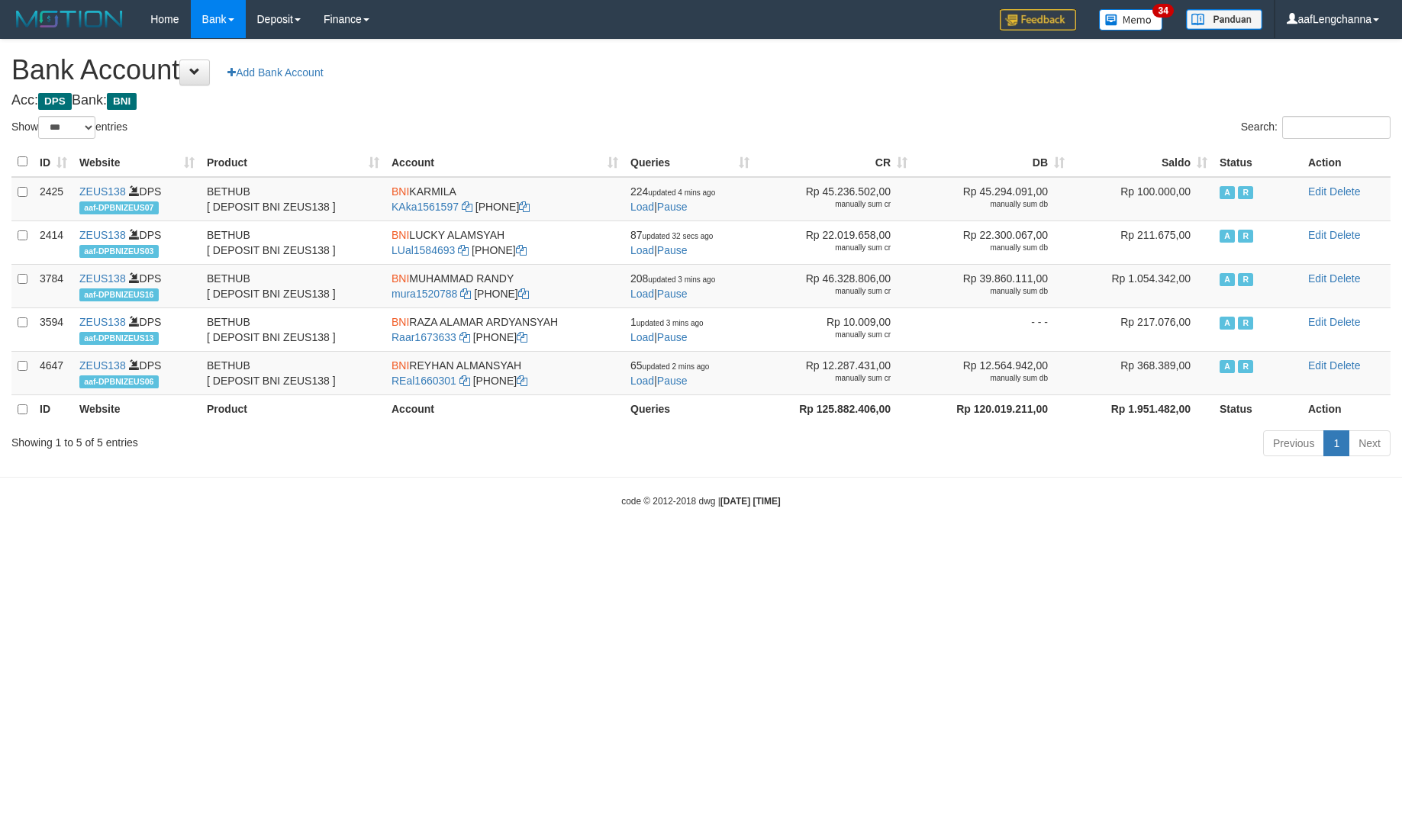 select on "***" 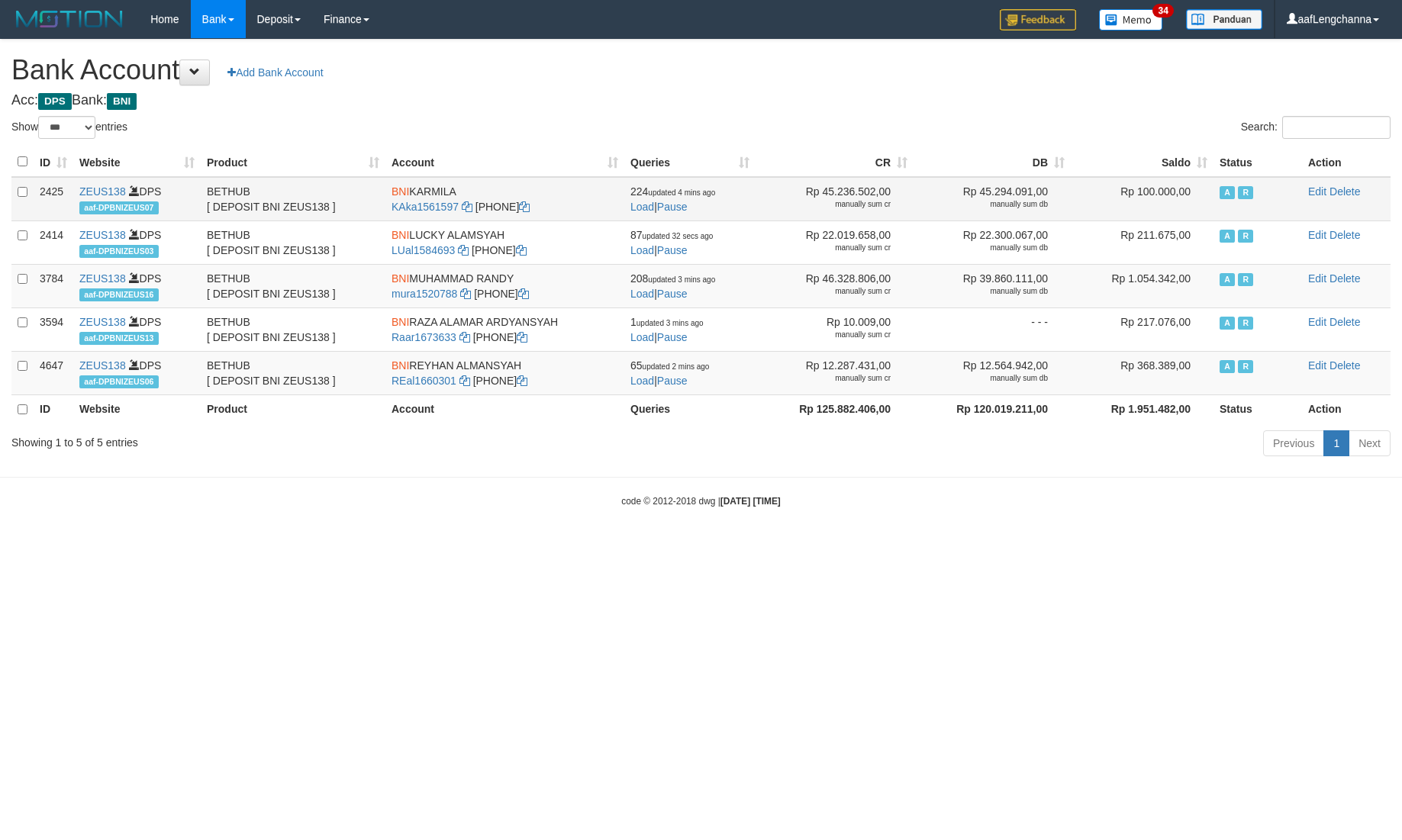 scroll, scrollTop: 0, scrollLeft: 0, axis: both 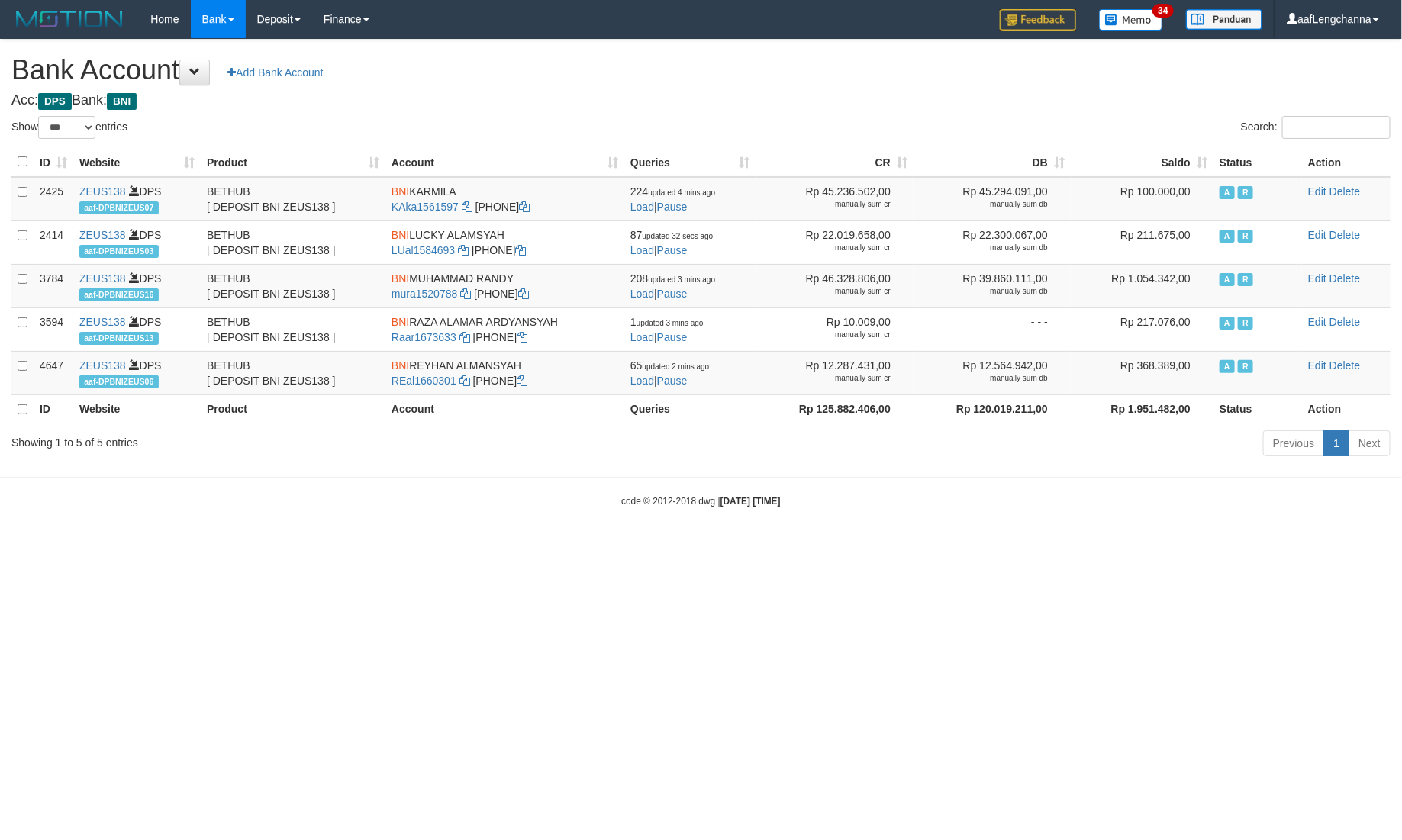 click on "Saldo" at bounding box center [1142, 162] 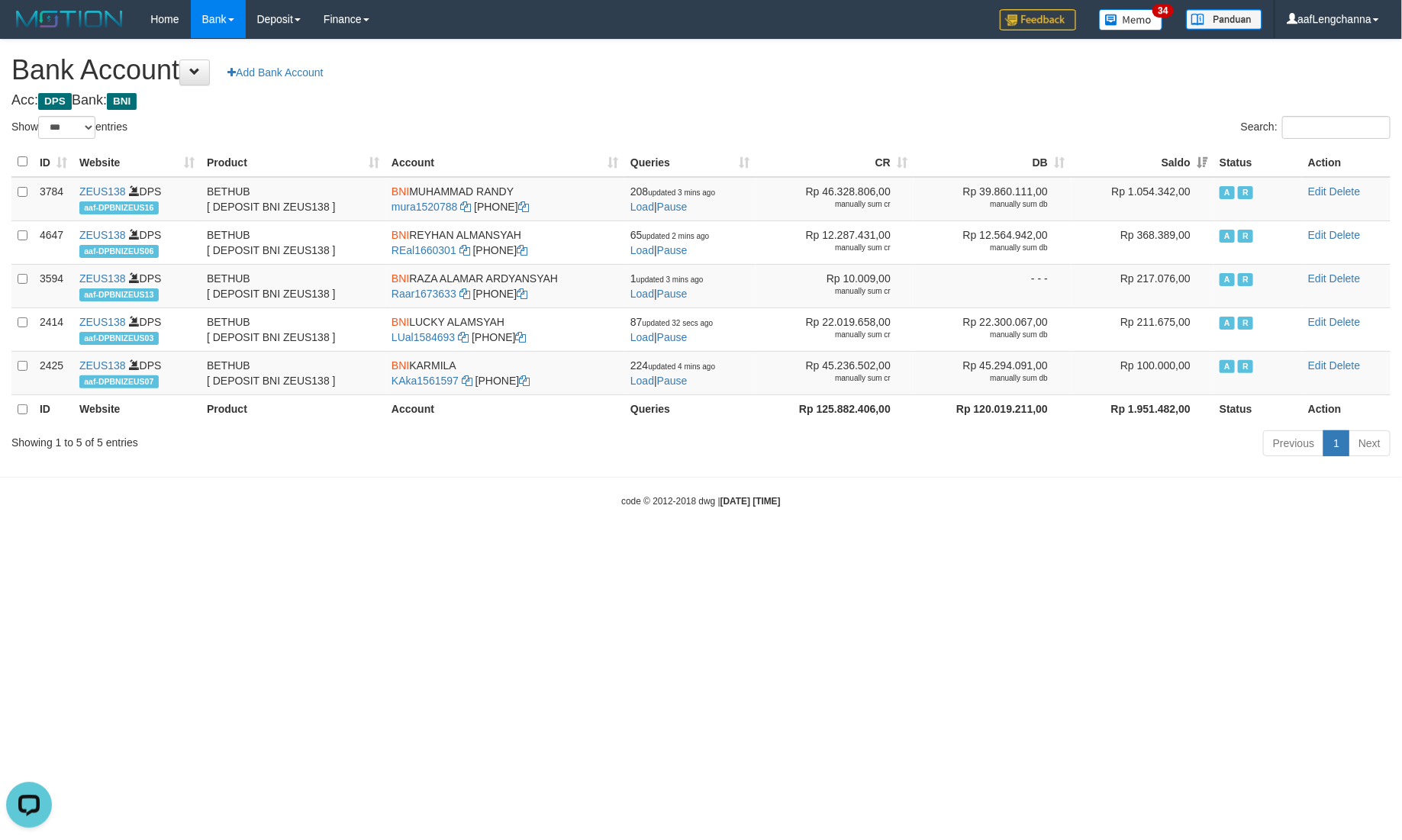 scroll, scrollTop: 0, scrollLeft: 0, axis: both 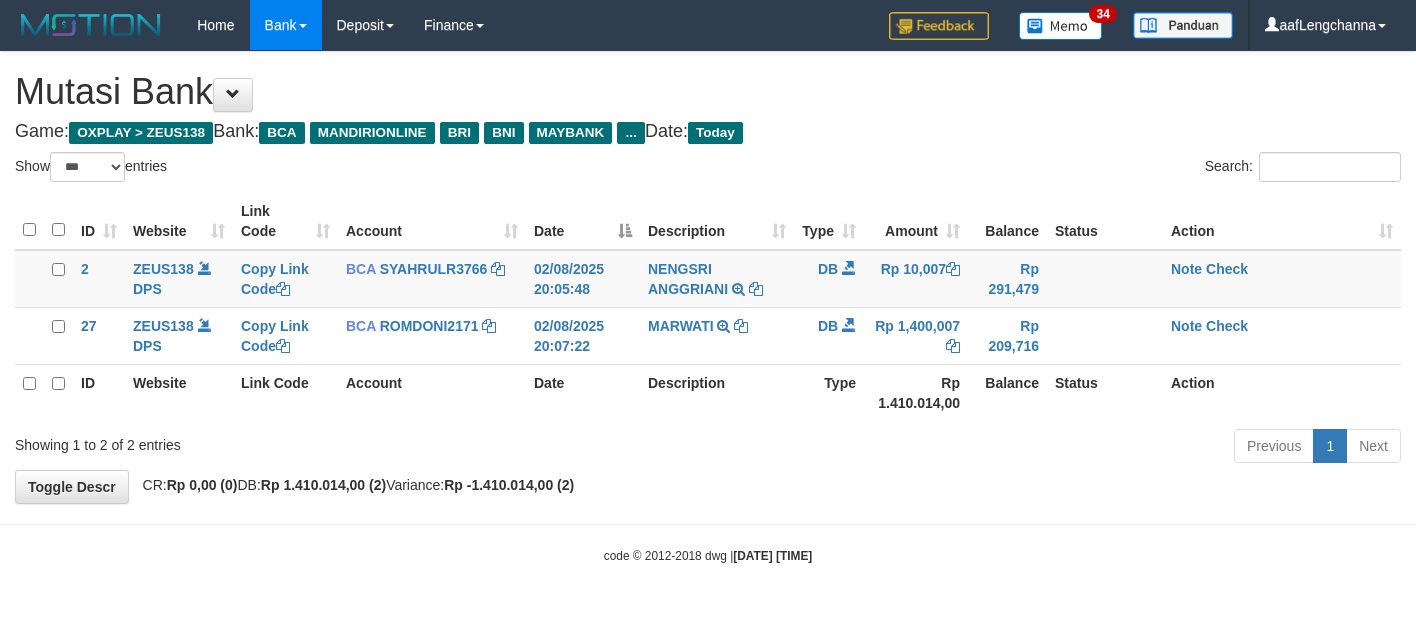 select on "***" 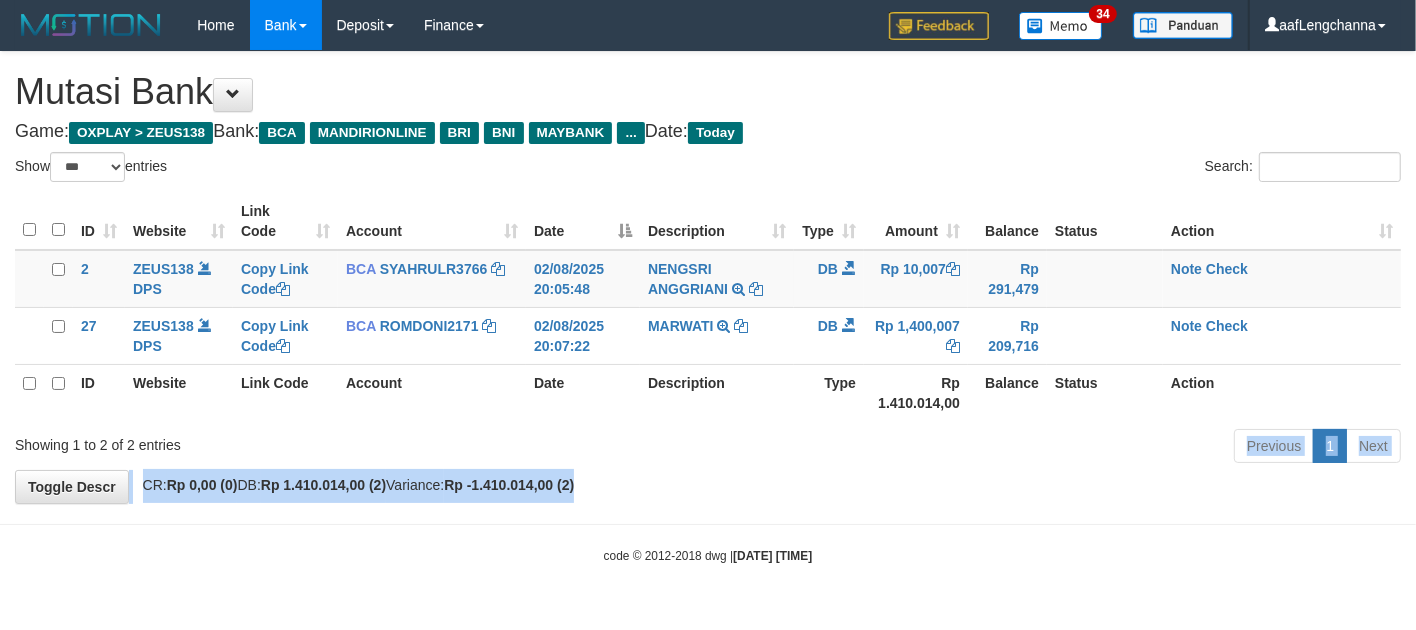 drag, startPoint x: 828, startPoint y: 482, endPoint x: 823, endPoint y: 461, distance: 21.587032 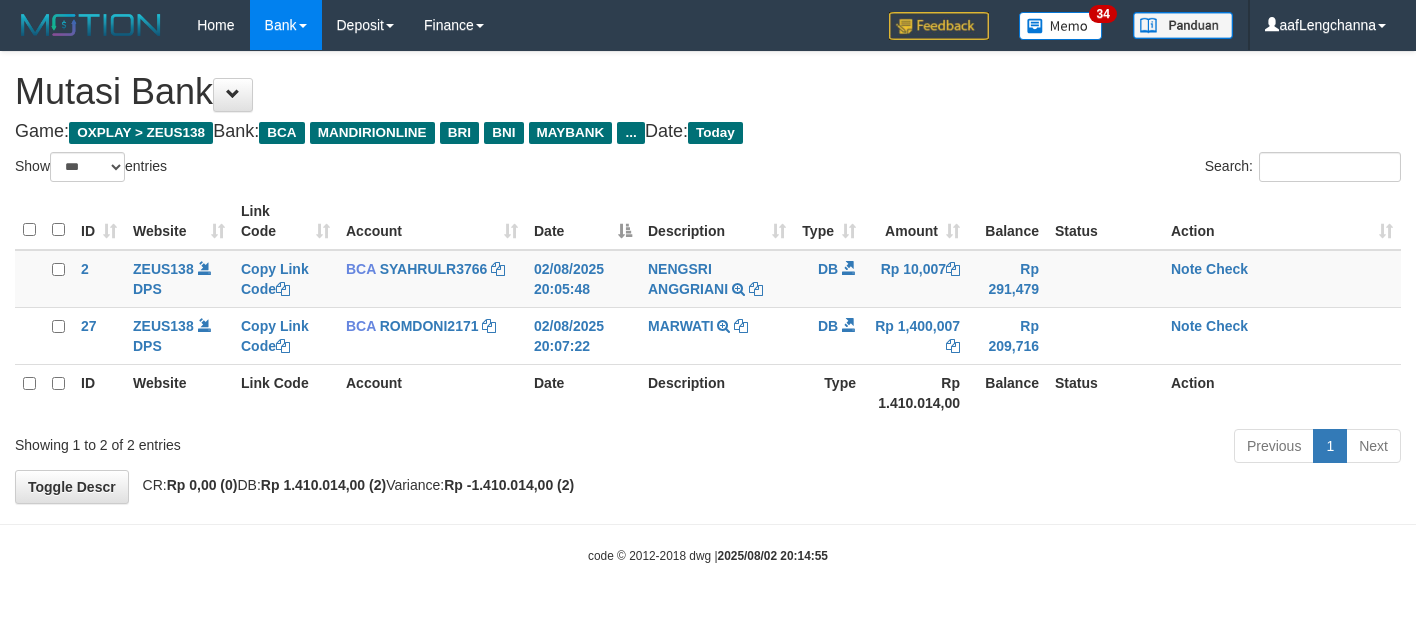 select on "***" 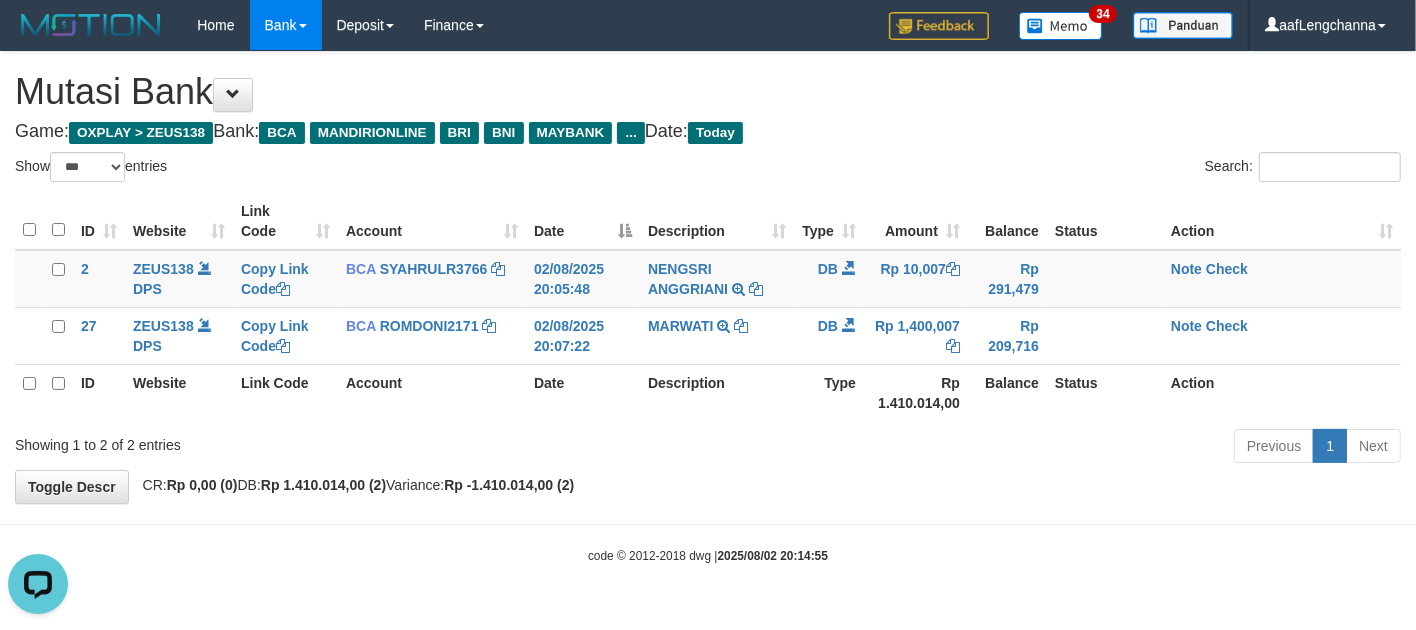 scroll, scrollTop: 0, scrollLeft: 0, axis: both 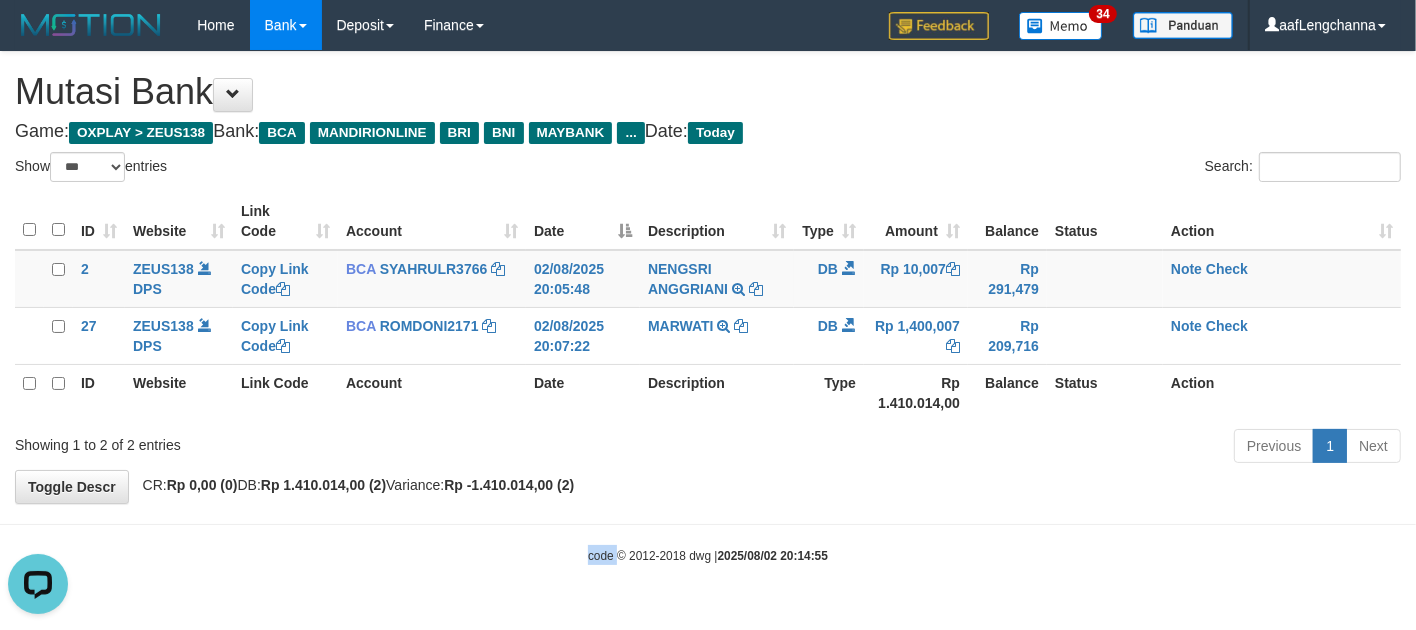 drag, startPoint x: 255, startPoint y: 560, endPoint x: 245, endPoint y: 565, distance: 11.18034 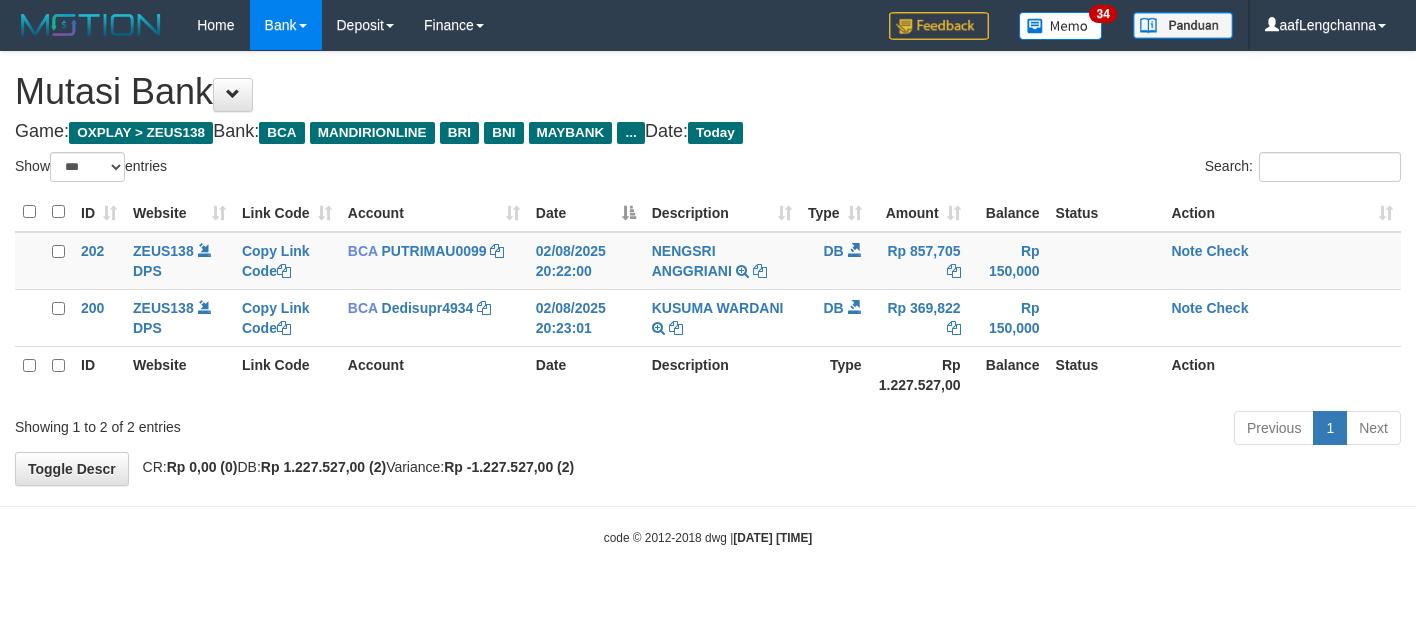 select on "***" 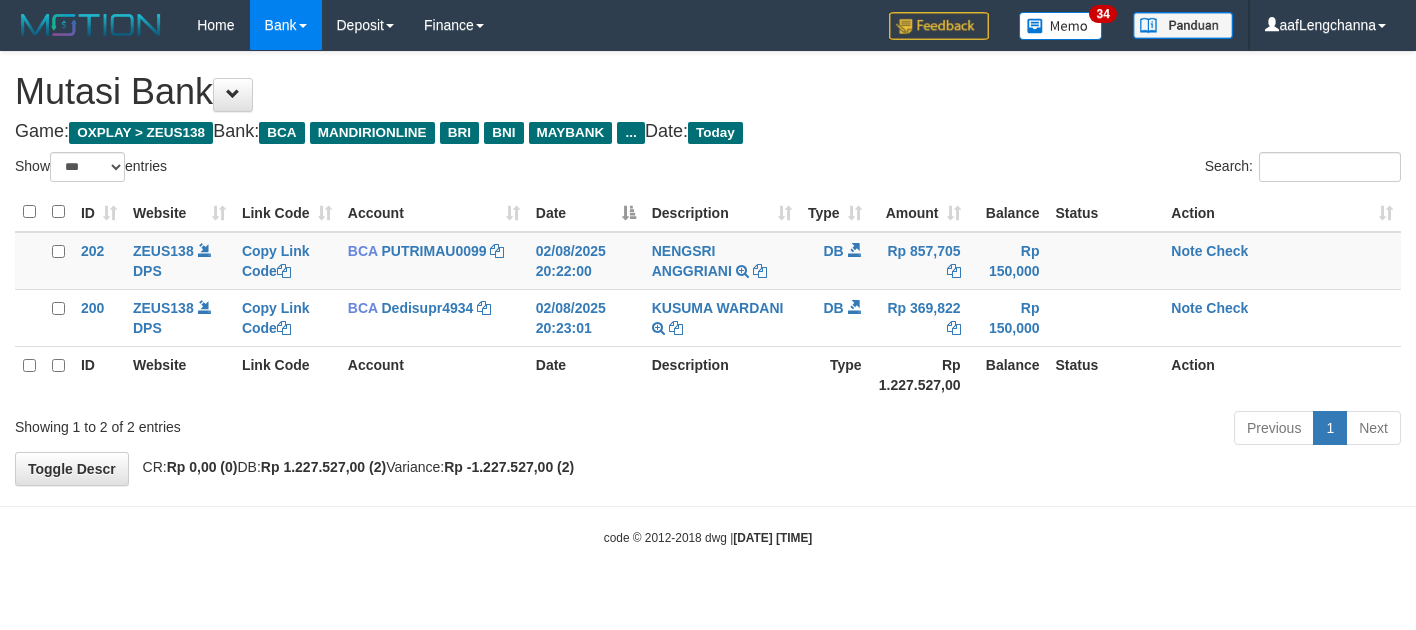 scroll, scrollTop: 0, scrollLeft: 0, axis: both 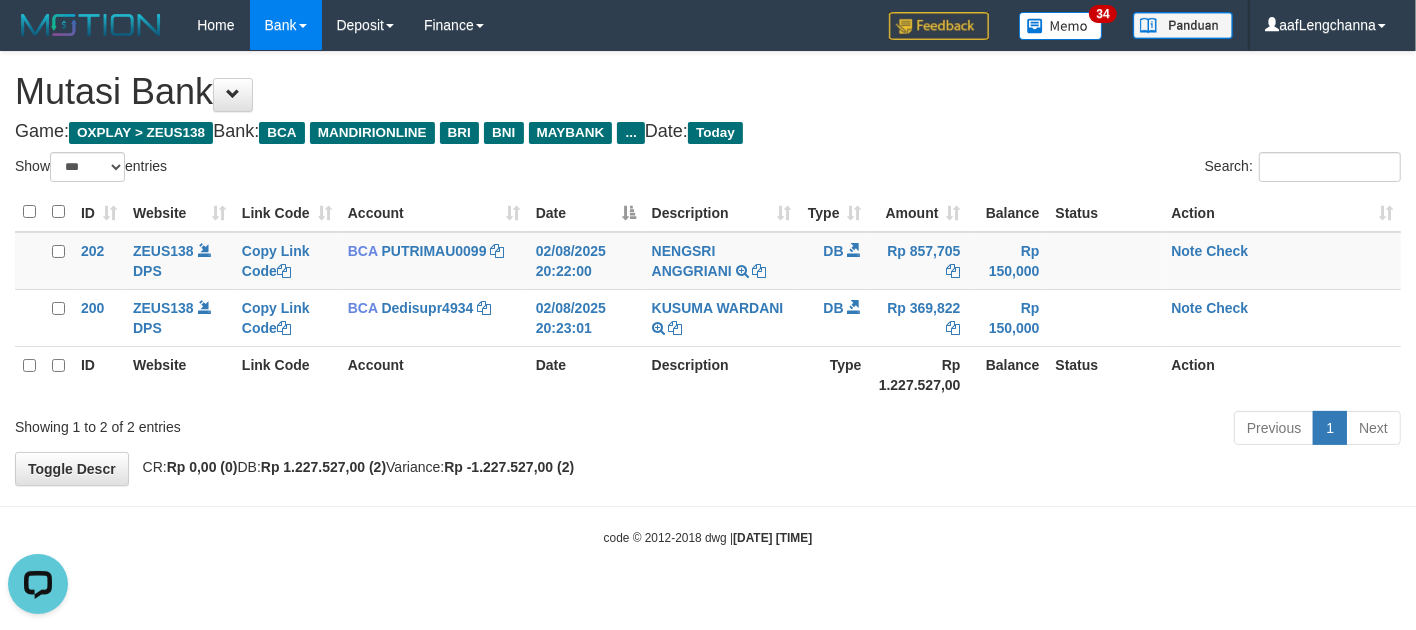 click on "Toggle navigation
Home
Bank
Account List
Mutasi Bank
Search
Deposit
History
Finance
Financial Data
aafLengchanna
My Profile
Log Out
34" at bounding box center (708, 298) 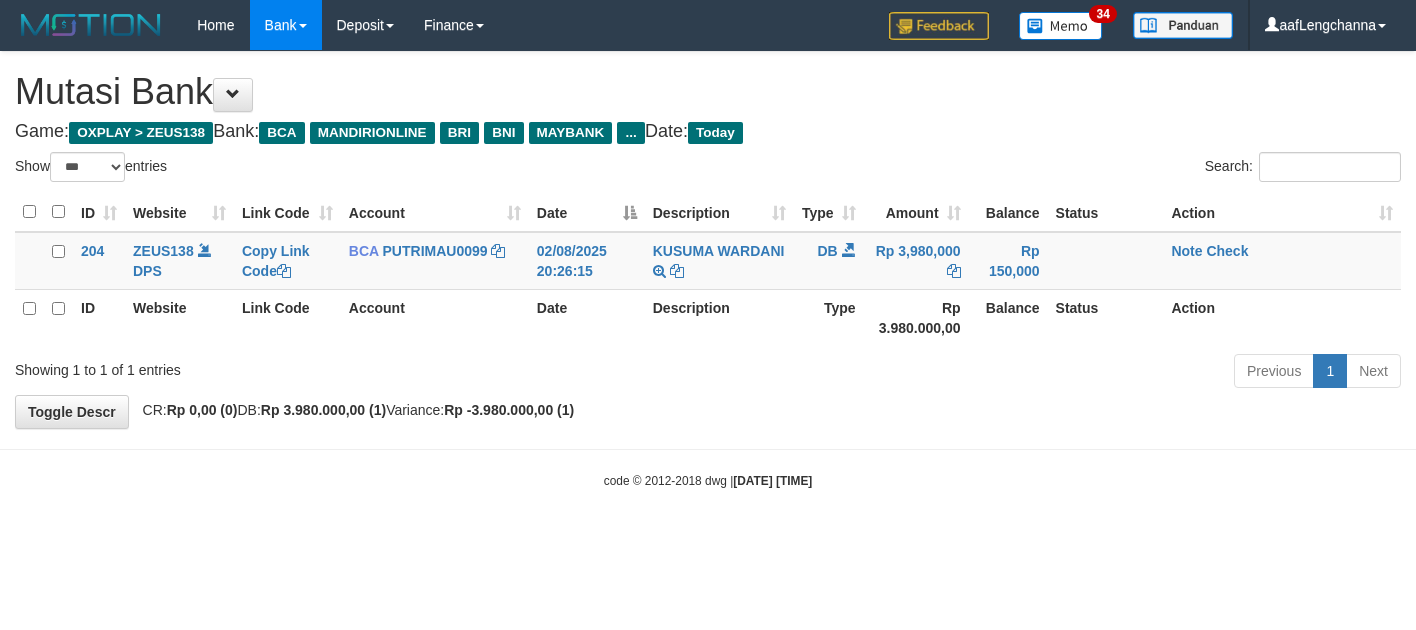 select on "***" 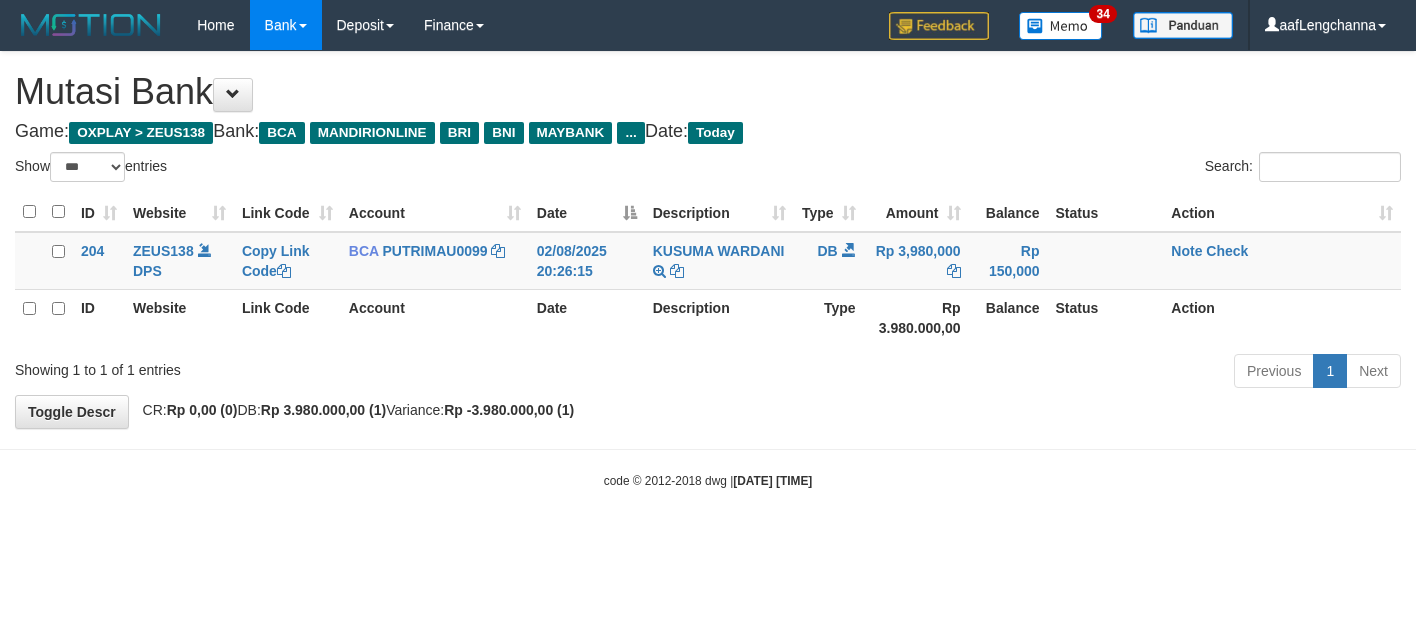 scroll, scrollTop: 0, scrollLeft: 0, axis: both 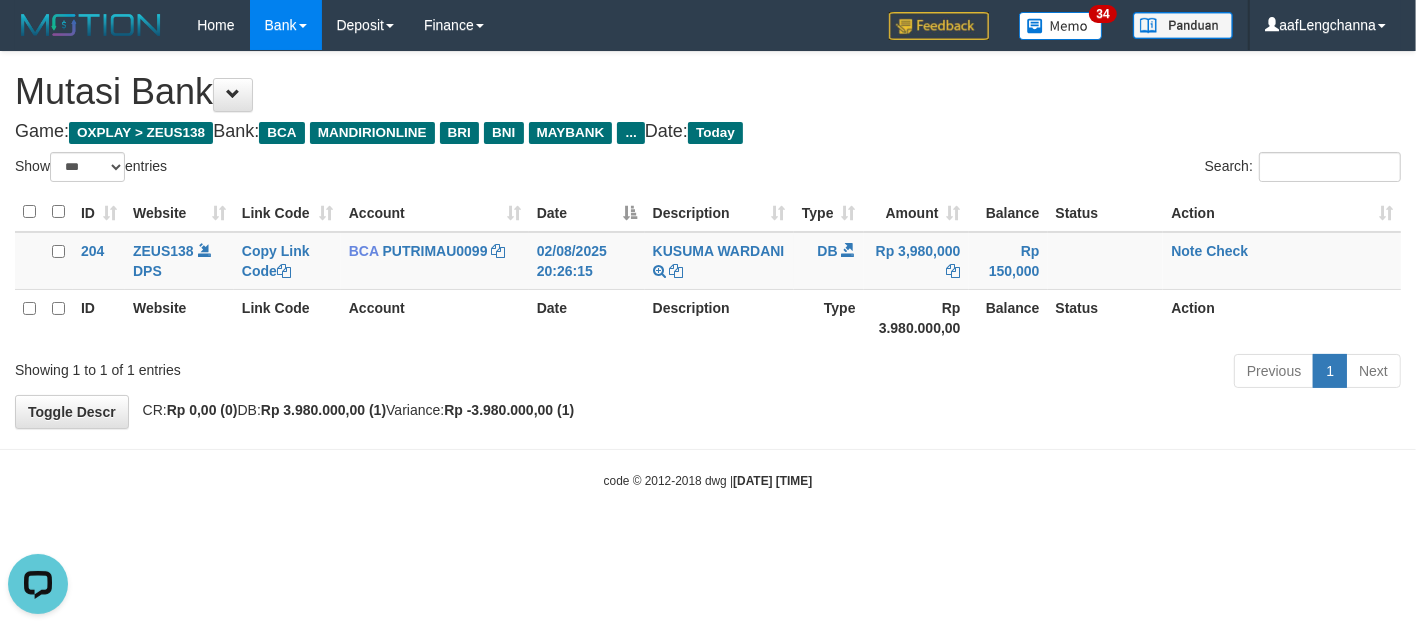 click on "**********" at bounding box center [708, 240] 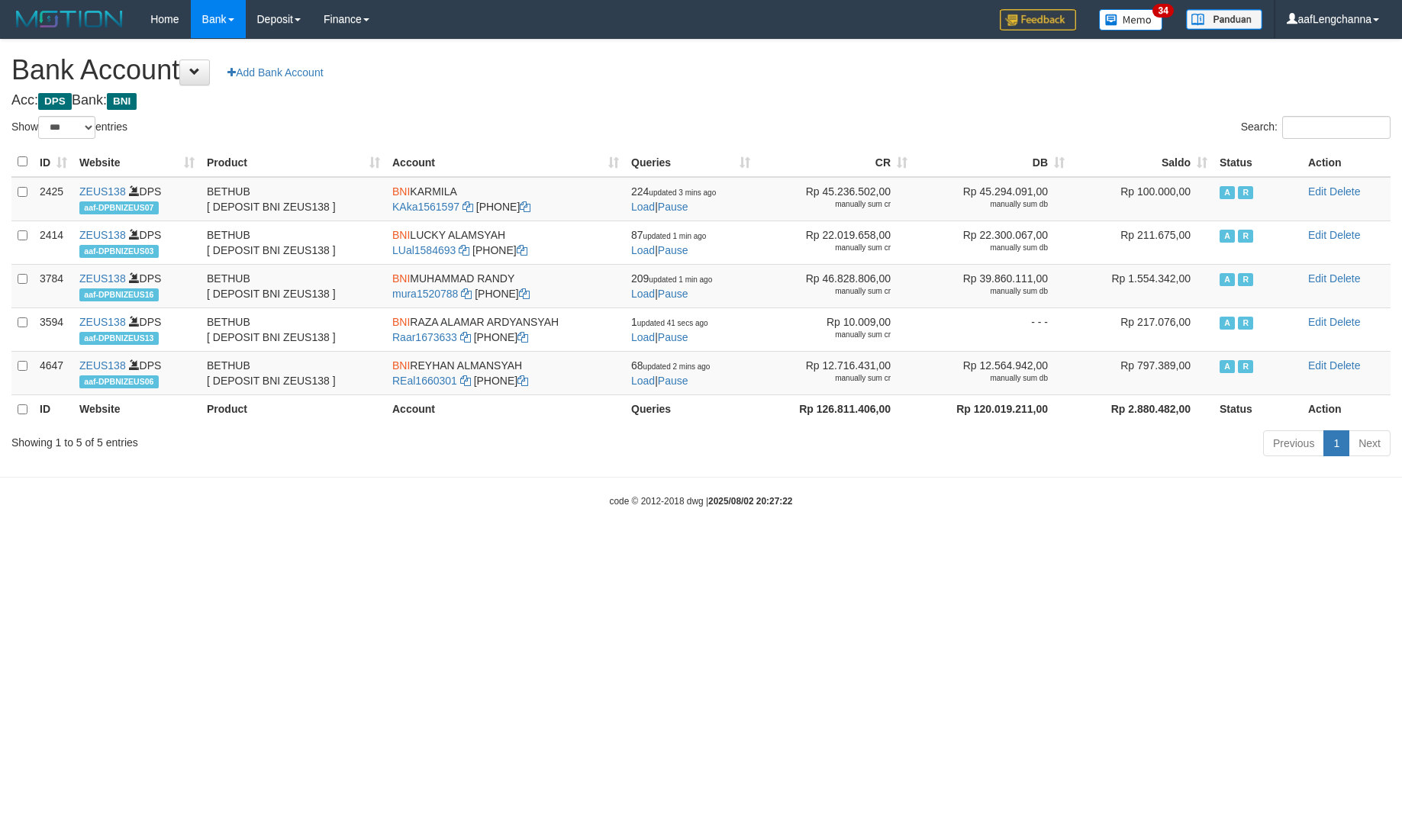 select on "***" 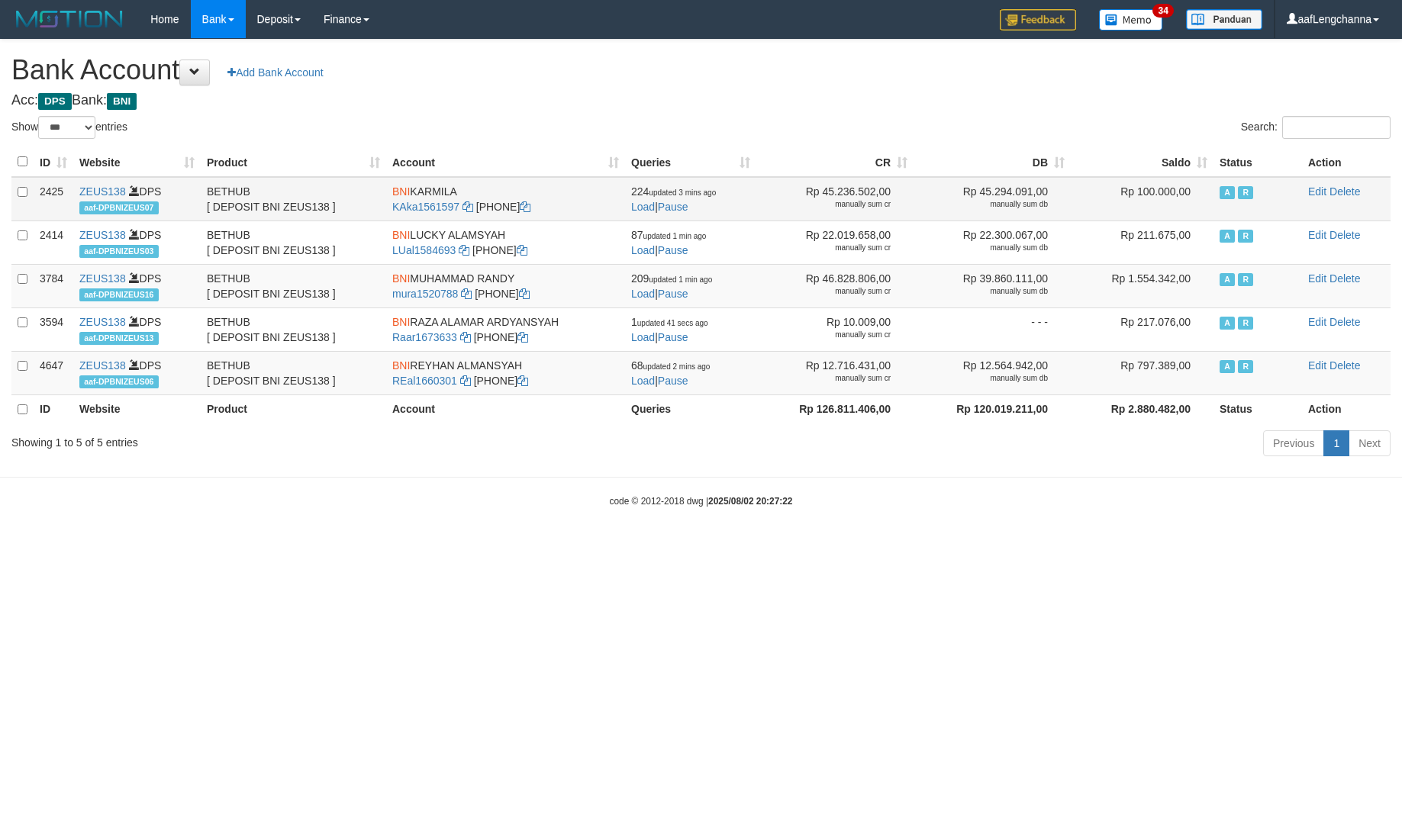 scroll, scrollTop: 0, scrollLeft: 0, axis: both 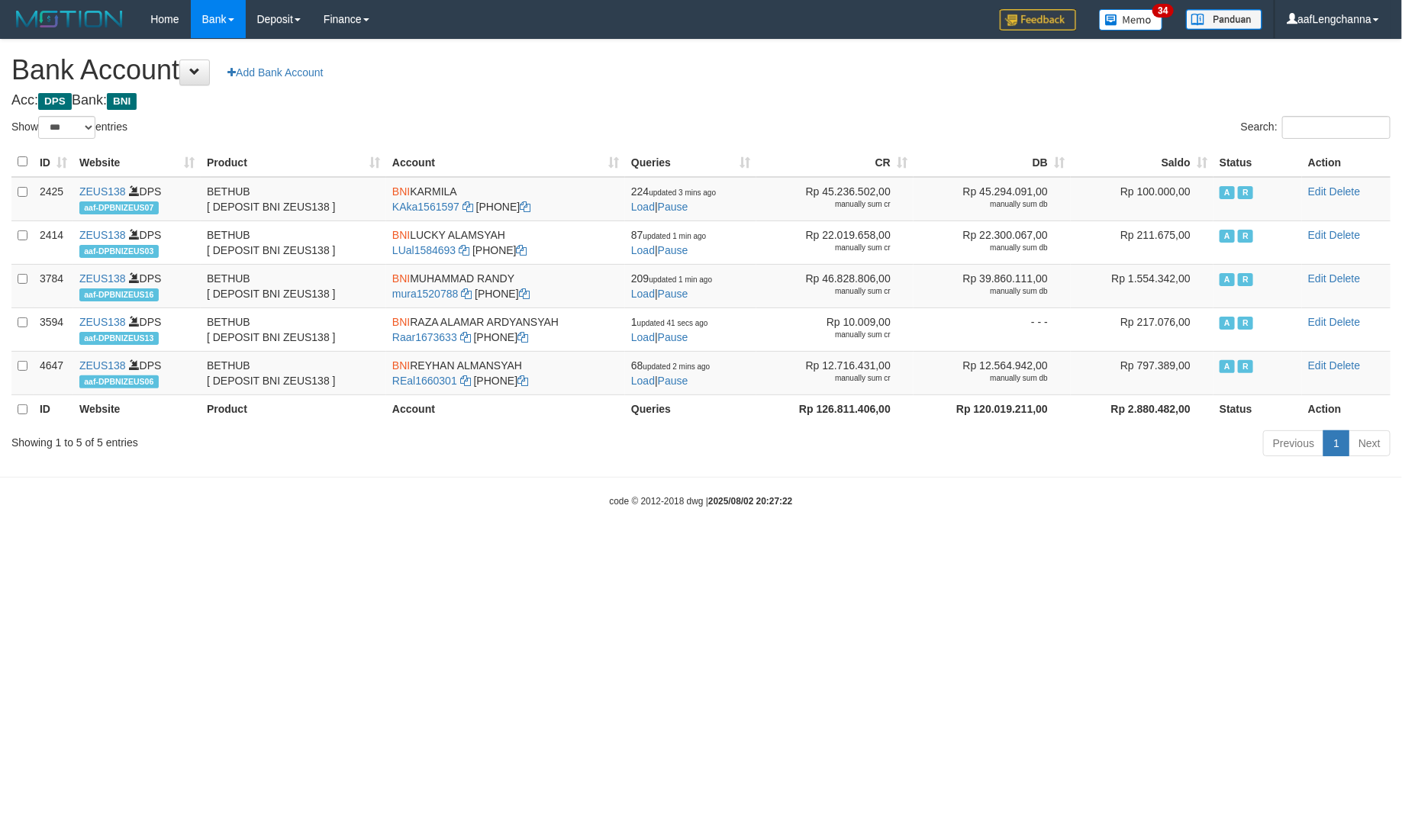 click on "Saldo" at bounding box center [1142, 162] 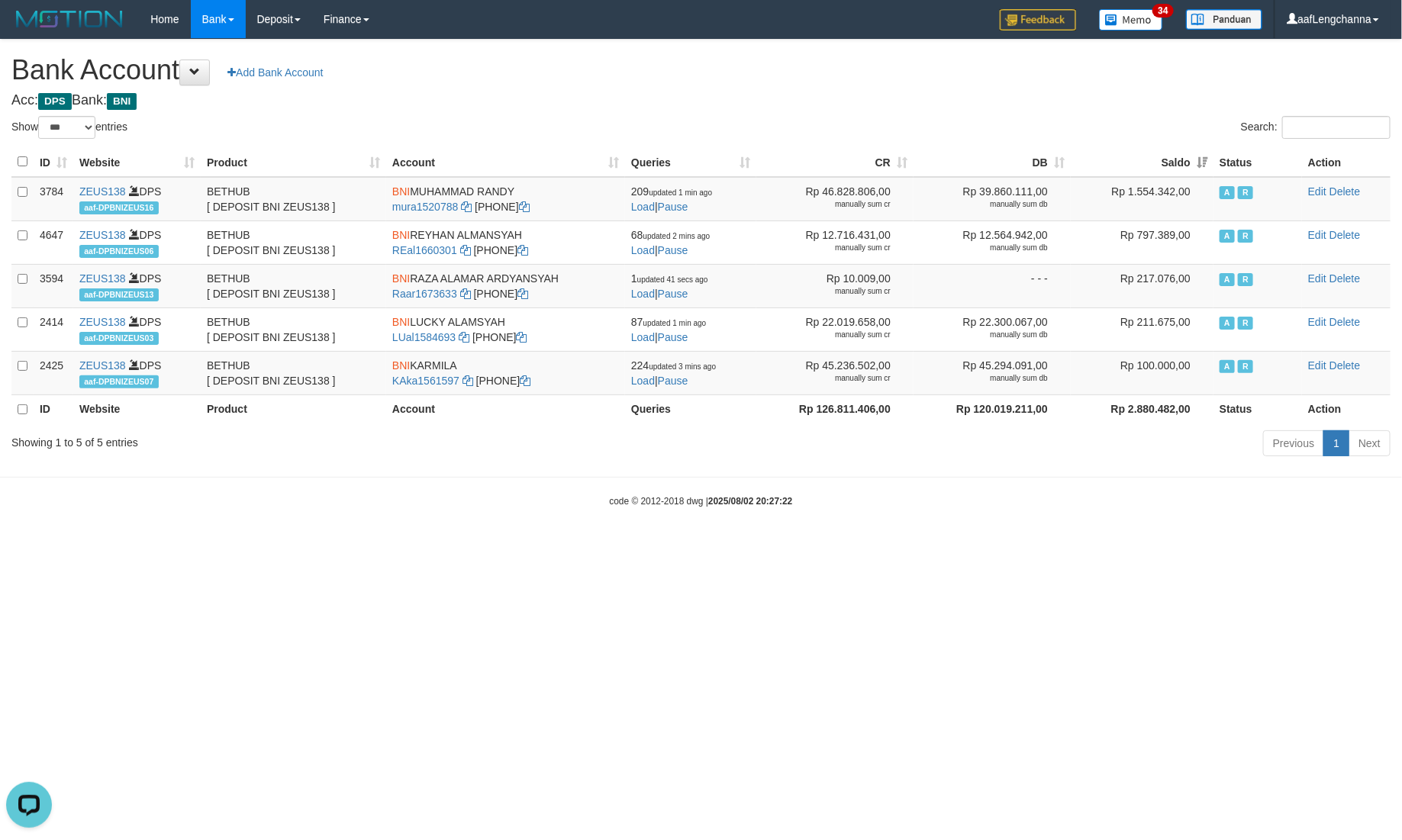 scroll, scrollTop: 0, scrollLeft: 0, axis: both 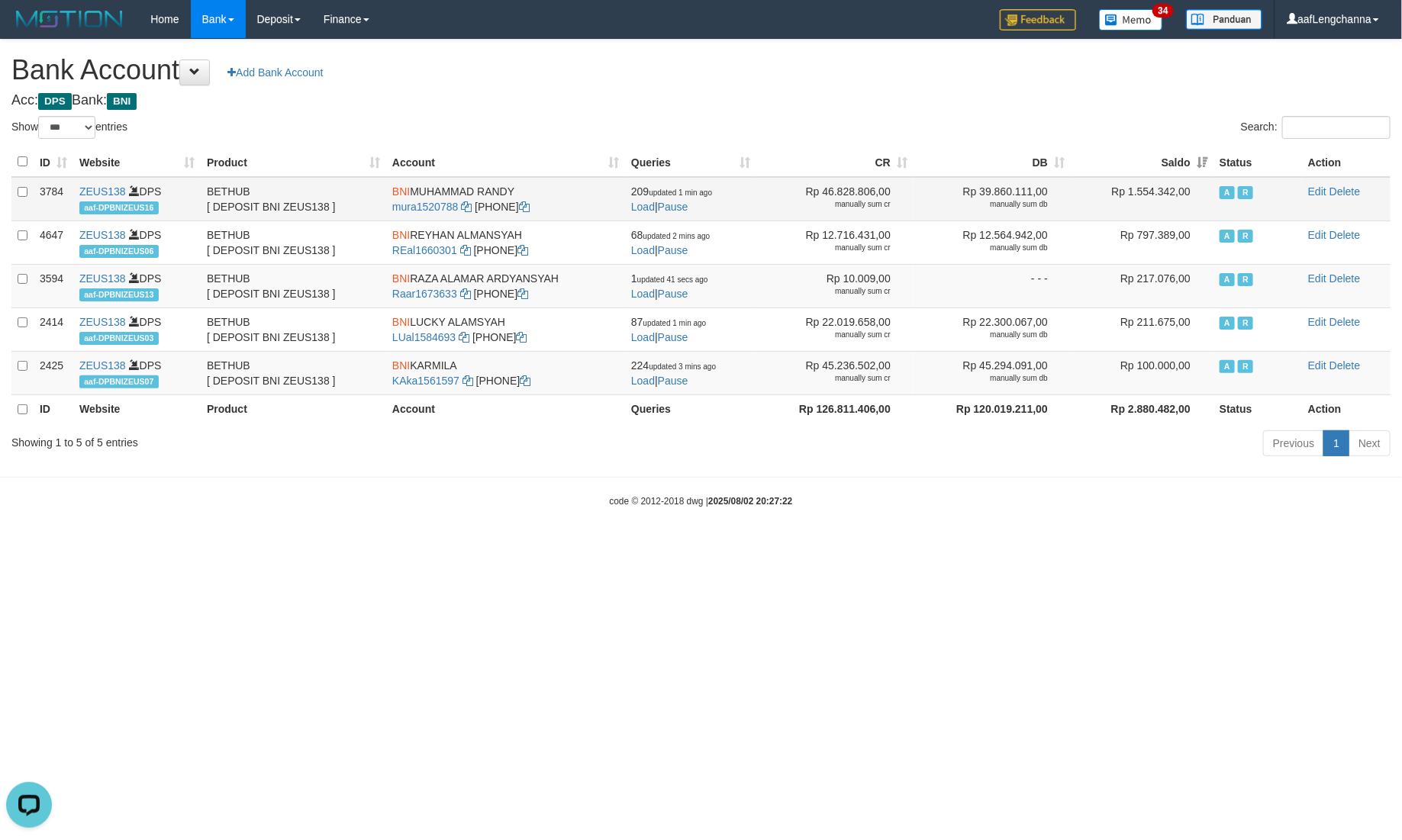 drag, startPoint x: 413, startPoint y: 188, endPoint x: 539, endPoint y: 185, distance: 126.03571 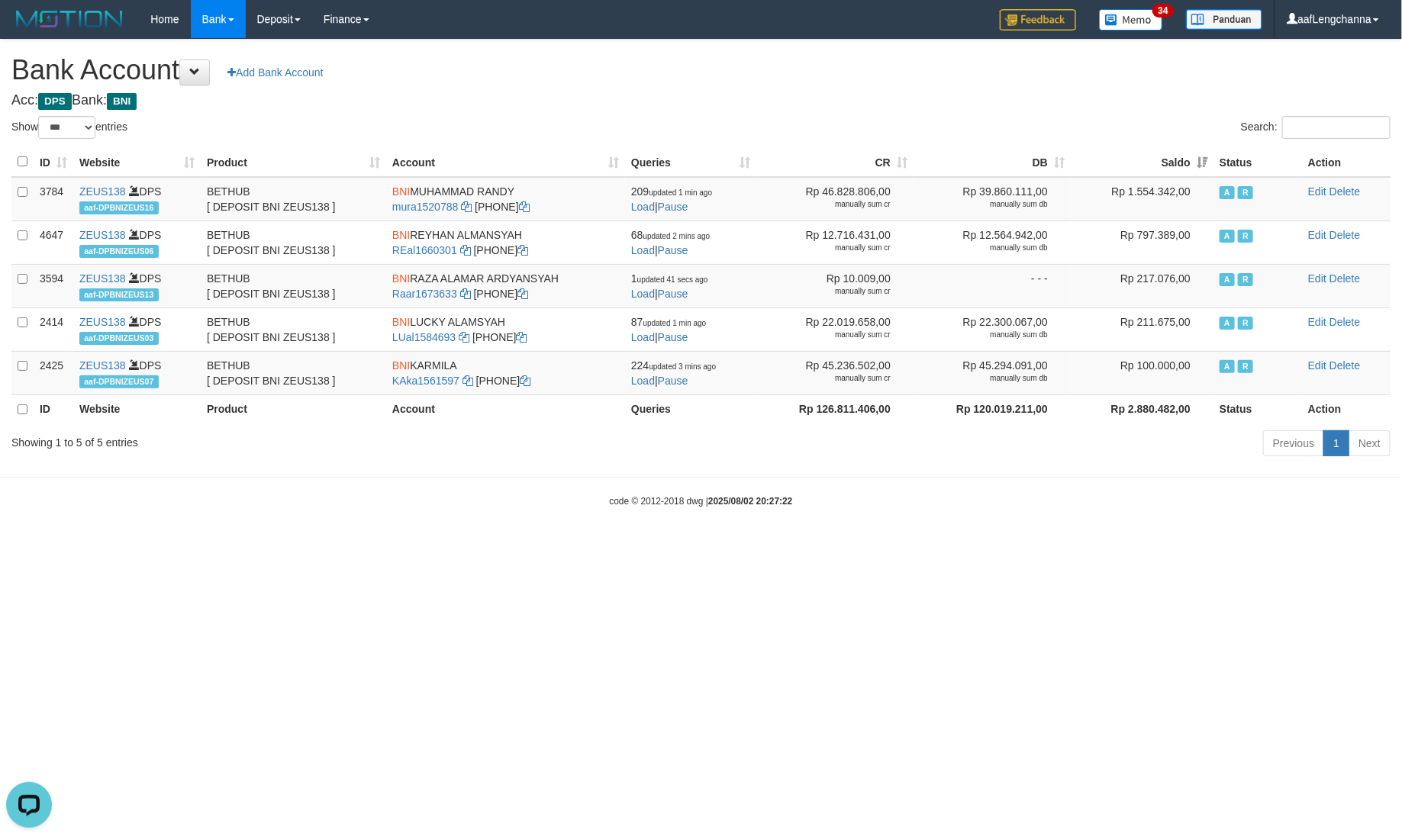 copy on "MUHAMMAD RANDY" 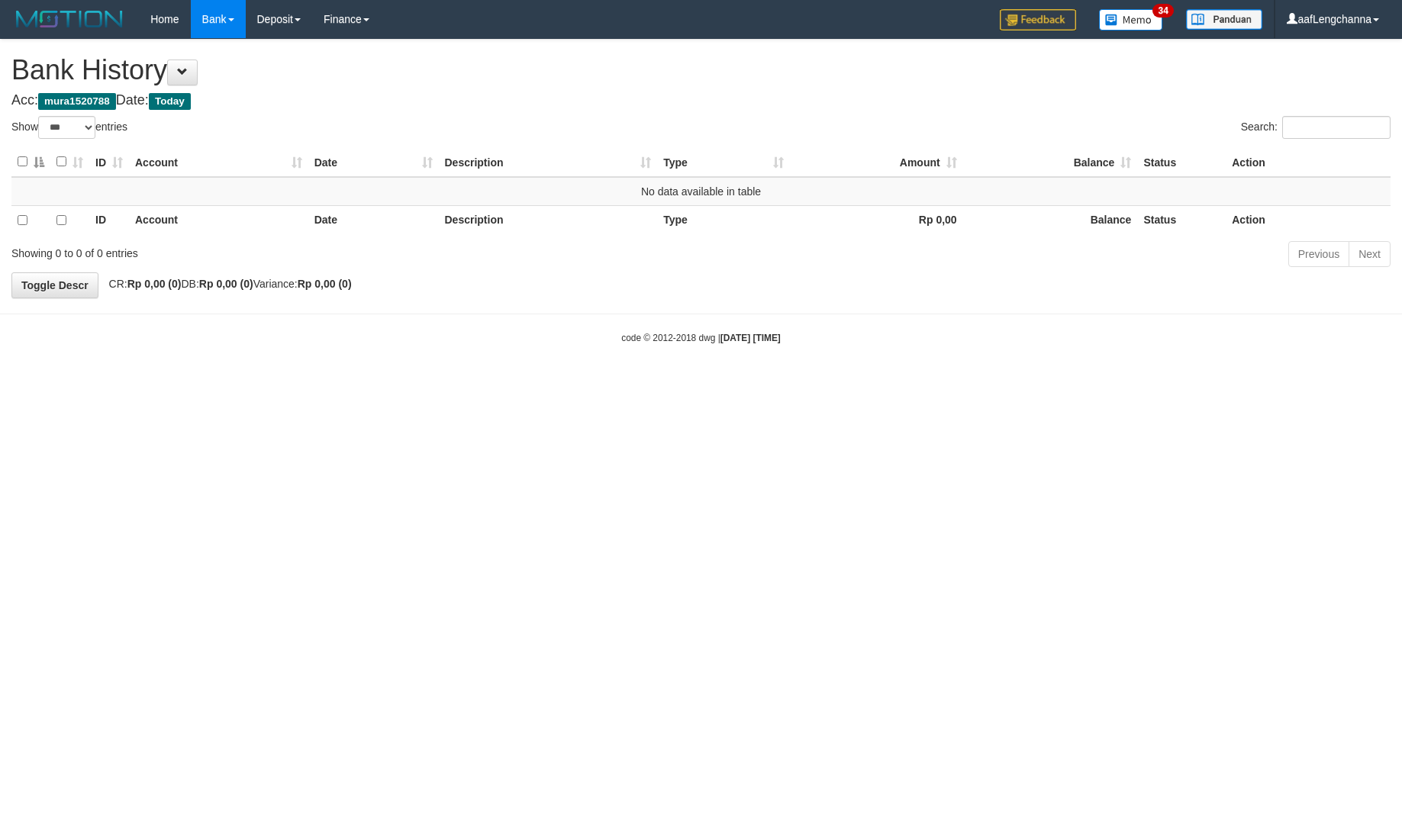 select on "***" 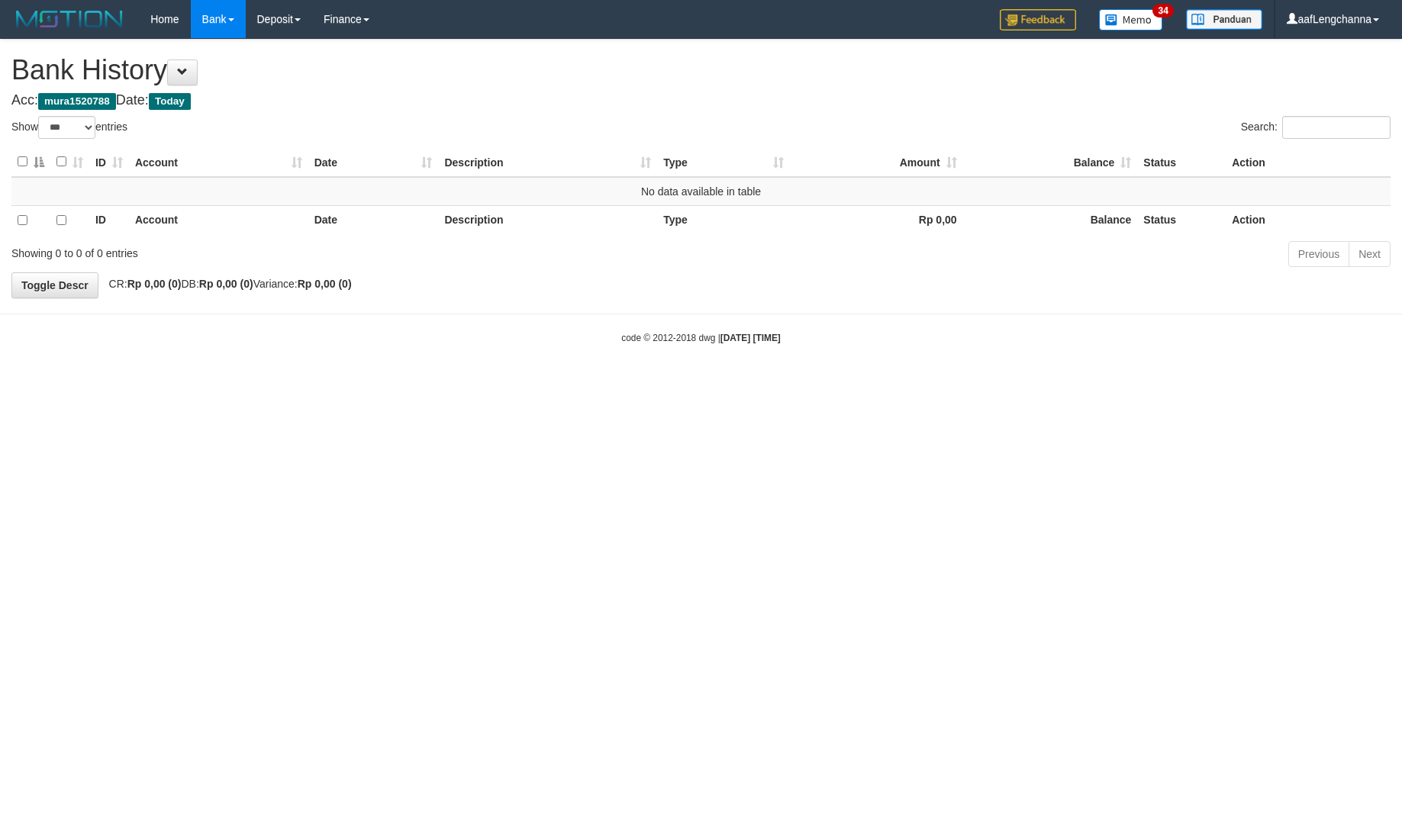 scroll, scrollTop: 0, scrollLeft: 0, axis: both 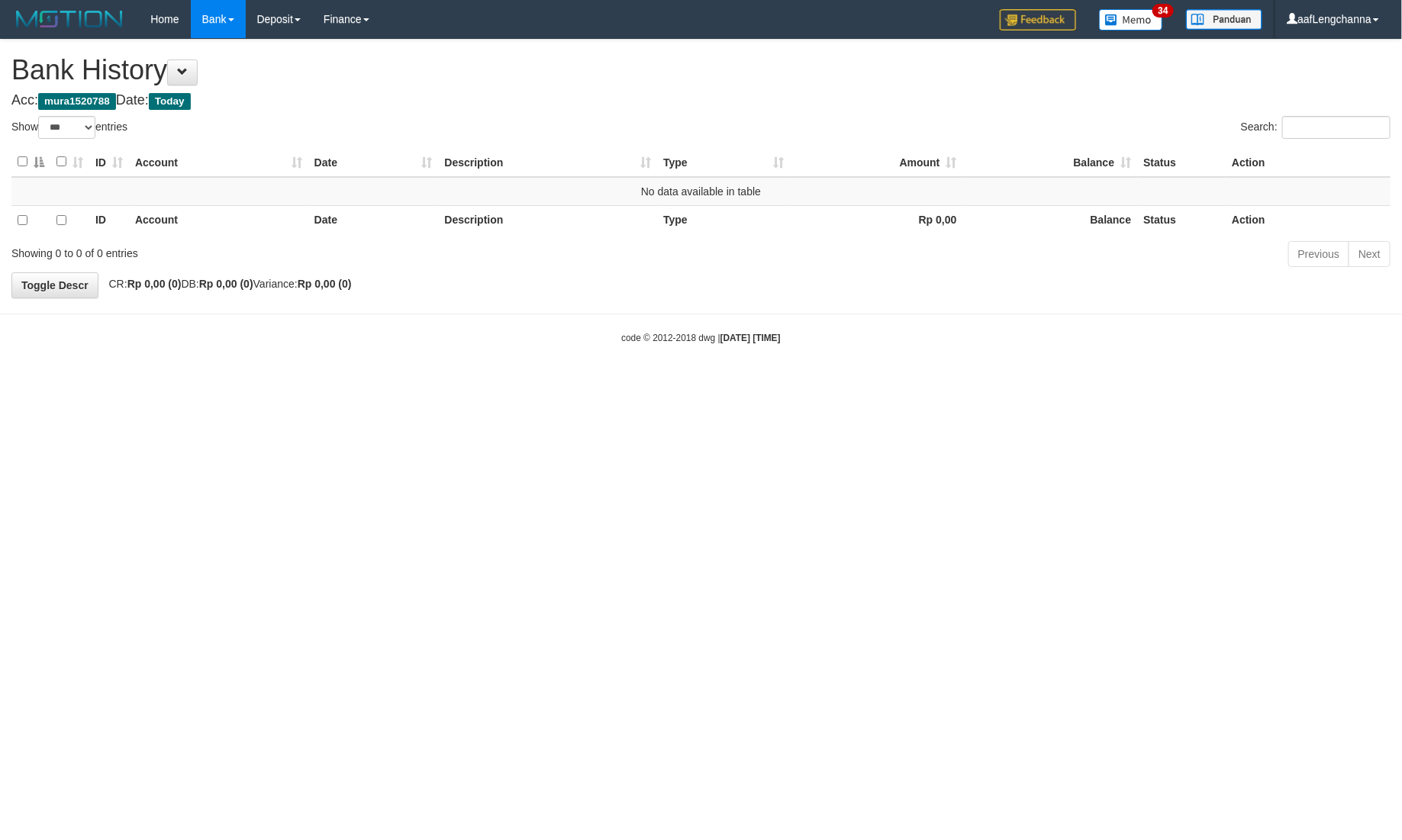 click on "**********" at bounding box center (701, 169) 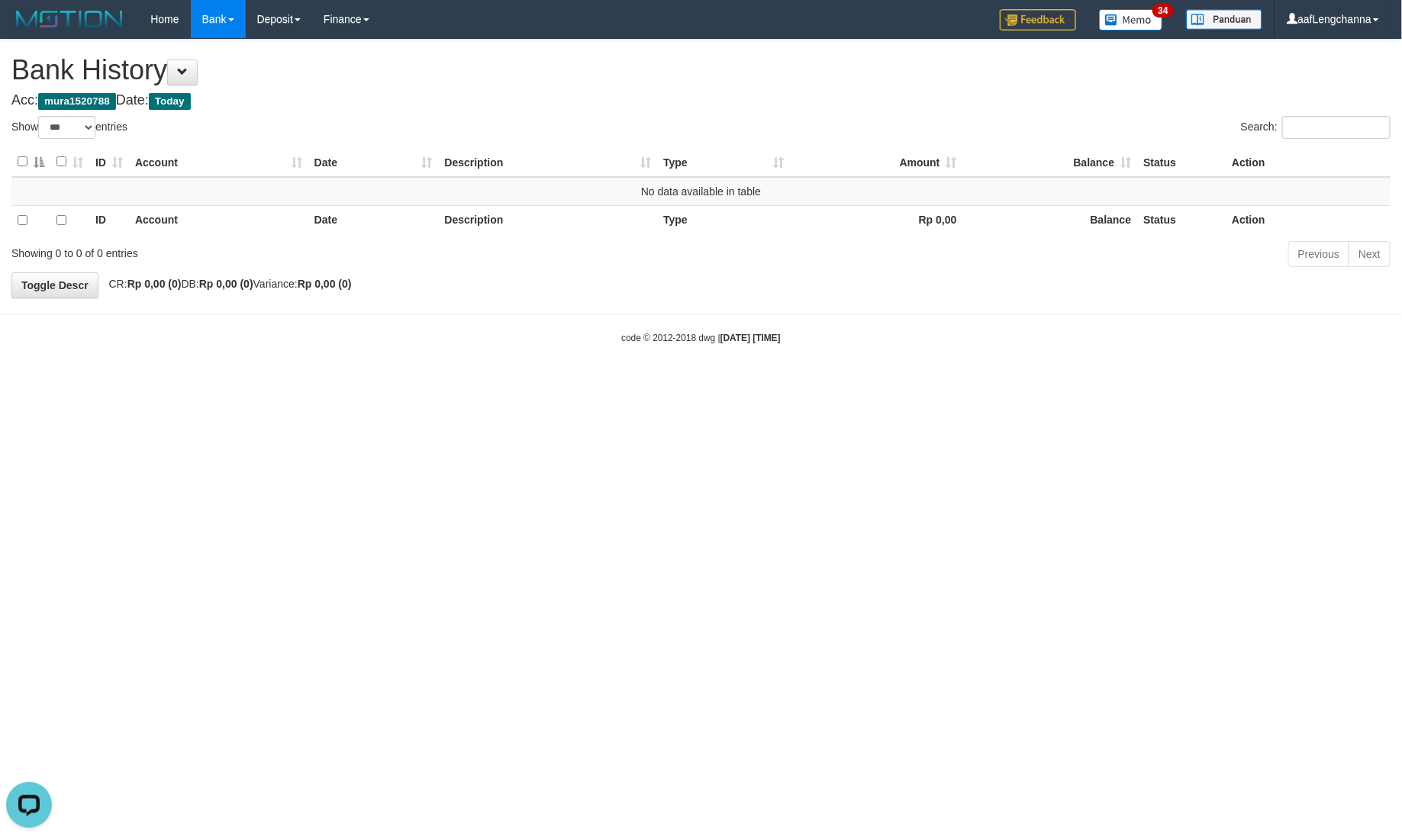 scroll, scrollTop: 0, scrollLeft: 0, axis: both 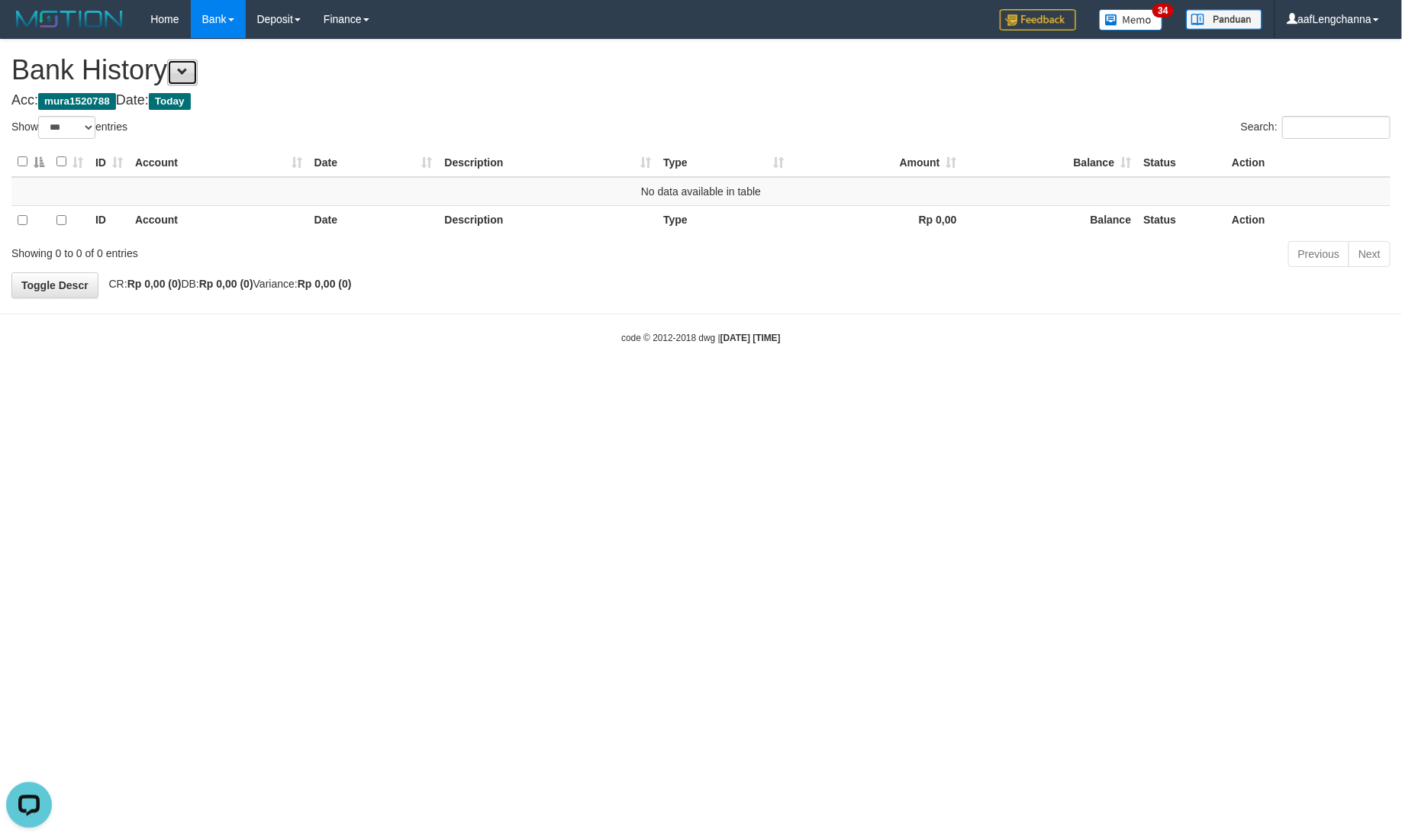 click at bounding box center [182, 72] 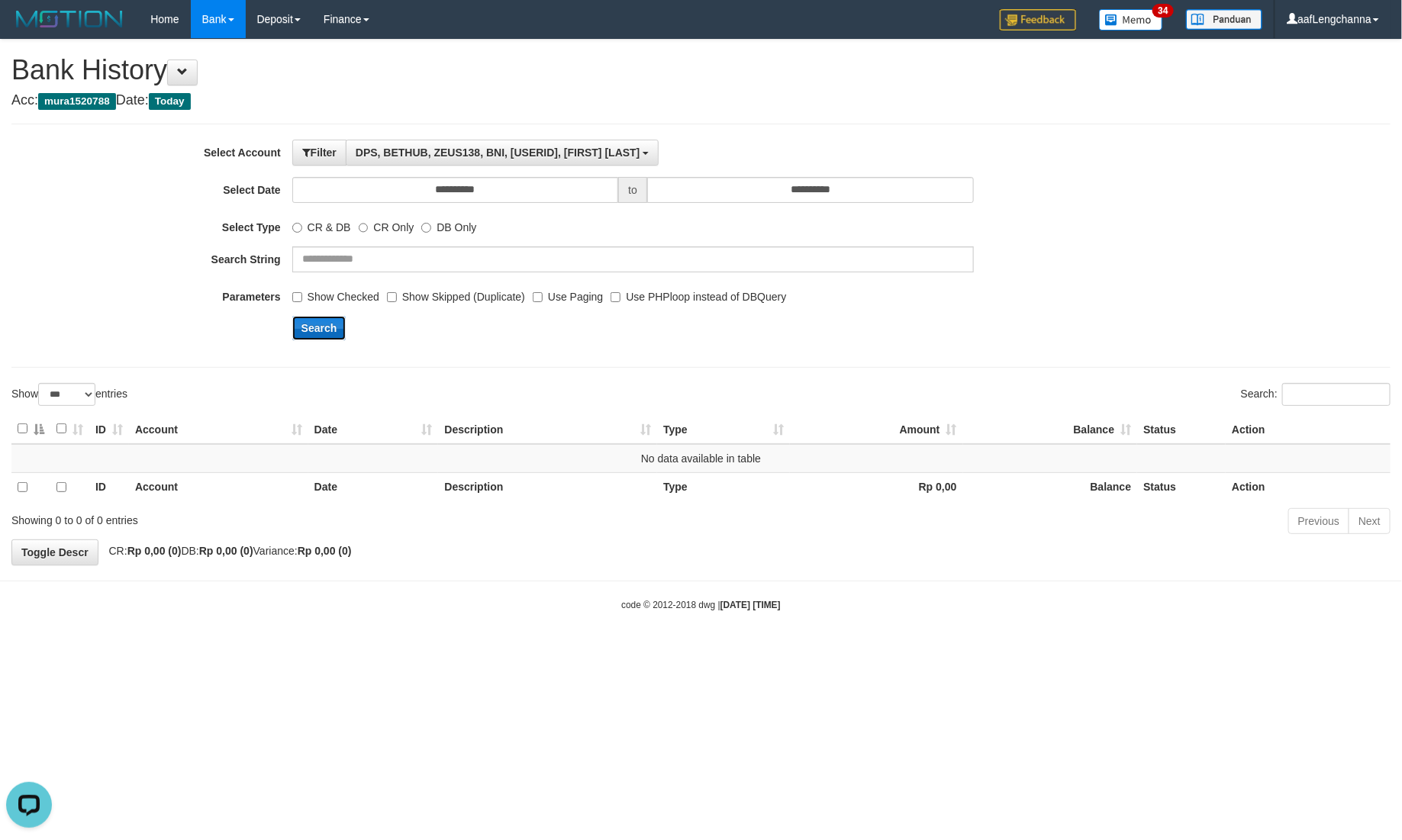 click on "Search" at bounding box center [319, 328] 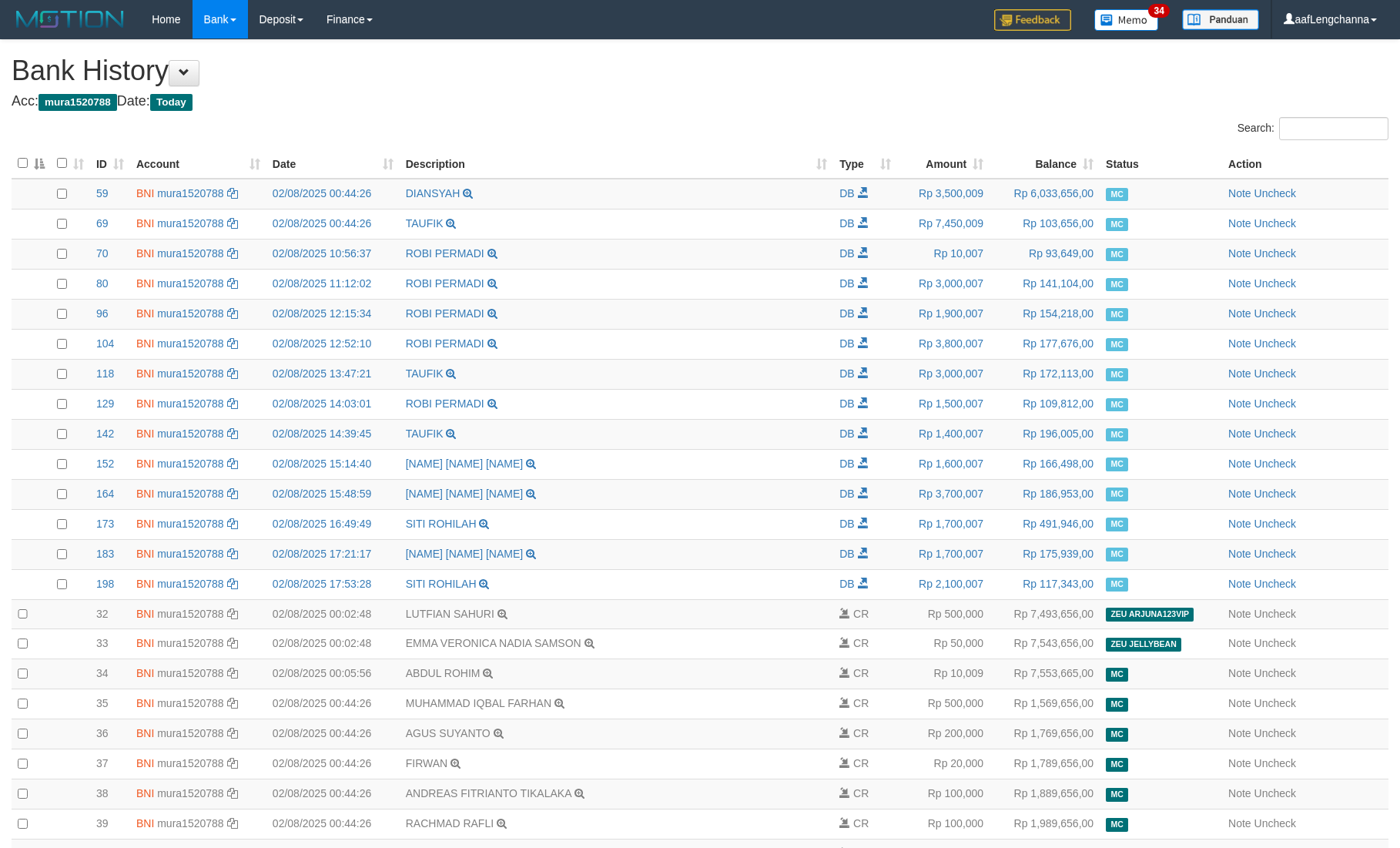 scroll, scrollTop: 0, scrollLeft: 0, axis: both 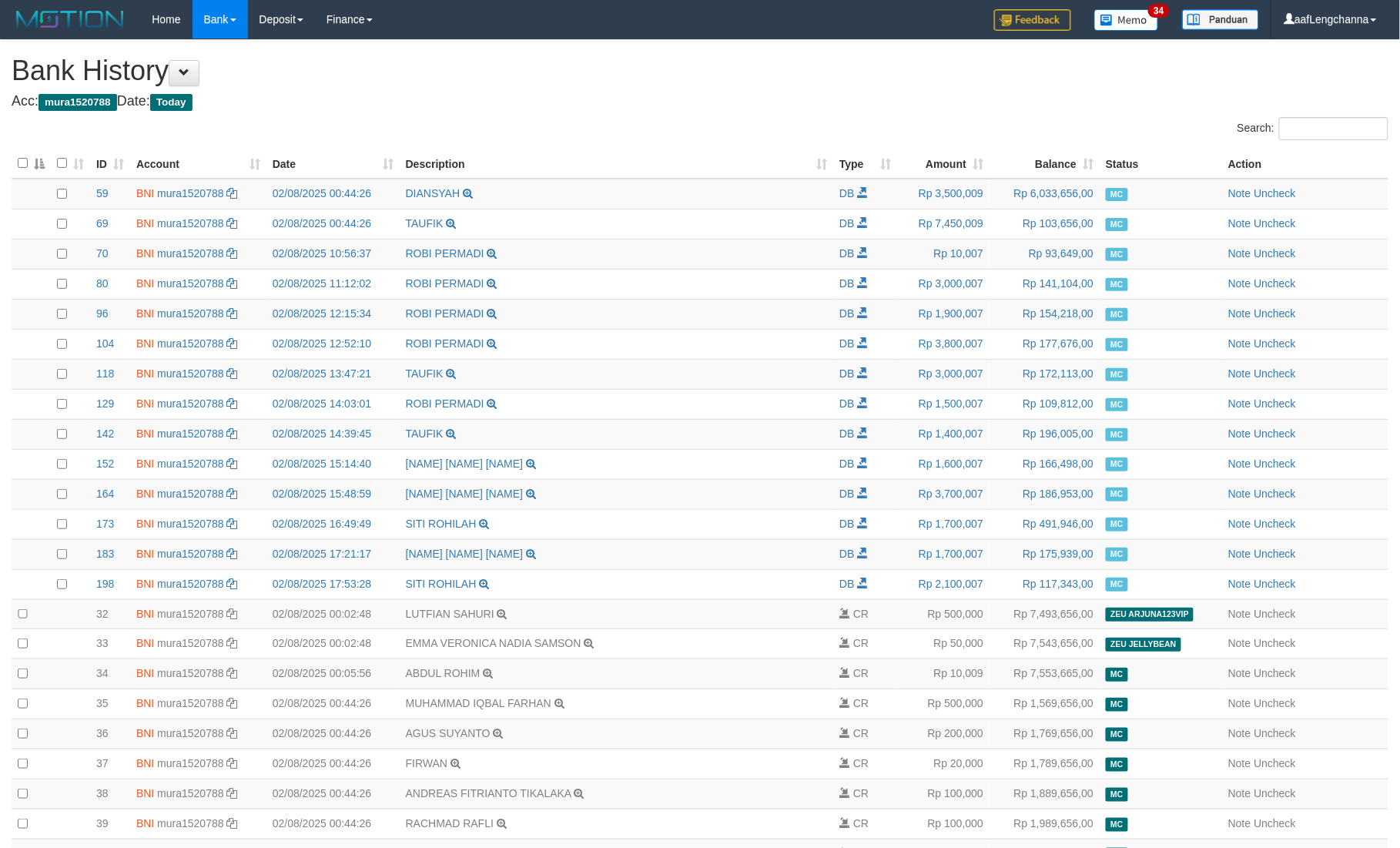 click on "ID" at bounding box center (110, 163) 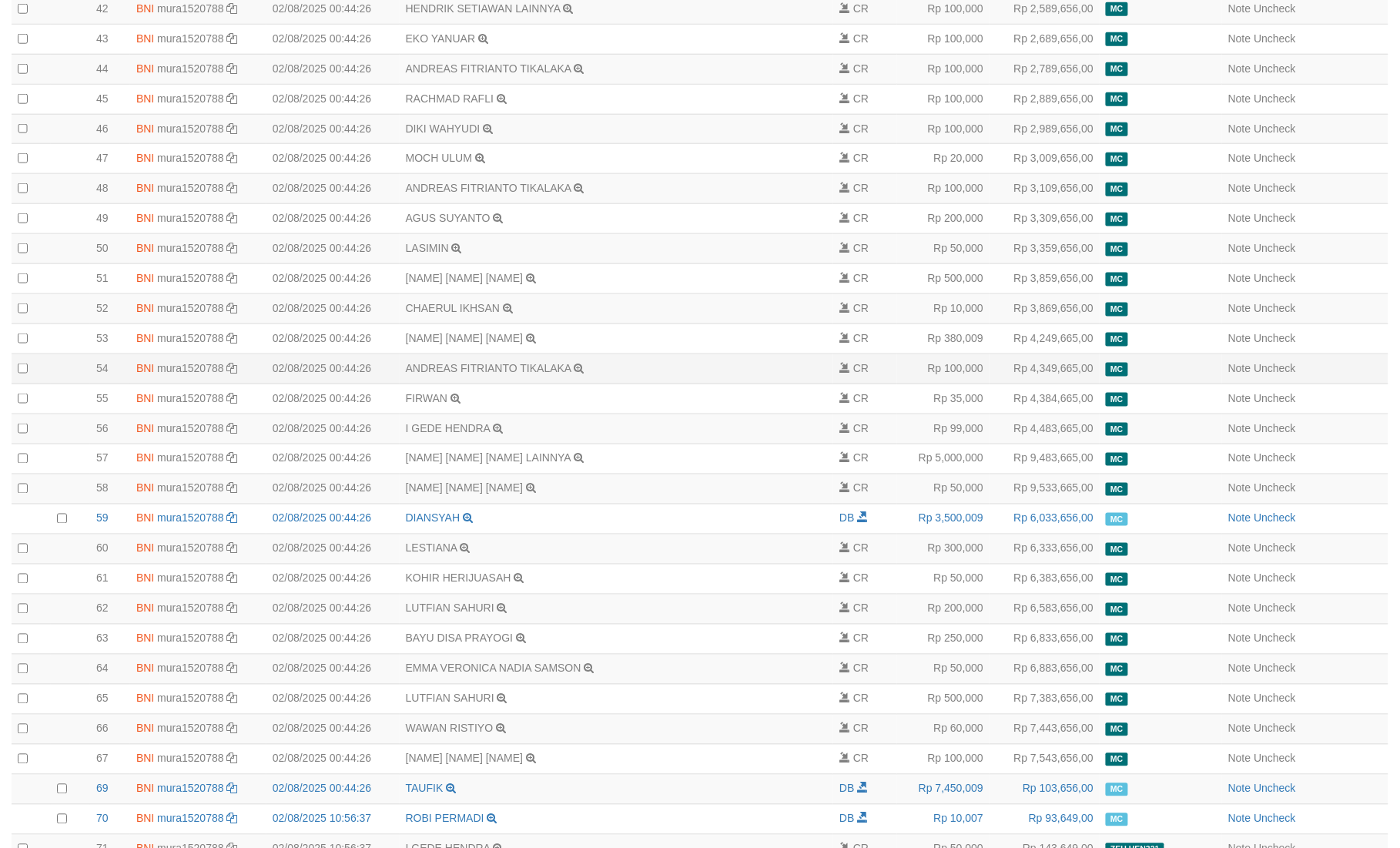 scroll, scrollTop: 643, scrollLeft: 0, axis: vertical 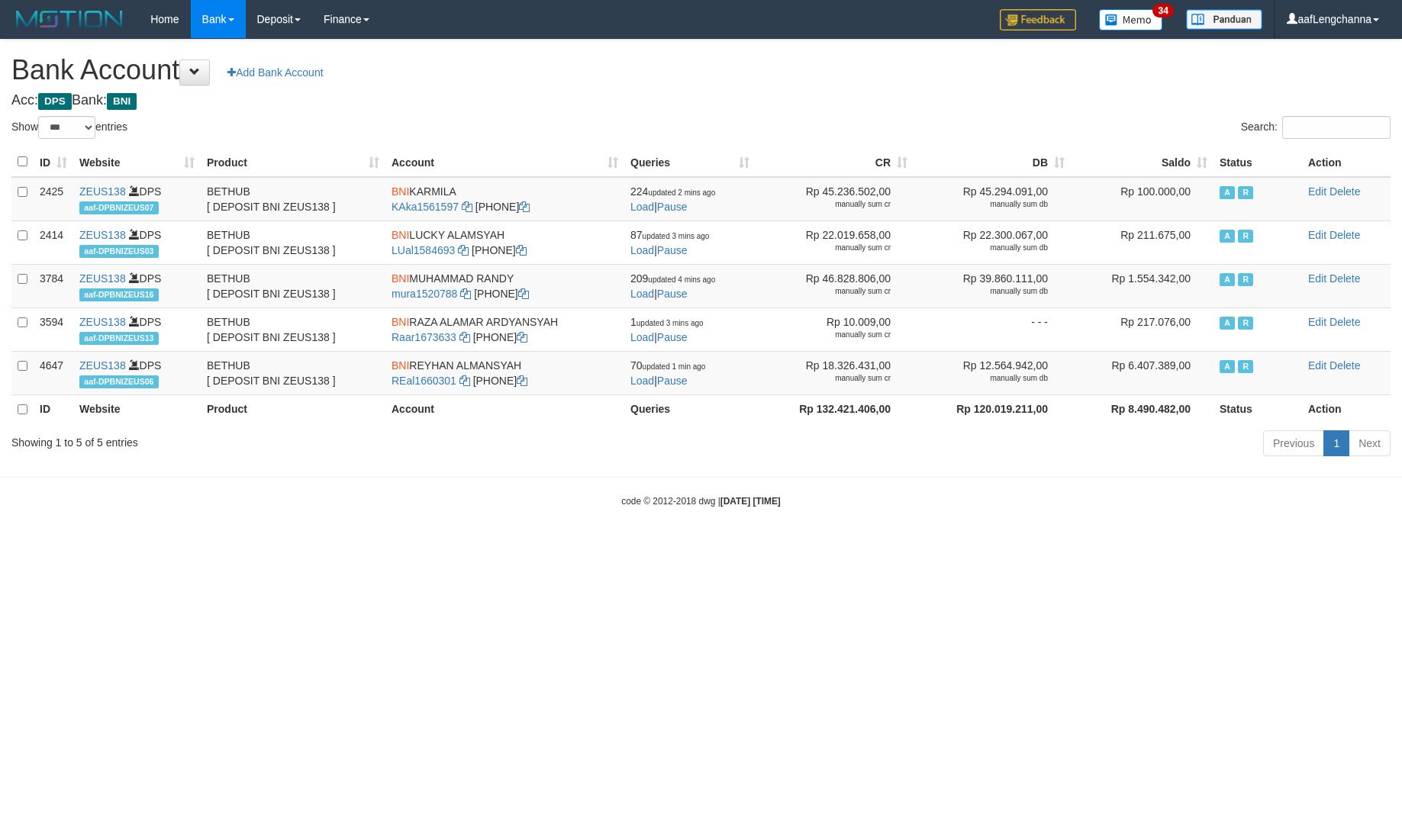 select on "***" 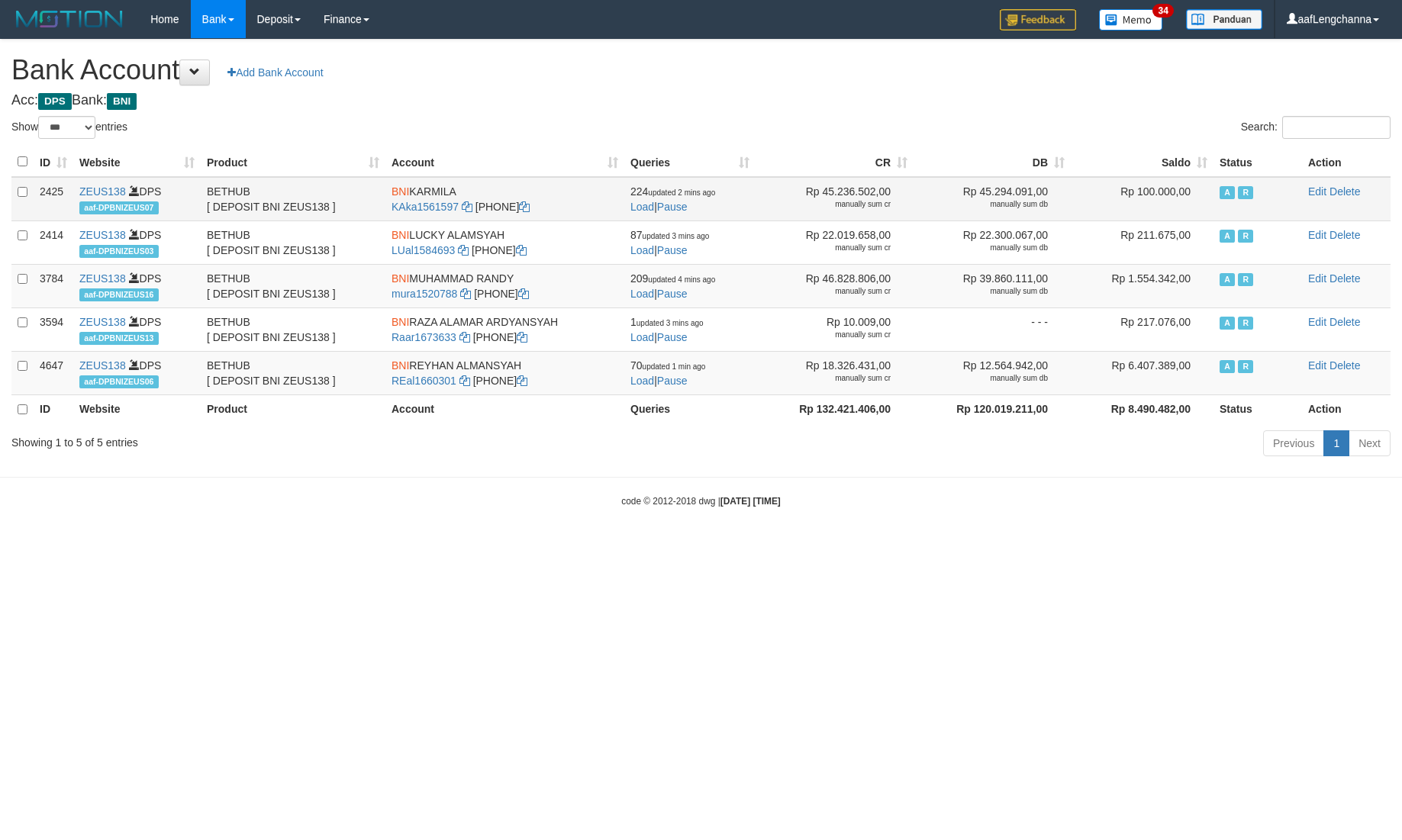scroll, scrollTop: 0, scrollLeft: 0, axis: both 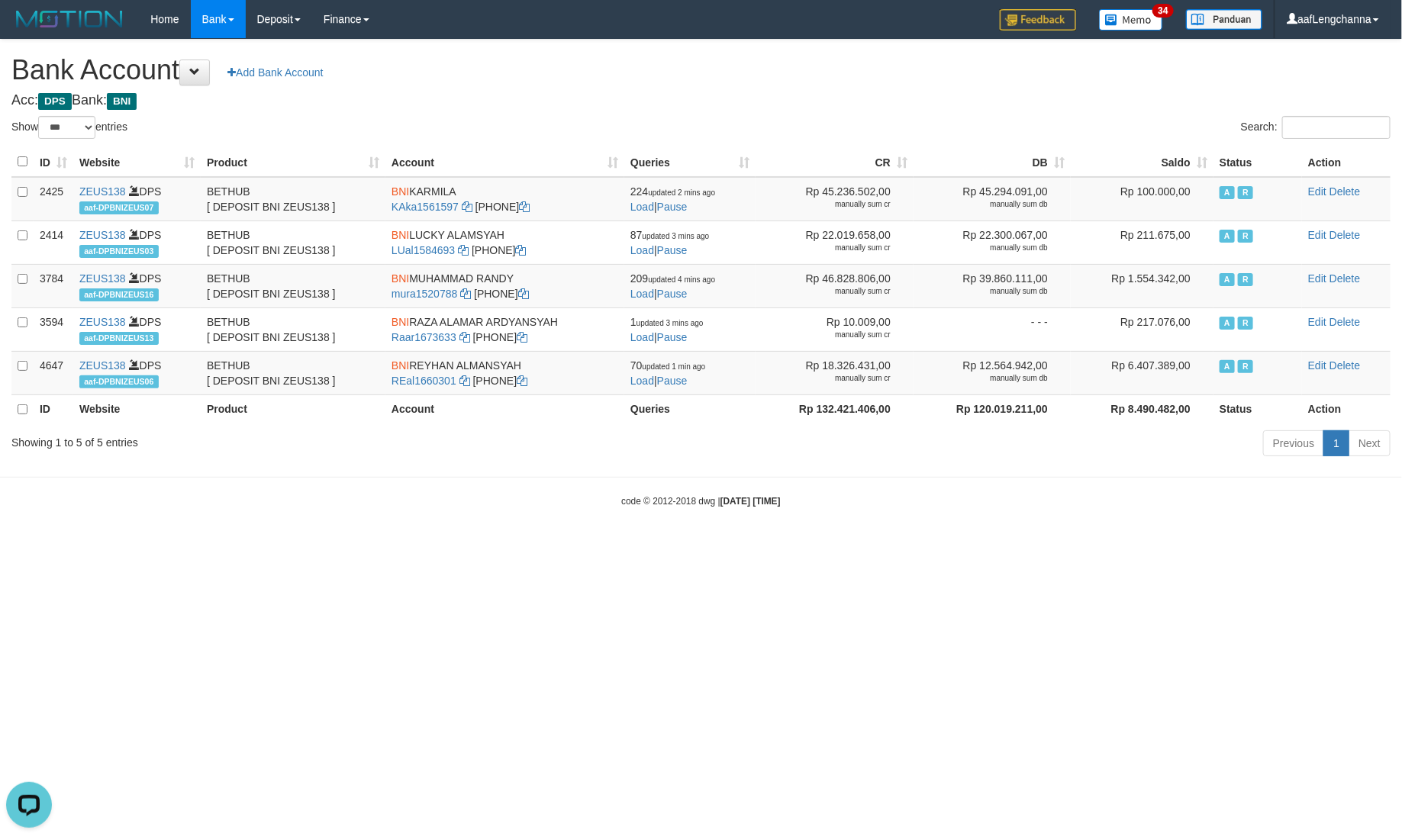 click on "Saldo" at bounding box center (1142, 162) 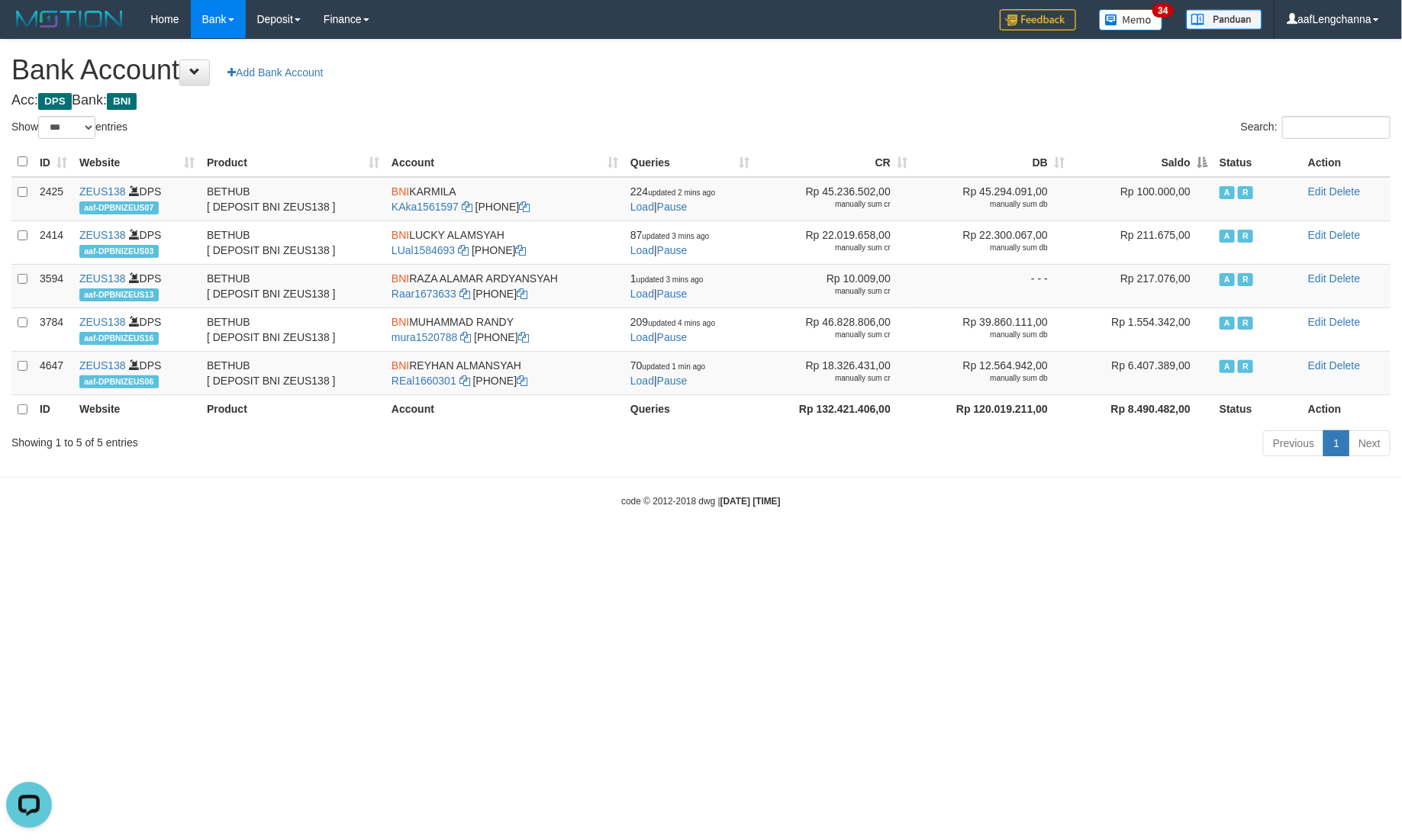 click on "Saldo" at bounding box center (1142, 162) 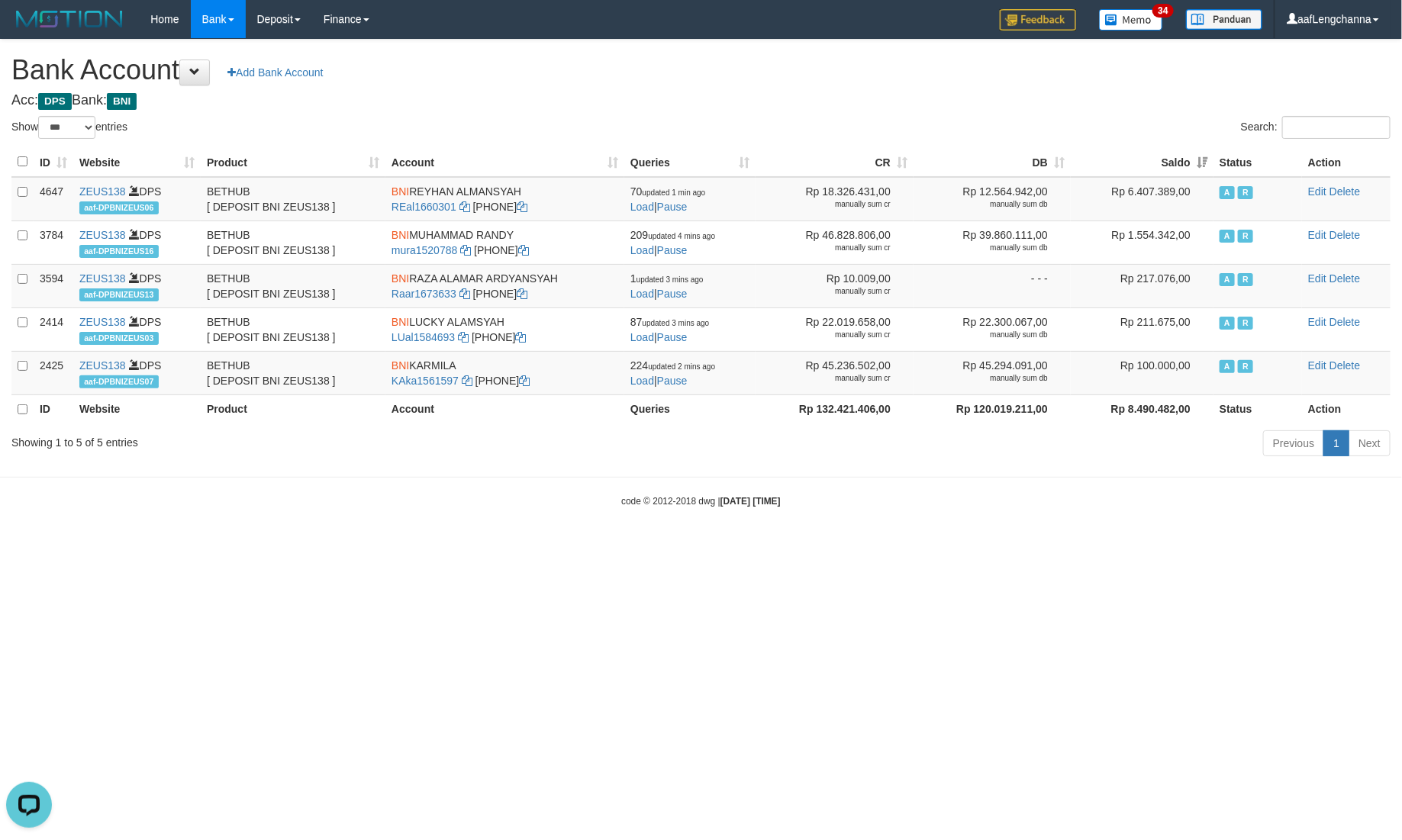 click on "Acc: 										 DPS
Bank:   BNI" at bounding box center [701, 101] 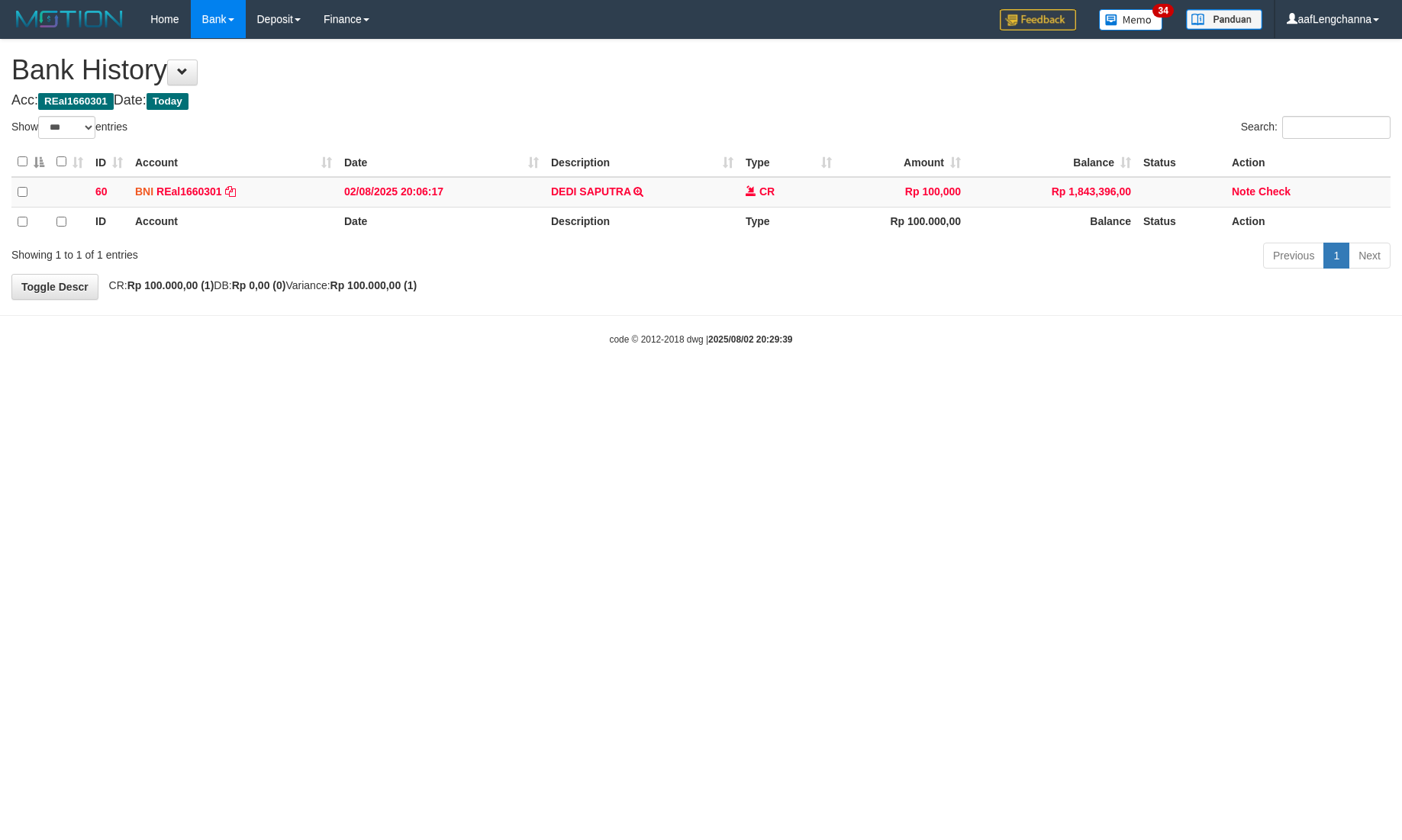 select on "***" 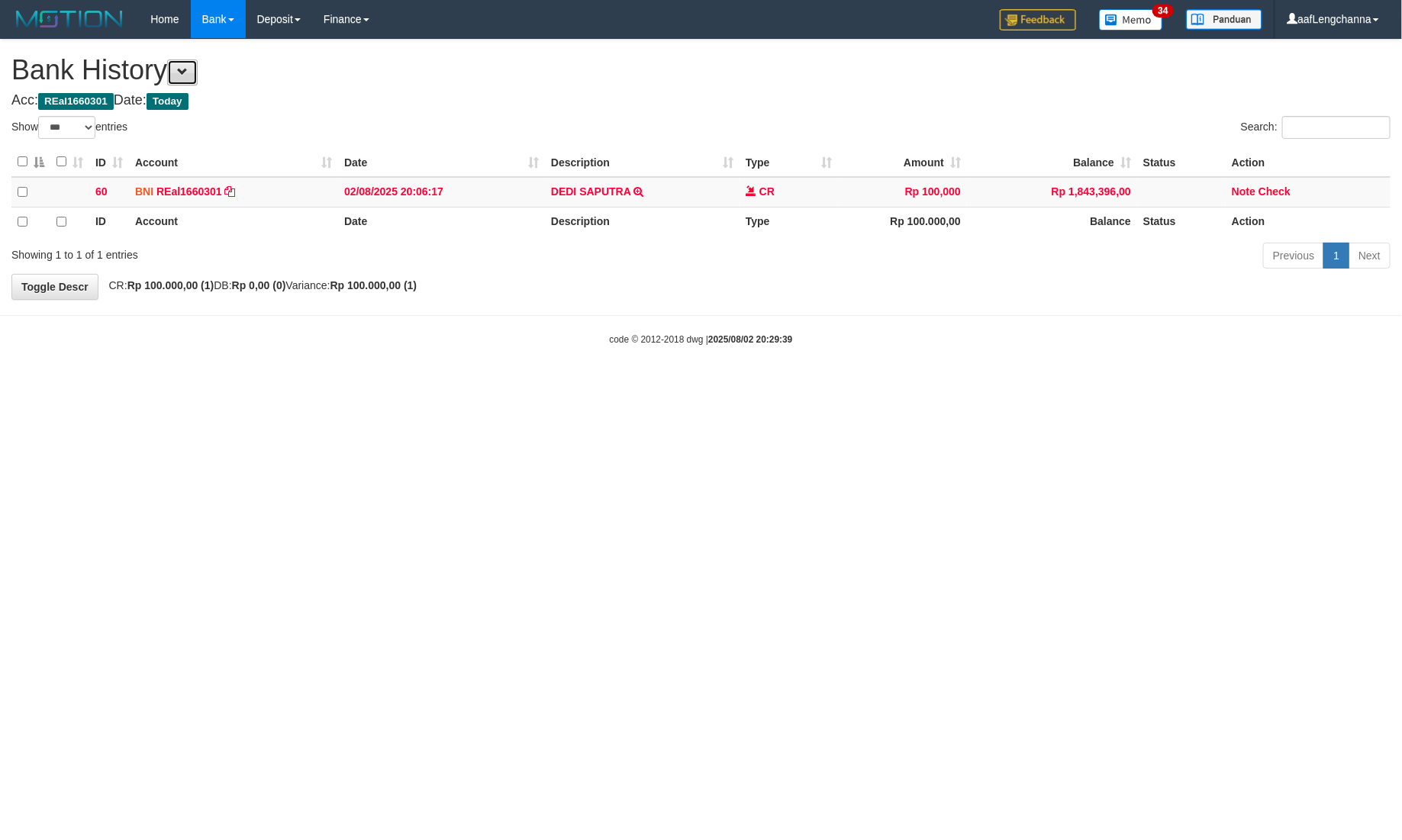 click at bounding box center [182, 72] 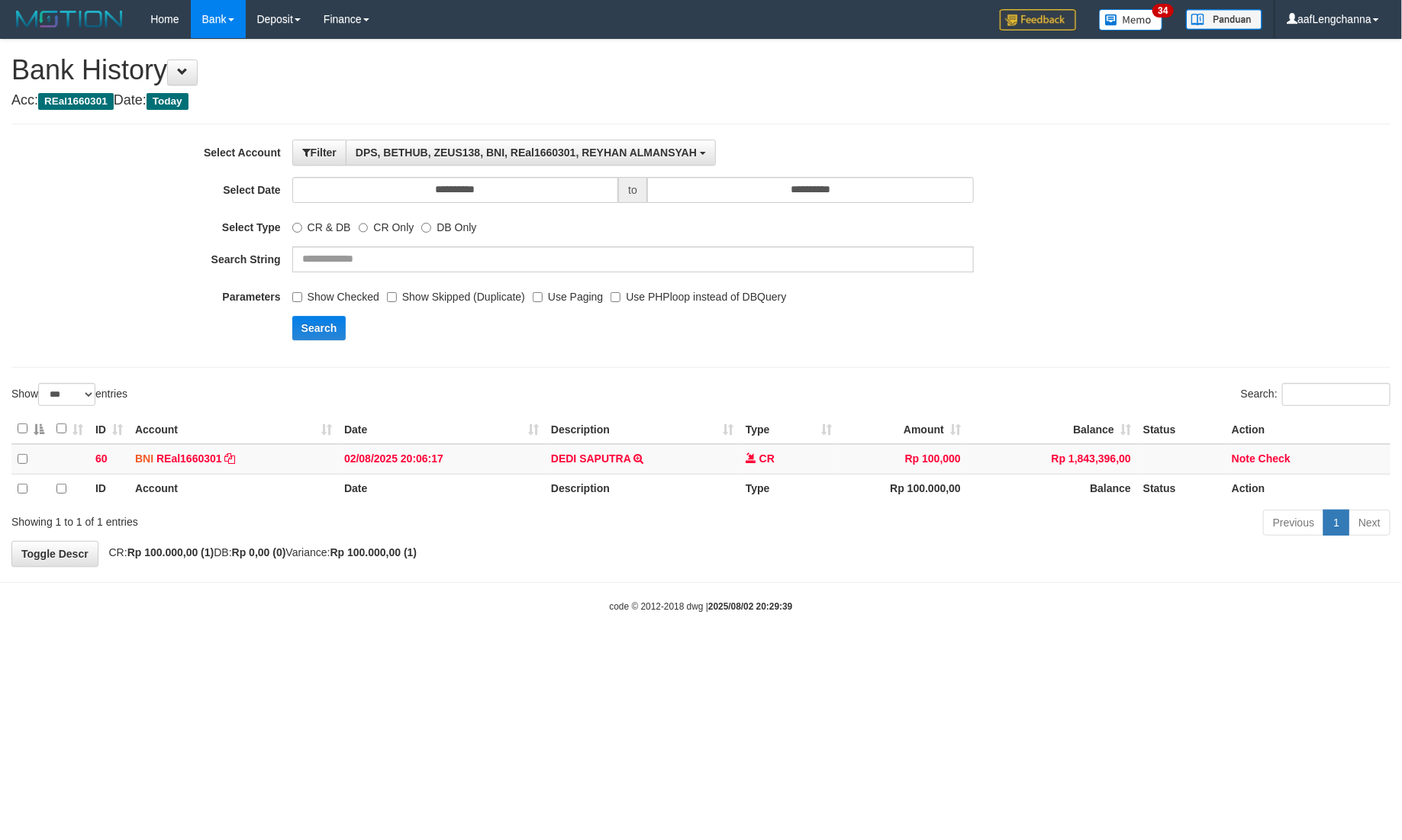 click on "Show Checked" at bounding box center (336, 294) 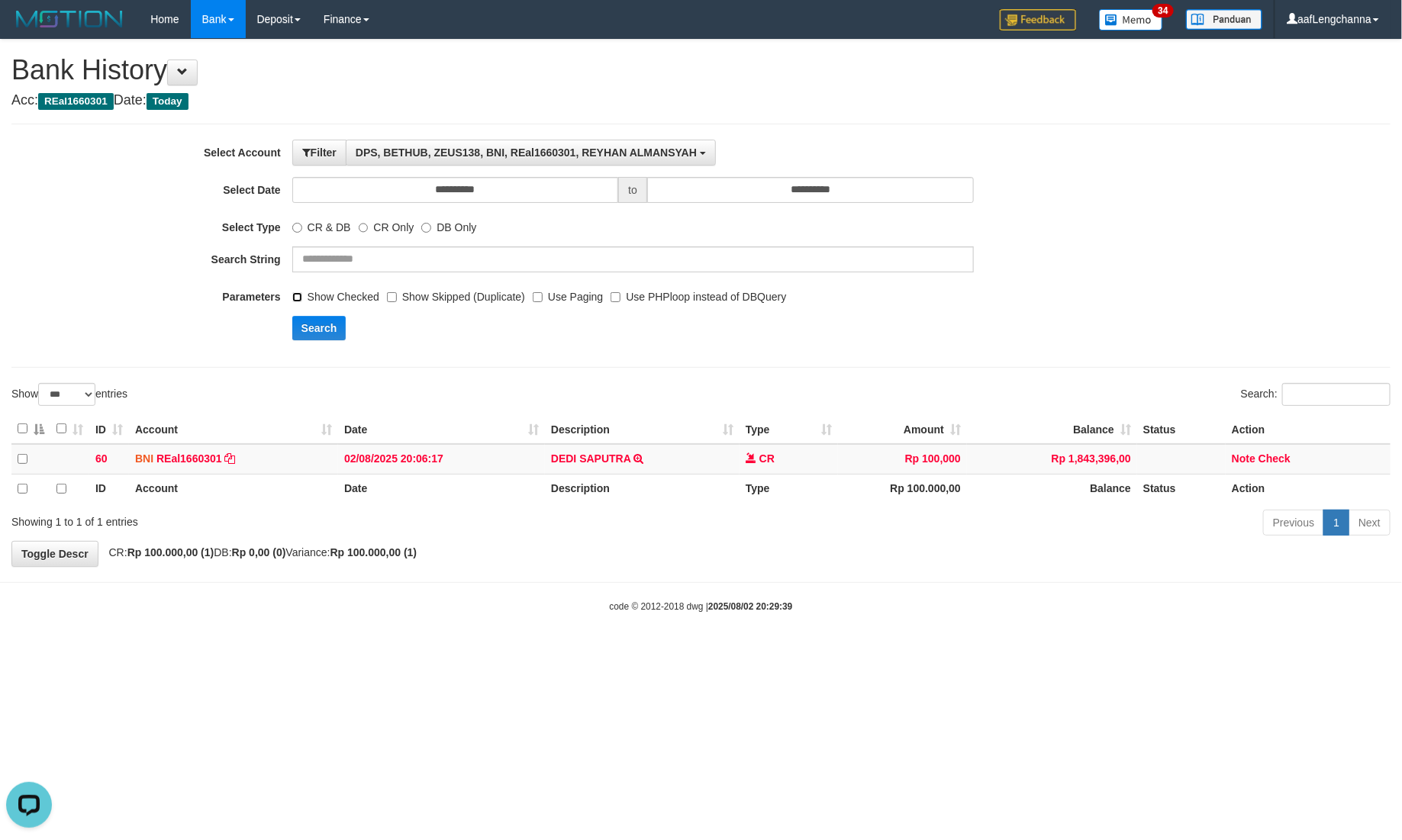 scroll, scrollTop: 0, scrollLeft: 0, axis: both 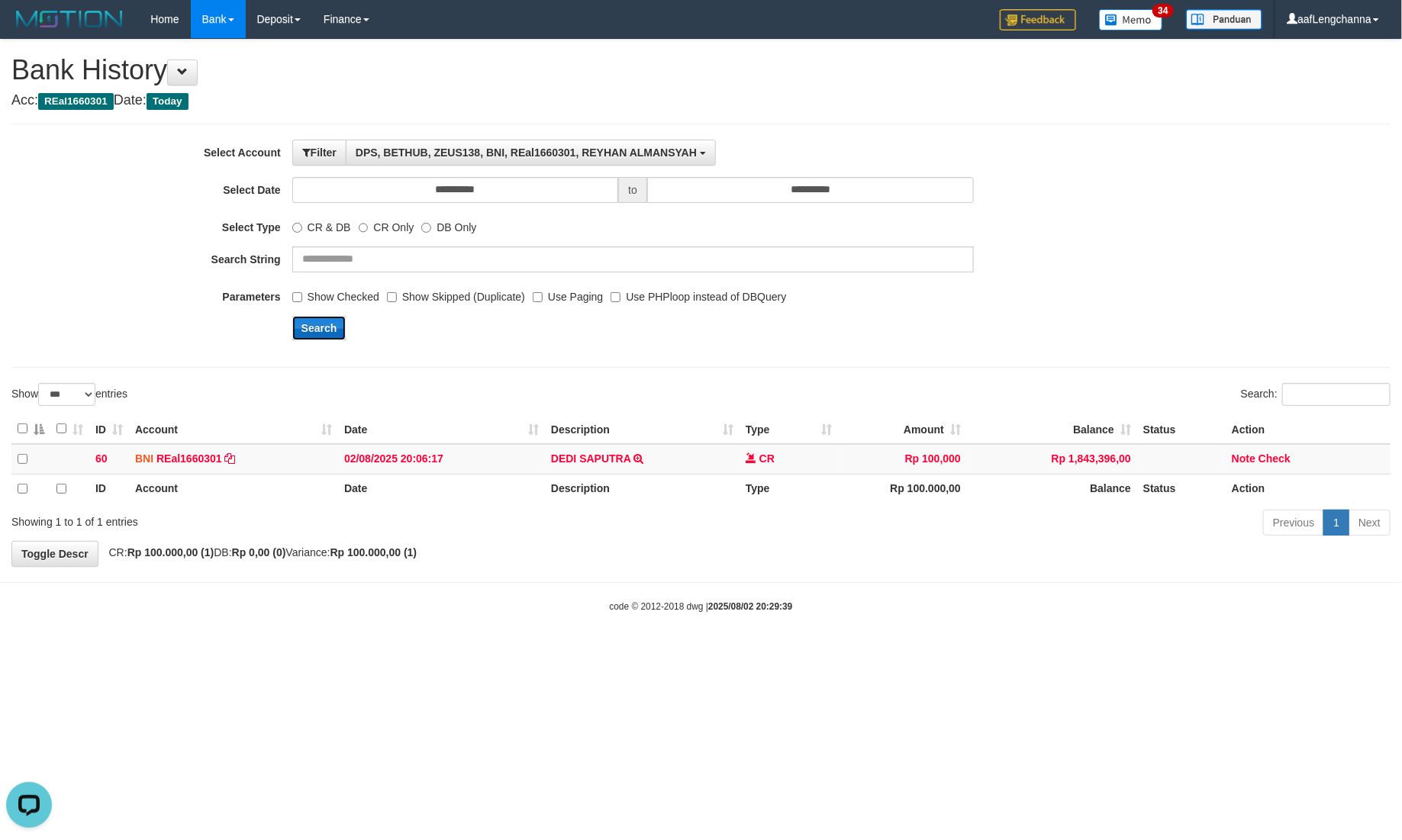 click on "Search" at bounding box center [319, 328] 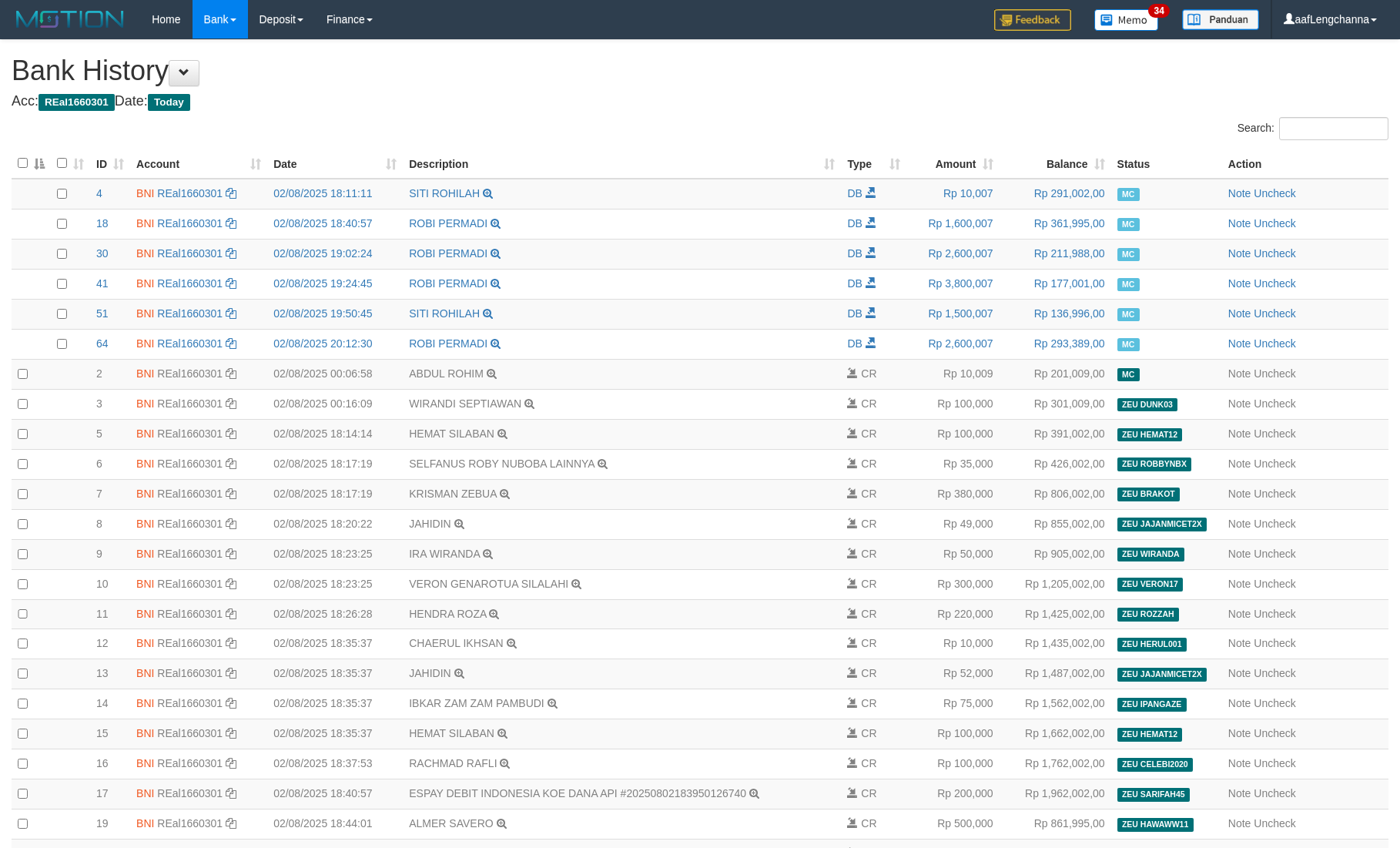 scroll, scrollTop: 0, scrollLeft: 0, axis: both 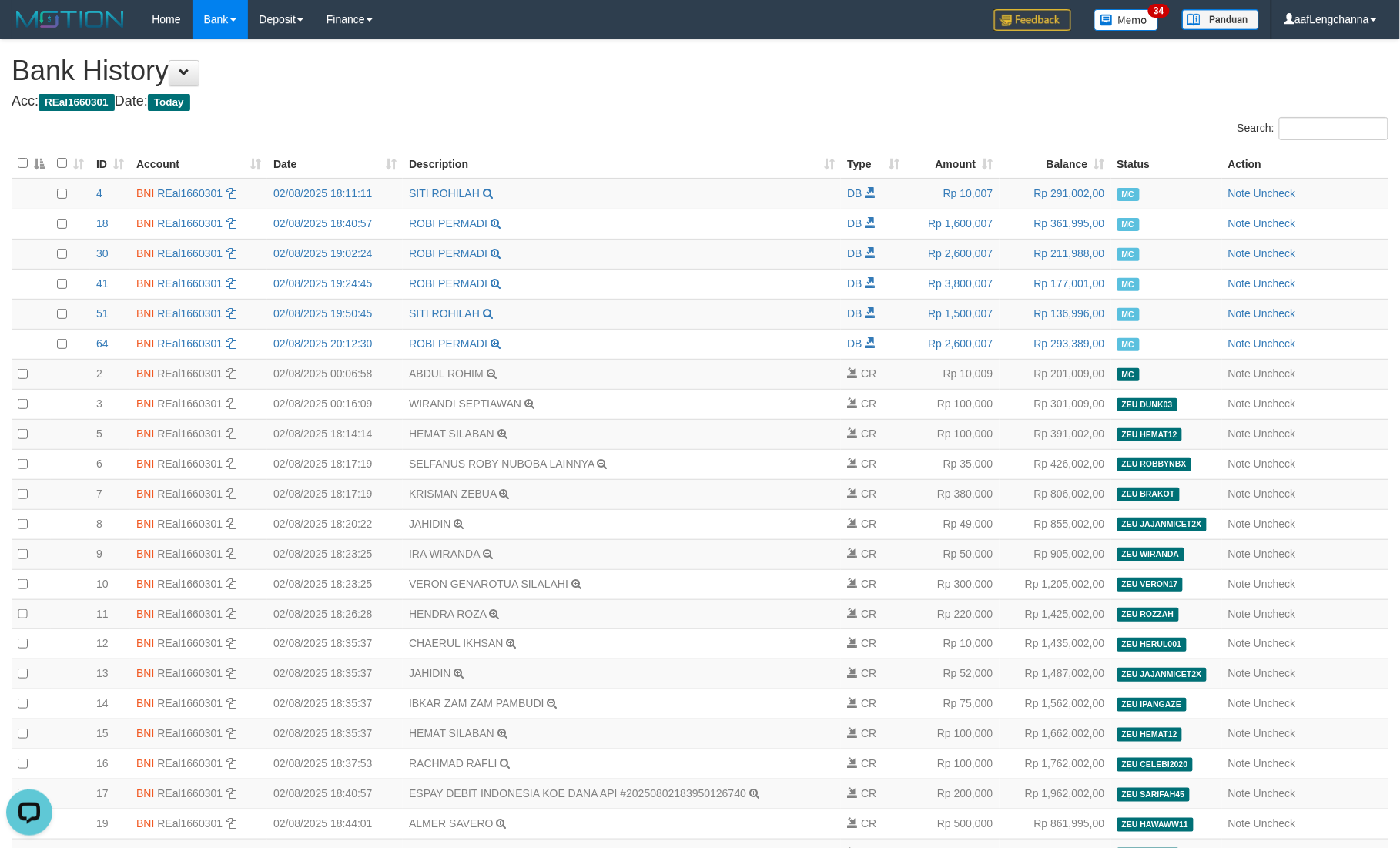 click on "ID" at bounding box center [110, 163] 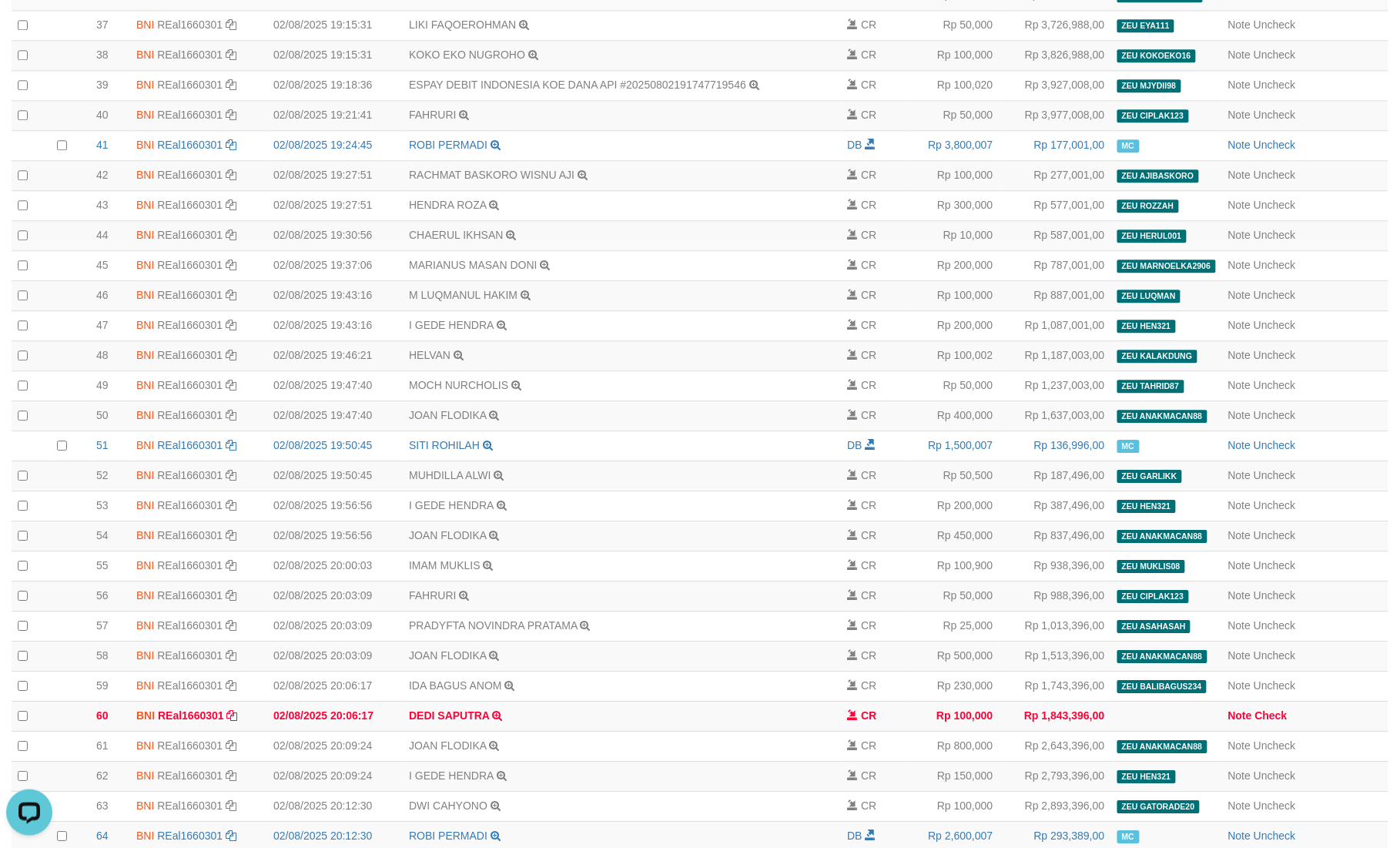 scroll, scrollTop: 1595, scrollLeft: 0, axis: vertical 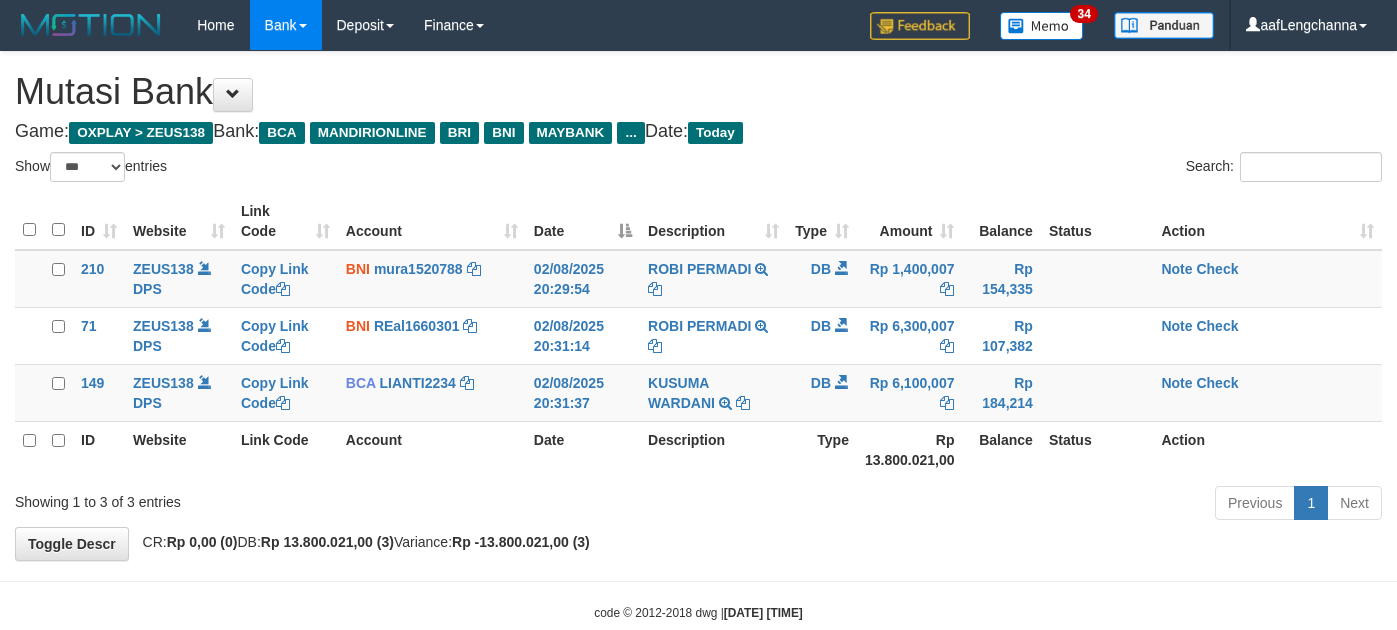 select on "***" 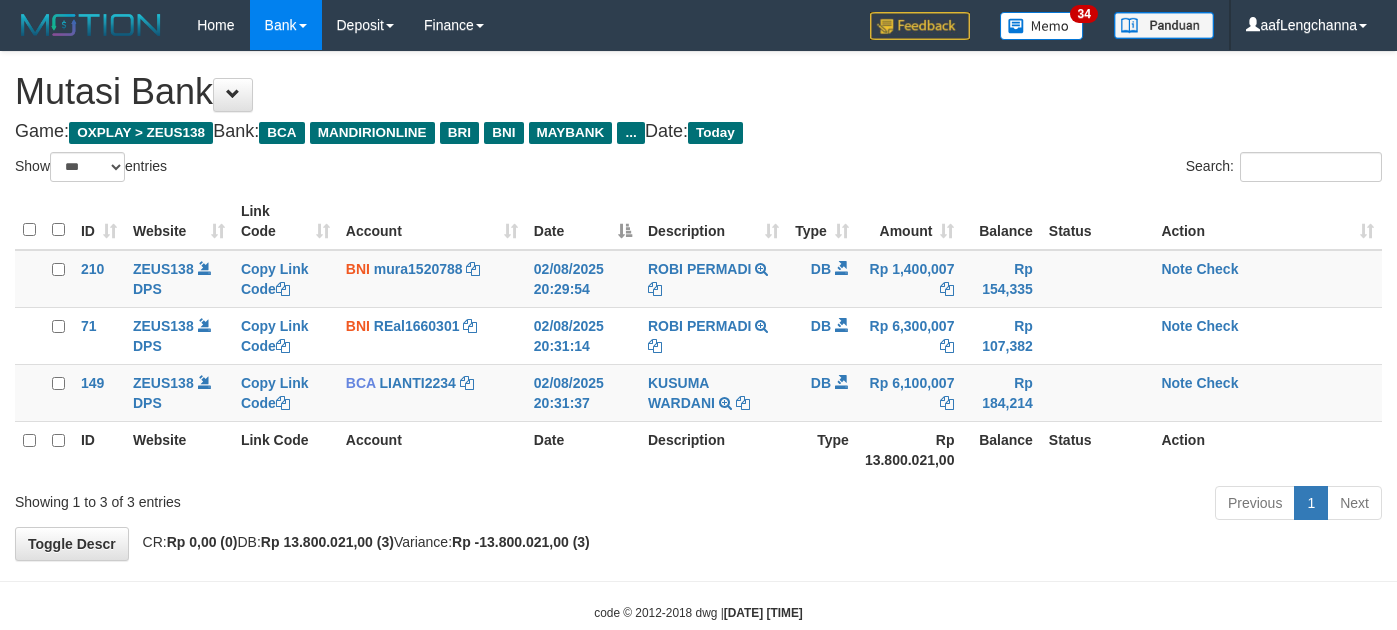 scroll, scrollTop: 0, scrollLeft: 0, axis: both 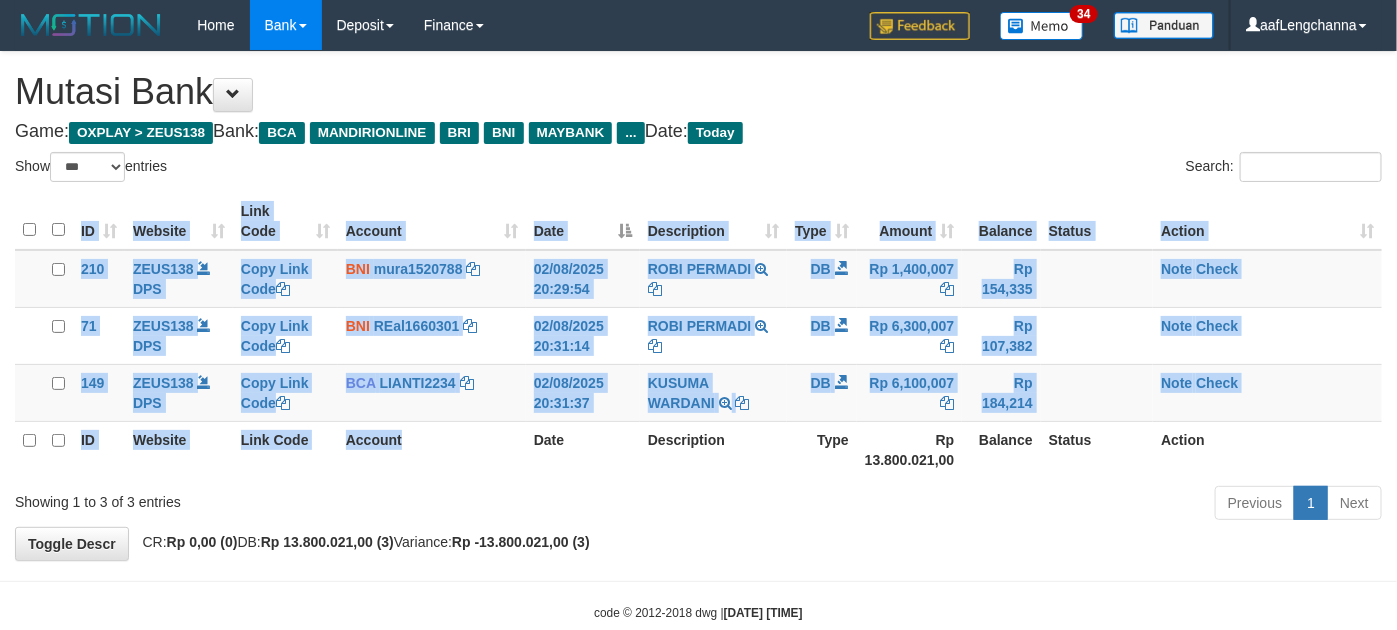 click on "ID Website Link Code Account Date Description Type Amount Balance Status Action
210
ZEUS138    DPS
Copy Link Code
BNI
[ACCOUNT_ID]
DPS
[FIRST] [LAST]
mutasi_[DATE]_[ID] | 210
mutasi_[DATE]_[ID] | 210
[DATE] [TIME]
[FIRST] [LAST]         TRANSFER KE [FIRST] [LAST]
DB
Rp [AMOUNT]
Rp [AMOUNT]
Note
Check
71
ZEUS138    DPS
Copy Link Code
BNI
REal1660301
DPS
[FIRST] [LAST]
mutasi_[DATE]_[ID] | 71" at bounding box center [698, 335] 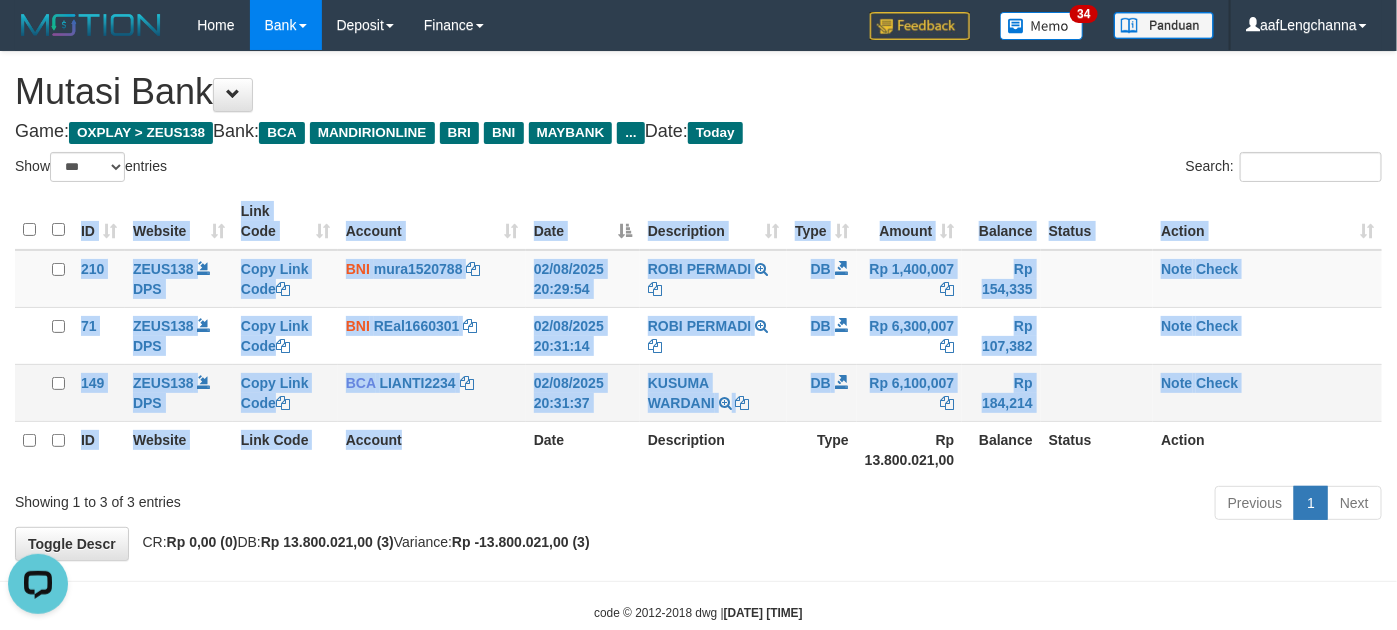 scroll, scrollTop: 0, scrollLeft: 0, axis: both 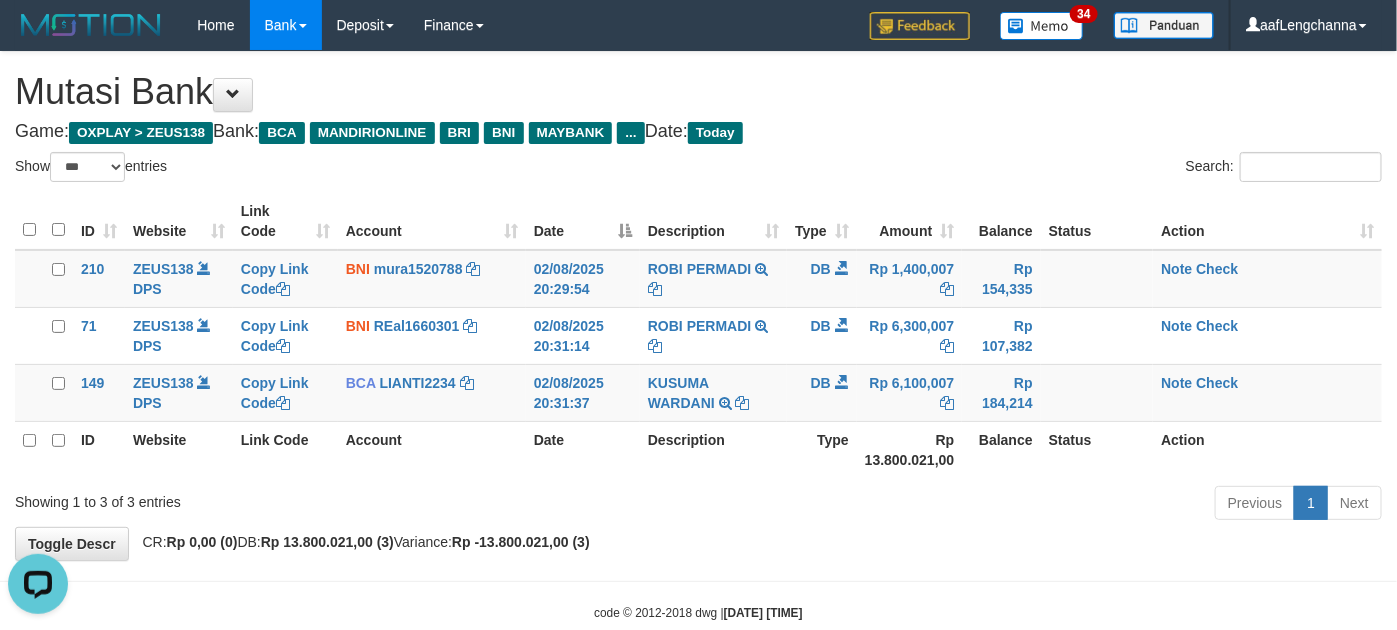 click on "**********" at bounding box center [698, 306] 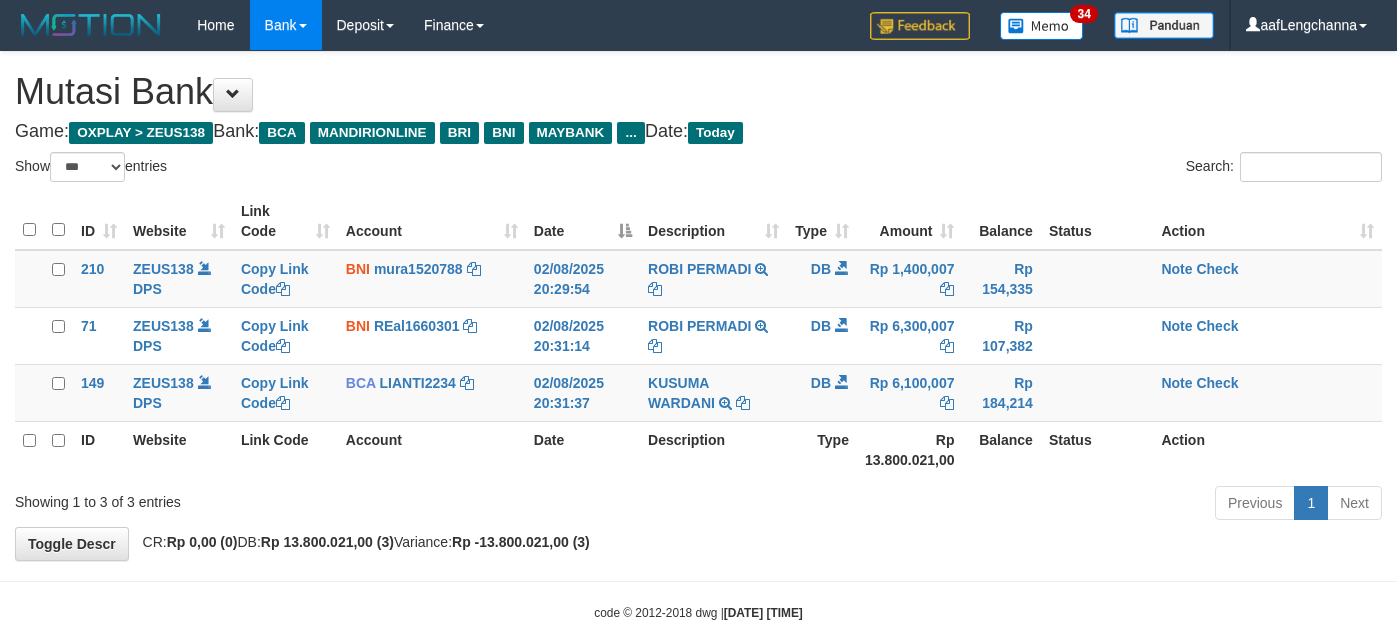 select on "***" 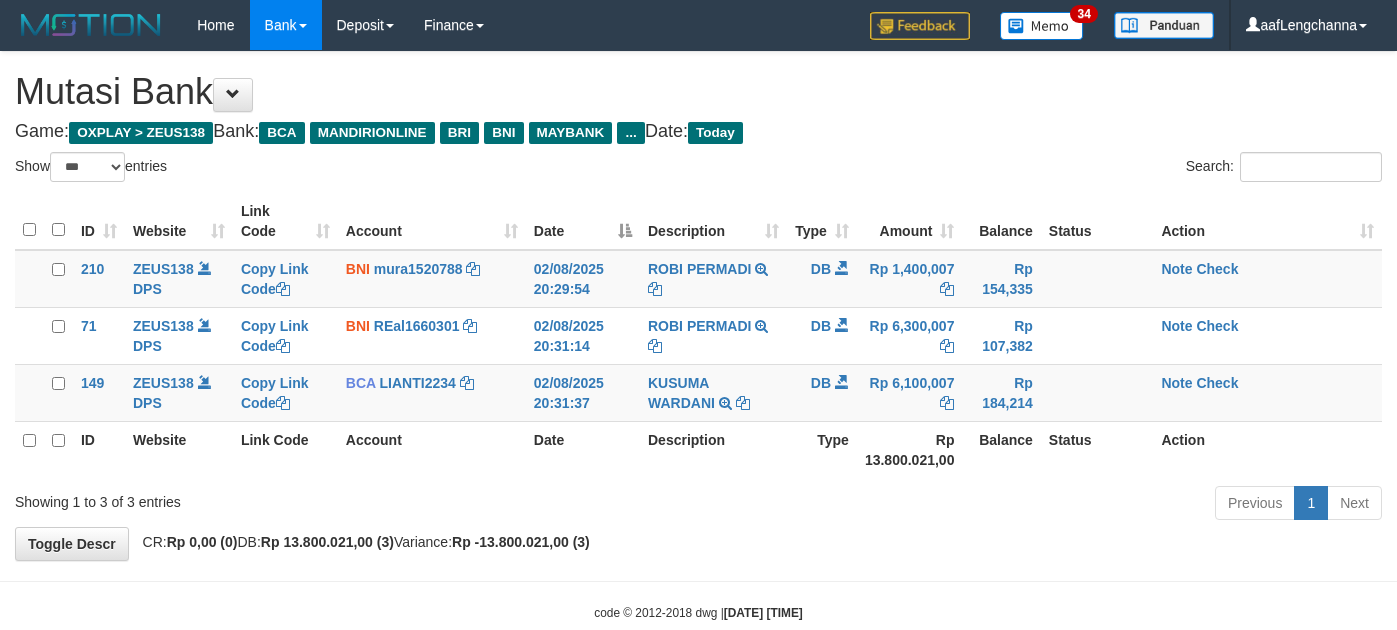 scroll, scrollTop: 0, scrollLeft: 0, axis: both 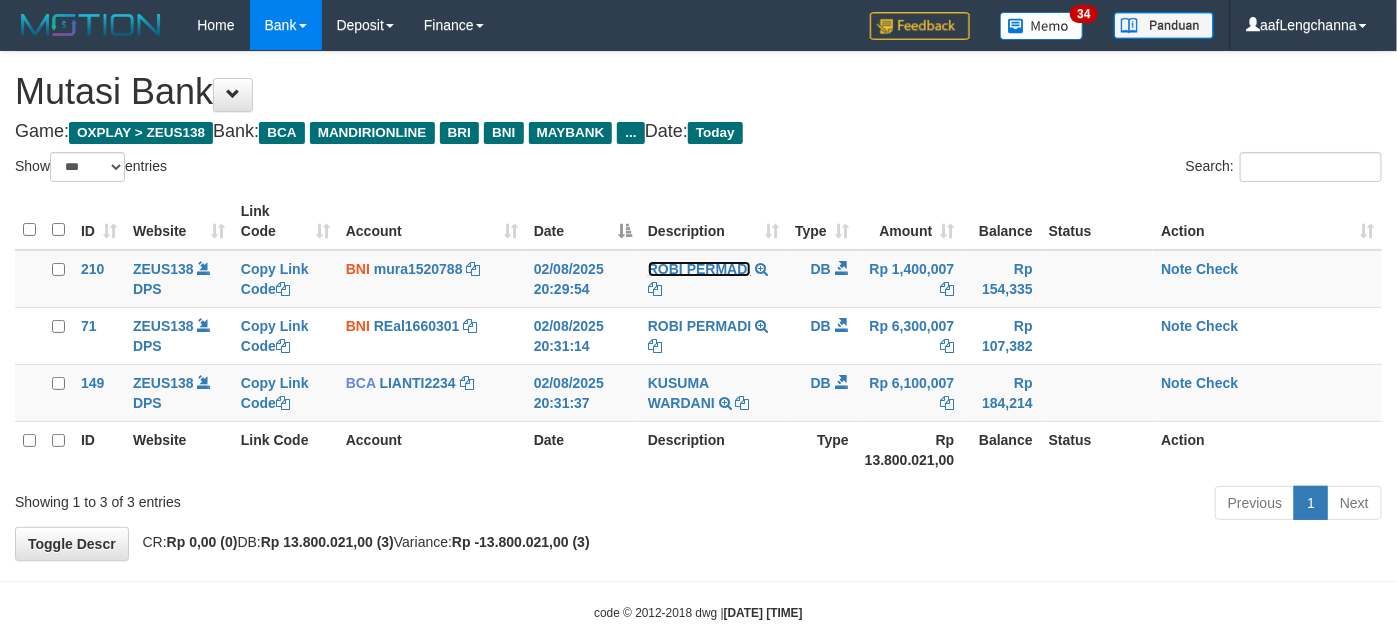 click on "ROBI PERMADI" at bounding box center (699, 269) 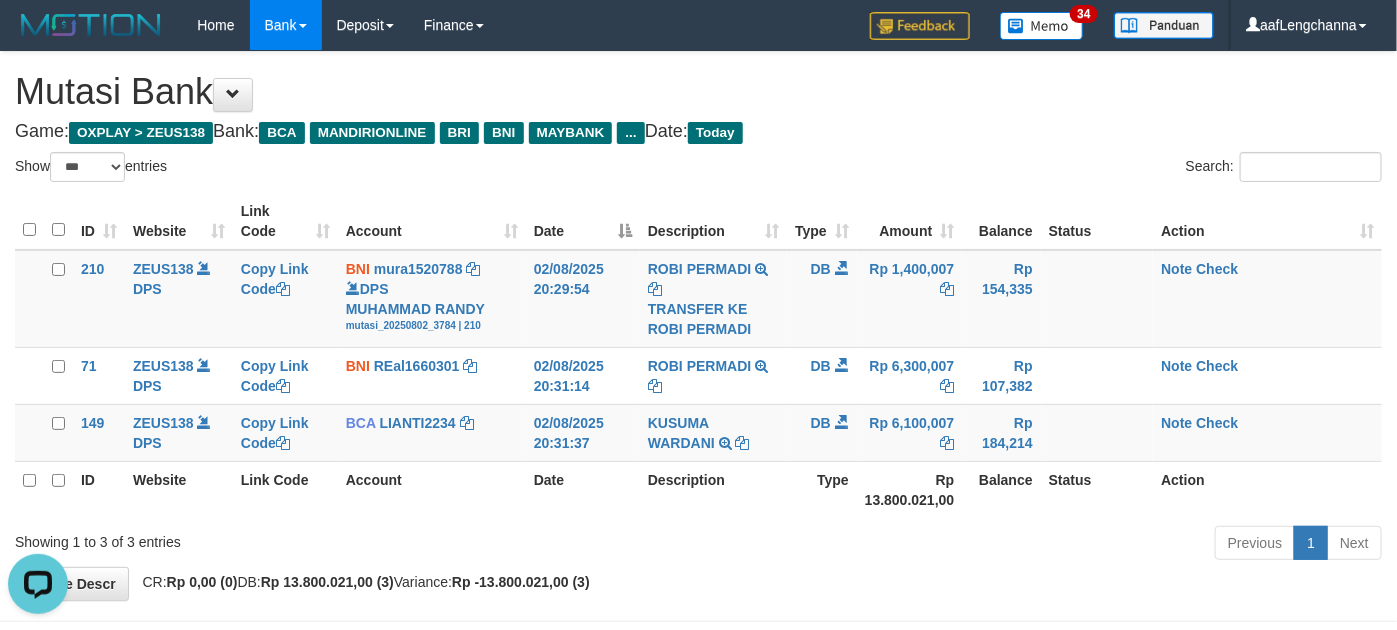 scroll, scrollTop: 0, scrollLeft: 0, axis: both 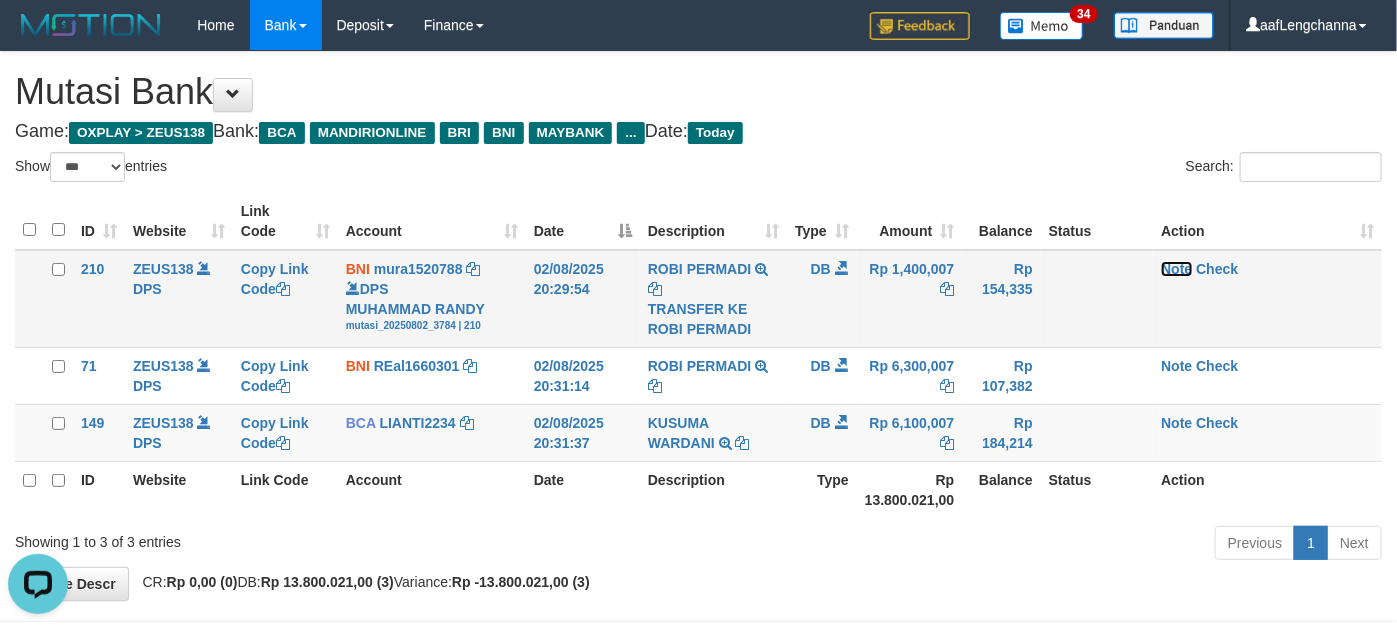 click on "Note" at bounding box center (1176, 269) 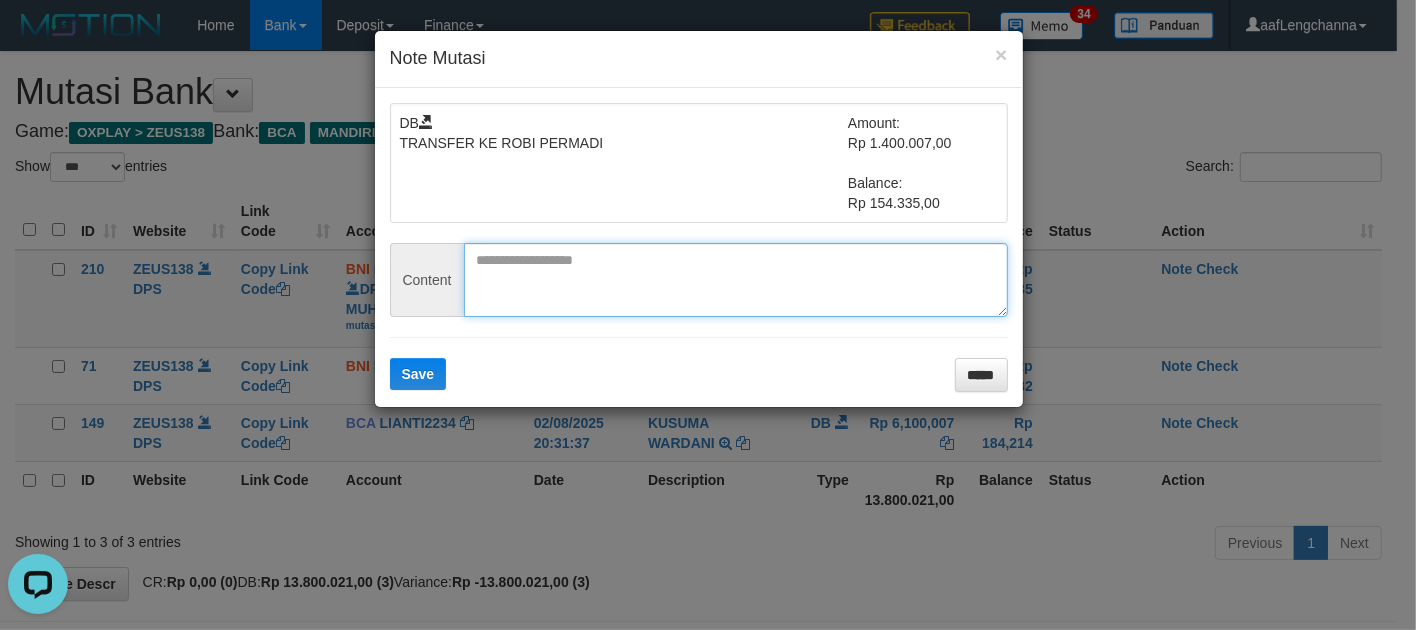 click at bounding box center (736, 280) 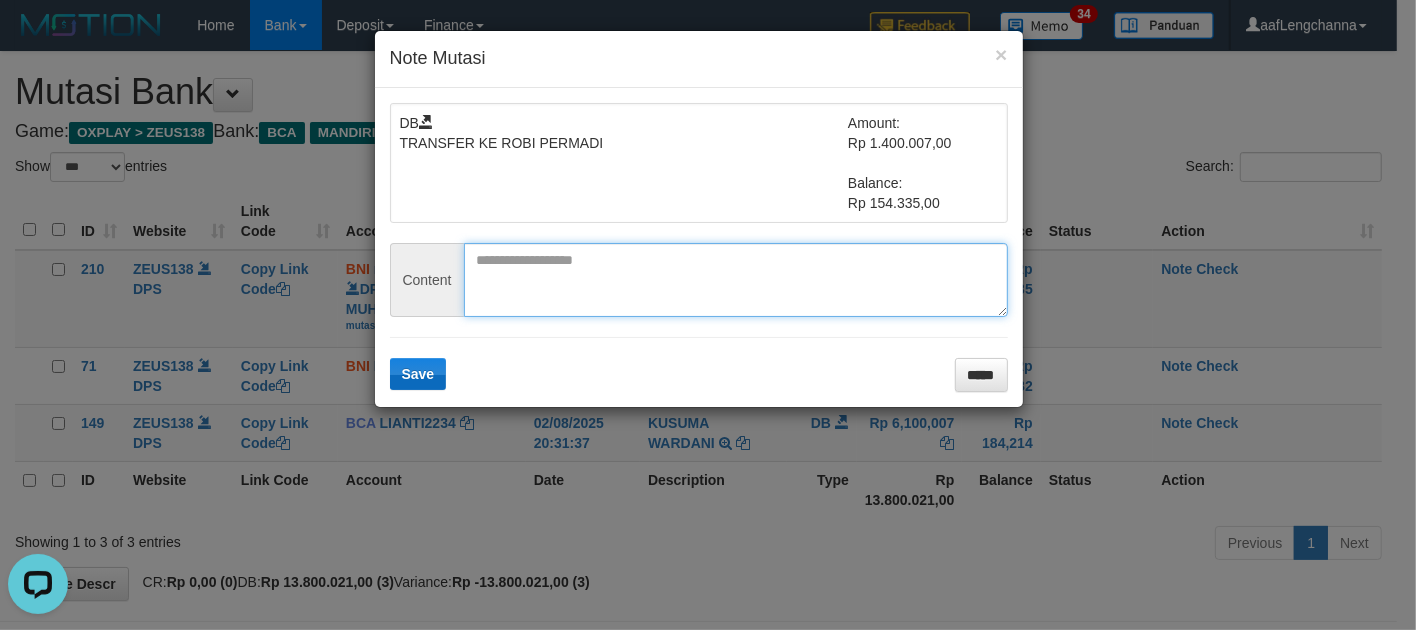 paste on "**********" 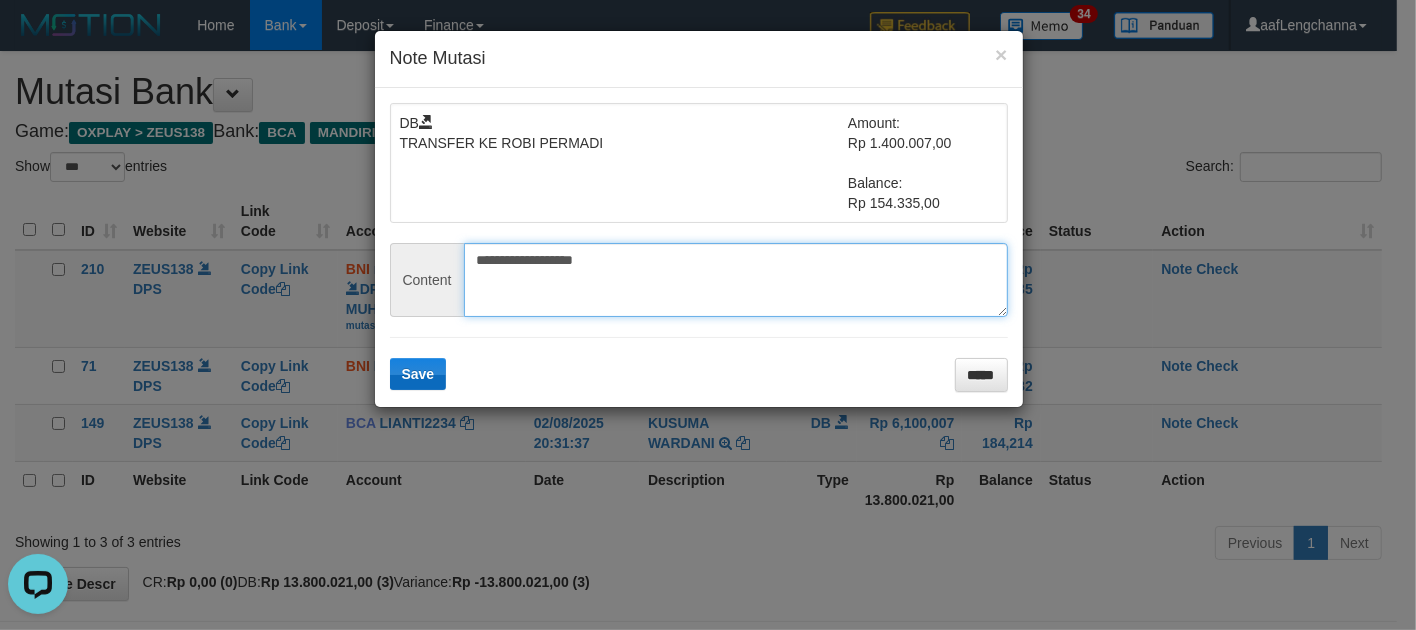 type on "**********" 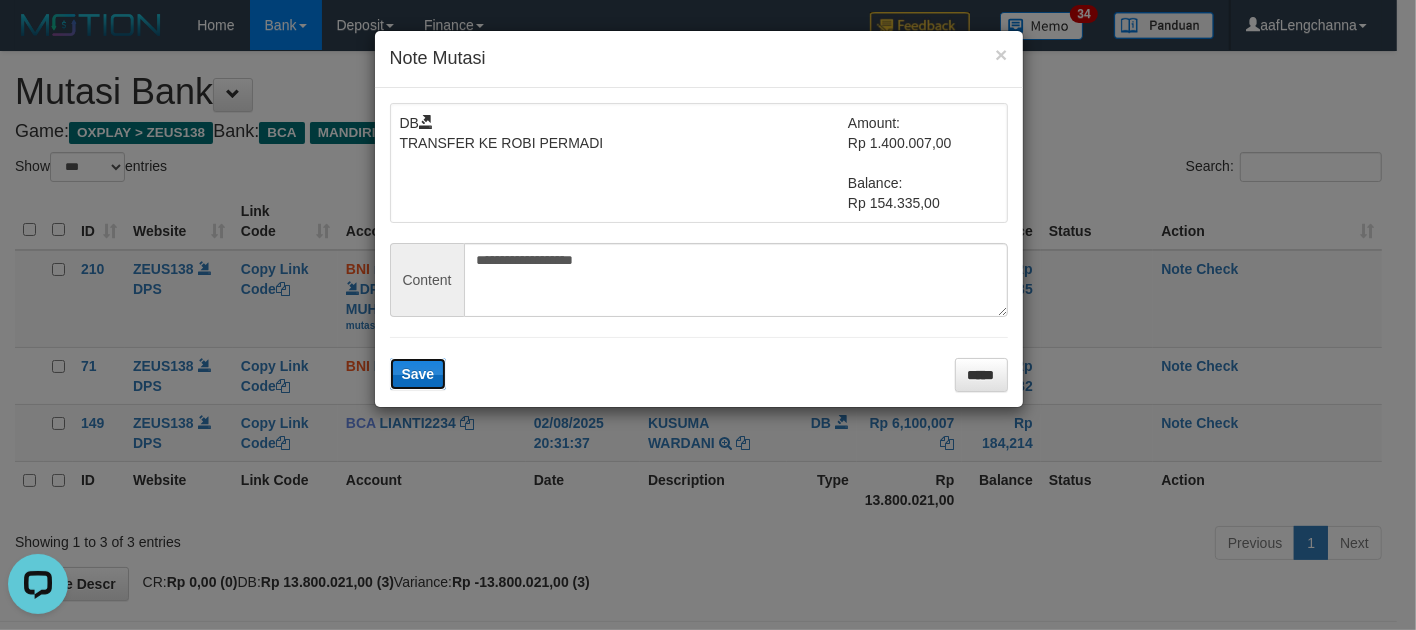 click on "Save" at bounding box center (418, 374) 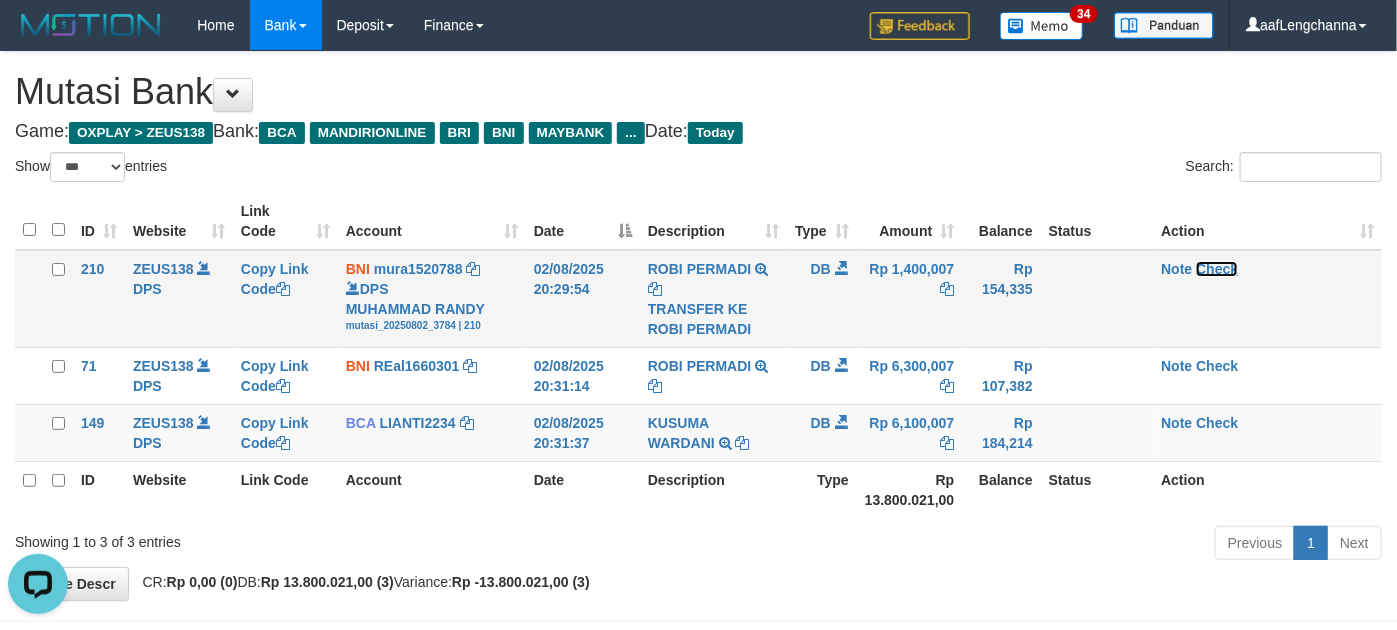 click on "Check" at bounding box center [1217, 269] 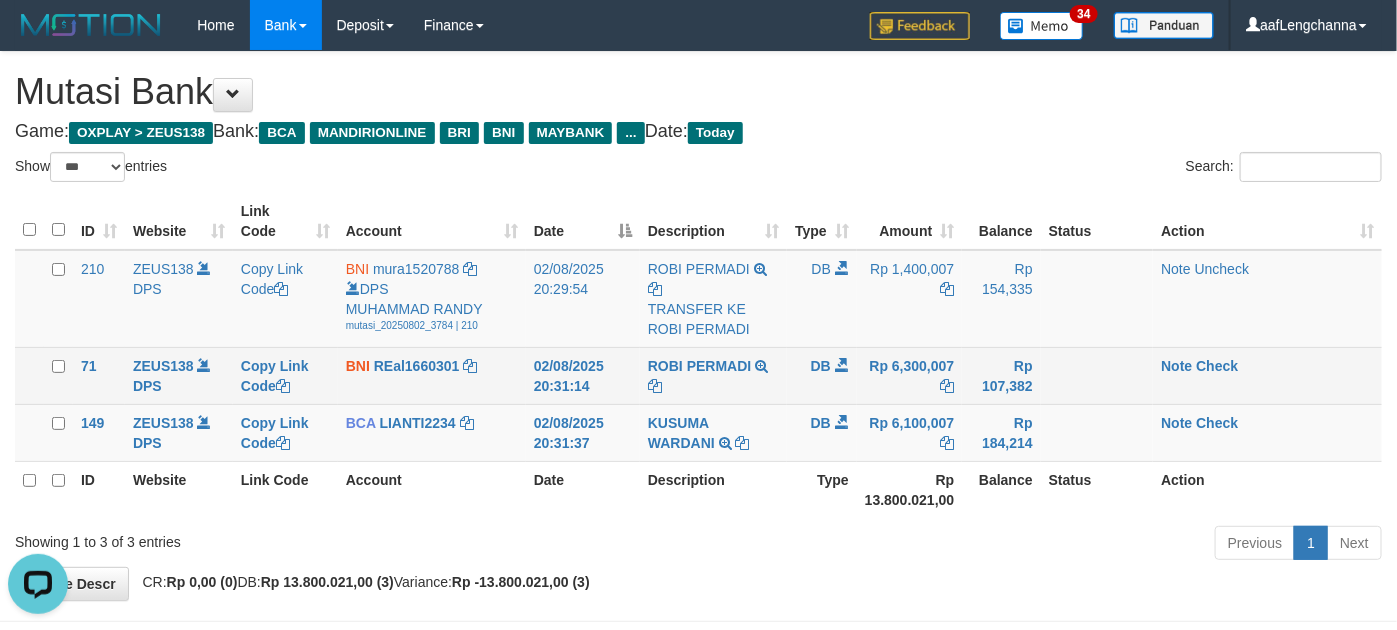 click on "ROBI PERMADI         TRANSFER KE ROBI PERMADI" at bounding box center (713, 375) 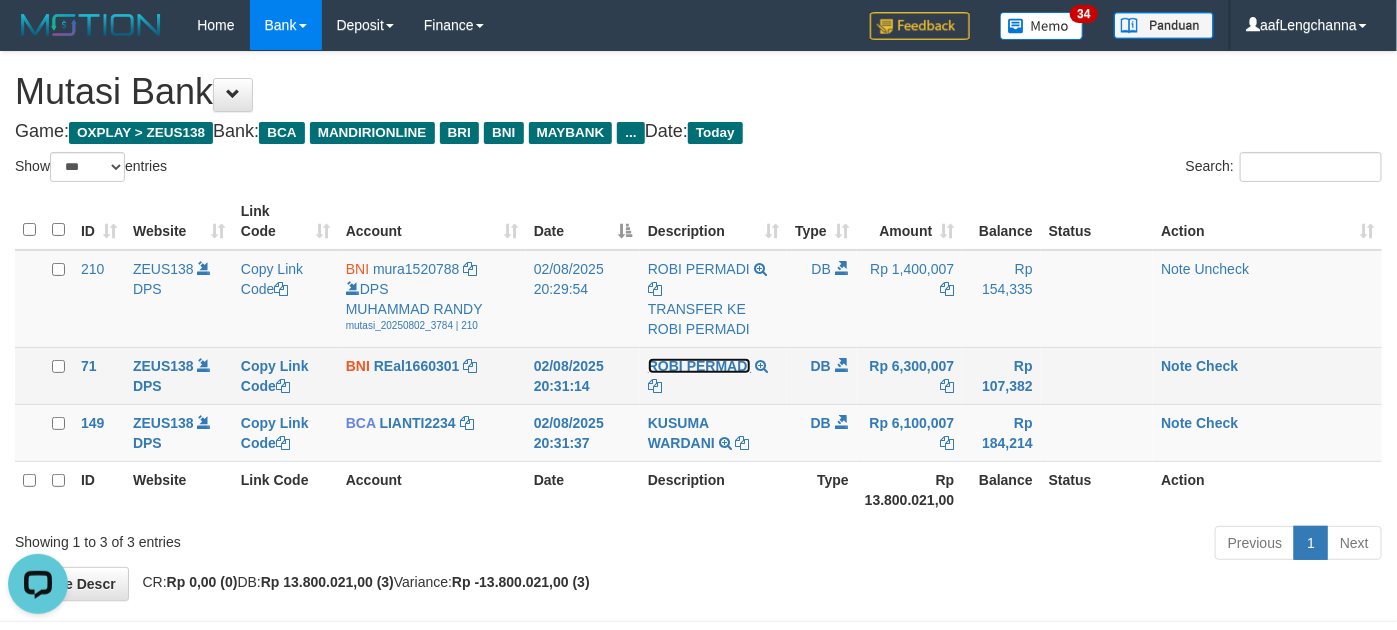 click on "ROBI PERMADI" at bounding box center [699, 366] 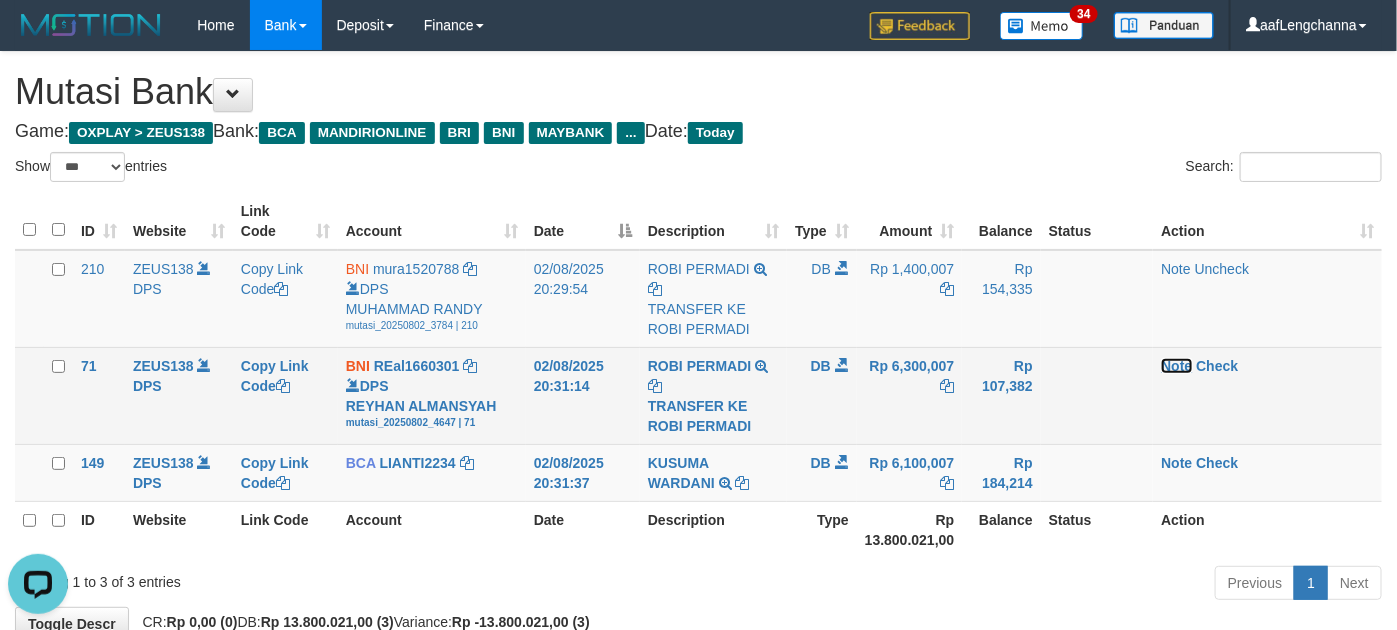 click on "Note" at bounding box center [1176, 366] 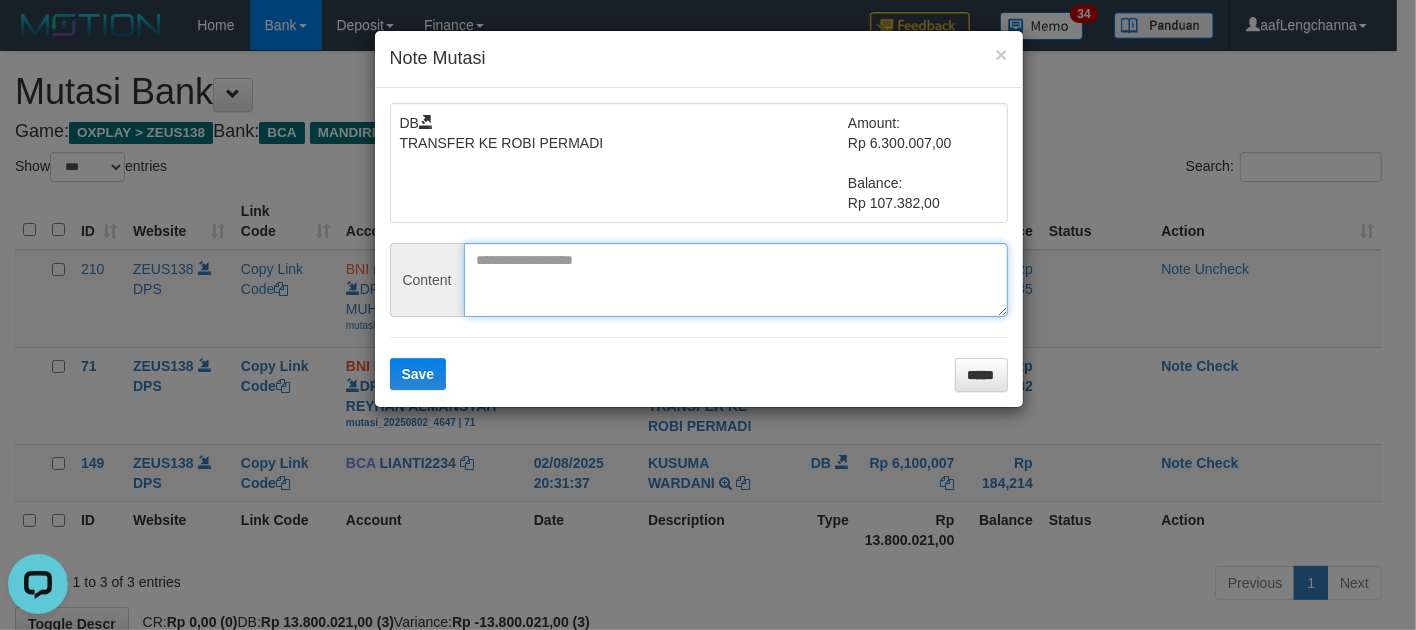 click at bounding box center [736, 280] 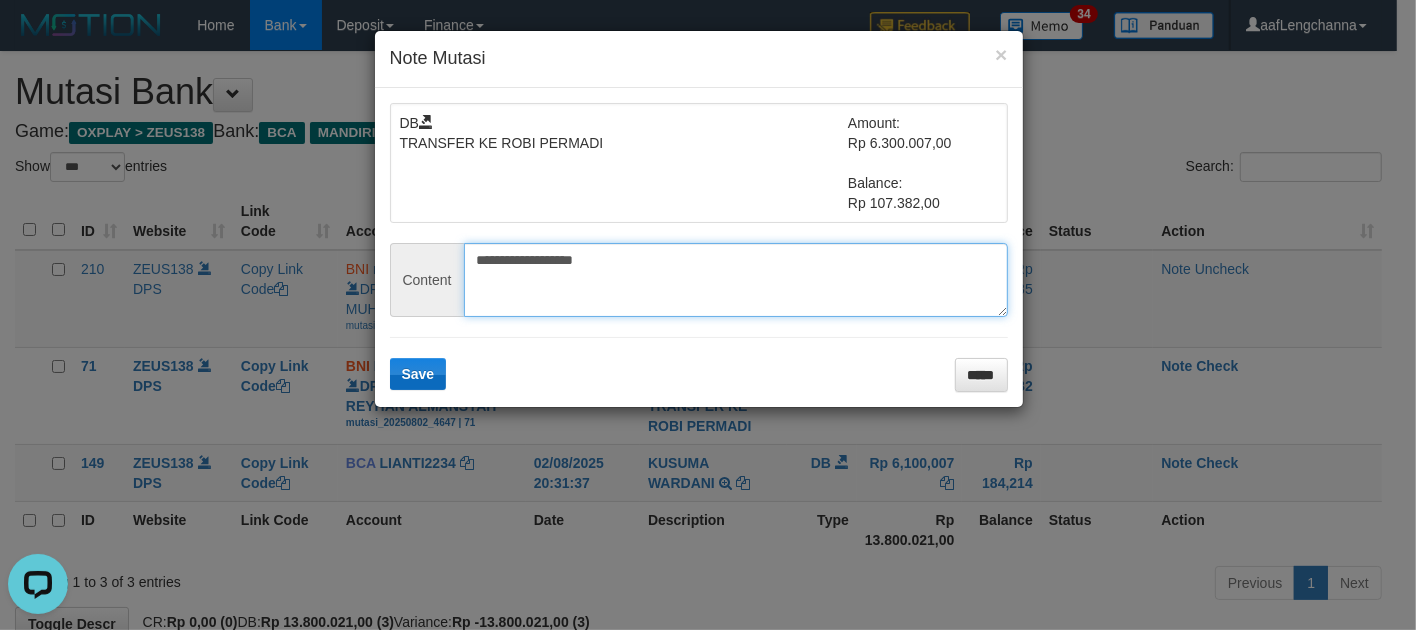 type on "**********" 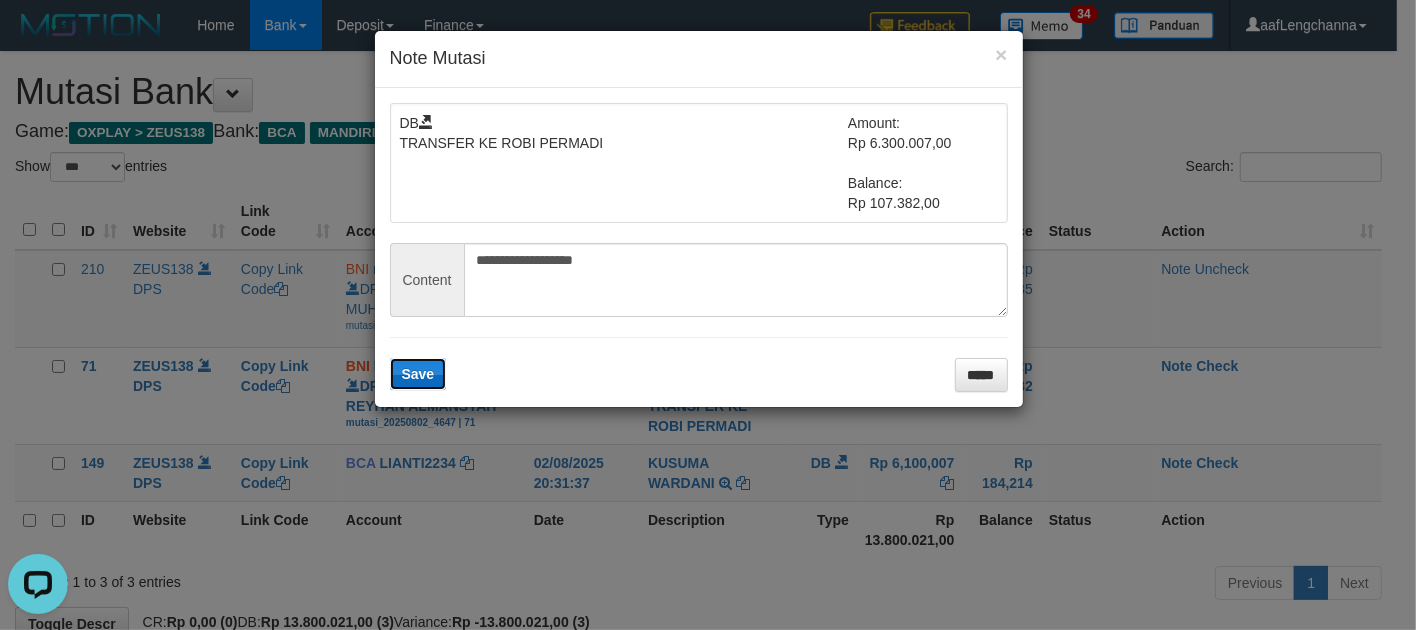 click on "Save" at bounding box center (418, 374) 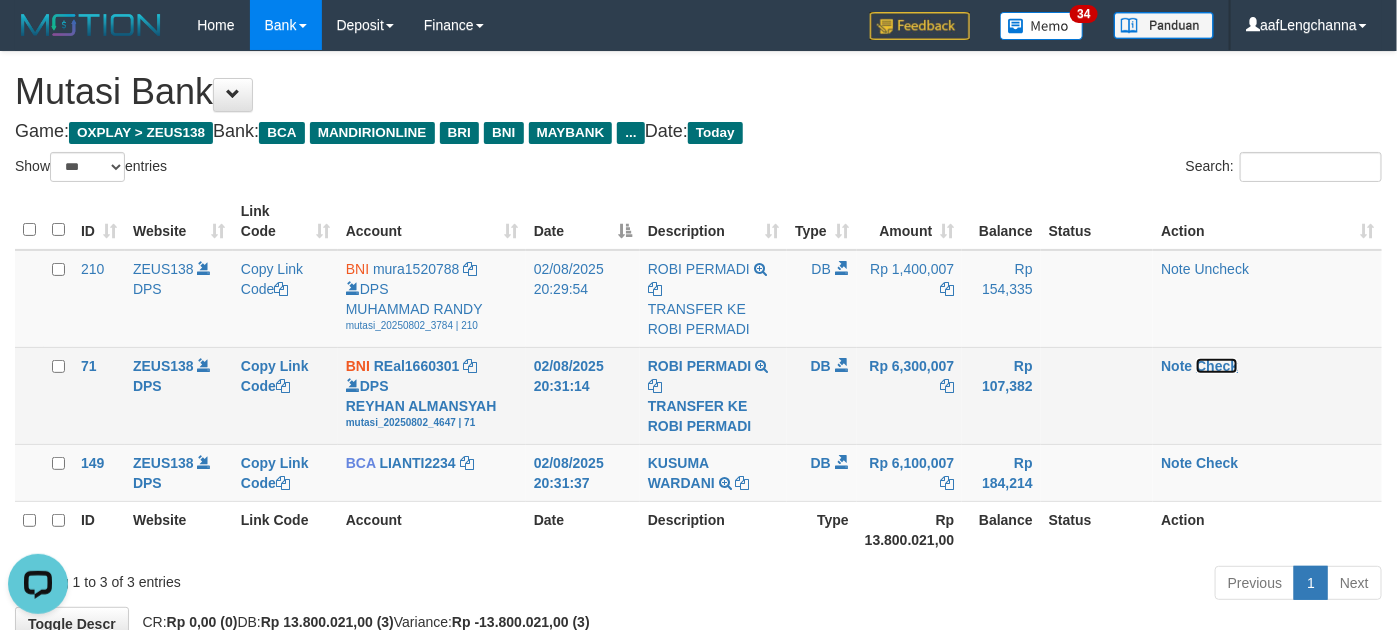 click on "Check" at bounding box center (1217, 366) 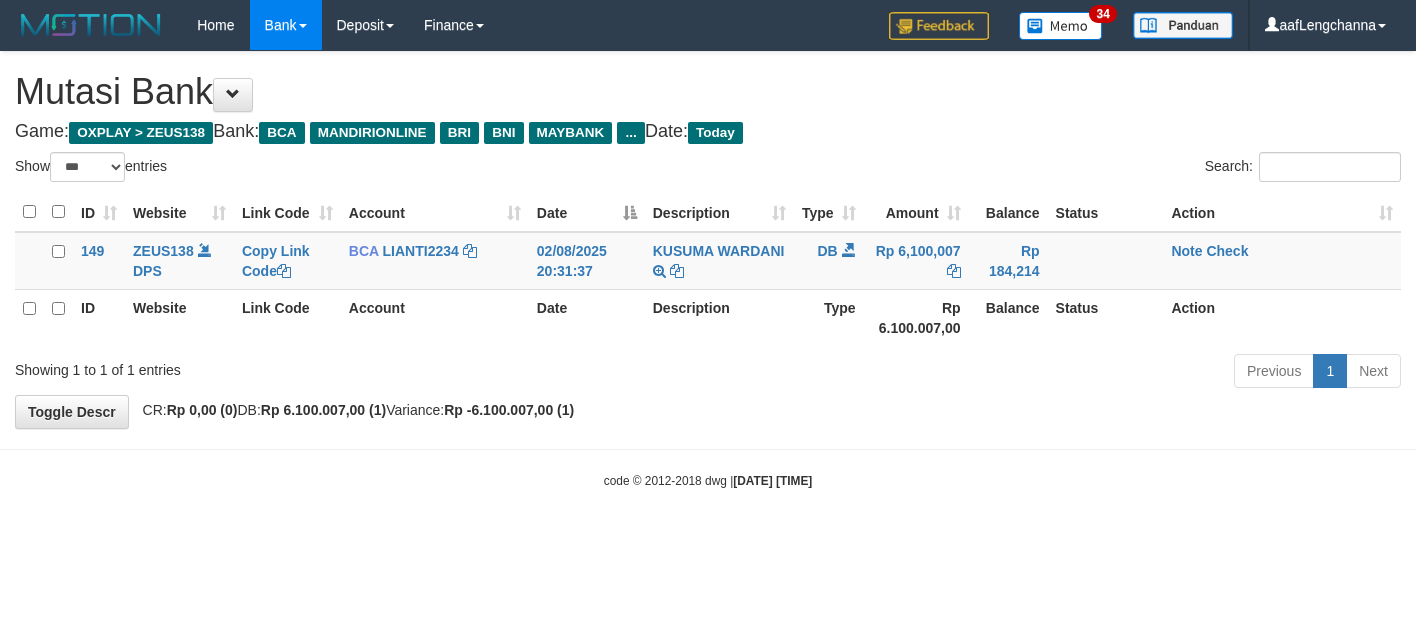 select on "***" 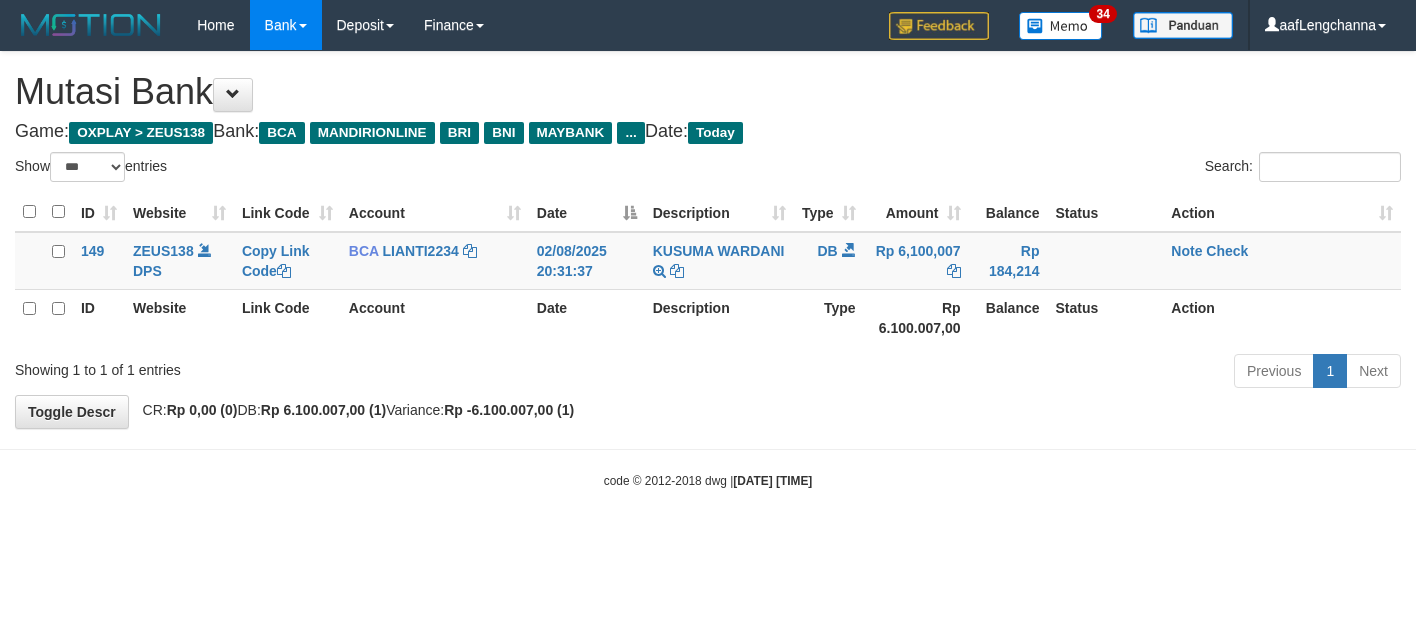 scroll, scrollTop: 0, scrollLeft: 0, axis: both 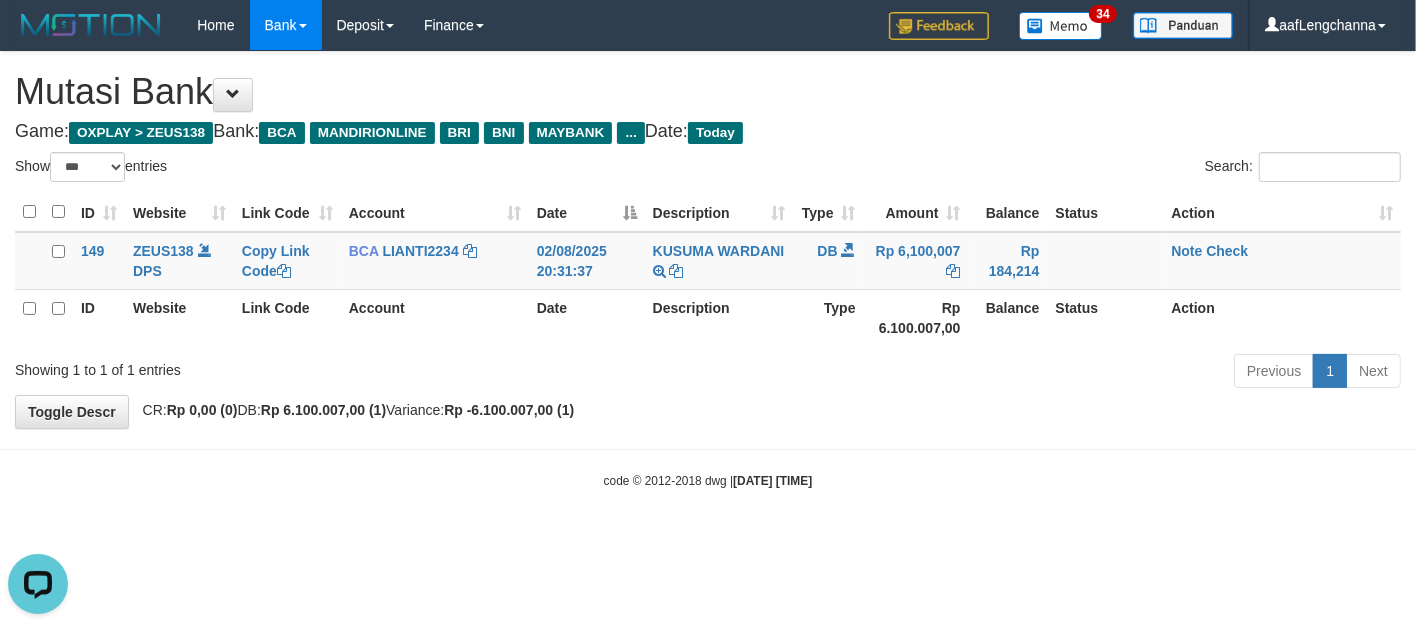 click on "Toggle navigation
Home
Bank
Account List
Mutasi Bank
Search
Deposit
History
Finance
Financial Data
aafLengchanna
My Profile
Log Out
34" at bounding box center (708, 270) 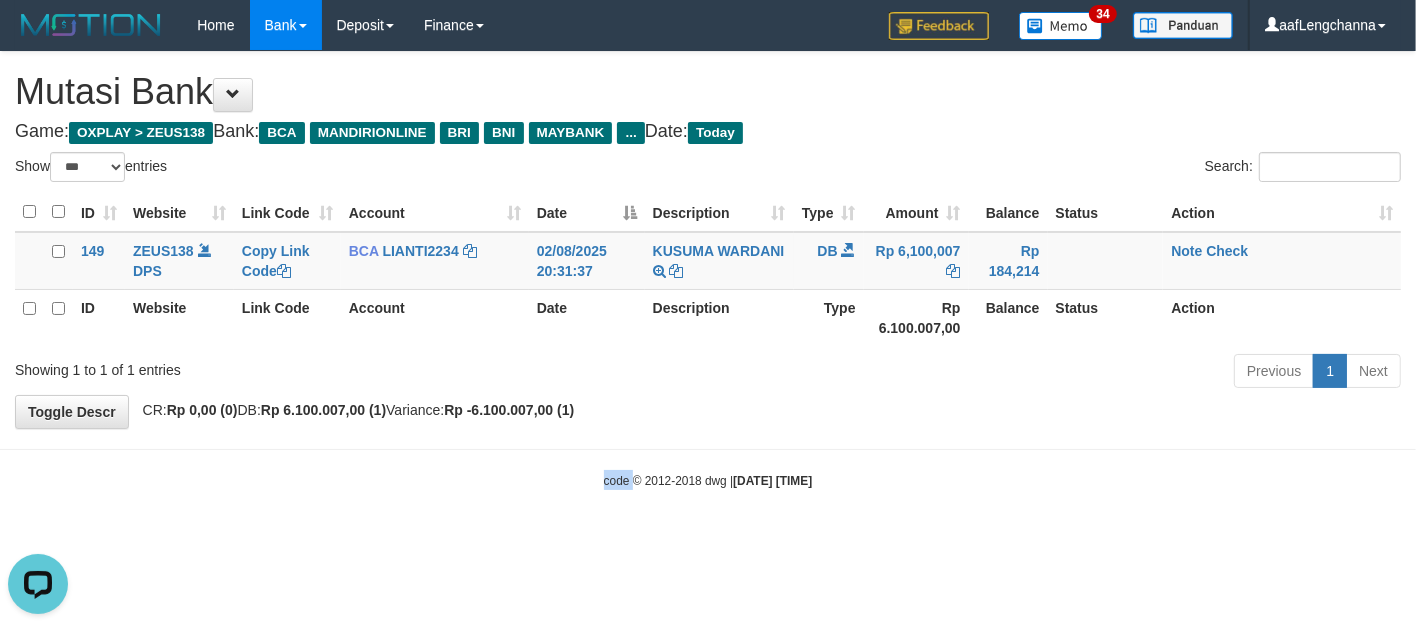 click on "Toggle navigation
Home
Bank
Account List
Mutasi Bank
Search
Deposit
History
Finance
Financial Data
aafLengchanna
My Profile
Log Out
34" at bounding box center [708, 270] 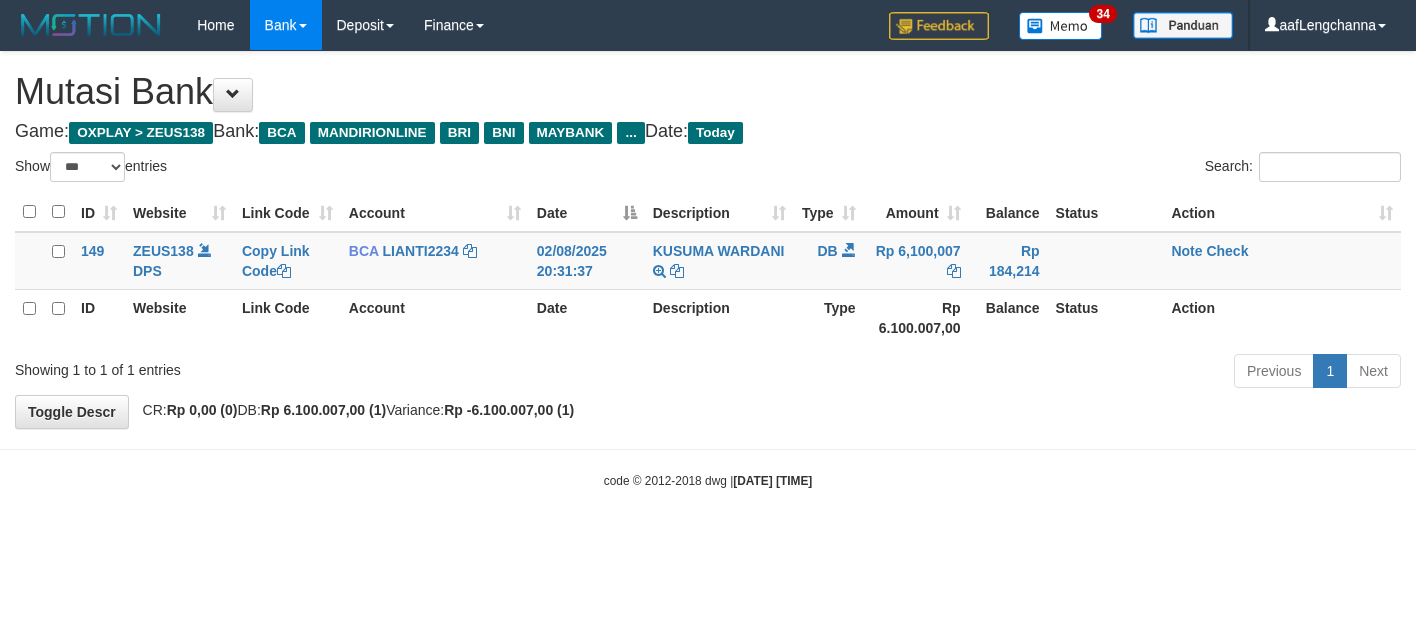 select on "***" 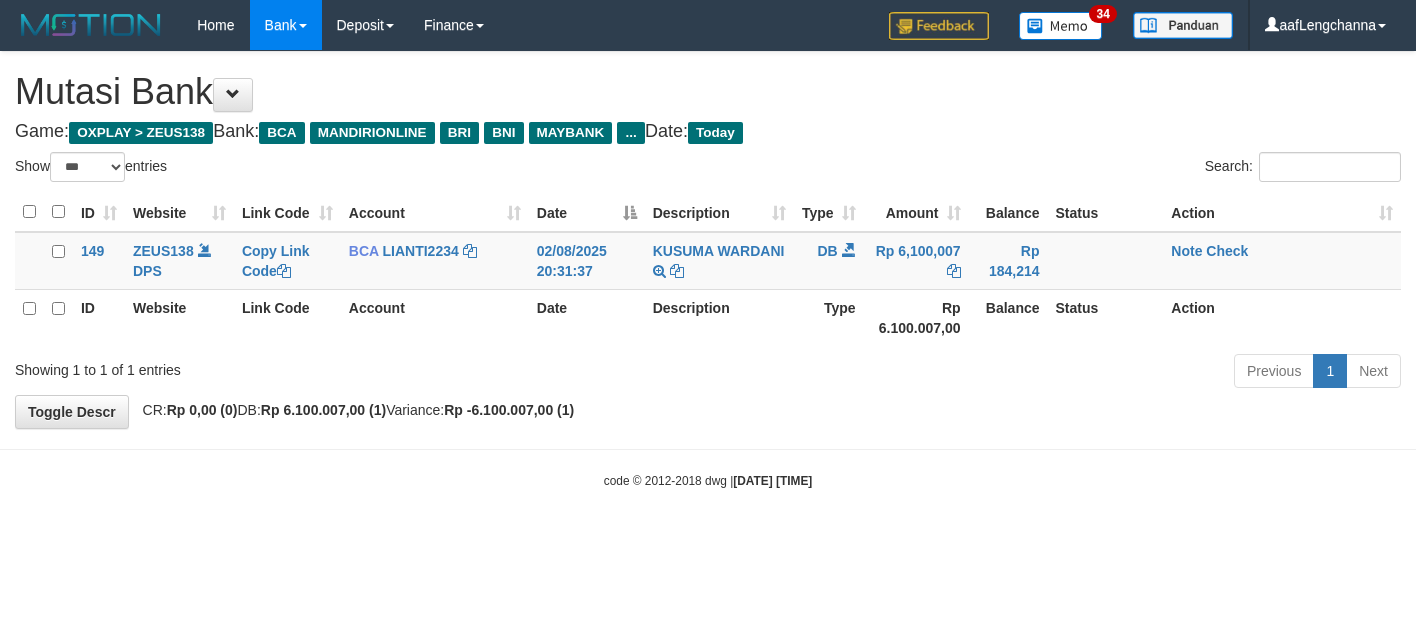 scroll, scrollTop: 0, scrollLeft: 0, axis: both 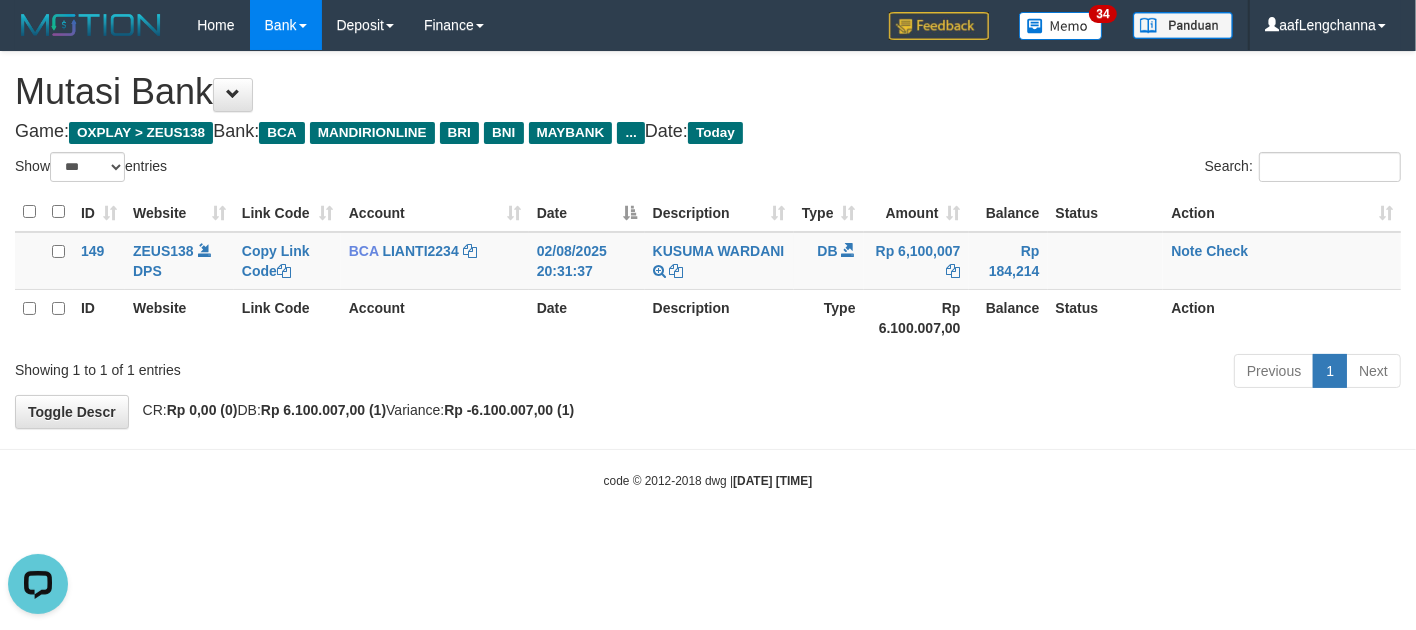 click on "Toggle navigation
Home
Bank
Account List
Mutasi Bank
Search
Deposit
History
Finance
Financial Data
aafLengchanna
My Profile
Log Out
34" at bounding box center [708, 270] 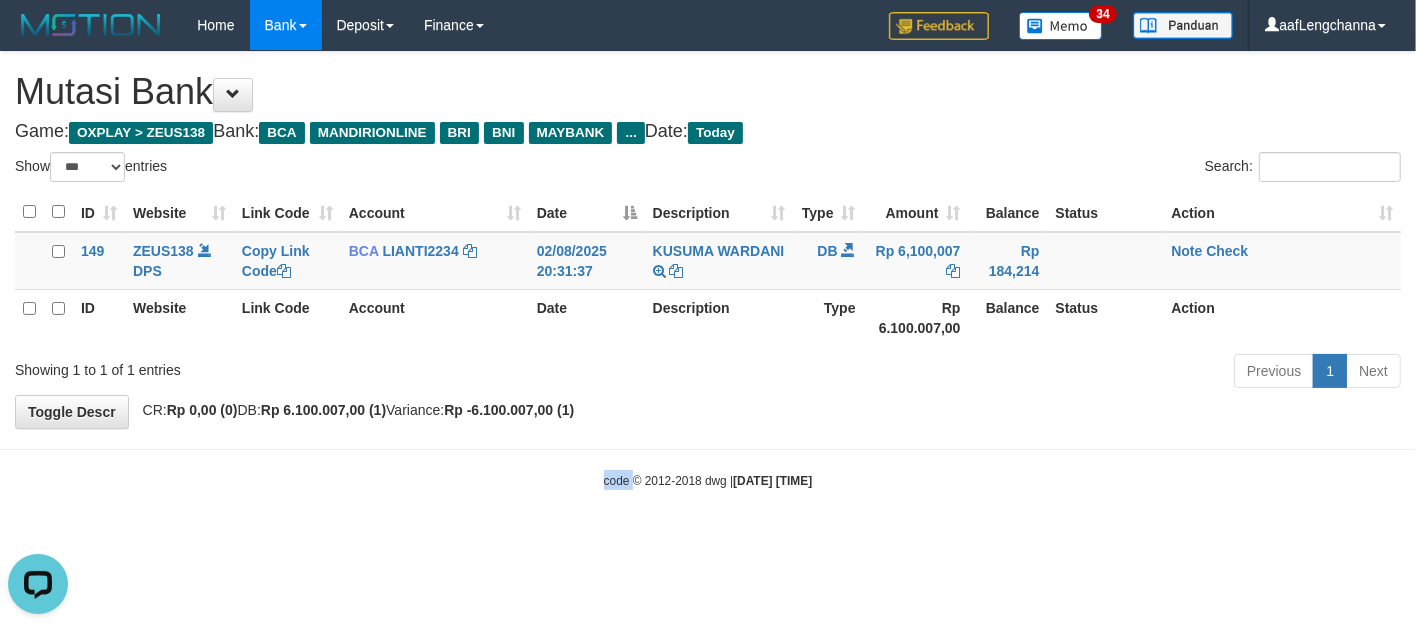 click on "Toggle navigation
Home
Bank
Account List
Mutasi Bank
Search
Deposit
History
Finance
Financial Data
aafLengchanna
My Profile
Log Out
34" at bounding box center [708, 270] 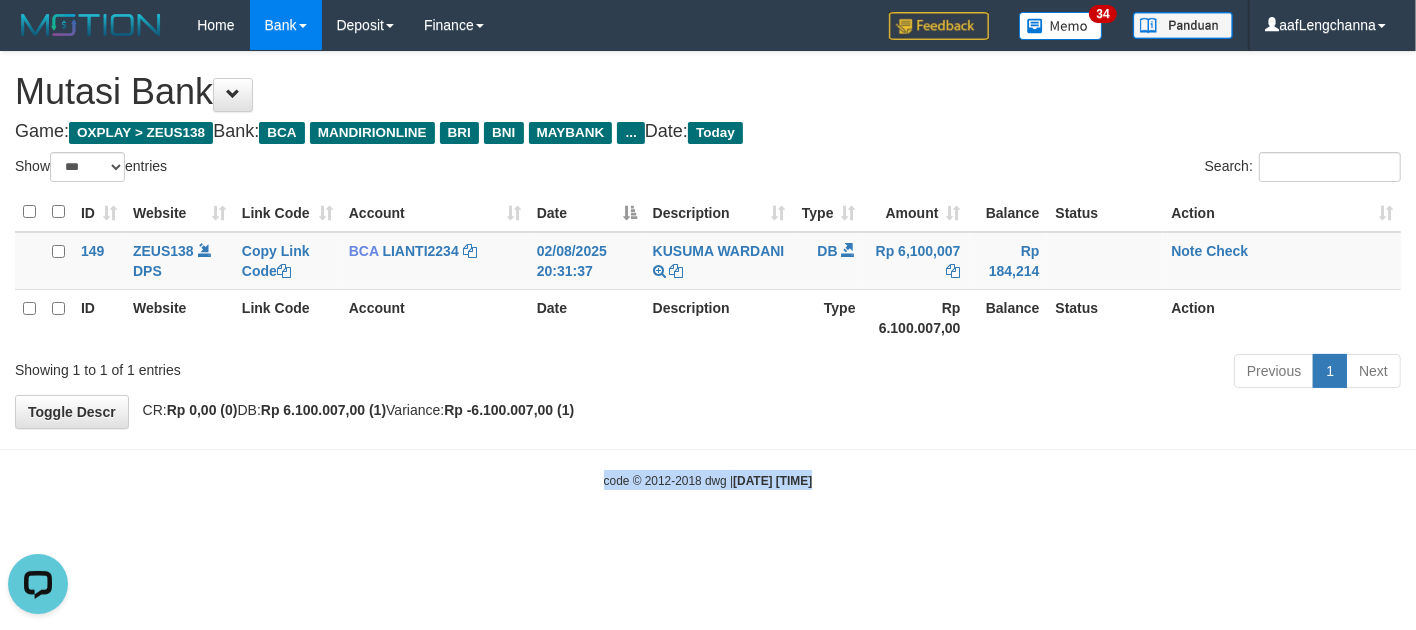 click on "Toggle navigation
Home
Bank
Account List
Mutasi Bank
Search
Deposit
History
Finance
Financial Data
aafLengchanna
My Profile
Log Out
34" at bounding box center [708, 270] 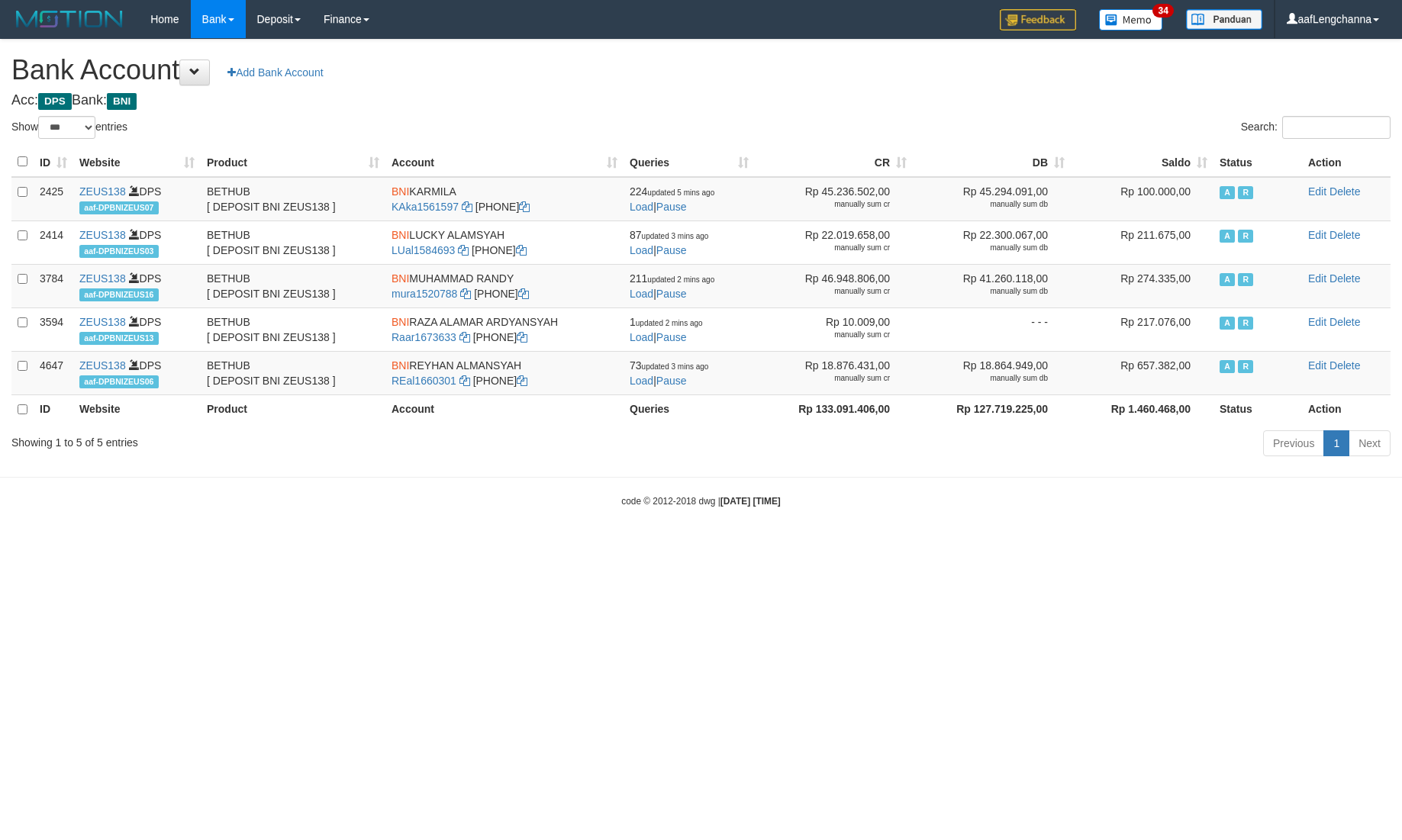 select on "***" 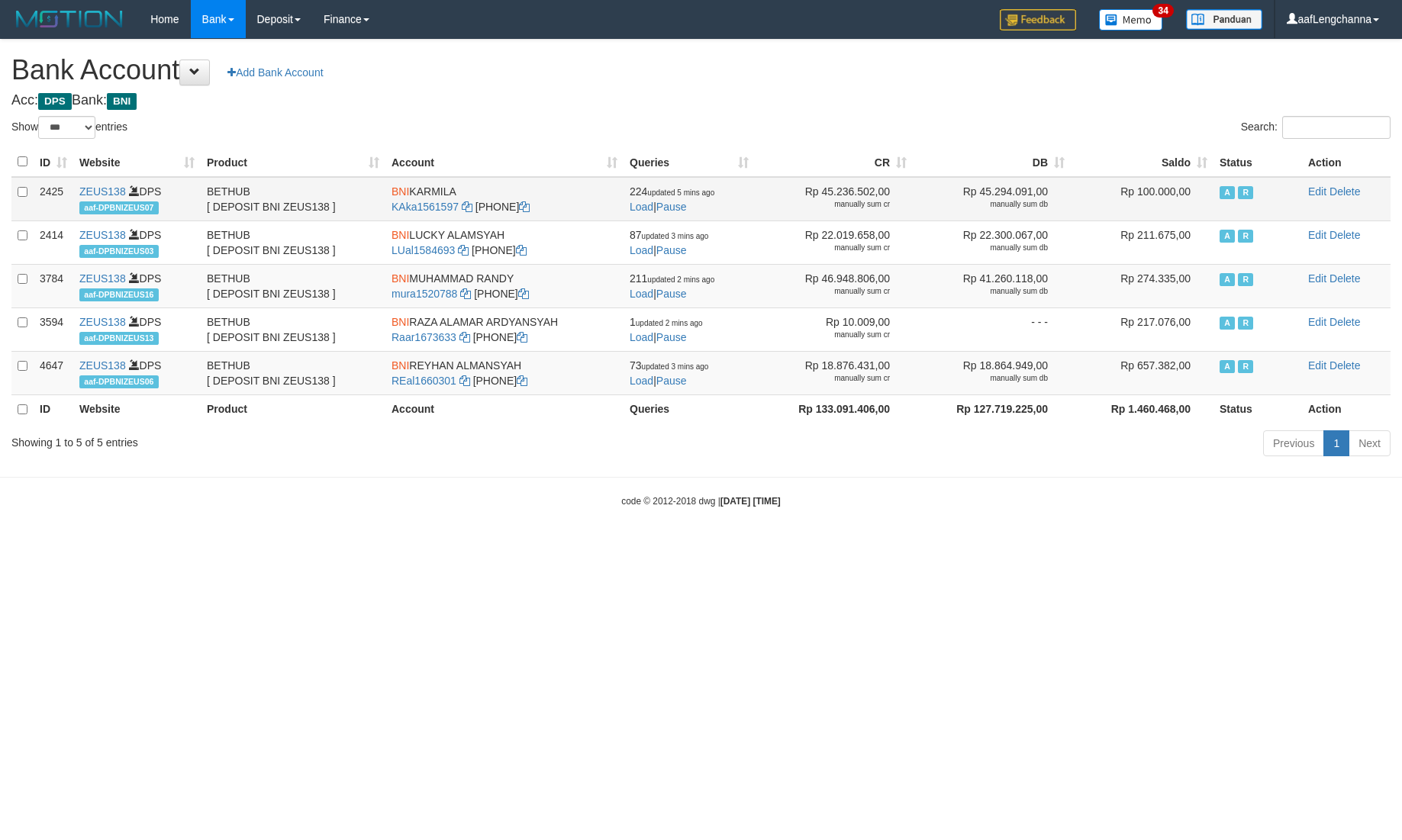 scroll, scrollTop: 0, scrollLeft: 0, axis: both 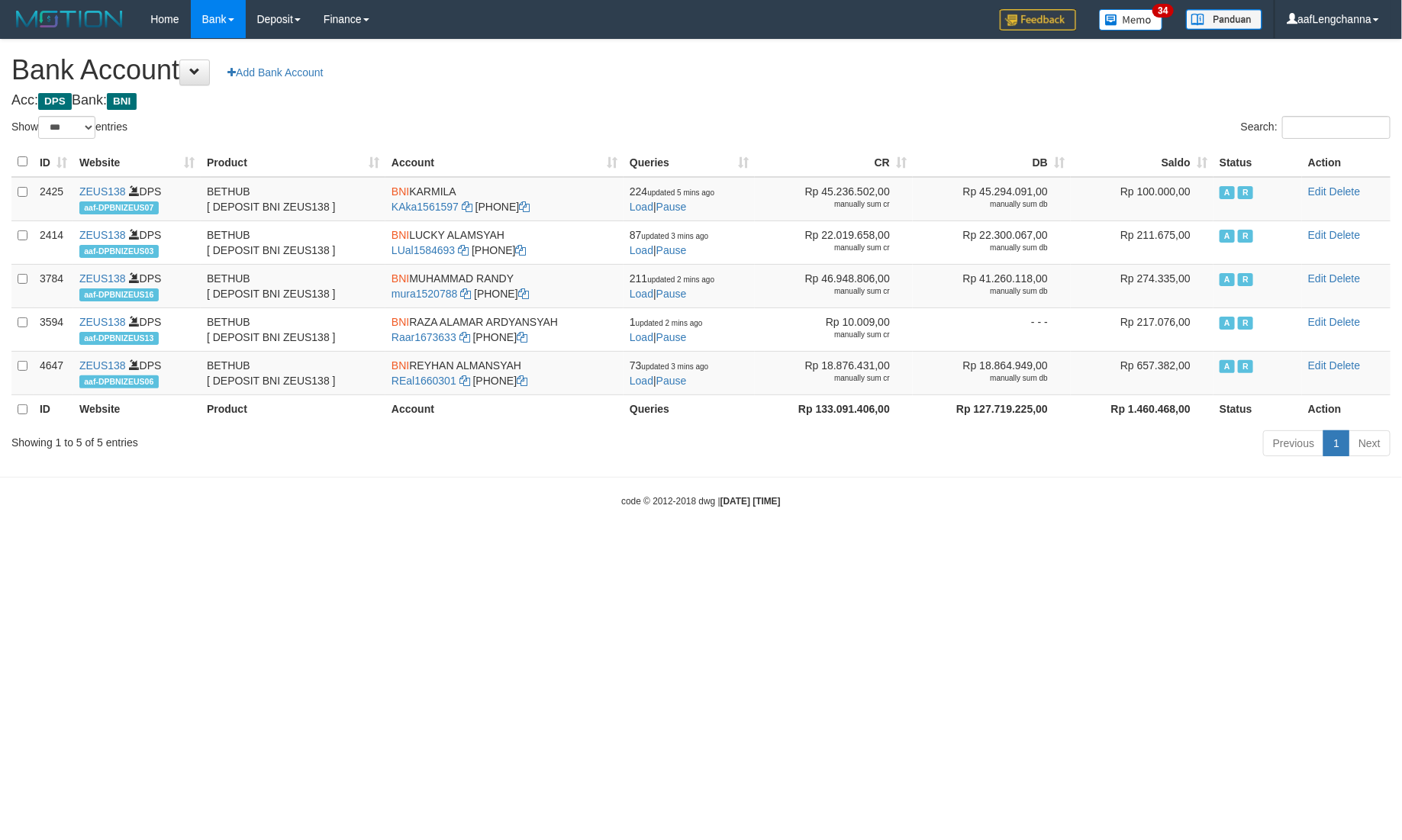 click on "Saldo" at bounding box center (1142, 162) 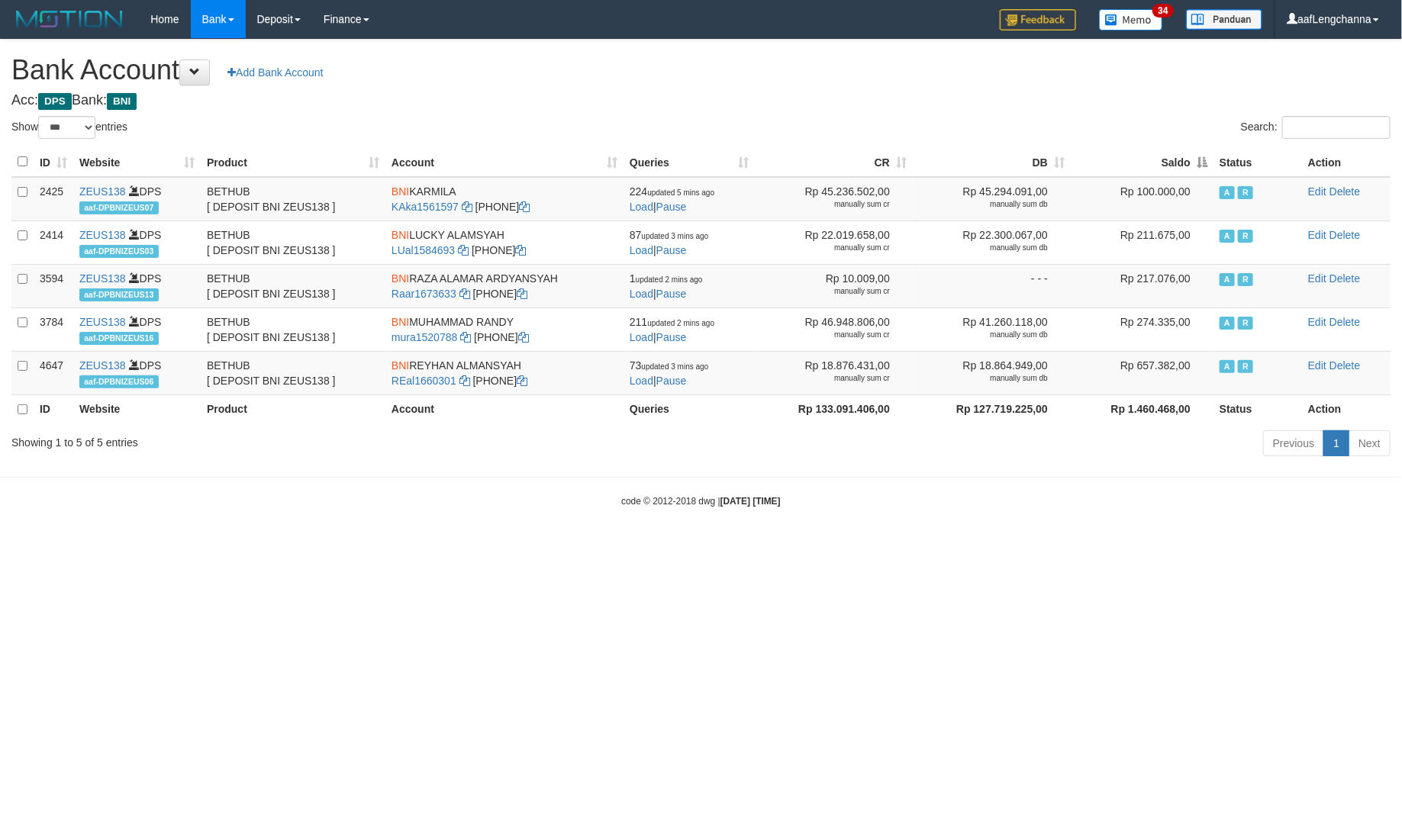 click on "Saldo" at bounding box center (1142, 162) 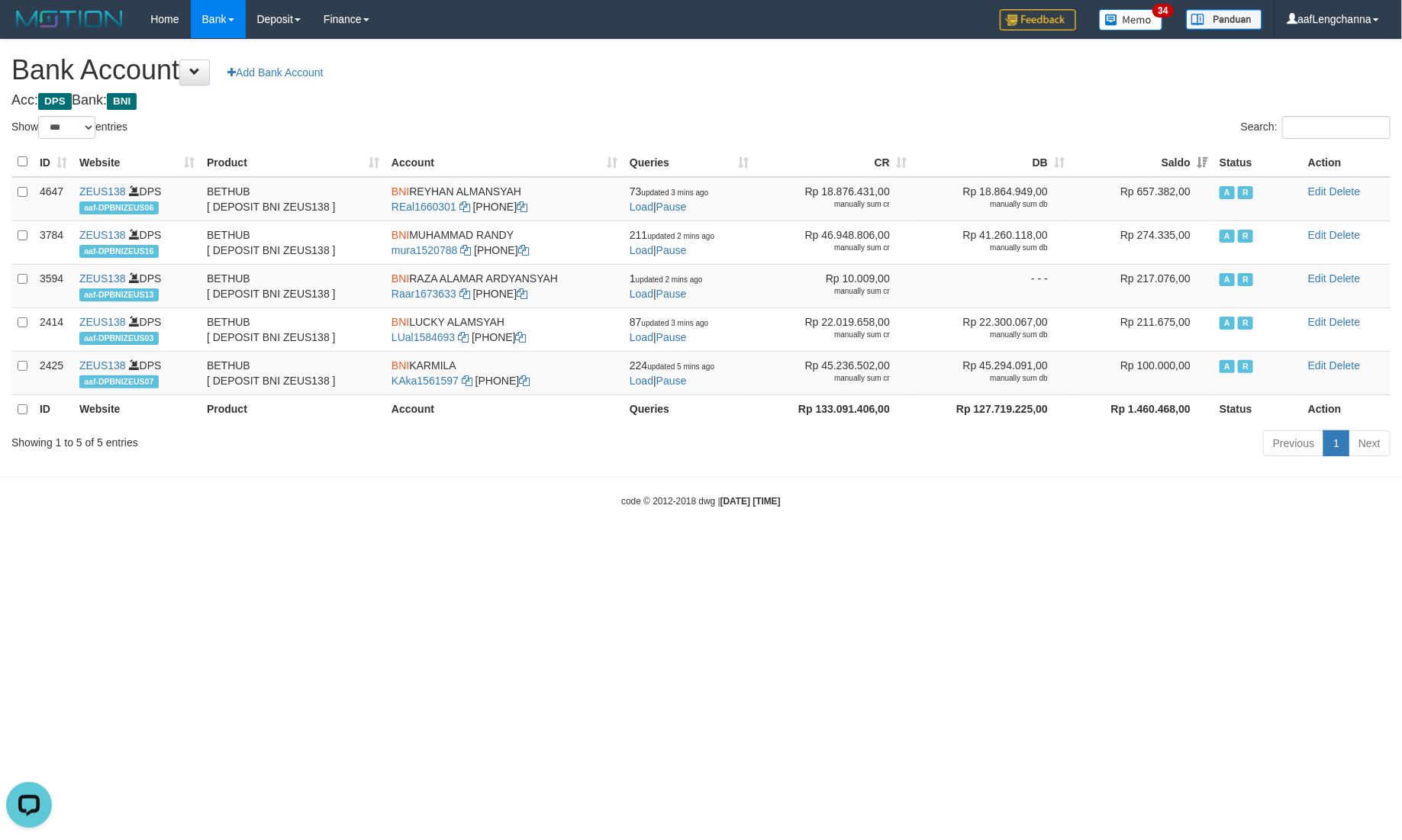 scroll, scrollTop: 0, scrollLeft: 0, axis: both 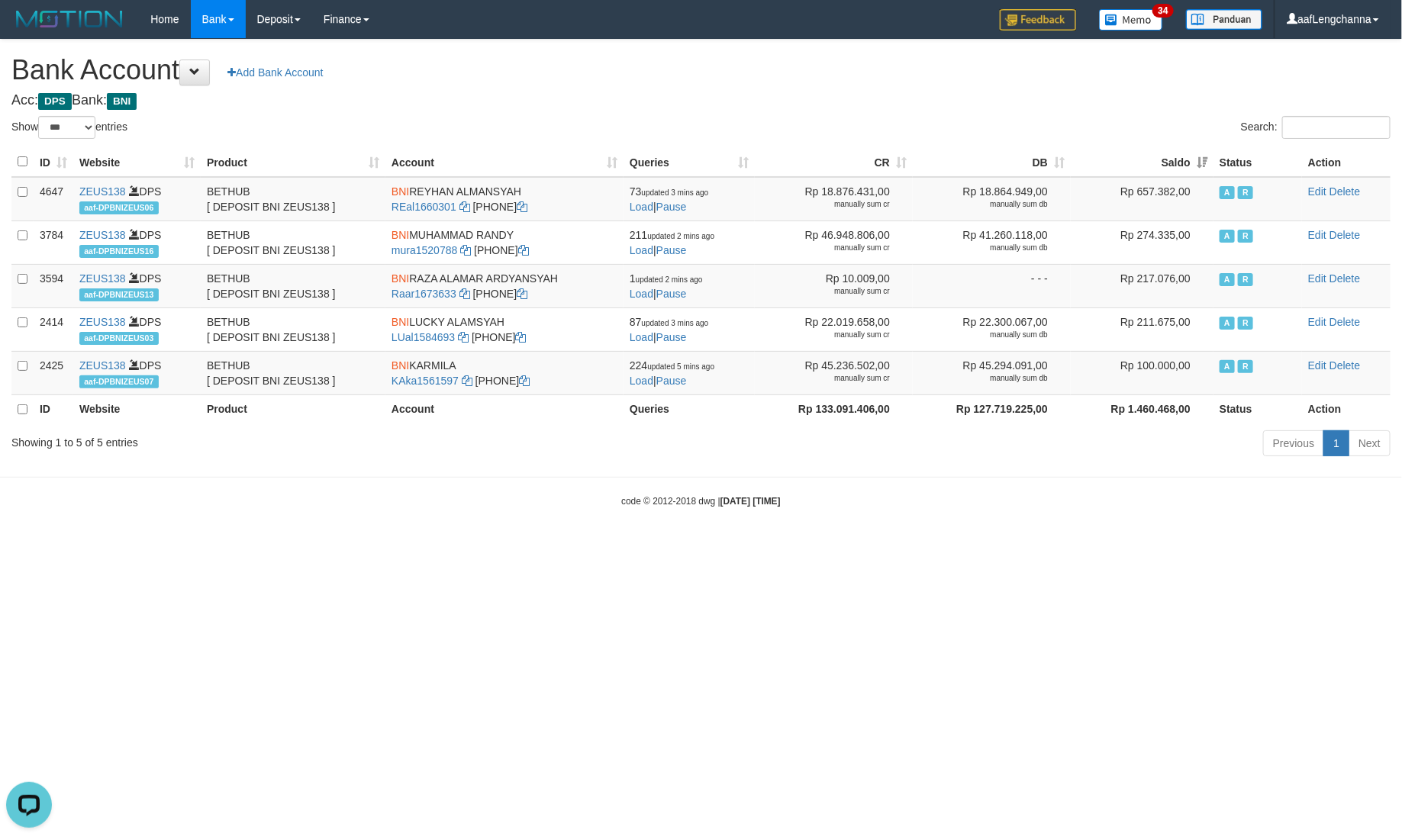 click on "Toggle navigation
Home
Bank
Account List
Mutasi Bank
Search
Deposit
History
Finance
Financial Data
aafLengchanna
My Profile
Log Out
34" at bounding box center (701, 273) 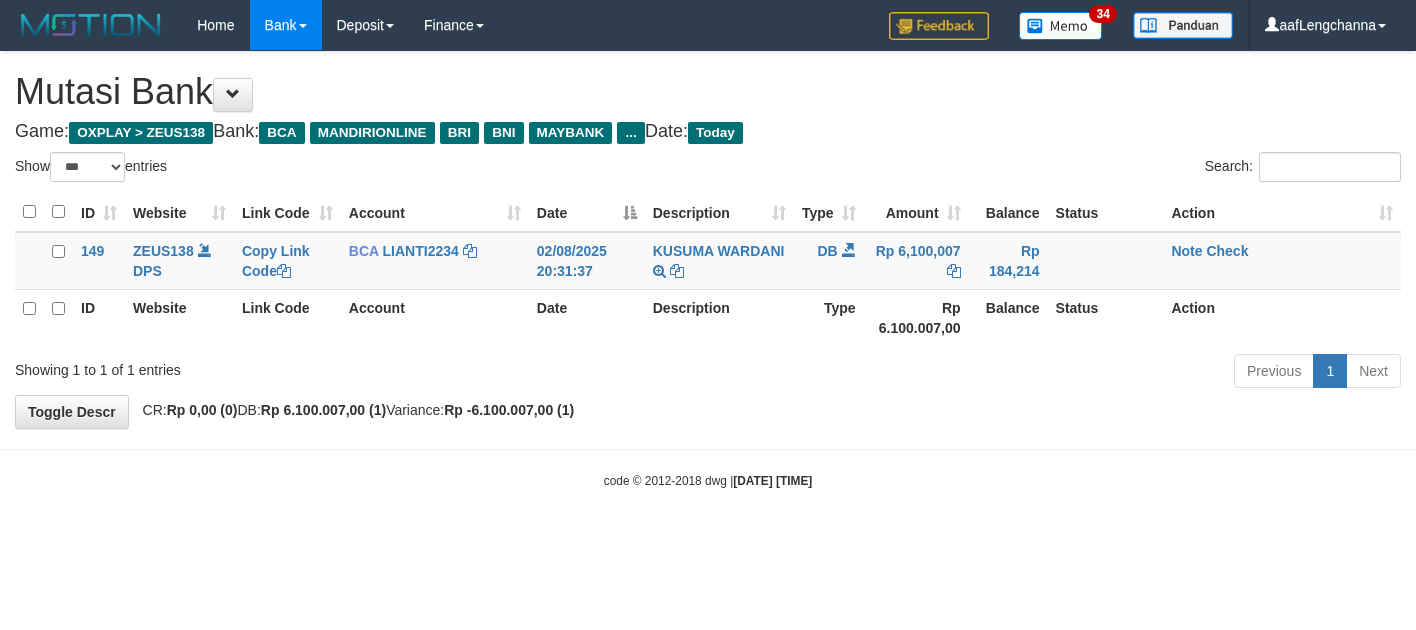 select on "***" 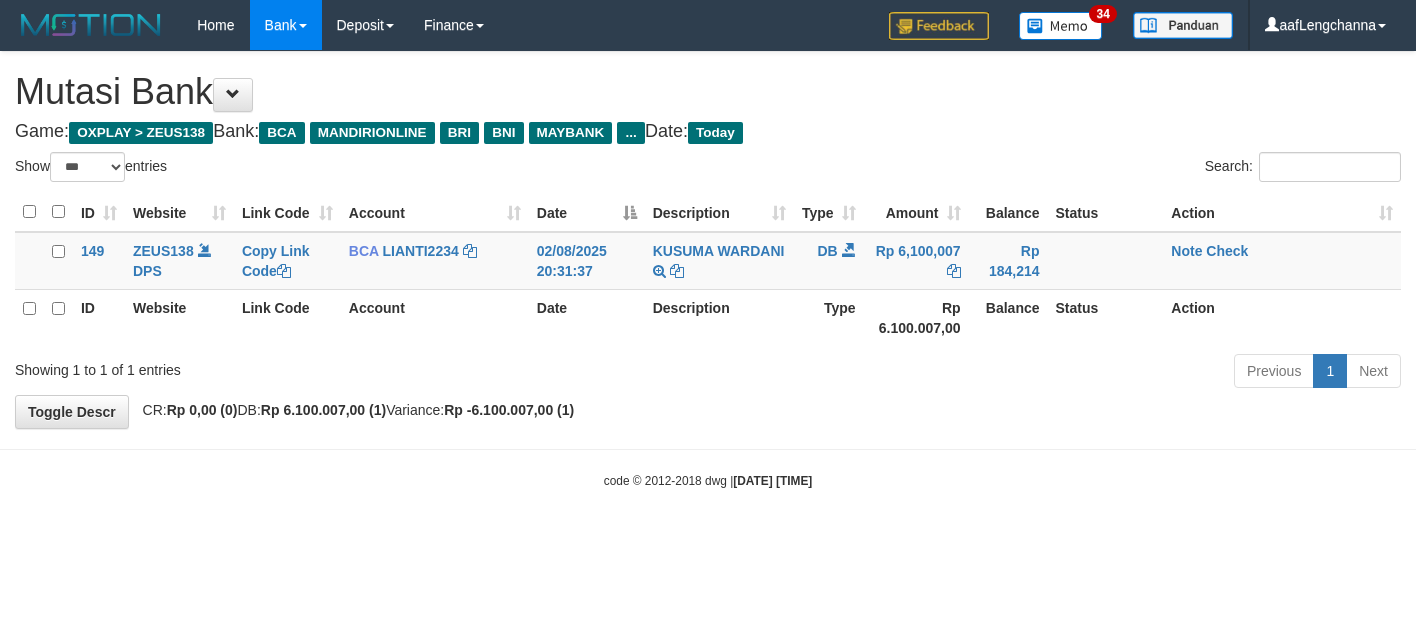 scroll, scrollTop: 0, scrollLeft: 0, axis: both 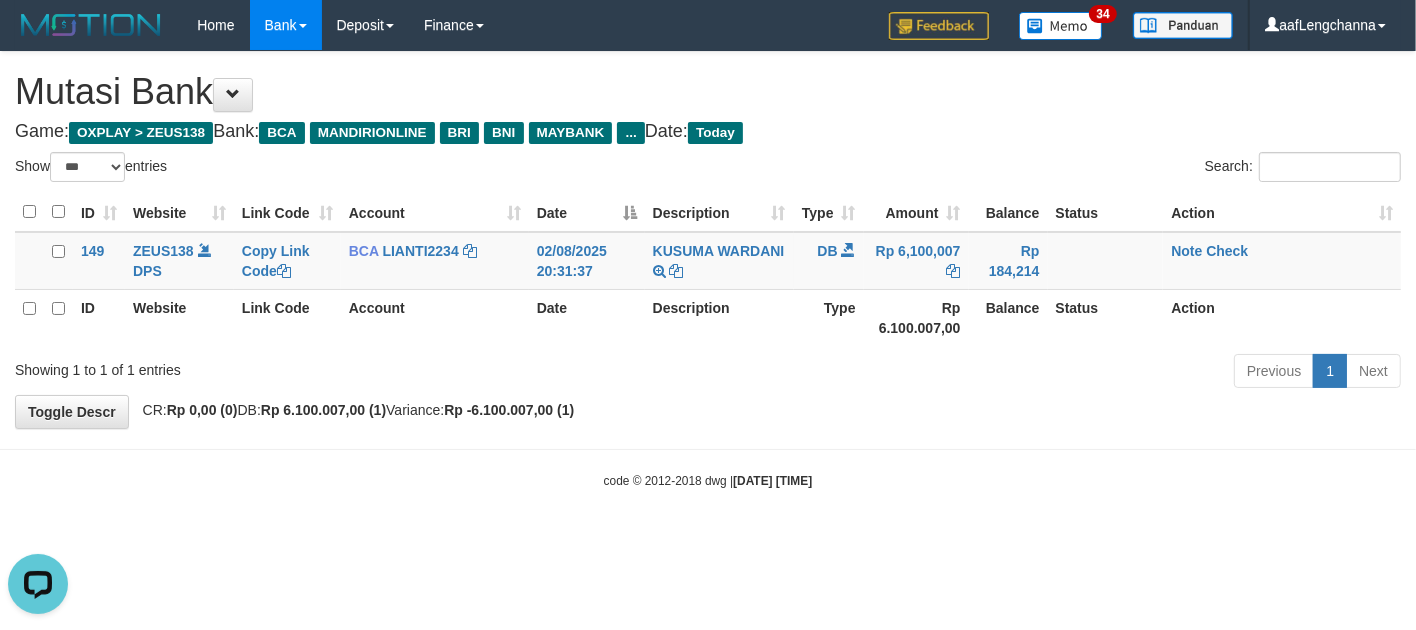 click on "Toggle navigation
Home
Bank
Account List
Mutasi Bank
Search
Deposit
History
Finance
Financial Data
aafLengchanna
My Profile
Log Out
34" at bounding box center (708, 270) 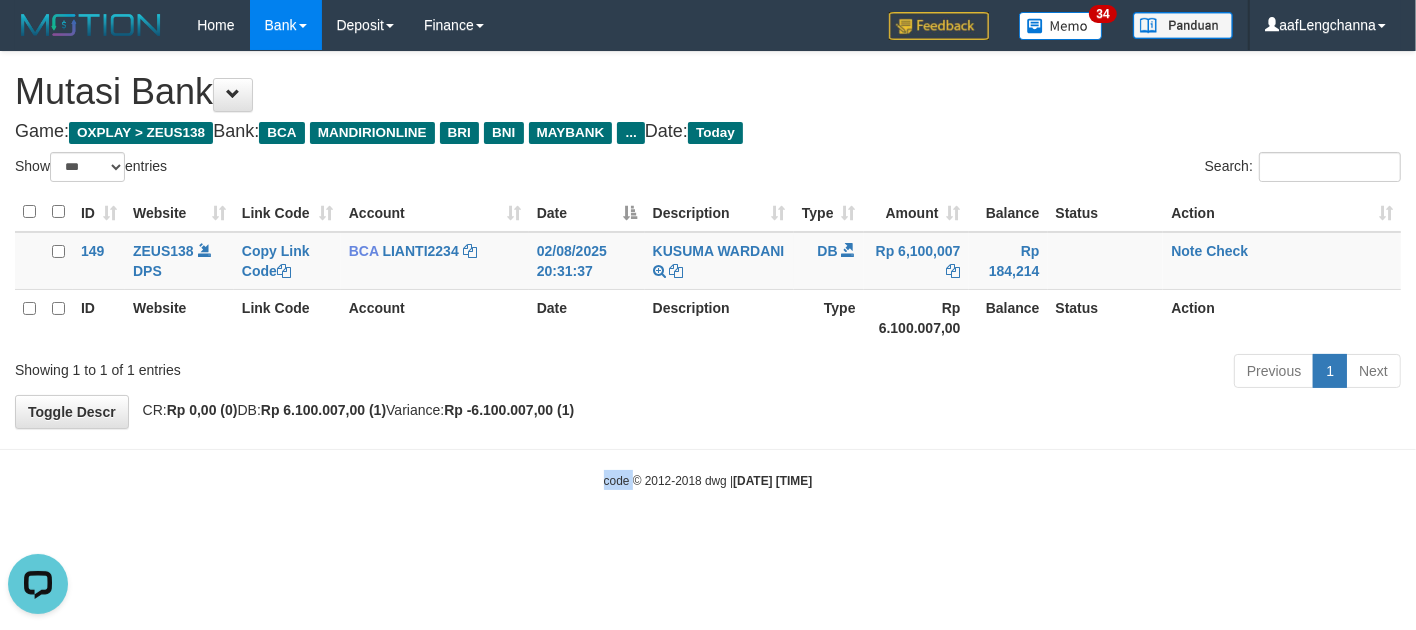 click on "Toggle navigation
Home
Bank
Account List
Mutasi Bank
Search
Deposit
History
Finance
Financial Data
aafLengchanna
My Profile
Log Out
34" at bounding box center [708, 270] 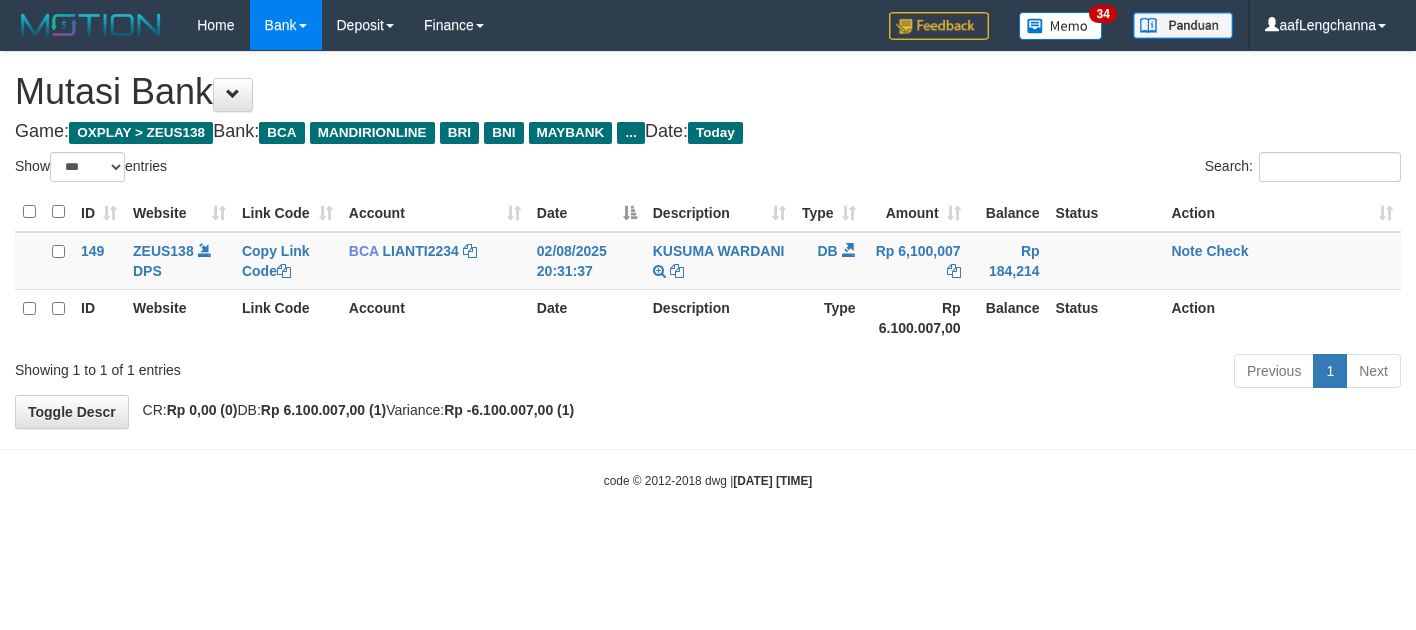 select on "***" 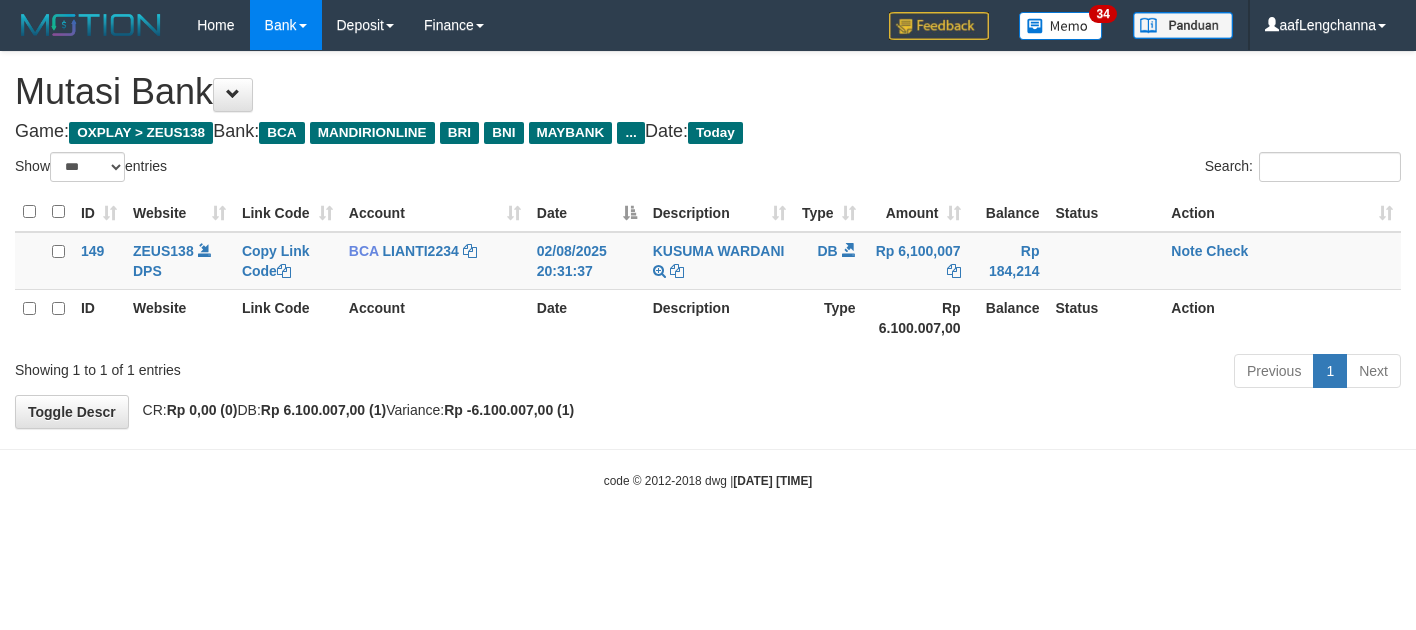 scroll, scrollTop: 0, scrollLeft: 0, axis: both 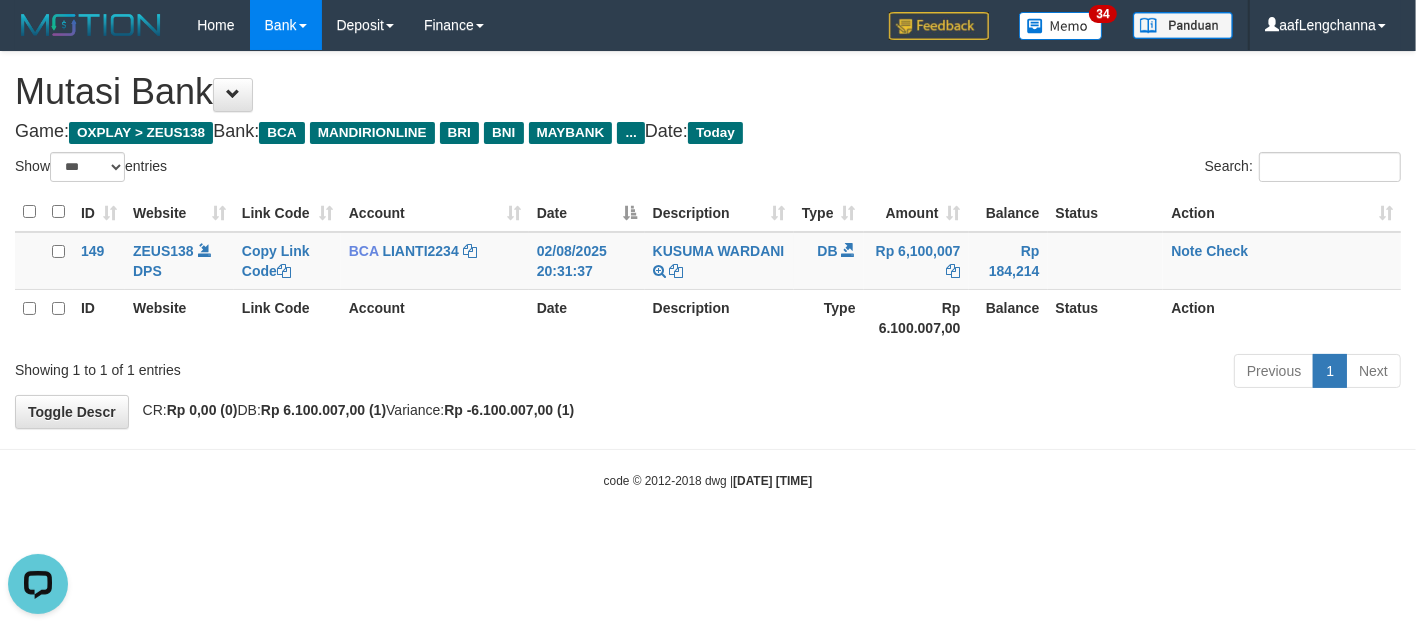 drag, startPoint x: 288, startPoint y: 512, endPoint x: 290, endPoint y: 526, distance: 14.142136 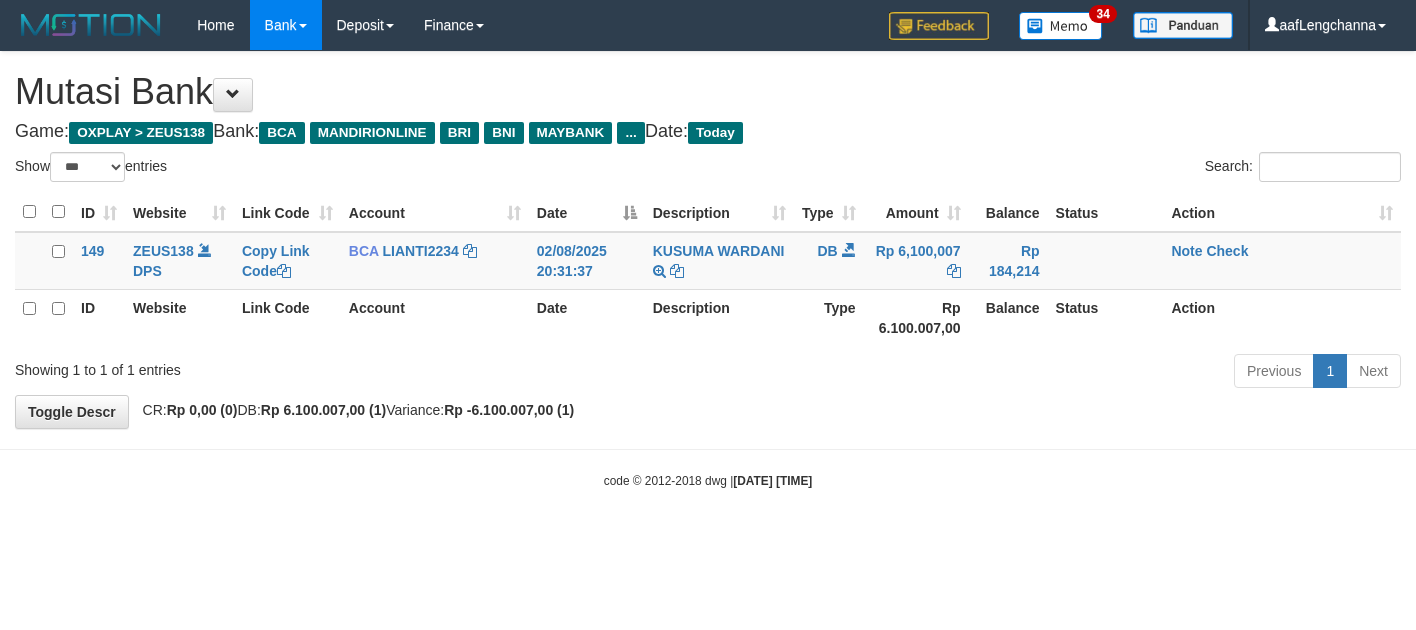 select on "***" 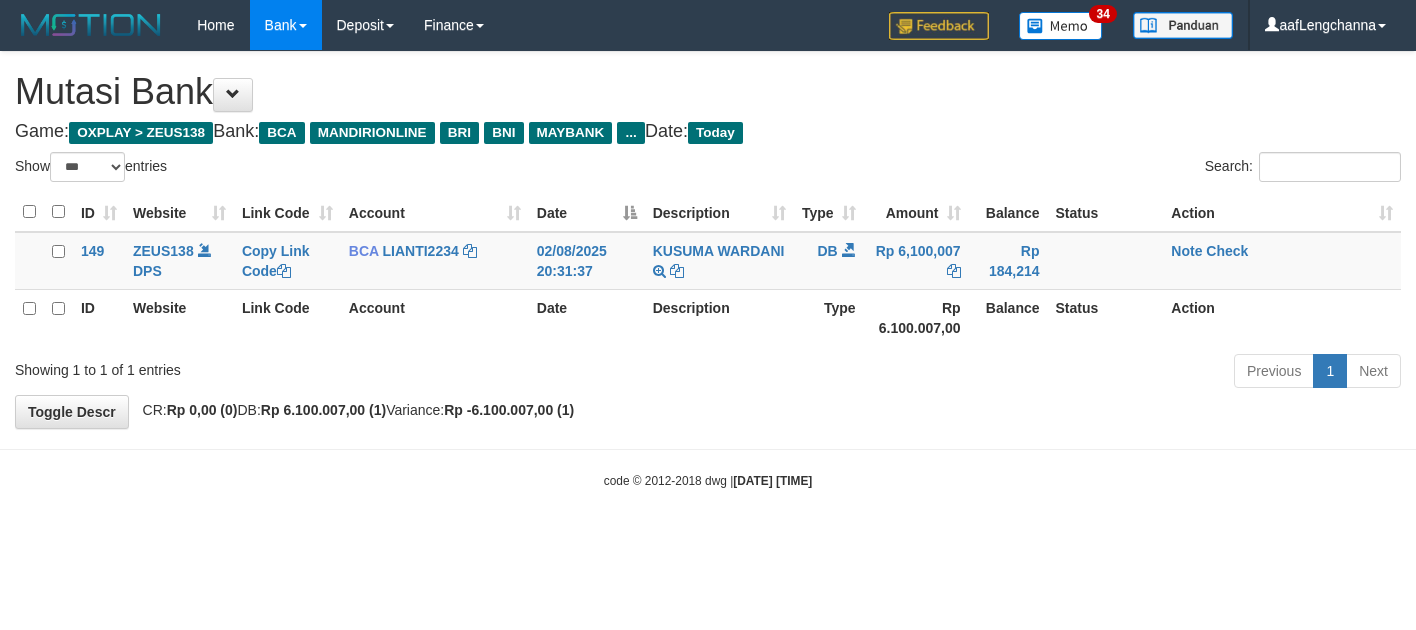 scroll, scrollTop: 0, scrollLeft: 0, axis: both 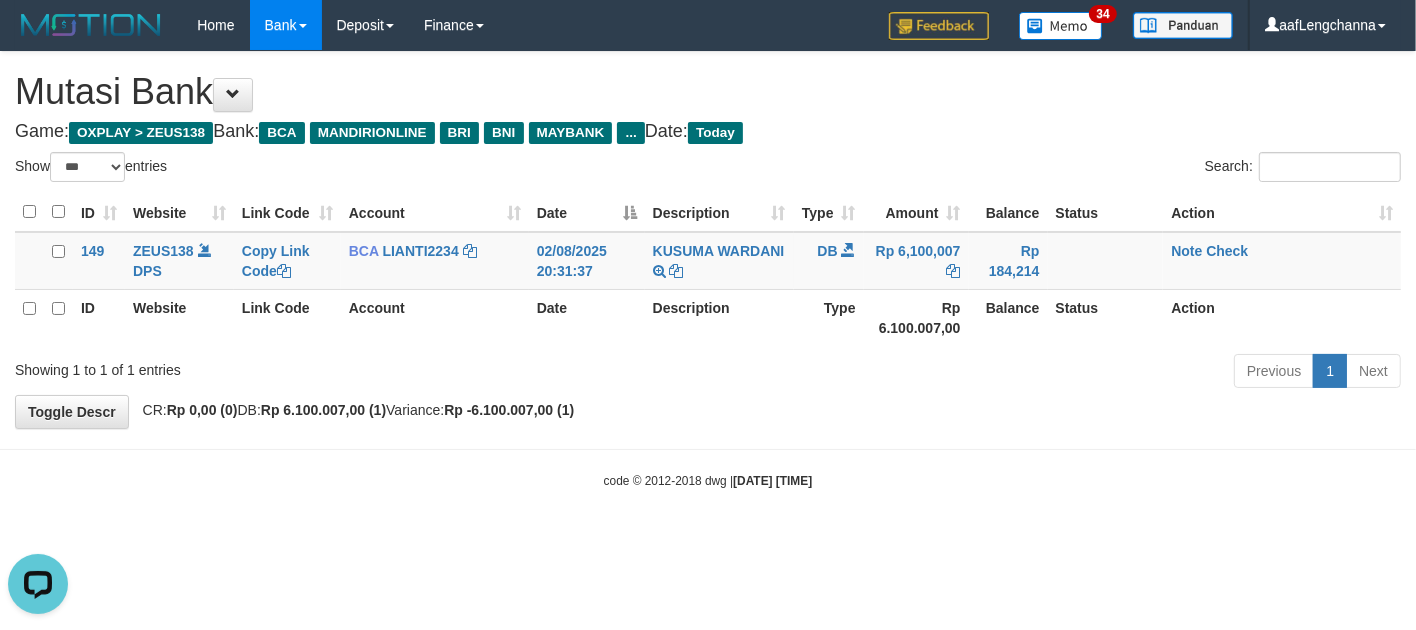 click on "Toggle navigation
Home
Bank
Account List
Mutasi Bank
Search
Deposit
History
Finance
Financial Data
aafLengchanna
My Profile
Log Out
34" at bounding box center (708, 270) 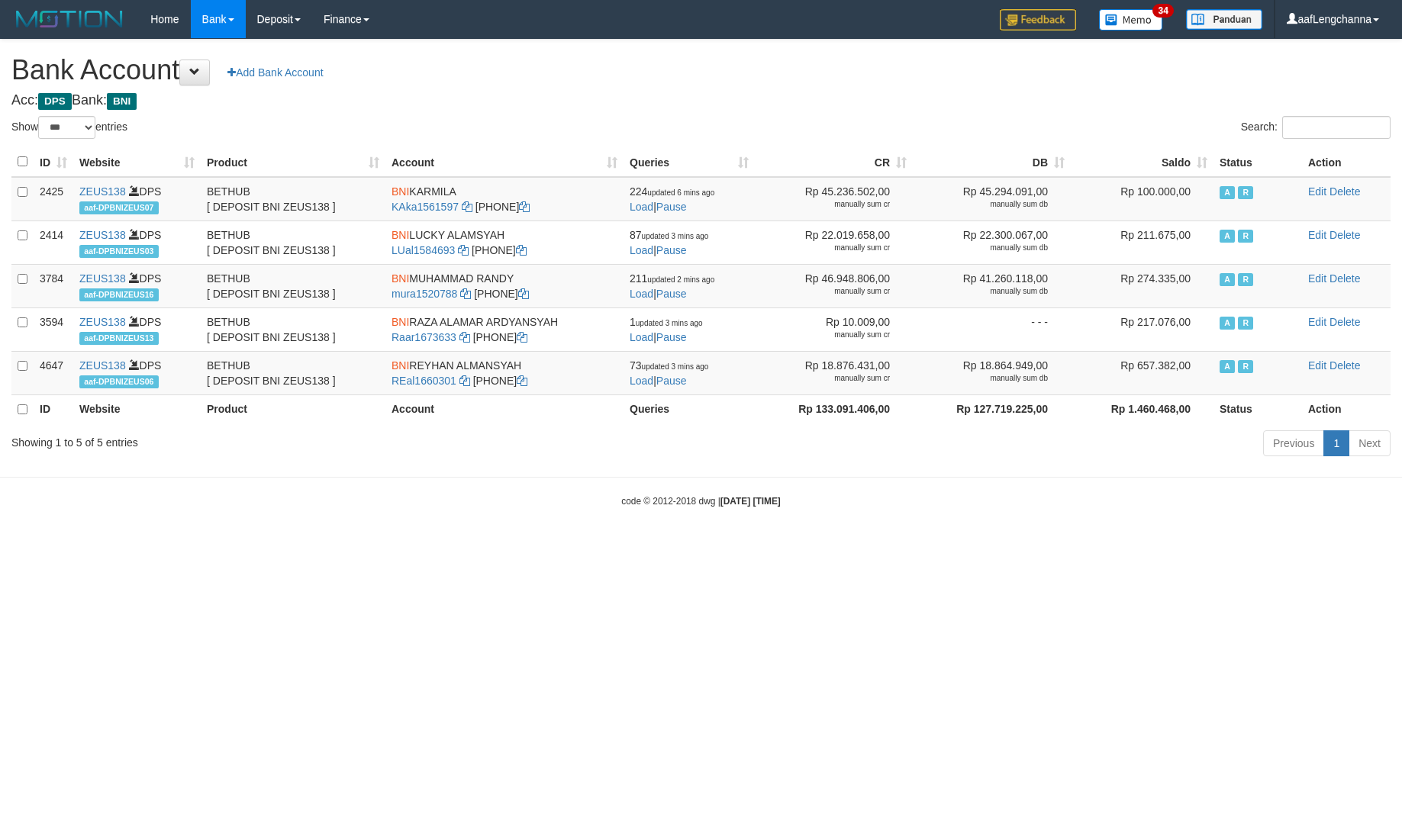 select on "***" 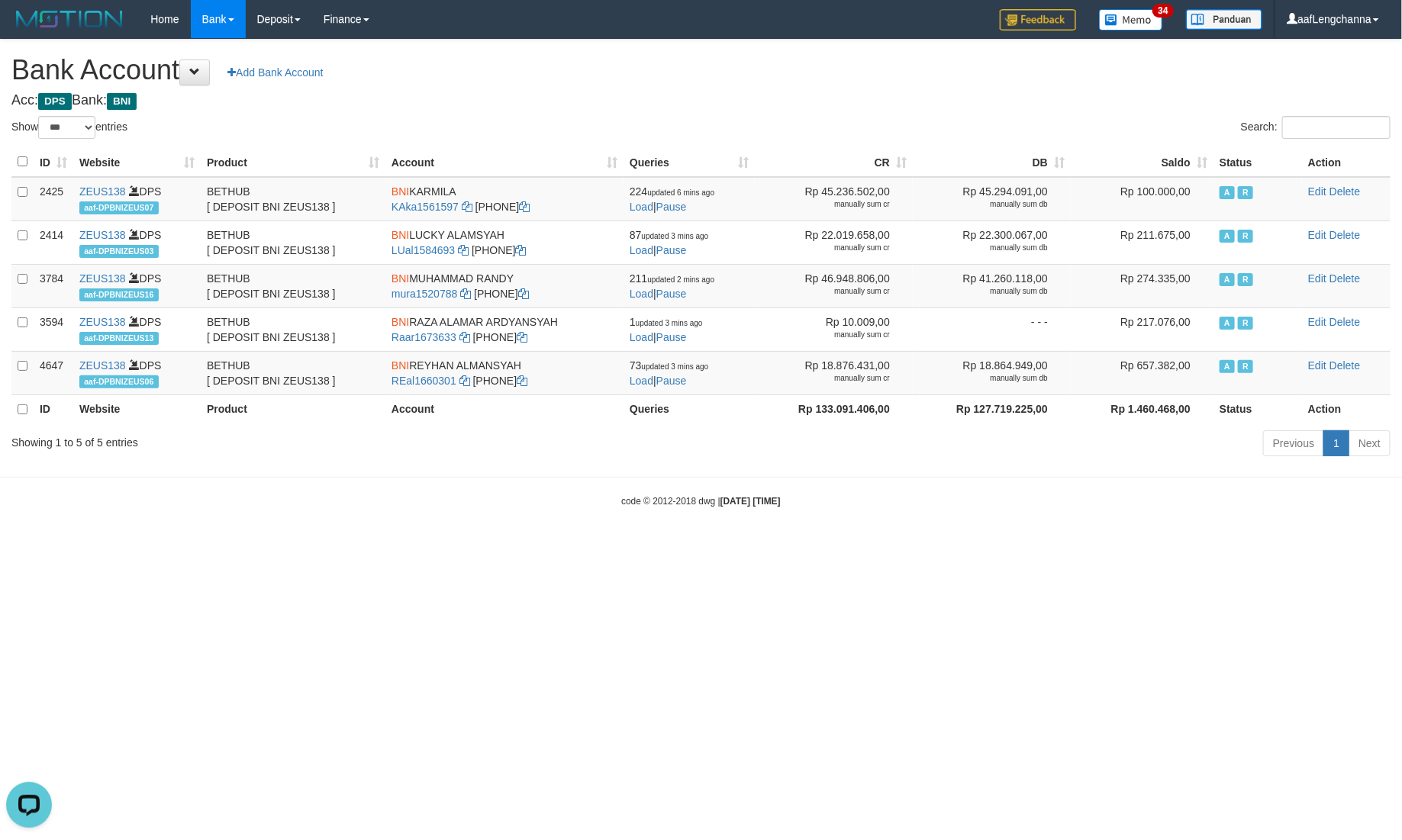 scroll, scrollTop: 0, scrollLeft: 0, axis: both 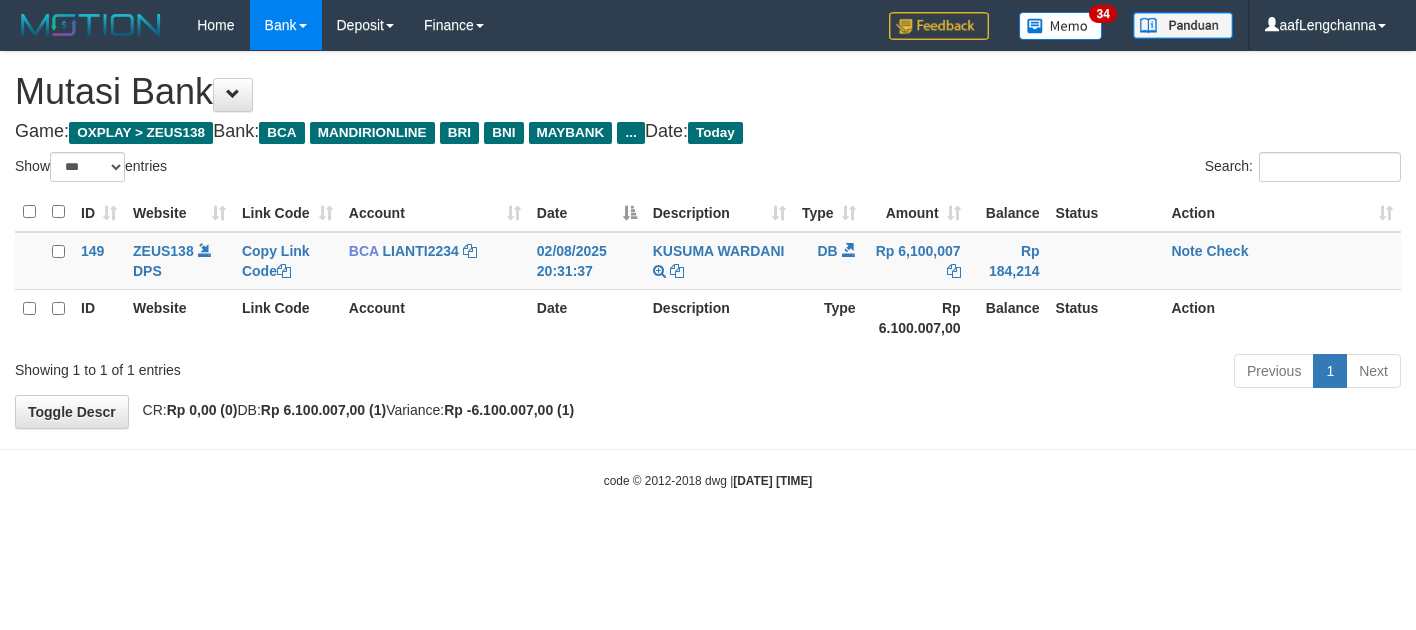 select on "***" 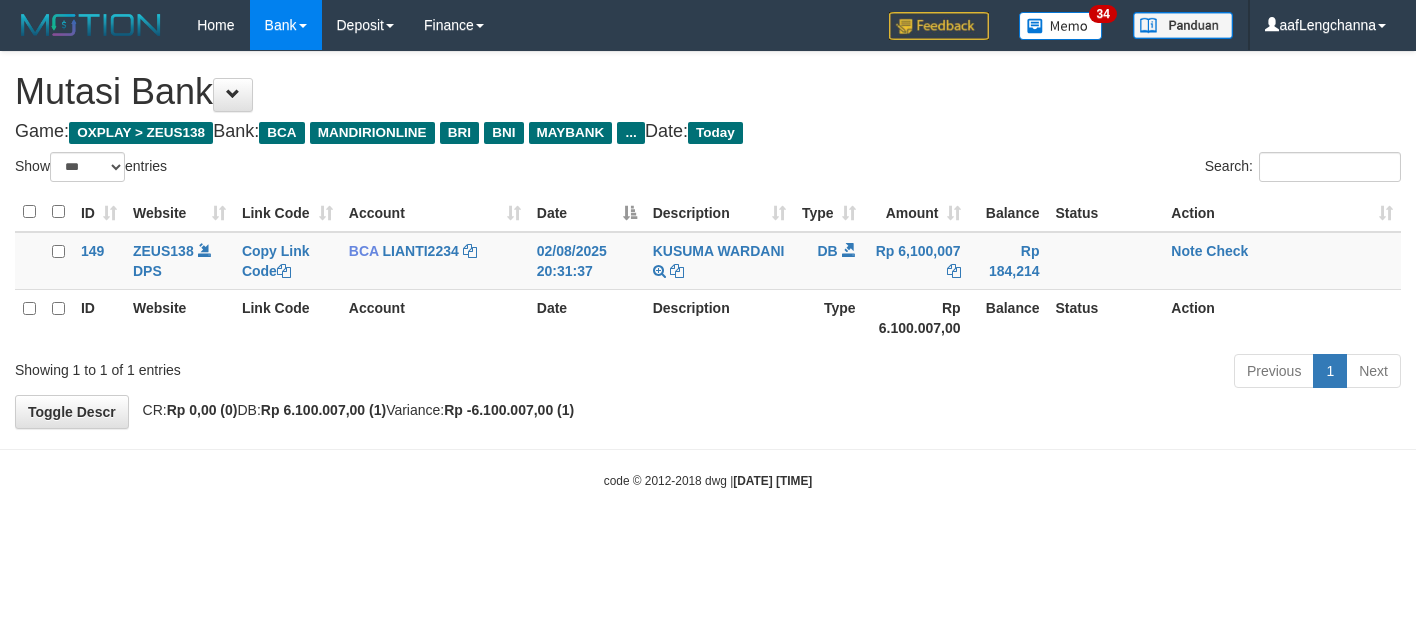 scroll, scrollTop: 0, scrollLeft: 0, axis: both 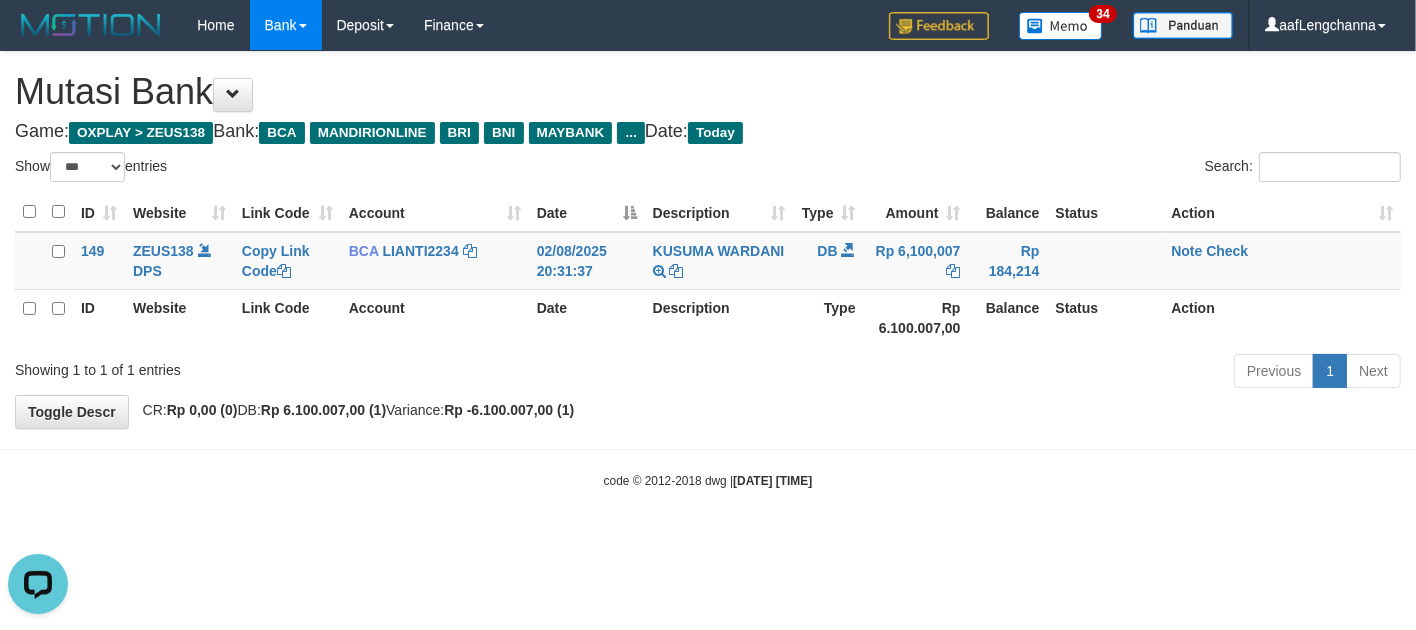 click on "Toggle navigation
Home
Bank
Account List
Mutasi Bank
Search
Deposit
History
Finance
Financial Data
aafLengchanna
My Profile
Log Out
34" at bounding box center (708, 270) 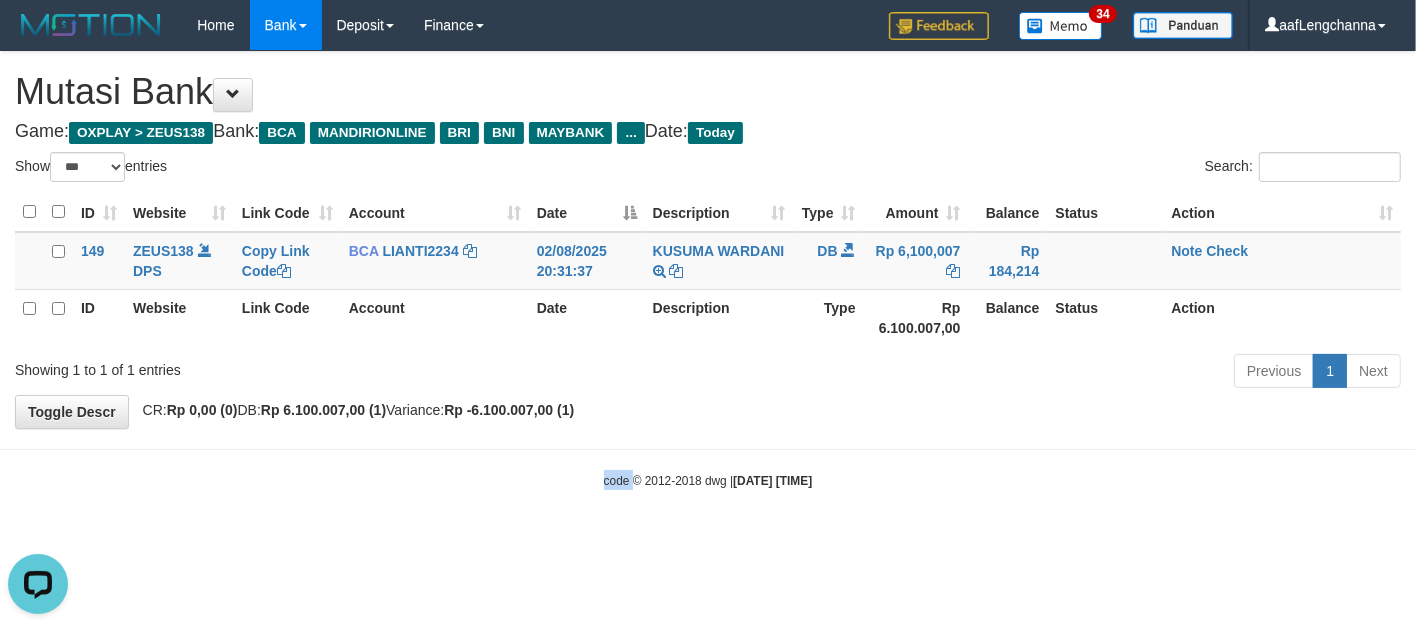 click on "Toggle navigation
Home
Bank
Account List
Mutasi Bank
Search
Deposit
History
Finance
Financial Data
aafLengchanna
My Profile
Log Out
34" at bounding box center (708, 270) 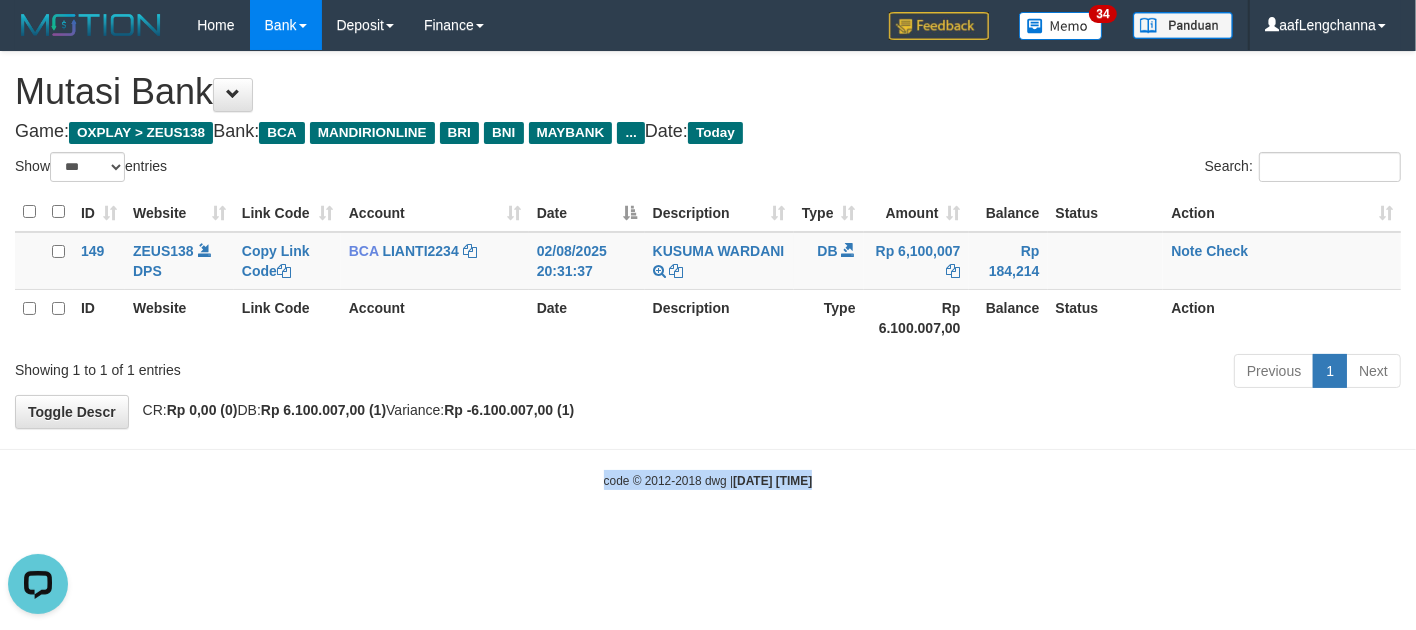click on "Toggle navigation
Home
Bank
Account List
Mutasi Bank
Search
Deposit
History
Finance
Financial Data
aafLengchanna
My Profile
Log Out
34" at bounding box center [708, 270] 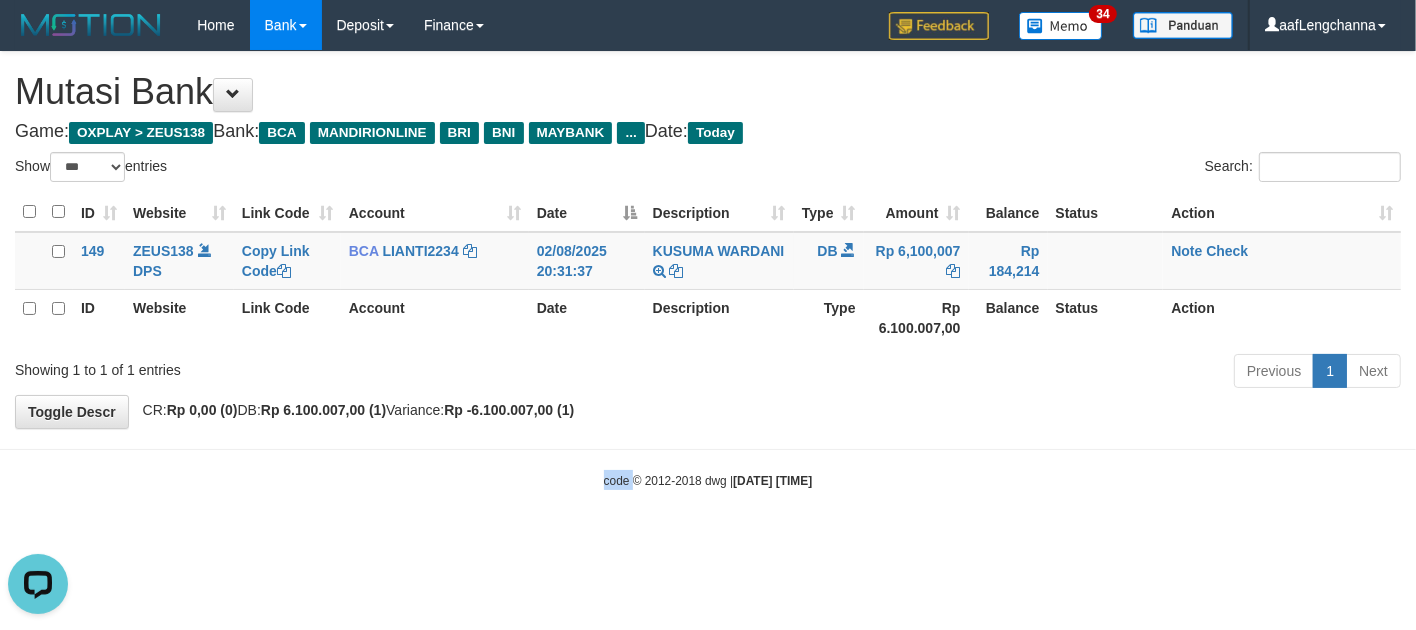click on "Toggle navigation
Home
Bank
Account List
Mutasi Bank
Search
Deposit
History
Finance
Financial Data
aafLengchanna
My Profile
Log Out
34" at bounding box center [708, 270] 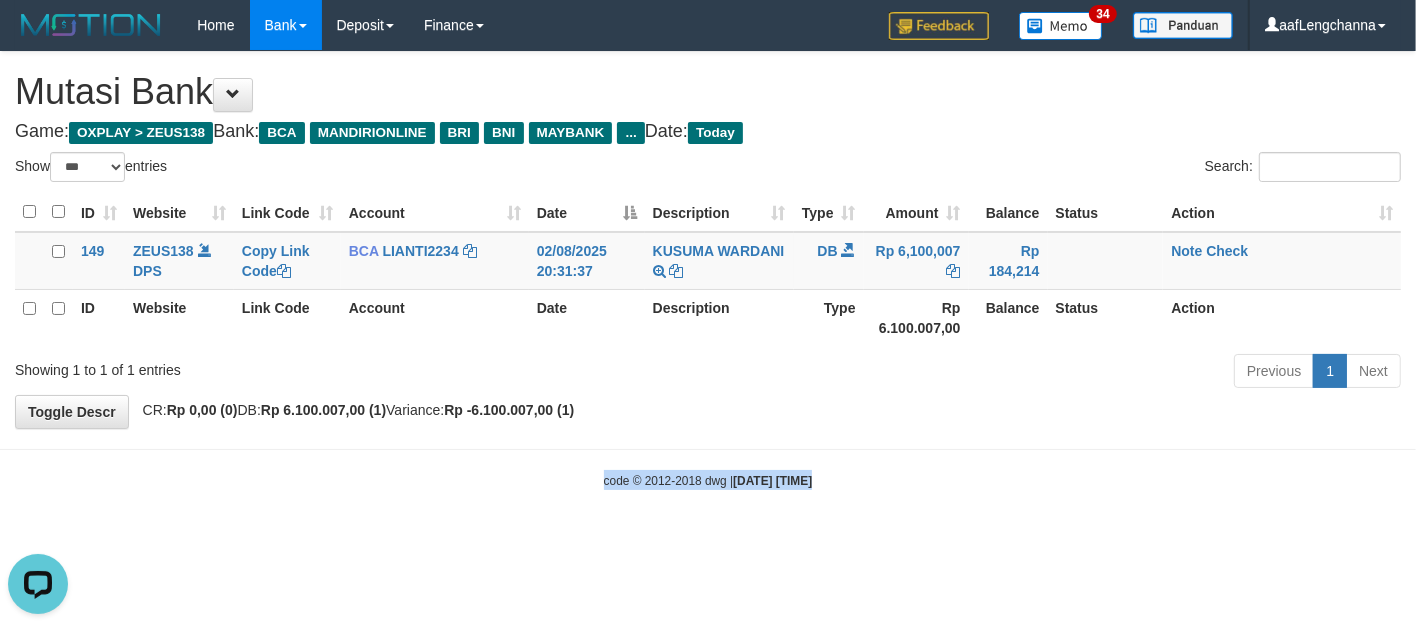 click on "Toggle navigation
Home
Bank
Account List
Mutasi Bank
Search
Deposit
History
Finance
Financial Data
aafLengchanna
My Profile
Log Out
34" at bounding box center (708, 270) 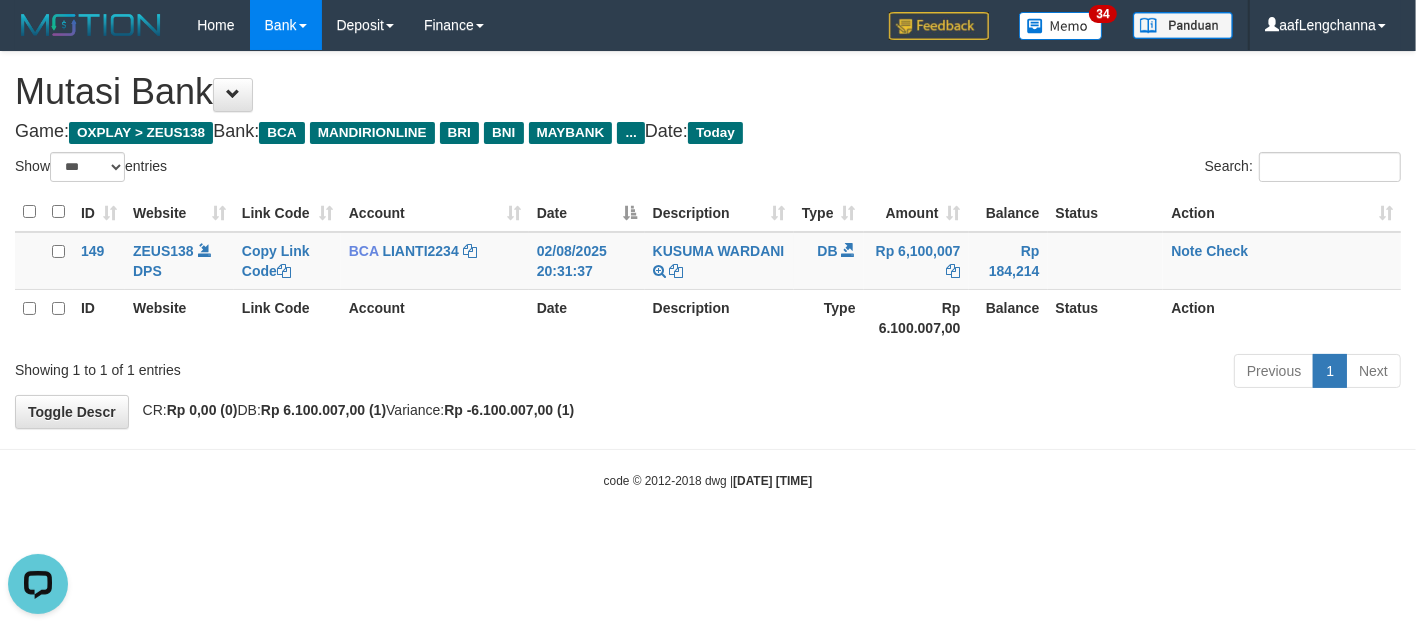 click on "Toggle navigation
Home
Bank
Account List
Mutasi Bank
Search
Deposit
History
Finance
Financial Data
aafLengchanna
My Profile
Log Out
34" at bounding box center [708, 270] 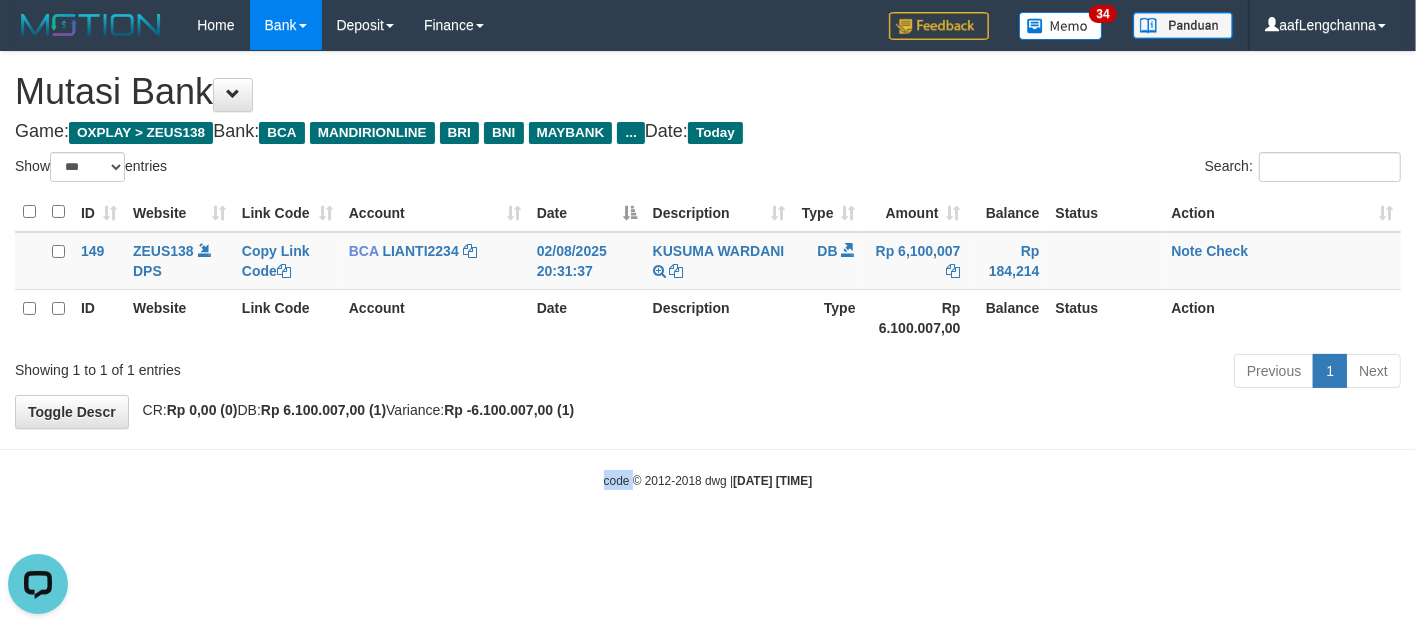 click on "Toggle navigation
Home
Bank
Account List
Mutasi Bank
Search
Deposit
History
Finance
Financial Data
aafLengchanna
My Profile
Log Out
34" at bounding box center [708, 270] 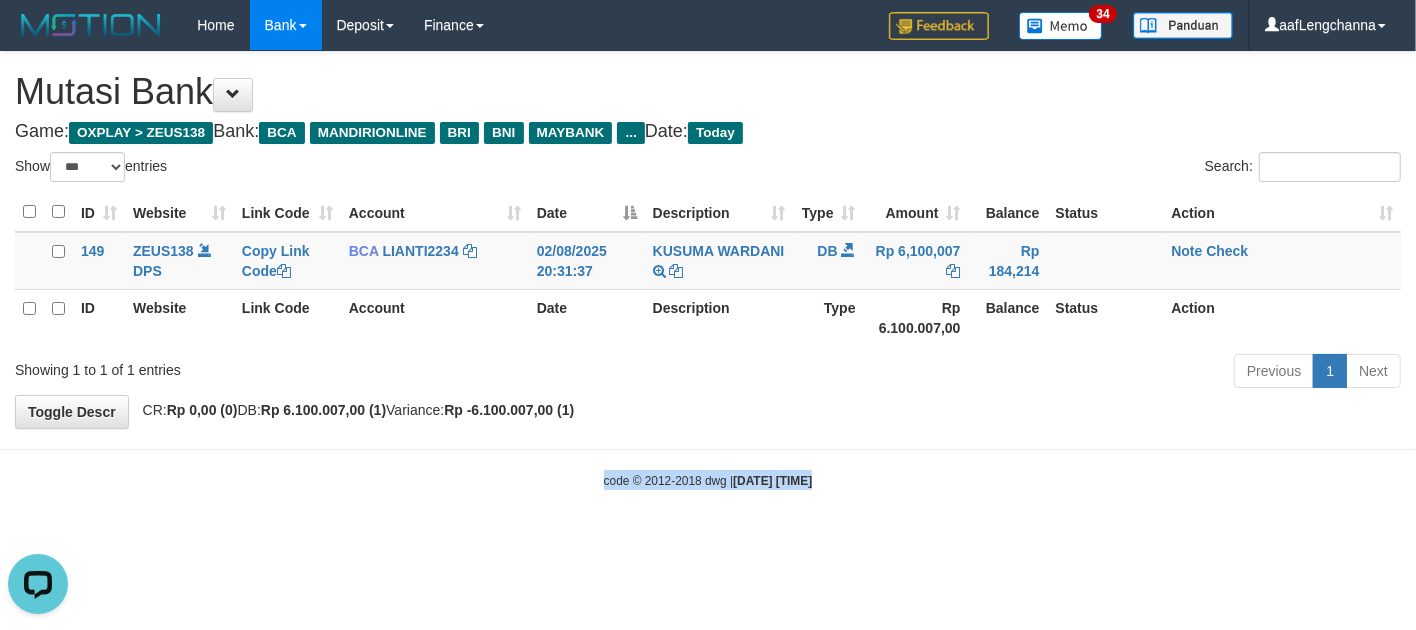 click on "Toggle navigation
Home
Bank
Account List
Mutasi Bank
Search
Deposit
History
Finance
Financial Data
aafLengchanna
My Profile
Log Out
34" at bounding box center [708, 270] 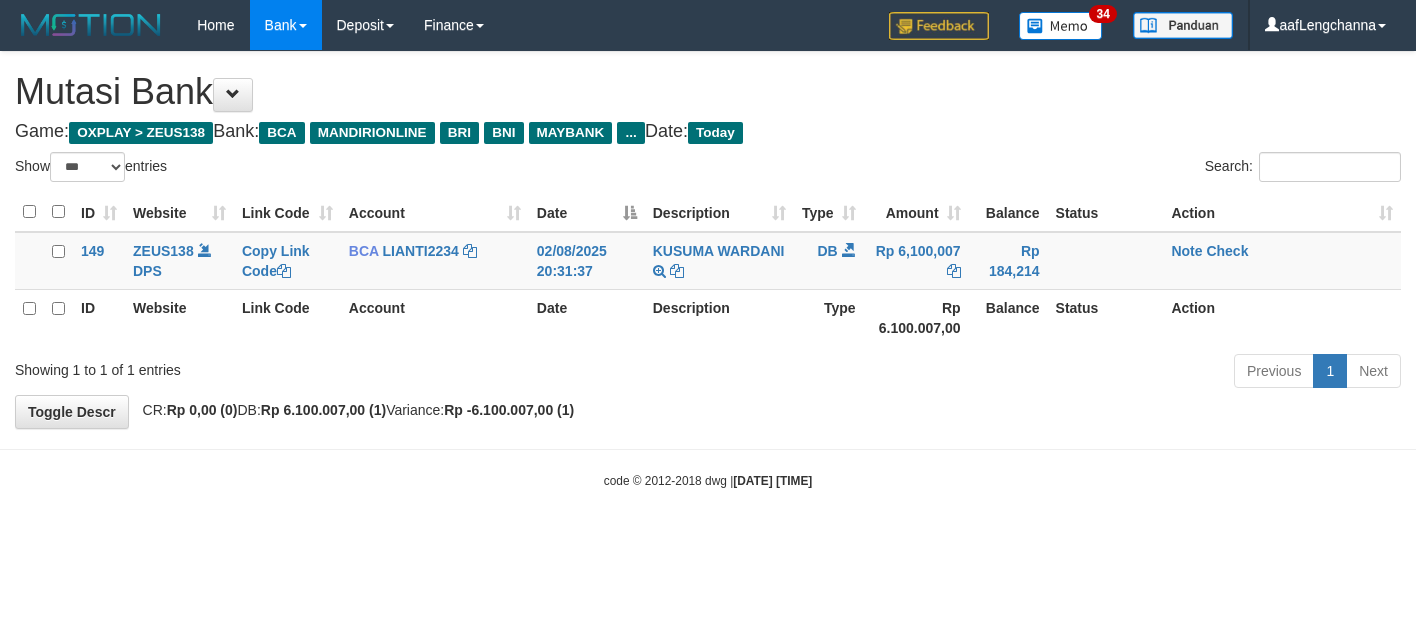 select on "***" 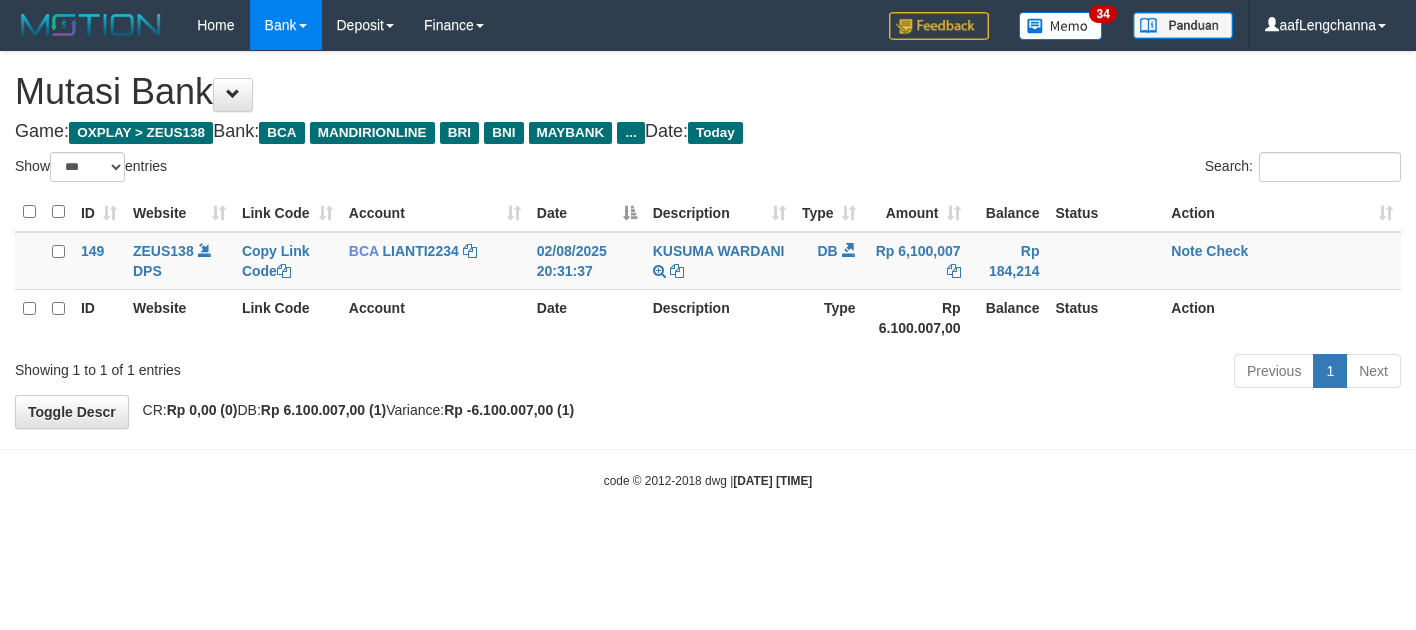 scroll, scrollTop: 0, scrollLeft: 0, axis: both 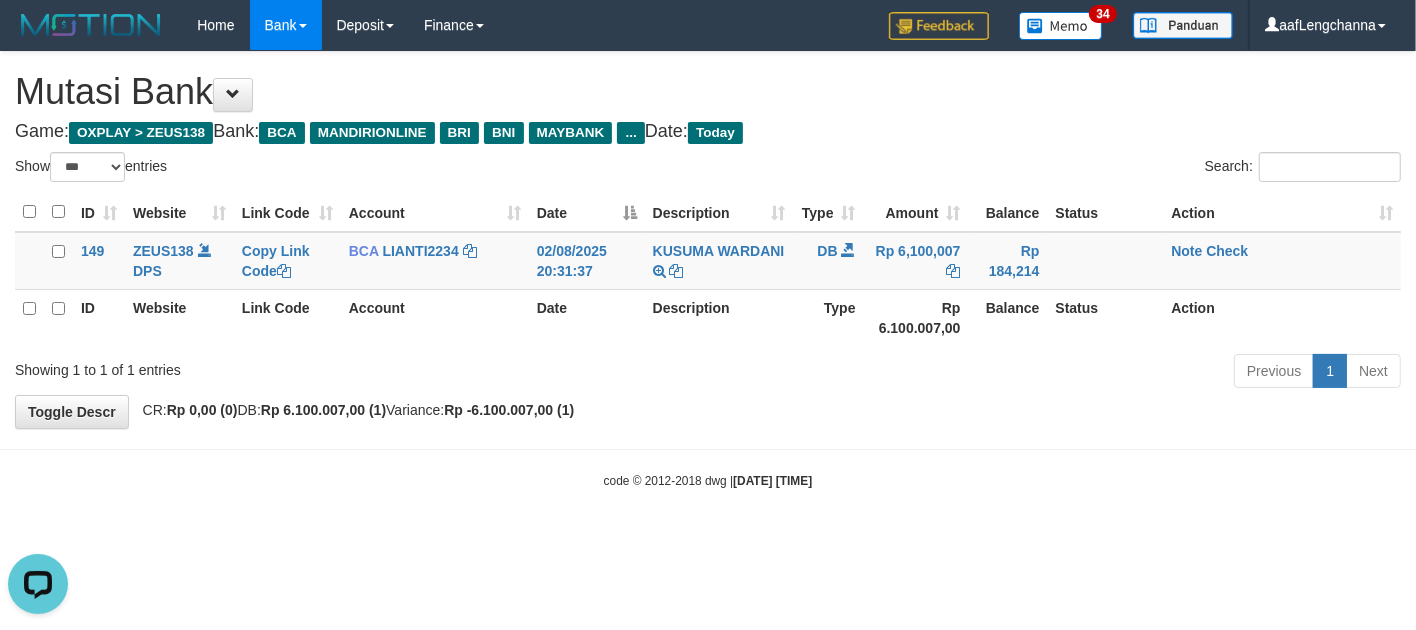 click on "Toggle navigation
Home
Bank
Account List
Mutasi Bank
Search
Deposit
History
Finance
Financial Data
aafLengchanna
My Profile
Log Out
34" at bounding box center [708, 270] 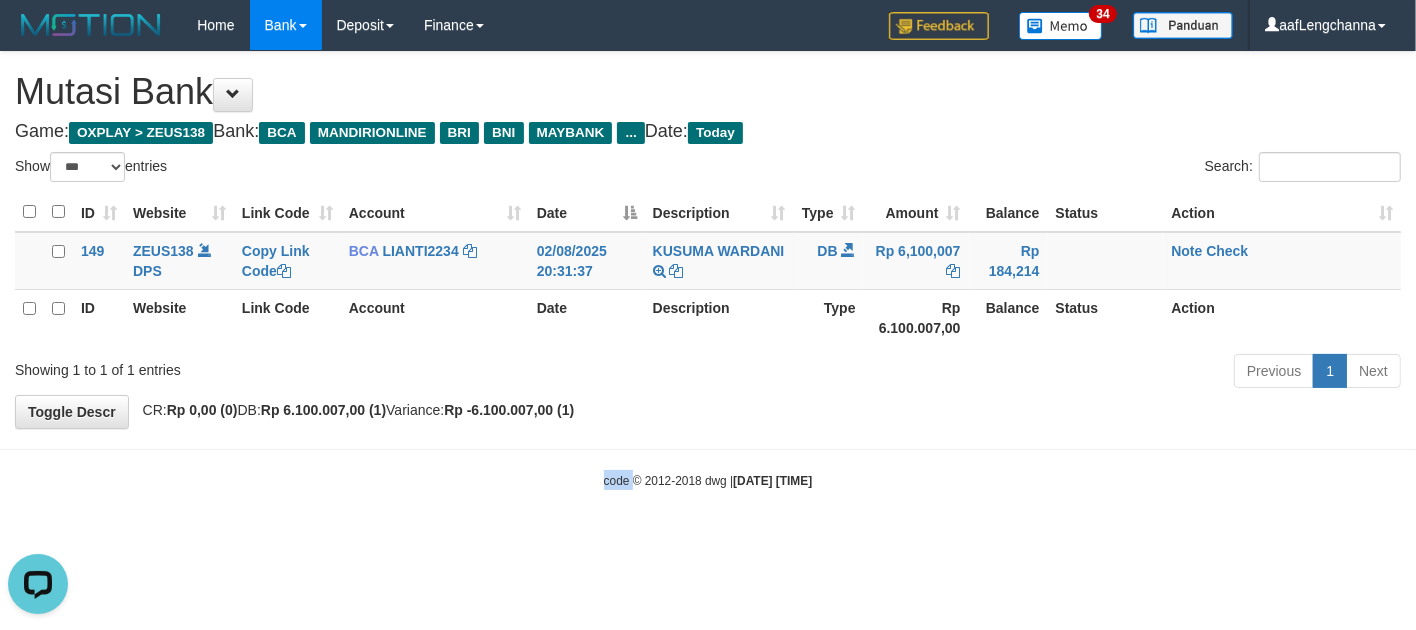 click on "Toggle navigation
Home
Bank
Account List
Mutasi Bank
Search
Deposit
History
Finance
Financial Data
aafLengchanna
My Profile
Log Out
34" at bounding box center (708, 270) 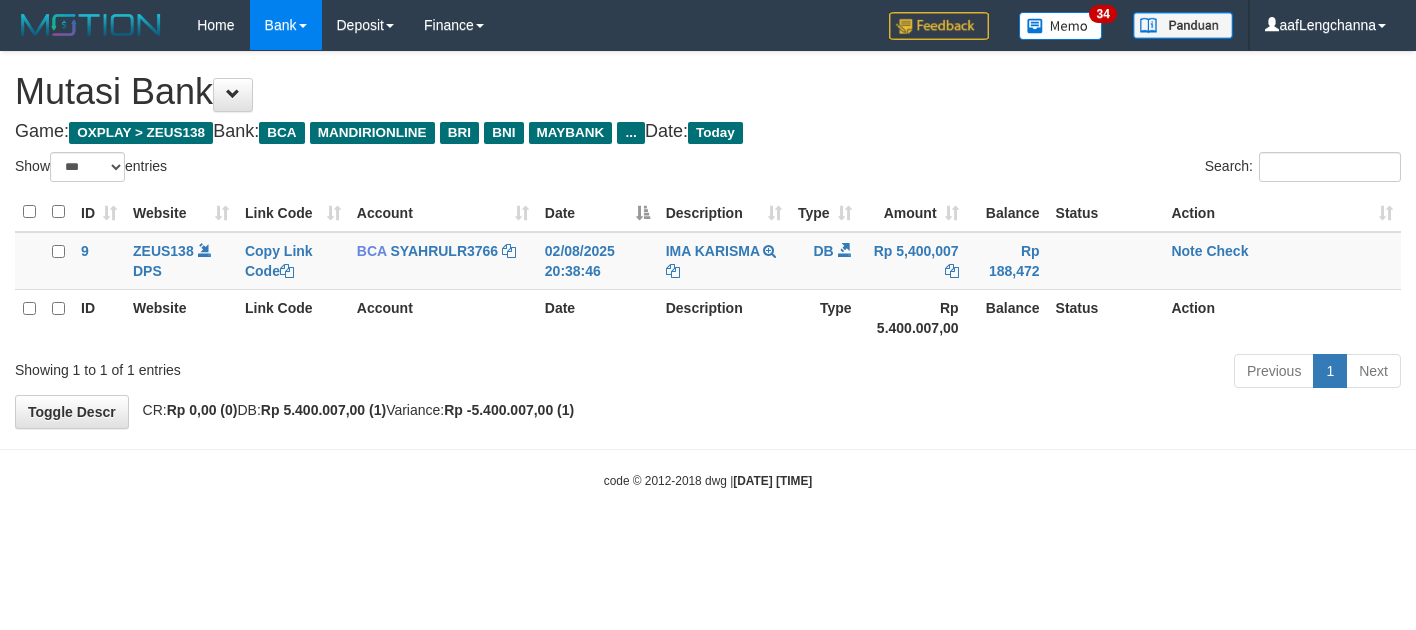 select on "***" 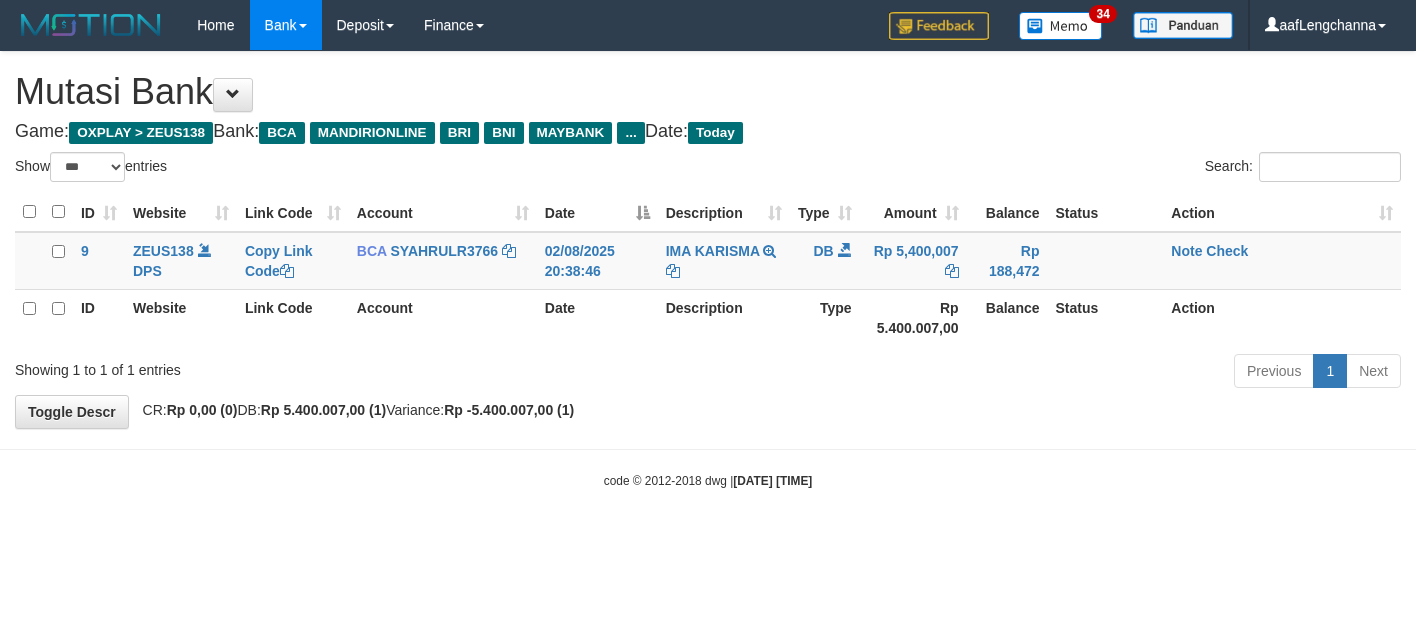 scroll, scrollTop: 0, scrollLeft: 0, axis: both 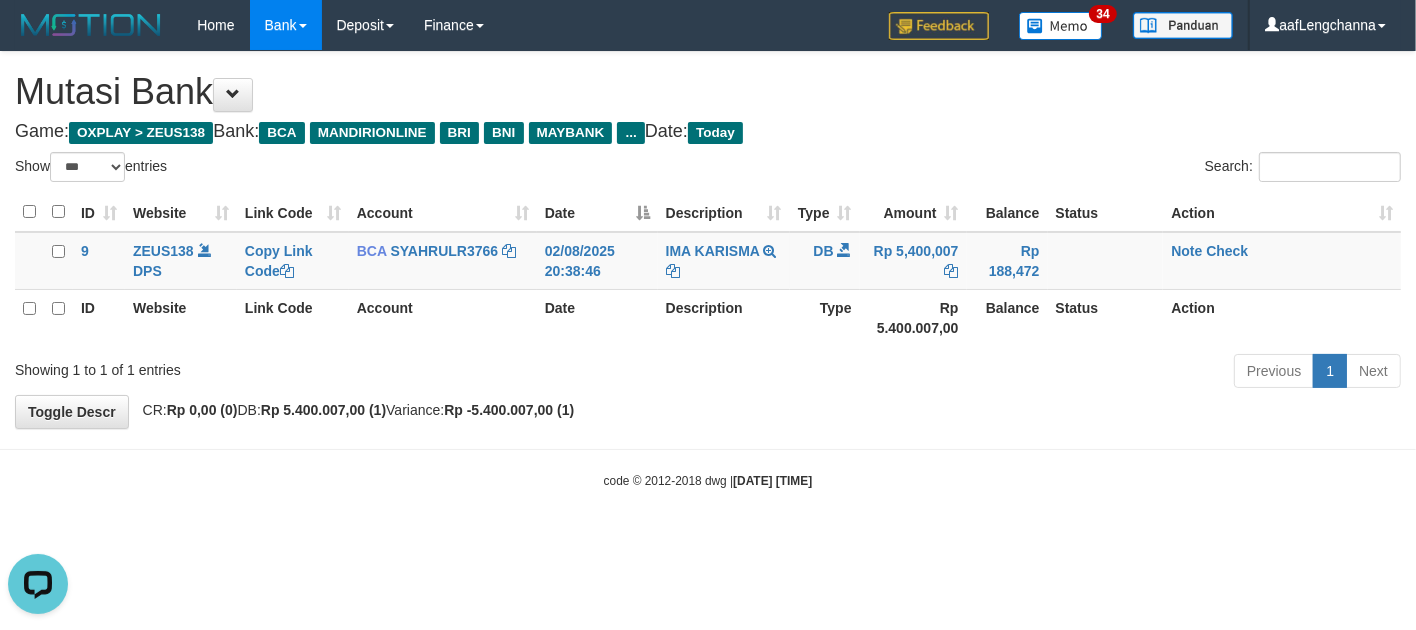 click on "code © 2012-2018 dwg |  2025/08/02 20:39:45" at bounding box center [708, 480] 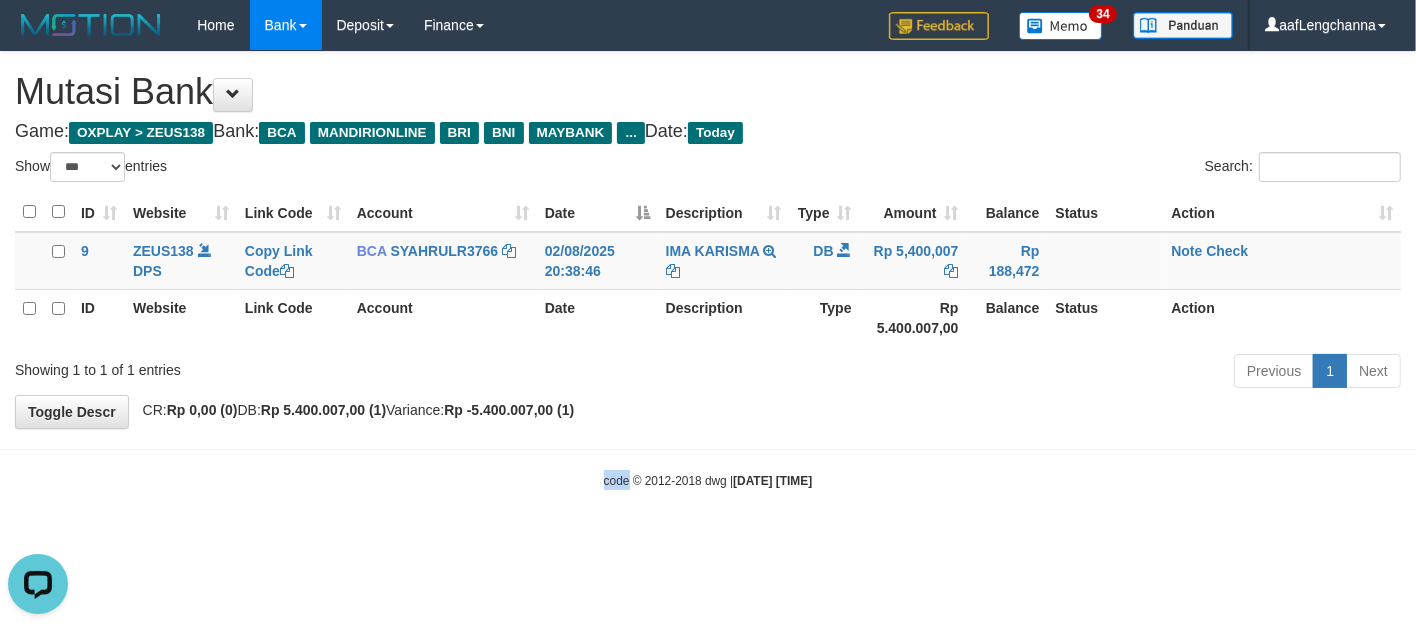 drag, startPoint x: 217, startPoint y: 488, endPoint x: 208, endPoint y: 473, distance: 17.492855 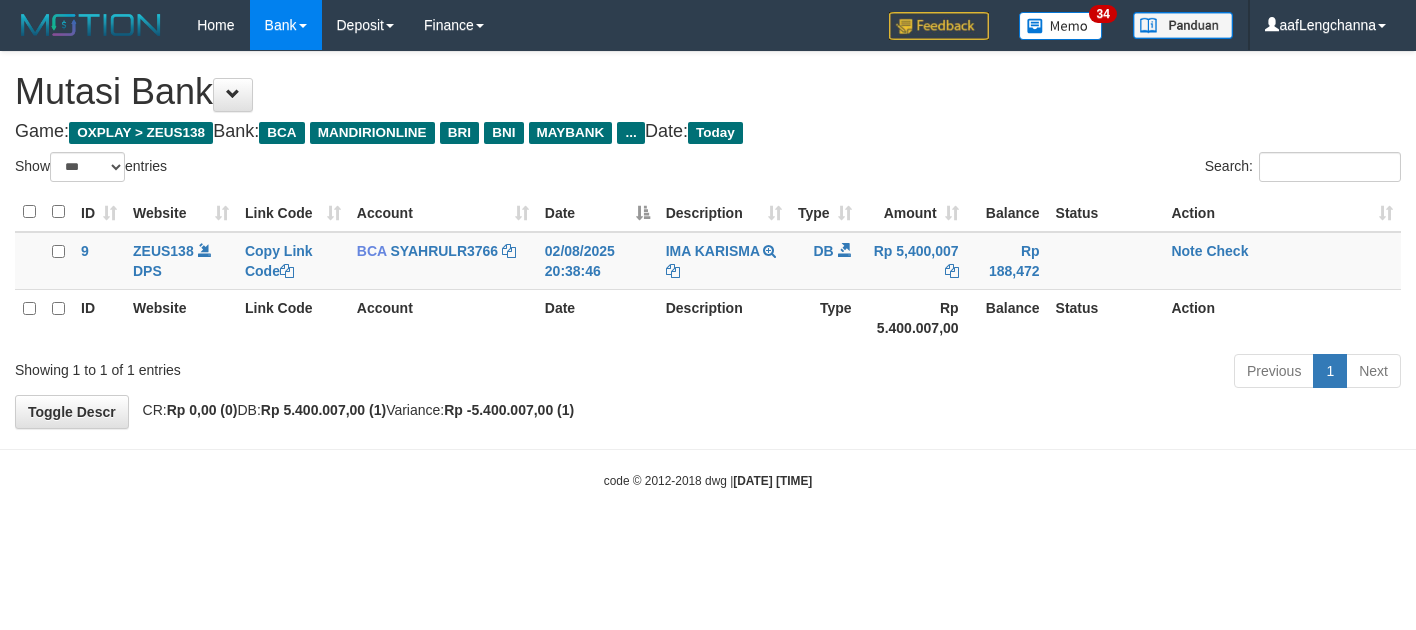 select on "***" 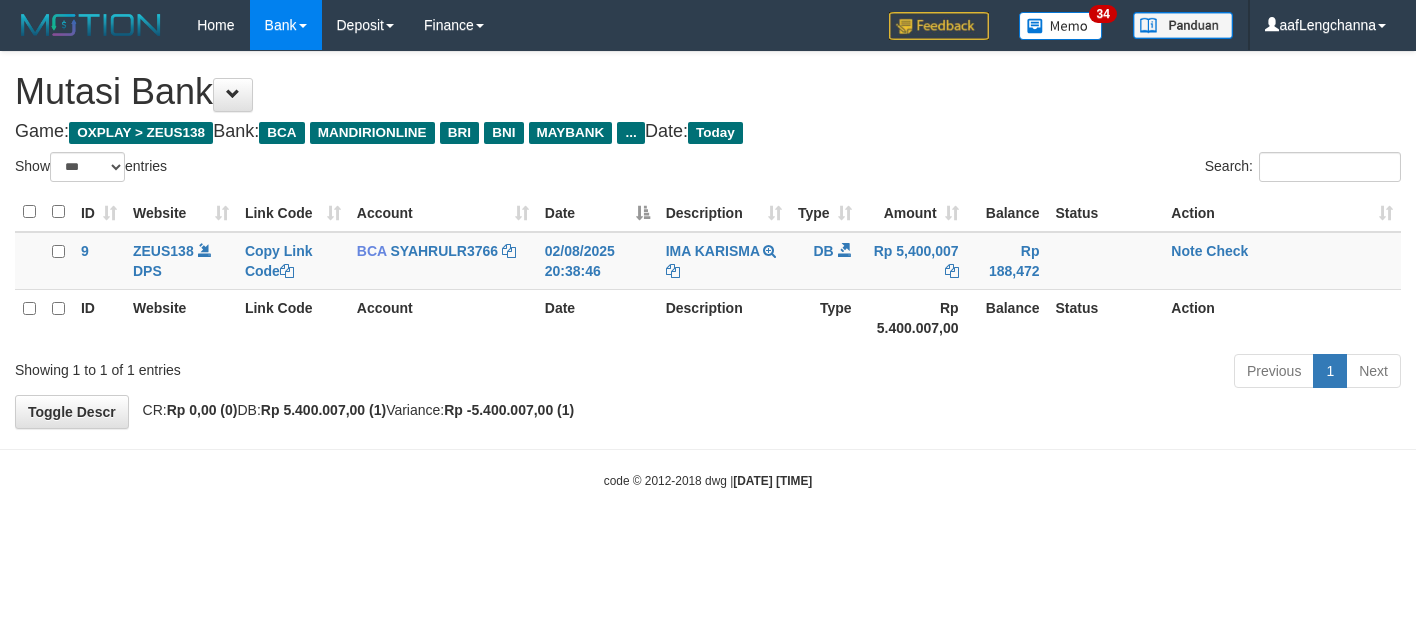 scroll, scrollTop: 0, scrollLeft: 0, axis: both 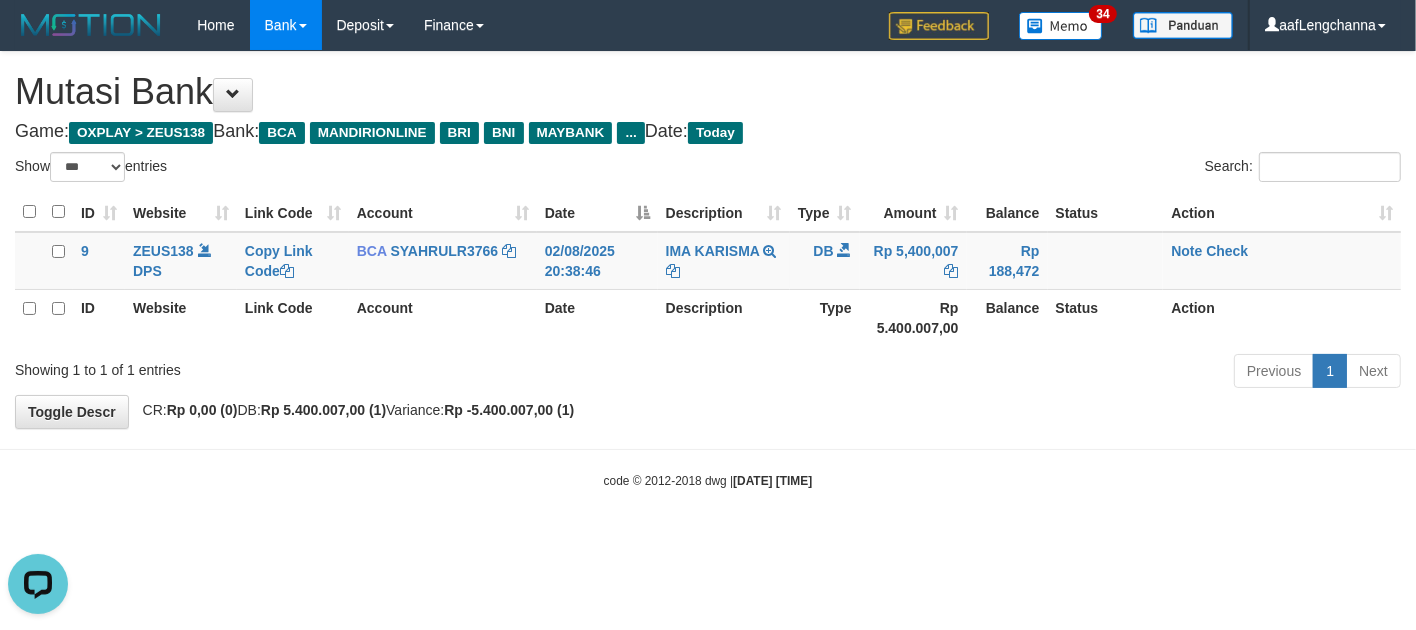 click on "Toggle navigation
Home
Bank
Account List
Mutasi Bank
Search
Deposit
History
Finance
Financial Data
aafLengchanna
My Profile
Log Out
34" at bounding box center [708, 270] 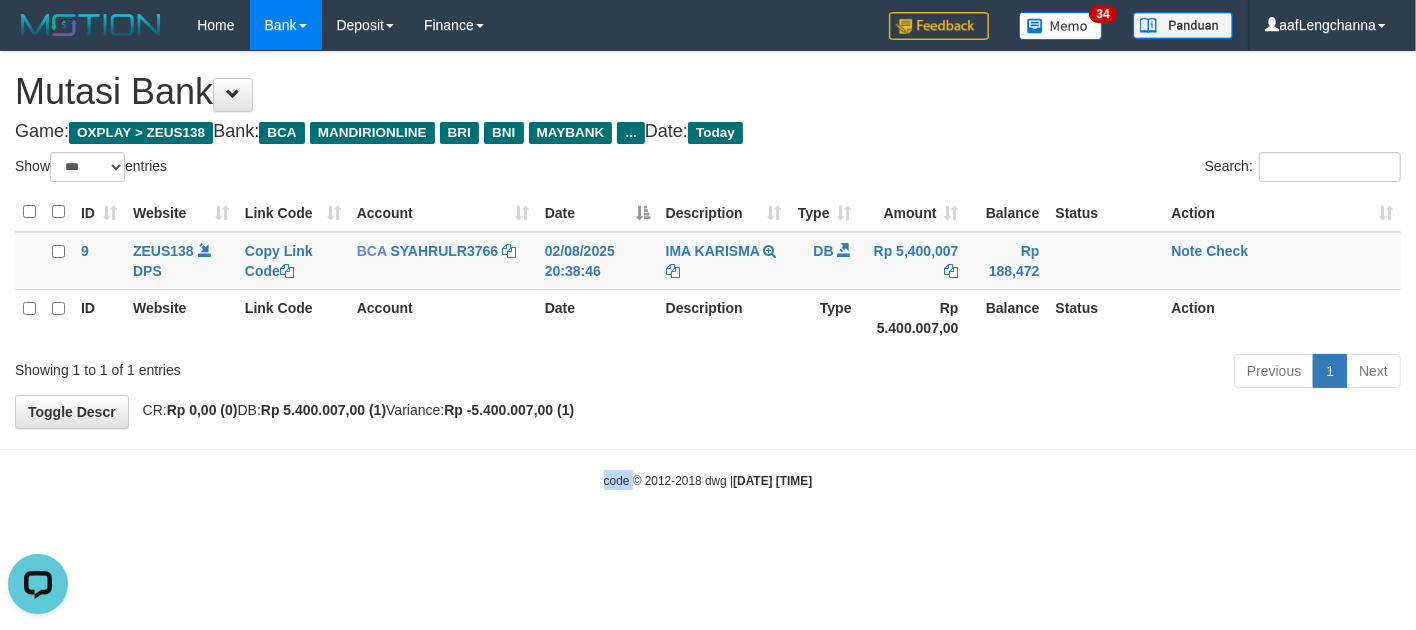 click on "Toggle navigation
Home
Bank
Account List
Mutasi Bank
Search
Deposit
History
Finance
Financial Data
aafLengchanna
My Profile
Log Out
34" at bounding box center (708, 270) 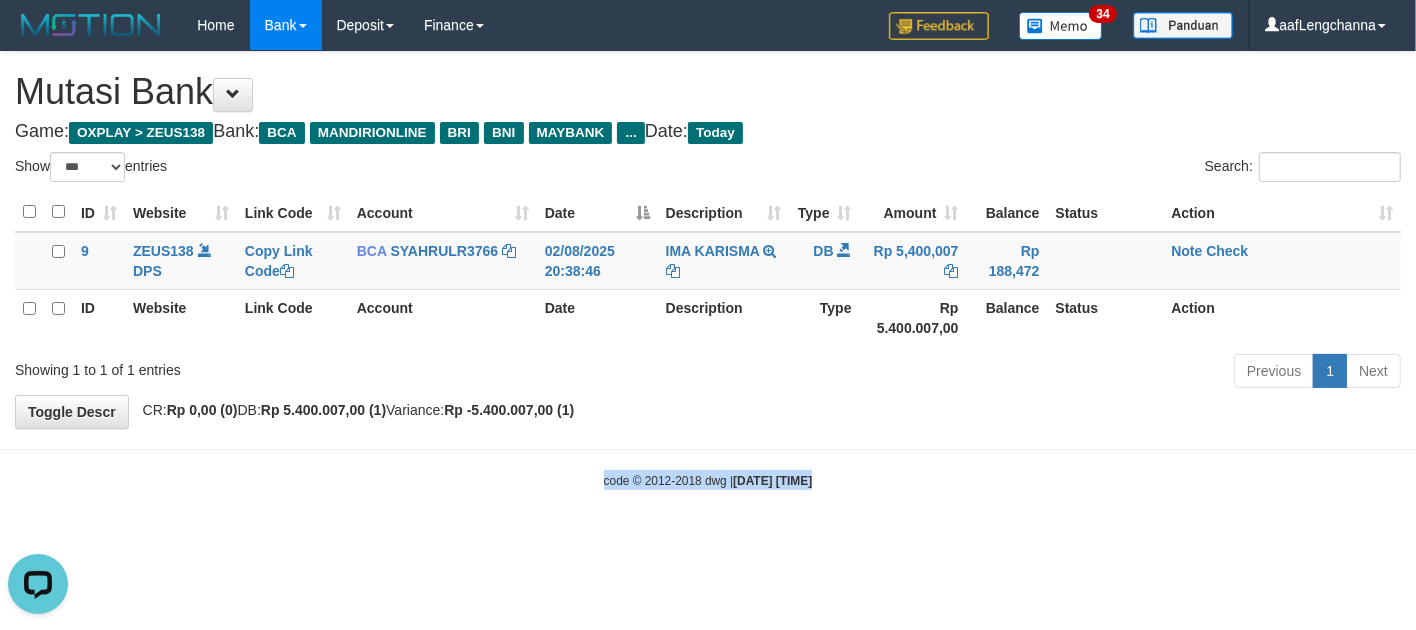 click on "Toggle navigation
Home
Bank
Account List
Mutasi Bank
Search
Deposit
History
Finance
Financial Data
aafLengchanna
My Profile
Log Out
34" at bounding box center (708, 270) 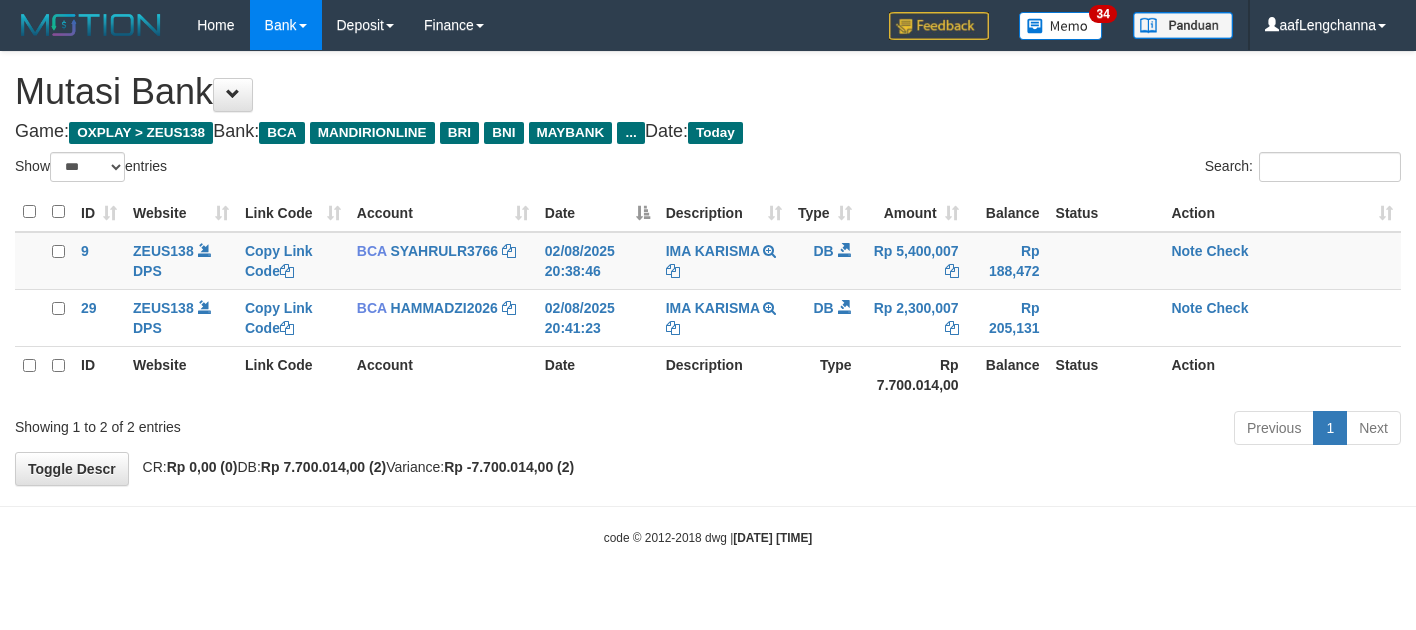 select on "***" 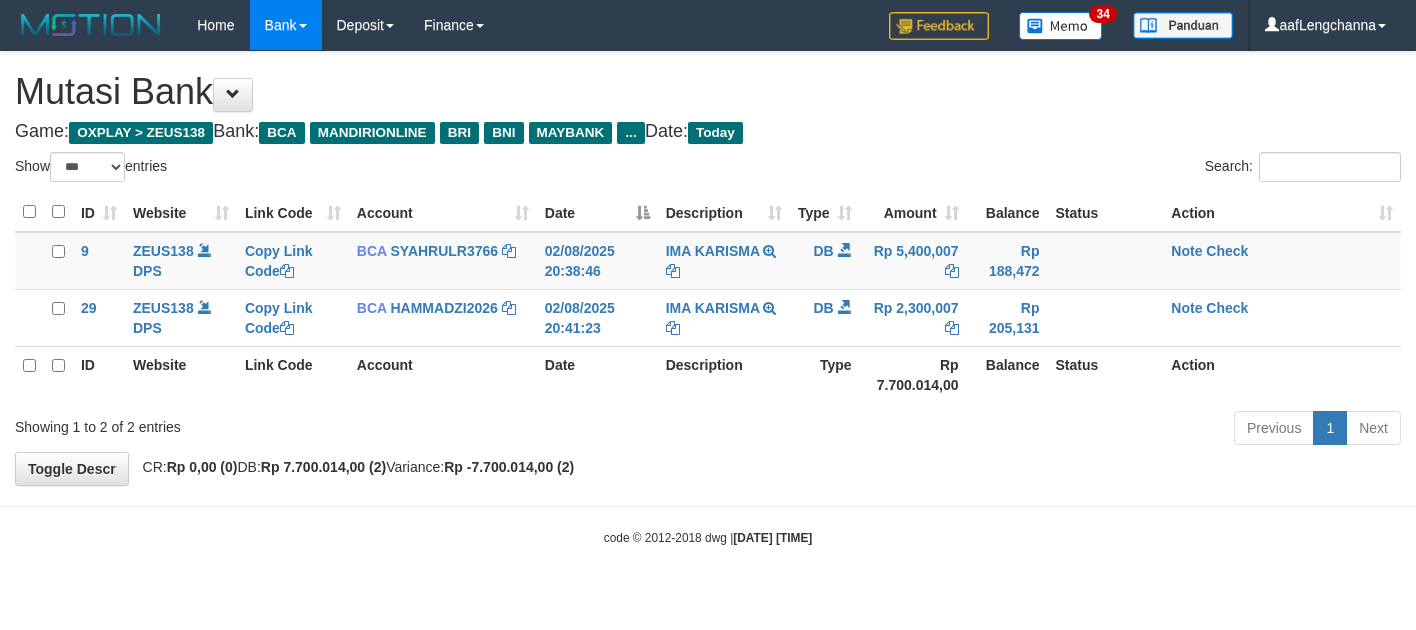 scroll, scrollTop: 0, scrollLeft: 0, axis: both 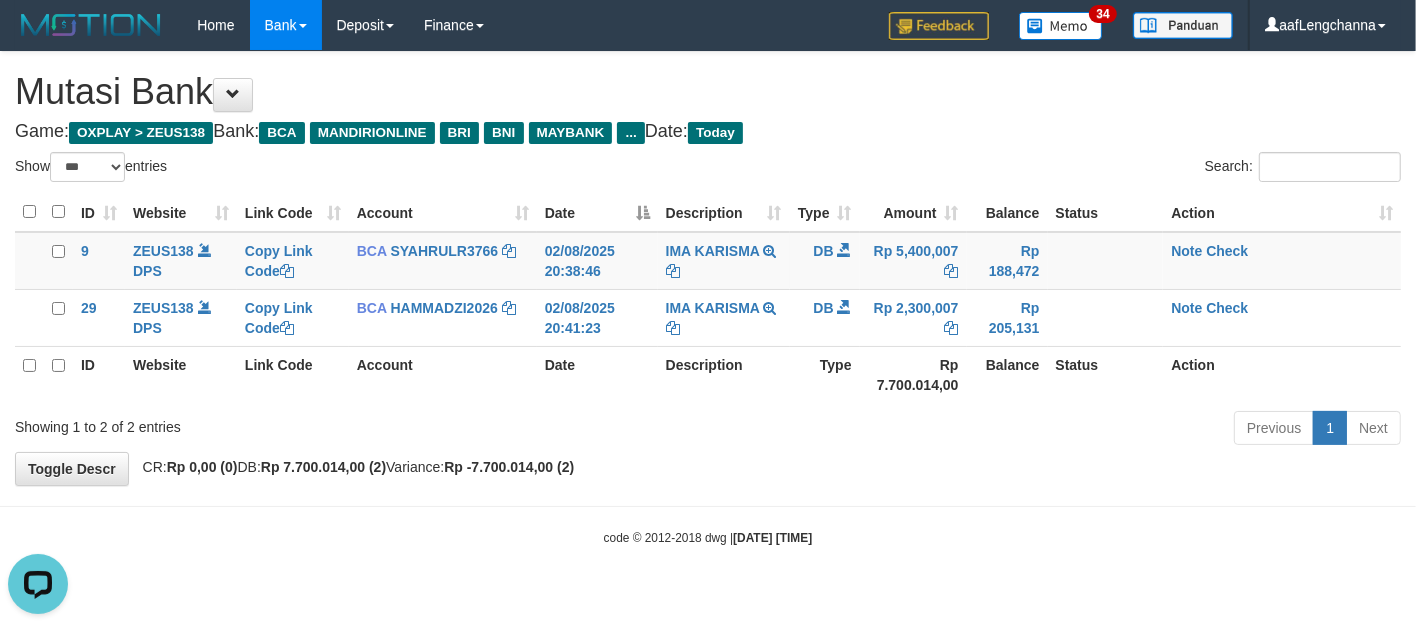 click on "**********" at bounding box center (708, 268) 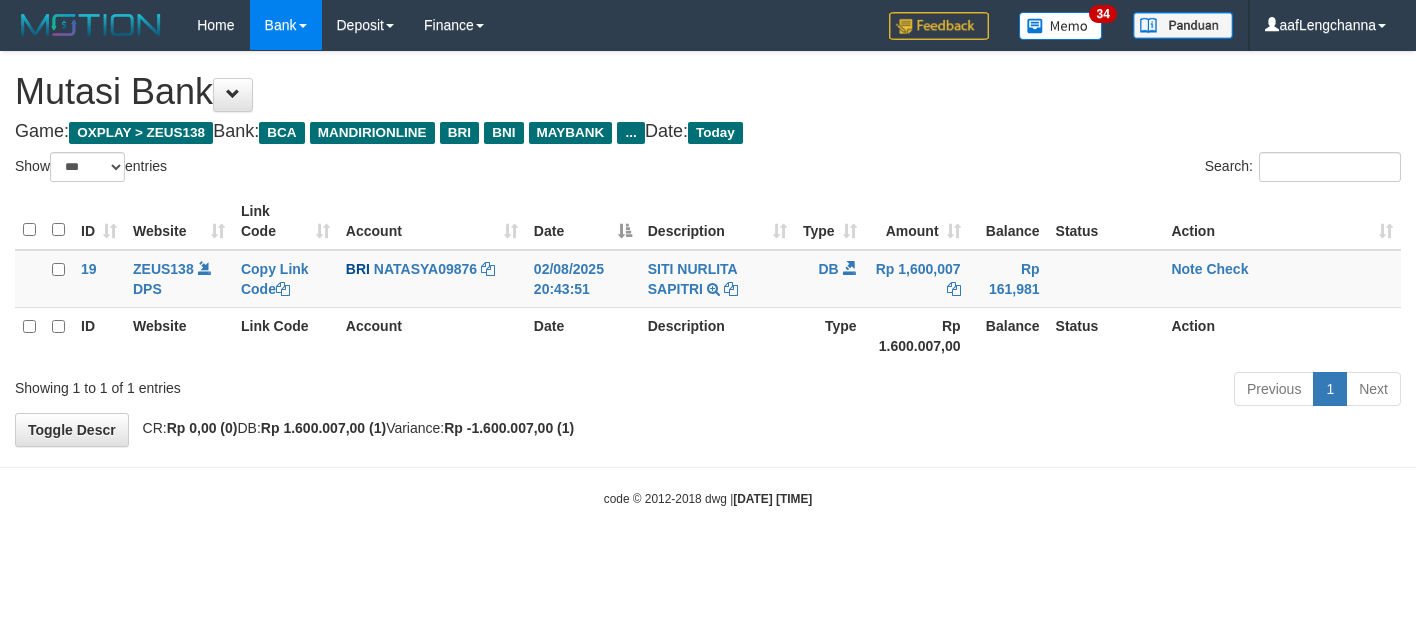 select on "***" 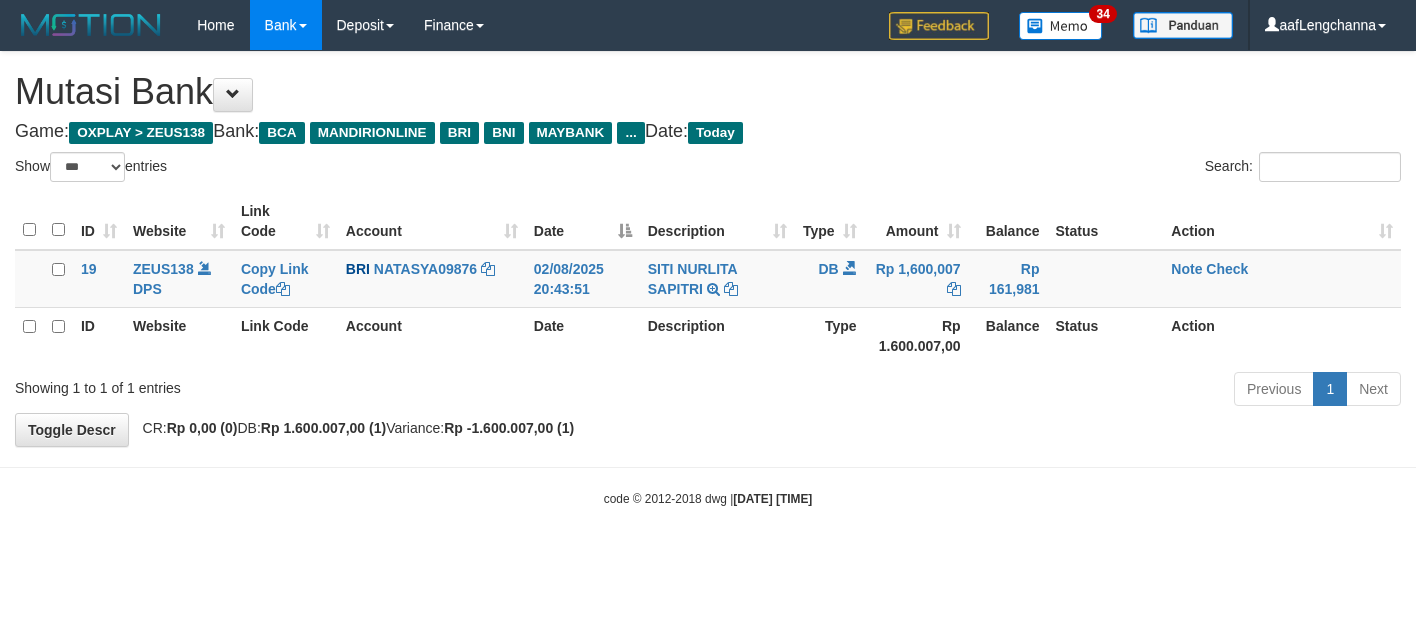 scroll, scrollTop: 0, scrollLeft: 0, axis: both 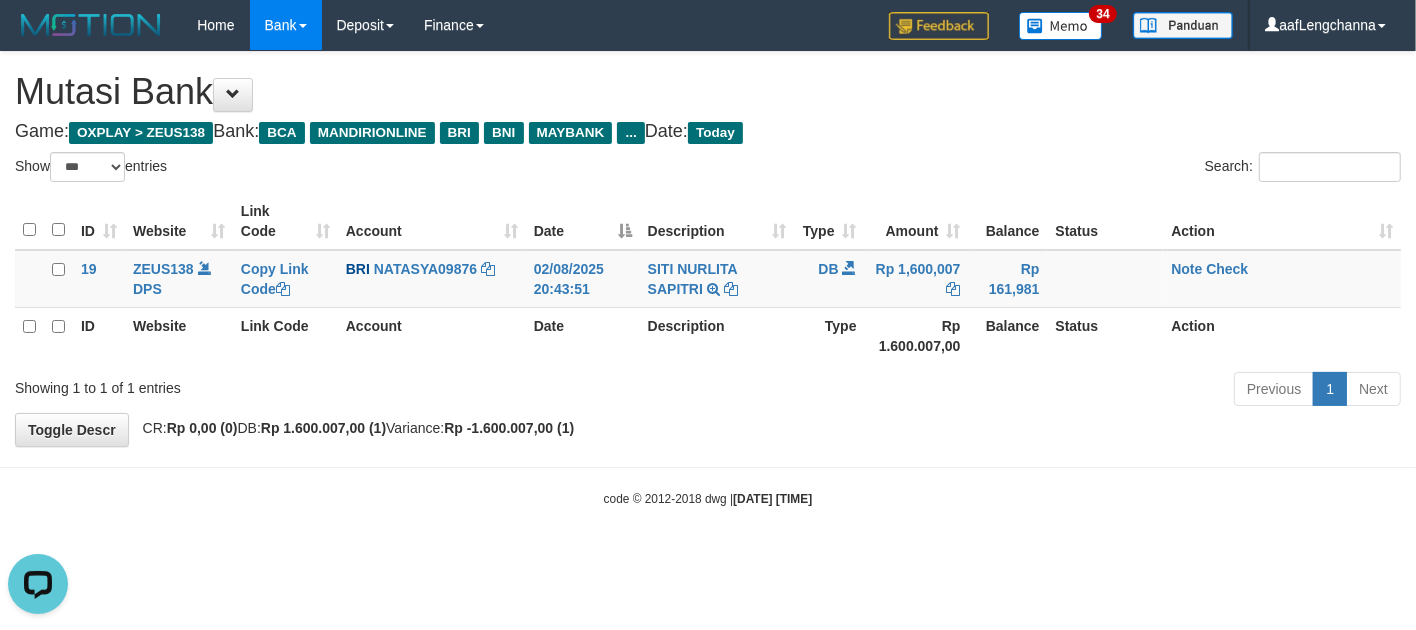 click on "Toggle navigation
Home
Bank
Account List
Mutasi Bank
Search
Deposit
History
Finance
Financial Data
aafLengchanna
My Profile
Log Out
34" at bounding box center (708, 279) 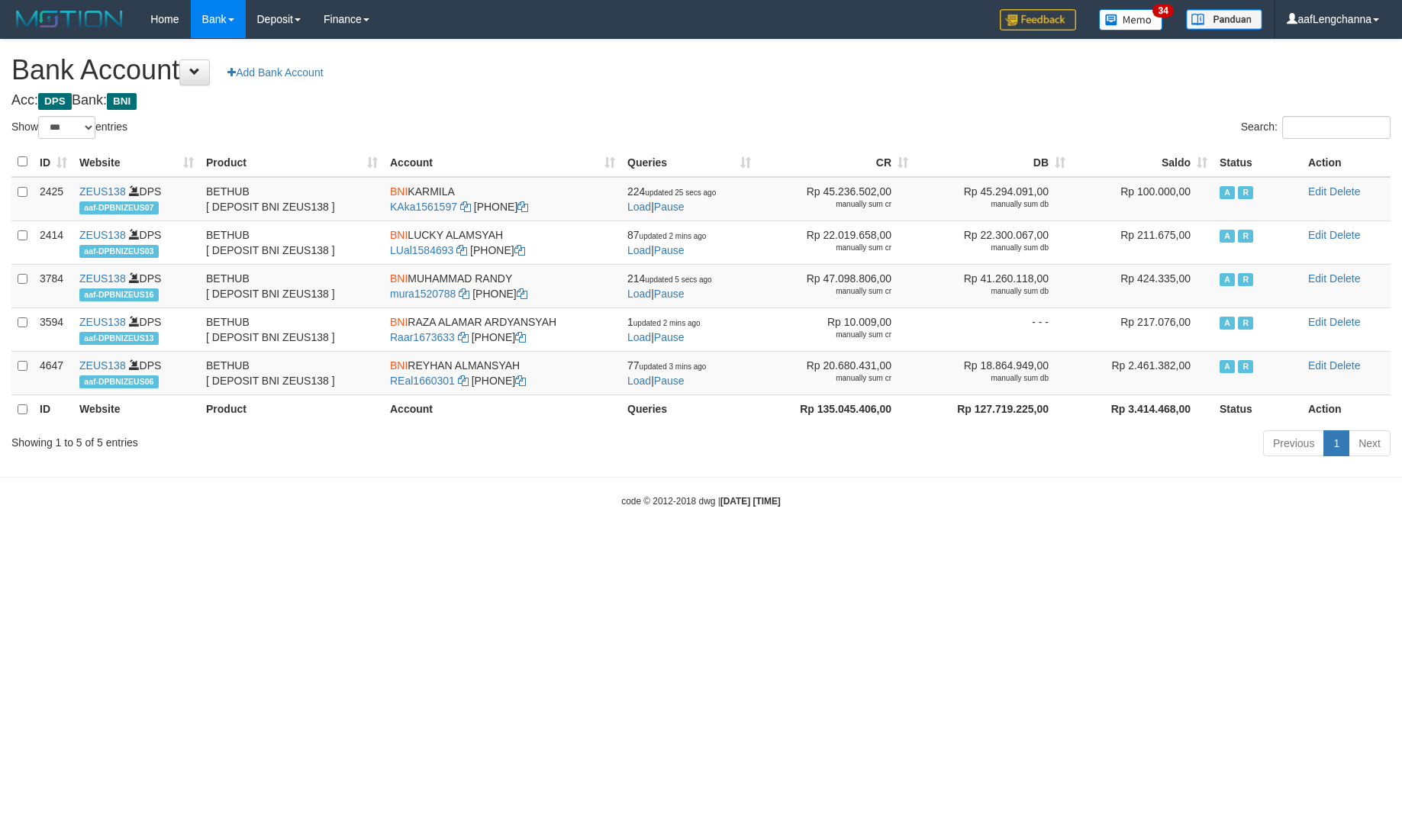 select on "***" 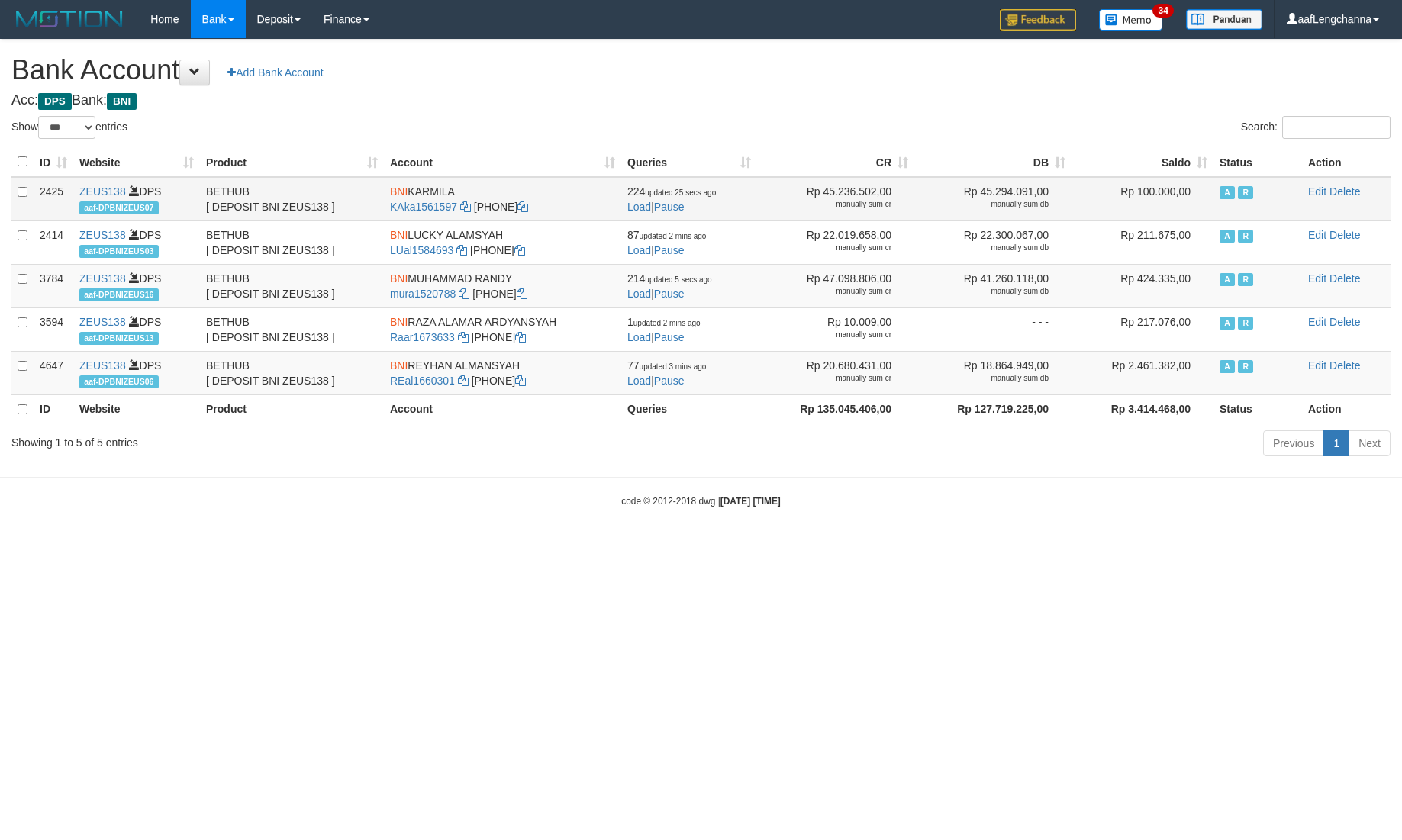 scroll, scrollTop: 0, scrollLeft: 0, axis: both 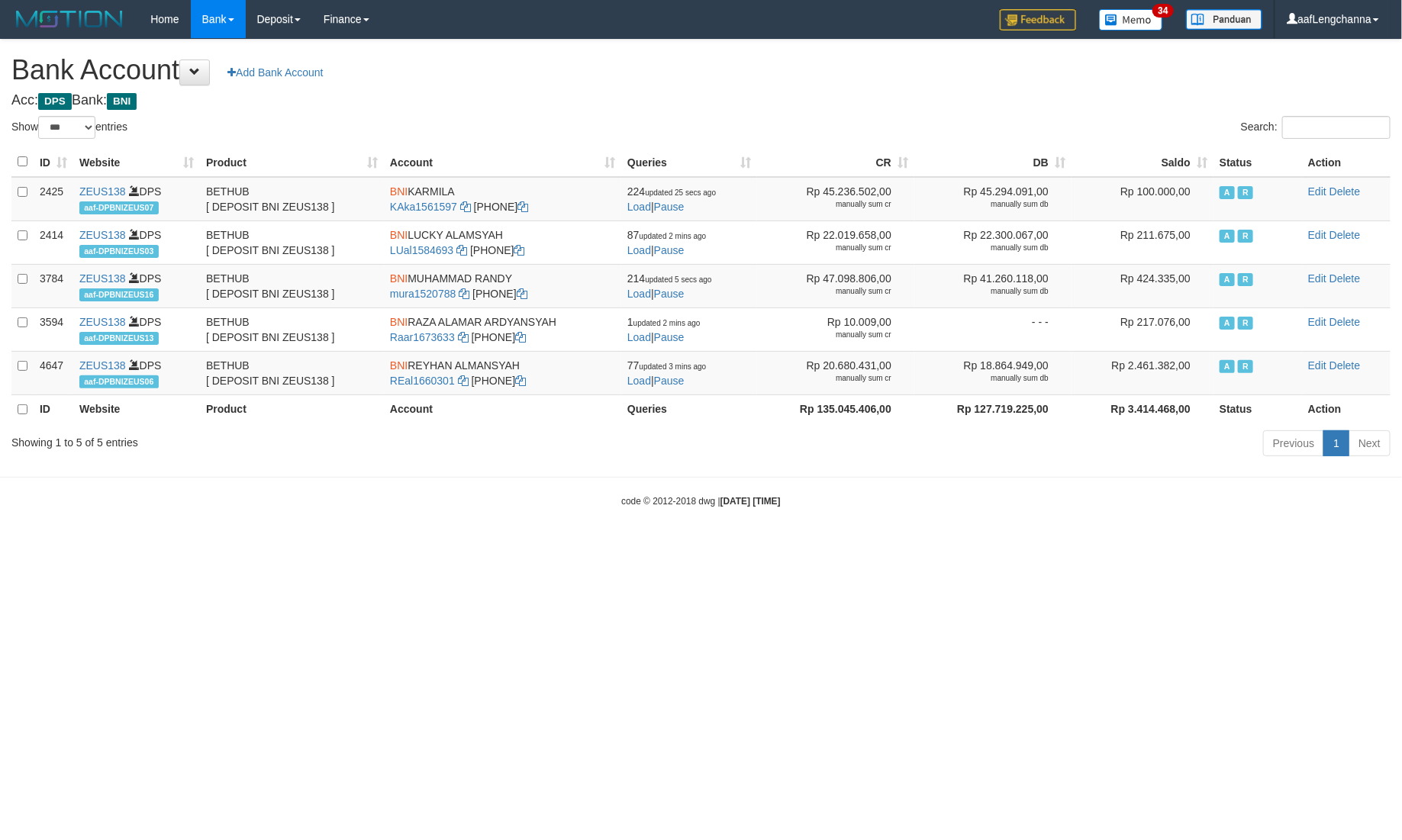 click on "Saldo" at bounding box center [1143, 162] 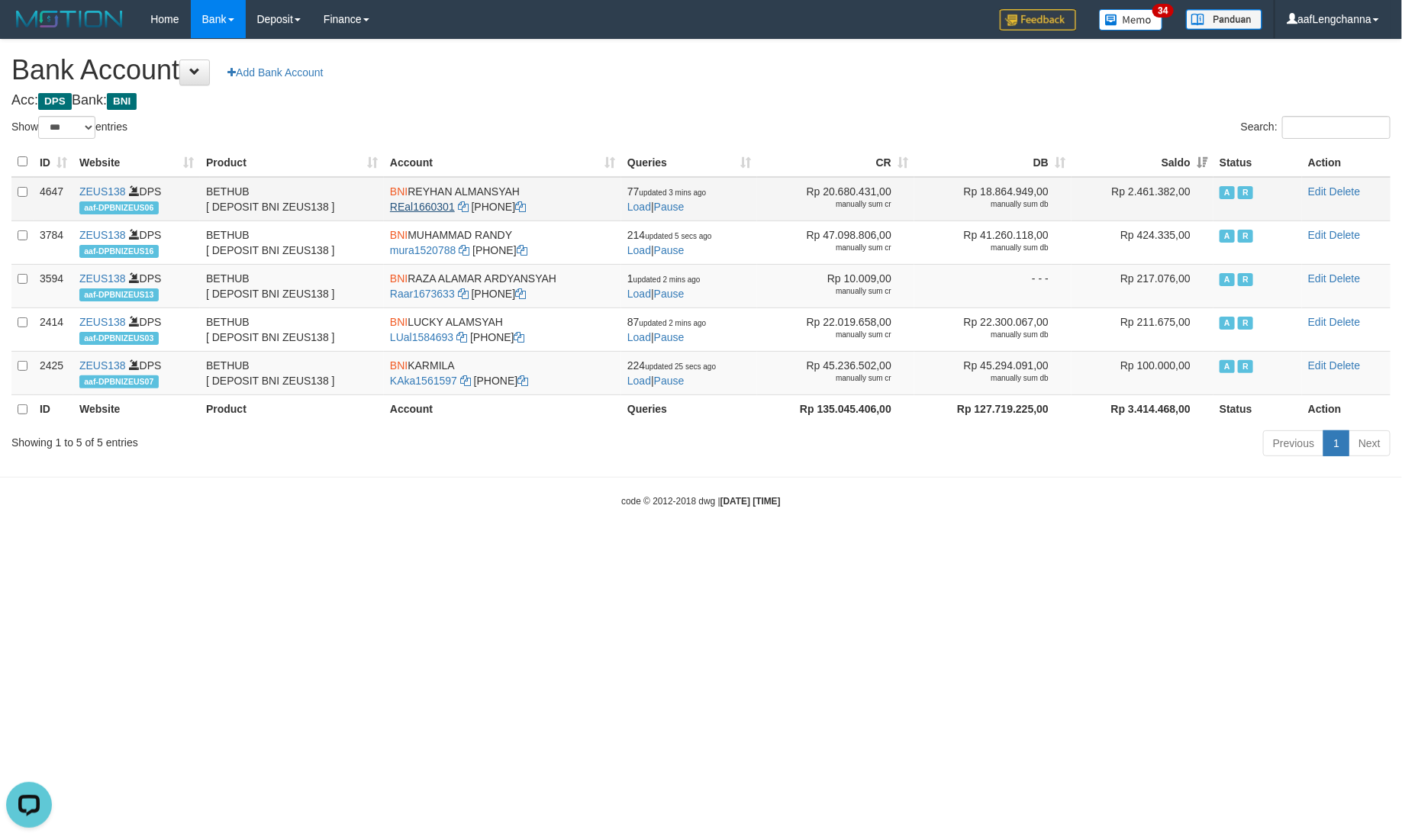 scroll, scrollTop: 0, scrollLeft: 0, axis: both 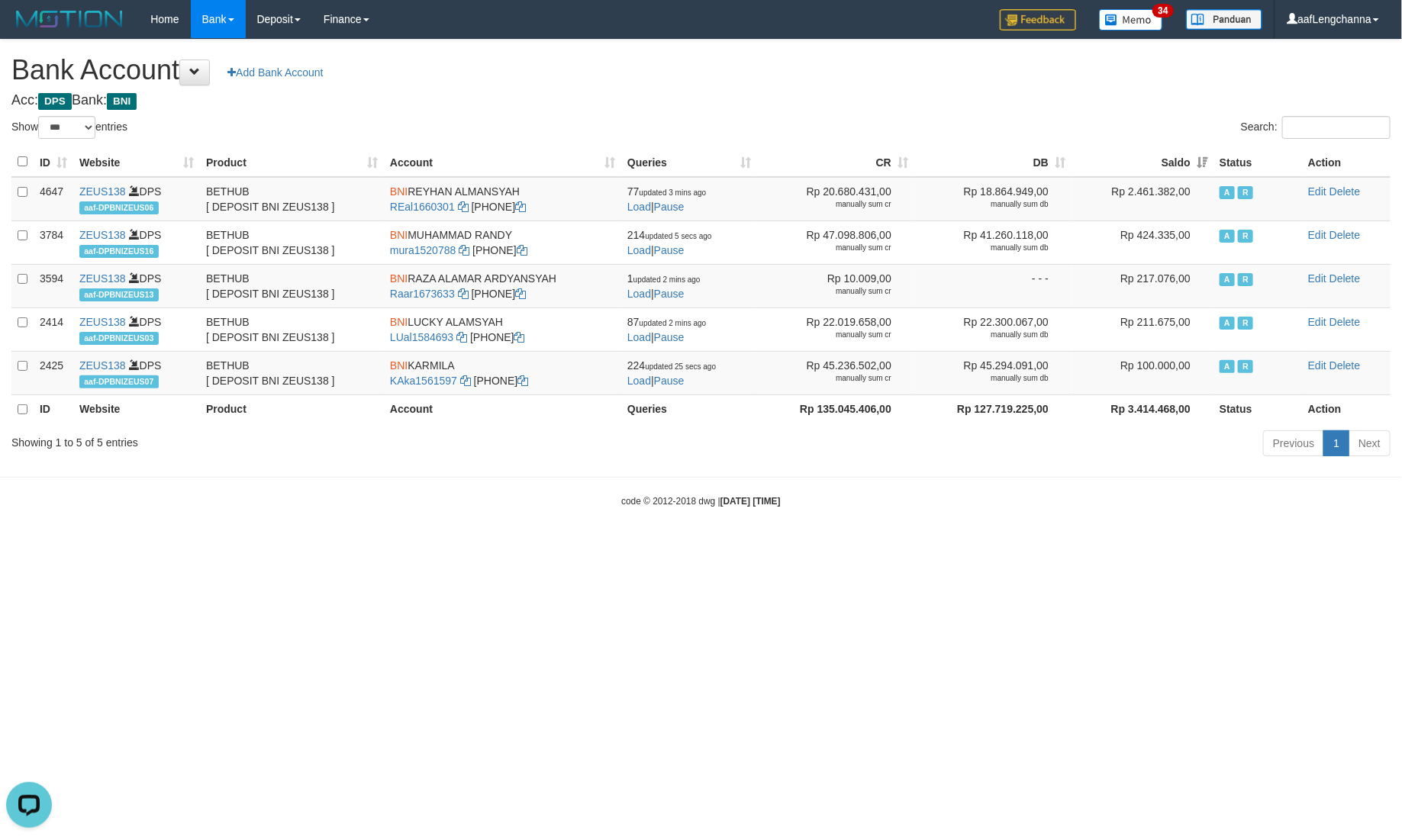 click on "**********" at bounding box center (701, 250) 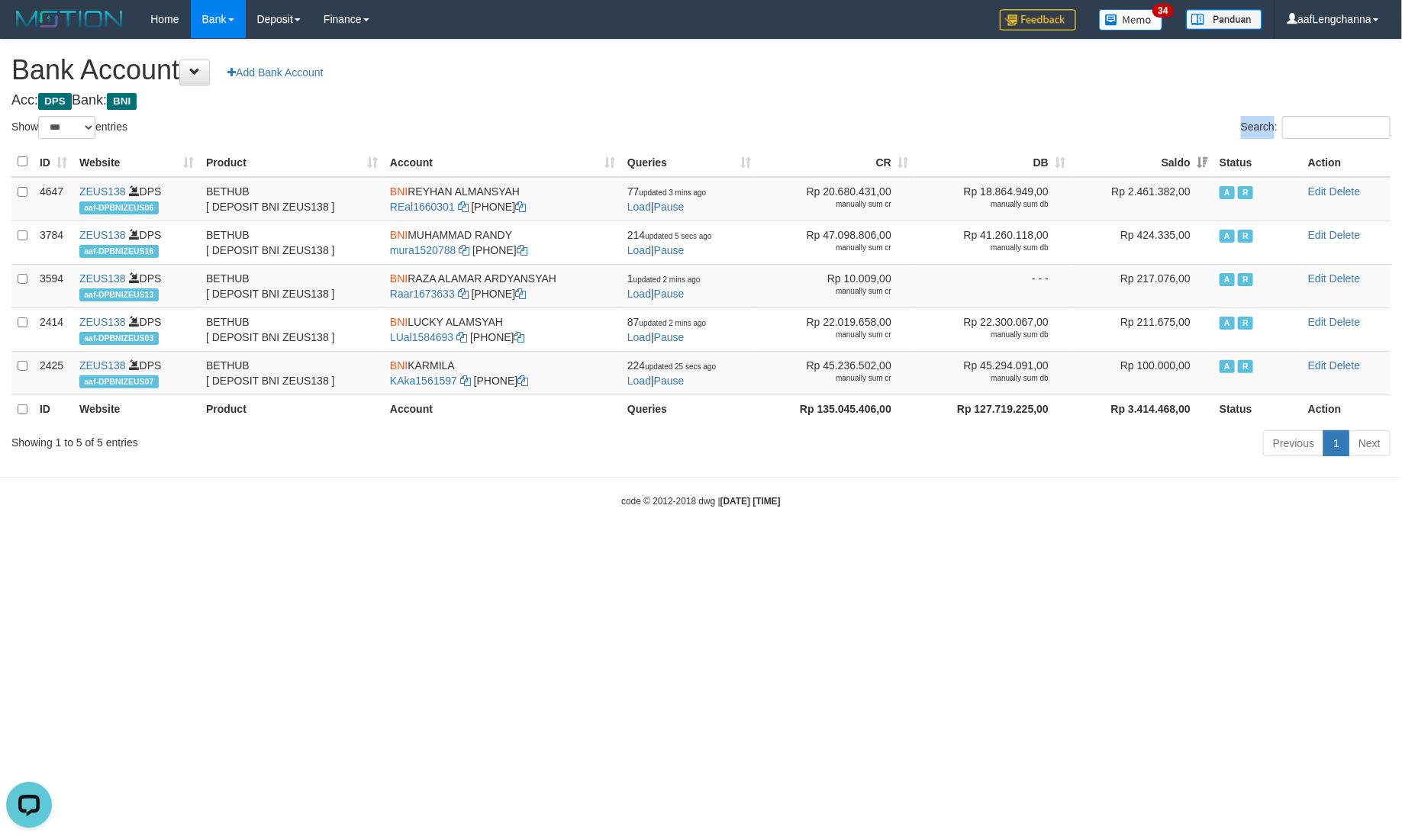 click on "**********" at bounding box center (701, 250) 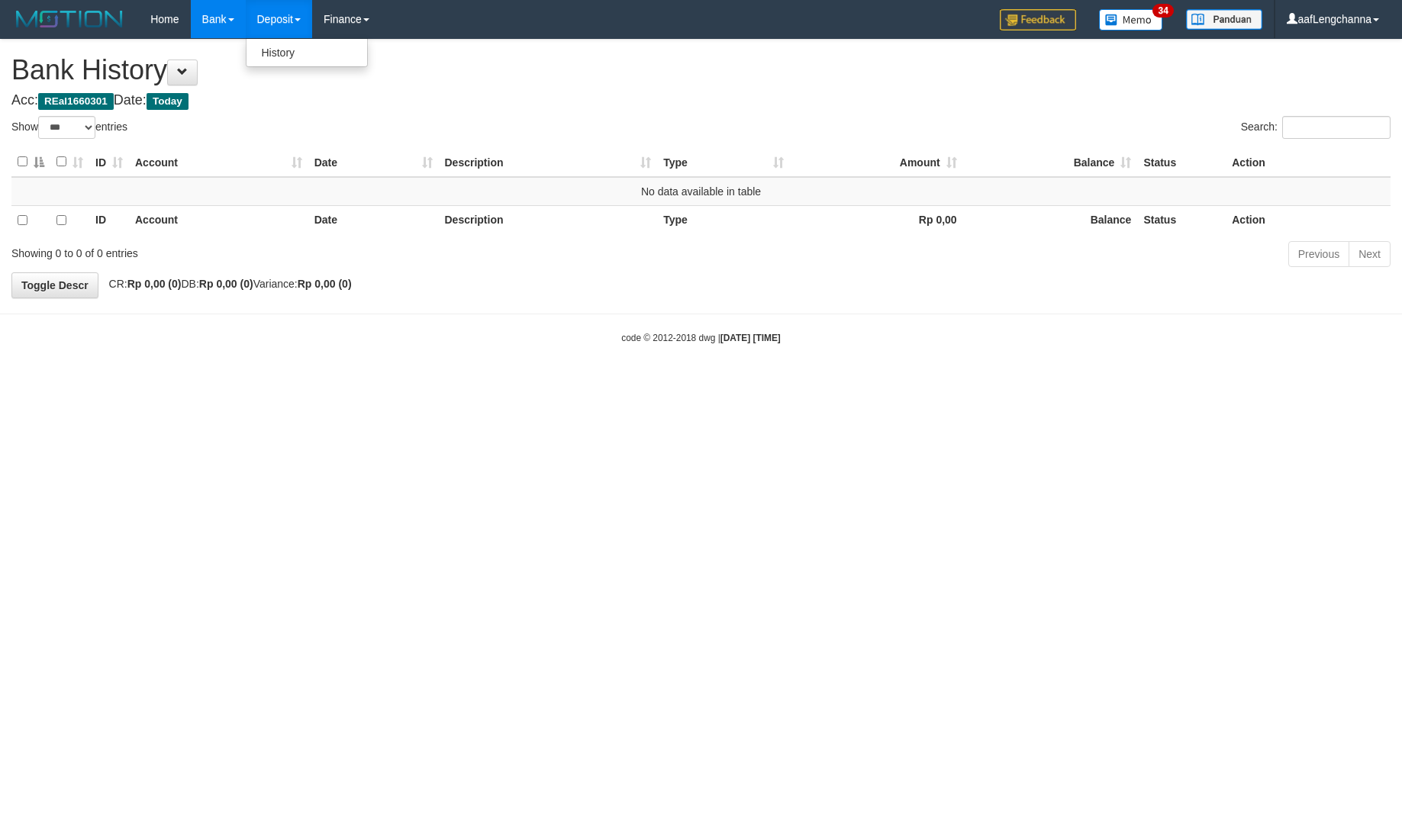 select on "***" 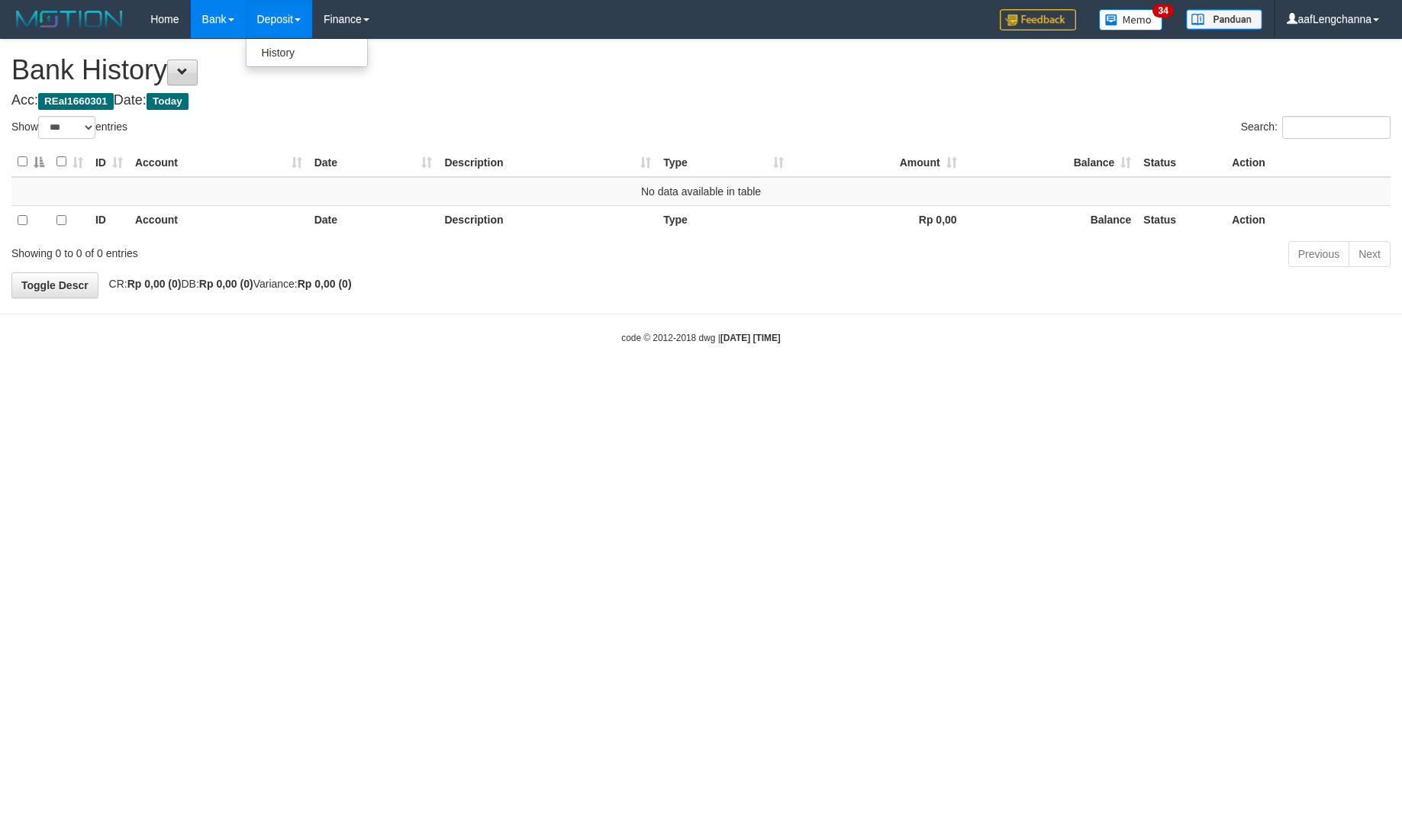 scroll, scrollTop: 0, scrollLeft: 0, axis: both 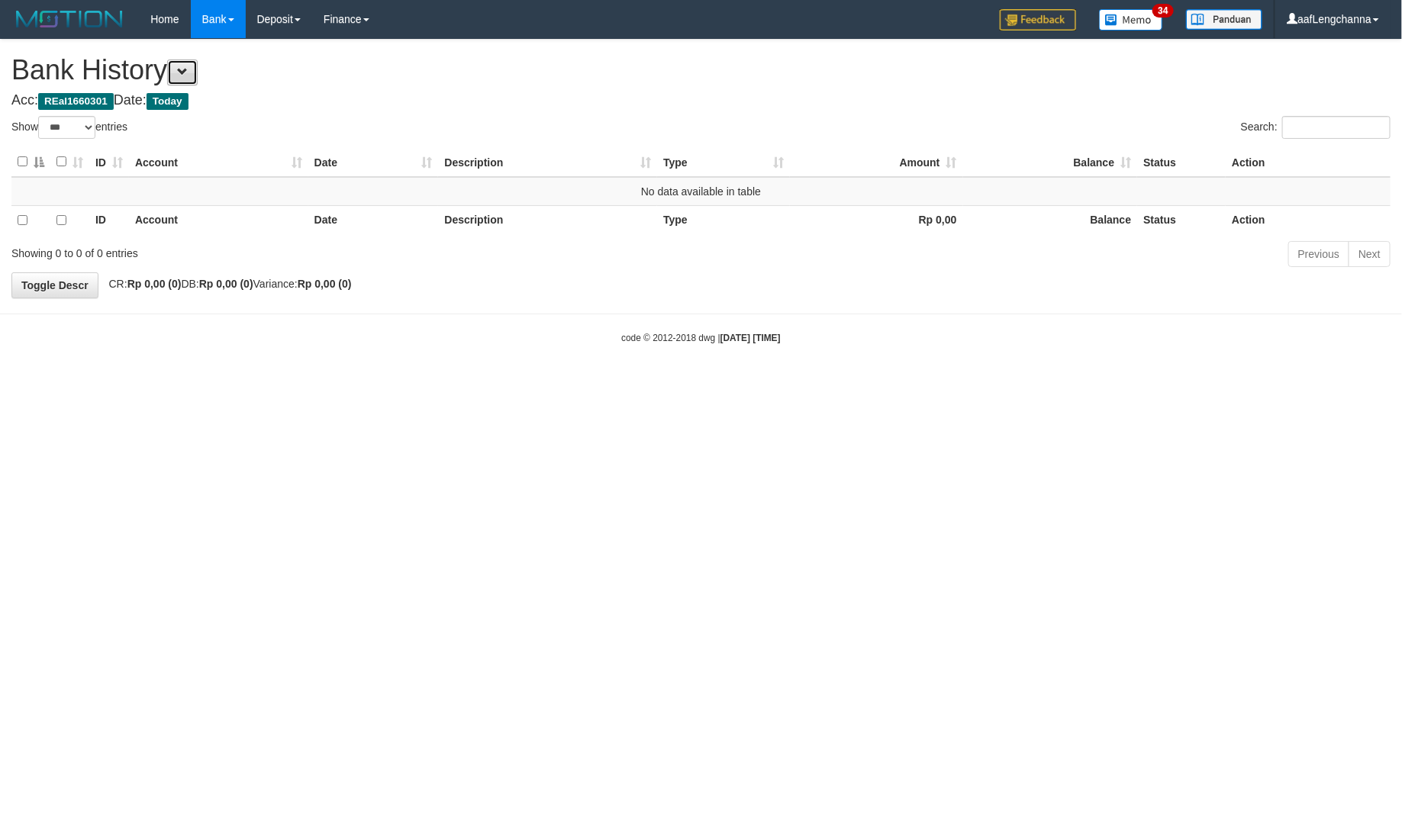 click at bounding box center (182, 72) 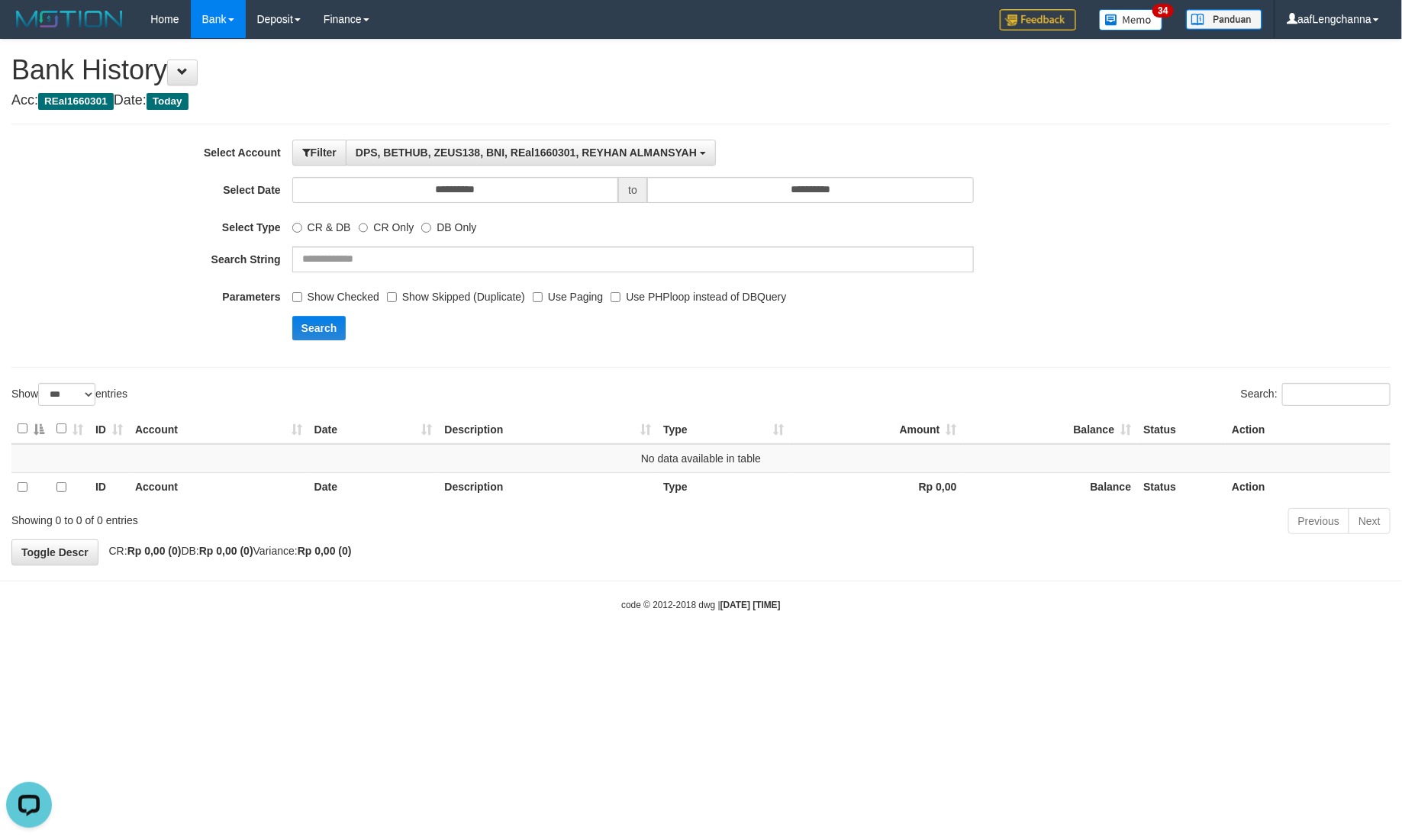 drag, startPoint x: 290, startPoint y: 294, endPoint x: 305, endPoint y: 294, distance: 15 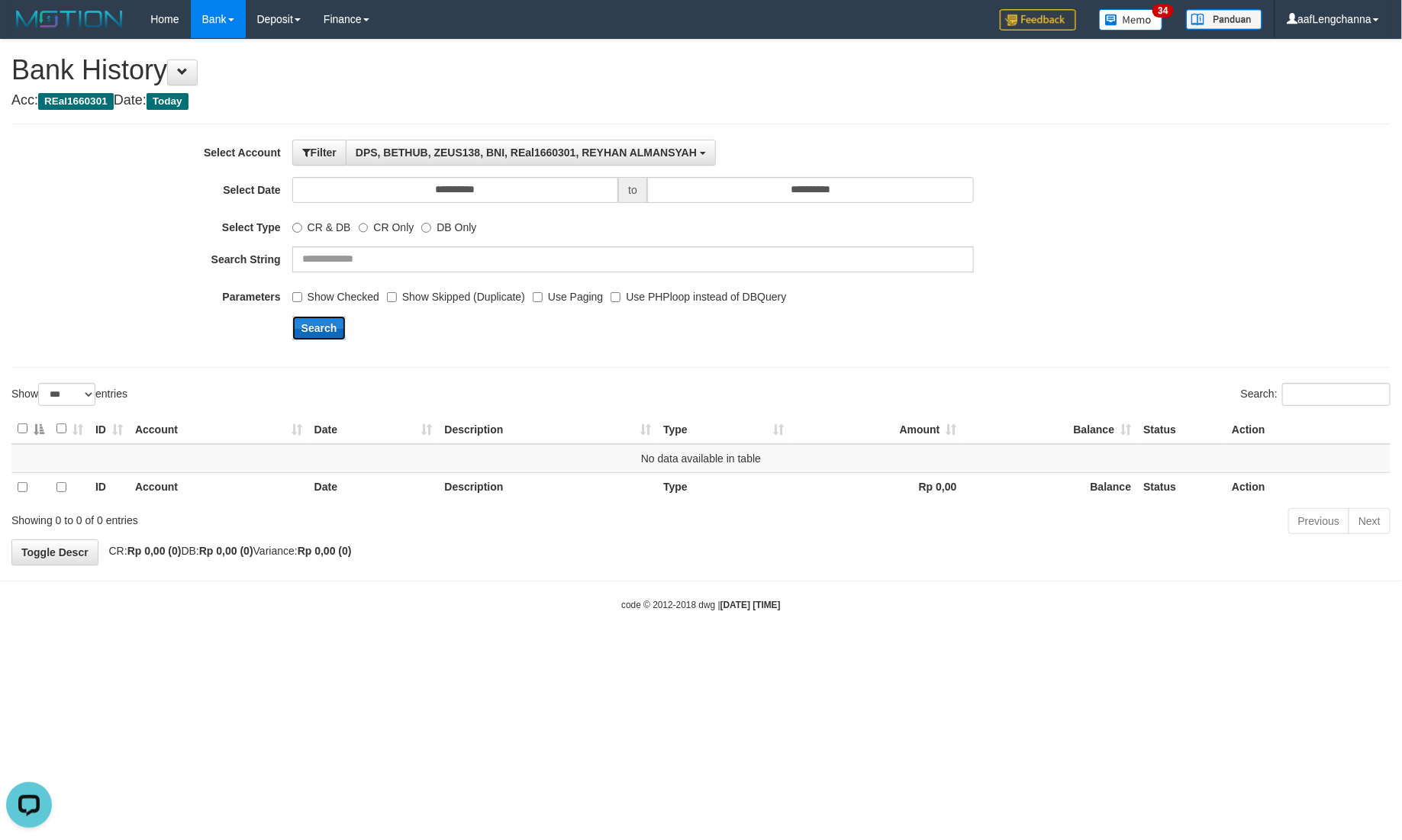 click on "Search" at bounding box center [319, 328] 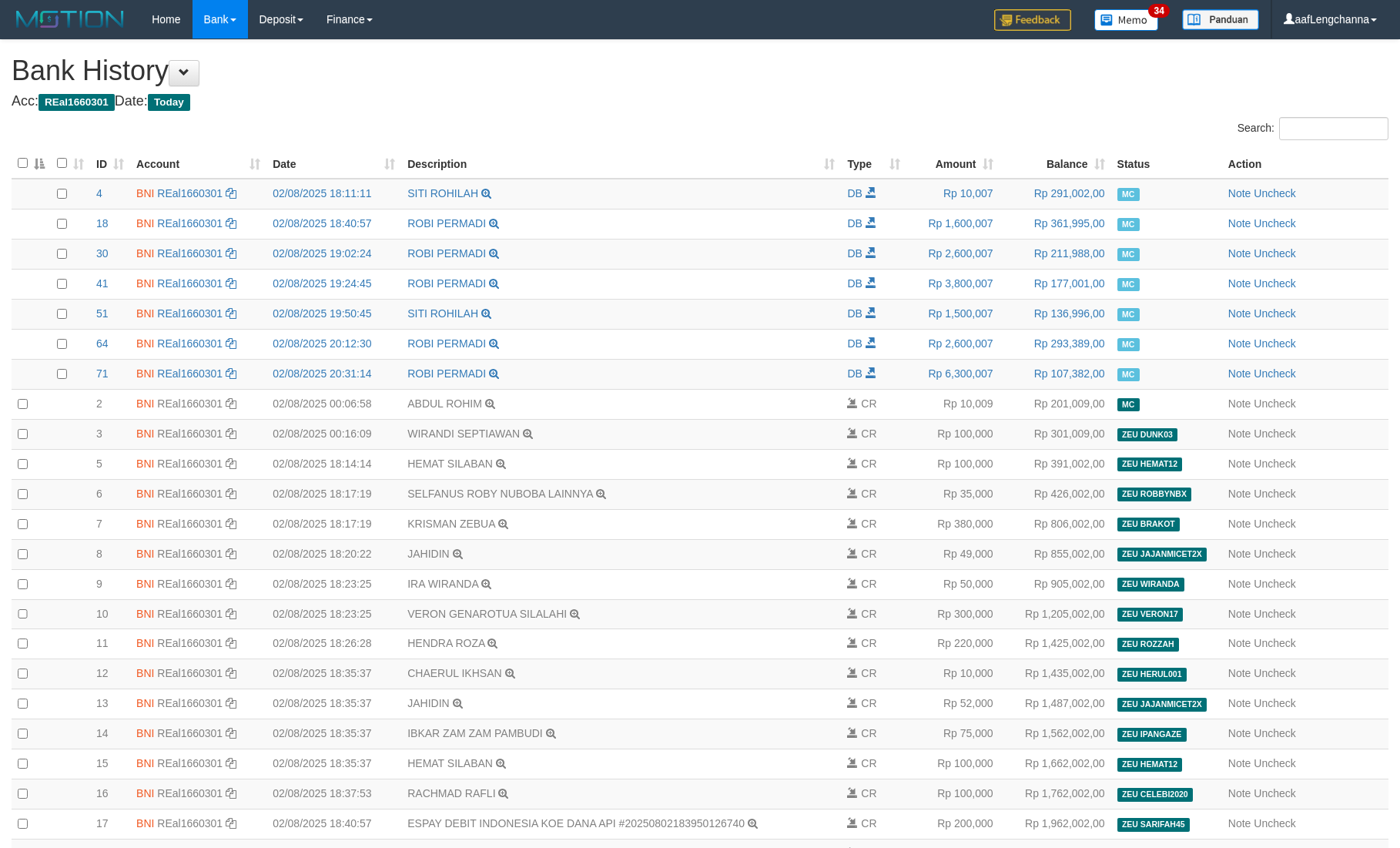 scroll, scrollTop: 0, scrollLeft: 0, axis: both 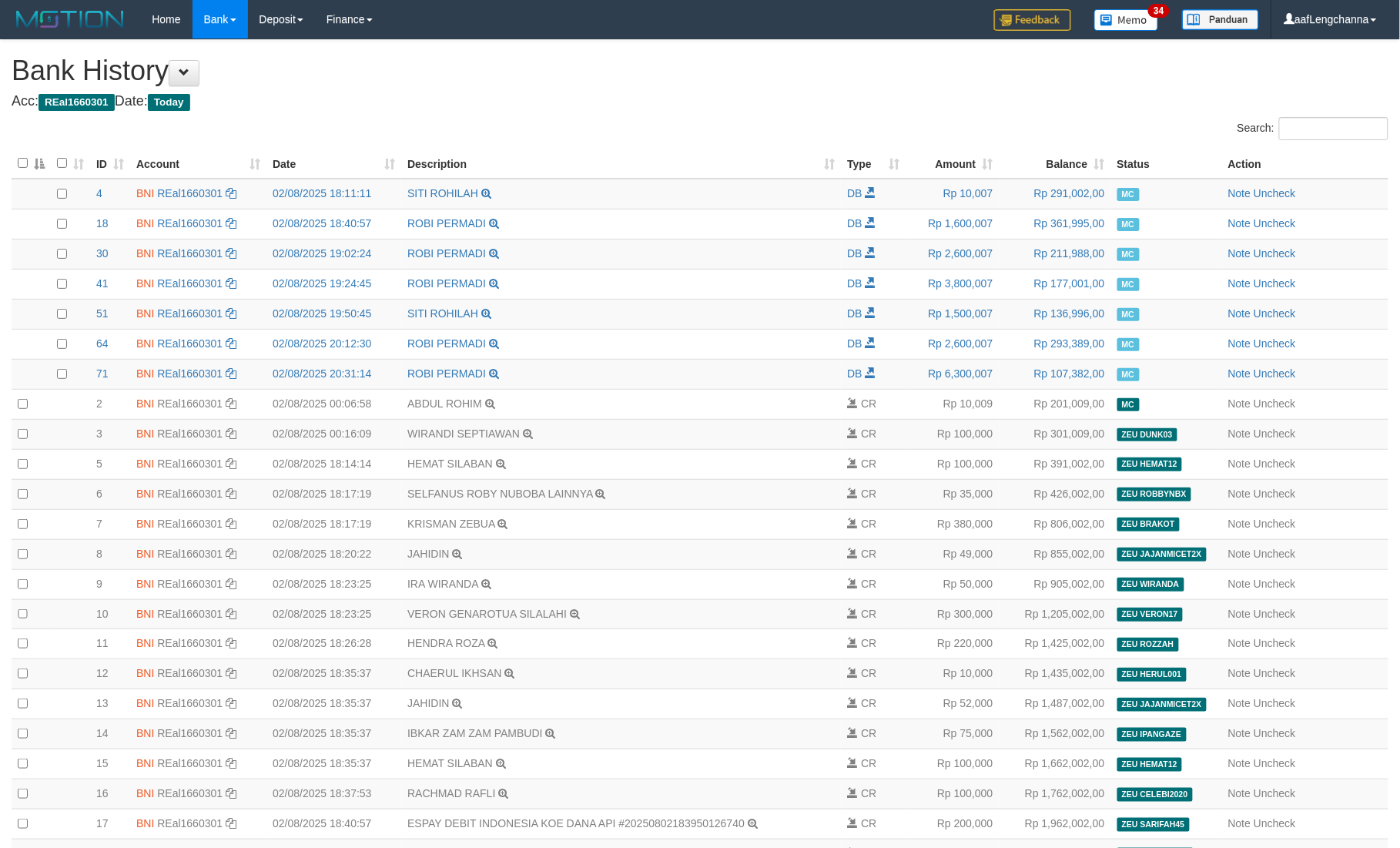 click on "ID" at bounding box center [110, 163] 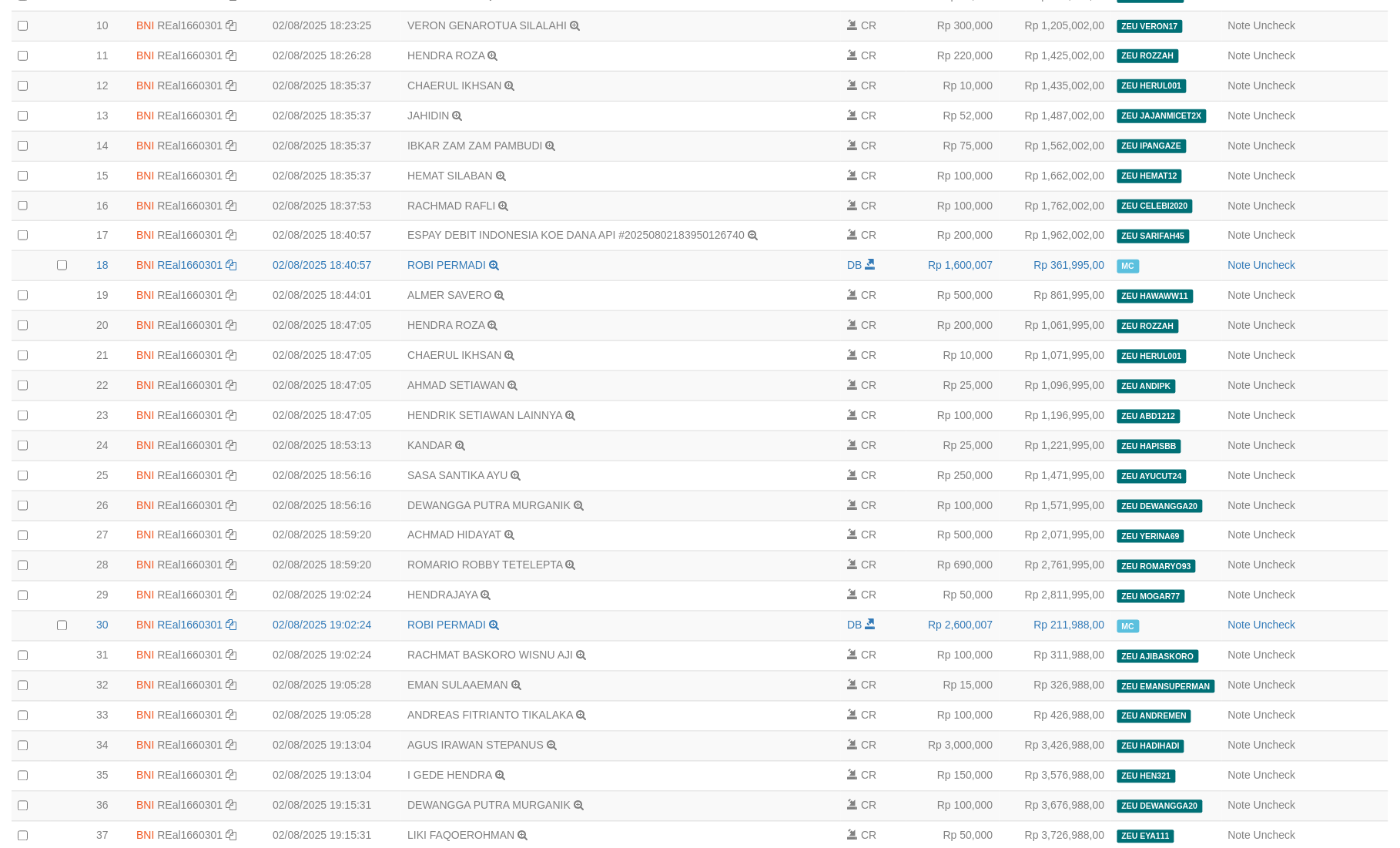 scroll, scrollTop: 706, scrollLeft: 0, axis: vertical 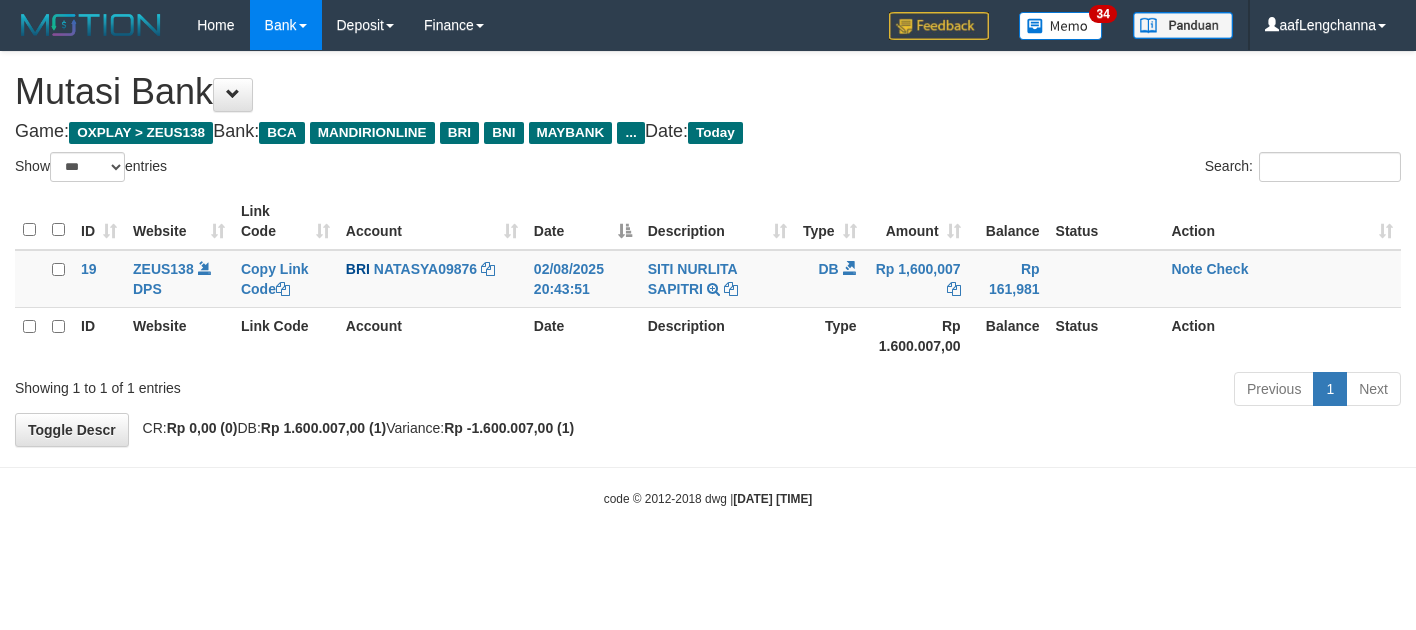 select on "***" 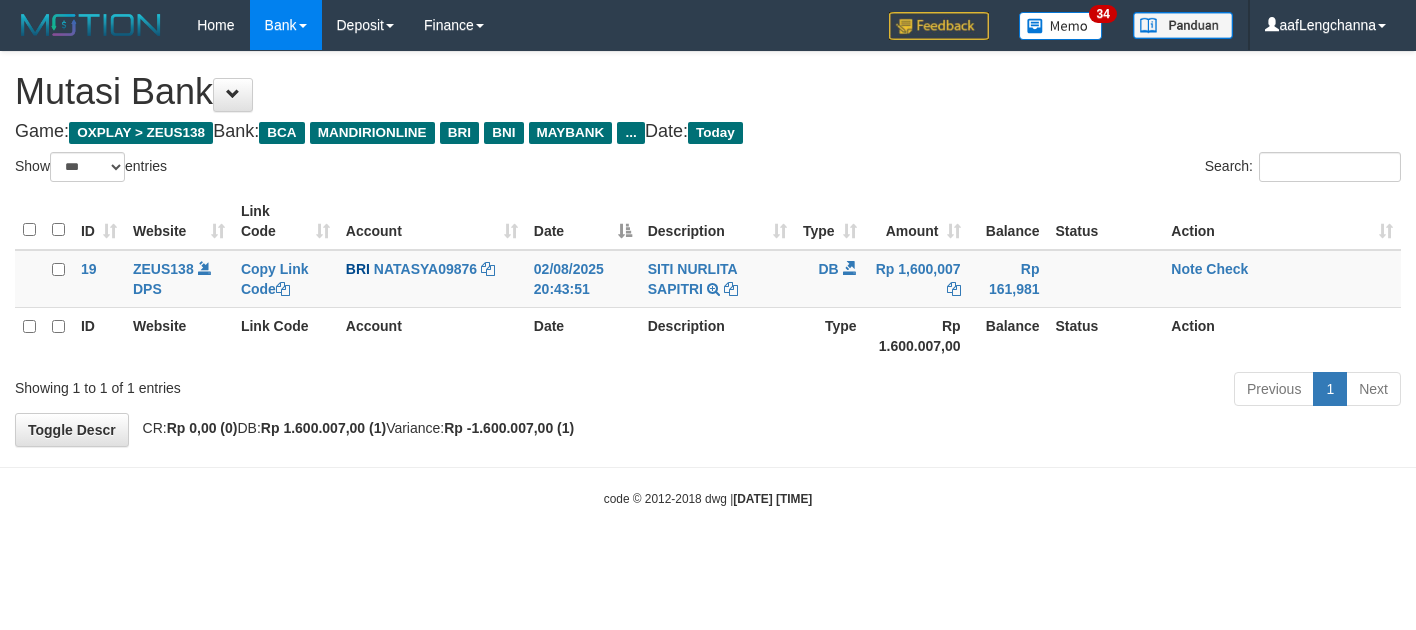 scroll, scrollTop: 0, scrollLeft: 0, axis: both 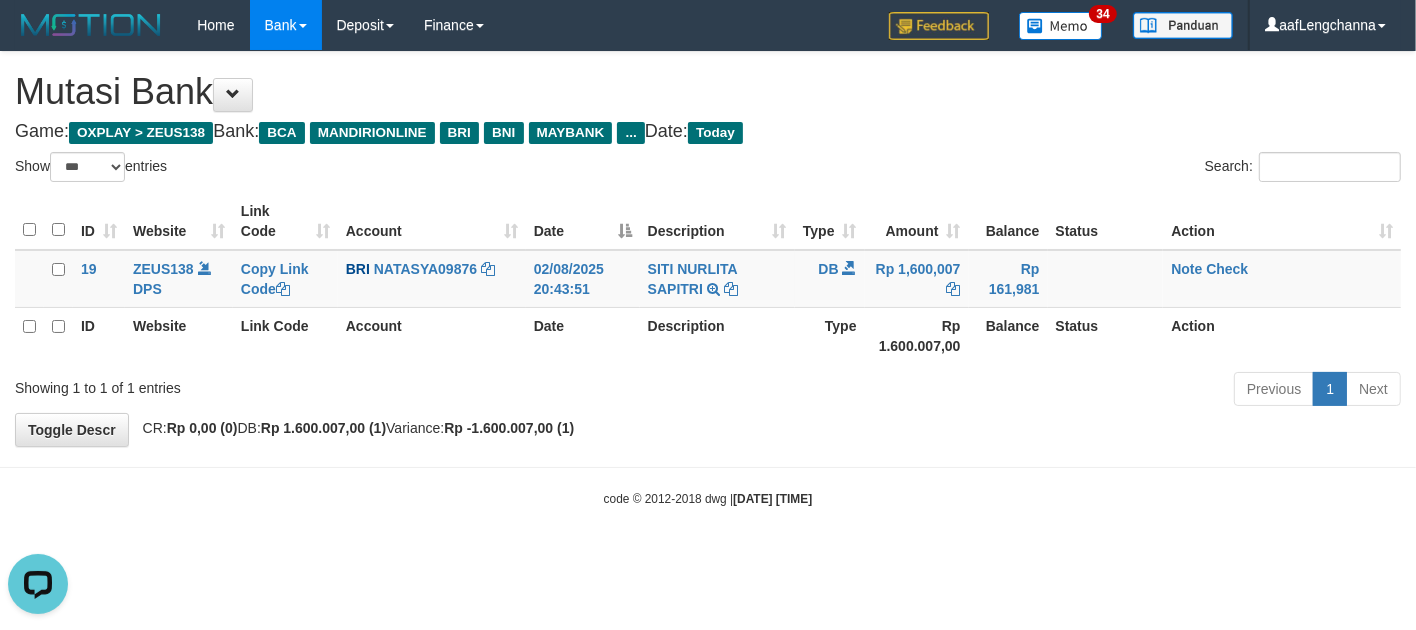 click on "Toggle navigation
Home
Bank
Account List
Mutasi Bank
Search
Deposit
History
Finance
Financial Data
aafLengchanna
My Profile
Log Out
34" at bounding box center (708, 279) 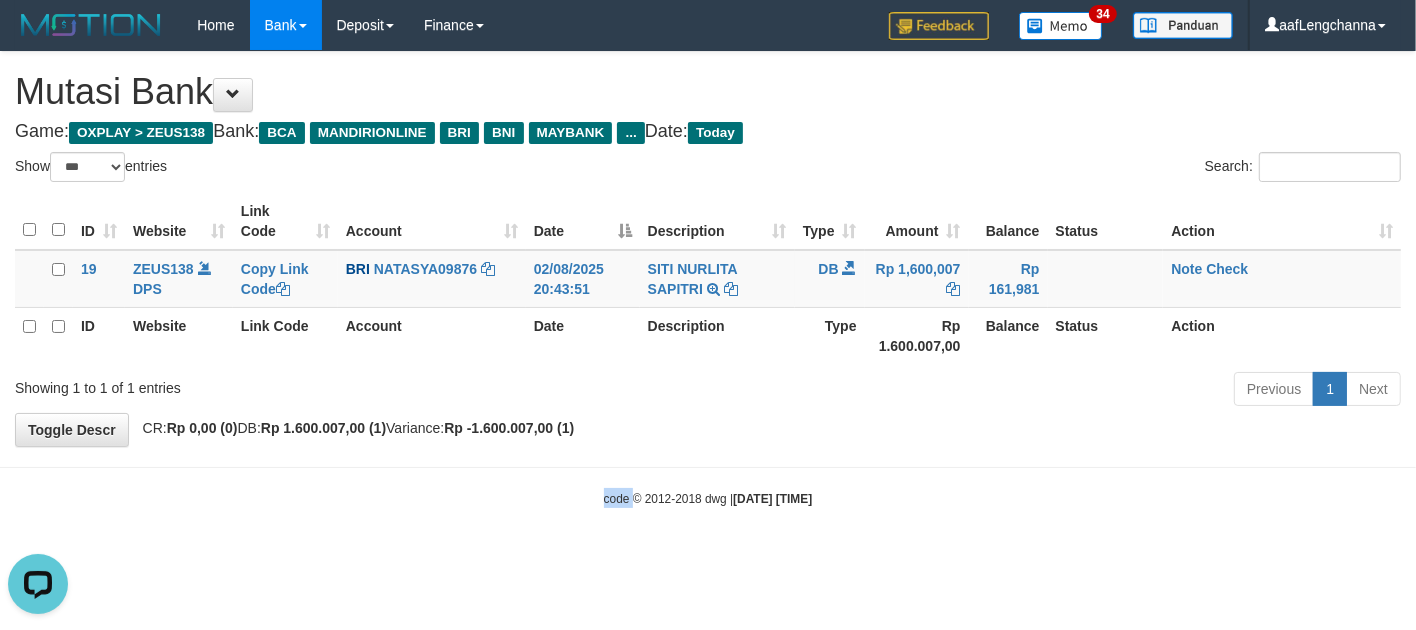 click on "Toggle navigation
Home
Bank
Account List
Mutasi Bank
Search
Deposit
History
Finance
Financial Data
aafLengchanna
My Profile
Log Out
34" at bounding box center (708, 279) 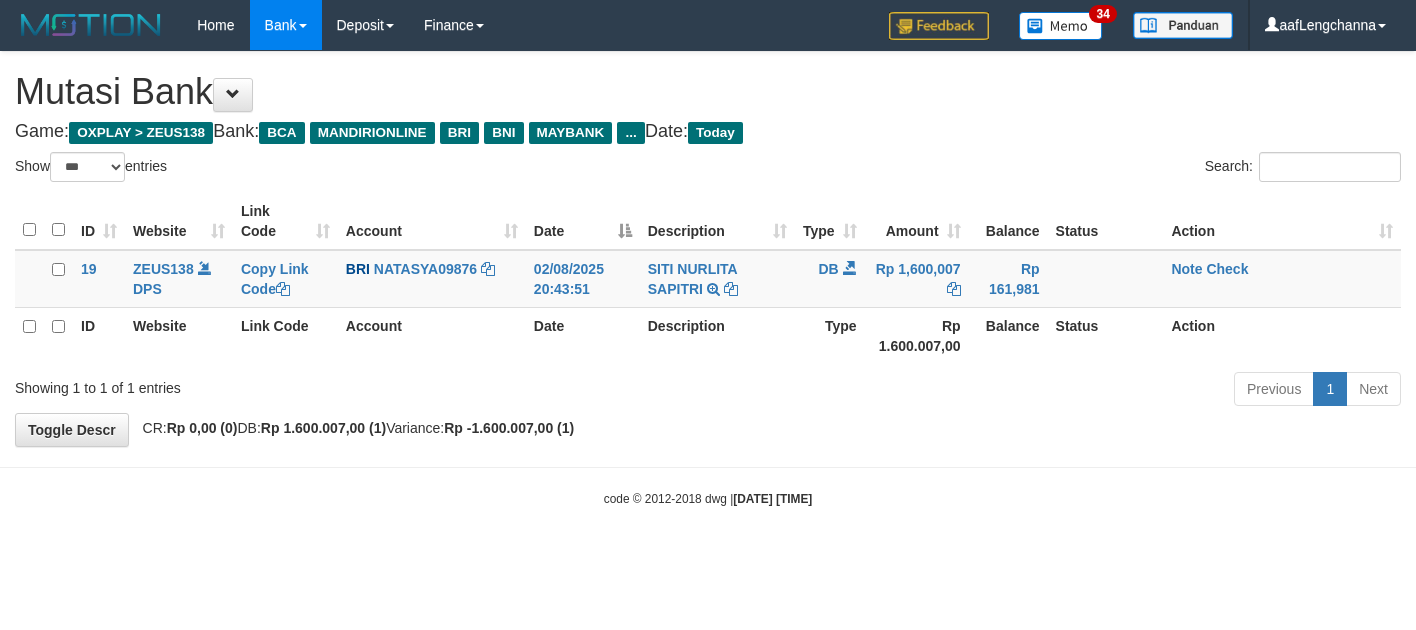 select on "***" 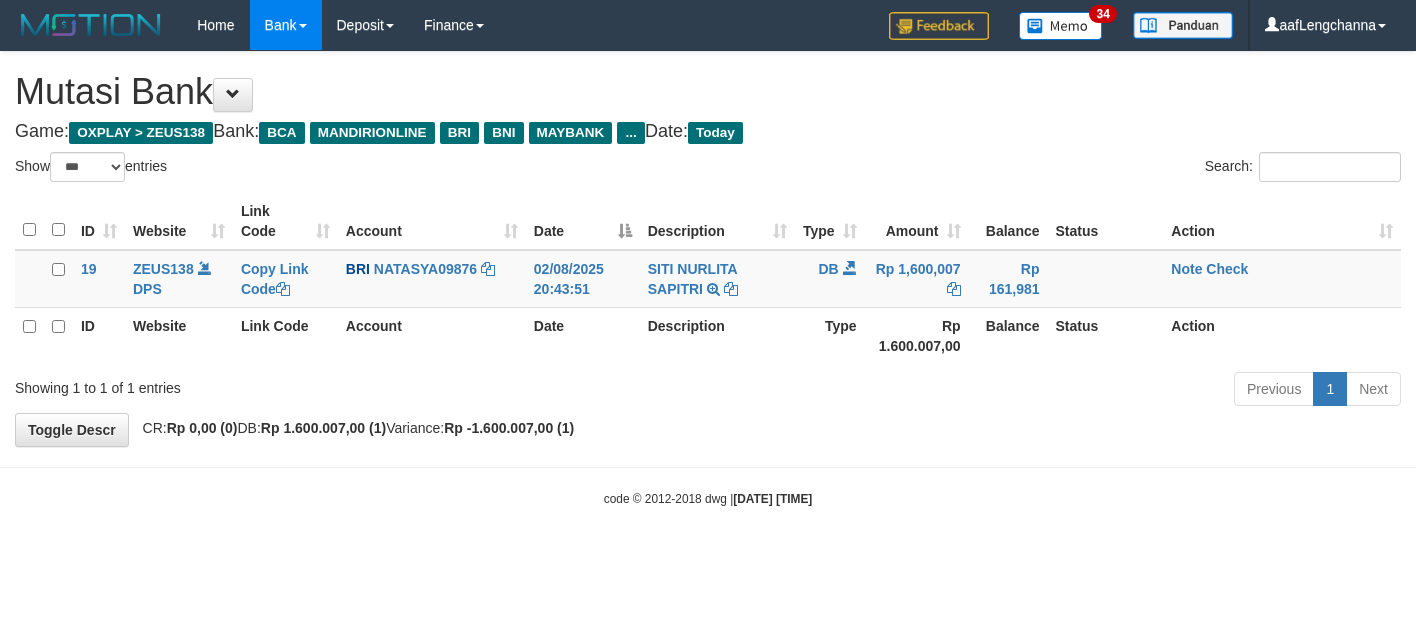 scroll, scrollTop: 0, scrollLeft: 0, axis: both 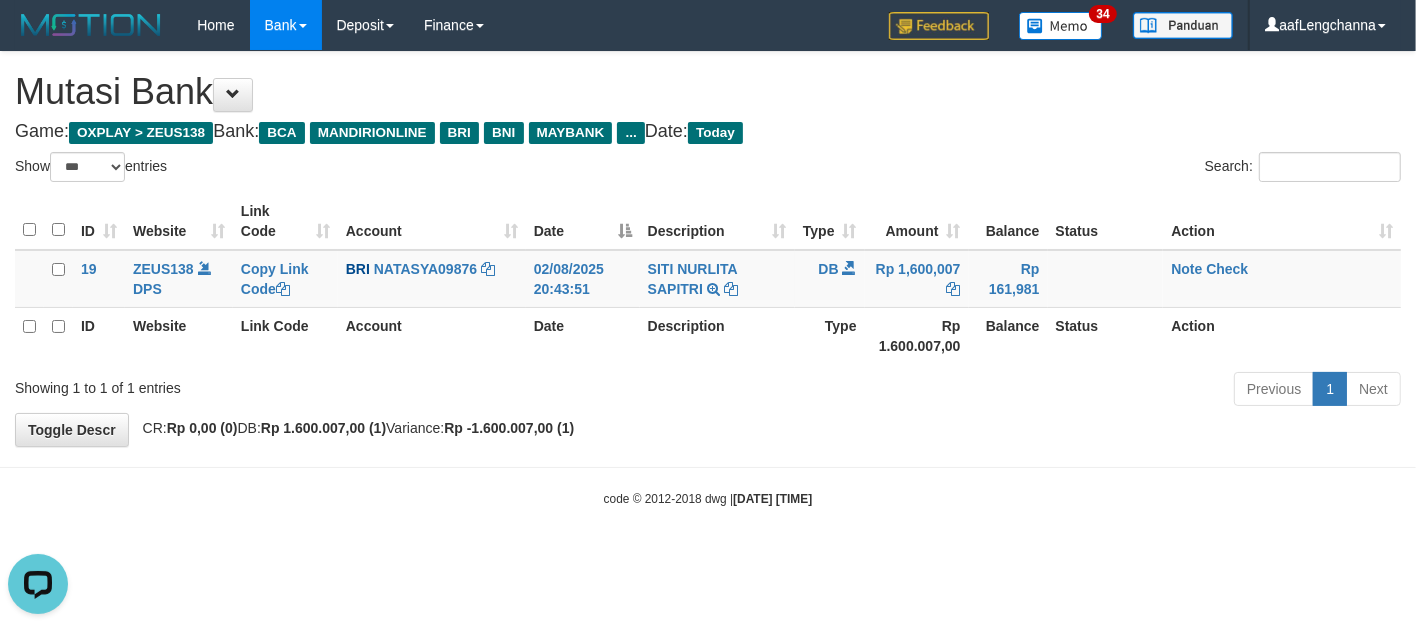 click on "code © 2012-2018 dwg |  [DATE] [TIME]" at bounding box center [708, 498] 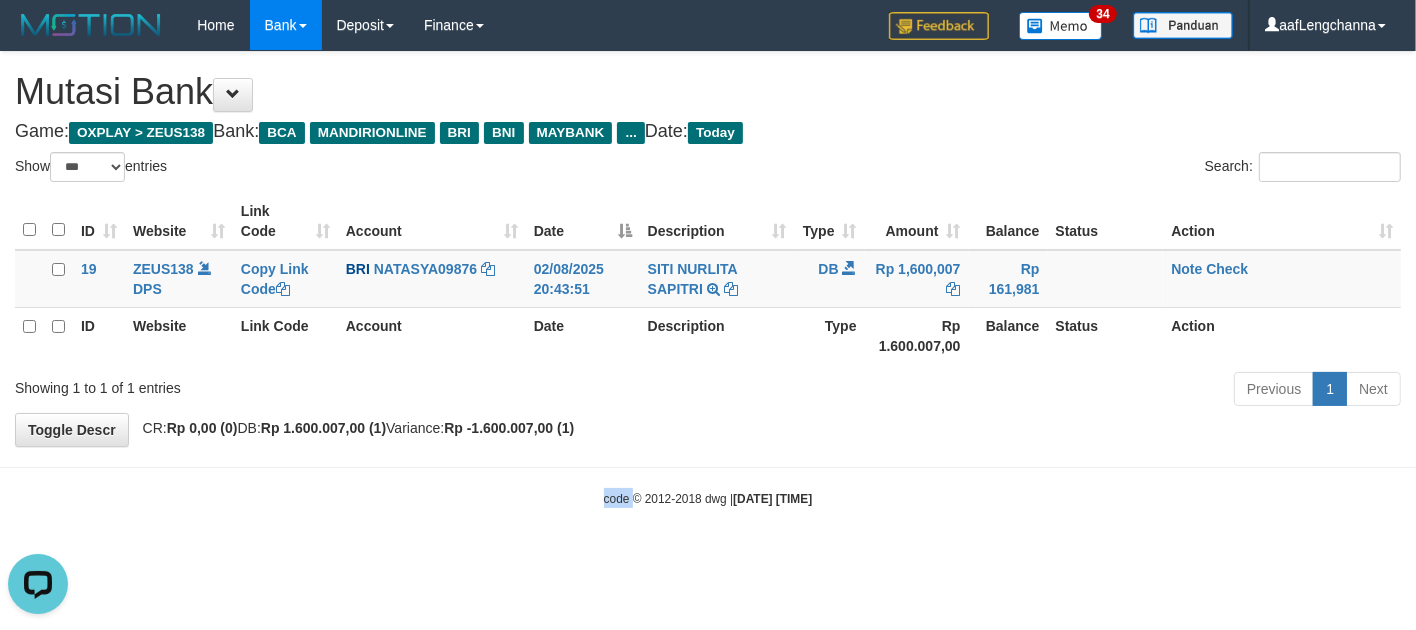 click on "code © 2012-2018 dwg |  [DATE] [TIME]" at bounding box center (708, 498) 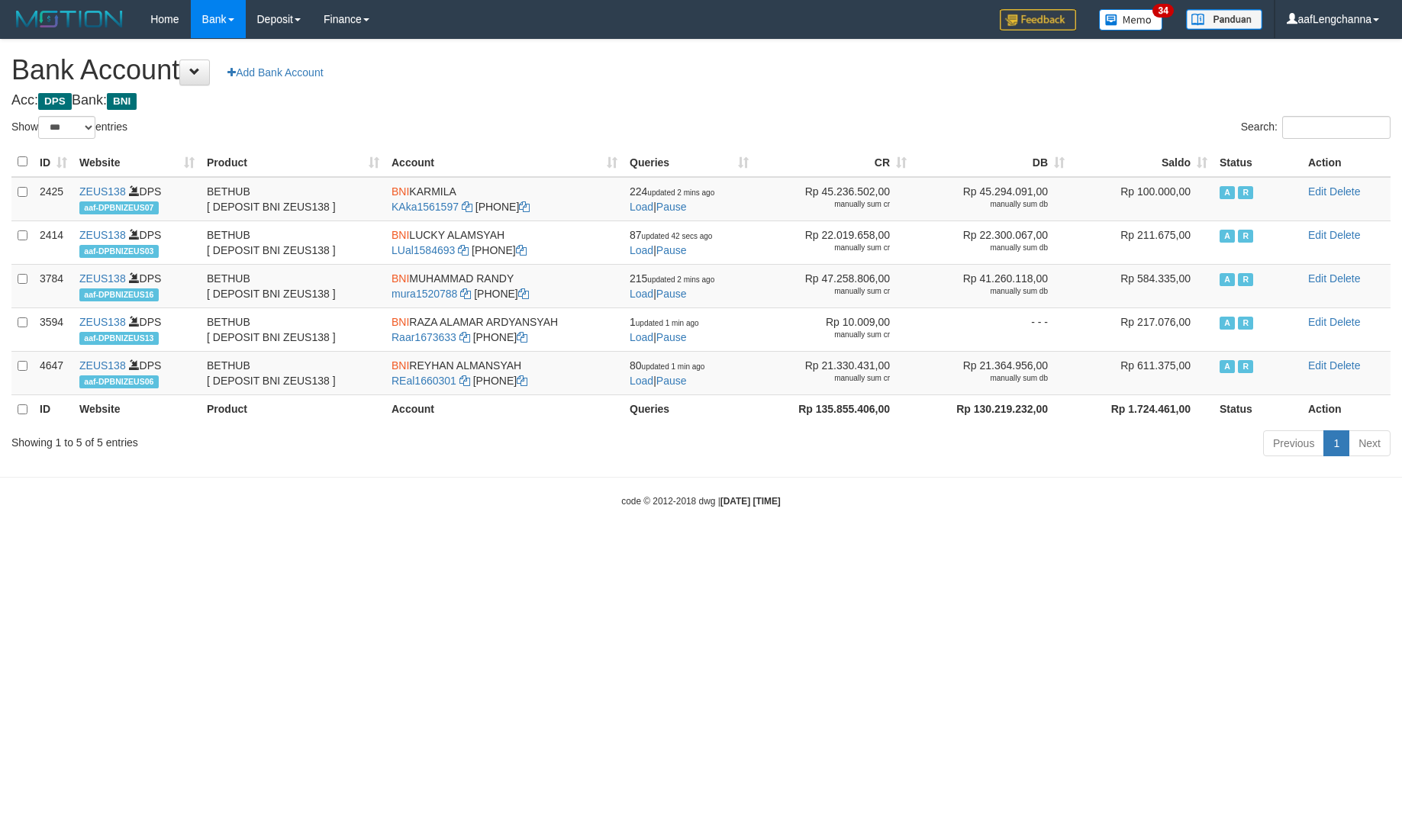 select on "***" 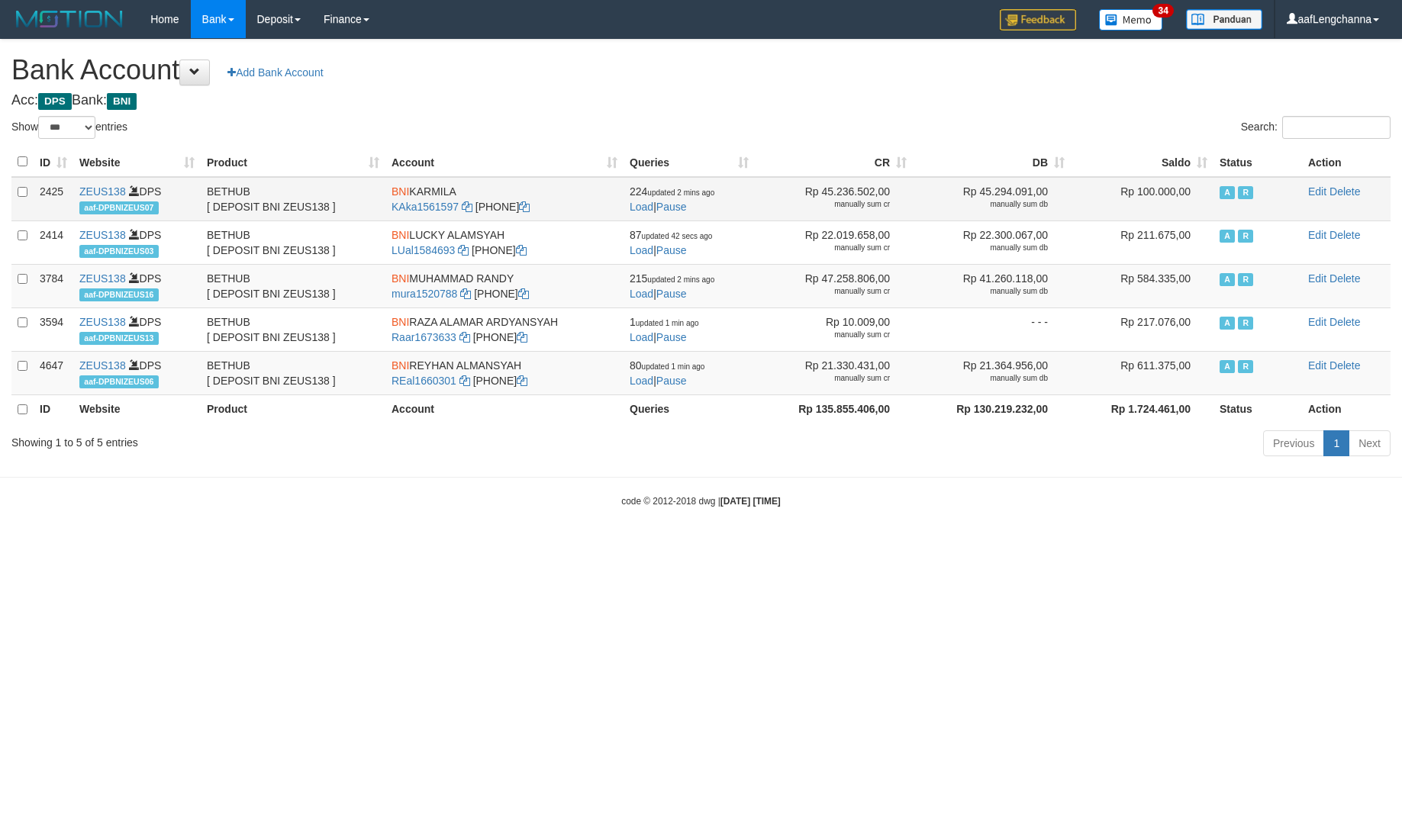 scroll, scrollTop: 0, scrollLeft: 0, axis: both 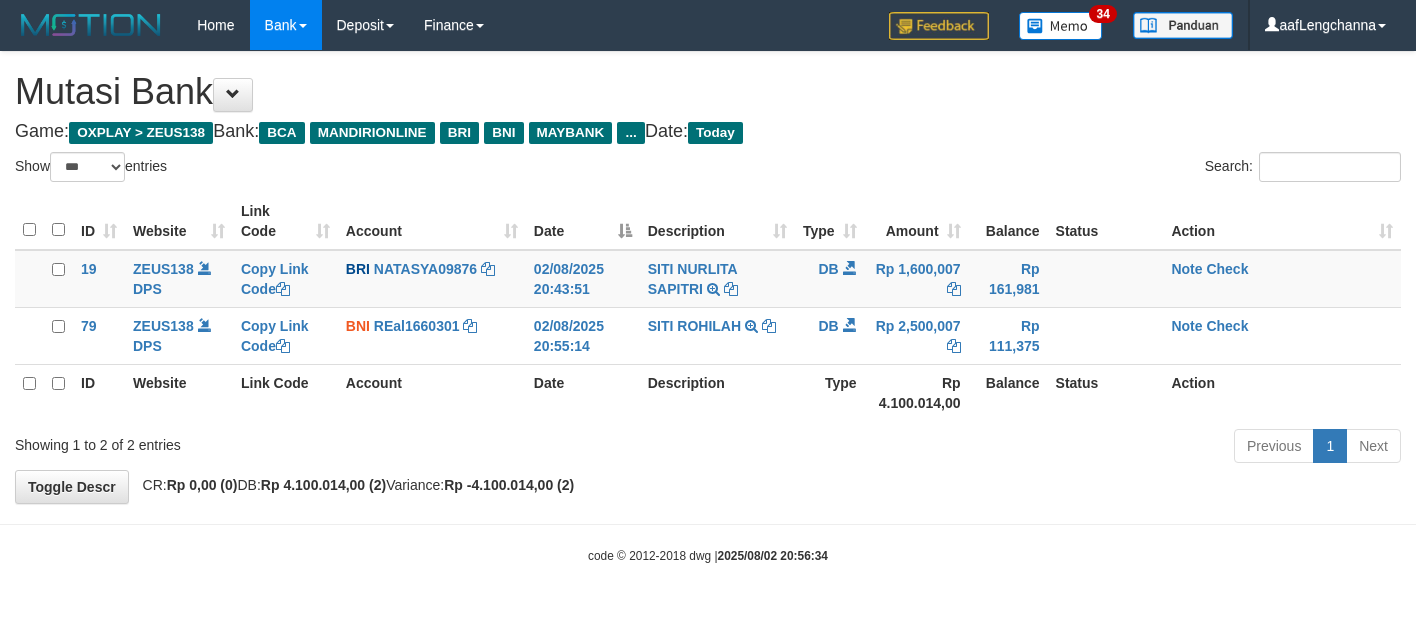 select on "***" 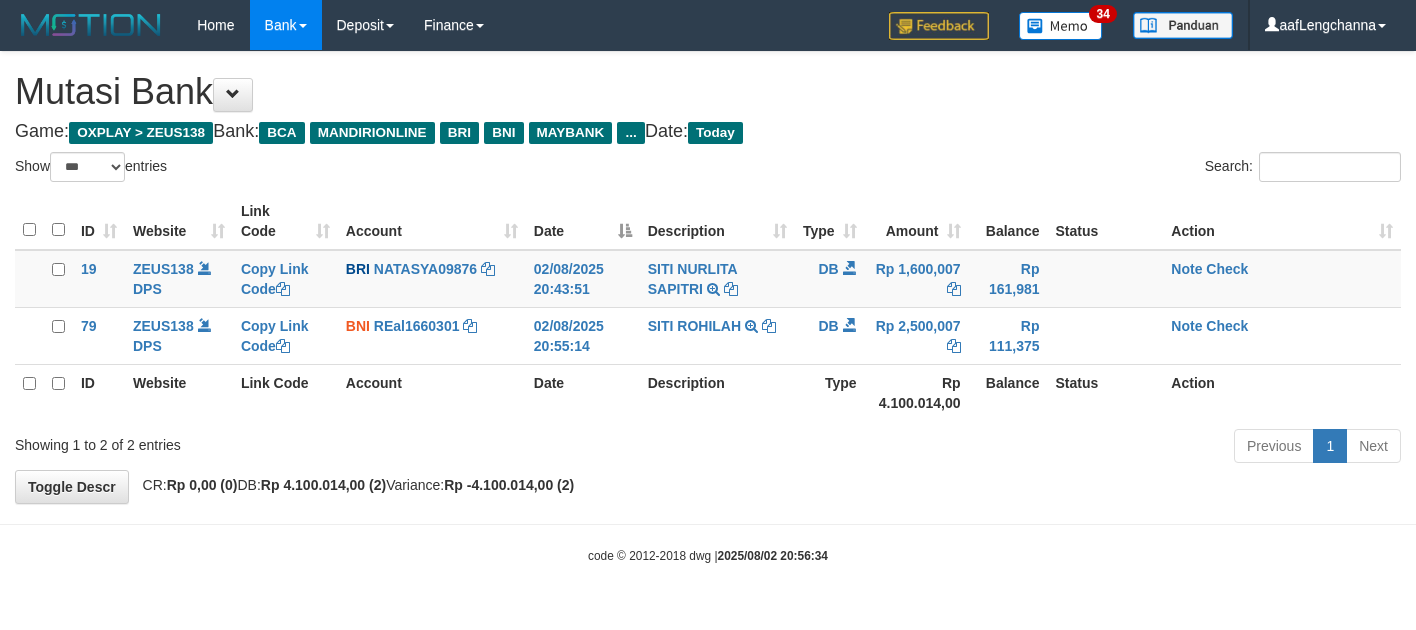 scroll, scrollTop: 0, scrollLeft: 0, axis: both 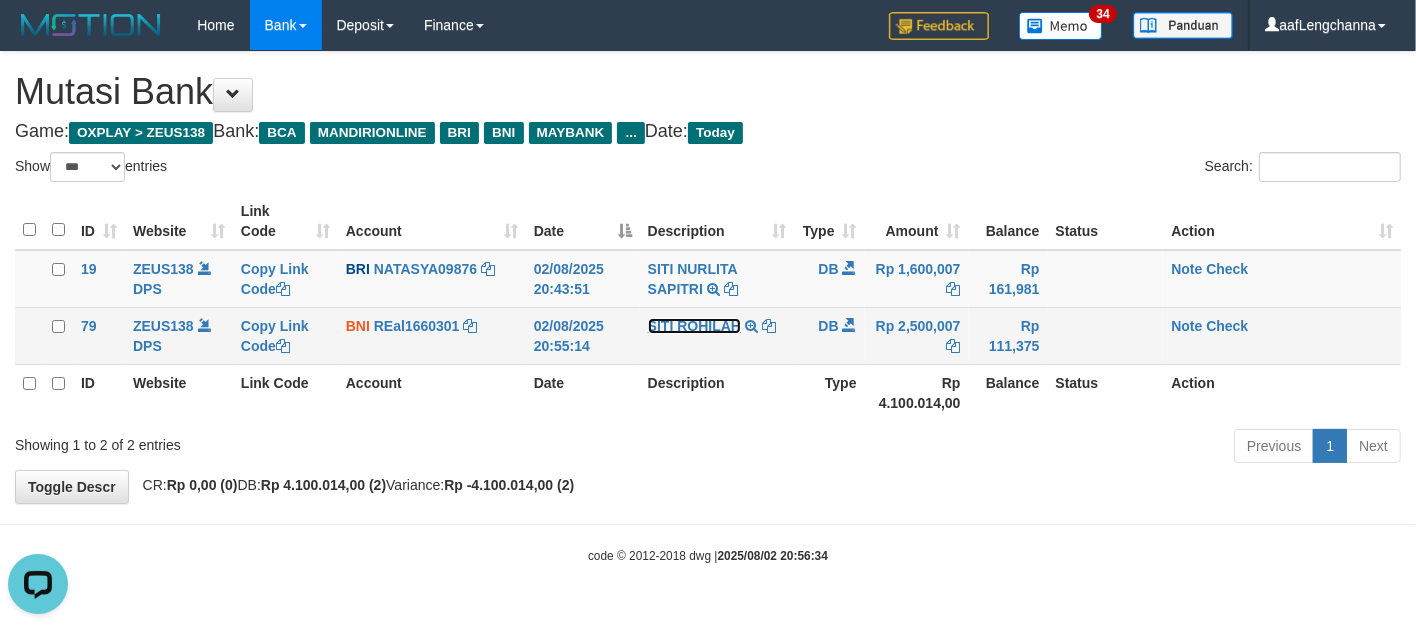 click on "SITI ROHILAH" at bounding box center (694, 326) 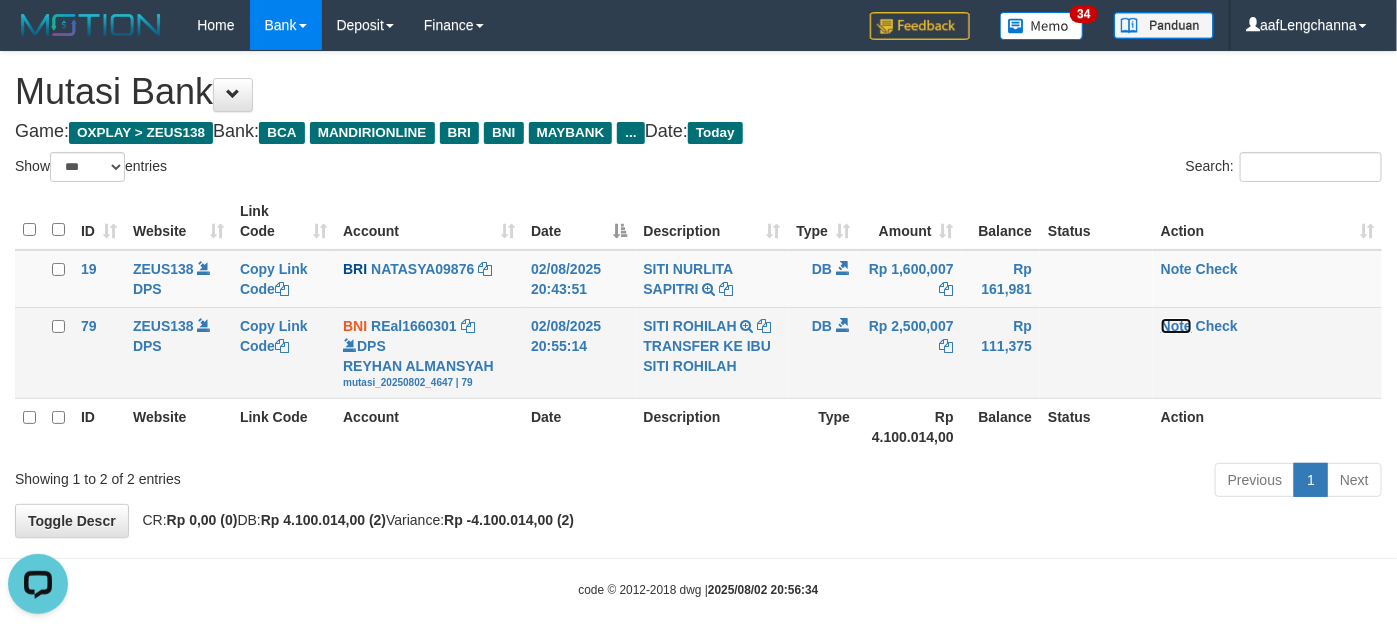 click on "Note" at bounding box center [1176, 326] 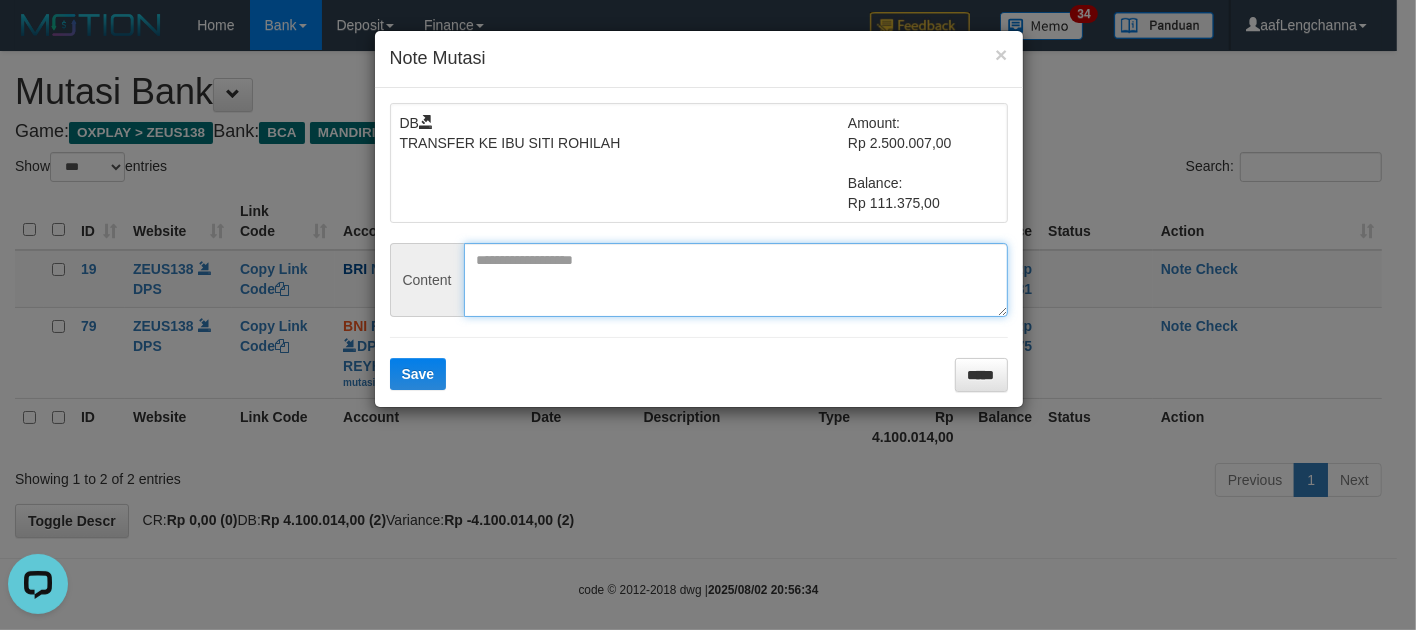 drag, startPoint x: 516, startPoint y: 281, endPoint x: 485, endPoint y: 307, distance: 40.459858 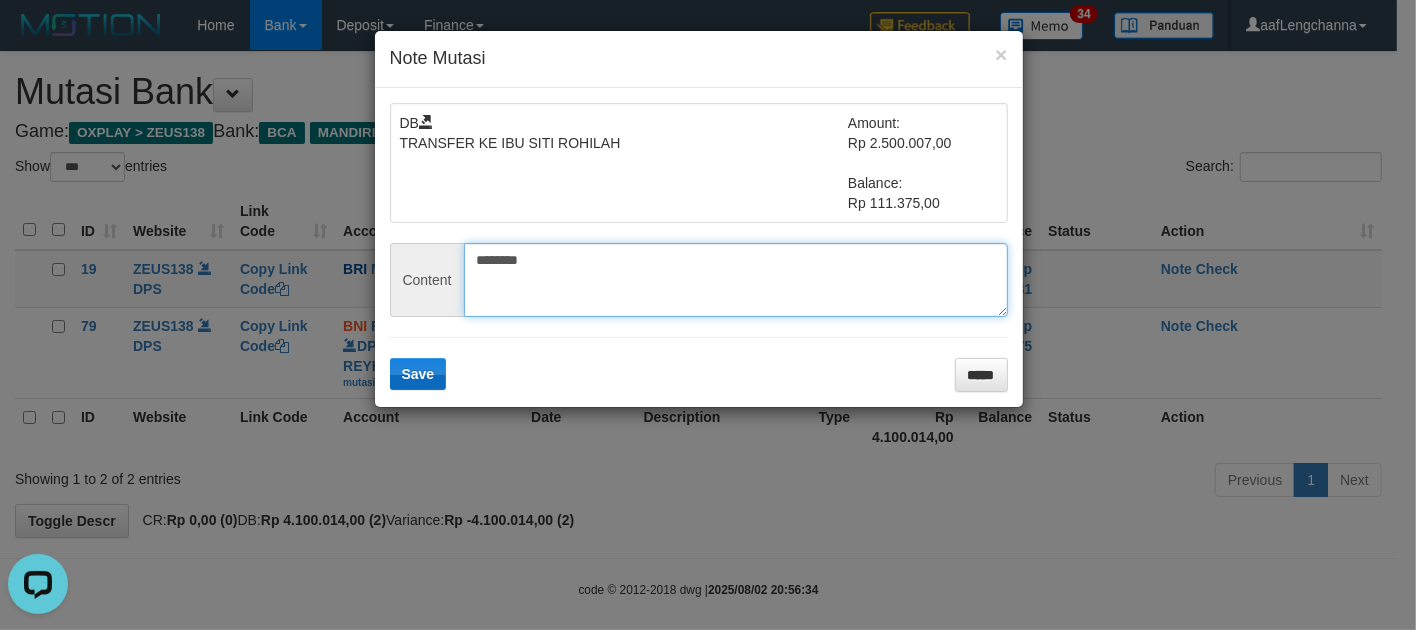 type on "********" 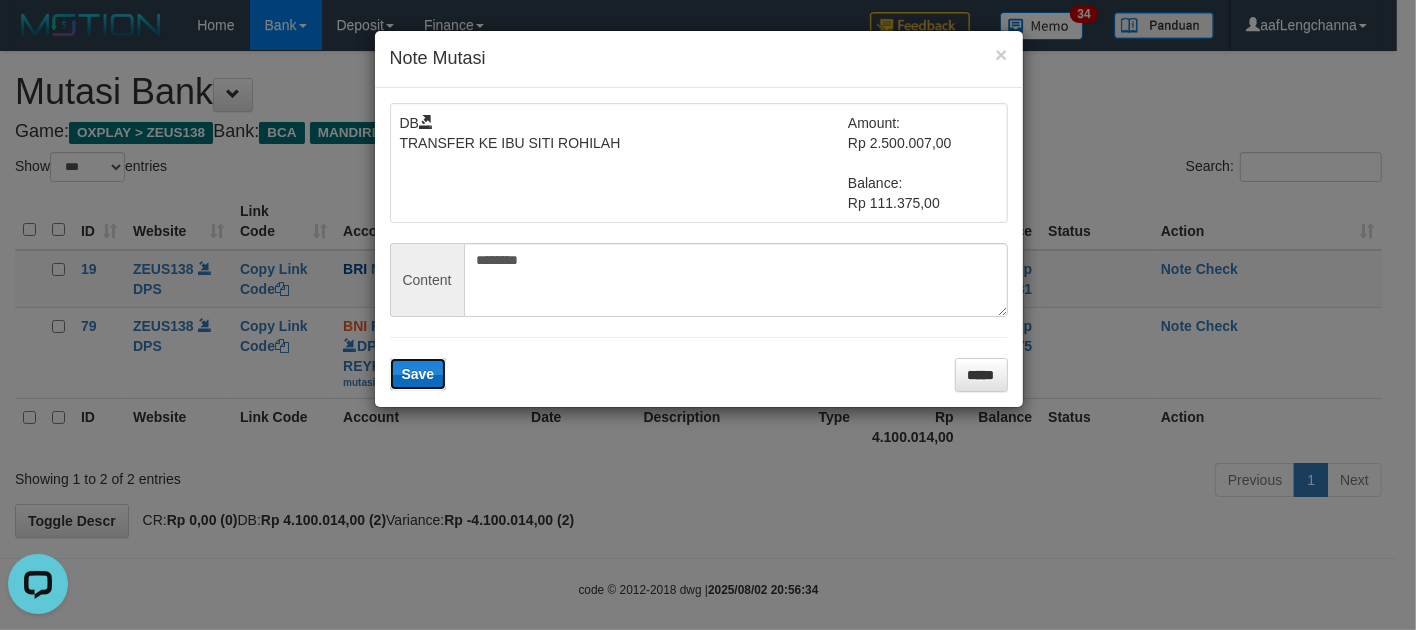 click on "Save" at bounding box center [418, 374] 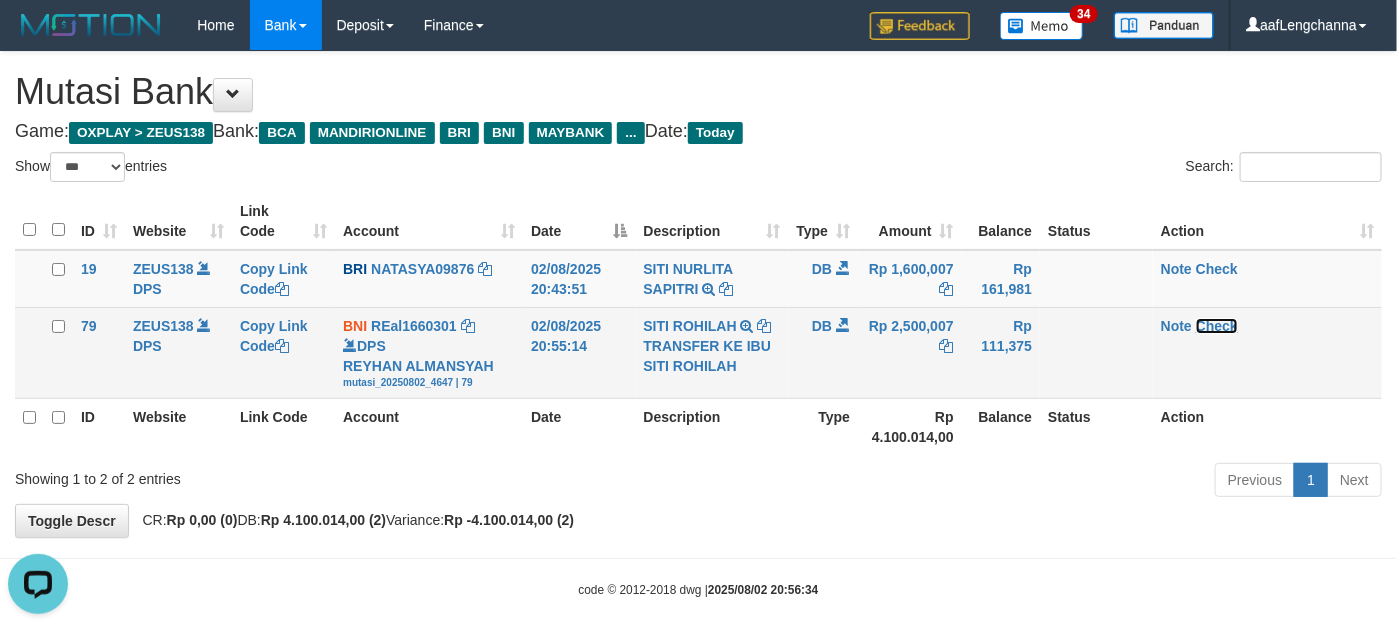 click on "Check" at bounding box center (1217, 326) 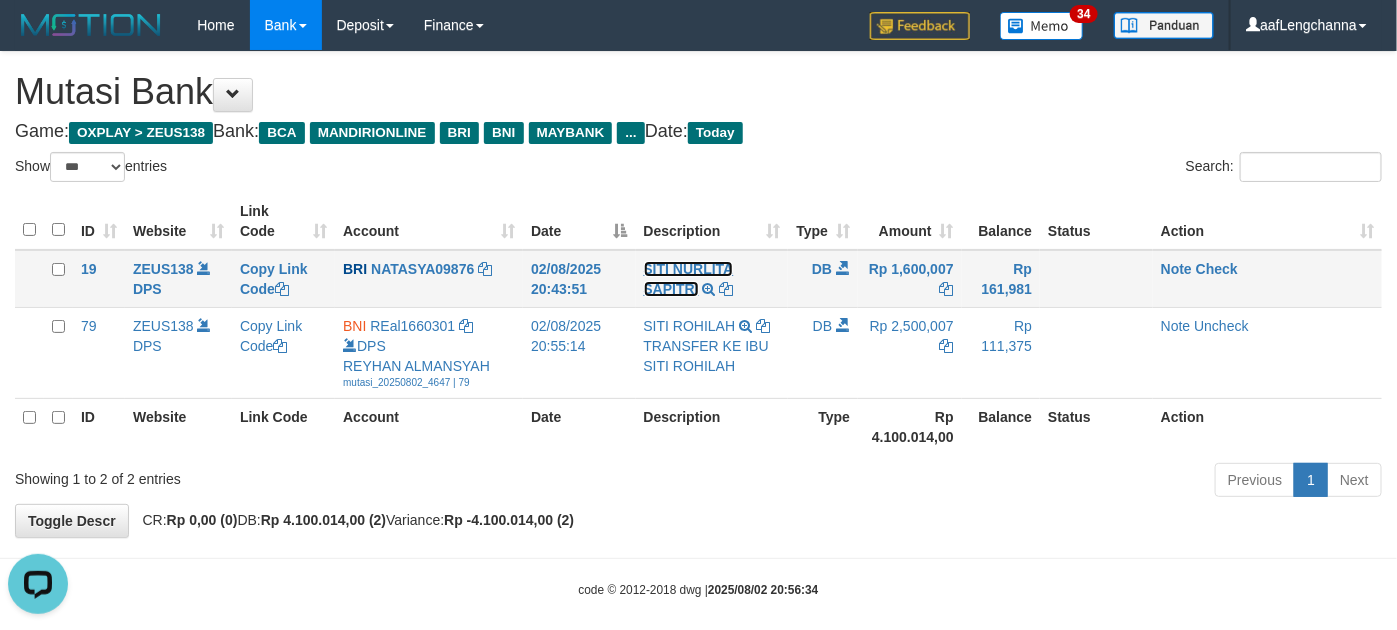 click on "SITI NURLITA SAPITRI" at bounding box center [689, 279] 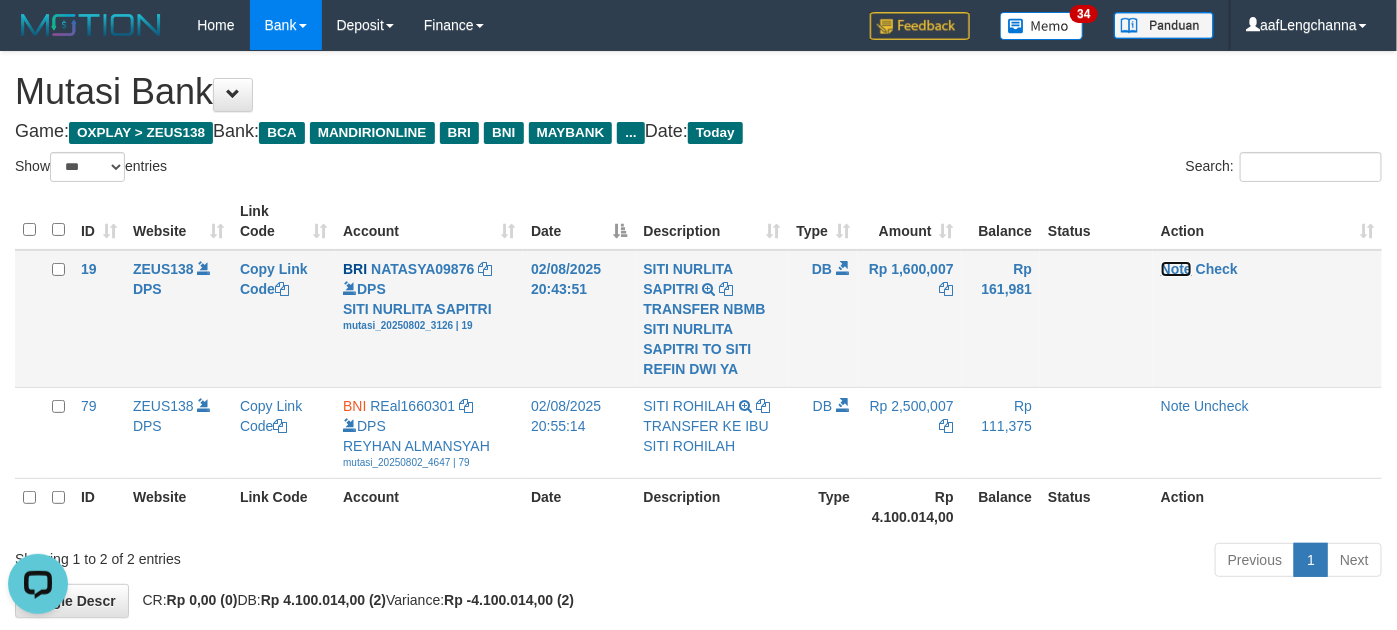drag, startPoint x: 1166, startPoint y: 266, endPoint x: 1106, endPoint y: 266, distance: 60 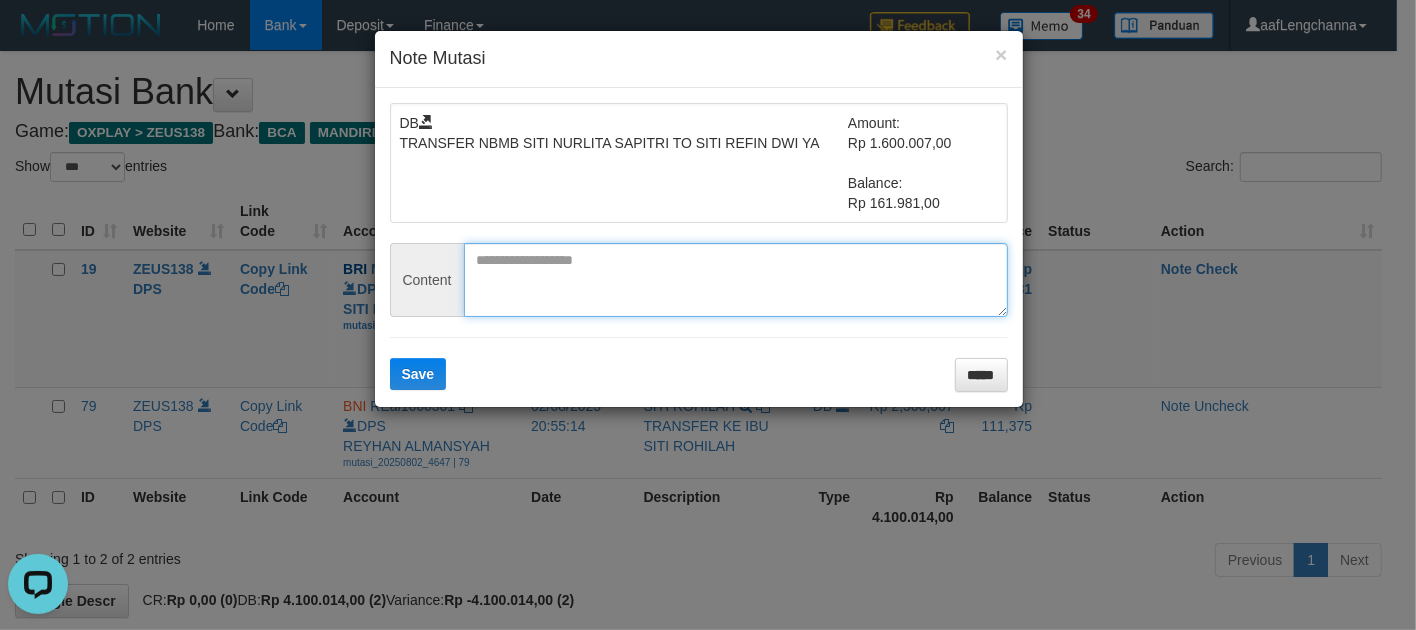 click at bounding box center [736, 280] 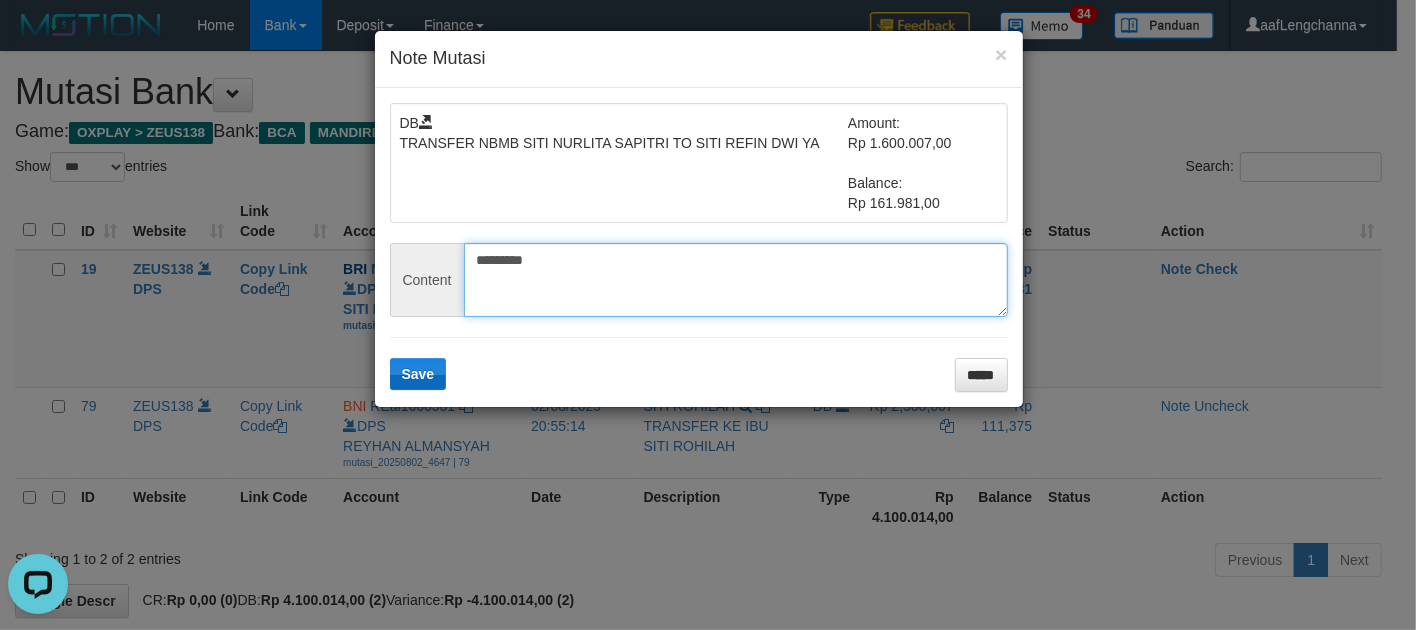type on "*********" 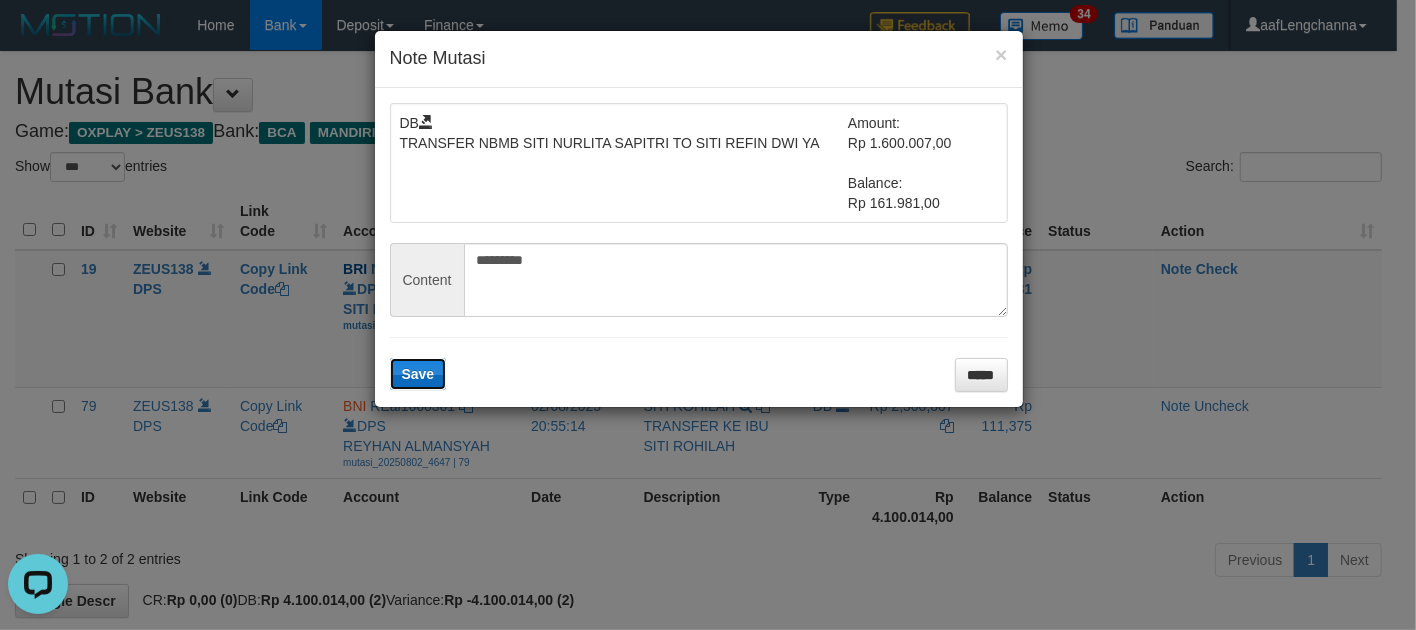 click on "Save" at bounding box center [418, 374] 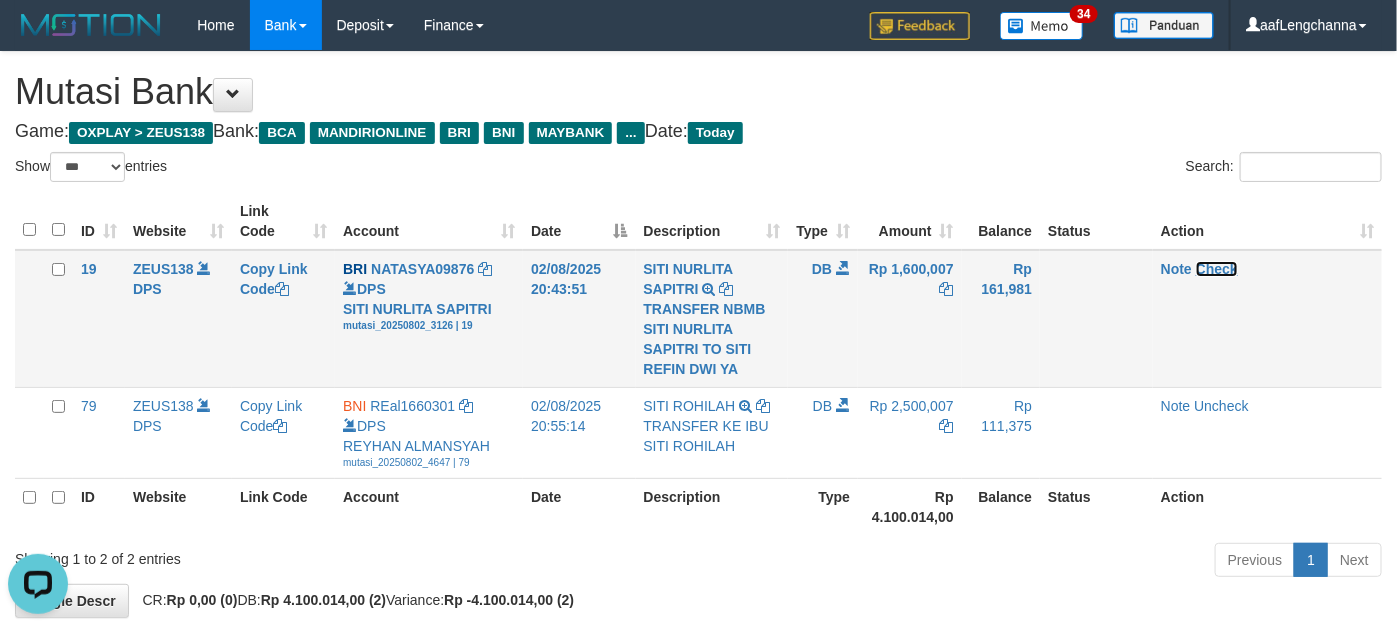 click on "Check" at bounding box center (1217, 269) 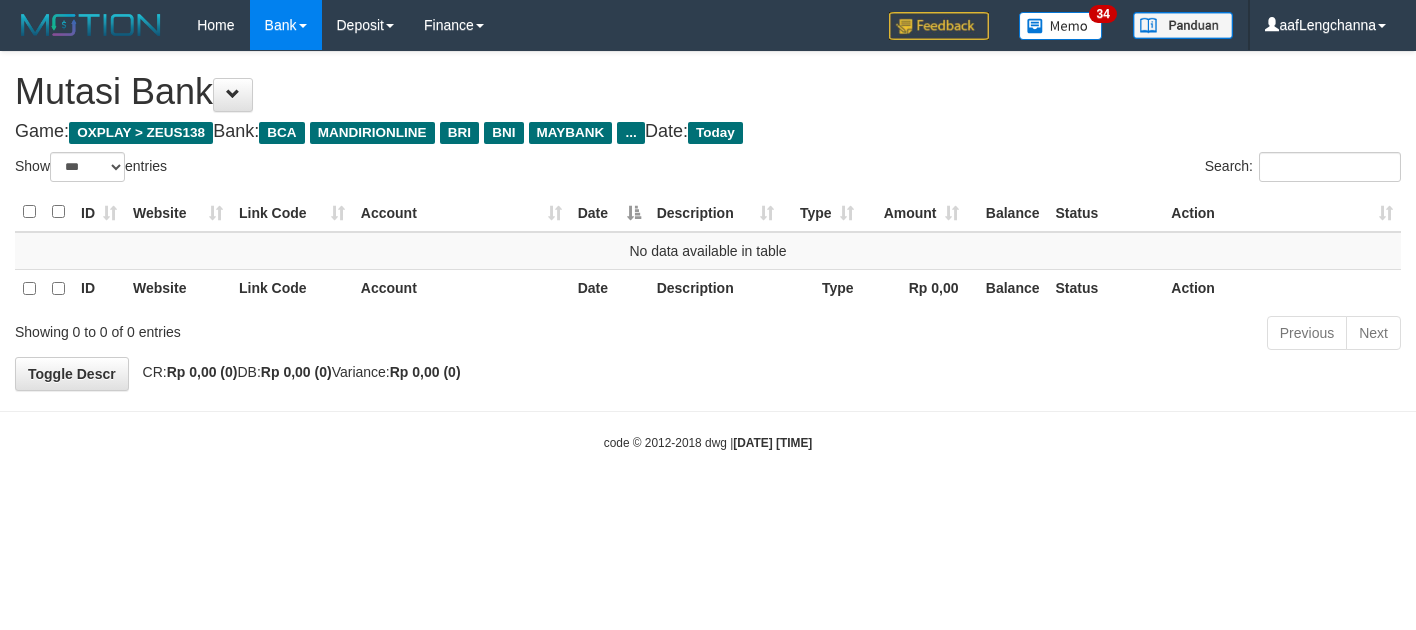 select on "***" 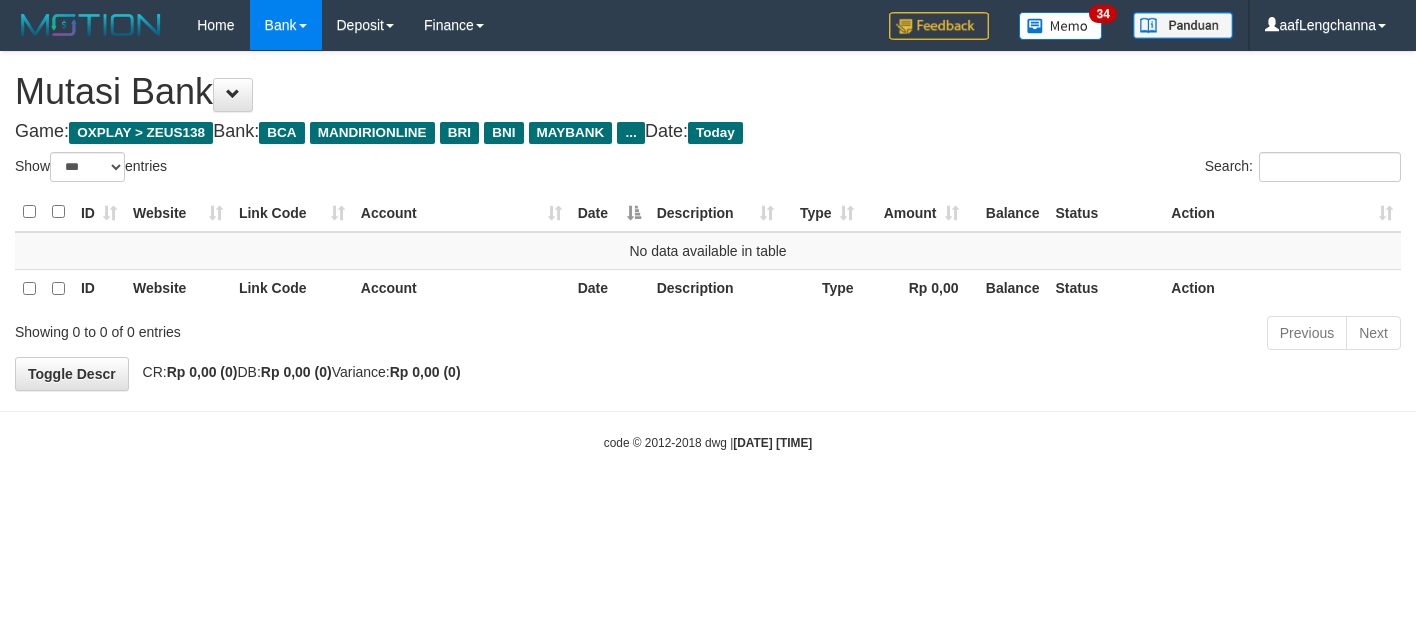 scroll, scrollTop: 0, scrollLeft: 0, axis: both 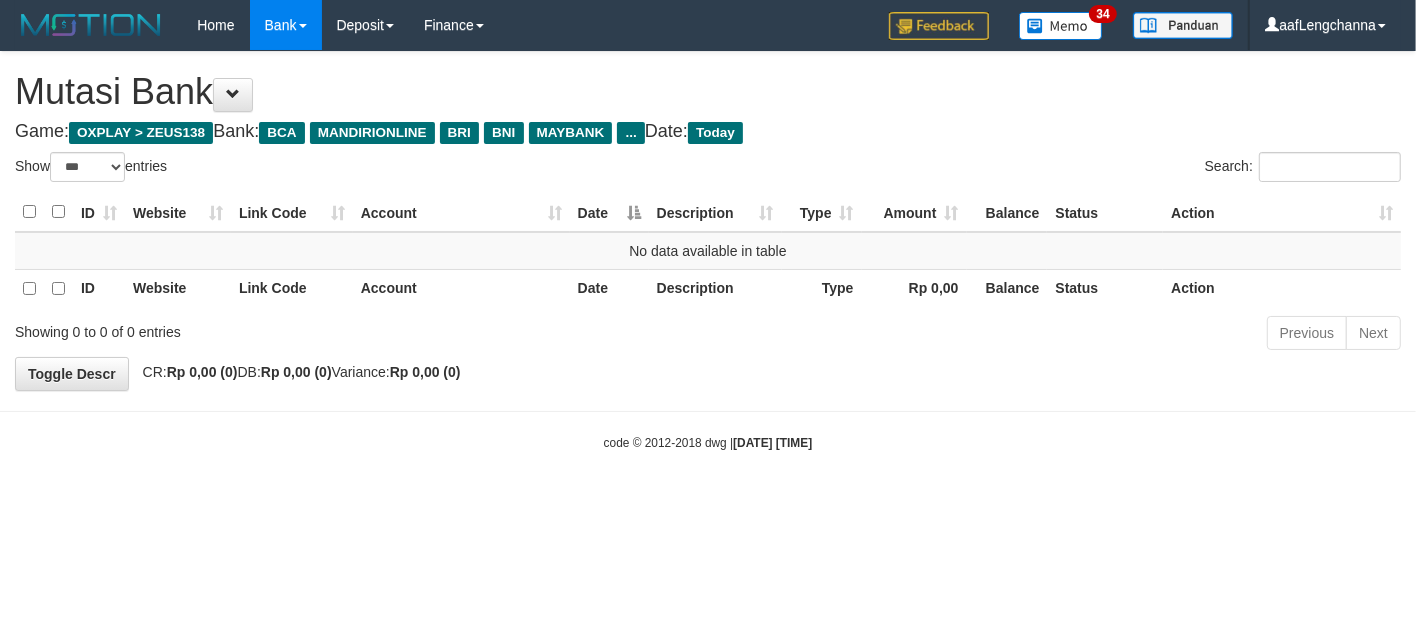 click on "Toggle navigation
Home
Bank
Account List
Mutasi Bank
Search
Deposit
History
Finance
Financial Data
aafLengchanna
My Profile
Log Out
34" at bounding box center (708, 251) 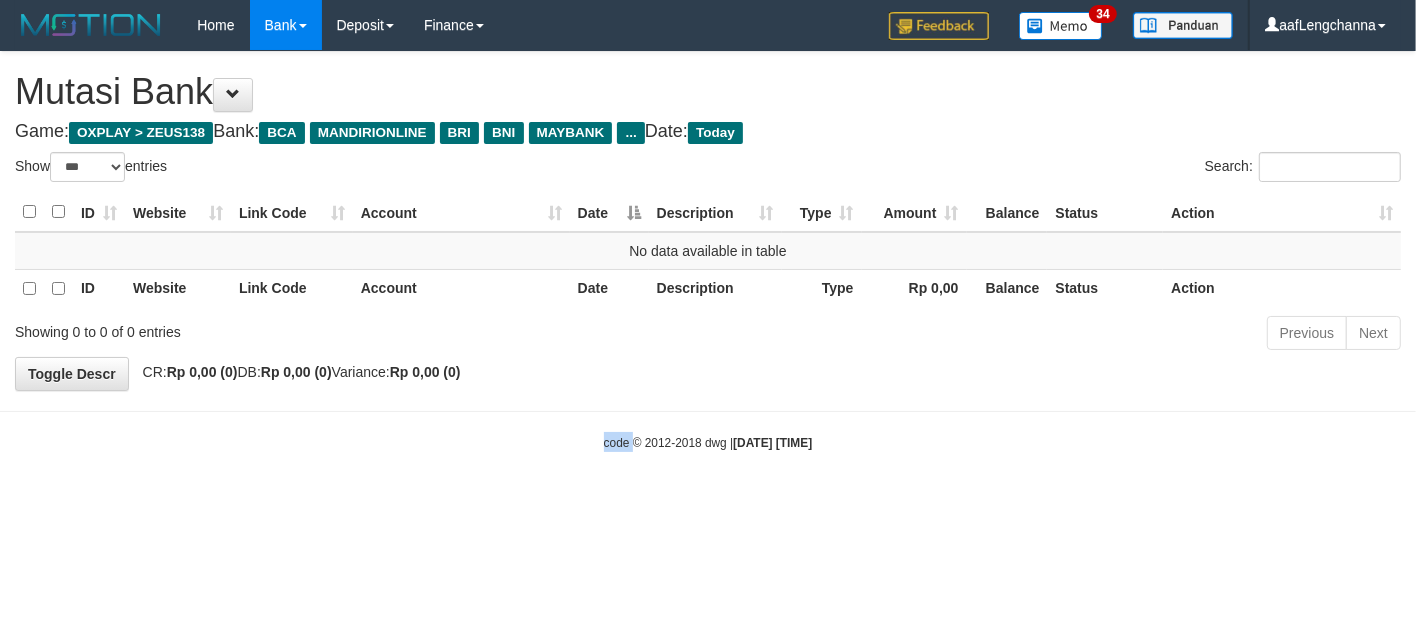 drag, startPoint x: 392, startPoint y: 536, endPoint x: 387, endPoint y: 520, distance: 16.763054 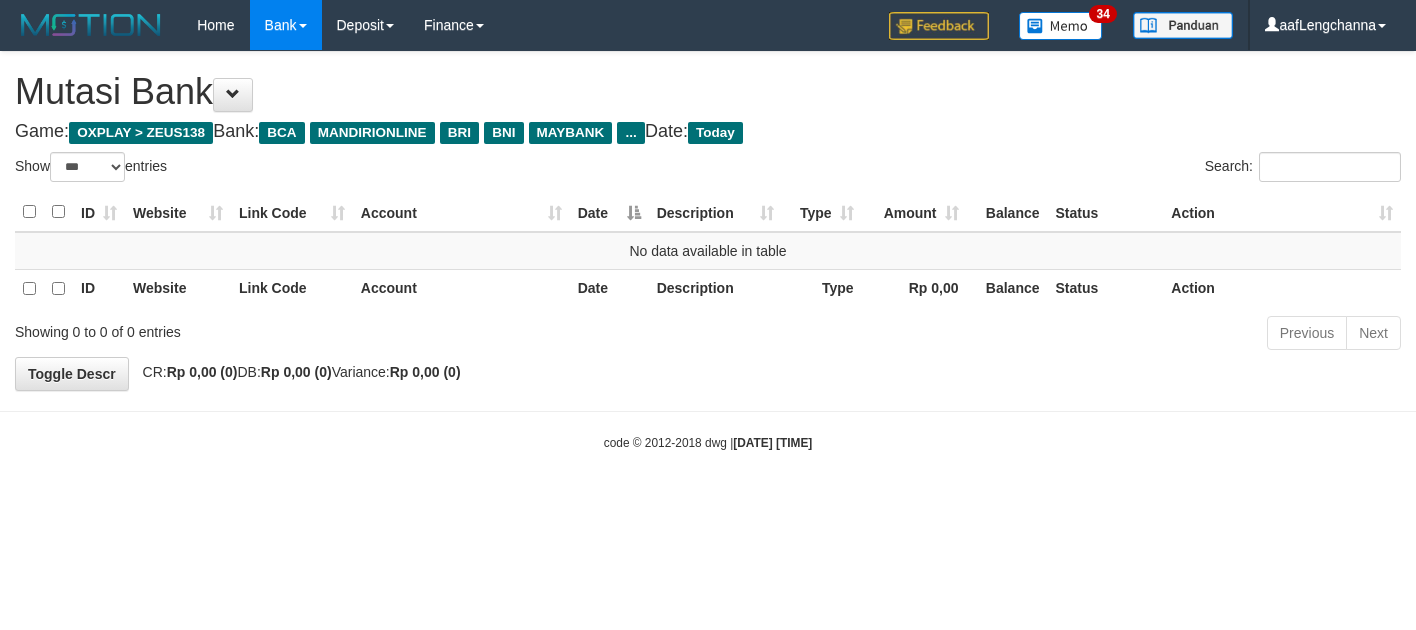 select on "***" 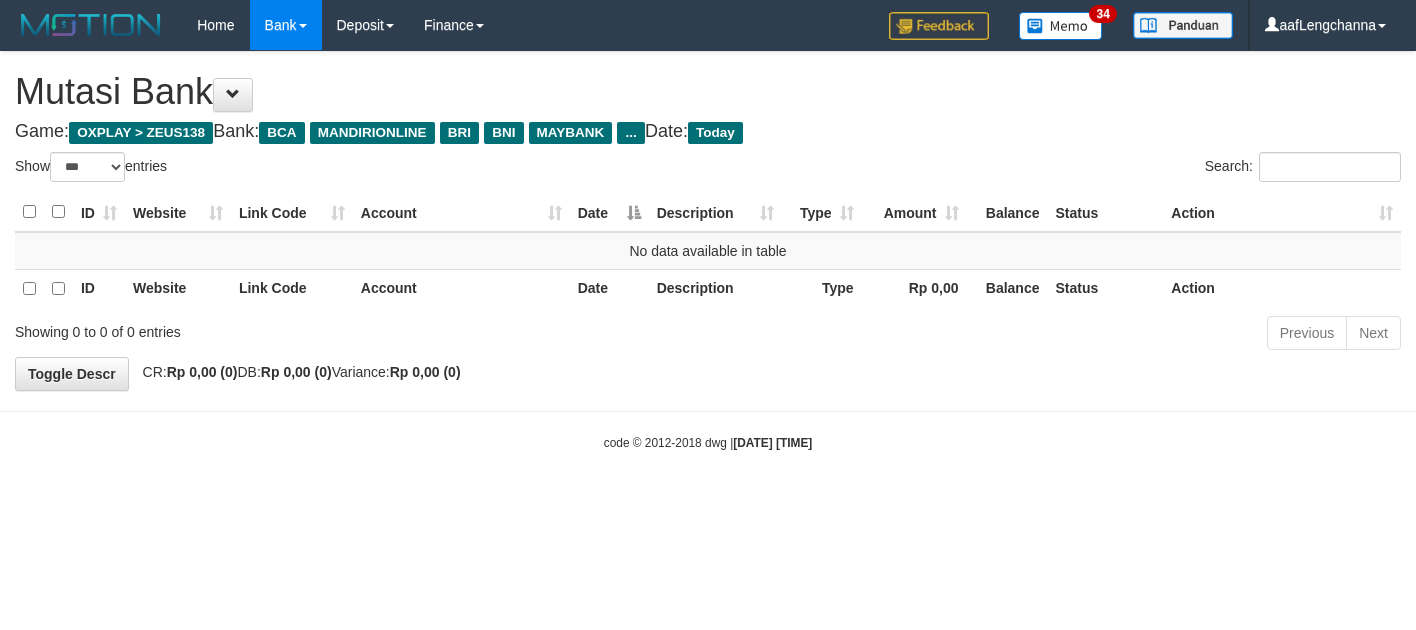 scroll, scrollTop: 0, scrollLeft: 0, axis: both 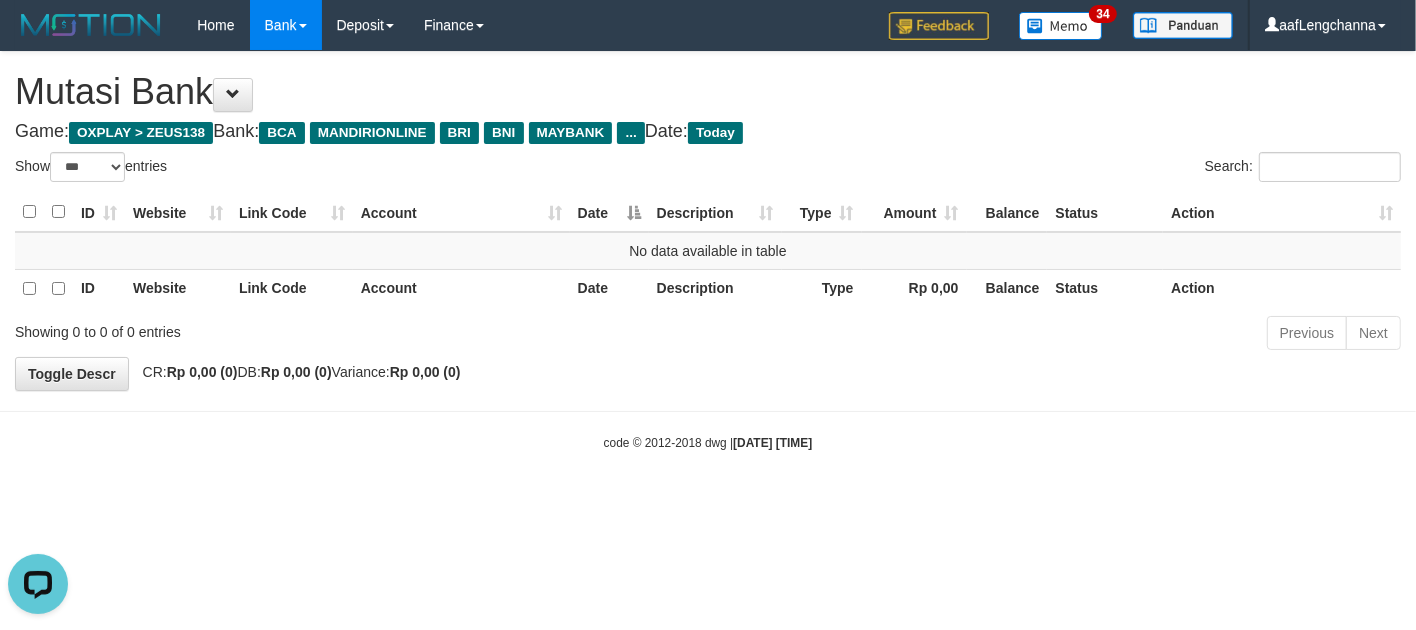 click on "code © 2012-2018 dwg |  2025/08/02 20:56:59" at bounding box center [708, 442] 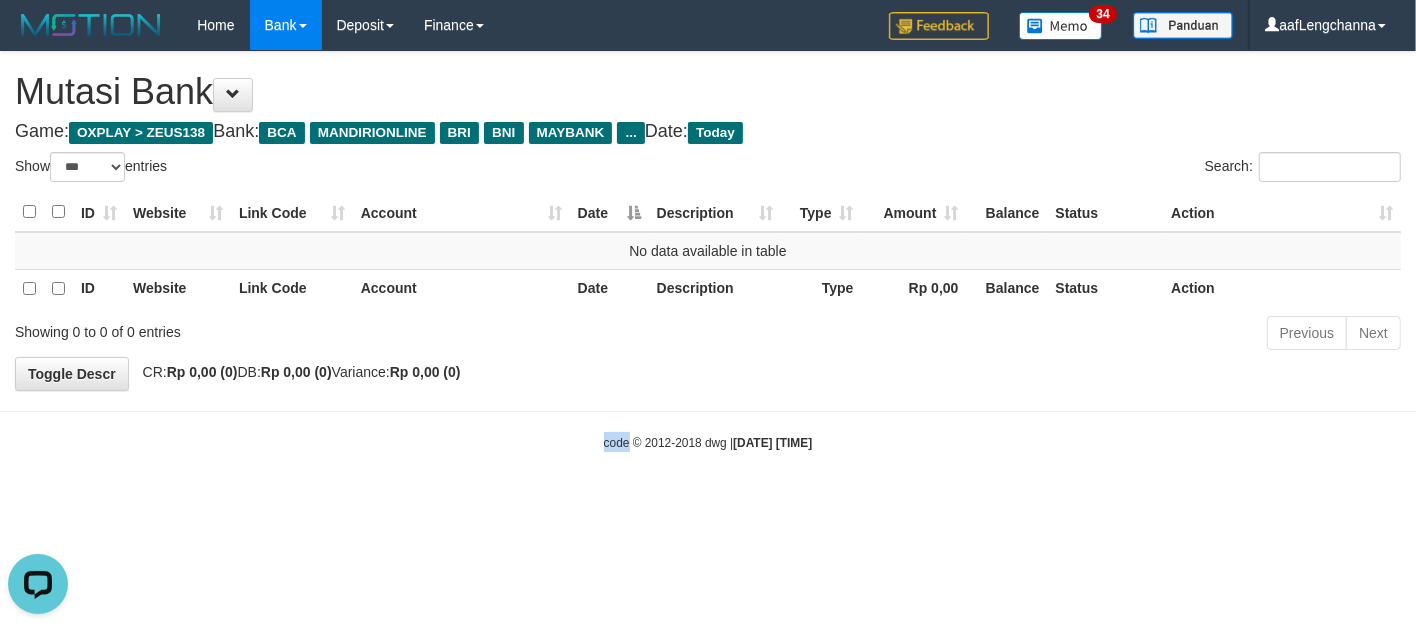 click on "code © 2012-2018 dwg |  2025/08/02 20:56:59" at bounding box center (708, 442) 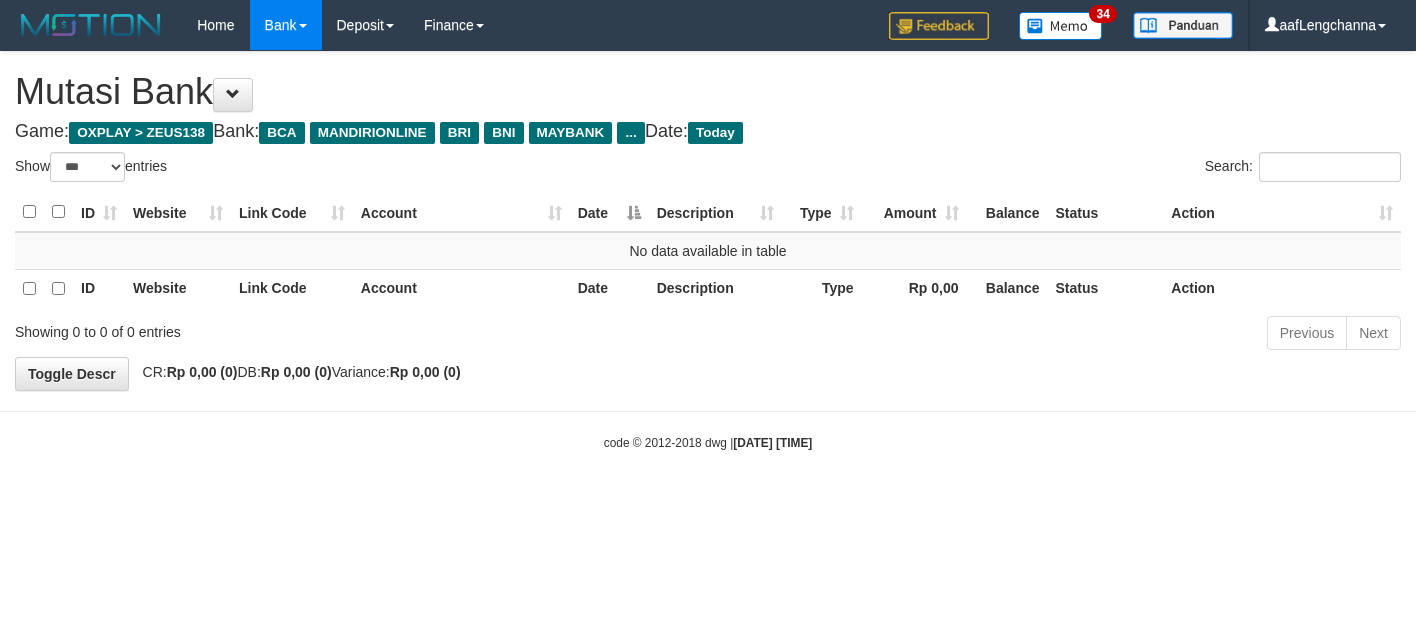 select on "***" 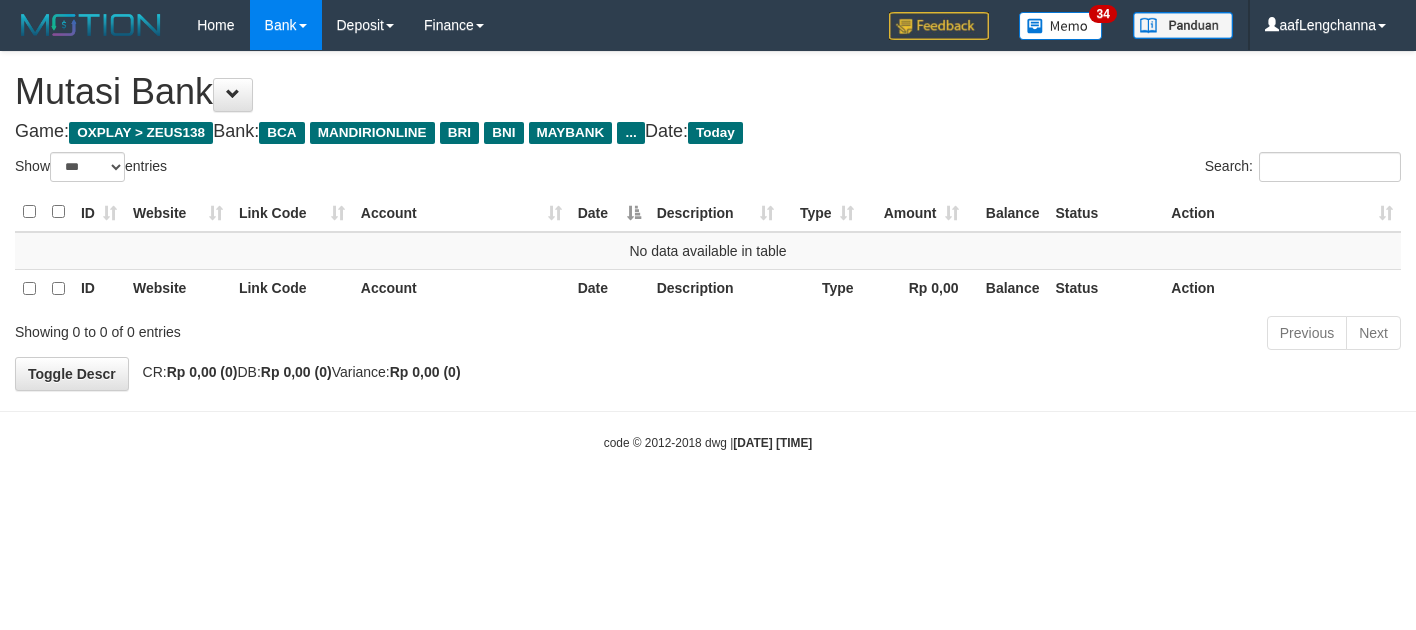 scroll, scrollTop: 0, scrollLeft: 0, axis: both 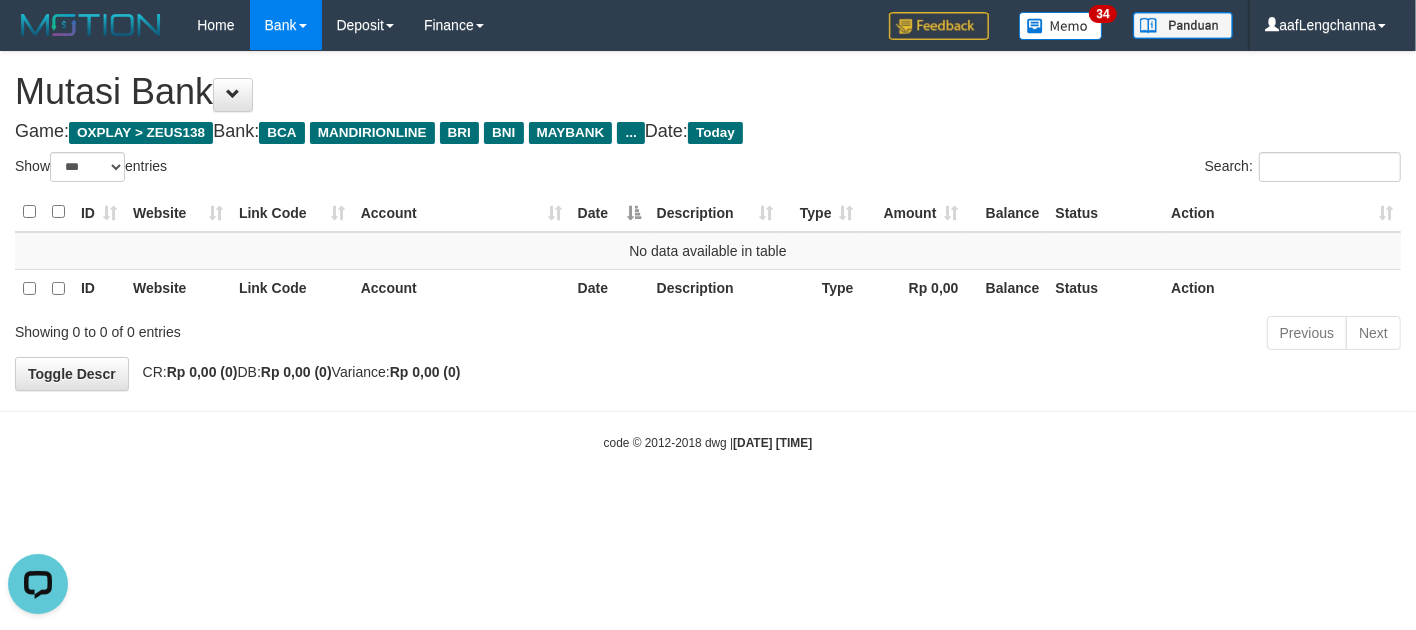 click on "code © [YEAR]-[YEAR] dwg |  [DATE] [TIME]" at bounding box center [708, 442] 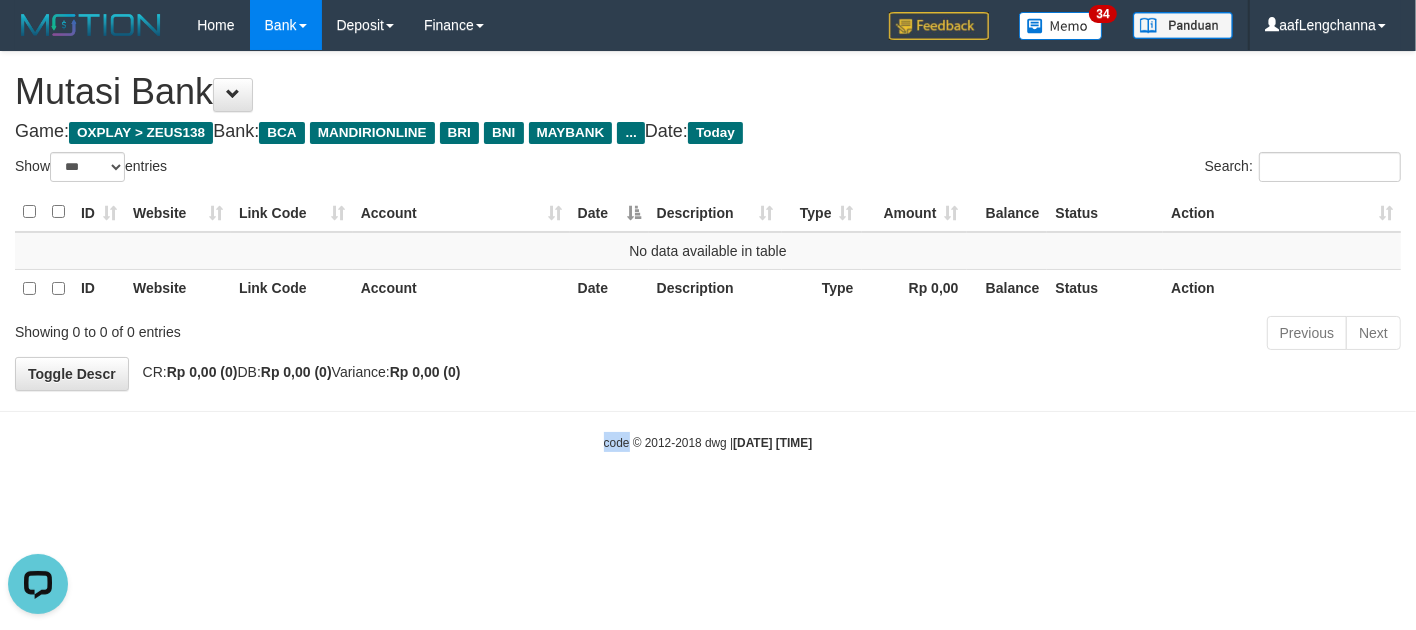 click on "code © [YEAR]-[YEAR] dwg |  [DATE] [TIME]" at bounding box center (708, 442) 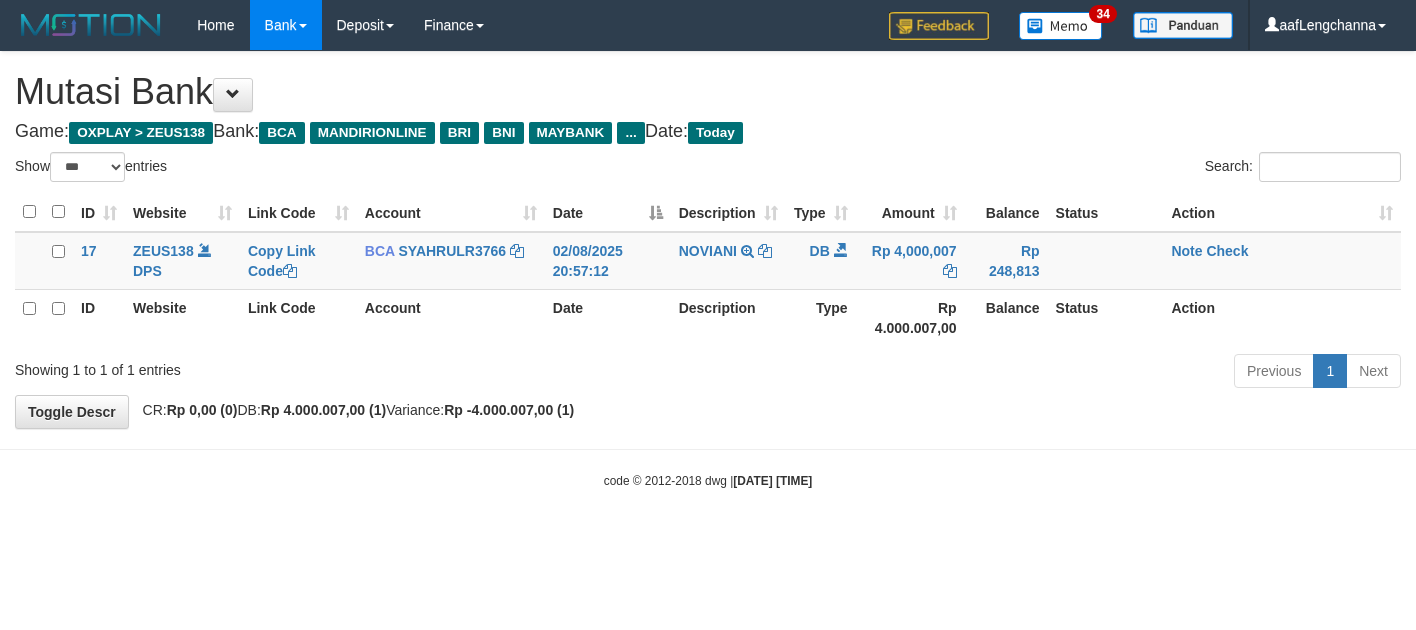 select on "***" 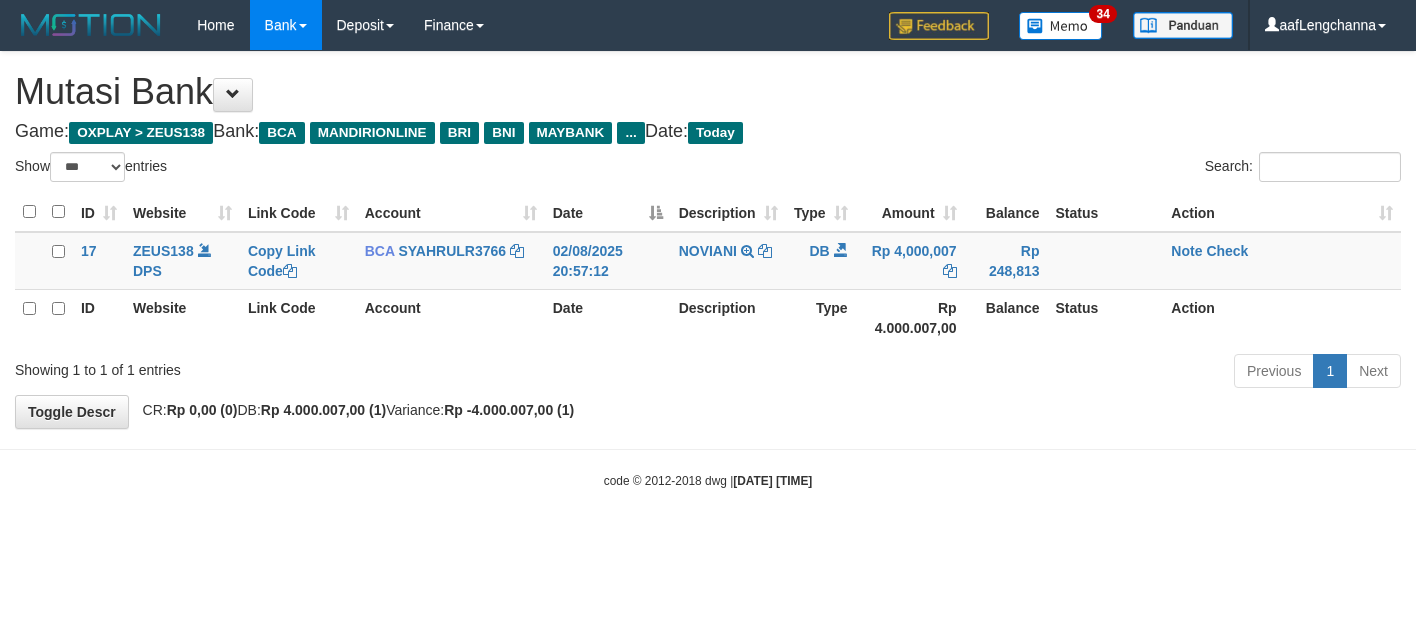 scroll, scrollTop: 0, scrollLeft: 0, axis: both 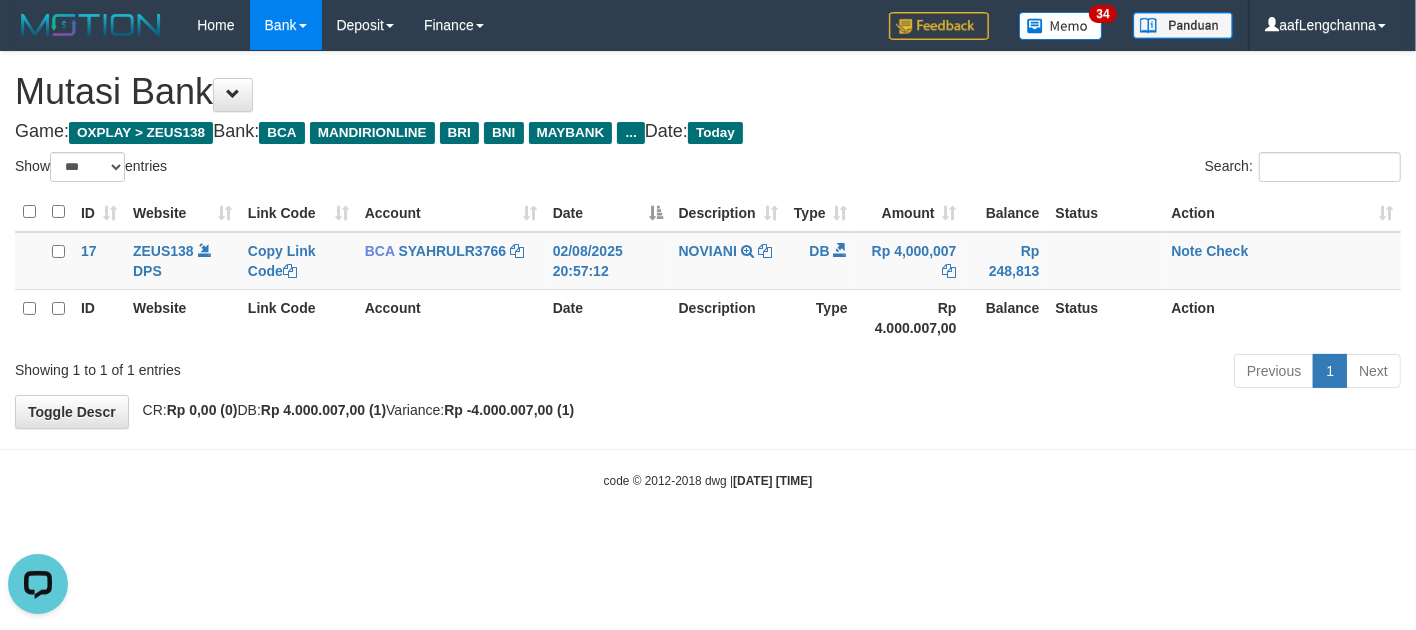 click on "Toggle navigation
Home
Bank
Account List
Mutasi Bank
Search
Deposit
History
Finance
Financial Data
aafLengchanna
My Profile
Log Out
34" at bounding box center [708, 270] 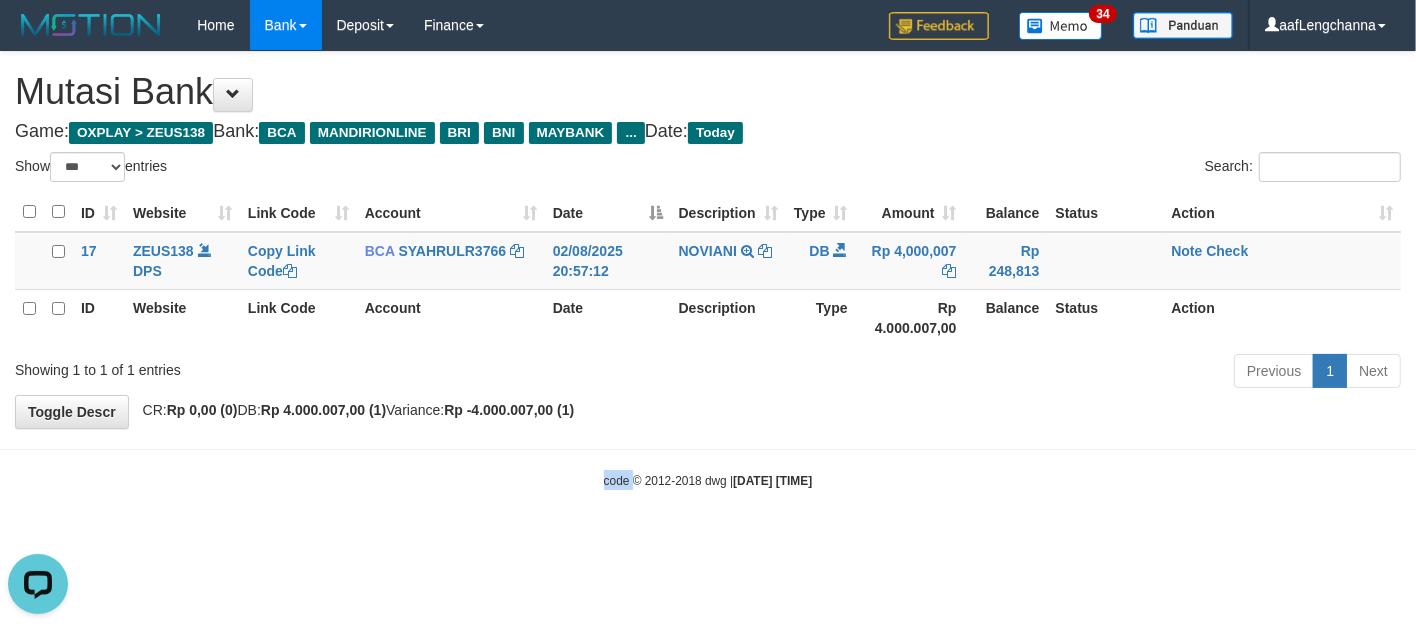click on "Toggle navigation
Home
Bank
Account List
Mutasi Bank
Search
Deposit
History
Finance
Financial Data
aafLengchanna
My Profile
Log Out
34" at bounding box center [708, 270] 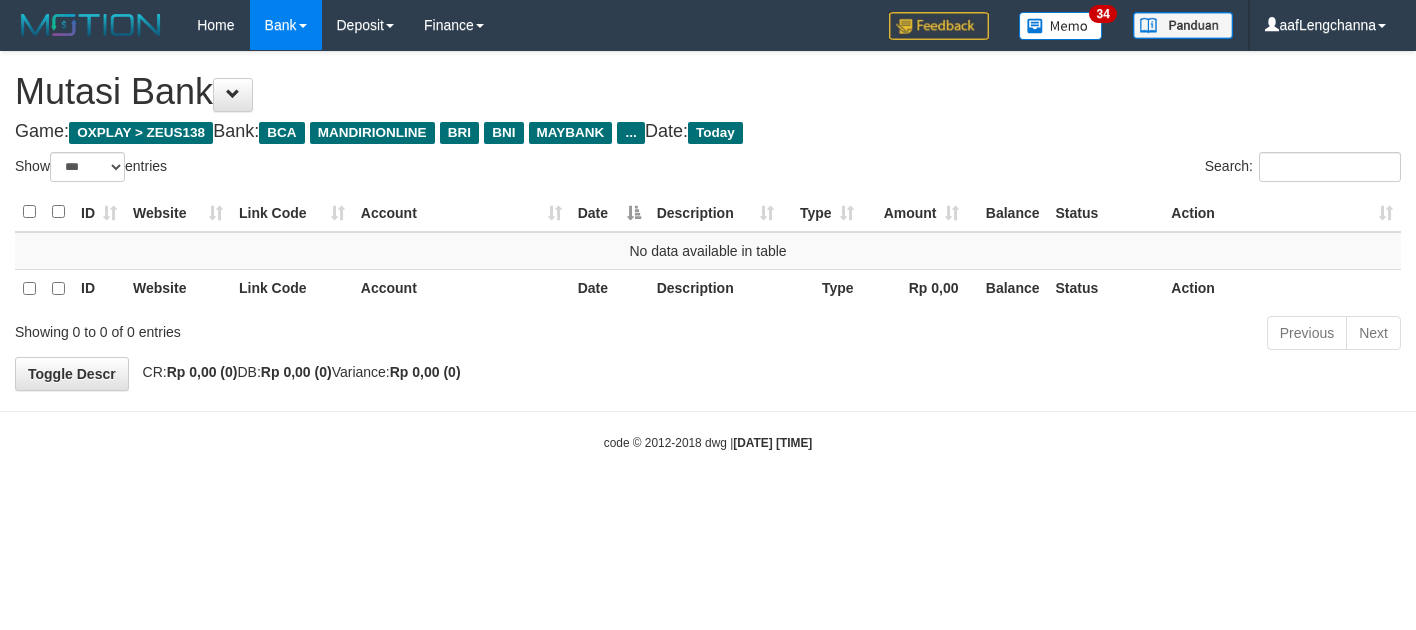 select on "***" 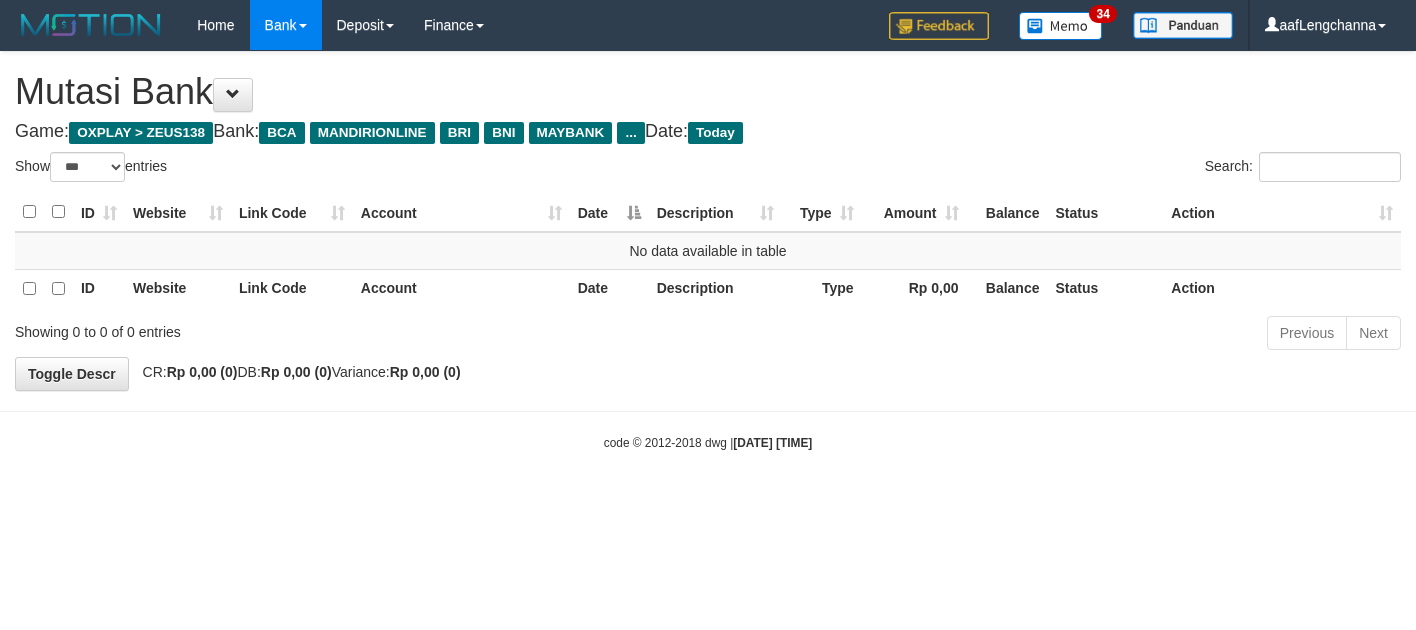 scroll, scrollTop: 0, scrollLeft: 0, axis: both 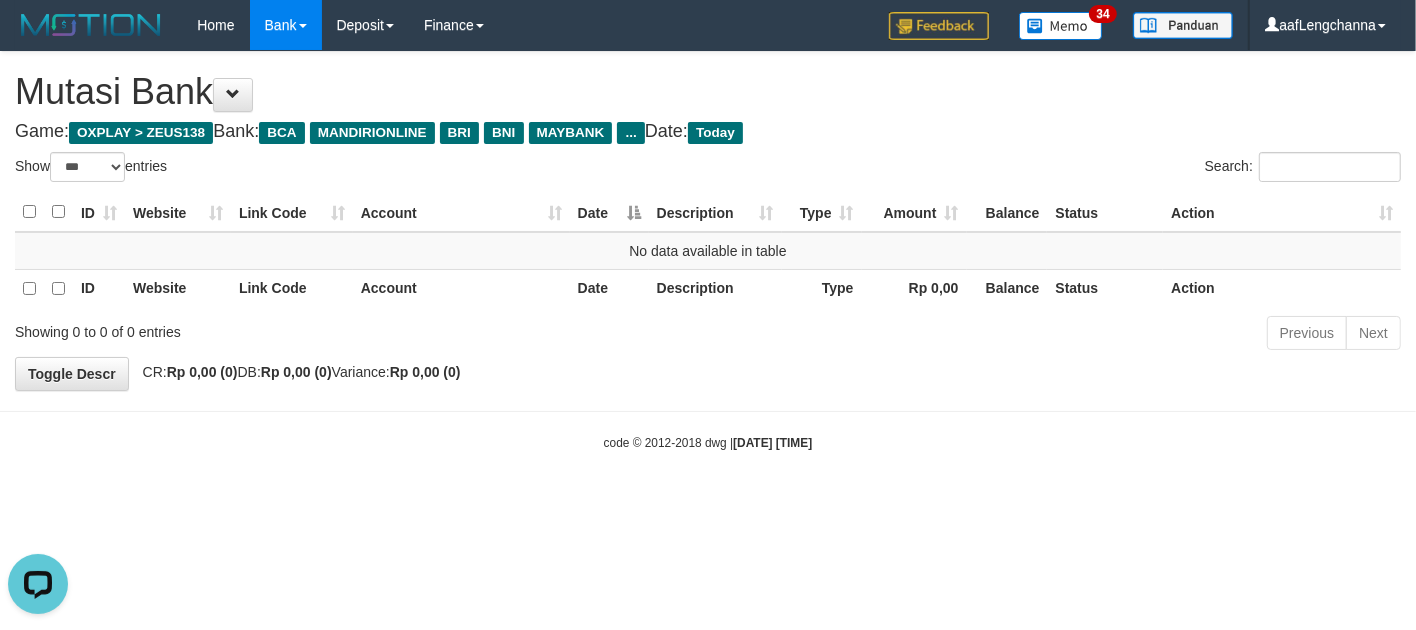 click on "Toggle navigation
Home
Bank
Account List
Mutasi Bank
Search
Deposit
History
Finance
Financial Data
aafLengchanna
My Profile
Log Out
34" at bounding box center (708, 251) 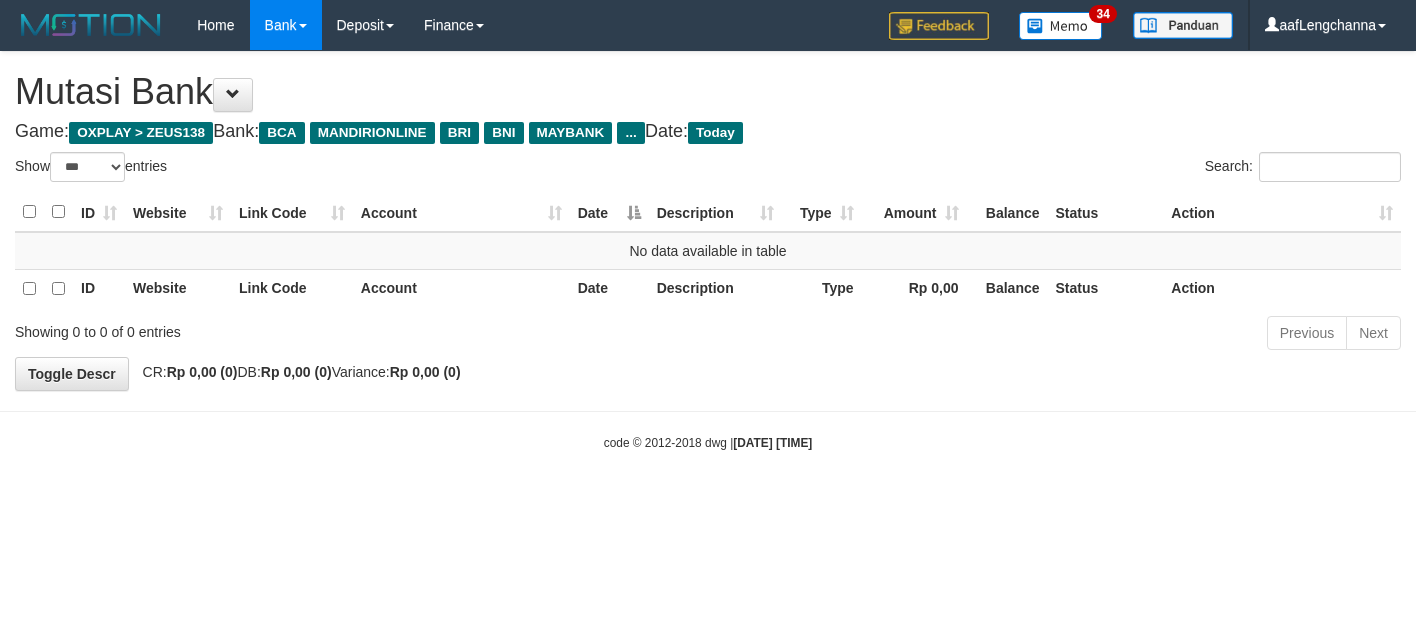 select on "***" 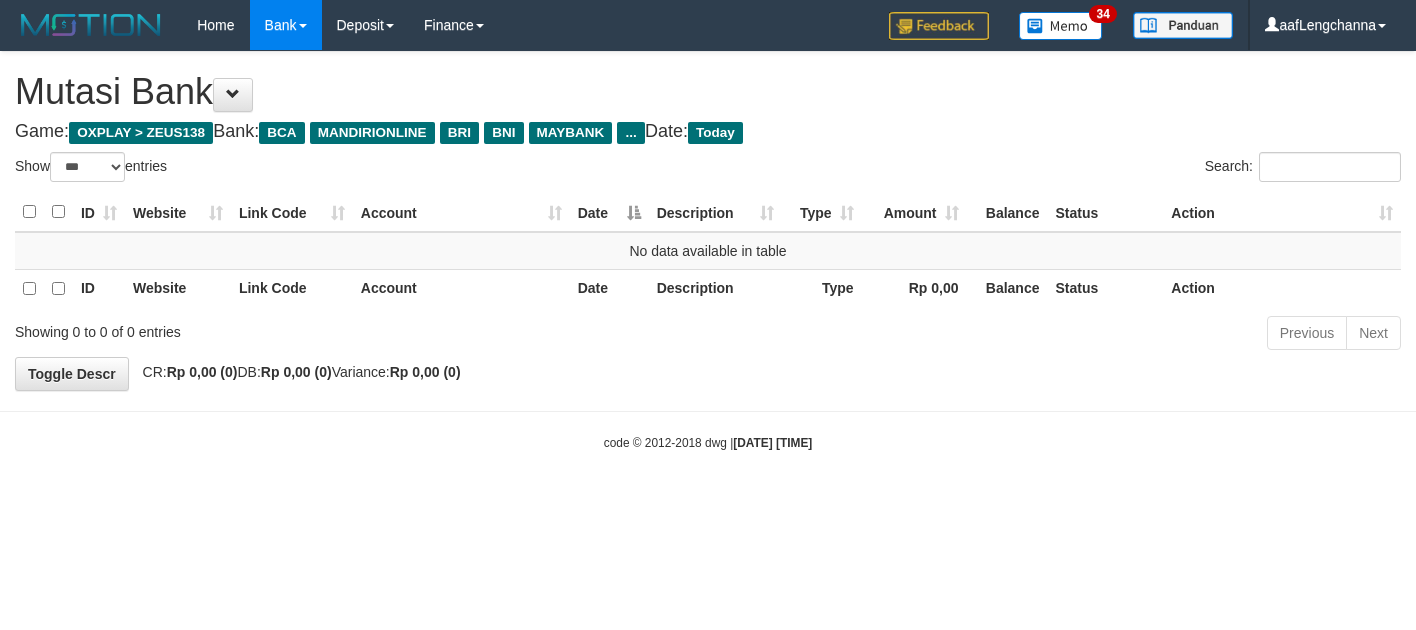 scroll, scrollTop: 0, scrollLeft: 0, axis: both 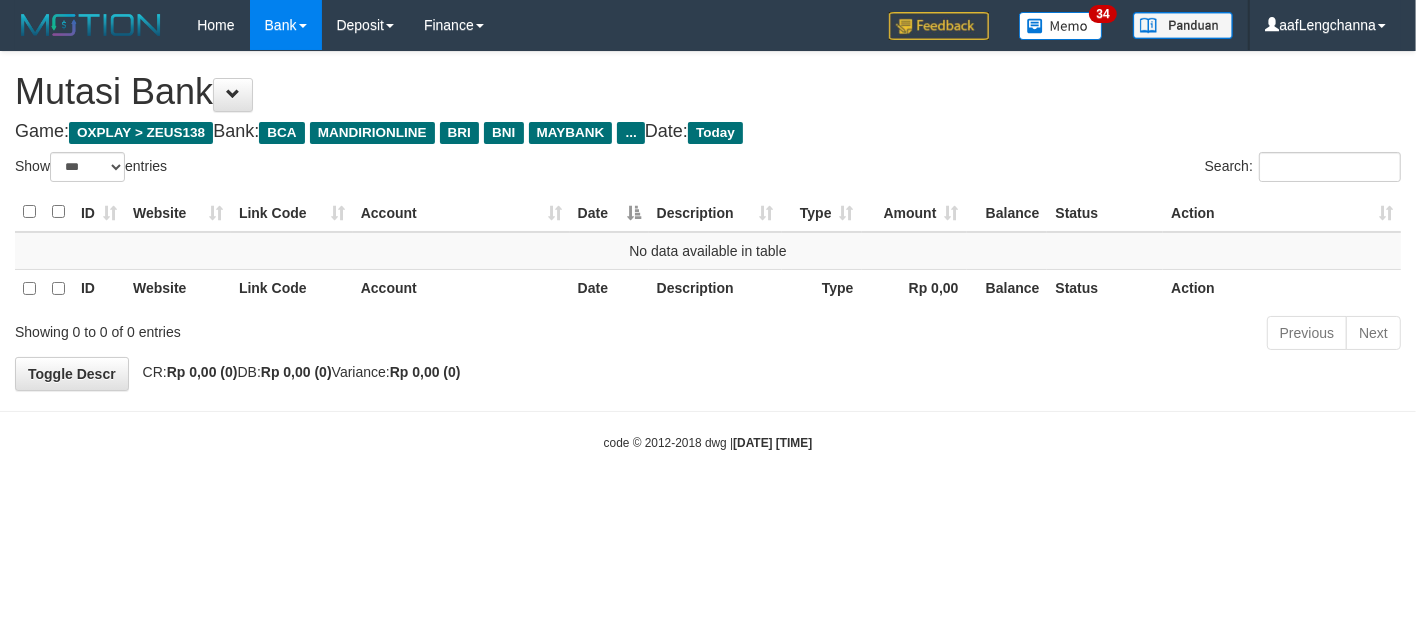 click on "Toggle navigation
Home
Bank
Account List
Mutasi Bank
Search
Deposit
History
Finance
Financial Data
aafLengchanna
My Profile
Log Out
34" at bounding box center [708, 251] 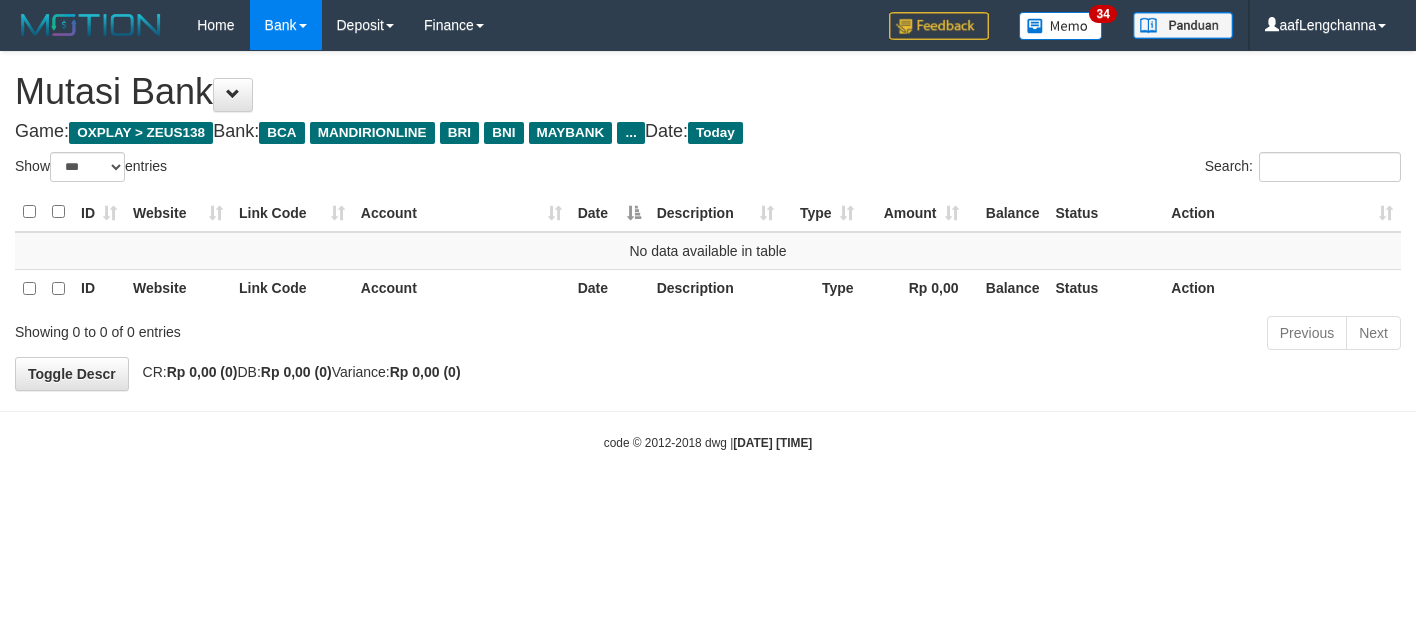 select on "***" 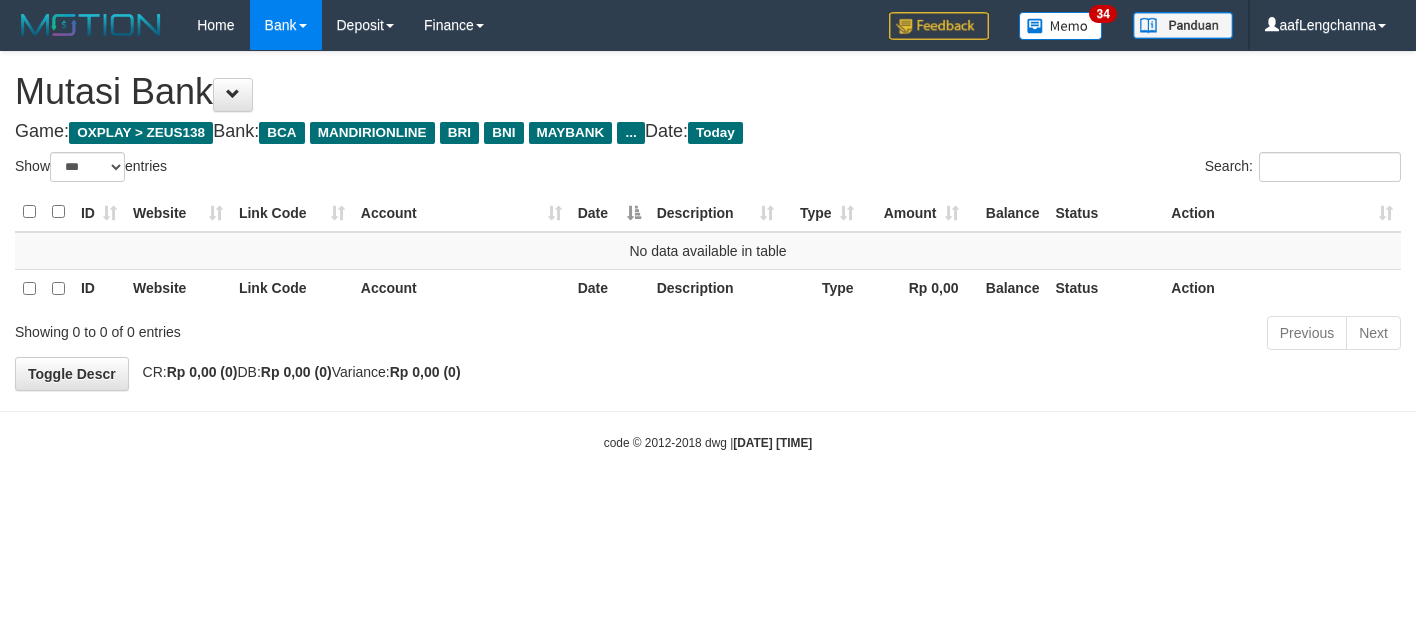 scroll, scrollTop: 0, scrollLeft: 0, axis: both 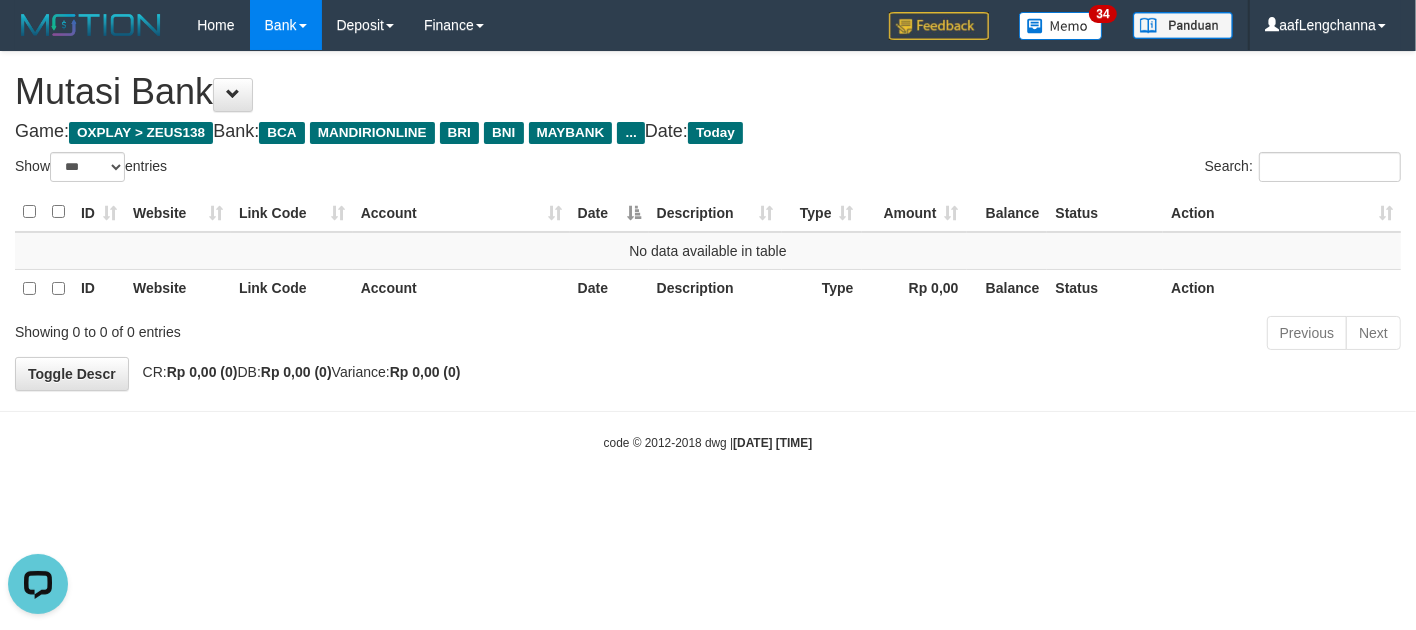 click on "code © 2012-2018 dwg |  2025/08/02 20:58:30" at bounding box center (708, 442) 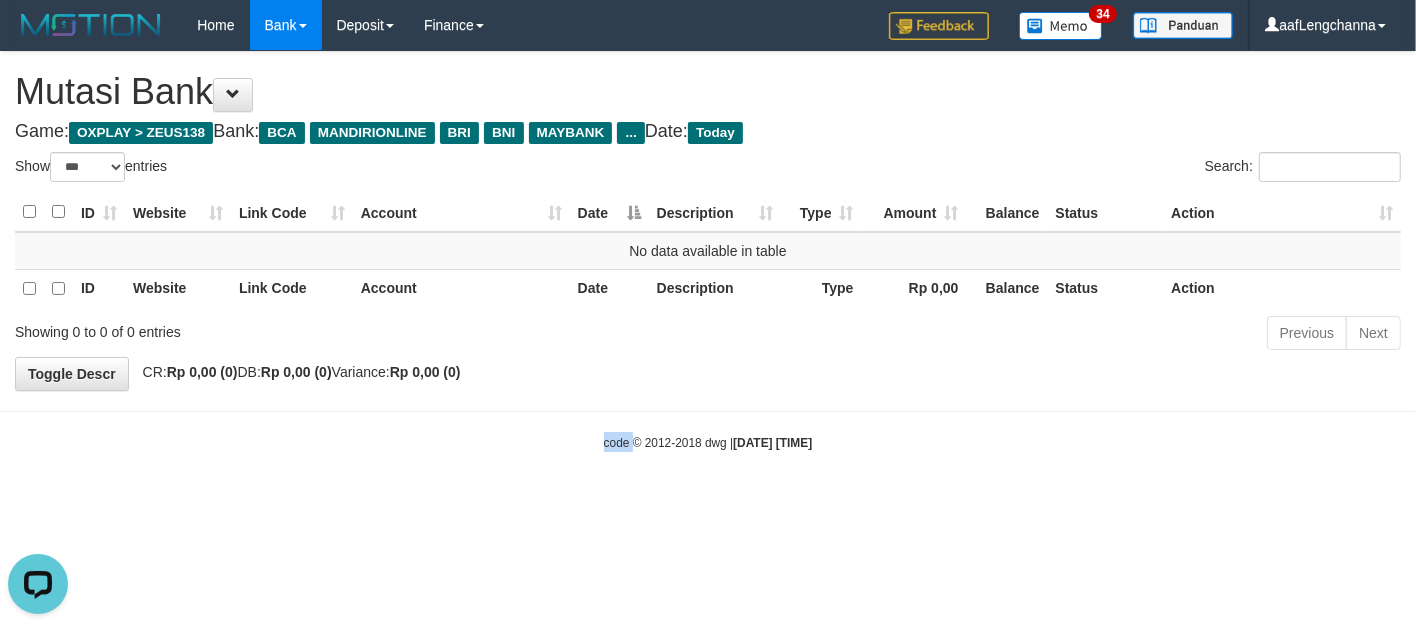 click on "code © 2012-2018 dwg |  2025/08/02 20:58:30" at bounding box center (708, 442) 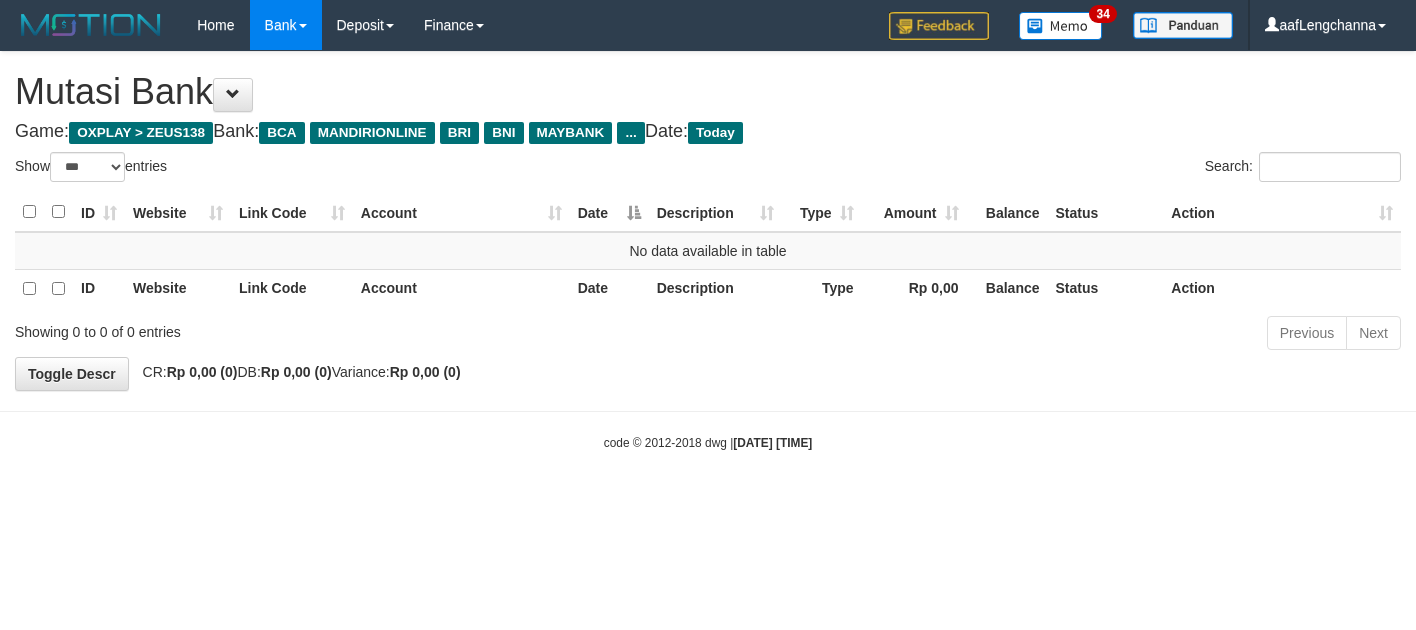 select on "***" 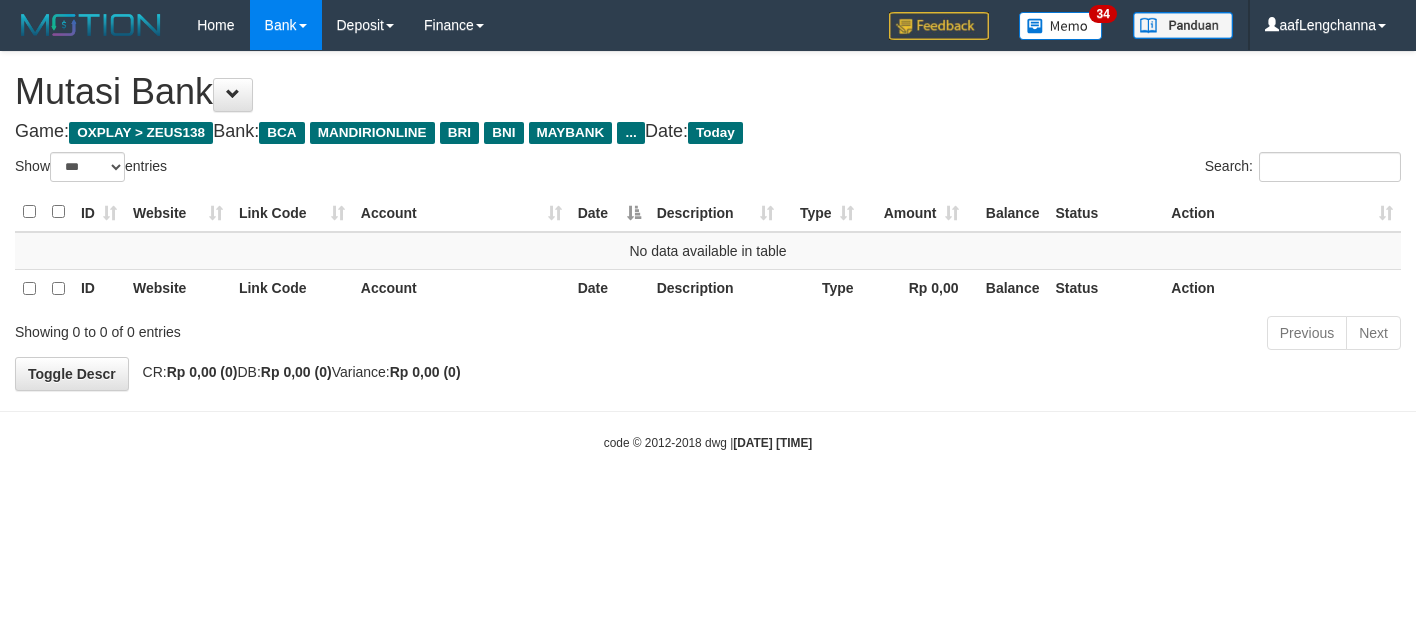 scroll, scrollTop: 0, scrollLeft: 0, axis: both 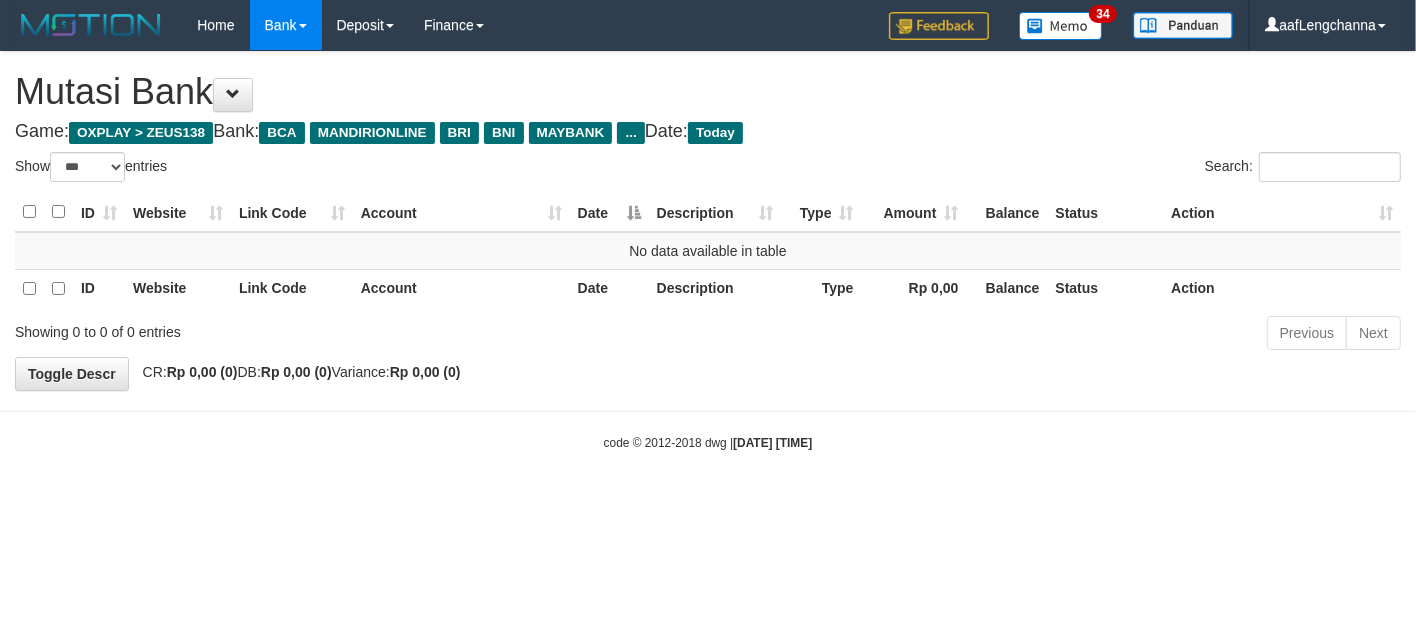 click on "Toggle navigation
Home
Bank
Account List
Mutasi Bank
Search
Deposit
History
Finance
Financial Data
aafLengchanna
My Profile
Log Out
34" at bounding box center [708, 251] 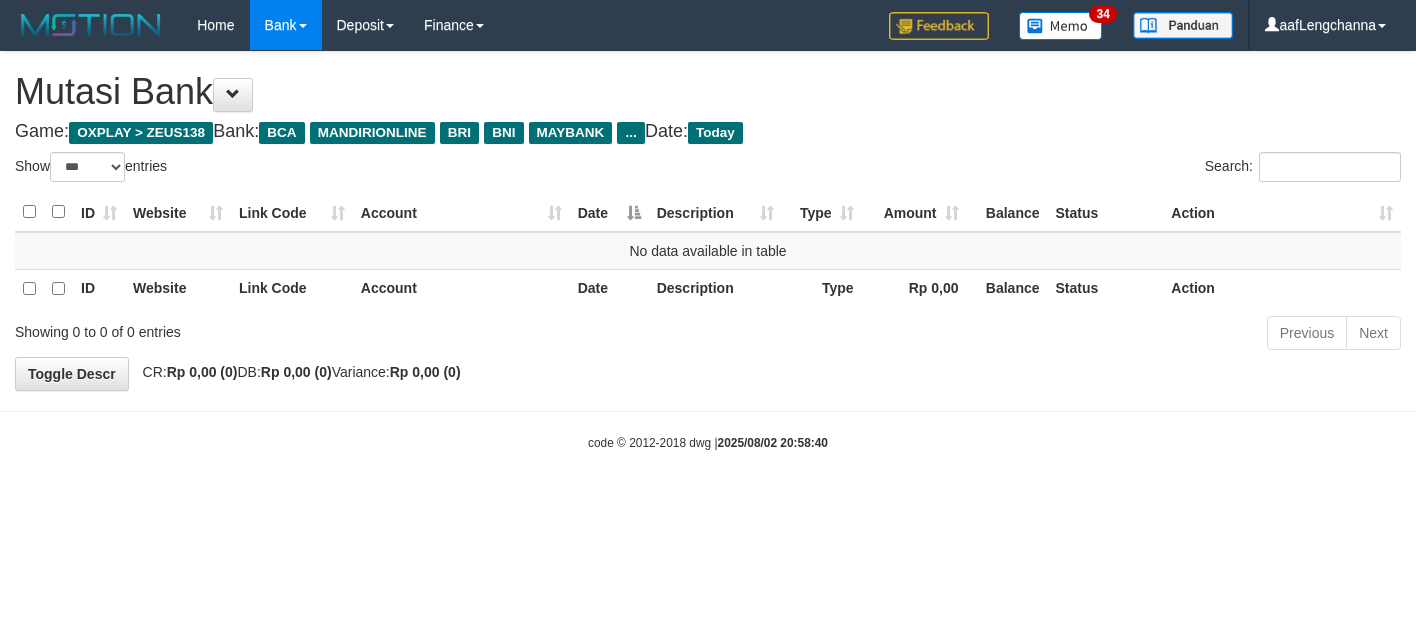select on "***" 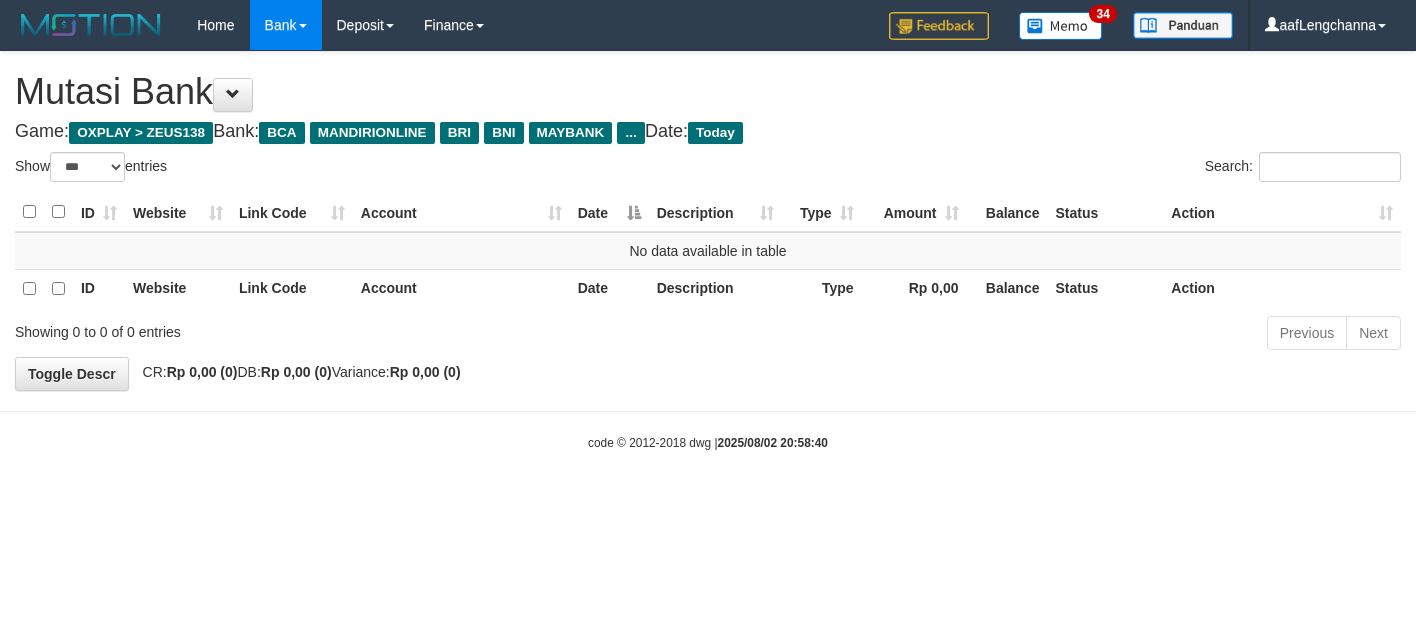 scroll, scrollTop: 0, scrollLeft: 0, axis: both 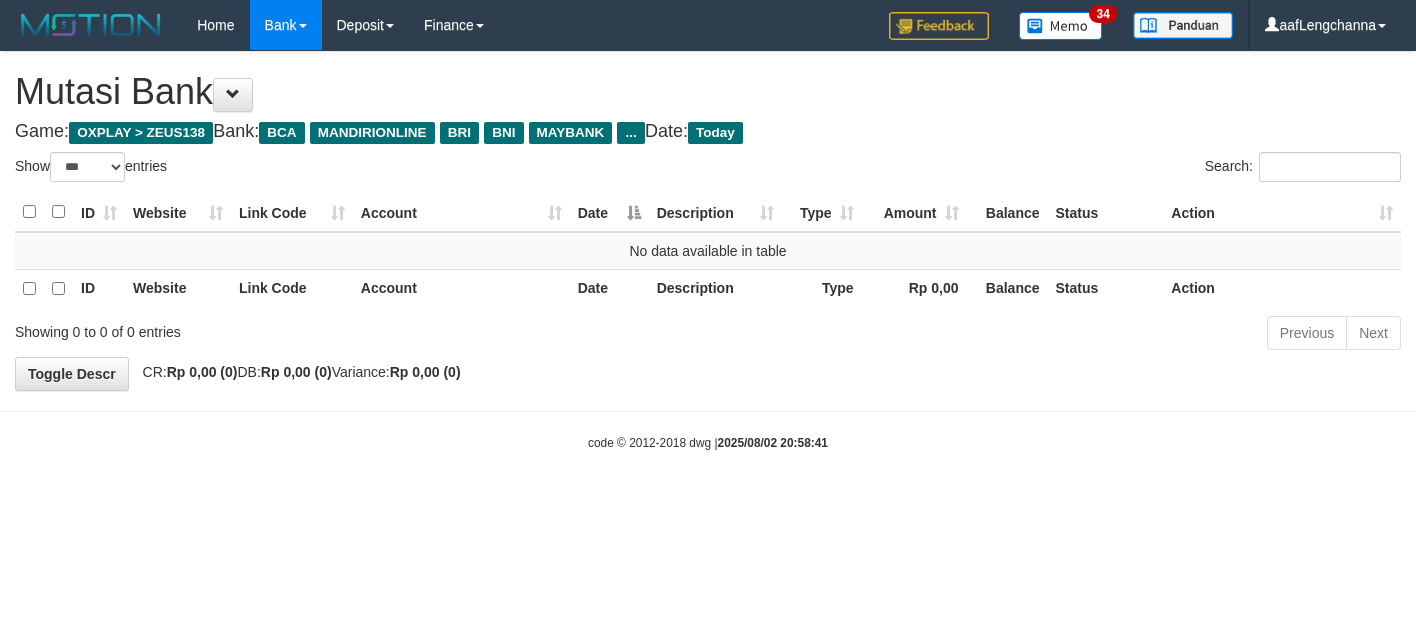 select on "***" 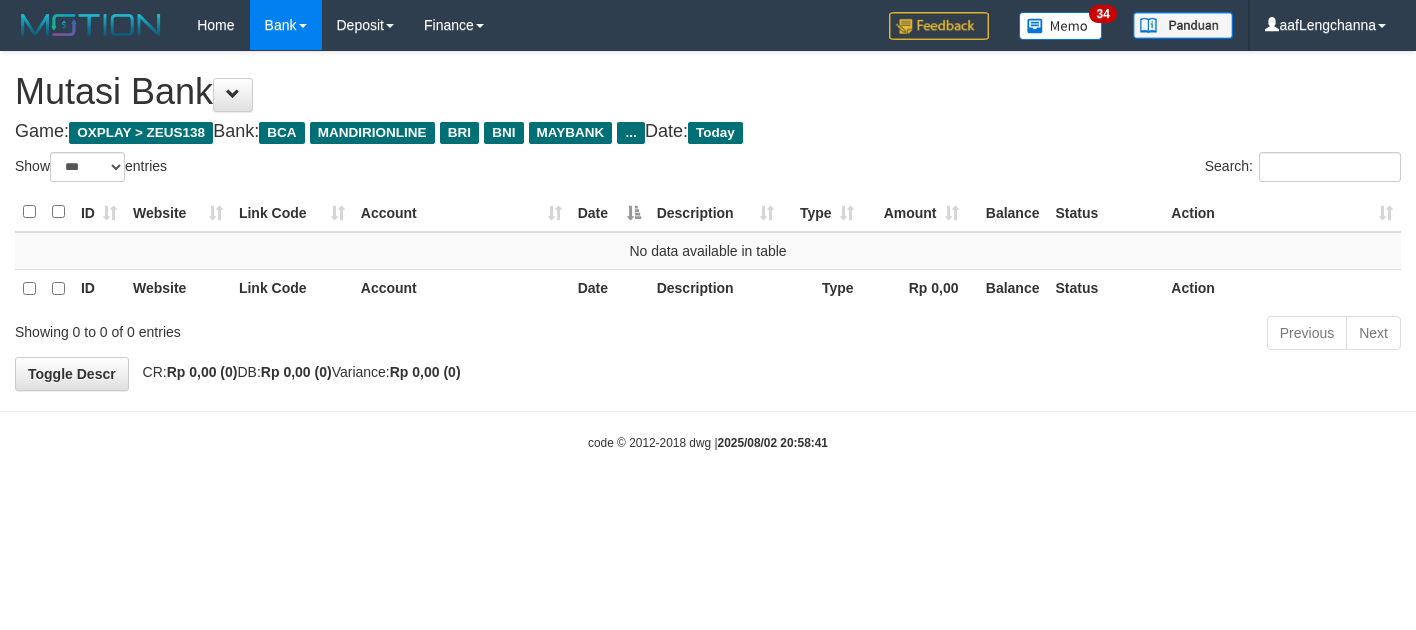 scroll, scrollTop: 0, scrollLeft: 0, axis: both 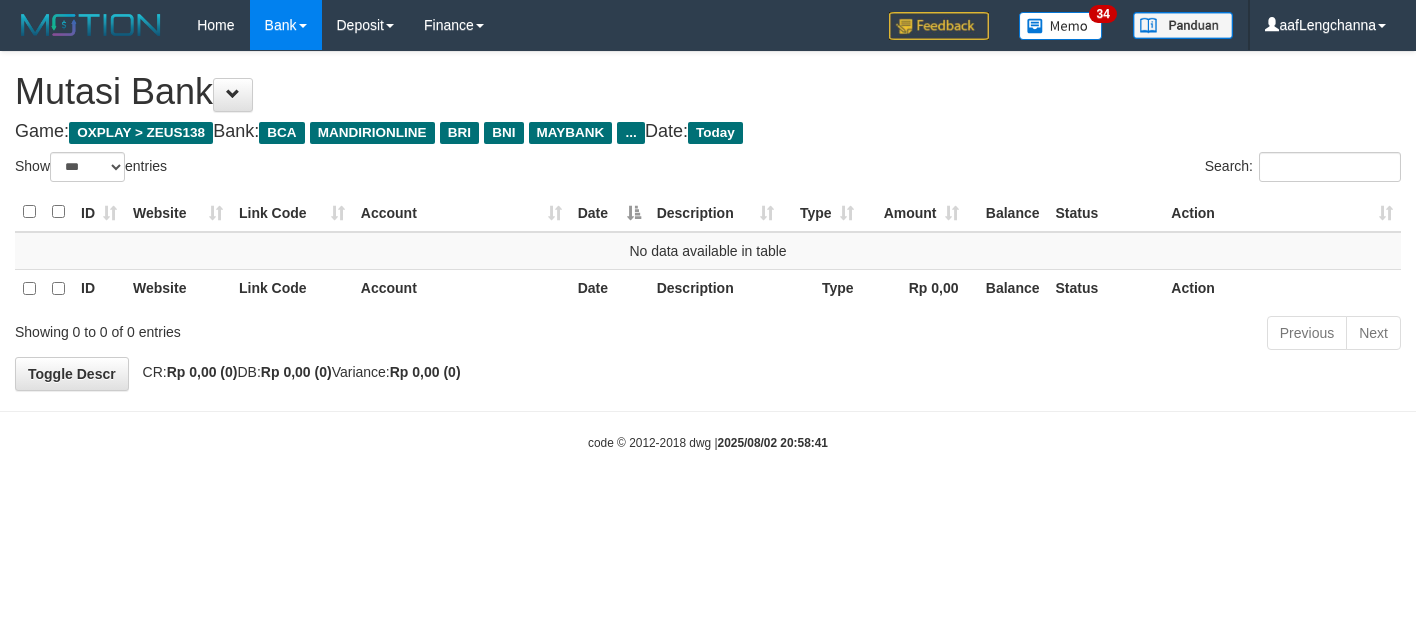 select on "***" 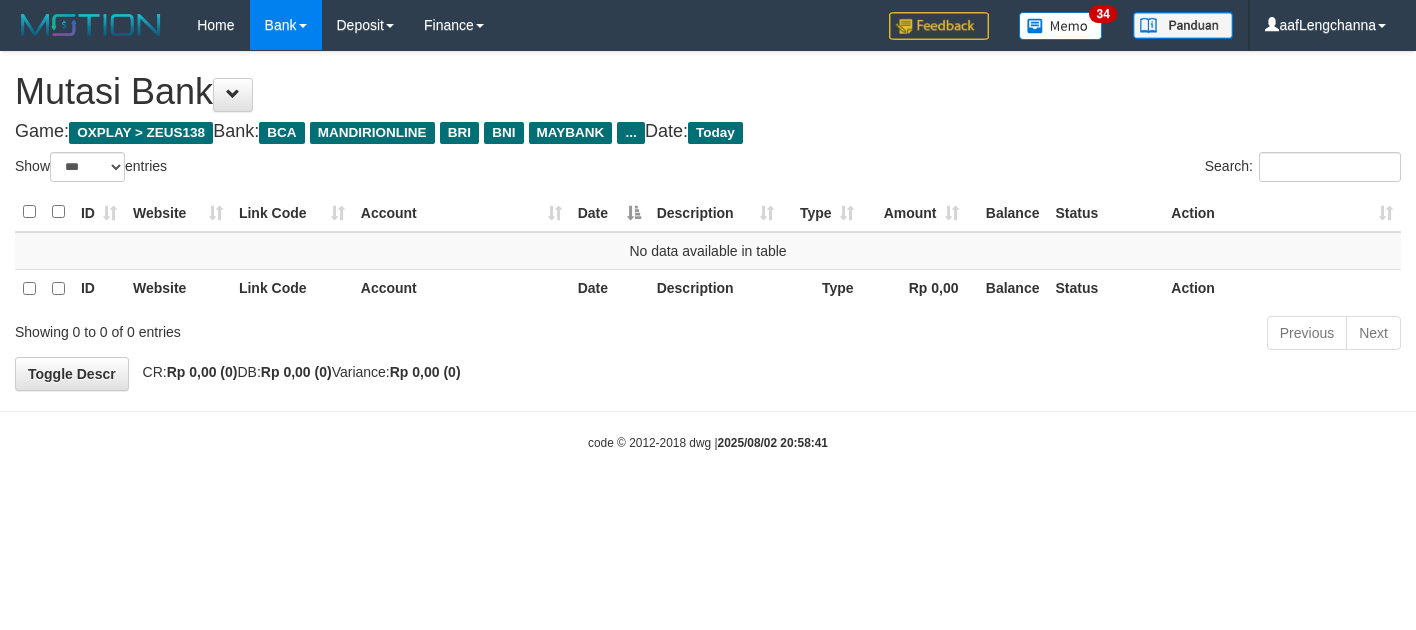 scroll, scrollTop: 0, scrollLeft: 0, axis: both 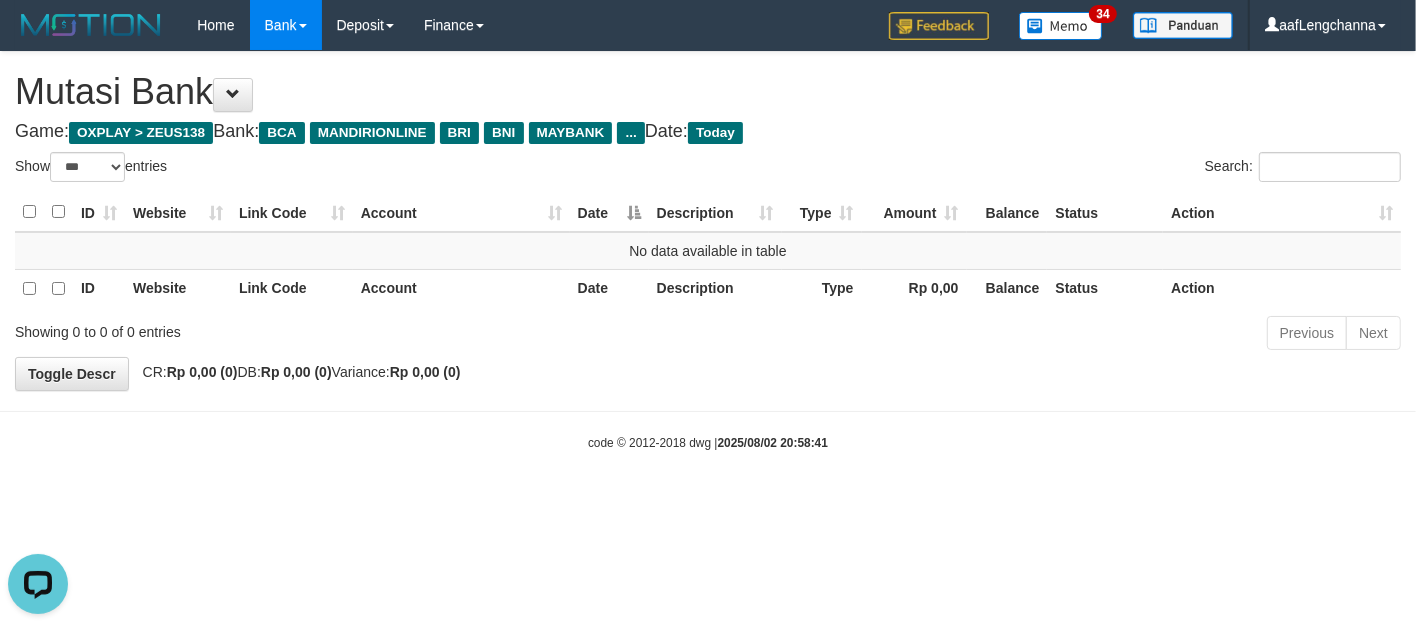 drag, startPoint x: 311, startPoint y: 483, endPoint x: 311, endPoint y: 466, distance: 17 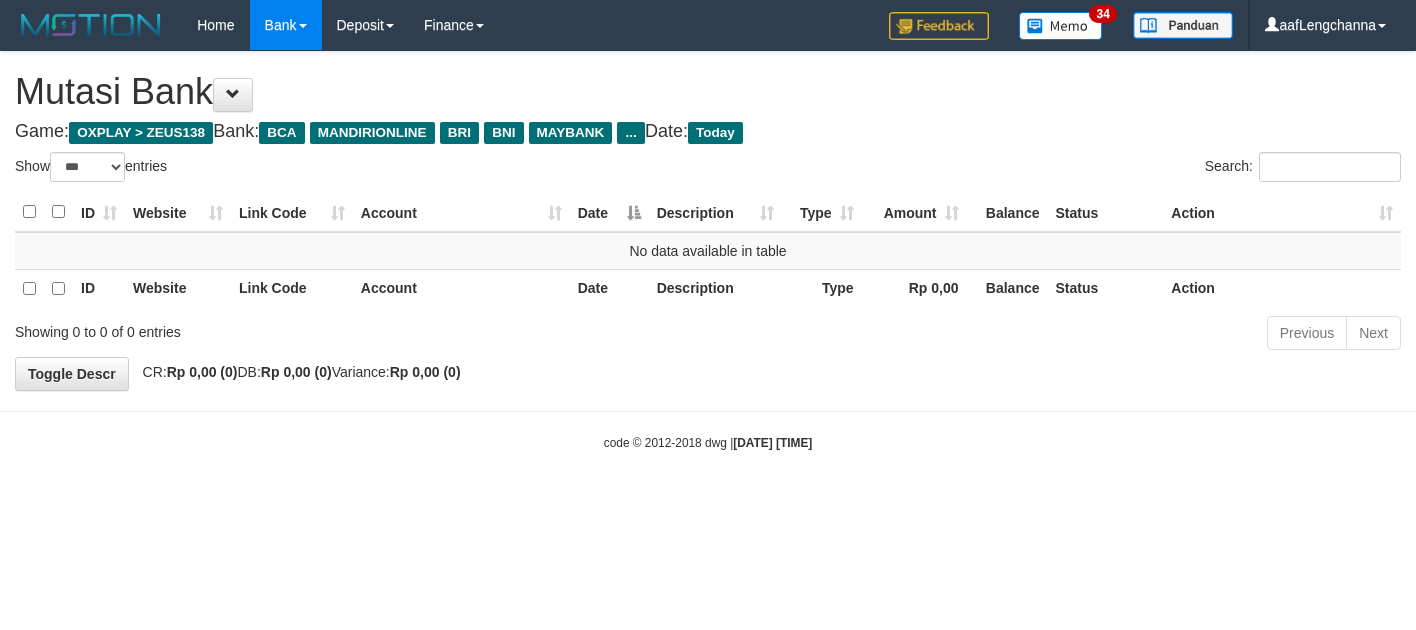 select on "***" 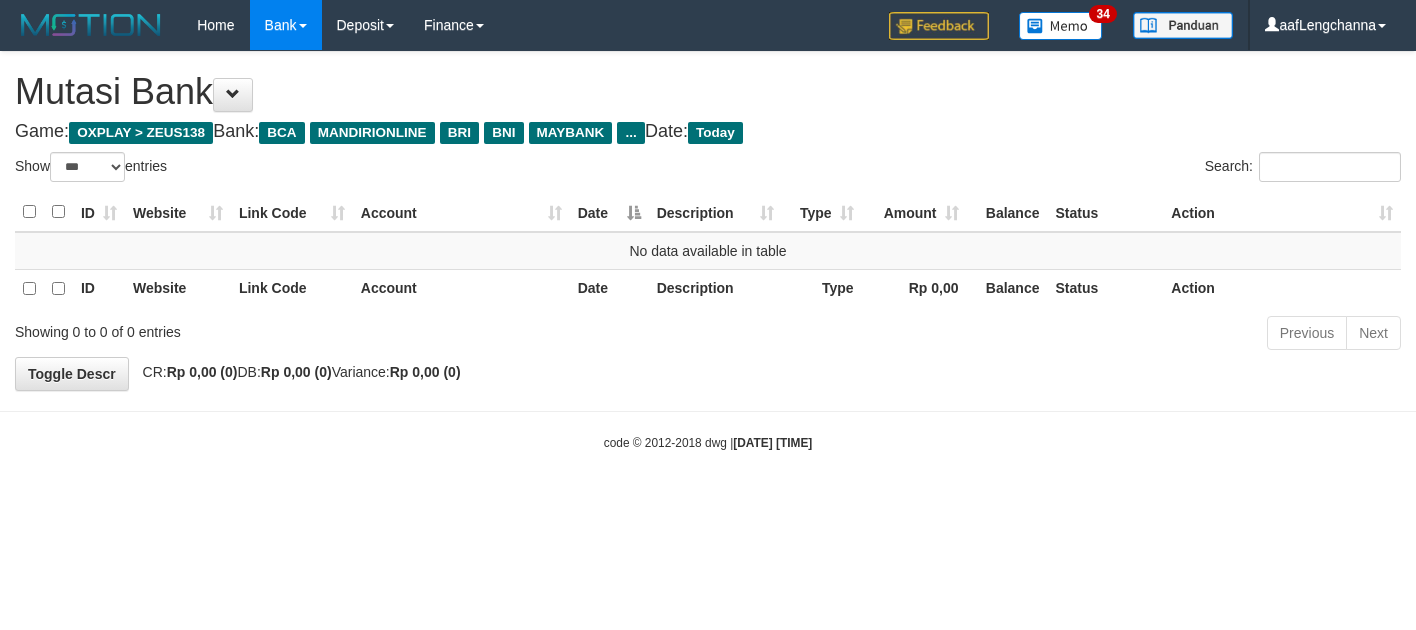 scroll, scrollTop: 0, scrollLeft: 0, axis: both 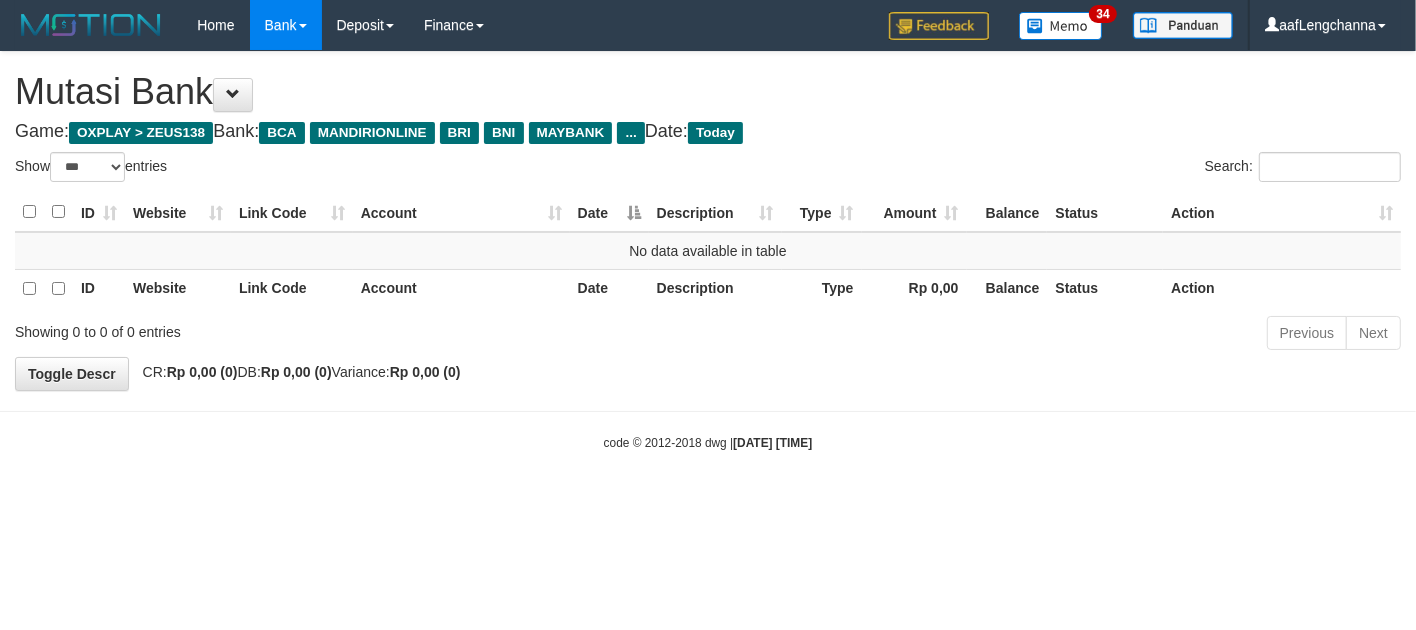 click on "code © [YEAR]-[YEAR] dwg |  [DATE] [TIME]" at bounding box center [708, 442] 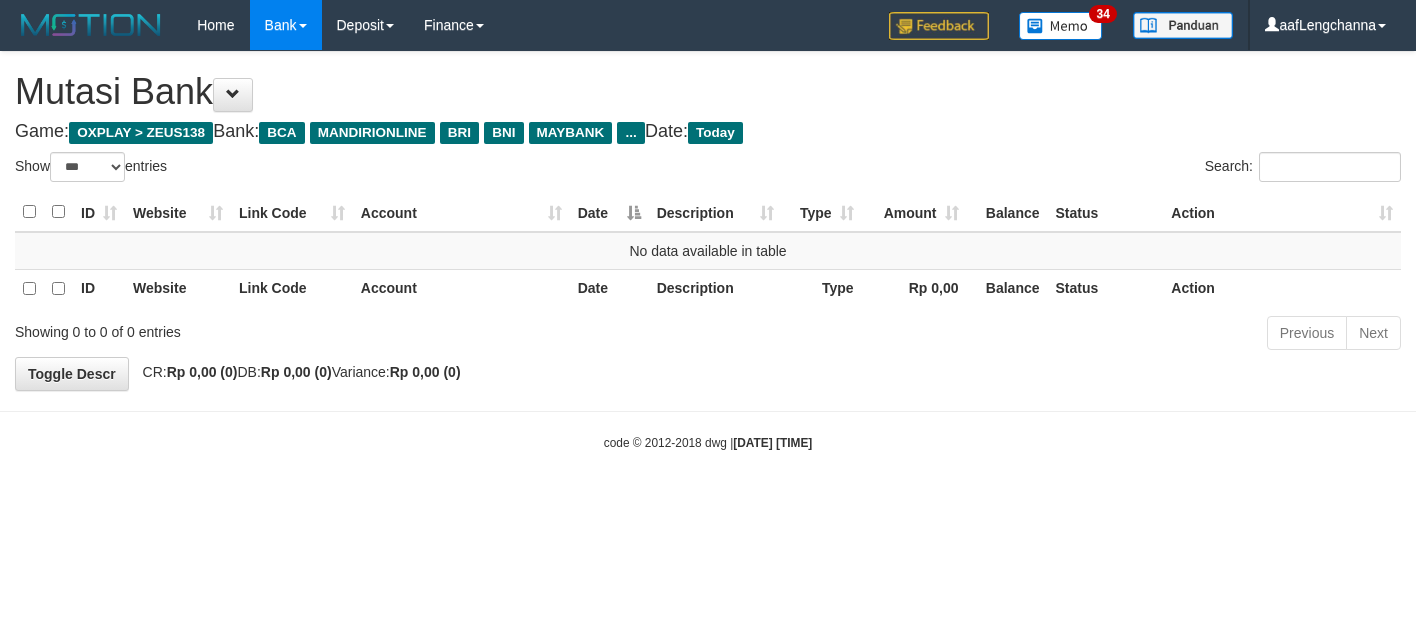 select on "***" 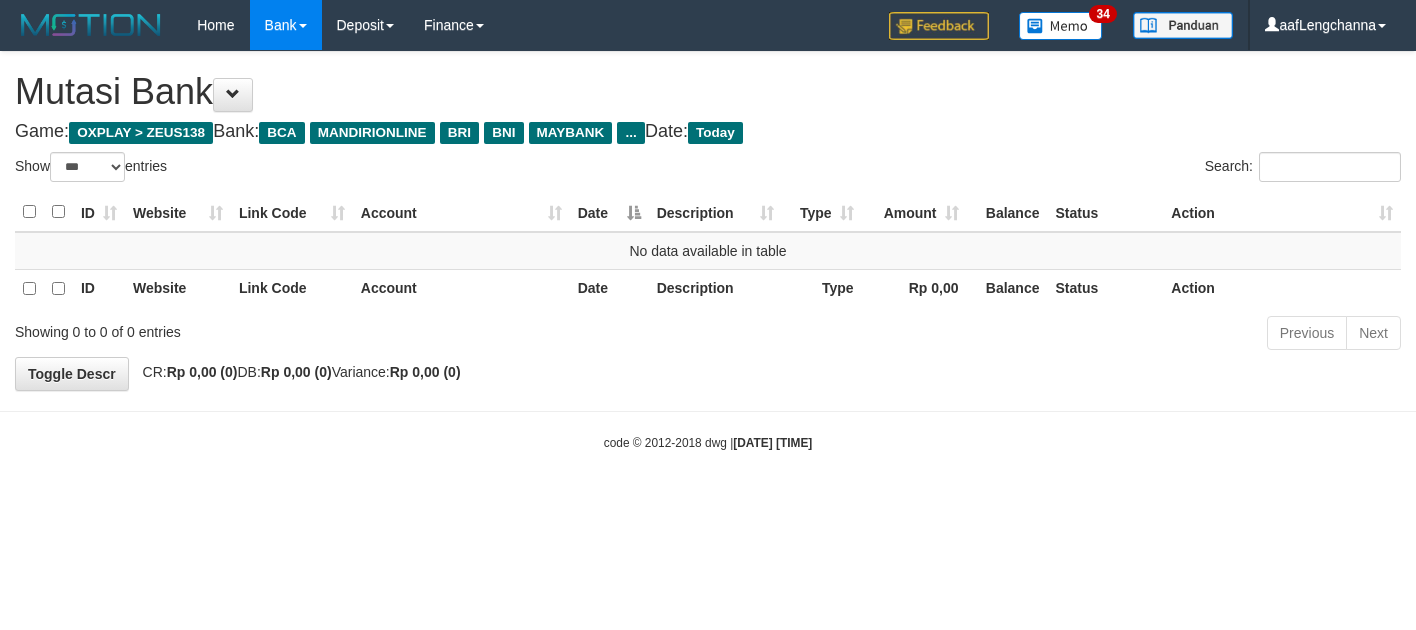 scroll, scrollTop: 0, scrollLeft: 0, axis: both 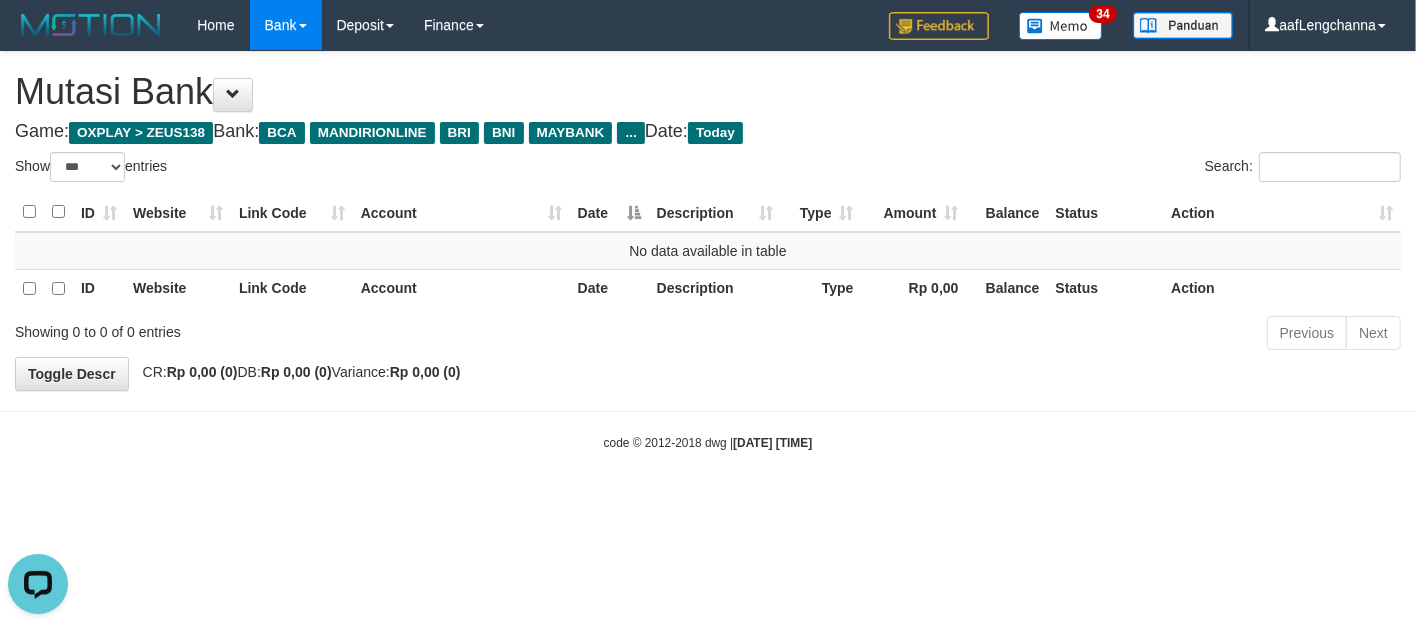 click on "Toggle navigation
Home
Bank
Account List
Mutasi Bank
Search
Deposit
History
Finance
Financial Data
aafLengchanna
My Profile
Log Out
34" at bounding box center (708, 251) 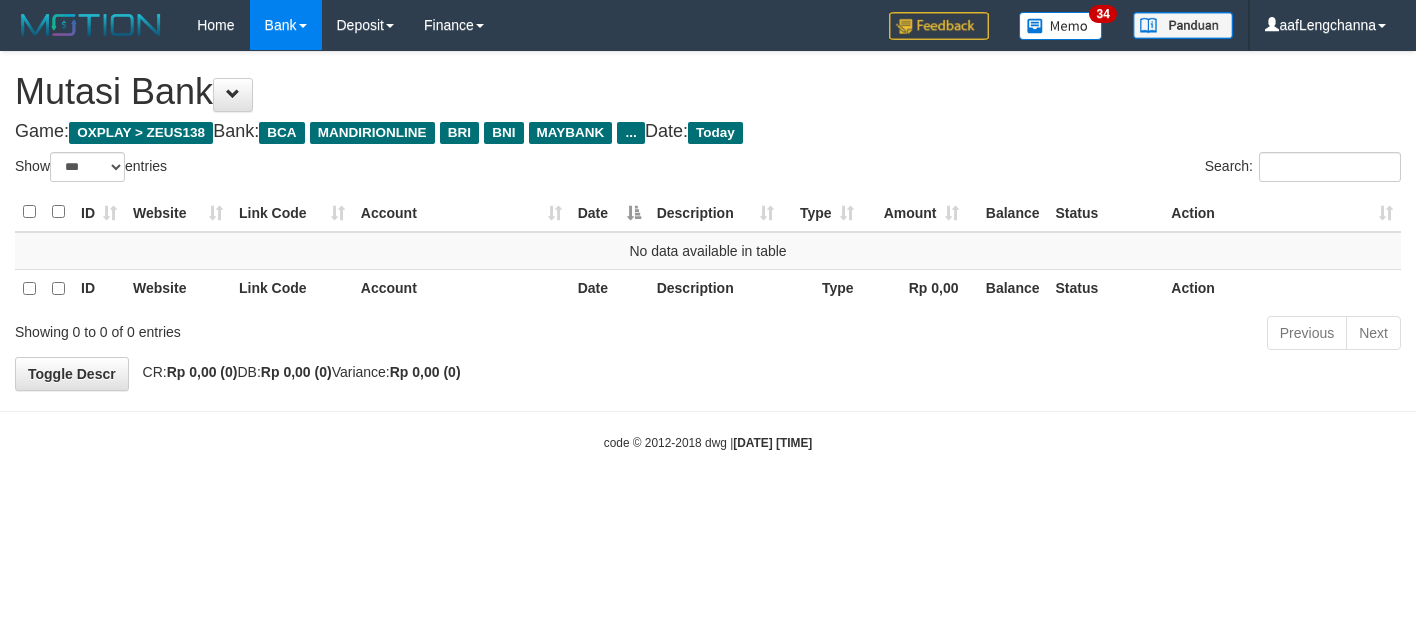 select on "***" 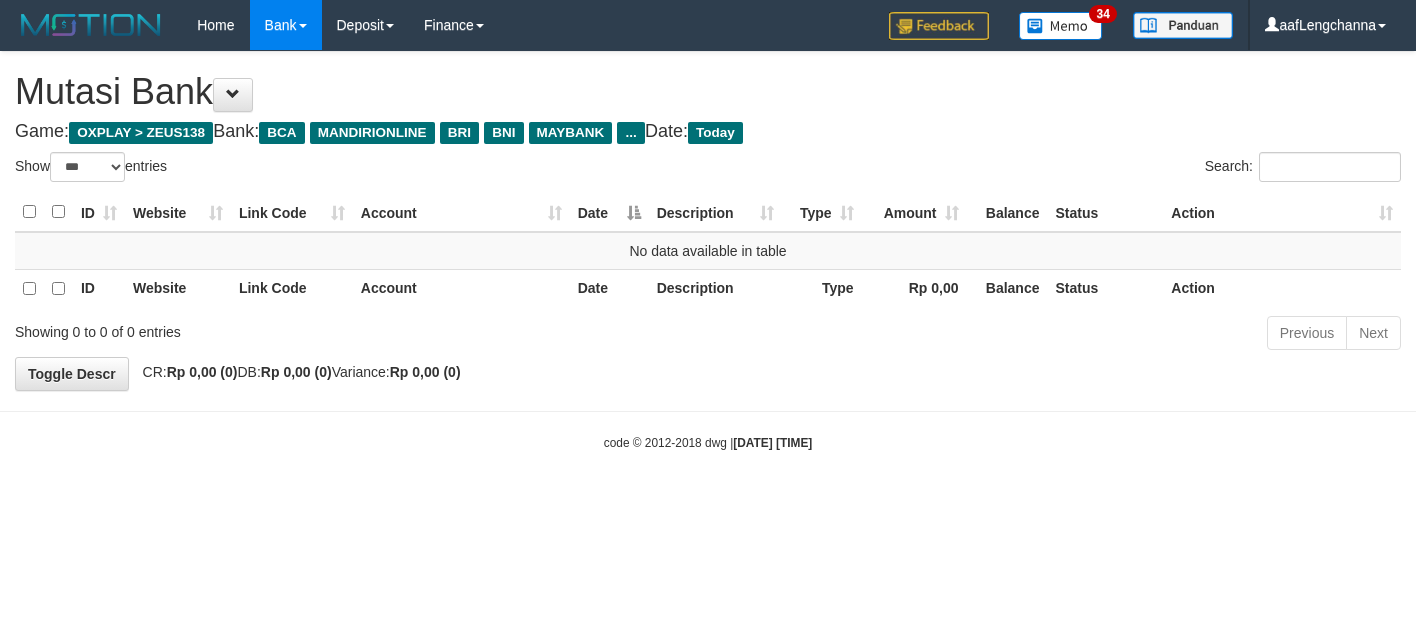 scroll, scrollTop: 0, scrollLeft: 0, axis: both 